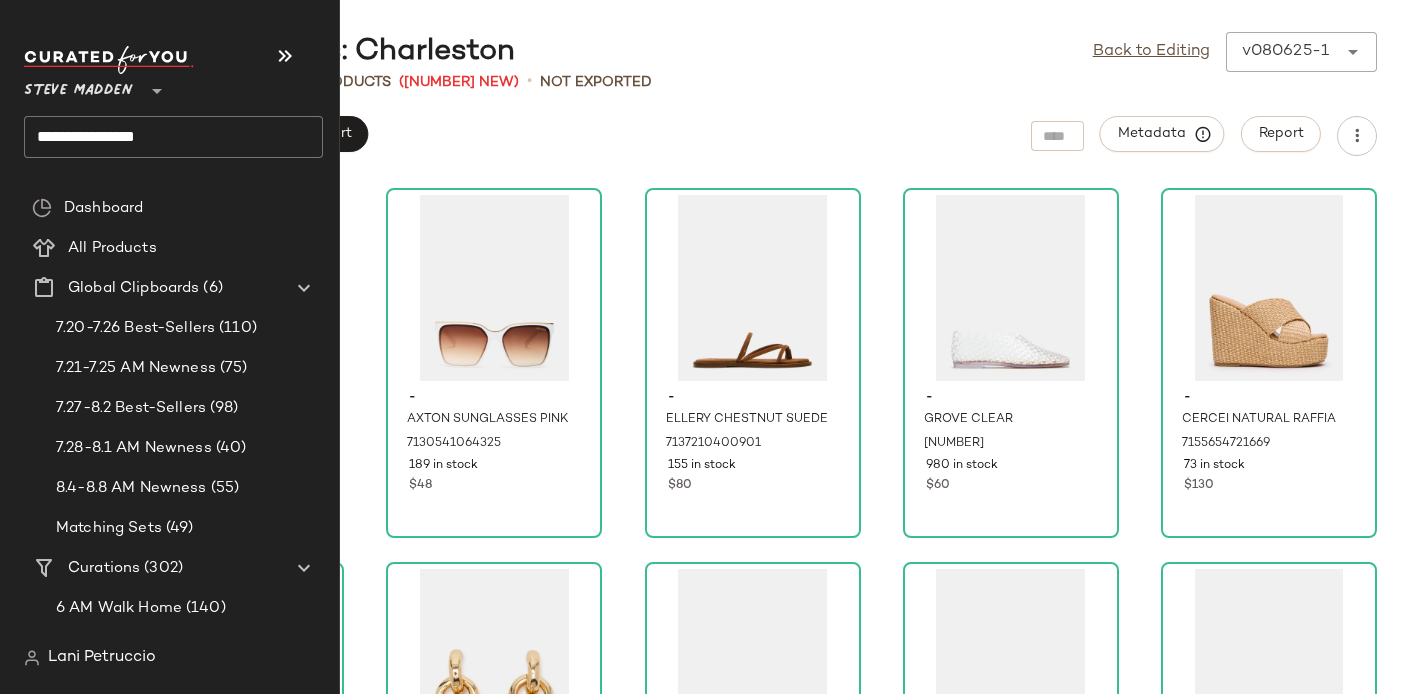 scroll, scrollTop: 0, scrollLeft: 0, axis: both 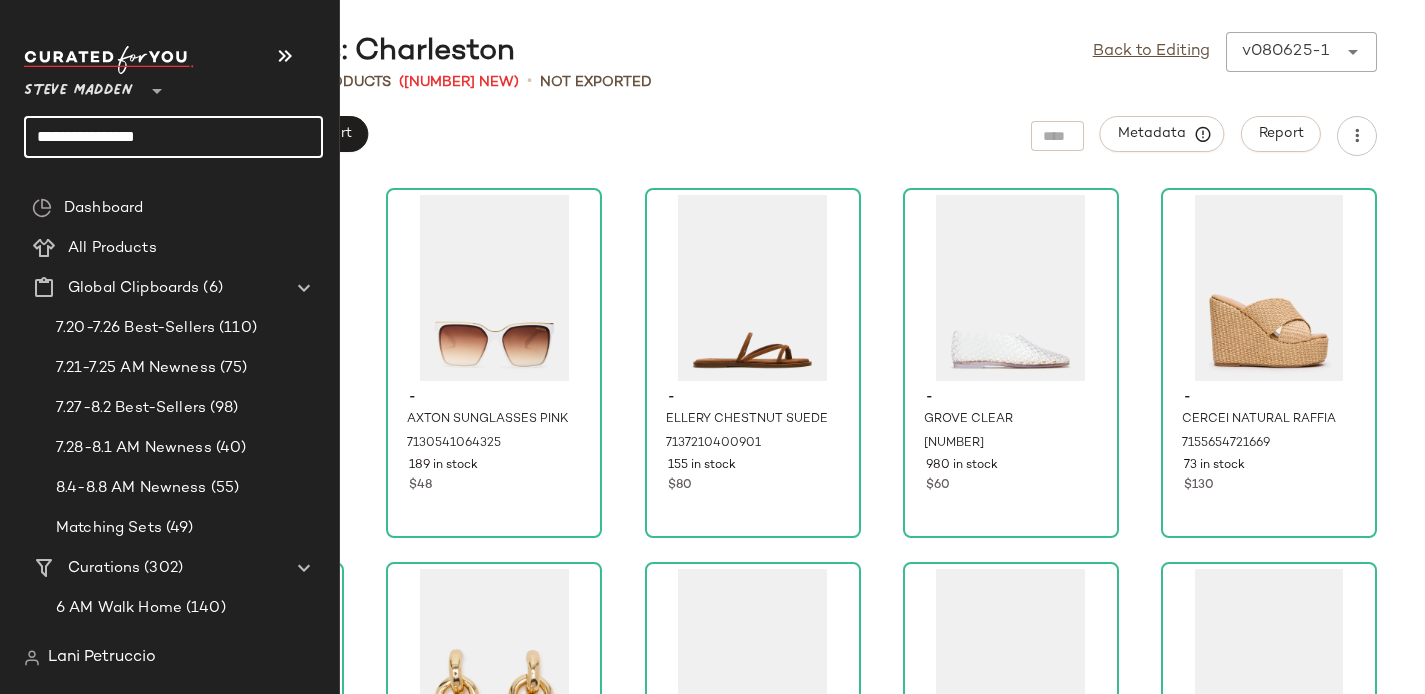 click on "**********" 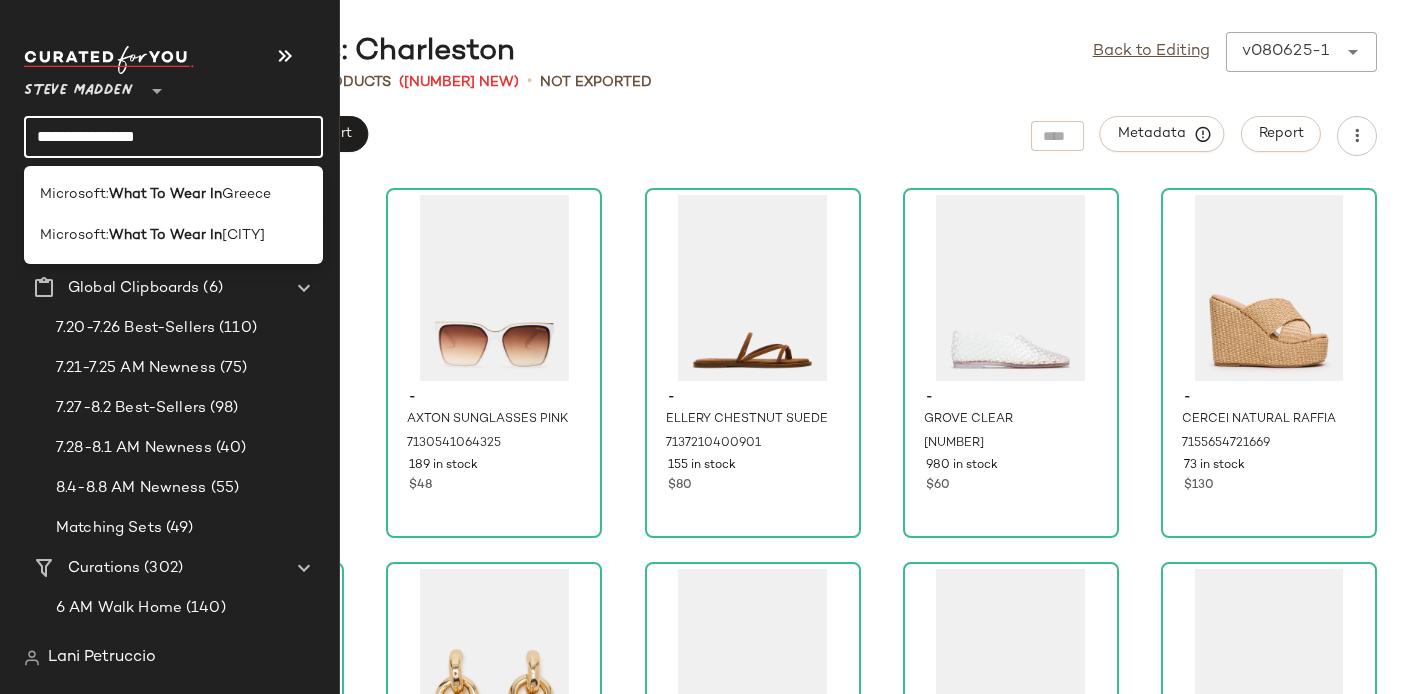 click on "**********" 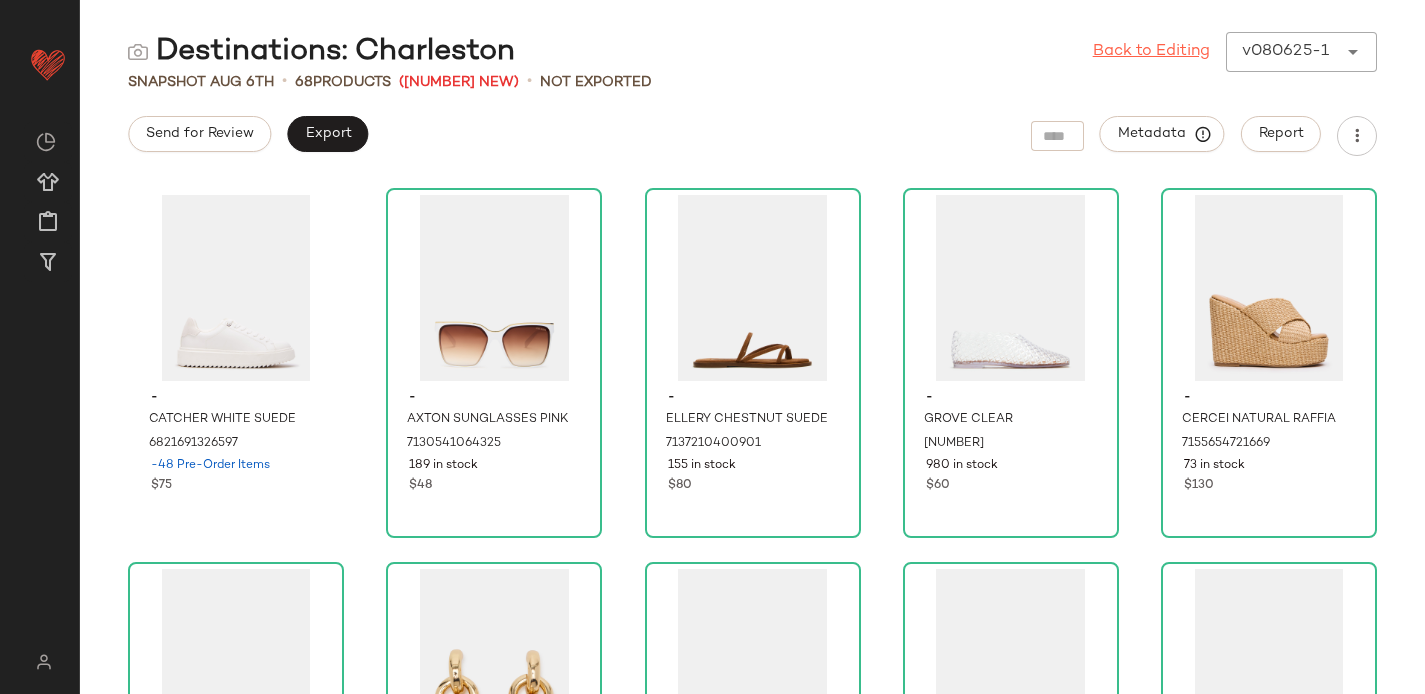 click on "Back to Editing" at bounding box center (1151, 52) 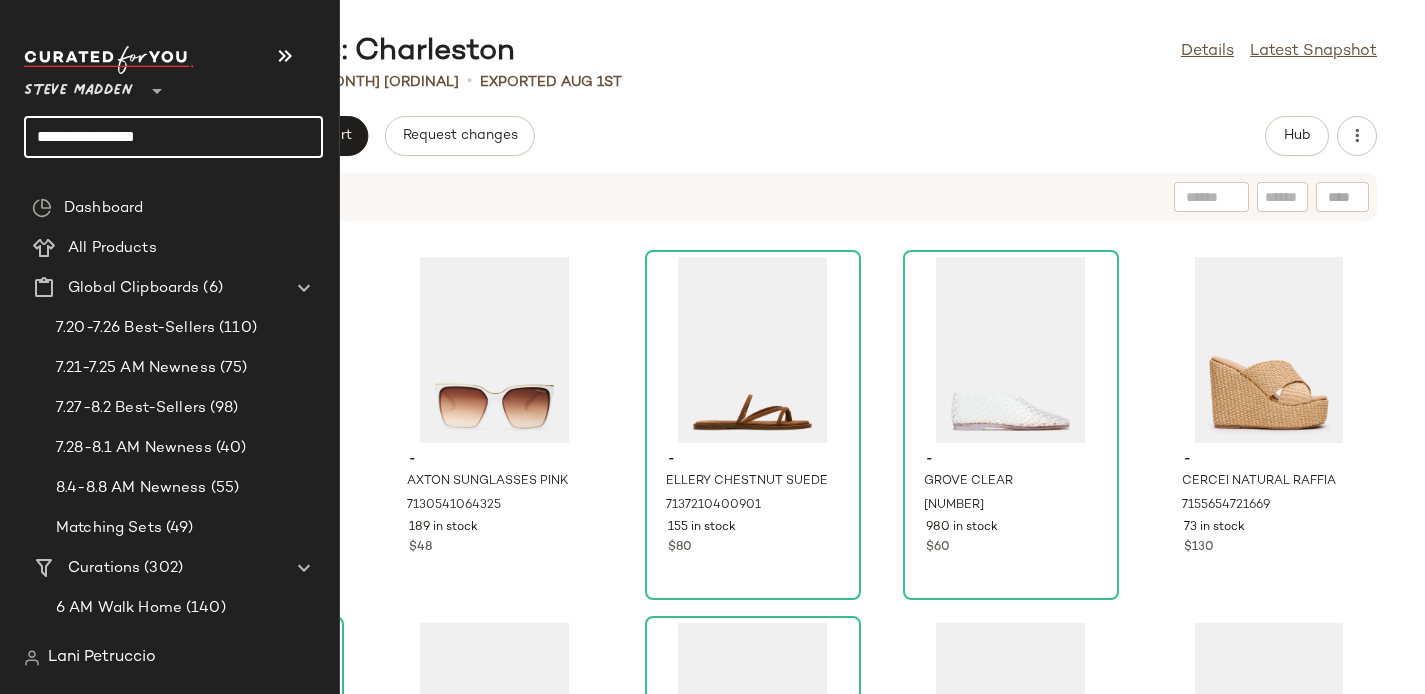 click on "**********" 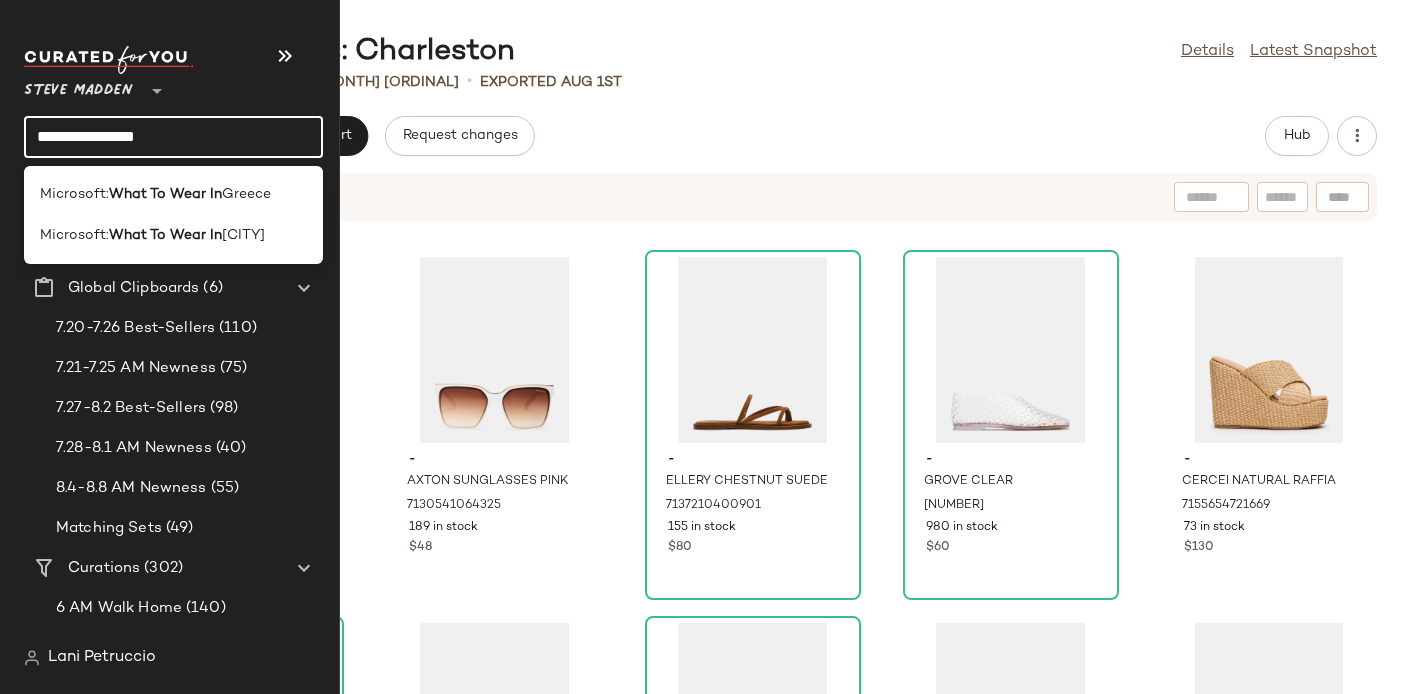 click on "**********" 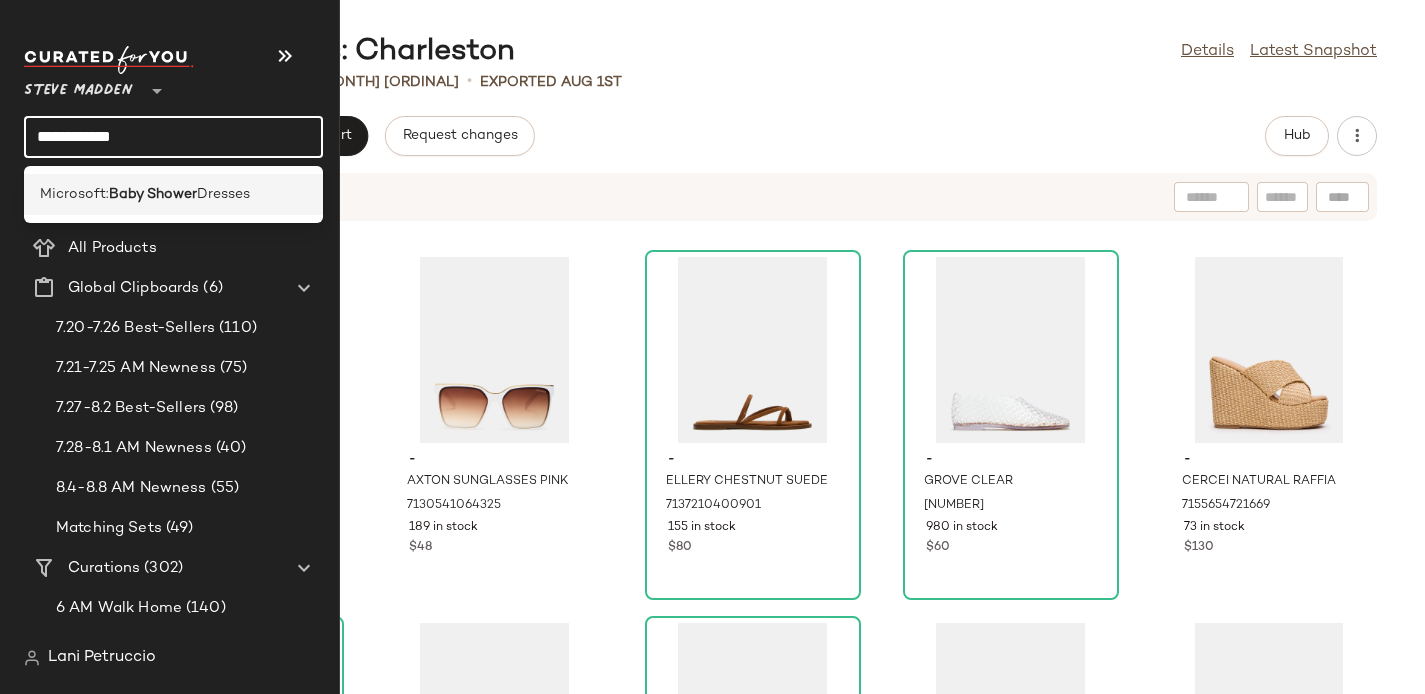 click on "Dresses" at bounding box center (223, 194) 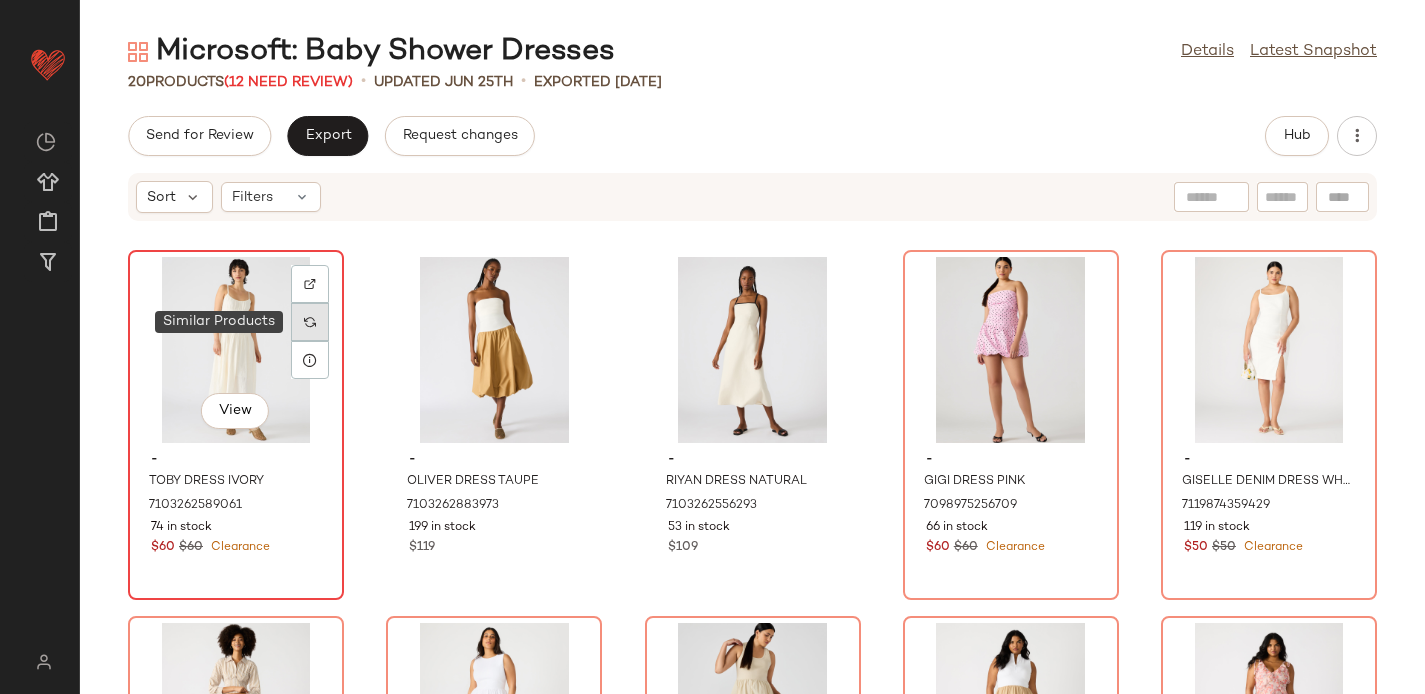 click 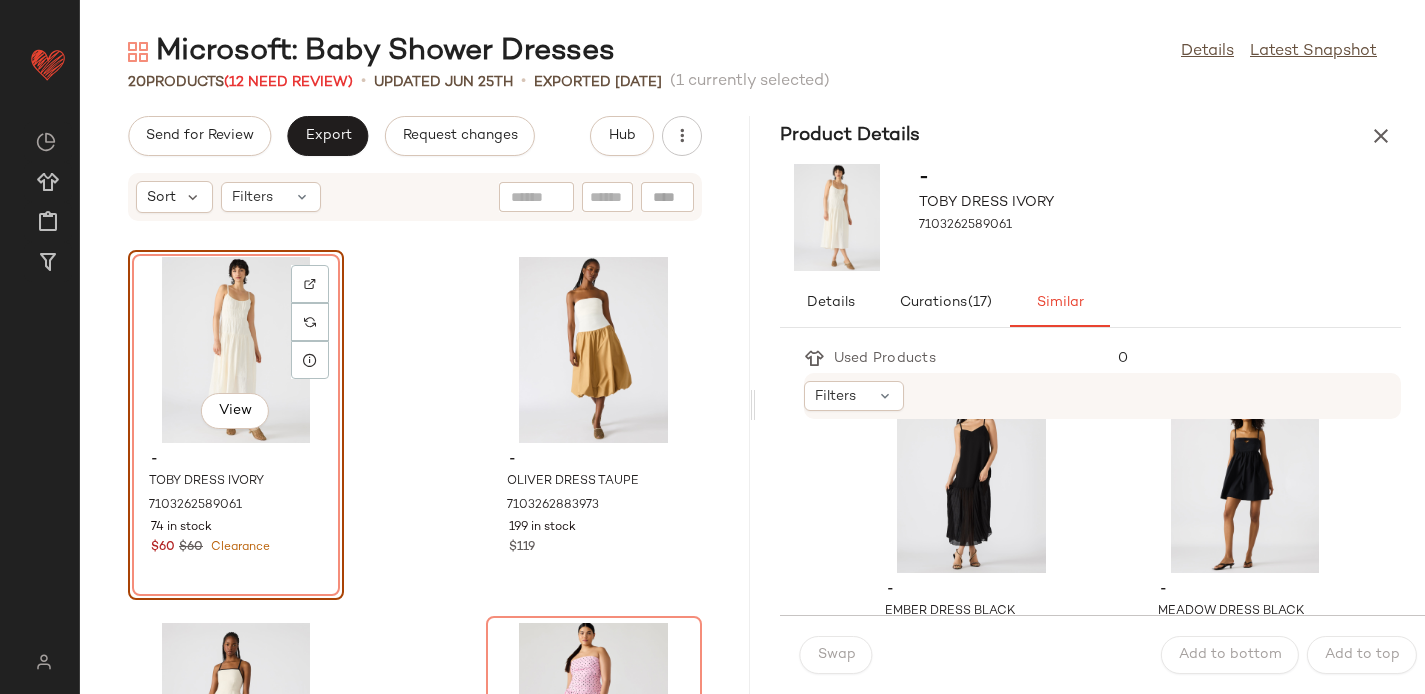 scroll, scrollTop: 52, scrollLeft: 0, axis: vertical 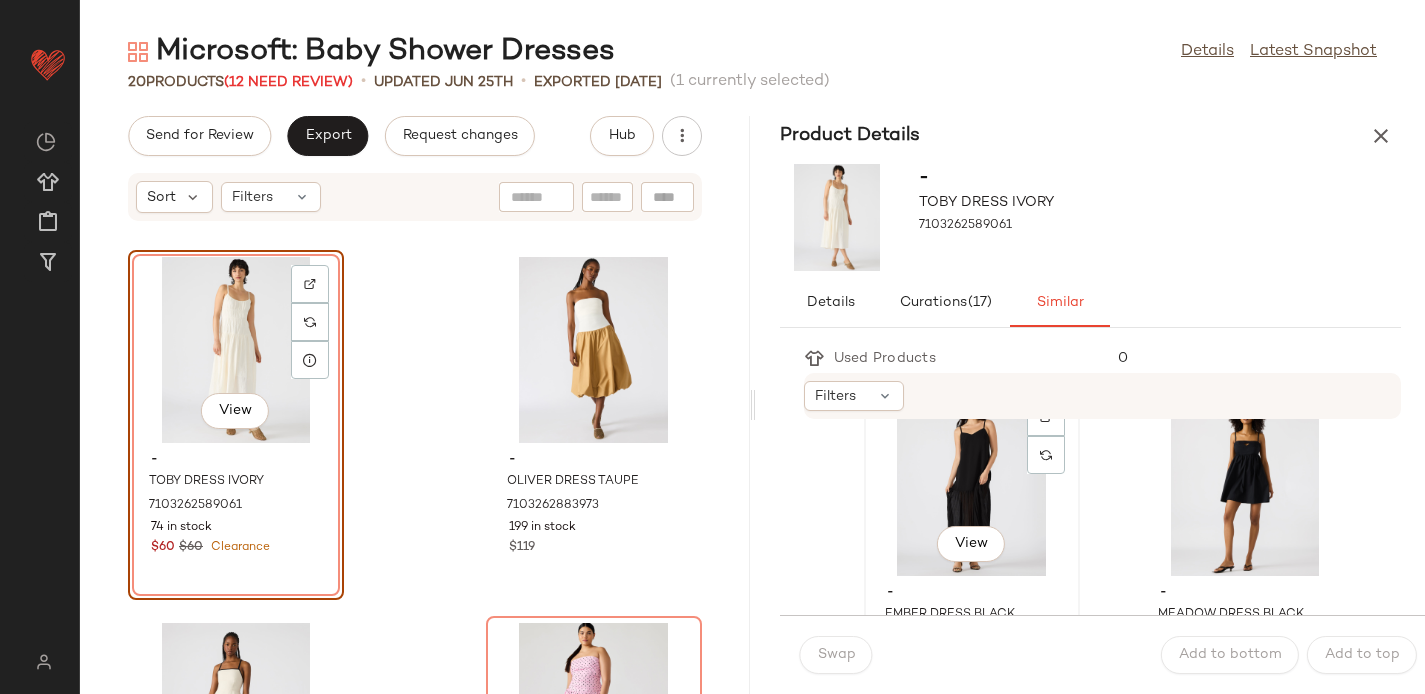 click on "View" at bounding box center [971, 544] 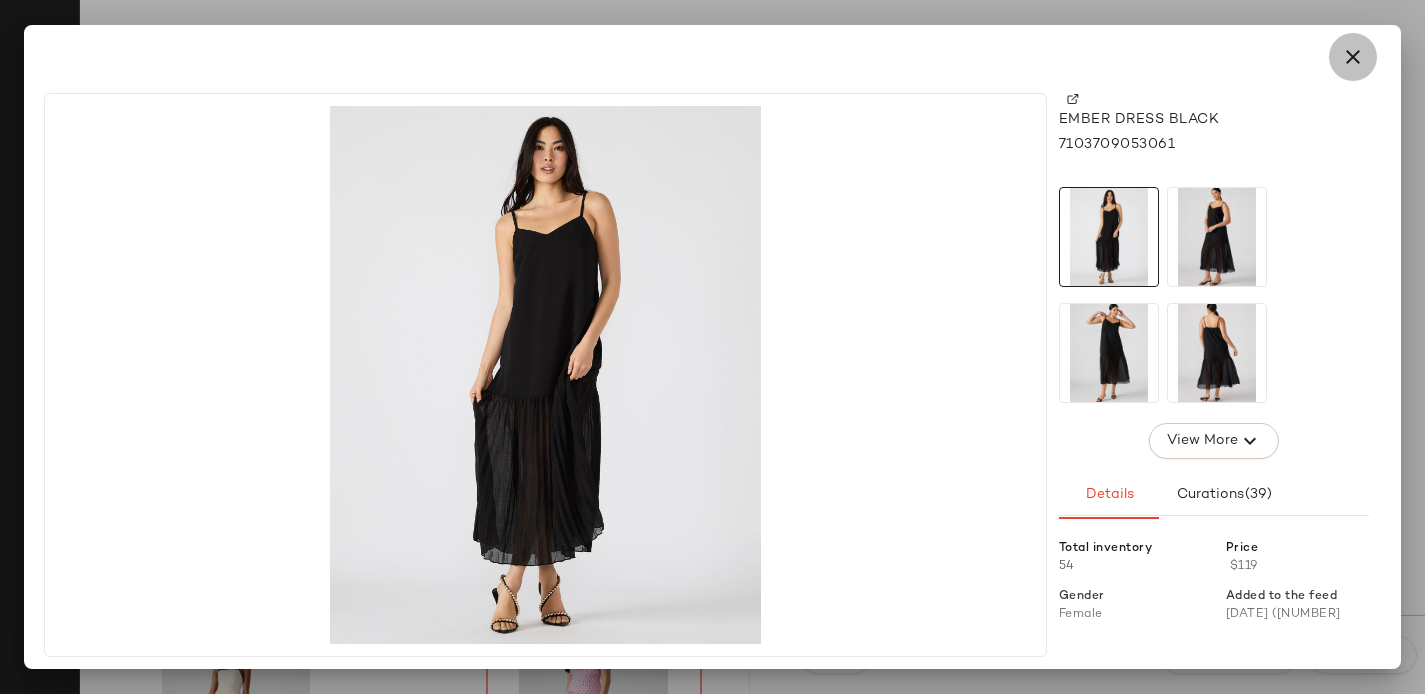 click at bounding box center [1353, 57] 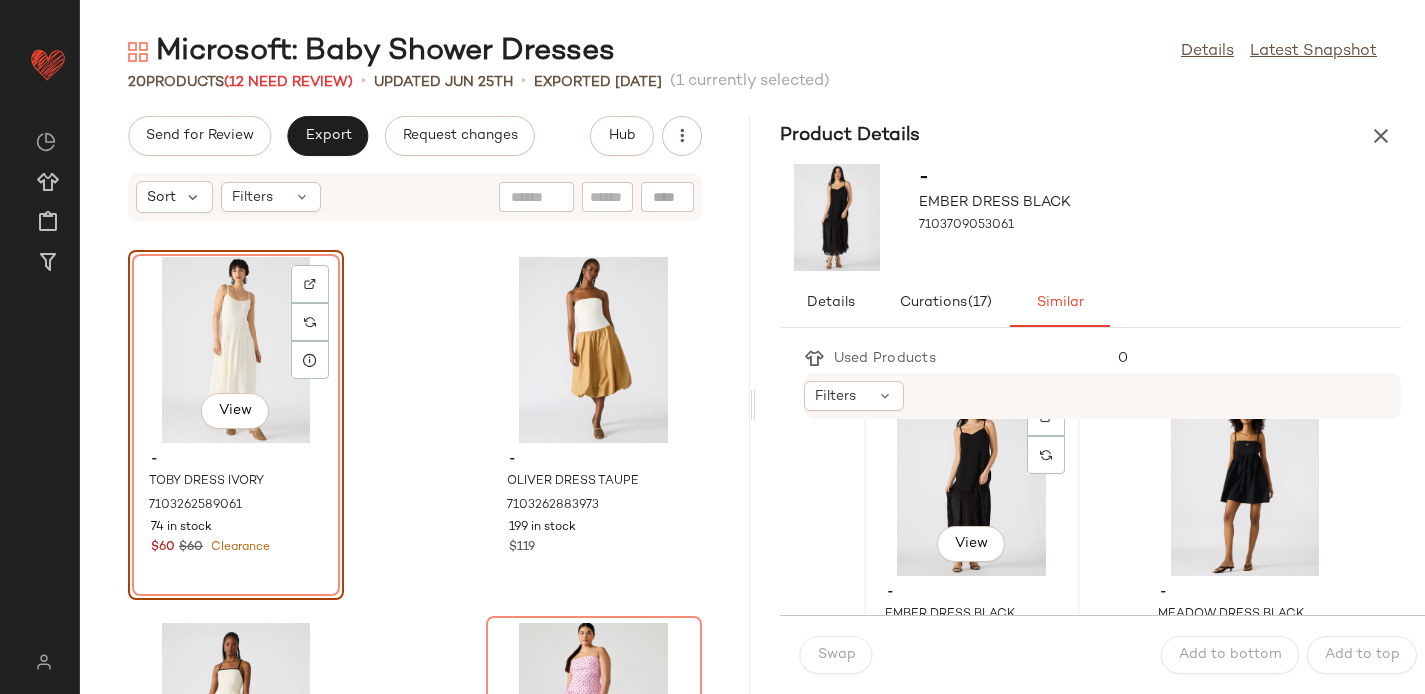 click on "View" 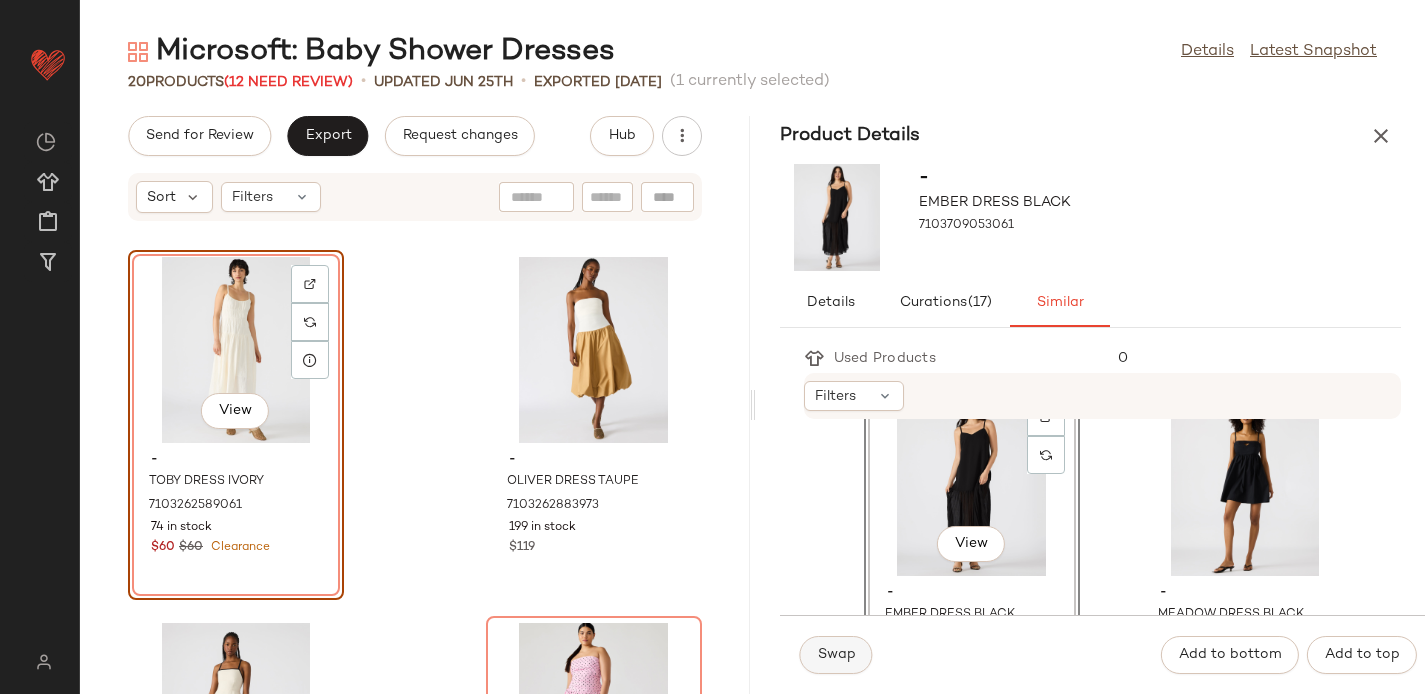 click on "Swap" 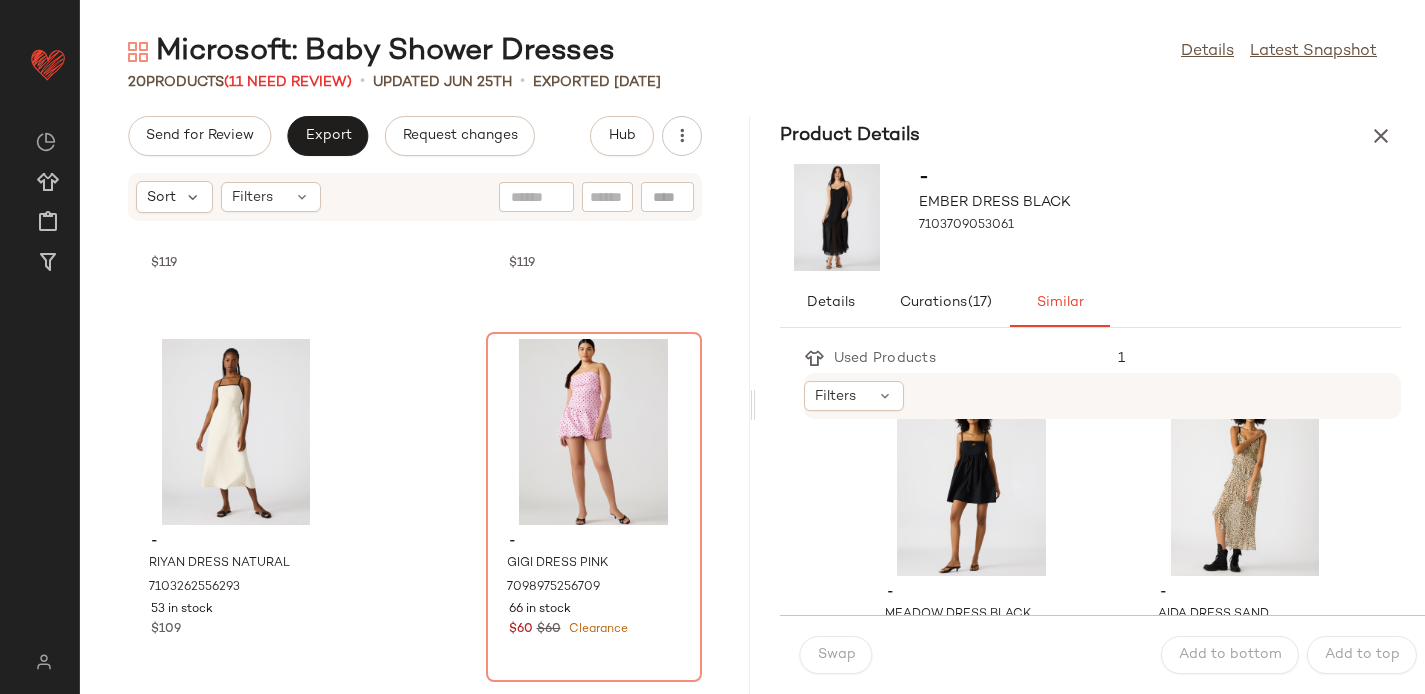 scroll, scrollTop: 306, scrollLeft: 0, axis: vertical 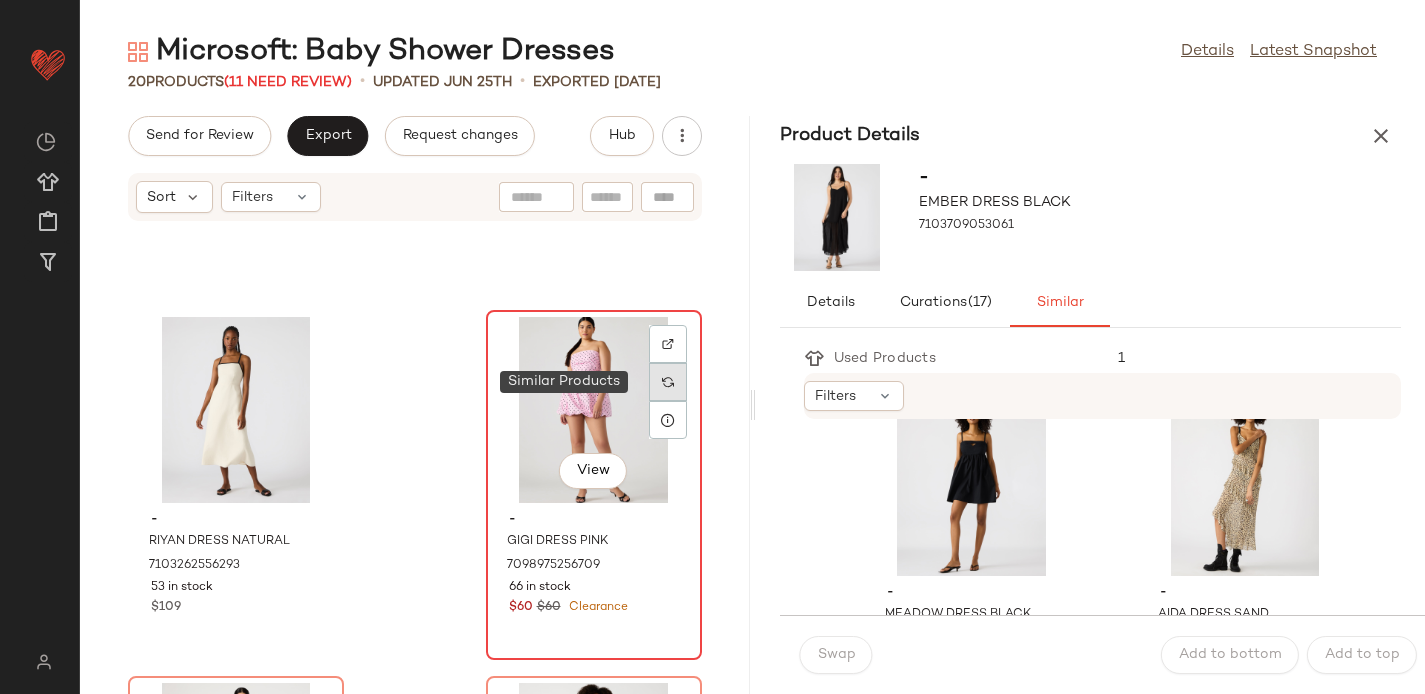 click 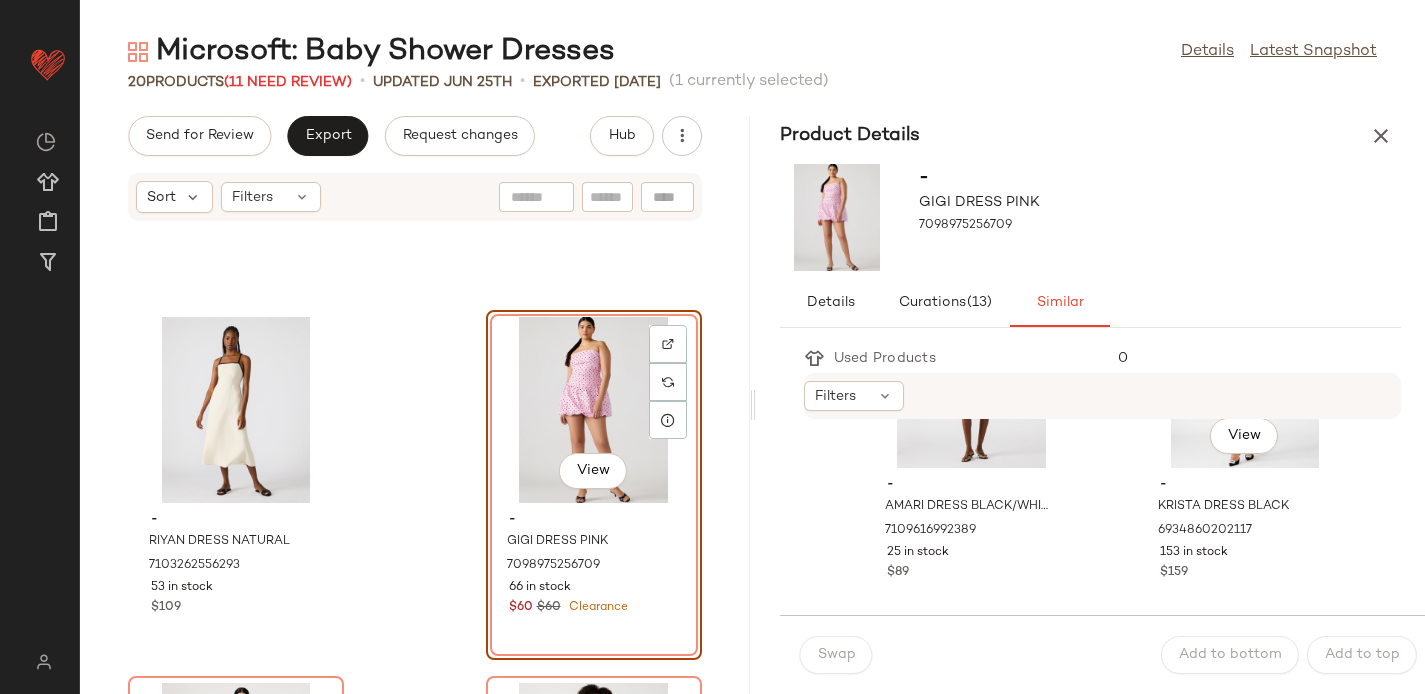 scroll, scrollTop: 564, scrollLeft: 0, axis: vertical 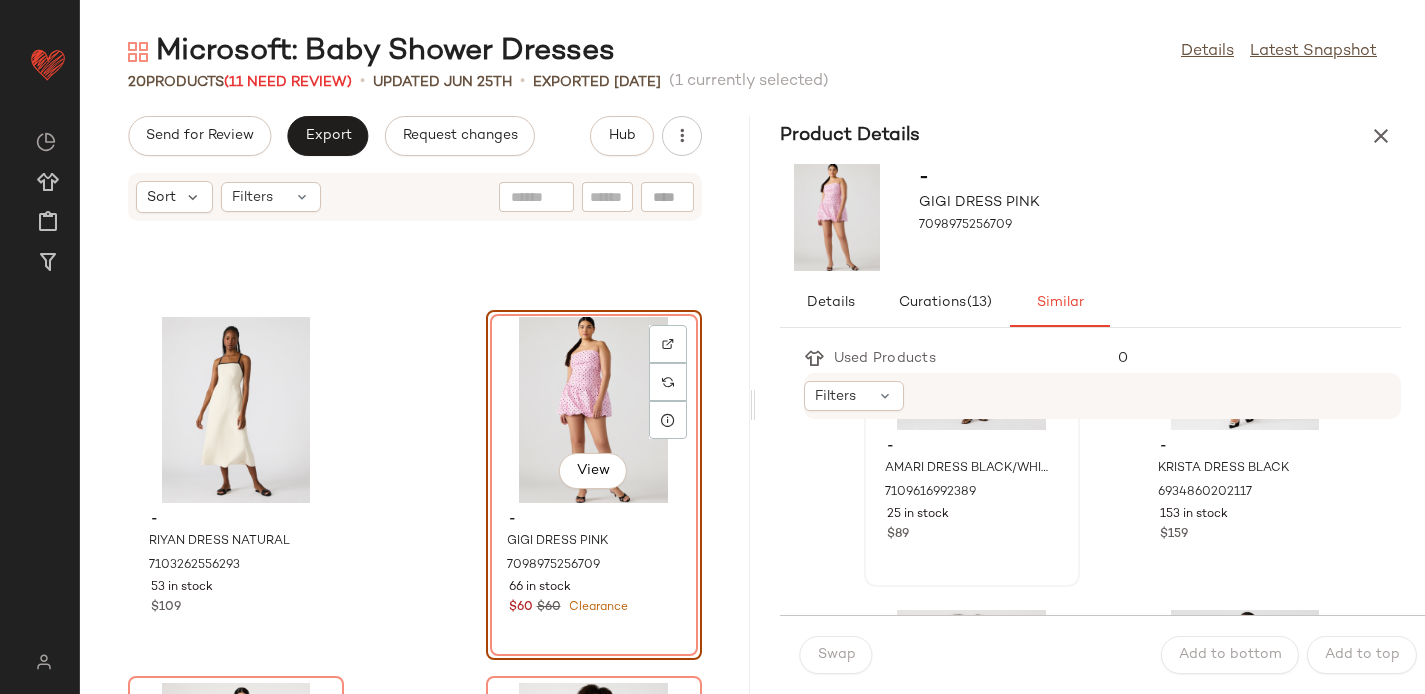 click on "$89" at bounding box center [972, 535] 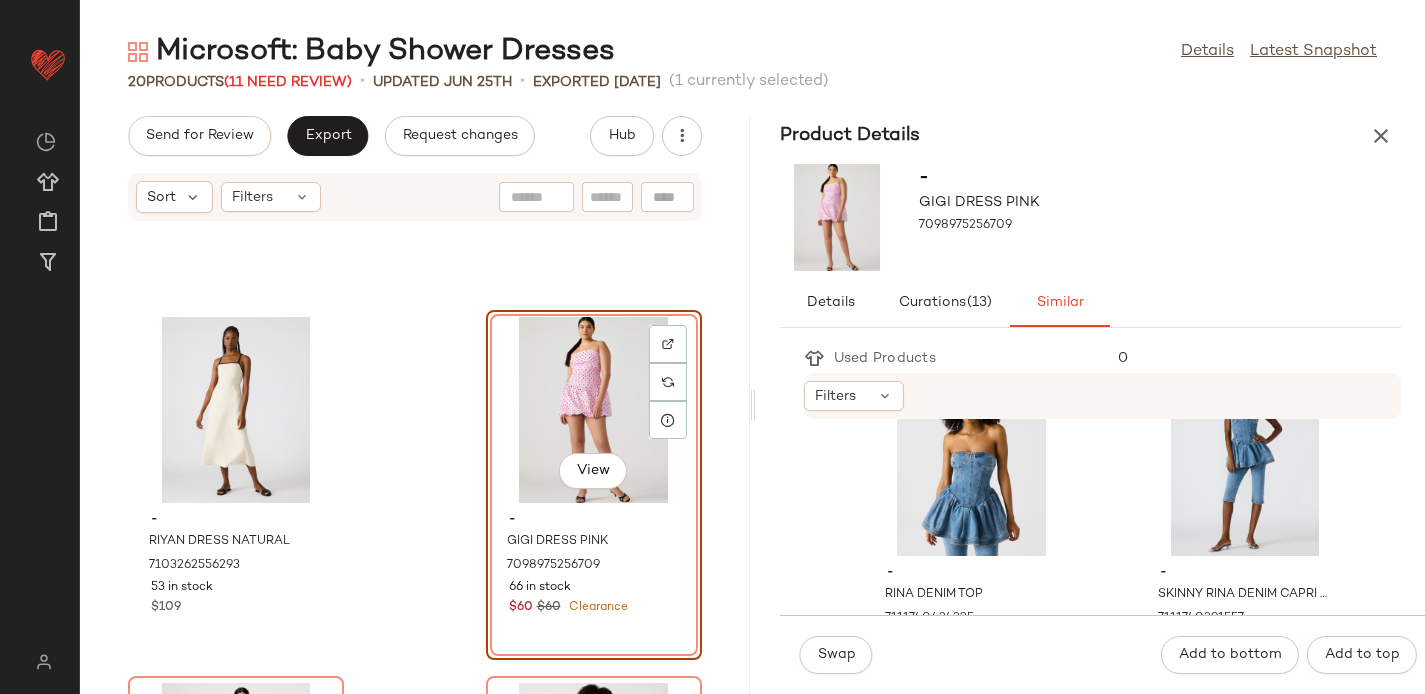 scroll, scrollTop: 803, scrollLeft: 0, axis: vertical 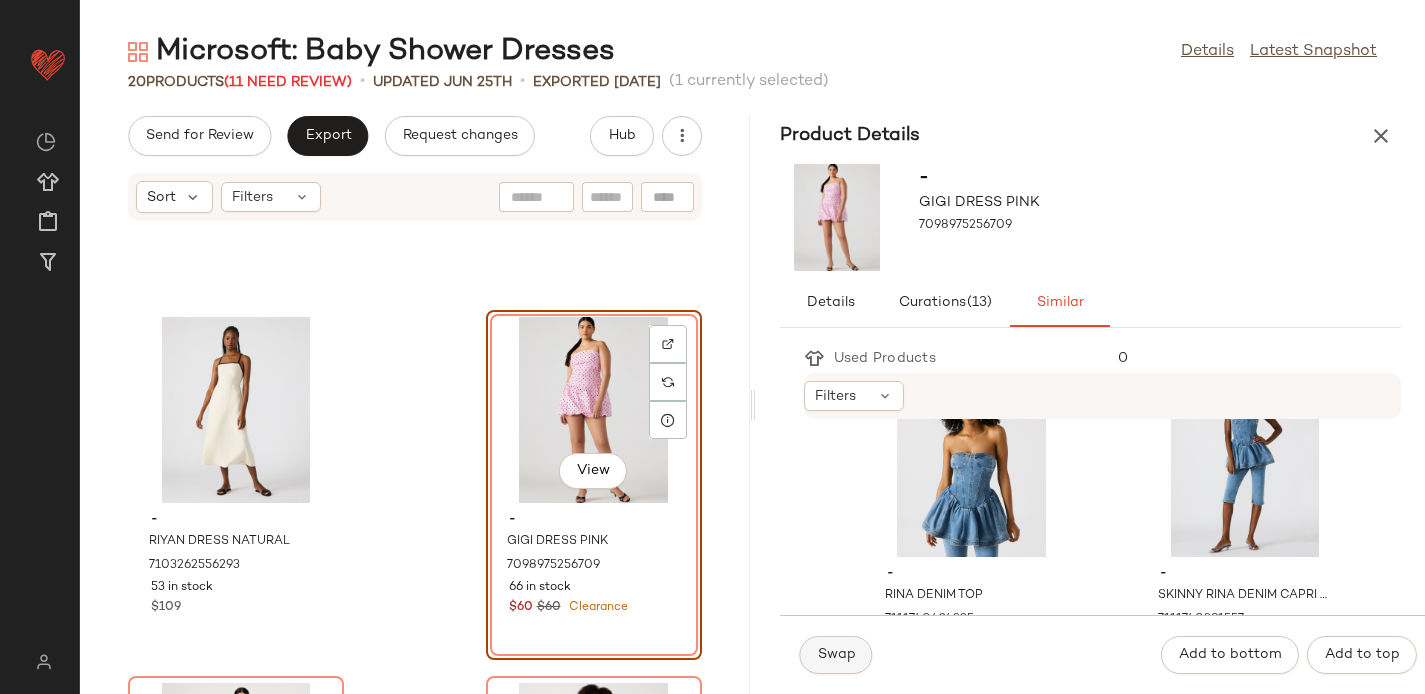 click on "Swap" 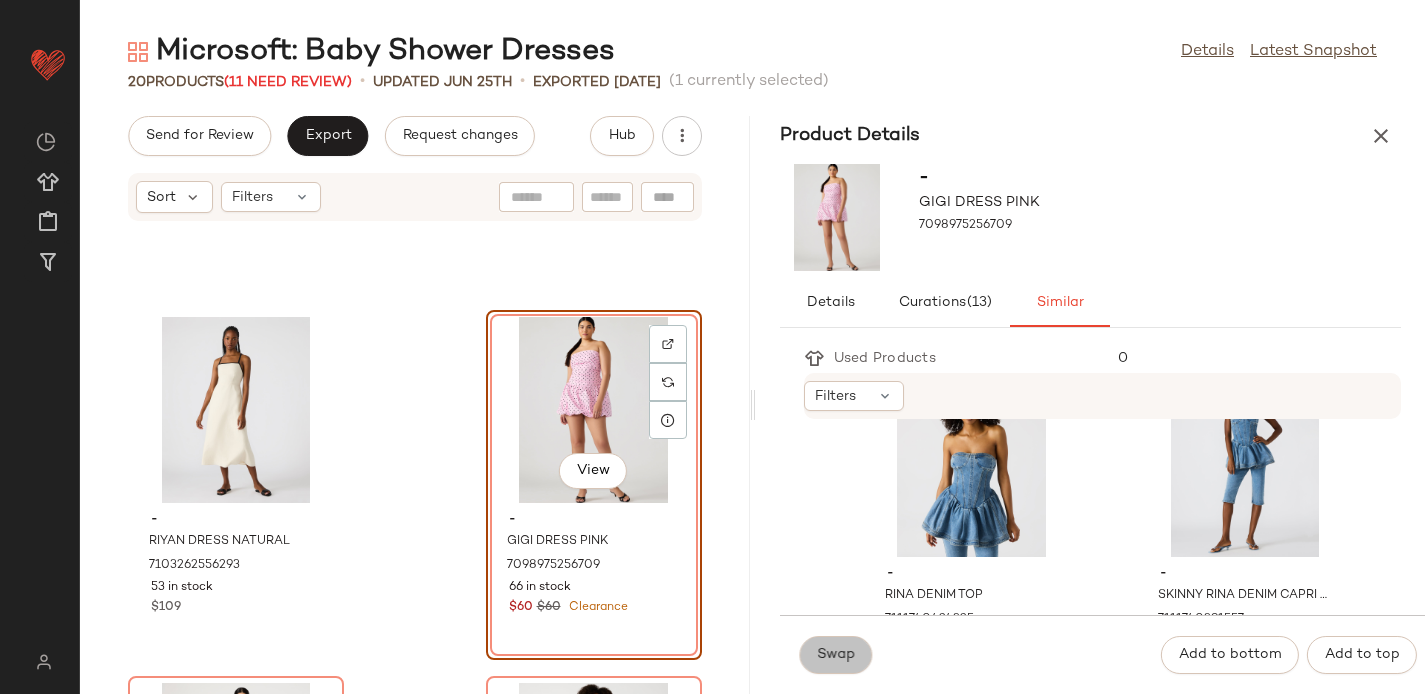 scroll, scrollTop: 437, scrollLeft: 0, axis: vertical 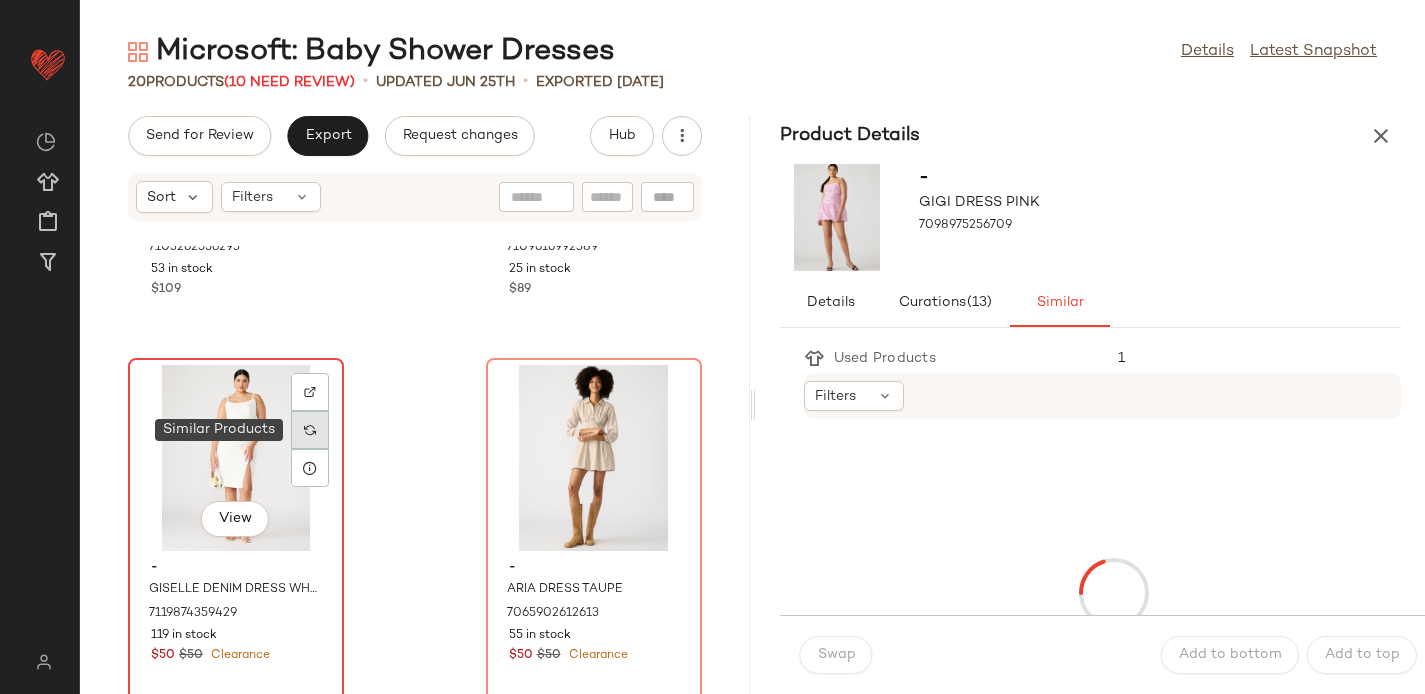 click 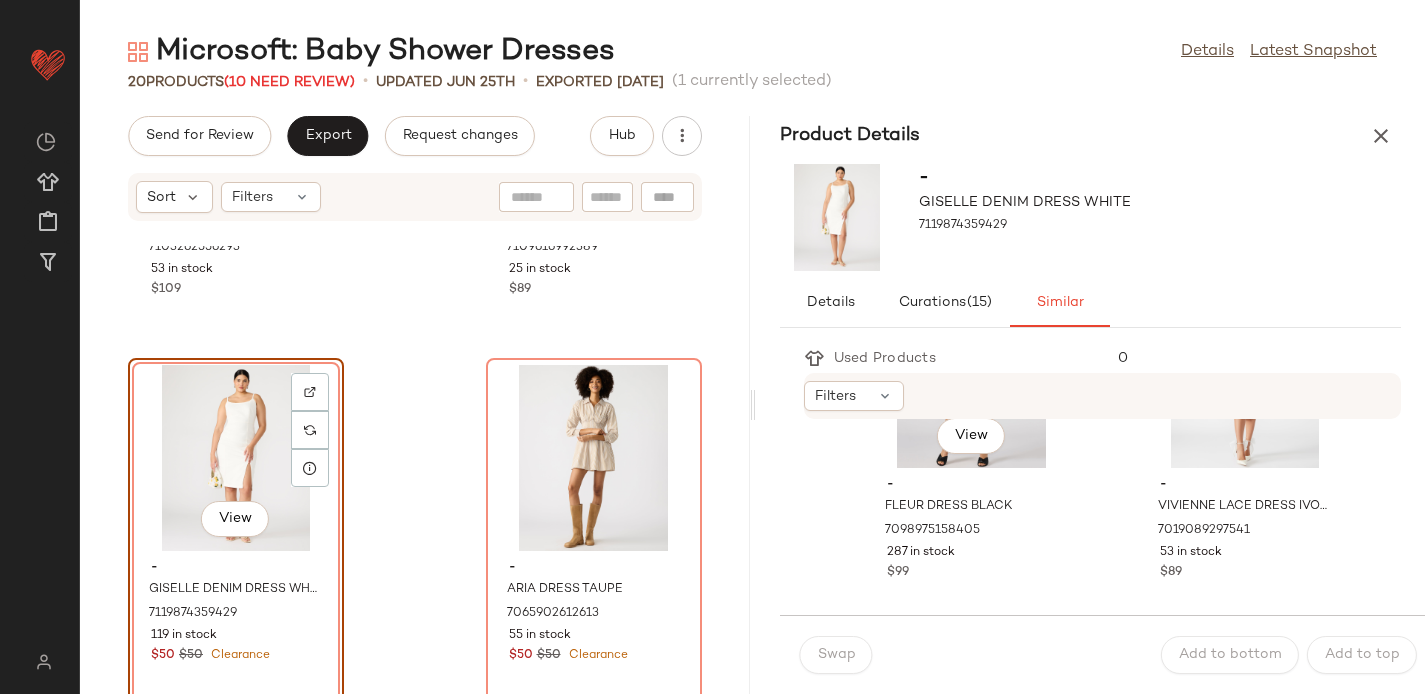 scroll, scrollTop: 529, scrollLeft: 0, axis: vertical 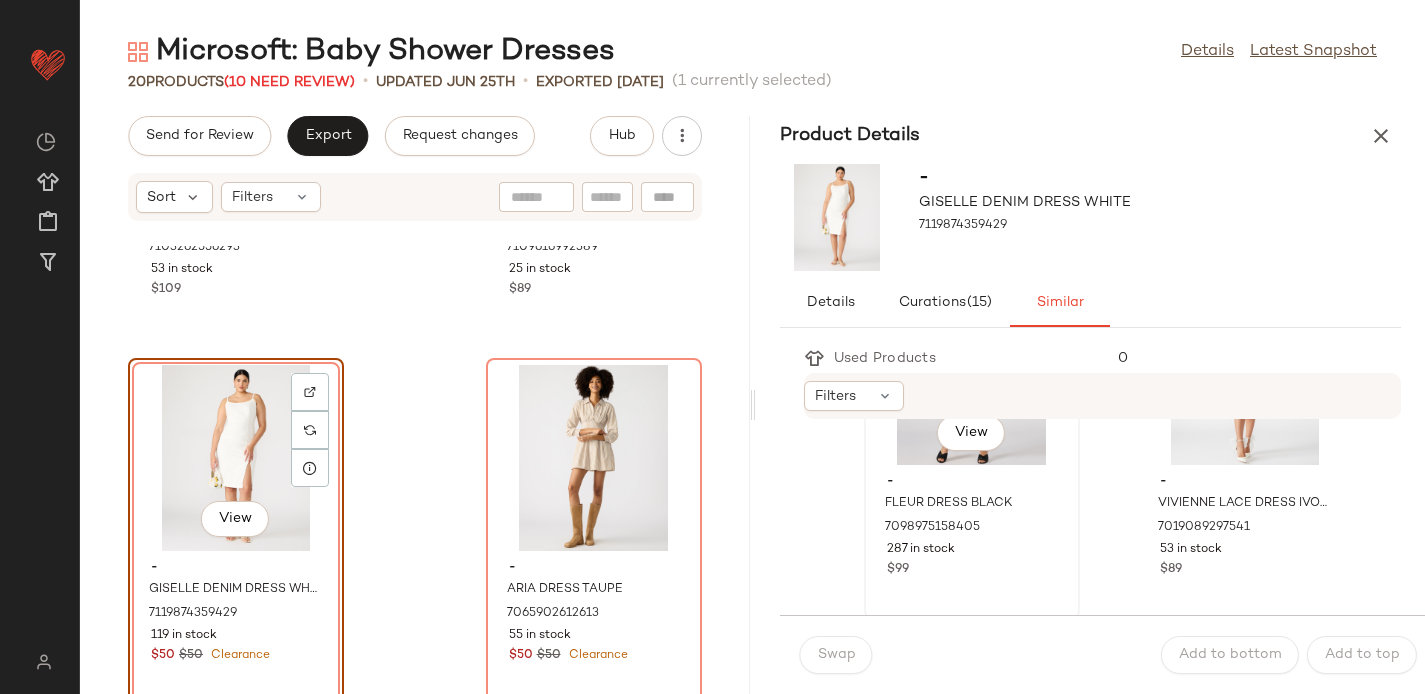 click on "View  - FLEUR DRESS BLACK 7098975158405 287 in stock $99" at bounding box center [972, 447] 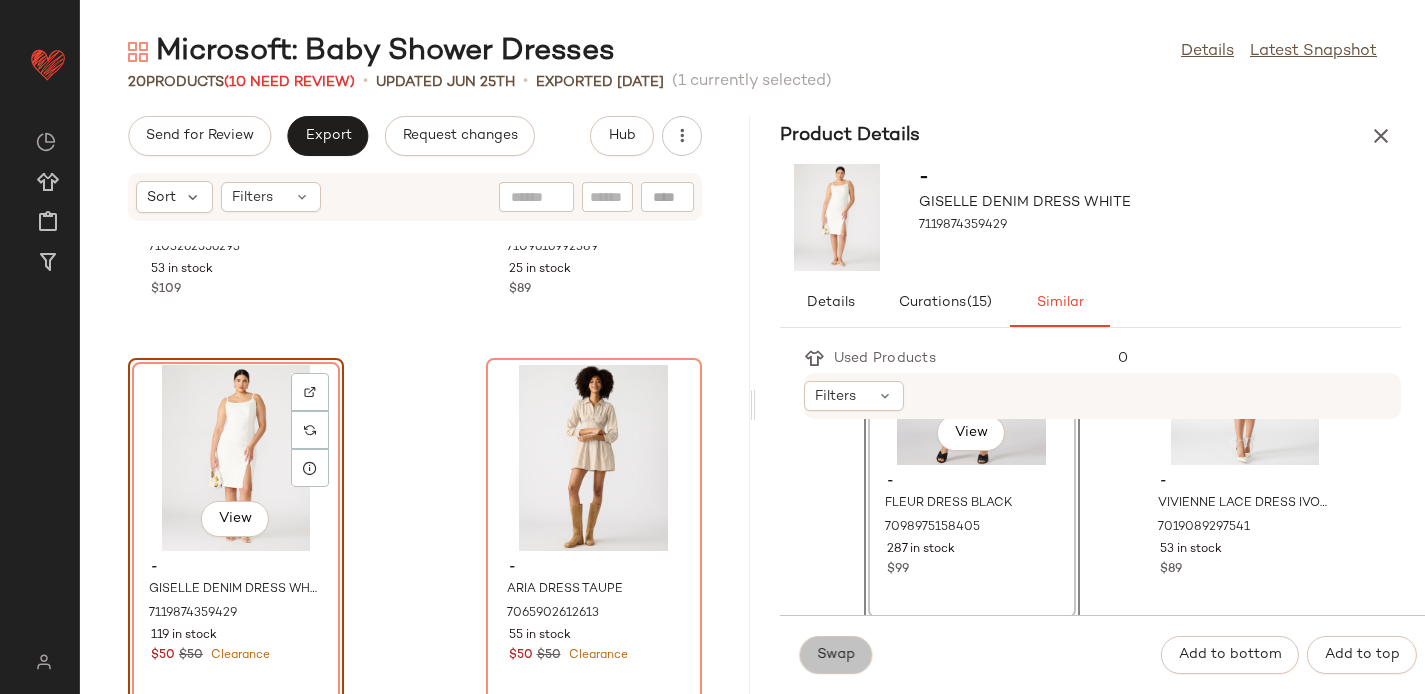 click on "Swap" 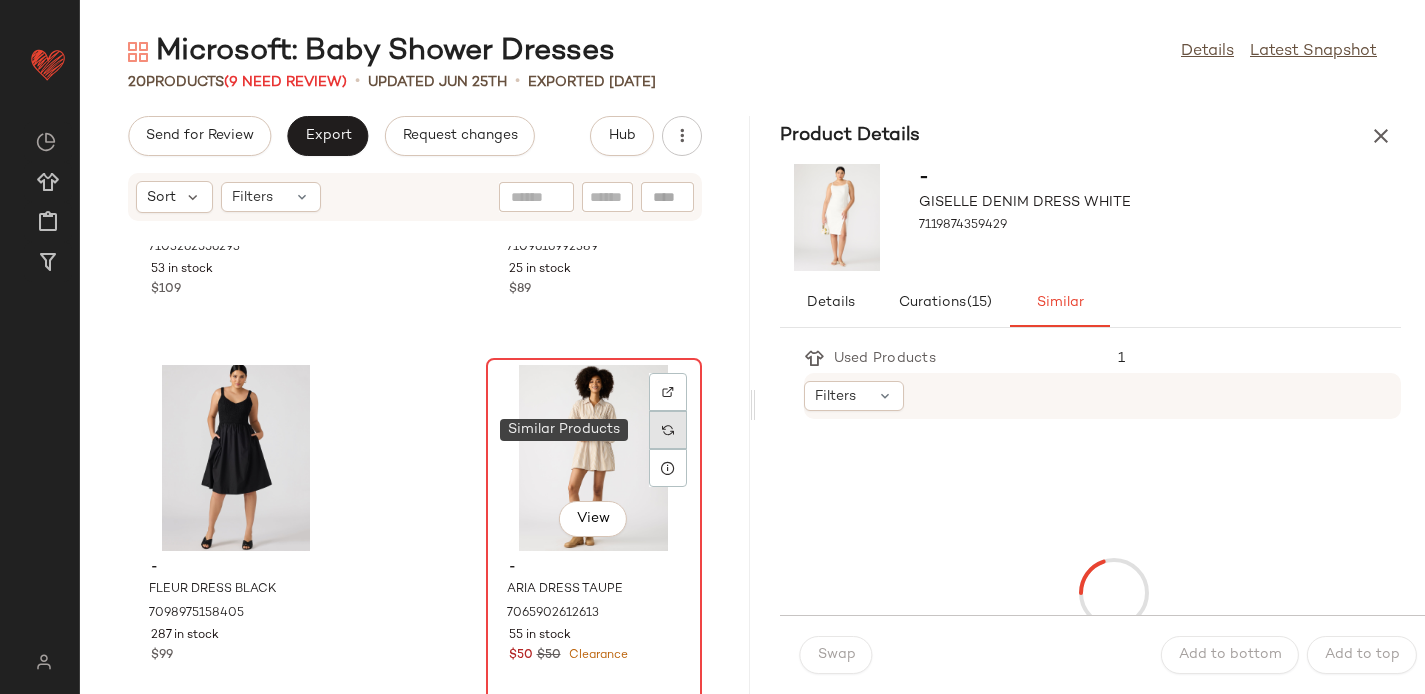 click 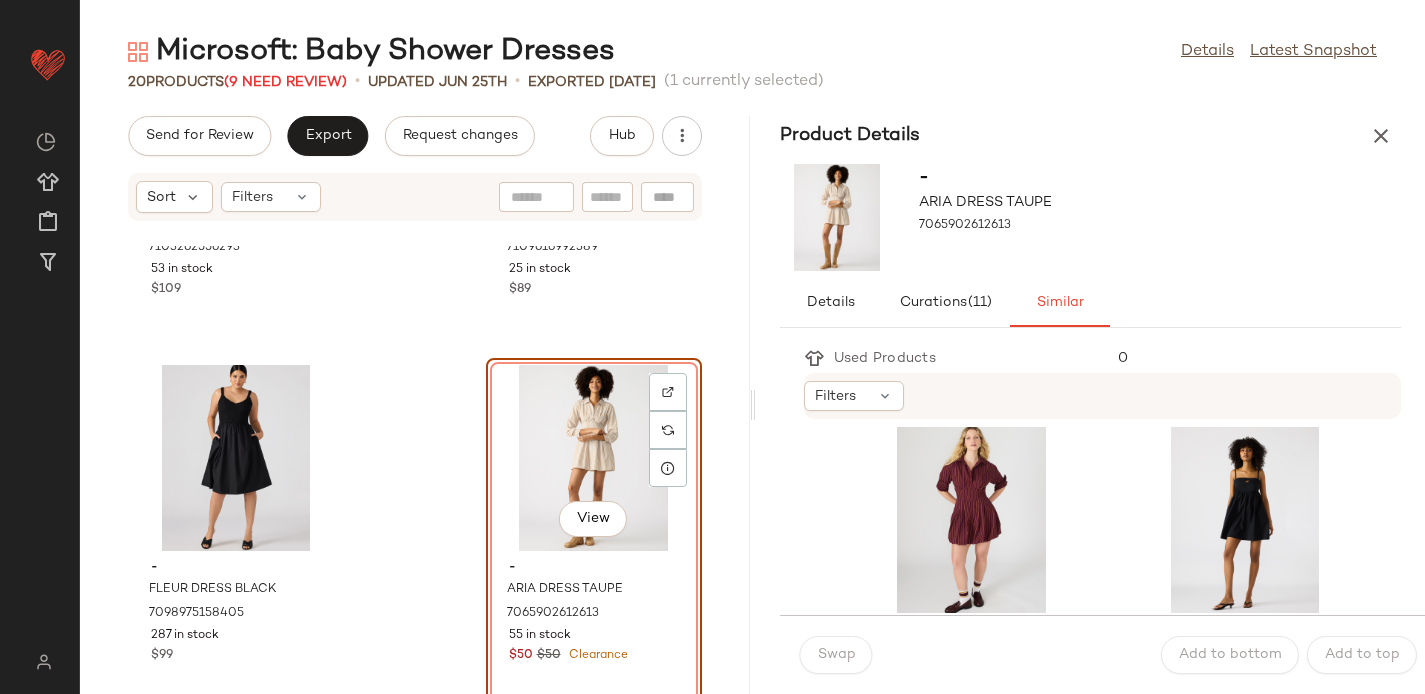 scroll, scrollTop: 16, scrollLeft: 0, axis: vertical 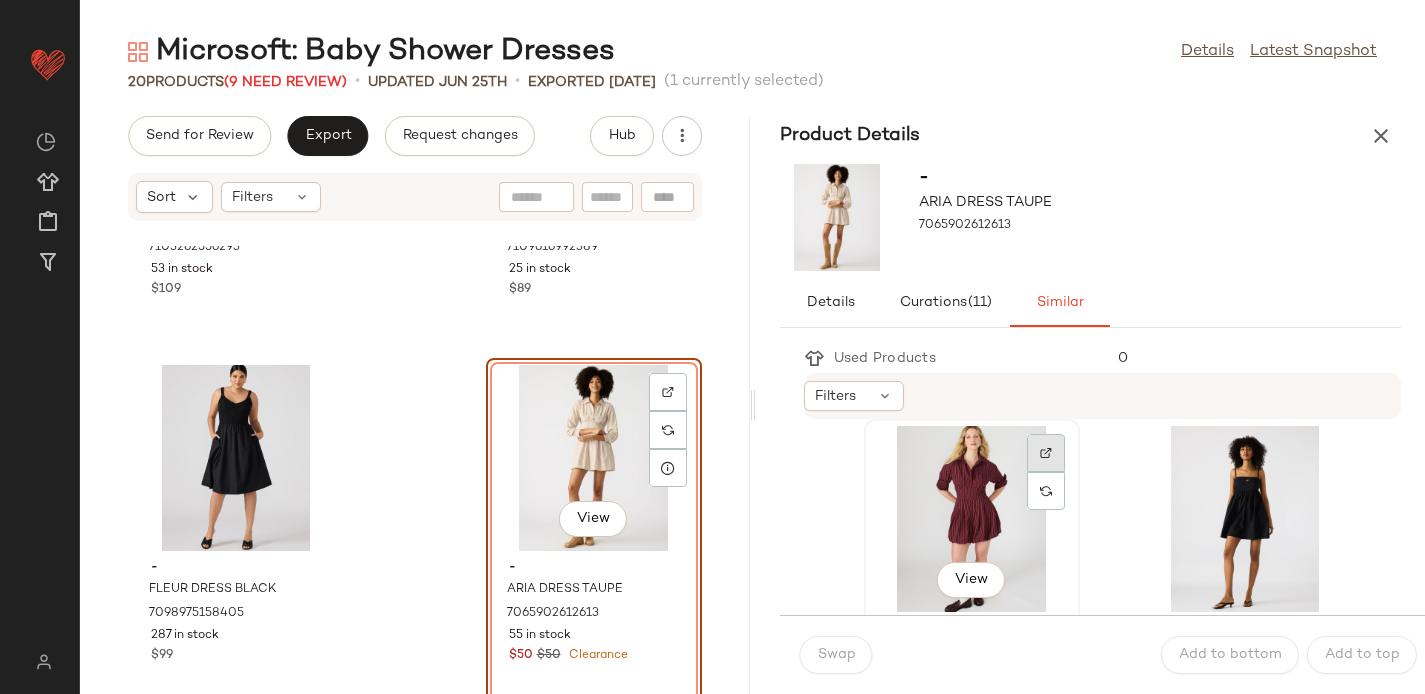 click 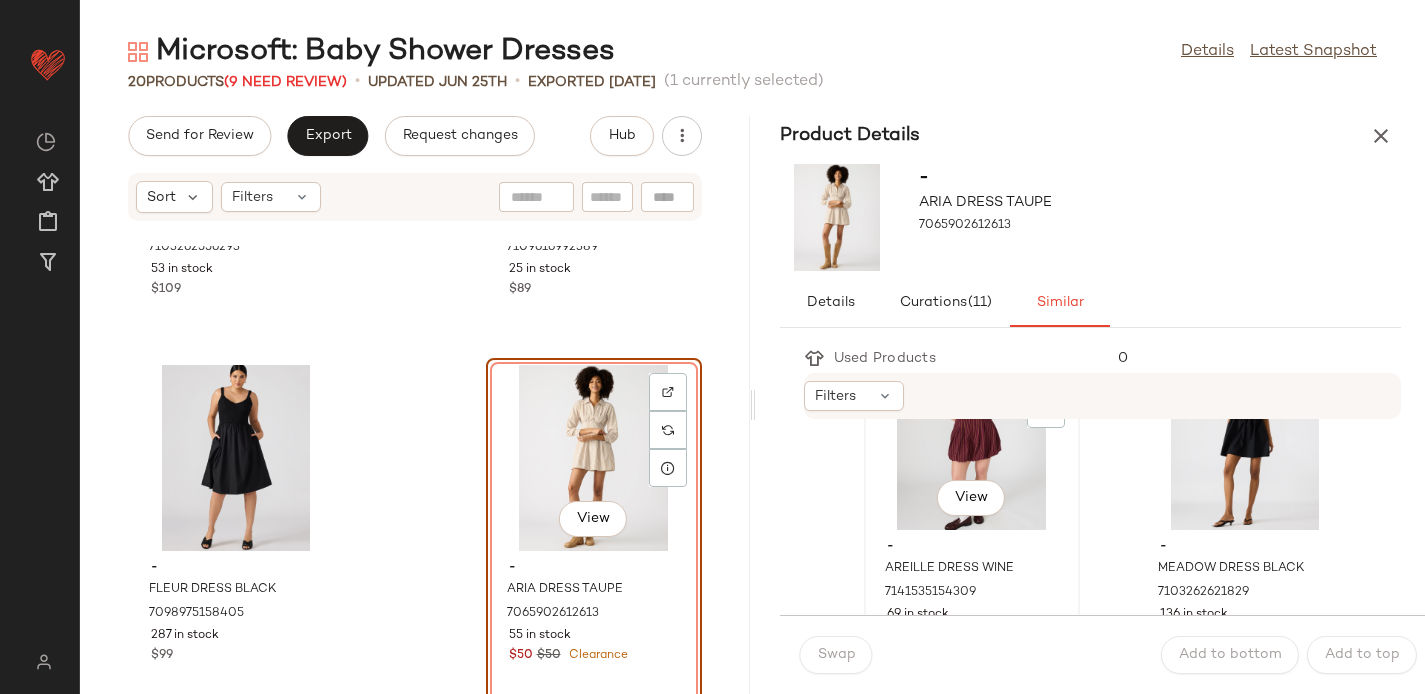 scroll, scrollTop: 0, scrollLeft: 0, axis: both 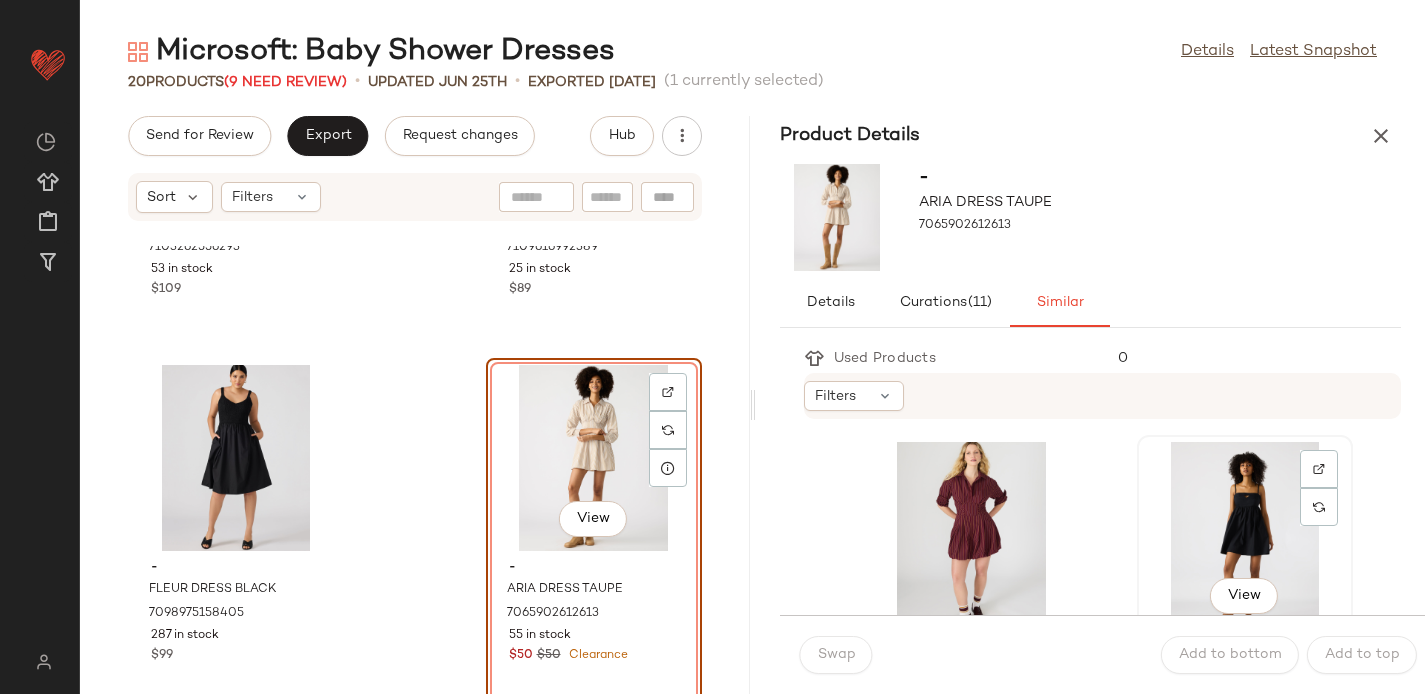click on "View" 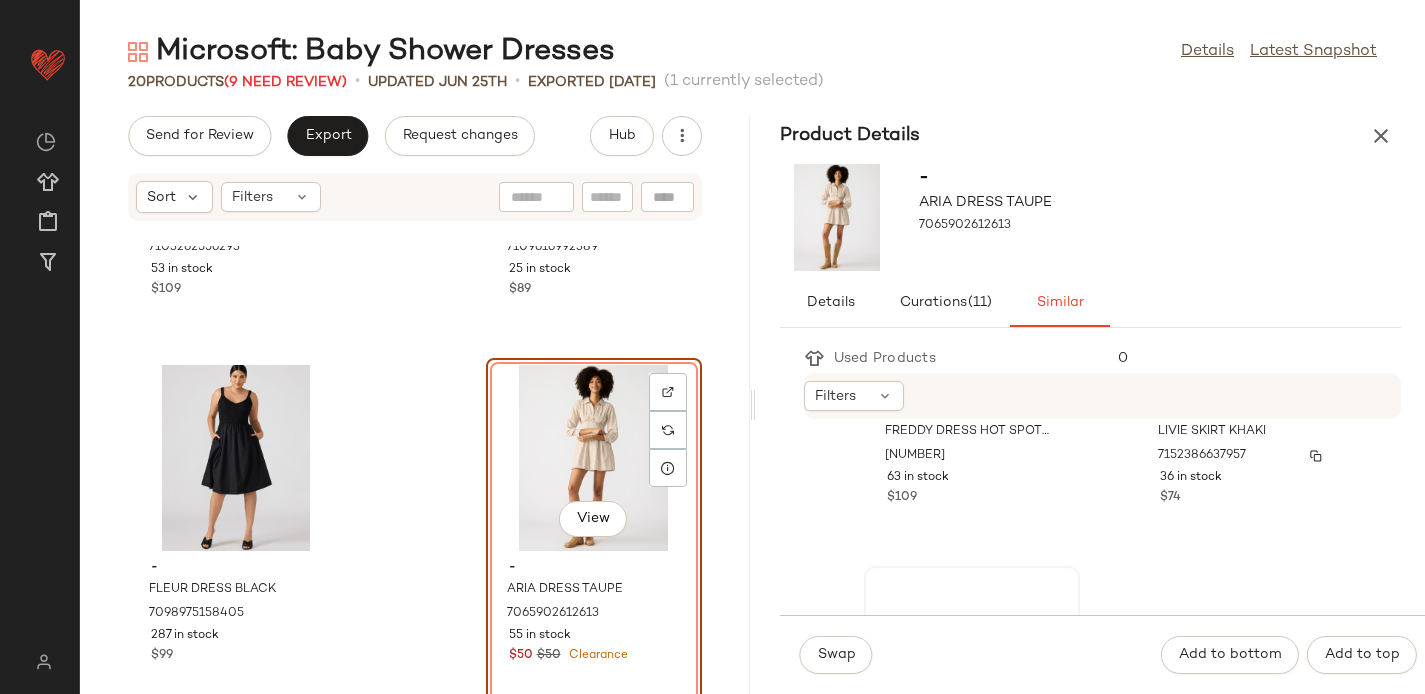 scroll, scrollTop: 1722, scrollLeft: 0, axis: vertical 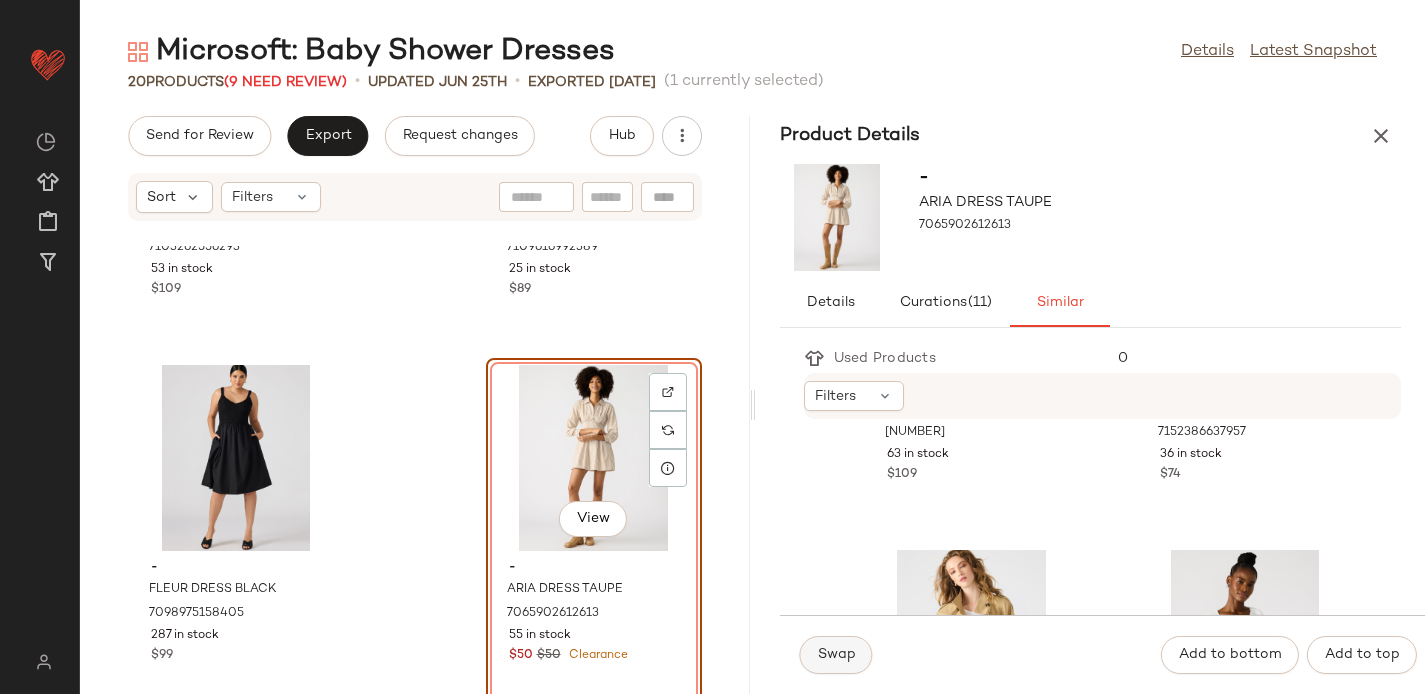click on "Swap" 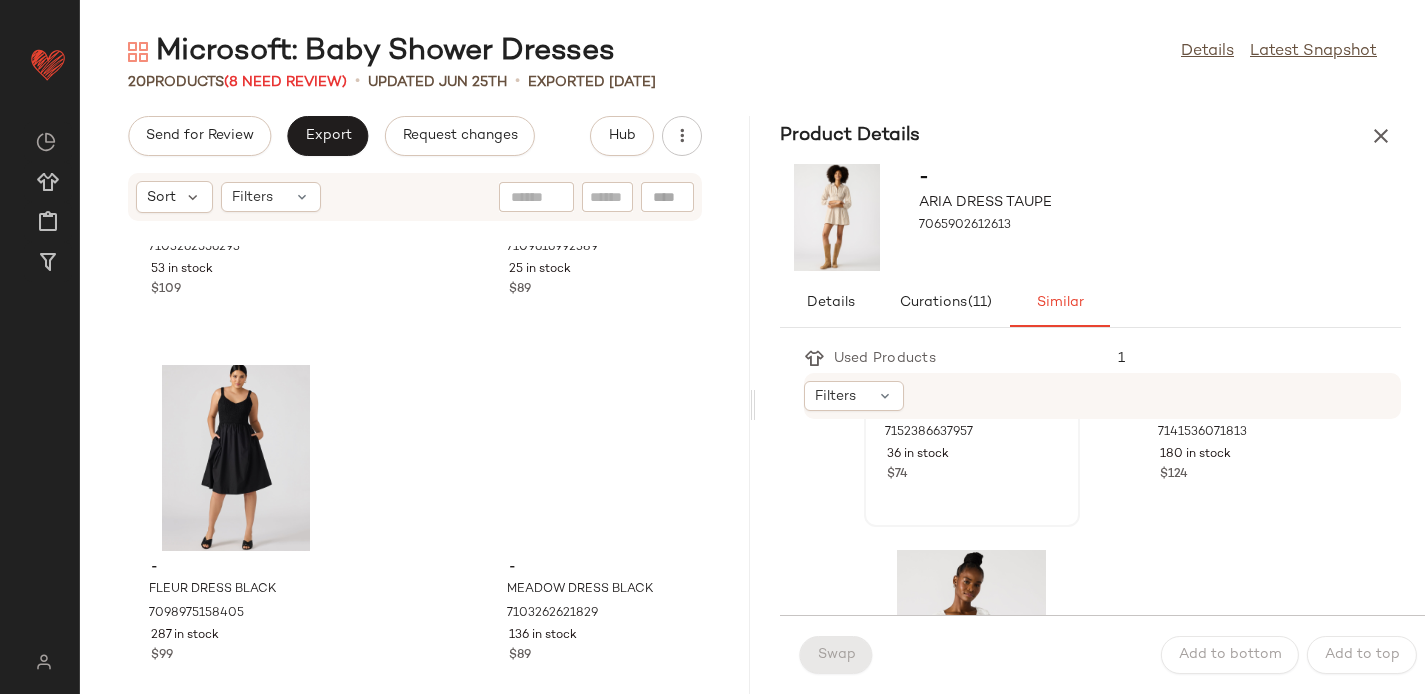 scroll, scrollTop: 1356, scrollLeft: 0, axis: vertical 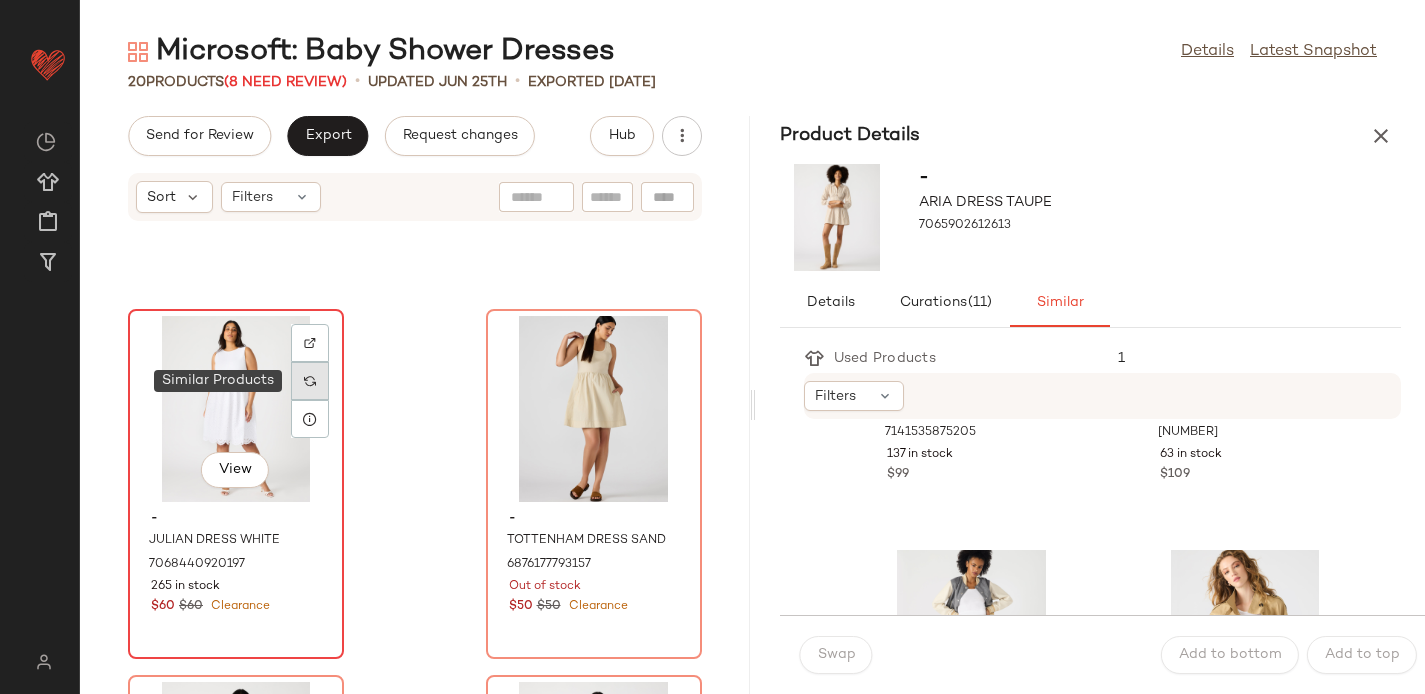 click 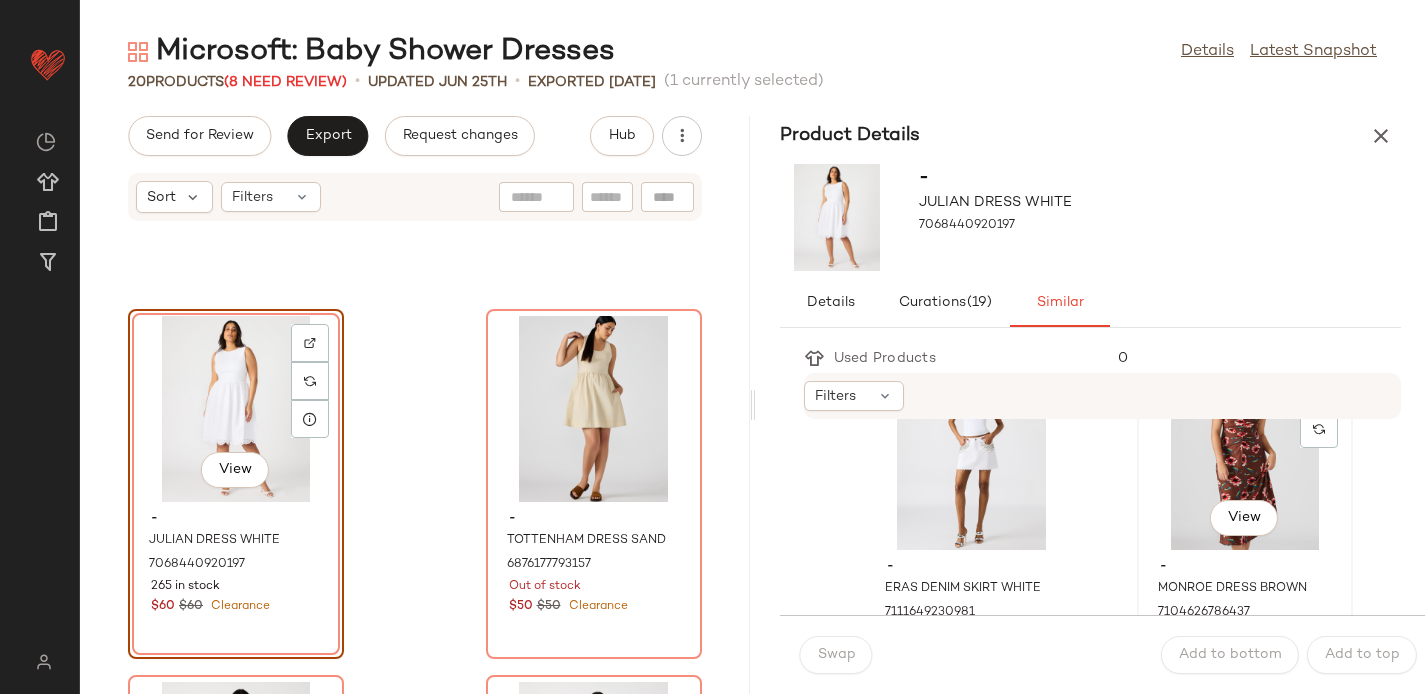 scroll, scrollTop: 1857, scrollLeft: 0, axis: vertical 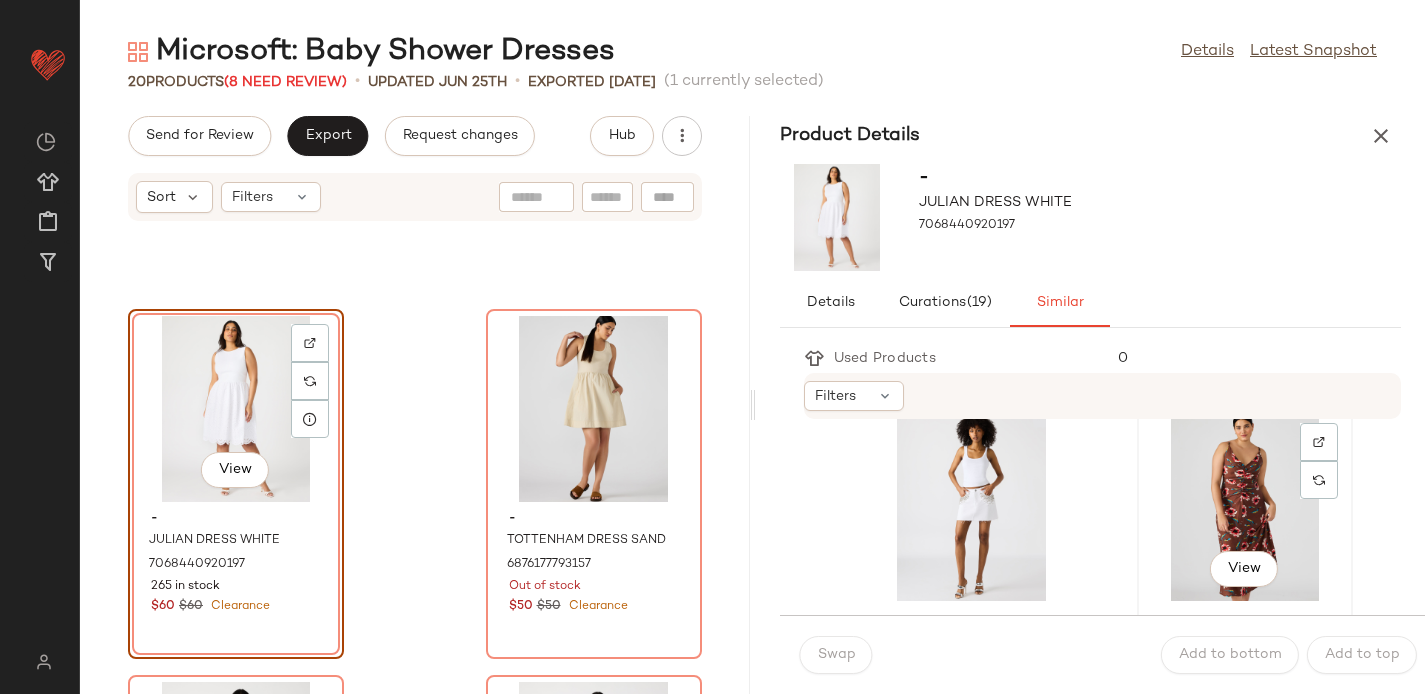 click on "View" 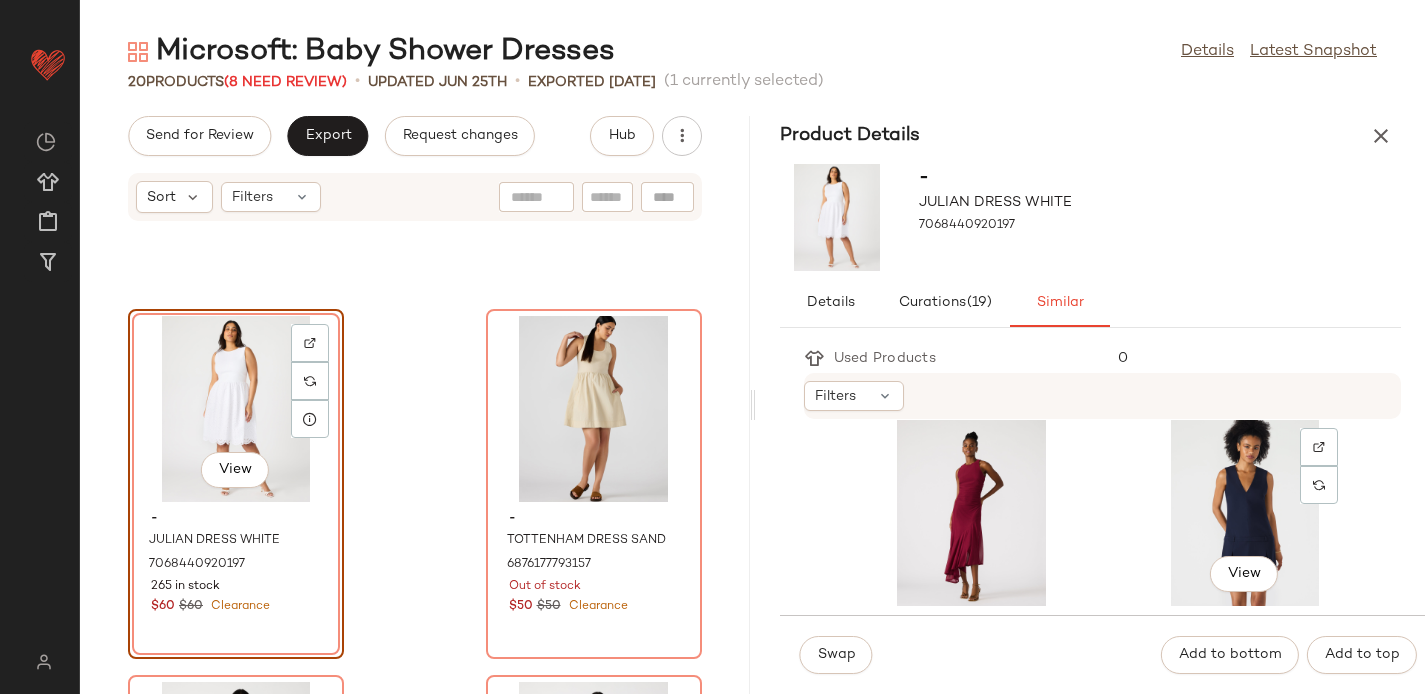 scroll, scrollTop: 2572, scrollLeft: 0, axis: vertical 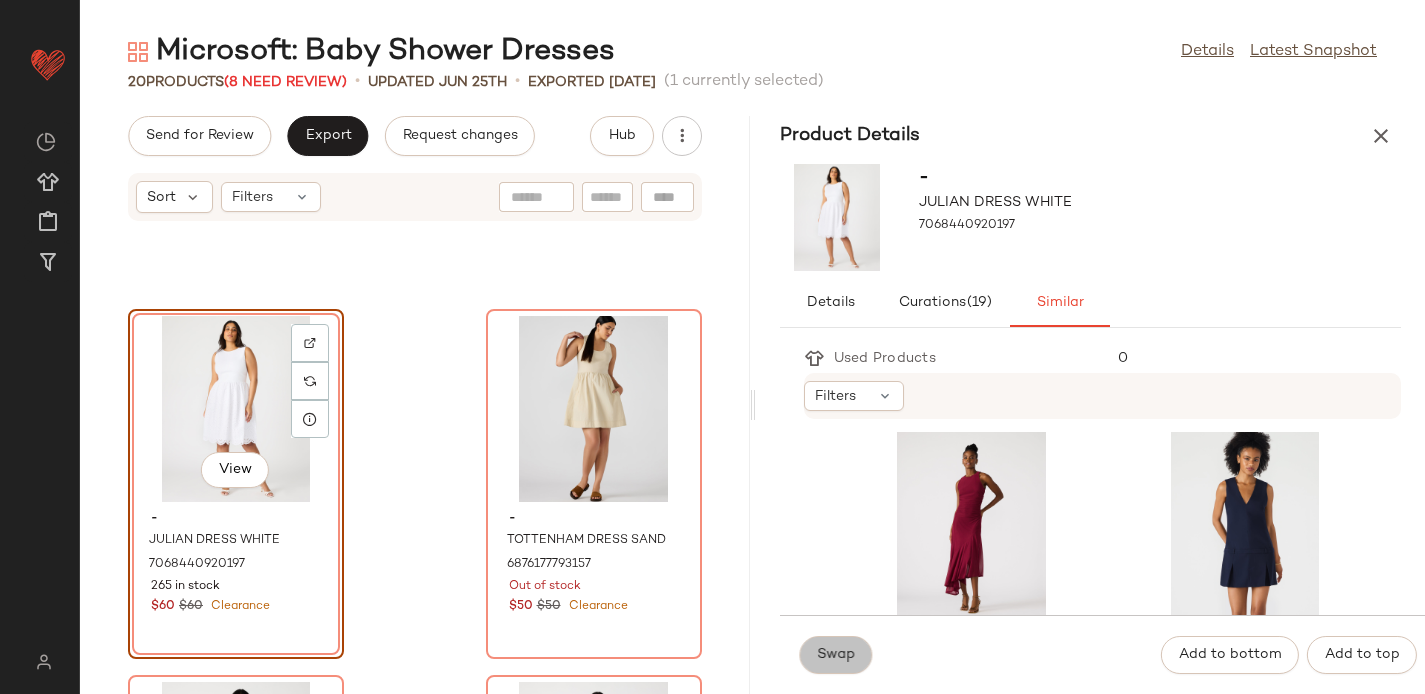 click on "Swap" 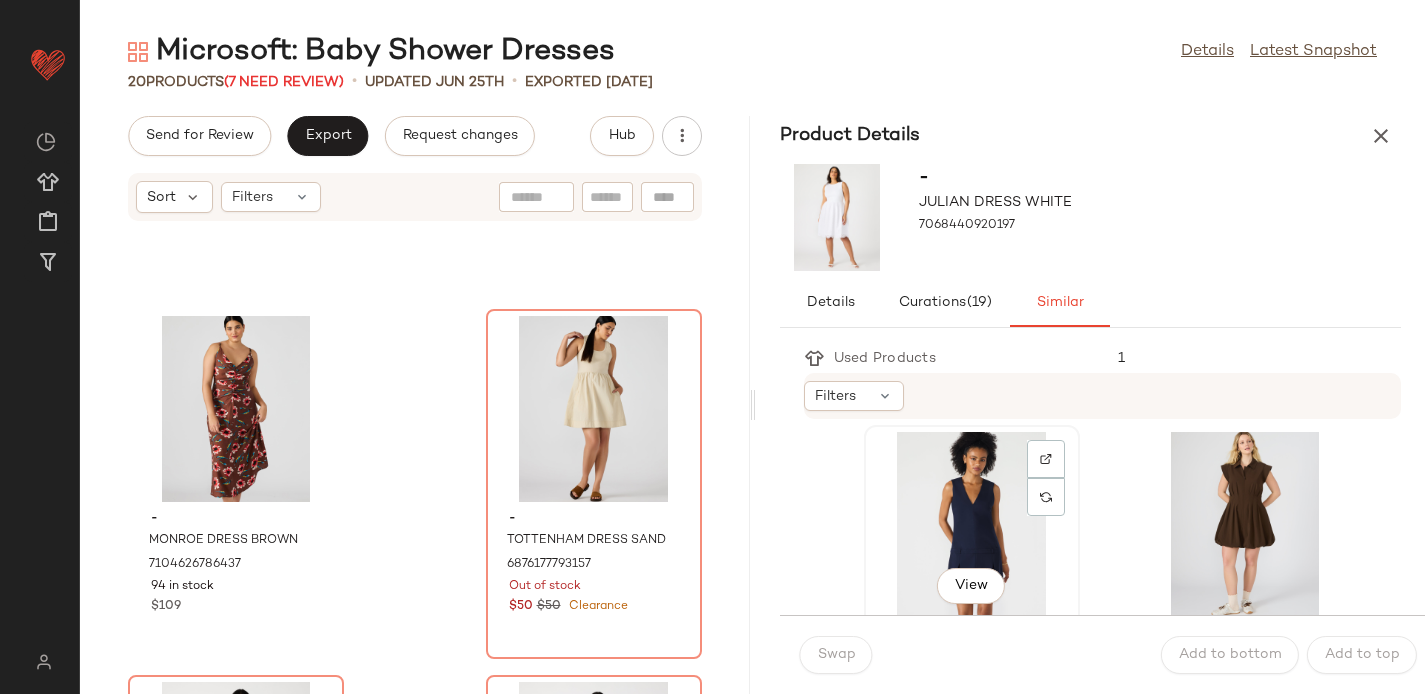 scroll, scrollTop: 2571, scrollLeft: 0, axis: vertical 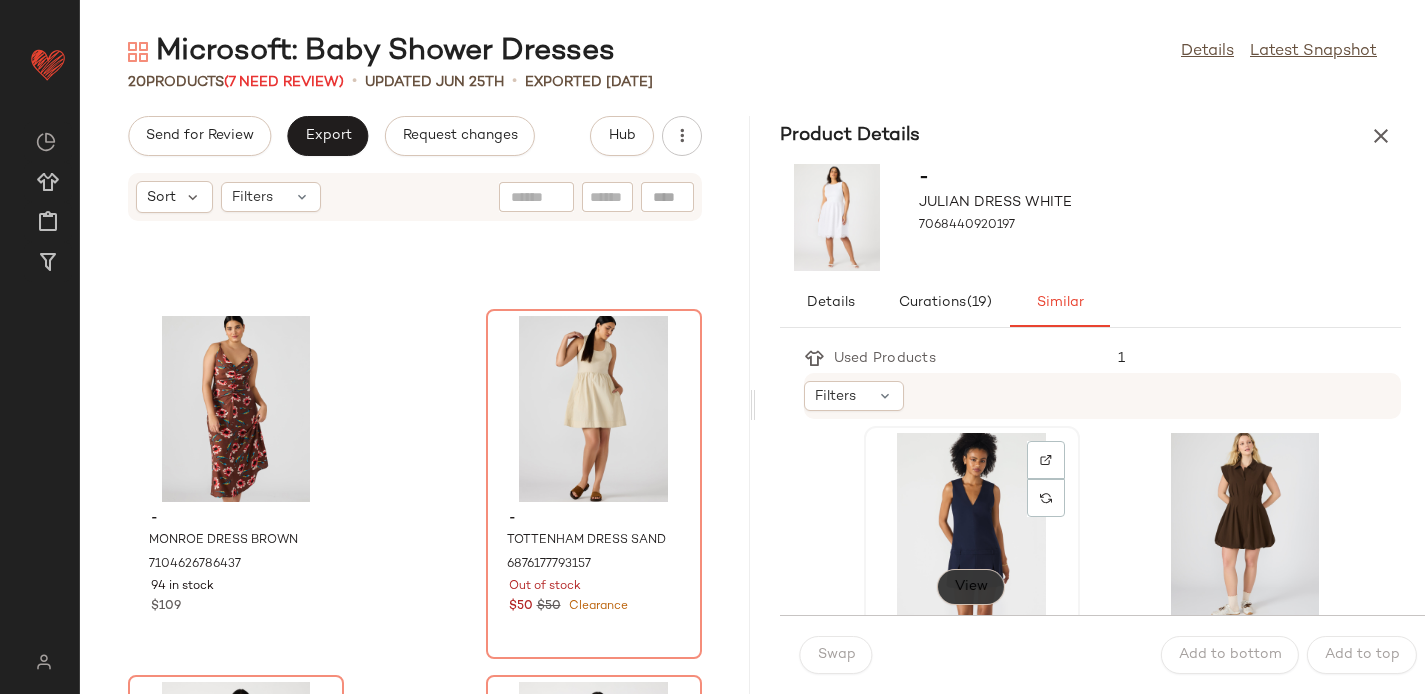 click on "View" 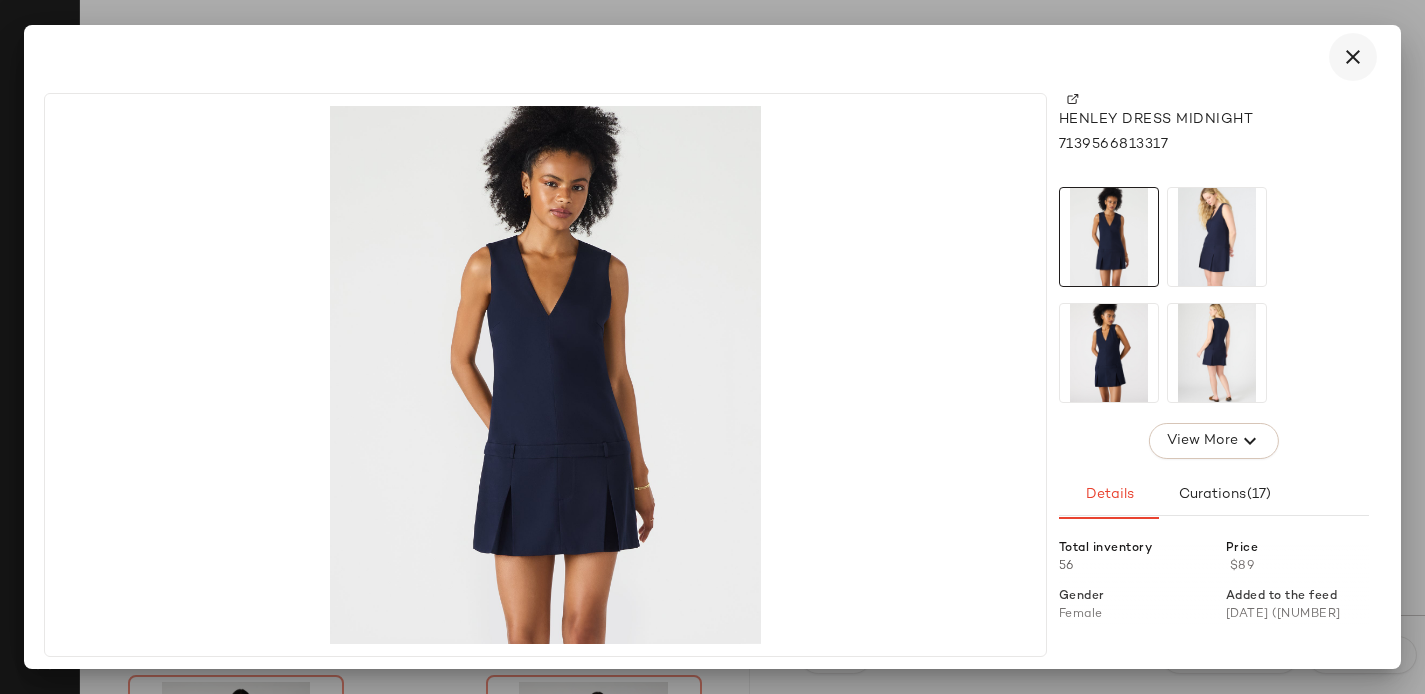 click at bounding box center [1353, 57] 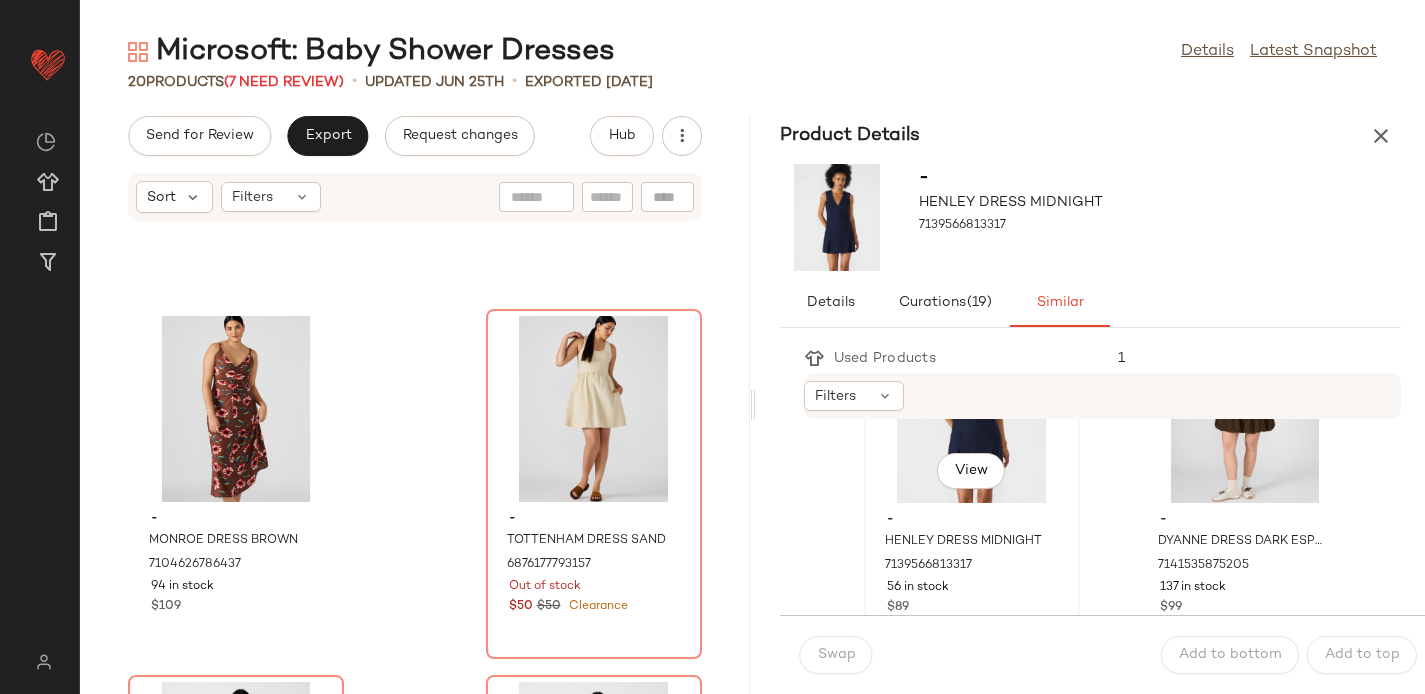 scroll, scrollTop: 2685, scrollLeft: 0, axis: vertical 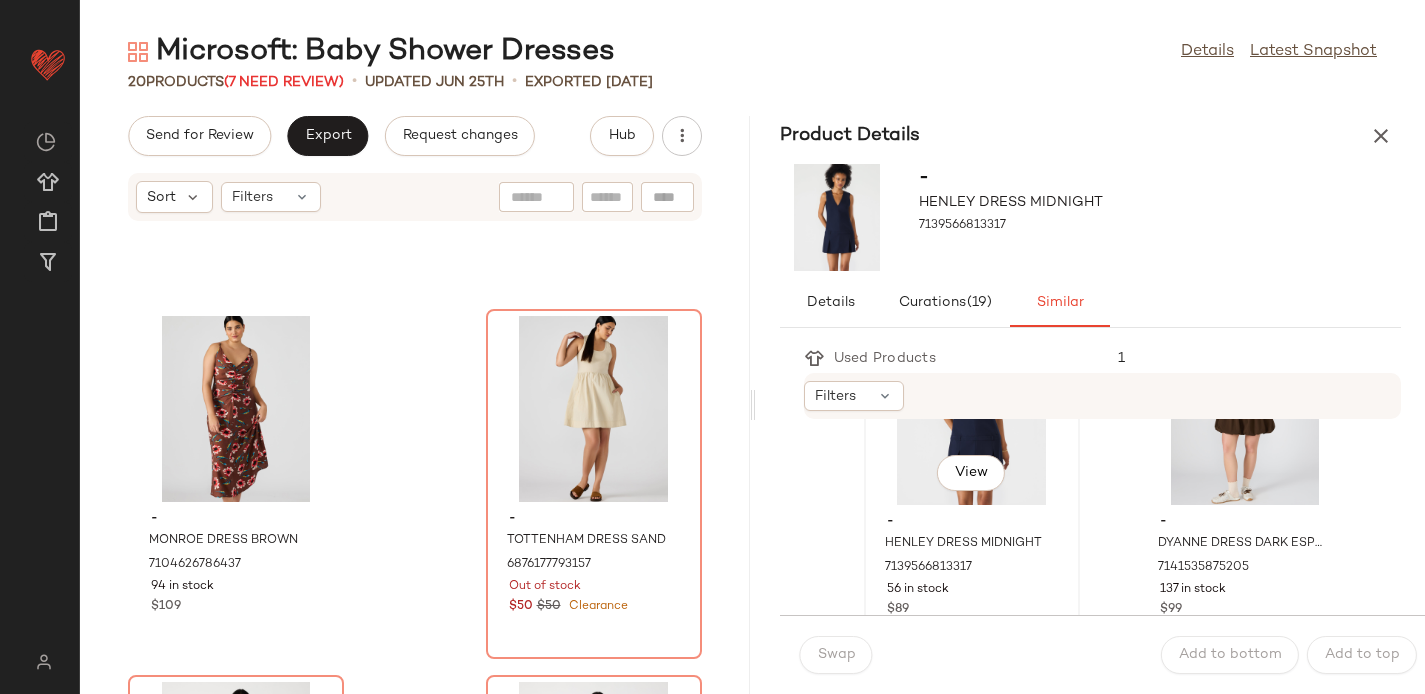 click on "View" 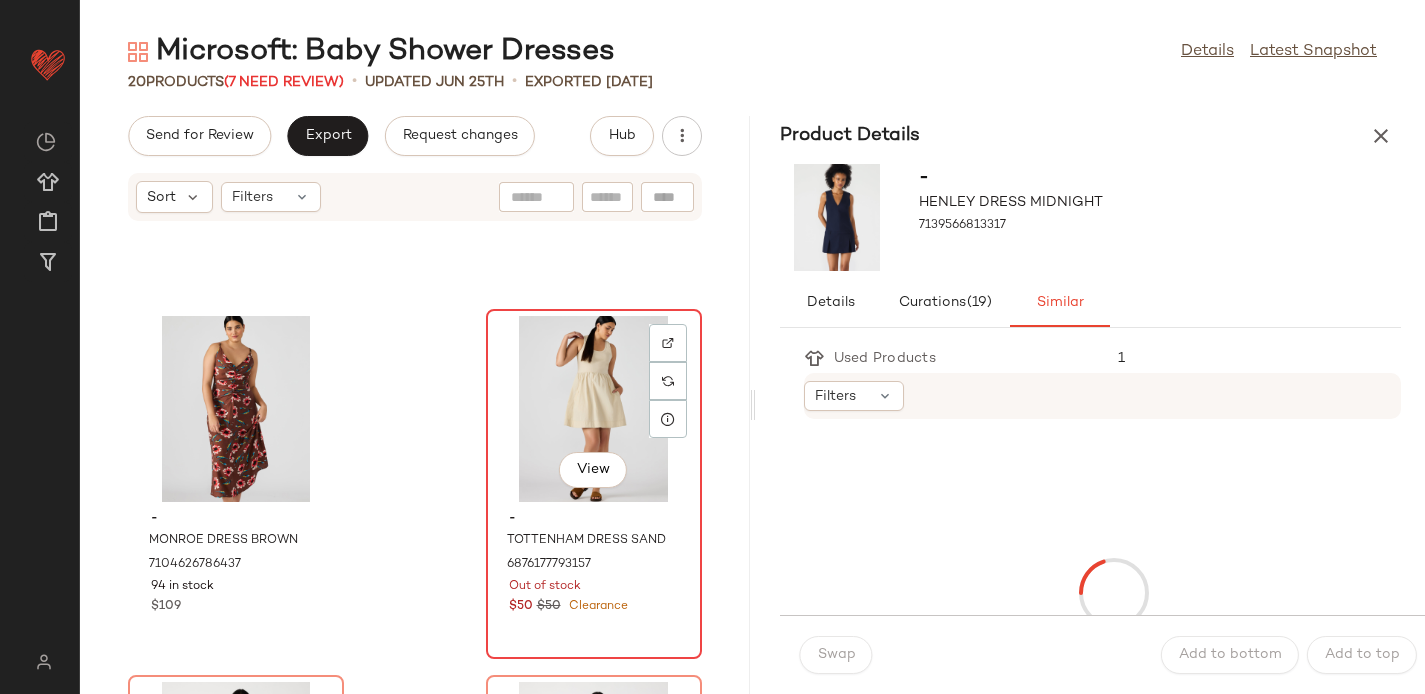 click on "View" 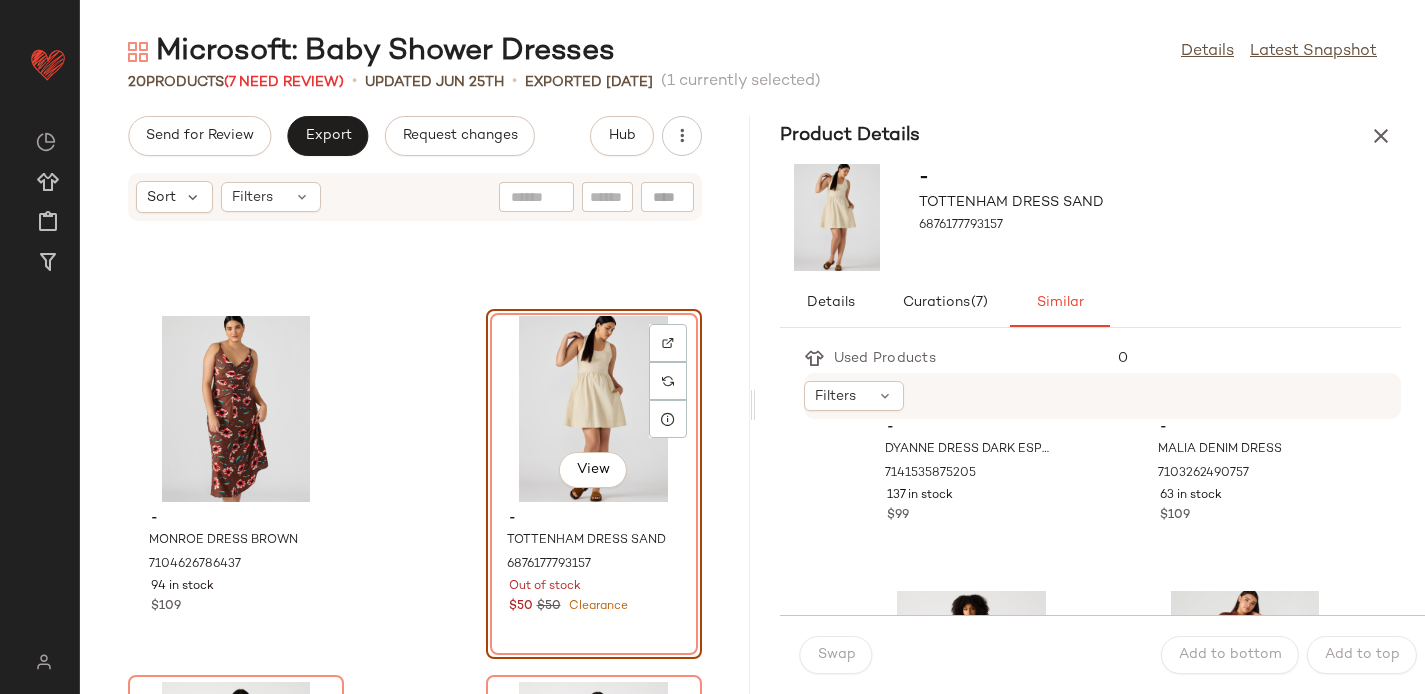 scroll, scrollTop: 205, scrollLeft: 0, axis: vertical 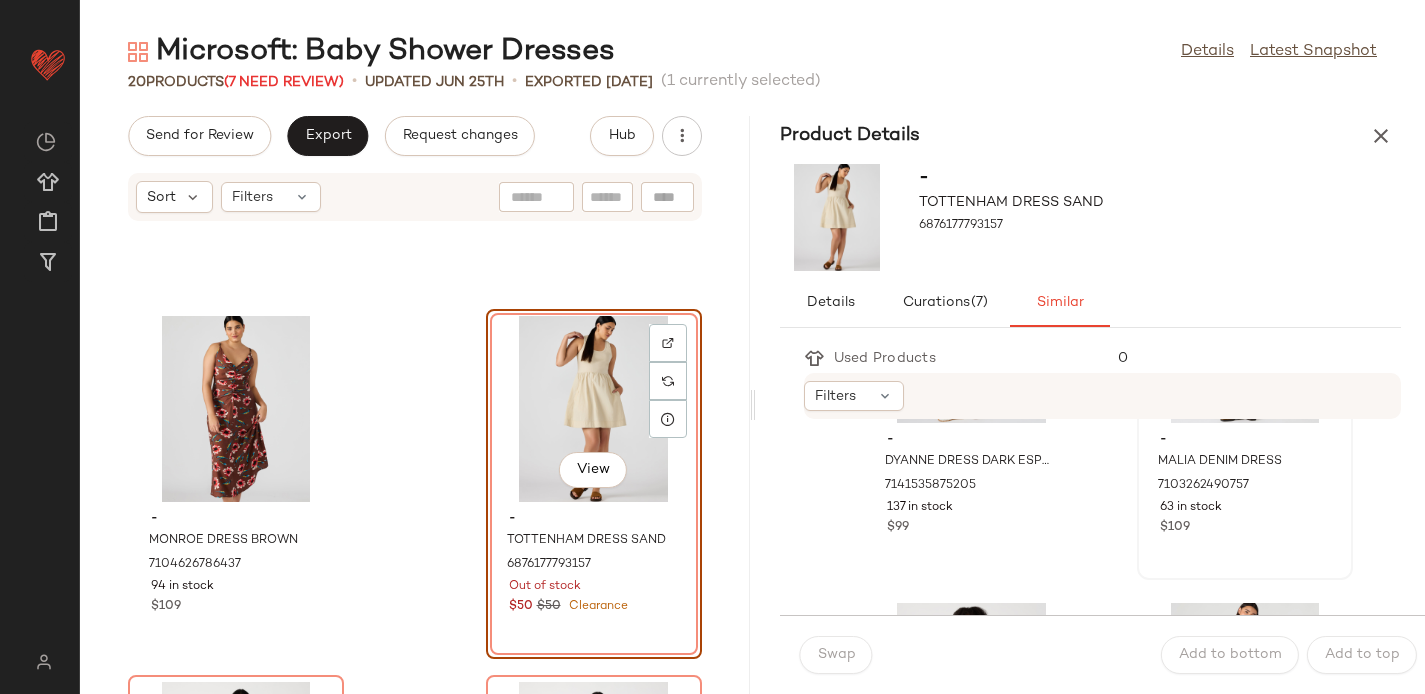click on "$109" at bounding box center (1245, 528) 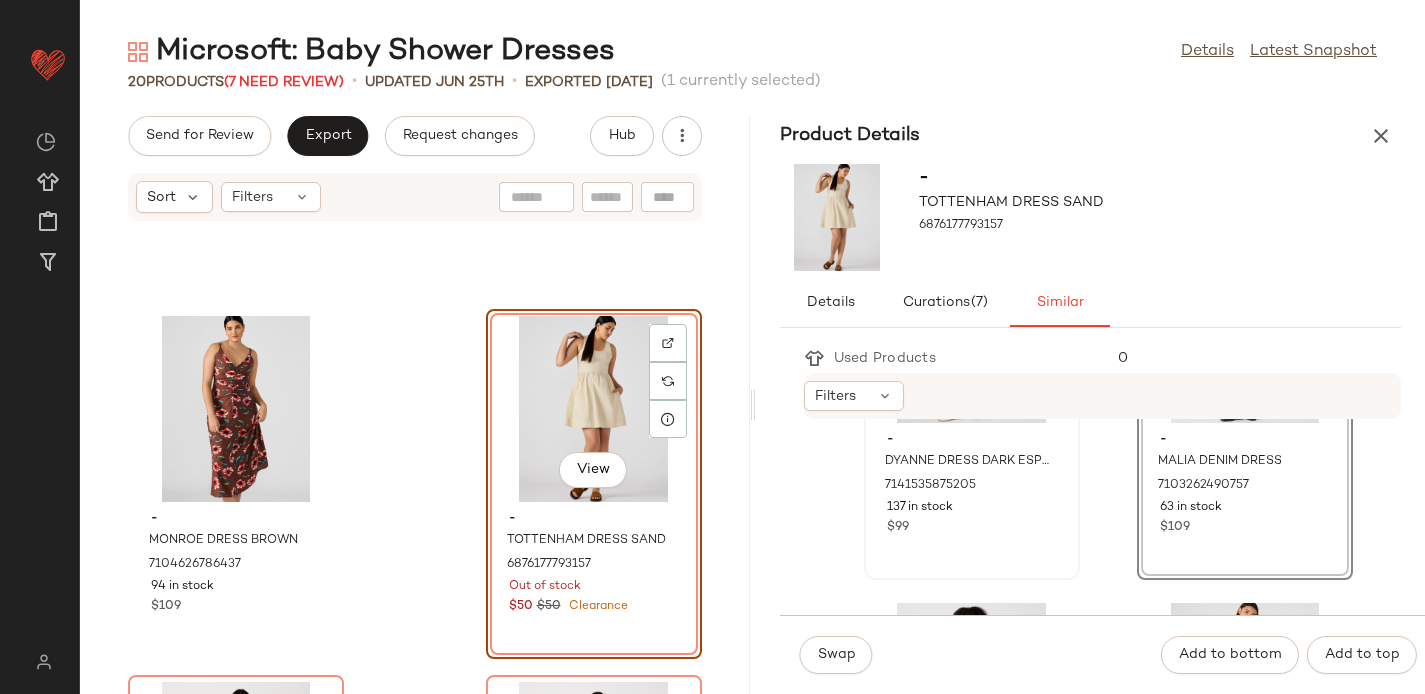click on "137 in stock" at bounding box center (972, 508) 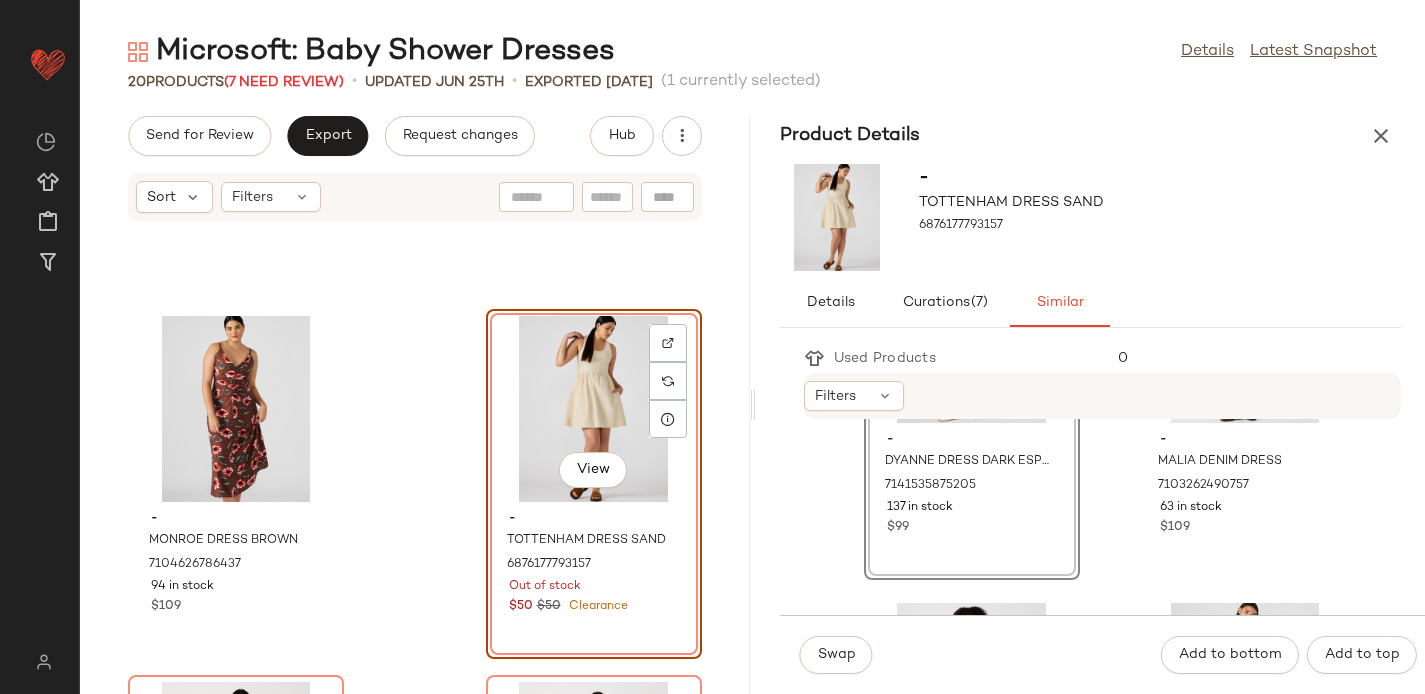 scroll, scrollTop: 43, scrollLeft: 0, axis: vertical 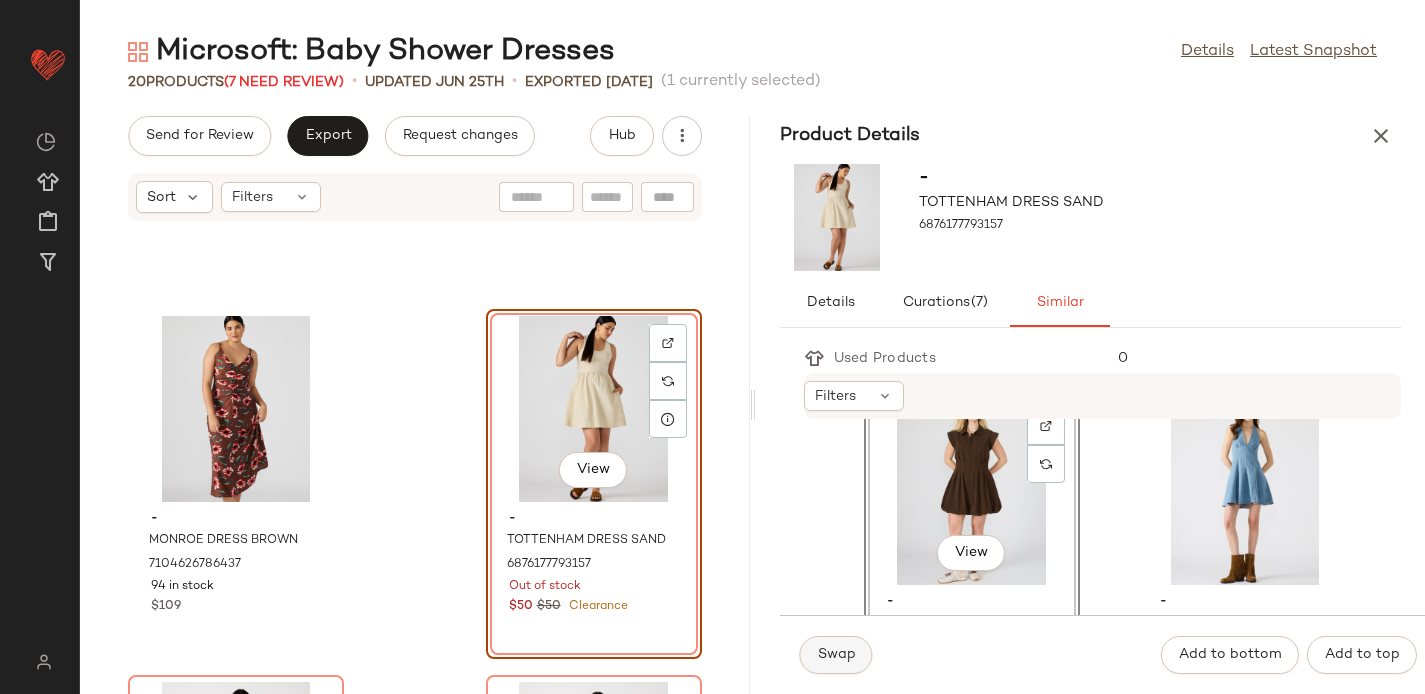 click on "Swap" at bounding box center (836, 655) 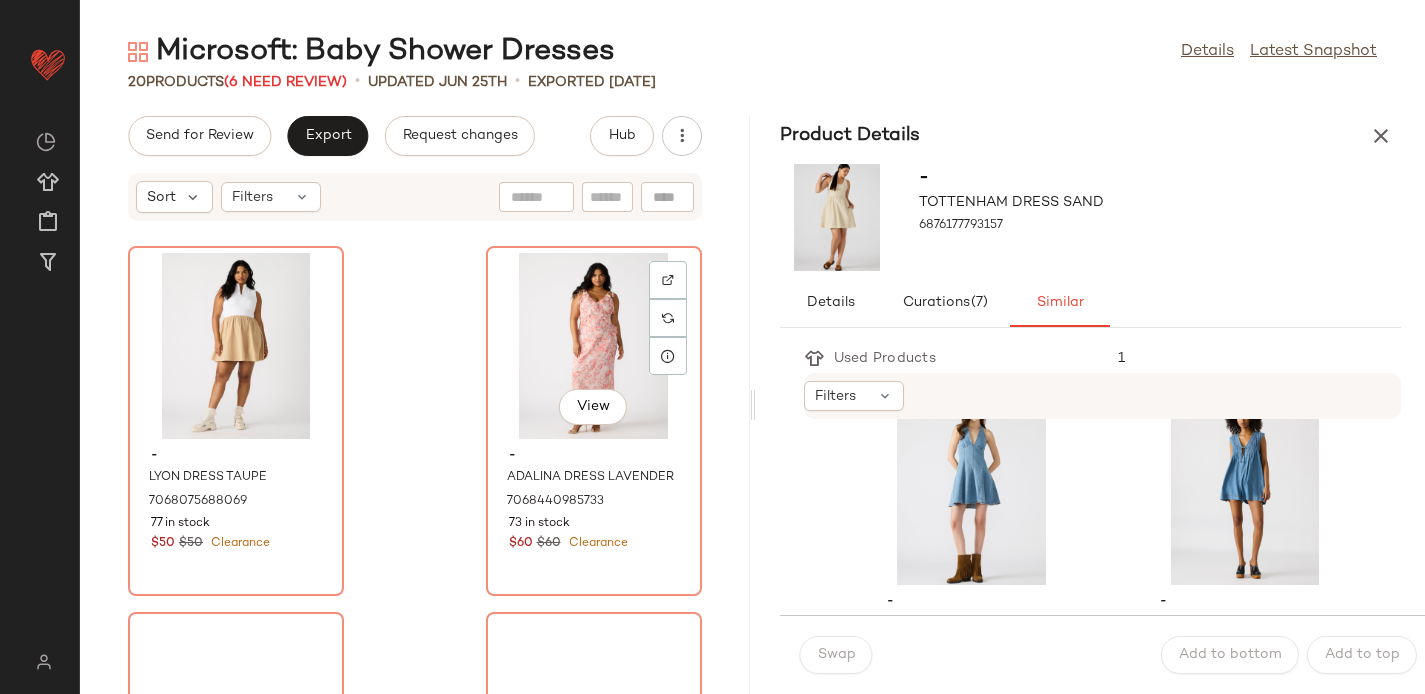 scroll, scrollTop: 1497, scrollLeft: 0, axis: vertical 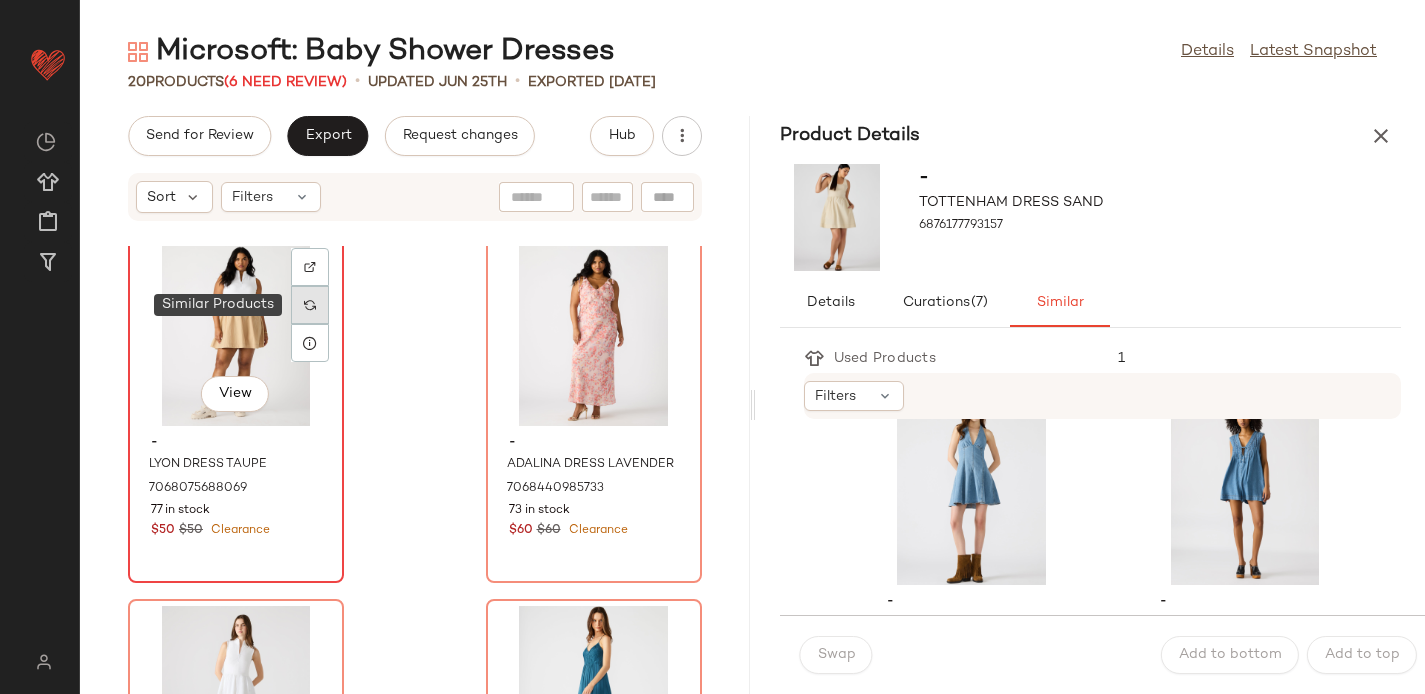 click 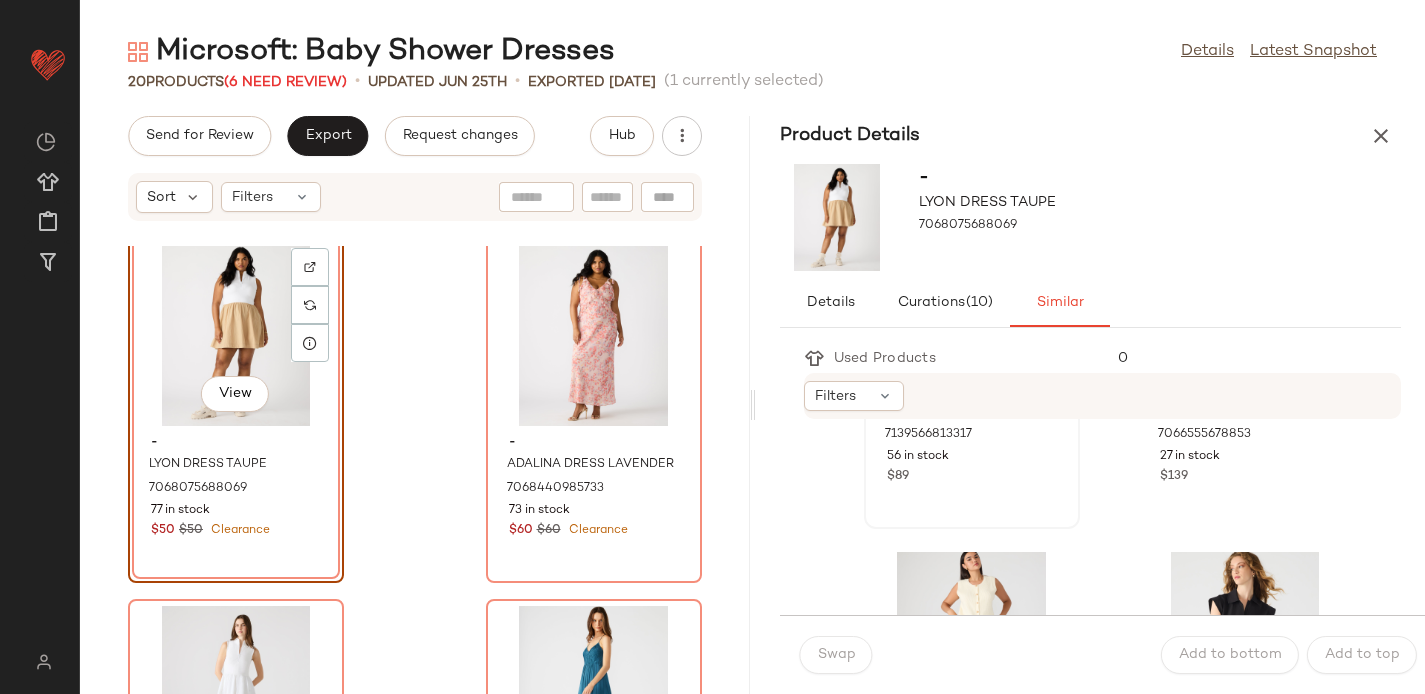scroll, scrollTop: 1702, scrollLeft: 0, axis: vertical 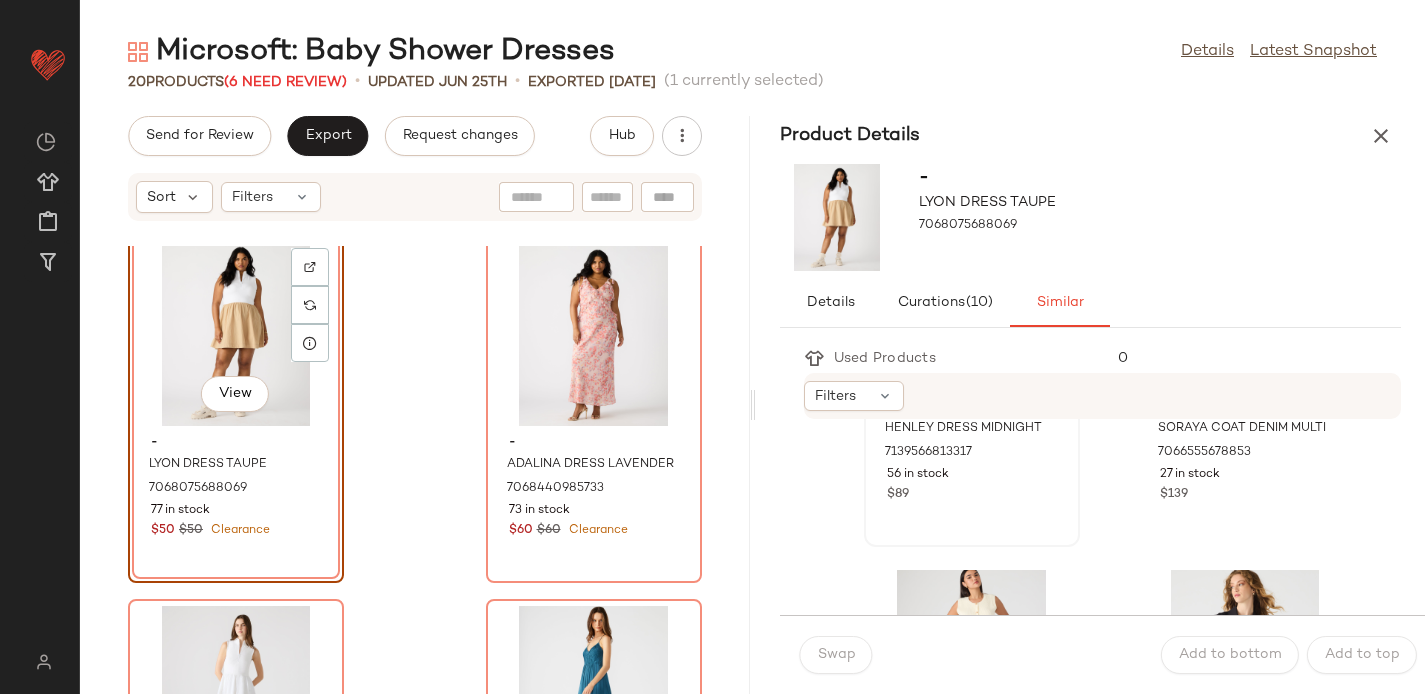 click on "View  - HENLEY DRESS MIDNIGHT 7139566813317 56 in stock $89" at bounding box center (972, 372) 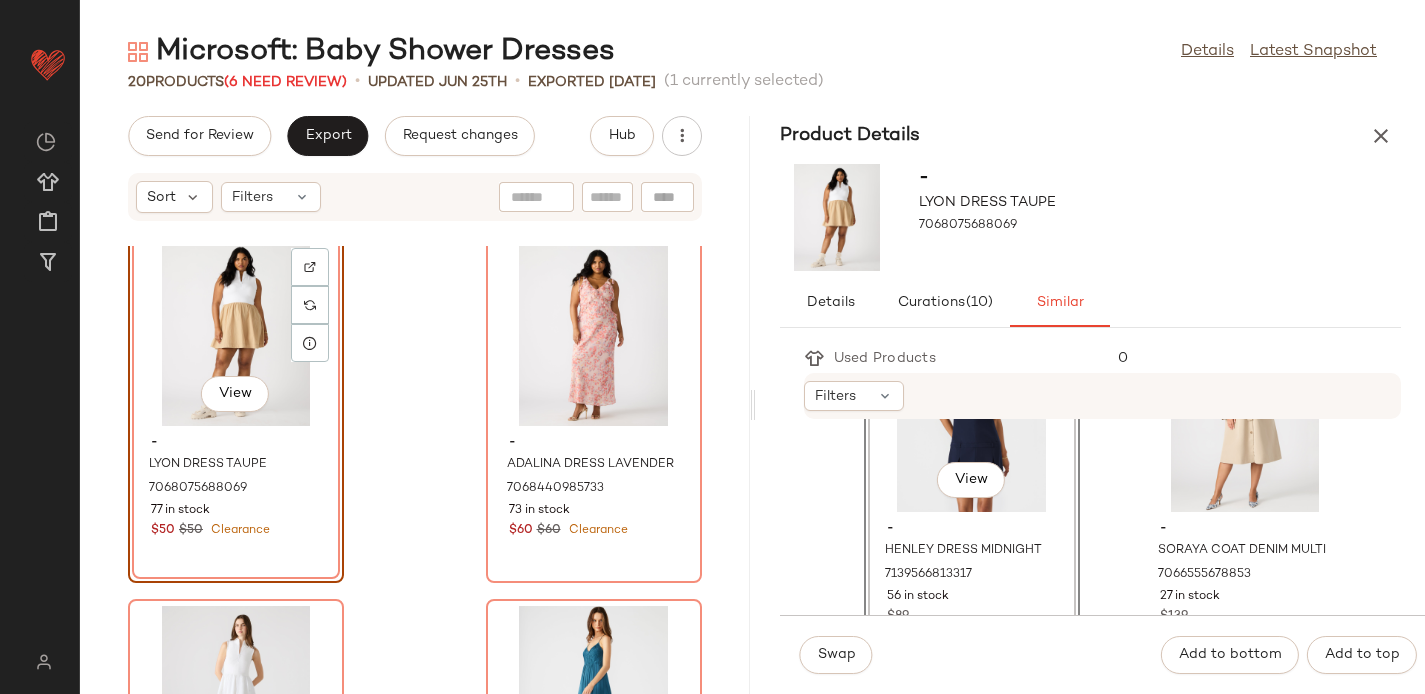 scroll, scrollTop: 1584, scrollLeft: 0, axis: vertical 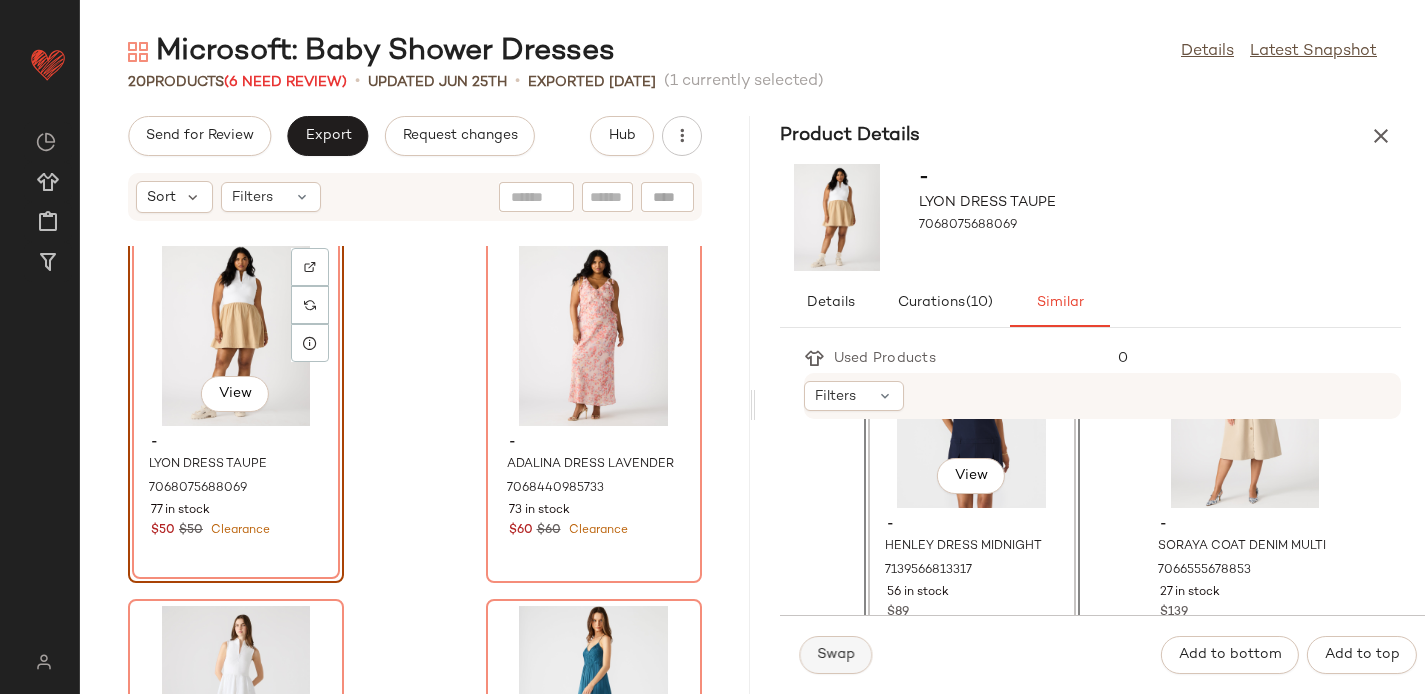 click on "Swap" 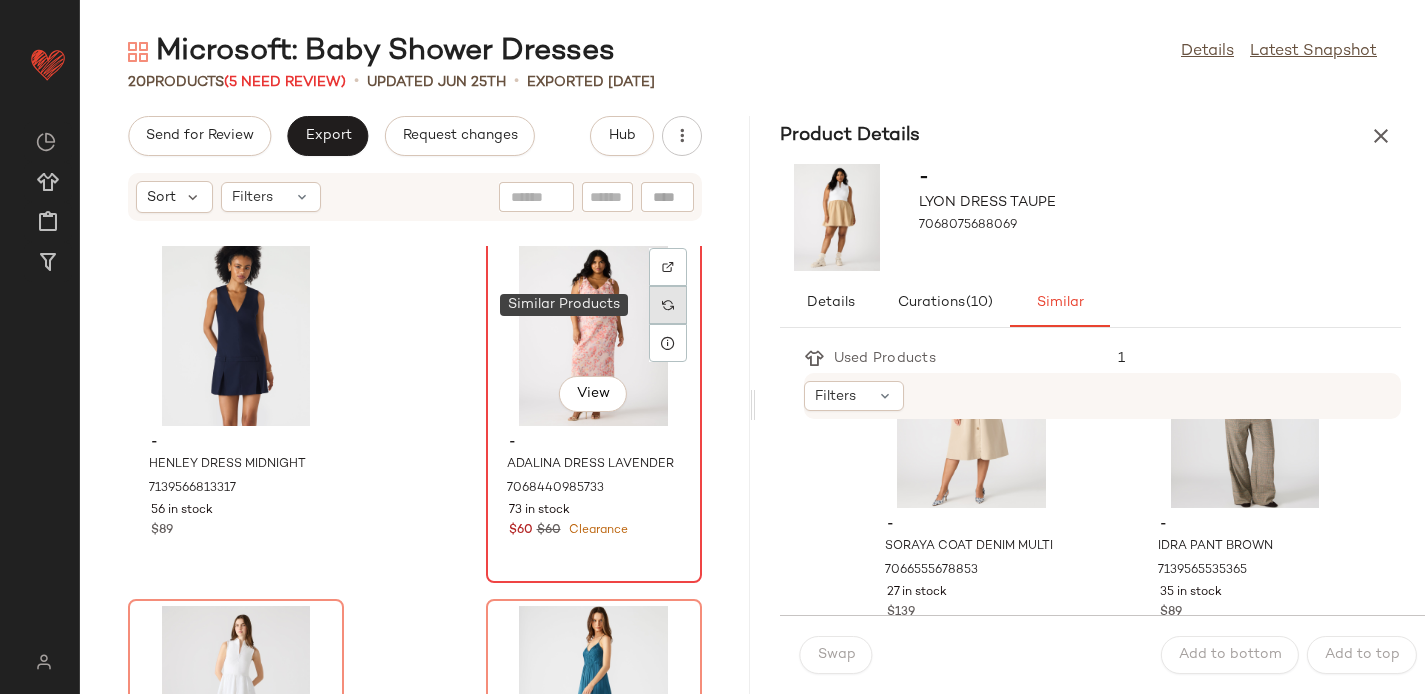 click 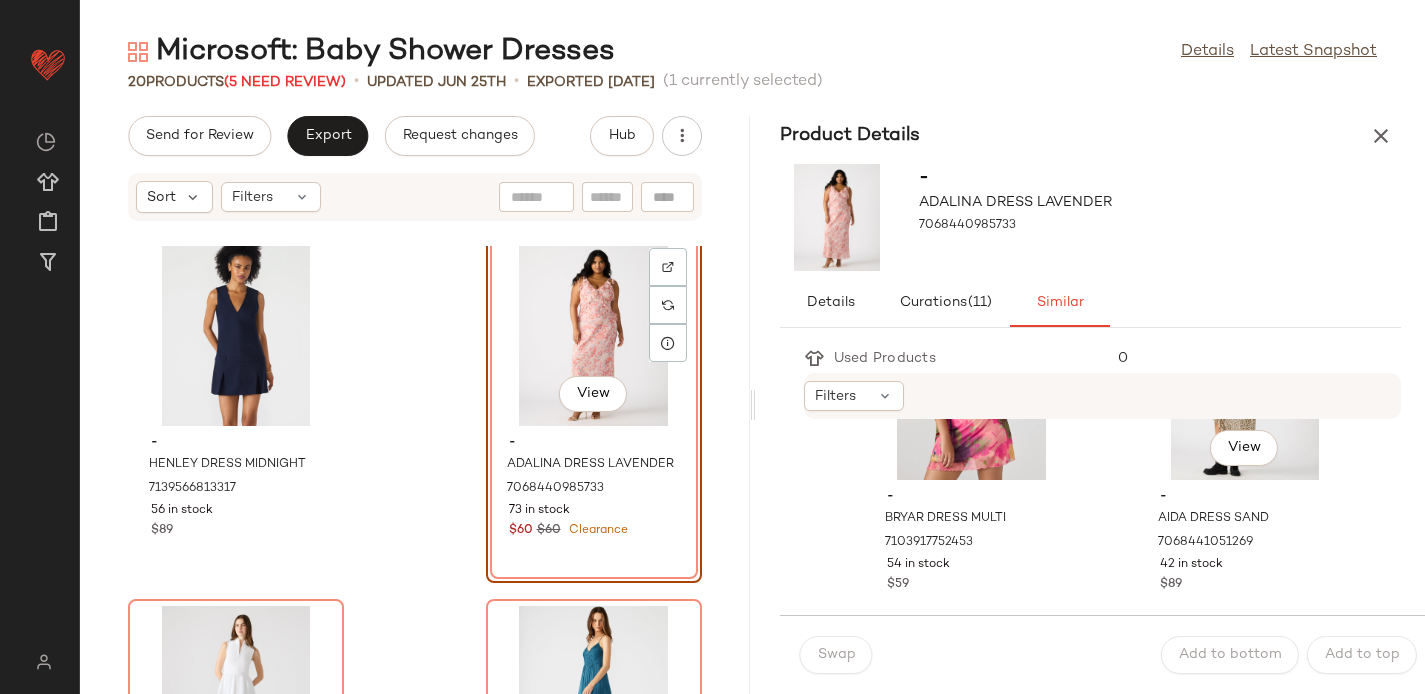 scroll, scrollTop: 495, scrollLeft: 0, axis: vertical 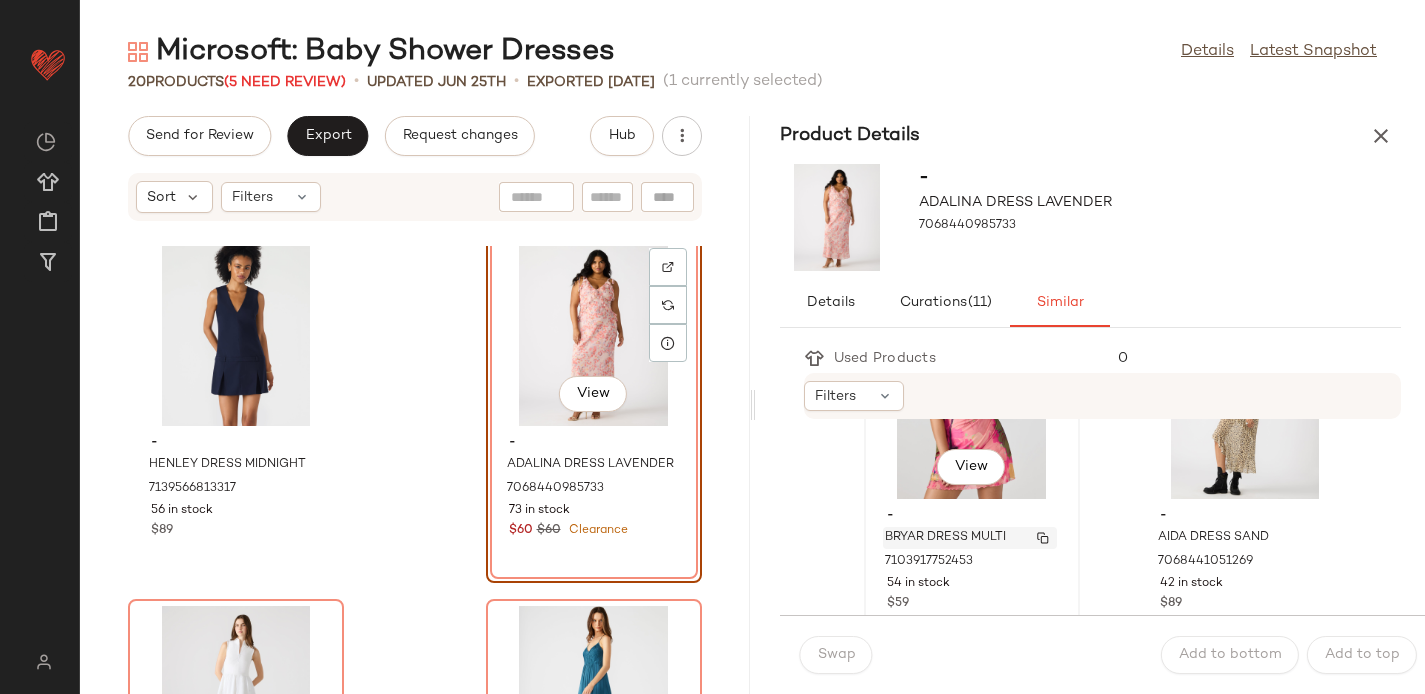 click at bounding box center (1043, 538) 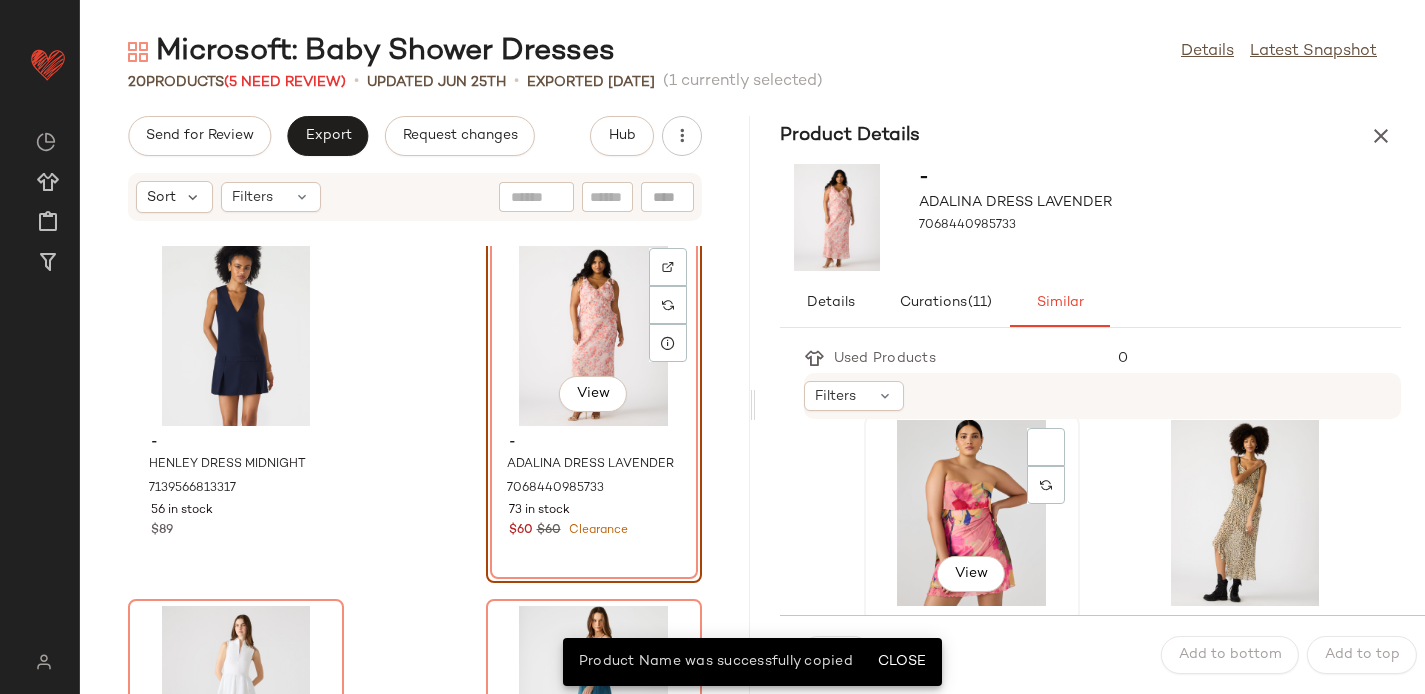 scroll, scrollTop: 382, scrollLeft: 0, axis: vertical 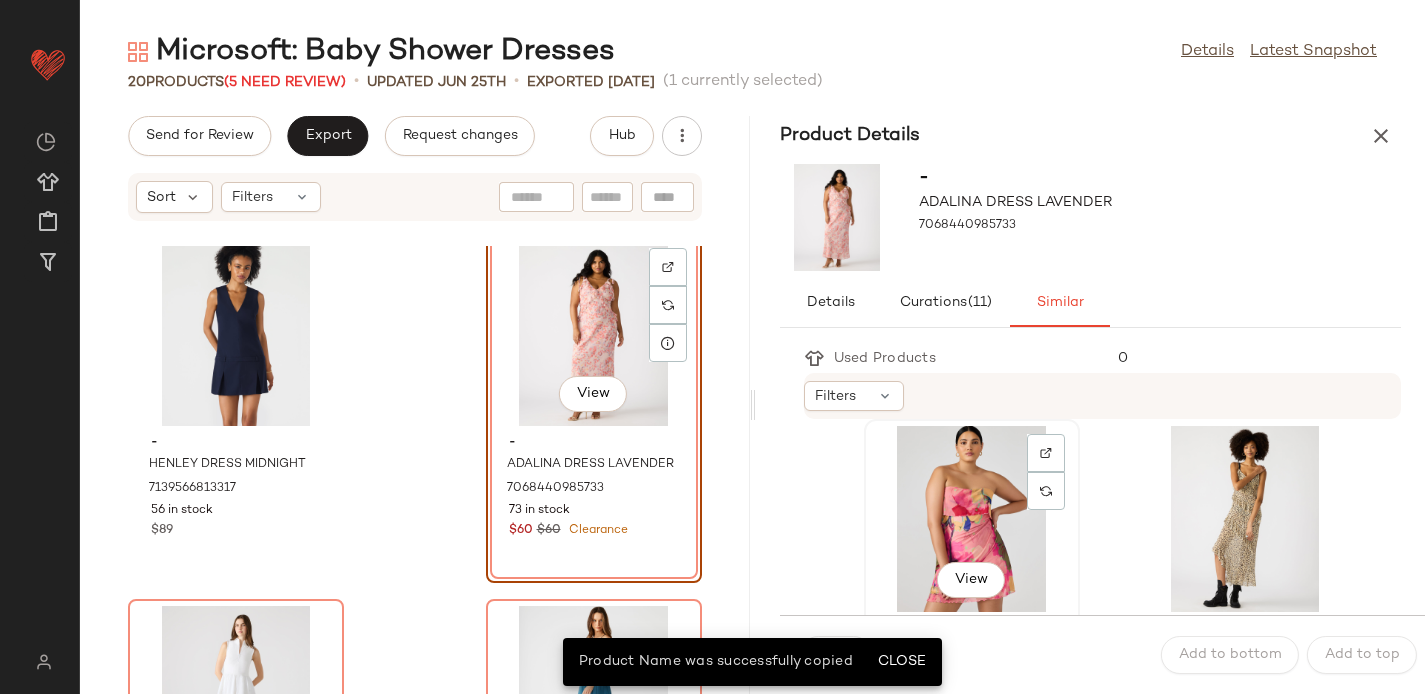 click on "View" 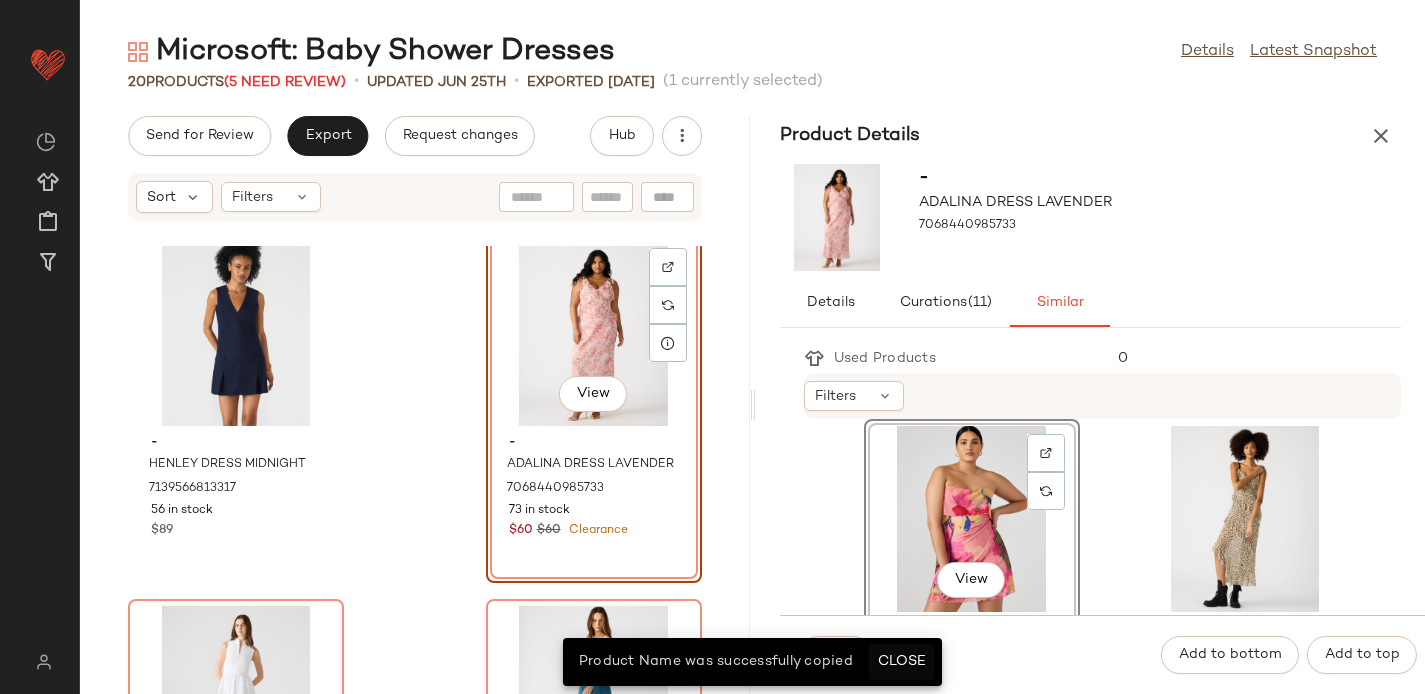 click on "Close" 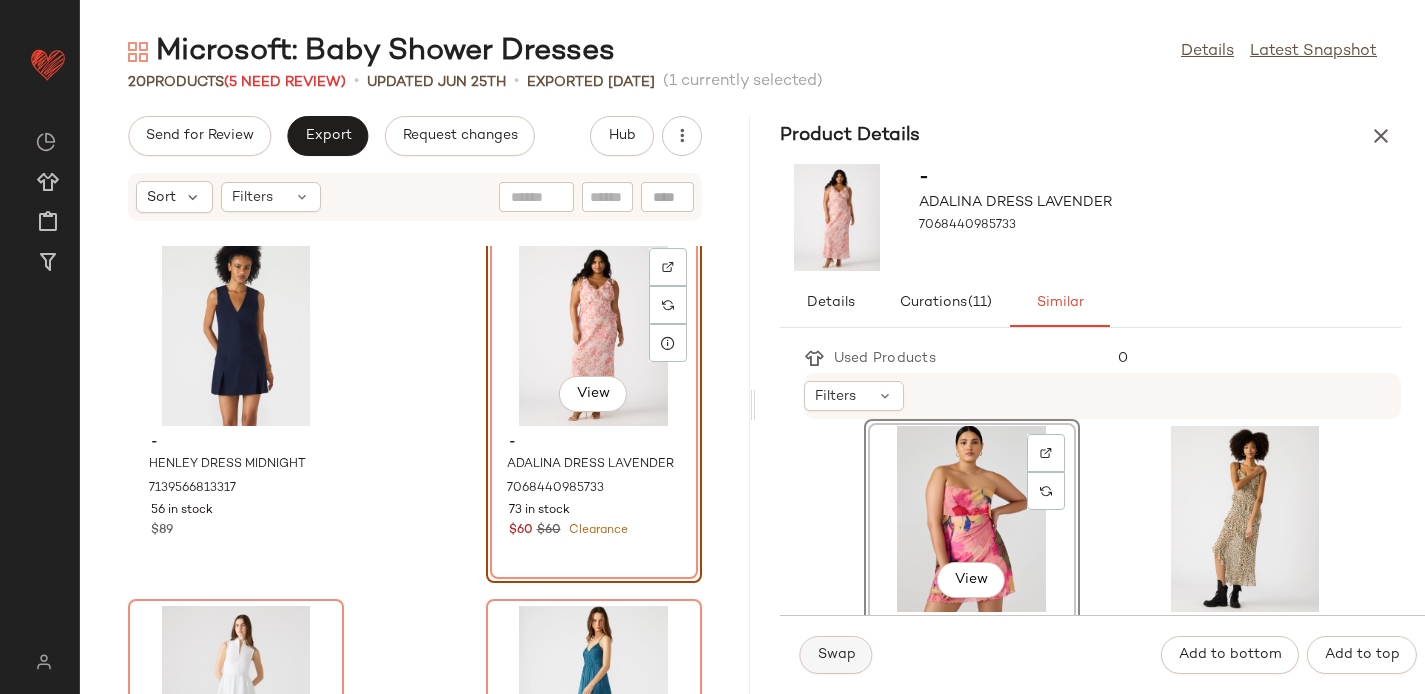 click on "Swap" 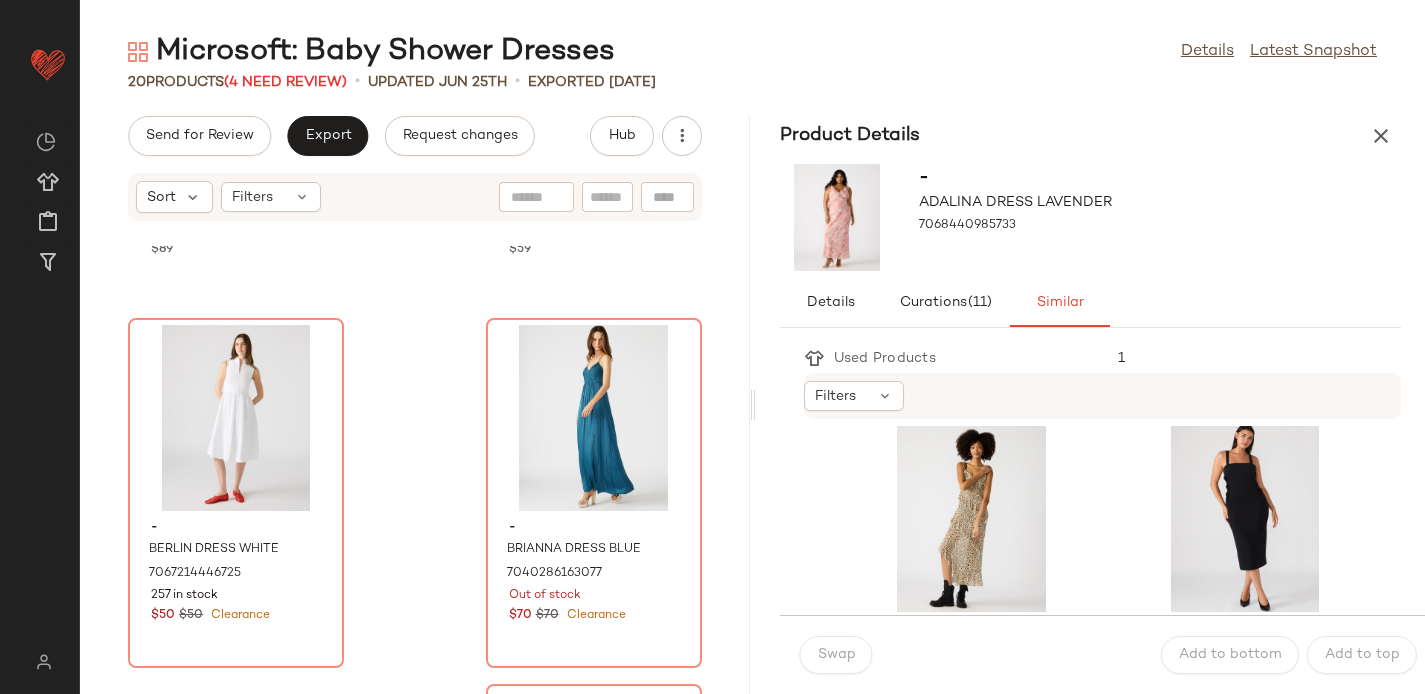 scroll, scrollTop: 1781, scrollLeft: 0, axis: vertical 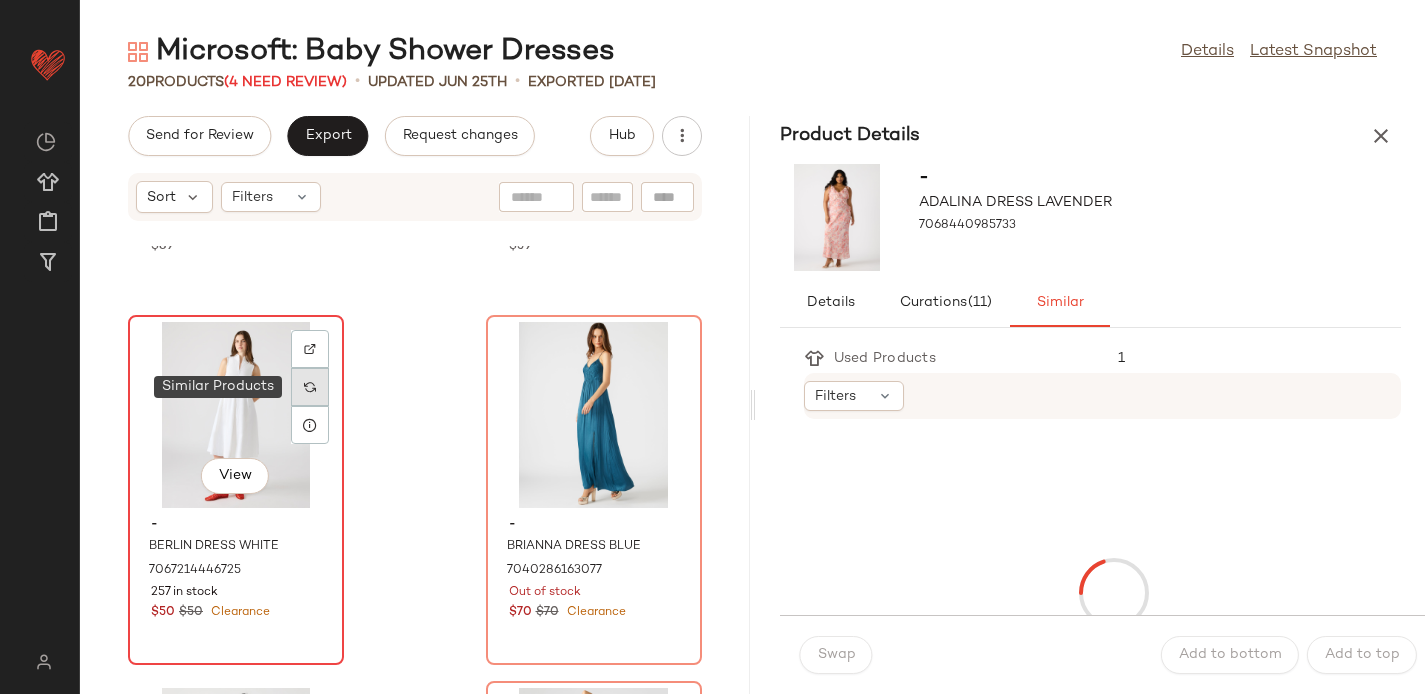 click 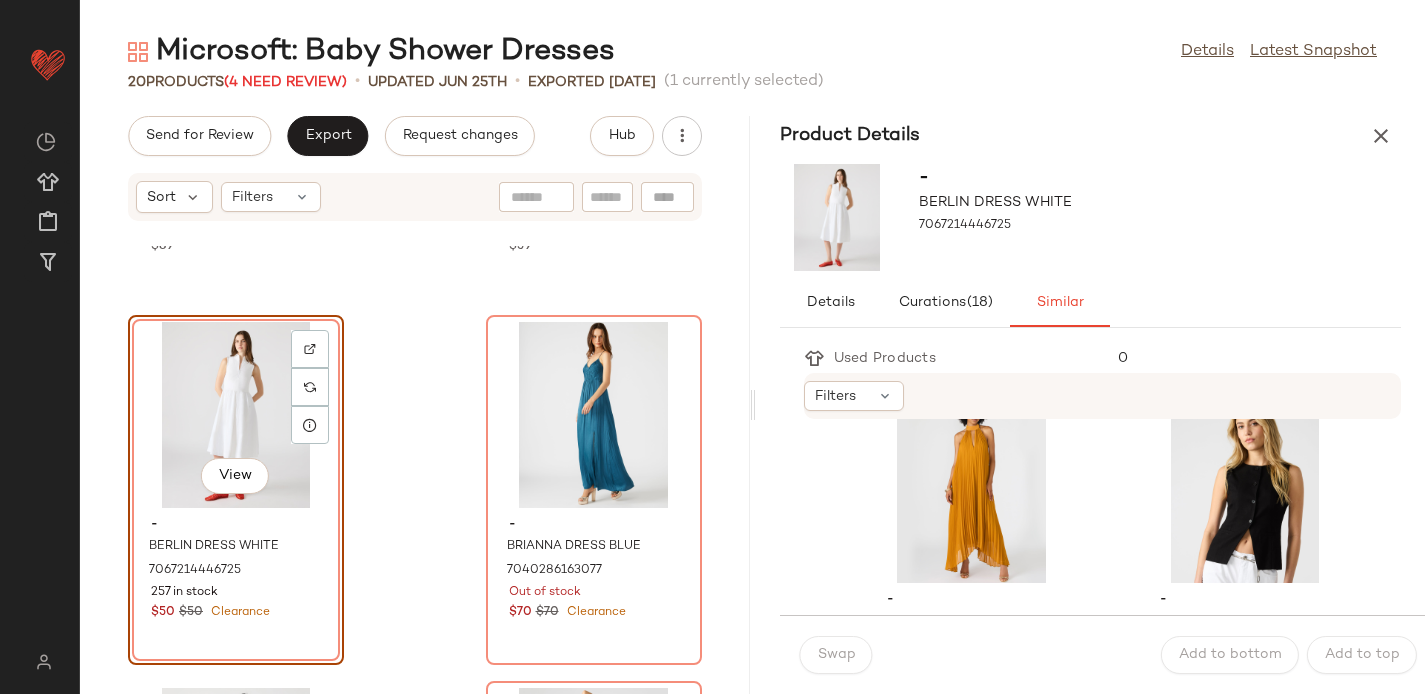 scroll, scrollTop: 3766, scrollLeft: 0, axis: vertical 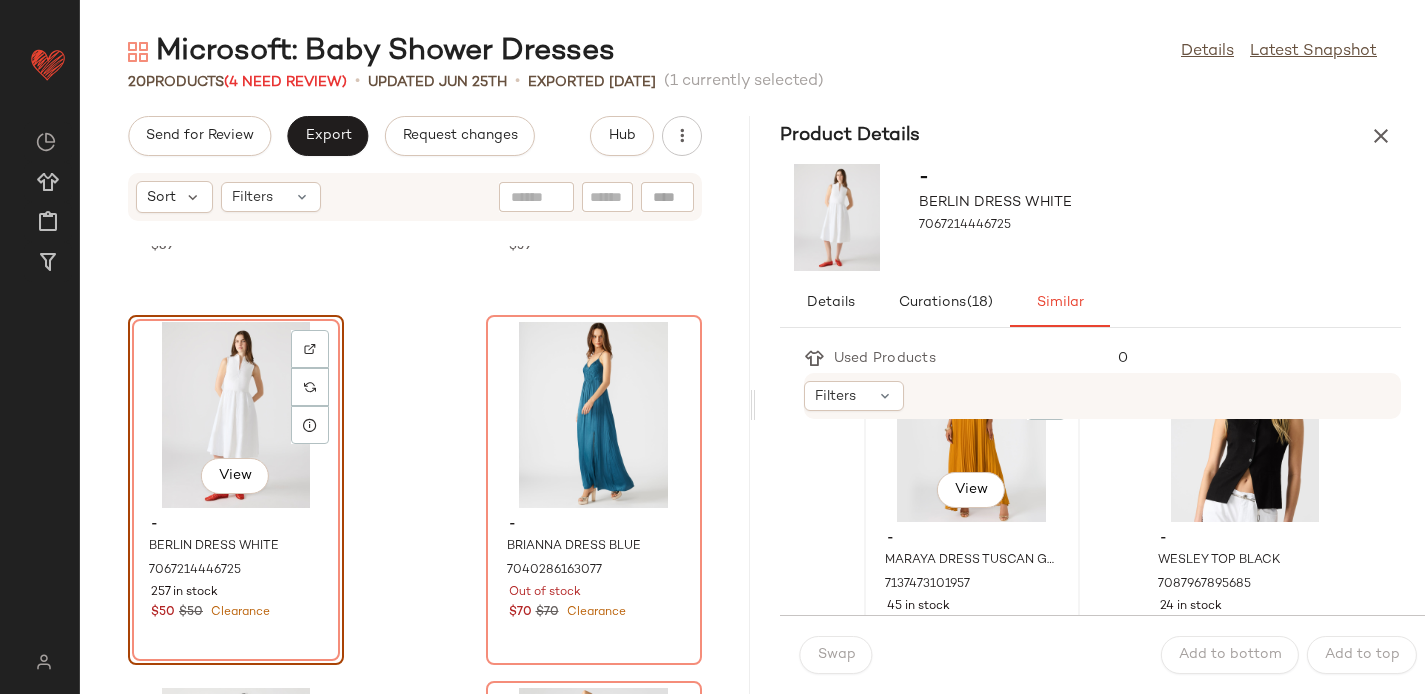 click on "- MARAYA DRESS TUSCAN GOLD 7137473101957 45 in stock $129" at bounding box center (972, 580) 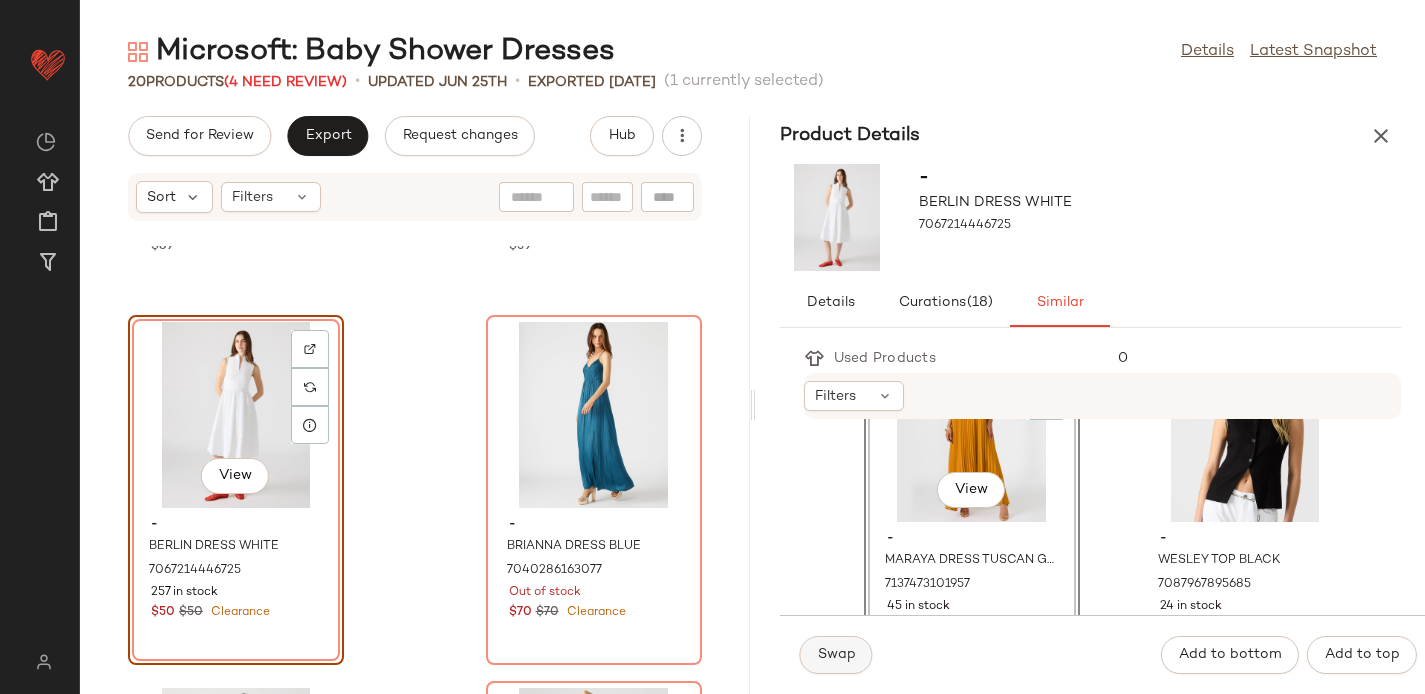 click on "Swap" at bounding box center [836, 655] 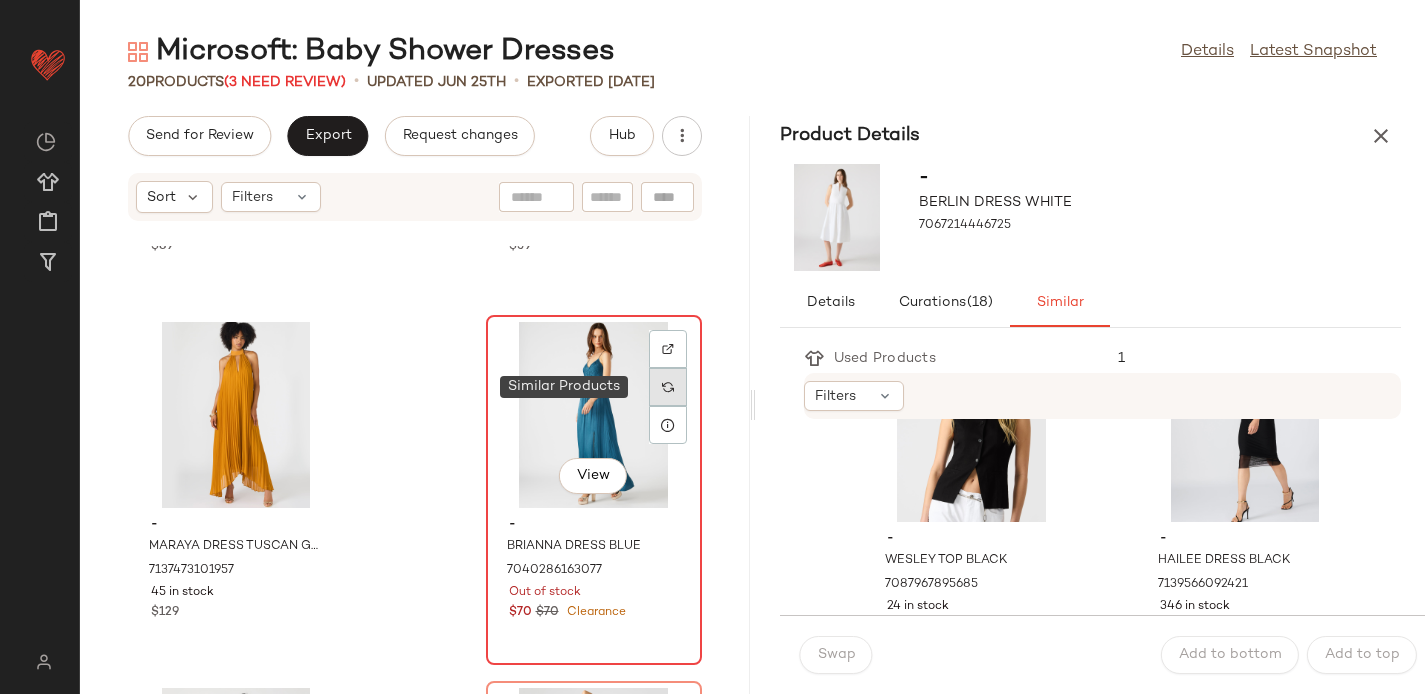 click 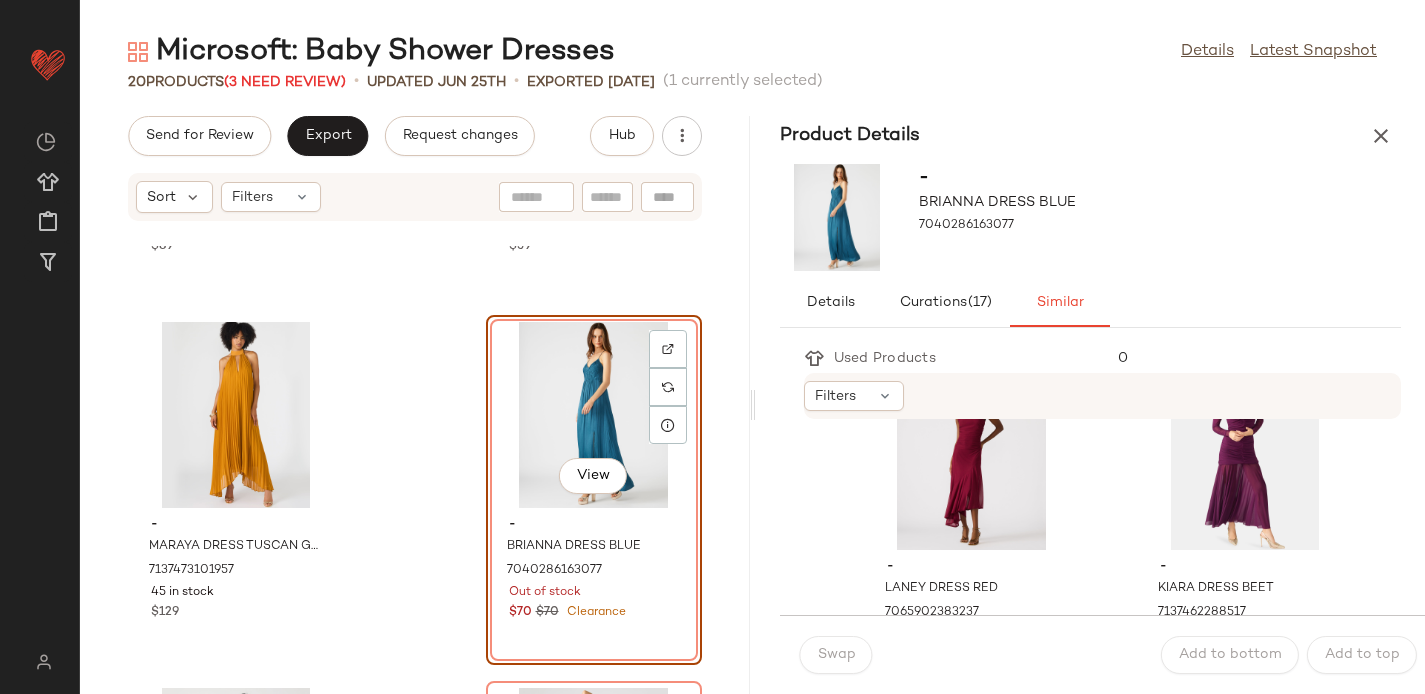 scroll, scrollTop: 819, scrollLeft: 0, axis: vertical 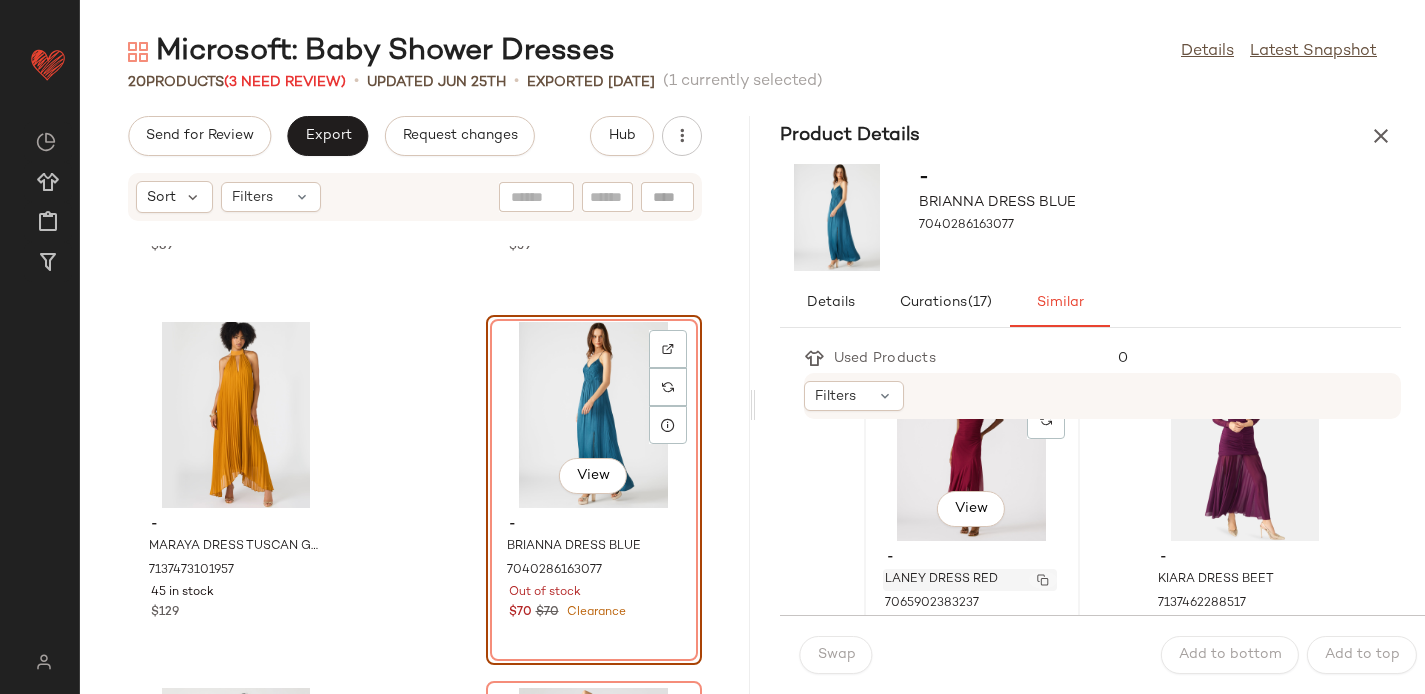 click 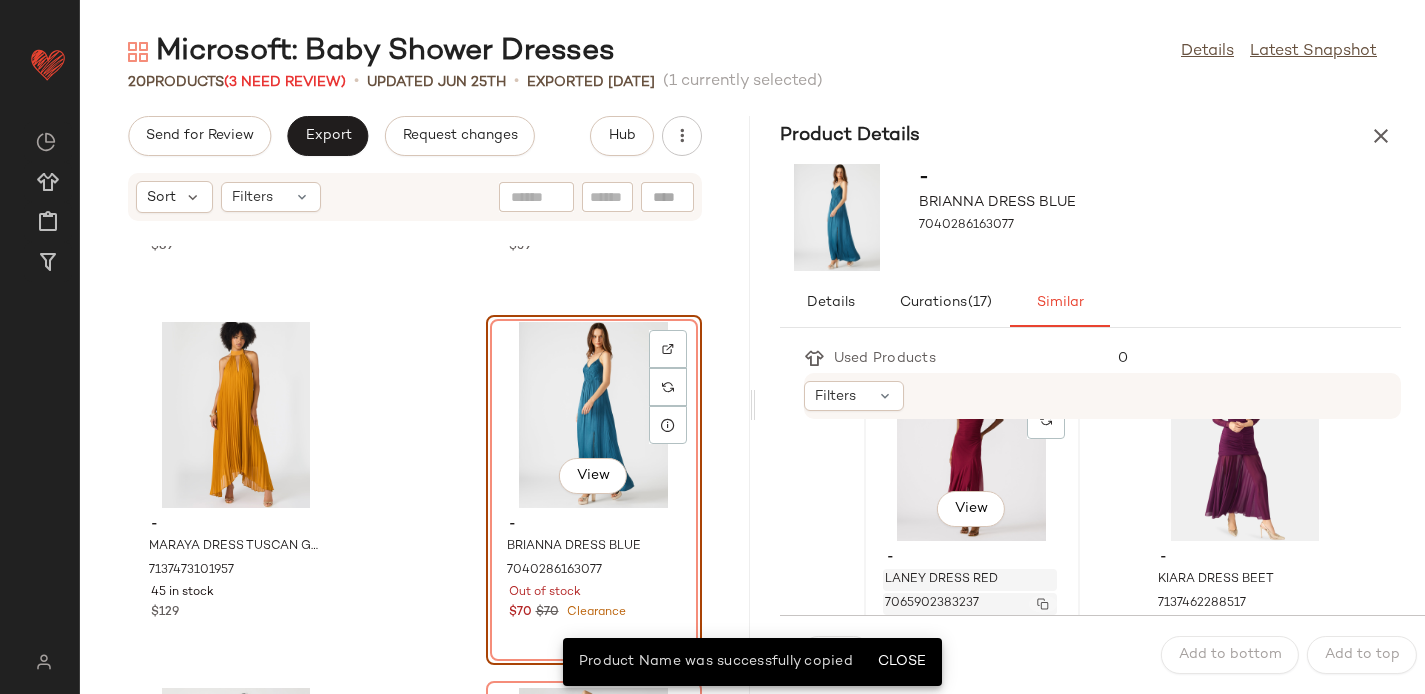 click at bounding box center (1043, 604) 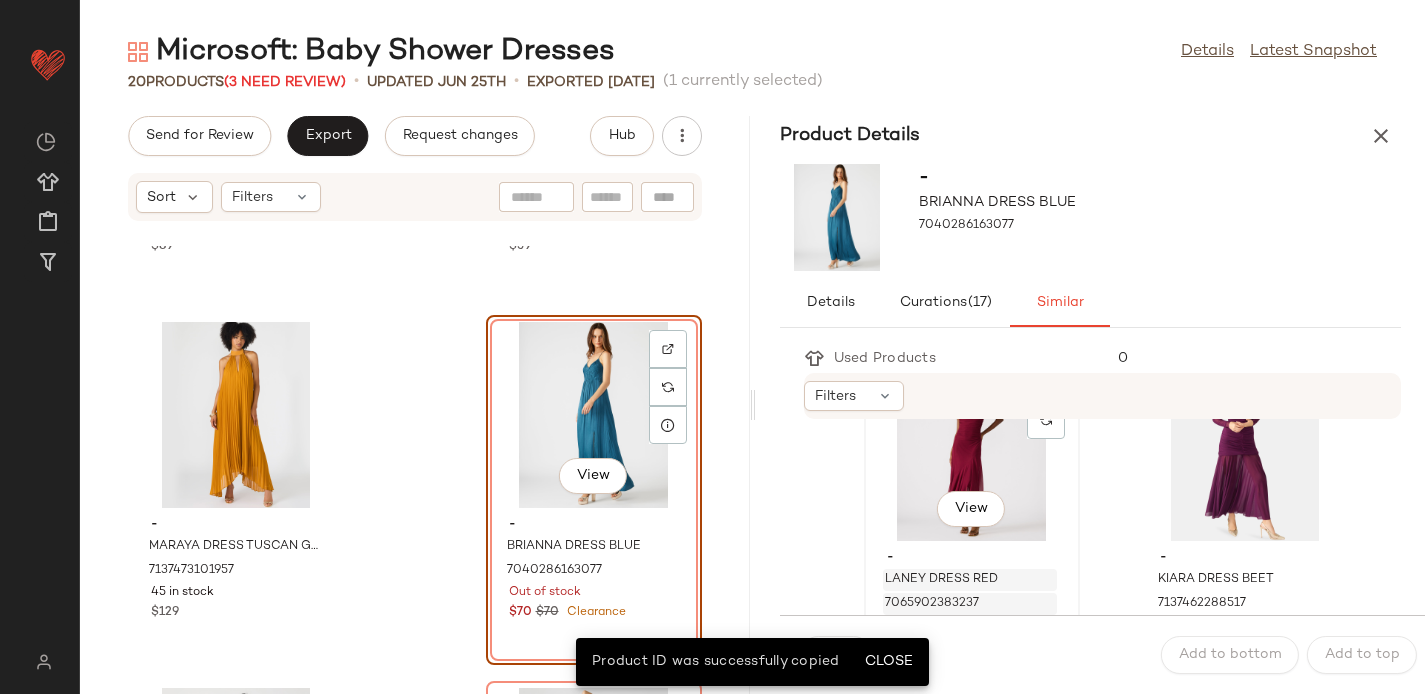 click on "- LANEY DRESS RED 7065902383237 127 in stock $79" at bounding box center (972, 599) 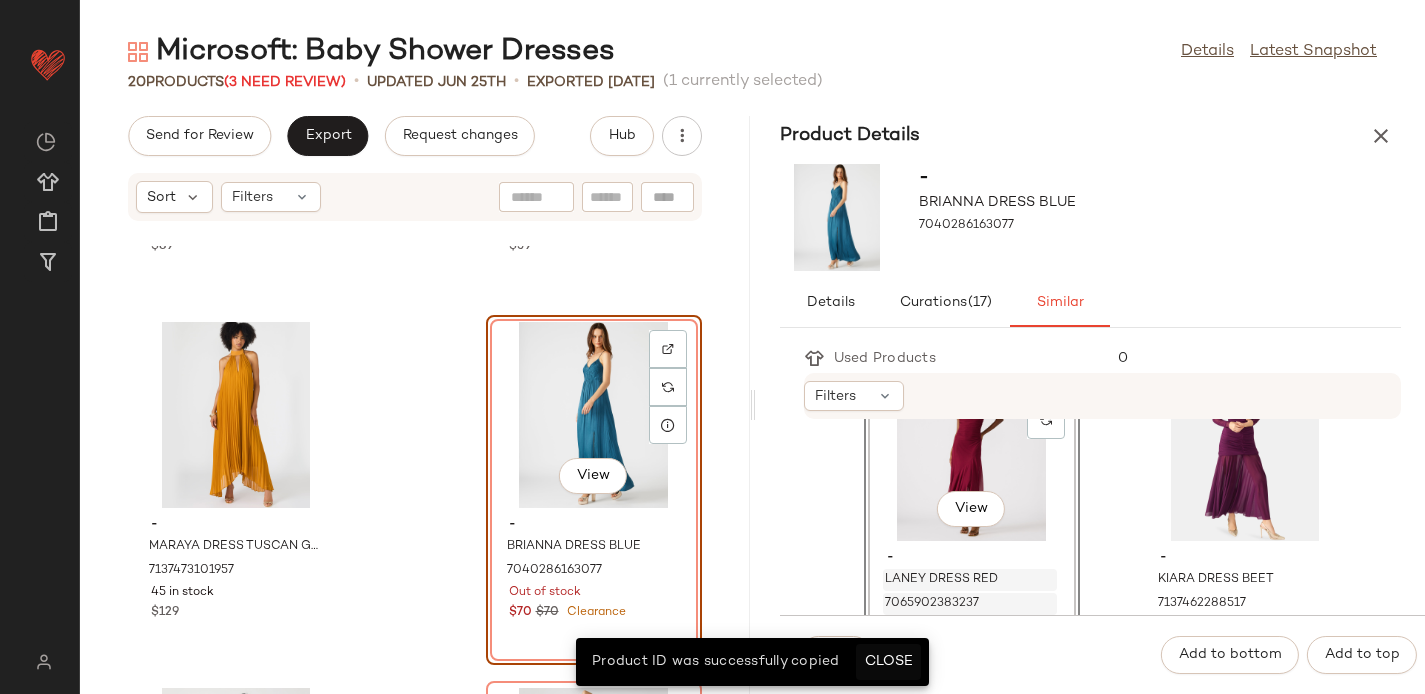 click on "Close" 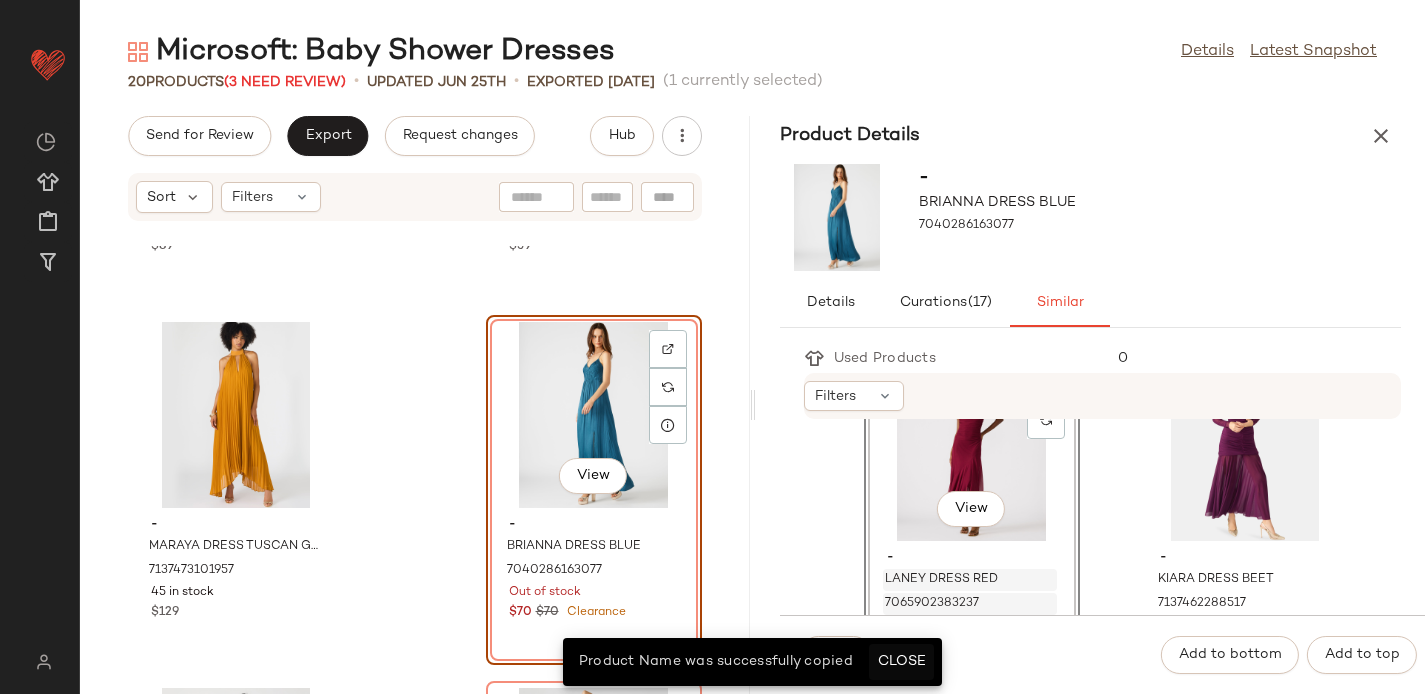 click on "Close" 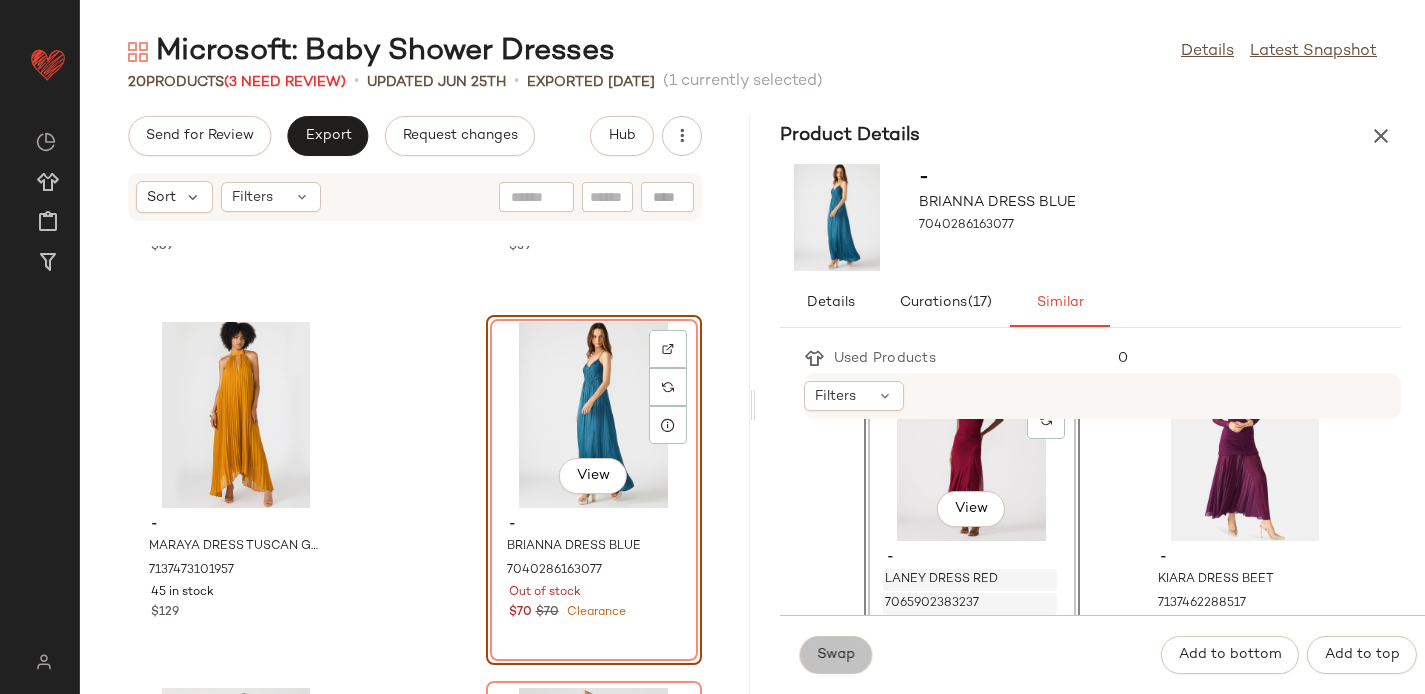 click on "Swap" 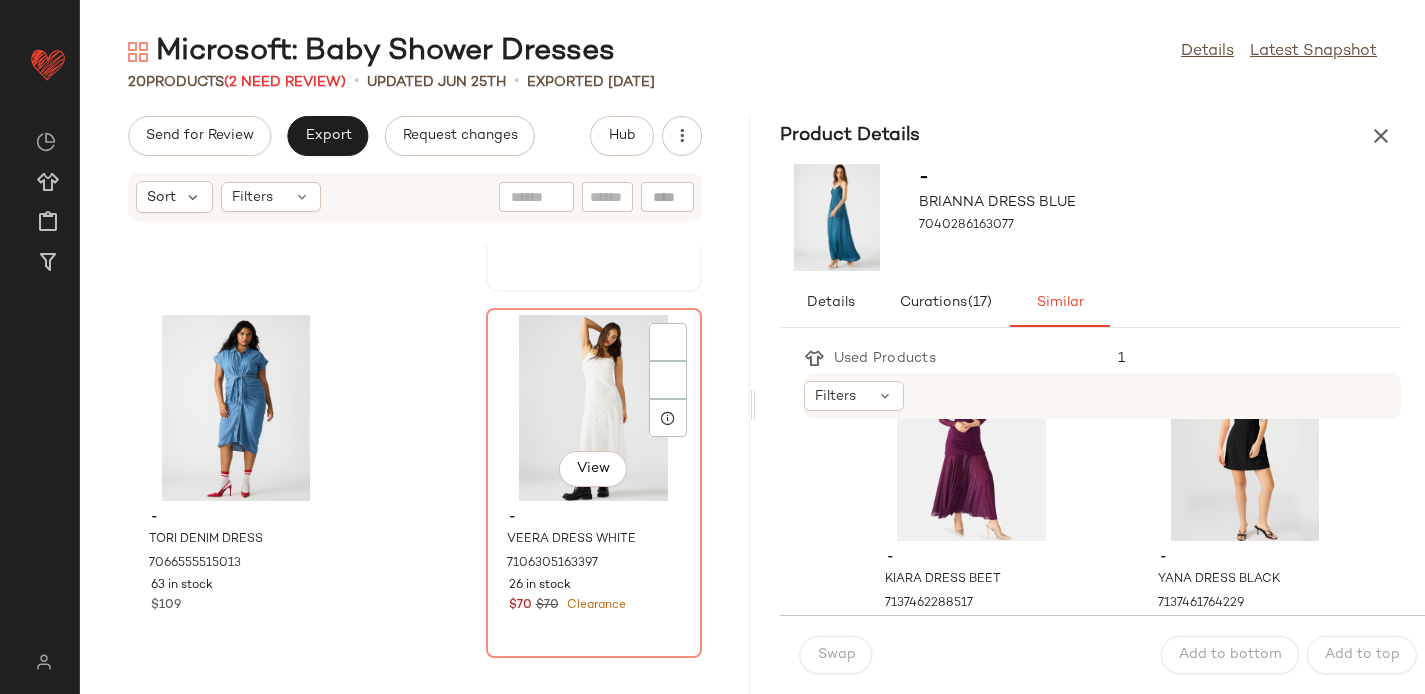 scroll, scrollTop: 2158, scrollLeft: 0, axis: vertical 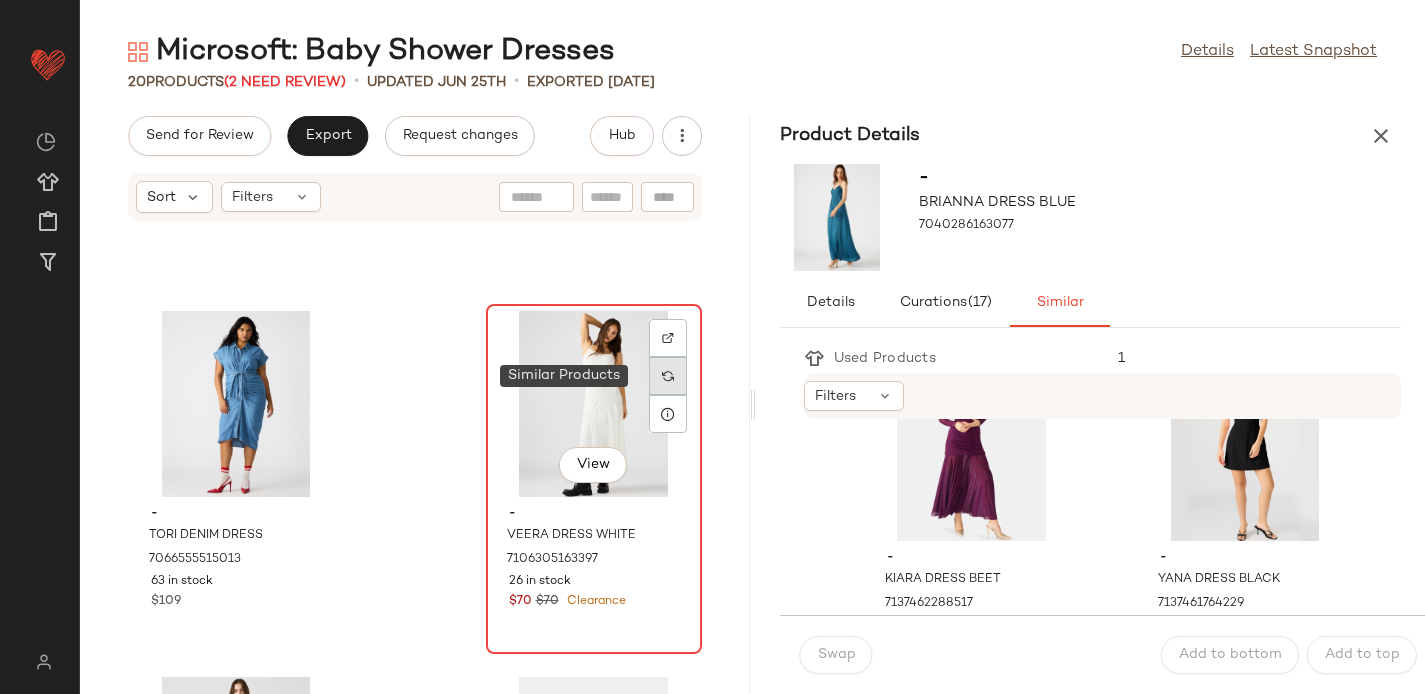 click 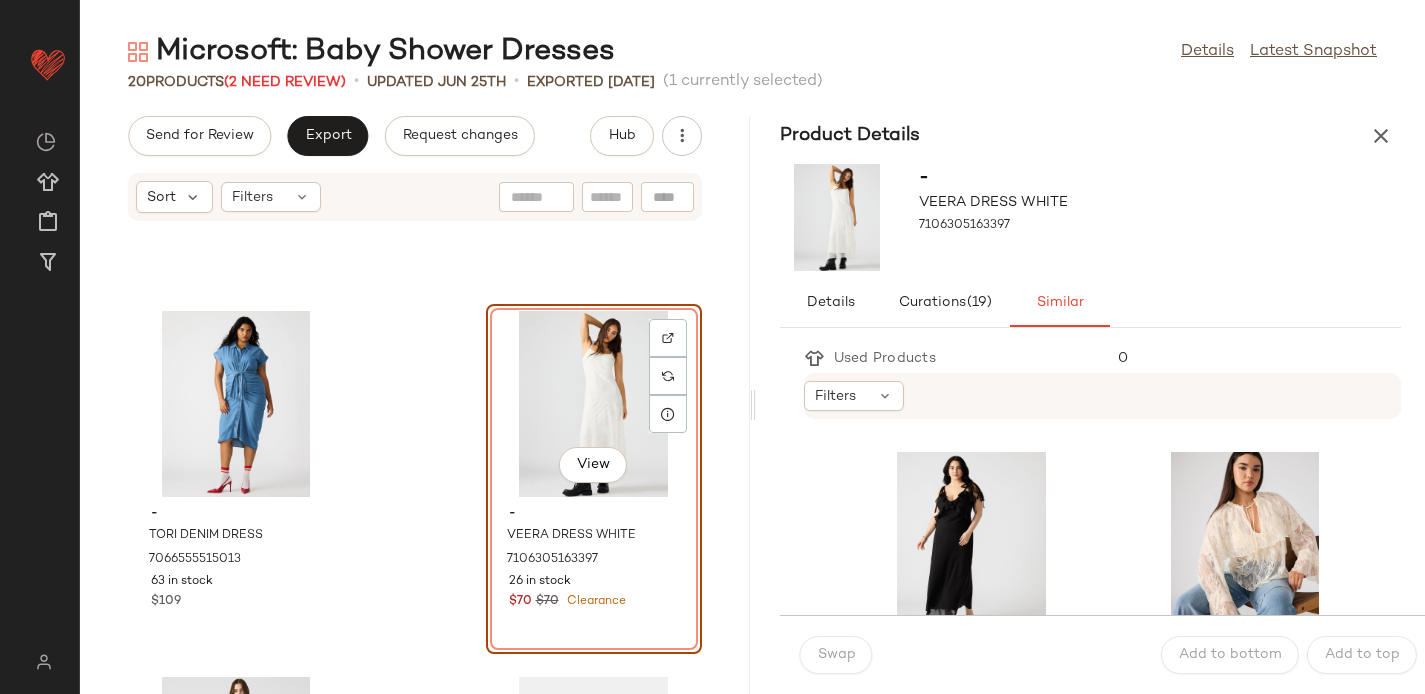 scroll, scrollTop: 2257, scrollLeft: 0, axis: vertical 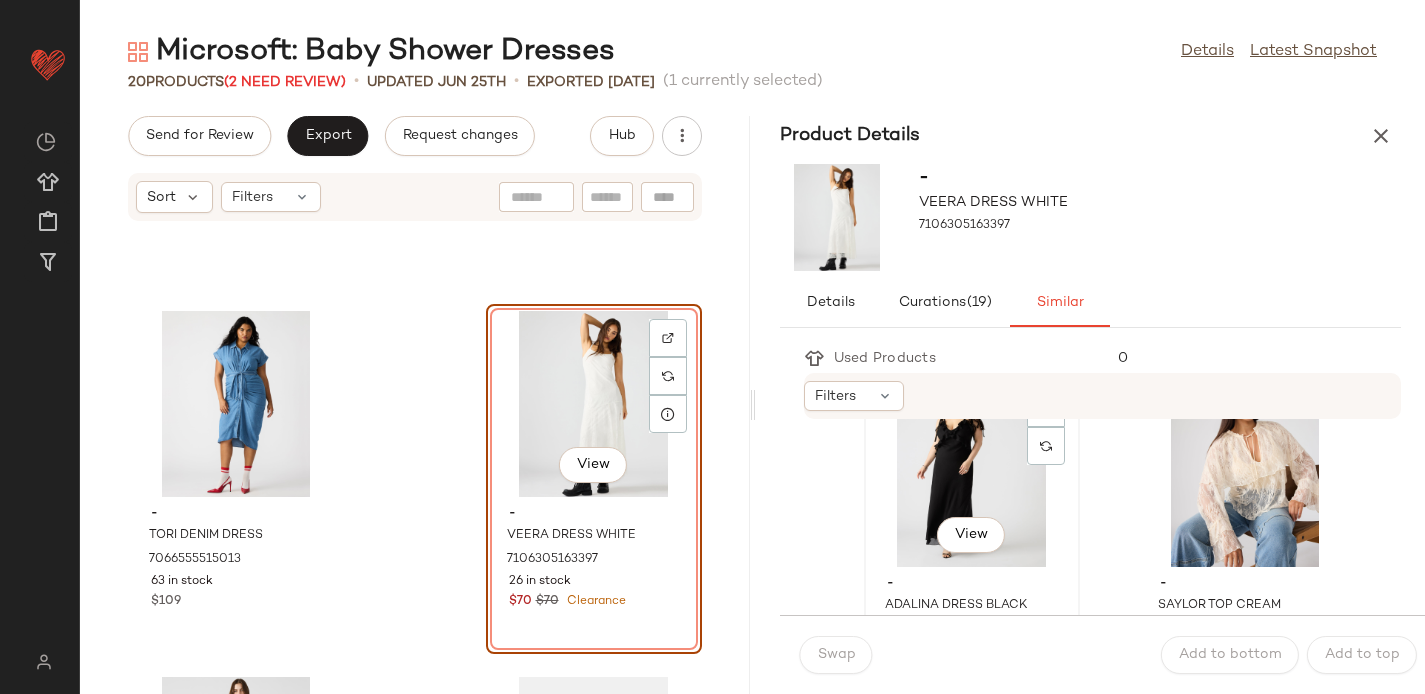 click on "View" 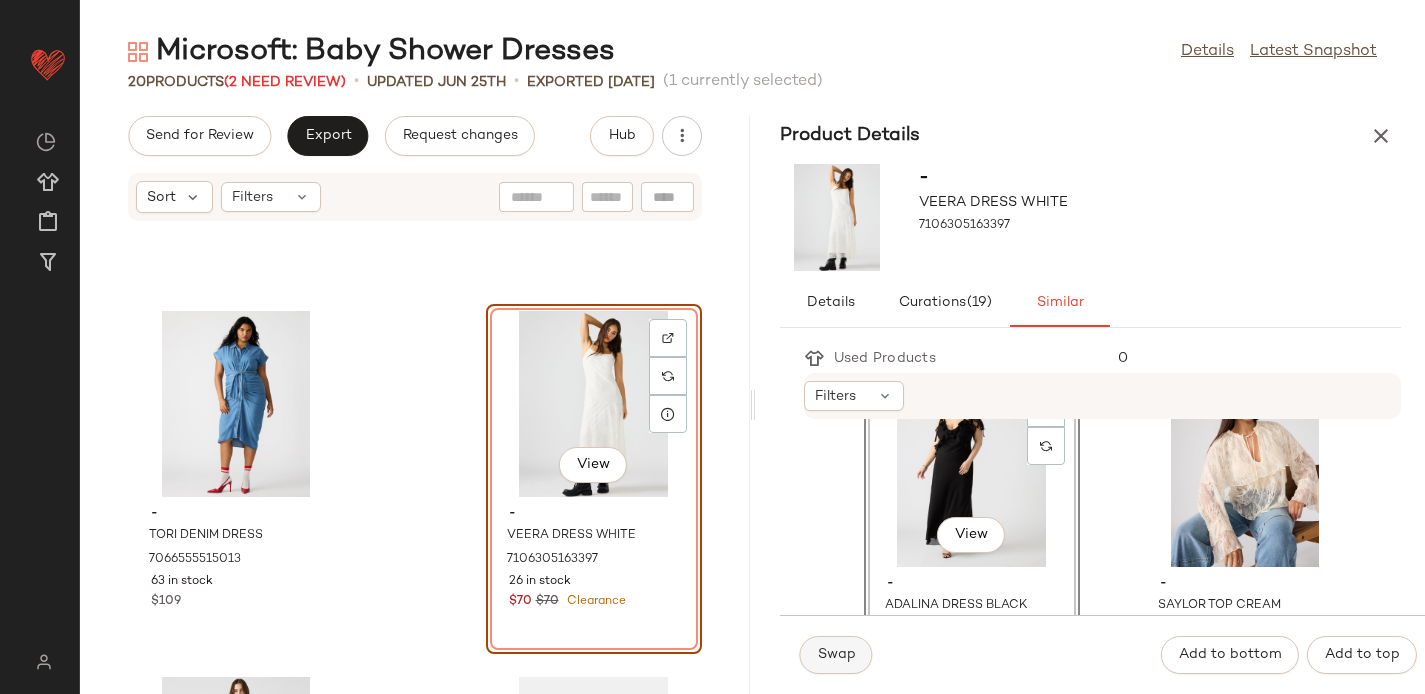 click on "Swap" 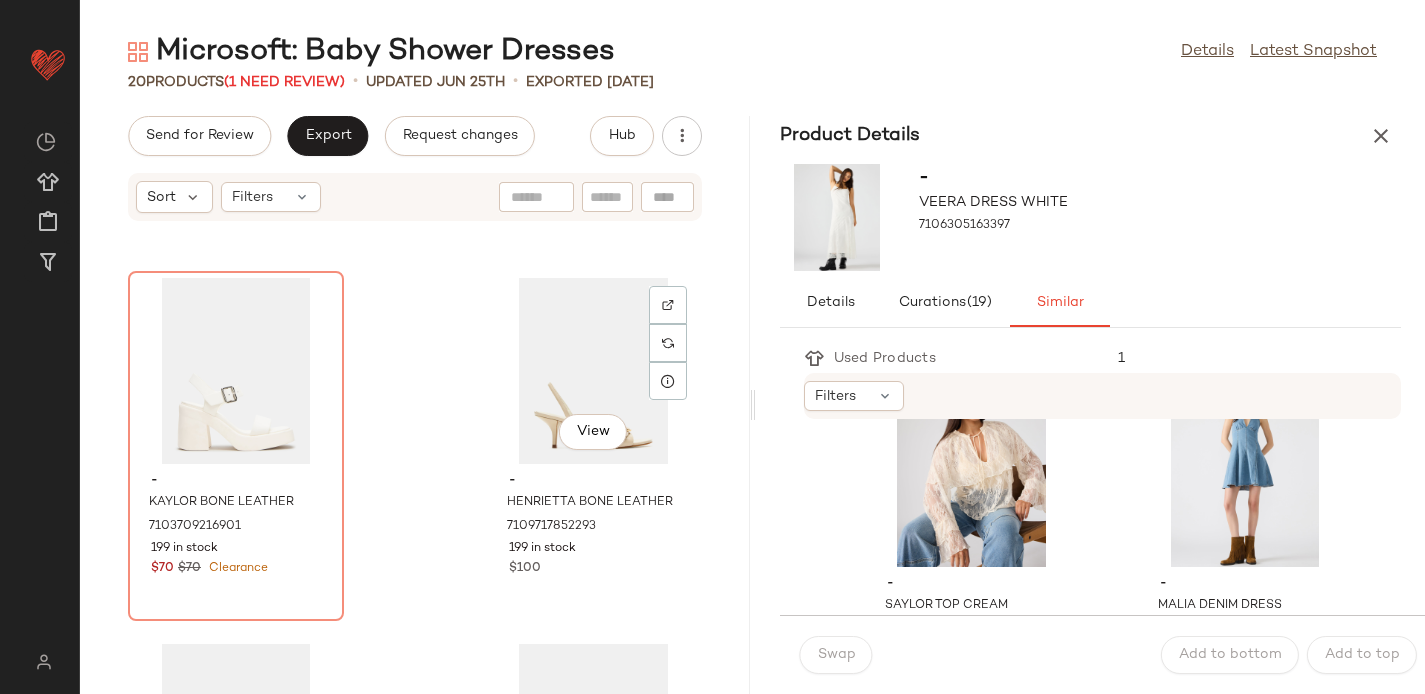 scroll, scrollTop: 2892, scrollLeft: 0, axis: vertical 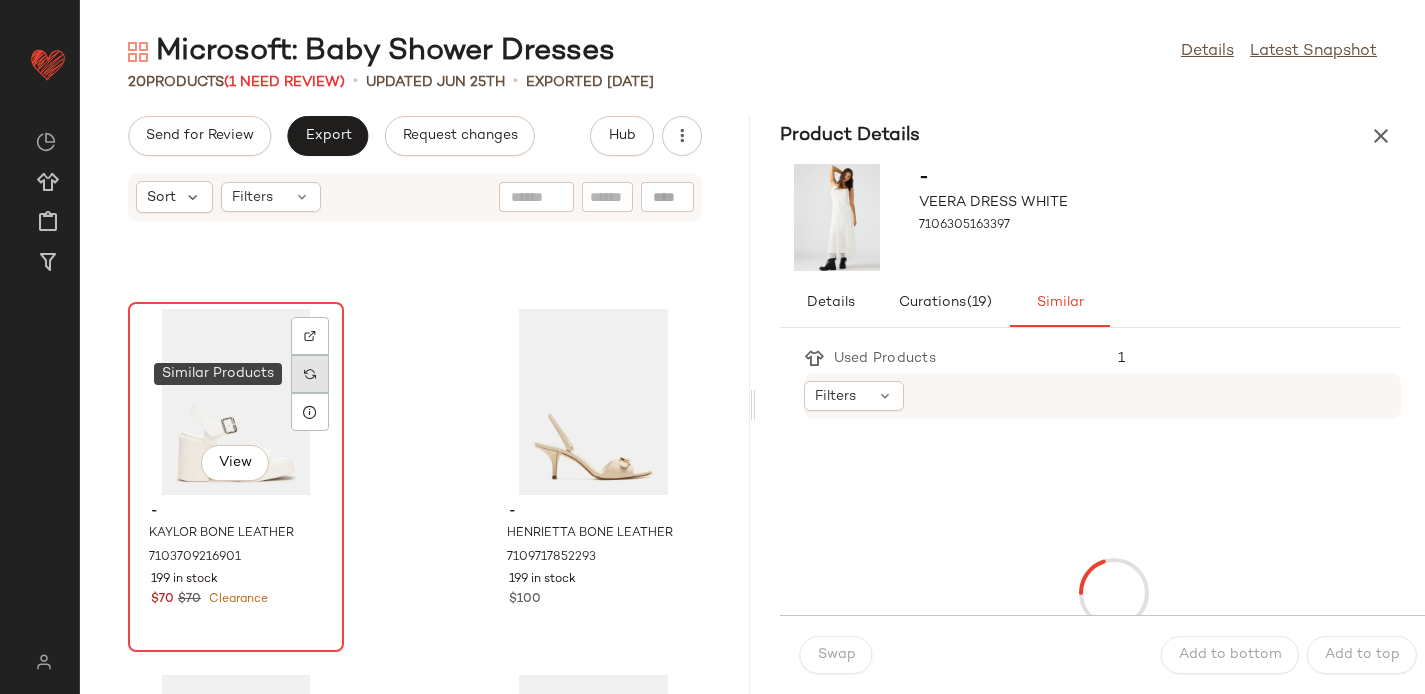 click 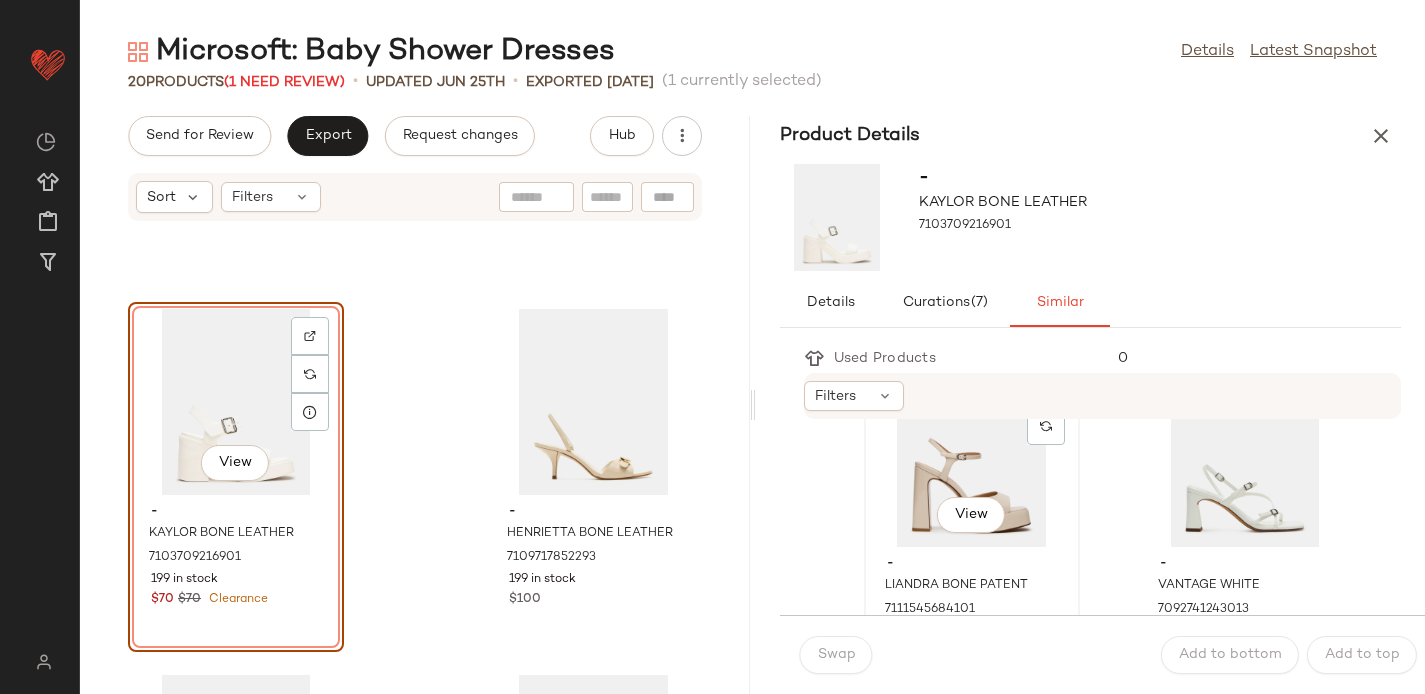 scroll, scrollTop: 78, scrollLeft: 0, axis: vertical 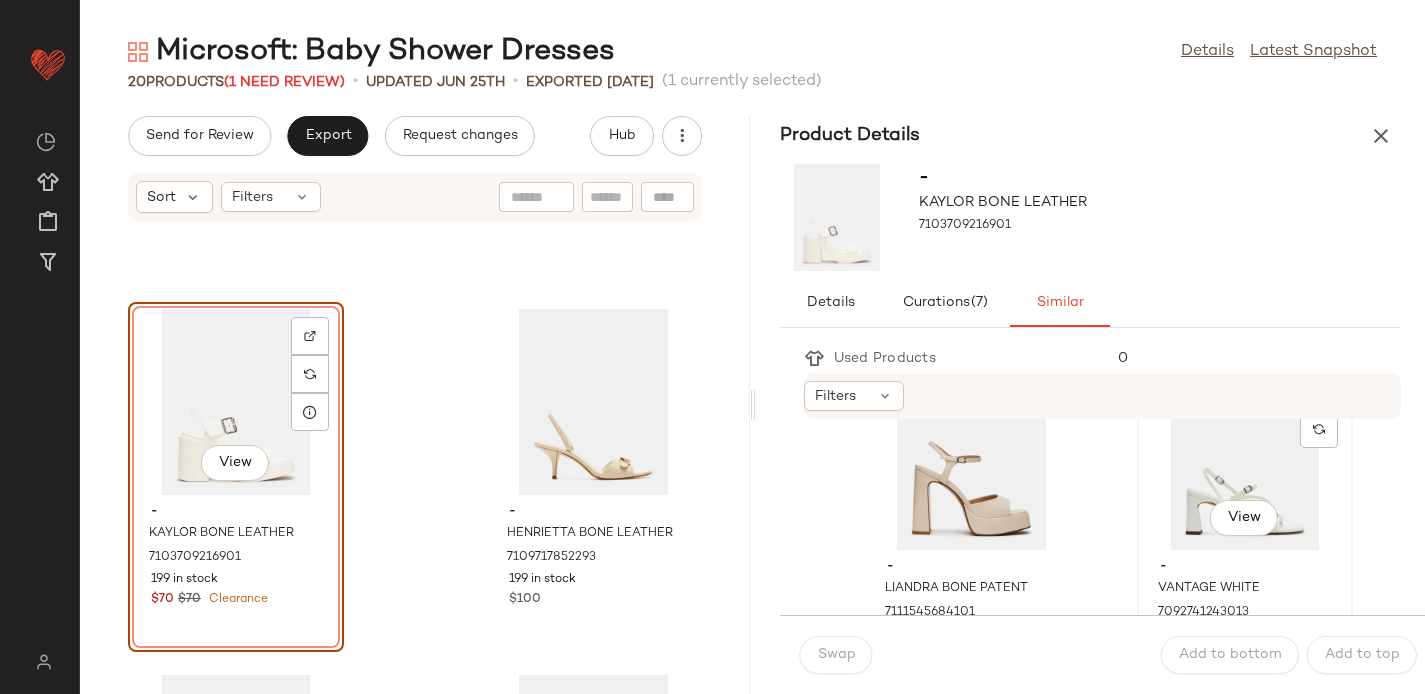 click on "View" 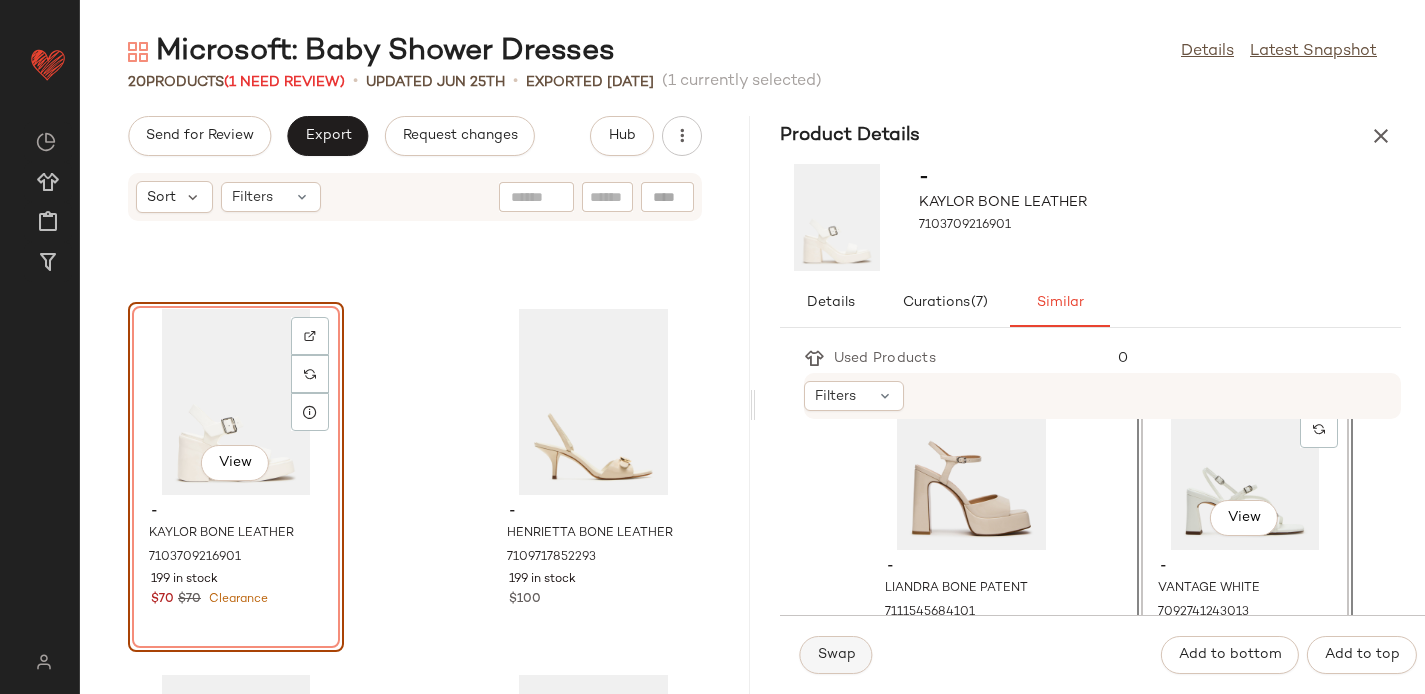 click on "Swap" 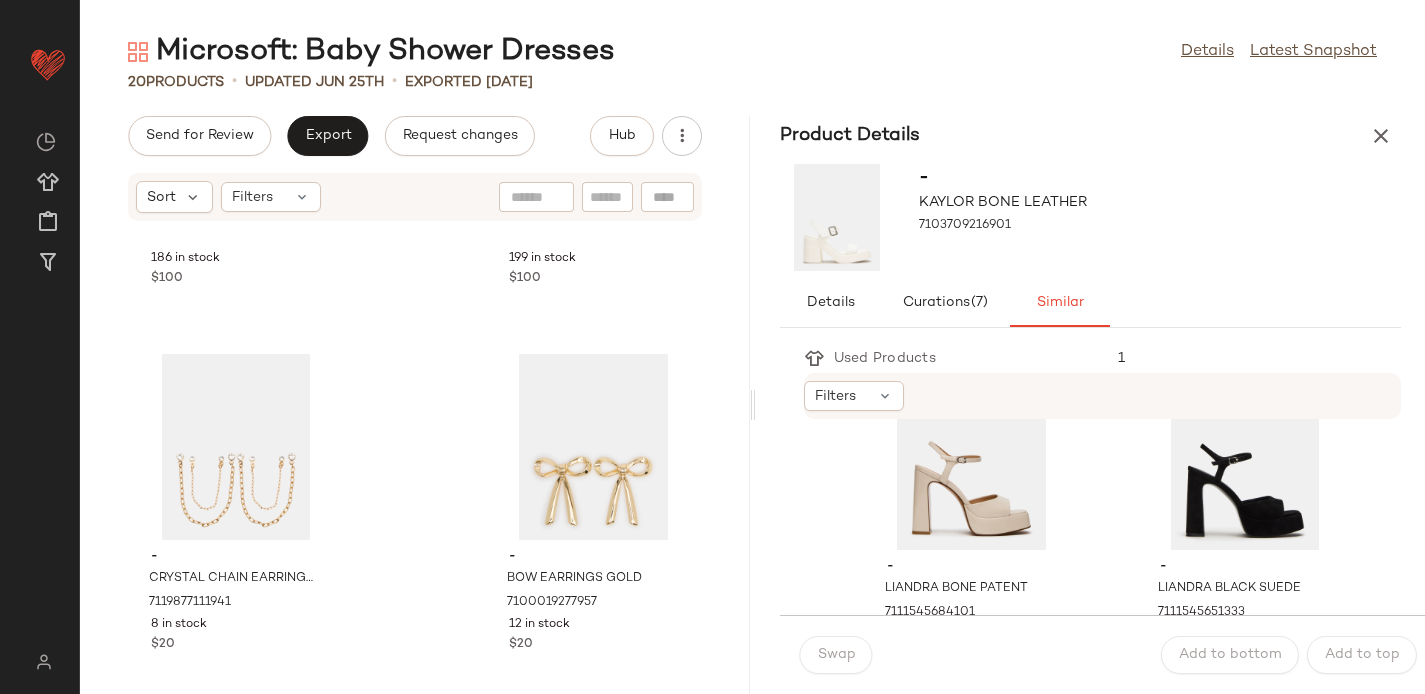 scroll, scrollTop: 3216, scrollLeft: 0, axis: vertical 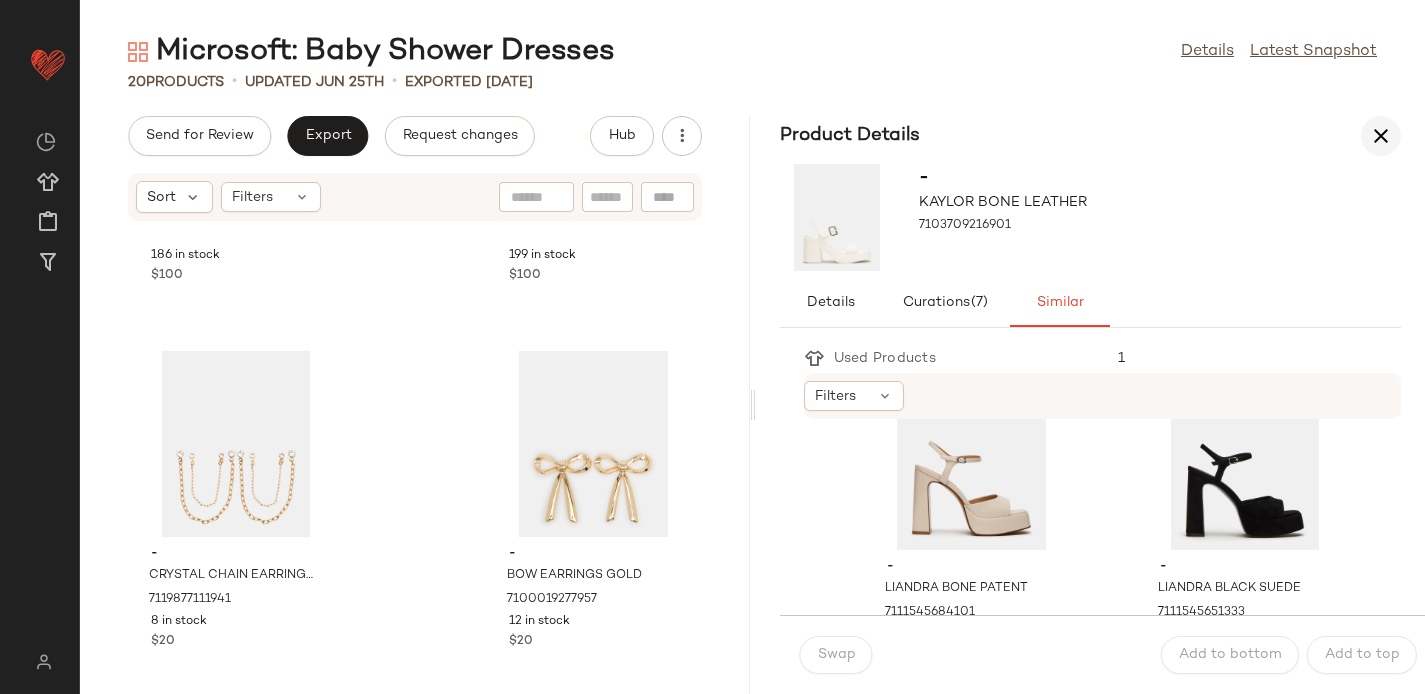 click at bounding box center (1381, 136) 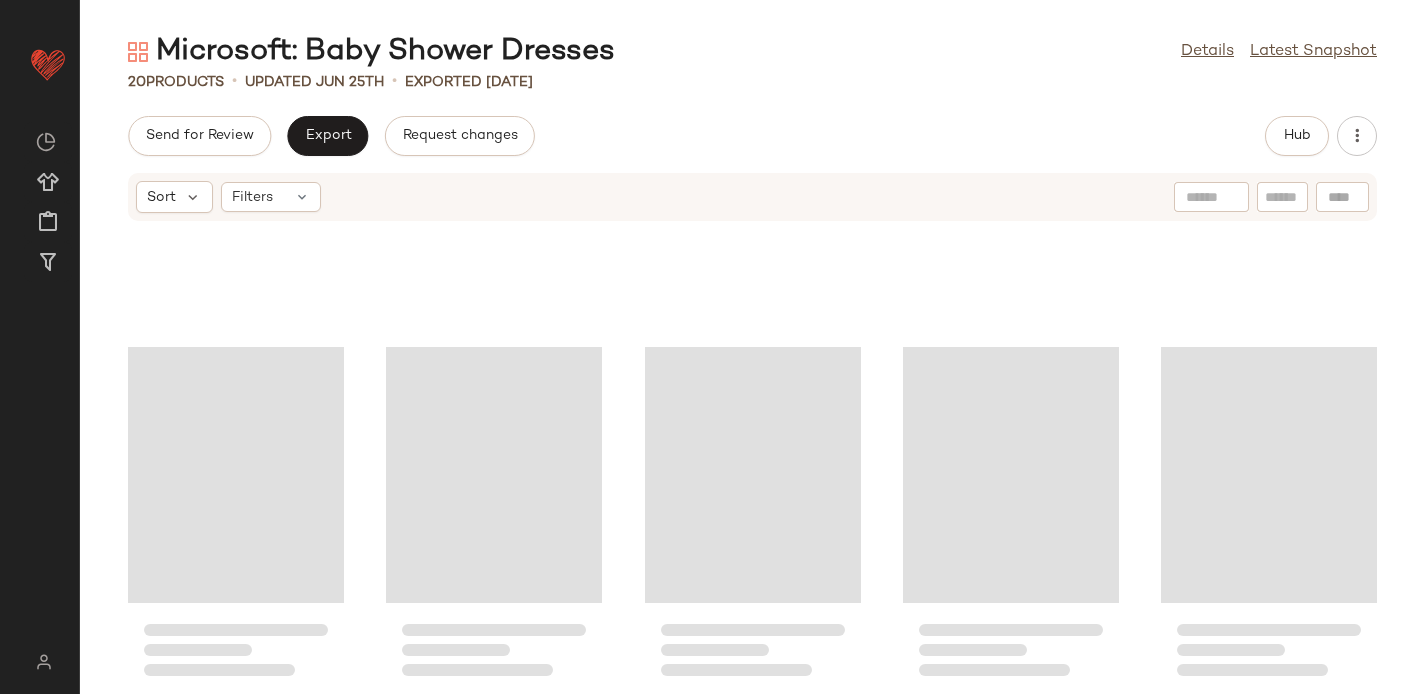 scroll, scrollTop: 1020, scrollLeft: 0, axis: vertical 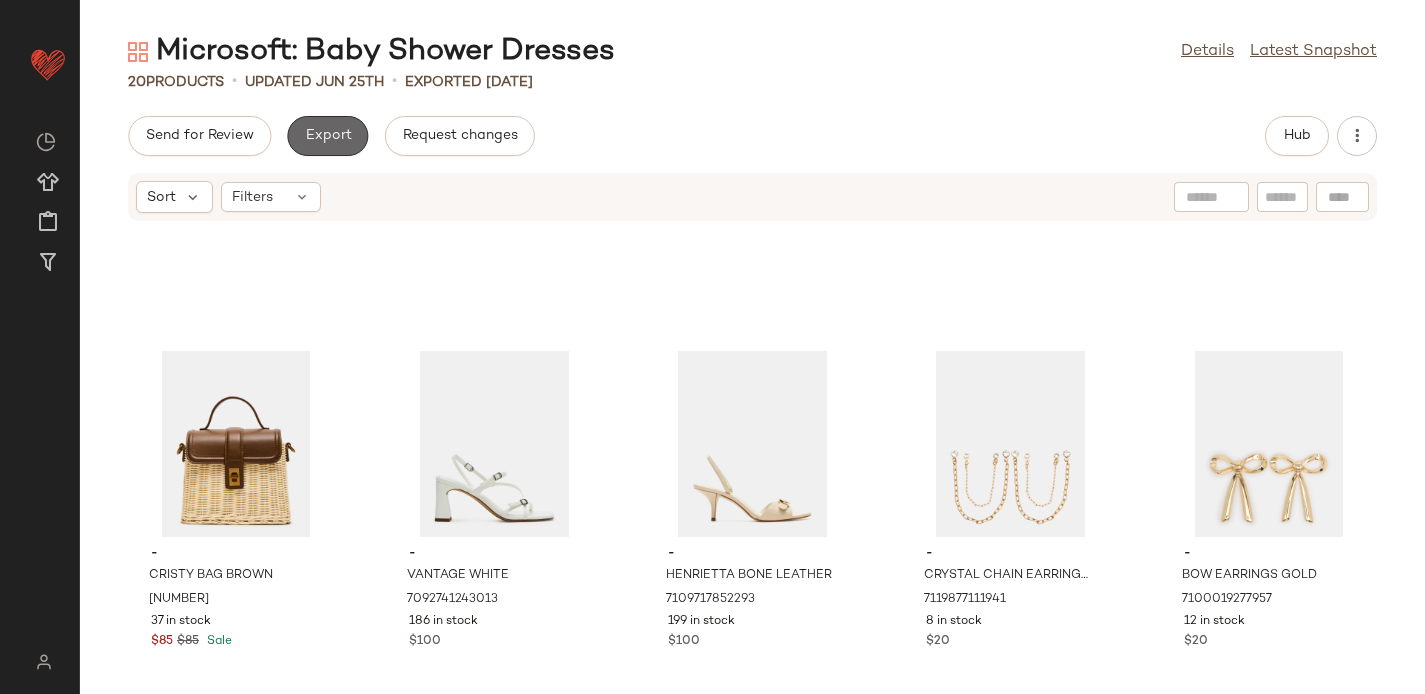 click on "Export" 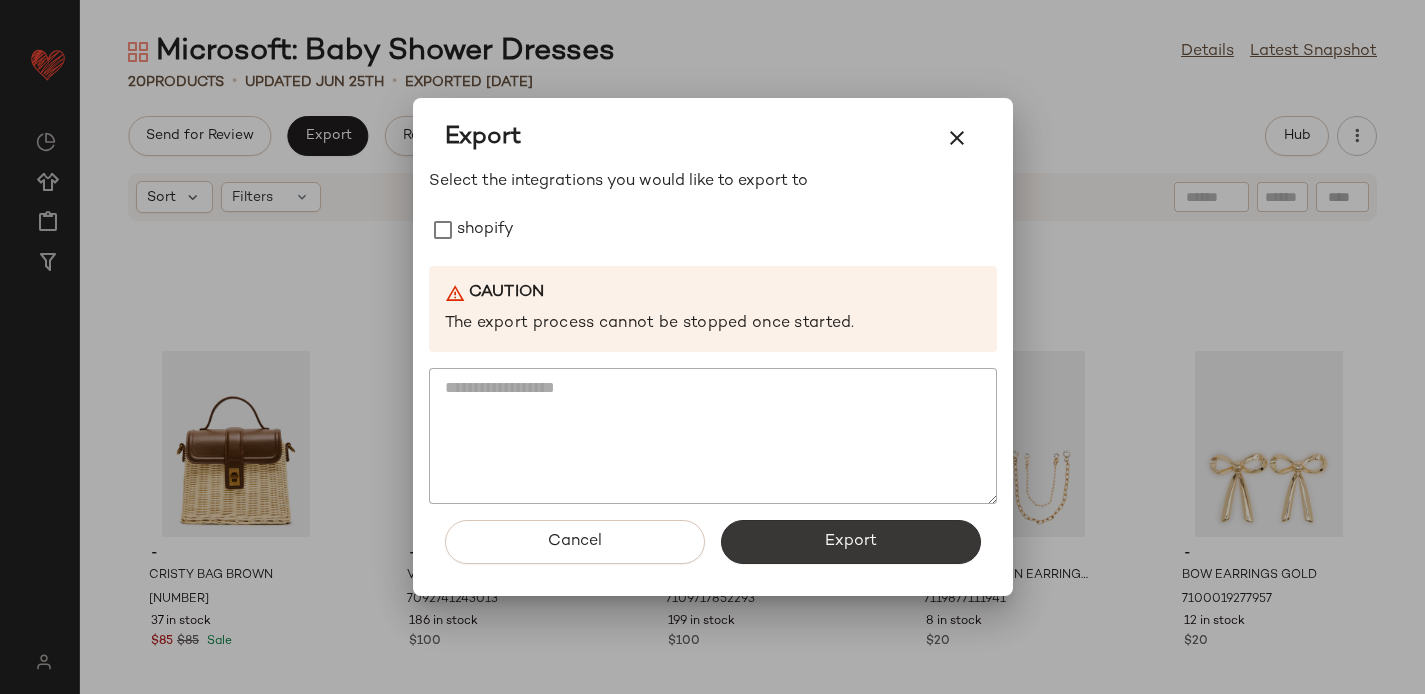 click on "Export" at bounding box center [851, 542] 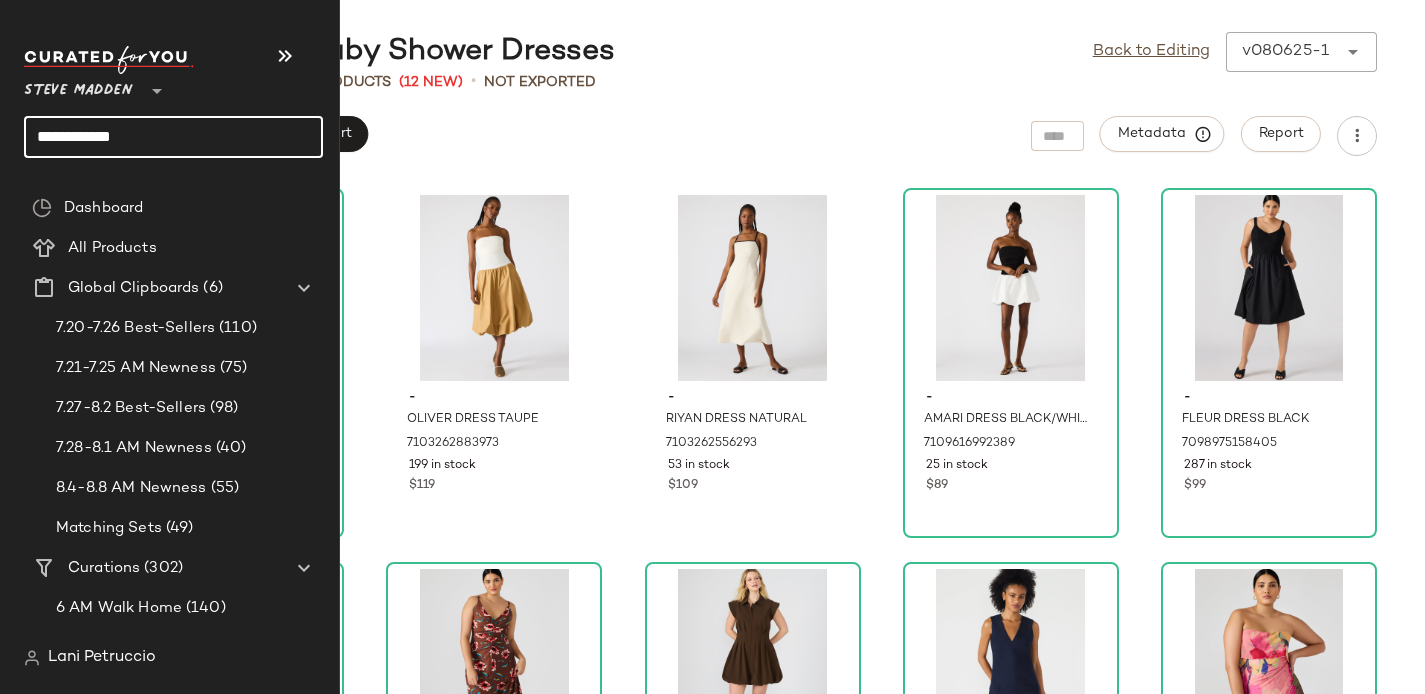 click on "**********" 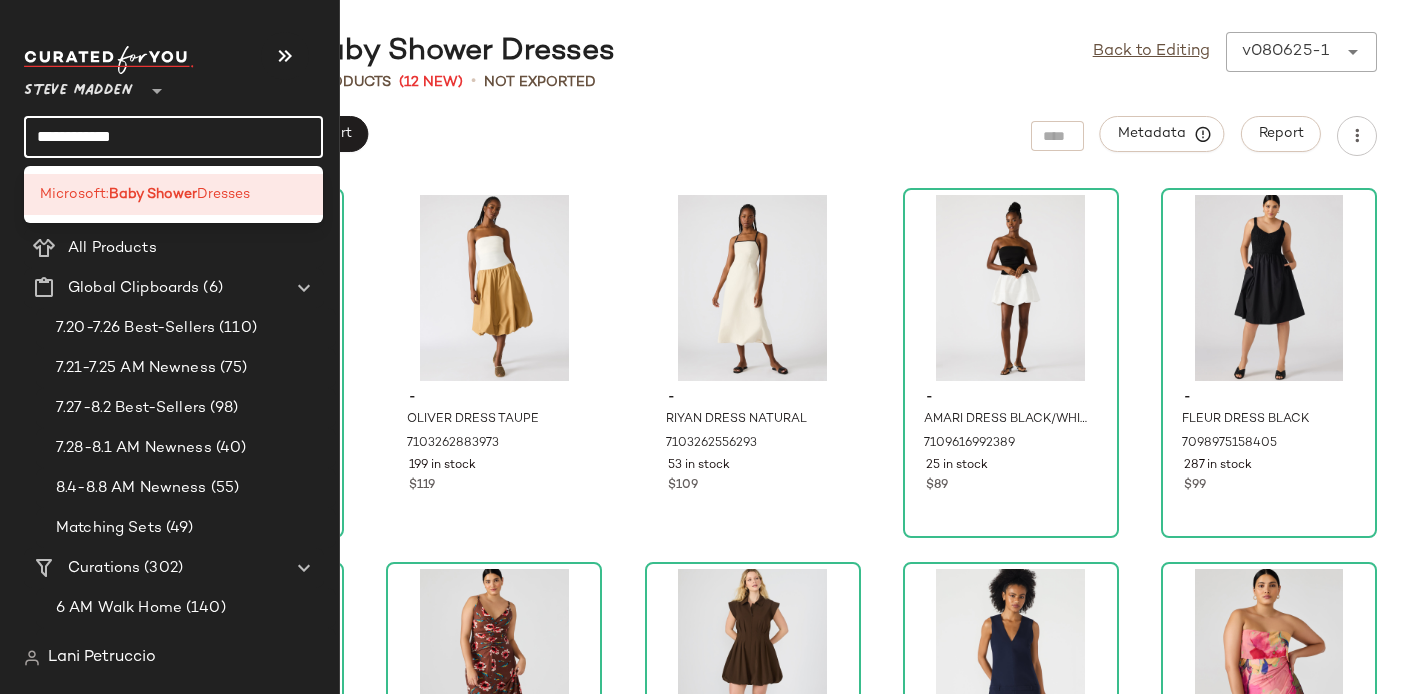 click on "**********" 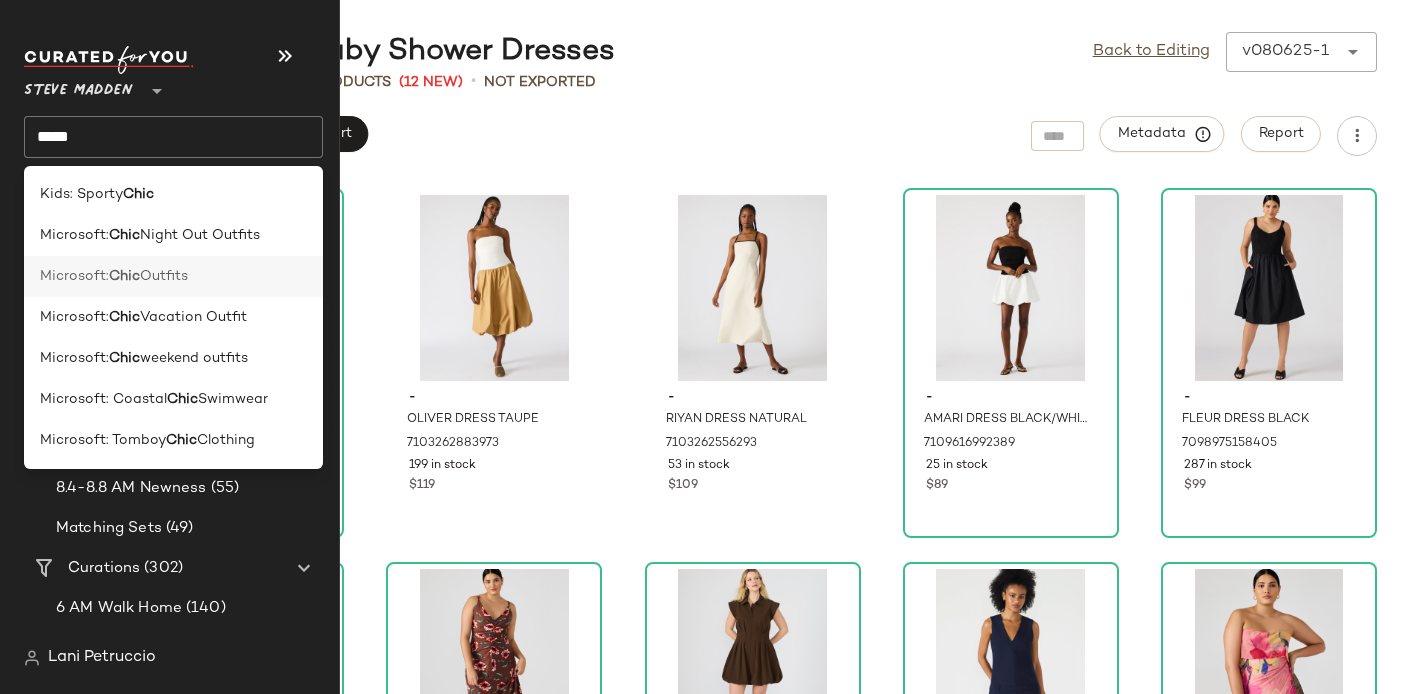 click on "Outfits" at bounding box center (164, 276) 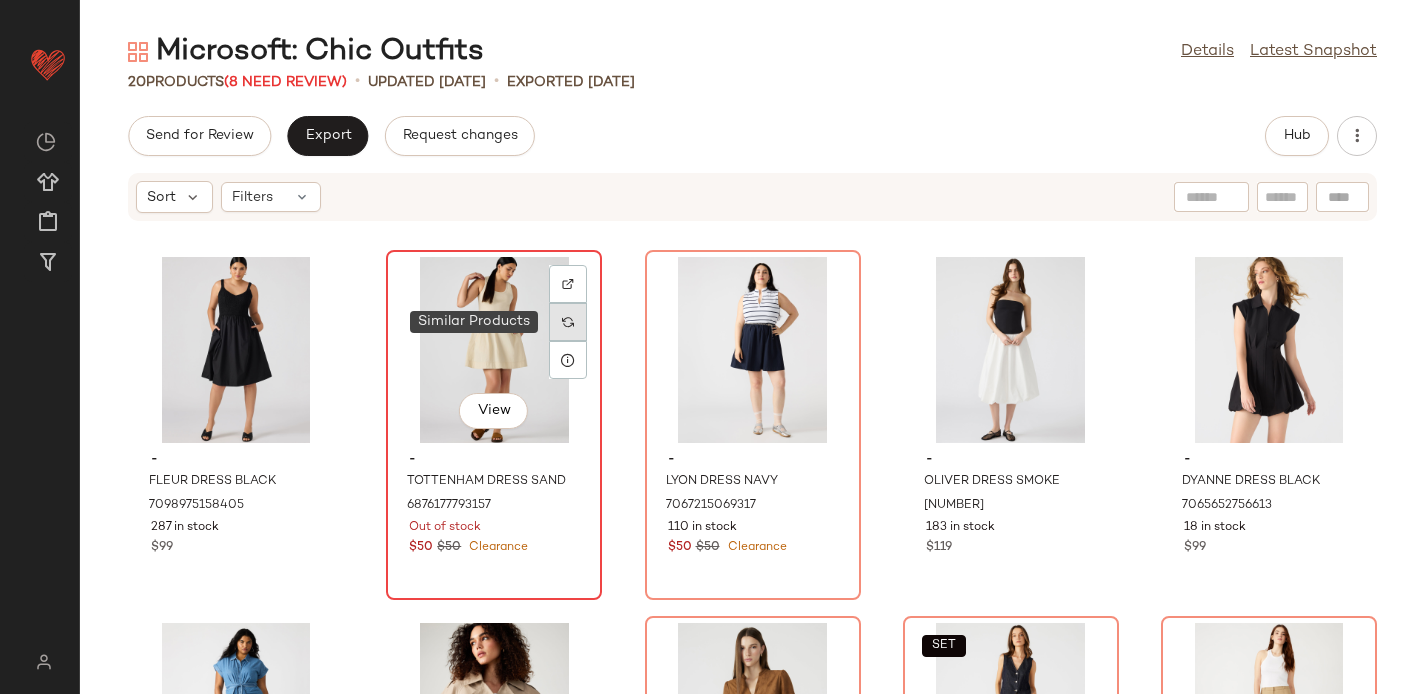 click 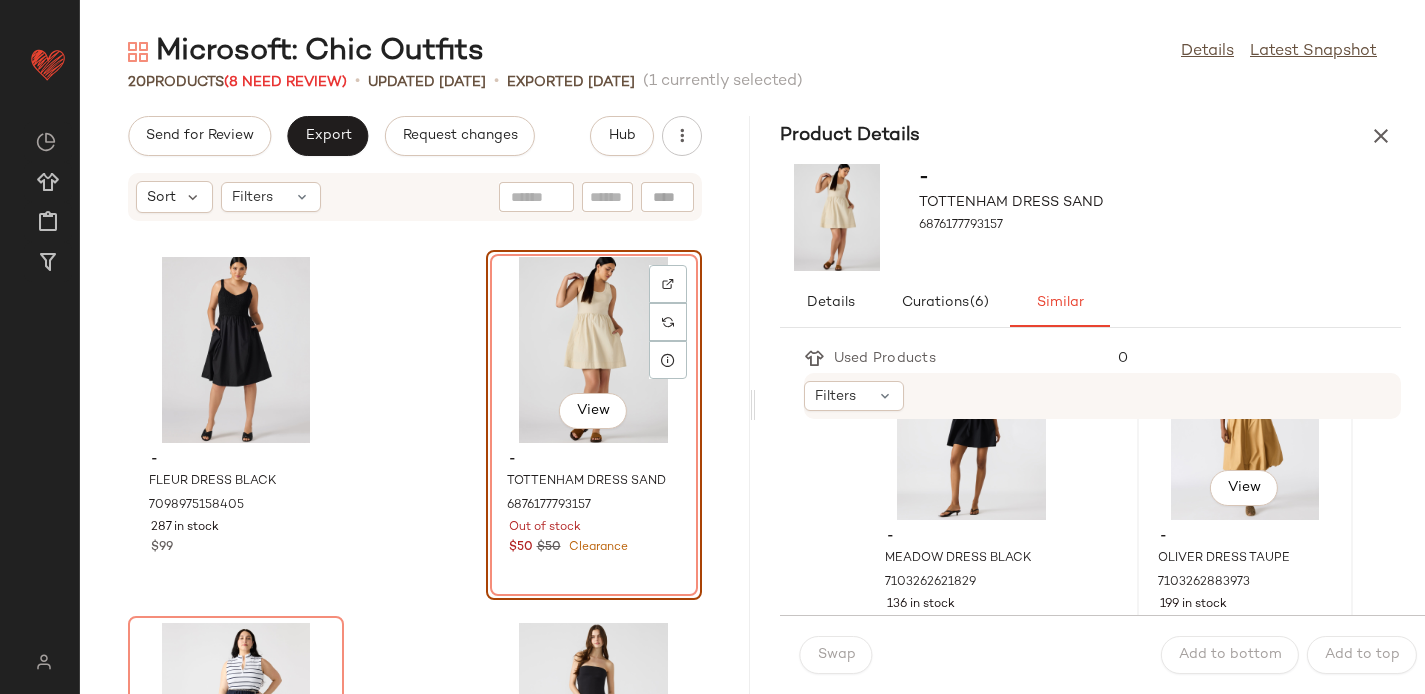 scroll, scrollTop: 110, scrollLeft: 0, axis: vertical 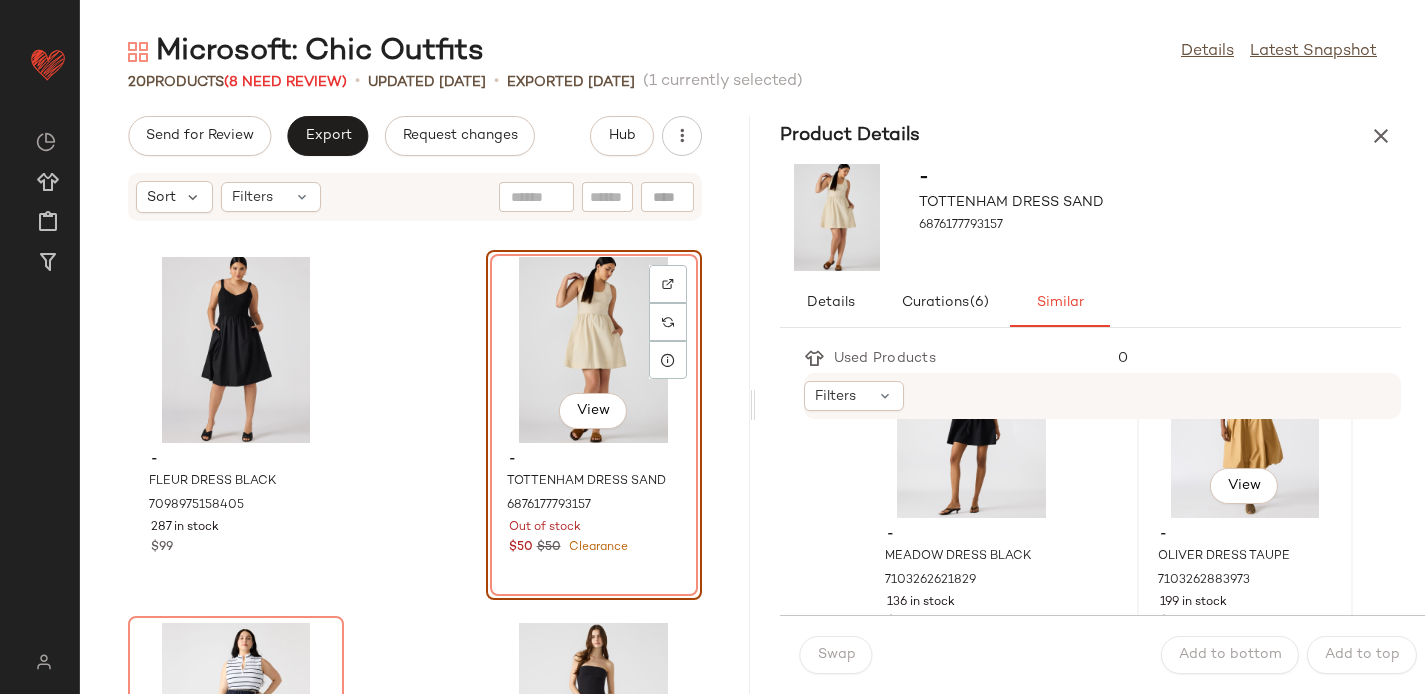 click on "View" 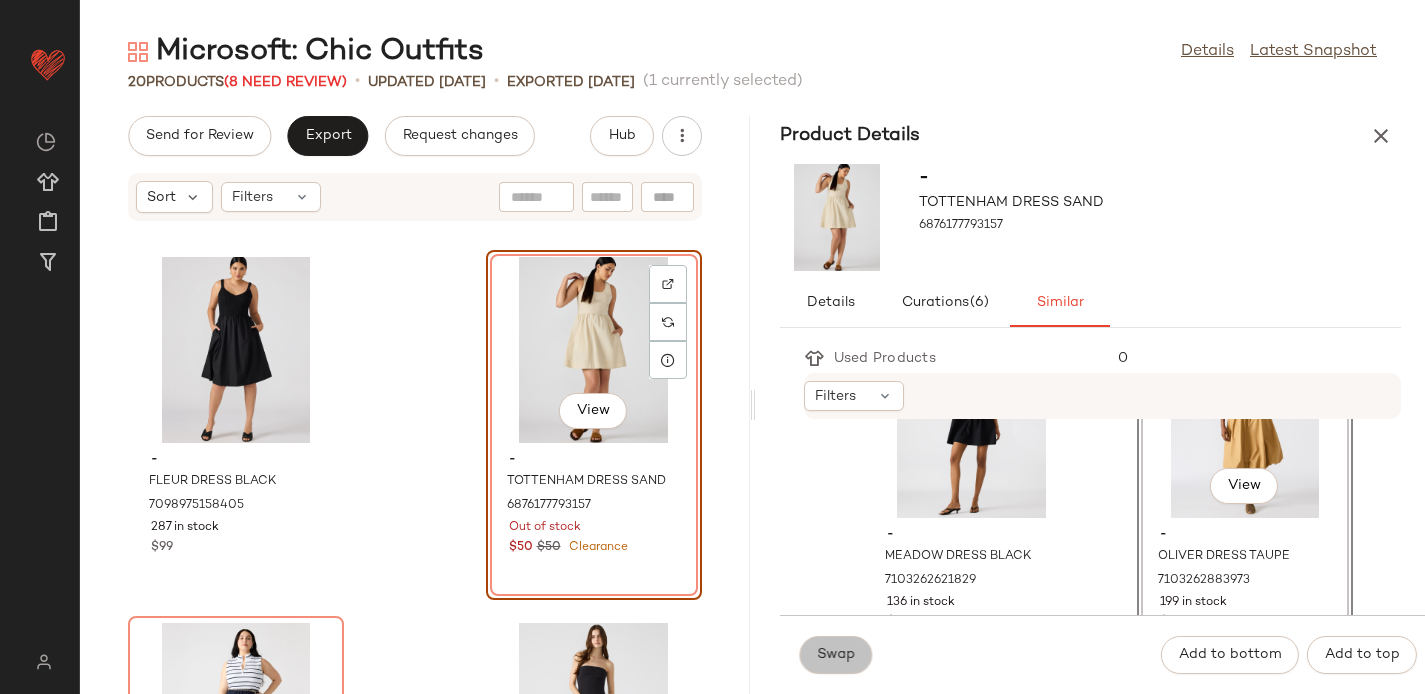 click on "Swap" at bounding box center (836, 655) 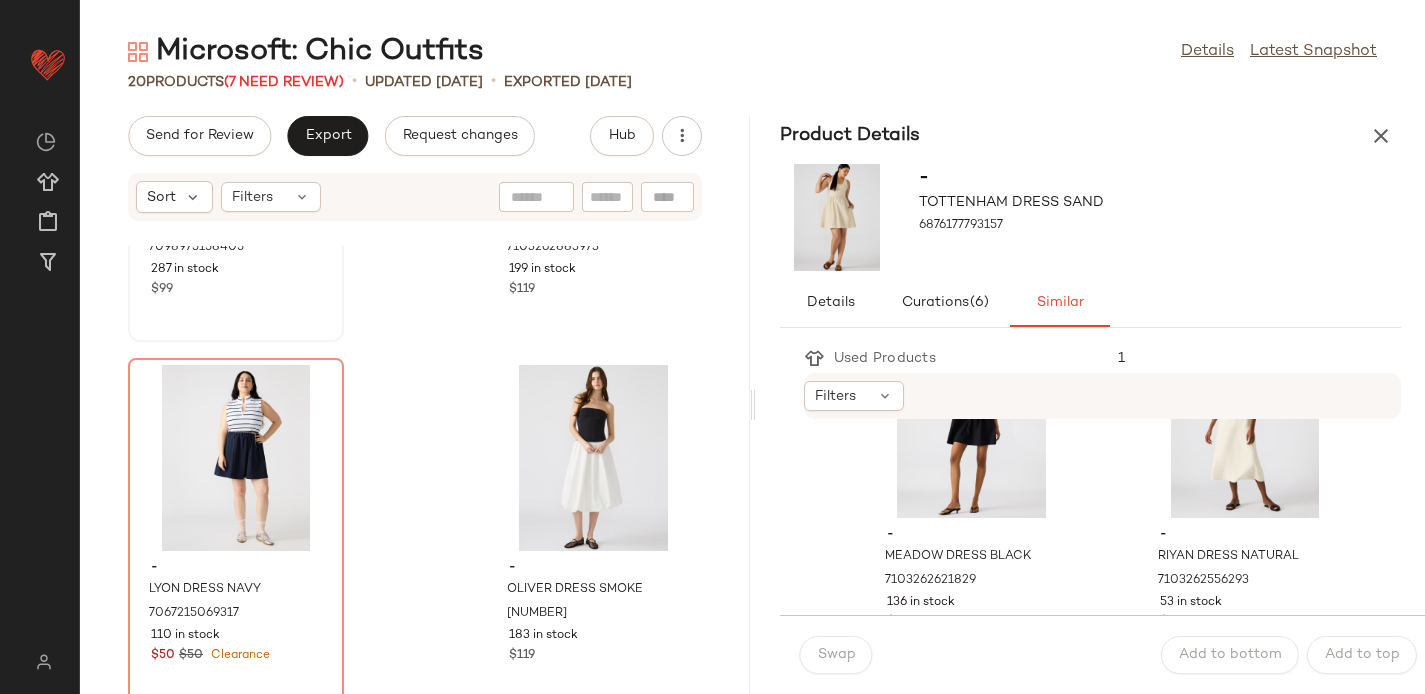 scroll, scrollTop: 265, scrollLeft: 0, axis: vertical 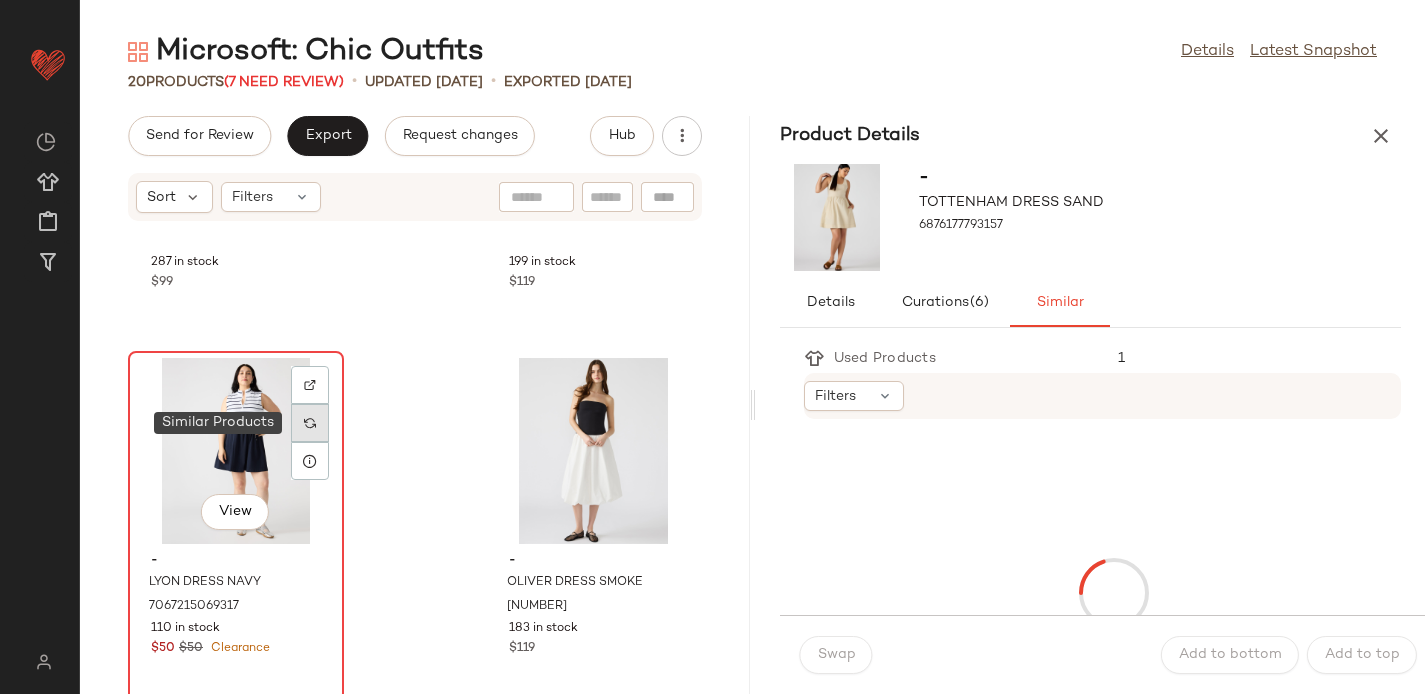 click 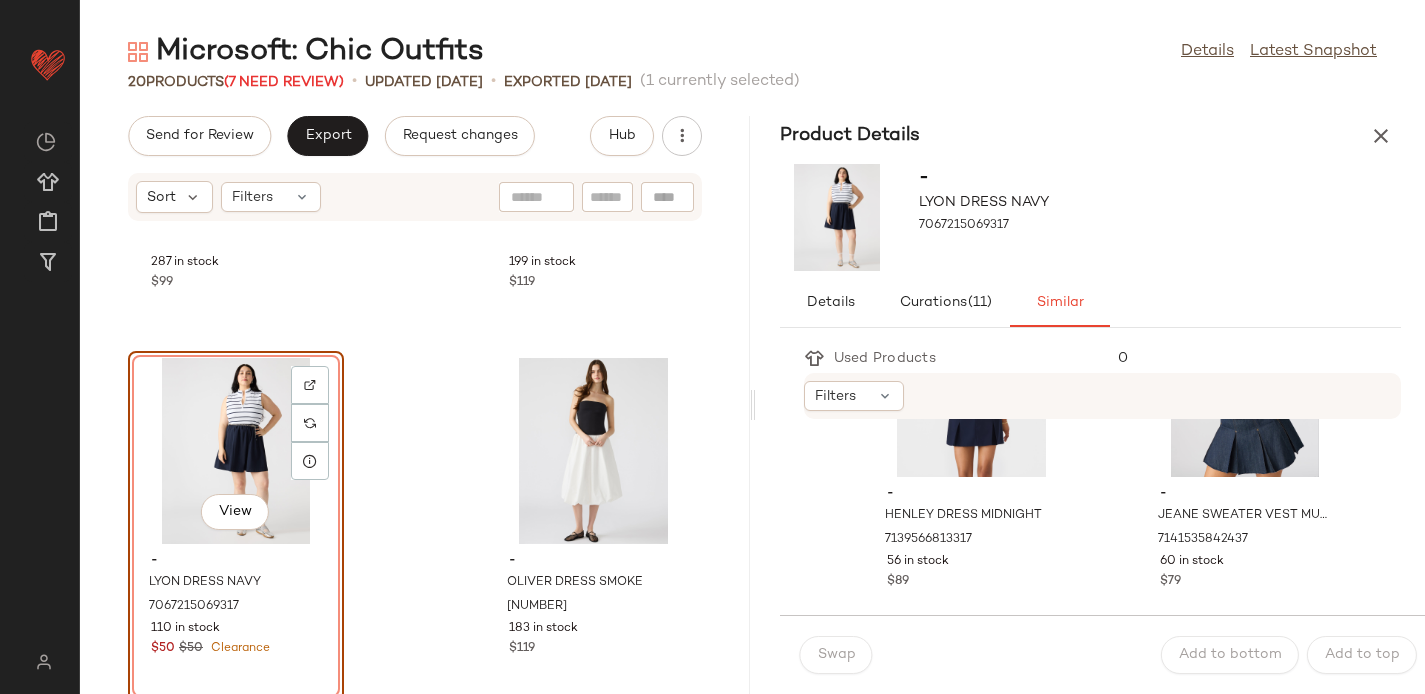 scroll, scrollTop: 163, scrollLeft: 0, axis: vertical 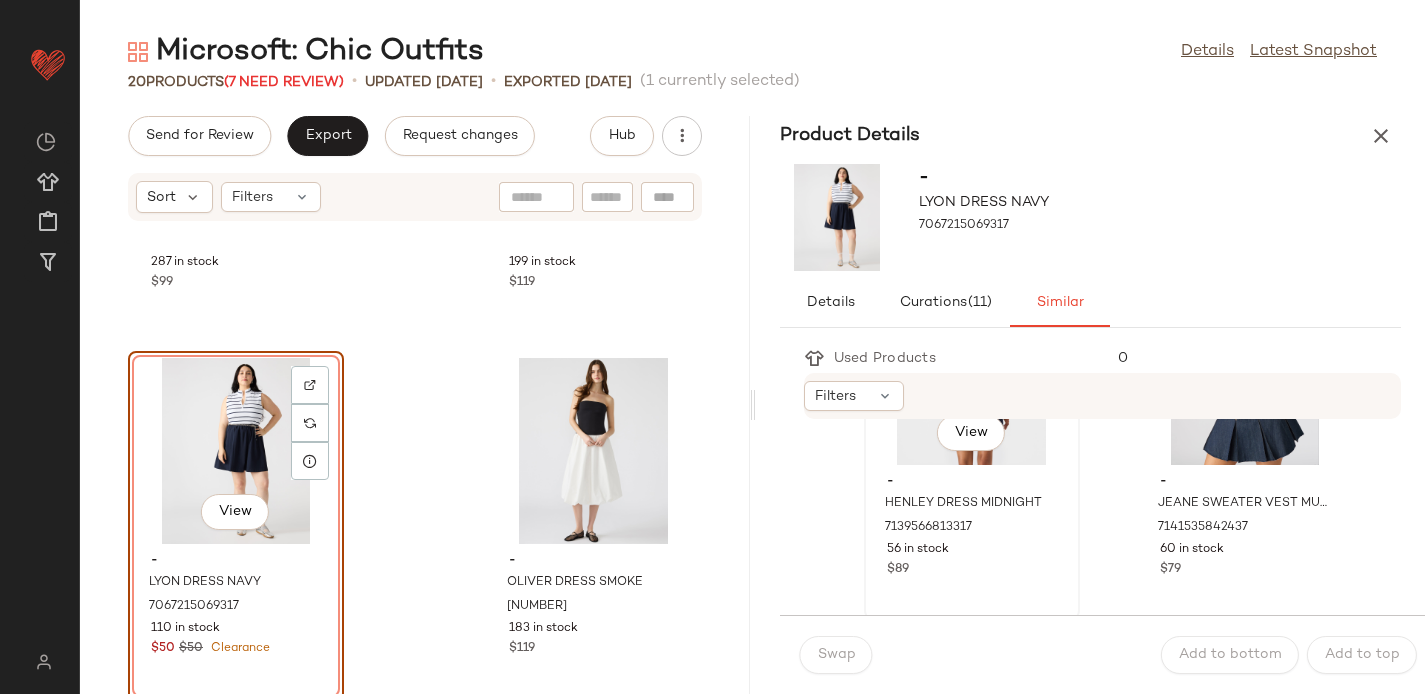 click on "-" at bounding box center [972, 482] 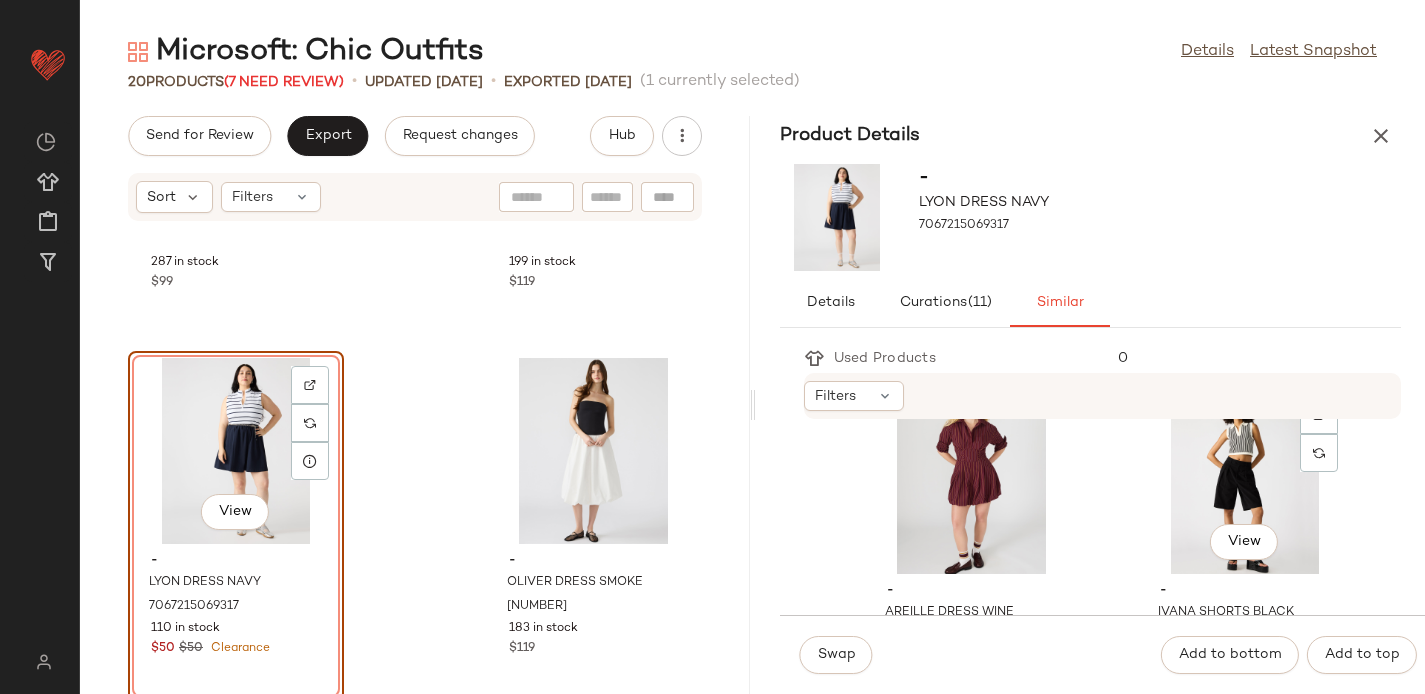 scroll, scrollTop: 425, scrollLeft: 0, axis: vertical 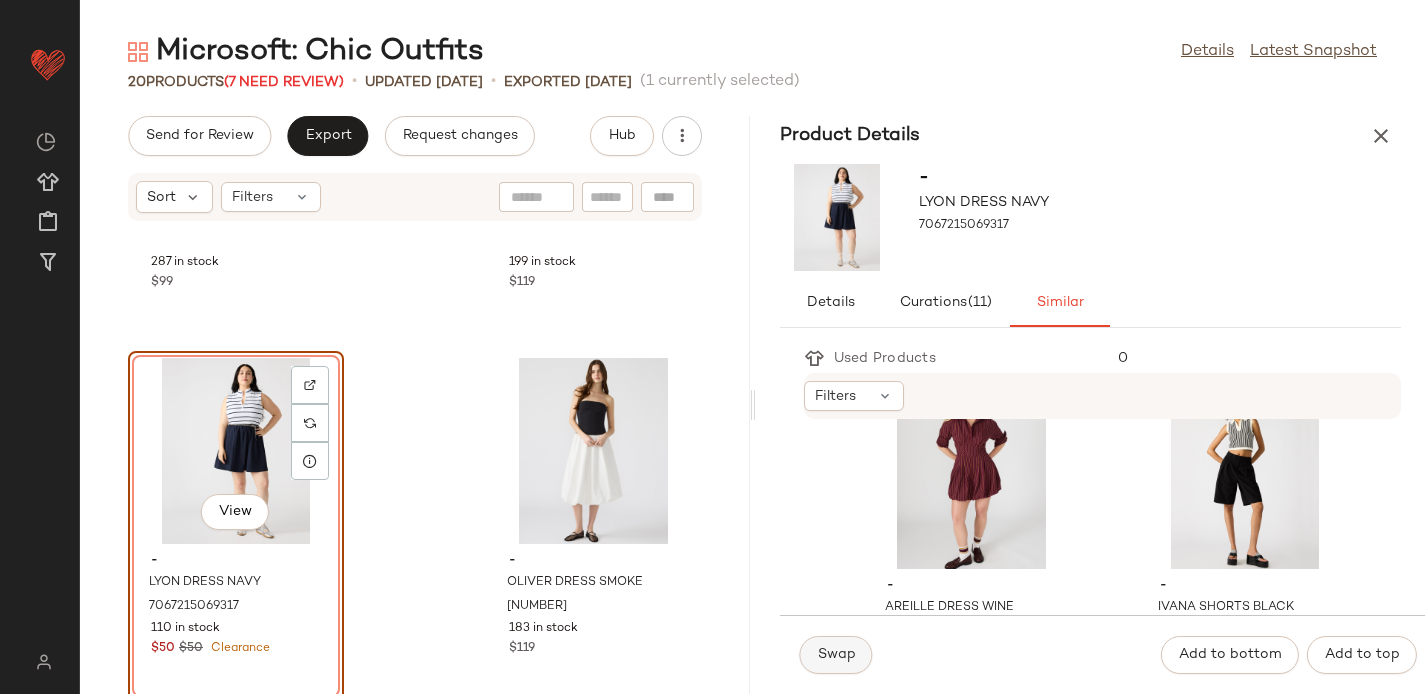 click on "Swap" at bounding box center (836, 655) 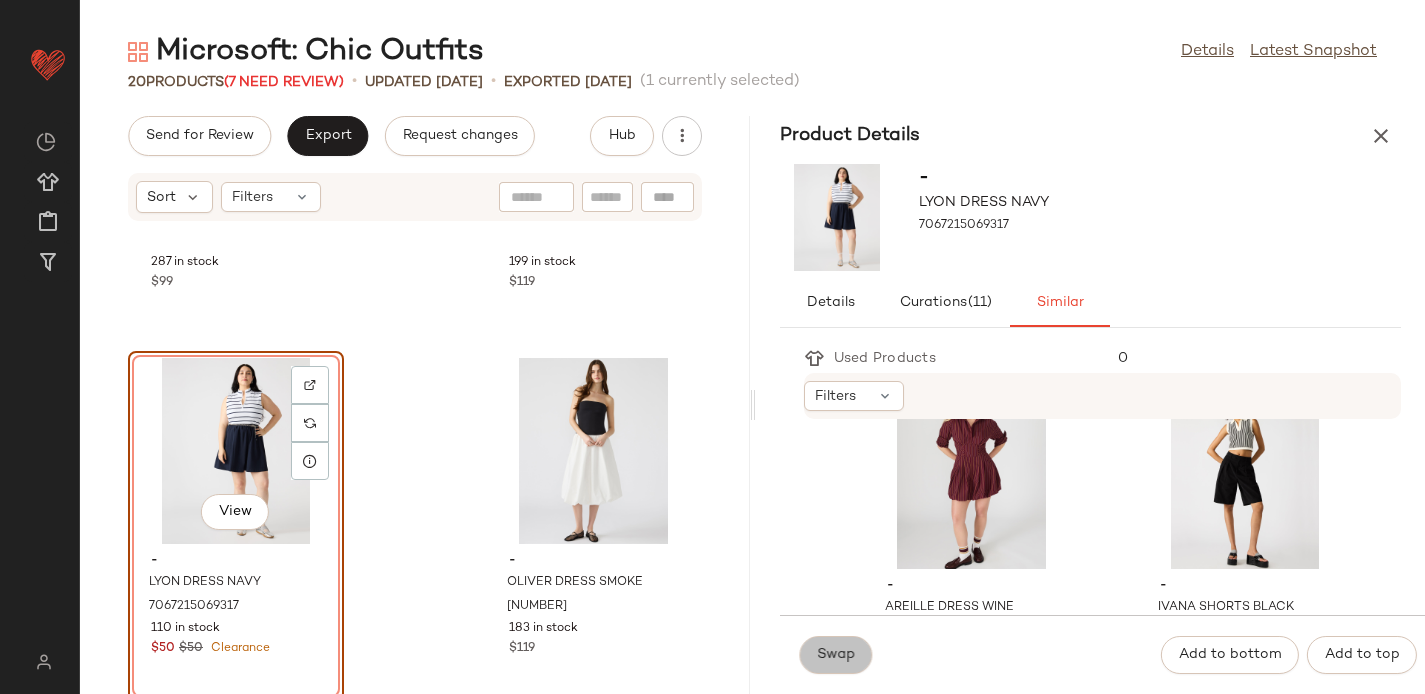 scroll, scrollTop: 59, scrollLeft: 0, axis: vertical 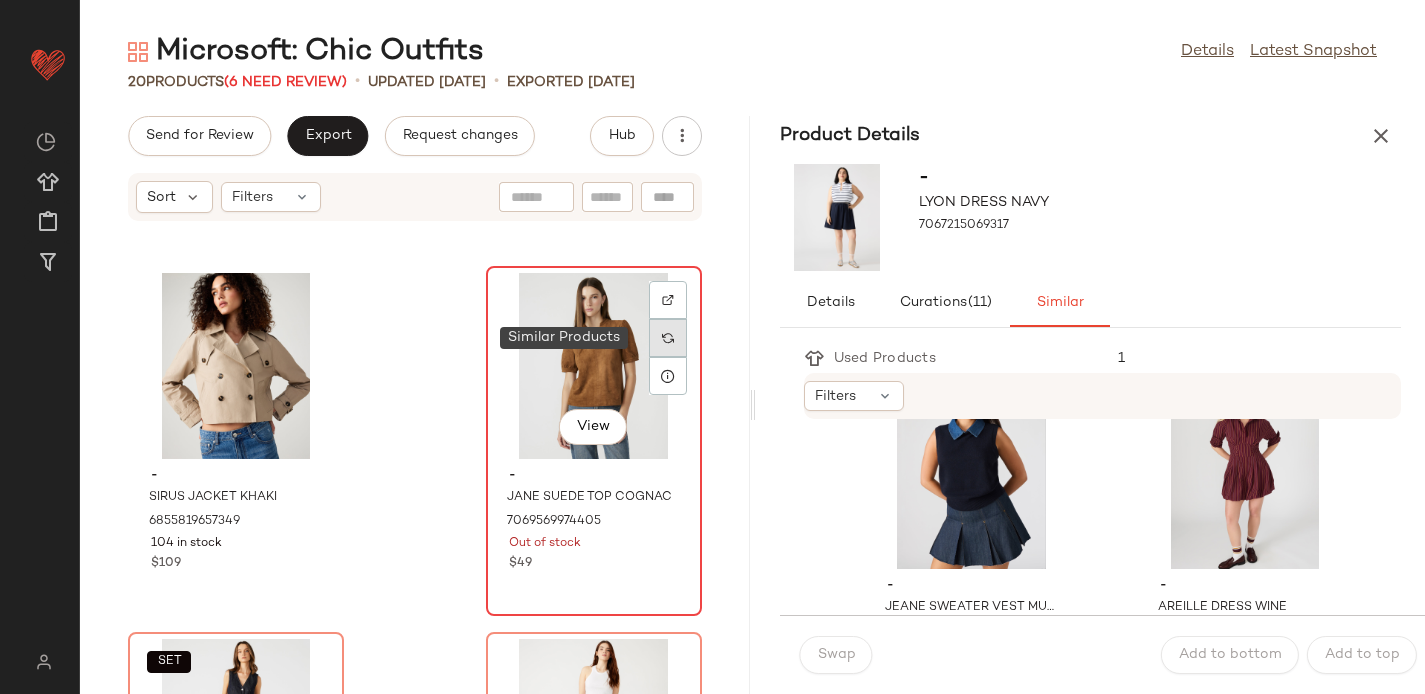 click 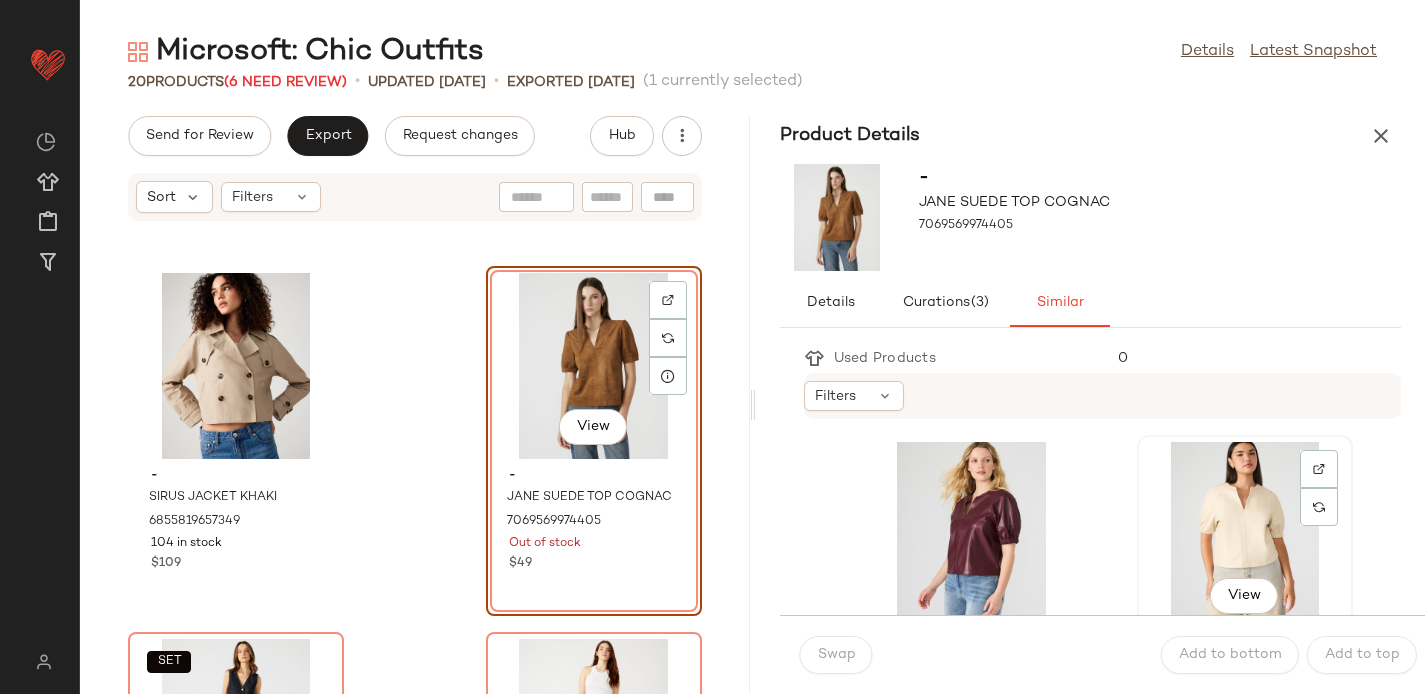 click on "View" 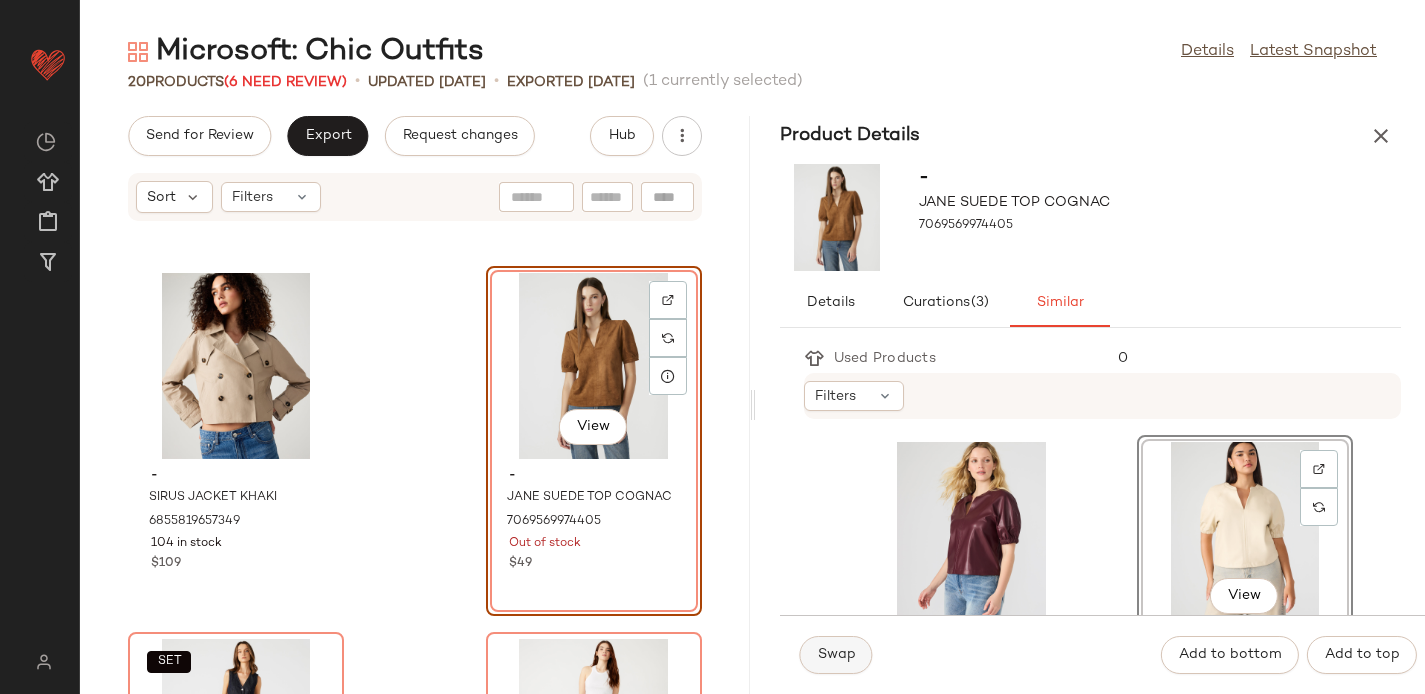 click on "Swap" 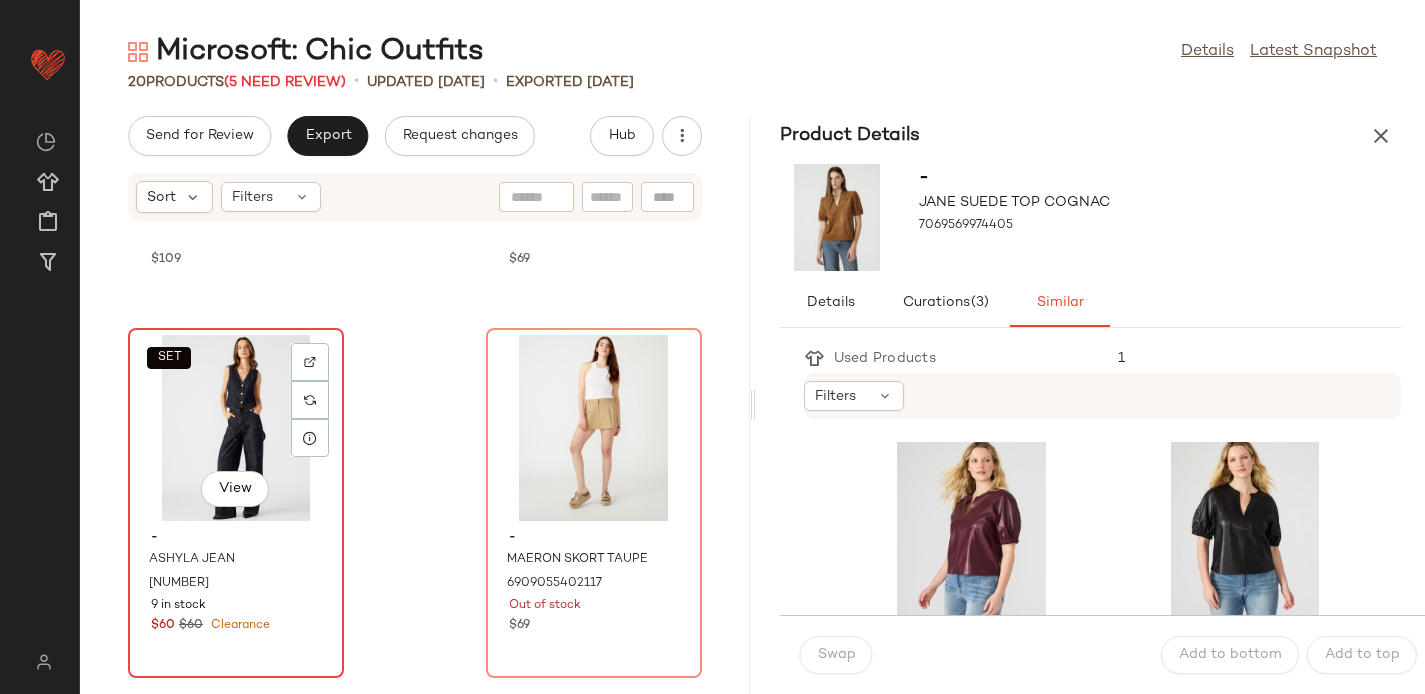 scroll, scrollTop: 1418, scrollLeft: 0, axis: vertical 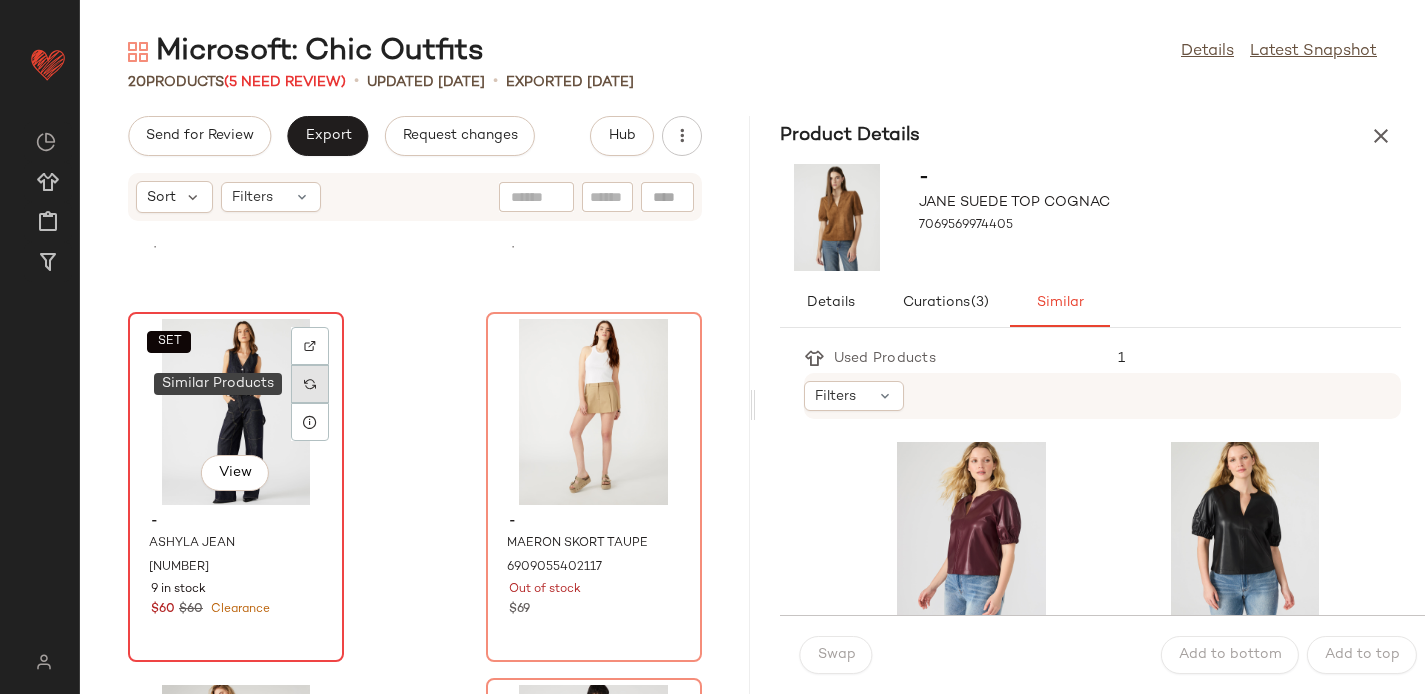 click 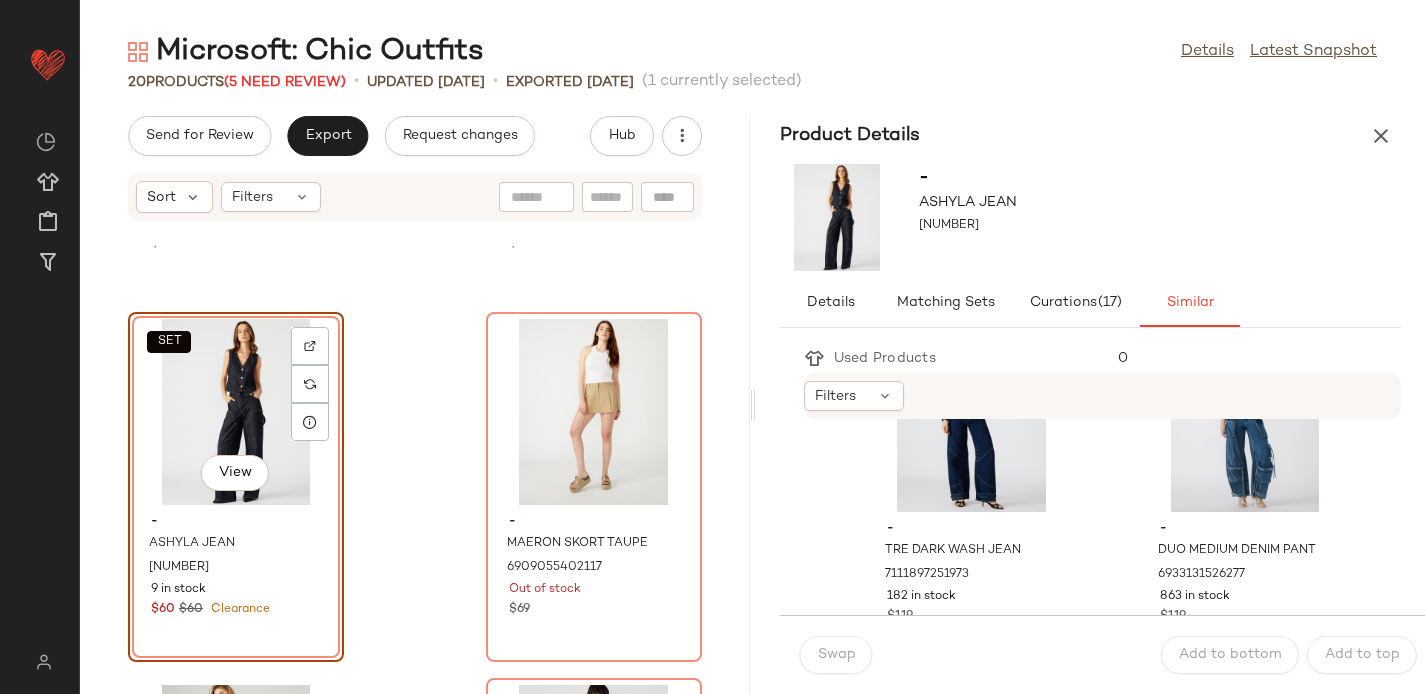 scroll, scrollTop: 149, scrollLeft: 0, axis: vertical 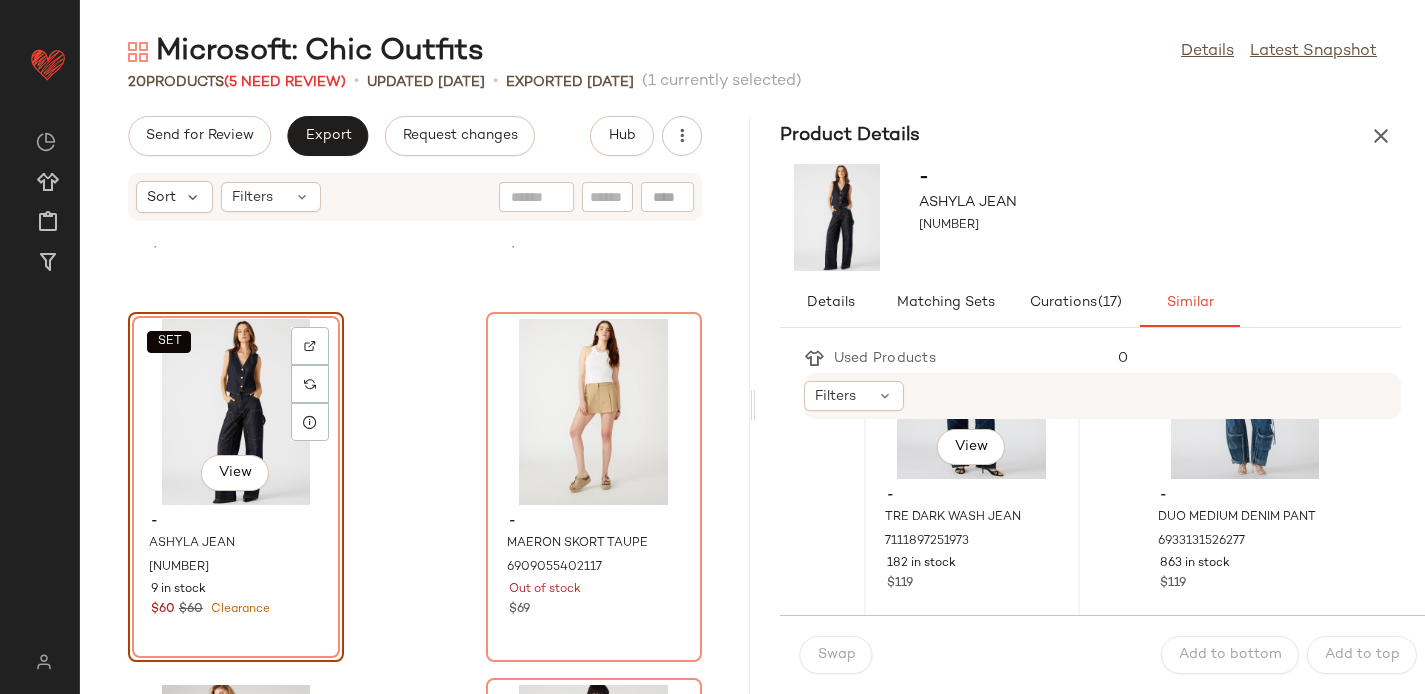 click on "- TRE DARK WASH JEAN 7111897251973 182 in stock $119" at bounding box center [972, 537] 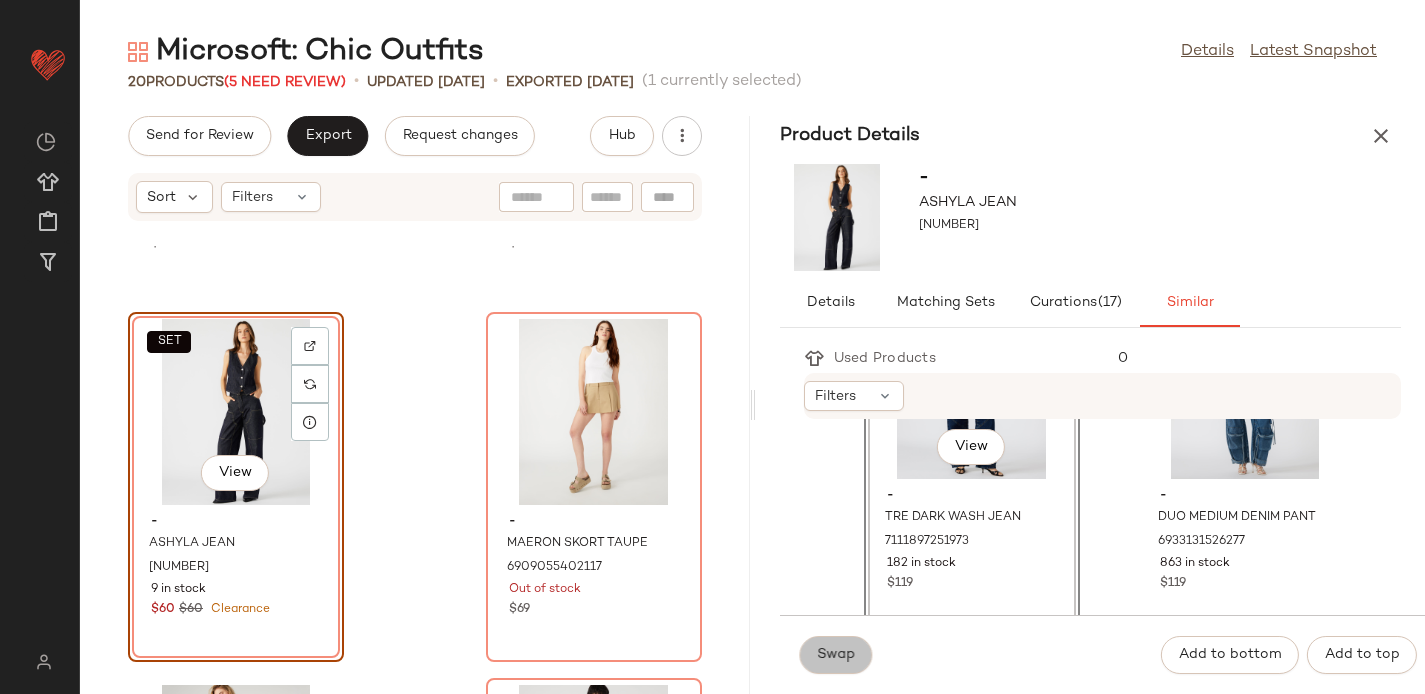 click on "Swap" 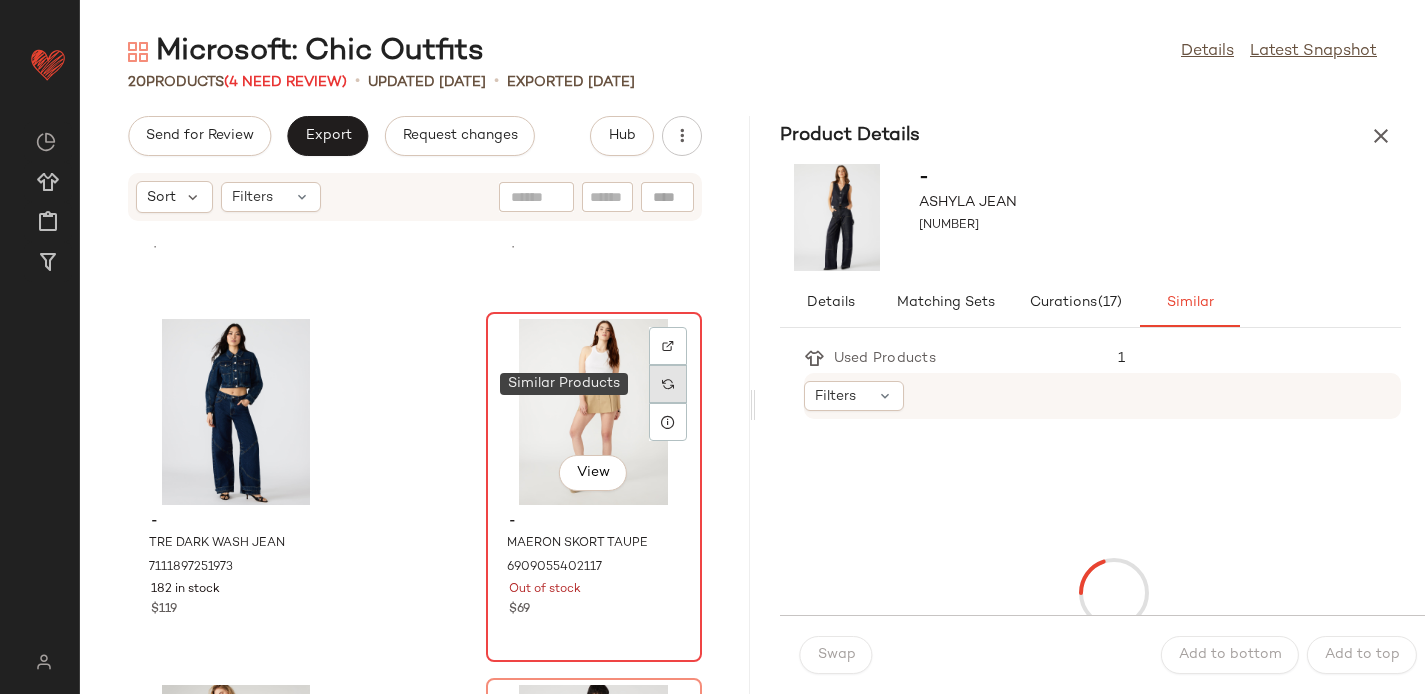 click 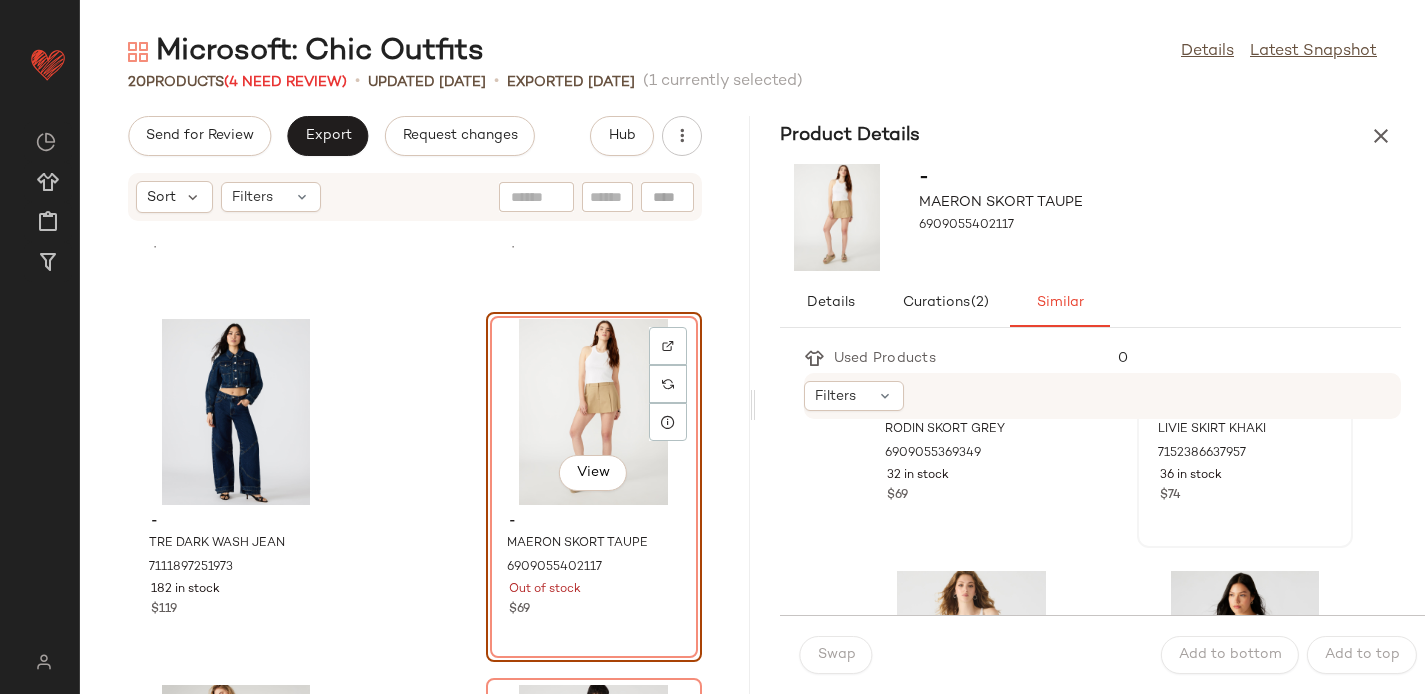 scroll, scrollTop: 221, scrollLeft: 0, axis: vertical 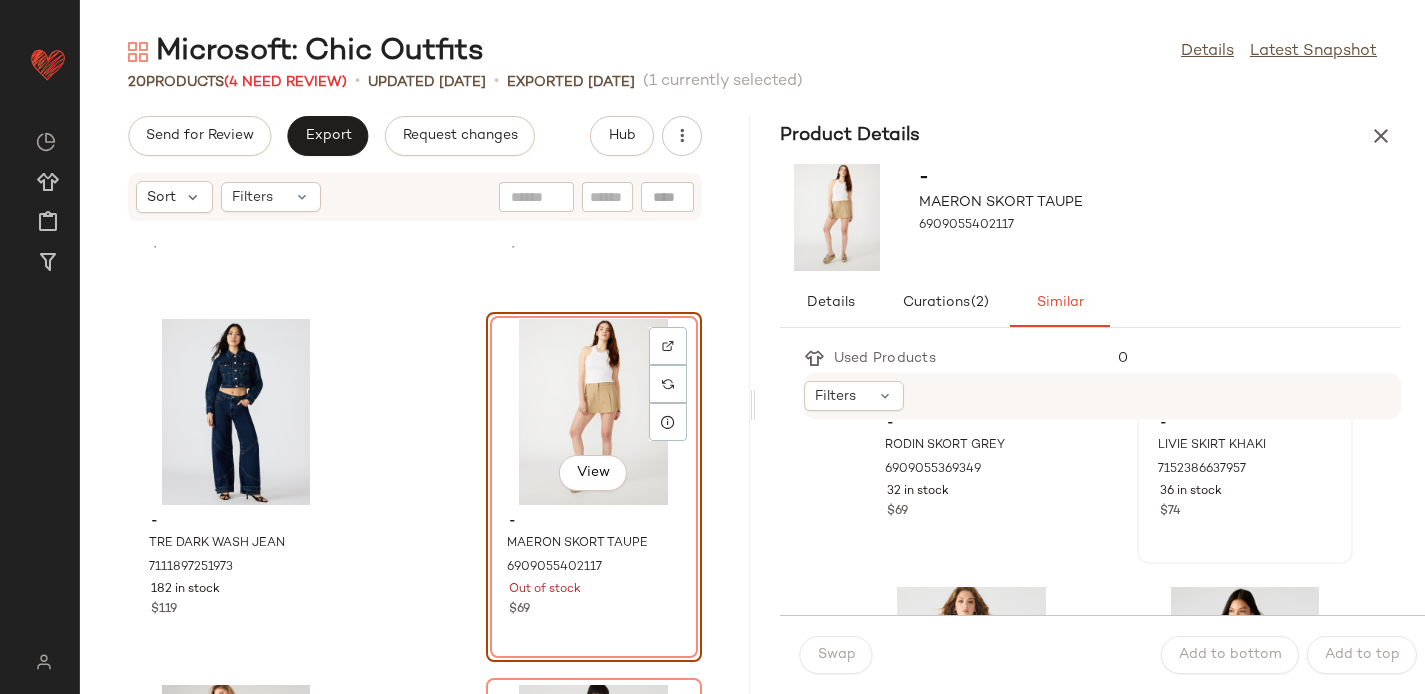 click on "View  - LIVIE SKIRT KHAKI 7152386637957 36 in stock $74" at bounding box center [1245, 389] 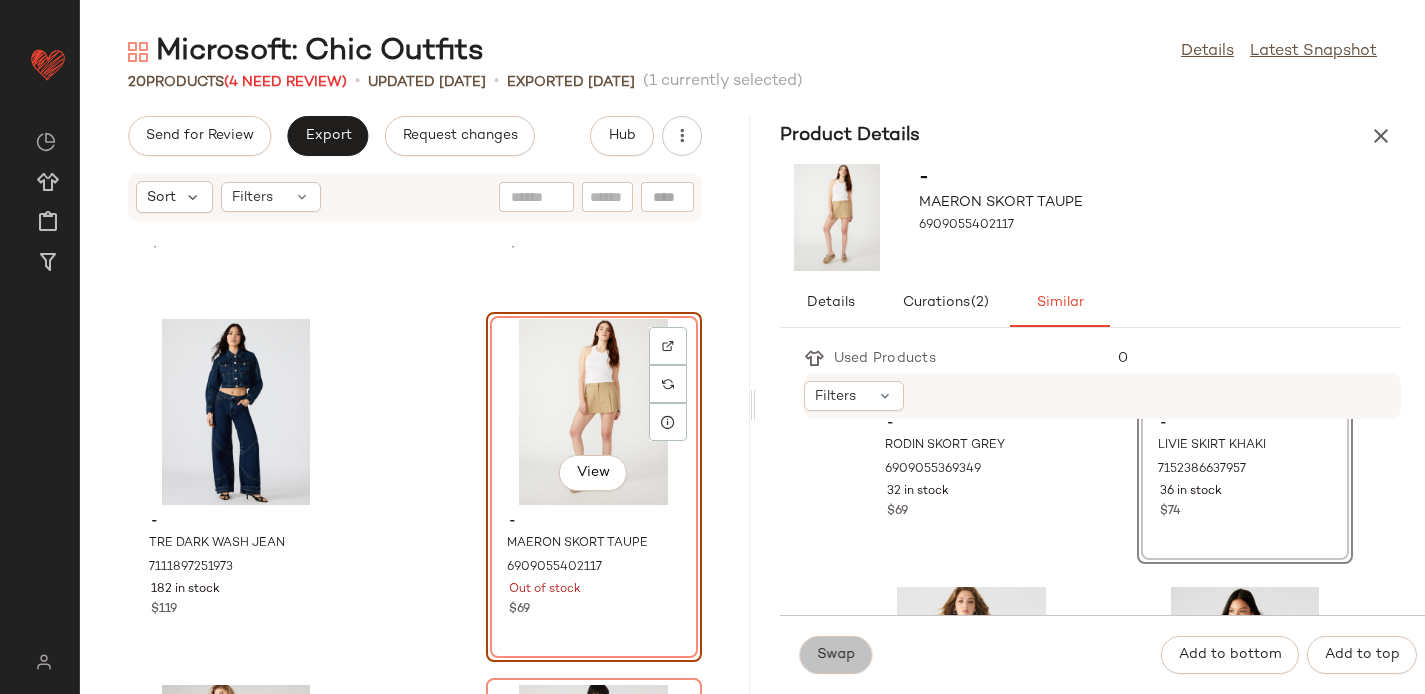 click on "Swap" 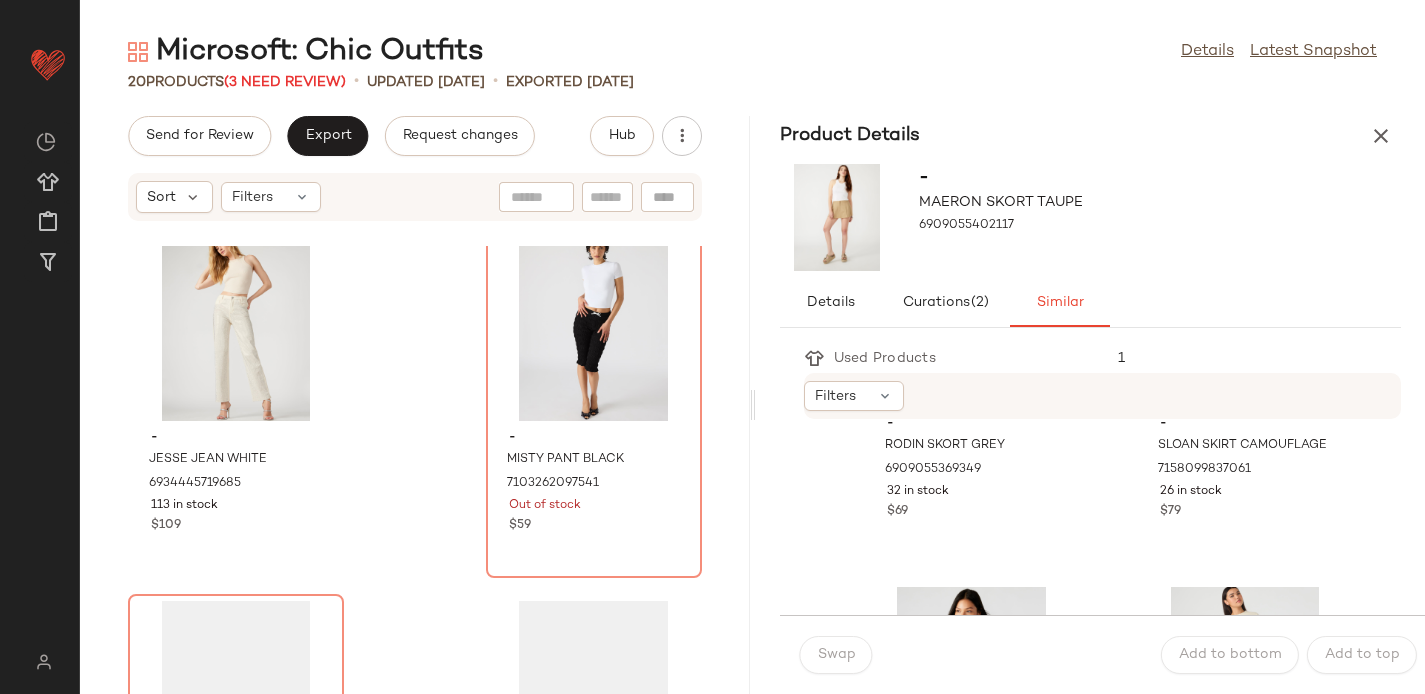 scroll, scrollTop: 1864, scrollLeft: 0, axis: vertical 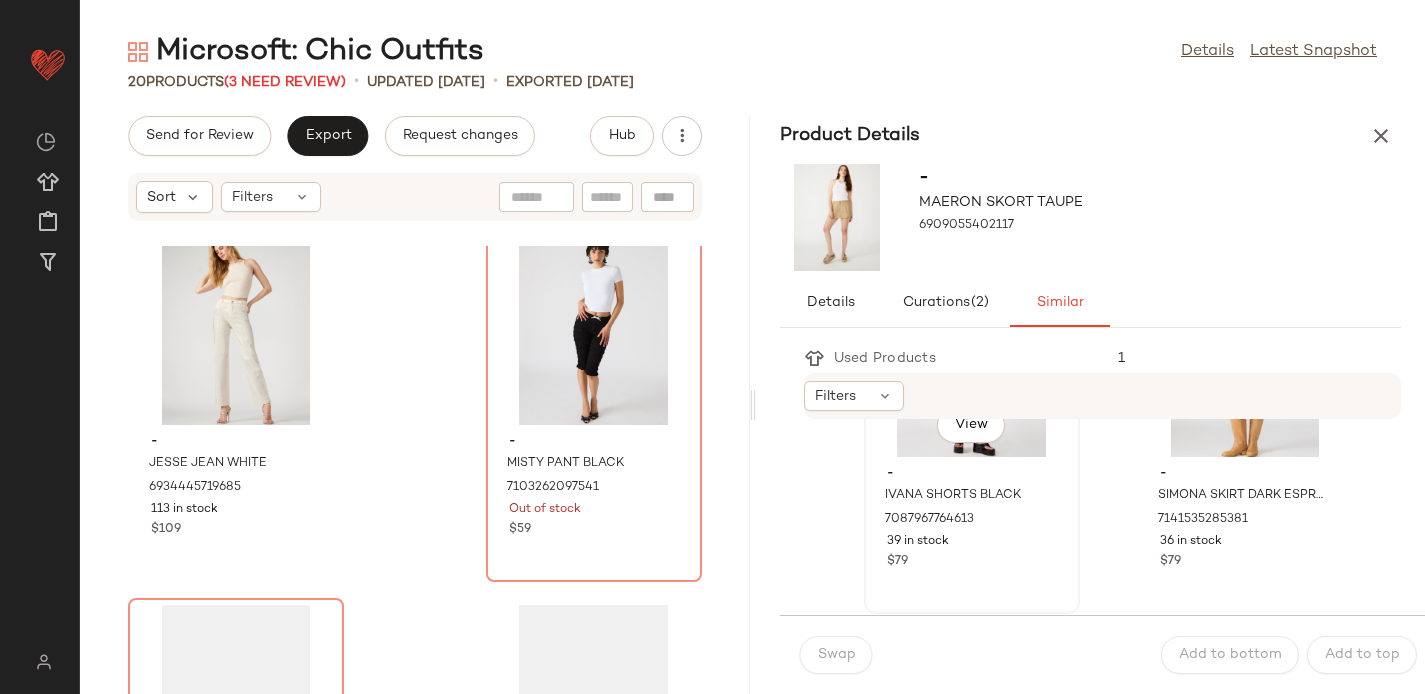 click on "-" at bounding box center (972, 474) 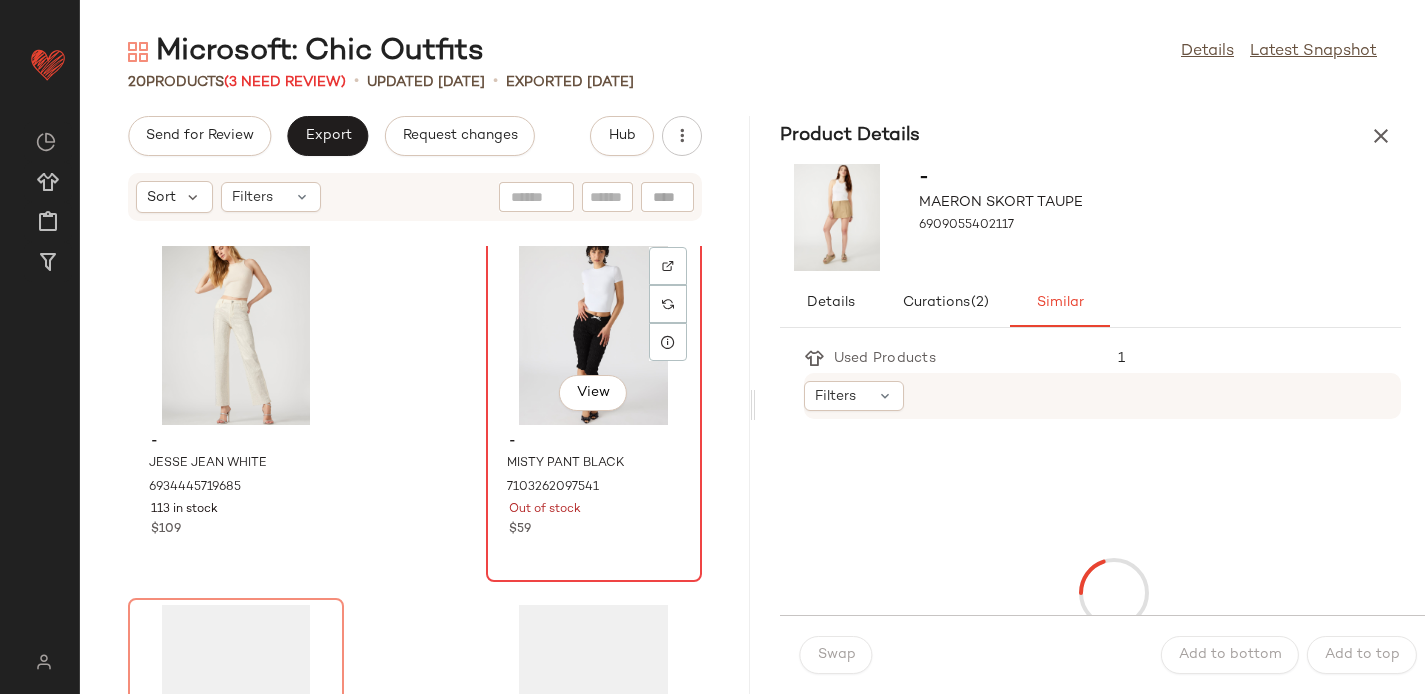 click on "View" 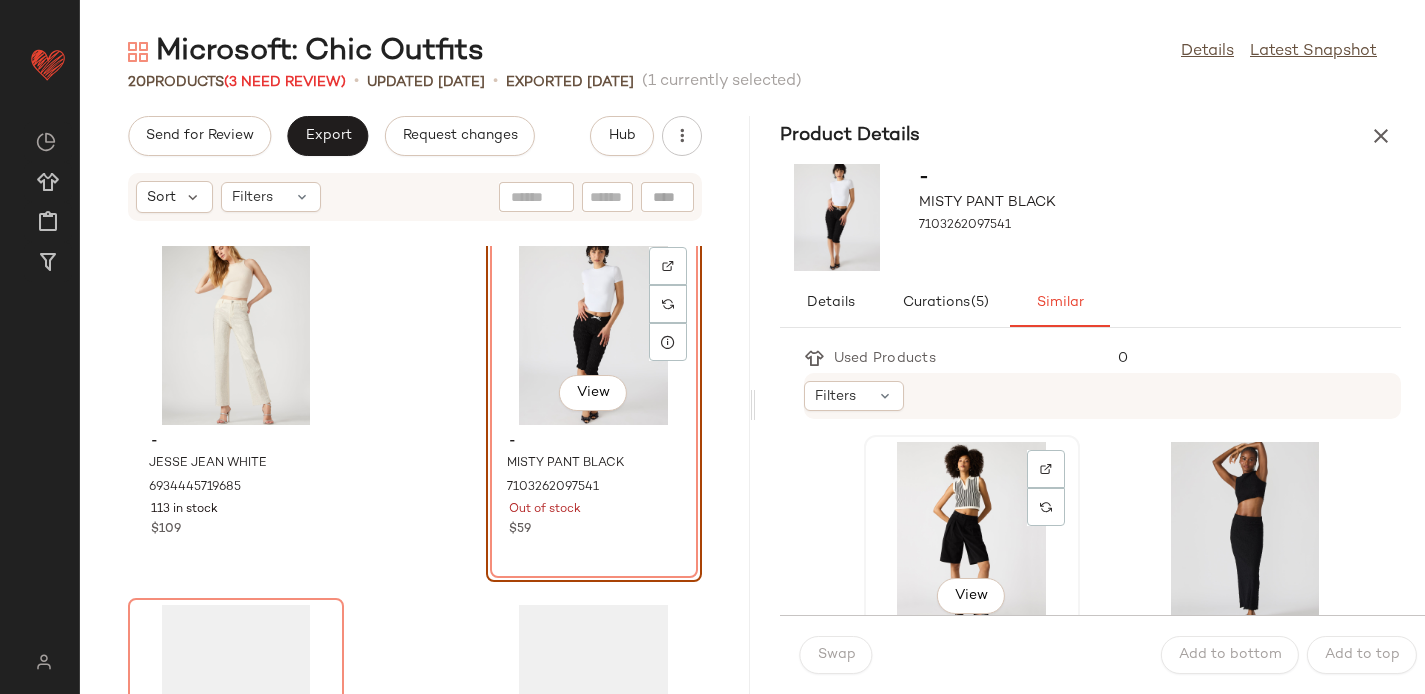 click on "View" 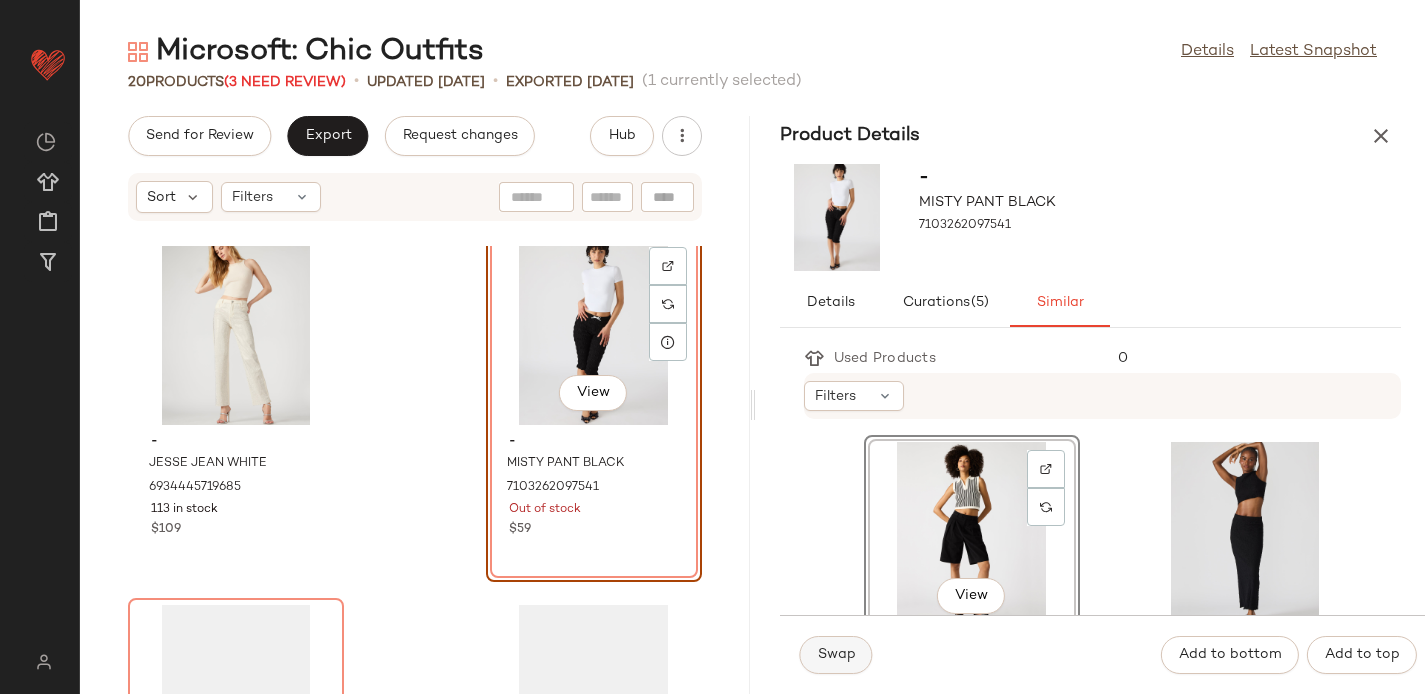click on "Swap" 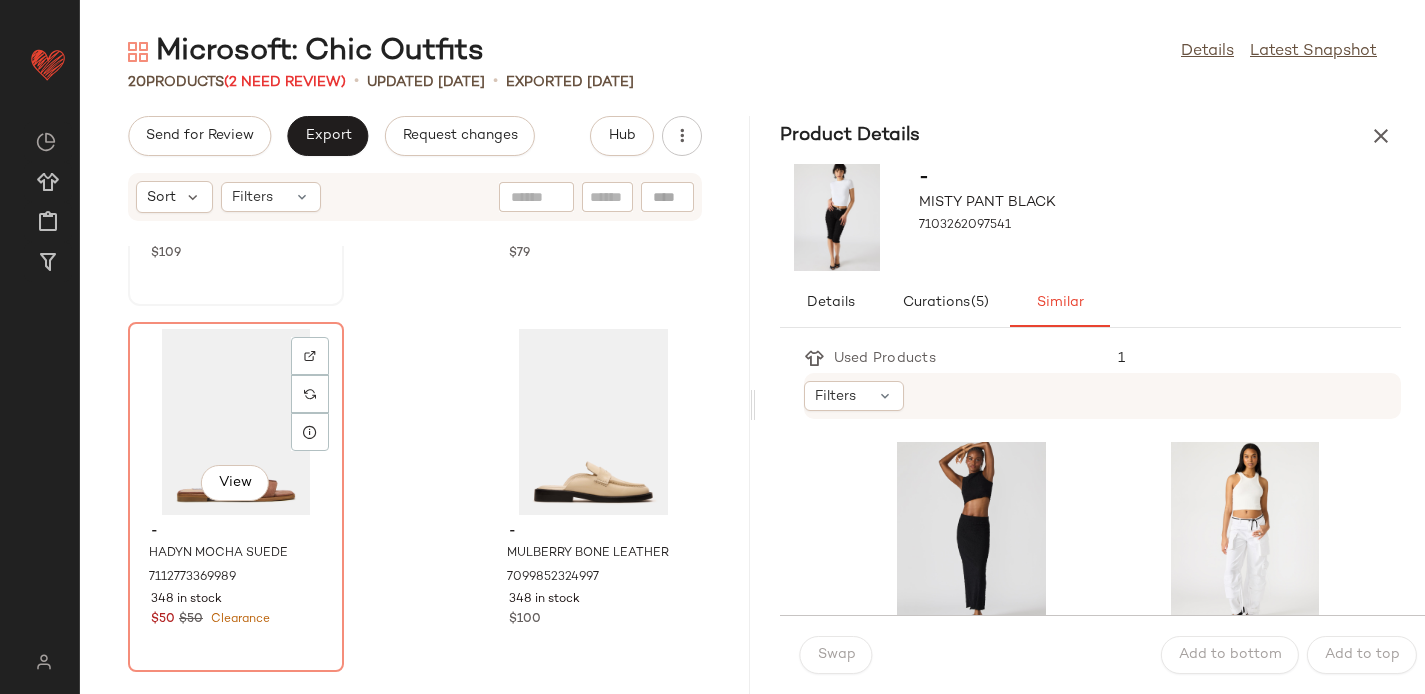 scroll, scrollTop: 2202, scrollLeft: 0, axis: vertical 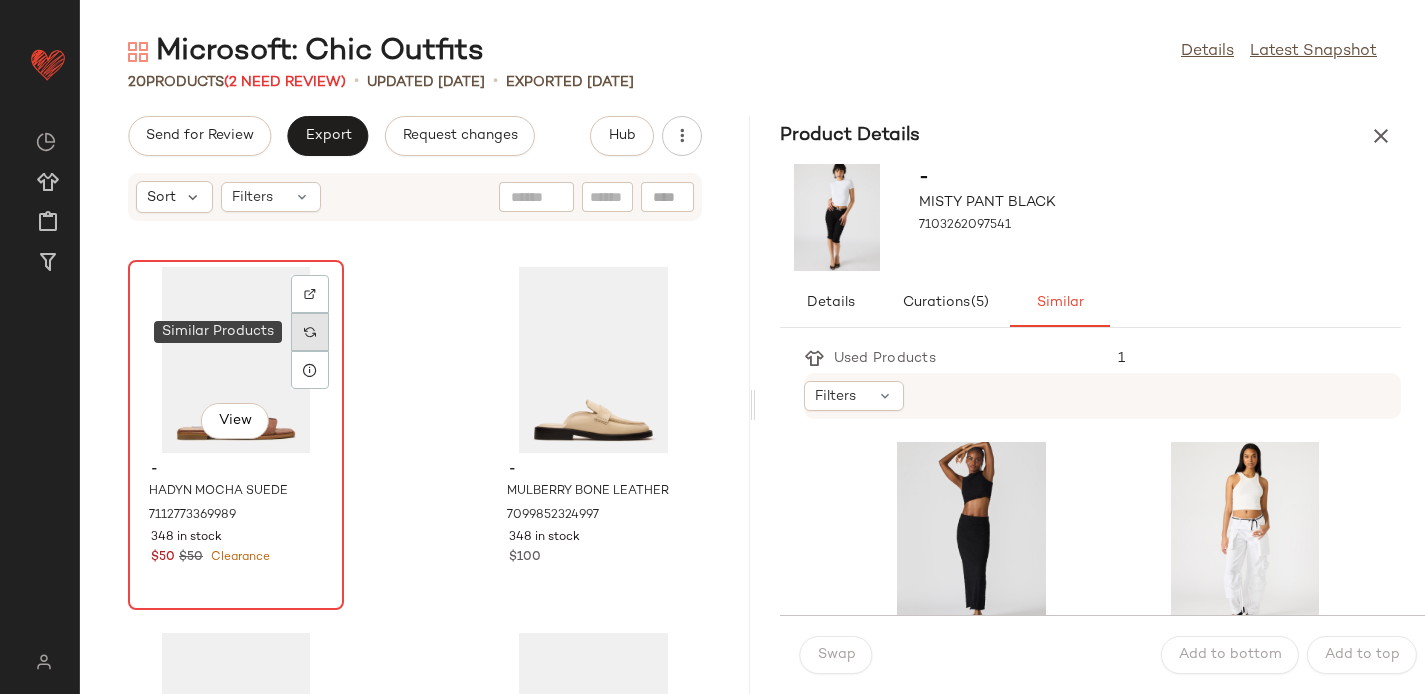 click 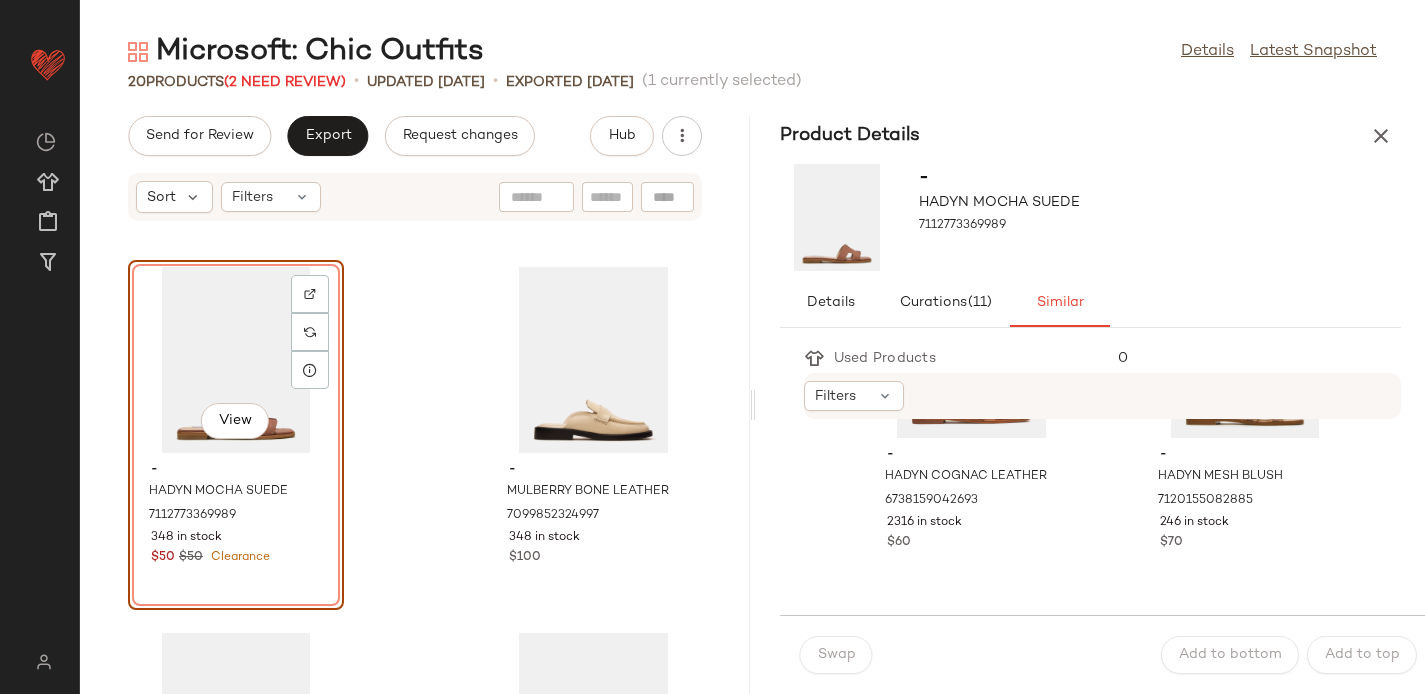 scroll, scrollTop: 192, scrollLeft: 0, axis: vertical 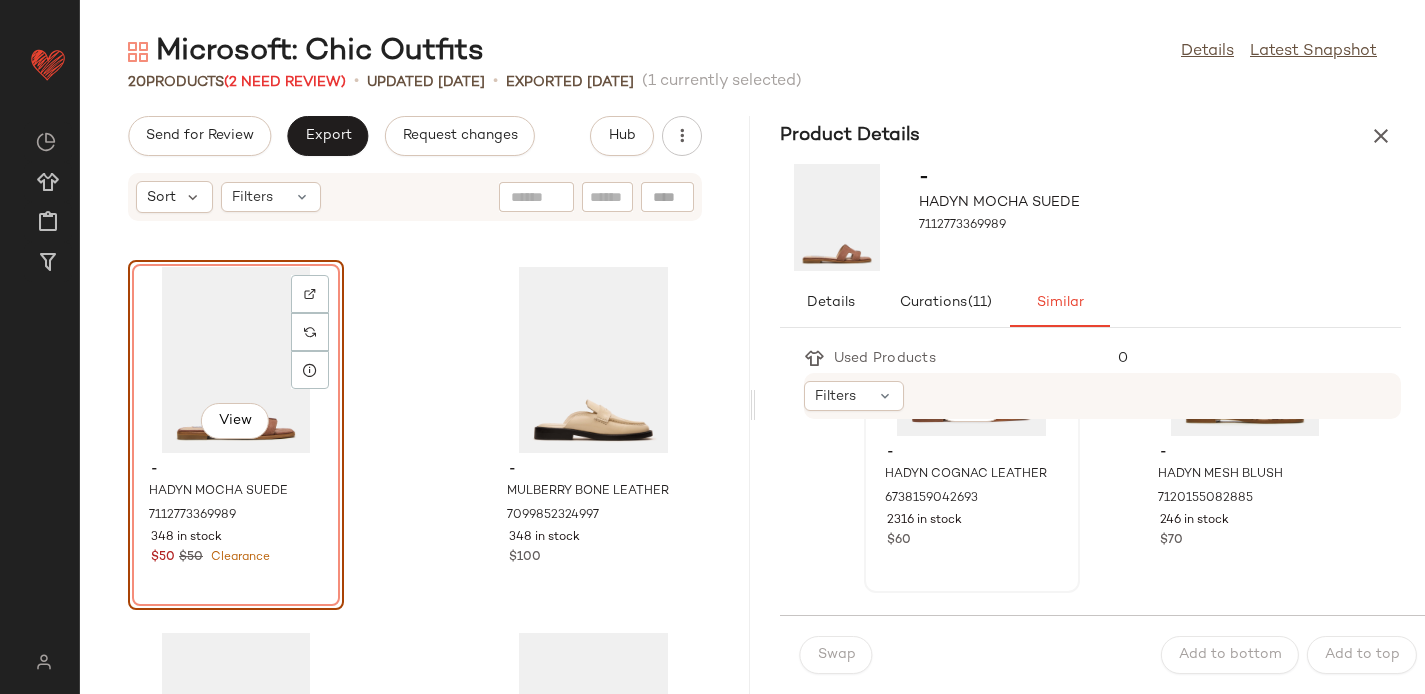 click on "$60" at bounding box center (972, 541) 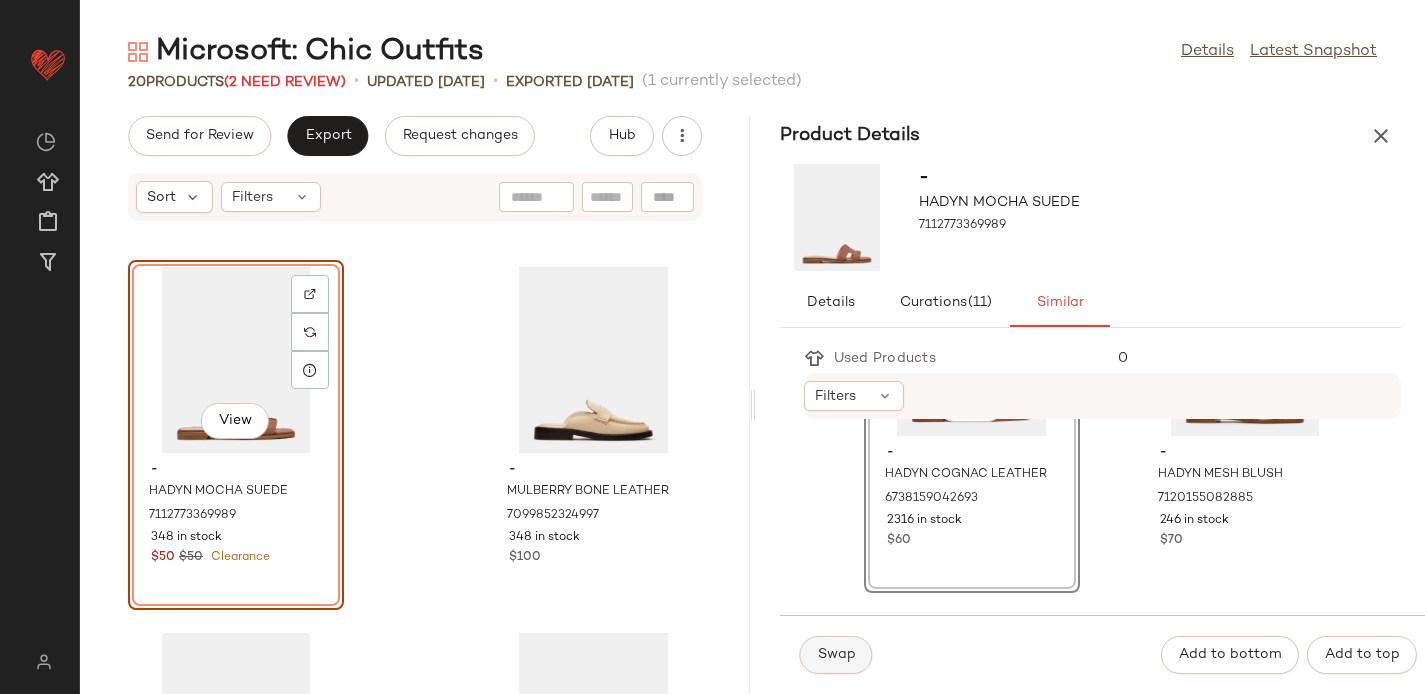 click on "Swap" 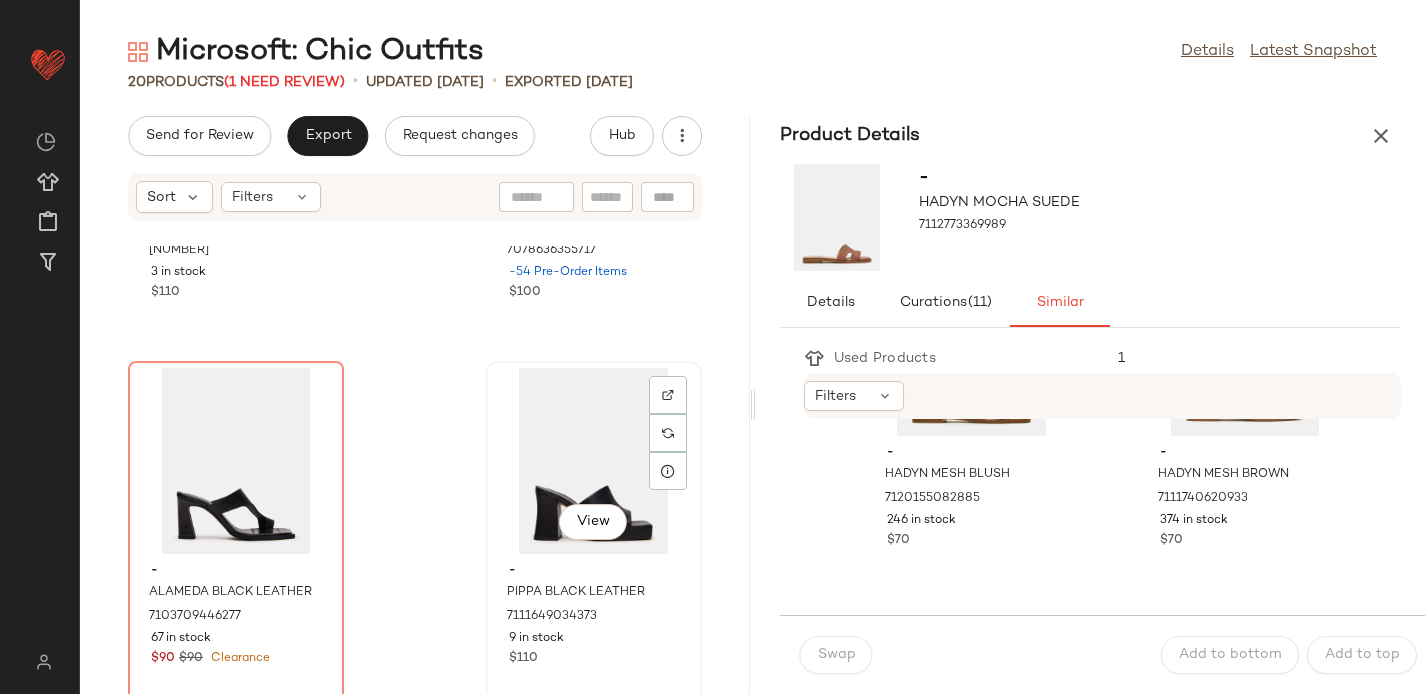 scroll, scrollTop: 2912, scrollLeft: 0, axis: vertical 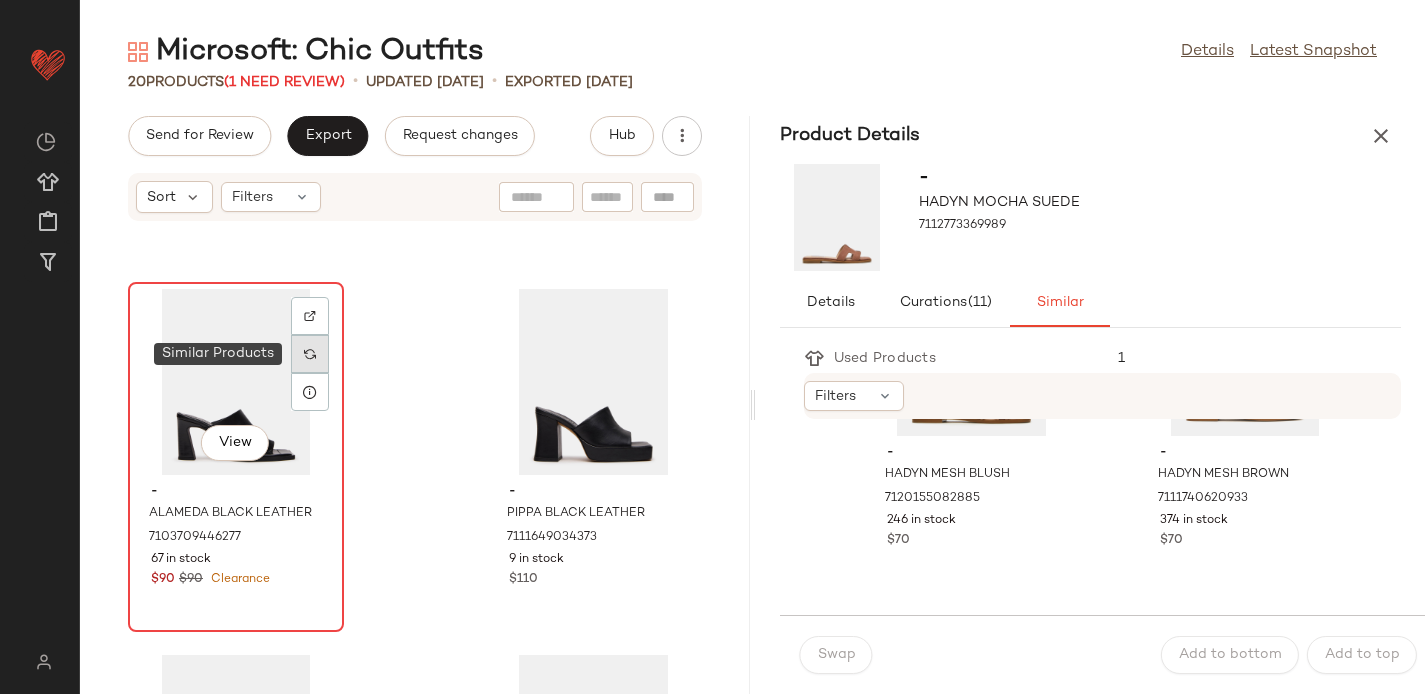 click 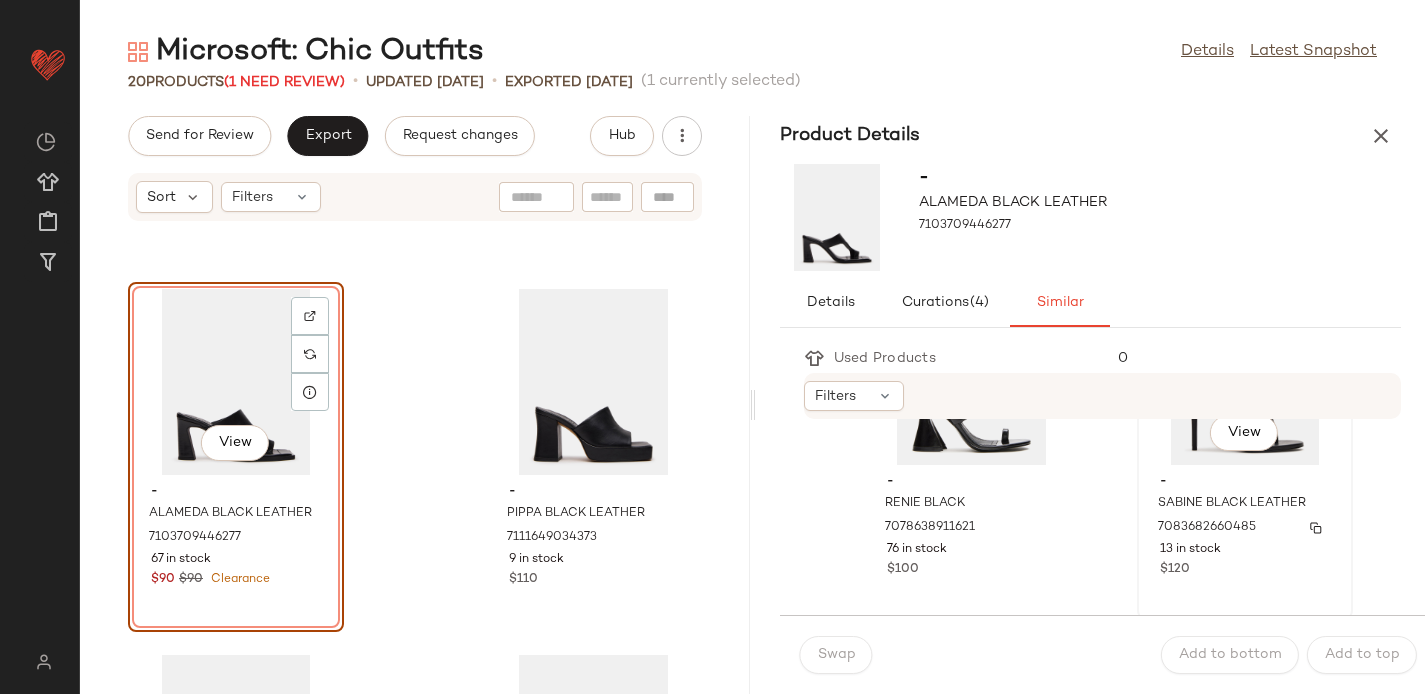 scroll, scrollTop: 127, scrollLeft: 0, axis: vertical 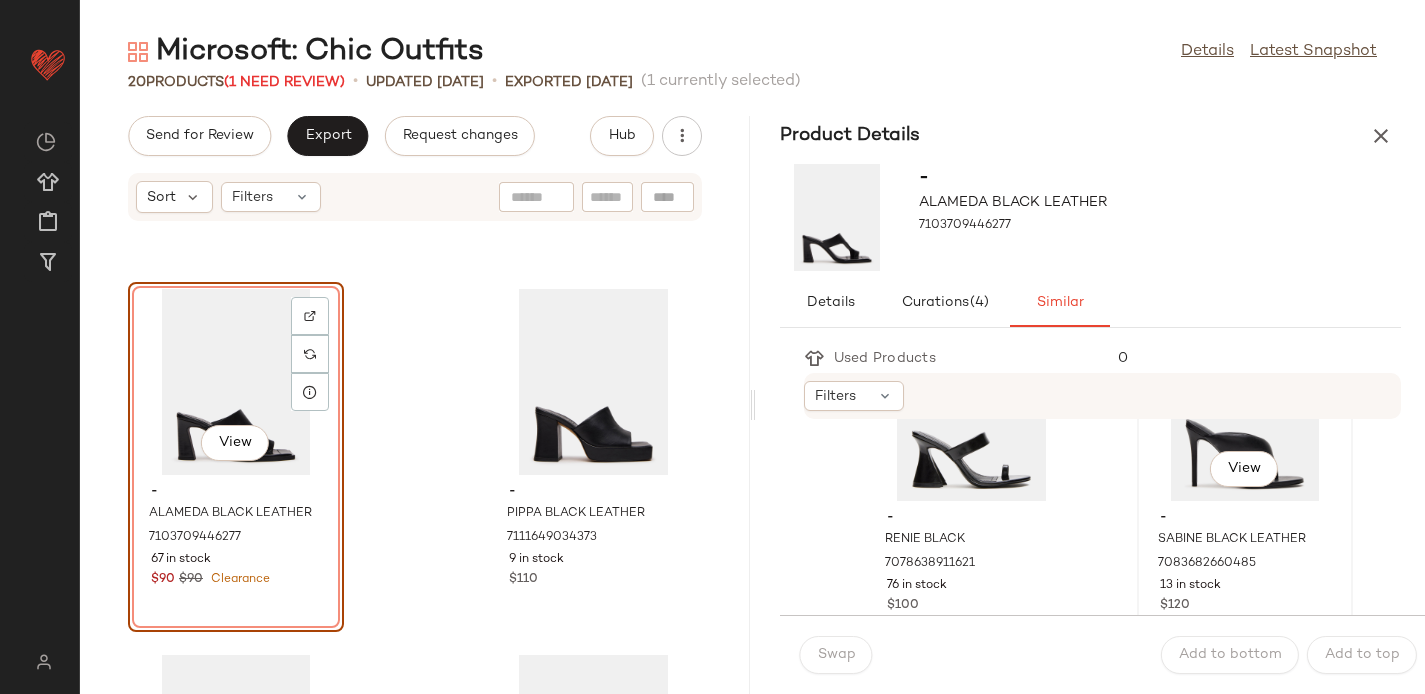 click on "View" 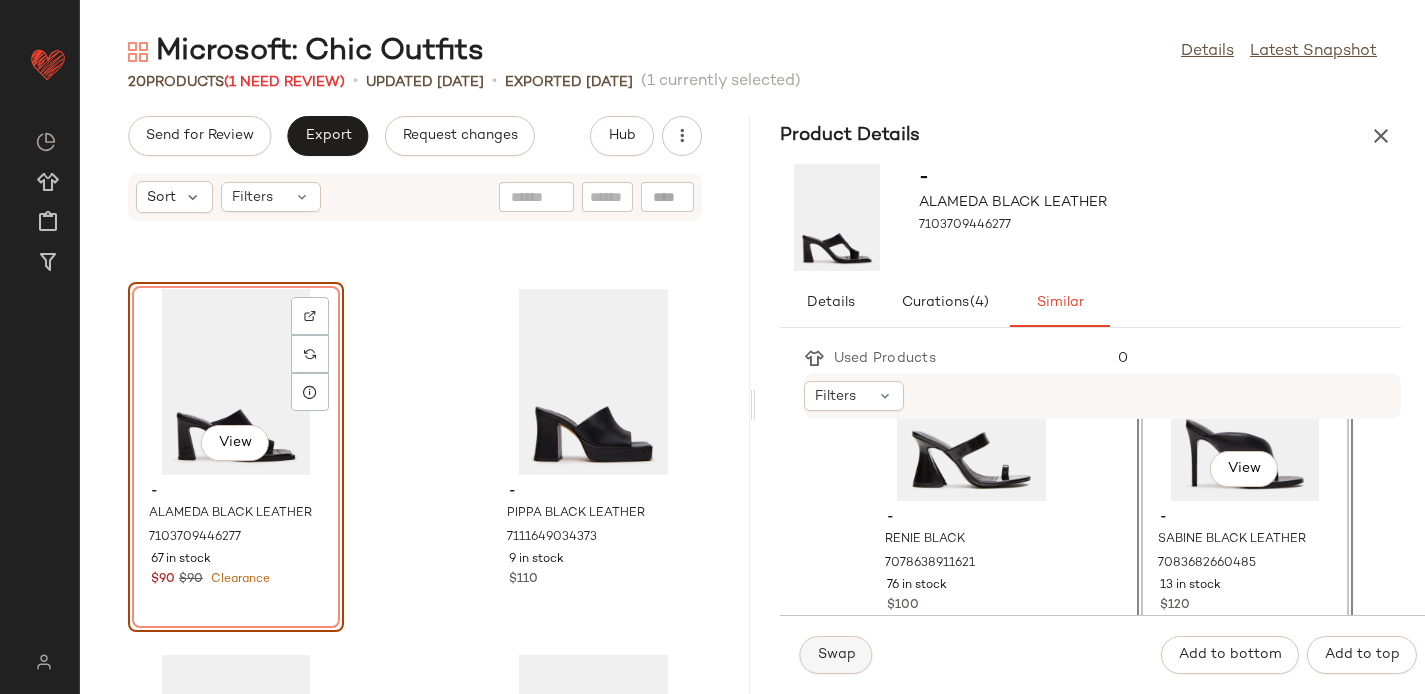 click on "Swap" at bounding box center [836, 655] 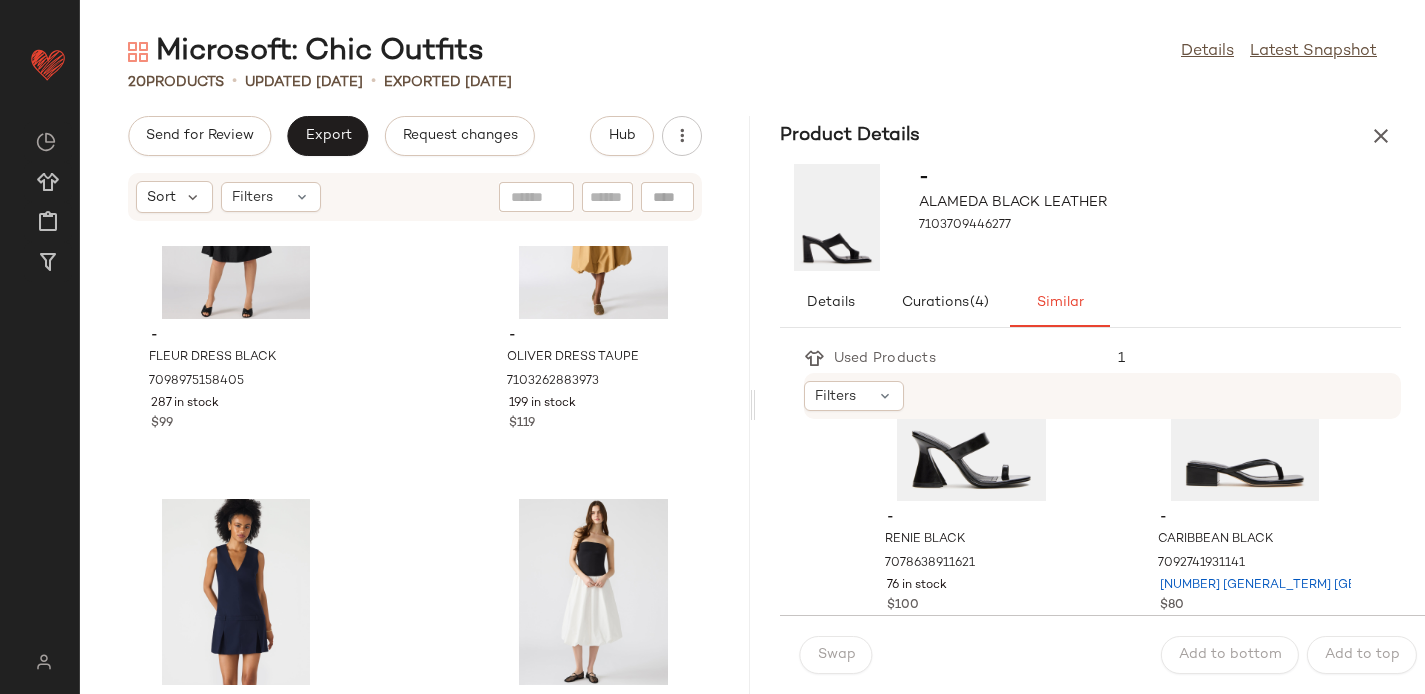 scroll, scrollTop: 0, scrollLeft: 0, axis: both 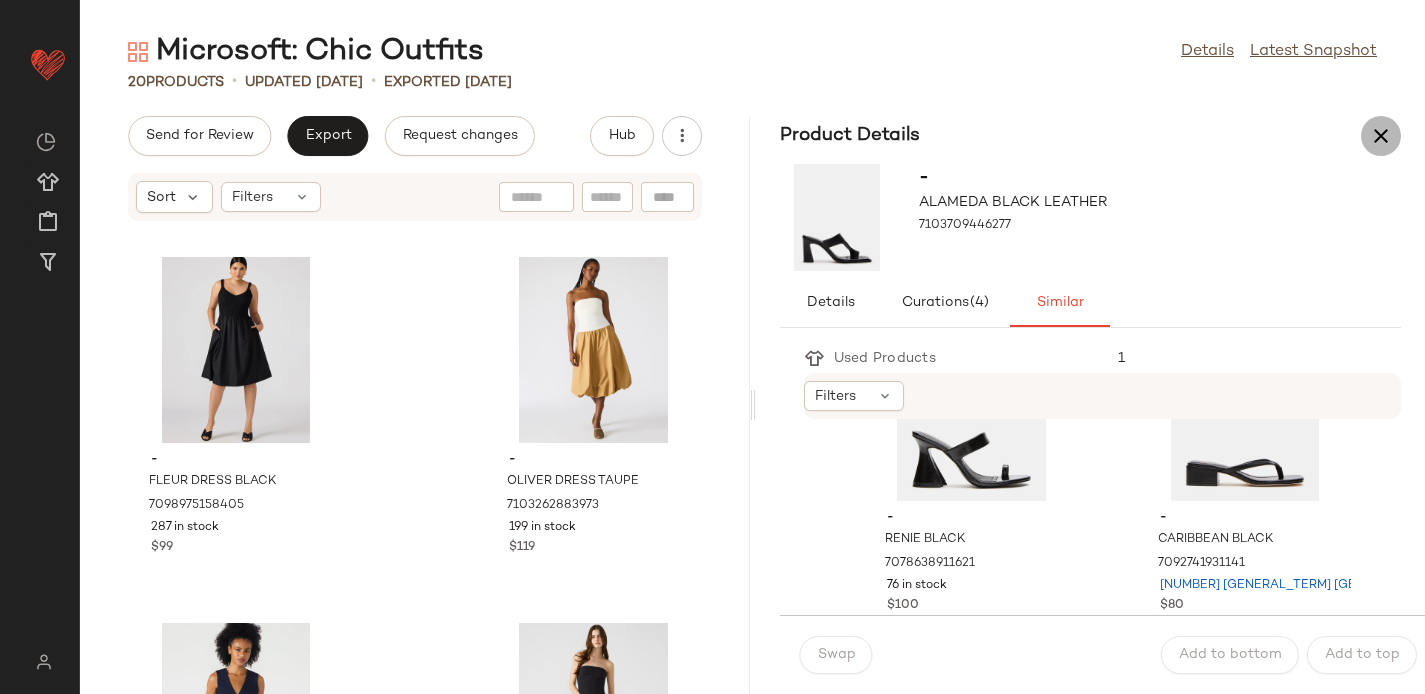 click at bounding box center (1381, 136) 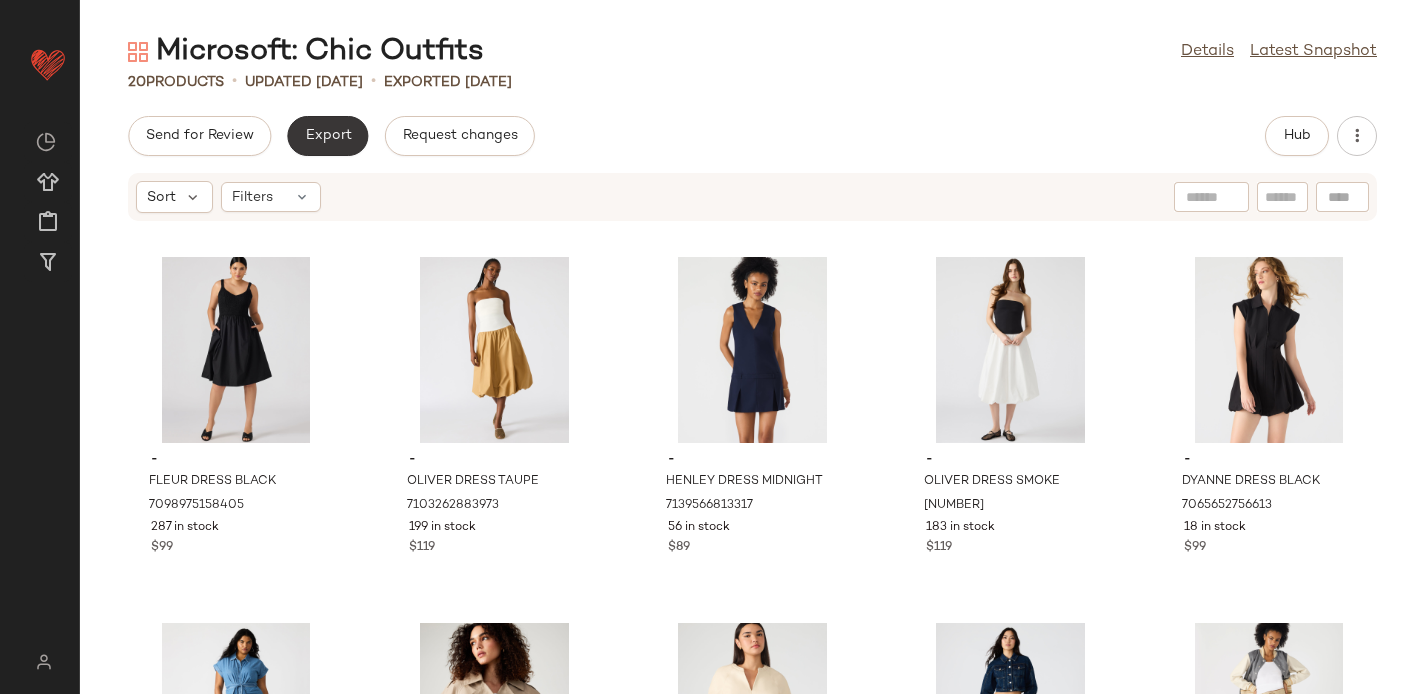 click on "Export" at bounding box center (327, 136) 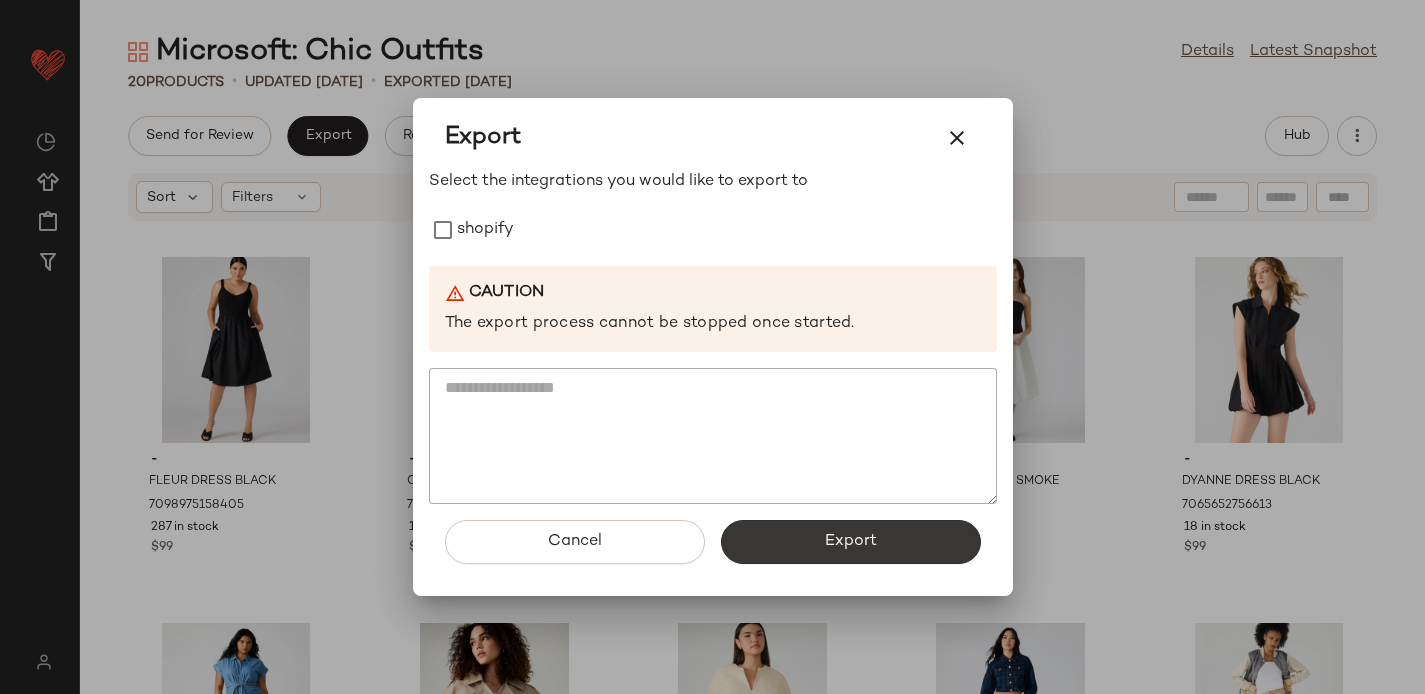 click on "Export" 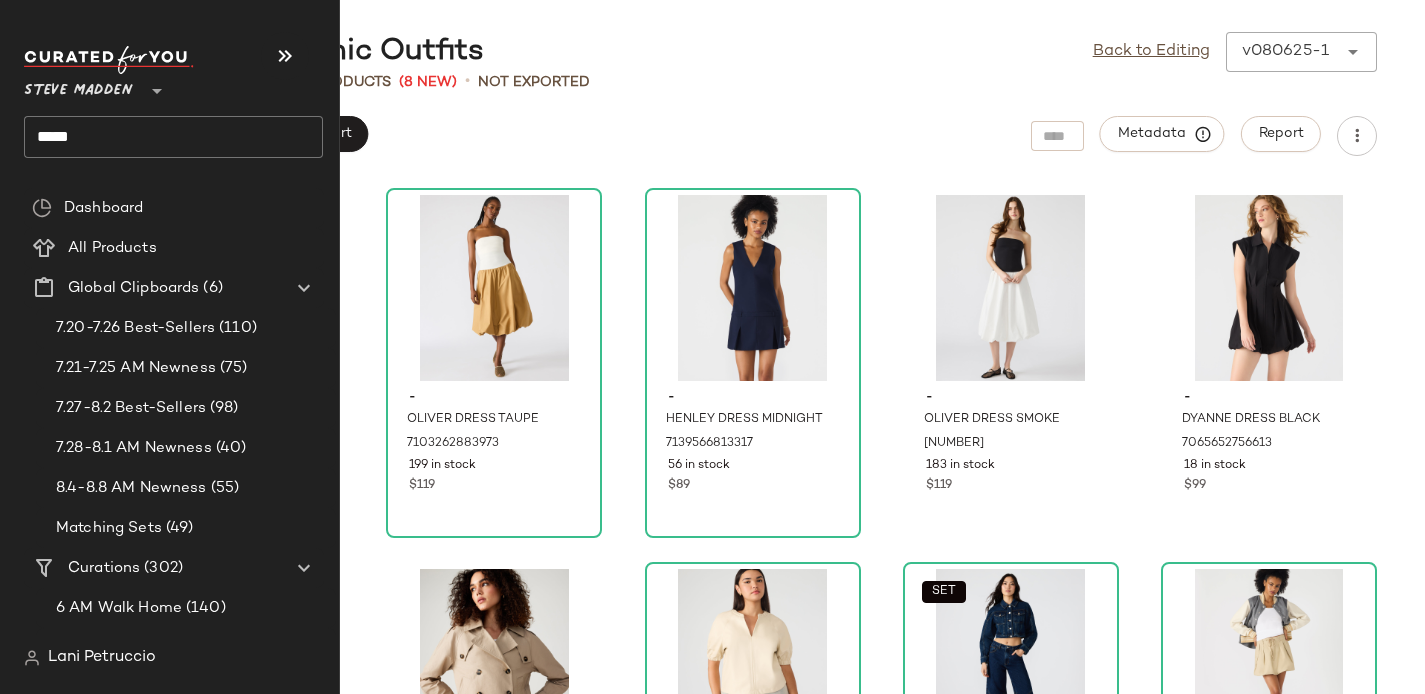 click on "****" 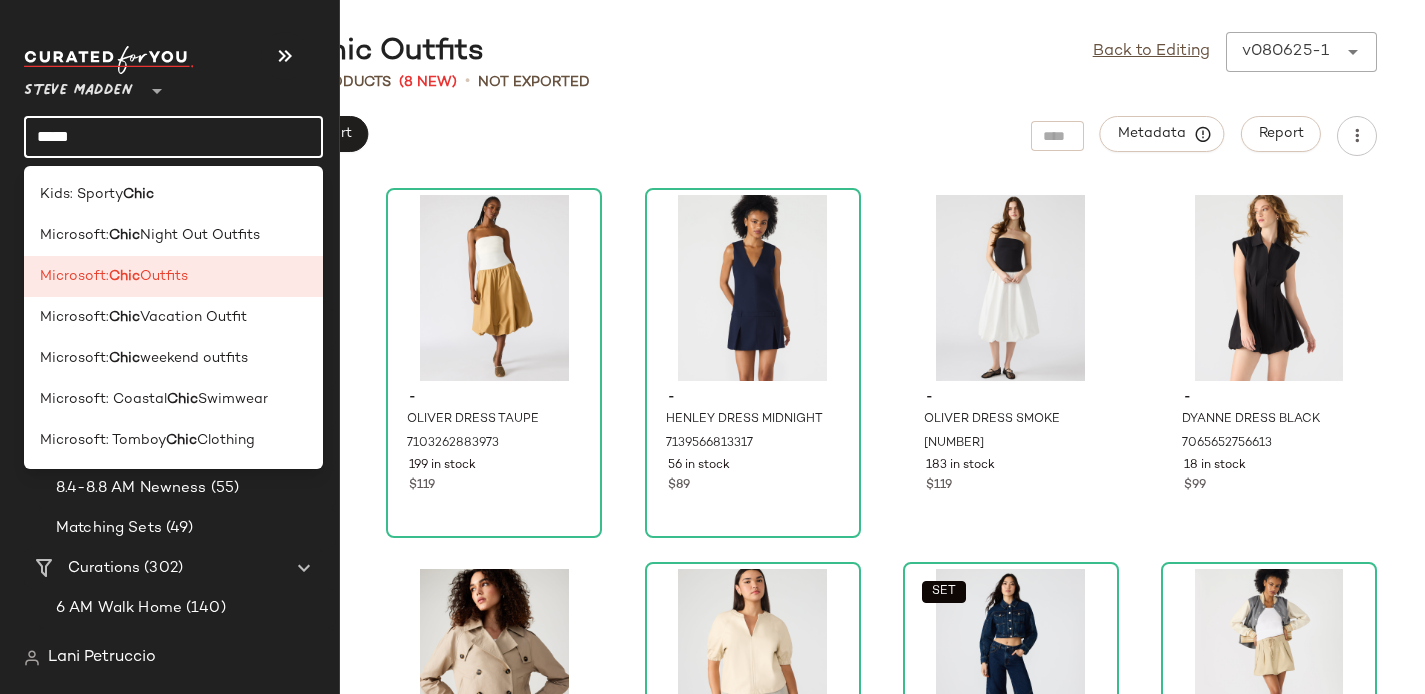 click on "****" 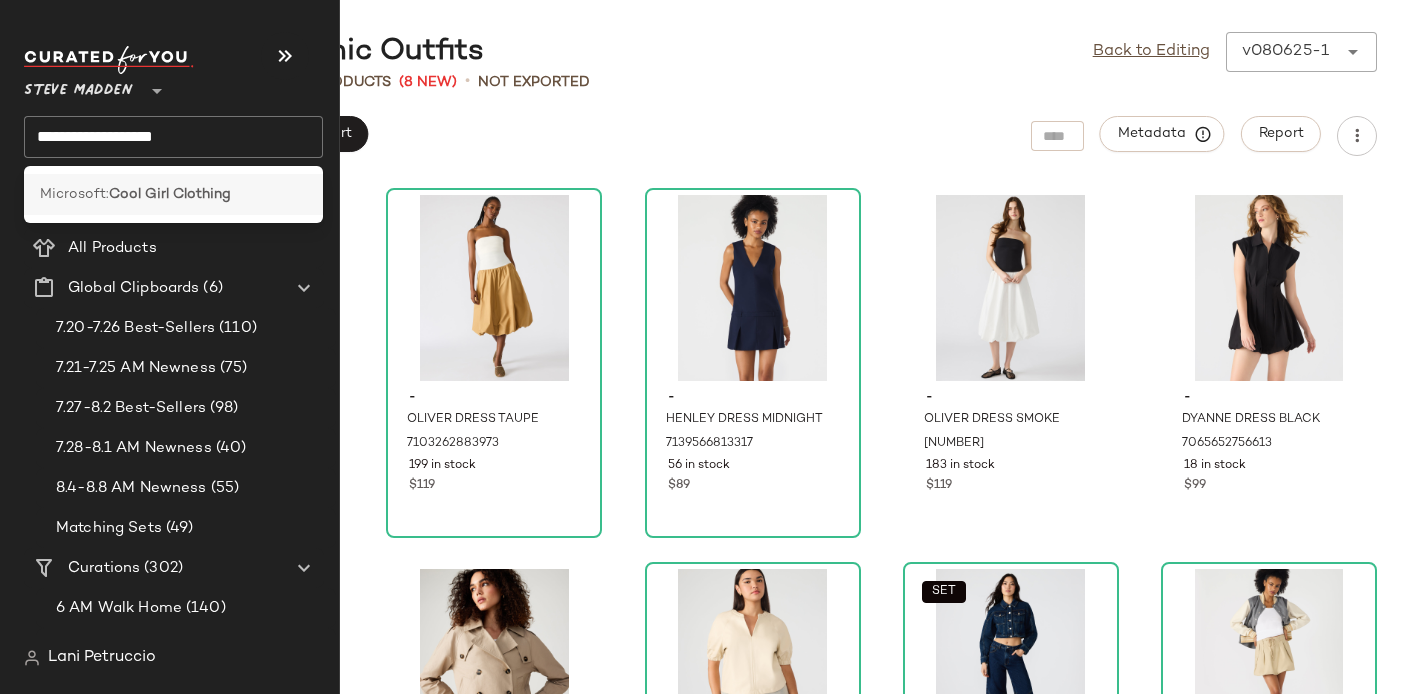click on "Microsoft:" at bounding box center [74, 194] 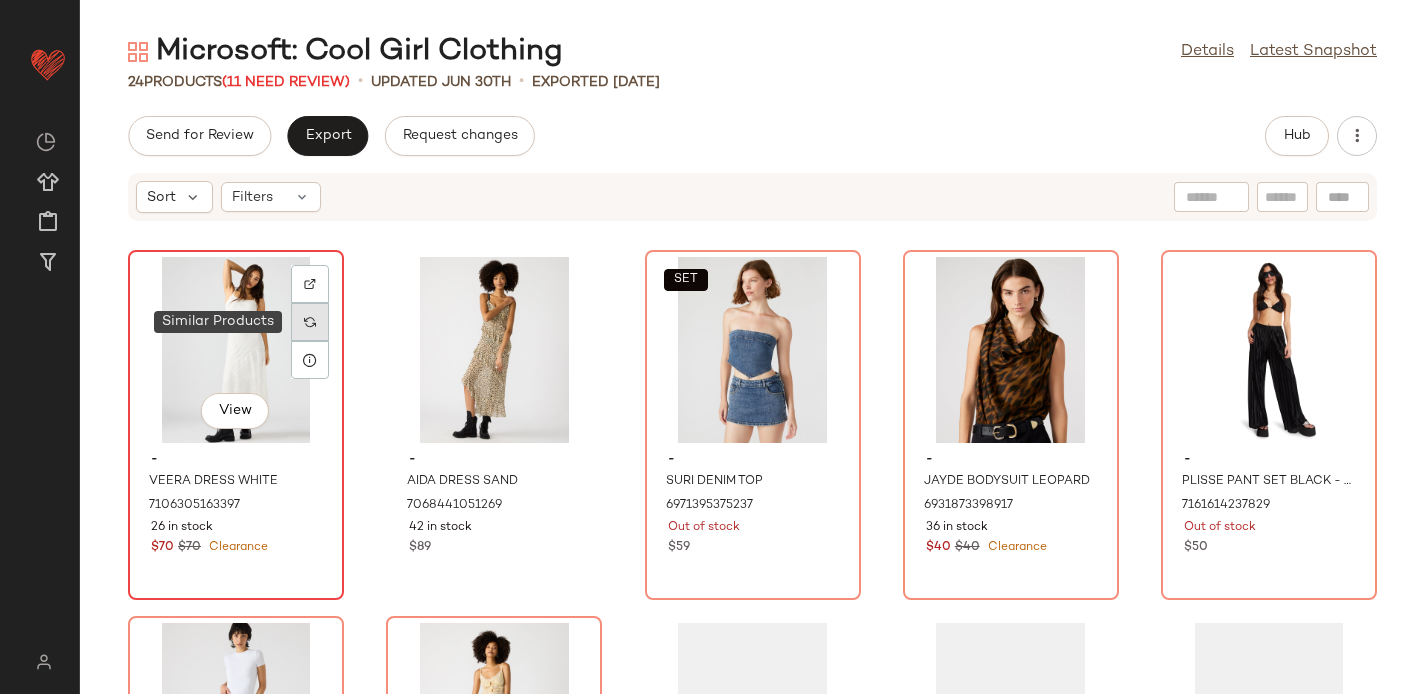 click 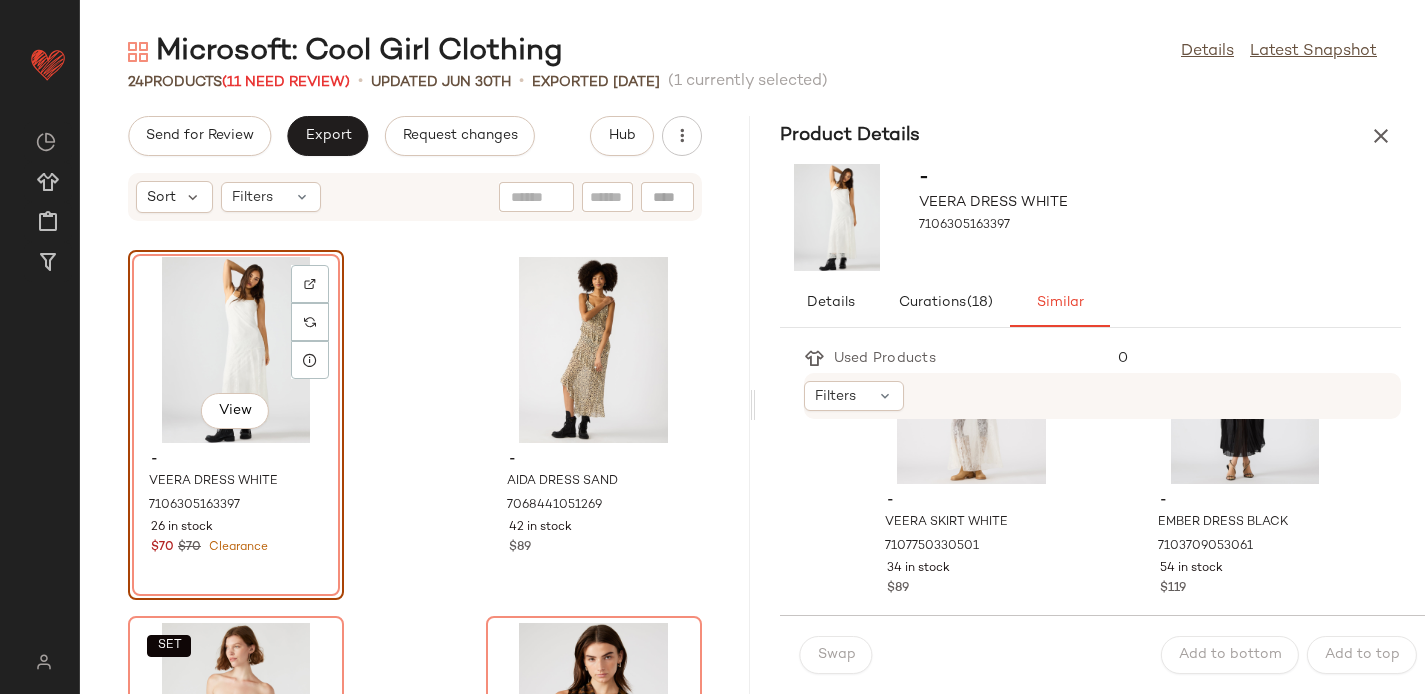 scroll, scrollTop: 140, scrollLeft: 0, axis: vertical 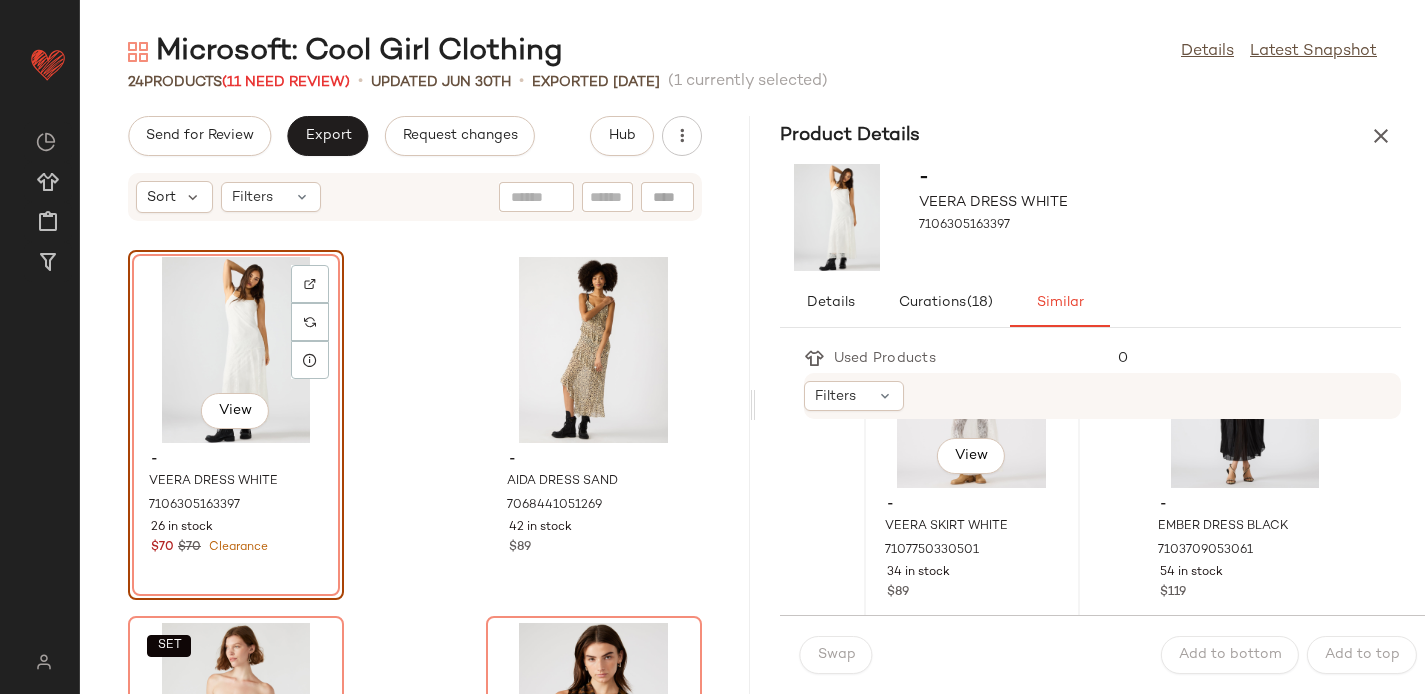 click on "$89" at bounding box center (972, 593) 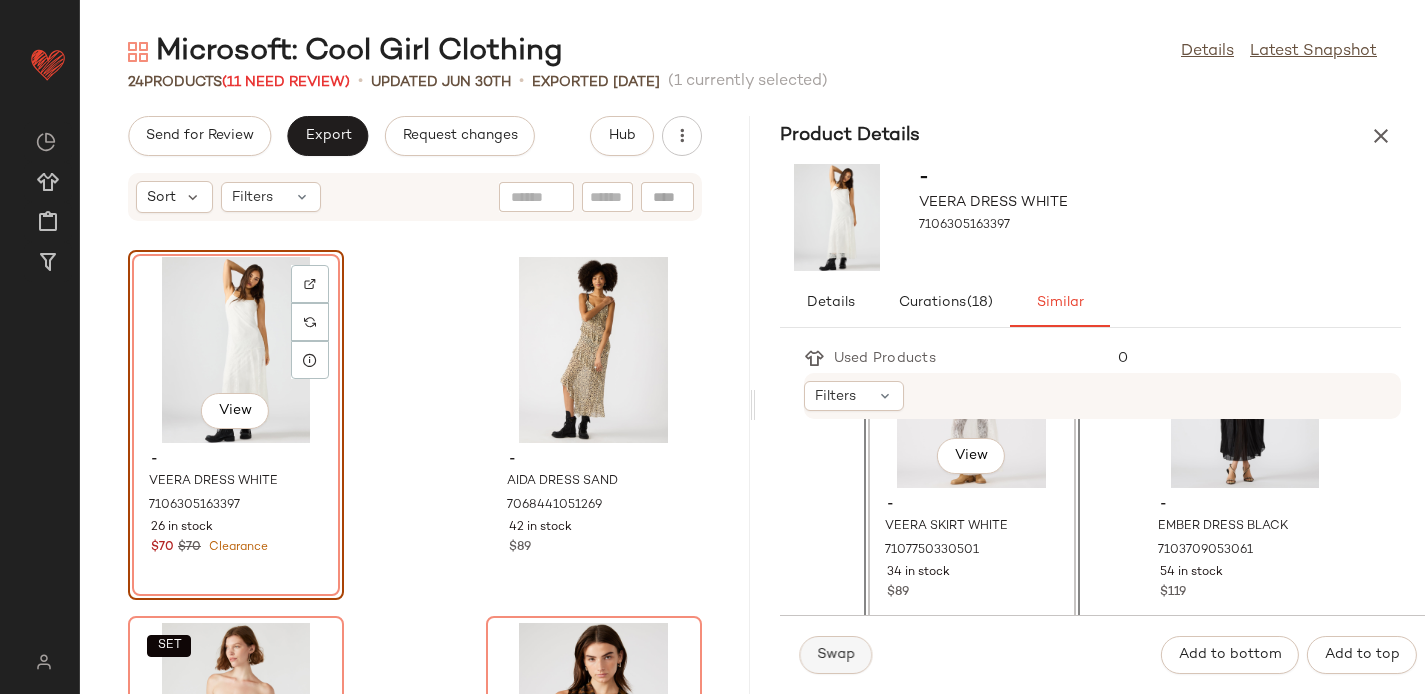 click on "Swap" 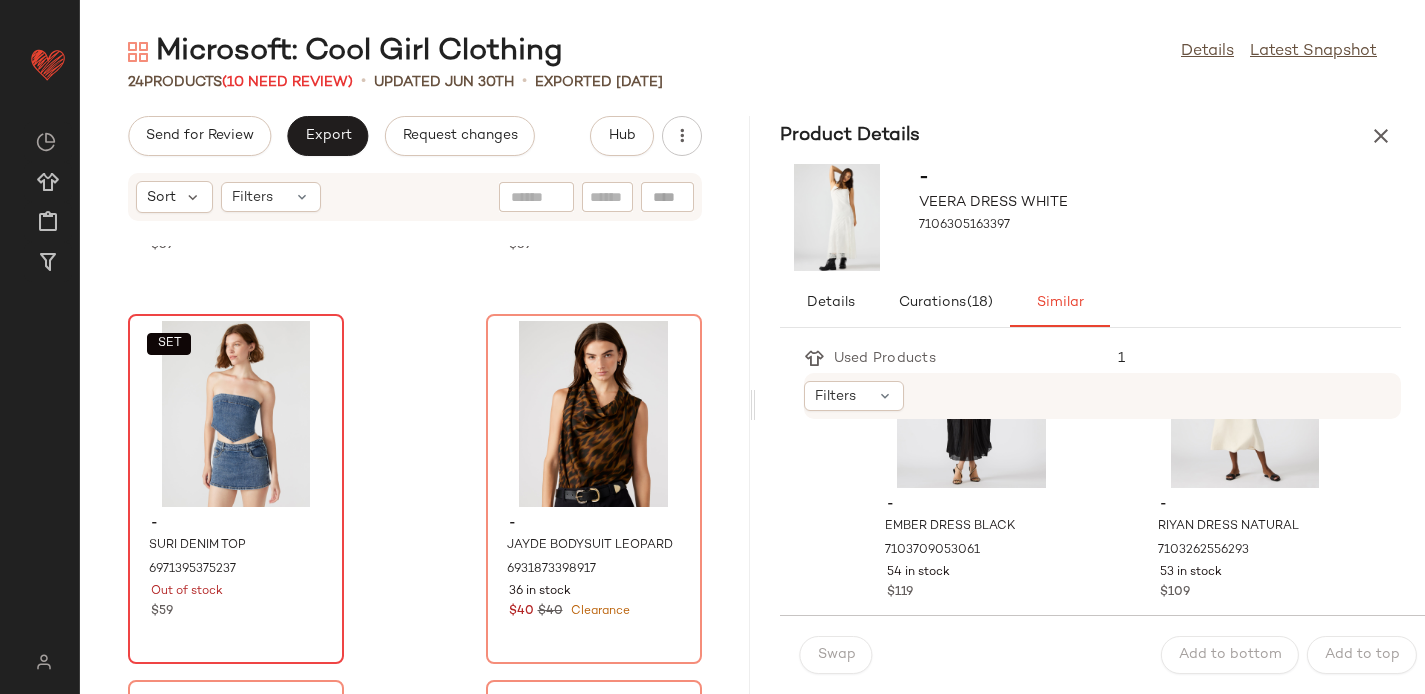 scroll, scrollTop: 306, scrollLeft: 0, axis: vertical 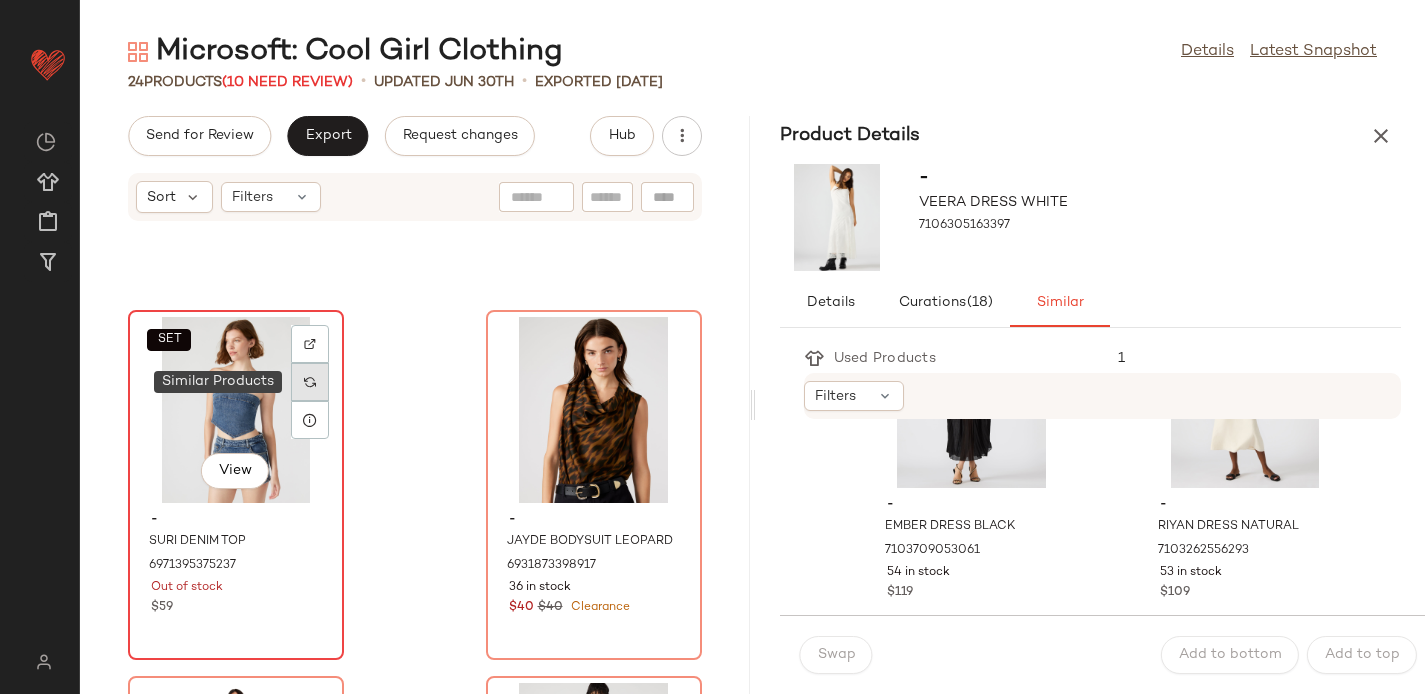 click 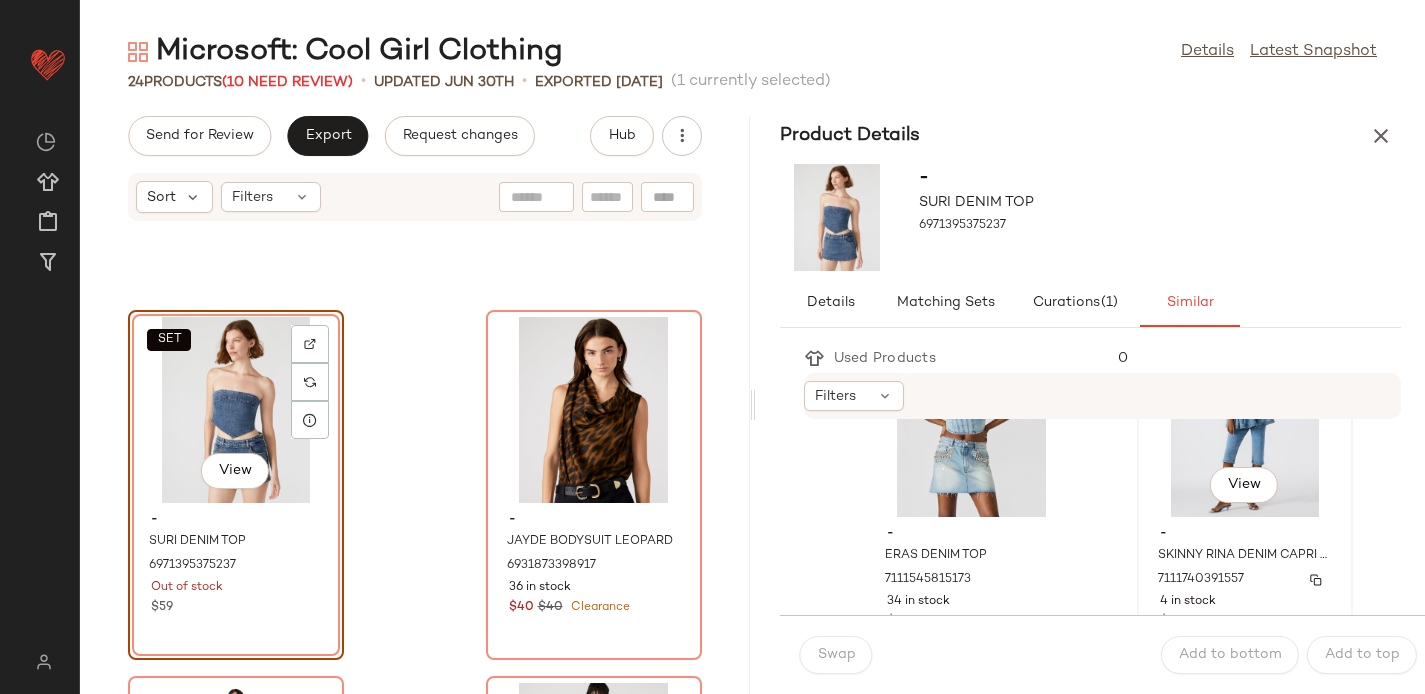 scroll, scrollTop: 59, scrollLeft: 0, axis: vertical 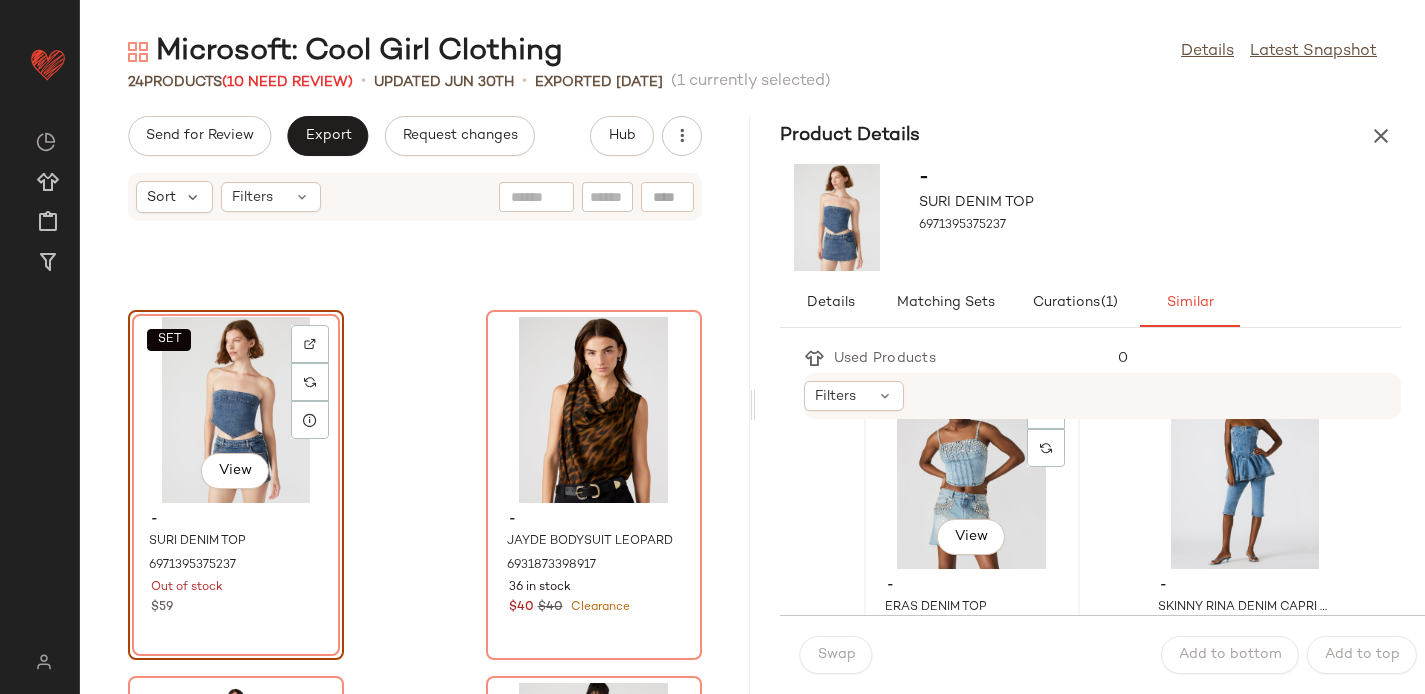 click on "View" 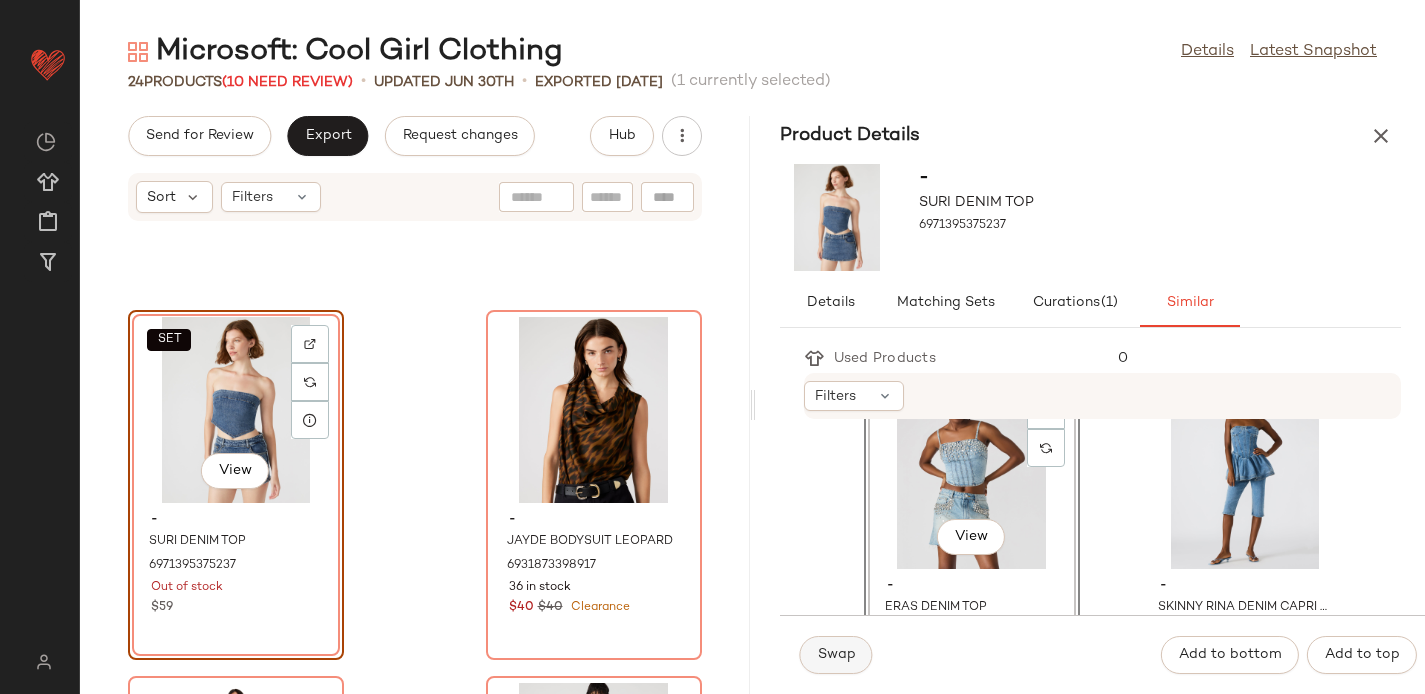 click on "Swap" 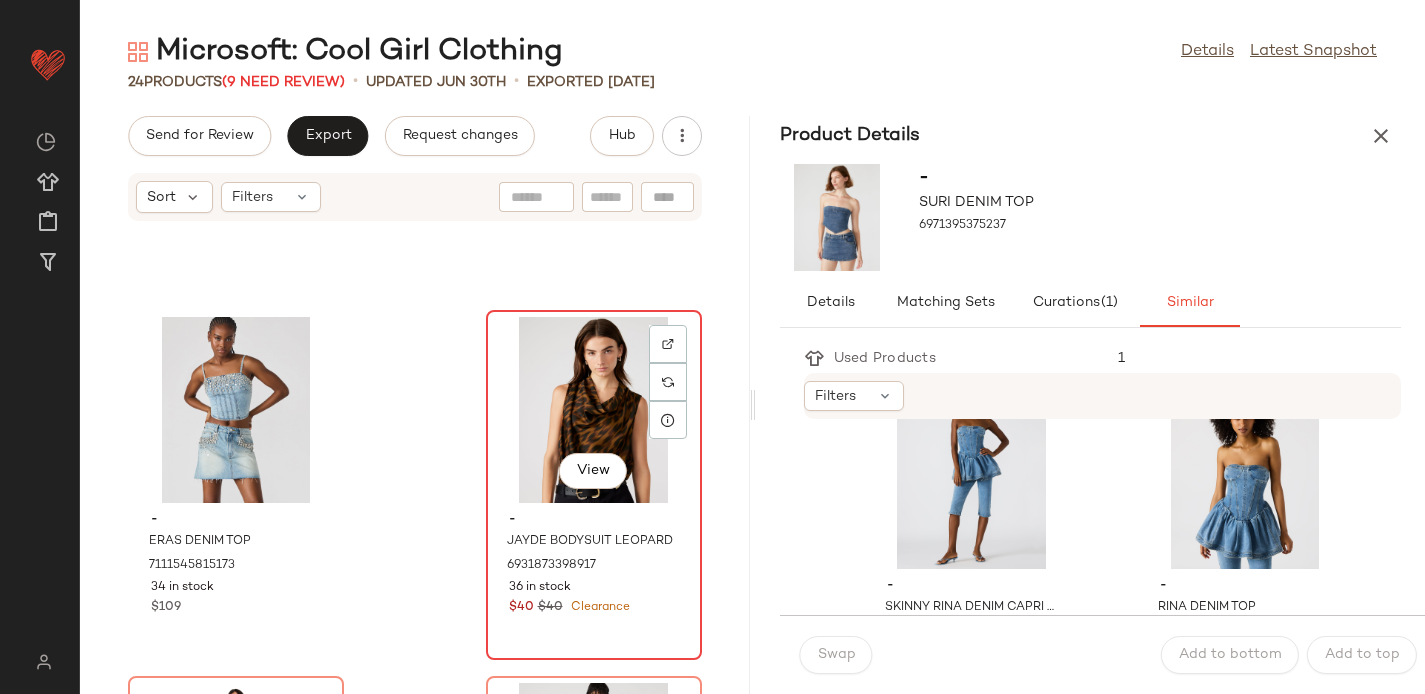 click on "View" 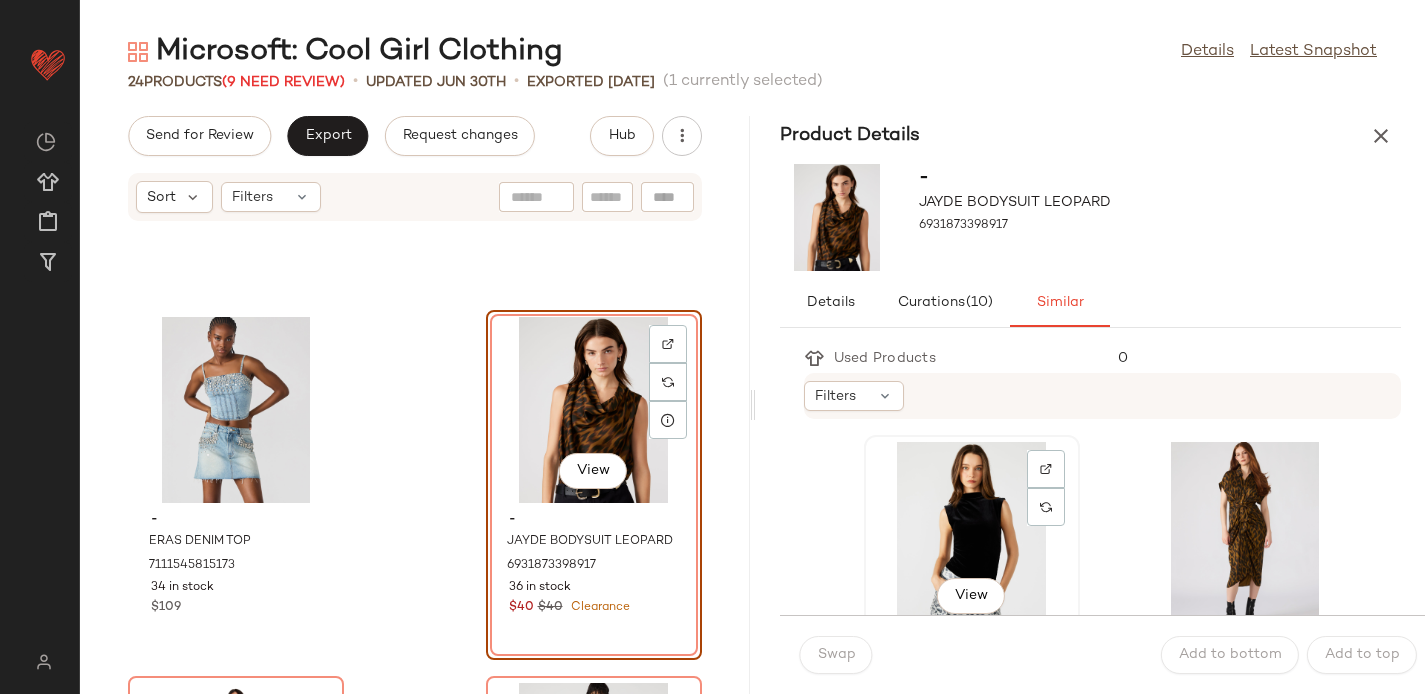 click on "View" 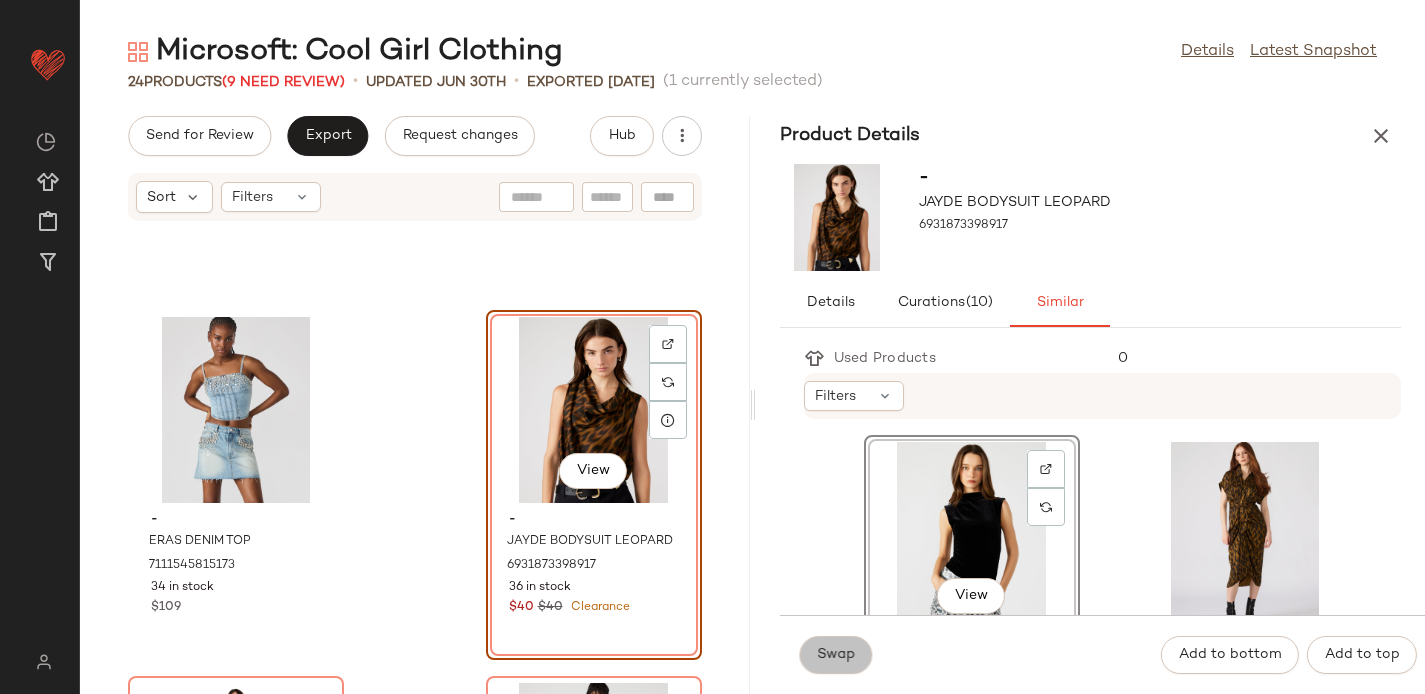 click on "Swap" at bounding box center (836, 655) 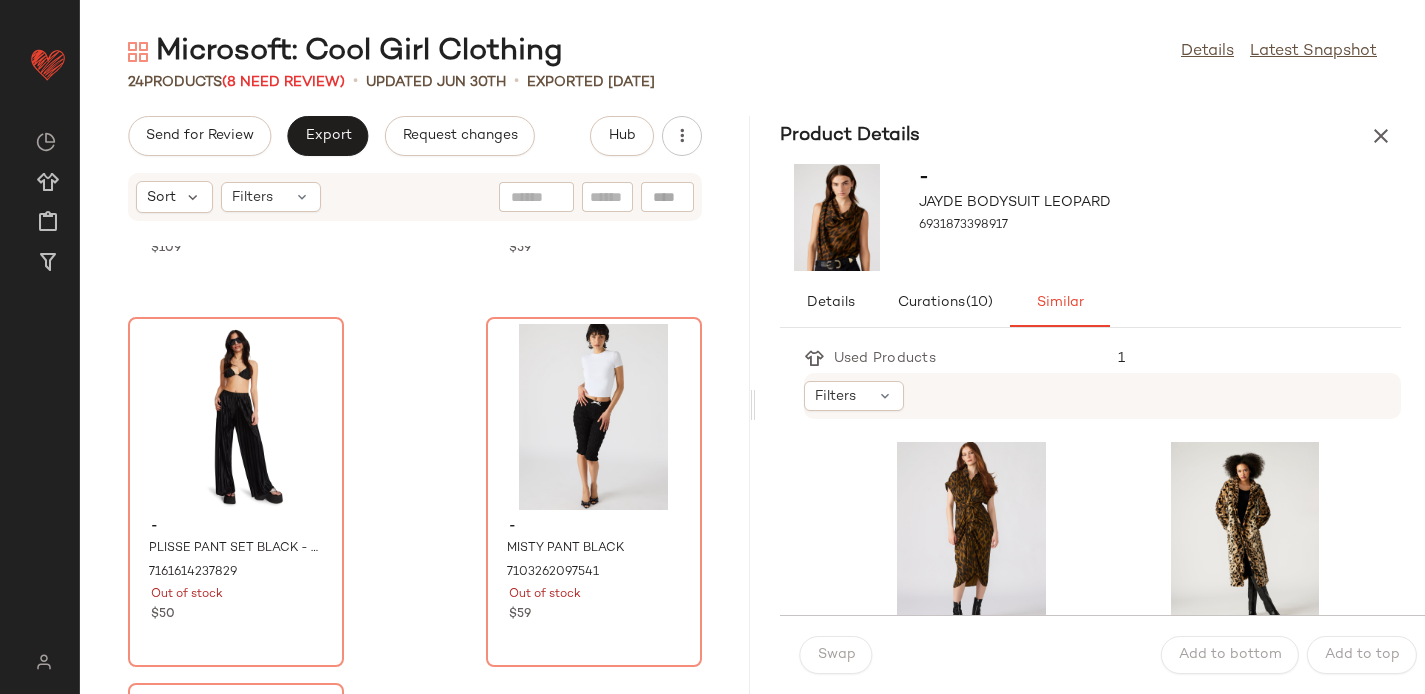 scroll, scrollTop: 768, scrollLeft: 0, axis: vertical 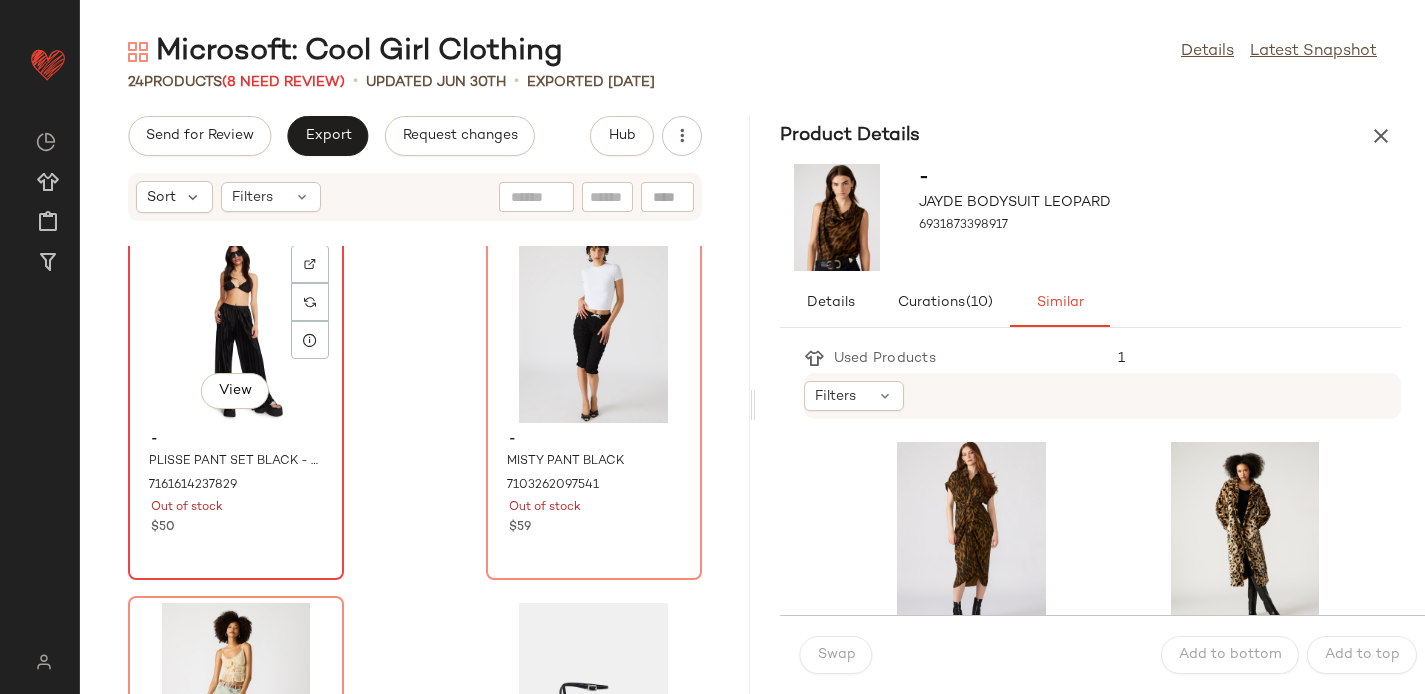 click on "View" 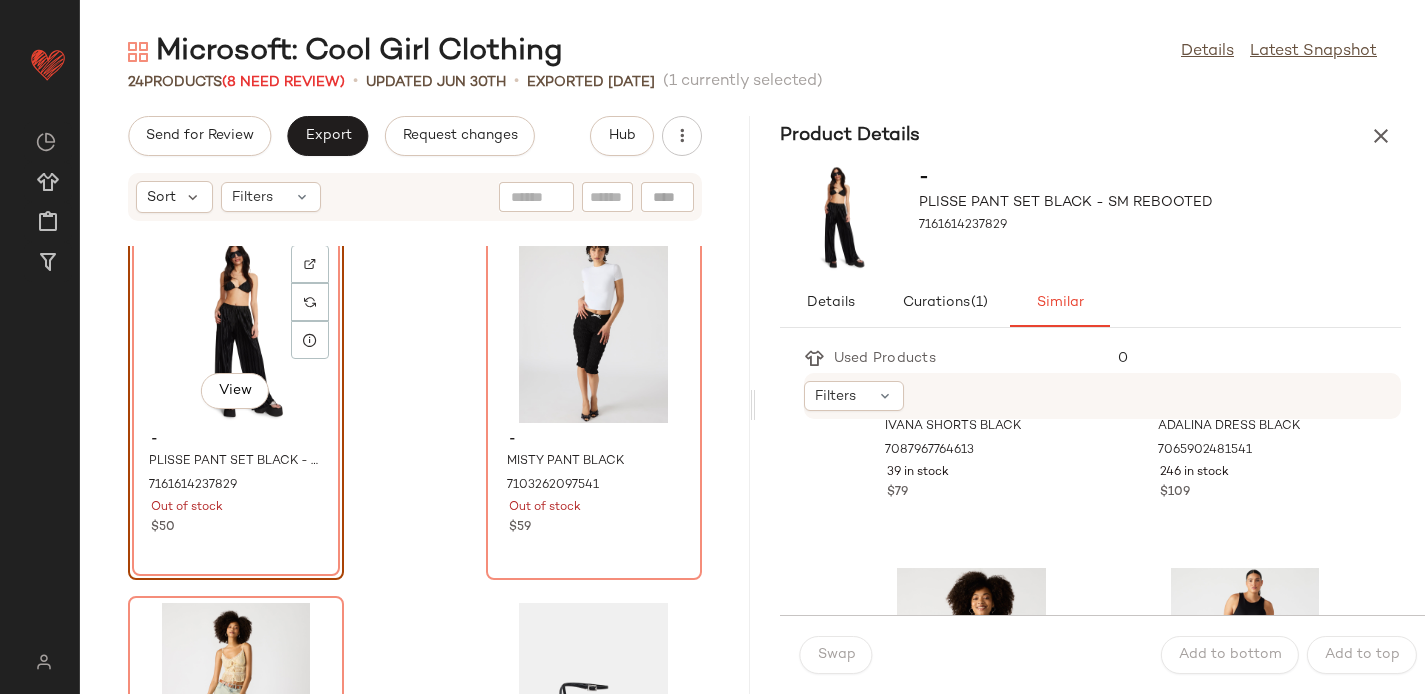 scroll, scrollTop: 2067, scrollLeft: 0, axis: vertical 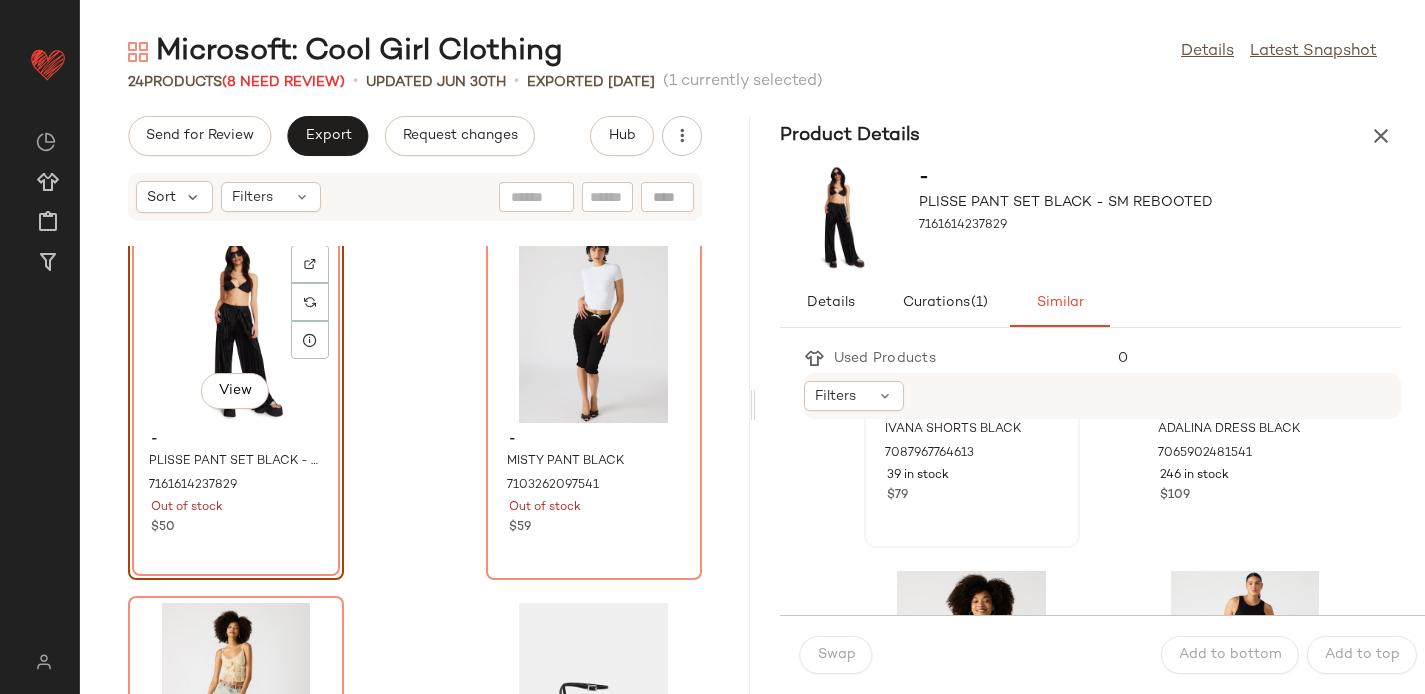 click on "View  - IVANA SHORTS BLACK 7087967764613 39 in stock $79" at bounding box center [972, 373] 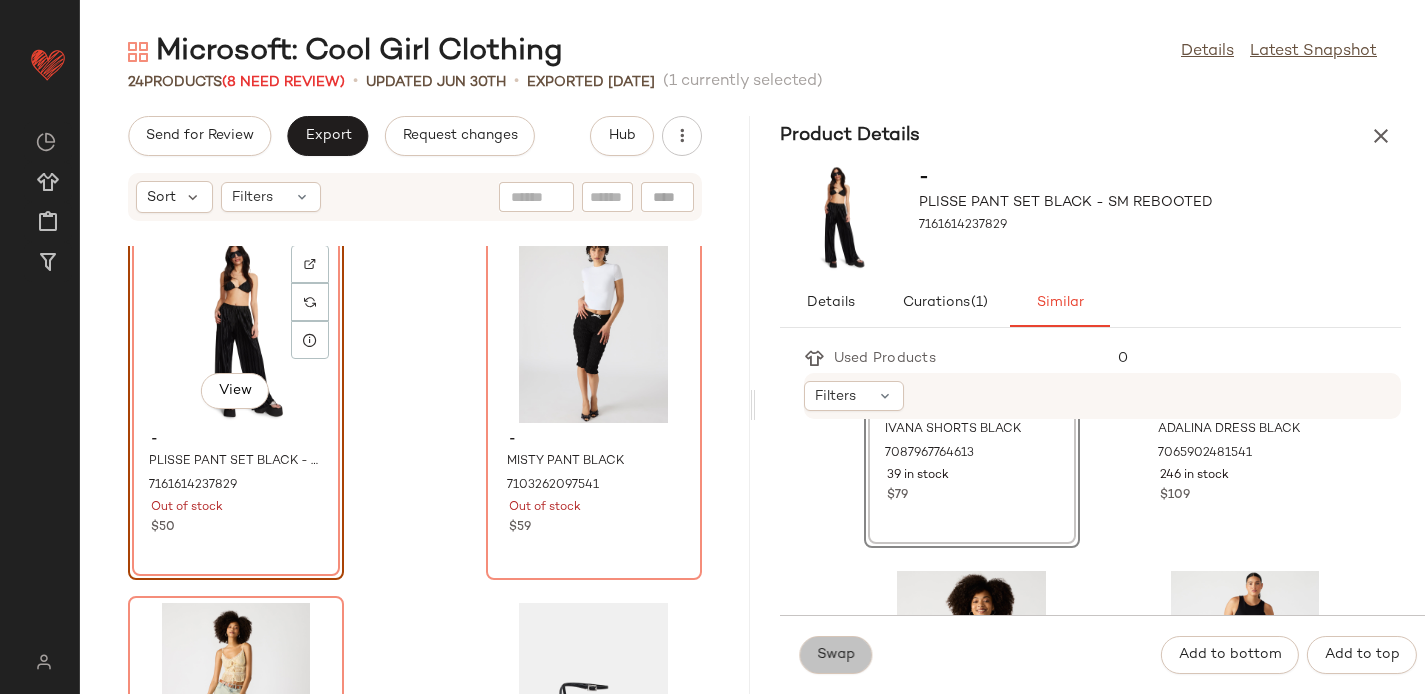 click on "Swap" 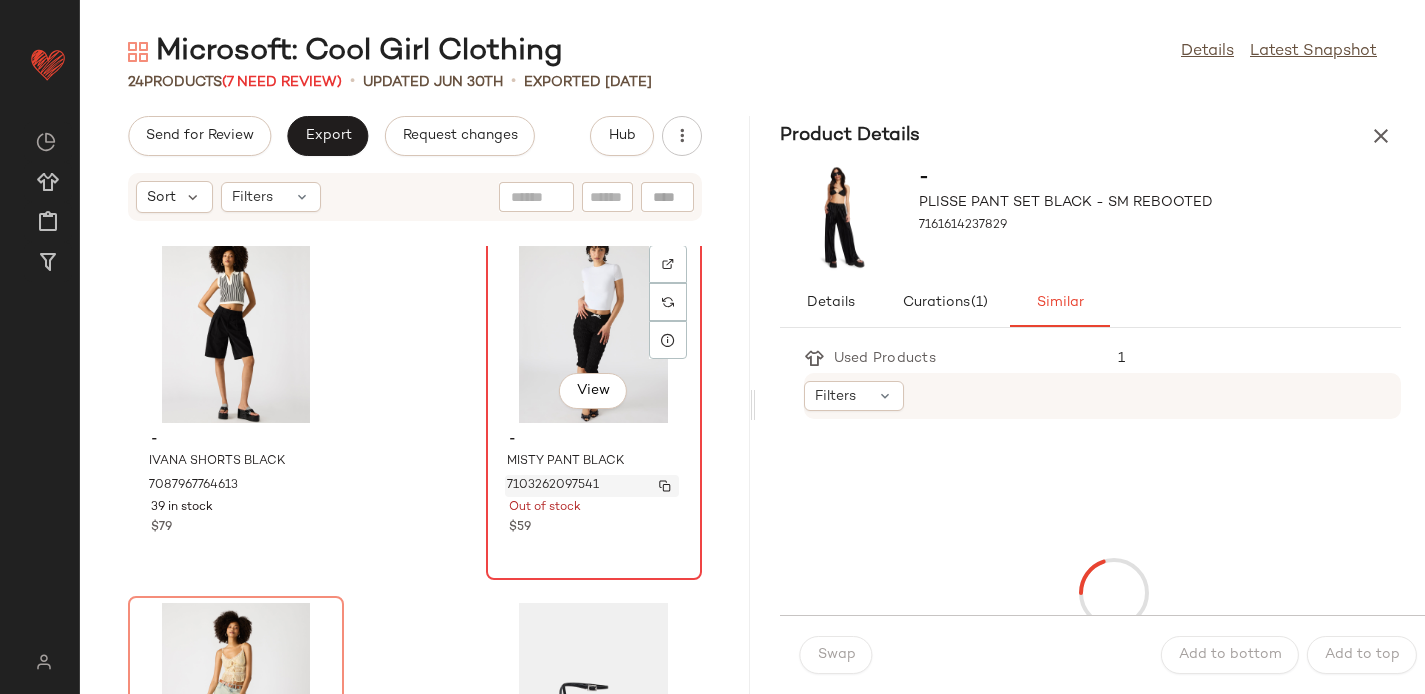click on "7103262097541" at bounding box center (592, 486) 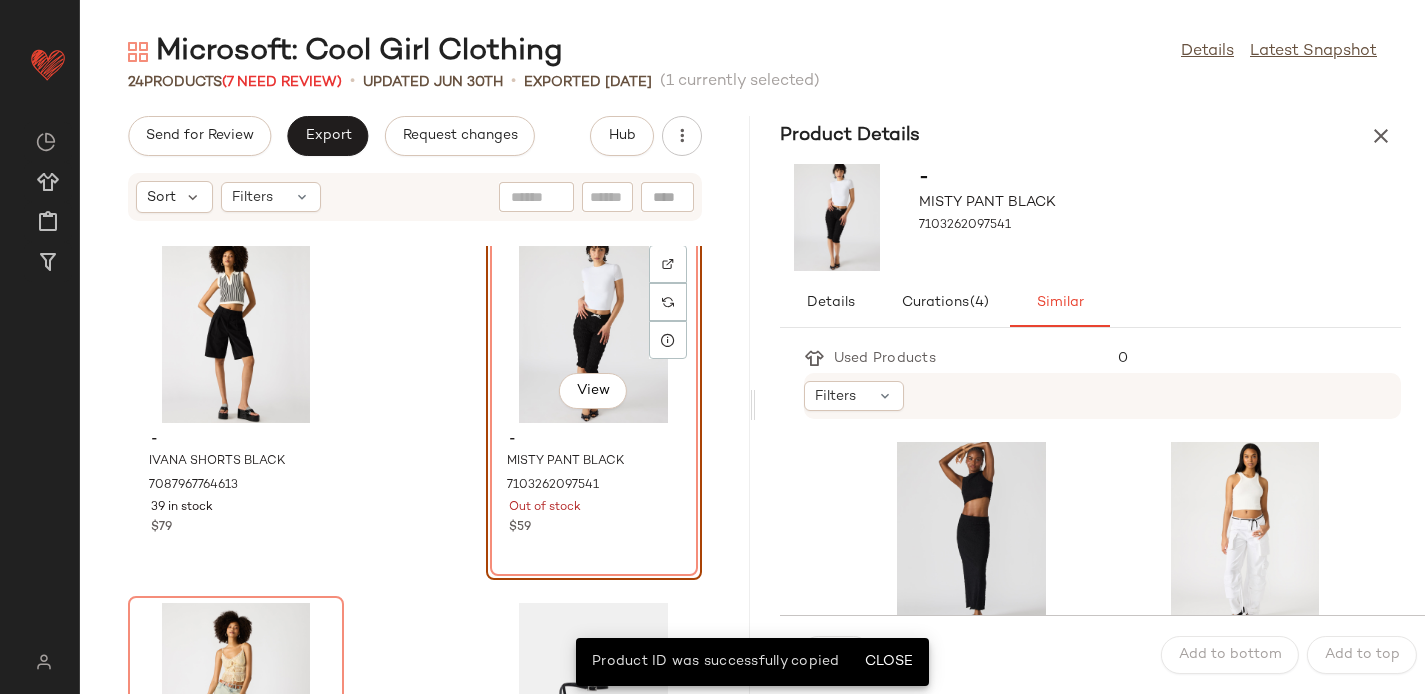 click on "View  - MISTY PANT BLACK 7103262097541 Out of stock $59" 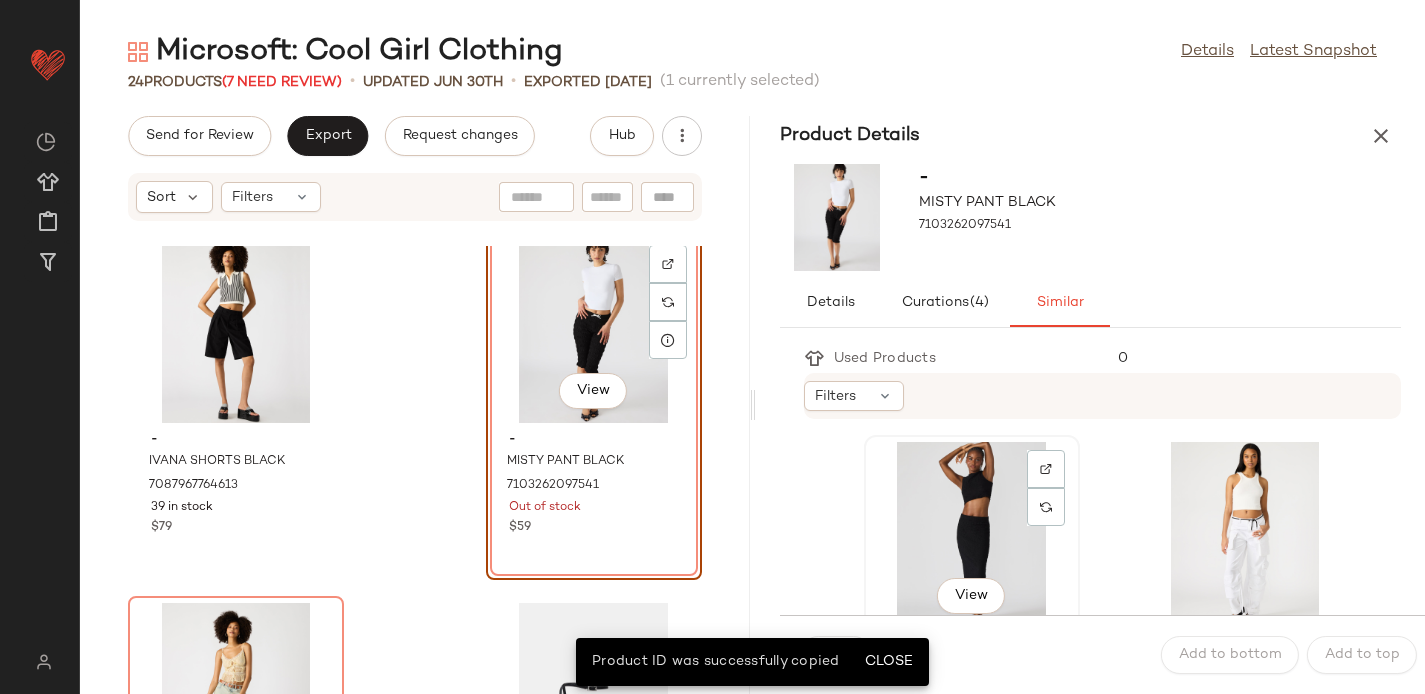 click on "View" 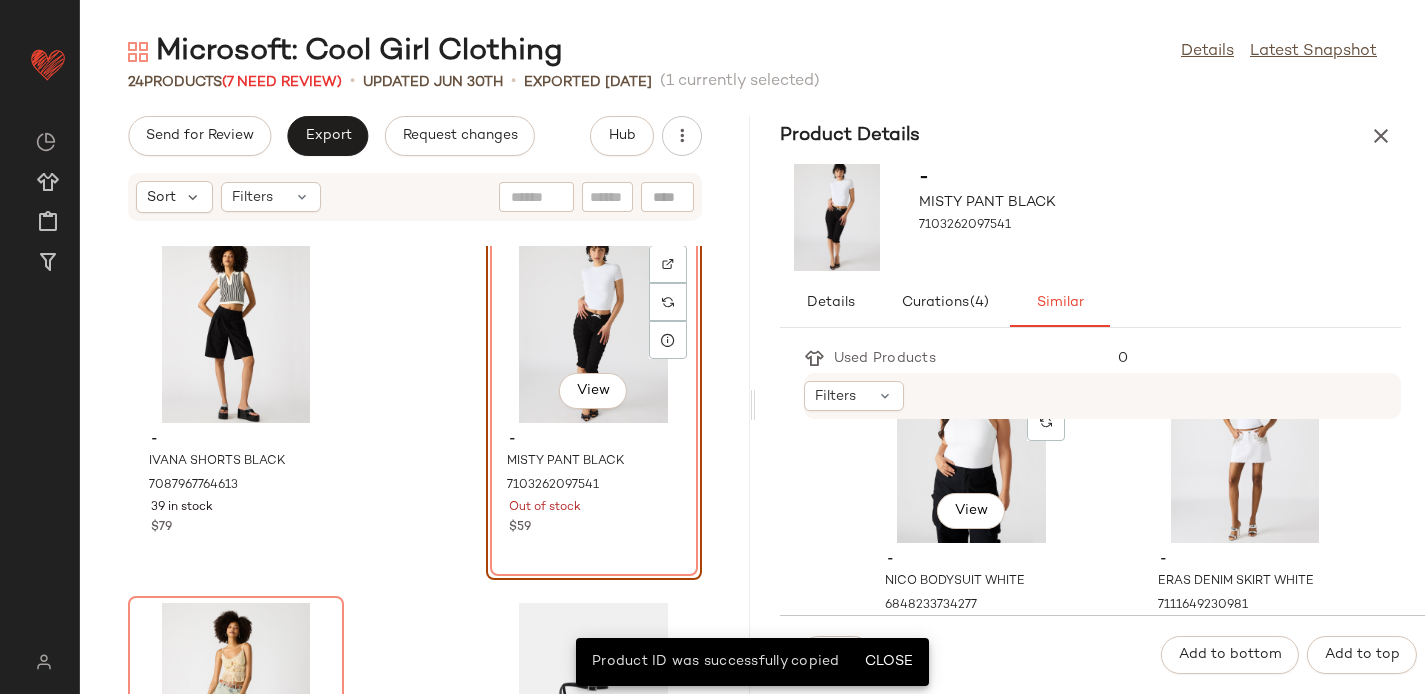 scroll, scrollTop: 436, scrollLeft: 0, axis: vertical 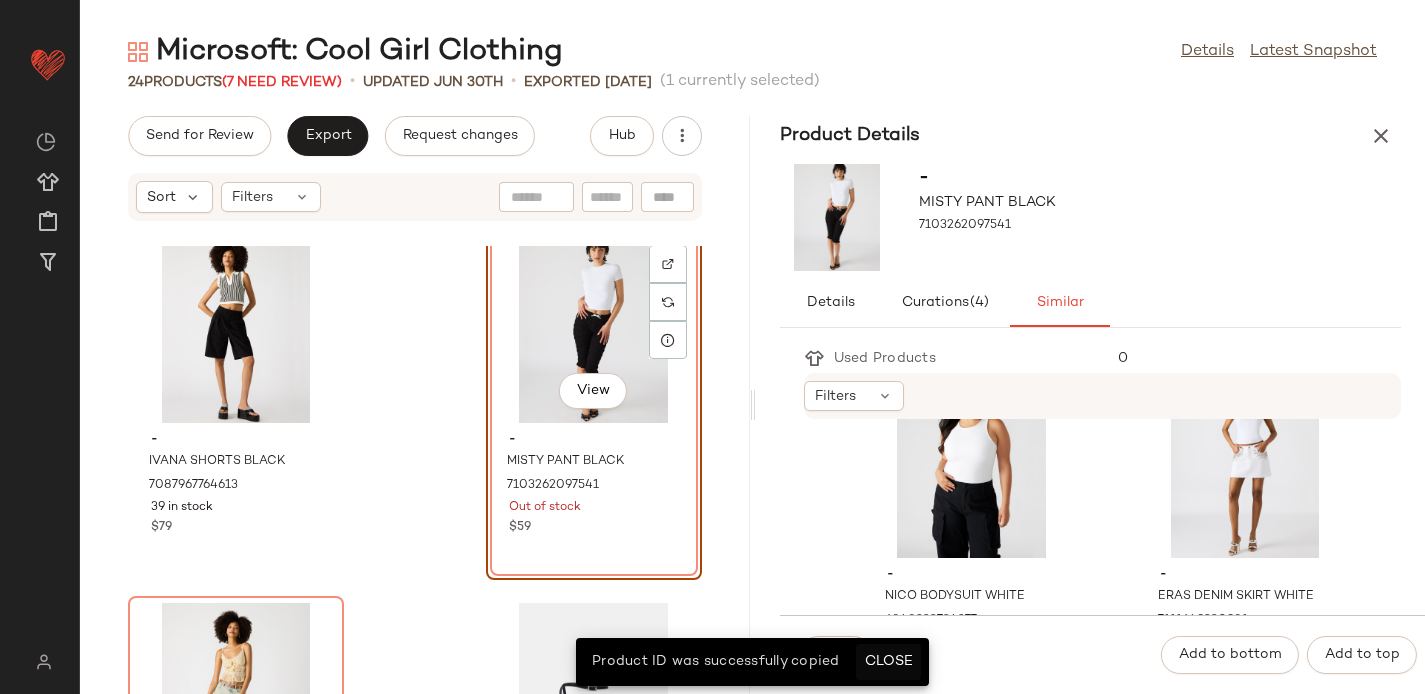 click on "Close" 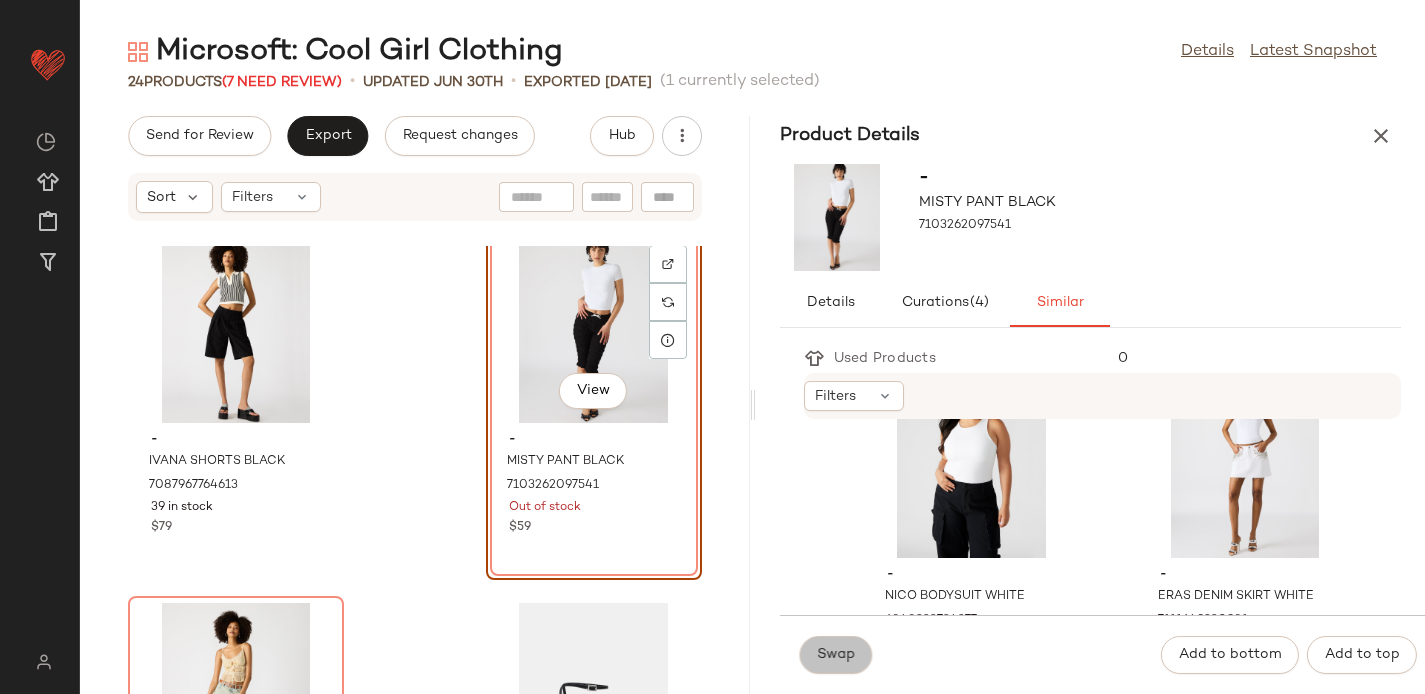 click on "Swap" at bounding box center (836, 655) 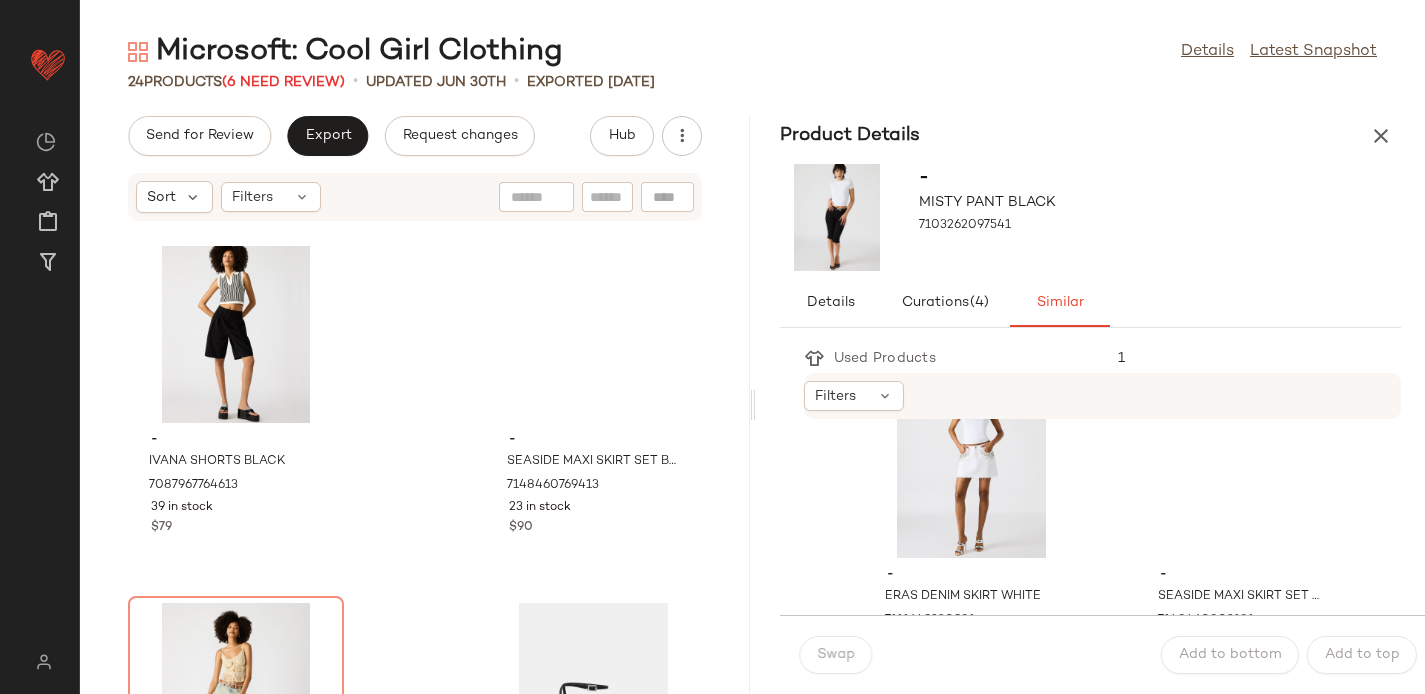scroll, scrollTop: 70, scrollLeft: 0, axis: vertical 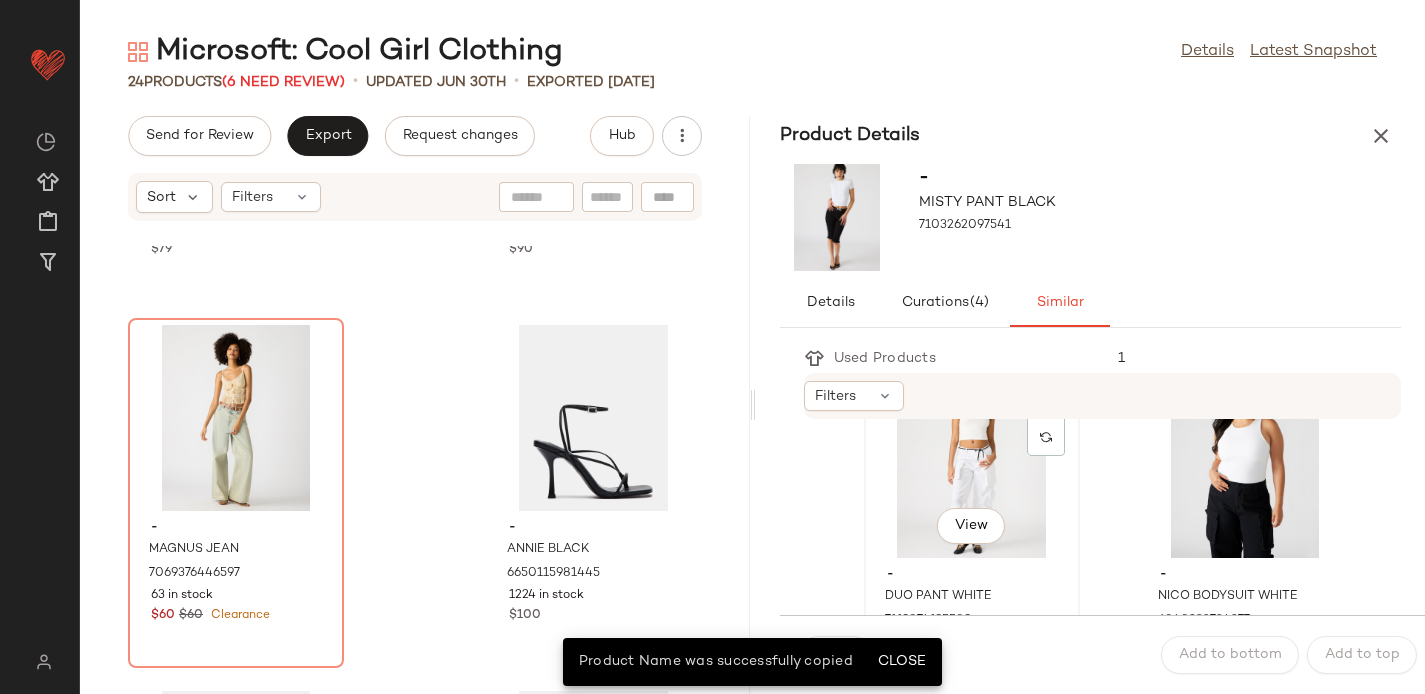 click on "View" 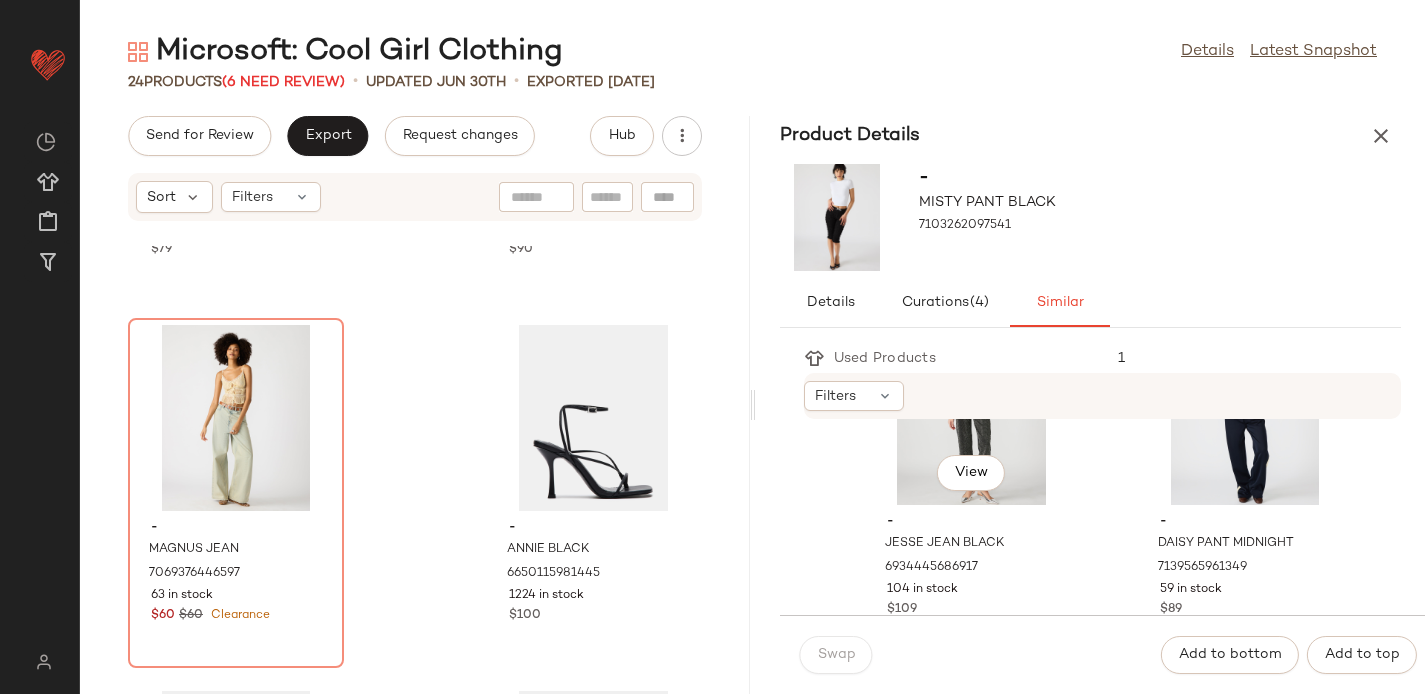scroll, scrollTop: 1590, scrollLeft: 0, axis: vertical 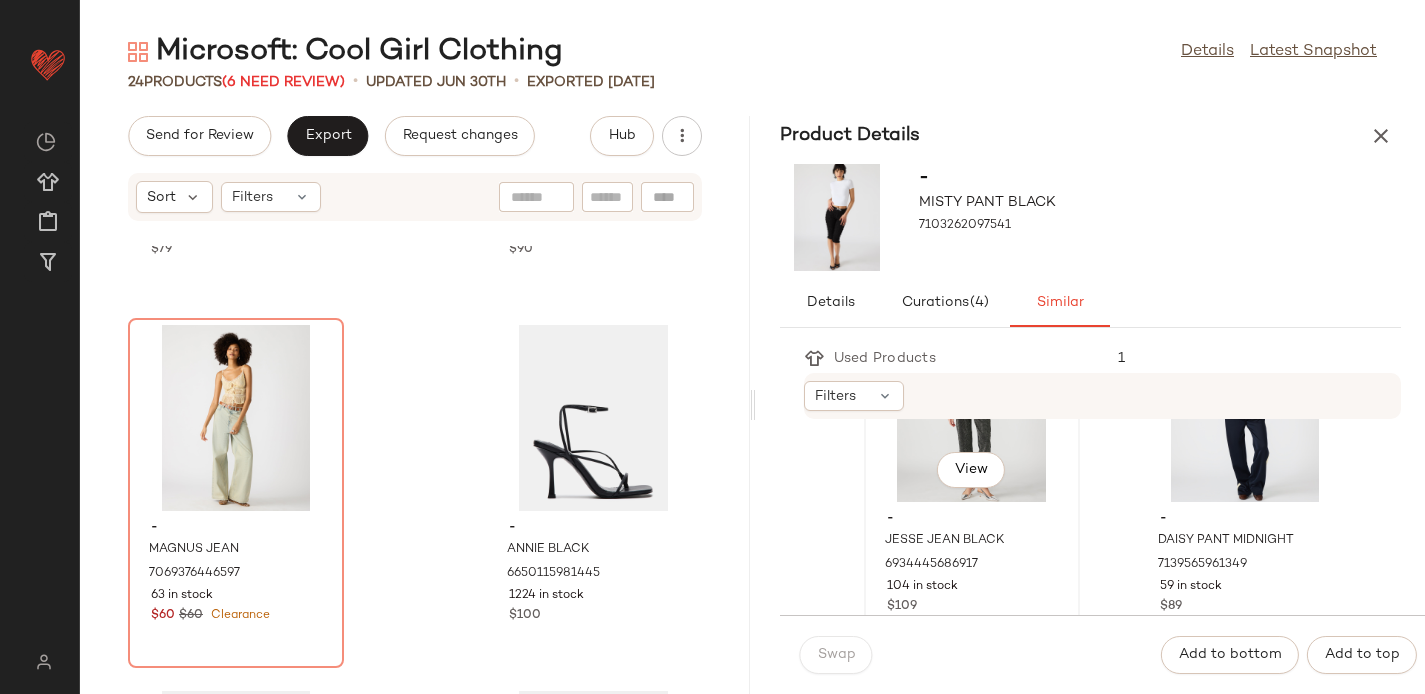 click on "View" 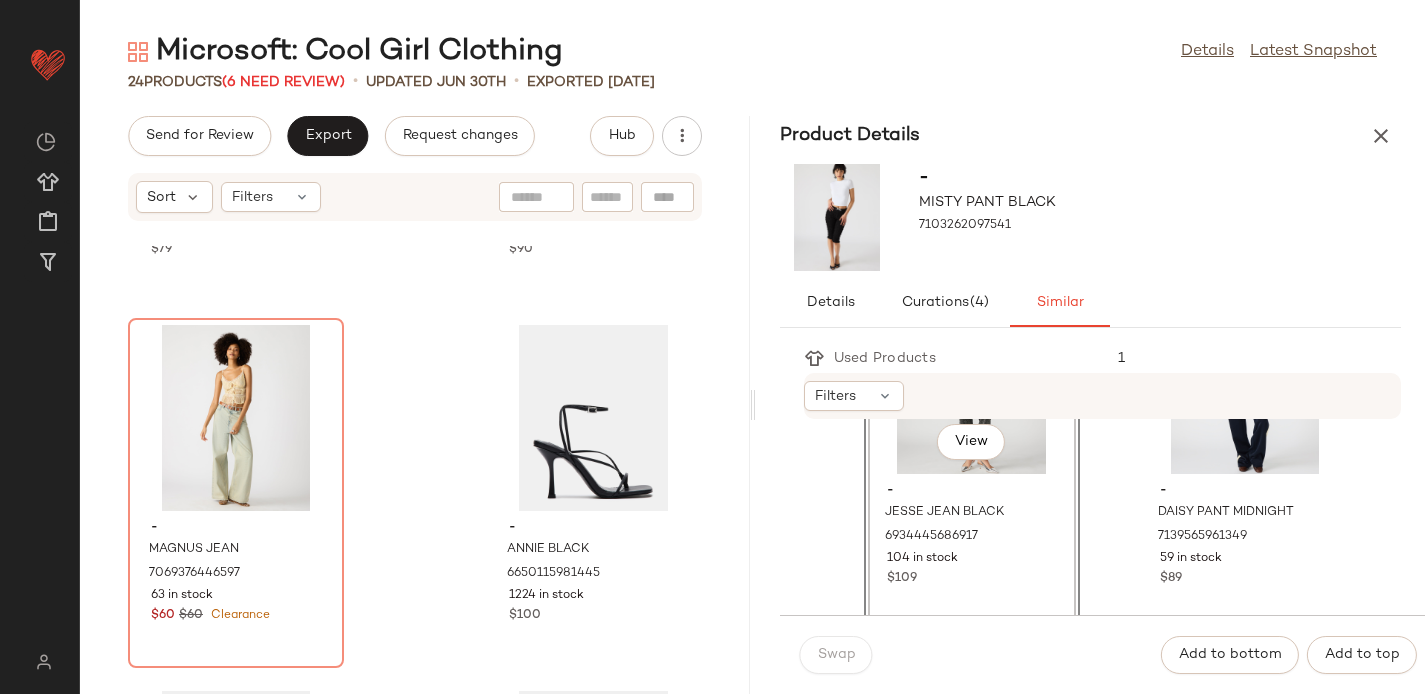 scroll, scrollTop: 1645, scrollLeft: 0, axis: vertical 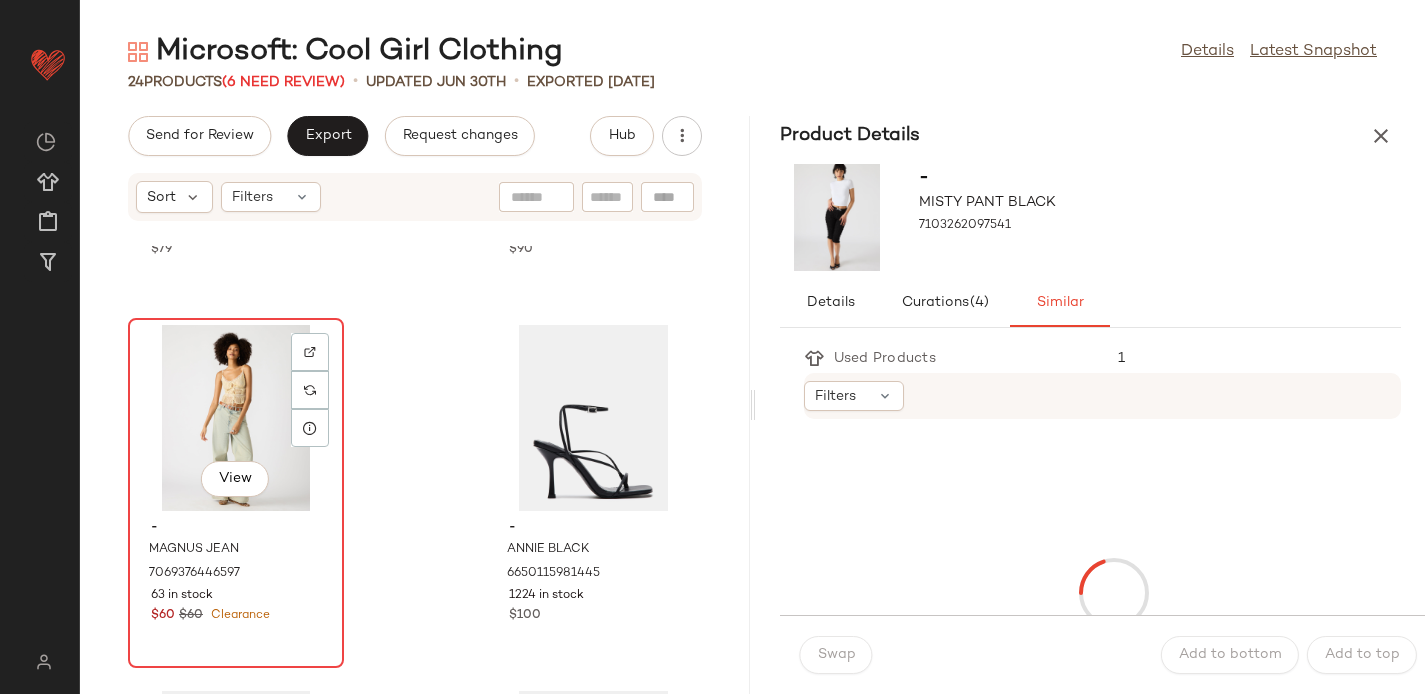 click on "View" 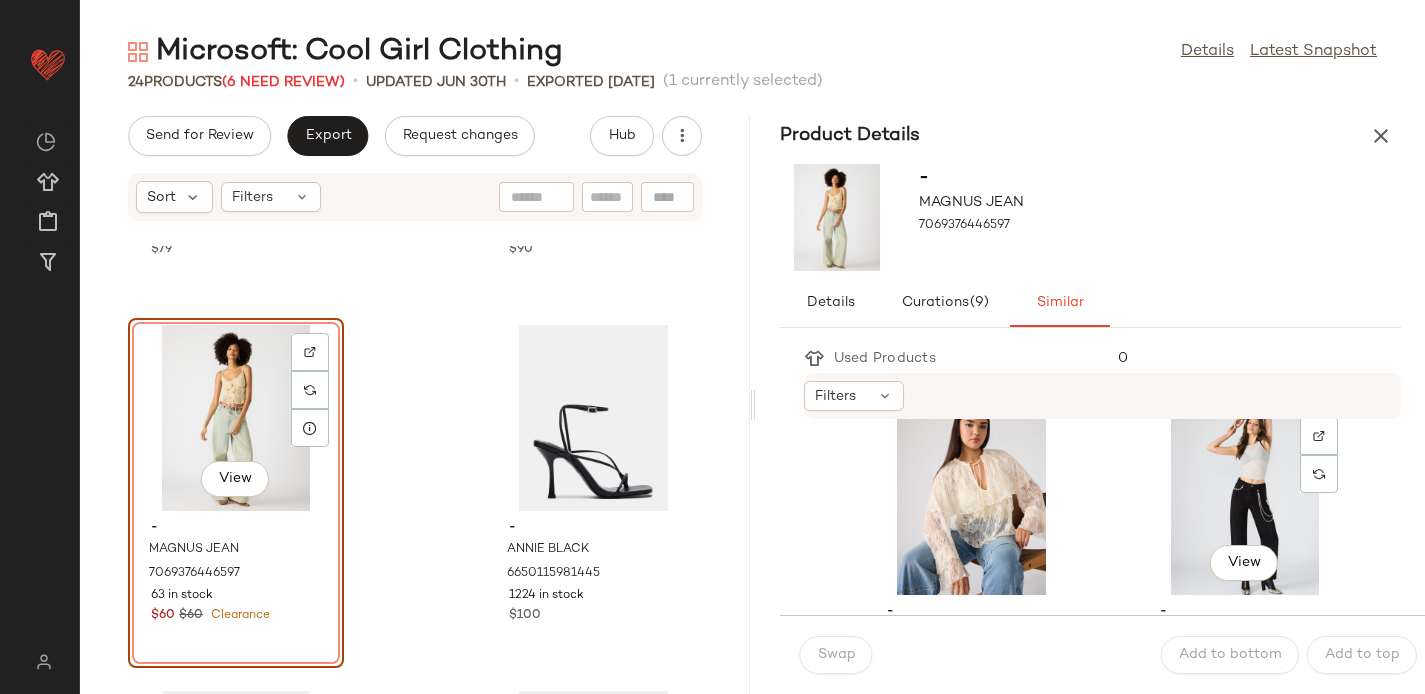 scroll, scrollTop: 431, scrollLeft: 0, axis: vertical 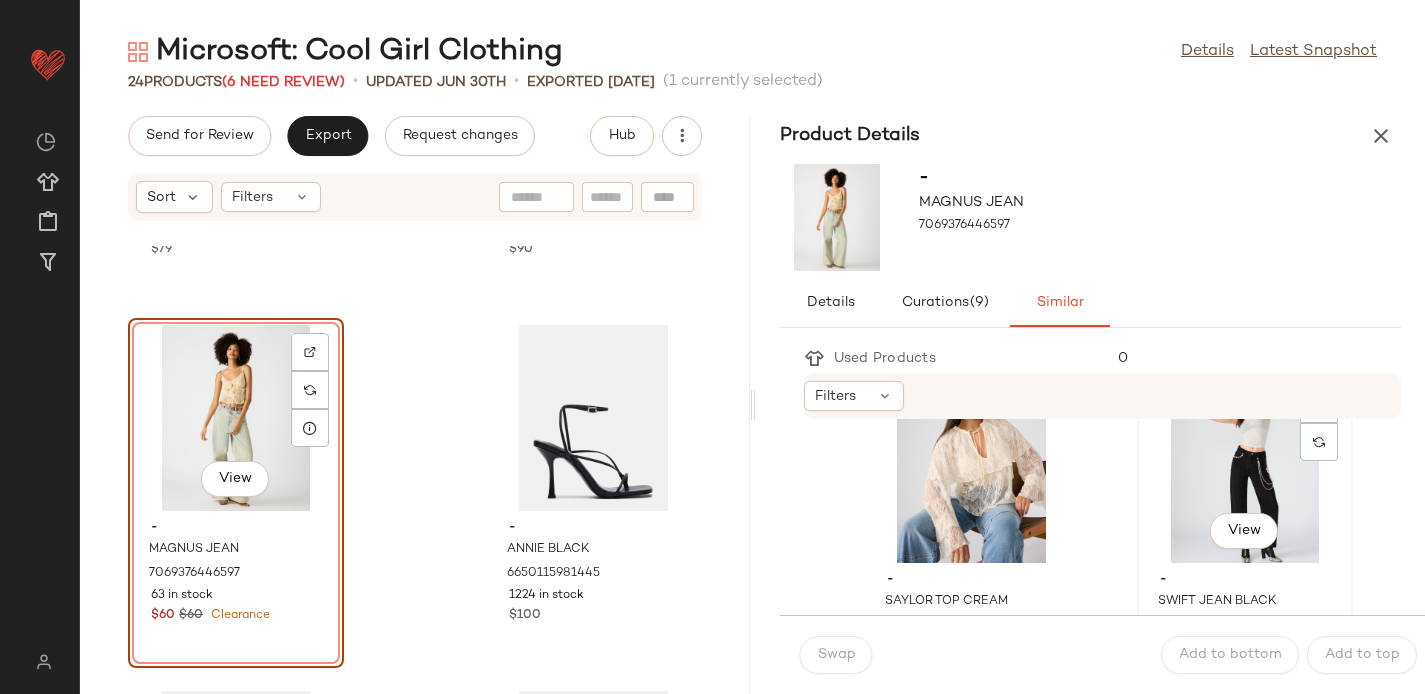 click on "View" 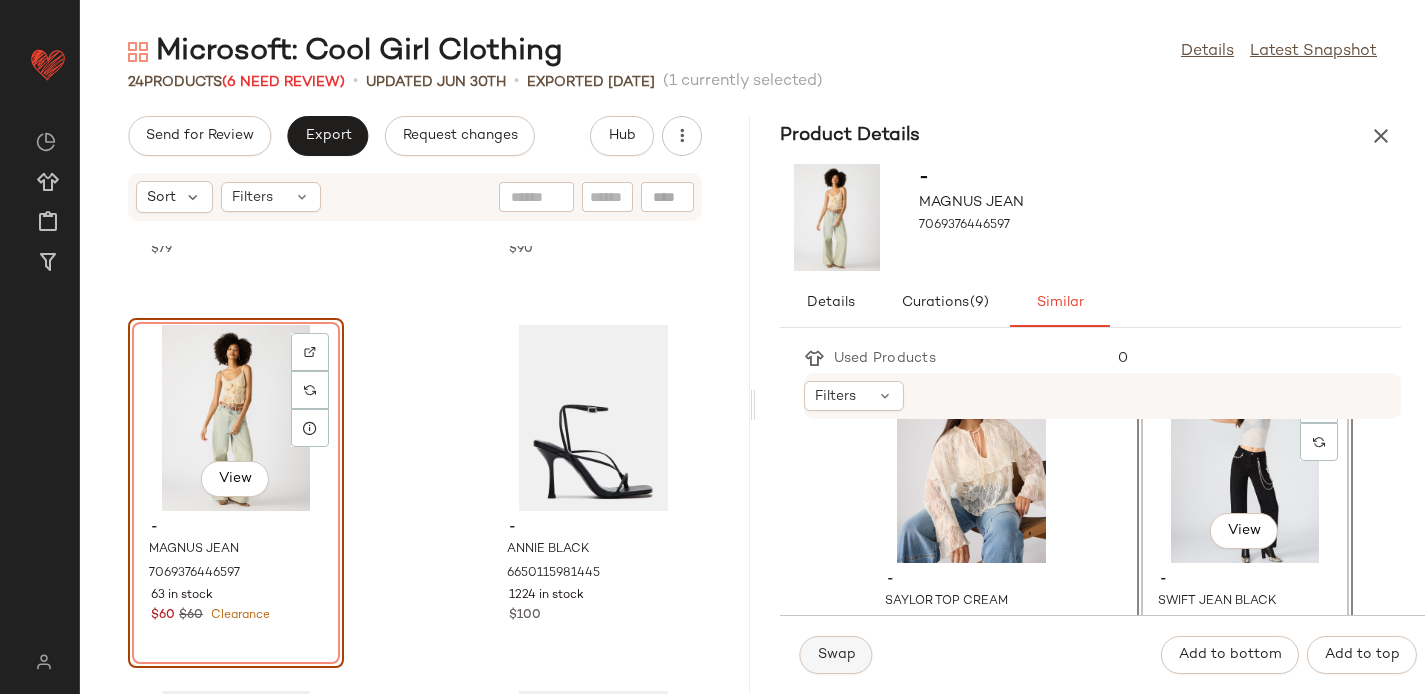 click on "Swap" at bounding box center (836, 655) 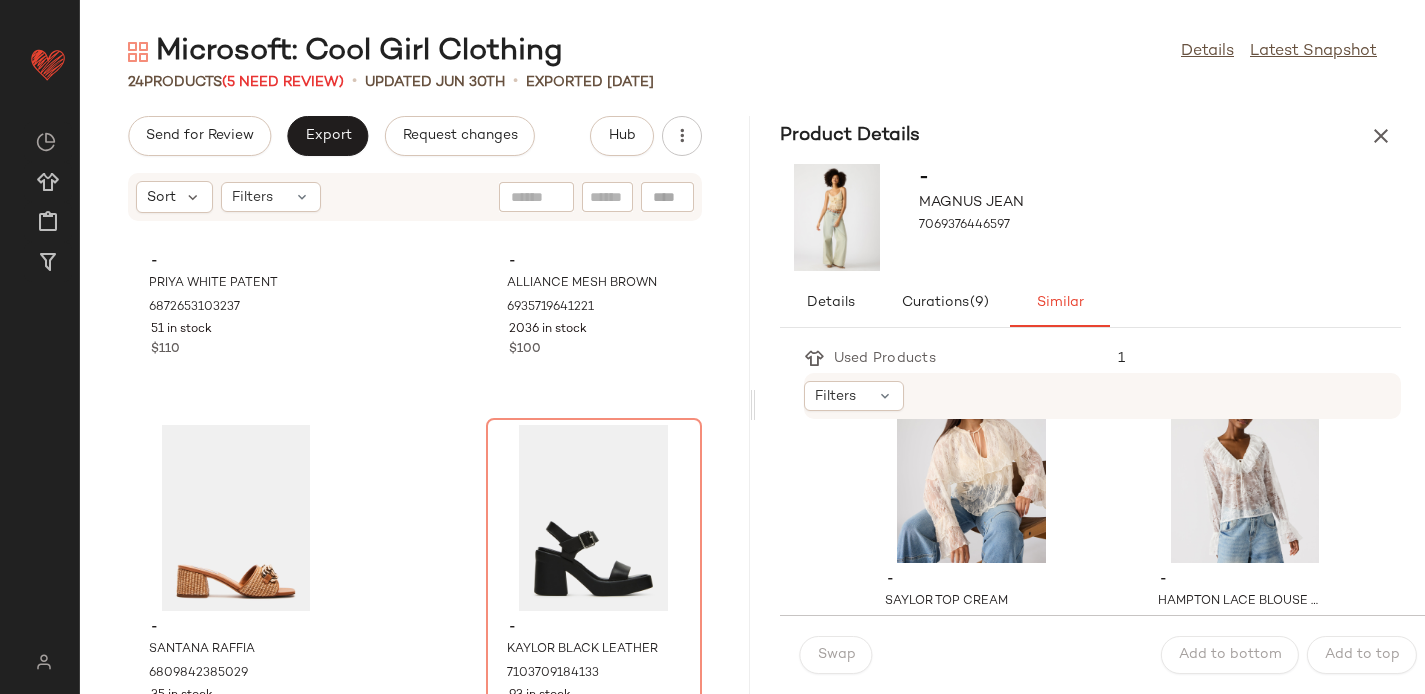 scroll, scrollTop: 1729, scrollLeft: 0, axis: vertical 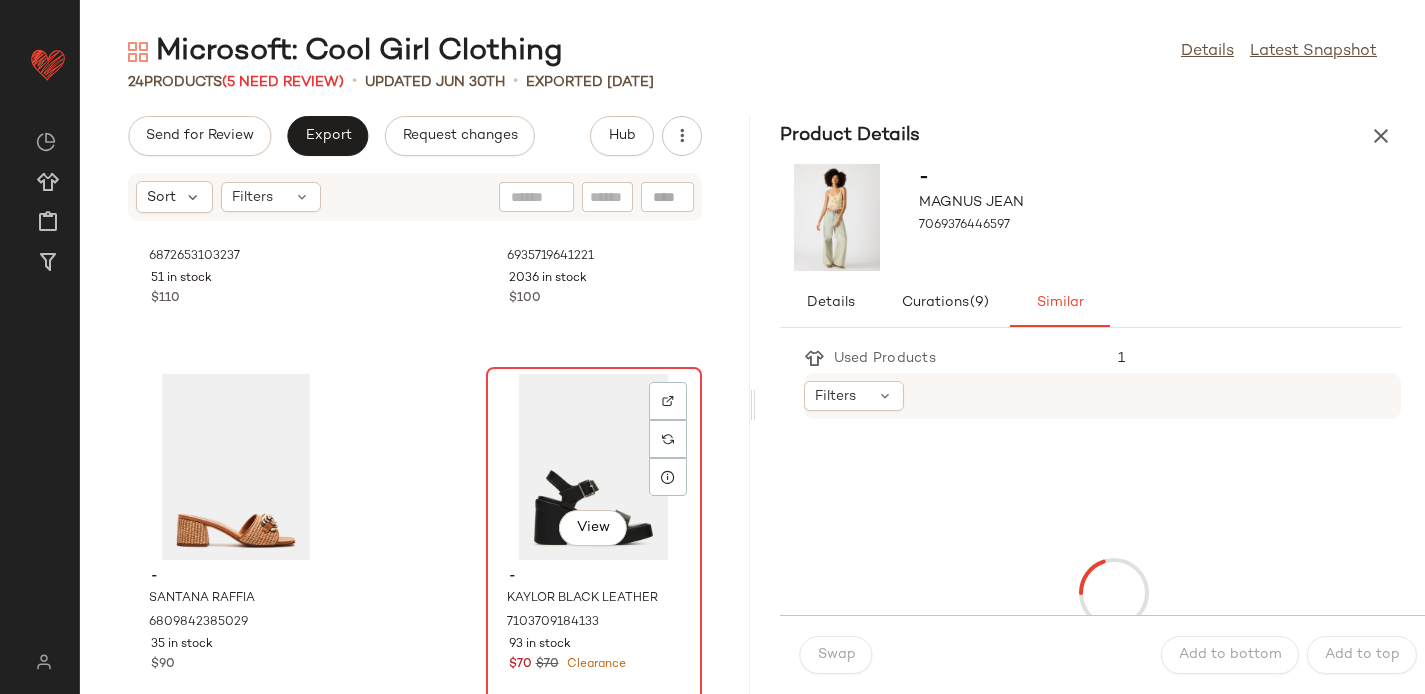 click on "View" 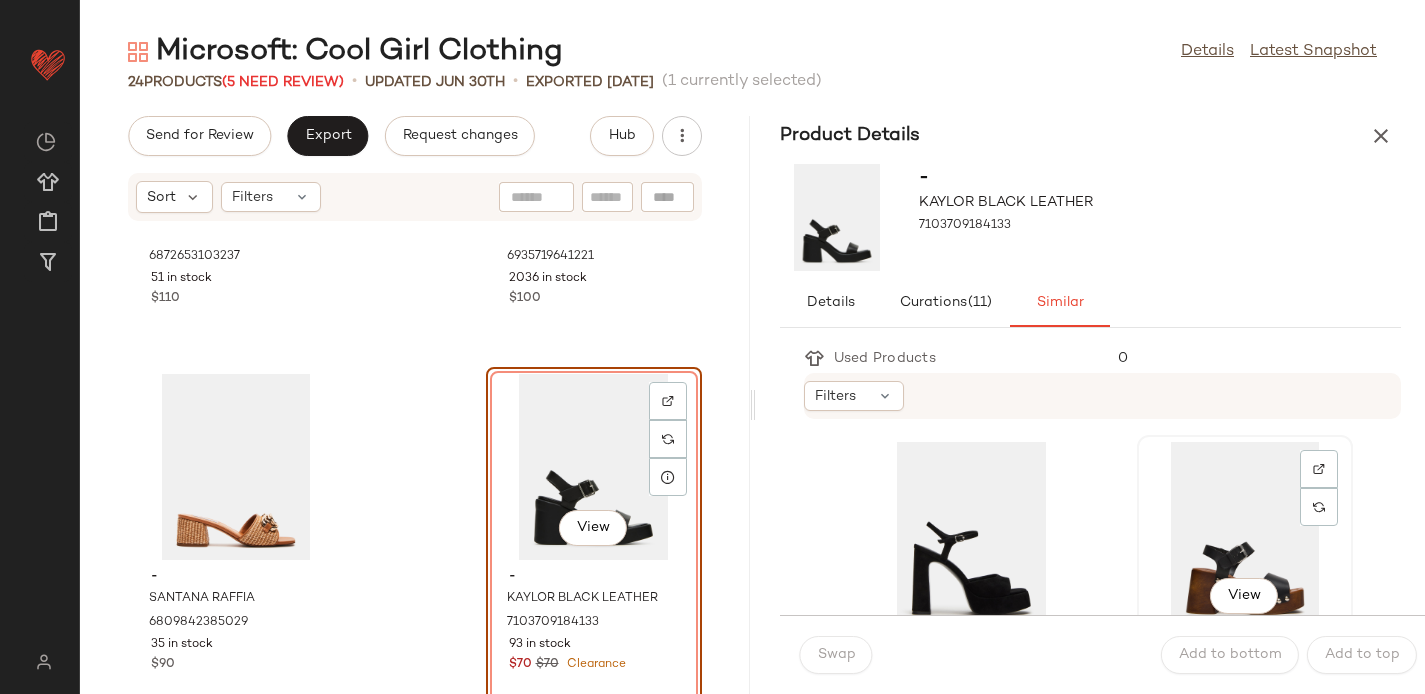 click on "View" 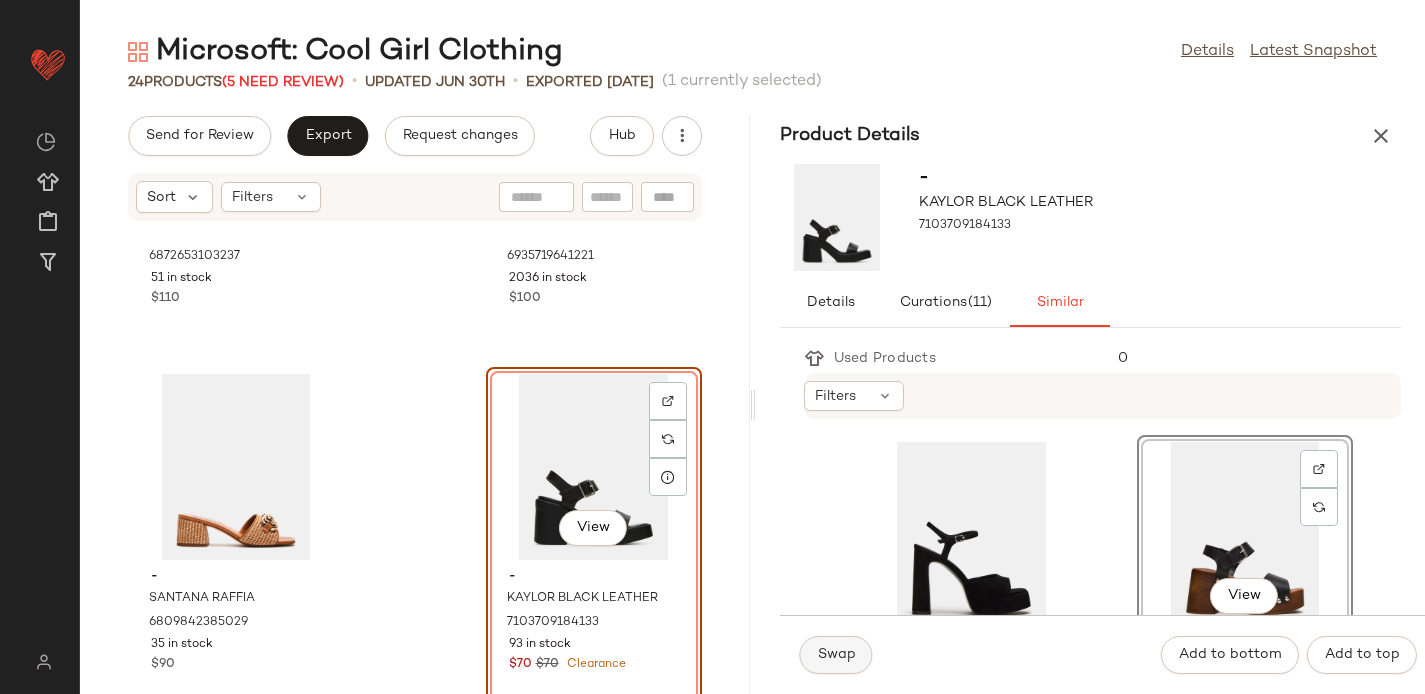 click on "Swap" 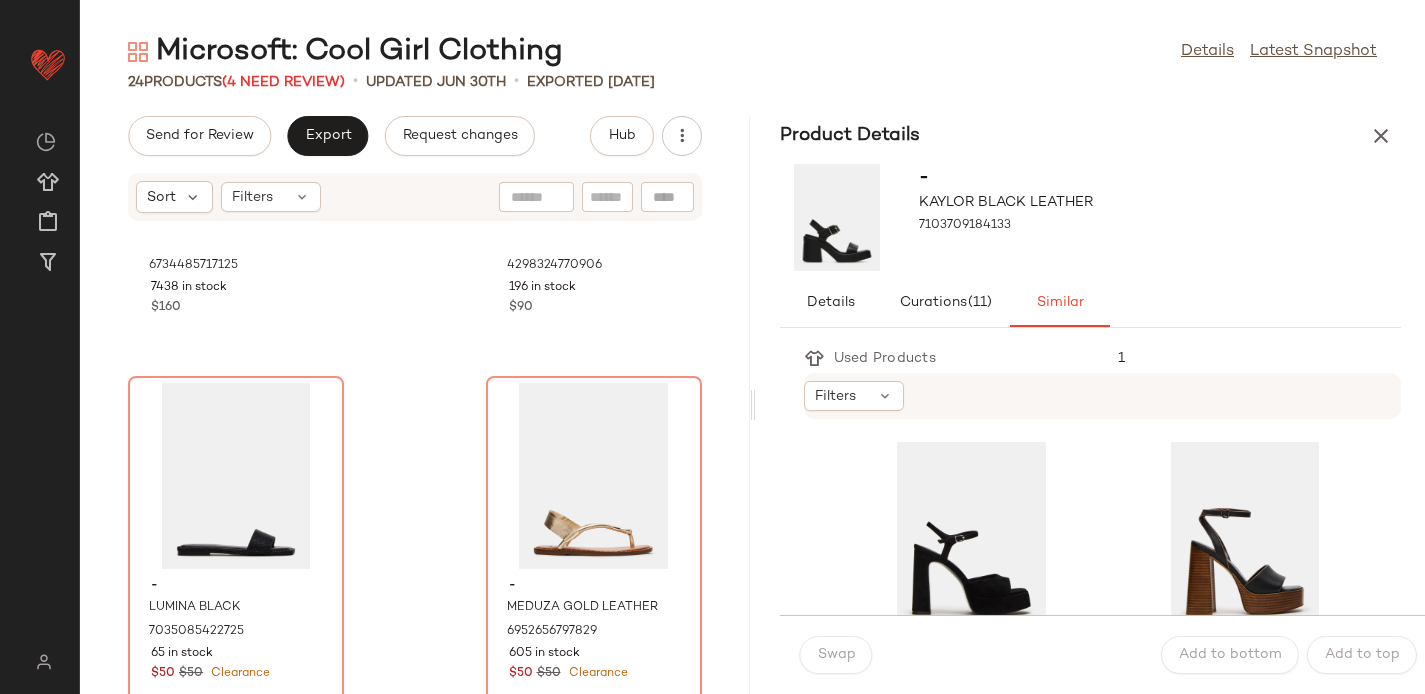 scroll, scrollTop: 2585, scrollLeft: 0, axis: vertical 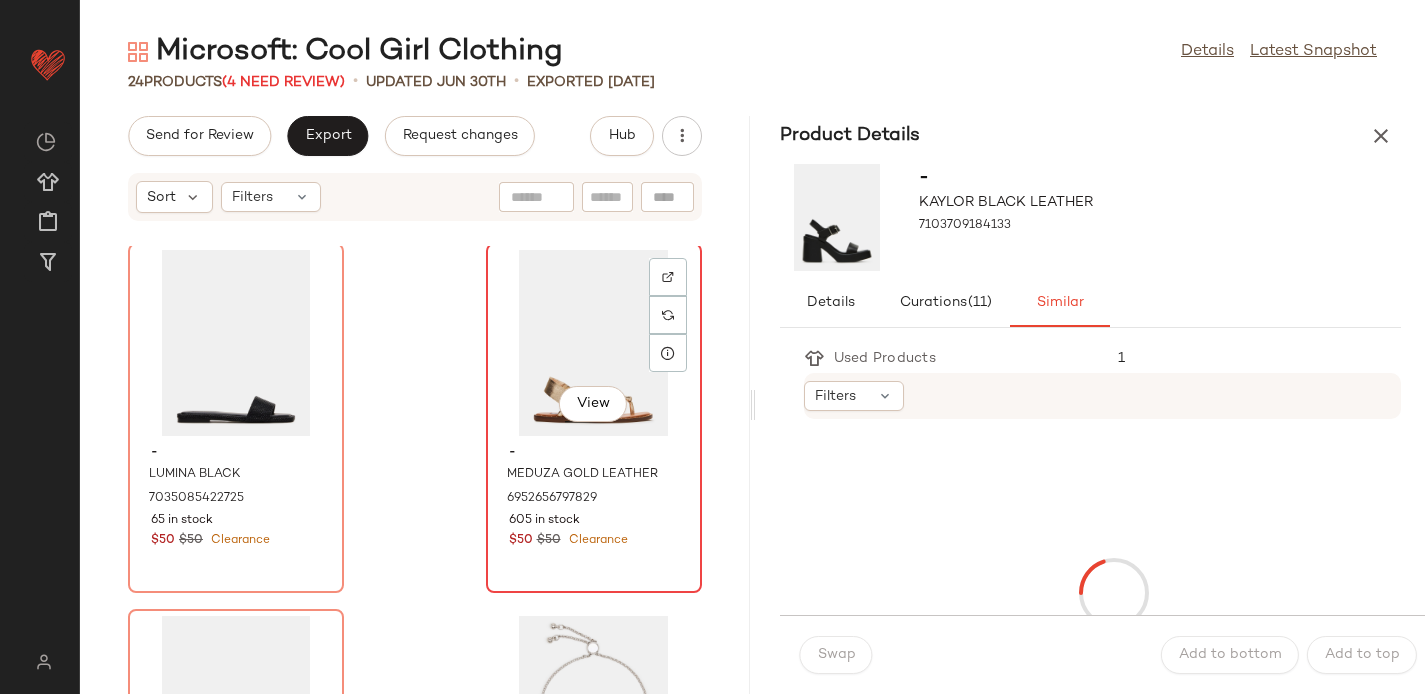 click on "View" 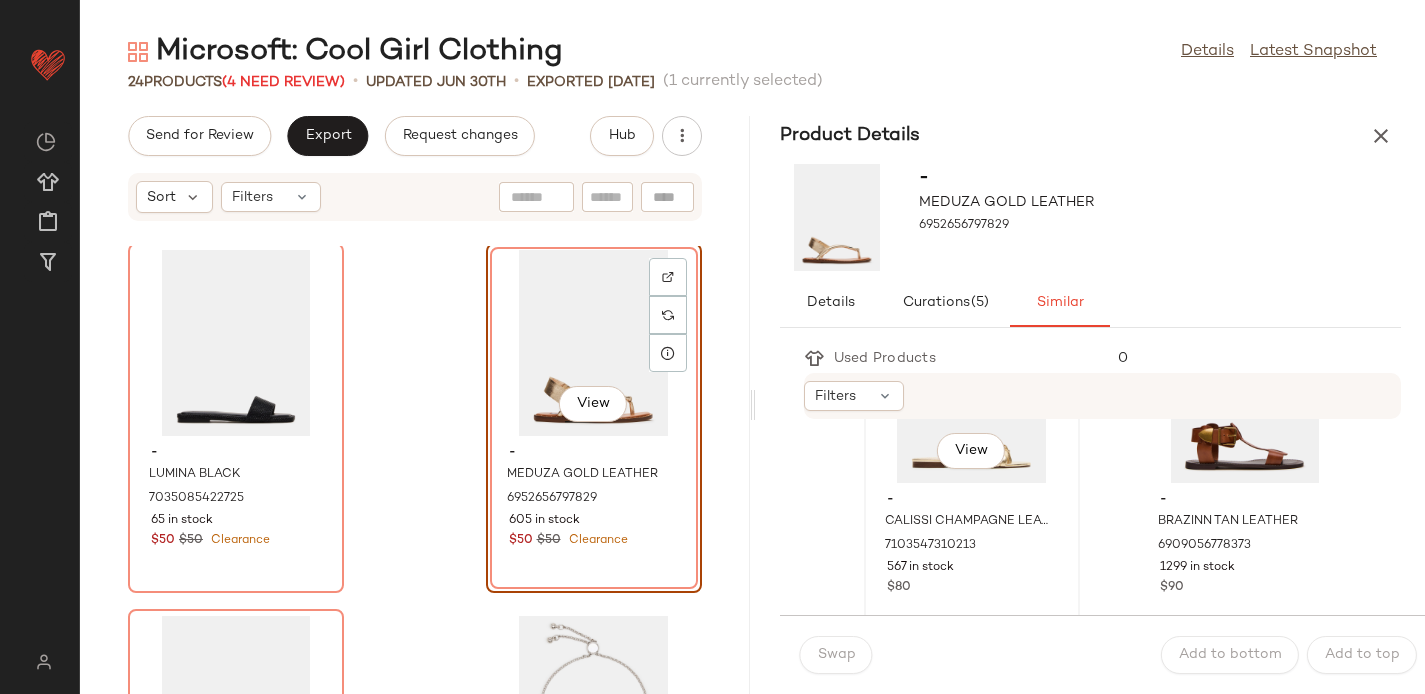 scroll, scrollTop: 149, scrollLeft: 0, axis: vertical 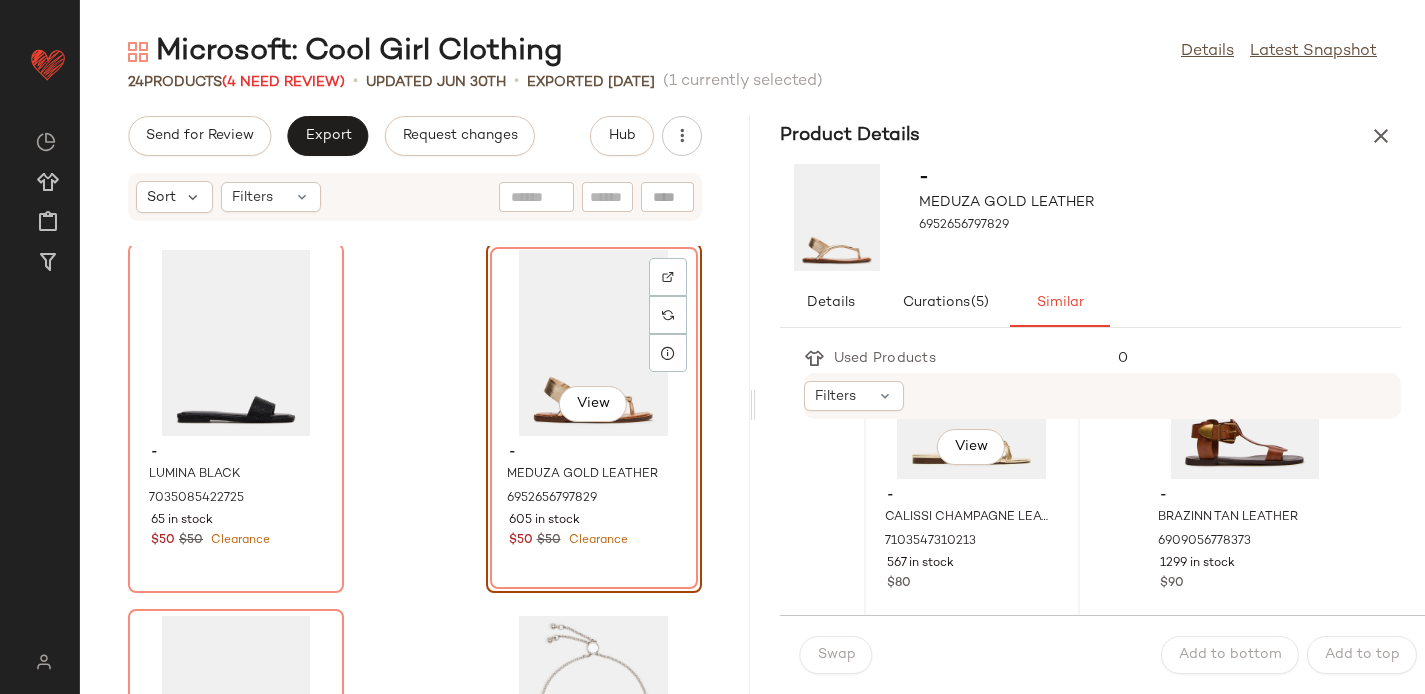 click on "View" 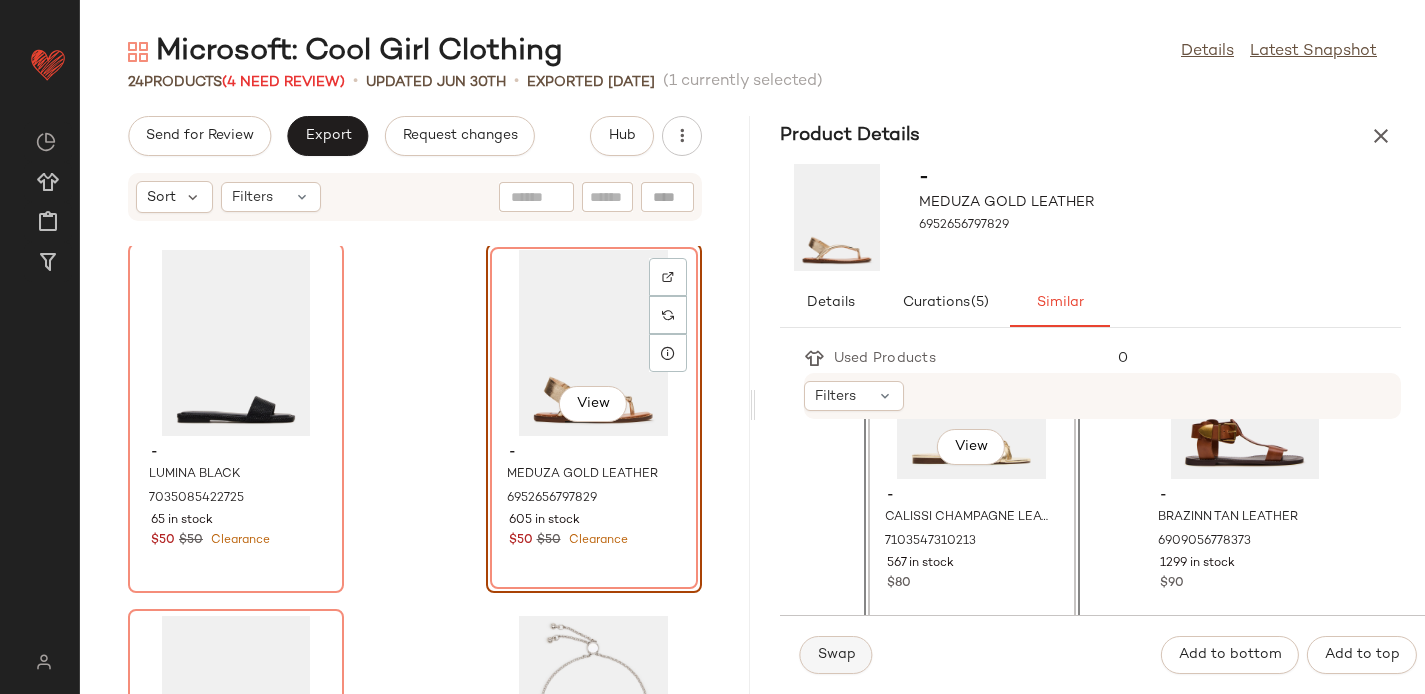 click on "Swap" 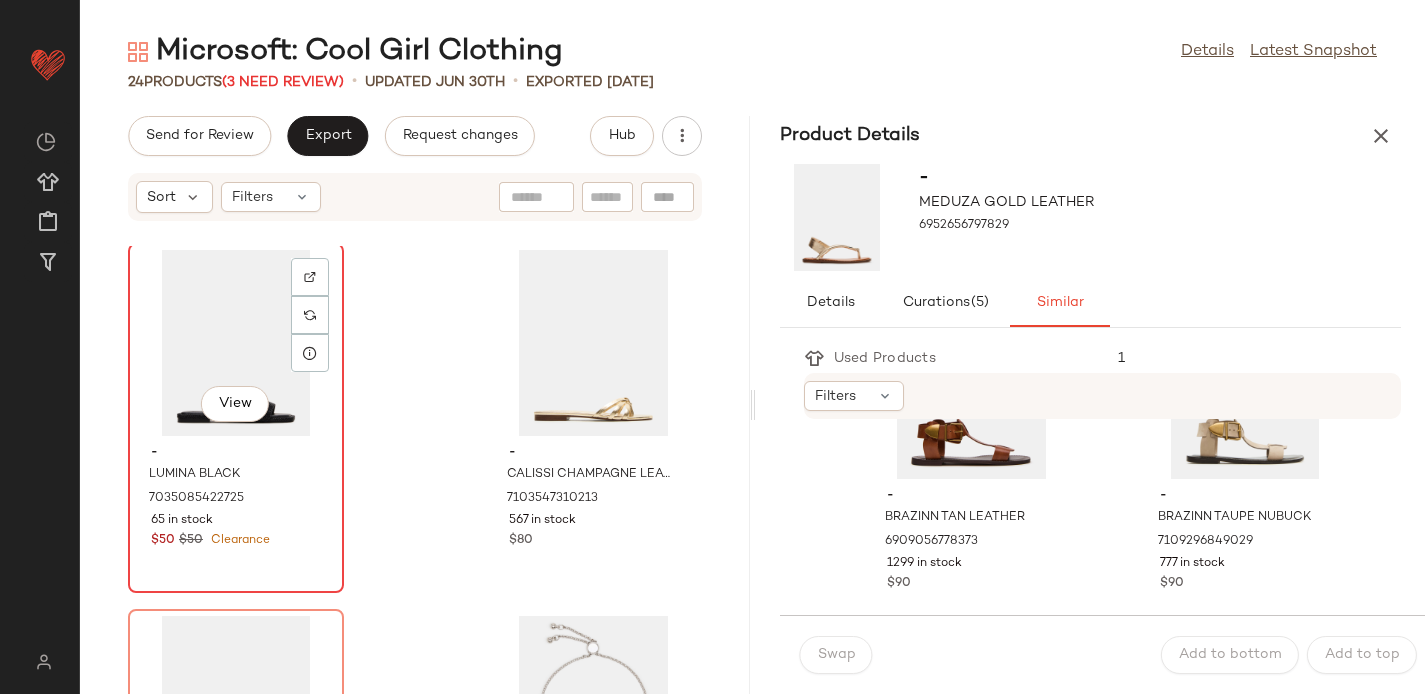 click on "View" 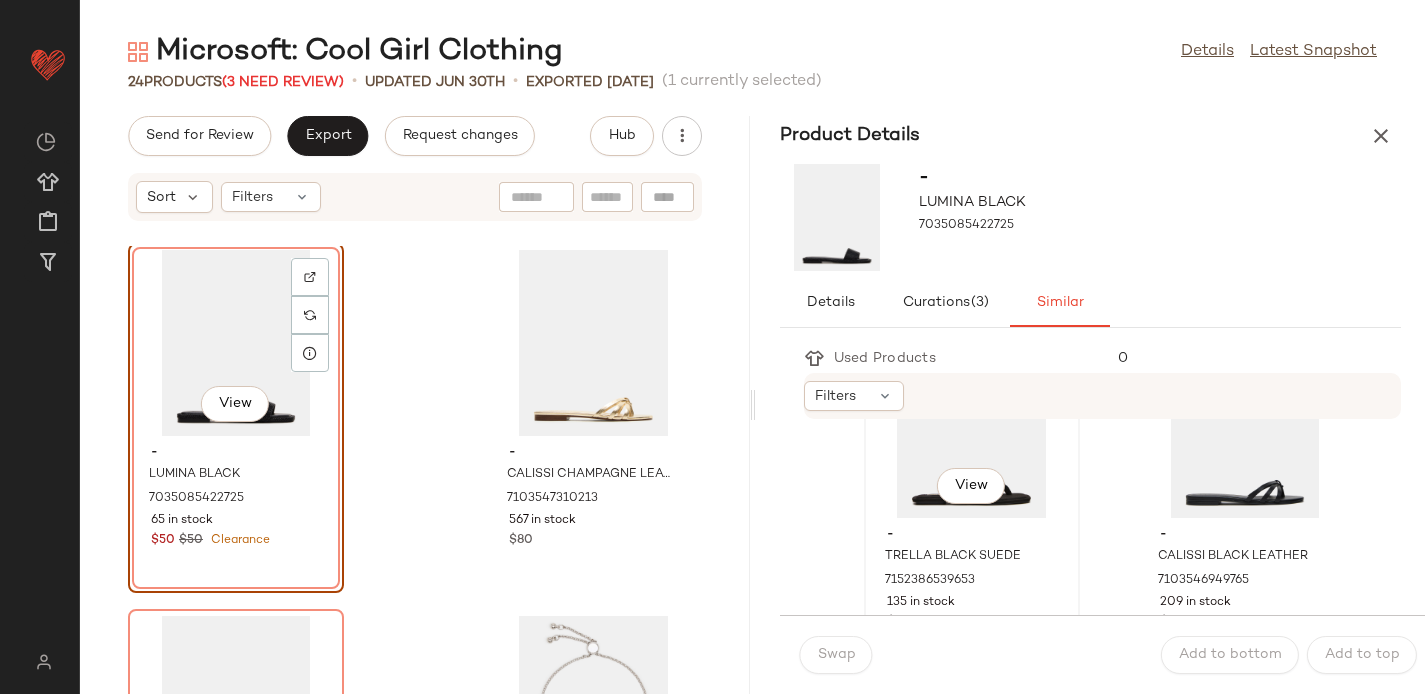 scroll, scrollTop: 113, scrollLeft: 0, axis: vertical 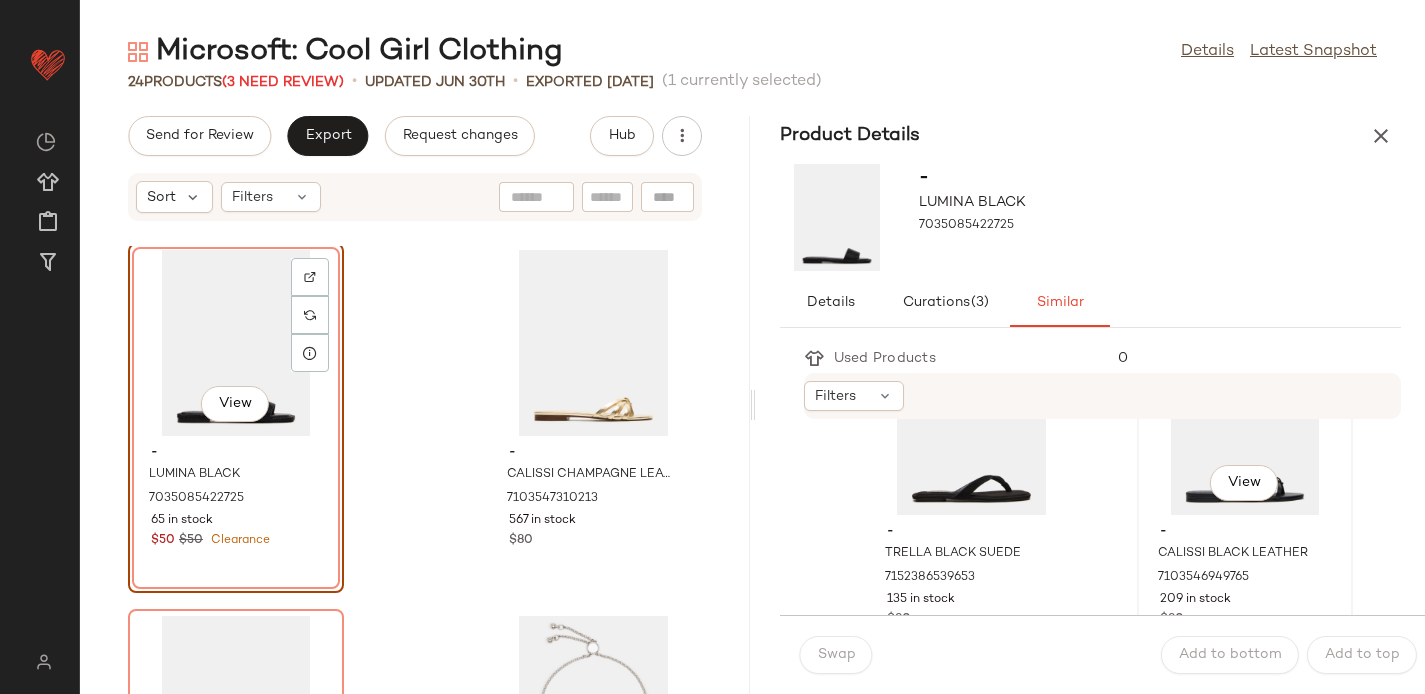 click on "View" 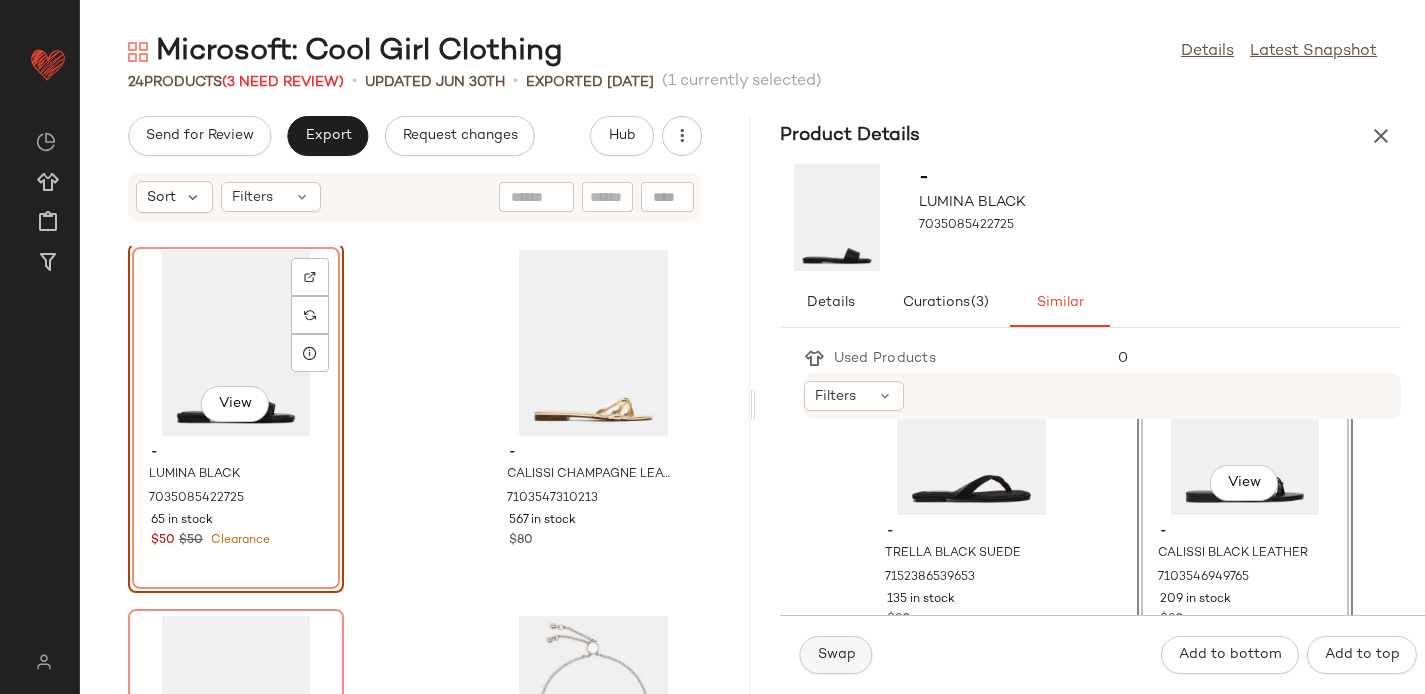 click on "Swap" at bounding box center [836, 655] 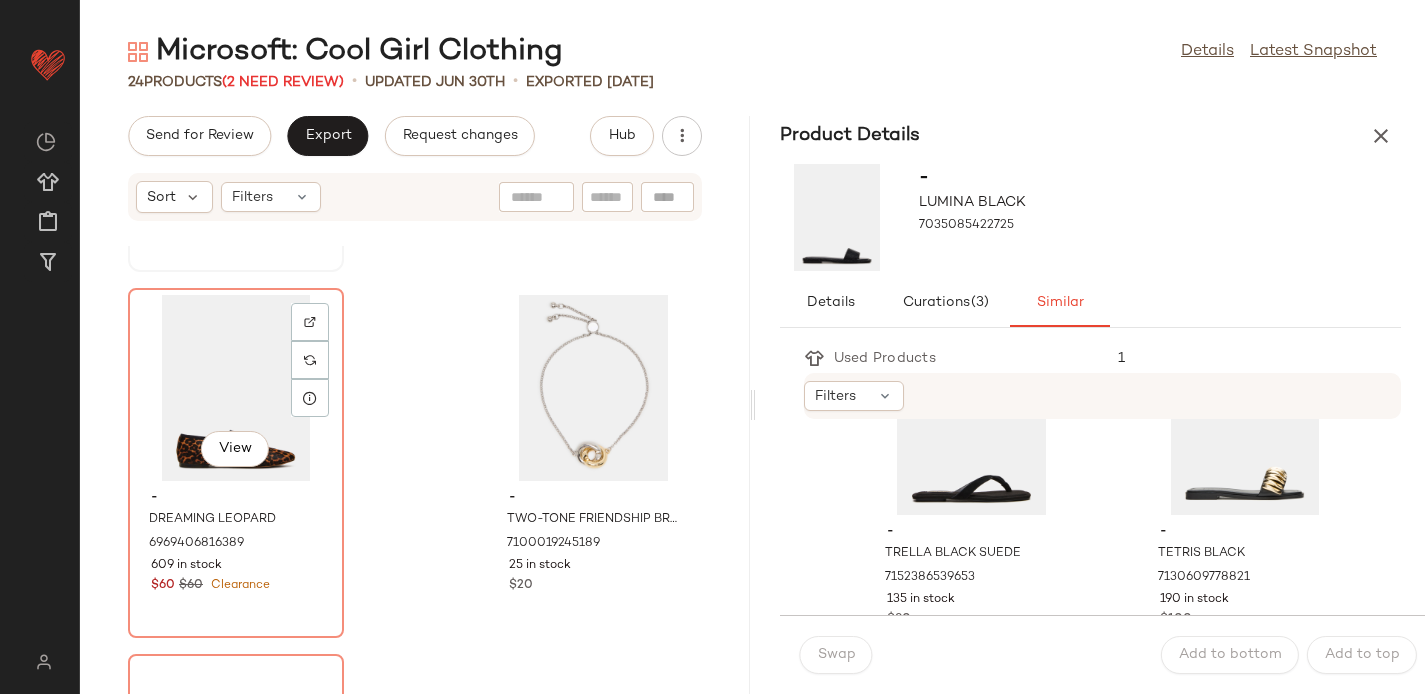 scroll, scrollTop: 2907, scrollLeft: 0, axis: vertical 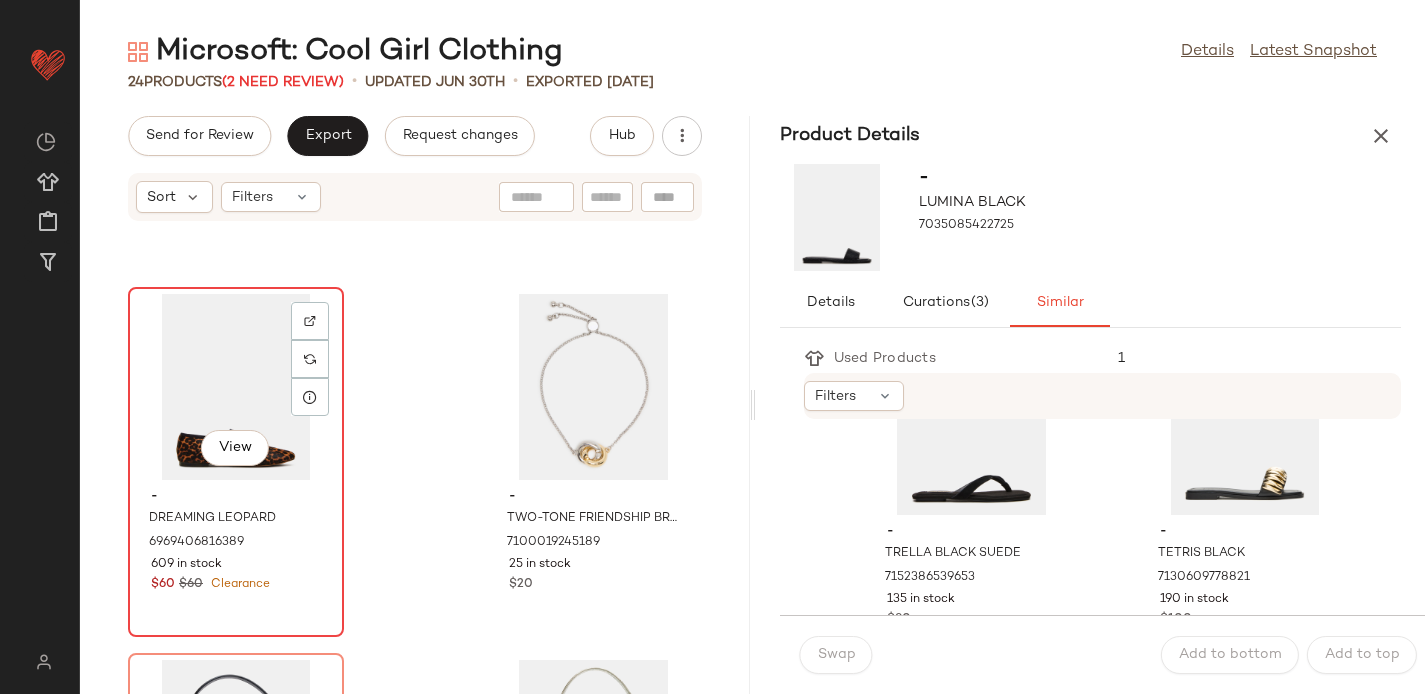 click on "View" 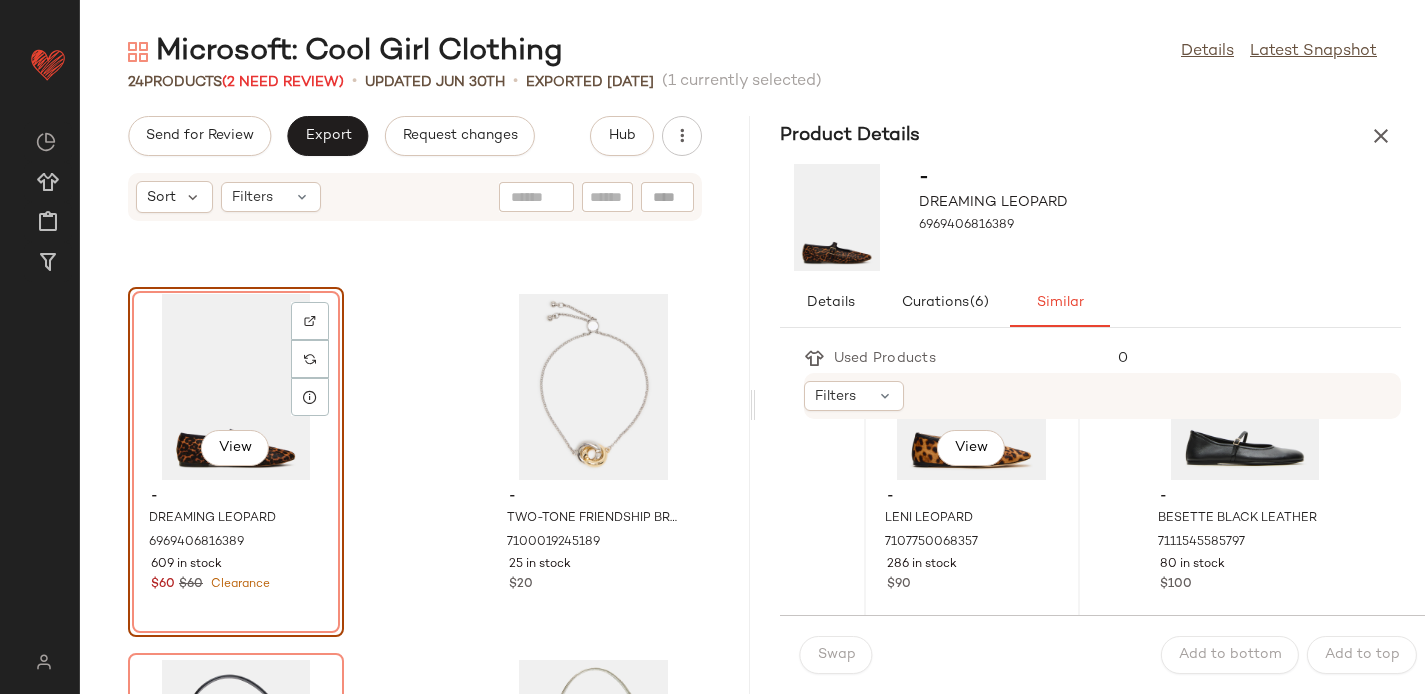 scroll, scrollTop: 150, scrollLeft: 0, axis: vertical 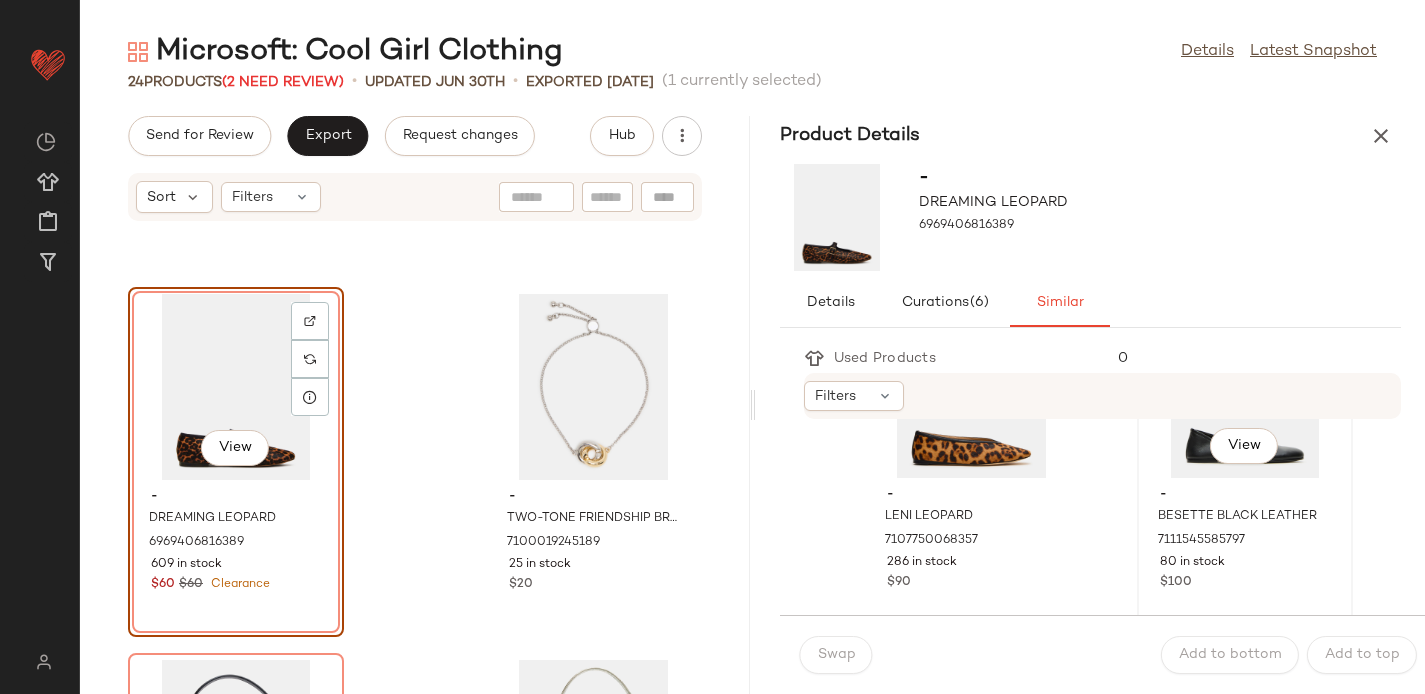 click on "View" 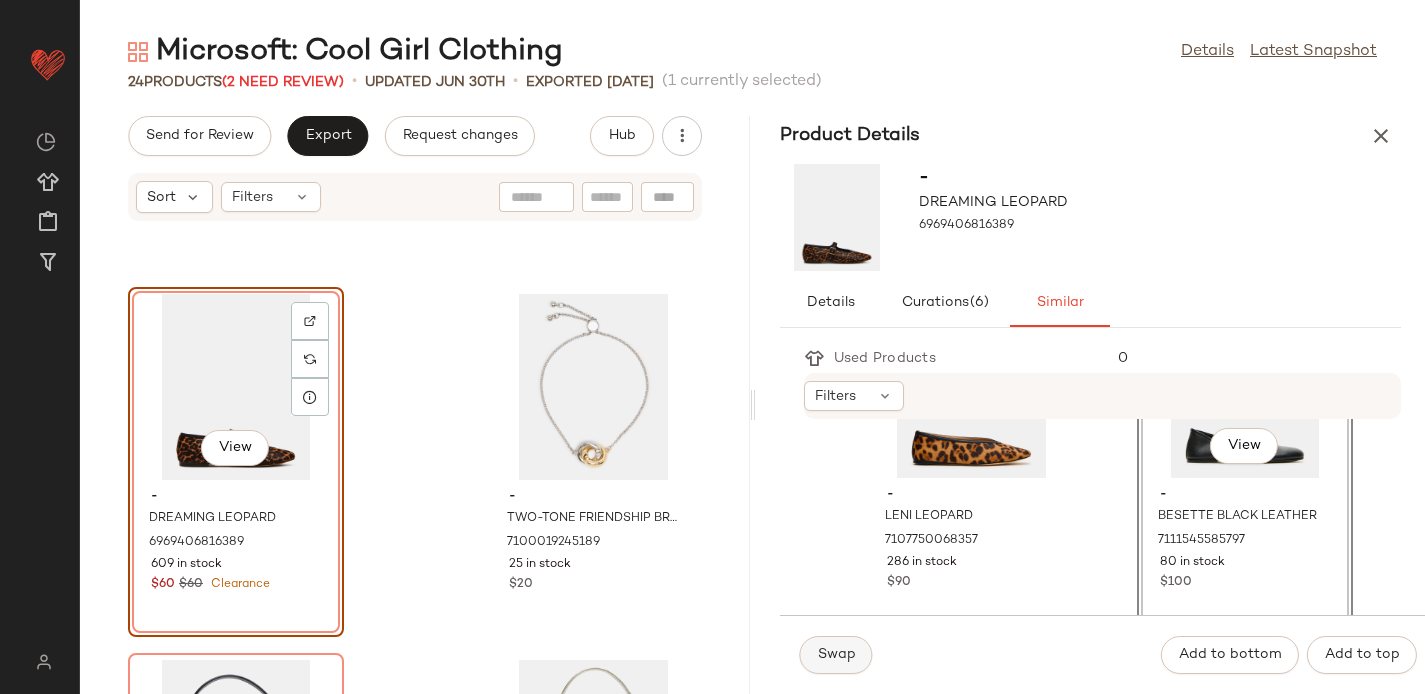 click on "Swap" 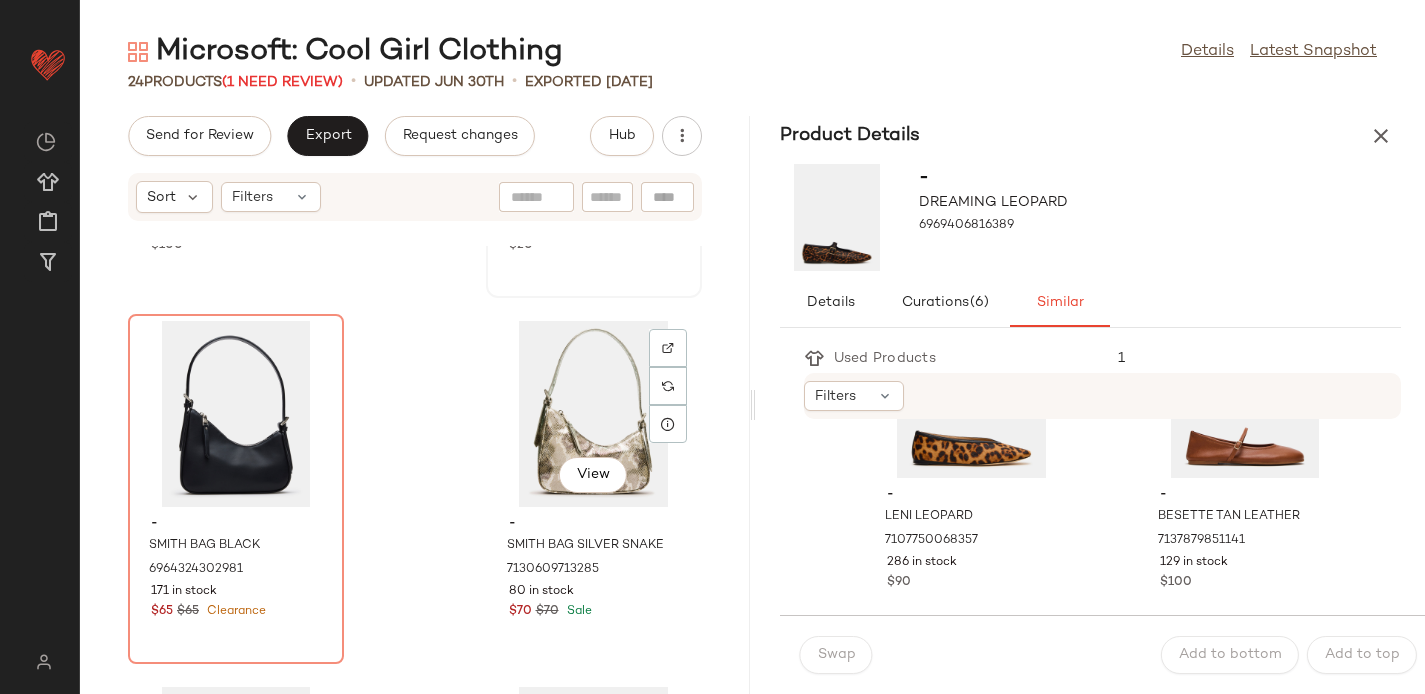 scroll, scrollTop: 3303, scrollLeft: 0, axis: vertical 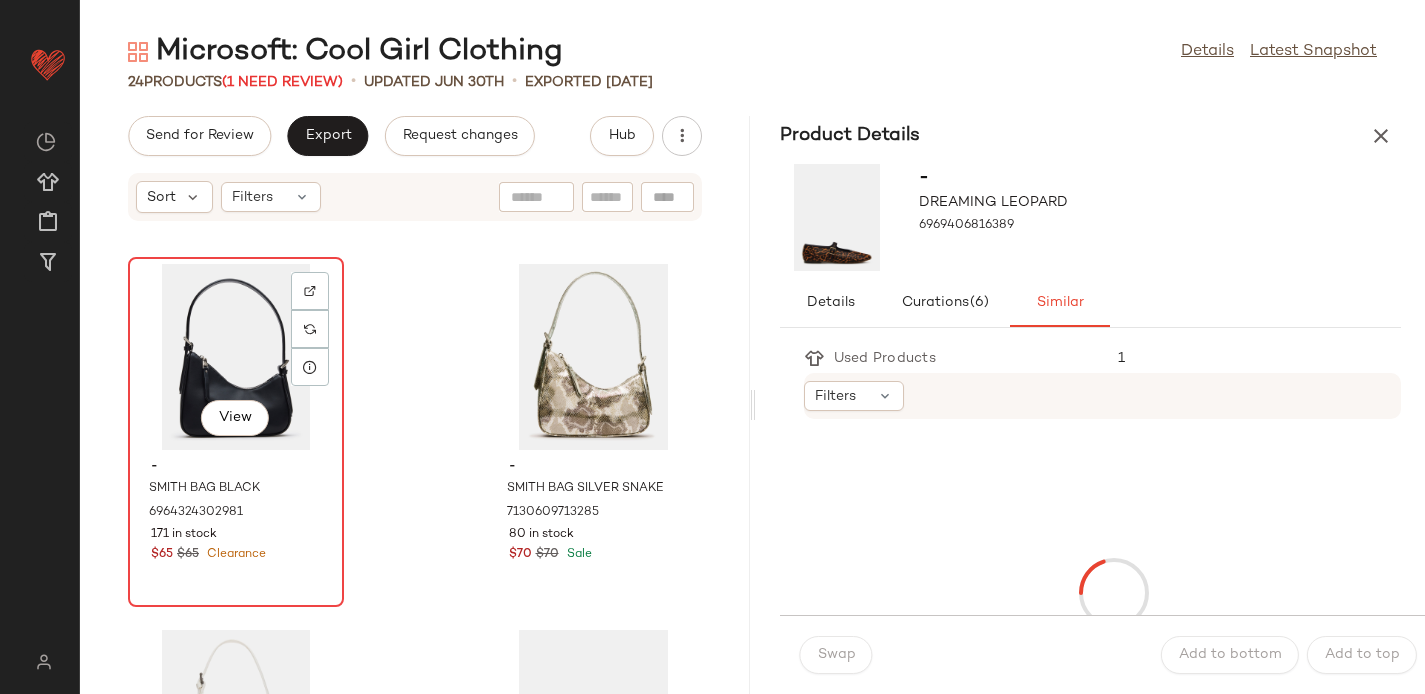 click on "View" 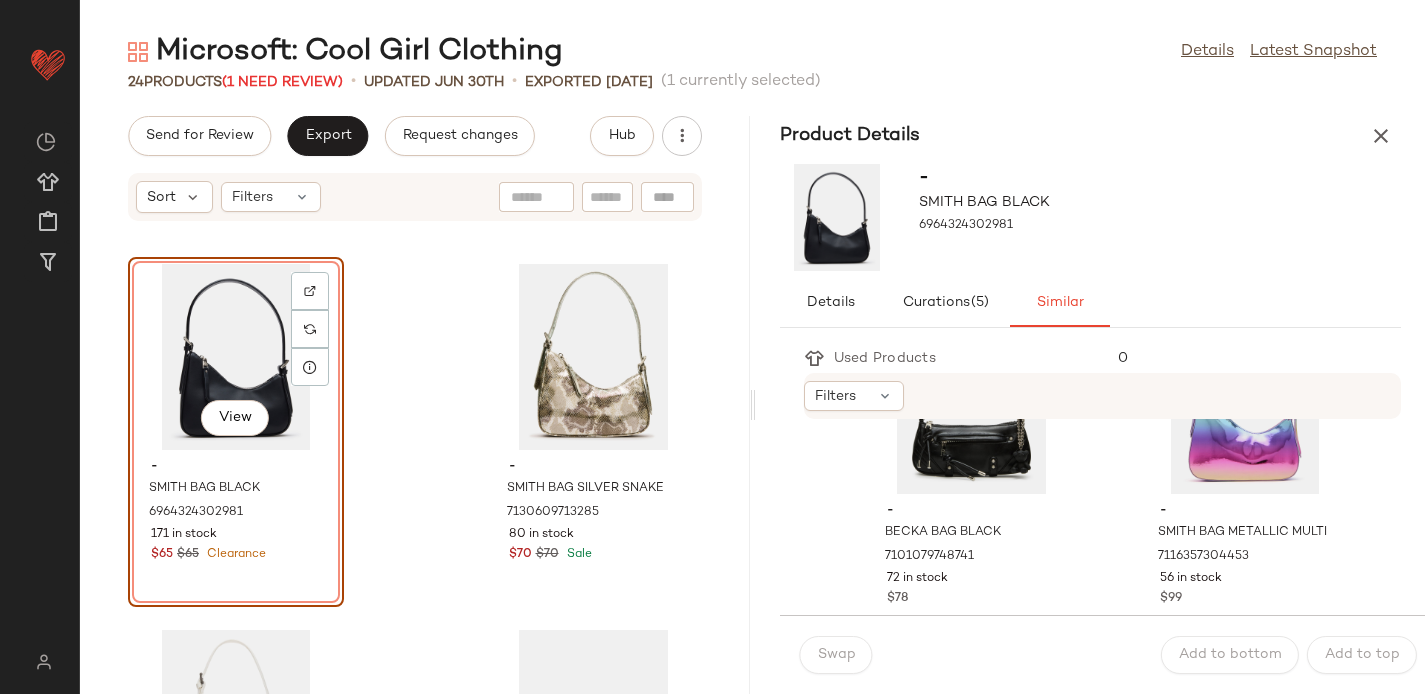 scroll, scrollTop: 505, scrollLeft: 0, axis: vertical 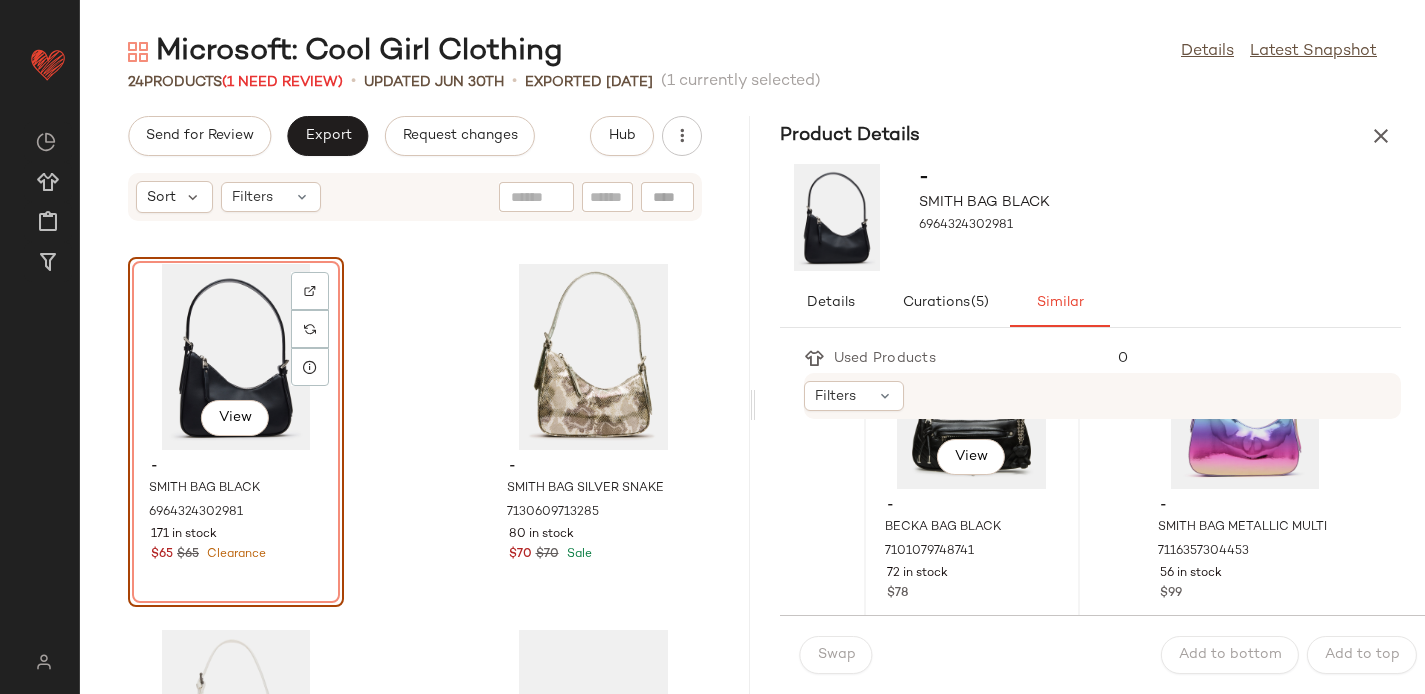 click on "-" at bounding box center [972, 506] 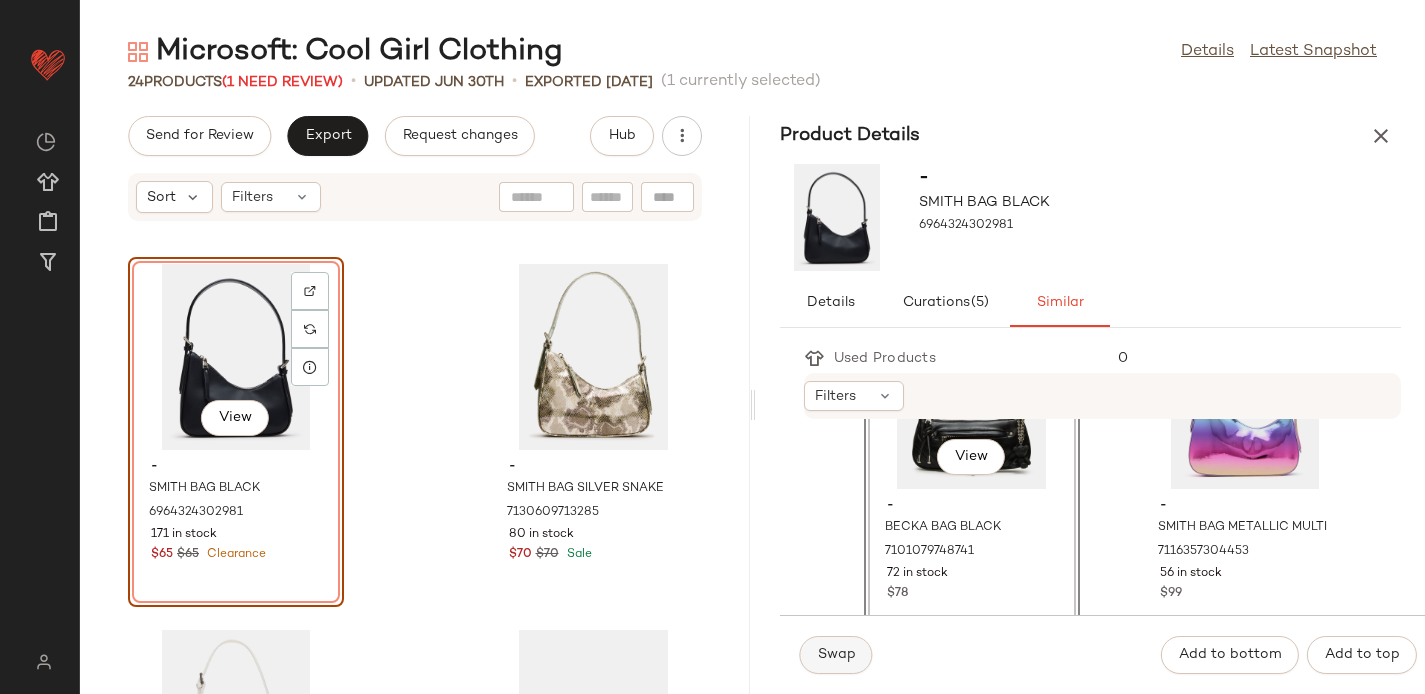 click on "Swap" 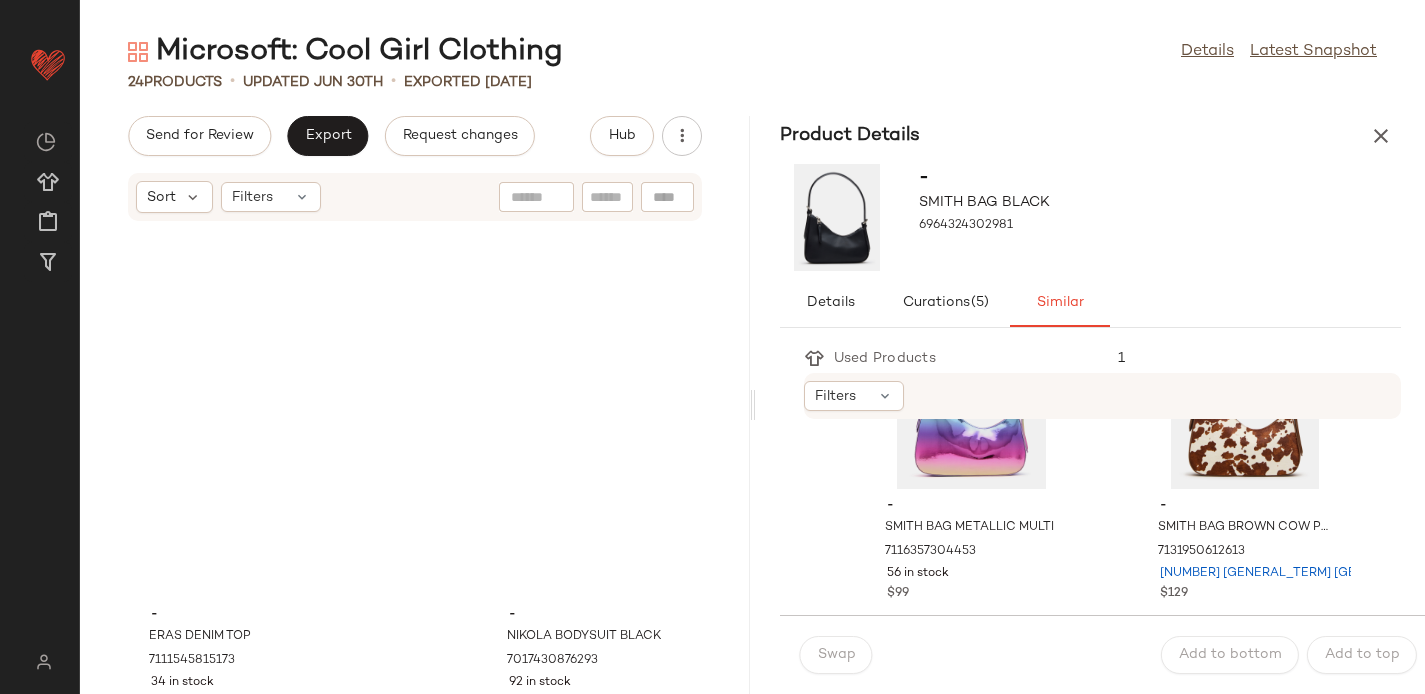 scroll, scrollTop: 0, scrollLeft: 0, axis: both 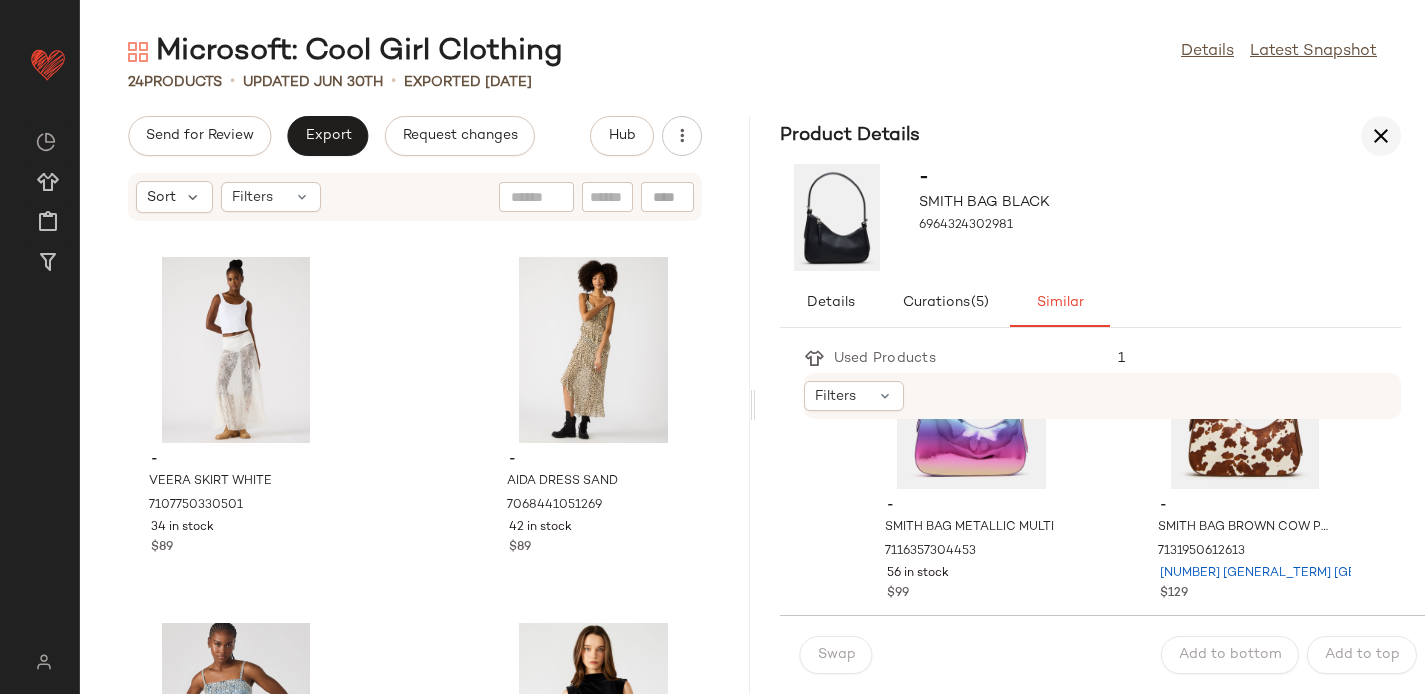 click at bounding box center (1381, 136) 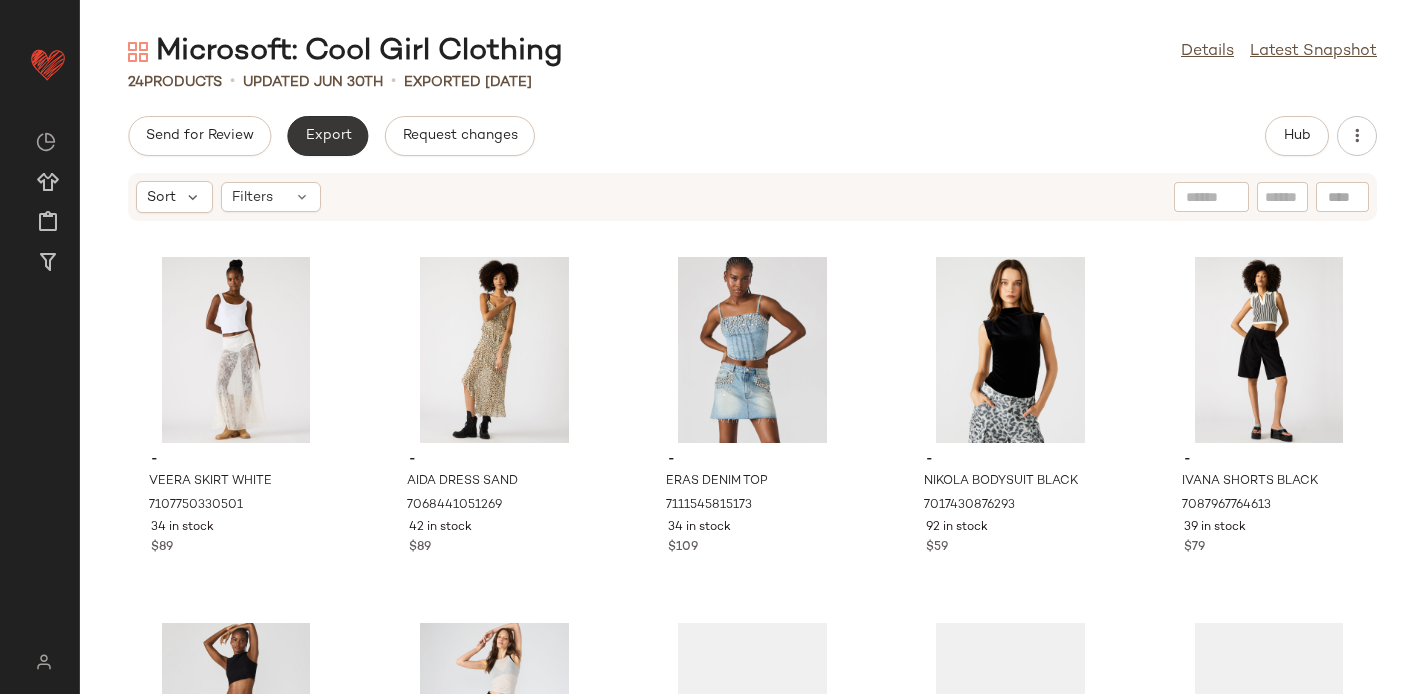 click on "Export" at bounding box center [327, 136] 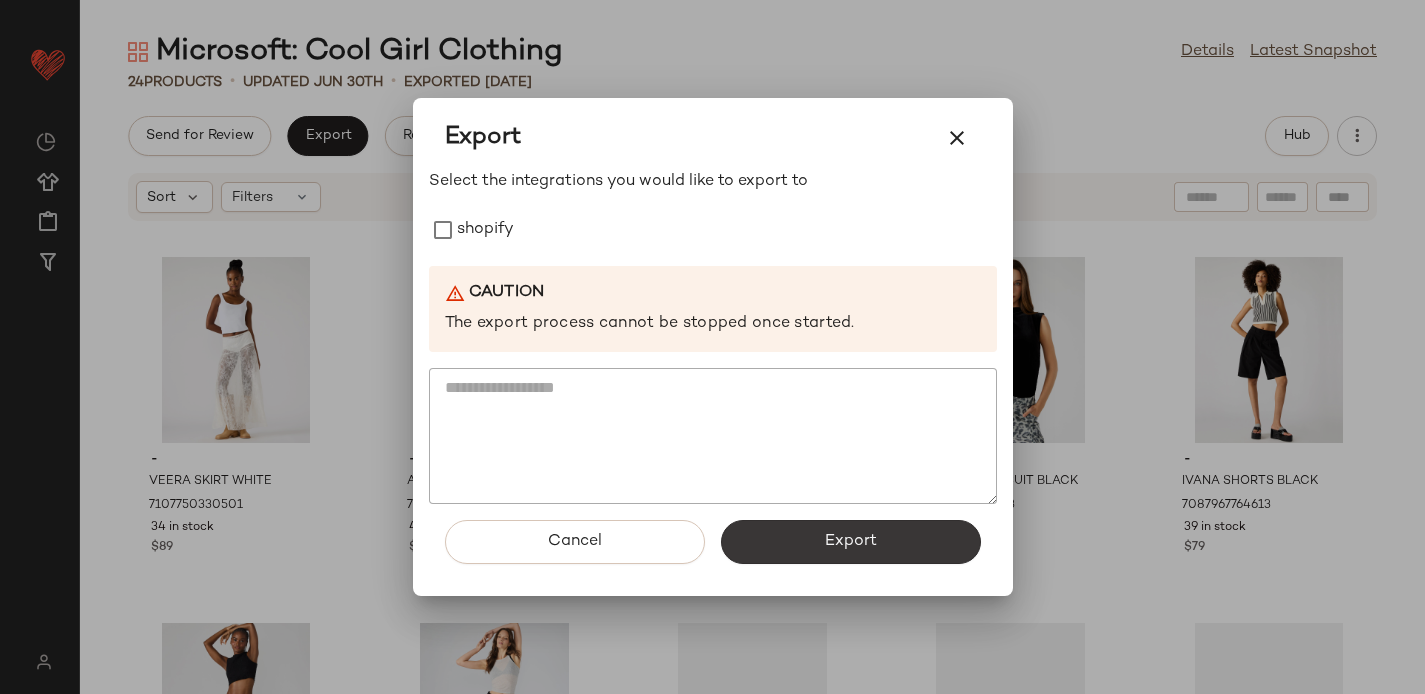 click on "Export" at bounding box center (851, 542) 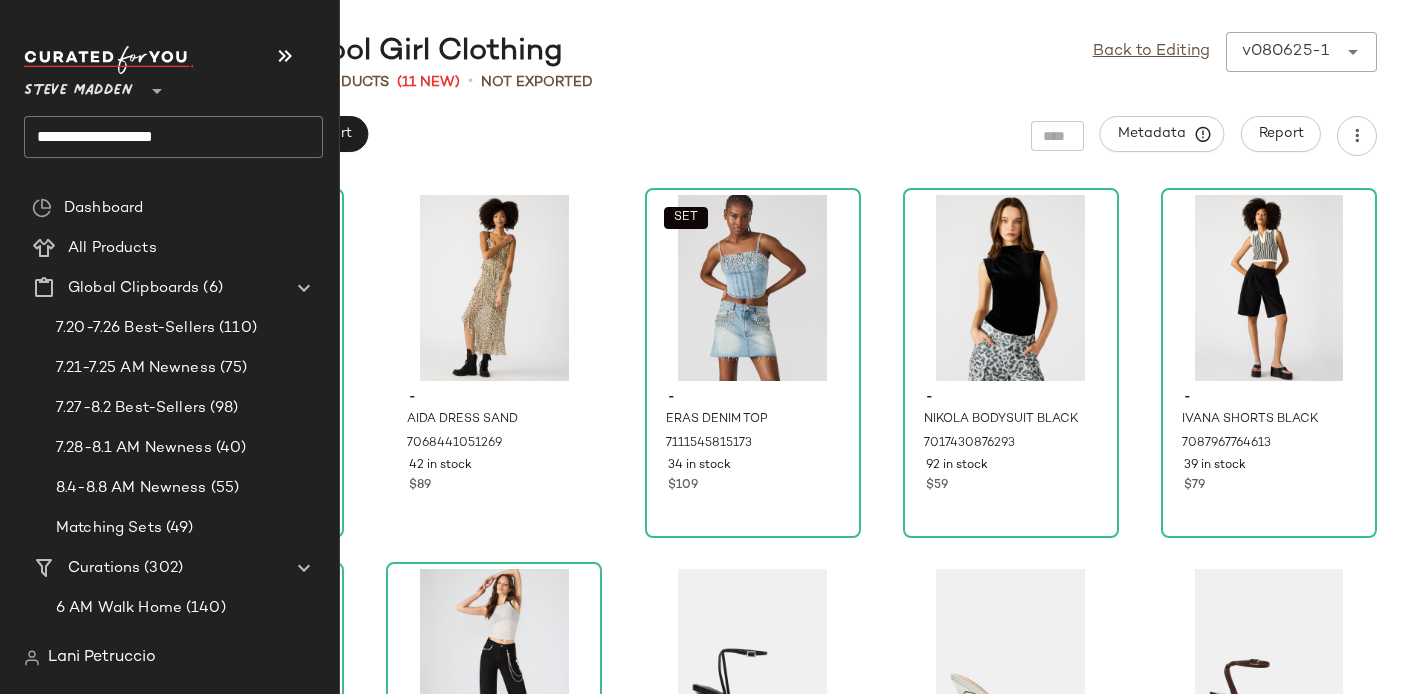 click on "**********" 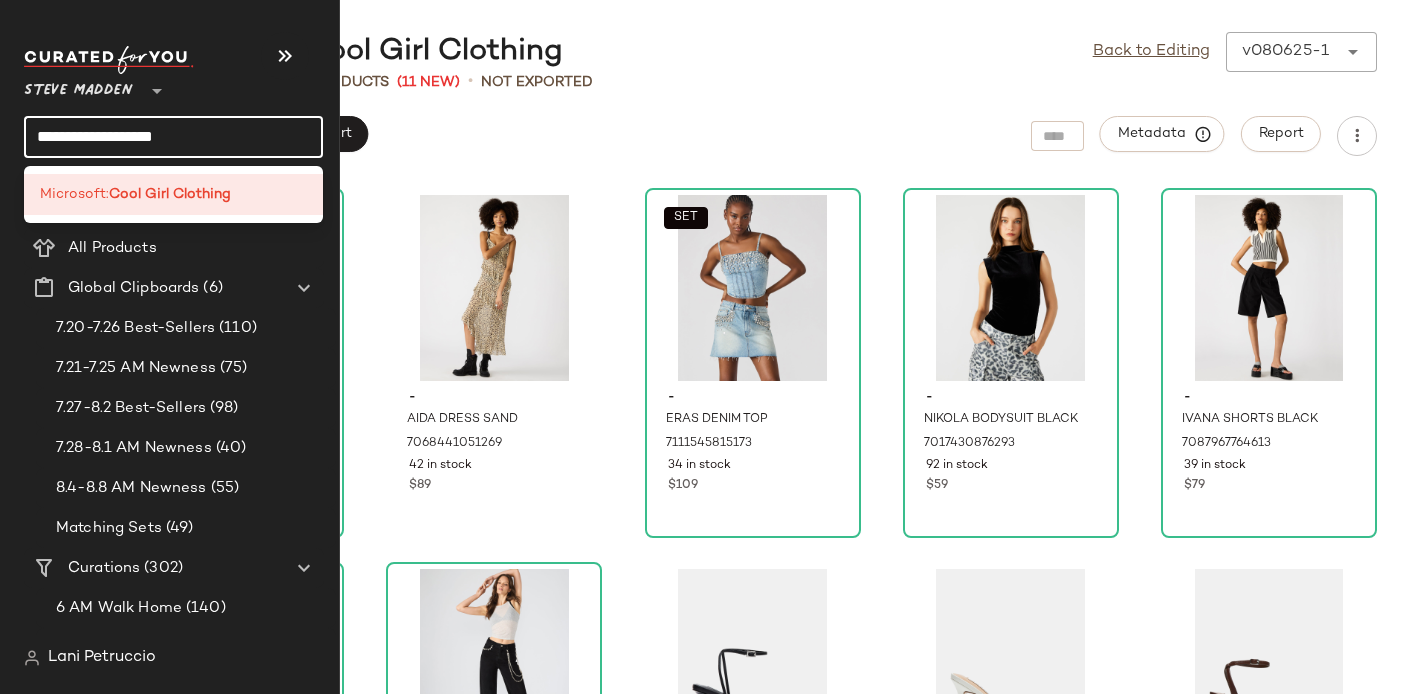 click on "**********" 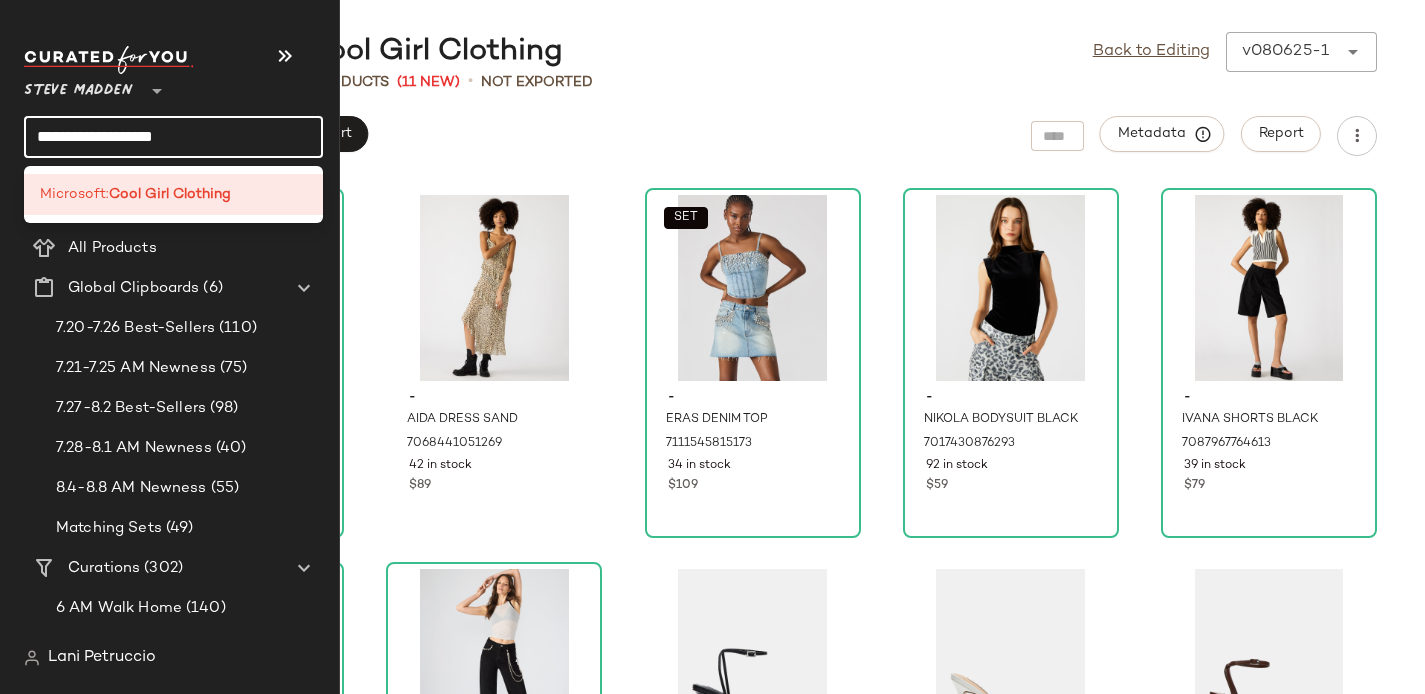 click on "**********" 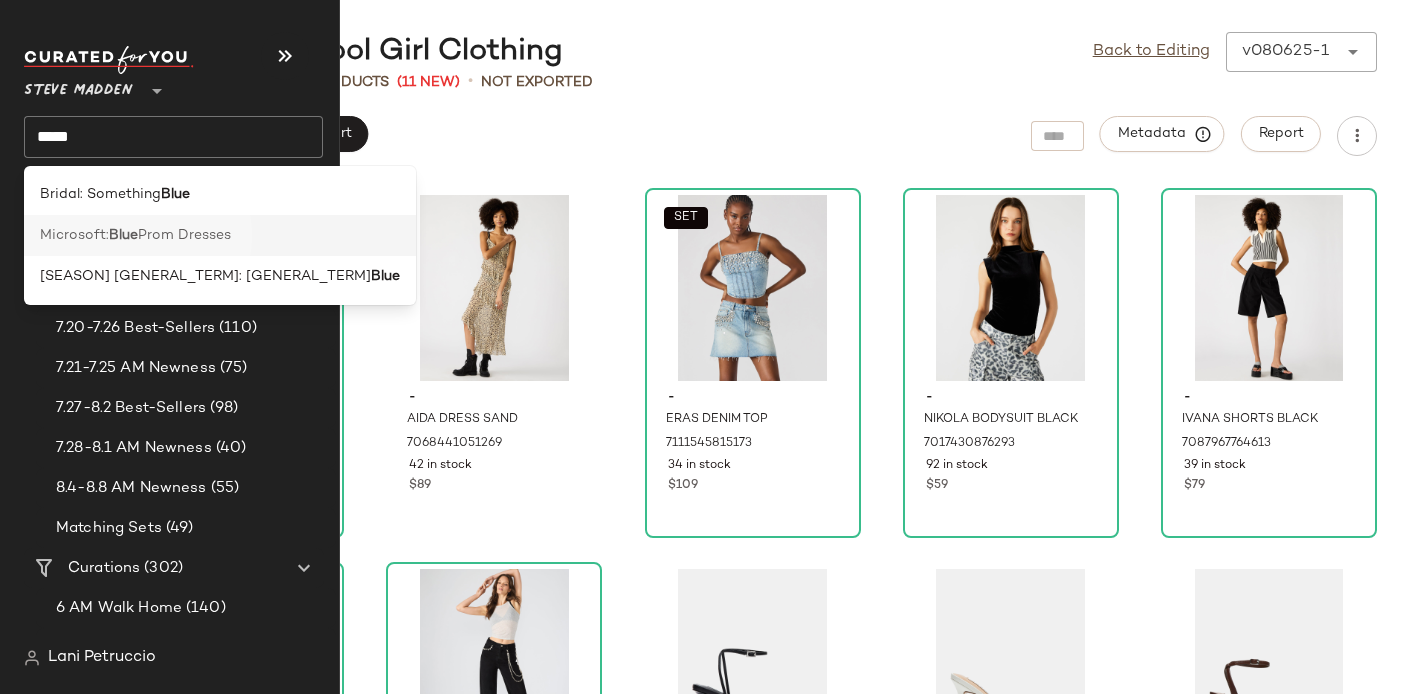 click on "Microsoft:" at bounding box center (74, 235) 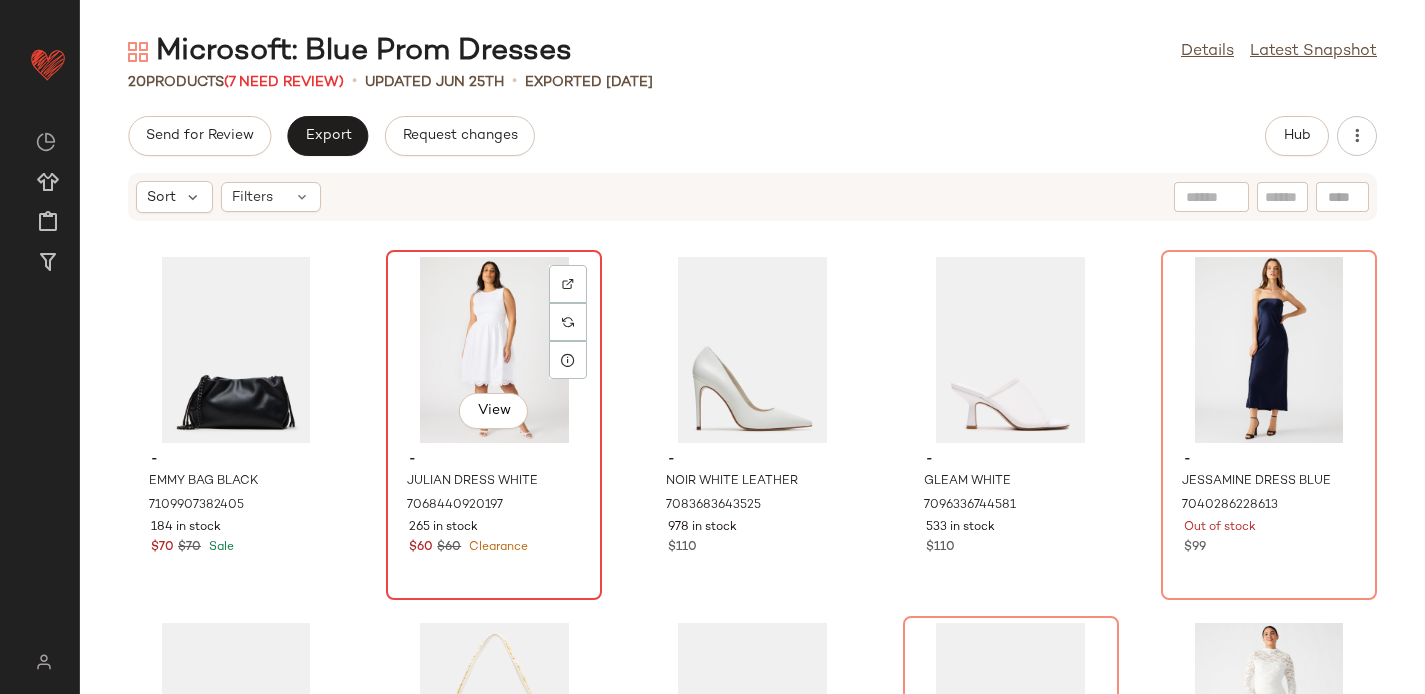 click on "View" 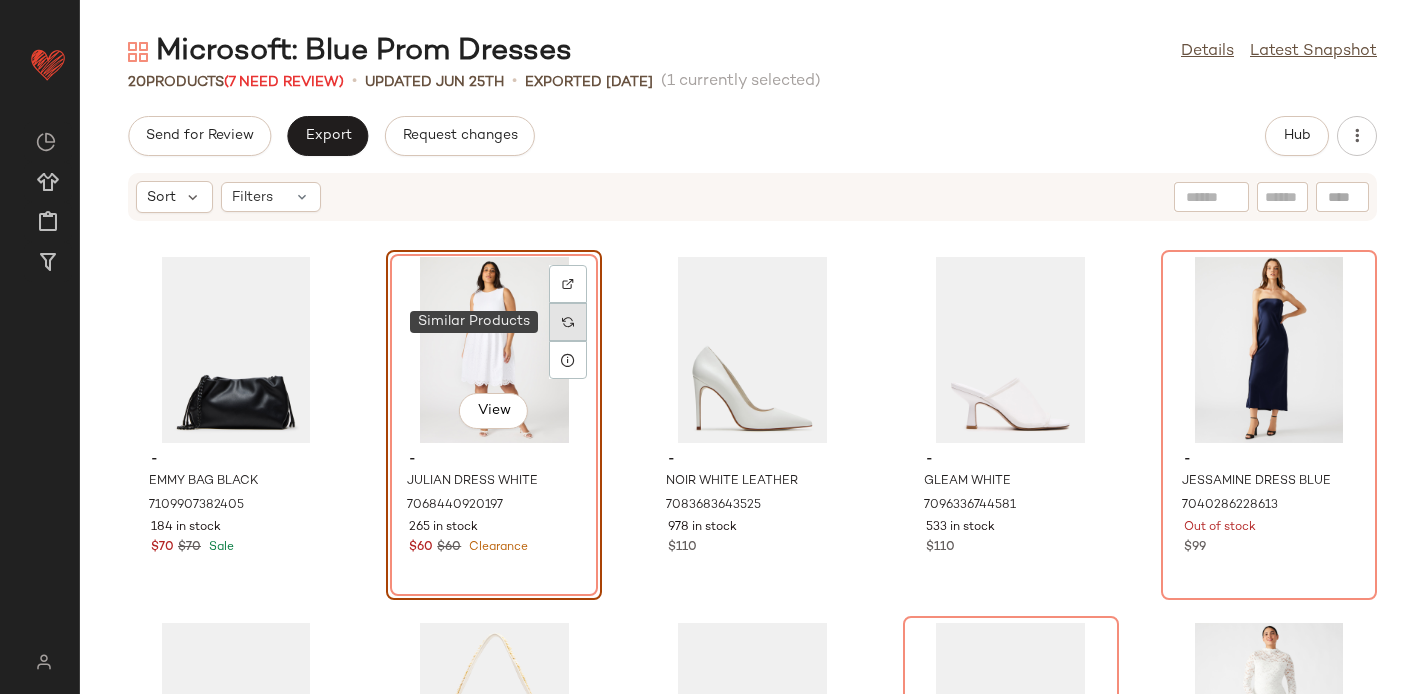 click 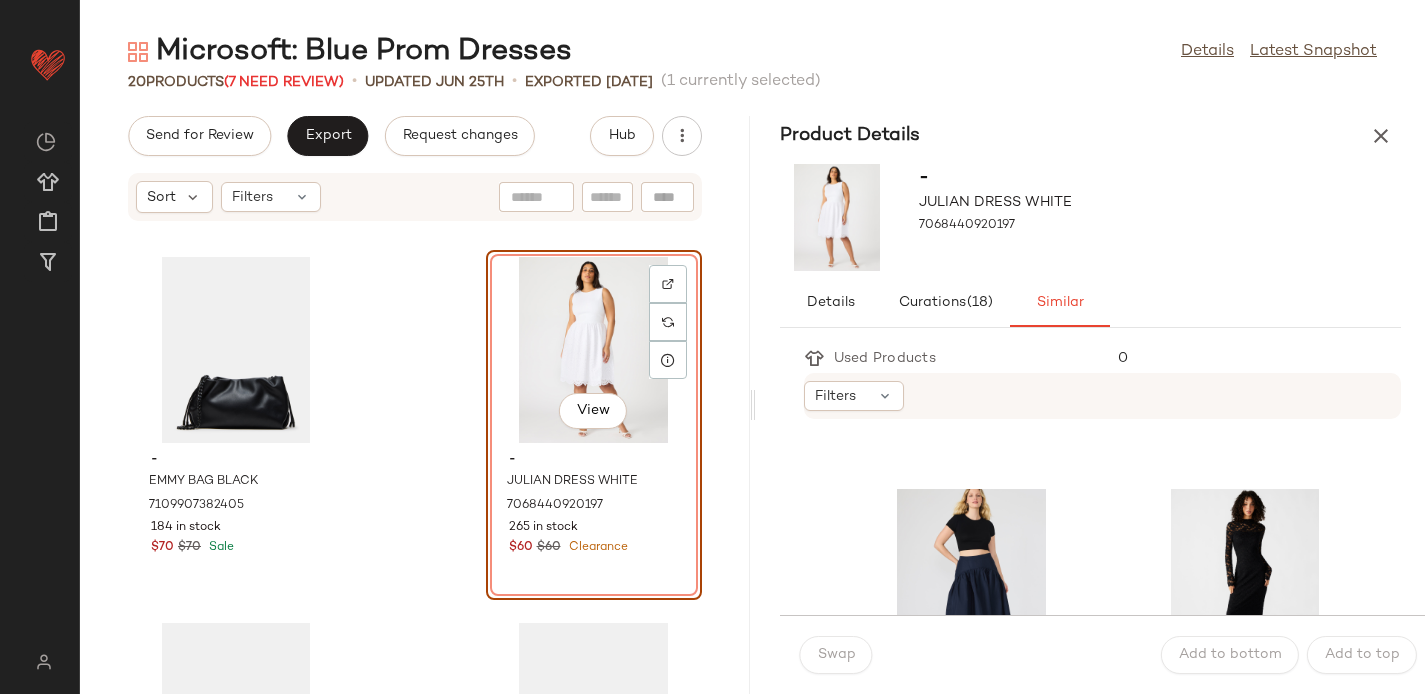 scroll, scrollTop: 691, scrollLeft: 0, axis: vertical 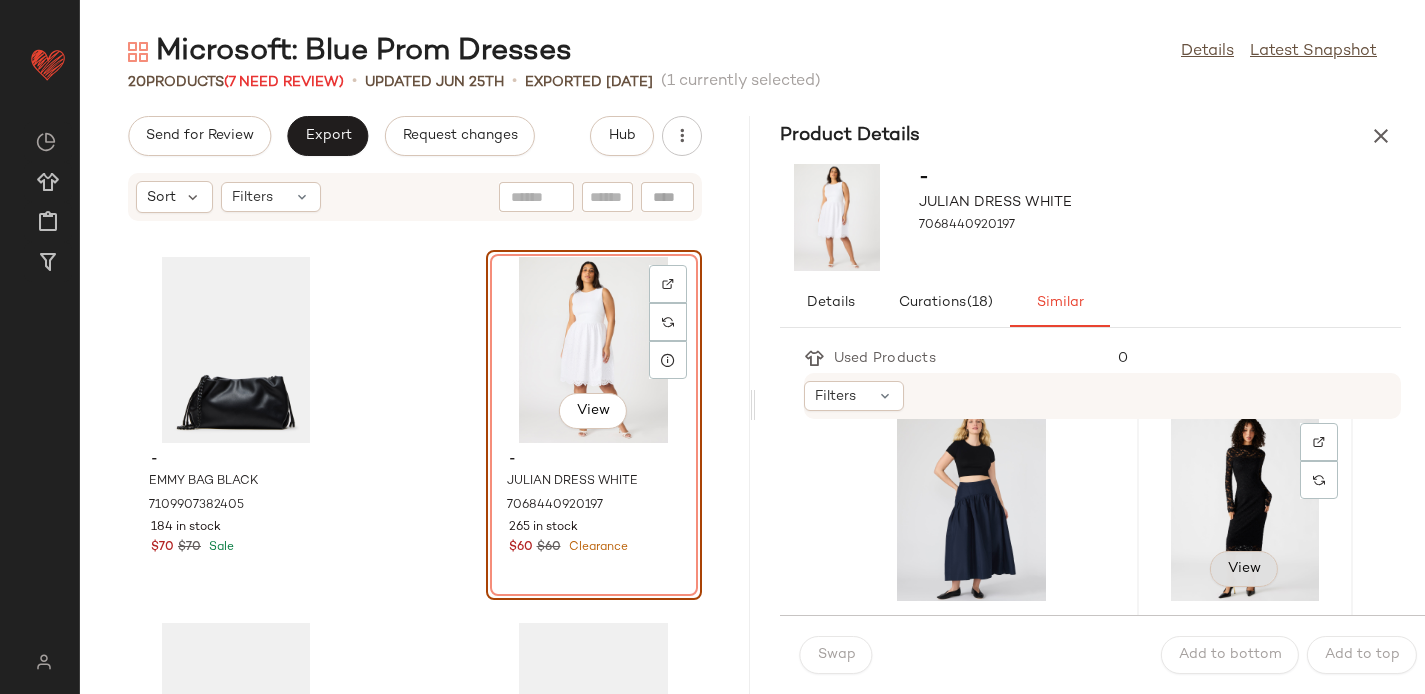 click on "View" 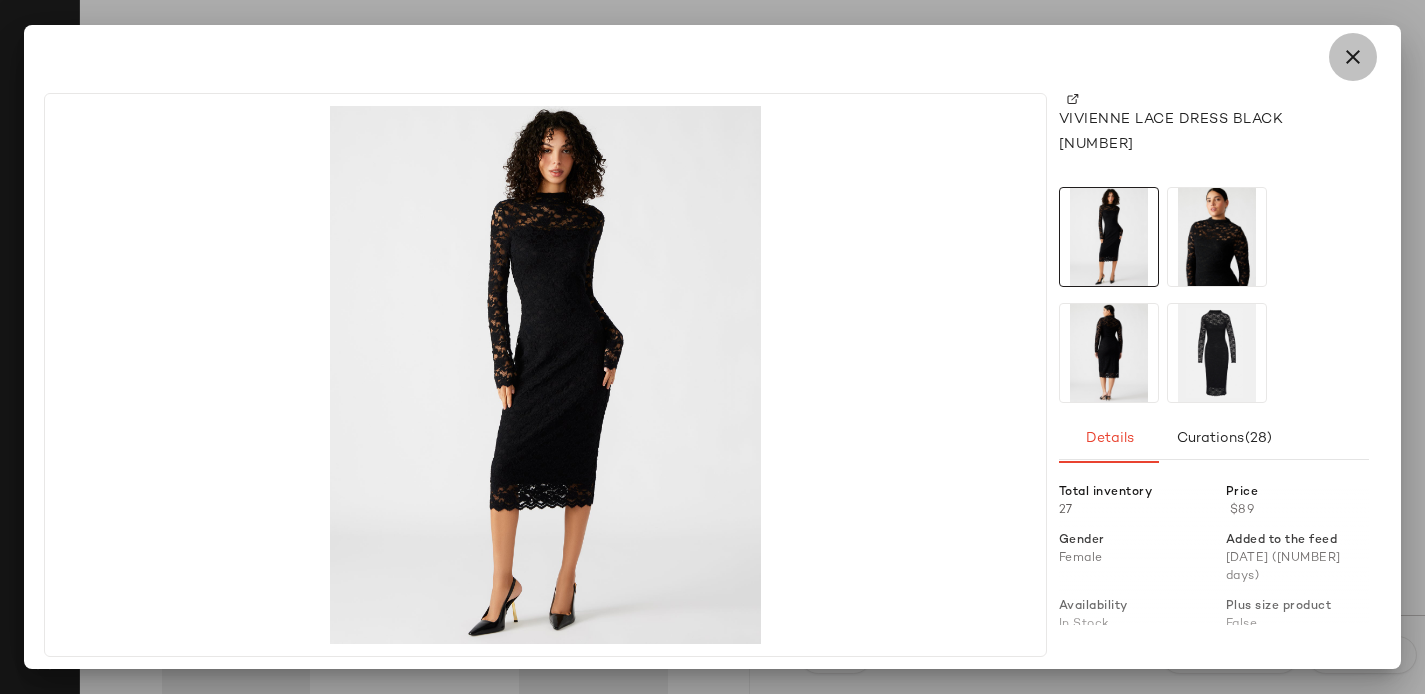 click at bounding box center [1353, 57] 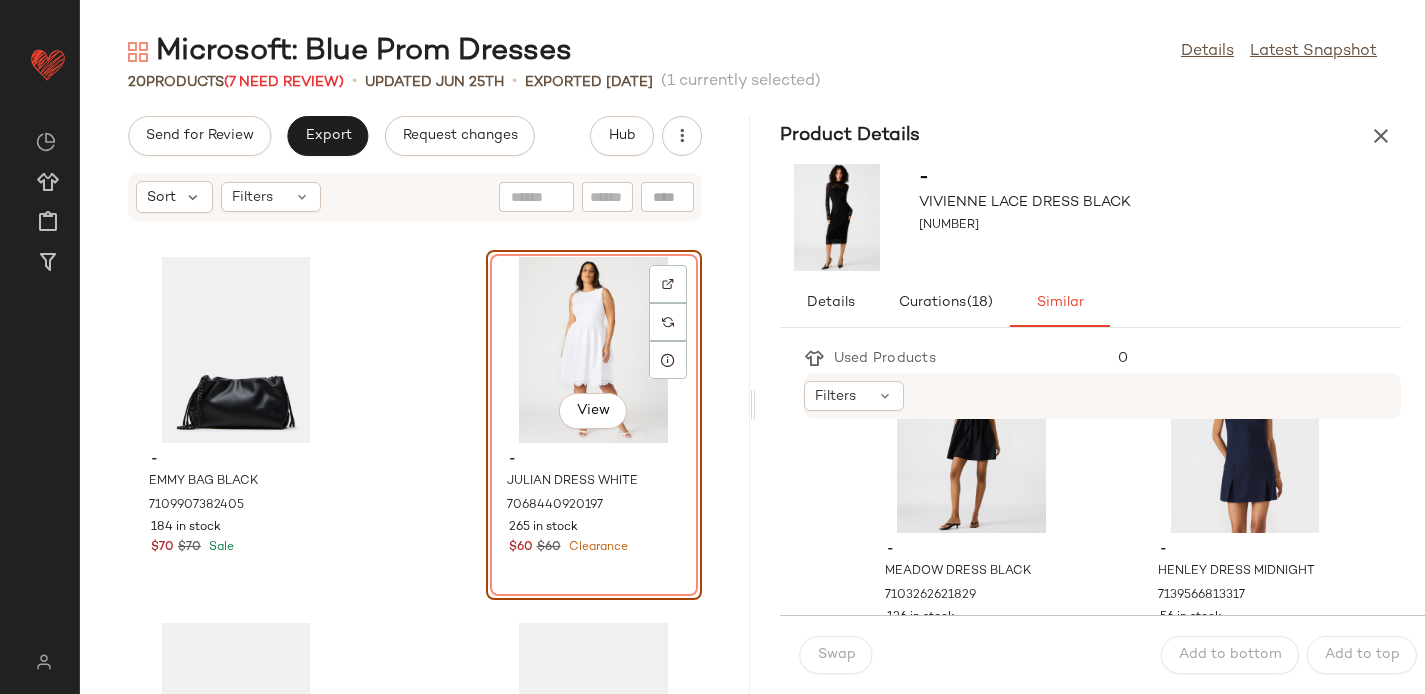 scroll, scrollTop: 3707, scrollLeft: 0, axis: vertical 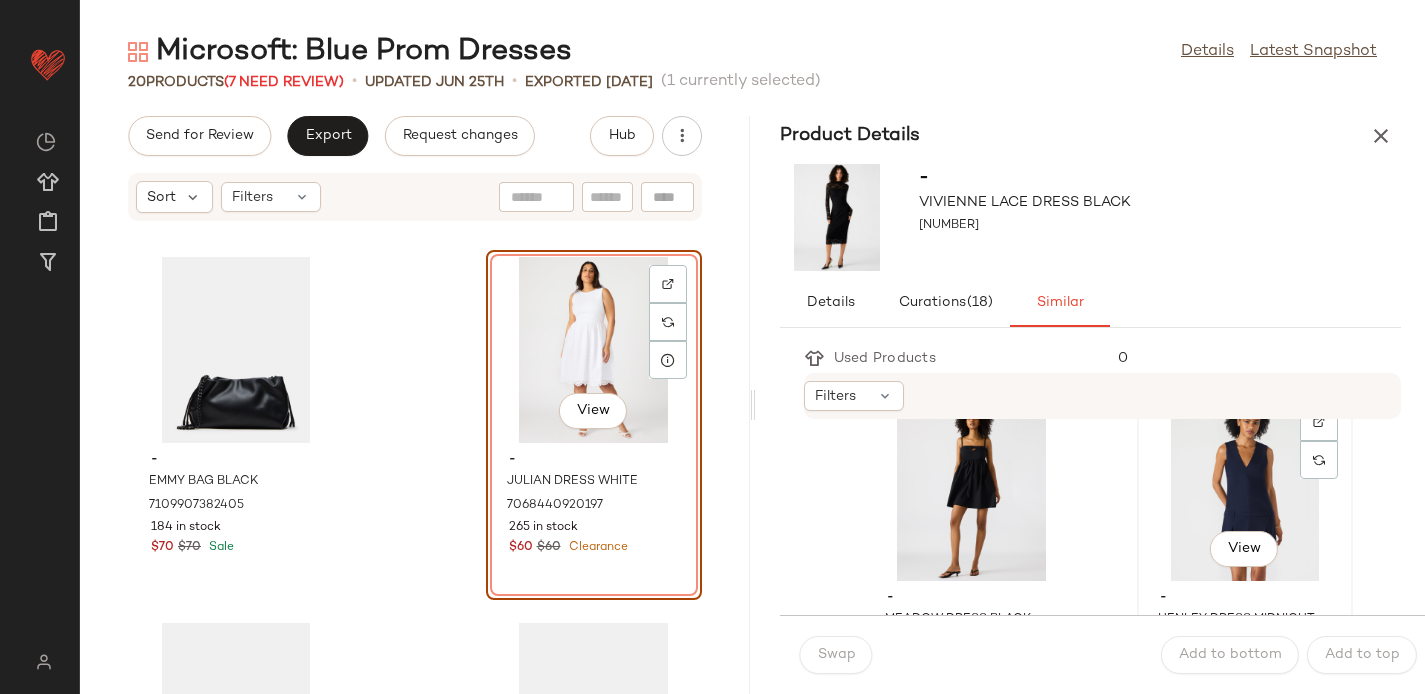 click on "View" 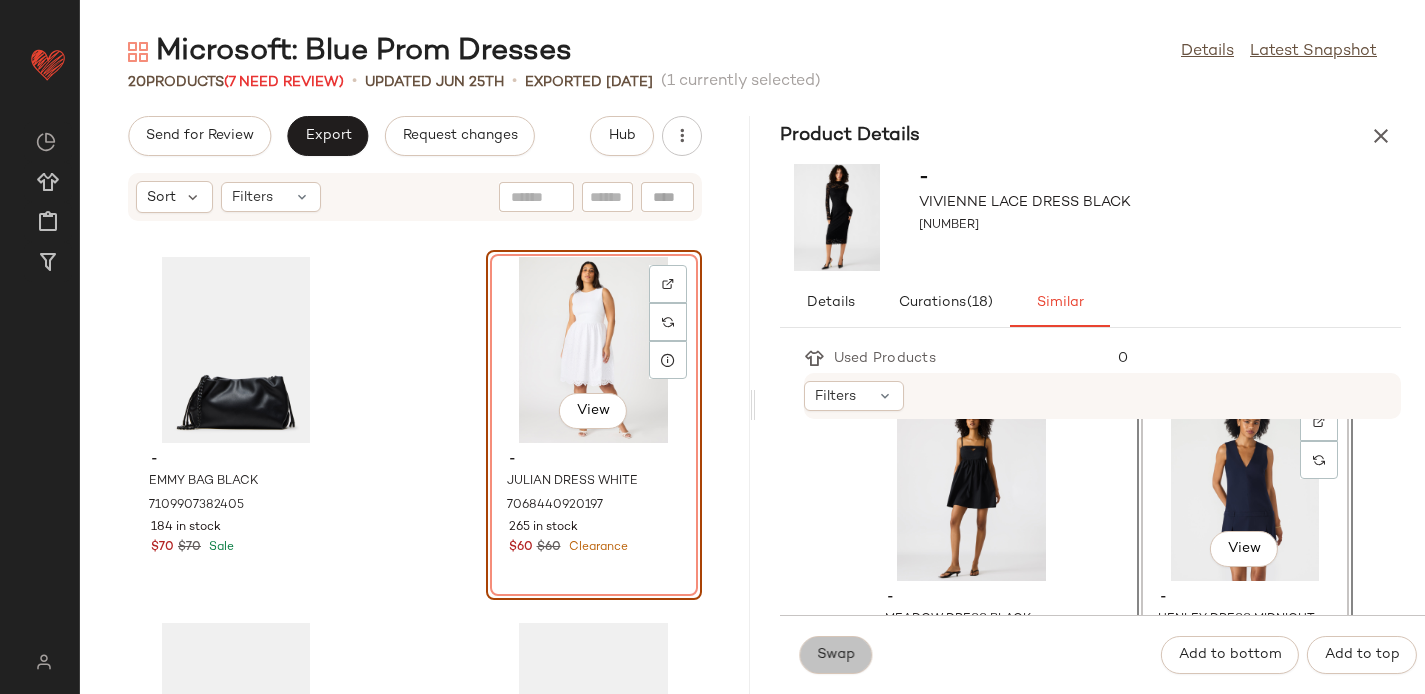 click on "Swap" at bounding box center [836, 655] 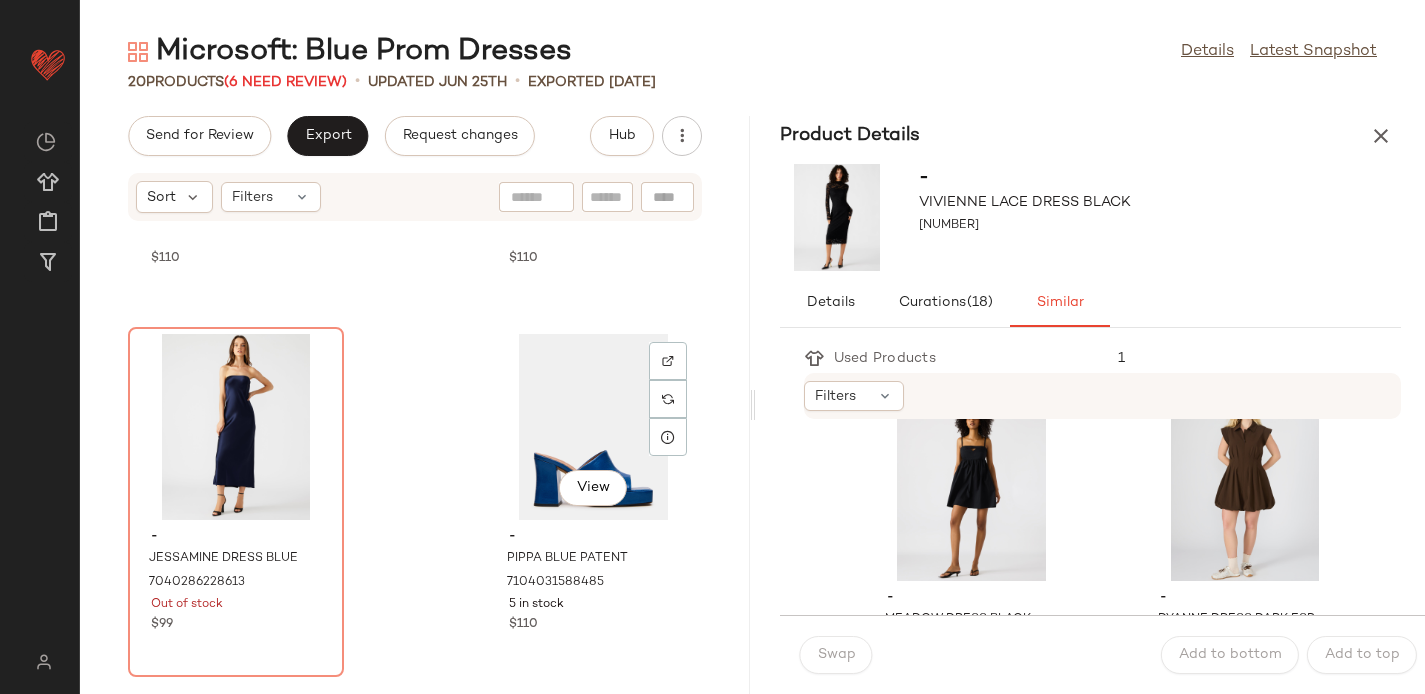 scroll, scrollTop: 733, scrollLeft: 0, axis: vertical 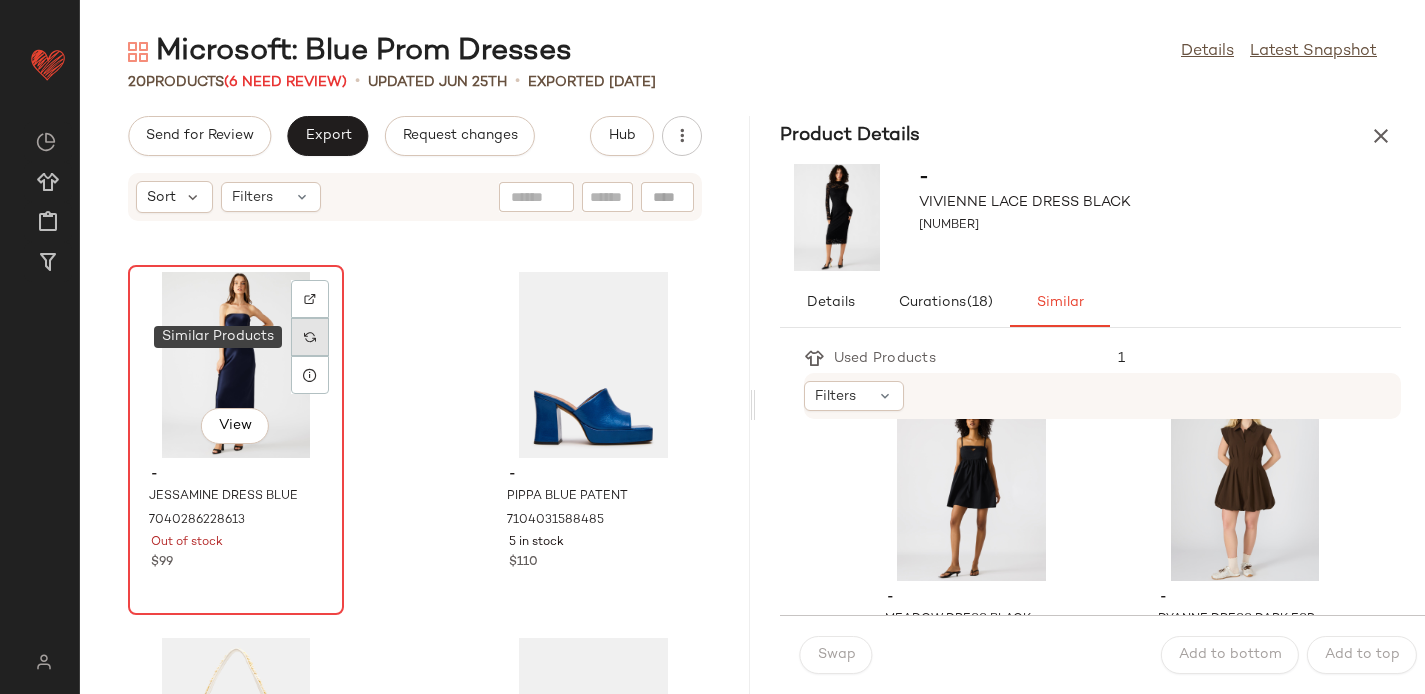 click 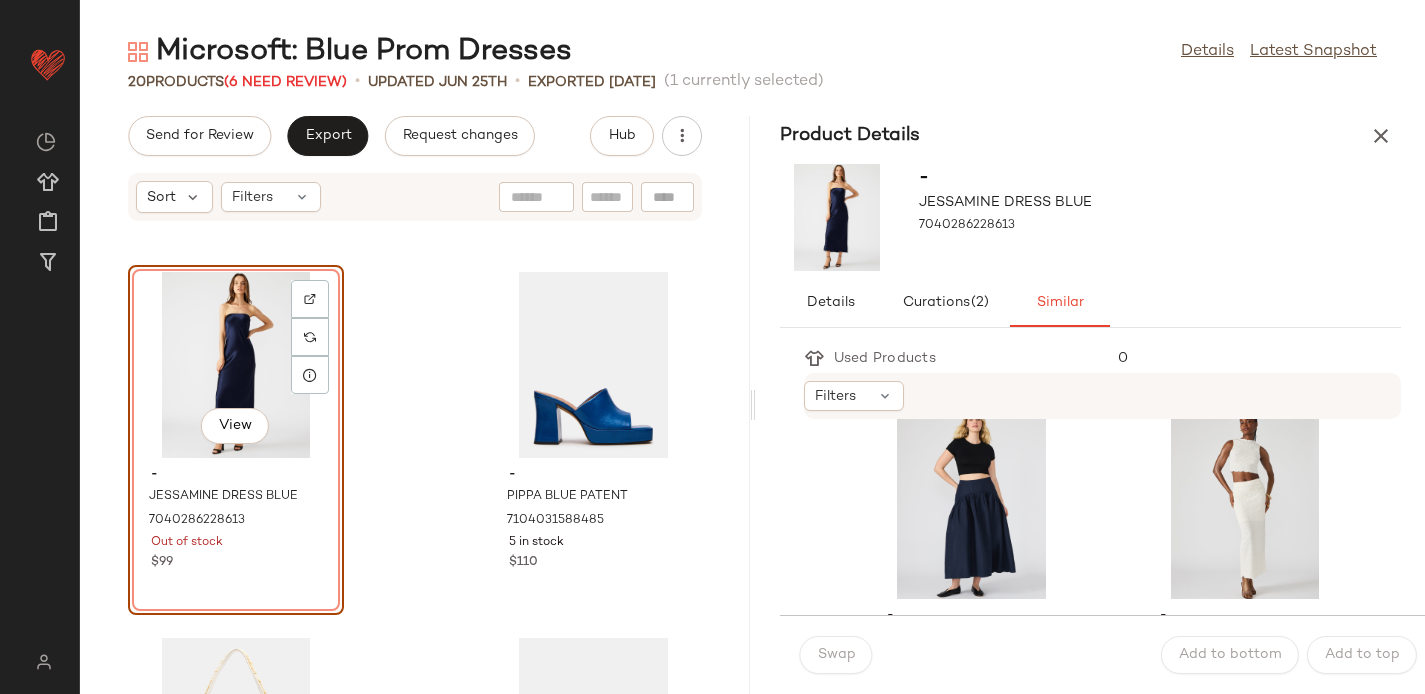 scroll, scrollTop: 3686, scrollLeft: 0, axis: vertical 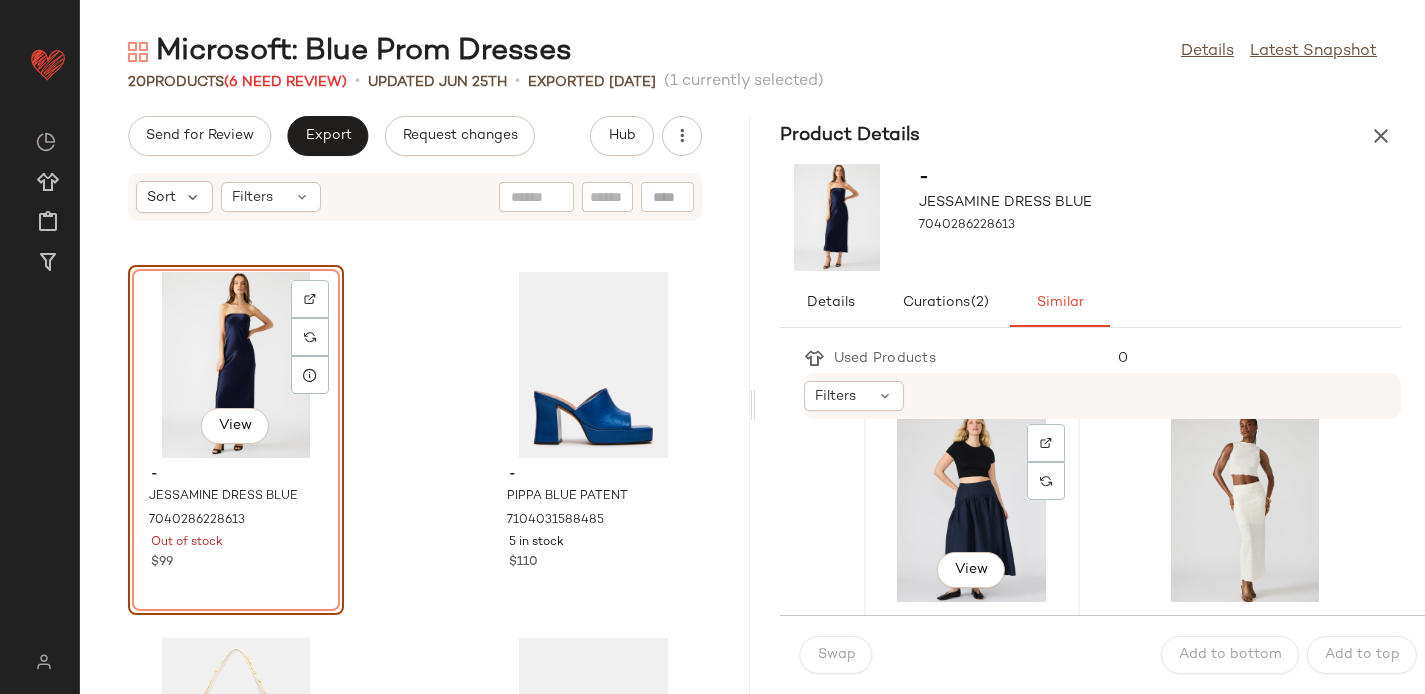 click on "View" 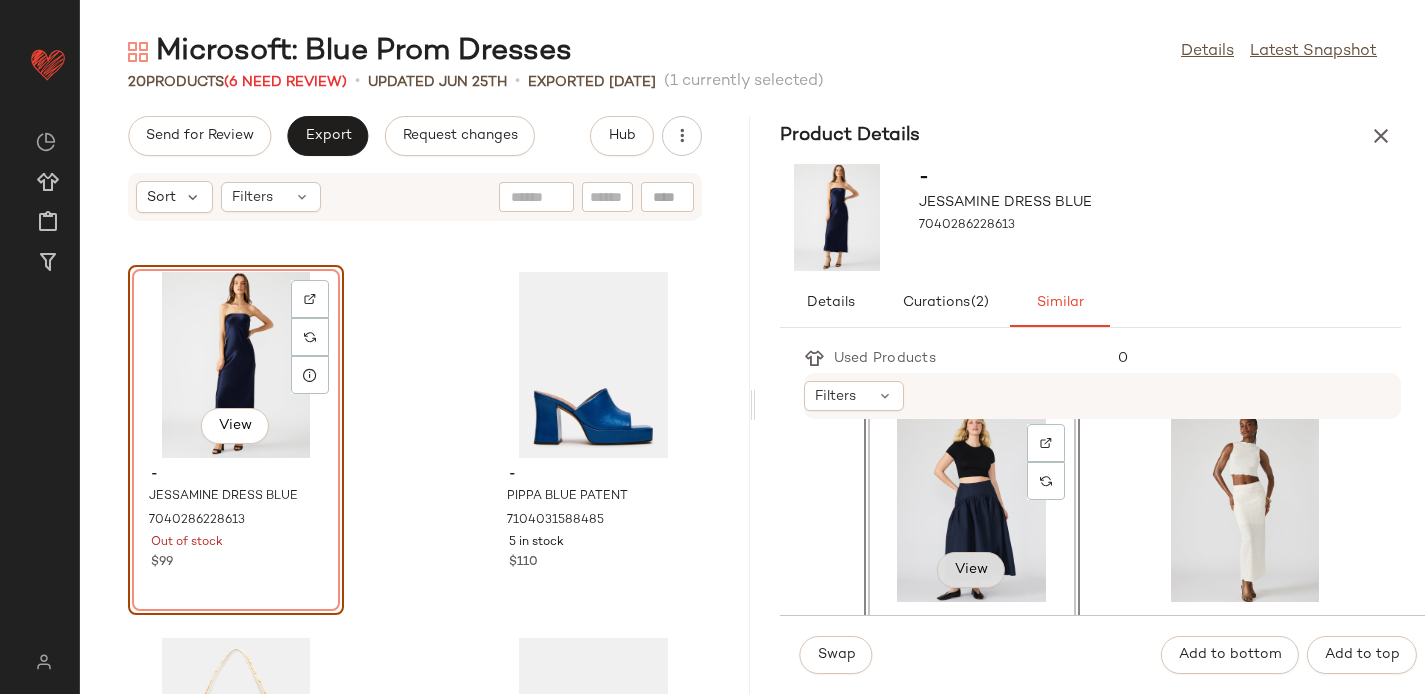 click on "View" at bounding box center (971, 570) 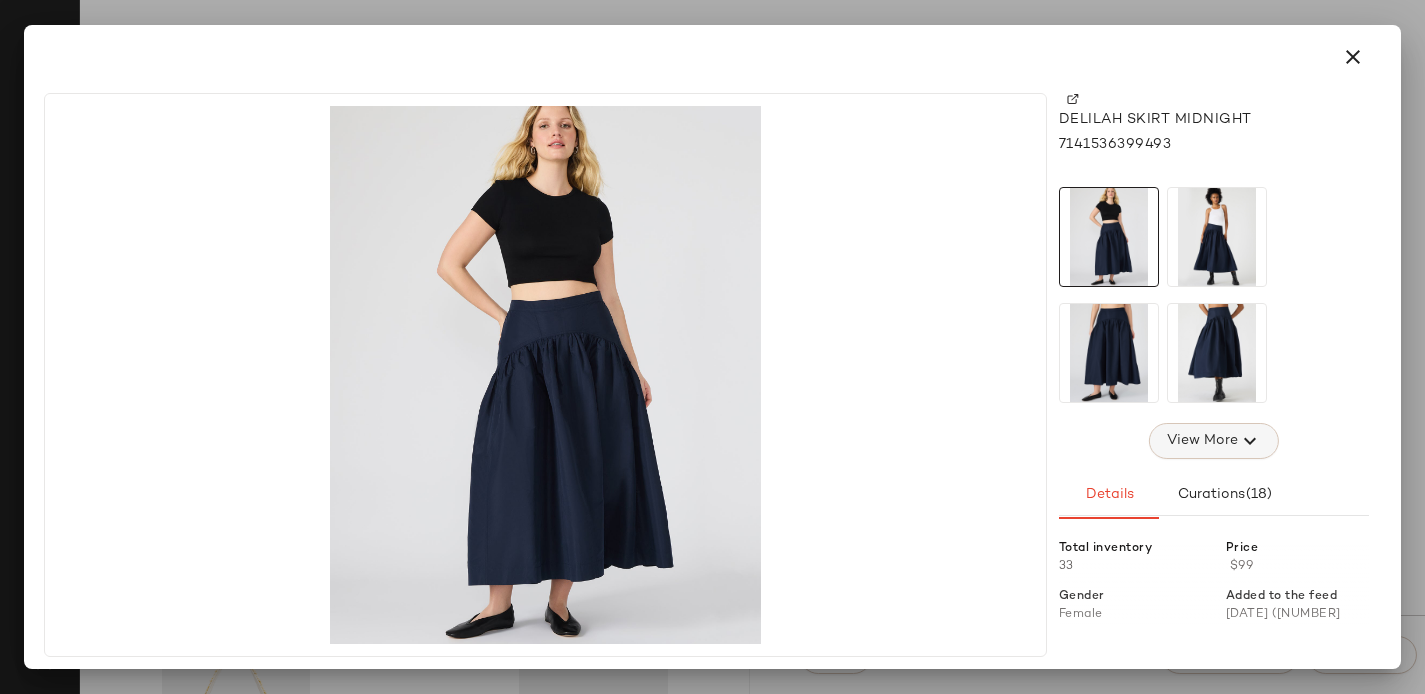 click on "View More" 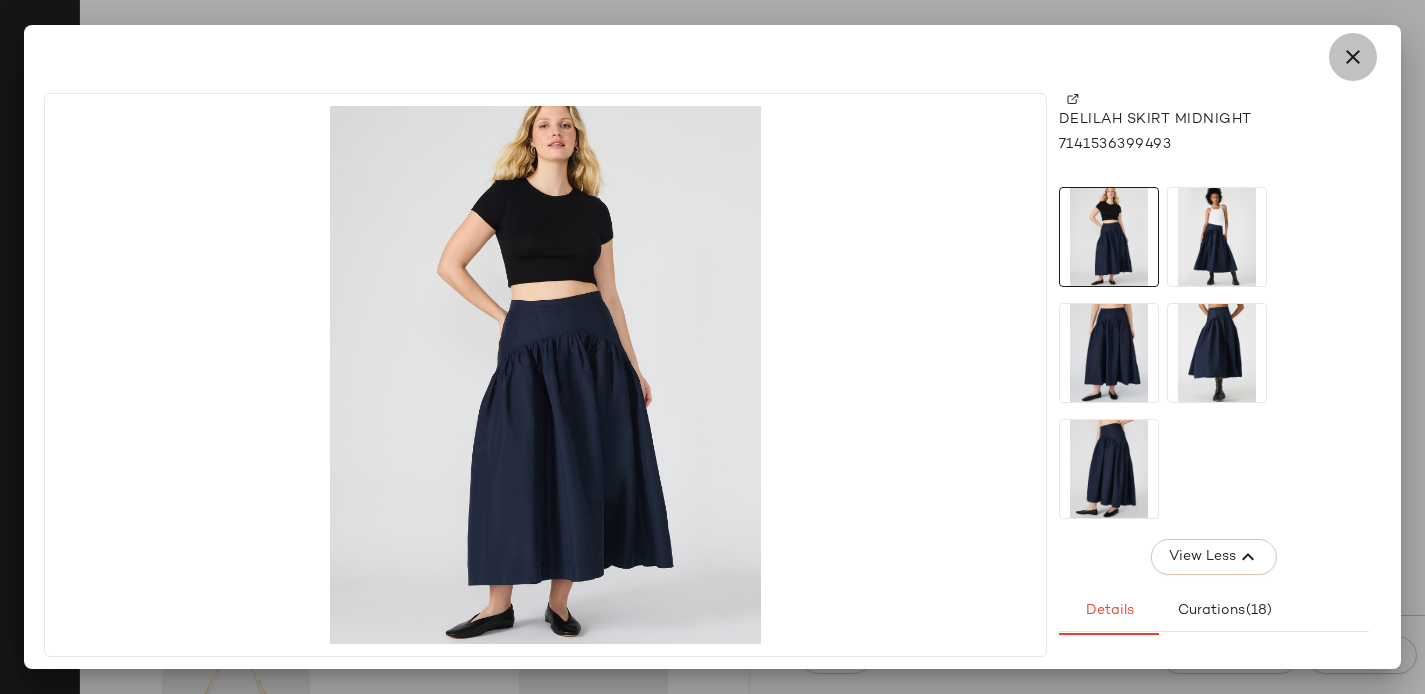 click at bounding box center [1353, 57] 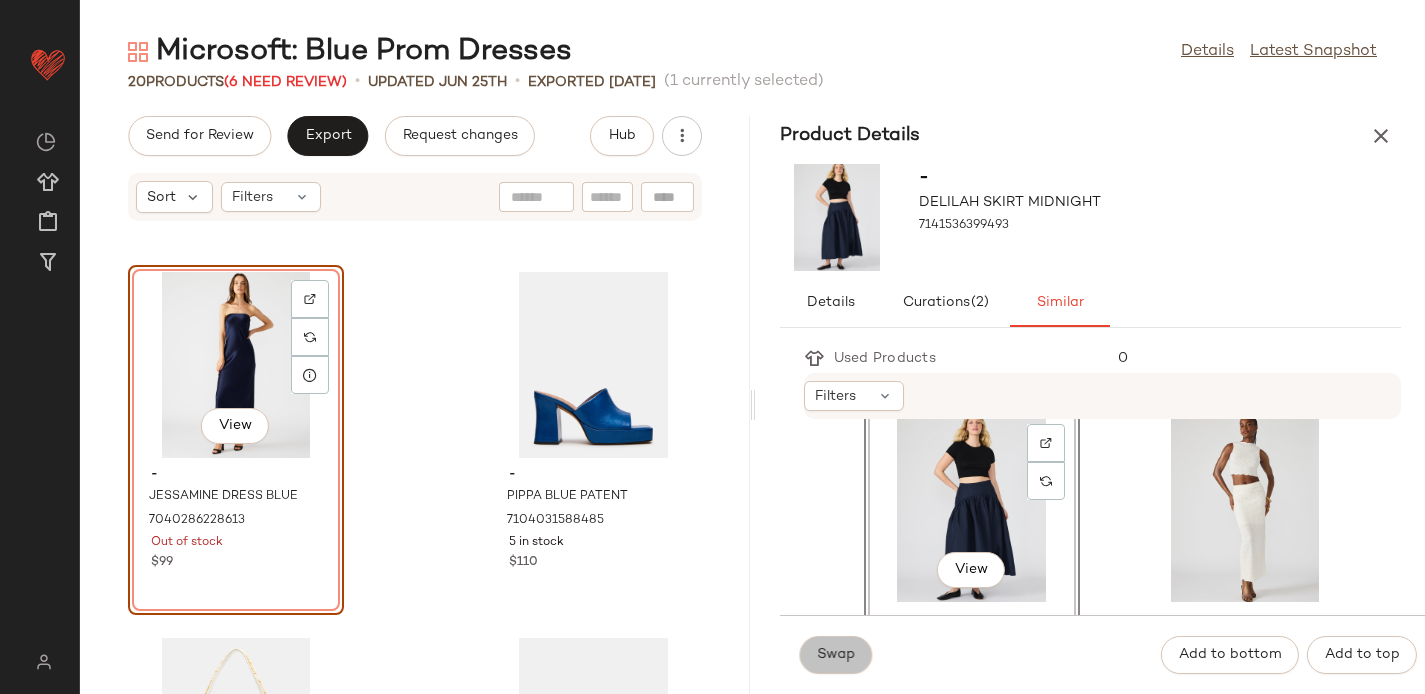 click on "Swap" 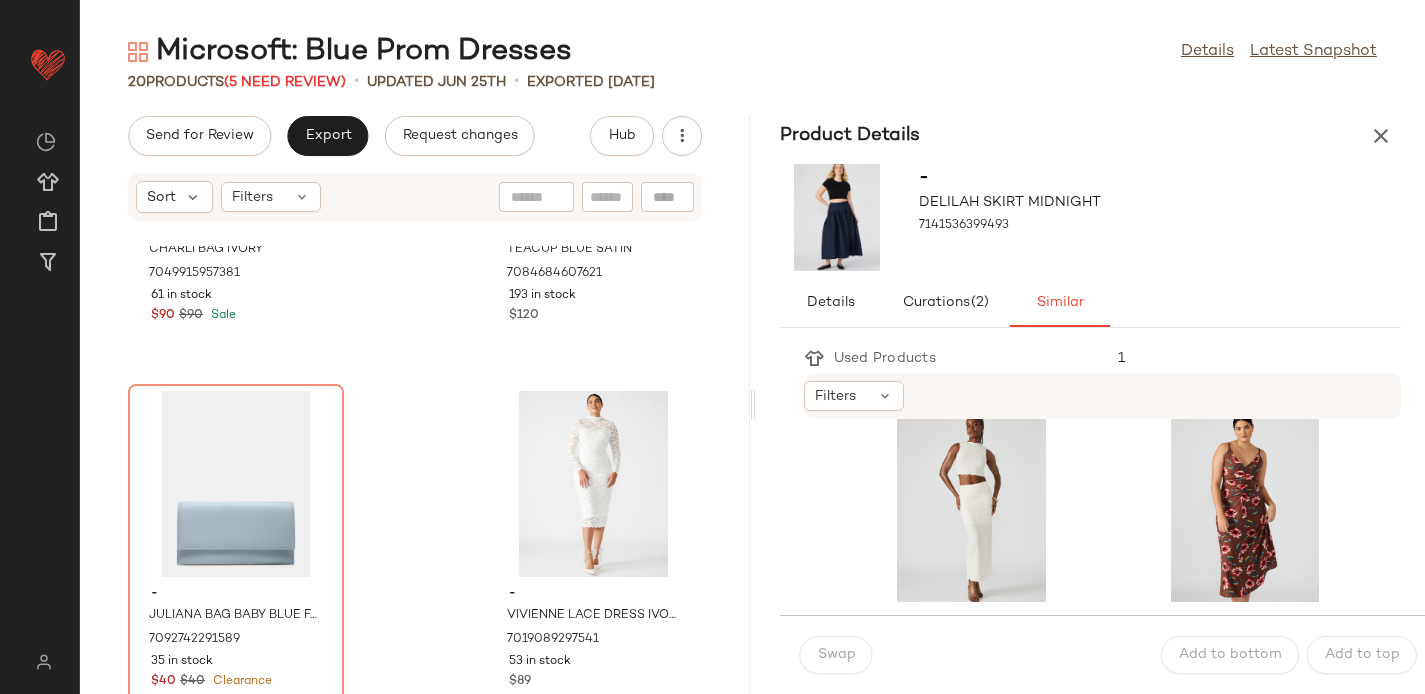 scroll, scrollTop: 1353, scrollLeft: 0, axis: vertical 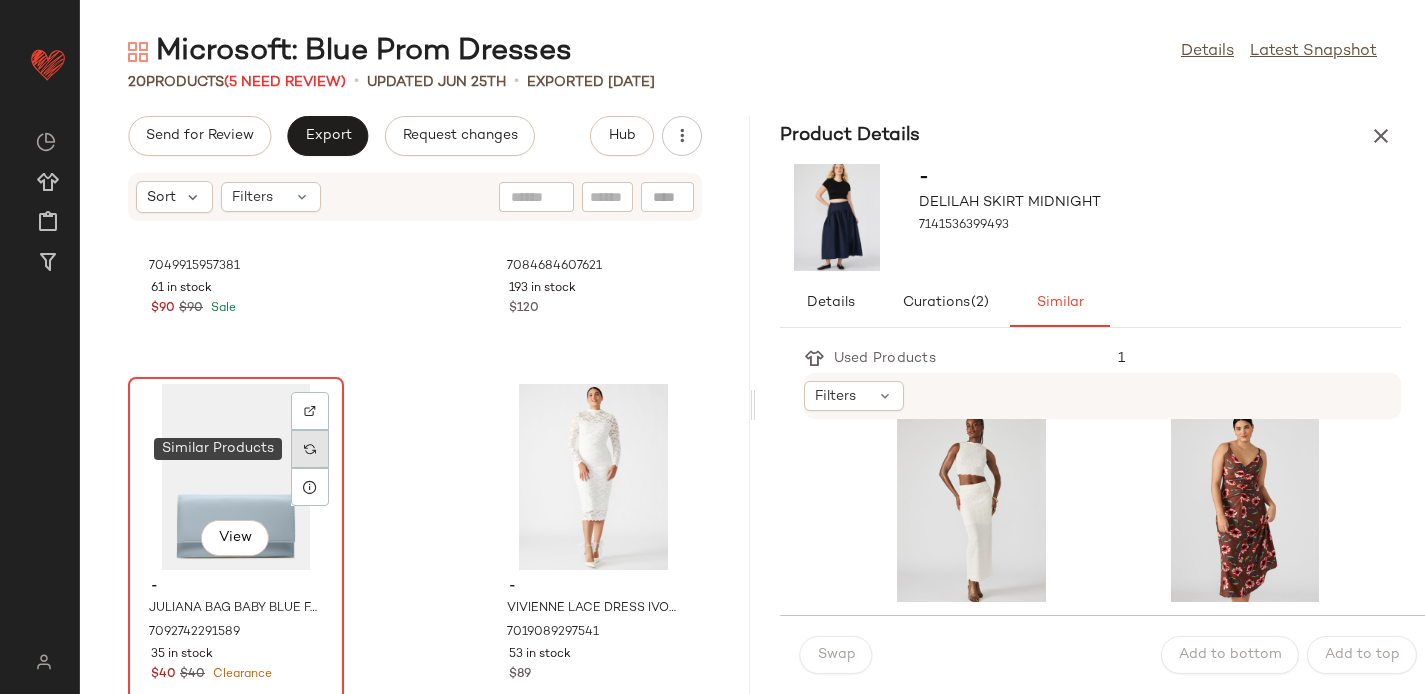 click 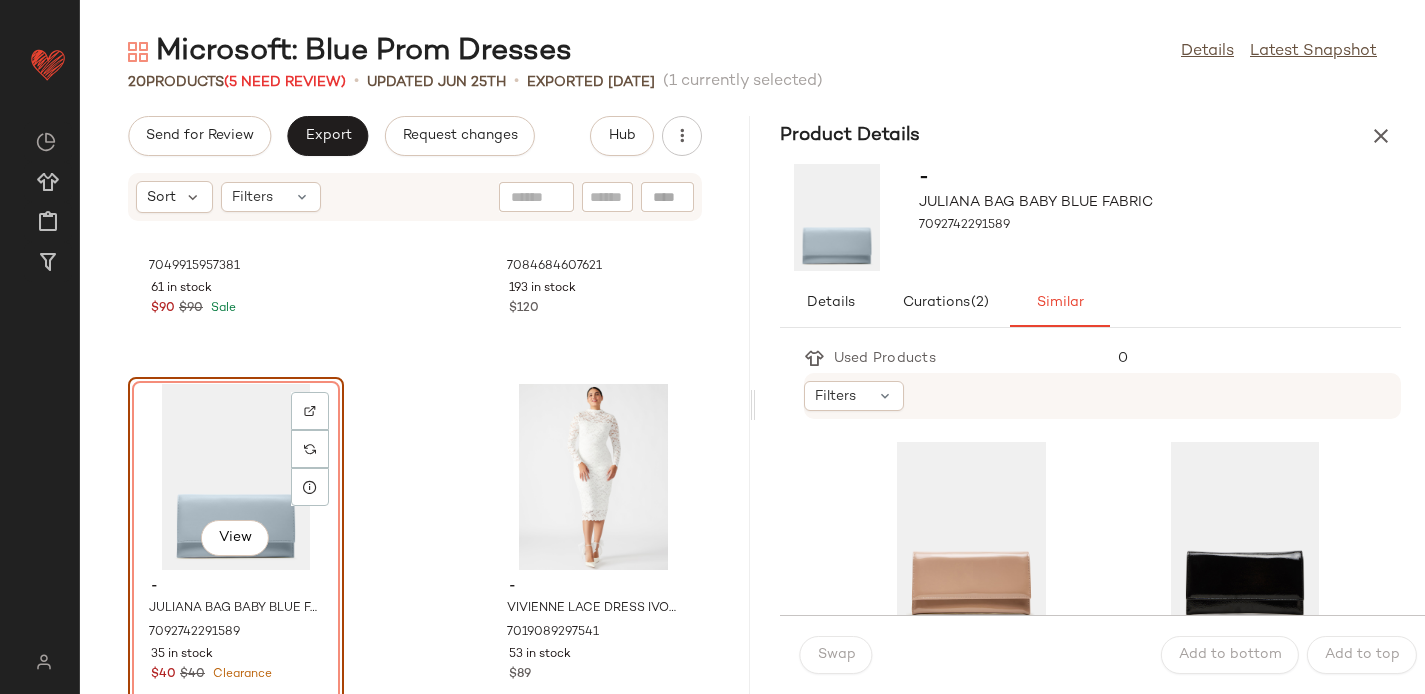 scroll, scrollTop: 101, scrollLeft: 0, axis: vertical 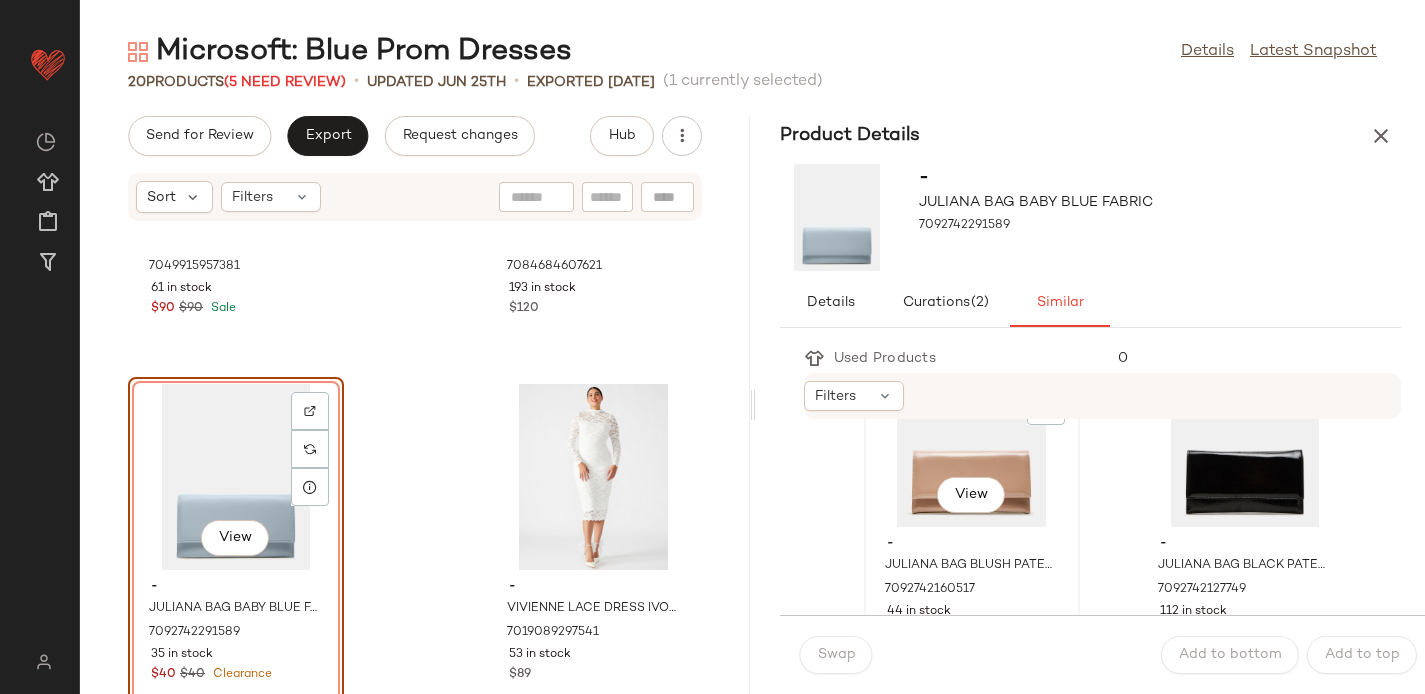 click on "View" 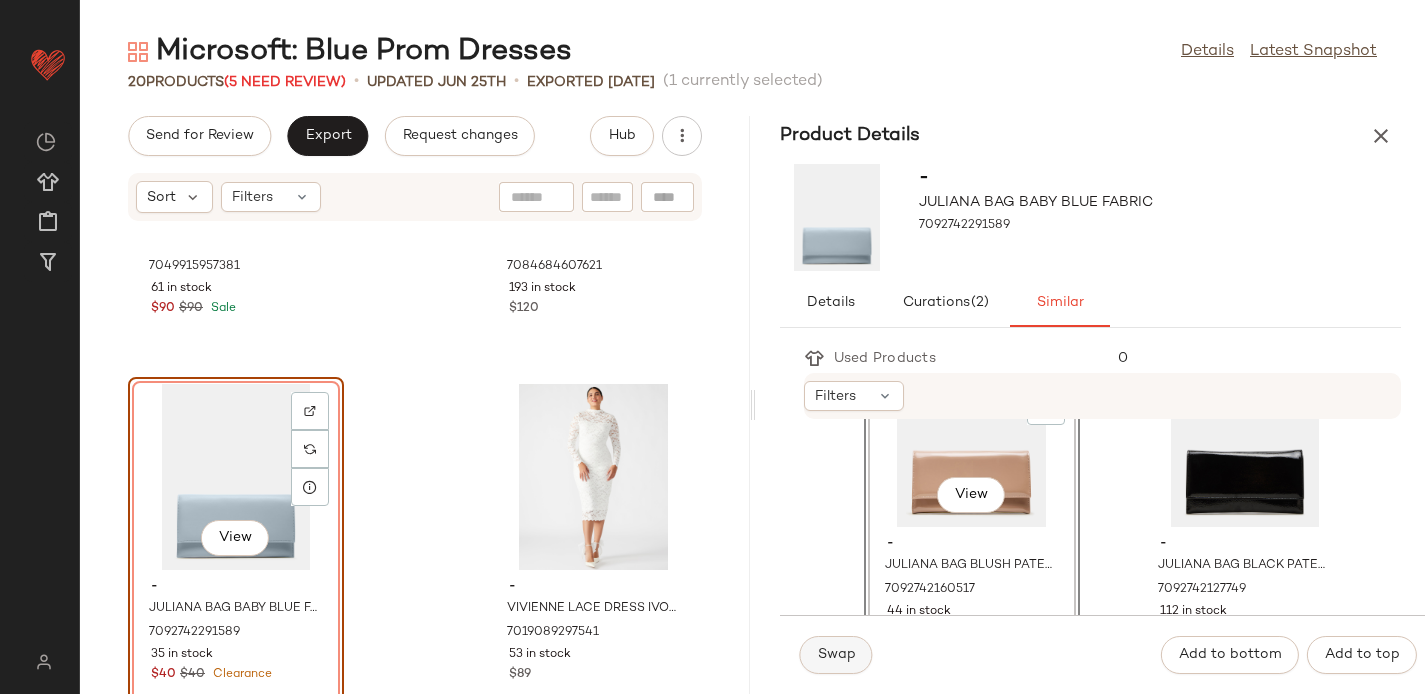 click on "Swap" 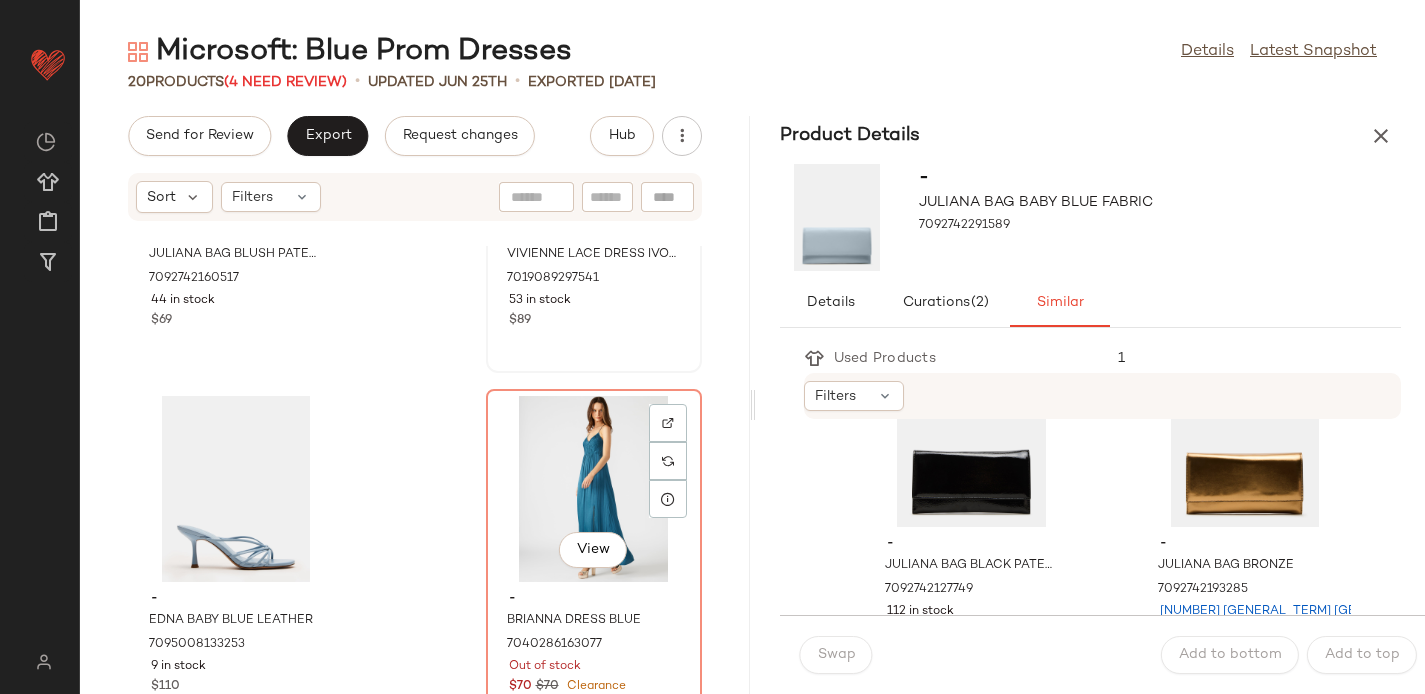 scroll, scrollTop: 1741, scrollLeft: 0, axis: vertical 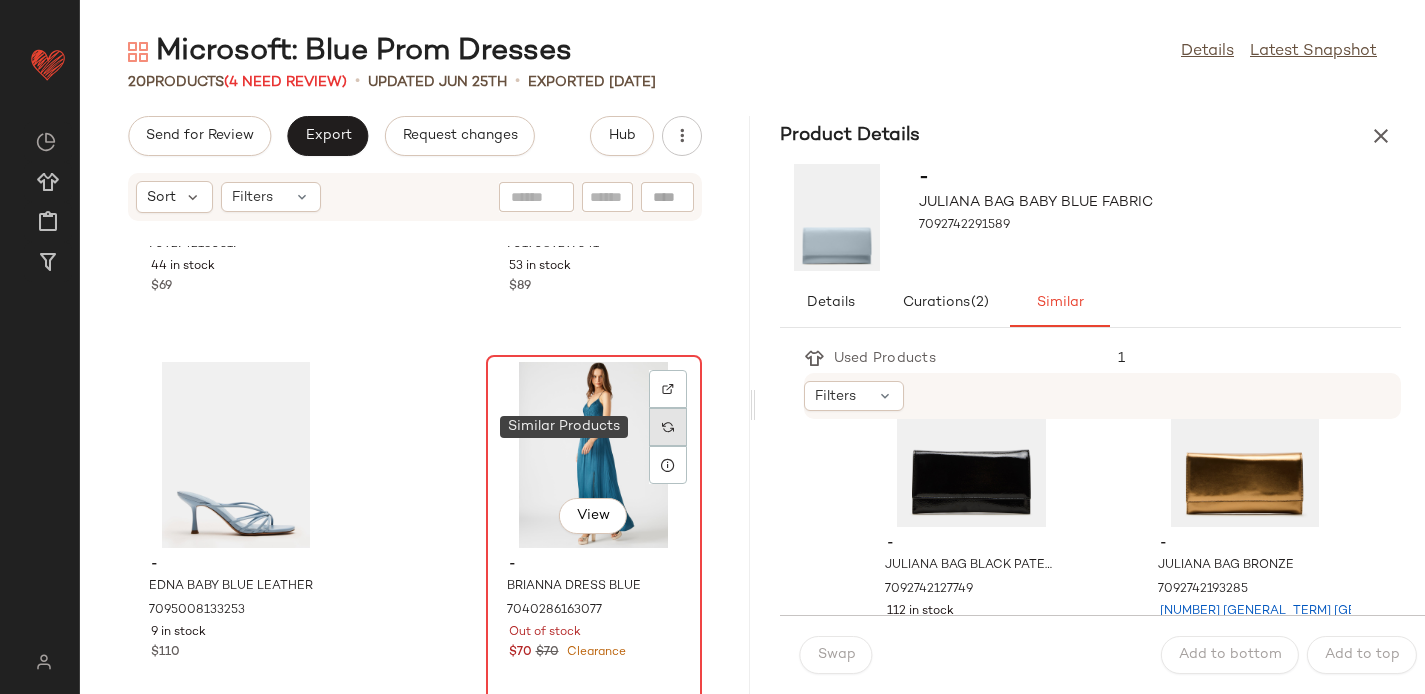 click 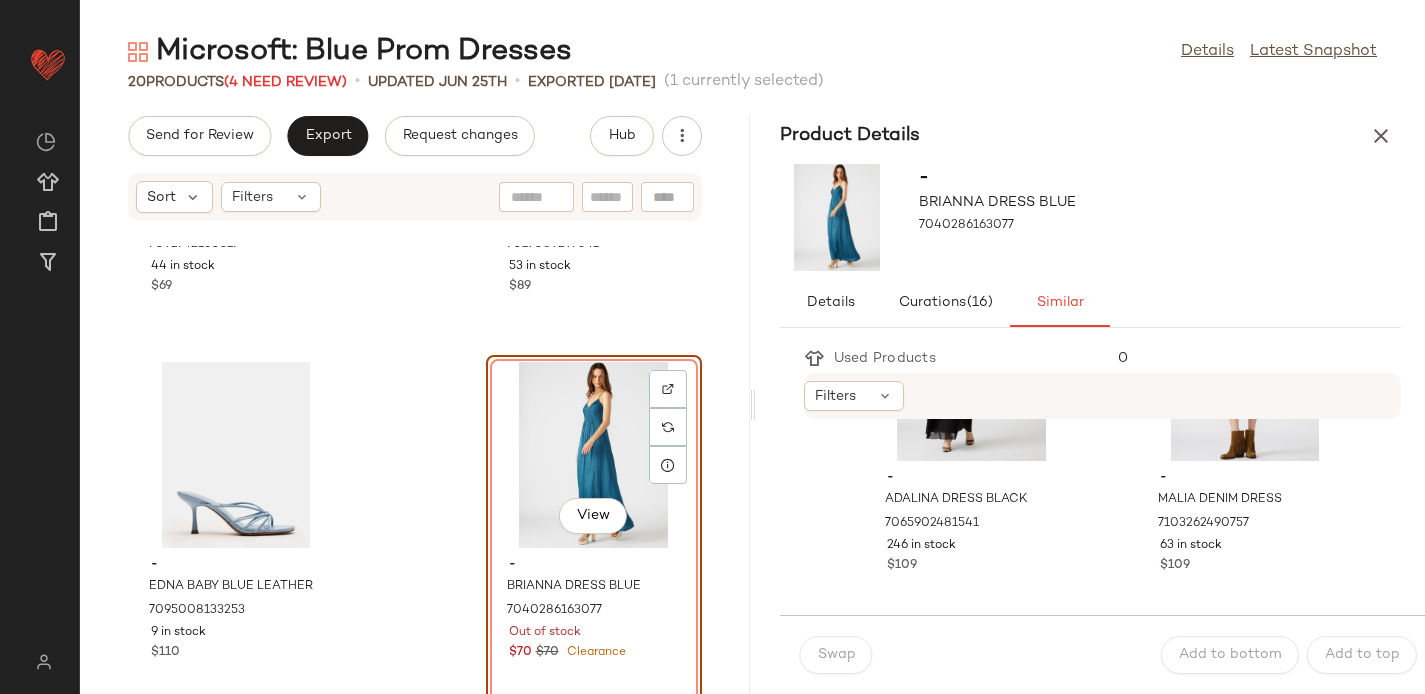 scroll, scrollTop: 906, scrollLeft: 0, axis: vertical 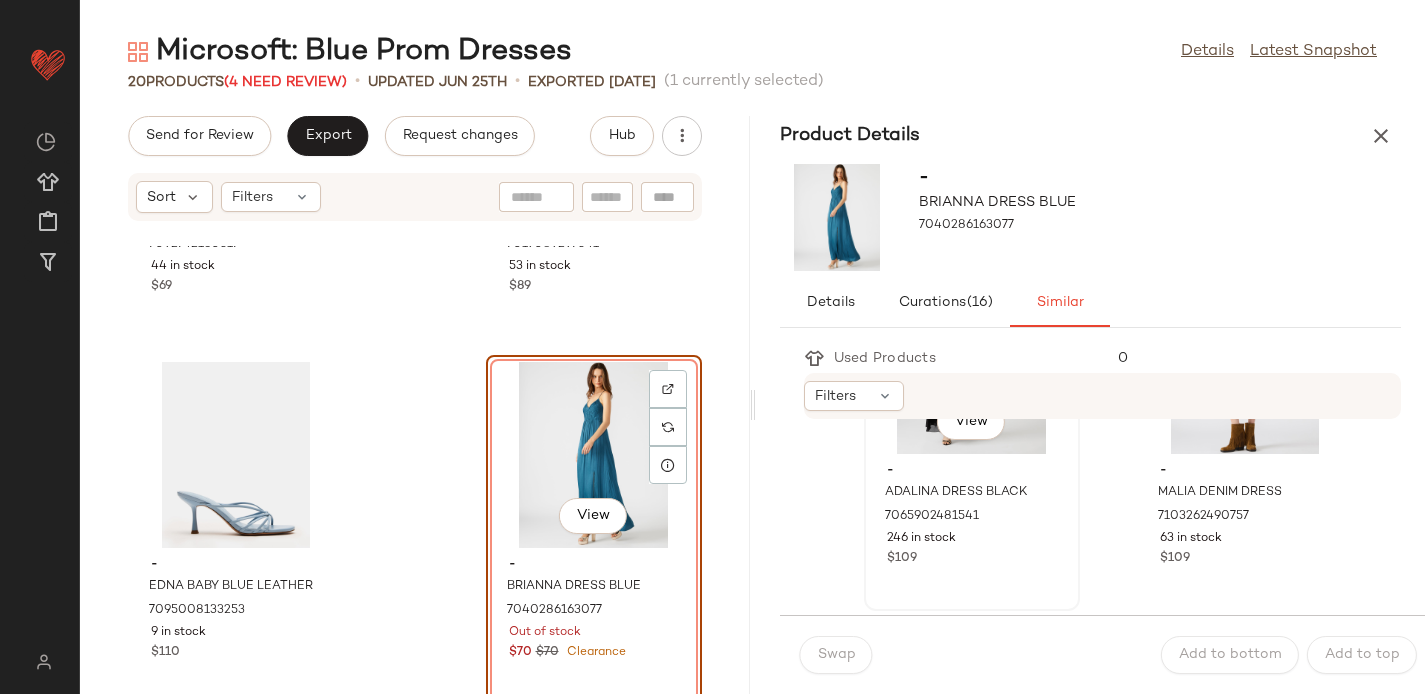 click on "View" 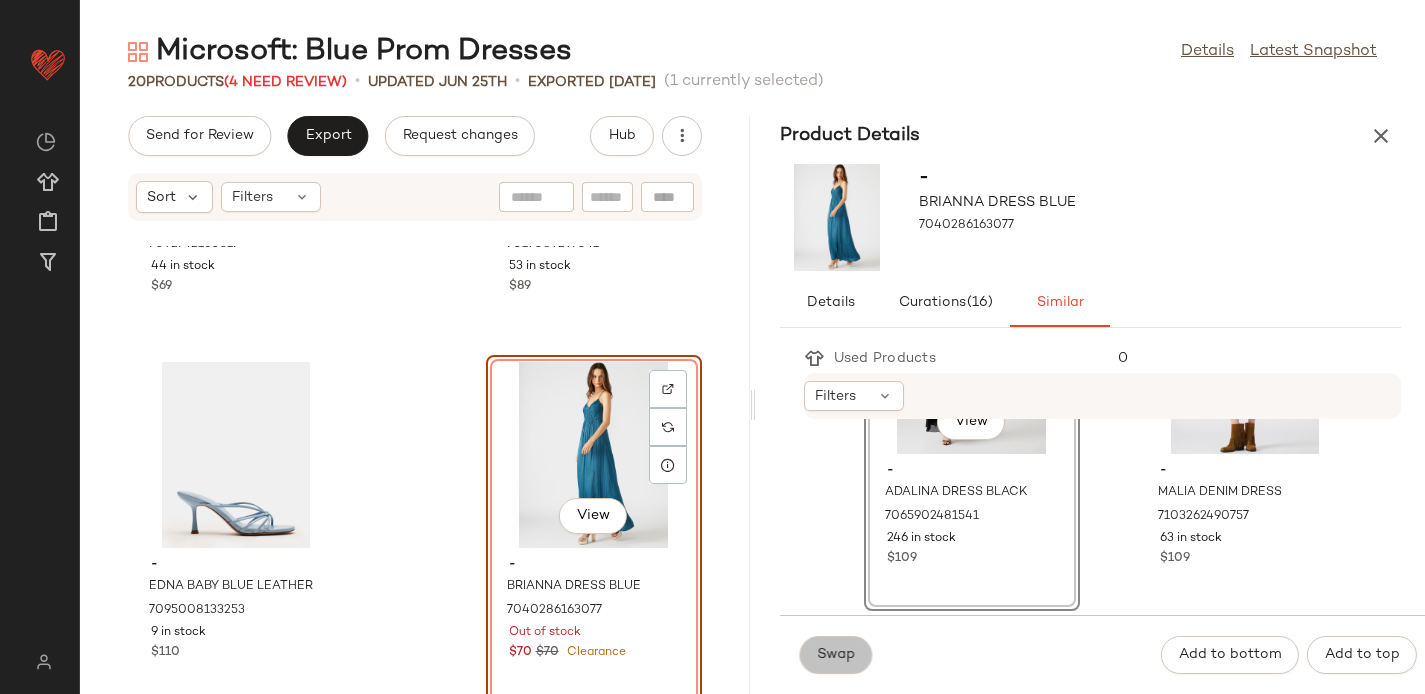 click on "Swap" 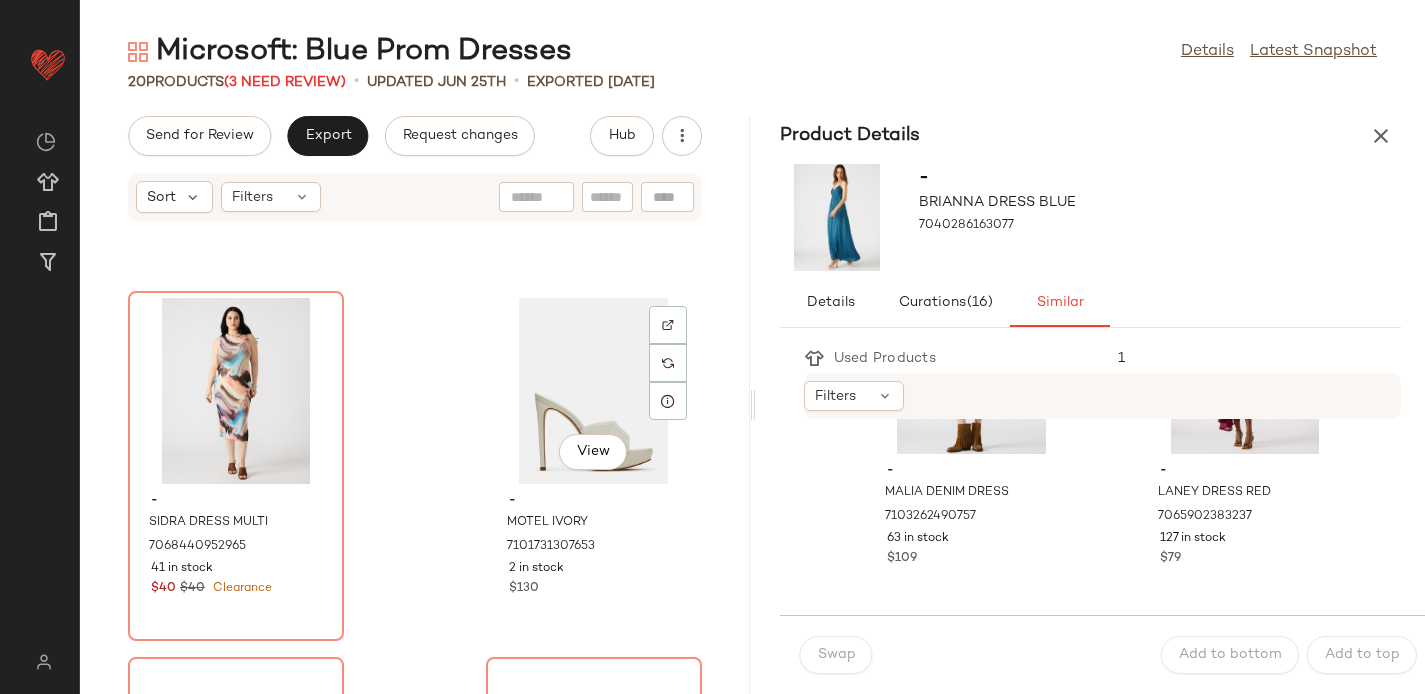 scroll, scrollTop: 2540, scrollLeft: 0, axis: vertical 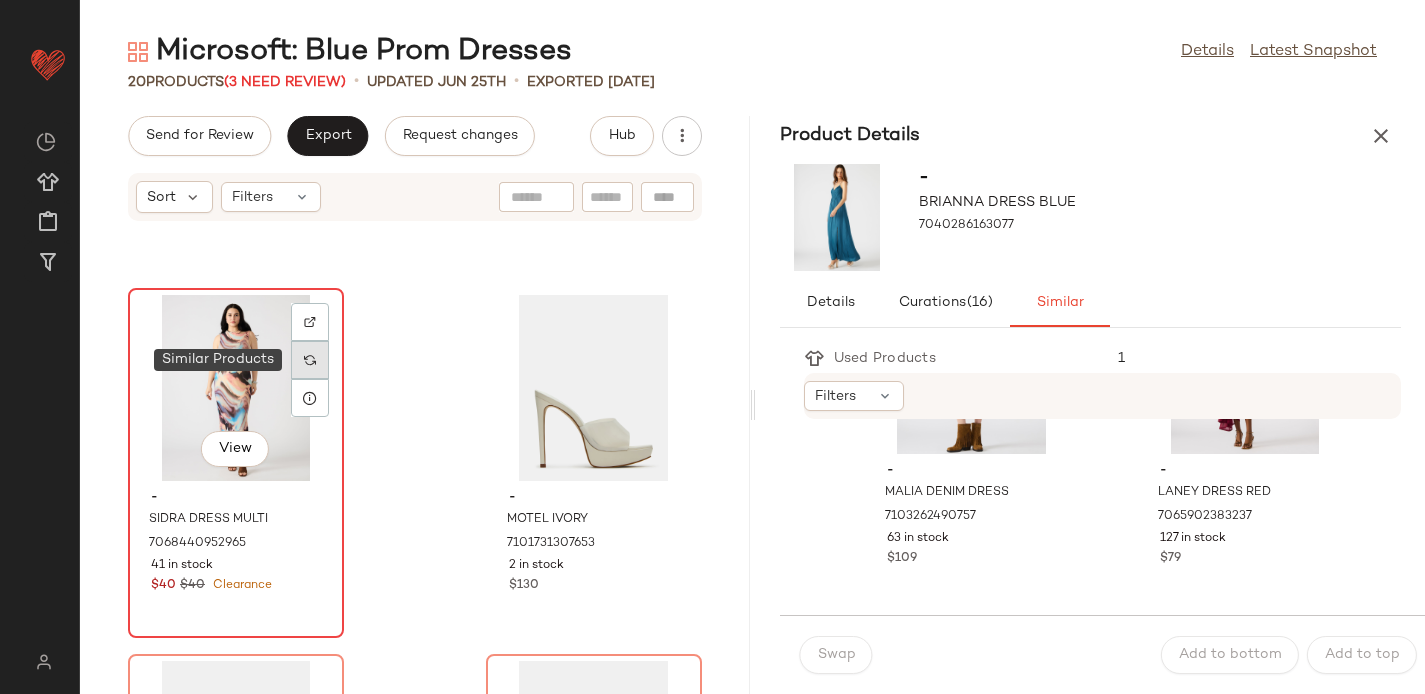 click 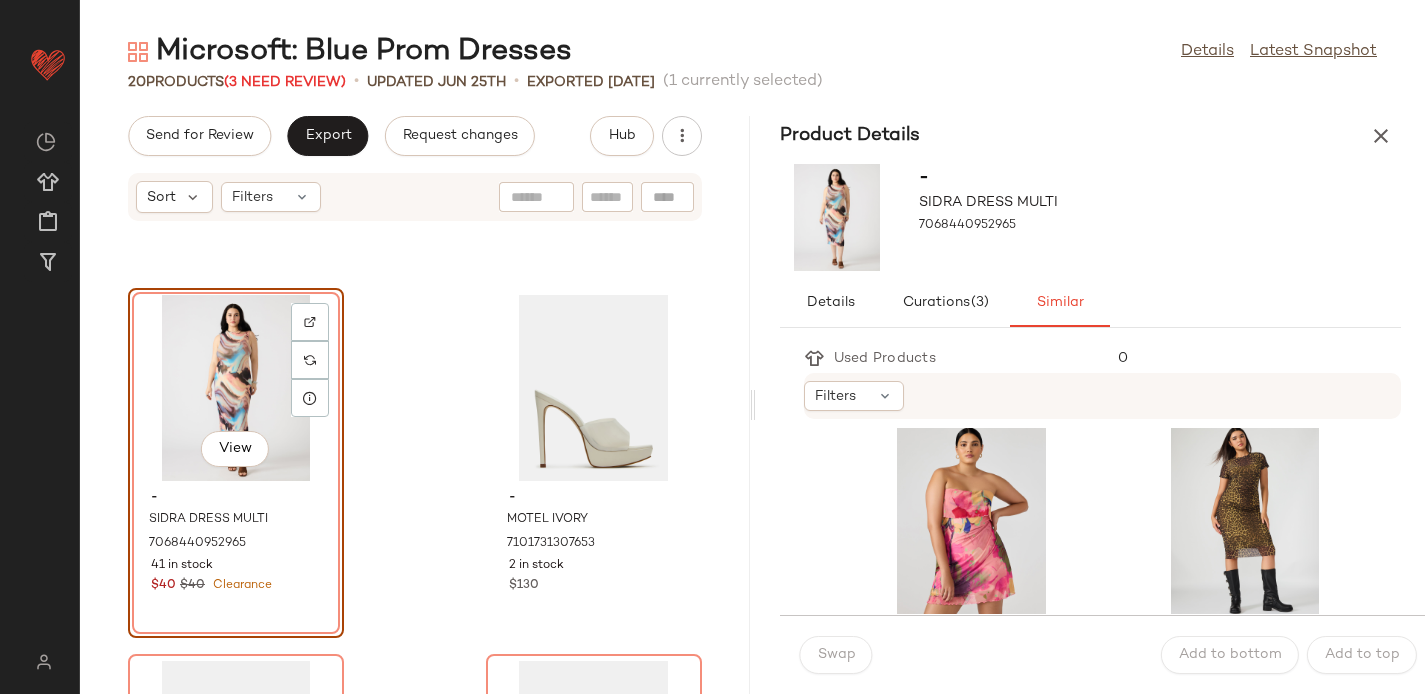 scroll, scrollTop: 1478, scrollLeft: 0, axis: vertical 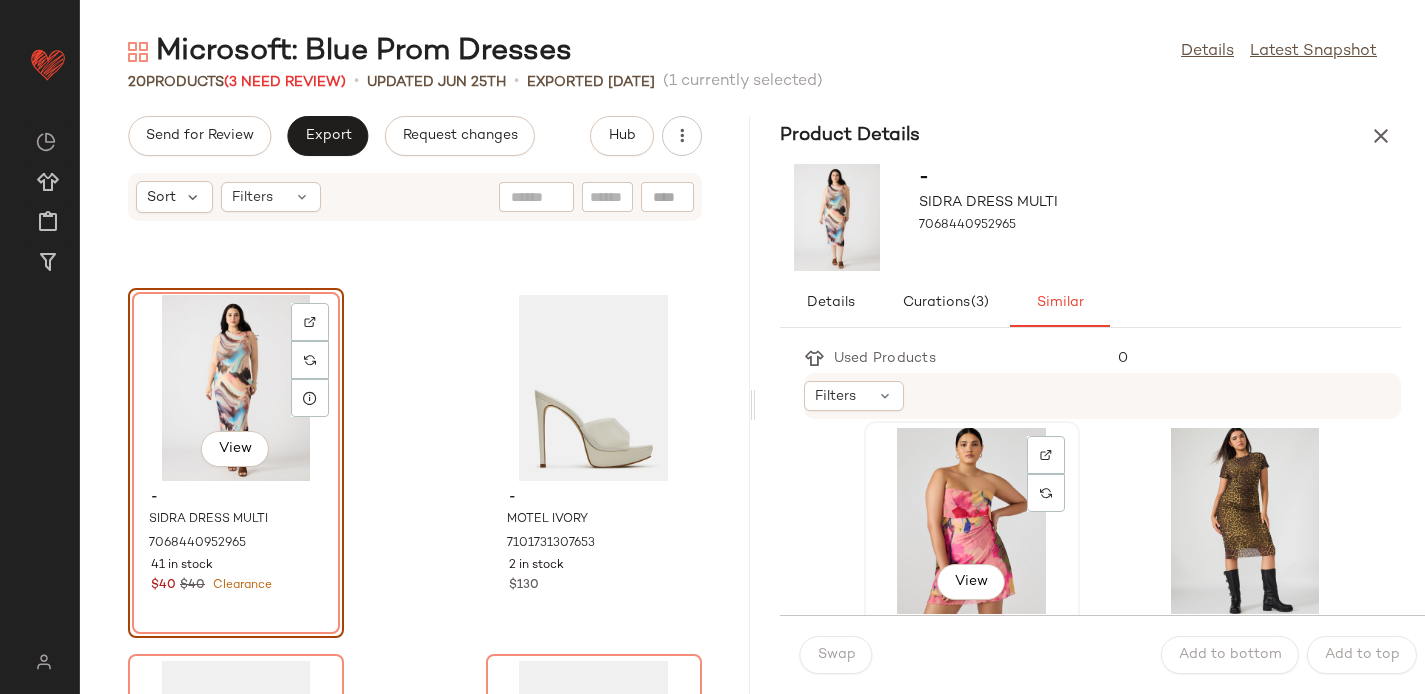 click on "View" 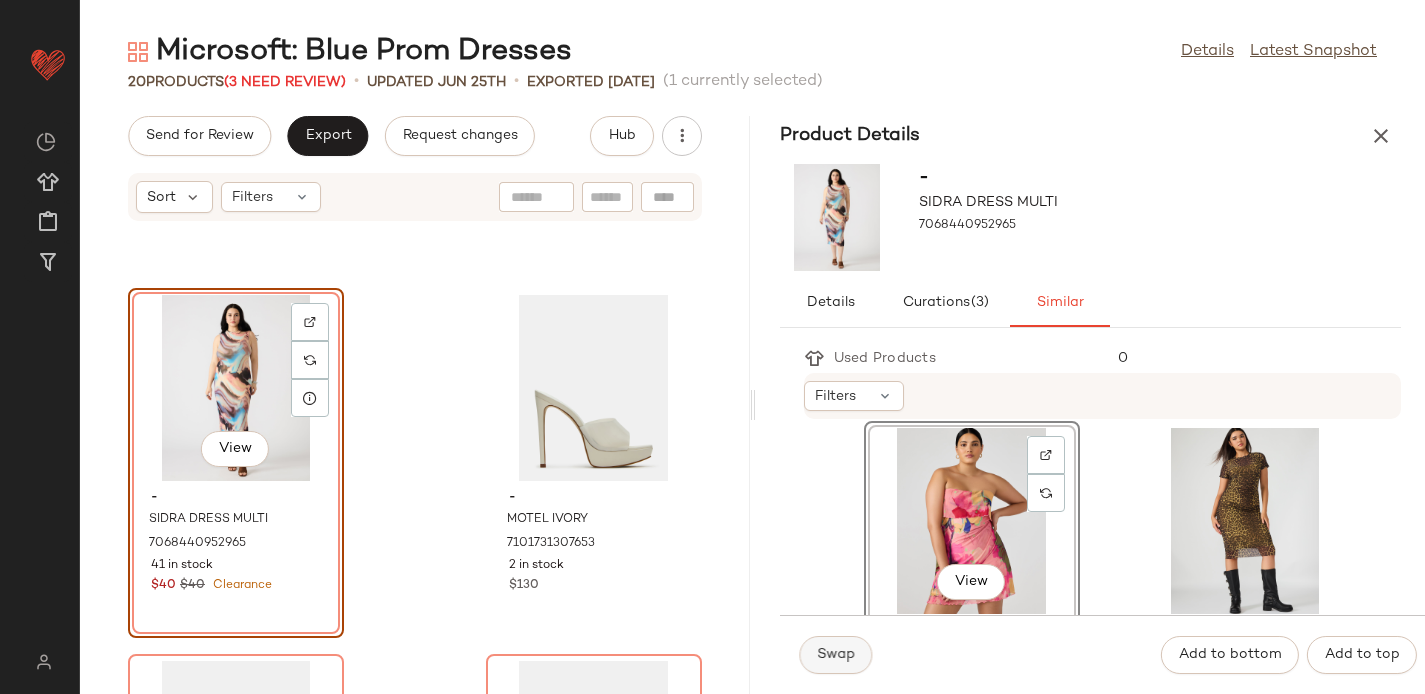 click on "Swap" 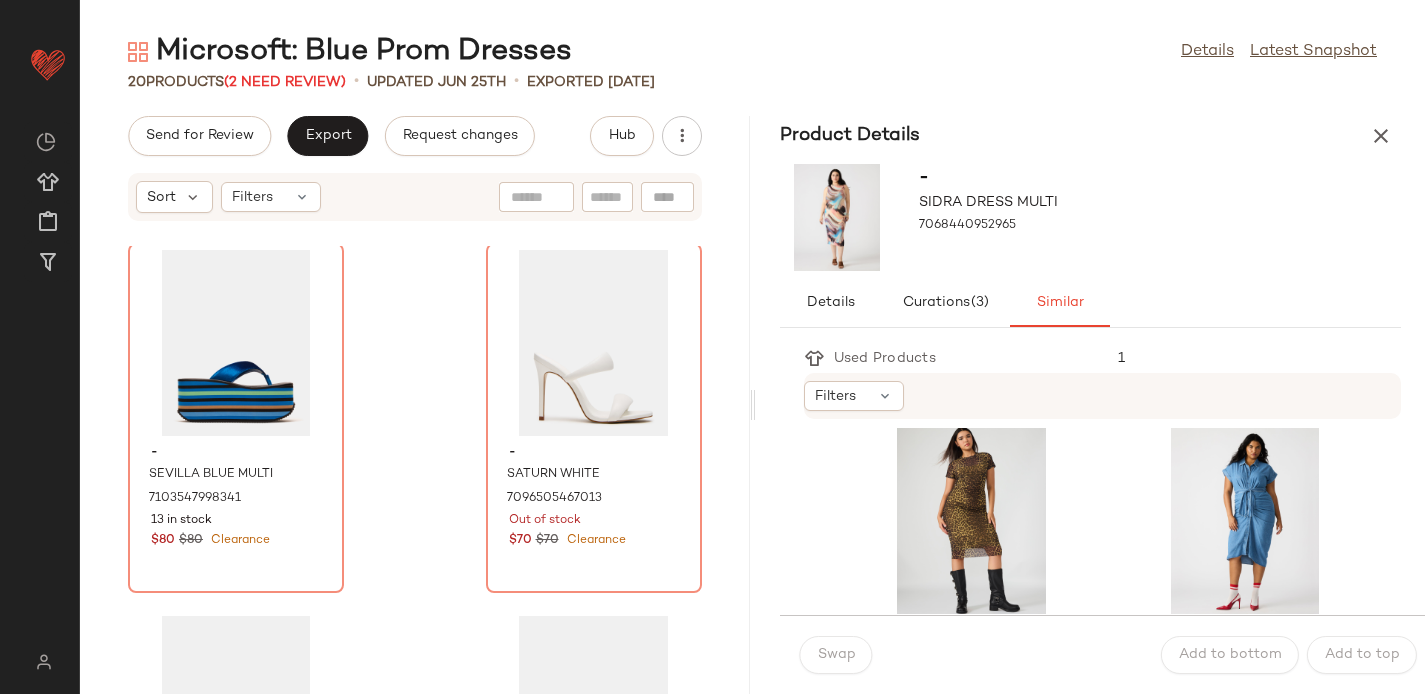 scroll, scrollTop: 2953, scrollLeft: 0, axis: vertical 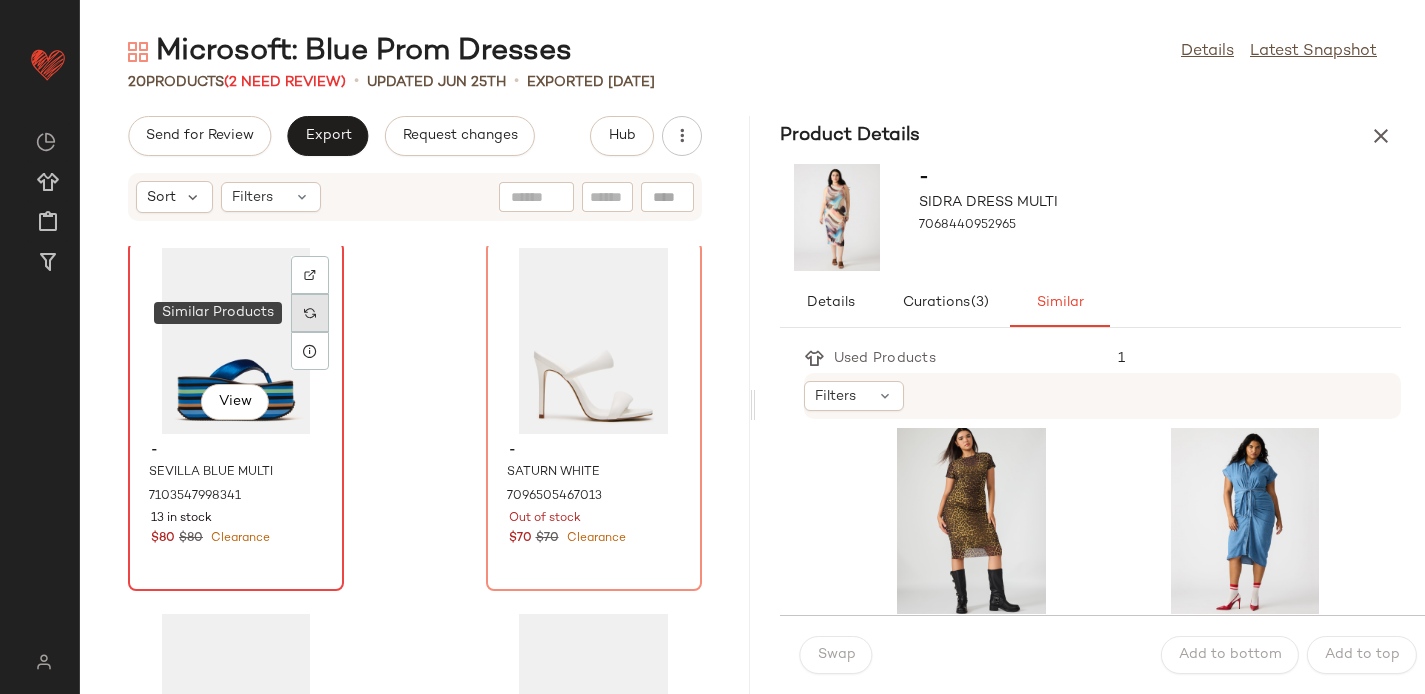 click 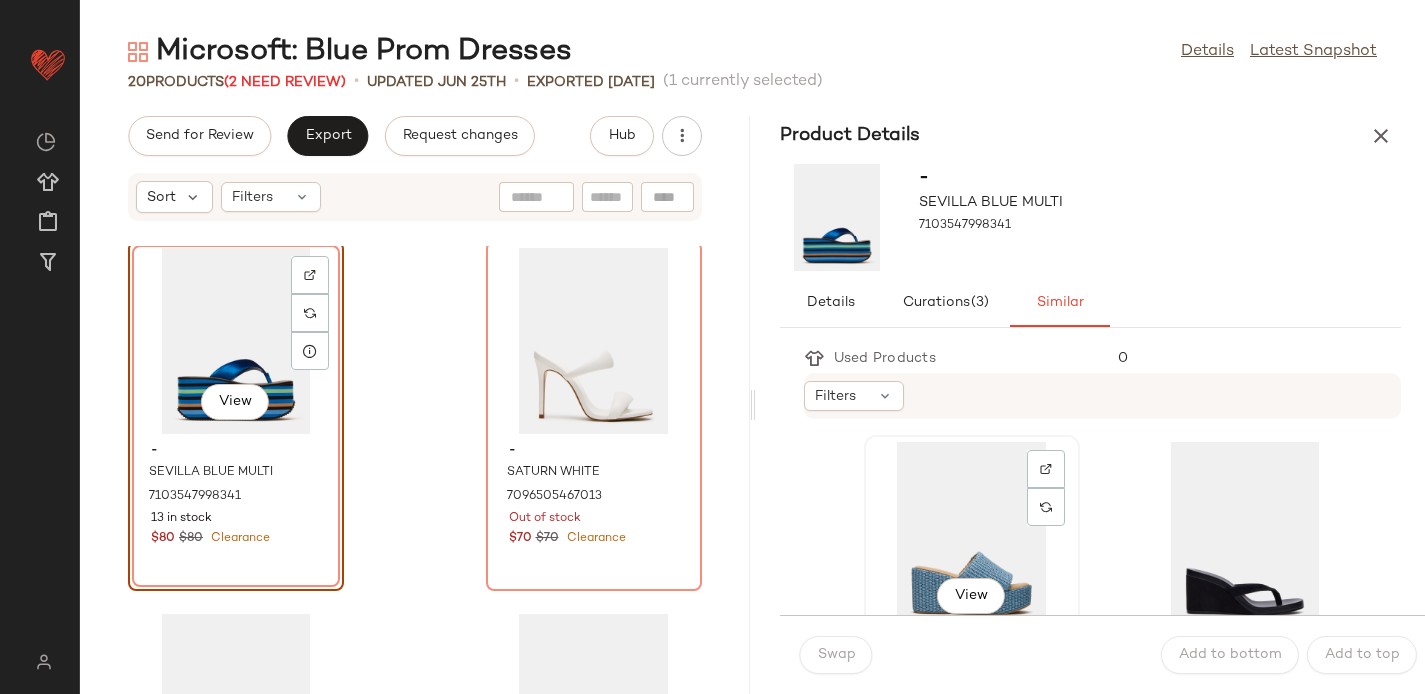 click on "View" 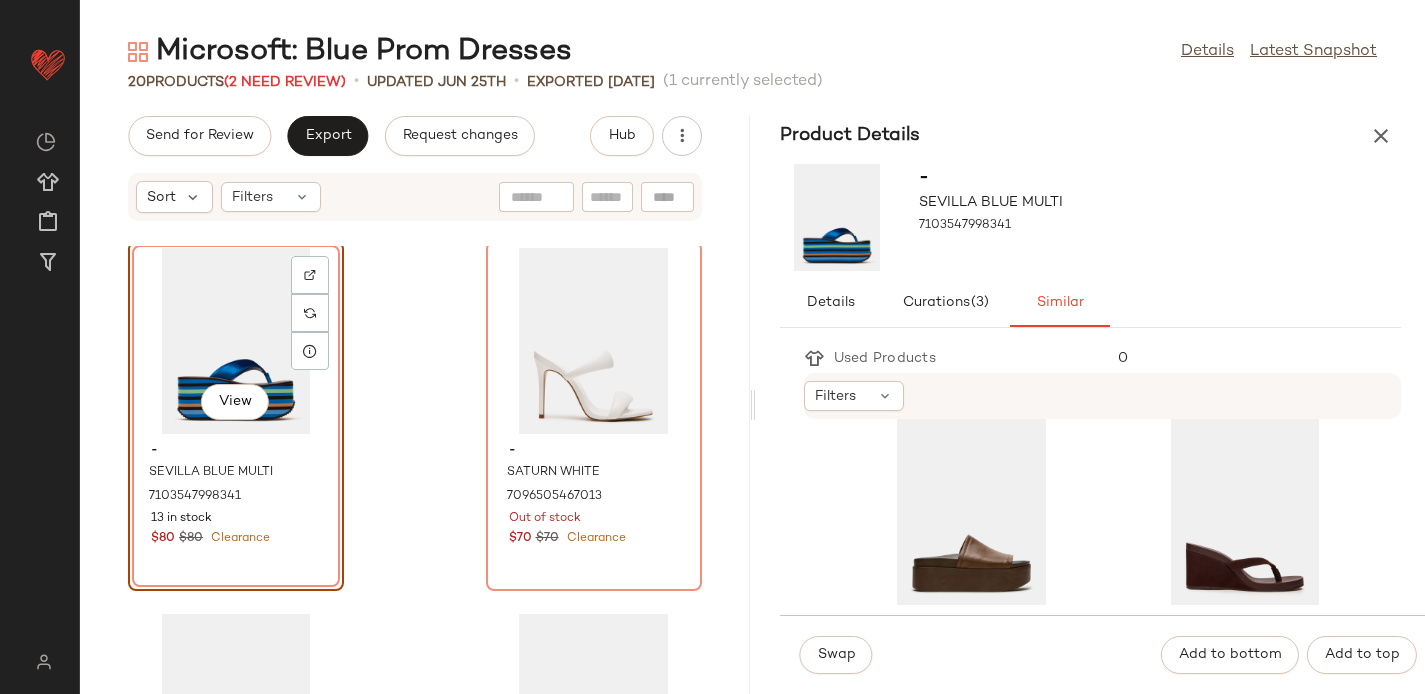 scroll, scrollTop: 399, scrollLeft: 0, axis: vertical 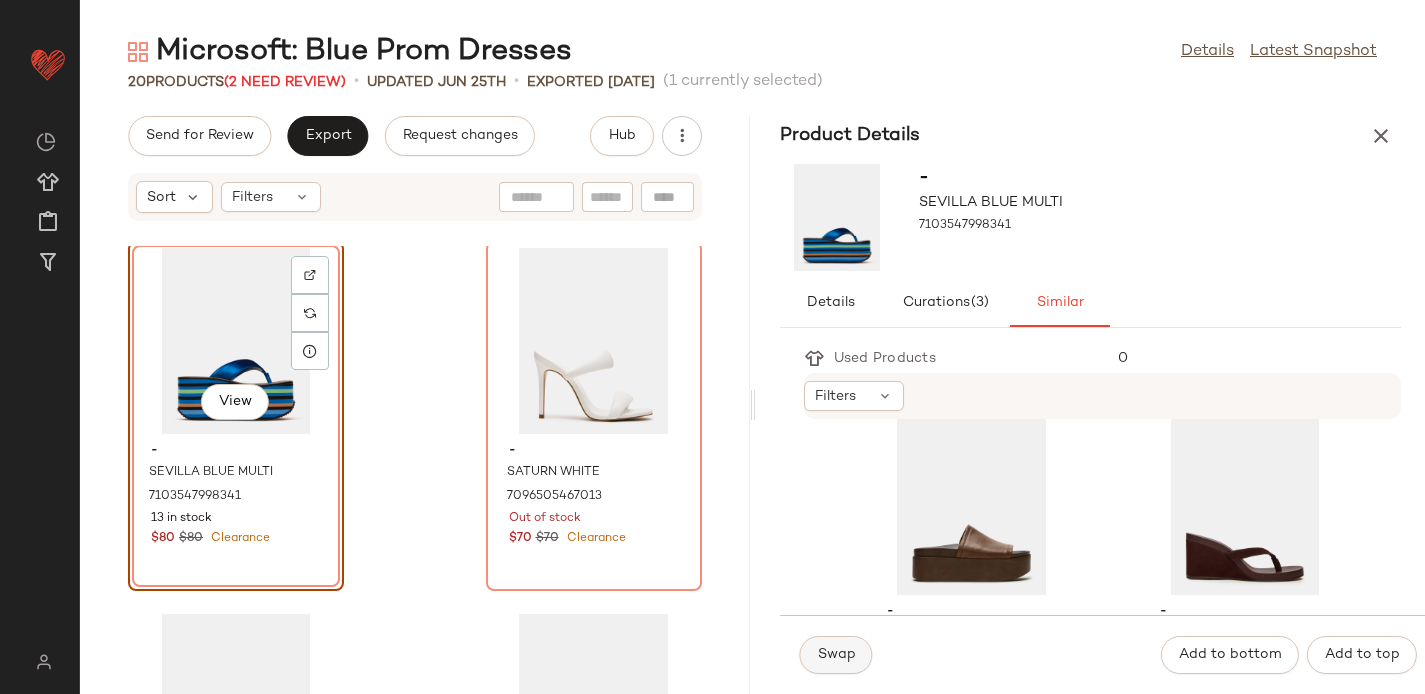 click on "Swap" 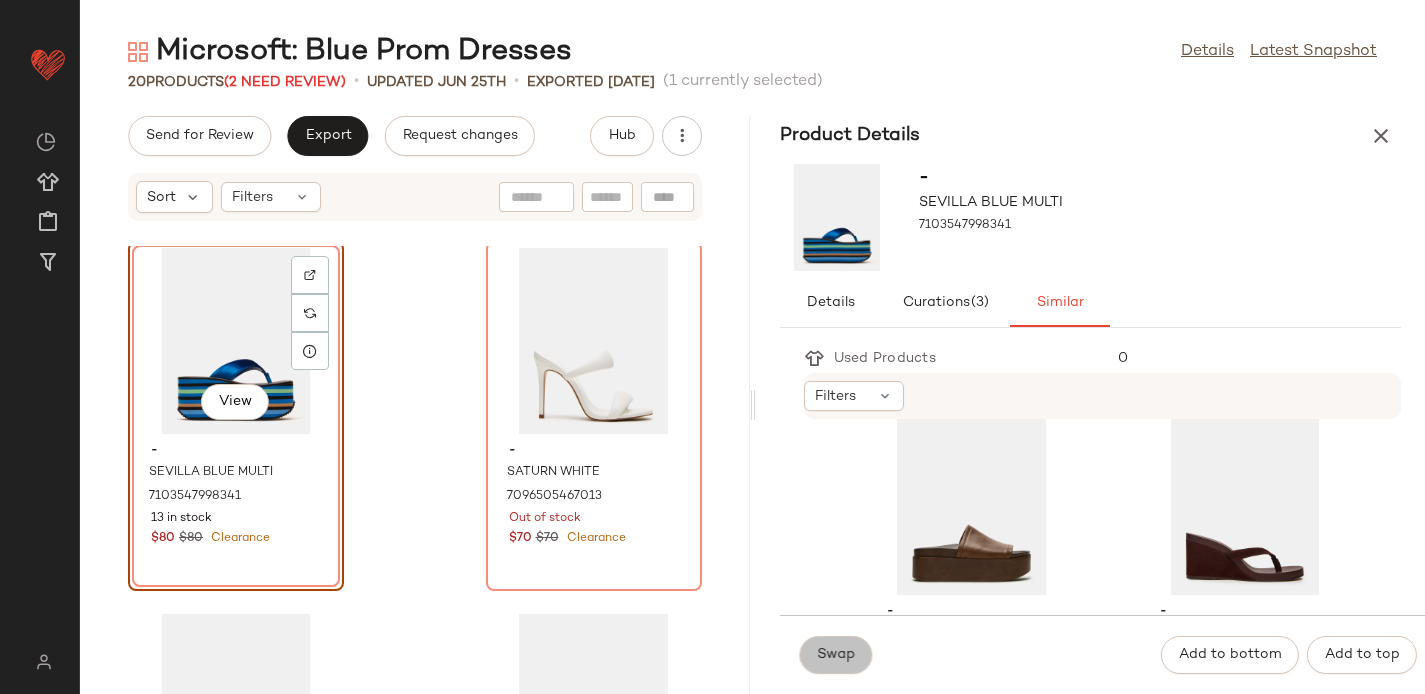 scroll, scrollTop: 33, scrollLeft: 0, axis: vertical 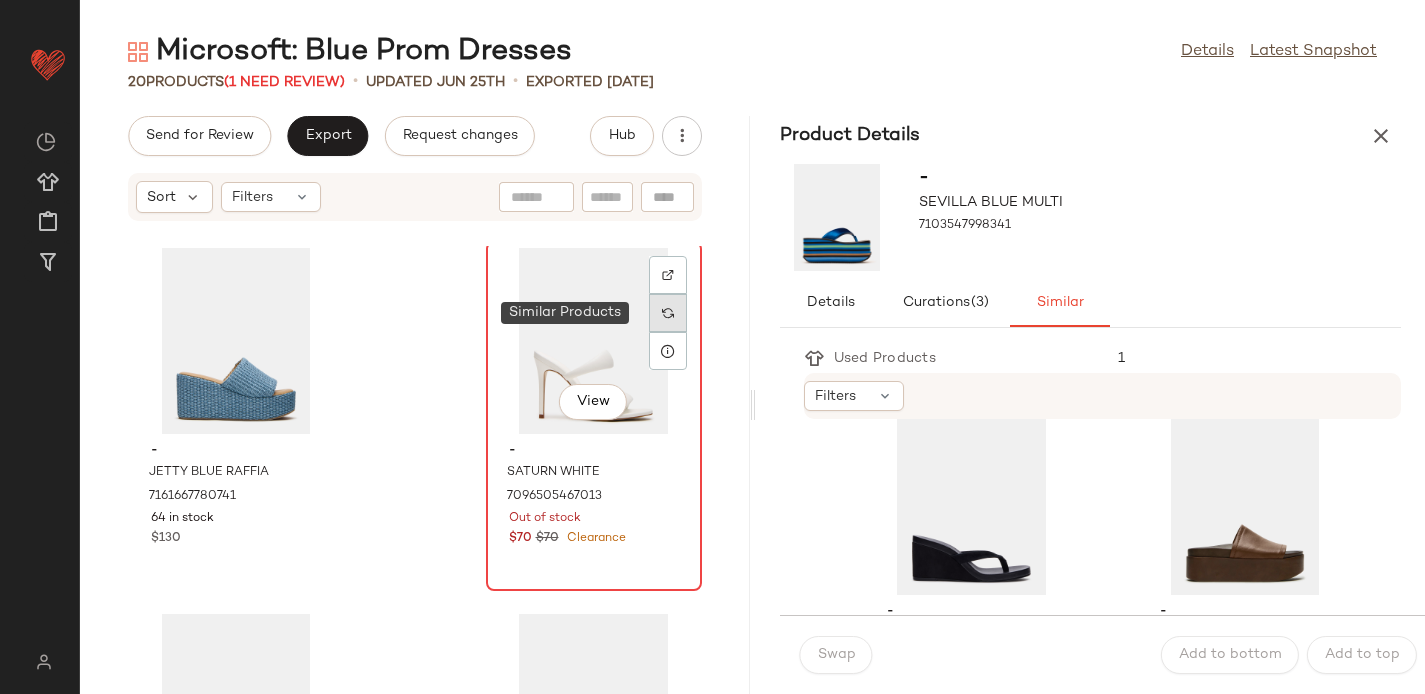 click 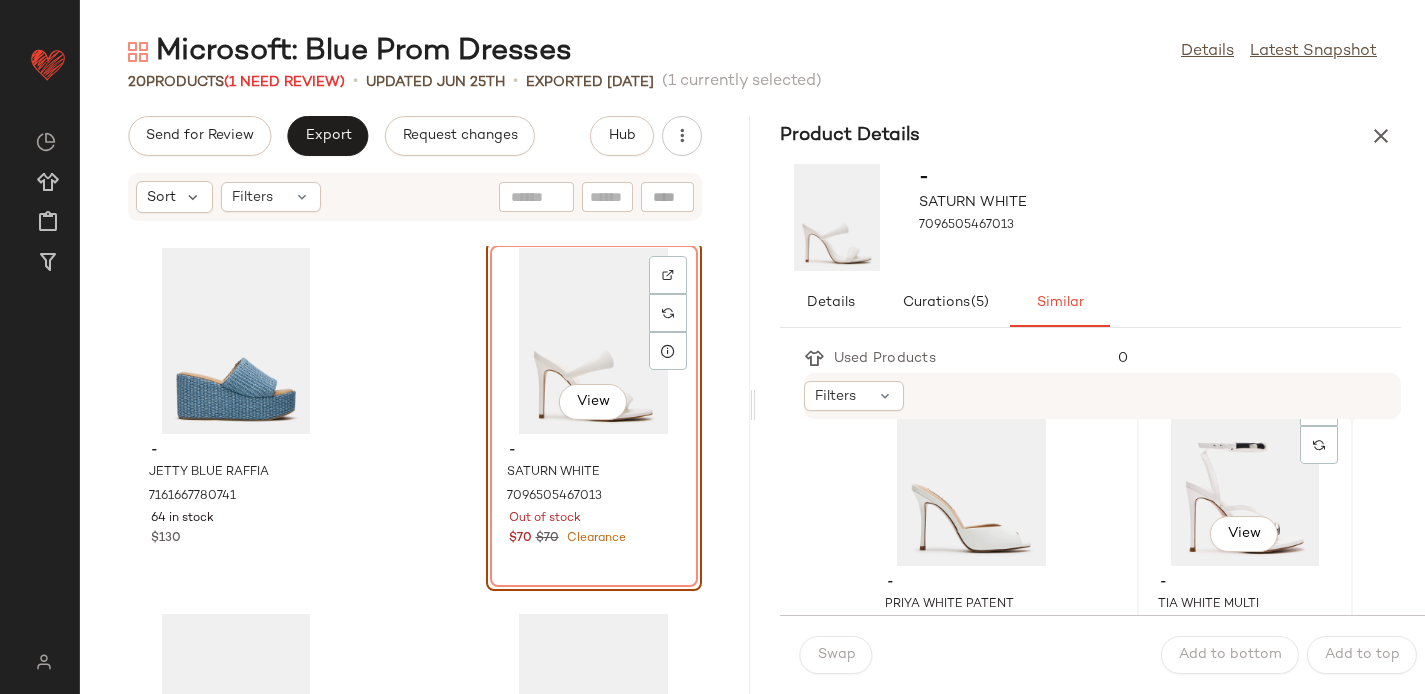 scroll, scrollTop: 57, scrollLeft: 0, axis: vertical 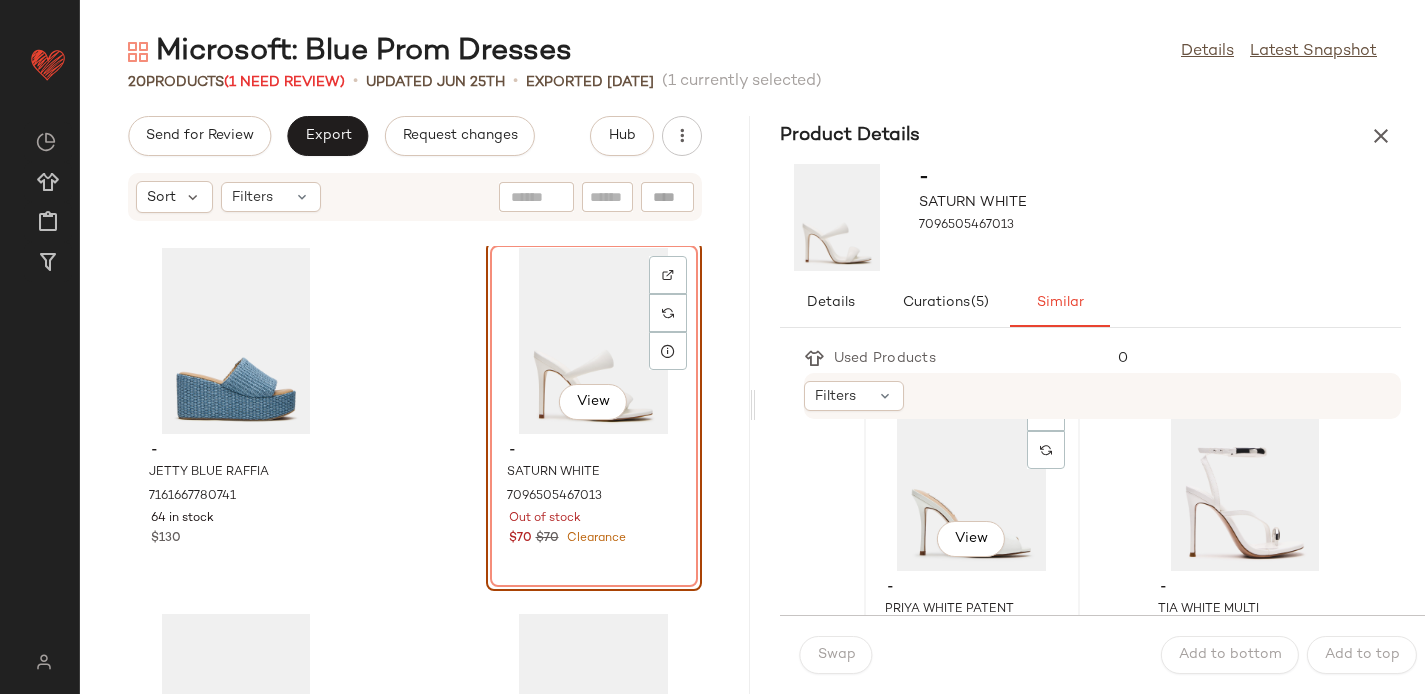 click on "View" 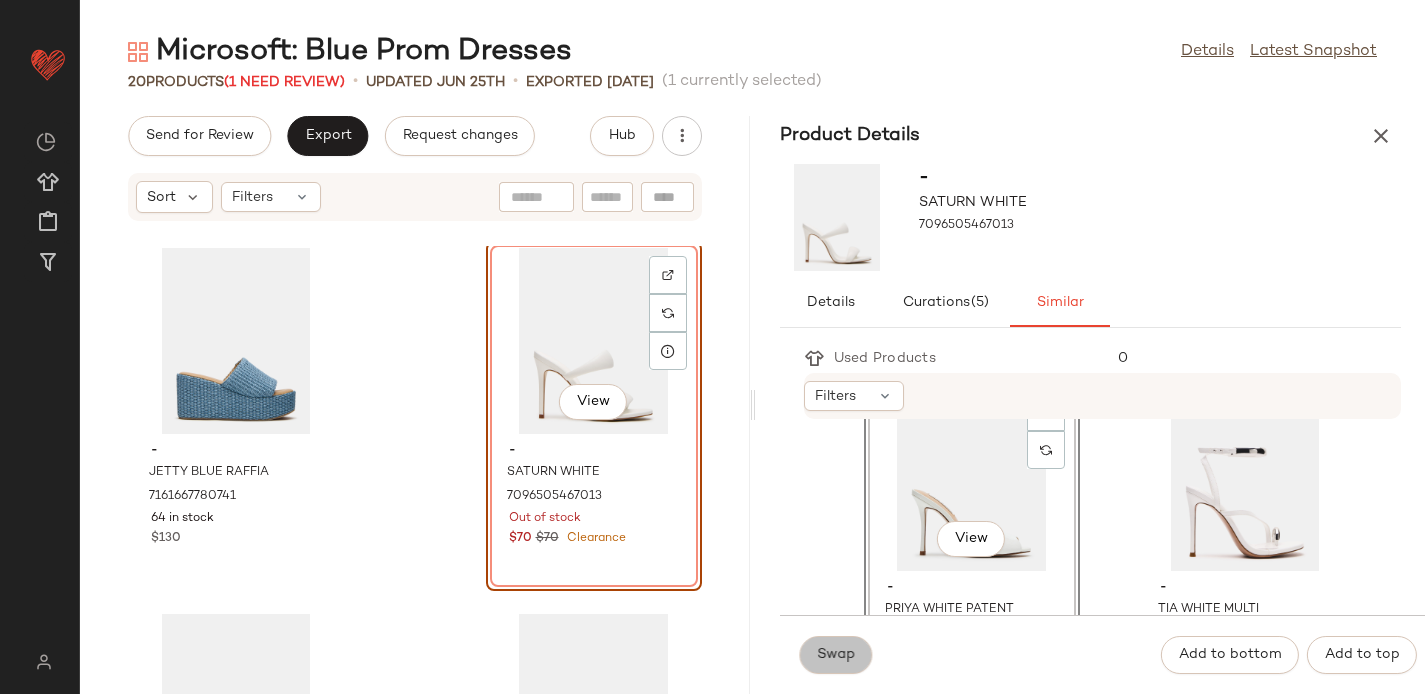 click on "Swap" at bounding box center [836, 655] 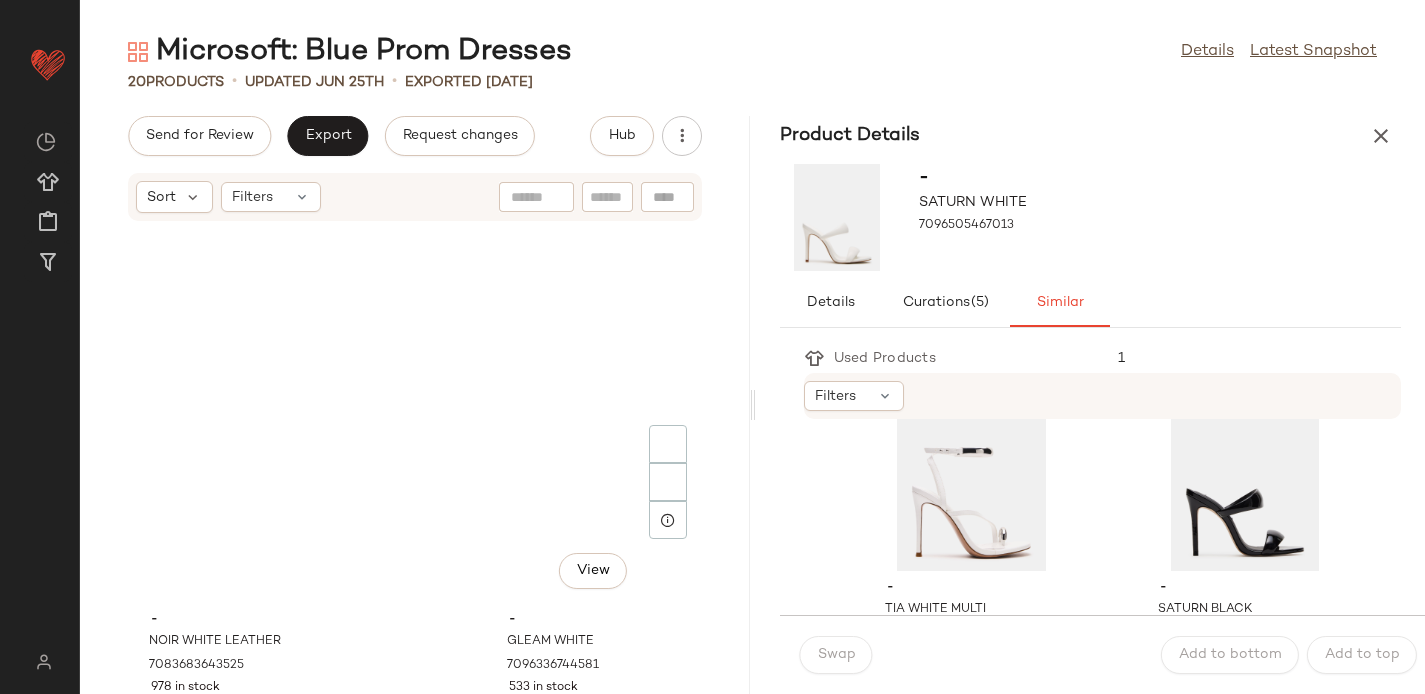 scroll, scrollTop: 0, scrollLeft: 0, axis: both 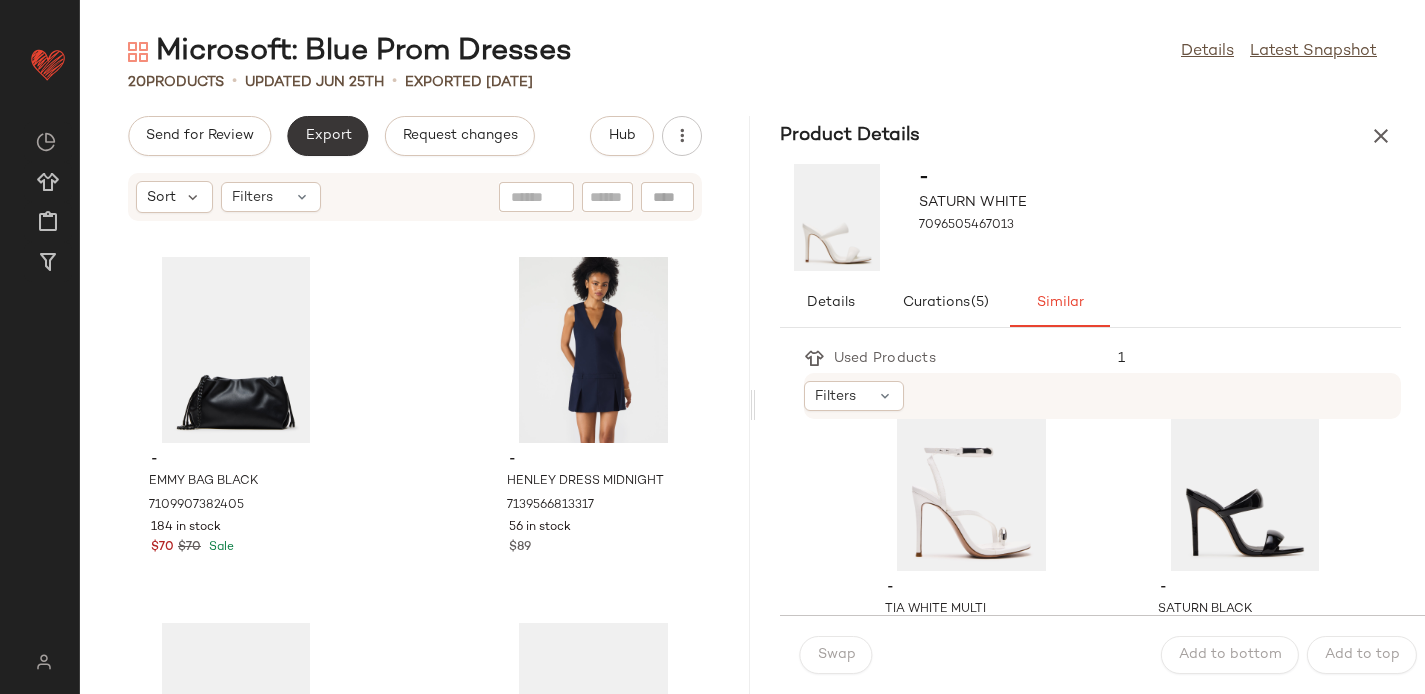 click on "Export" at bounding box center [327, 136] 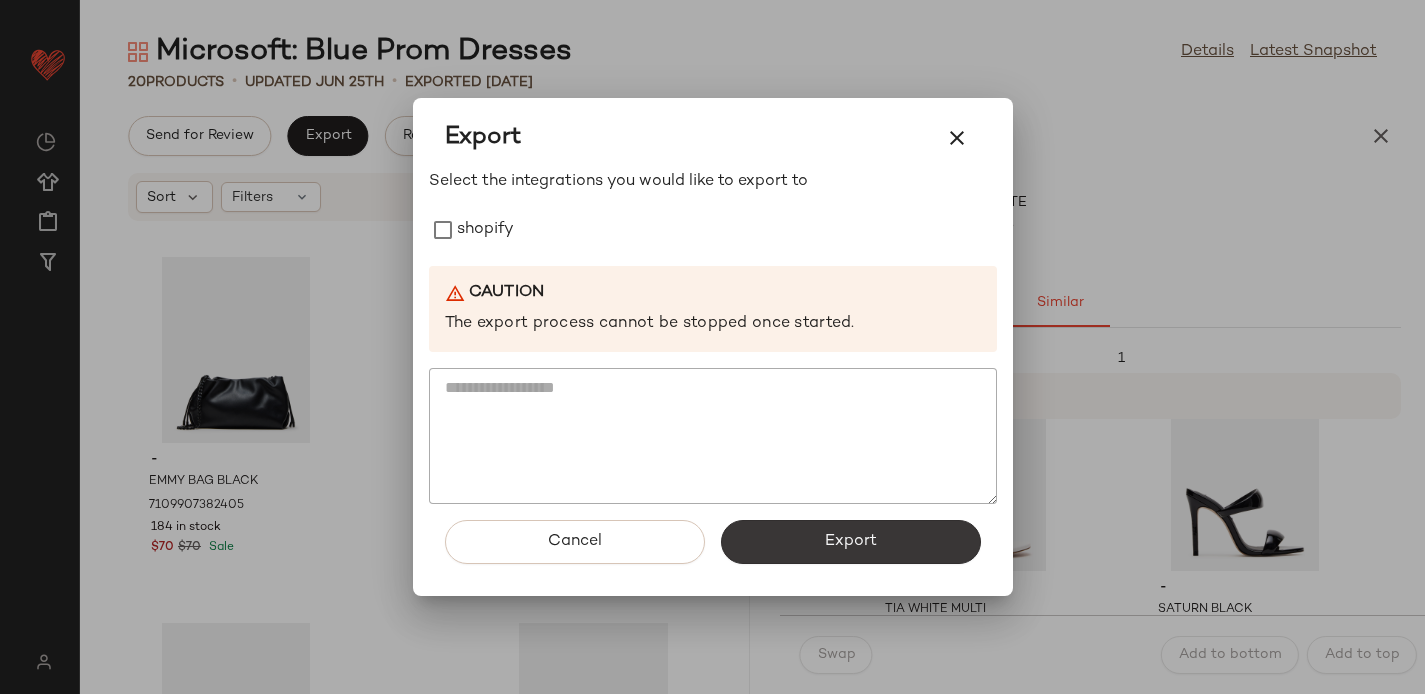 click on "Export" 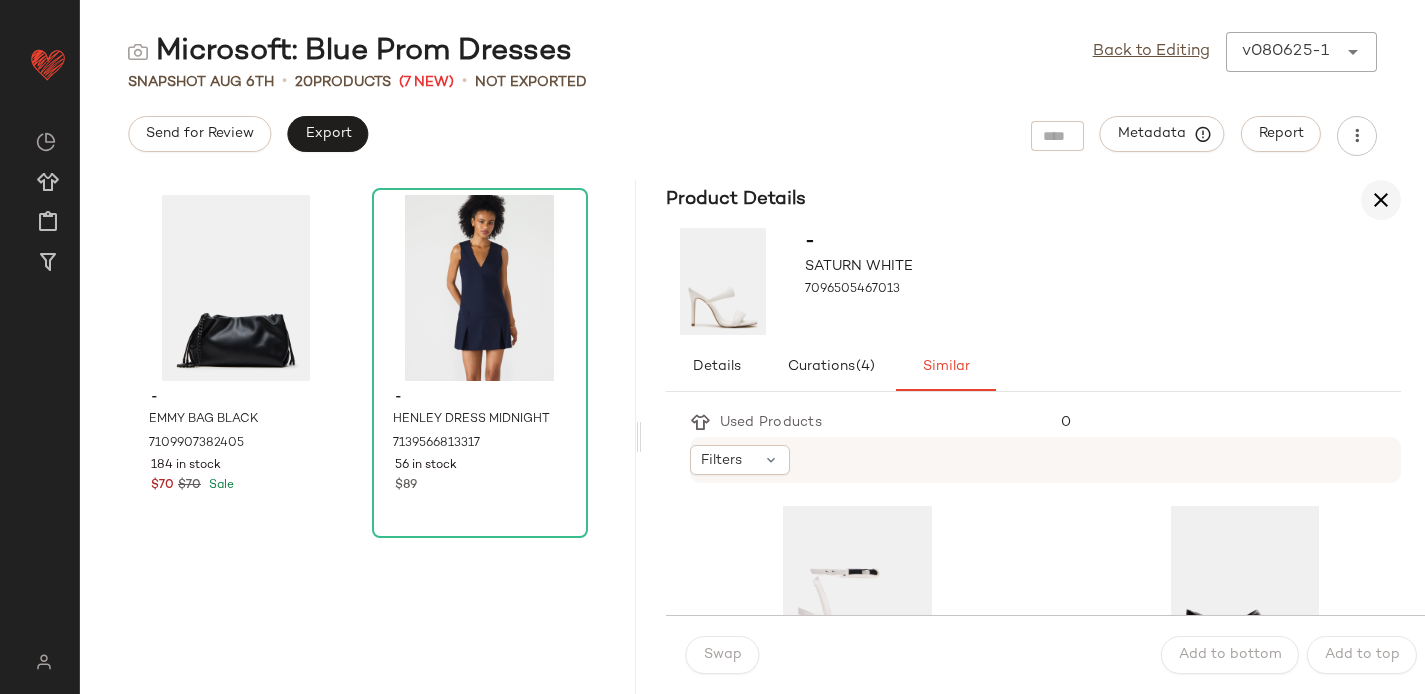click at bounding box center [1381, 200] 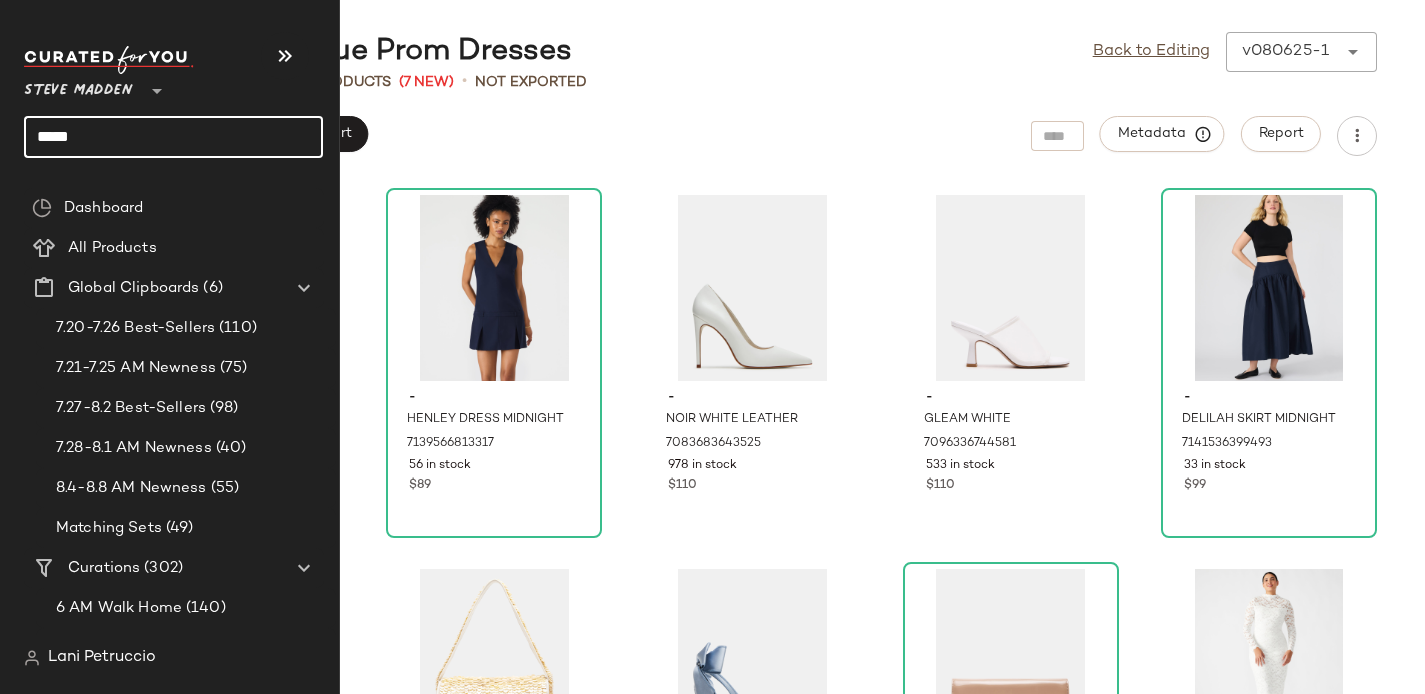 click on "****" 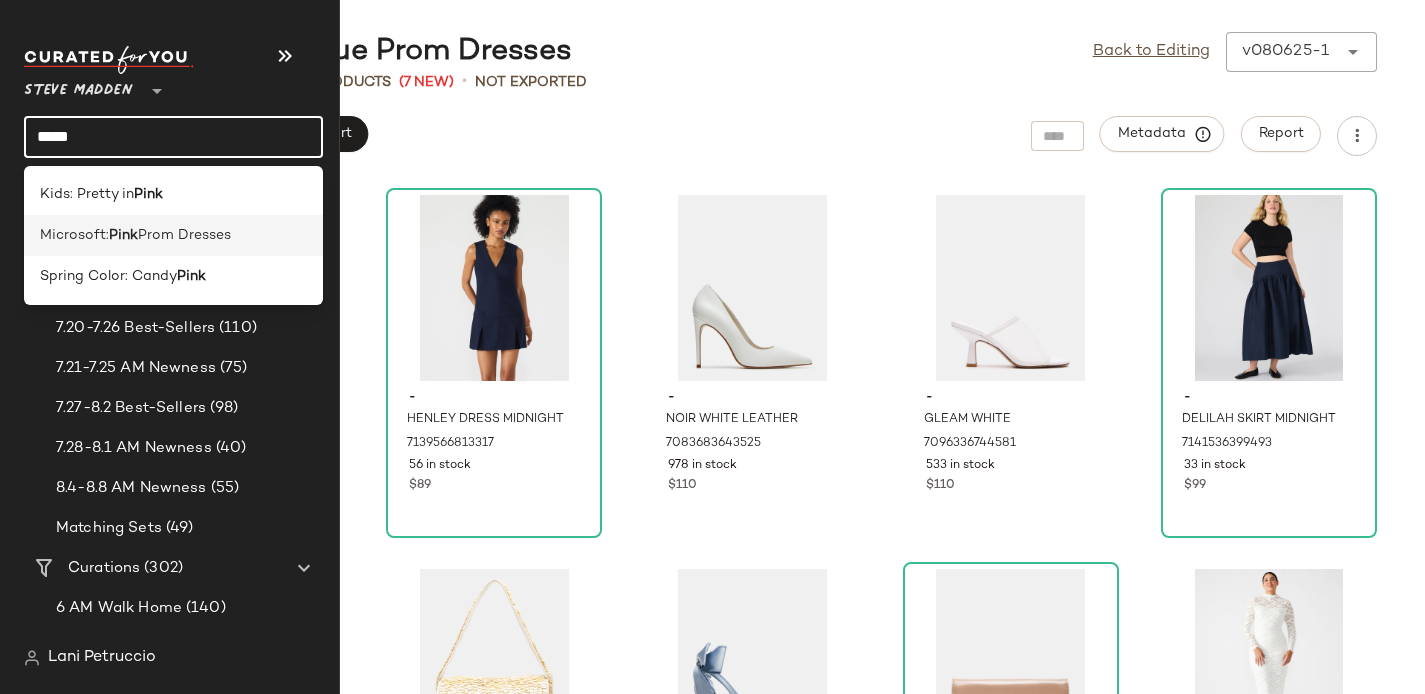 type on "****" 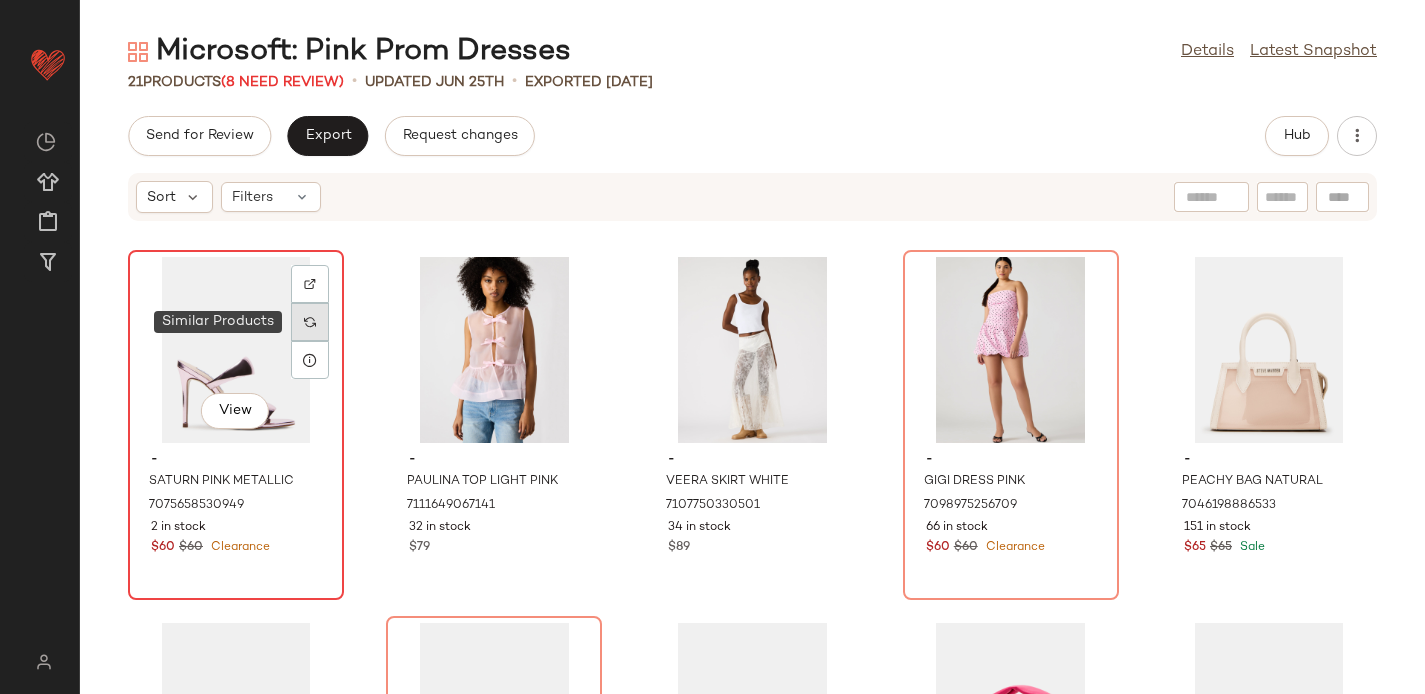 click 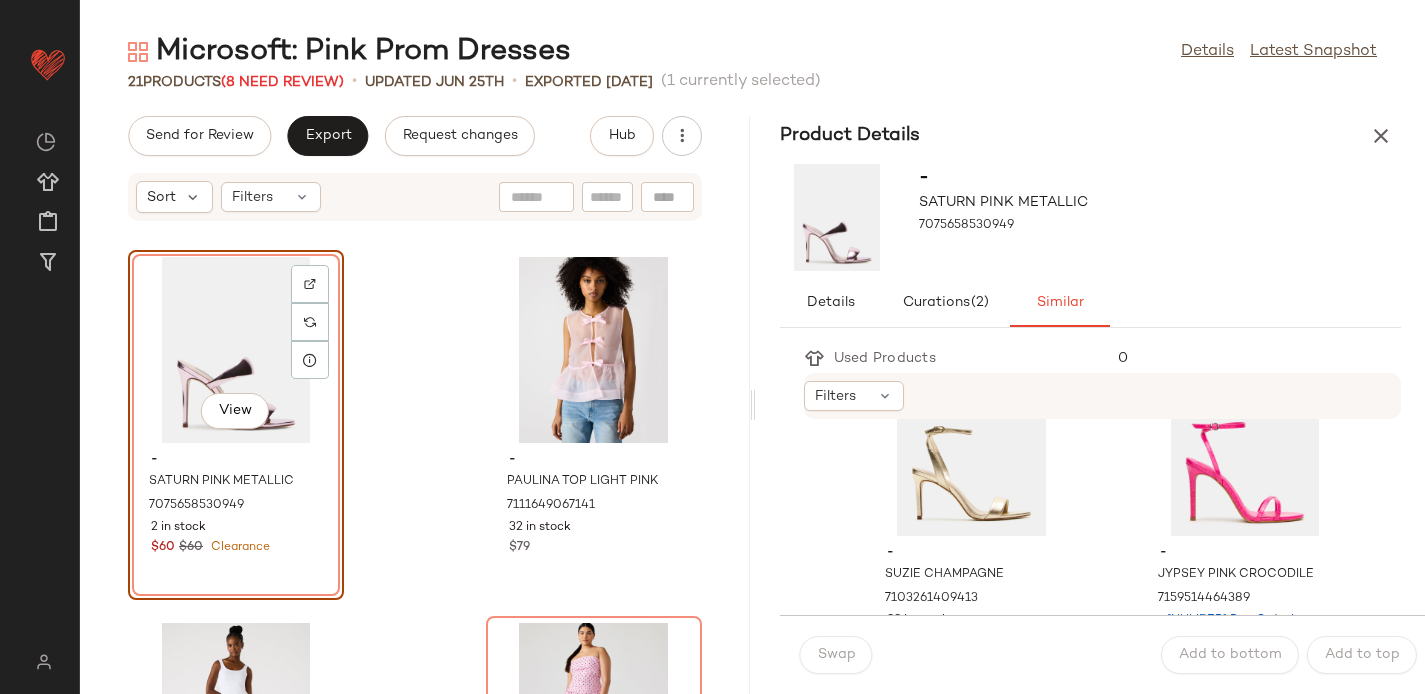 scroll, scrollTop: 3031, scrollLeft: 0, axis: vertical 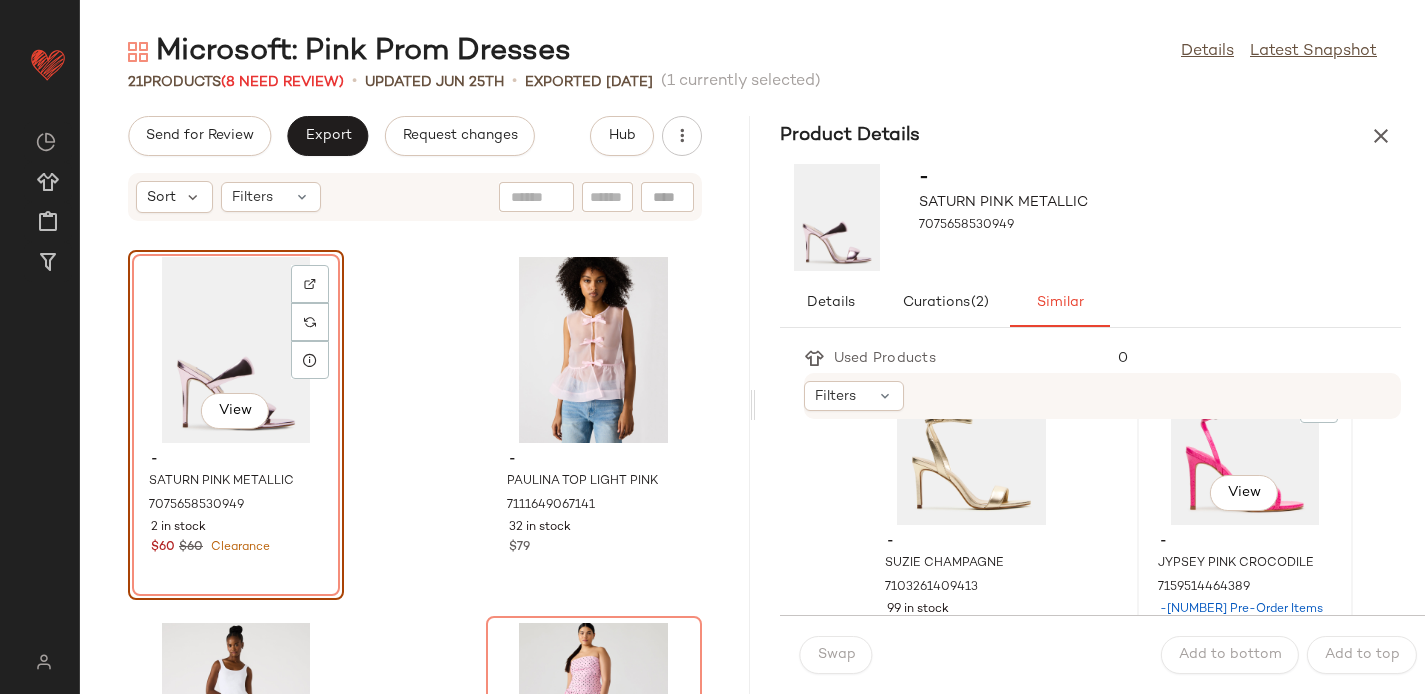 click on "View" 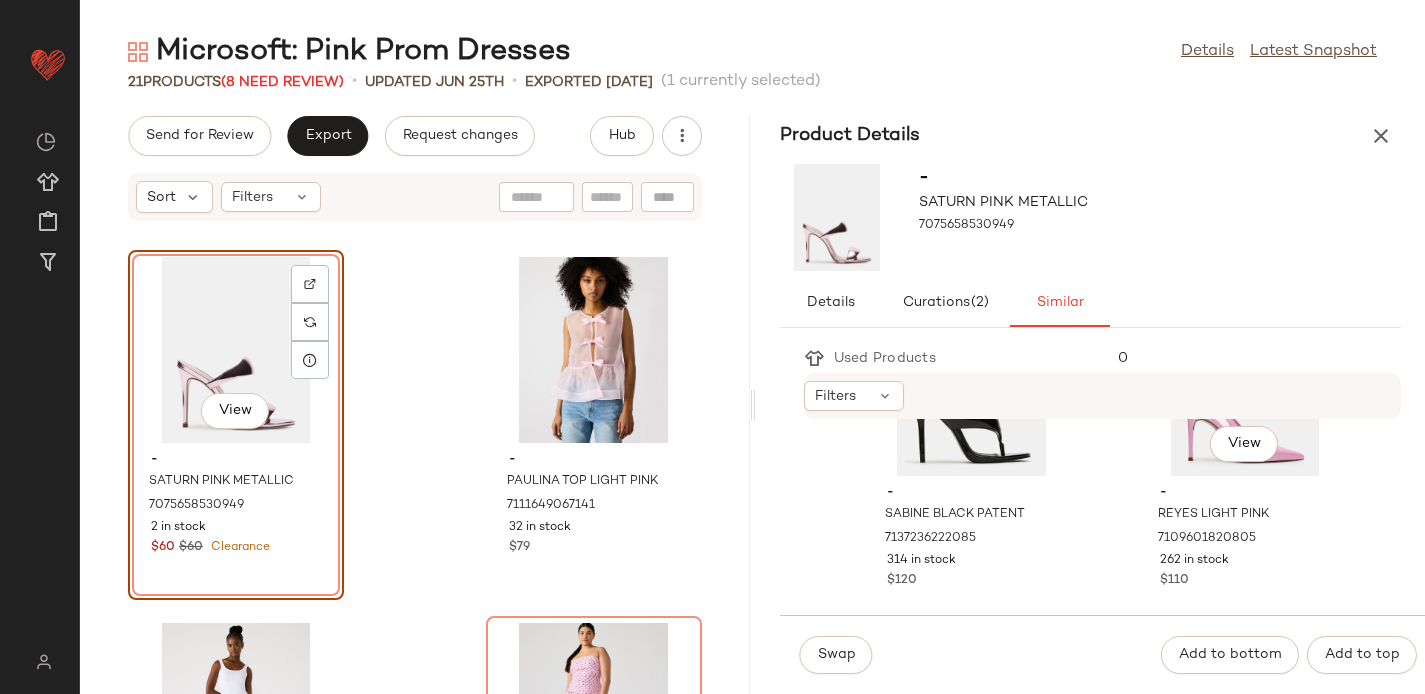 scroll, scrollTop: 3811, scrollLeft: 0, axis: vertical 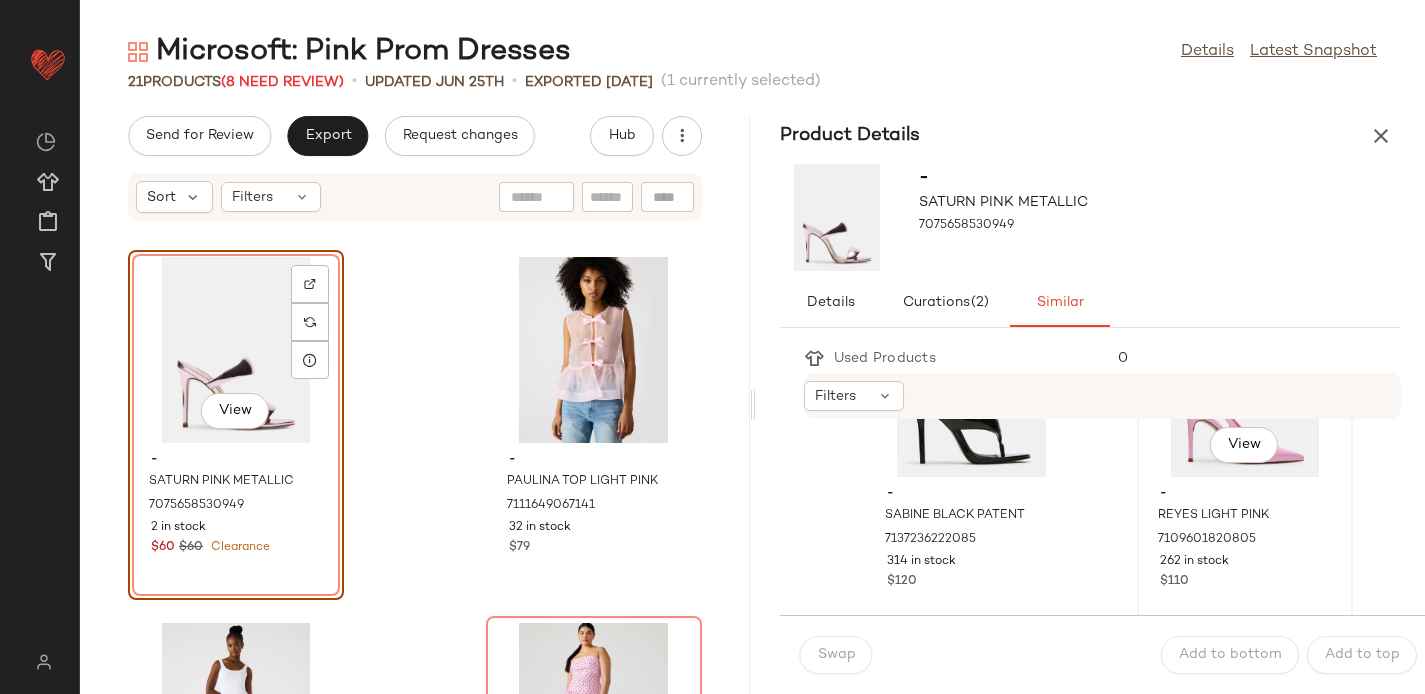 click on "View" 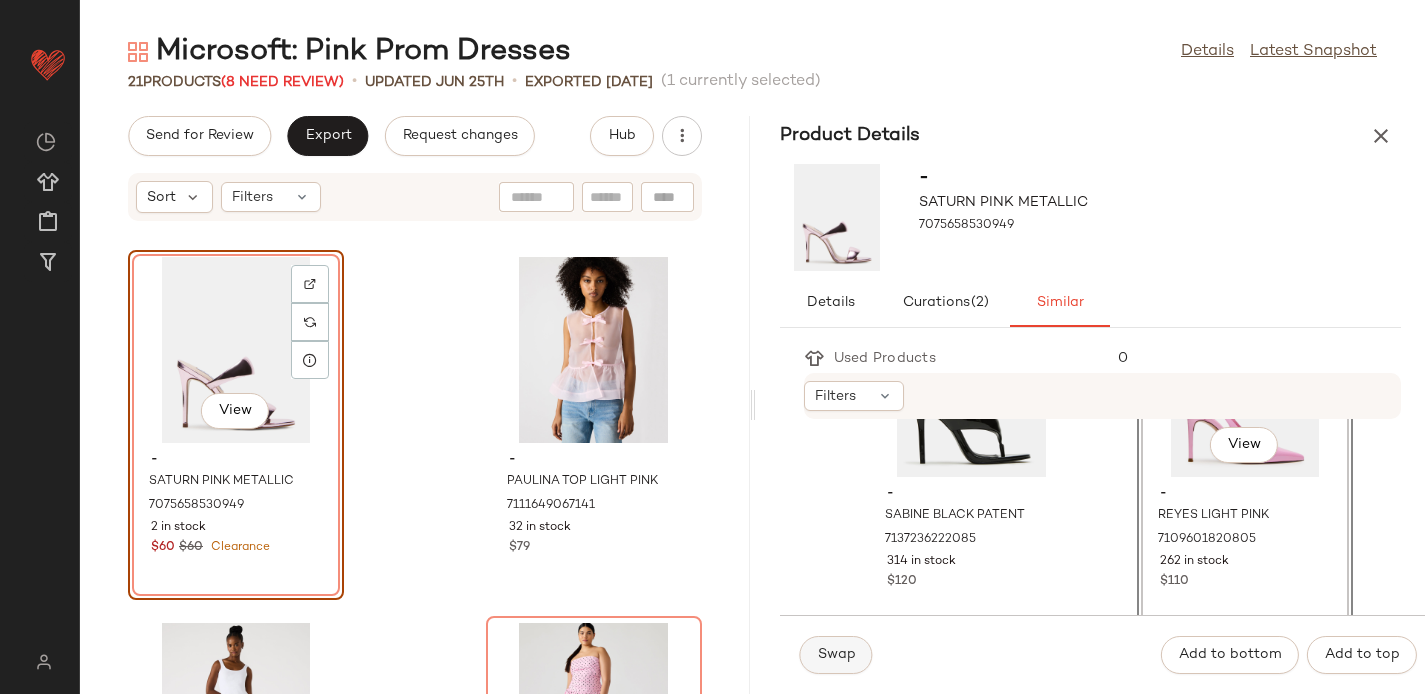 click on "Swap" 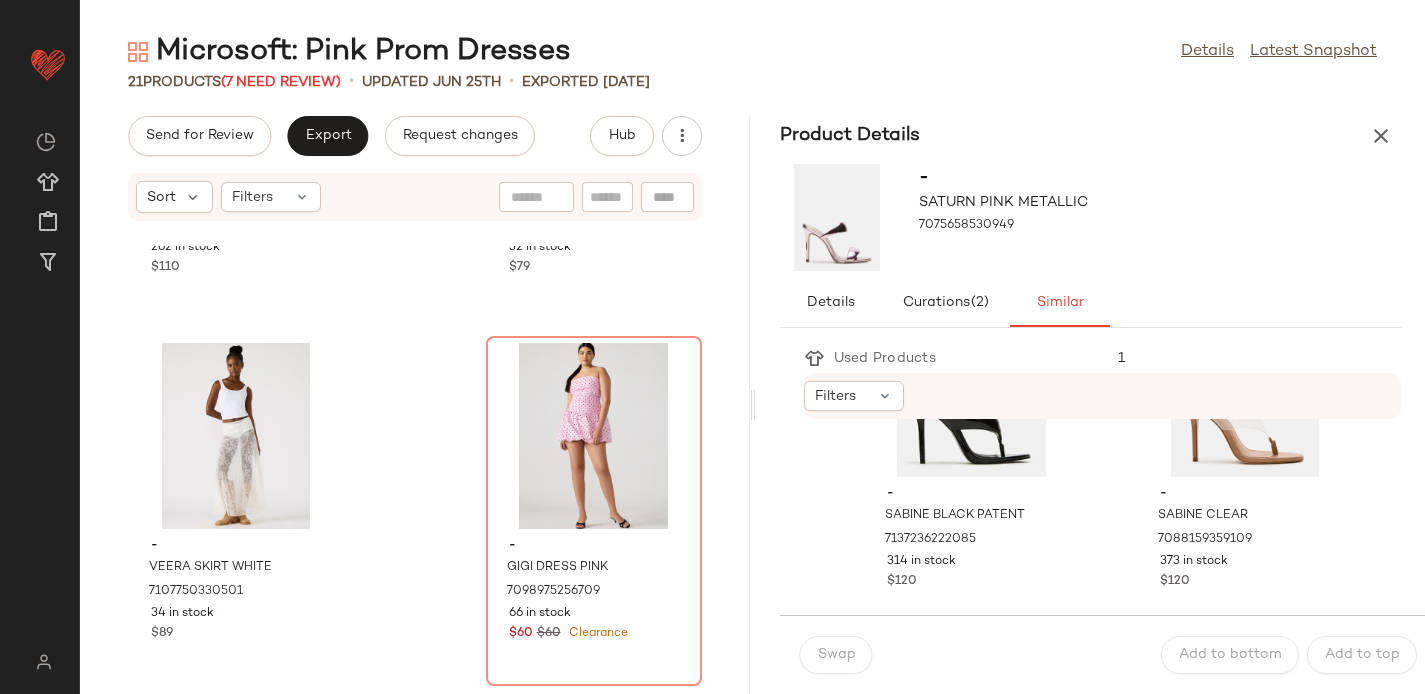 scroll, scrollTop: 285, scrollLeft: 0, axis: vertical 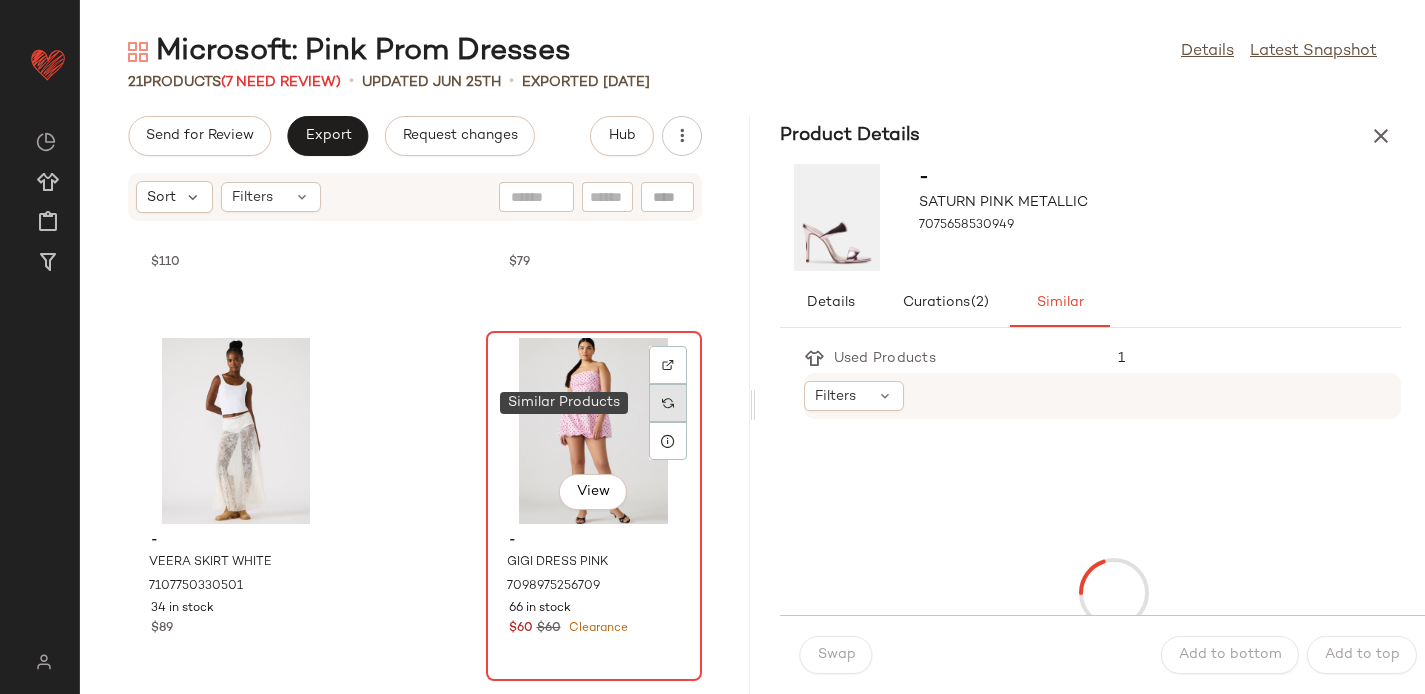 click 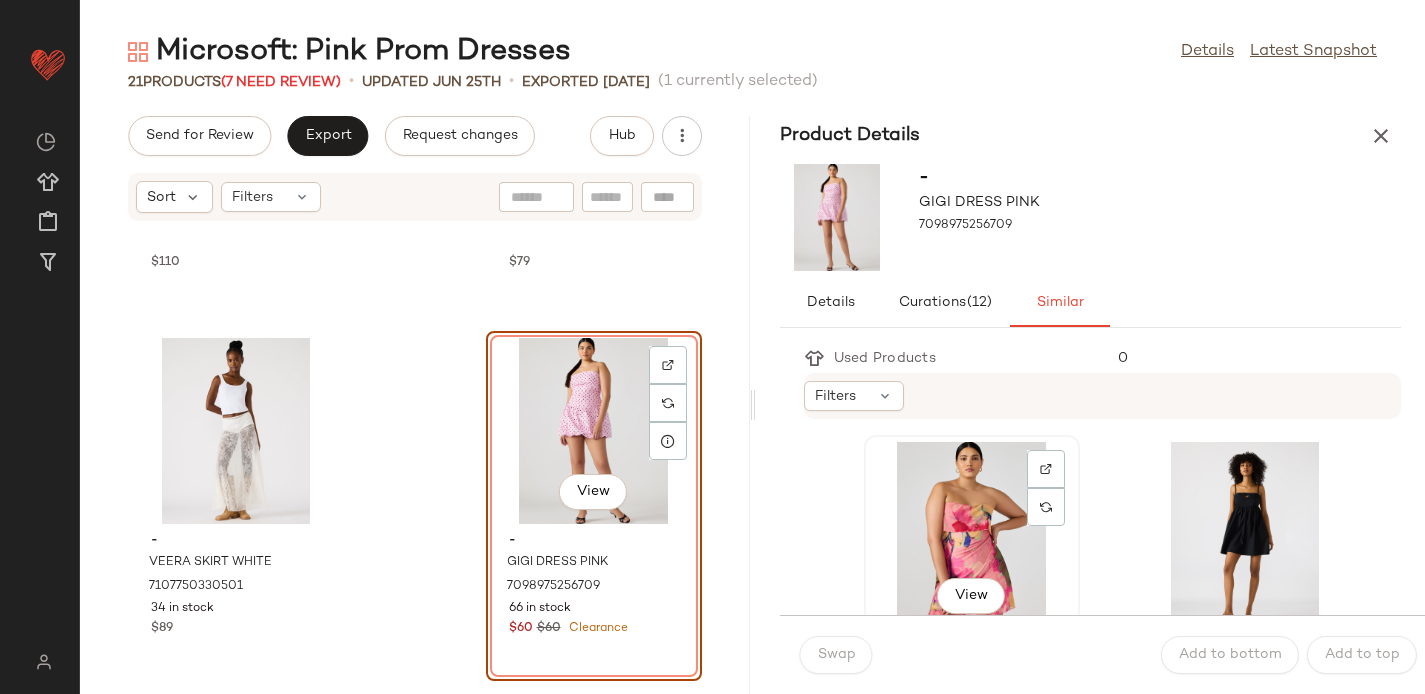 click on "View" 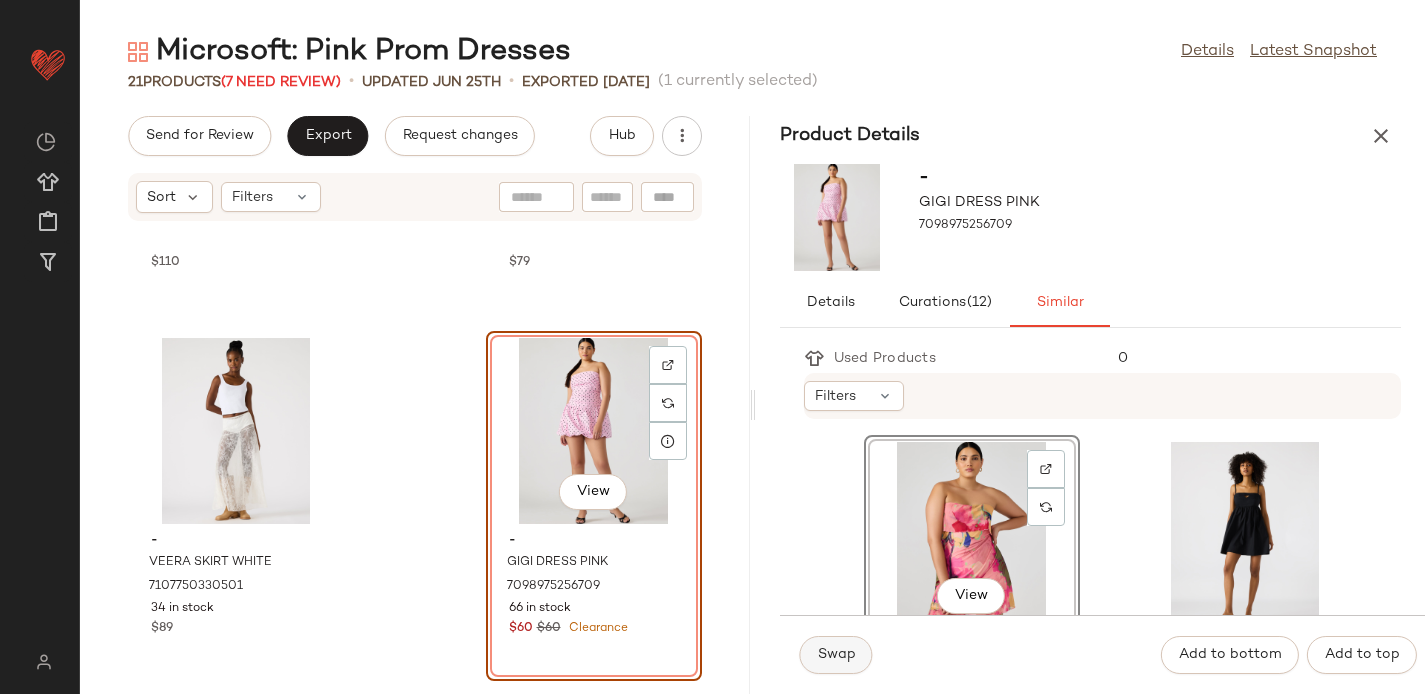 click on "Swap" at bounding box center (836, 655) 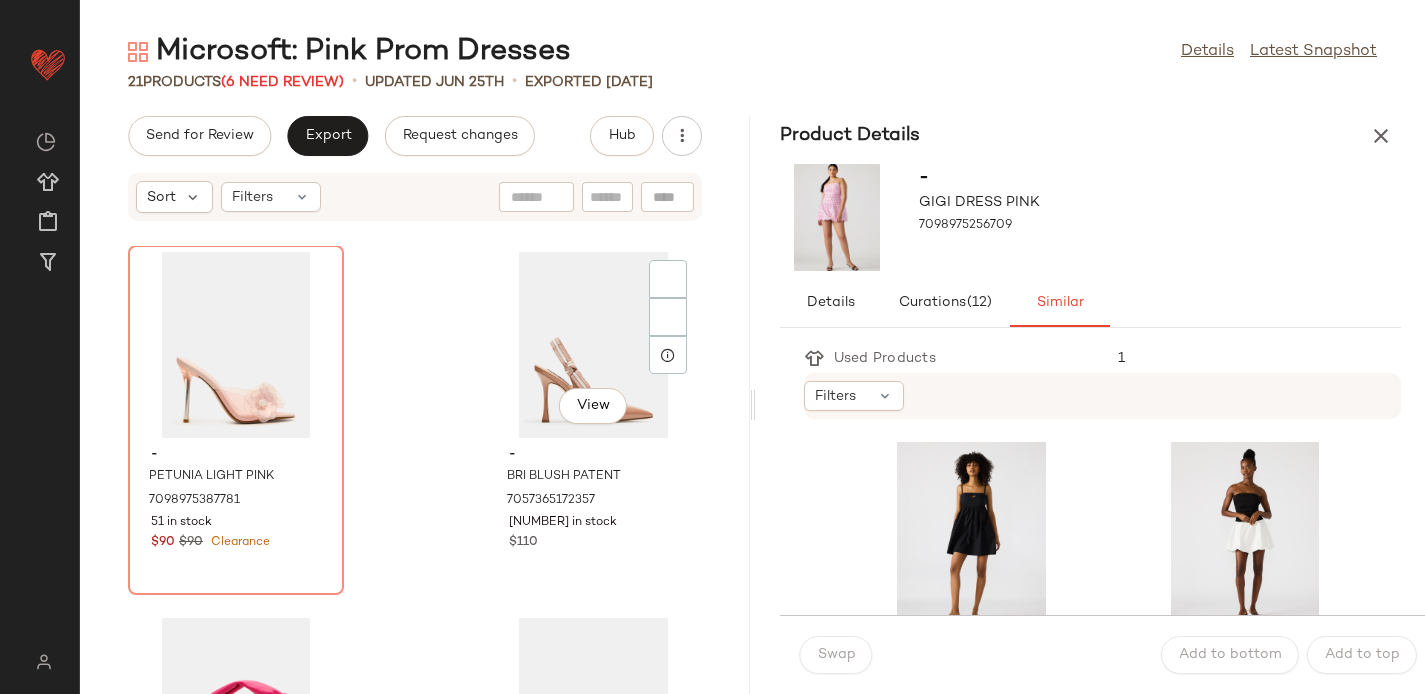 scroll, scrollTop: 1155, scrollLeft: 0, axis: vertical 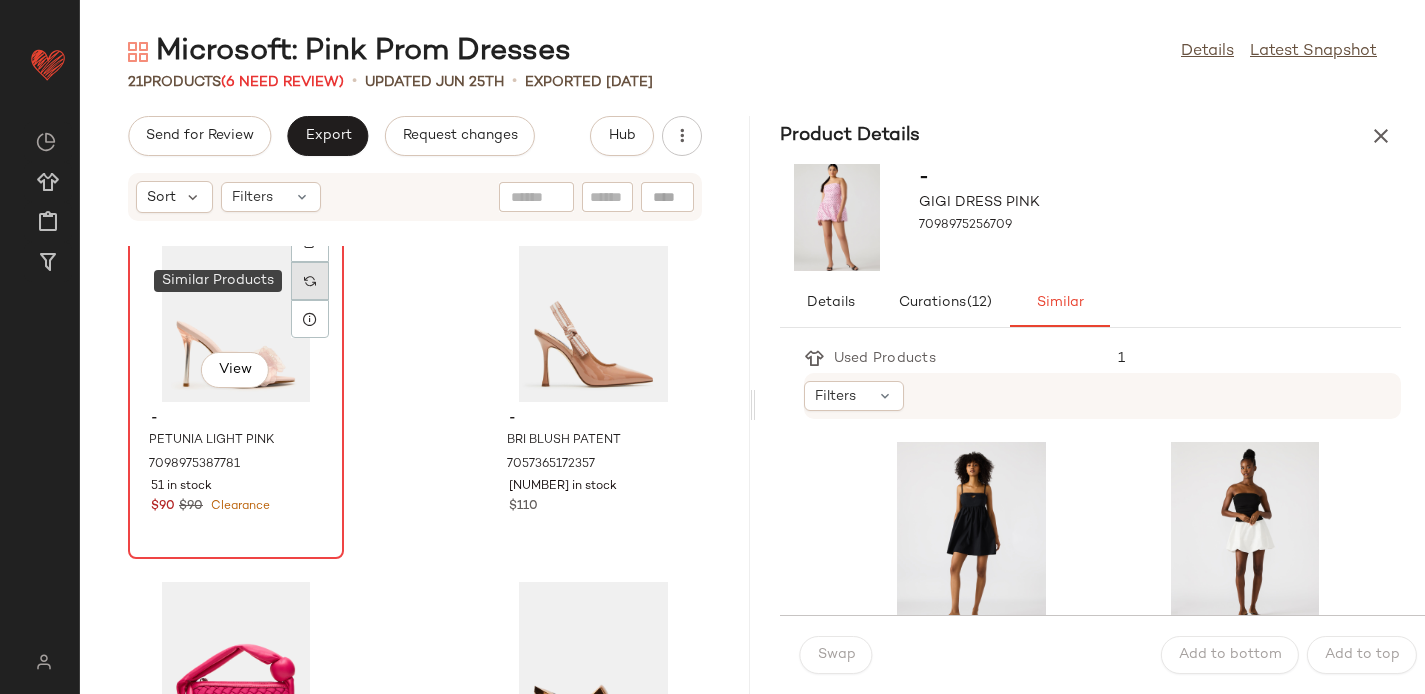 click 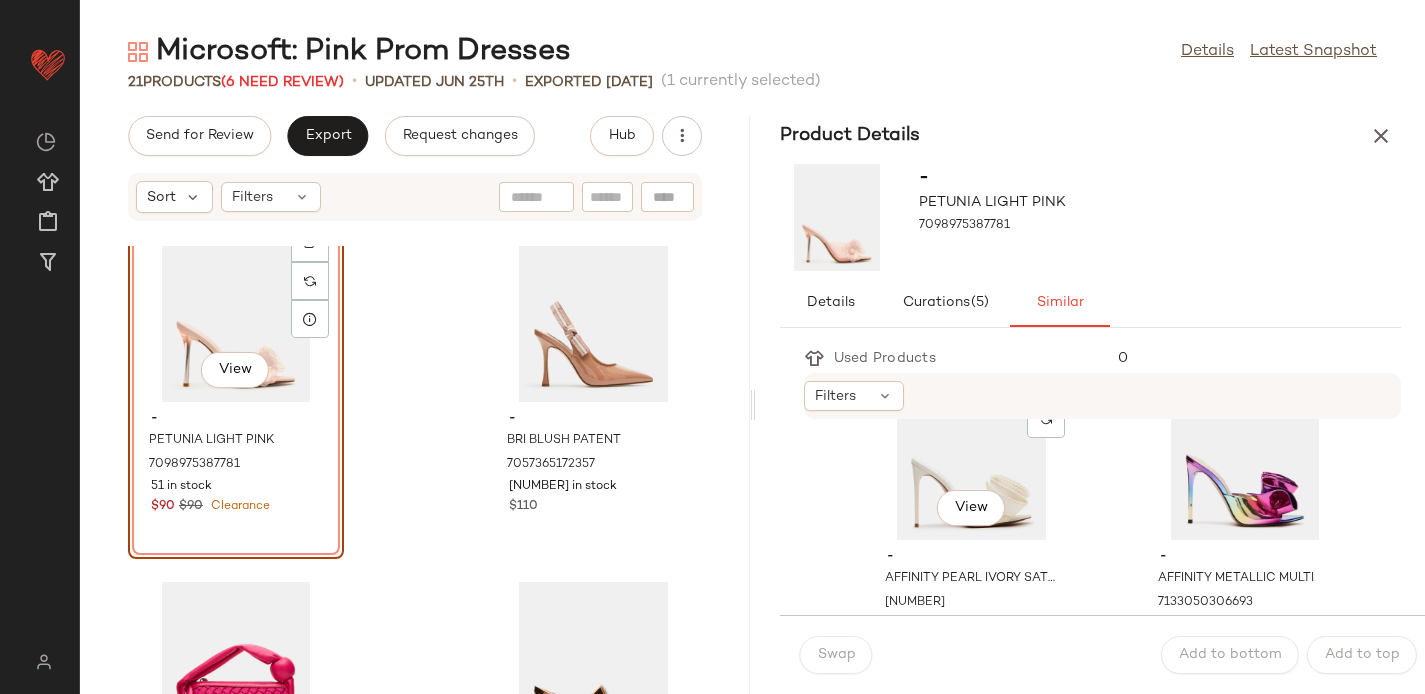 scroll, scrollTop: 71, scrollLeft: 0, axis: vertical 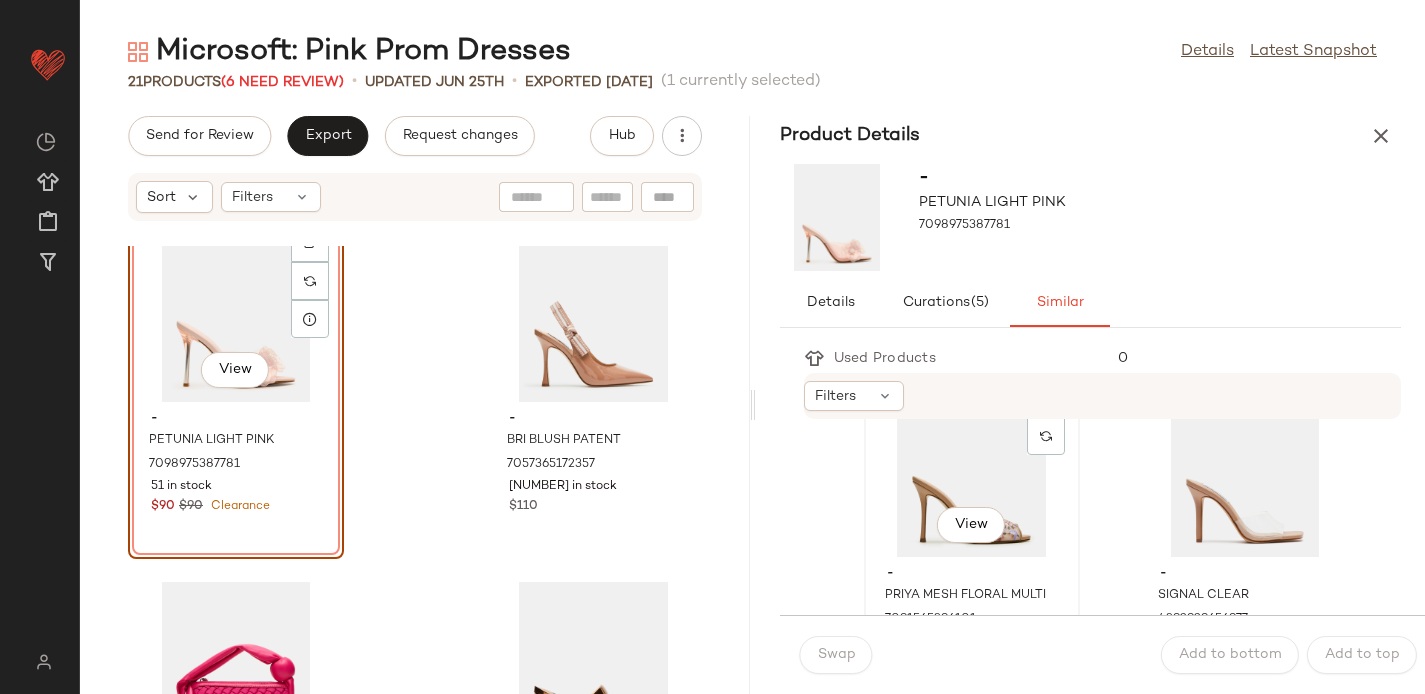 click on "View" 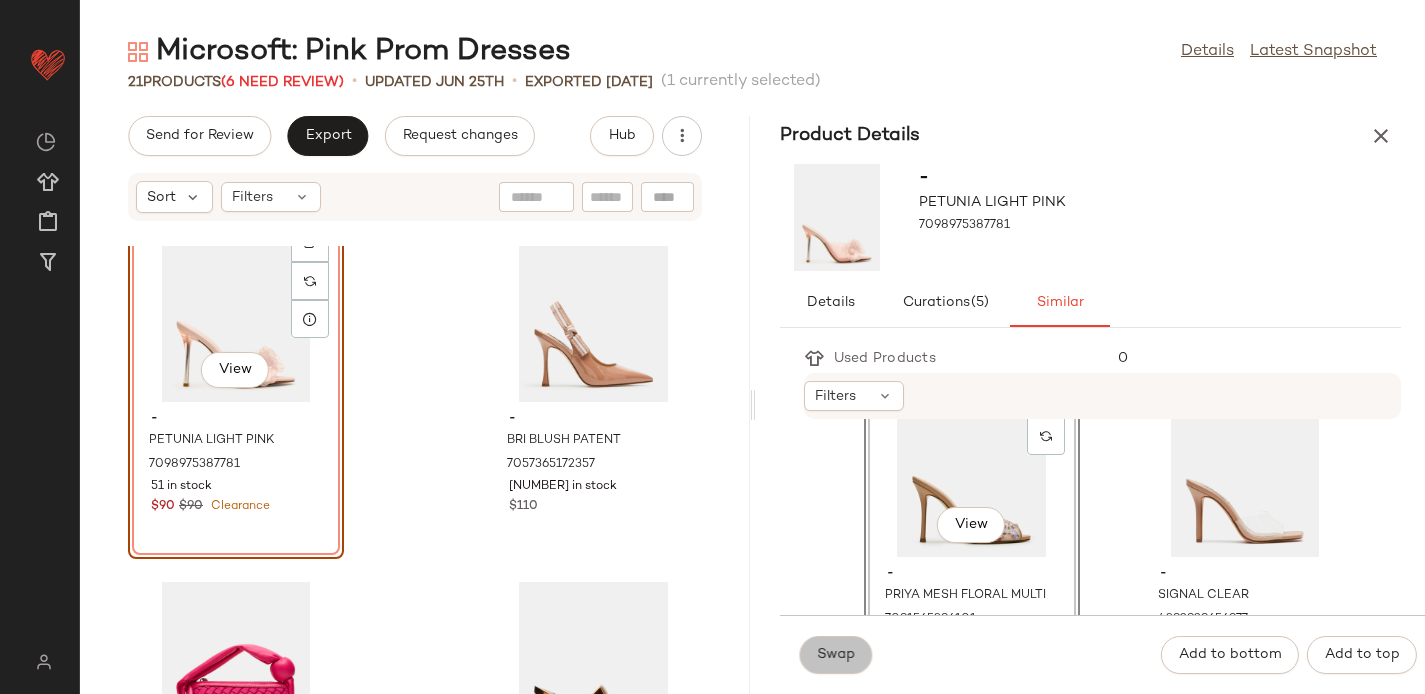 click on "Swap" at bounding box center (836, 655) 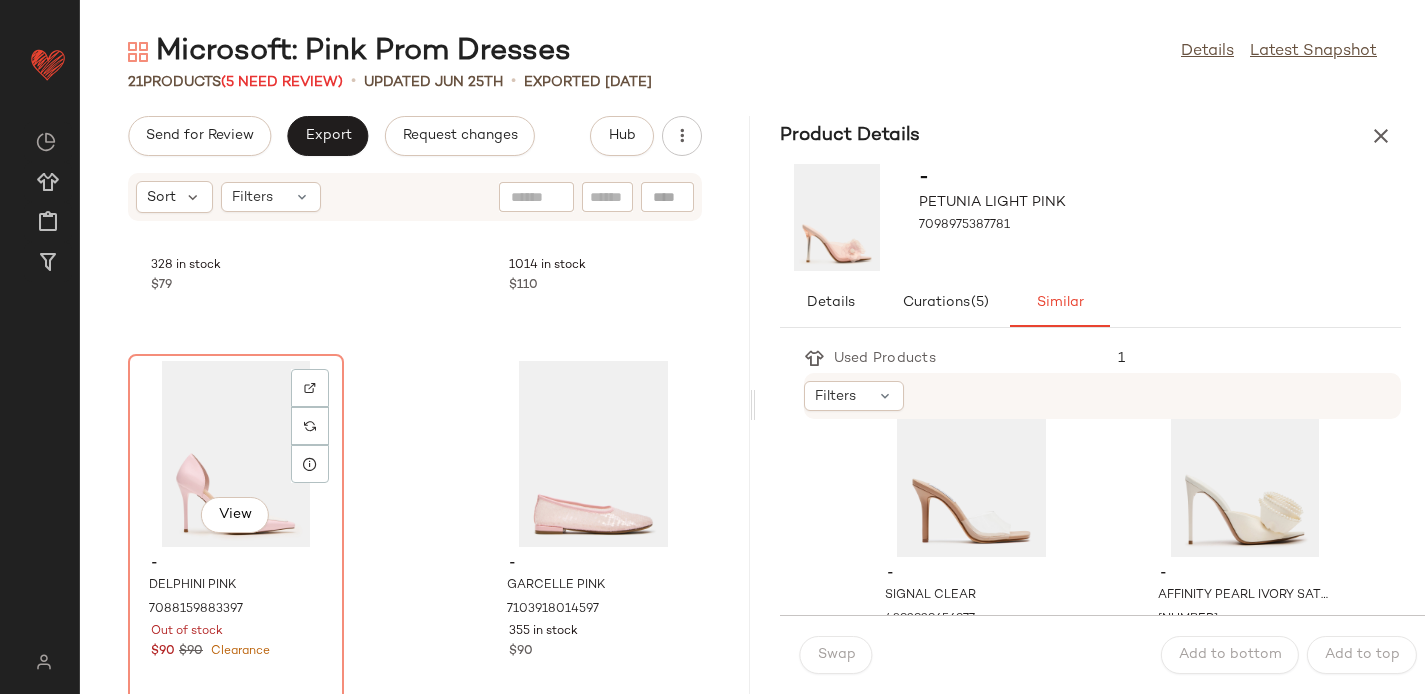 scroll, scrollTop: 1775, scrollLeft: 0, axis: vertical 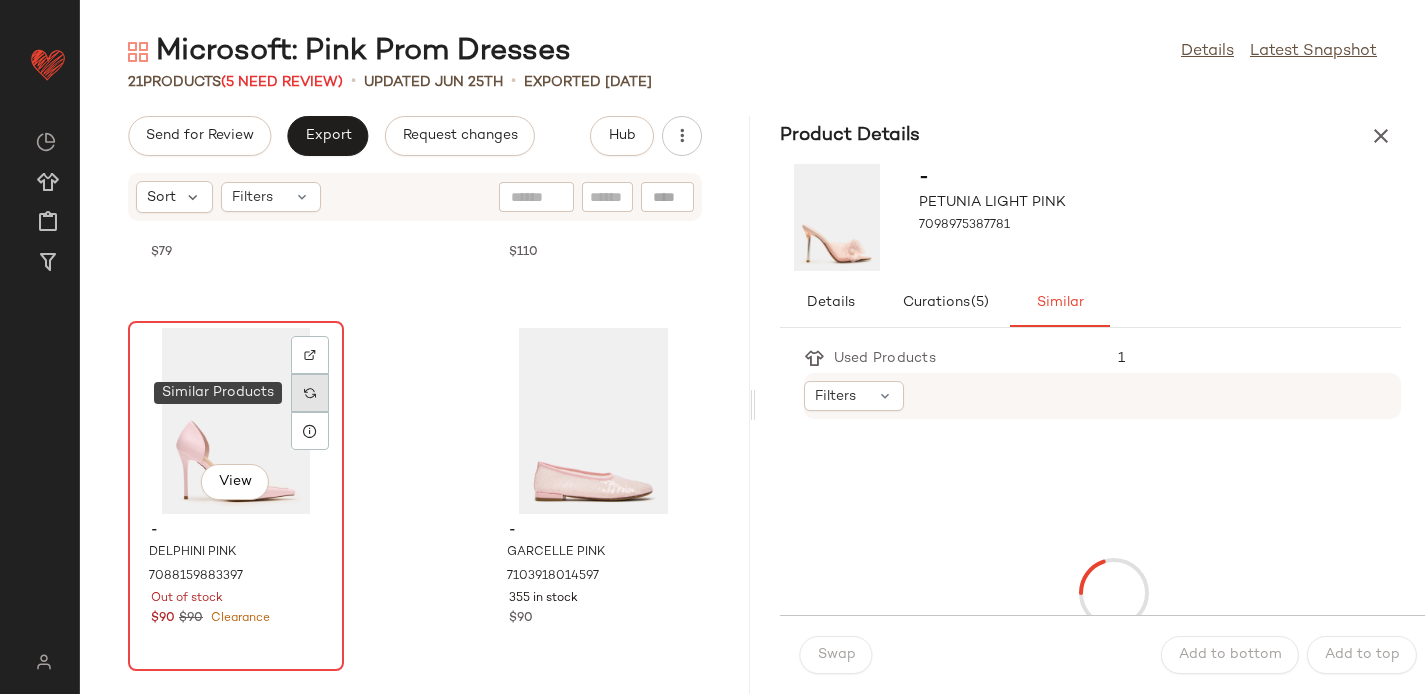 click 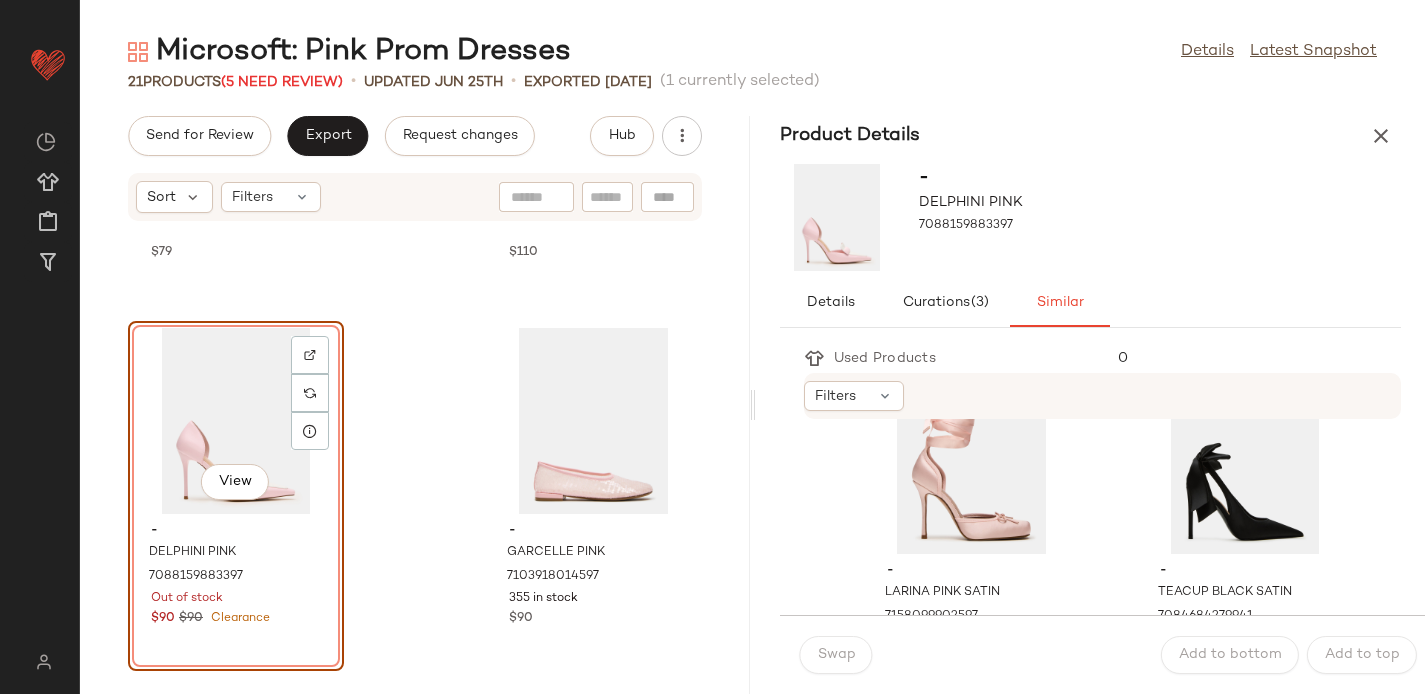 scroll, scrollTop: 444, scrollLeft: 0, axis: vertical 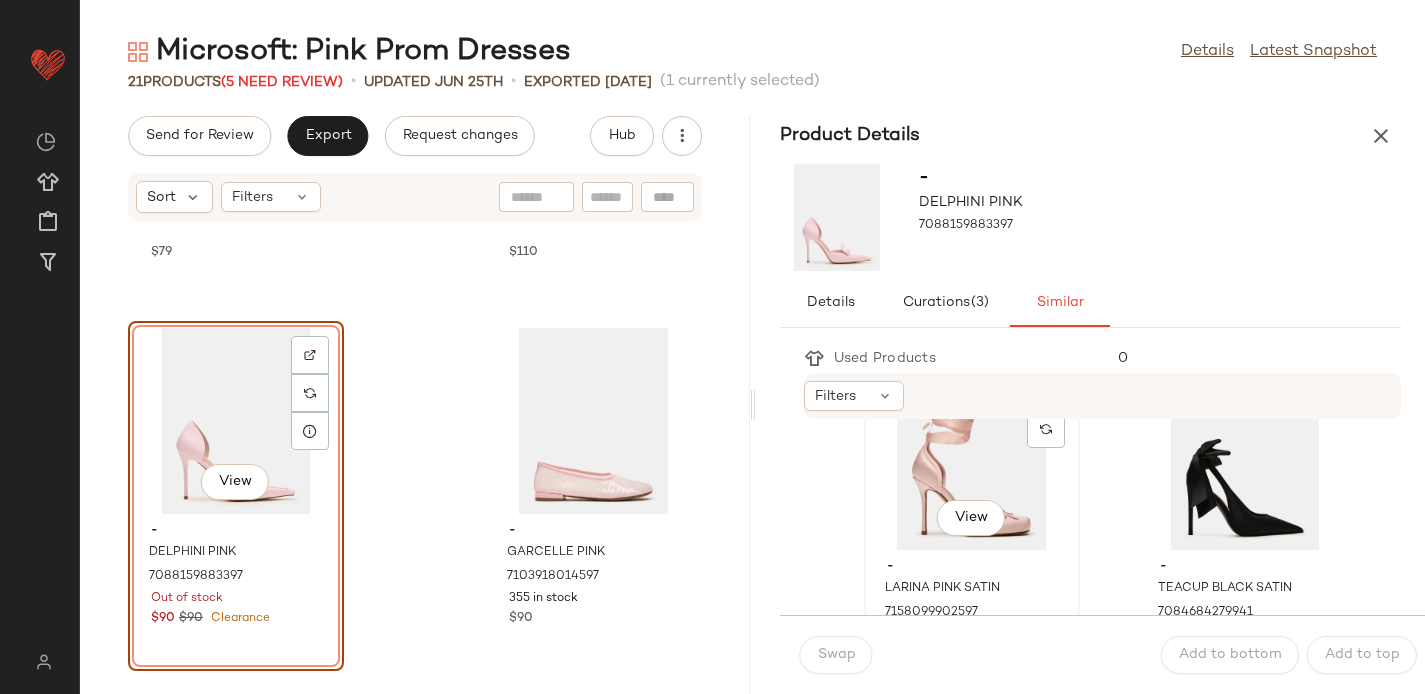 click on "View" 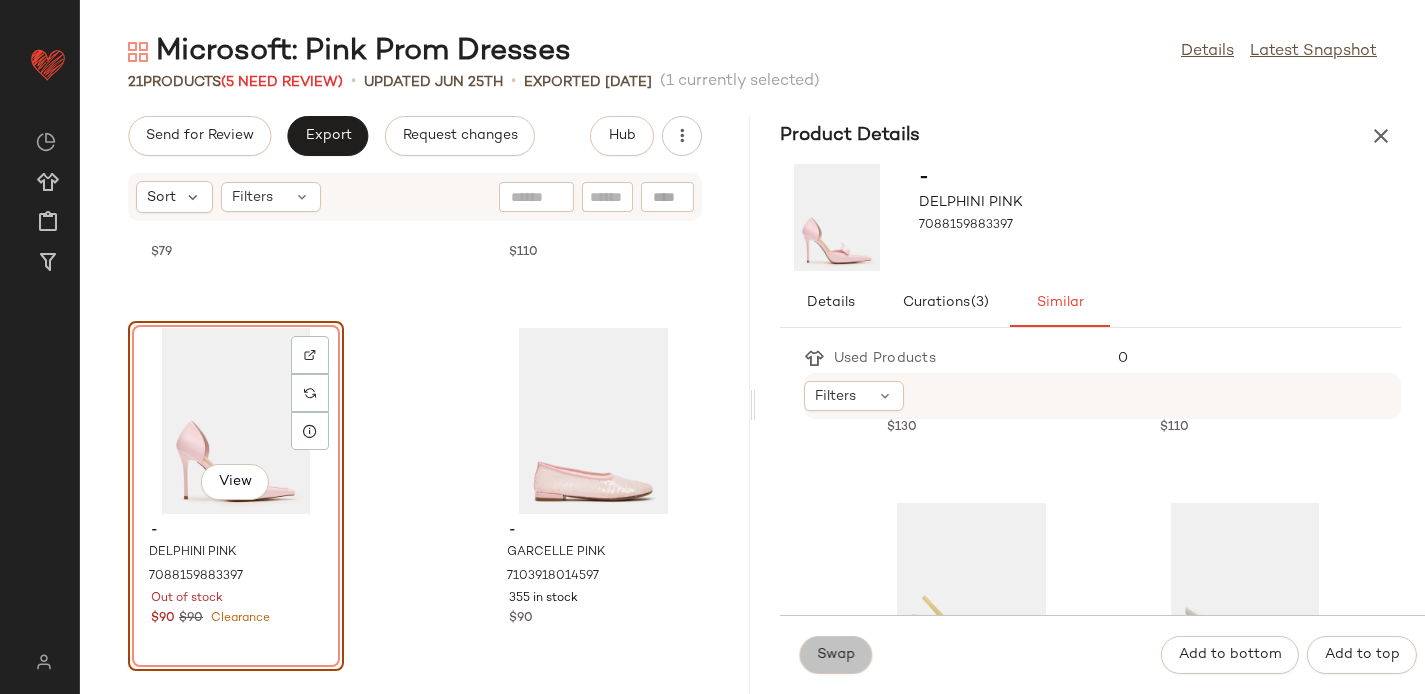 click on "Swap" 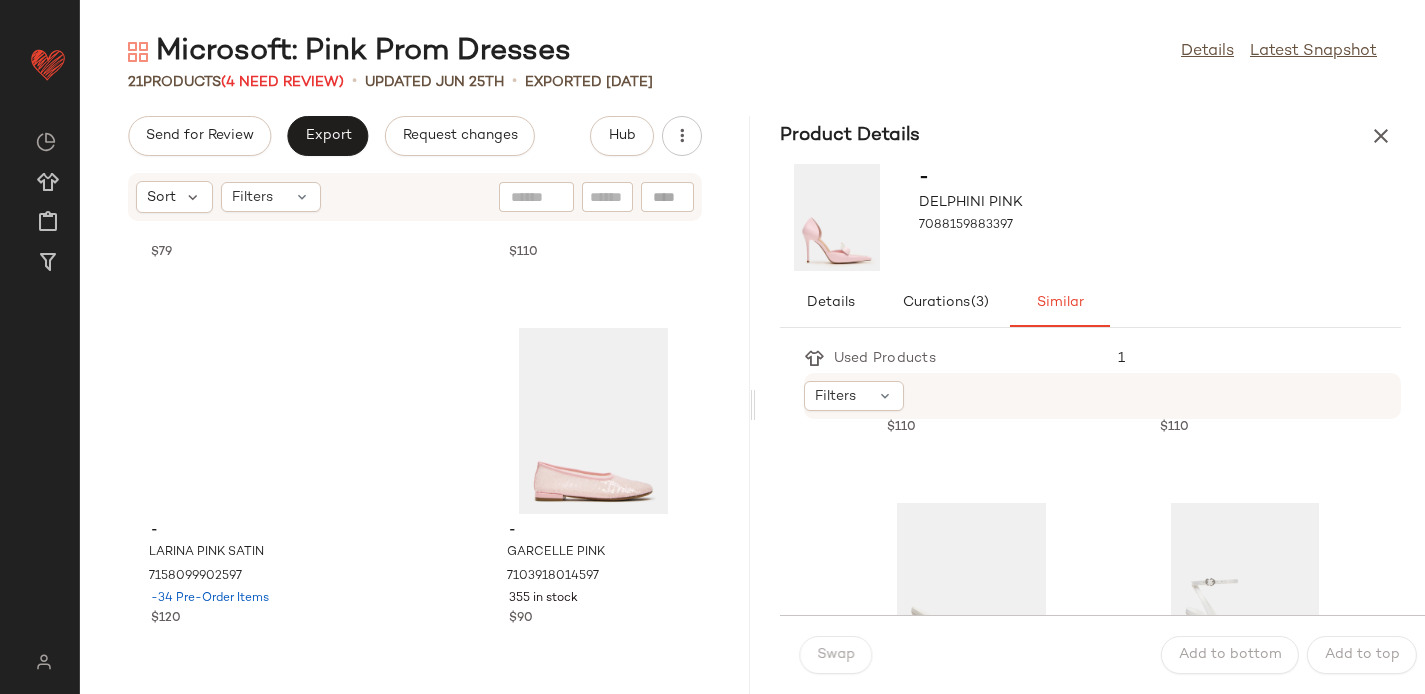 scroll, scrollTop: 671, scrollLeft: 0, axis: vertical 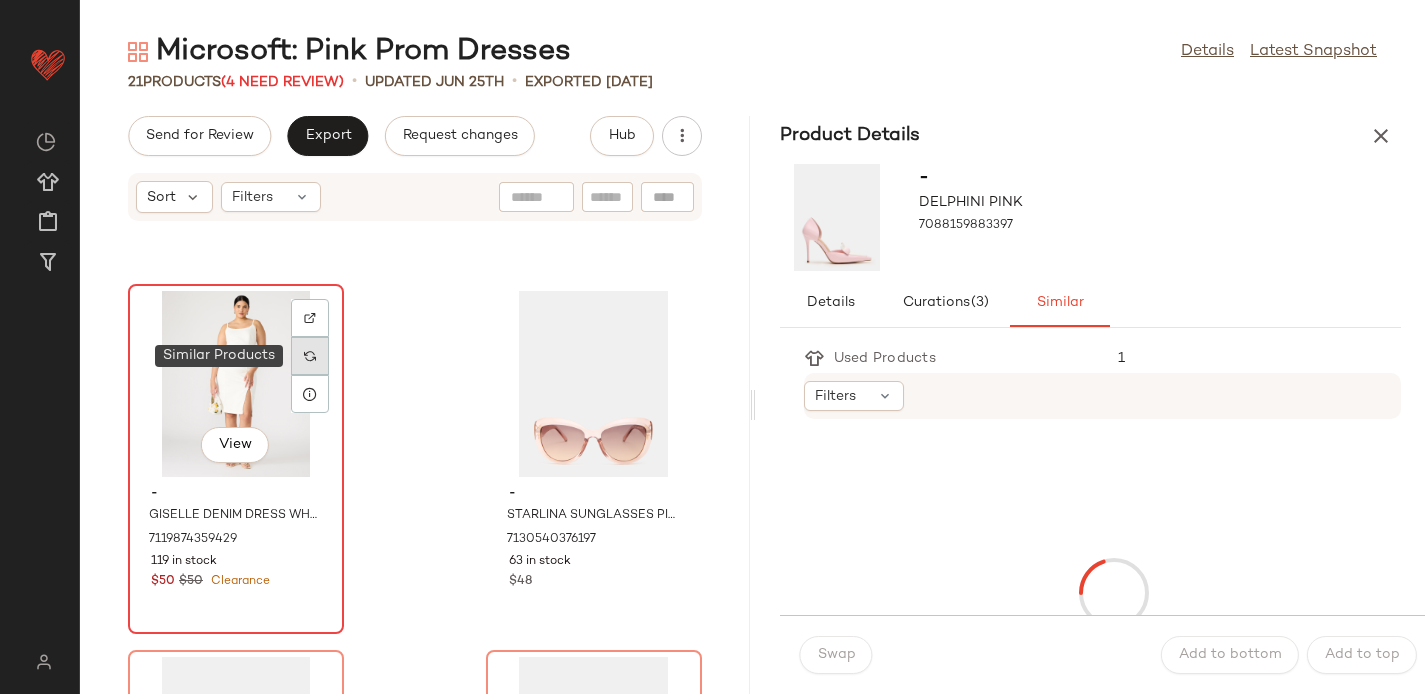 click 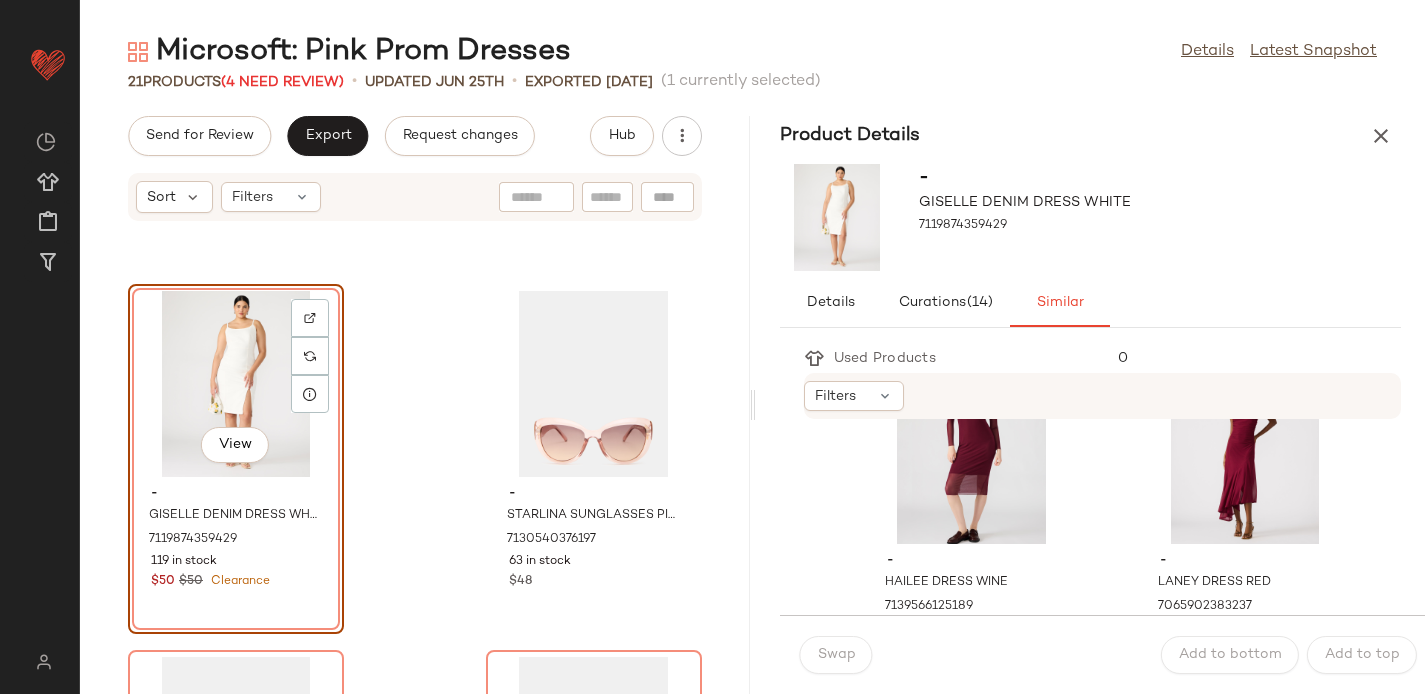 scroll, scrollTop: 1883, scrollLeft: 0, axis: vertical 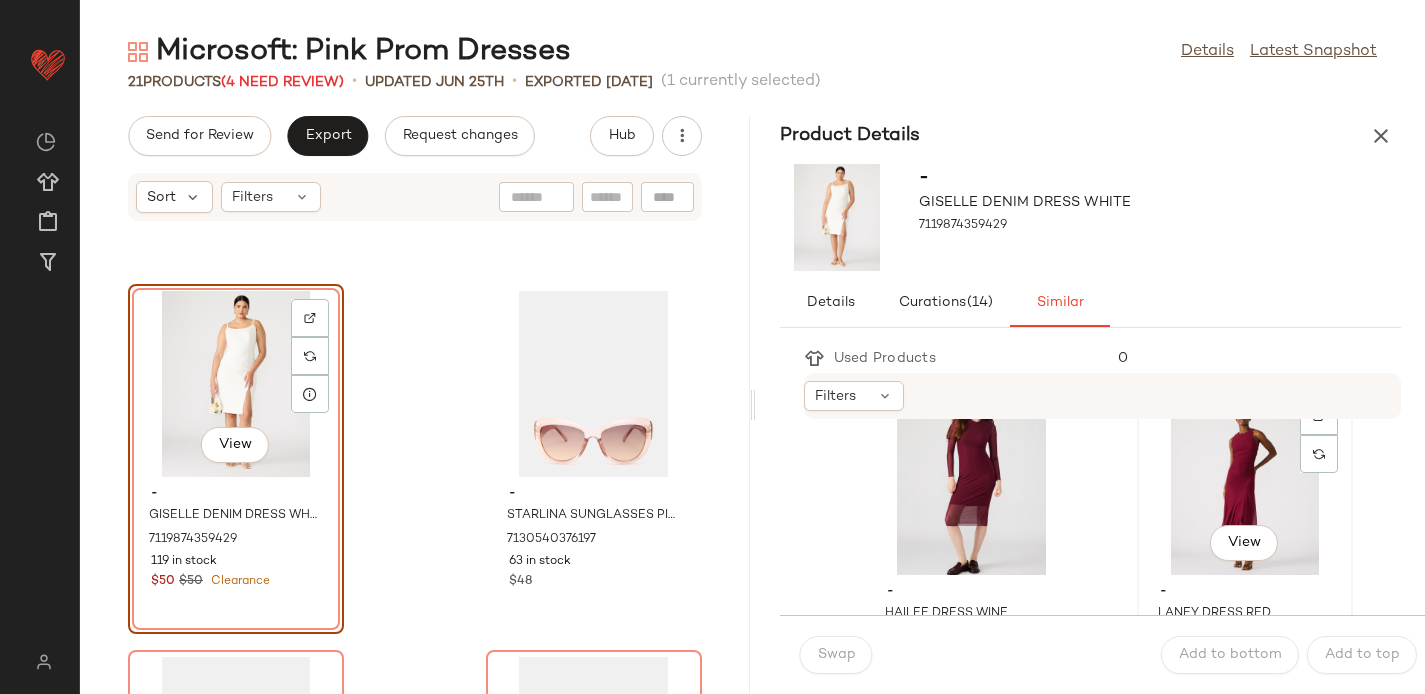 click on "View" 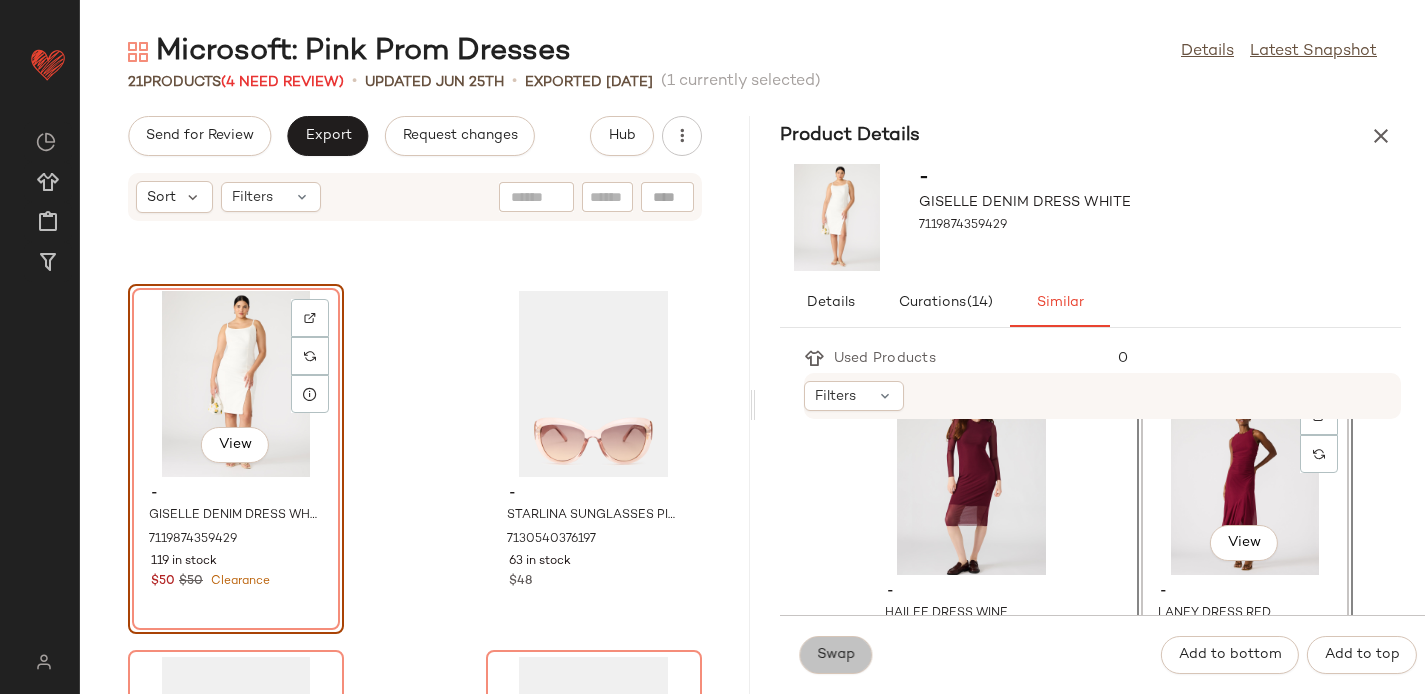 click on "Swap" 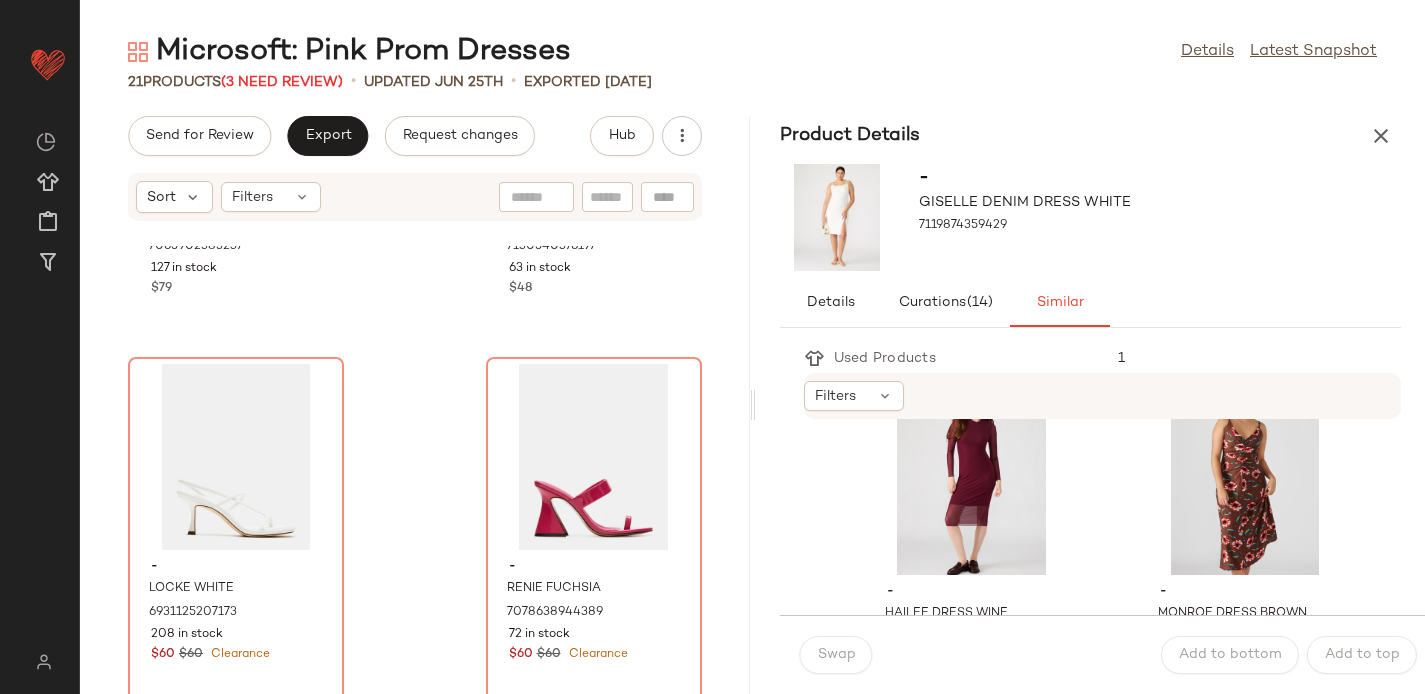 scroll, scrollTop: 3207, scrollLeft: 0, axis: vertical 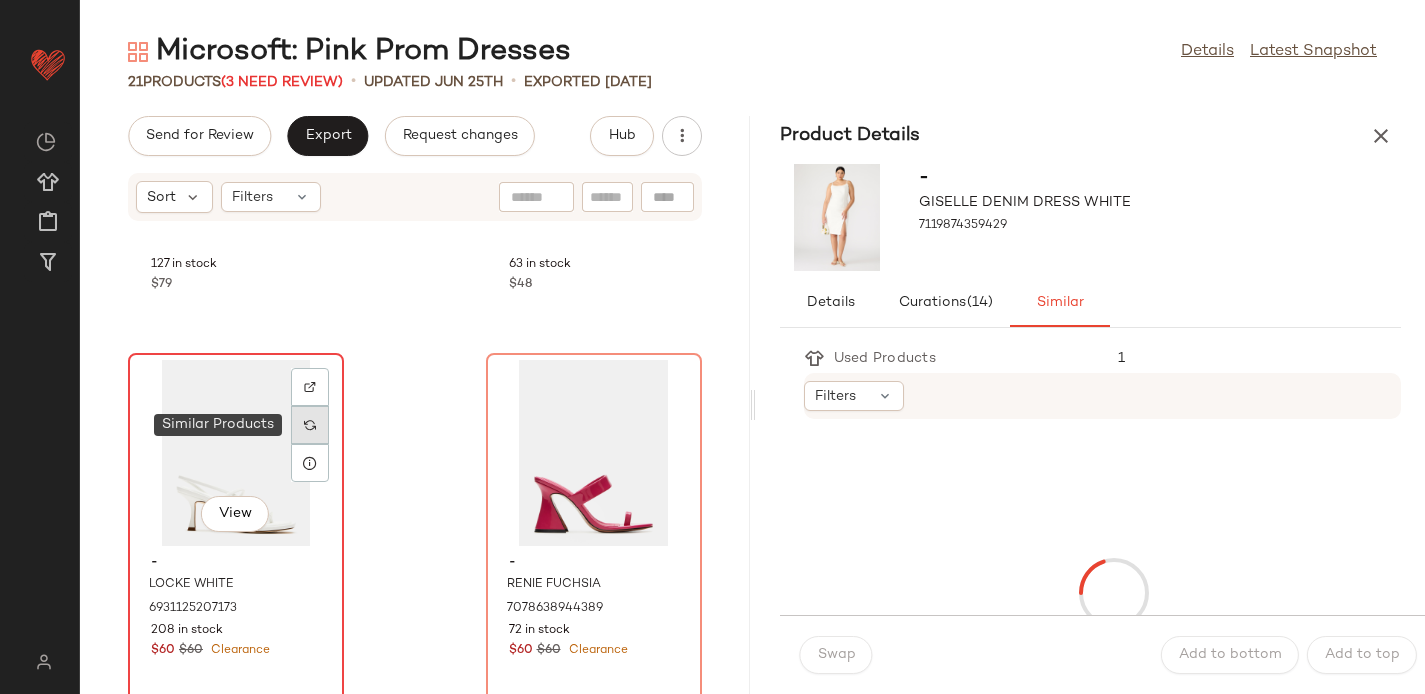 click 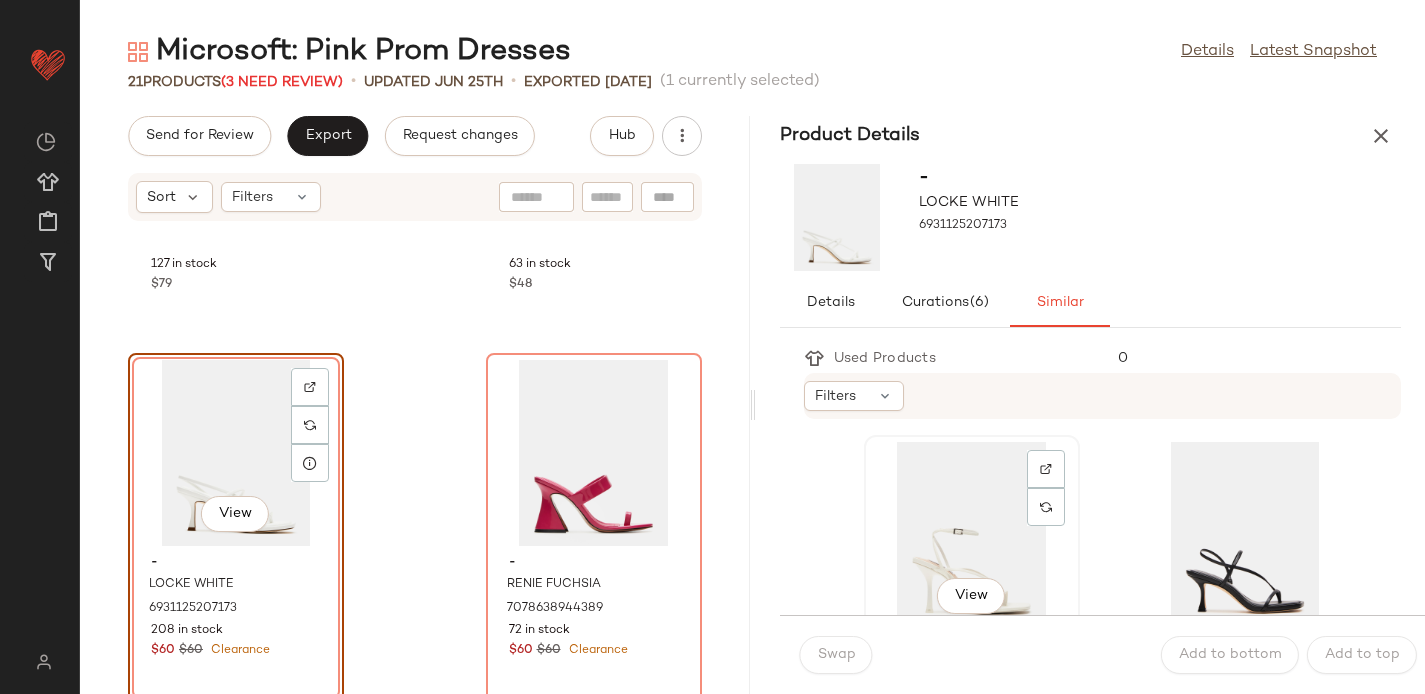 click on "View" 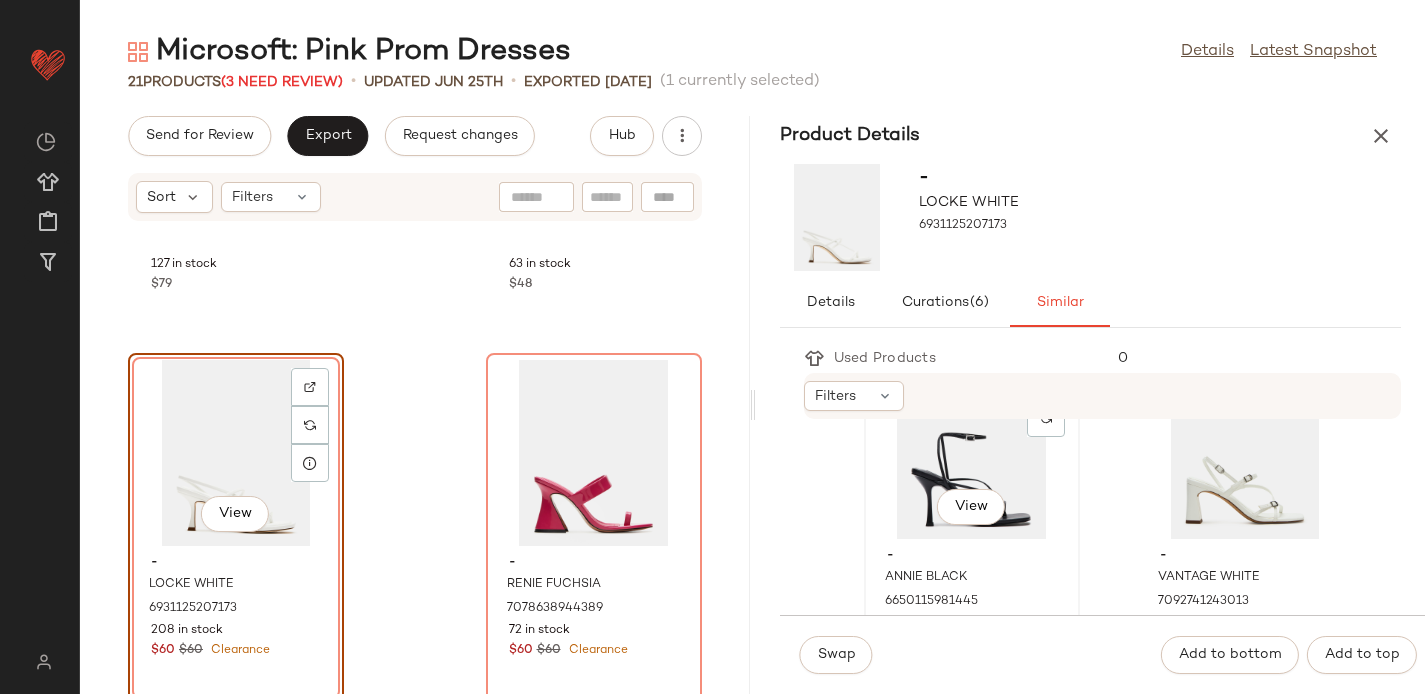 scroll, scrollTop: 460, scrollLeft: 0, axis: vertical 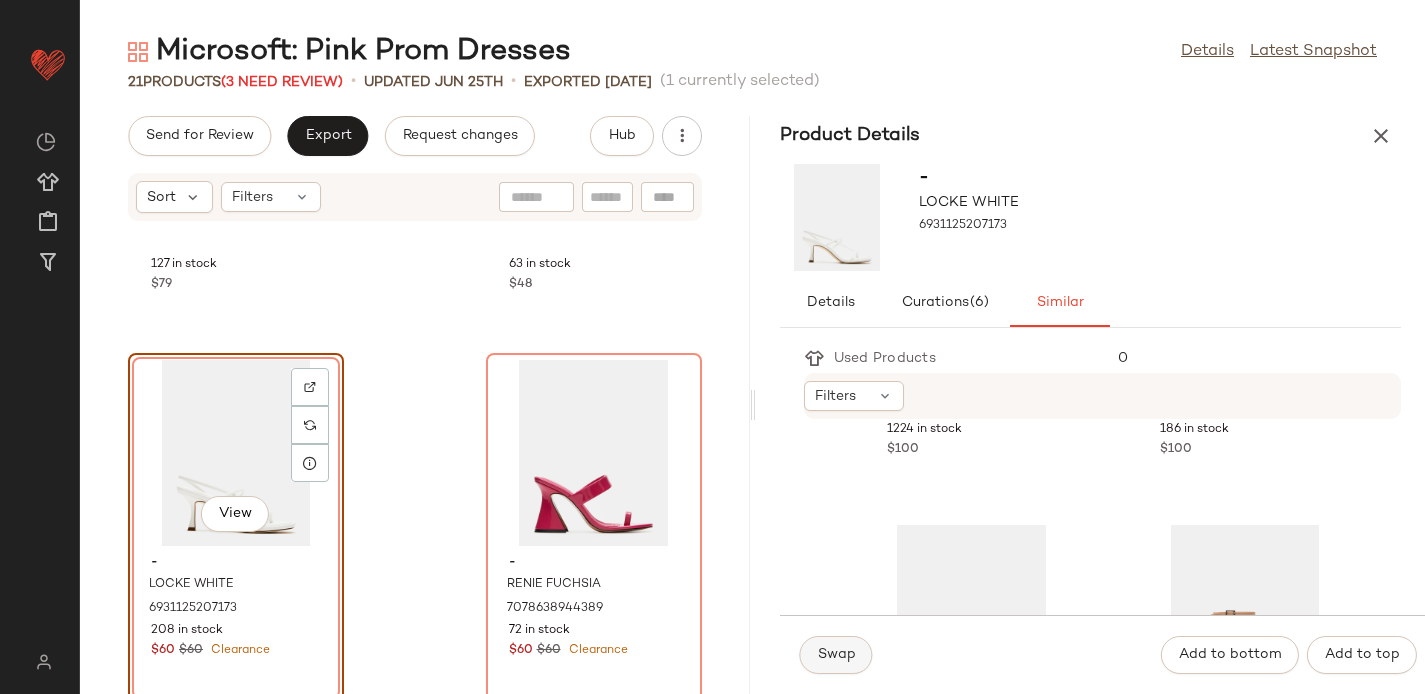 click on "Swap" 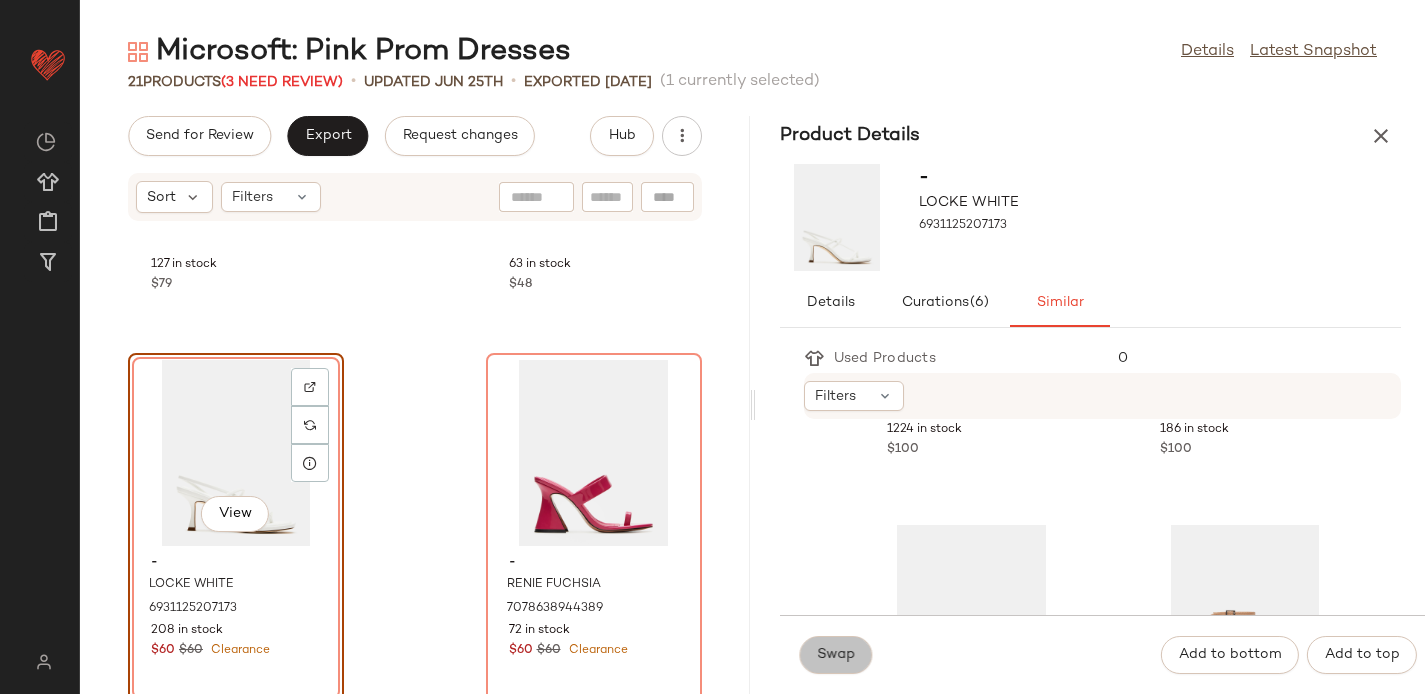 scroll, scrollTop: 283, scrollLeft: 0, axis: vertical 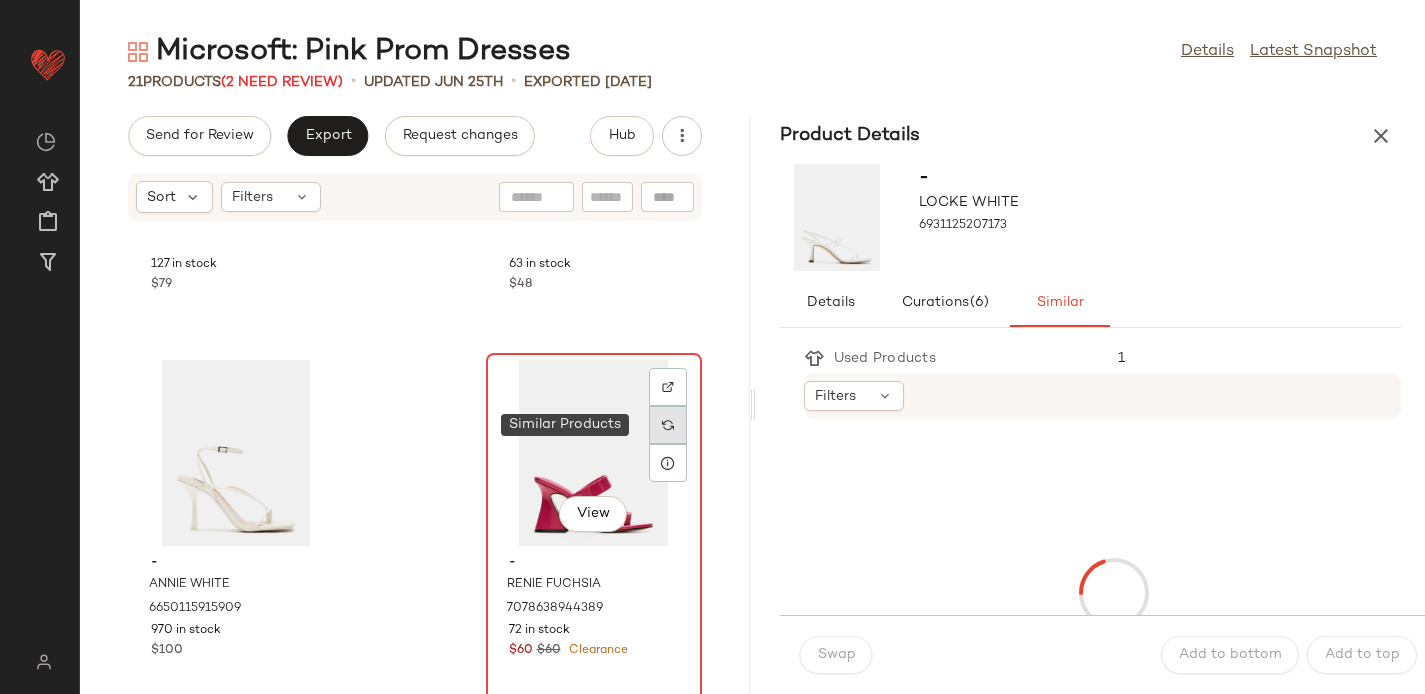 click 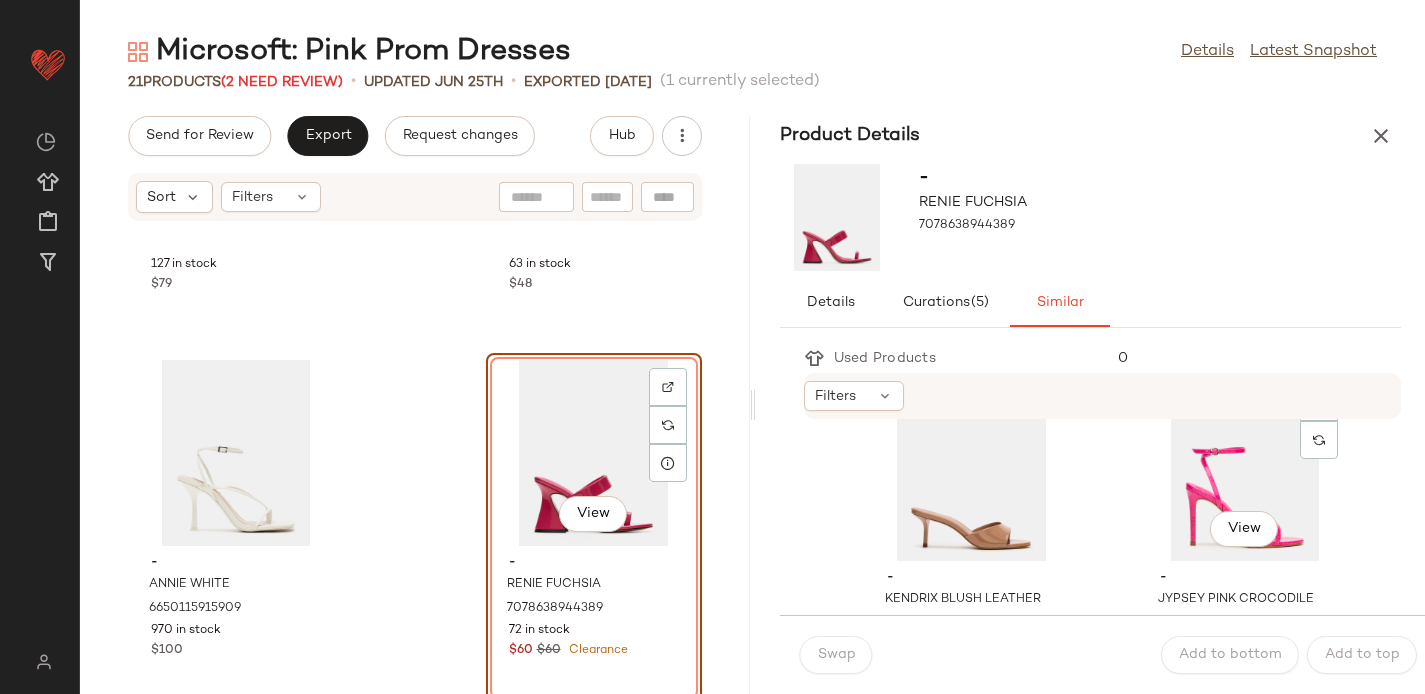 scroll, scrollTop: 1898, scrollLeft: 0, axis: vertical 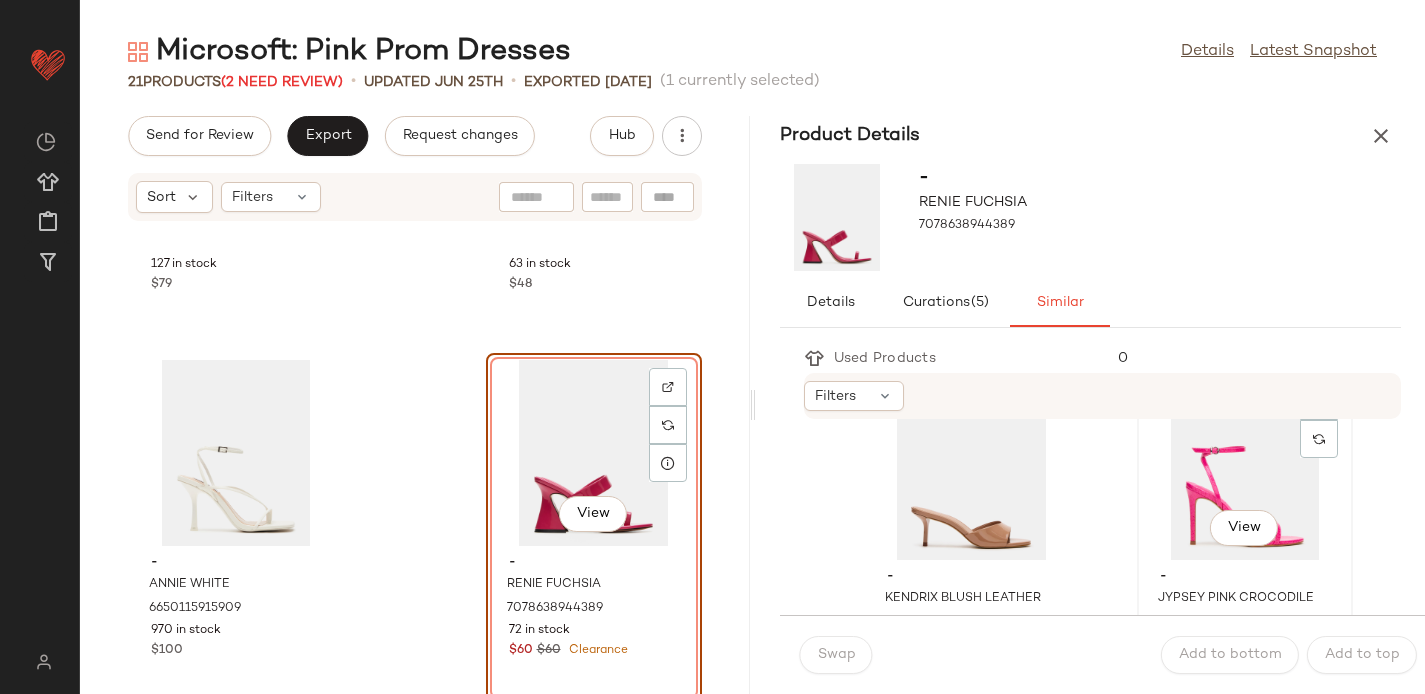 click on "View" 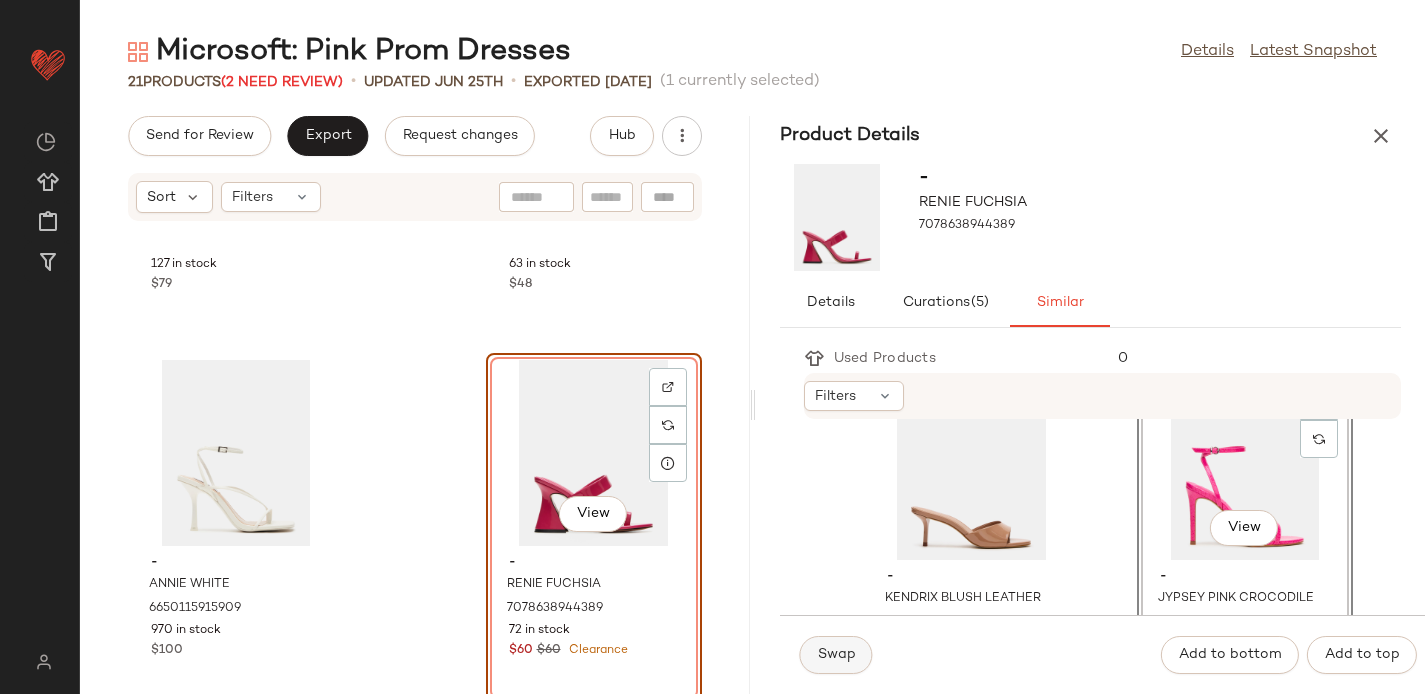 click on "Swap" at bounding box center [836, 655] 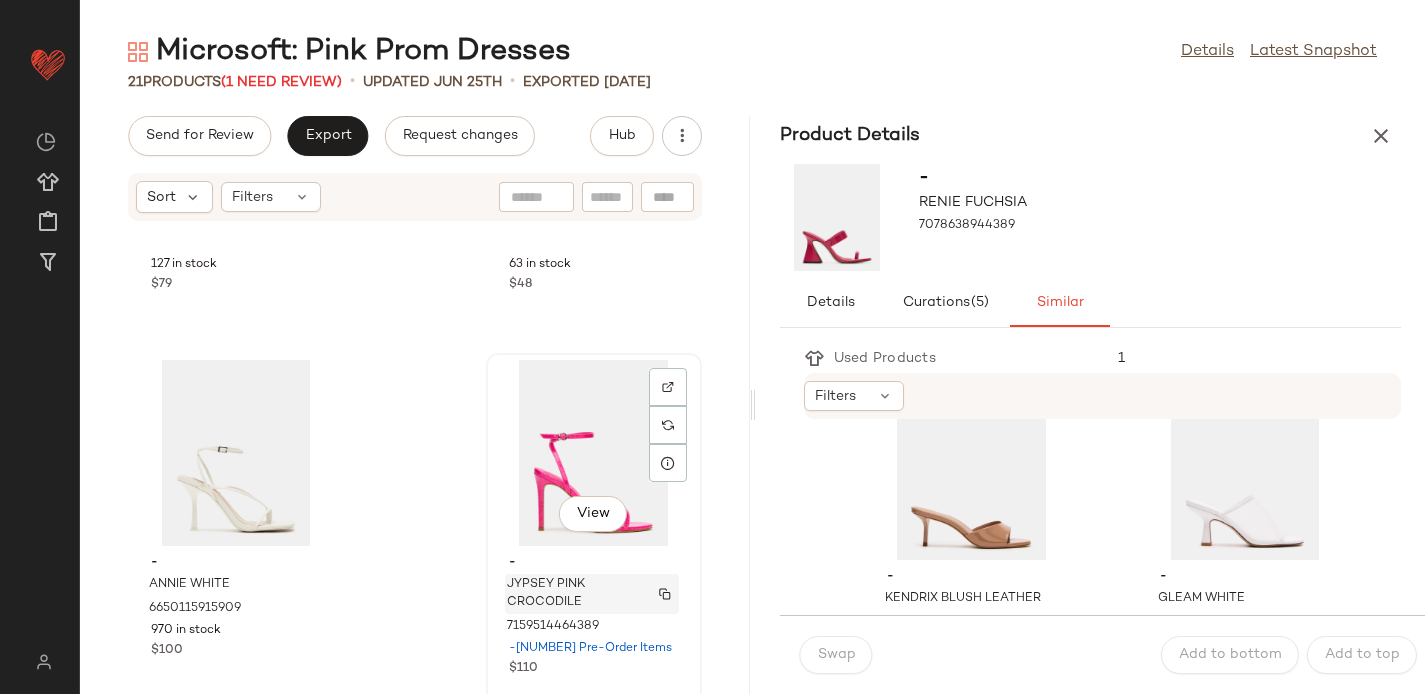 scroll, scrollTop: 3582, scrollLeft: 0, axis: vertical 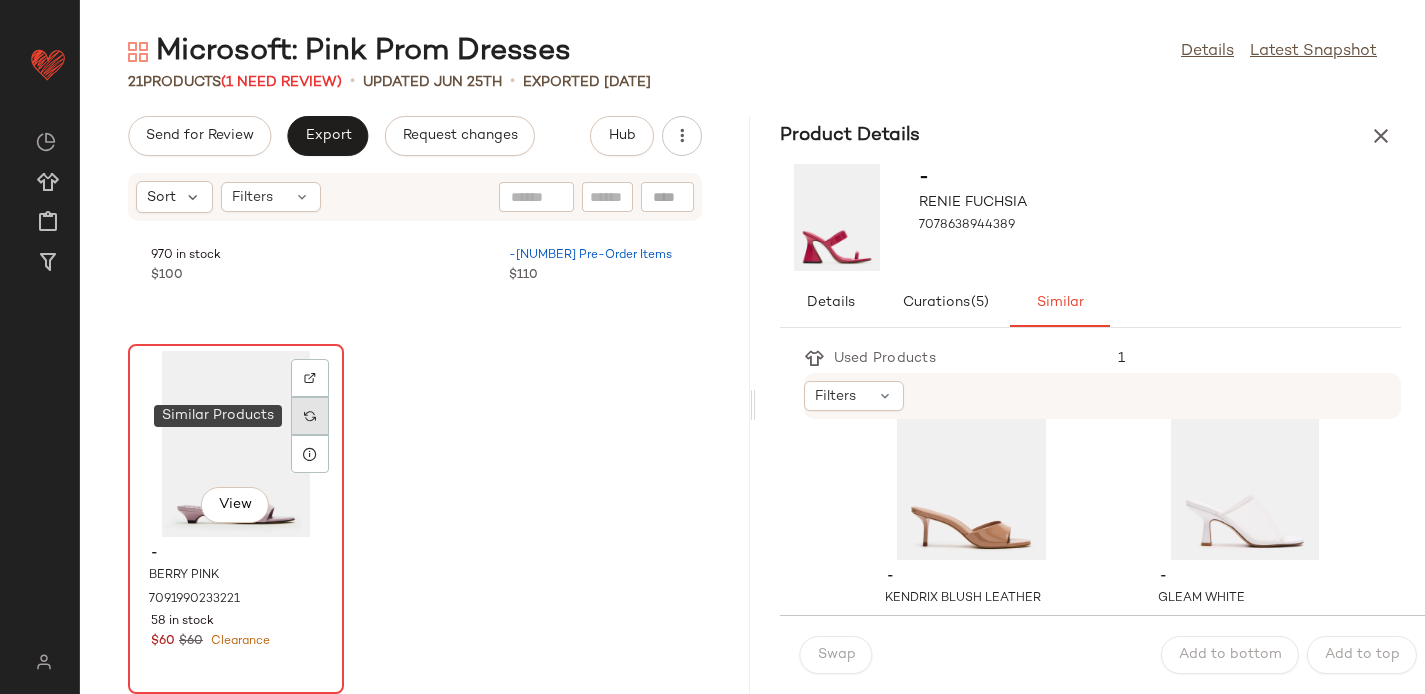 click 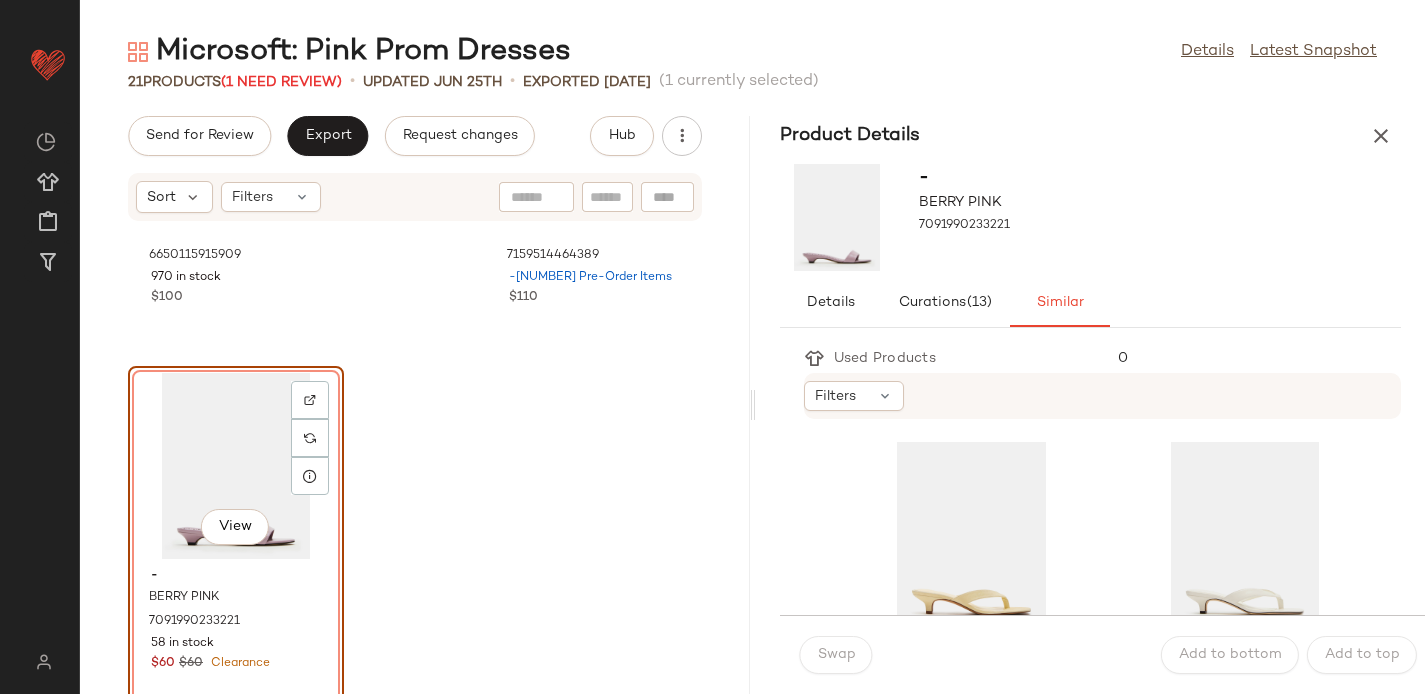scroll, scrollTop: 3562, scrollLeft: 0, axis: vertical 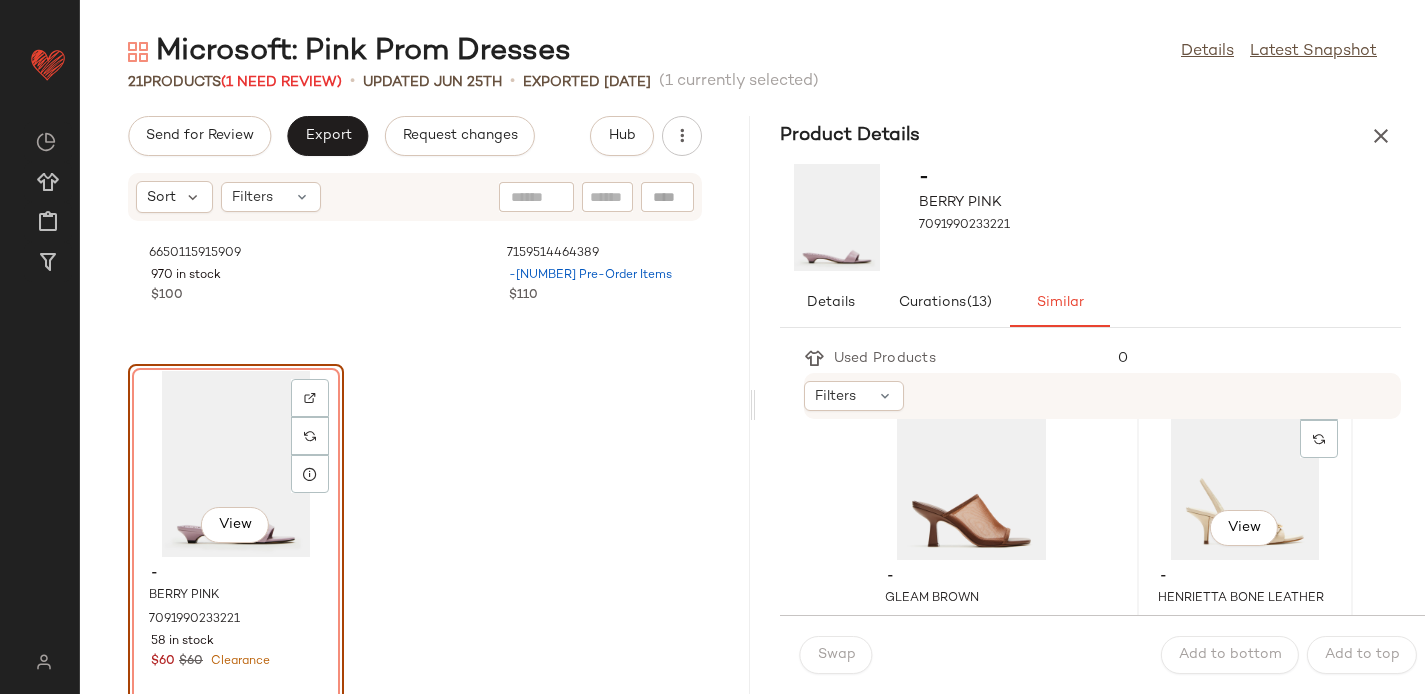 click on "View" 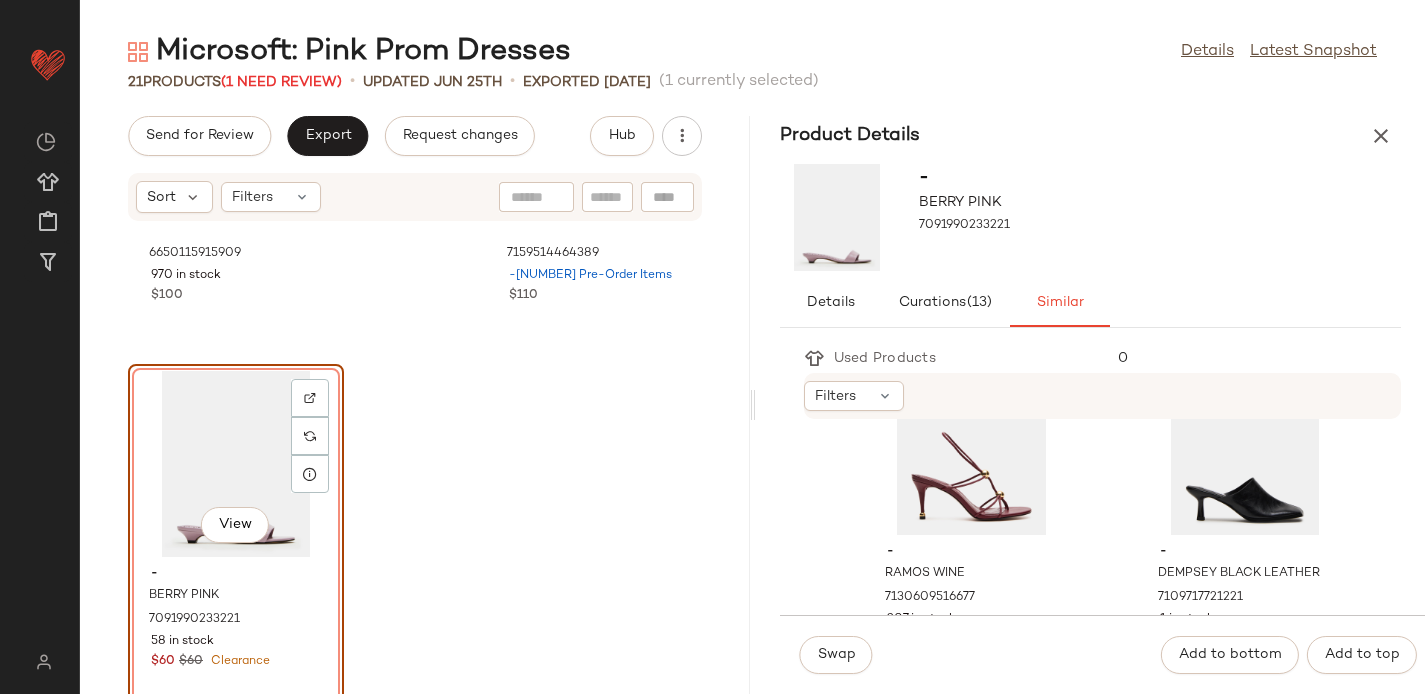 scroll, scrollTop: 3393, scrollLeft: 0, axis: vertical 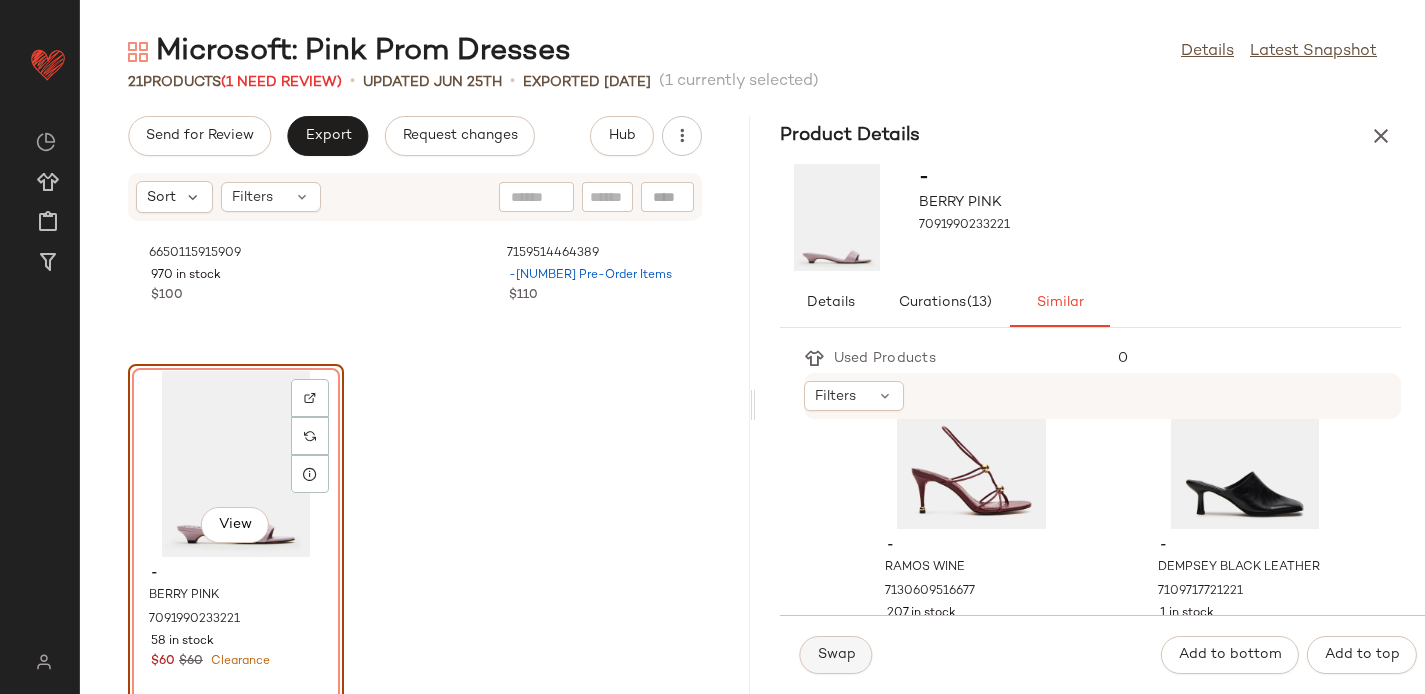 click on "Swap" 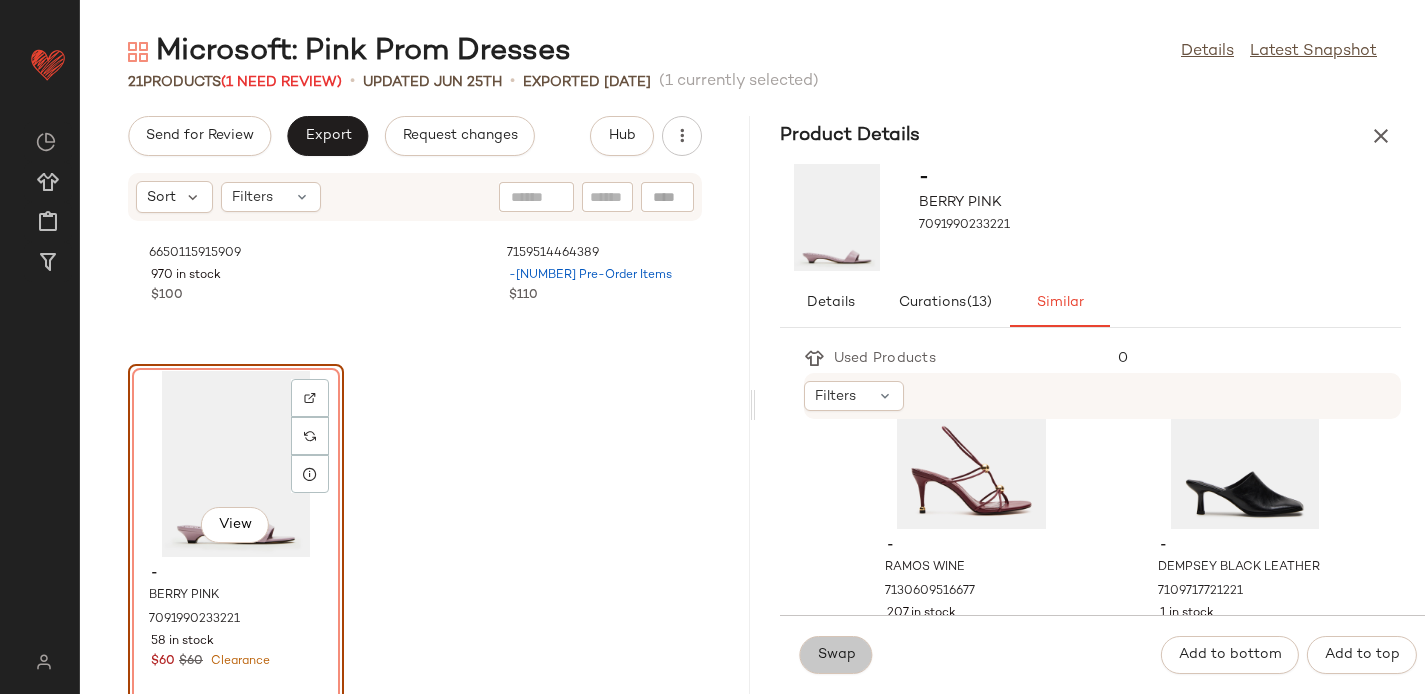 scroll, scrollTop: 3027, scrollLeft: 0, axis: vertical 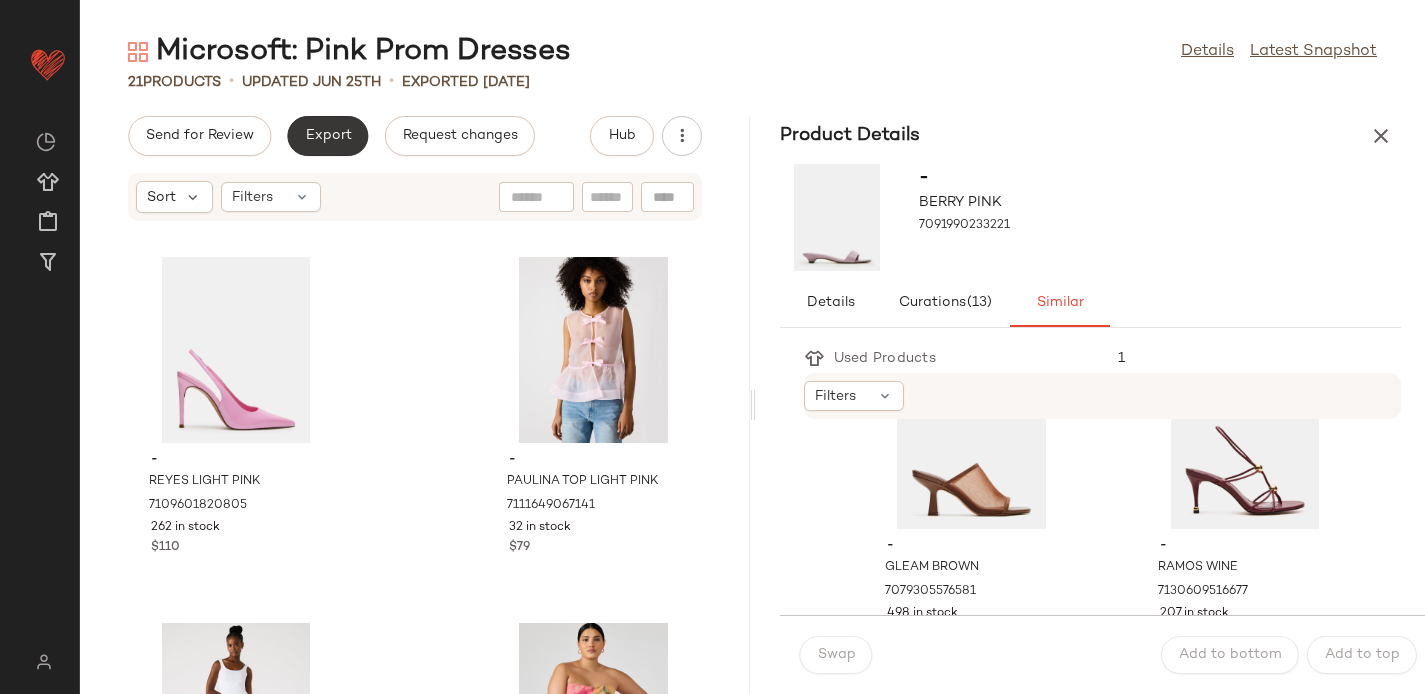 click on "Export" 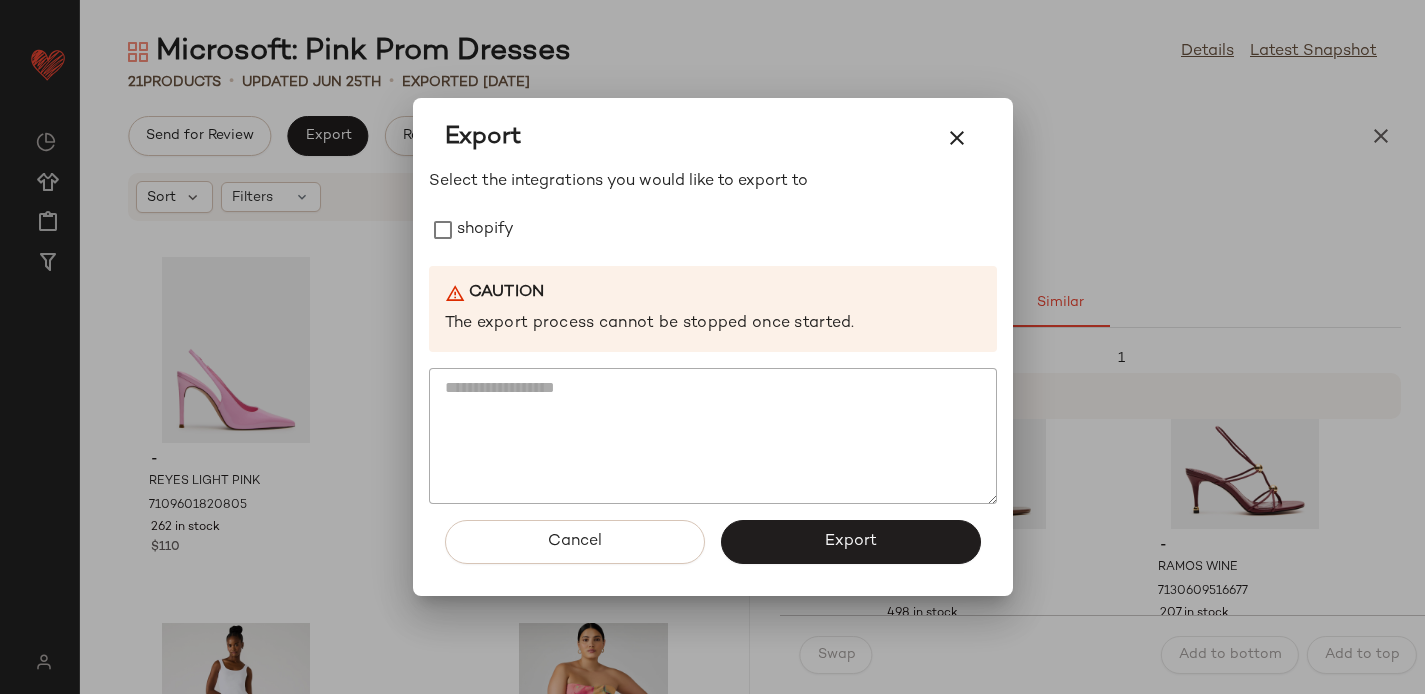 click on "Cancel   Export" at bounding box center [713, 550] 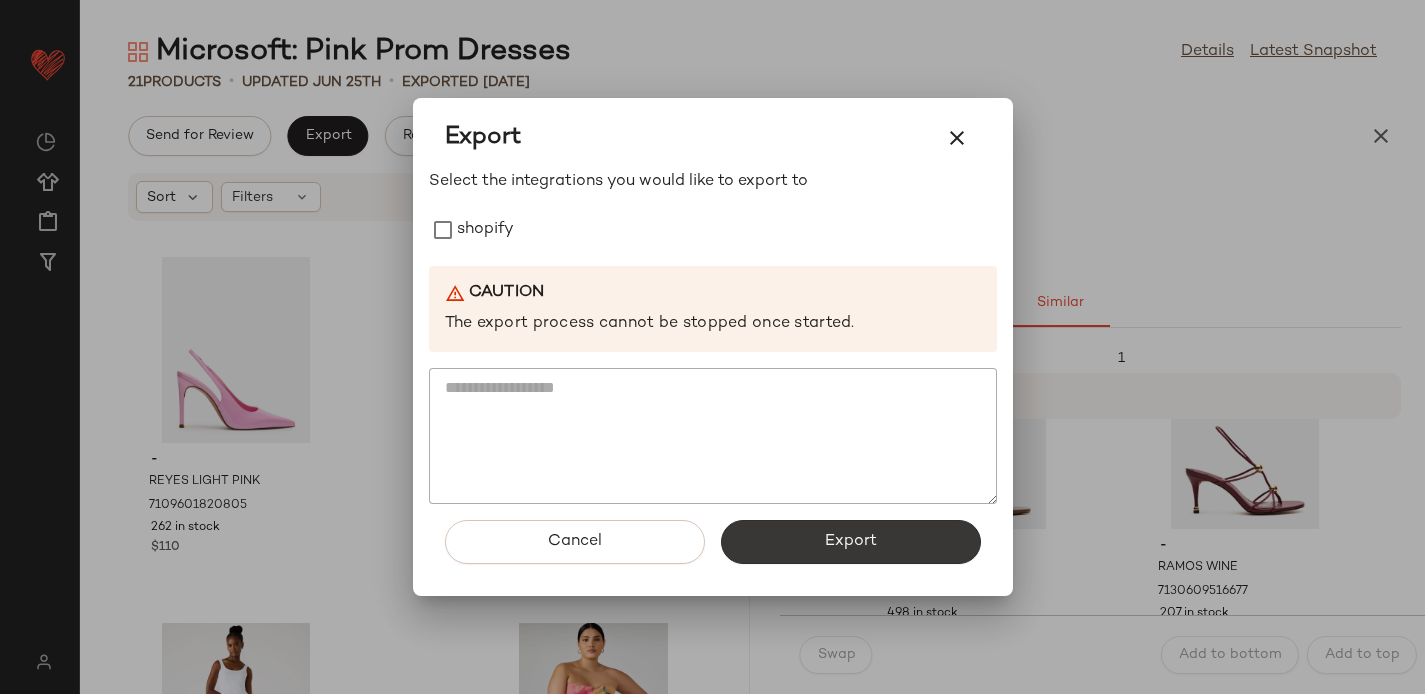 click on "Export" 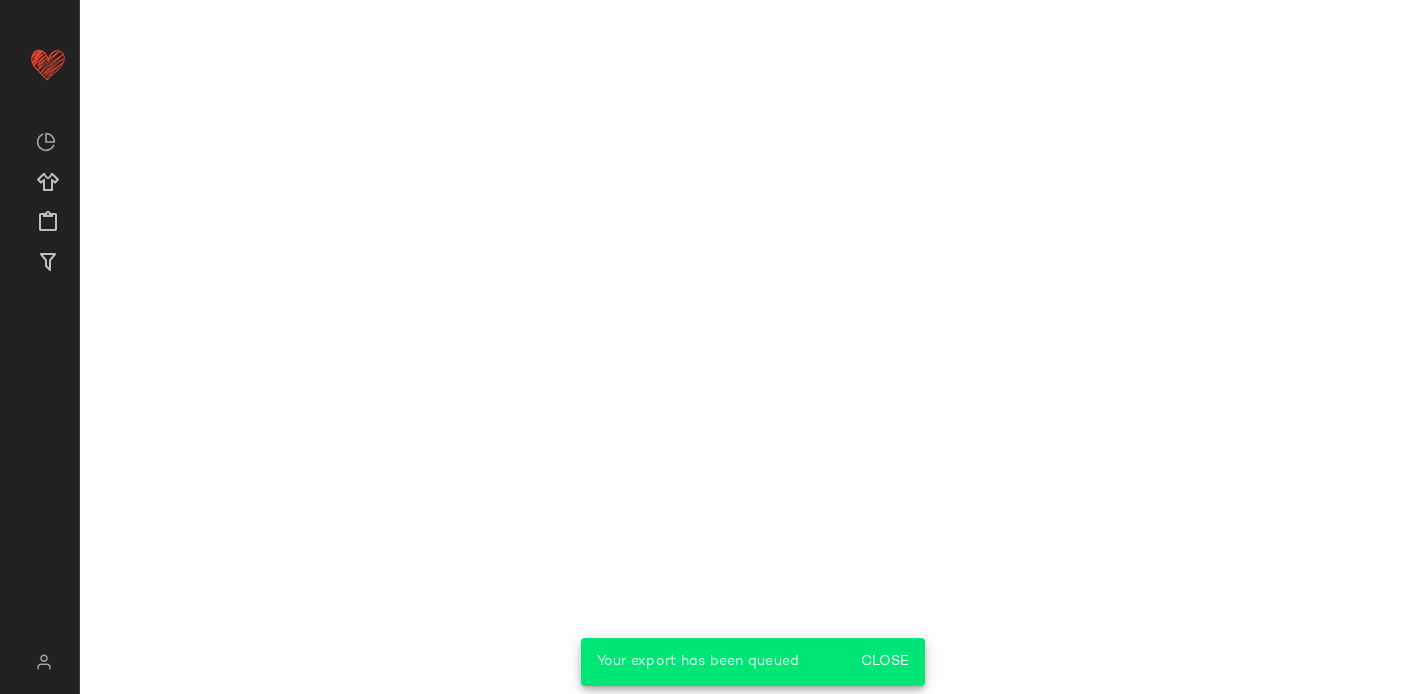 scroll, scrollTop: 6321, scrollLeft: 0, axis: vertical 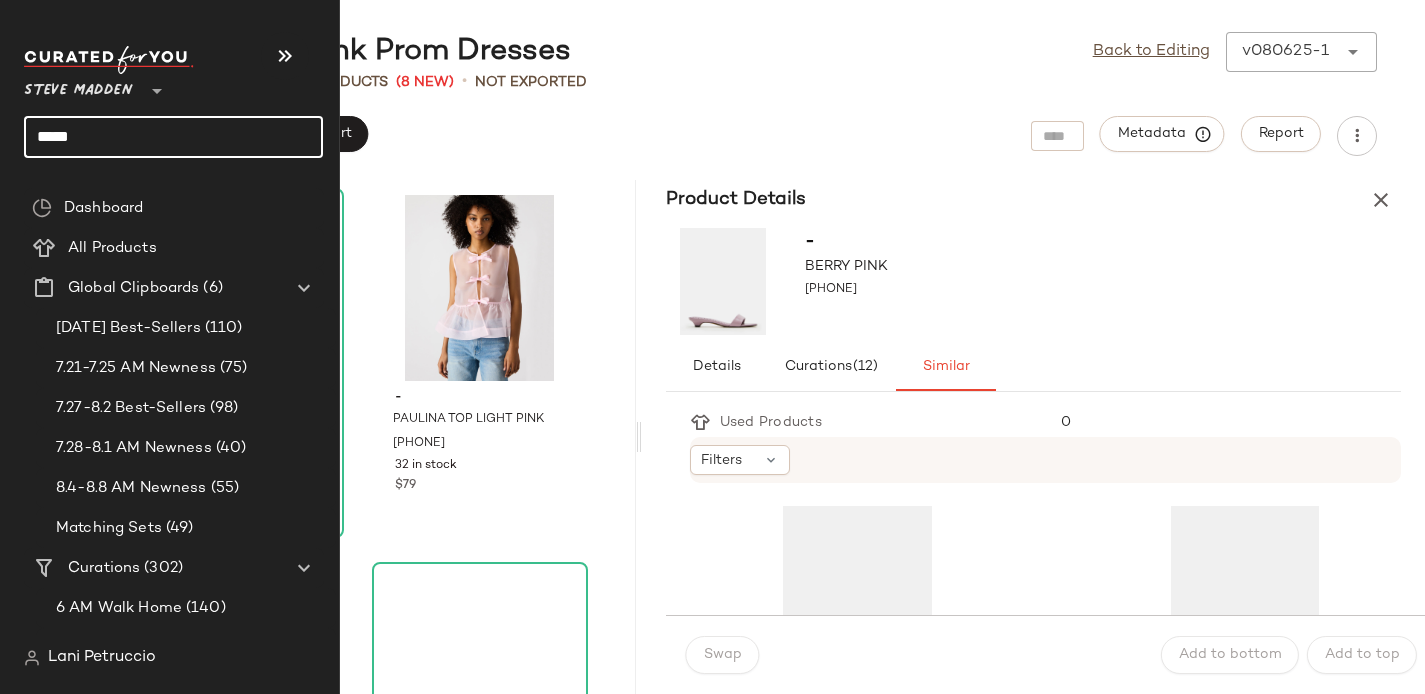 click on "****" 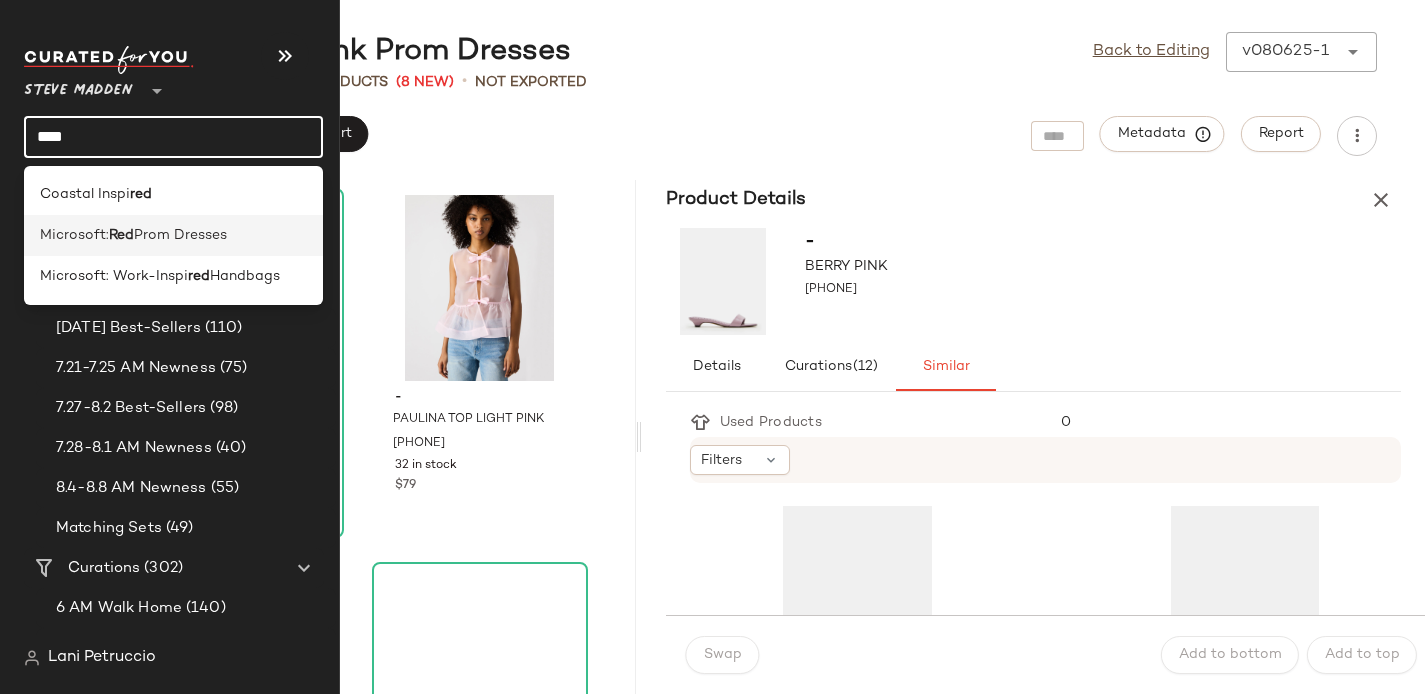 click on "Prom Dresses" at bounding box center (180, 235) 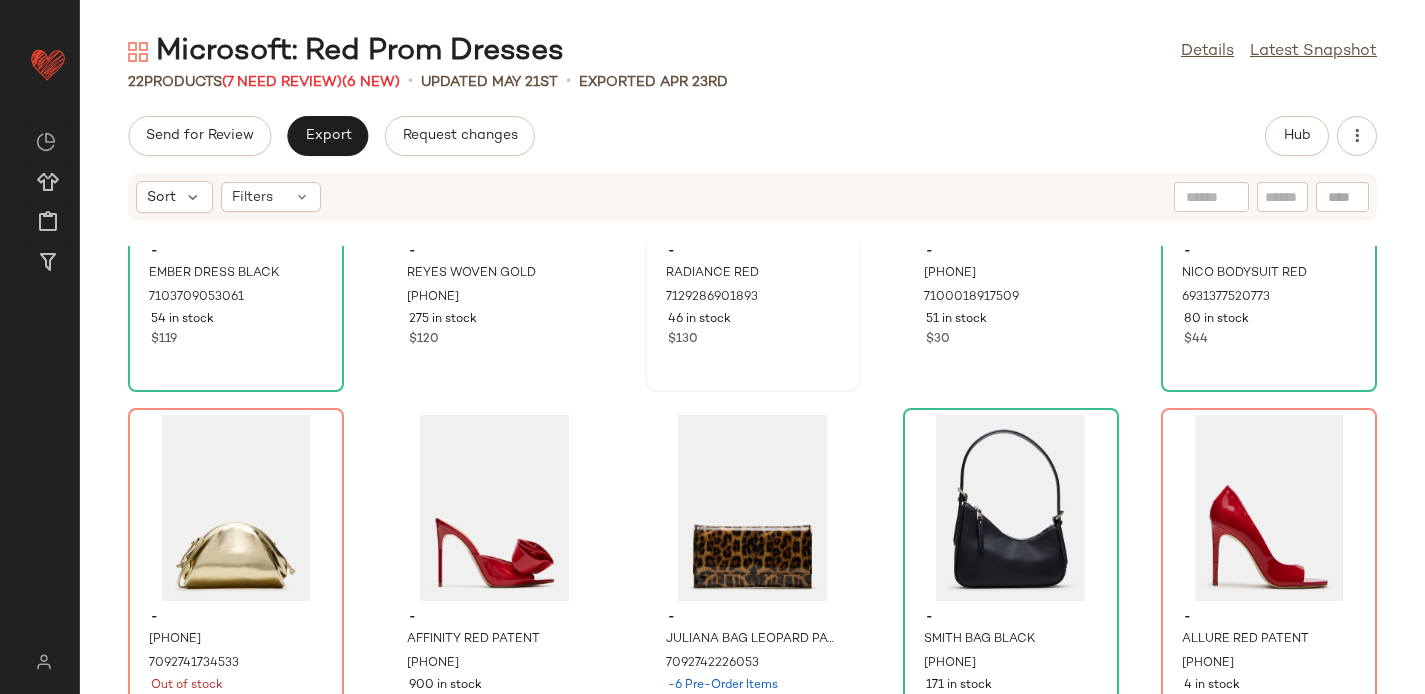 scroll, scrollTop: 213, scrollLeft: 0, axis: vertical 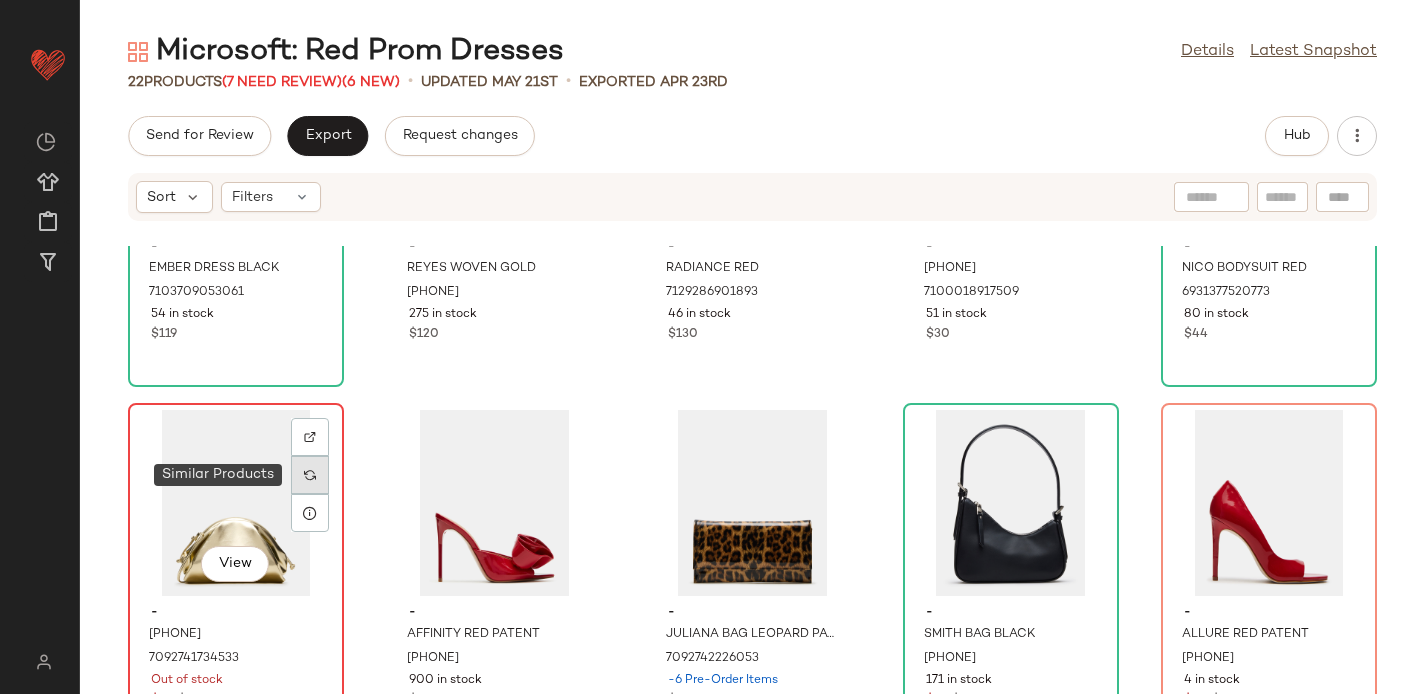 click 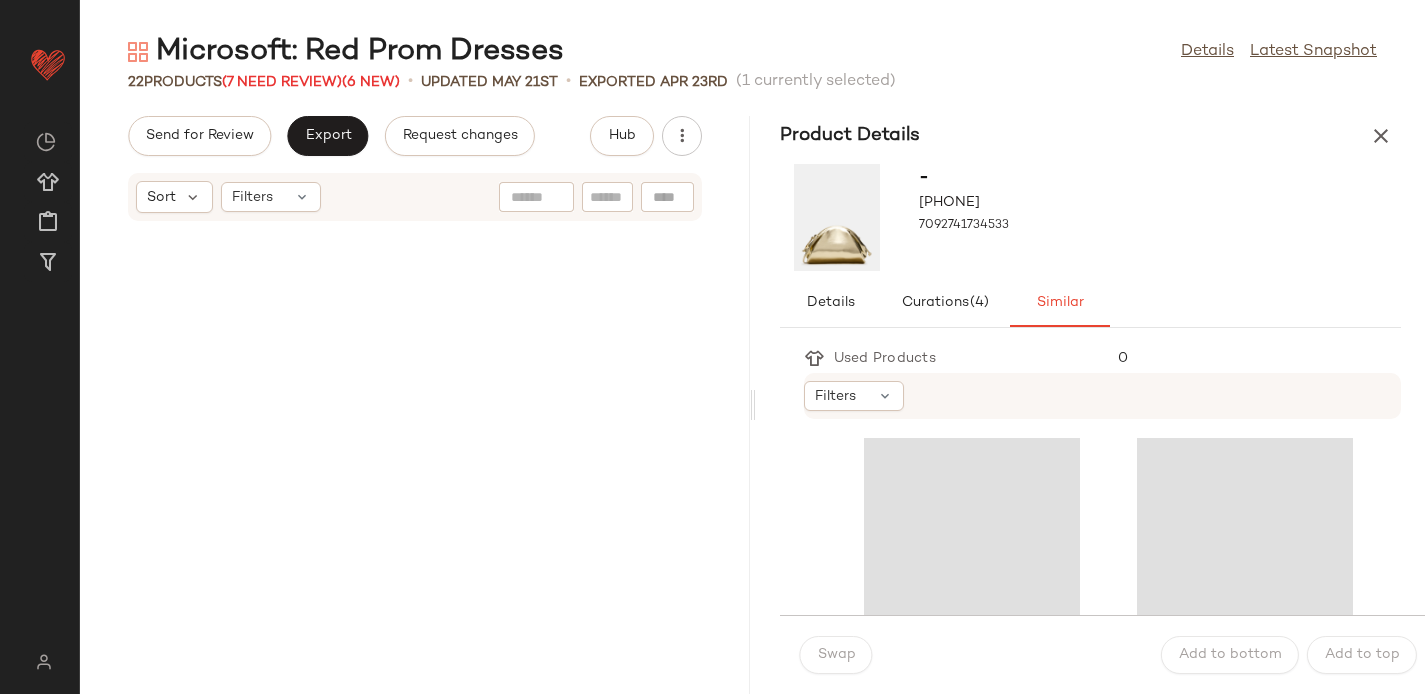 scroll, scrollTop: 748, scrollLeft: 0, axis: vertical 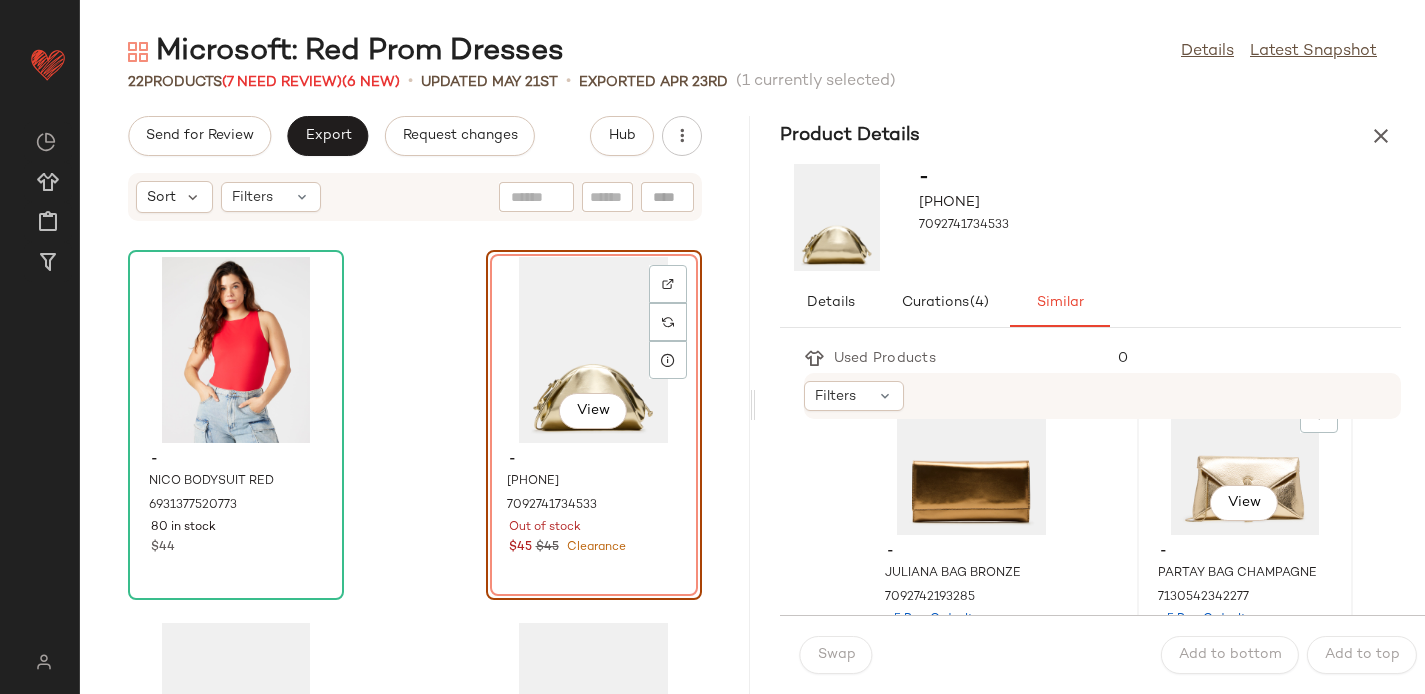 click on "View" 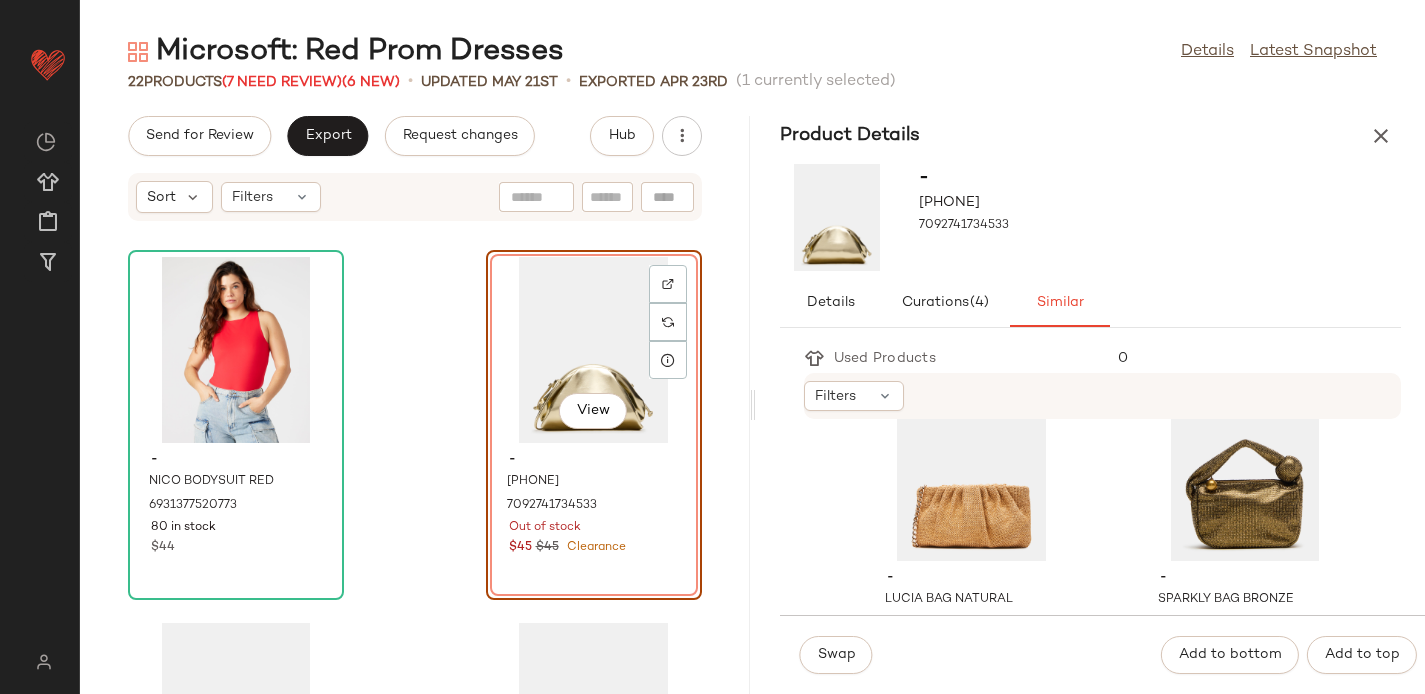 scroll, scrollTop: 1530, scrollLeft: 0, axis: vertical 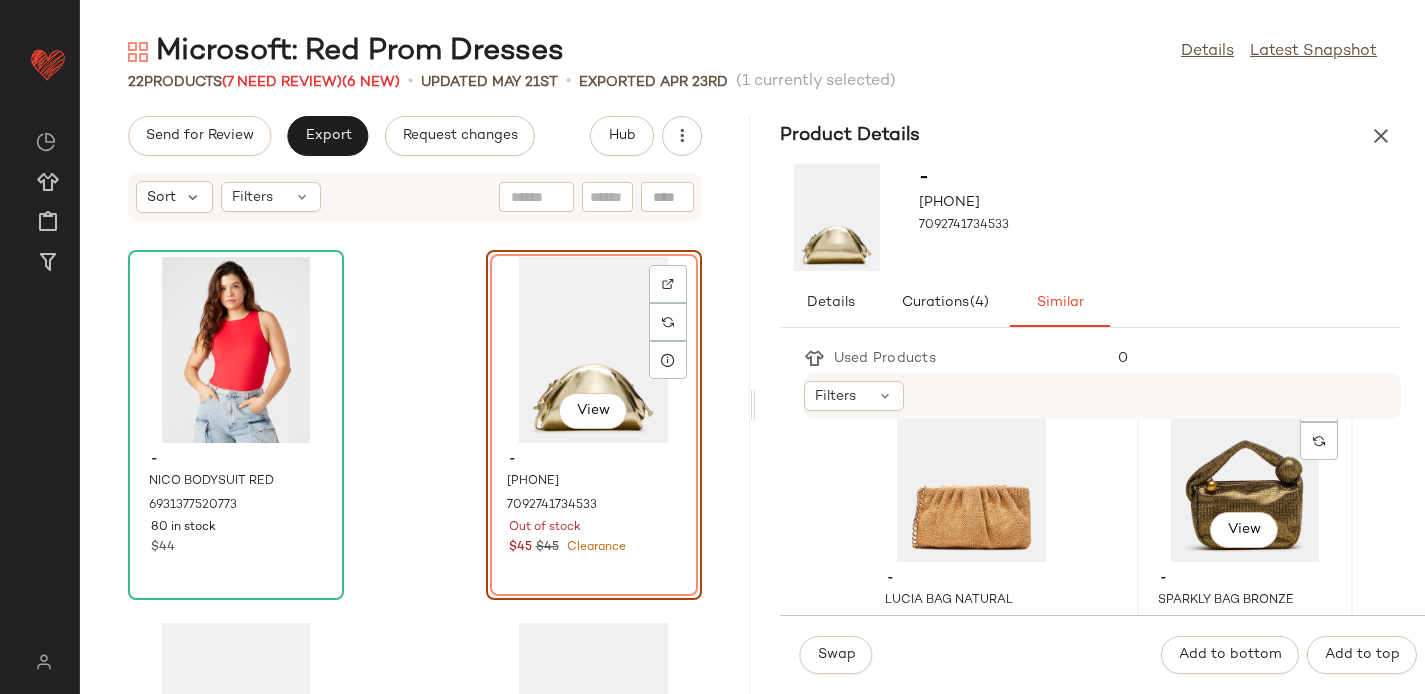click on "View" 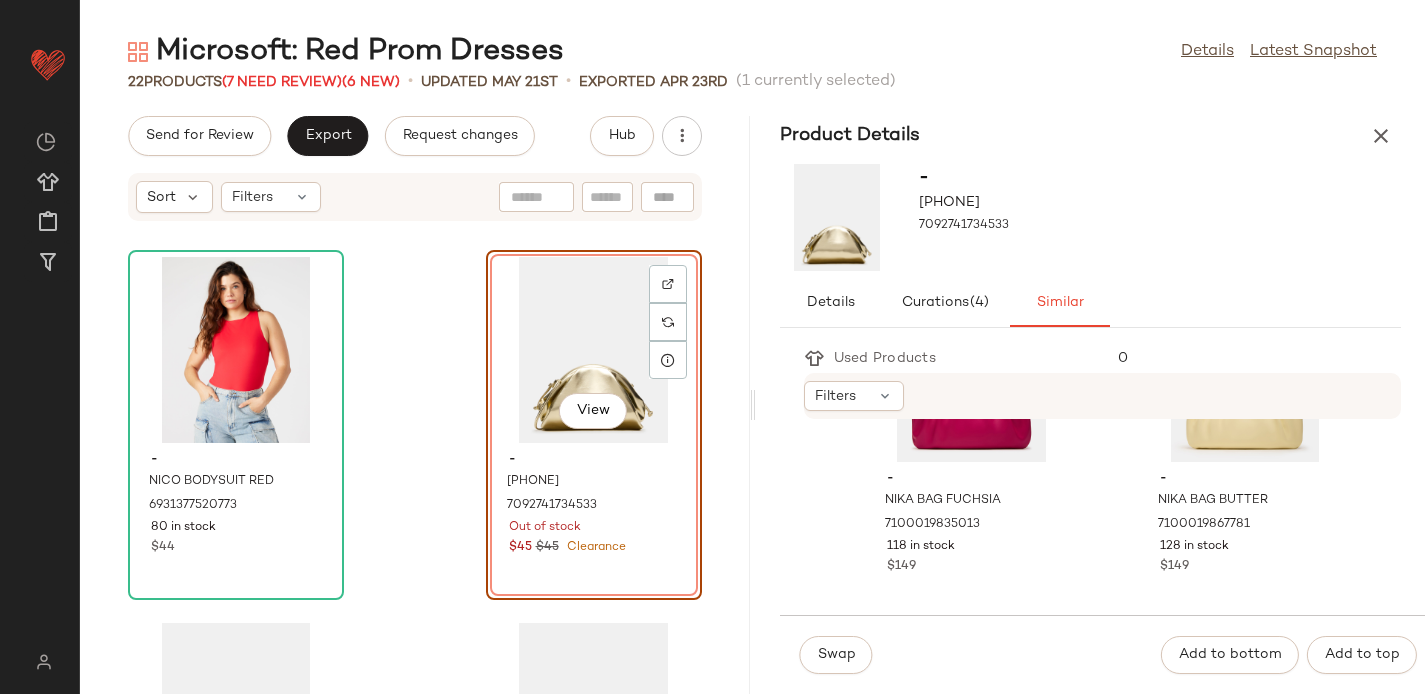 scroll, scrollTop: 1958, scrollLeft: 0, axis: vertical 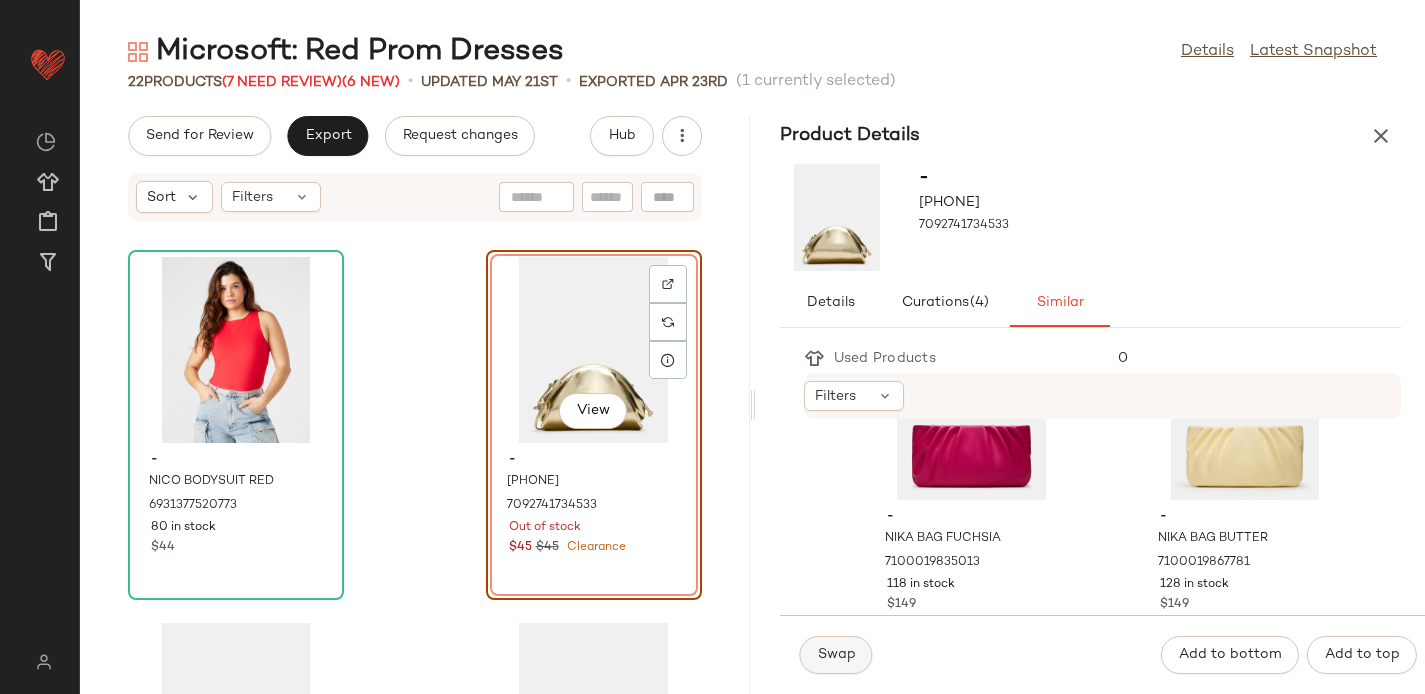 click on "Swap" 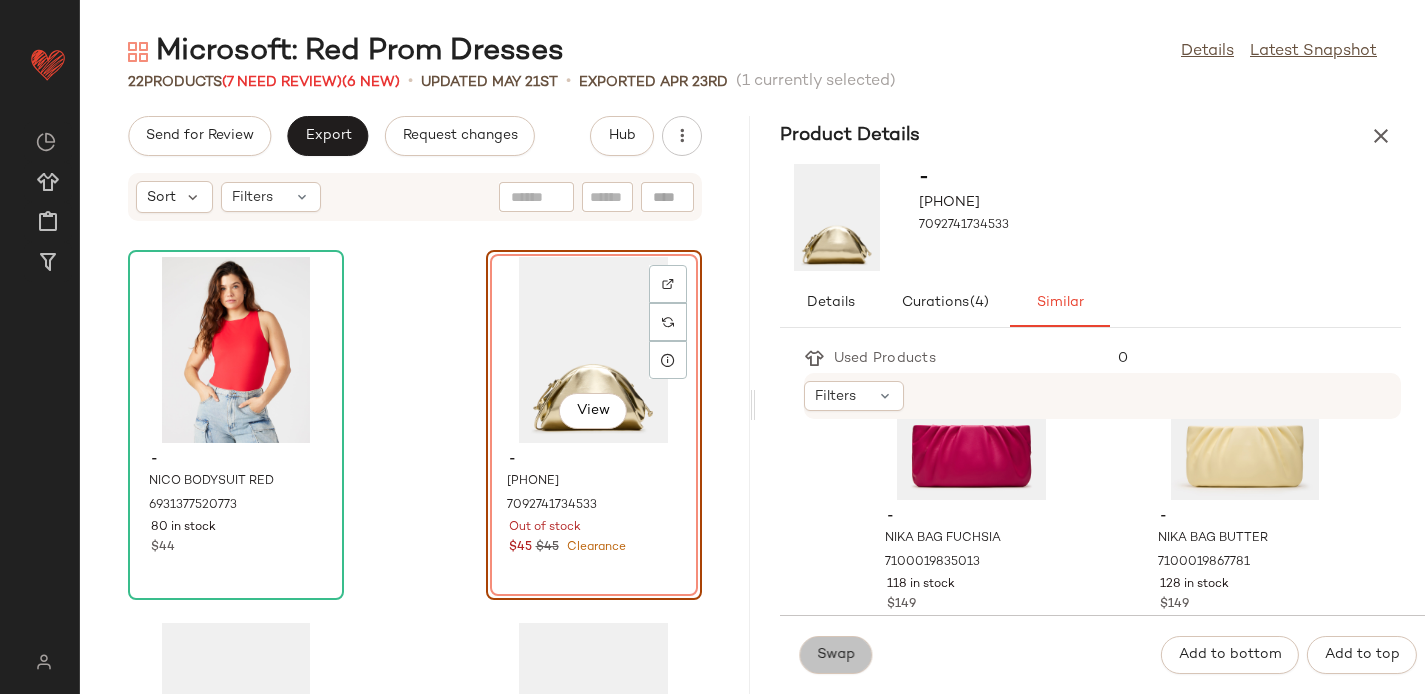 scroll, scrollTop: 1592, scrollLeft: 0, axis: vertical 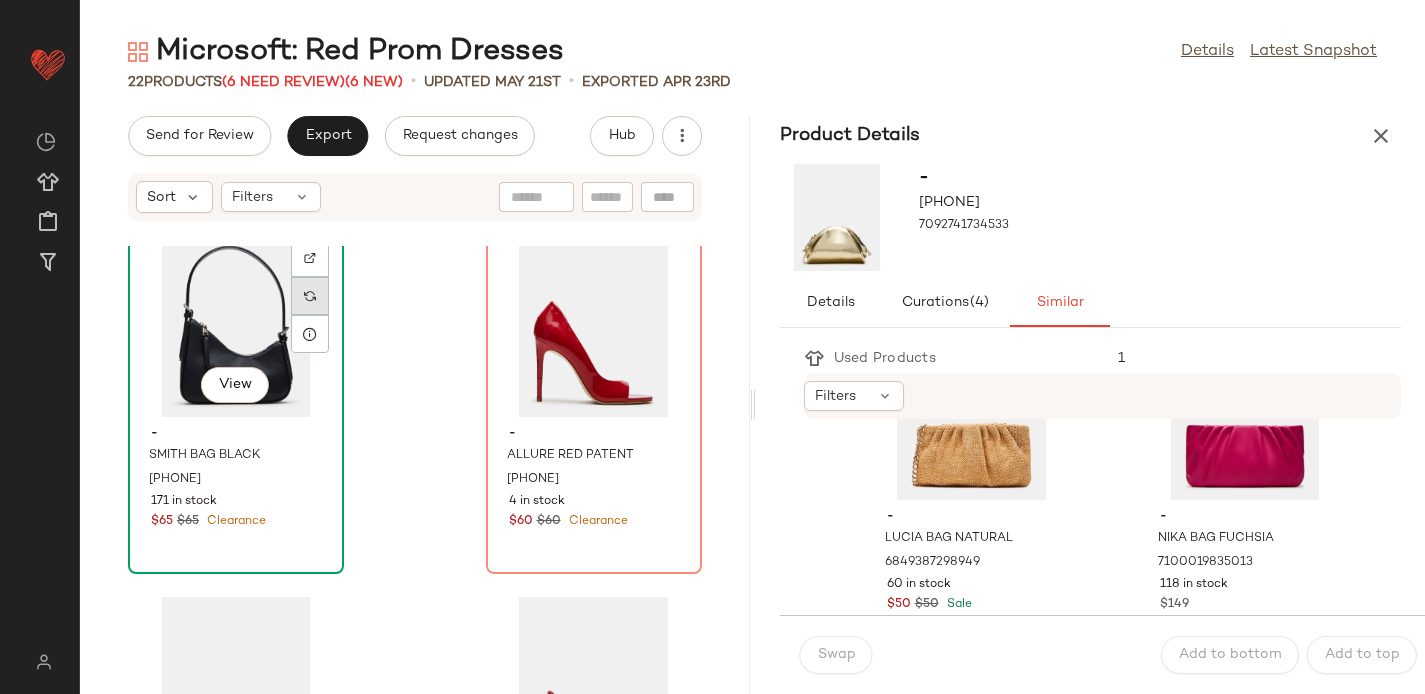 click 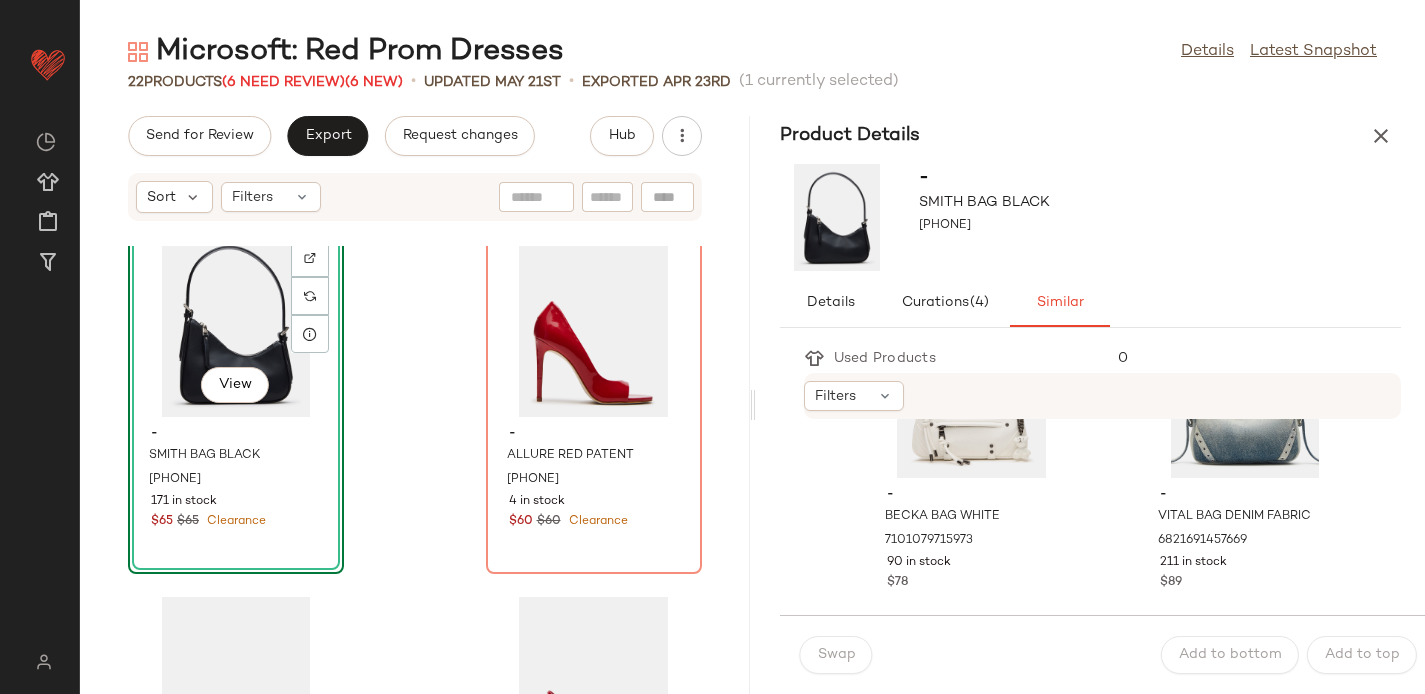 scroll, scrollTop: 2714, scrollLeft: 0, axis: vertical 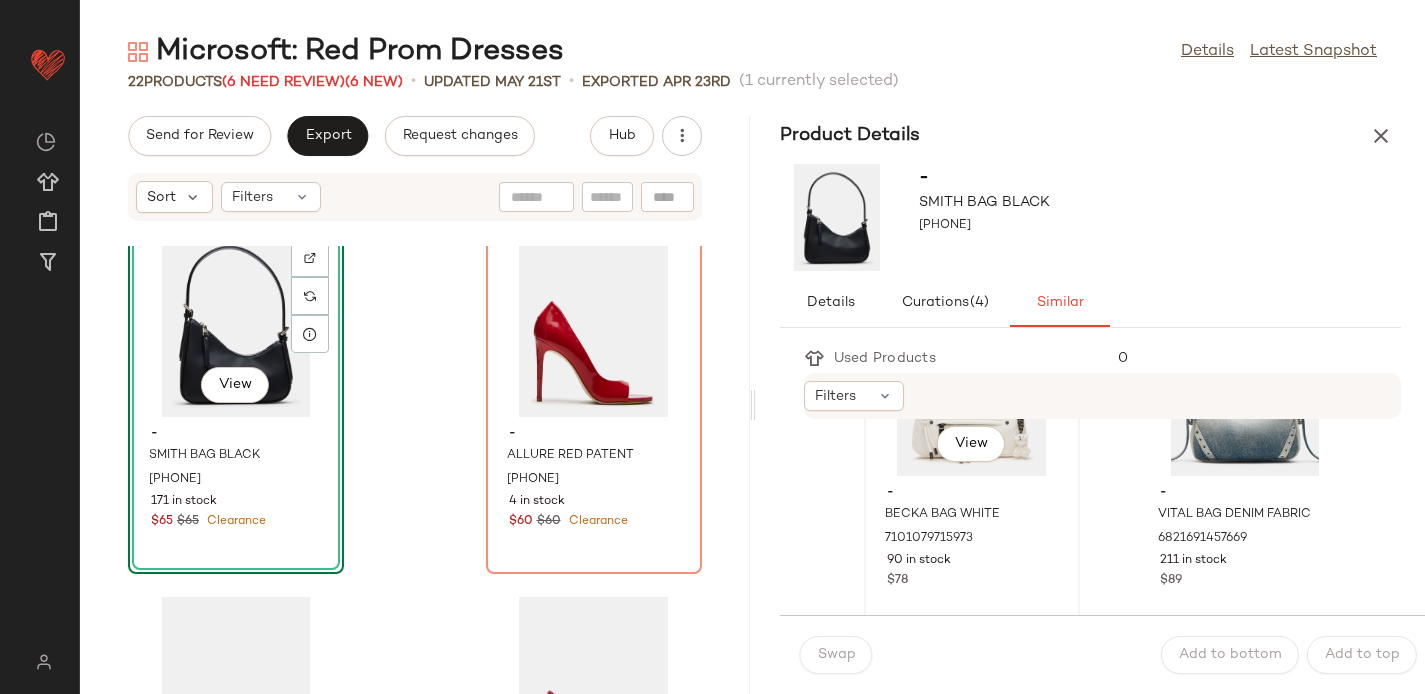 click on "- BECKA BAG WHITE 7101079715973 90 in stock $78" at bounding box center (972, 534) 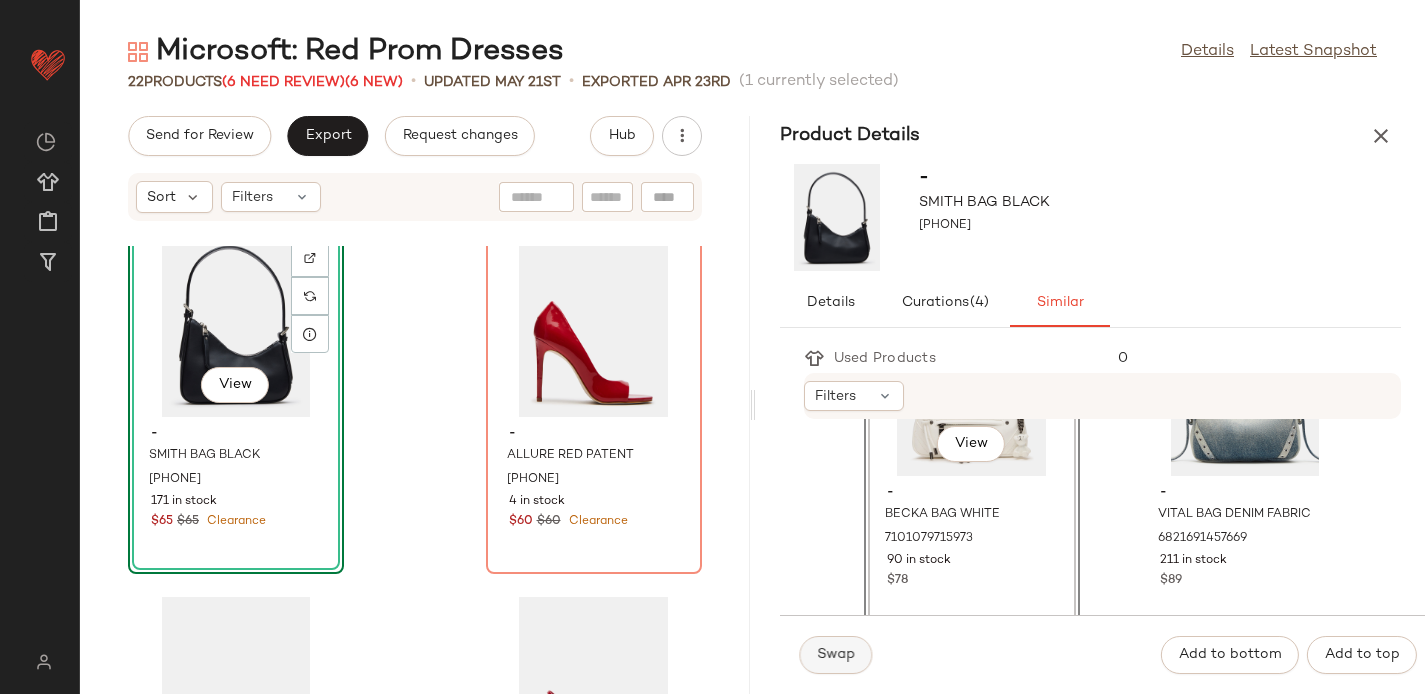 click on "Swap" 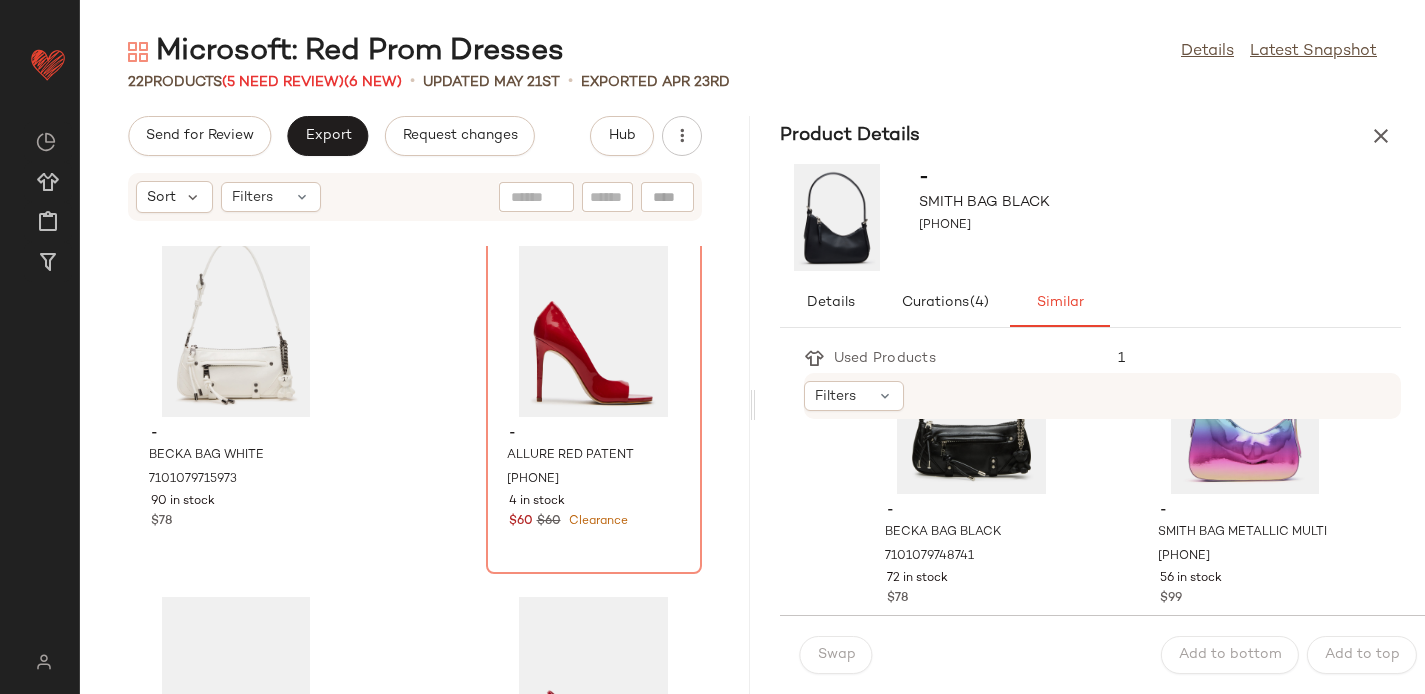 scroll, scrollTop: 497, scrollLeft: 0, axis: vertical 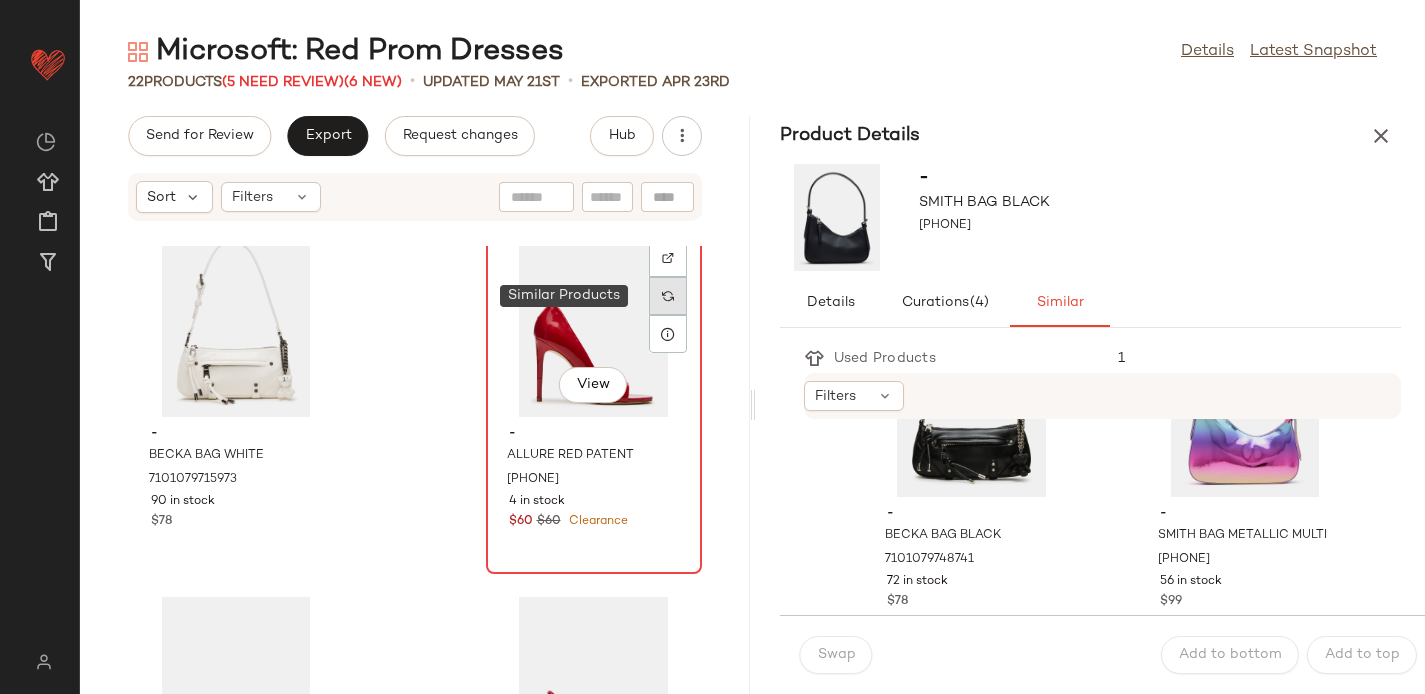 click 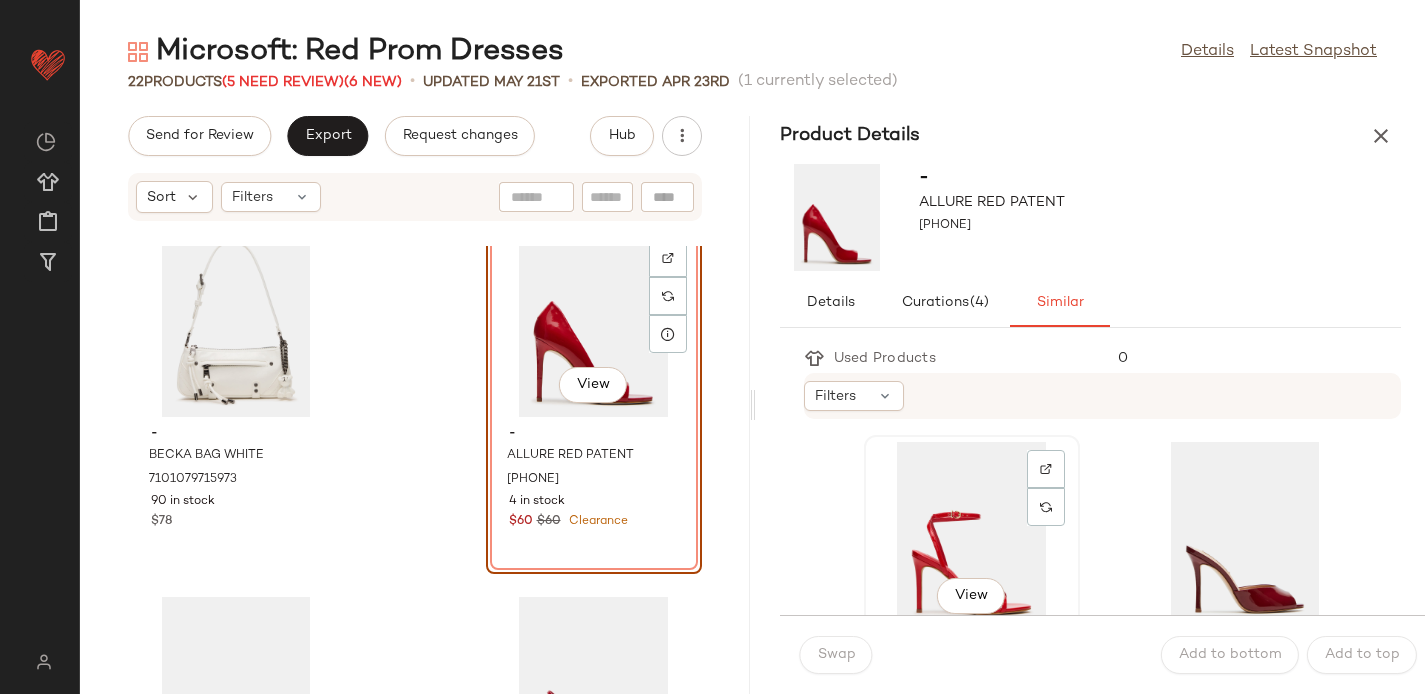 click on "View" 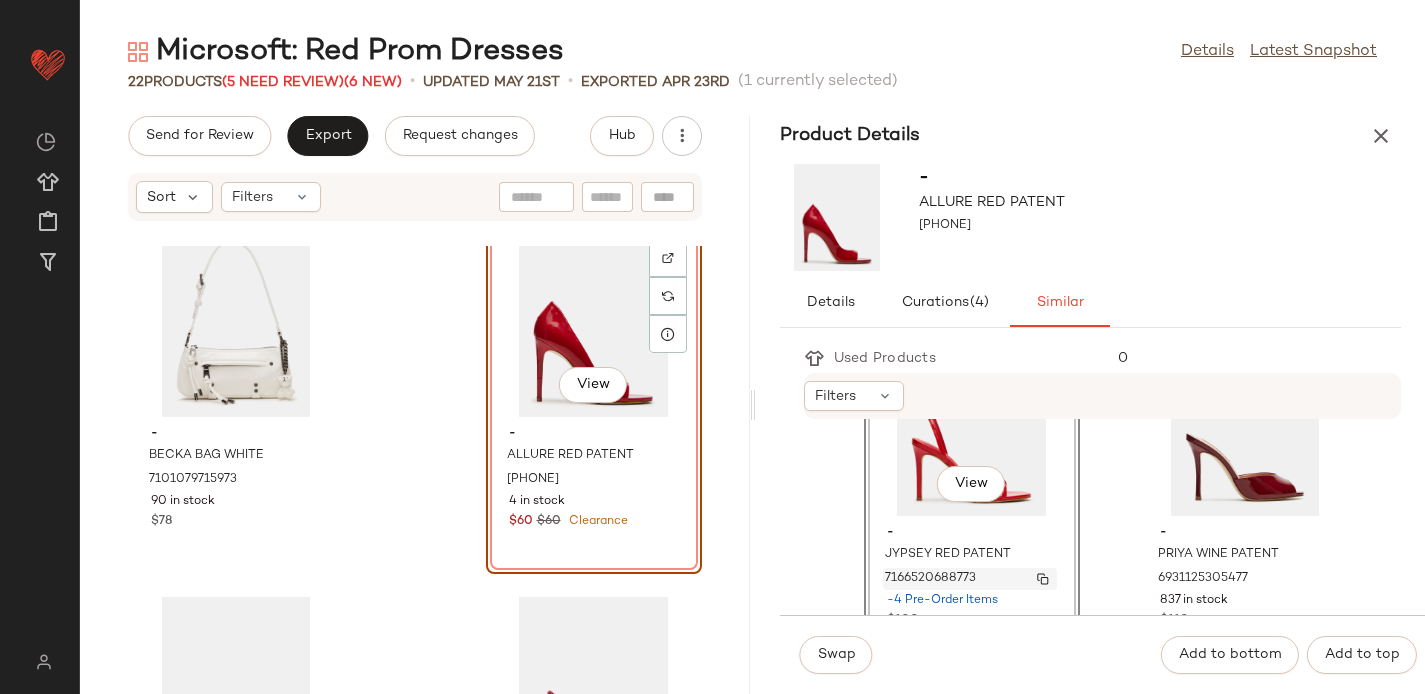 scroll, scrollTop: 111, scrollLeft: 0, axis: vertical 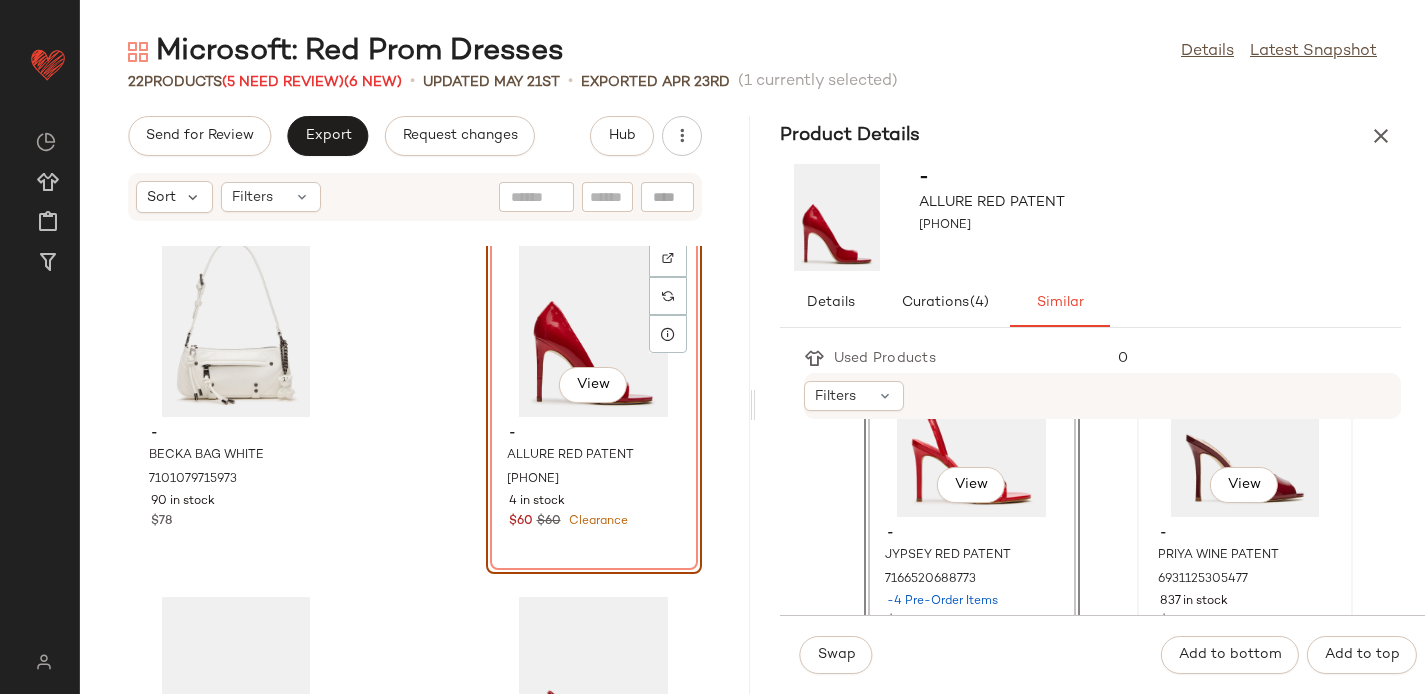 click on "-" at bounding box center [1245, 534] 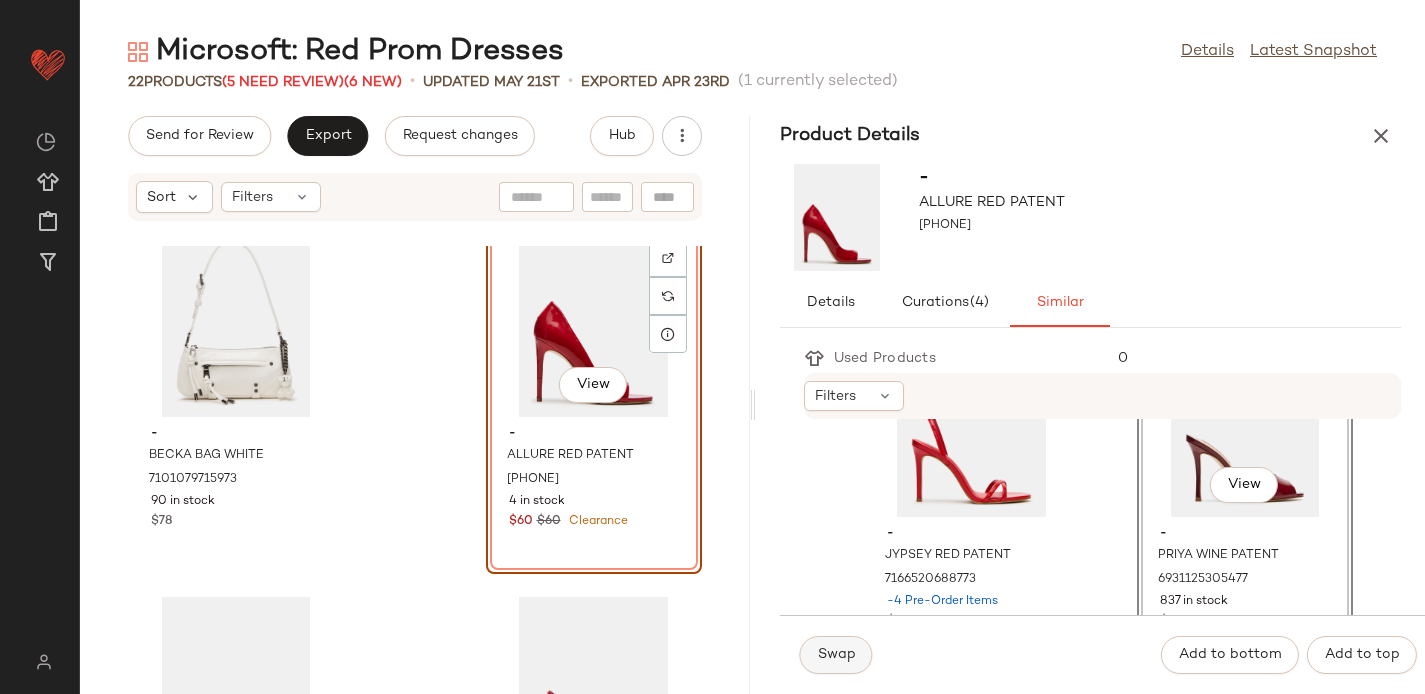 click on "Swap" at bounding box center (836, 655) 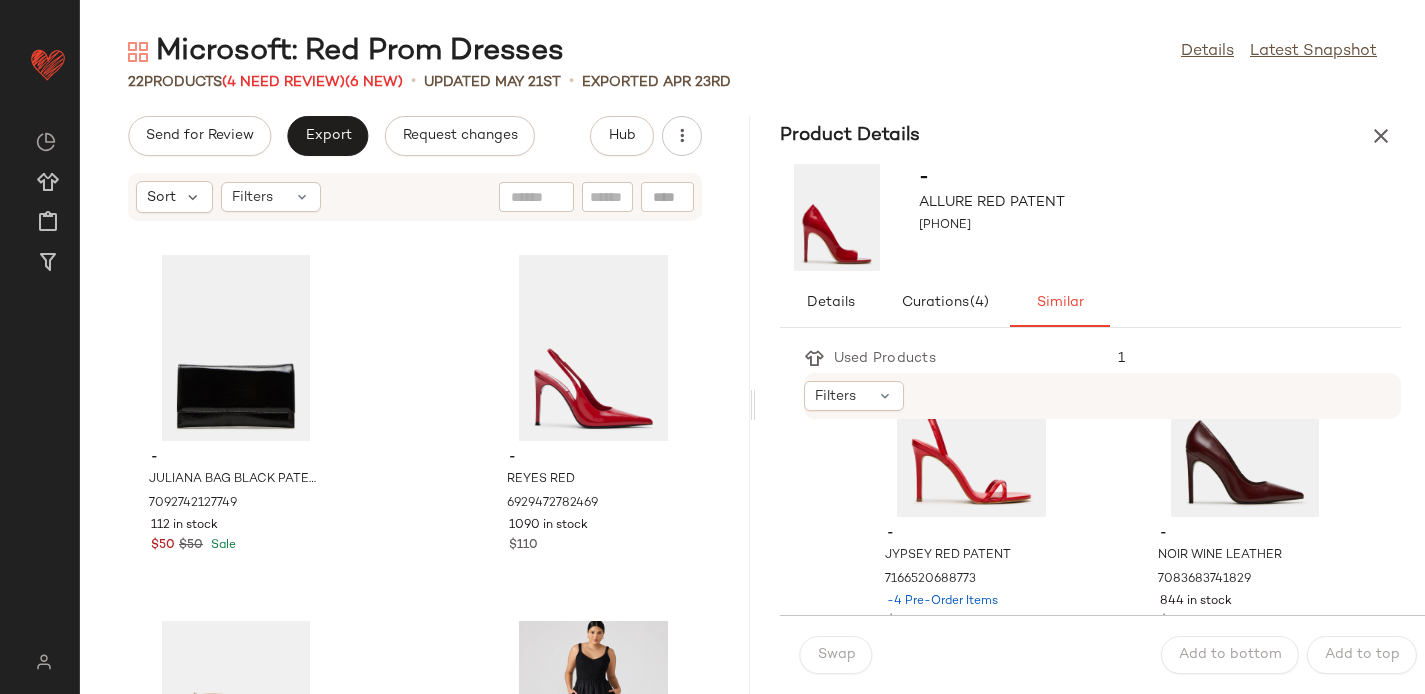 scroll, scrollTop: 1848, scrollLeft: 0, axis: vertical 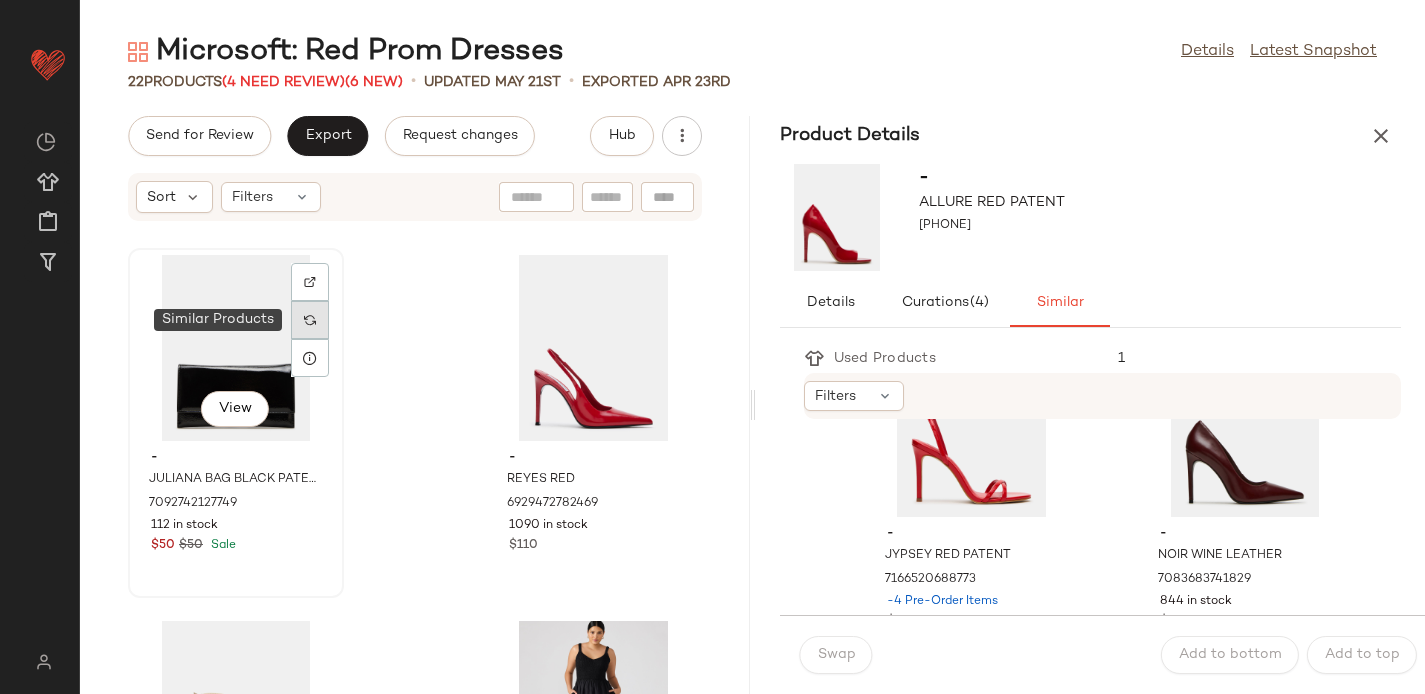 click 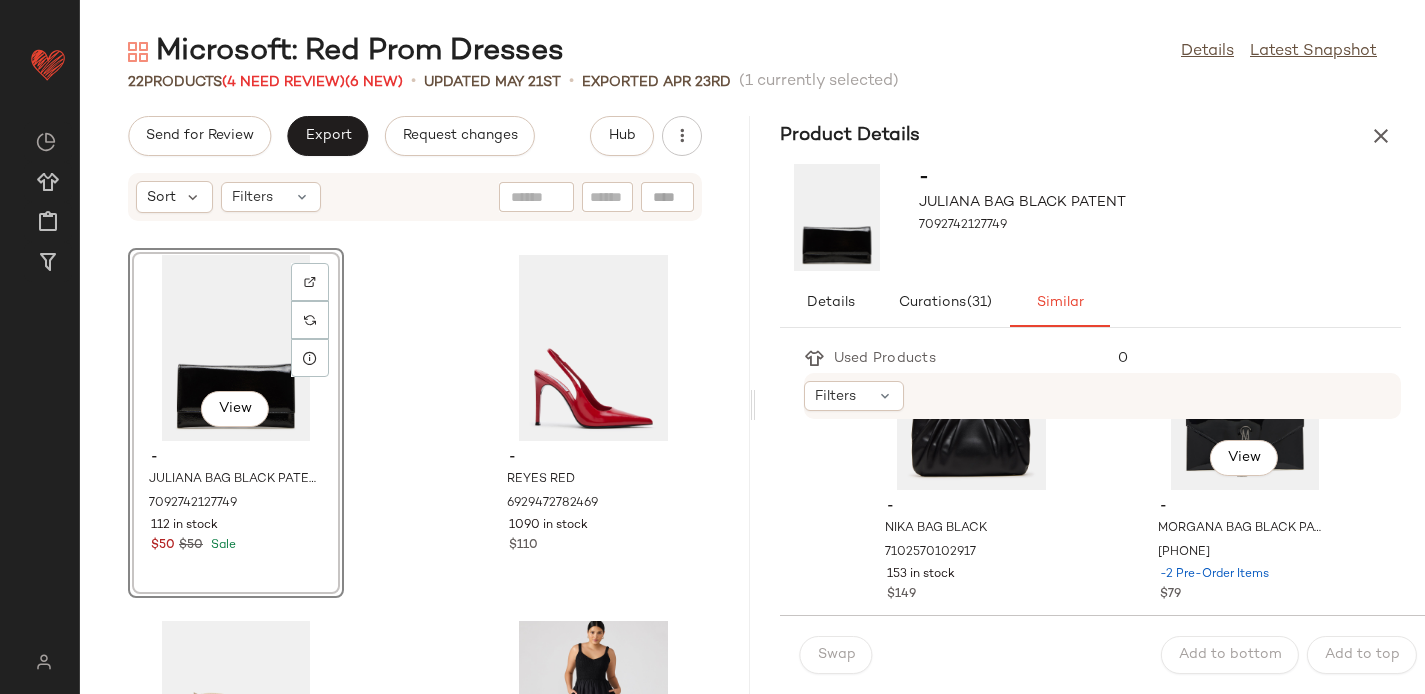 scroll, scrollTop: 507, scrollLeft: 0, axis: vertical 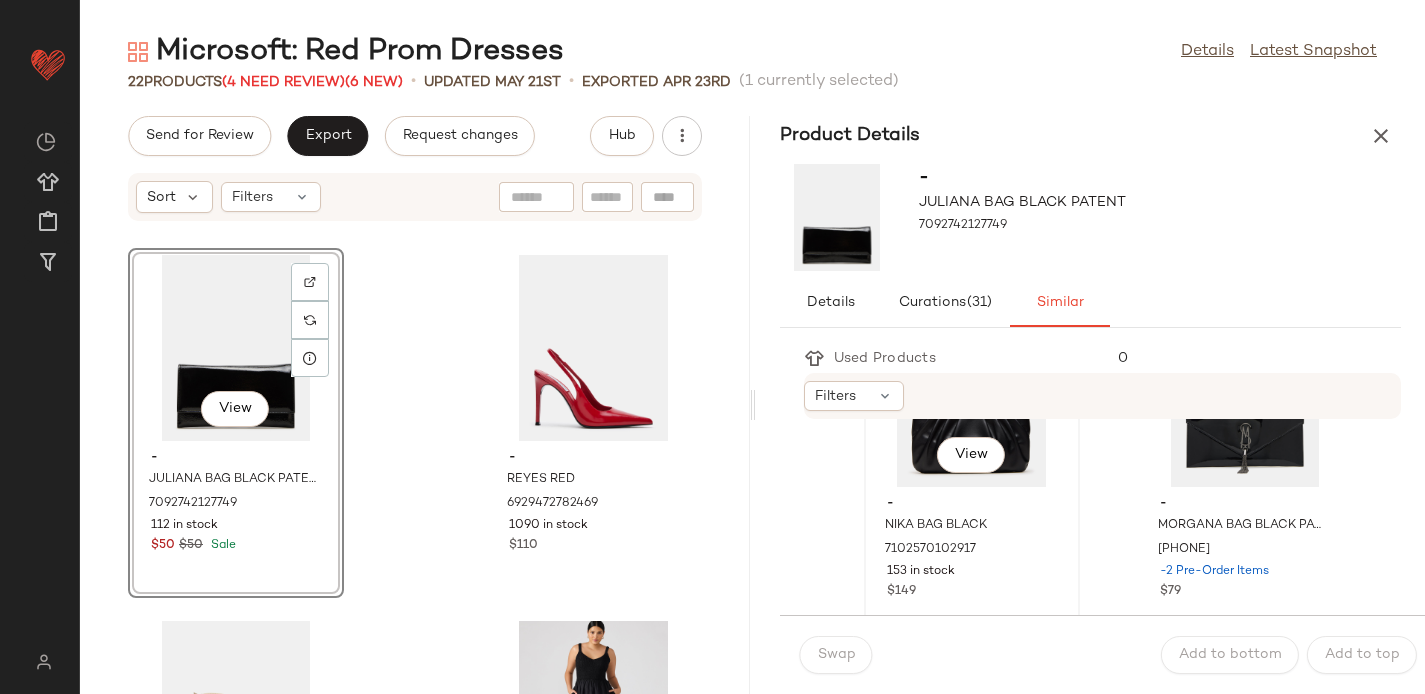 click on "View" 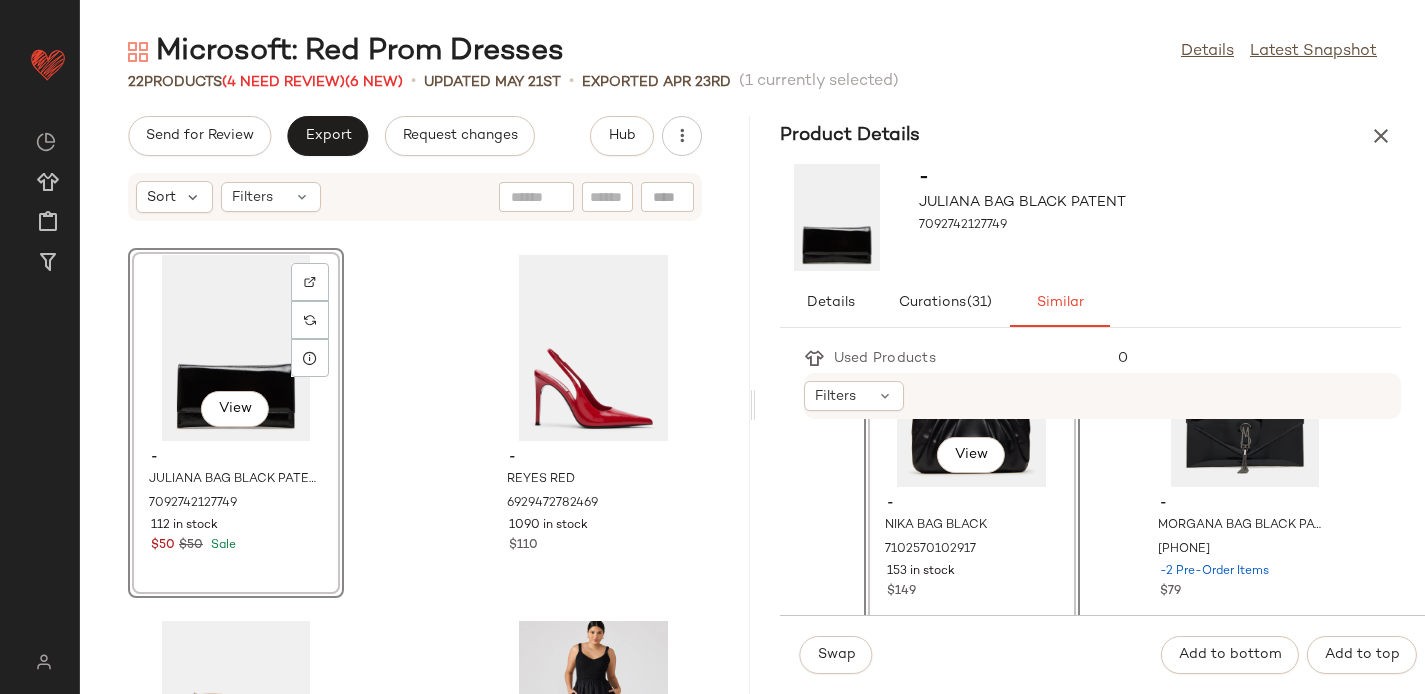 click on "Swap   Add to bottom   Add to top" at bounding box center [1103, 654] 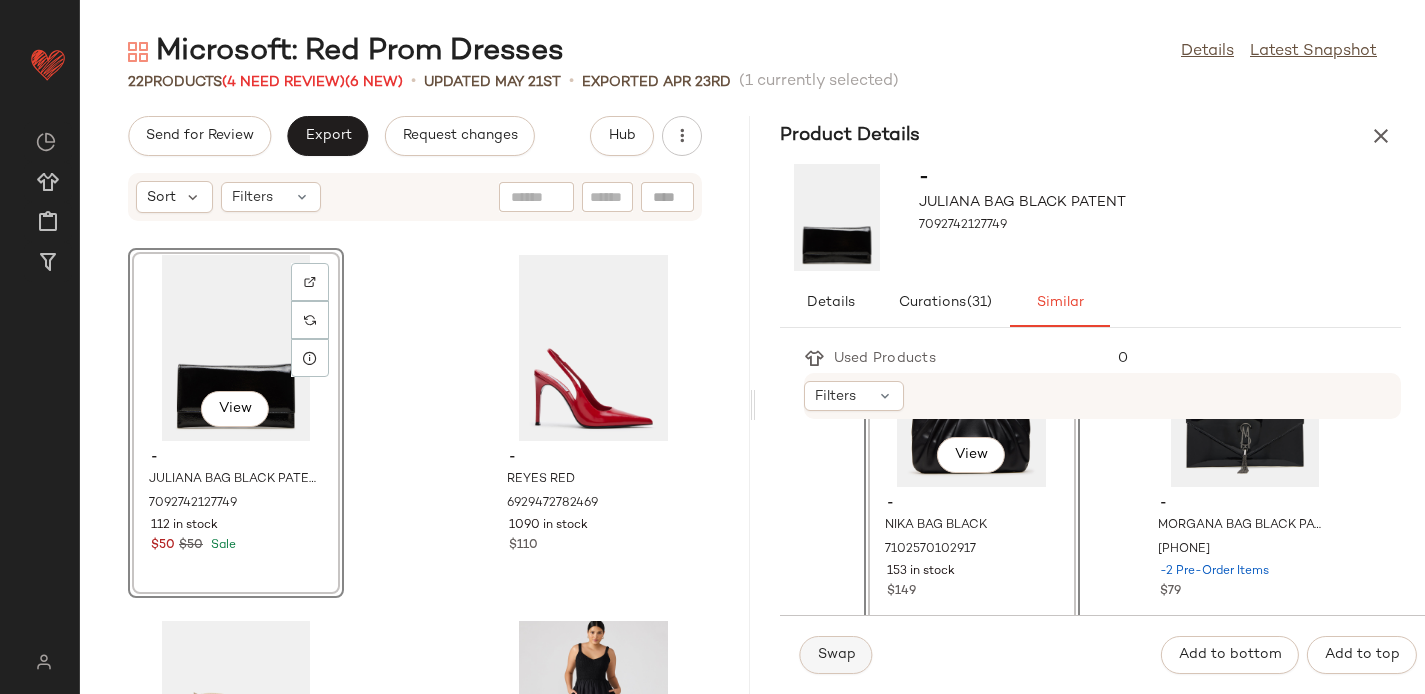 click on "Swap" 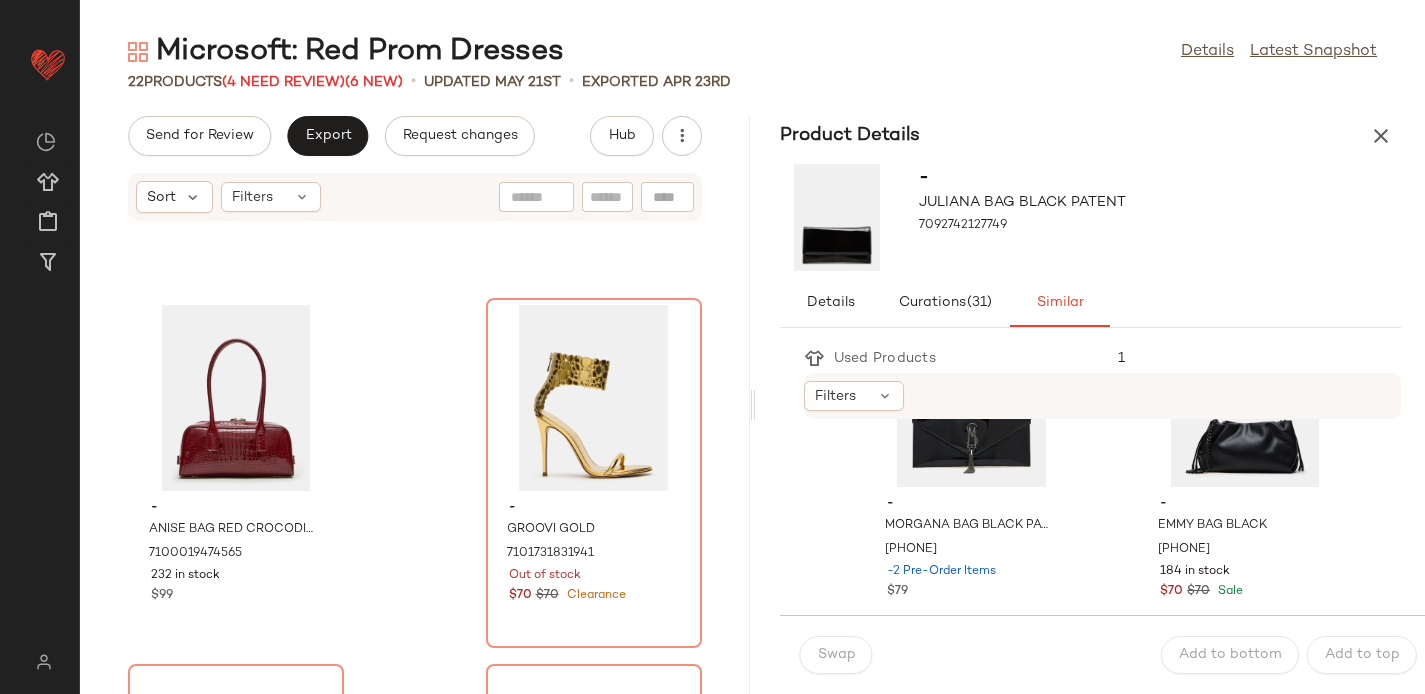 scroll, scrollTop: 2561, scrollLeft: 0, axis: vertical 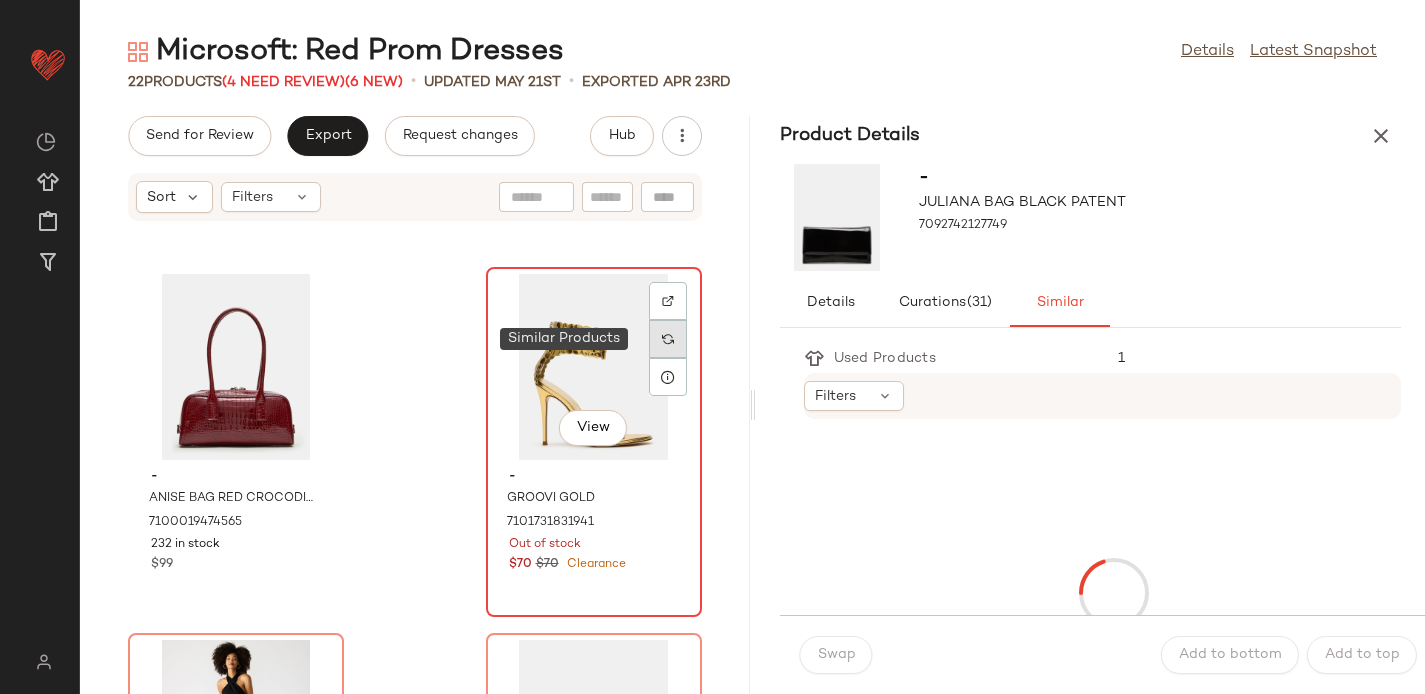 click 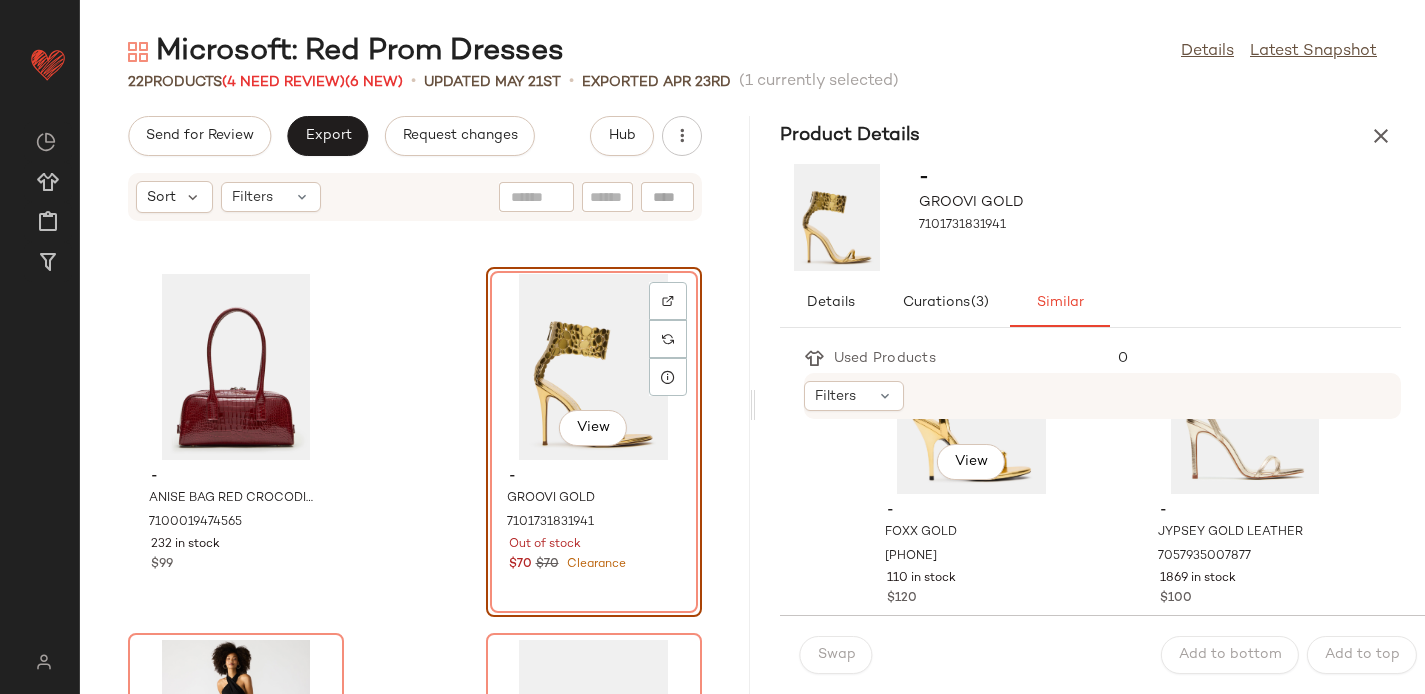 scroll, scrollTop: 140, scrollLeft: 0, axis: vertical 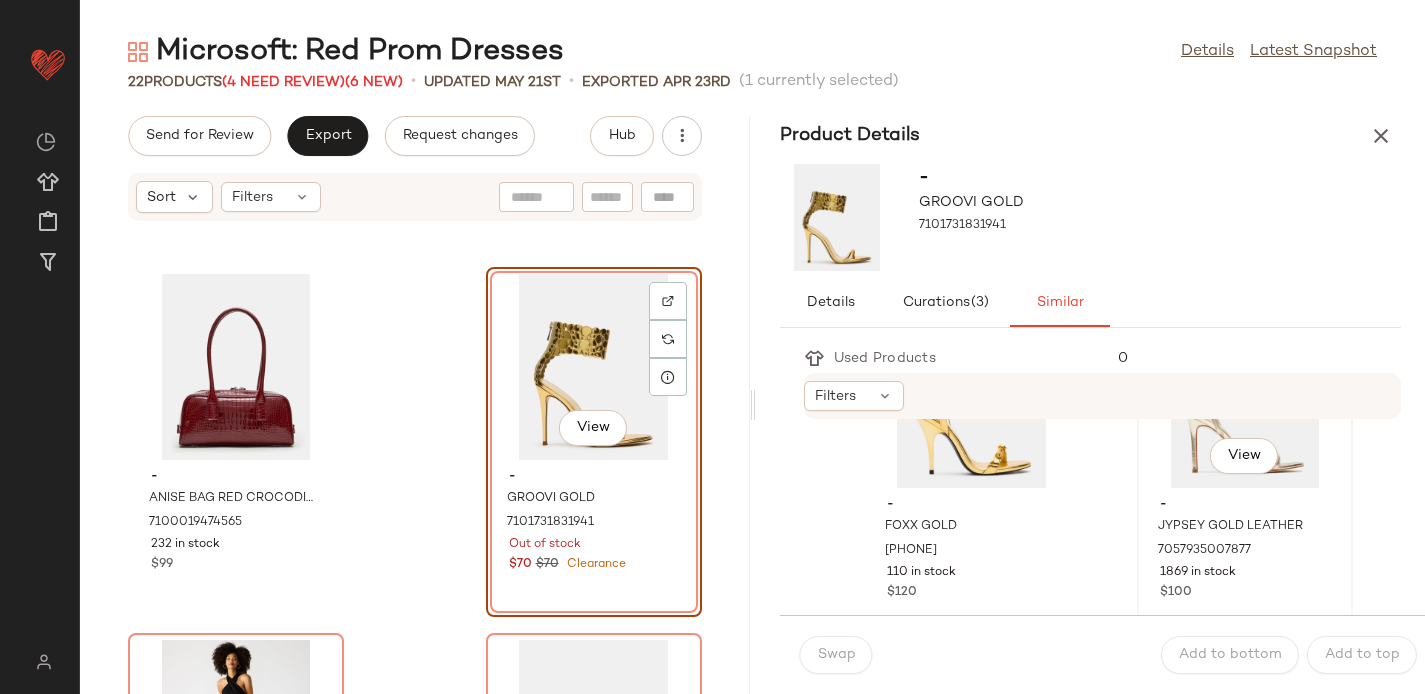 click on "View" 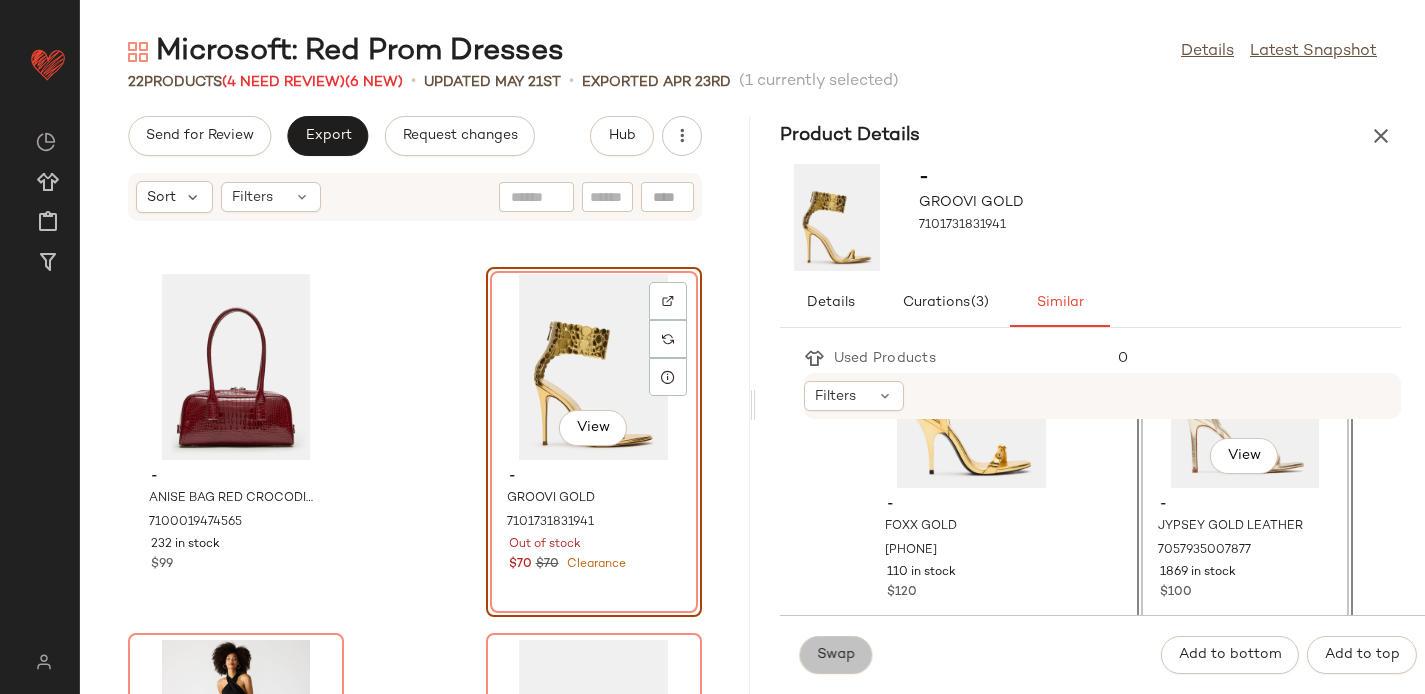 click on "Swap" 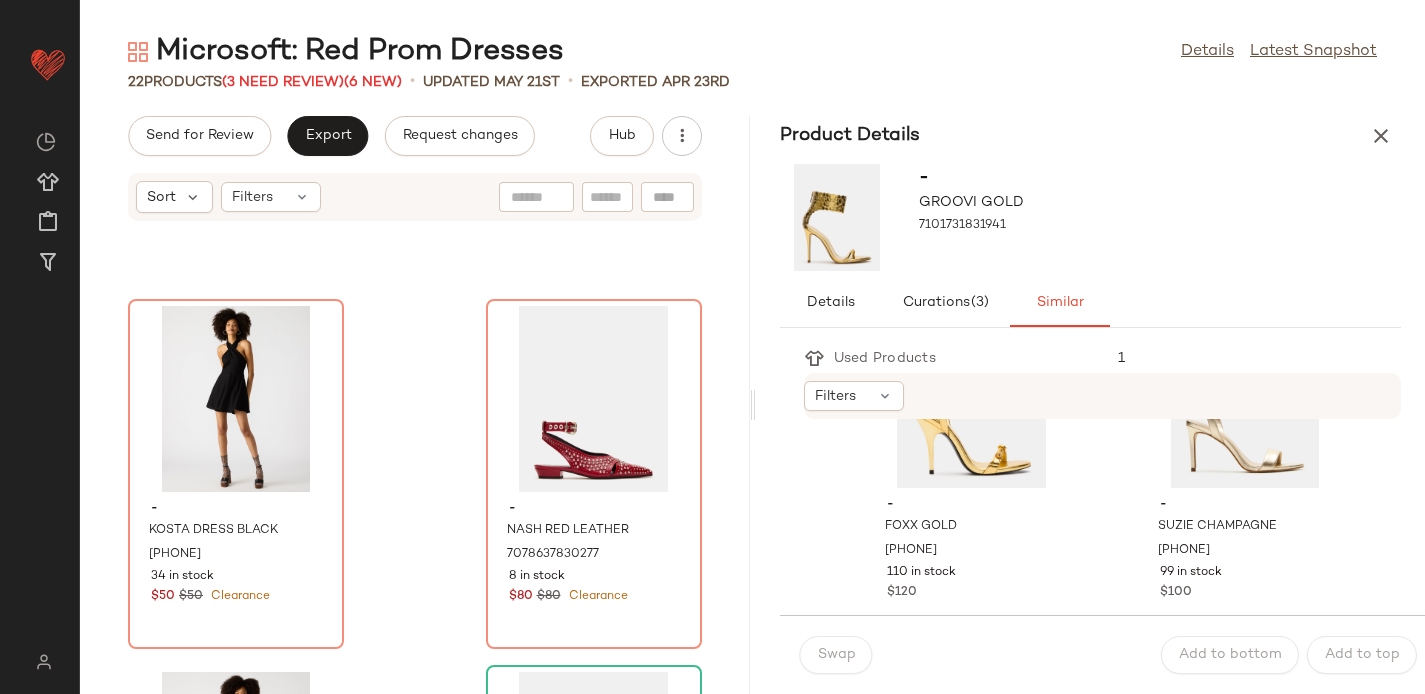 scroll, scrollTop: 2899, scrollLeft: 0, axis: vertical 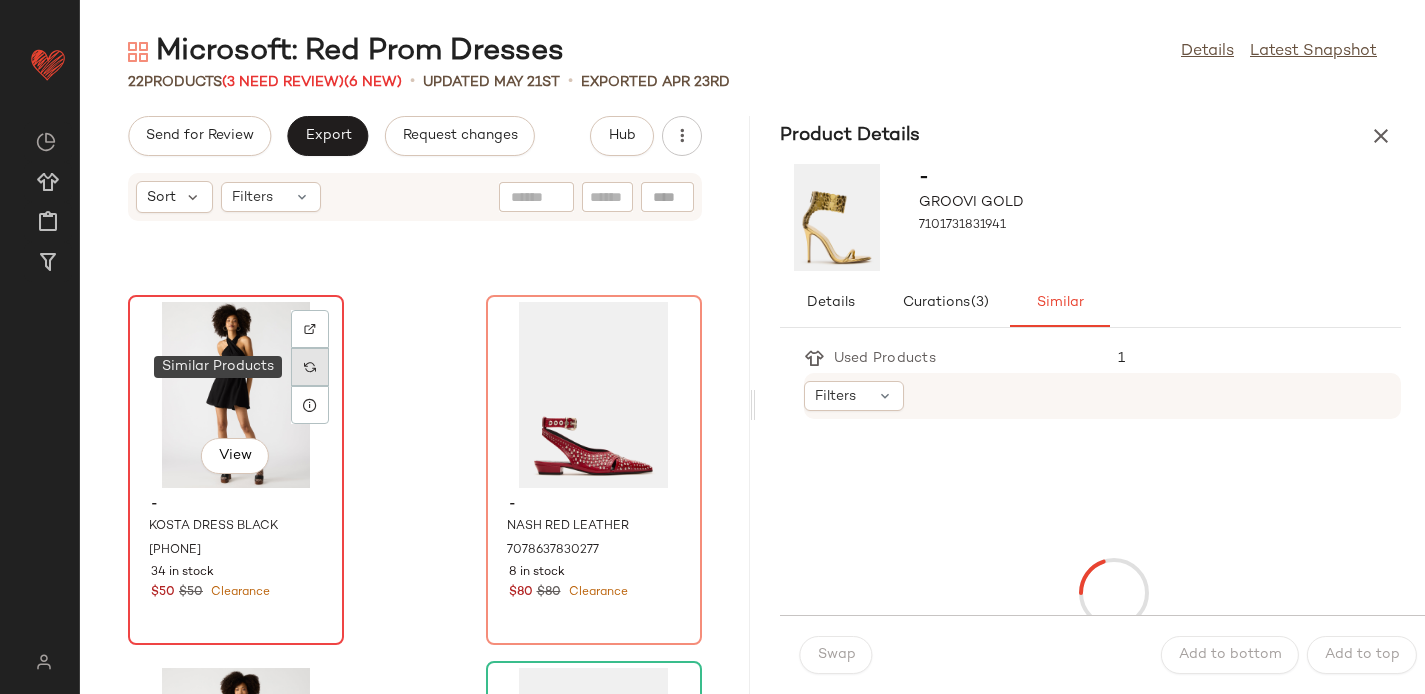 click 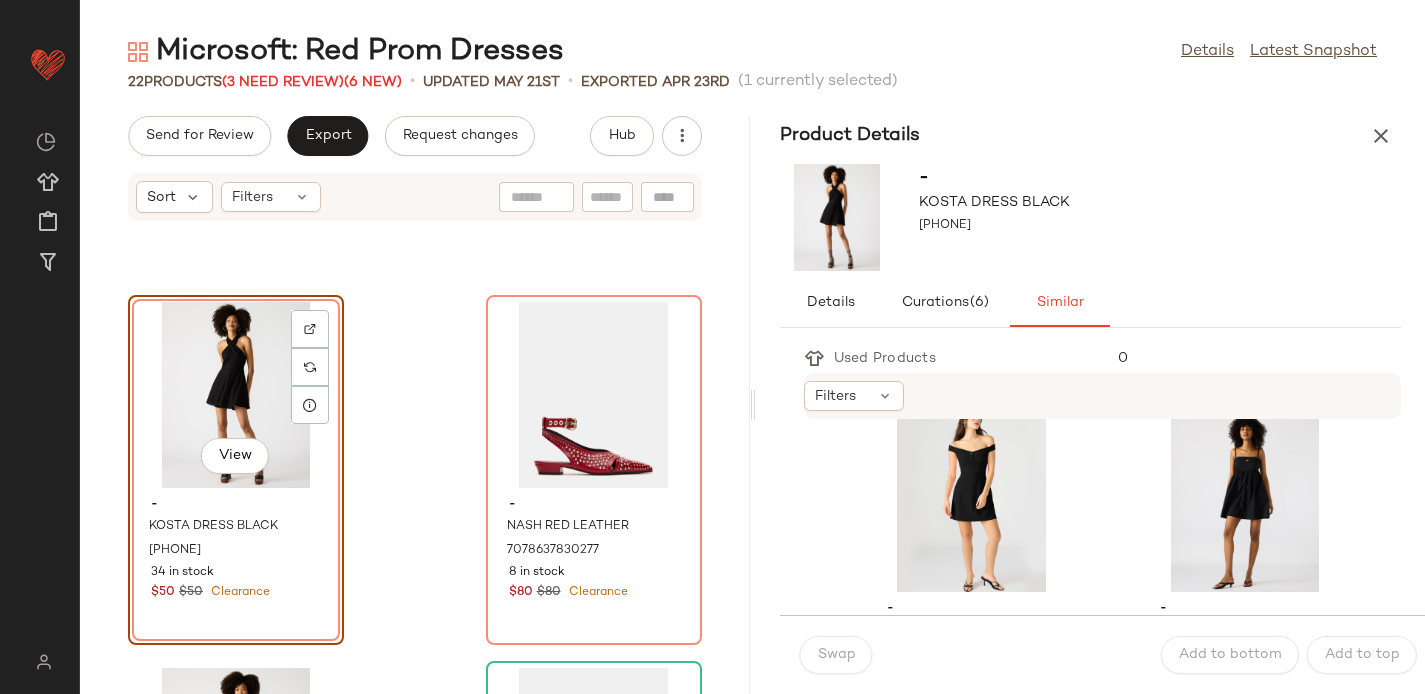 scroll, scrollTop: 0, scrollLeft: 0, axis: both 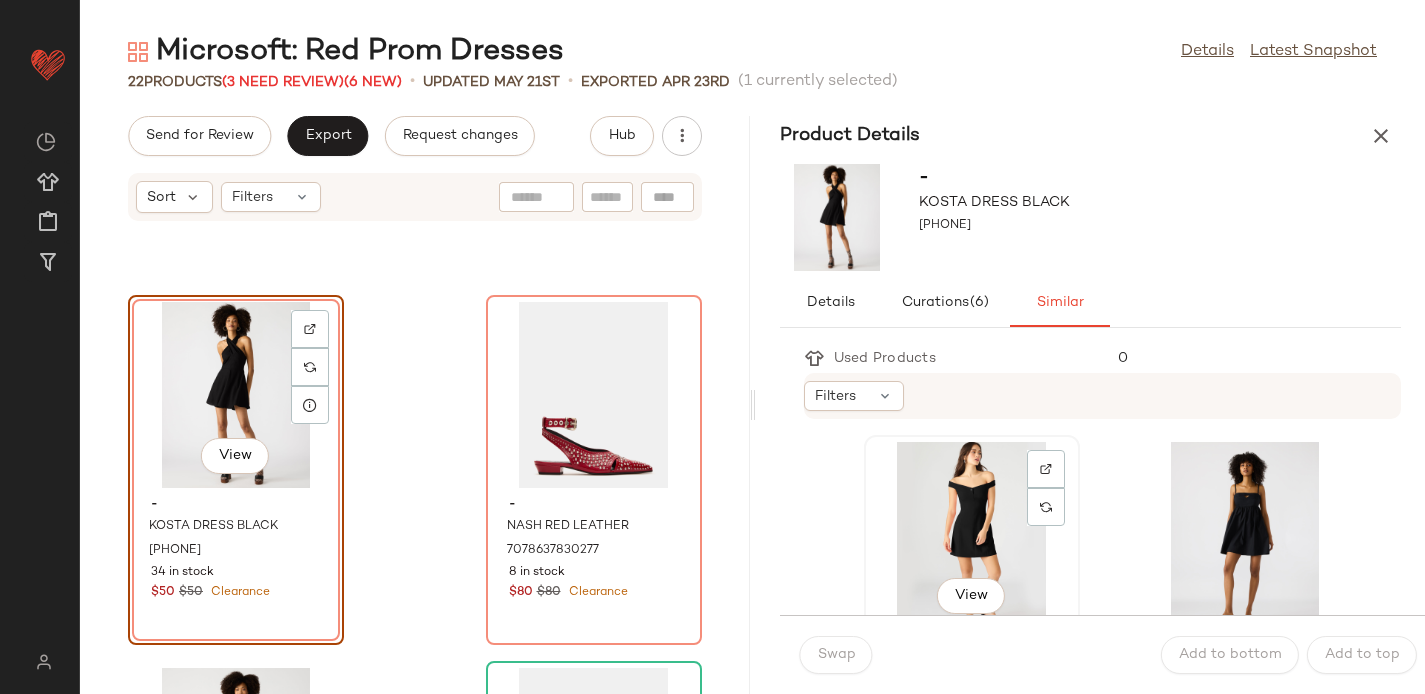click on "View" 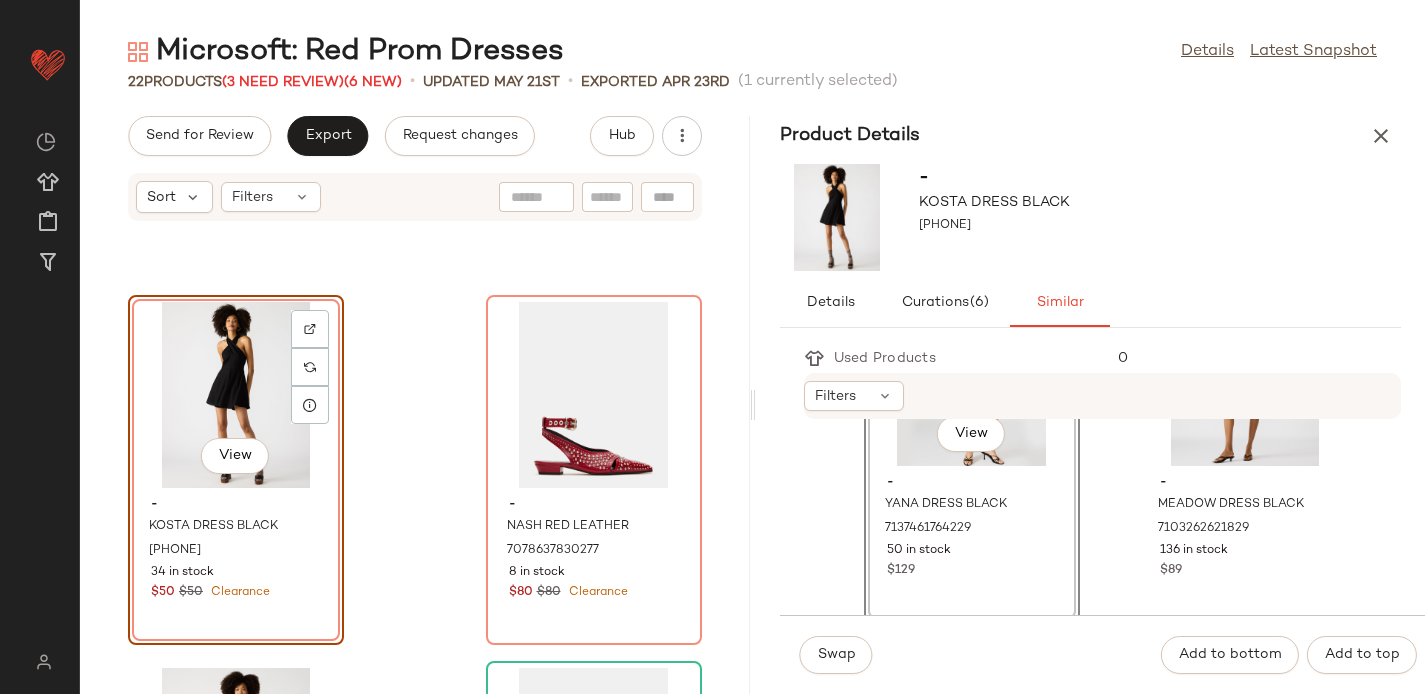 scroll, scrollTop: 175, scrollLeft: 0, axis: vertical 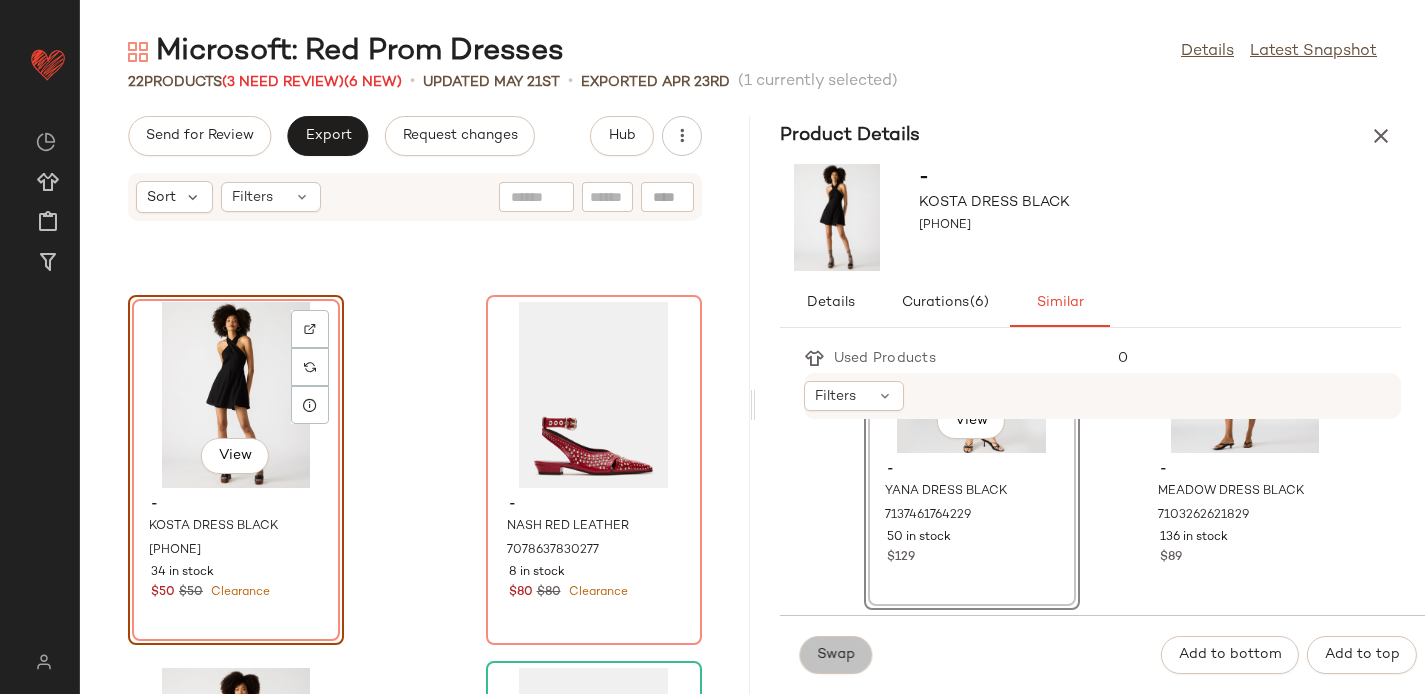 click on "Swap" 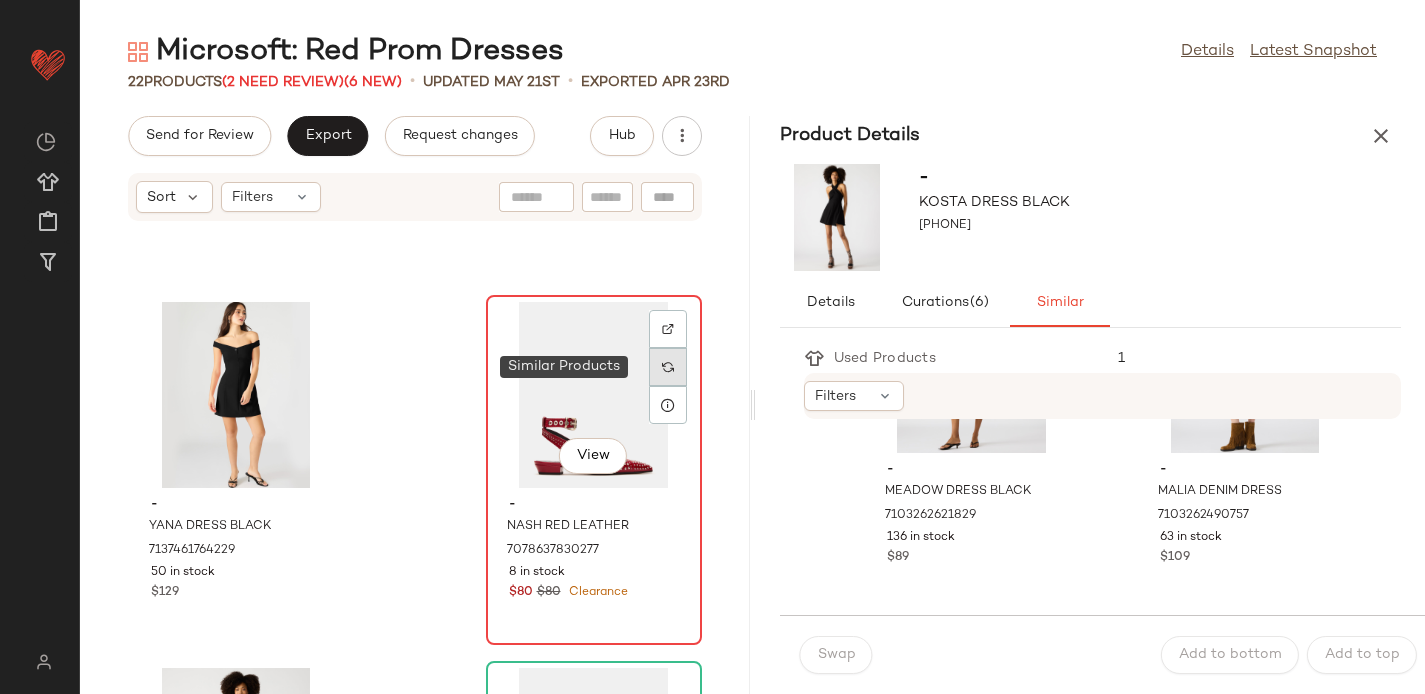 click 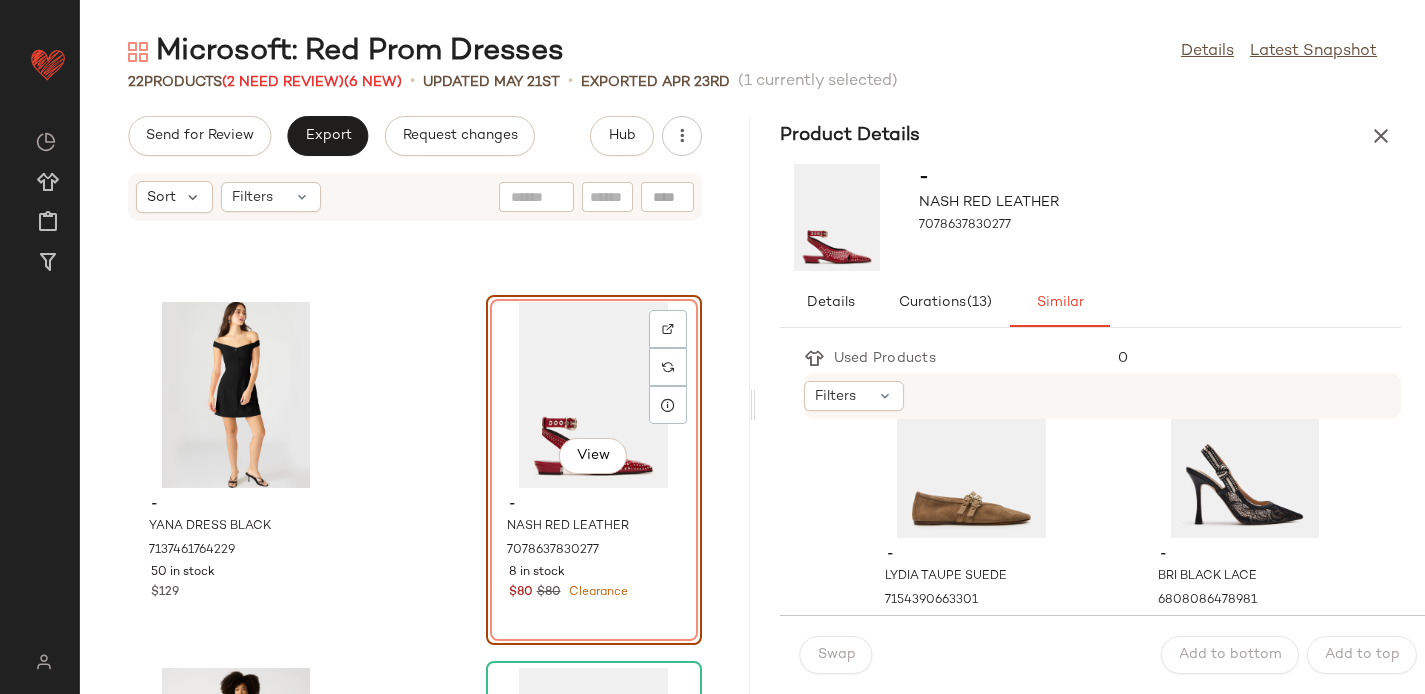 scroll, scrollTop: 2291, scrollLeft: 0, axis: vertical 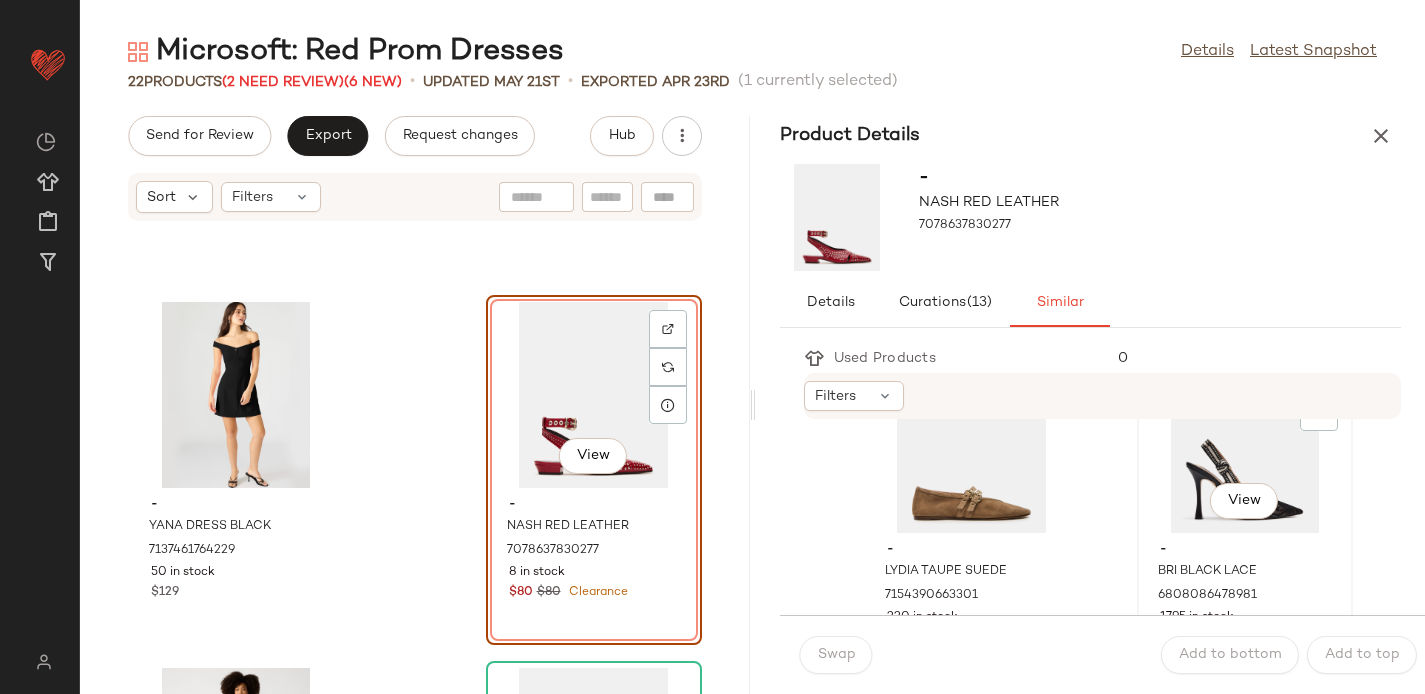 click on "View" 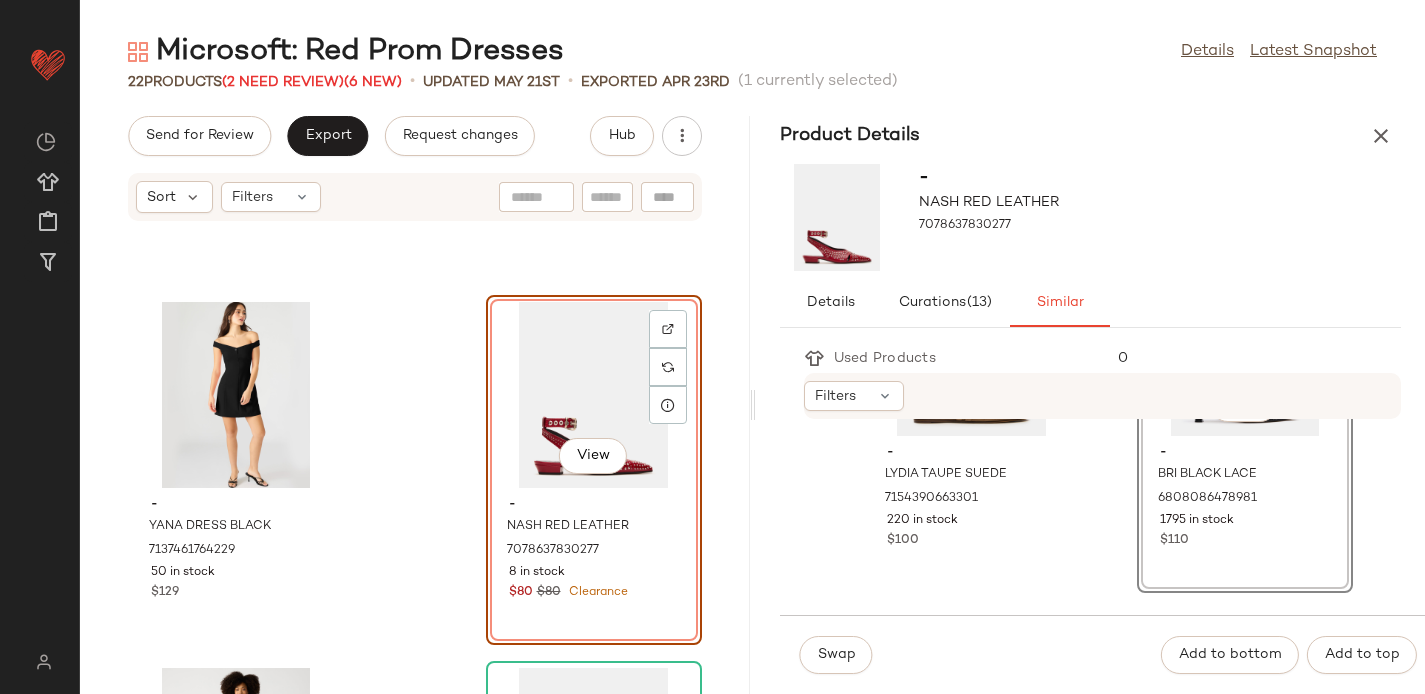 scroll, scrollTop: 2416, scrollLeft: 0, axis: vertical 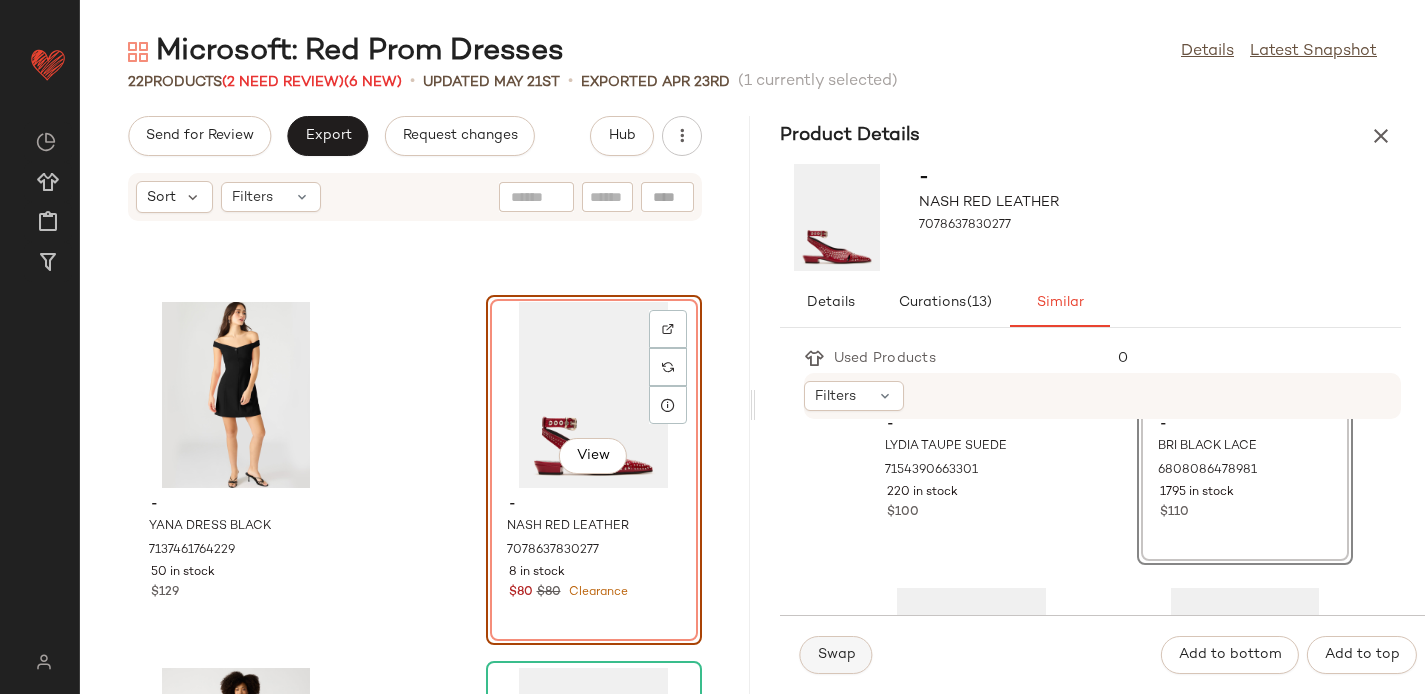 click on "Swap" 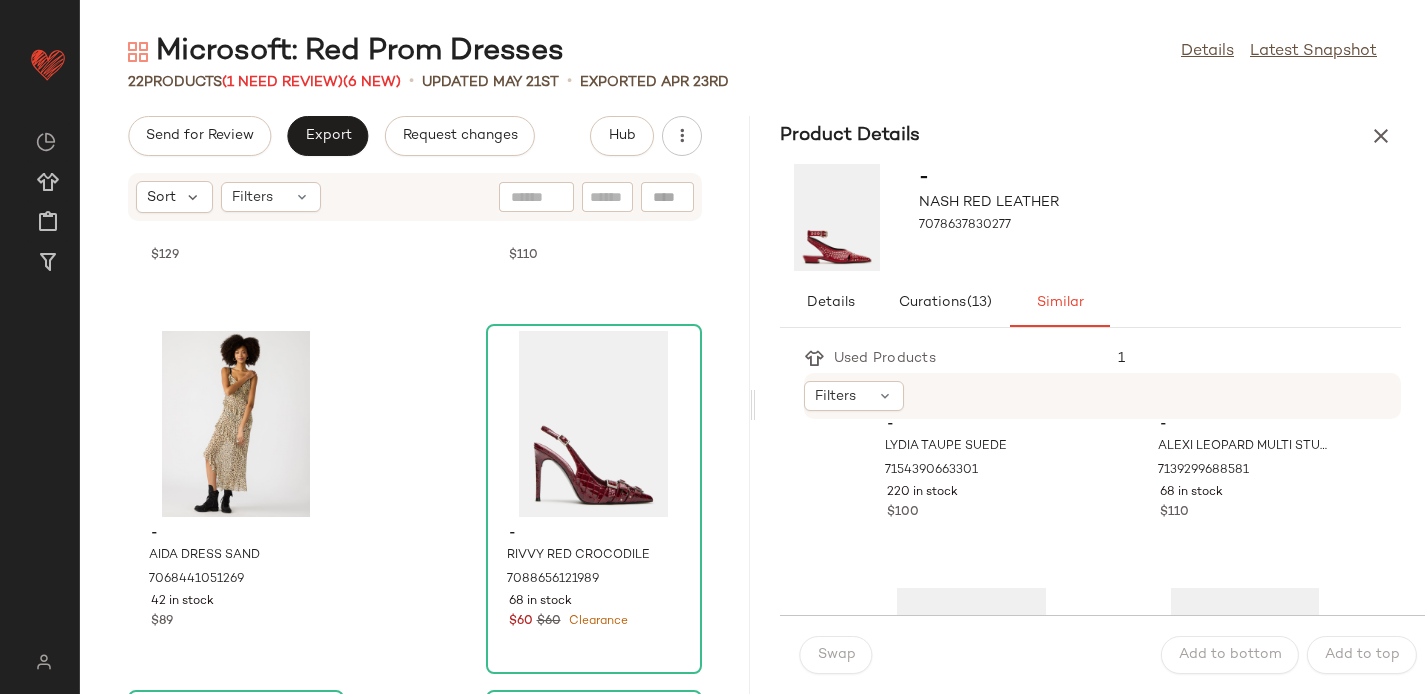 scroll, scrollTop: 3268, scrollLeft: 0, axis: vertical 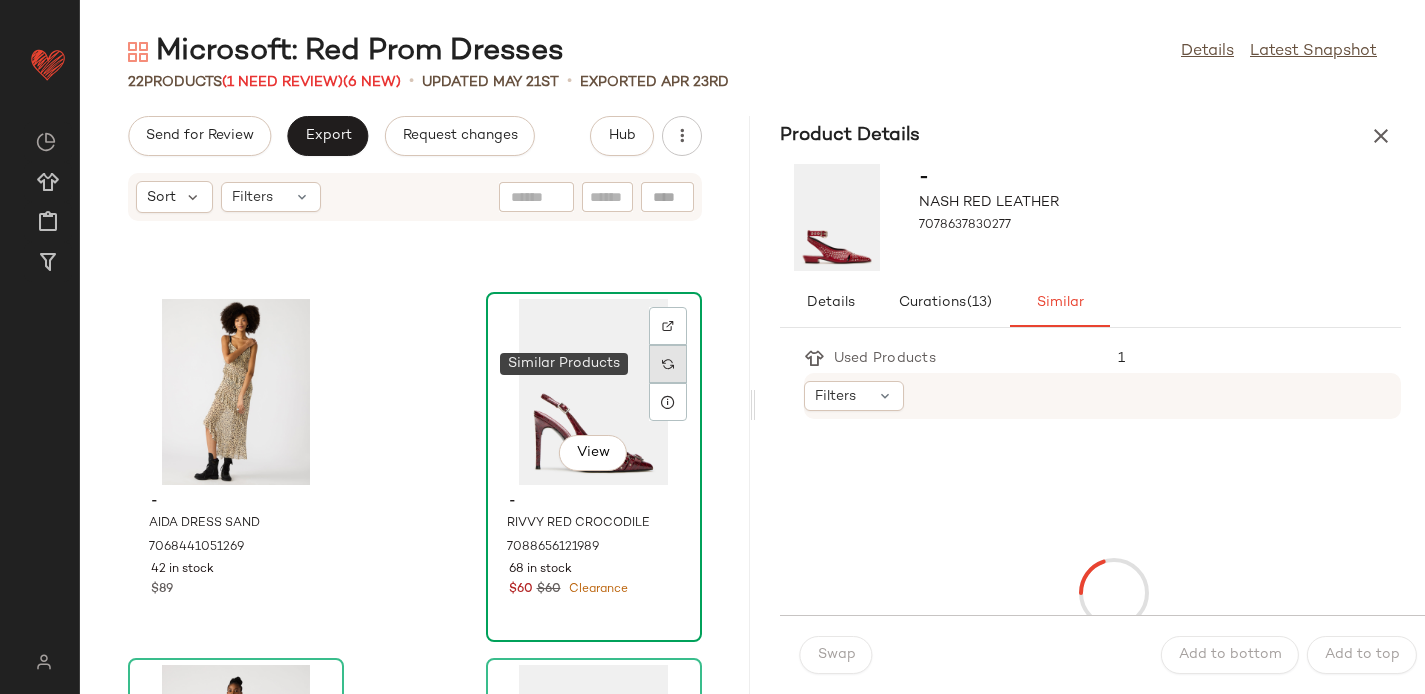 click 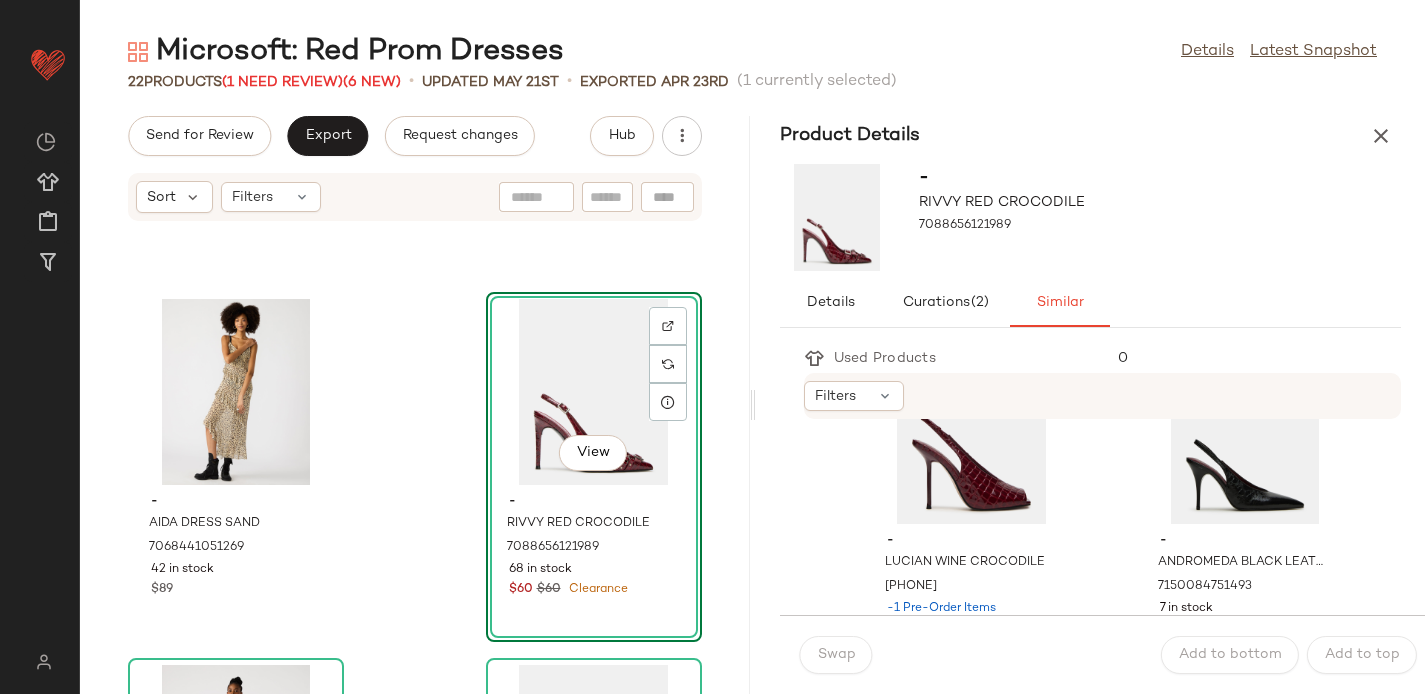 scroll, scrollTop: 105, scrollLeft: 0, axis: vertical 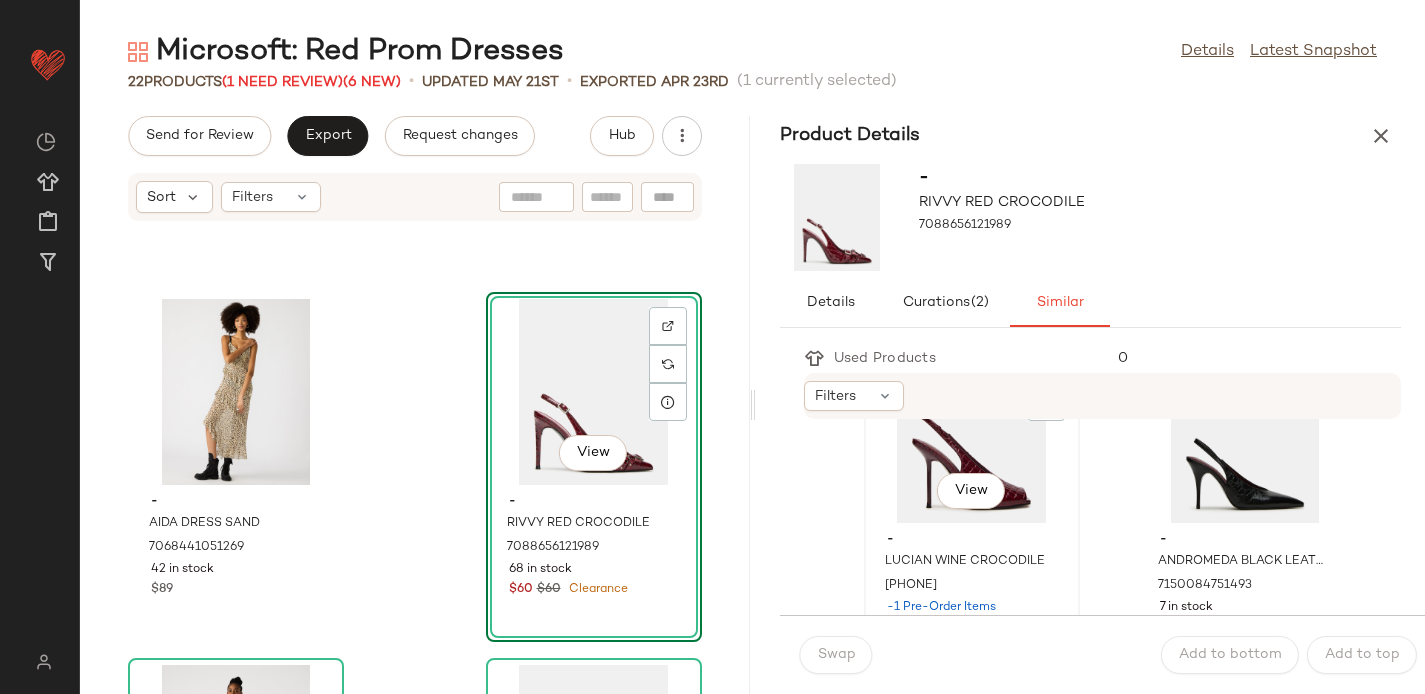 click on "View" 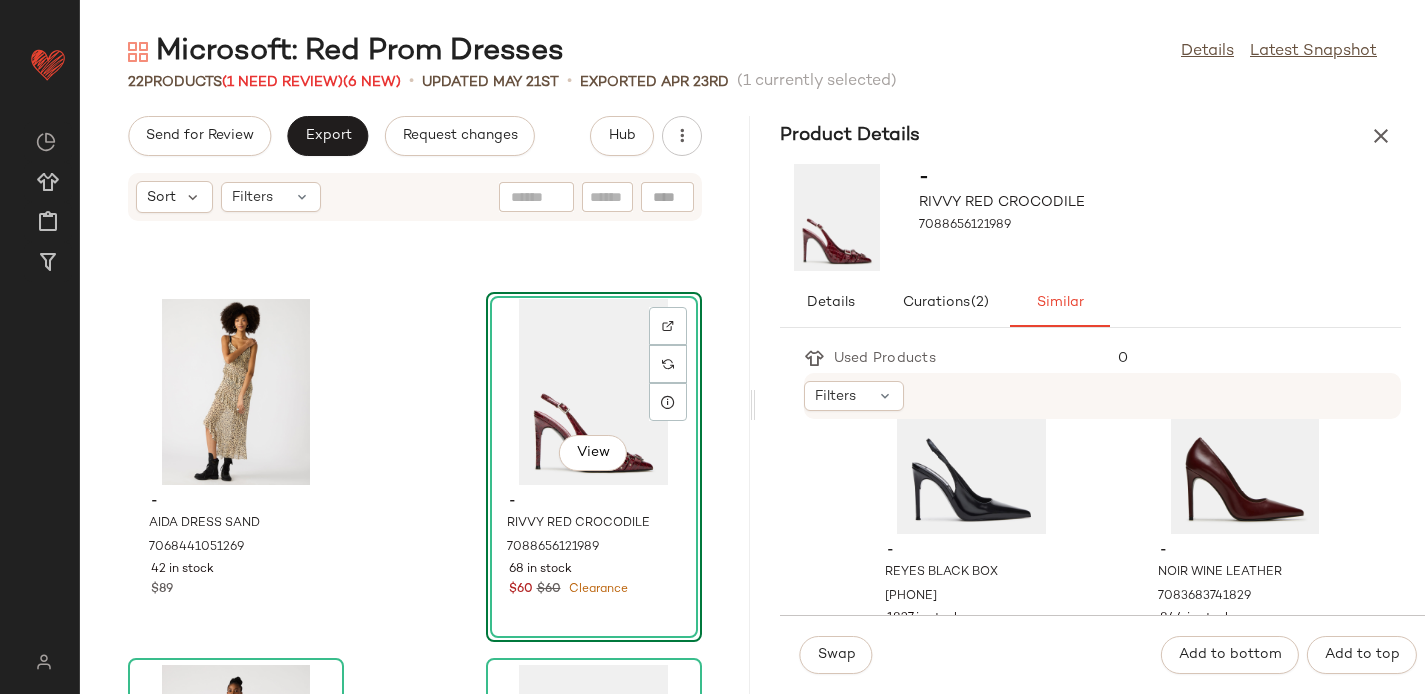scroll, scrollTop: 833, scrollLeft: 0, axis: vertical 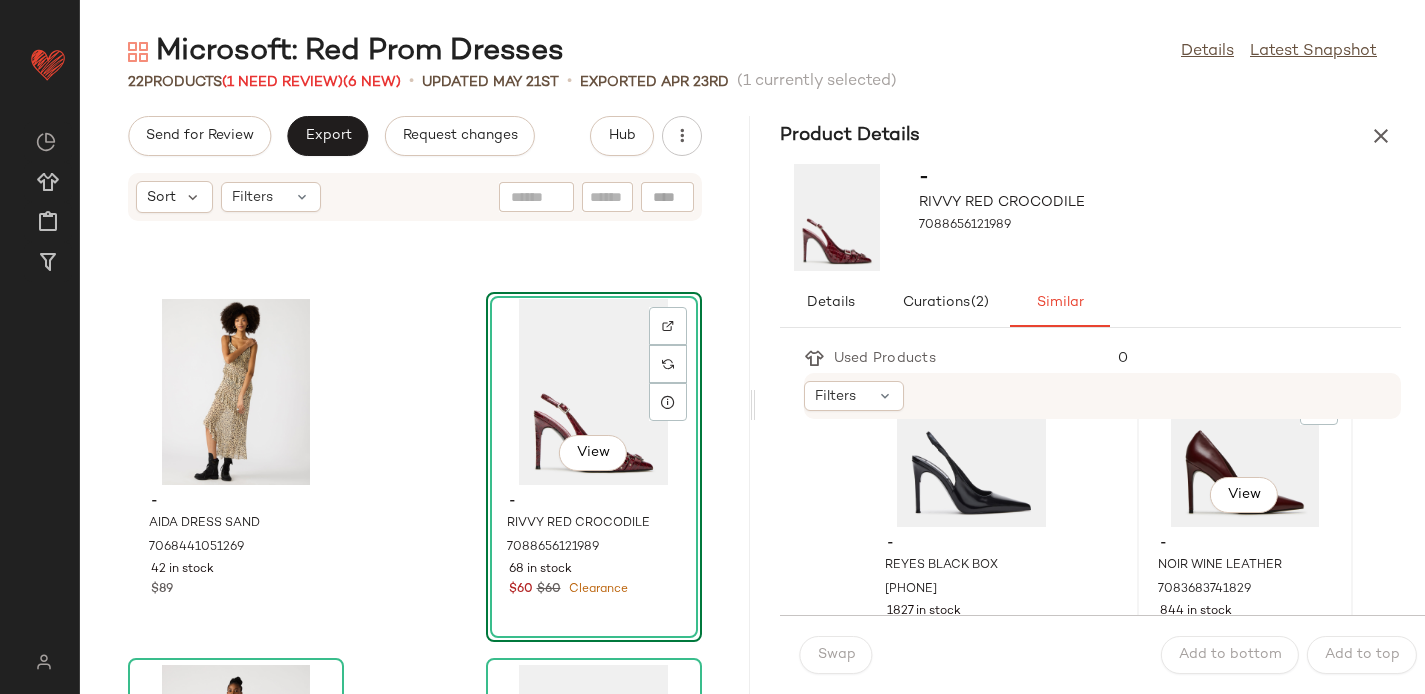 click on "View" 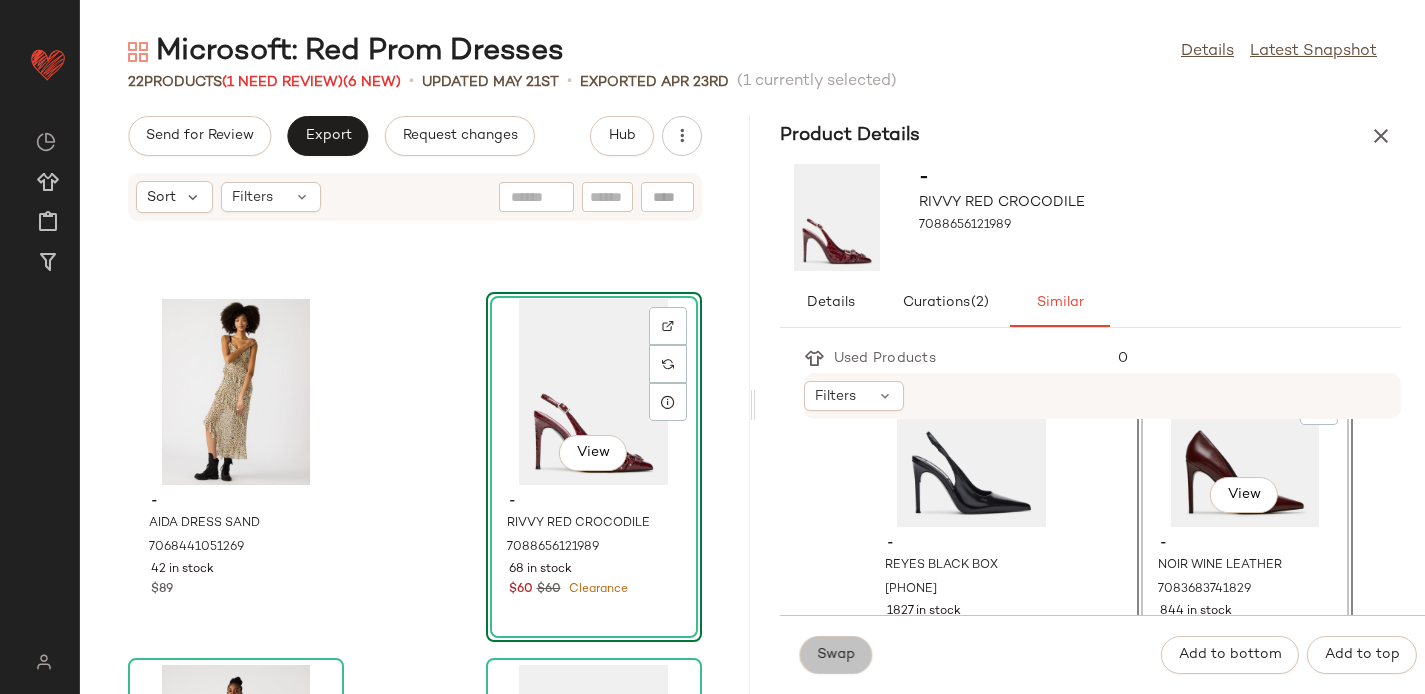 click on "Swap" 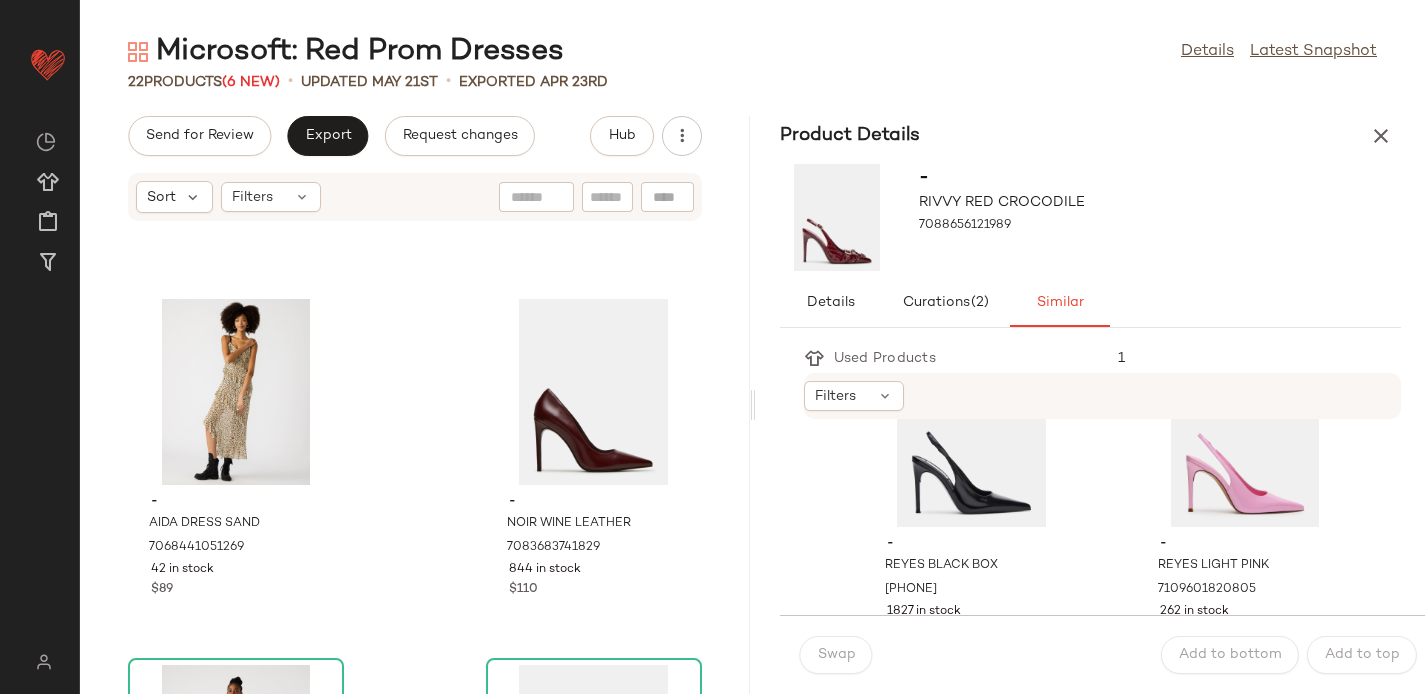 scroll, scrollTop: 3582, scrollLeft: 0, axis: vertical 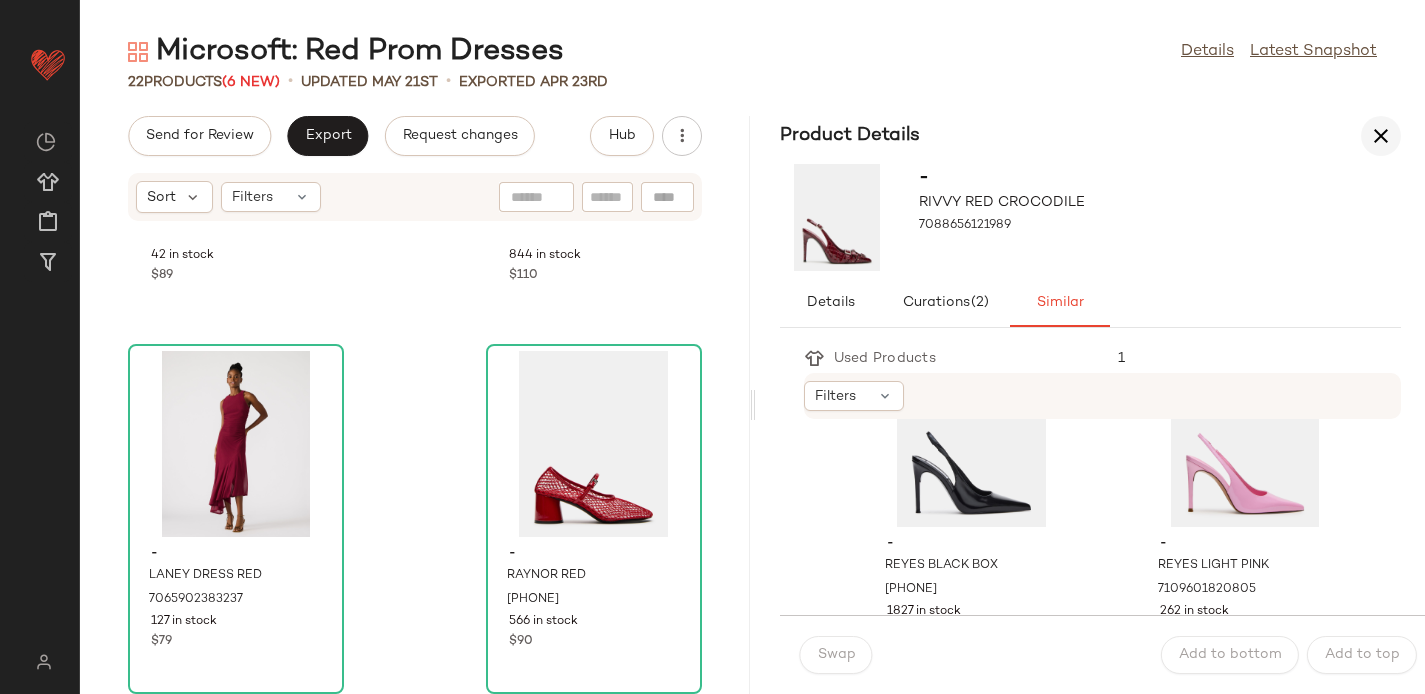 click at bounding box center [1381, 136] 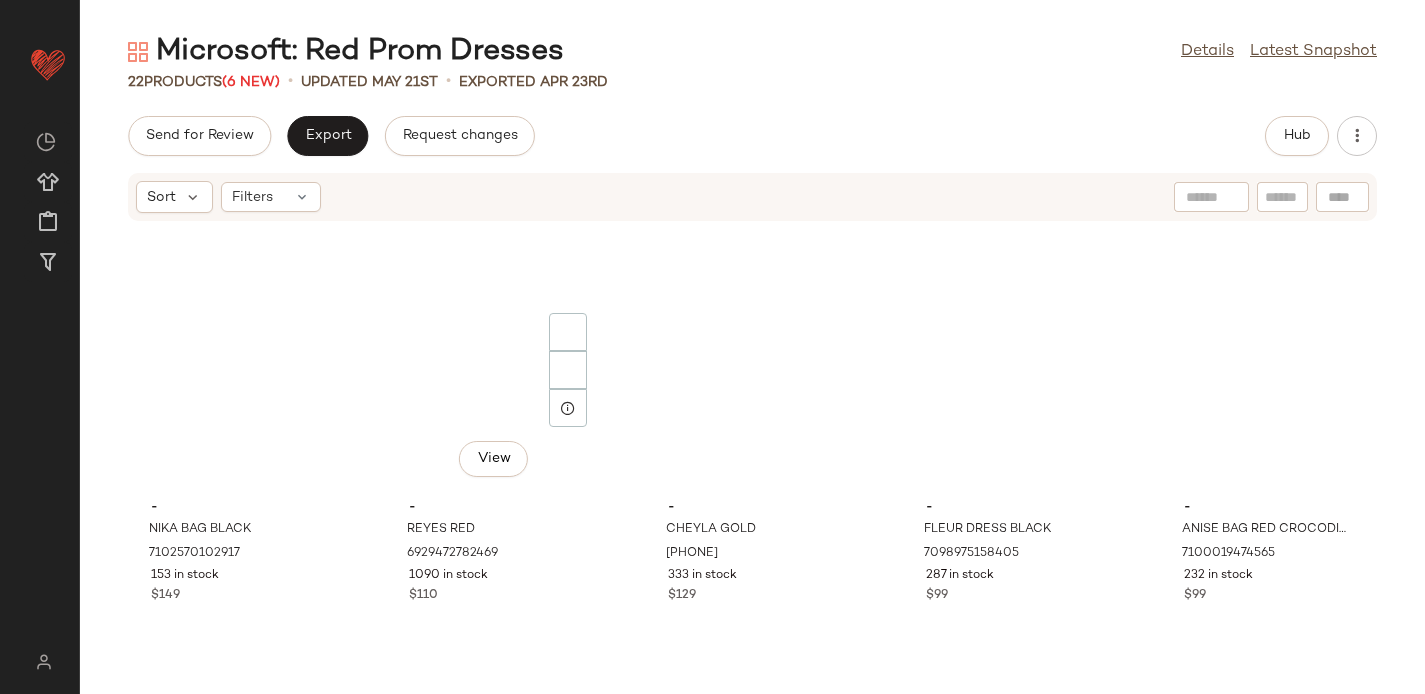 scroll, scrollTop: 0, scrollLeft: 0, axis: both 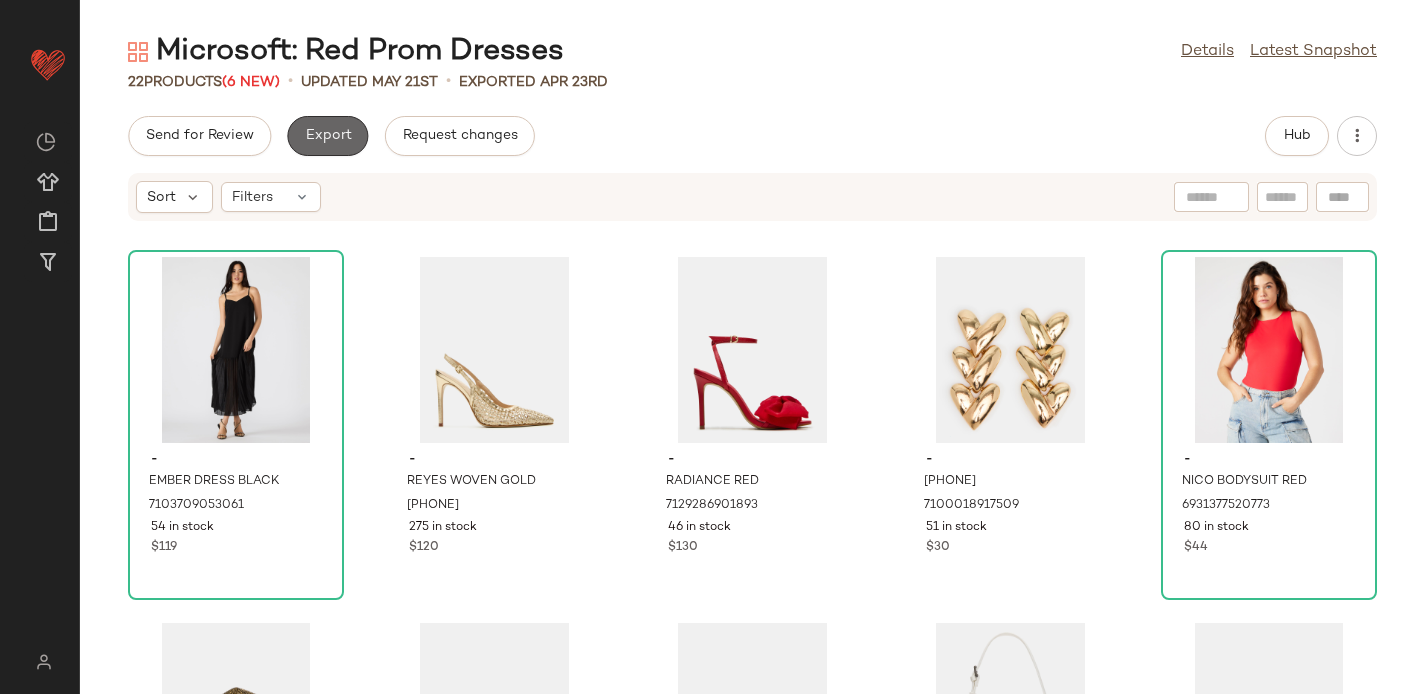 click on "Export" 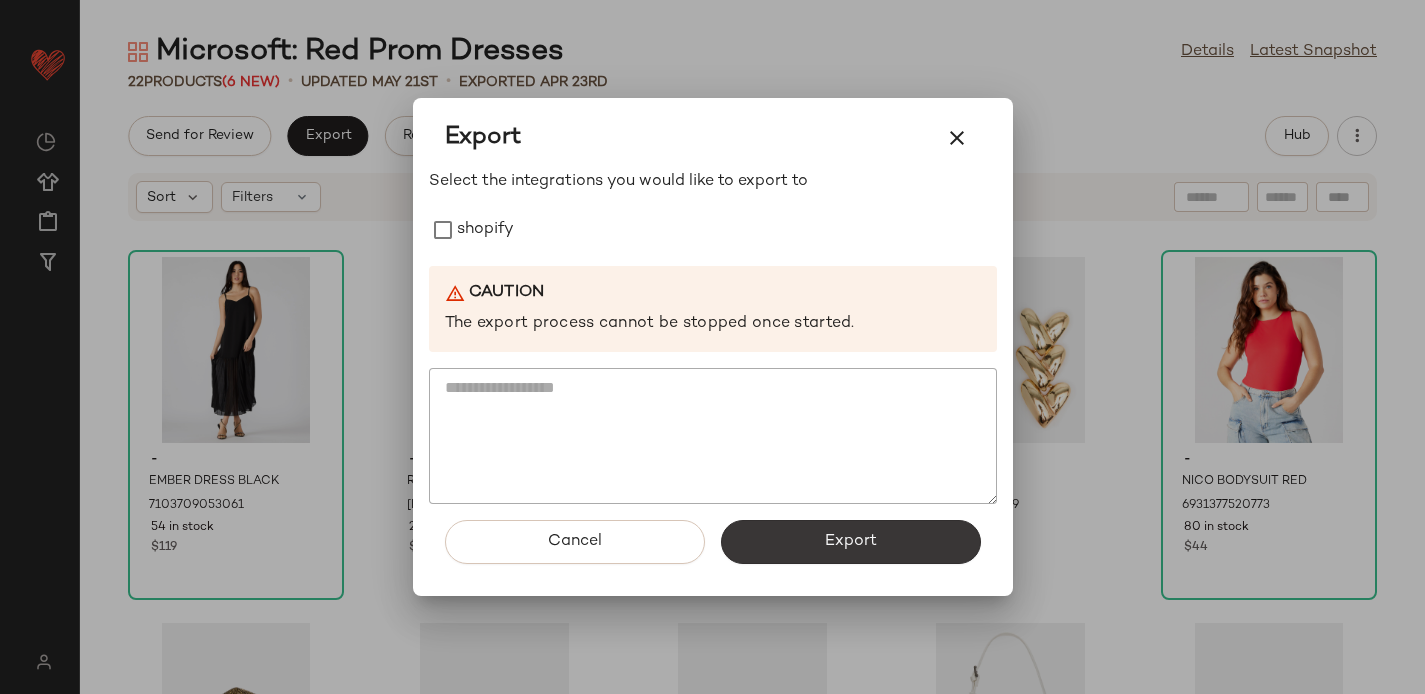 click on "Export" at bounding box center (851, 542) 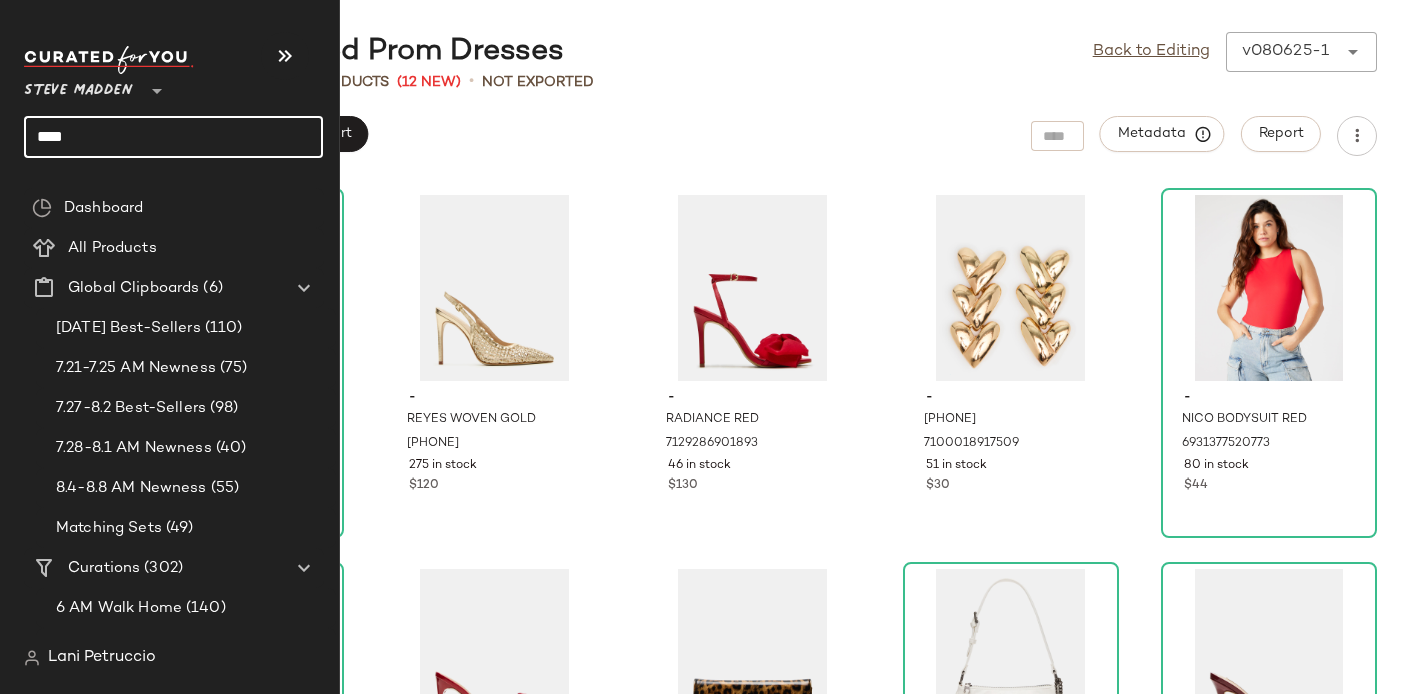 click on "***" 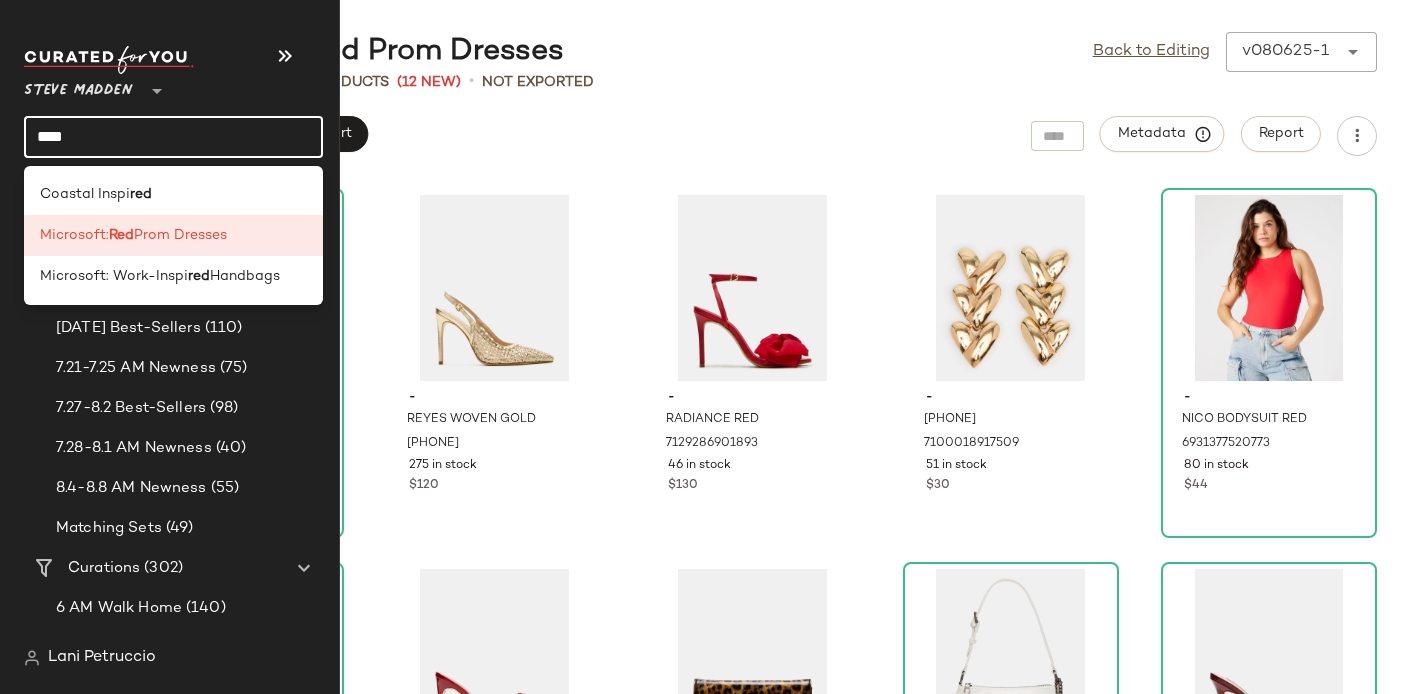 click on "***" 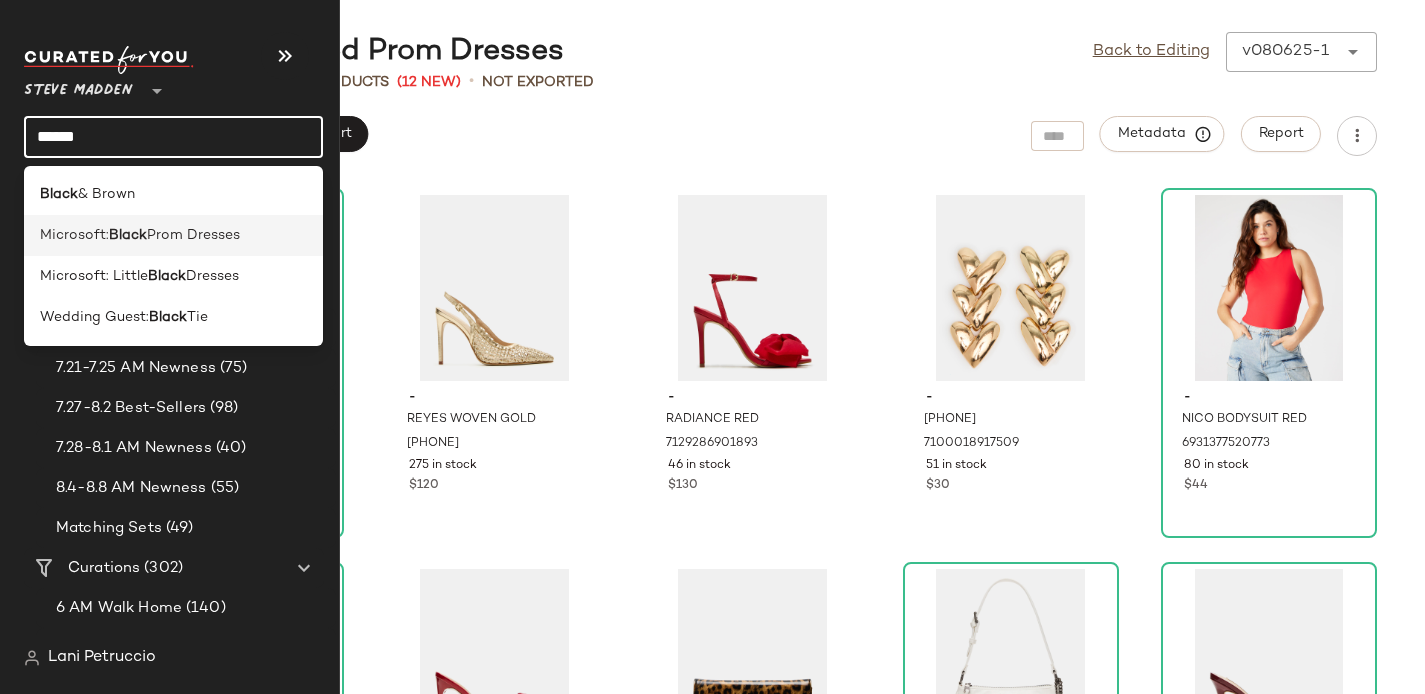 click on "Microsoft:" at bounding box center (74, 235) 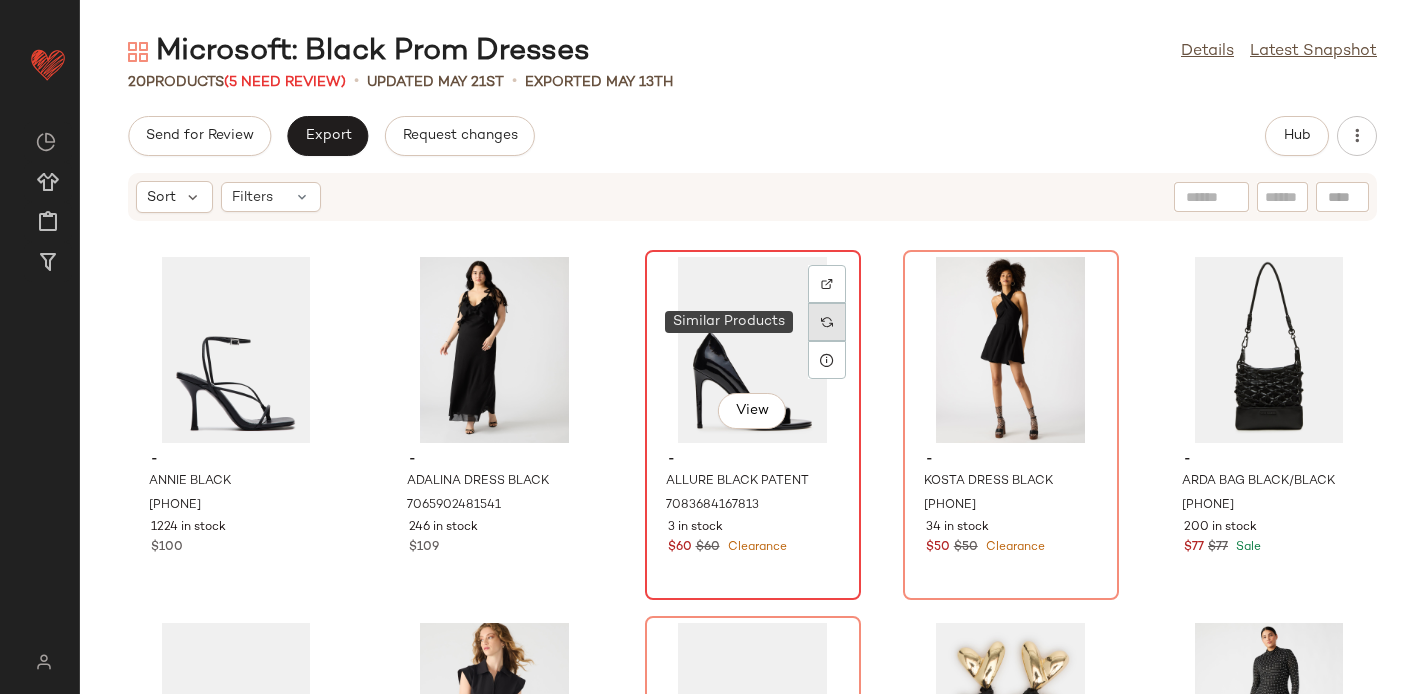 click 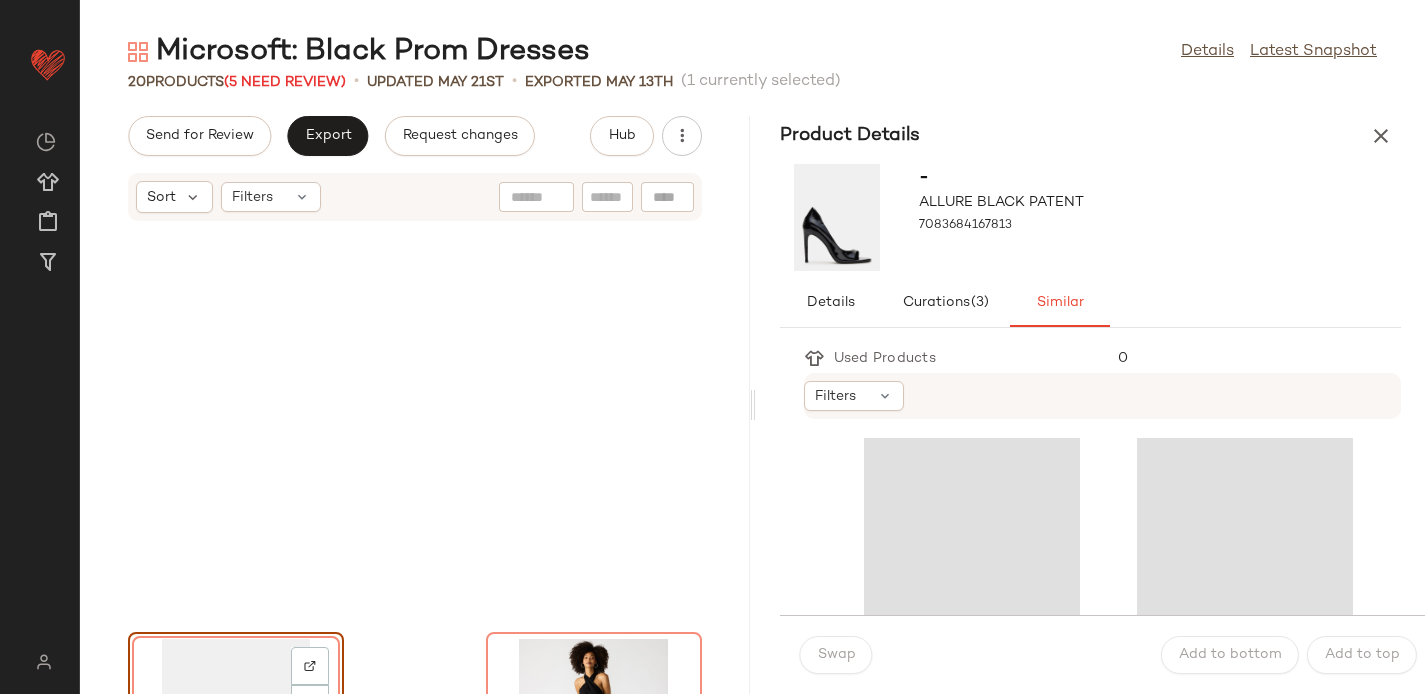 scroll, scrollTop: 382, scrollLeft: 0, axis: vertical 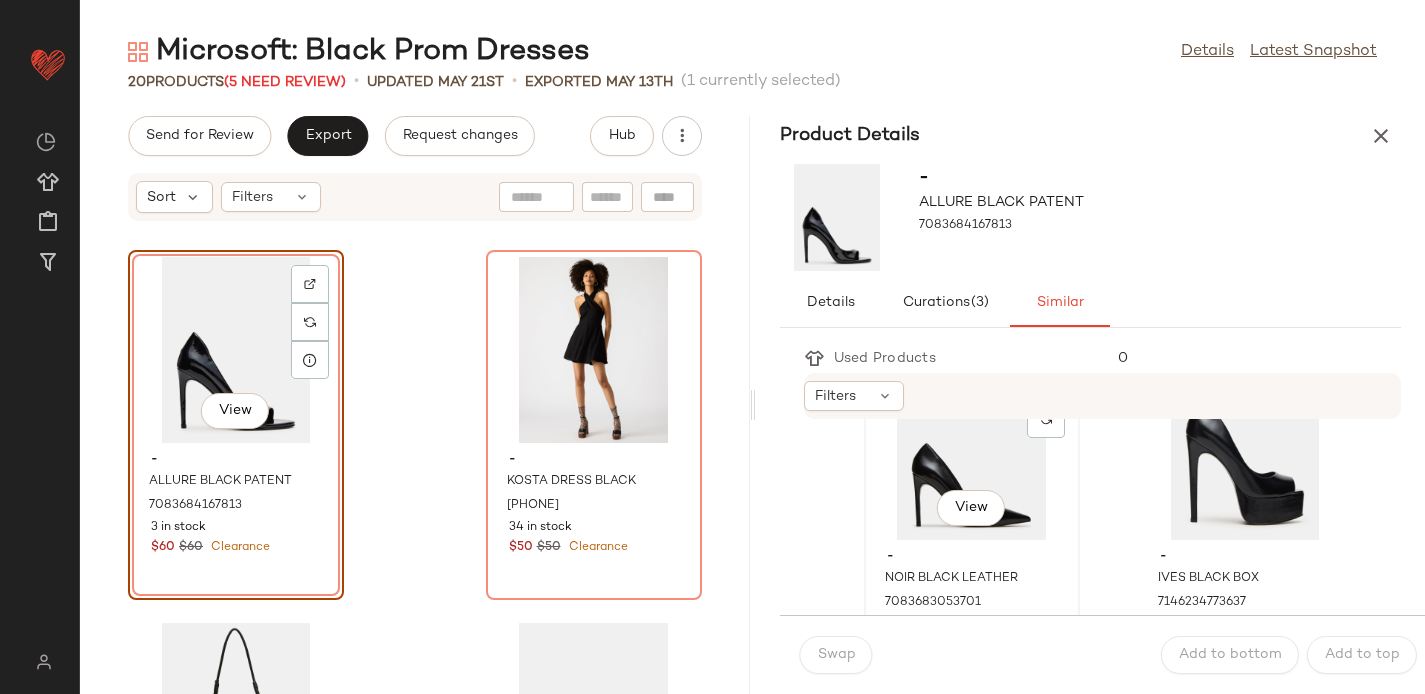click on "View" 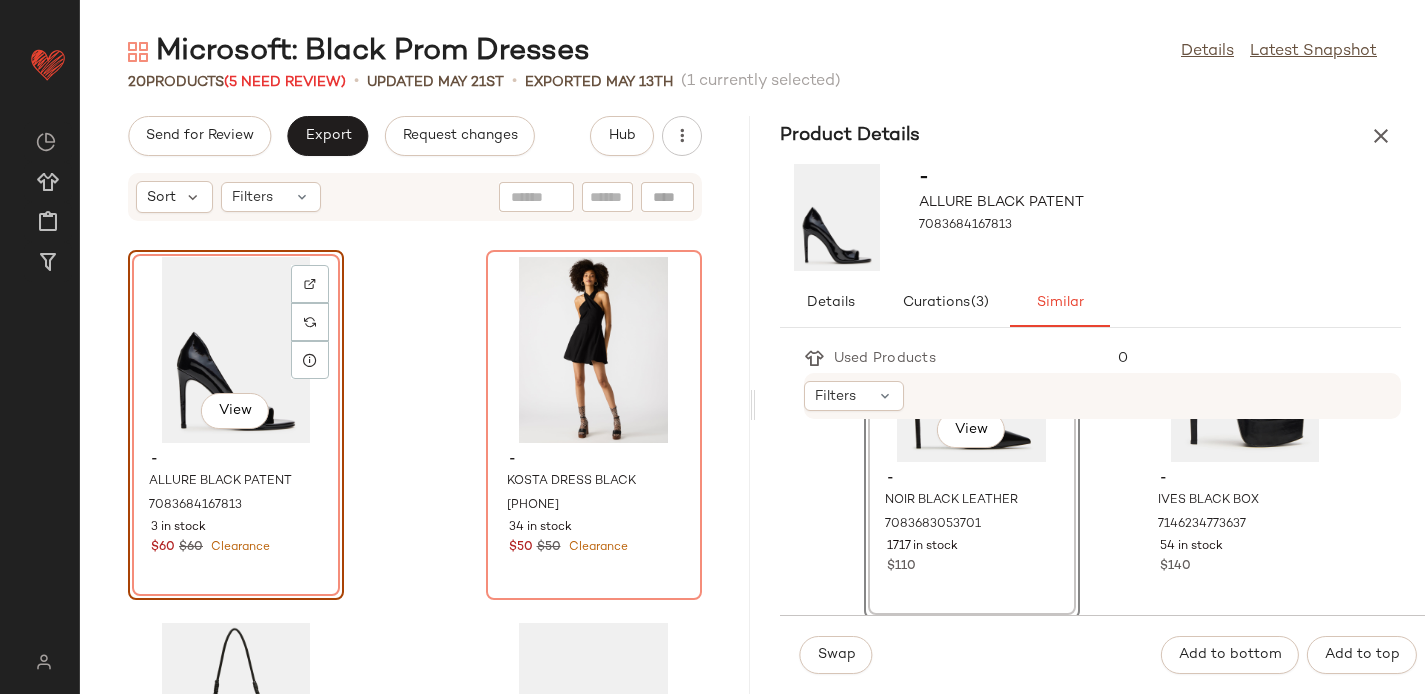 scroll, scrollTop: 173, scrollLeft: 0, axis: vertical 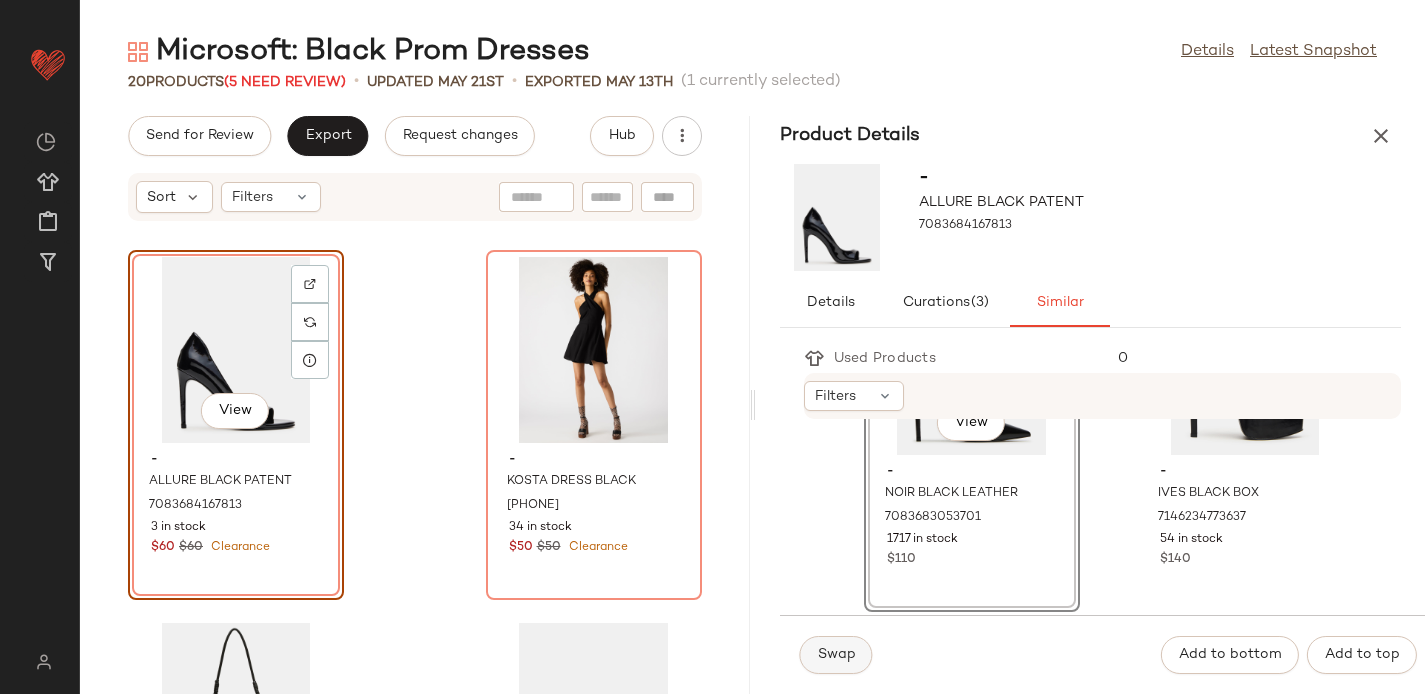 click on "Swap" at bounding box center [836, 655] 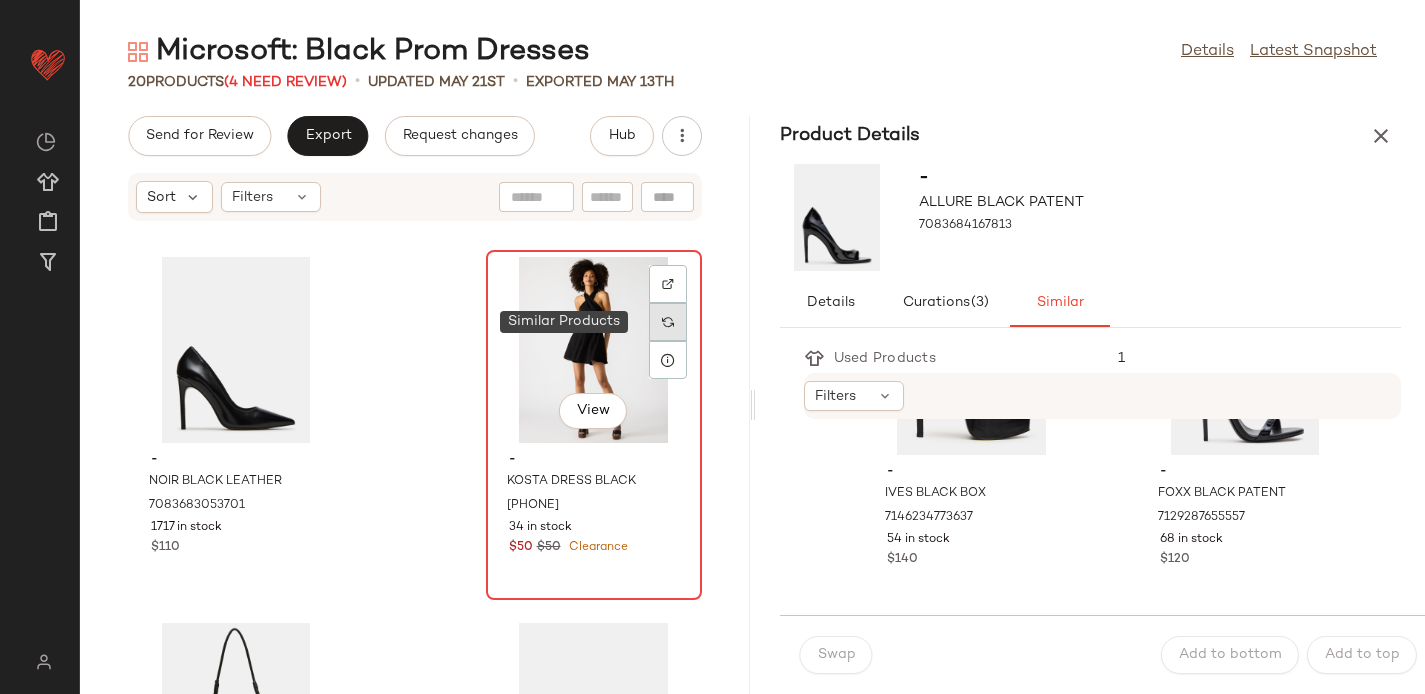 click 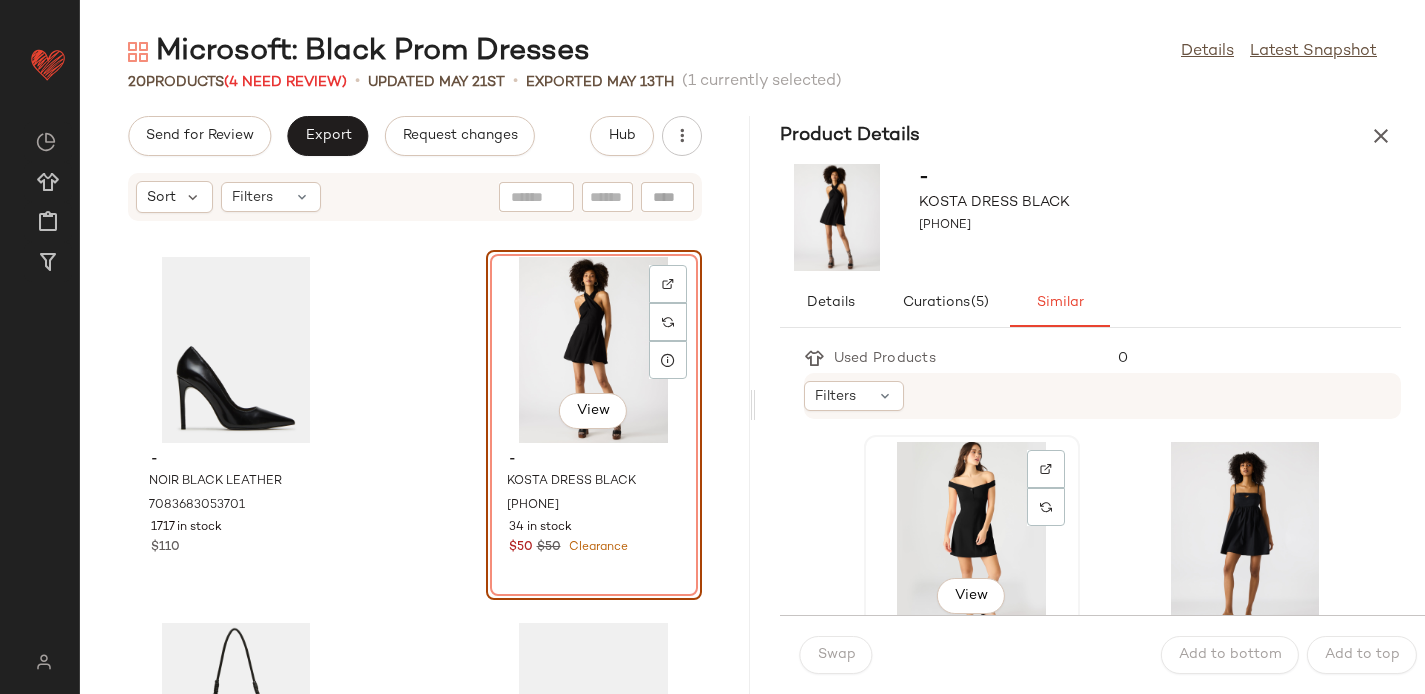 click on "View" 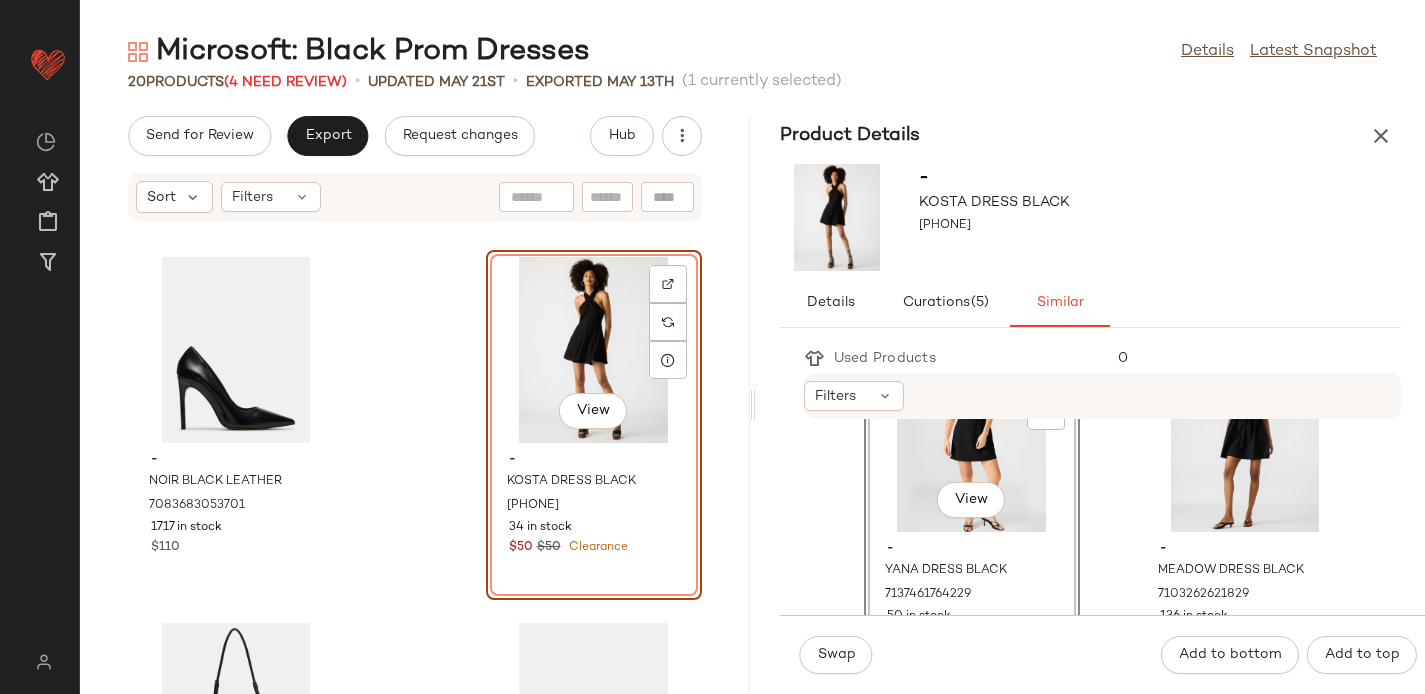 scroll, scrollTop: 97, scrollLeft: 0, axis: vertical 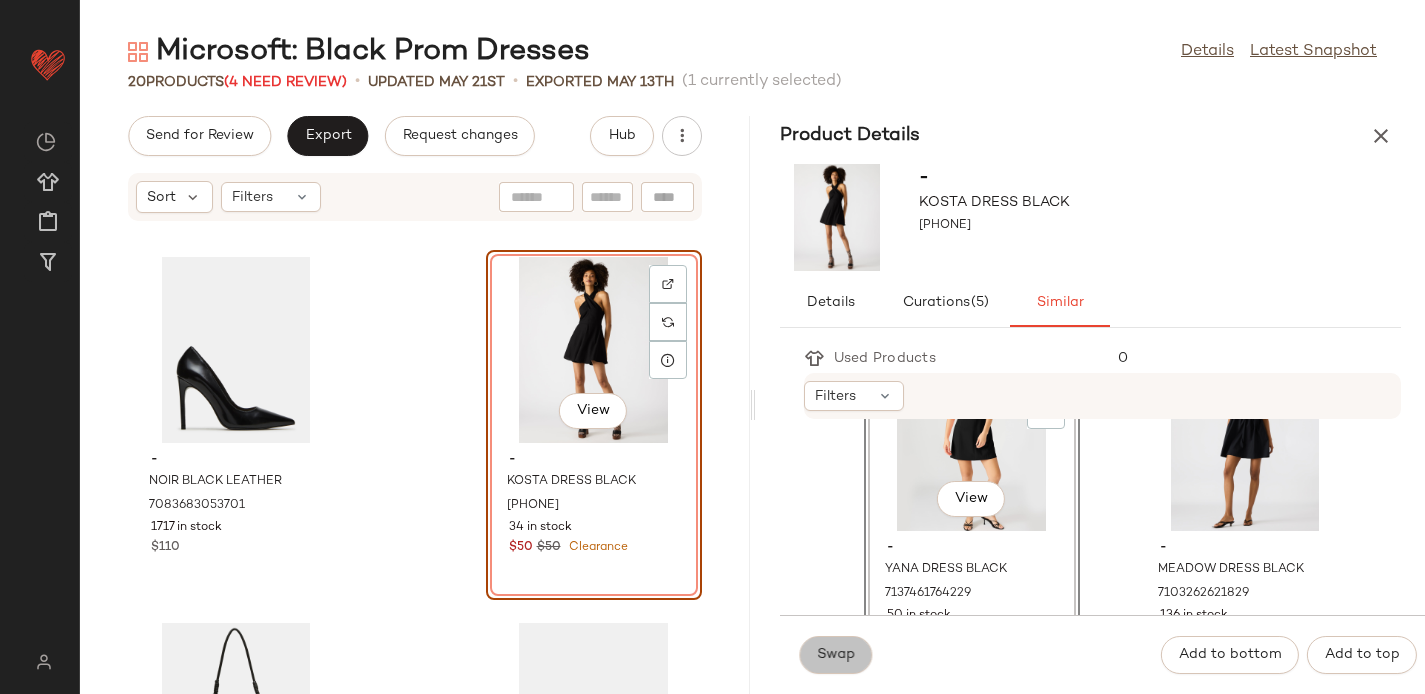click on "Swap" 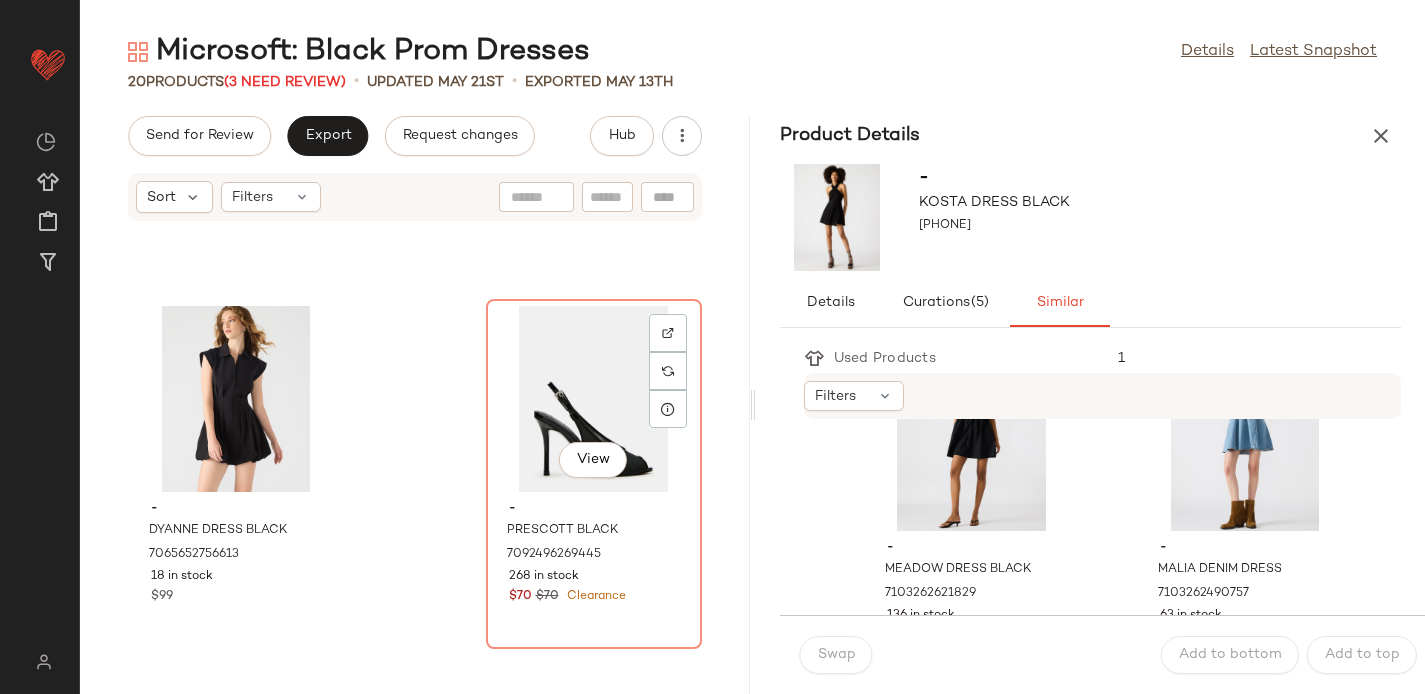 scroll, scrollTop: 1114, scrollLeft: 0, axis: vertical 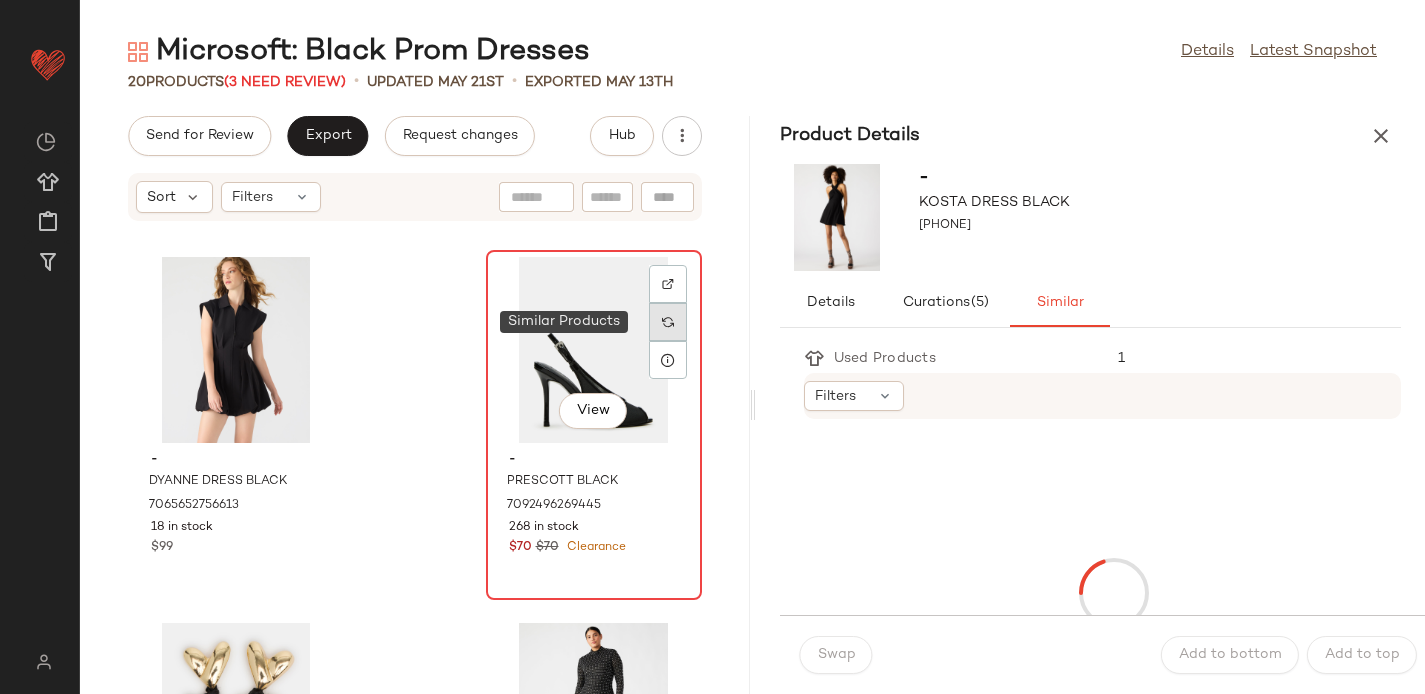 click 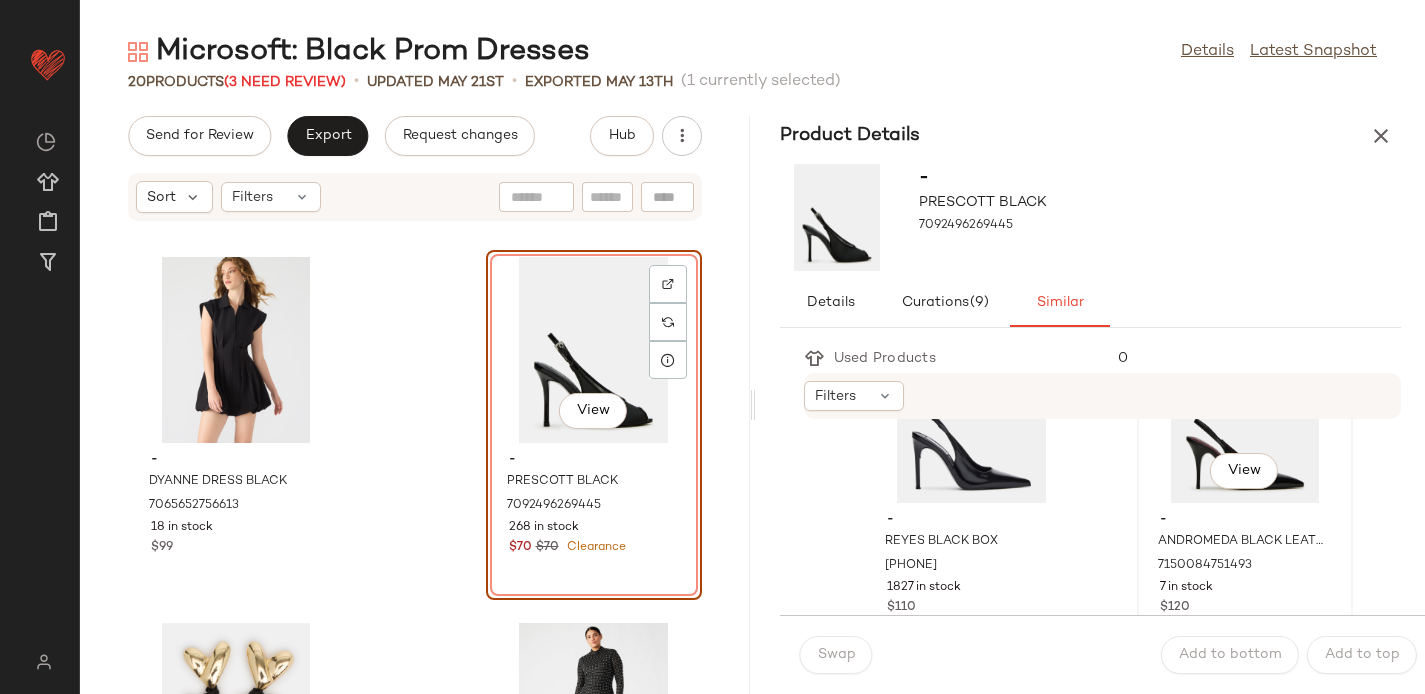 scroll, scrollTop: 147, scrollLeft: 0, axis: vertical 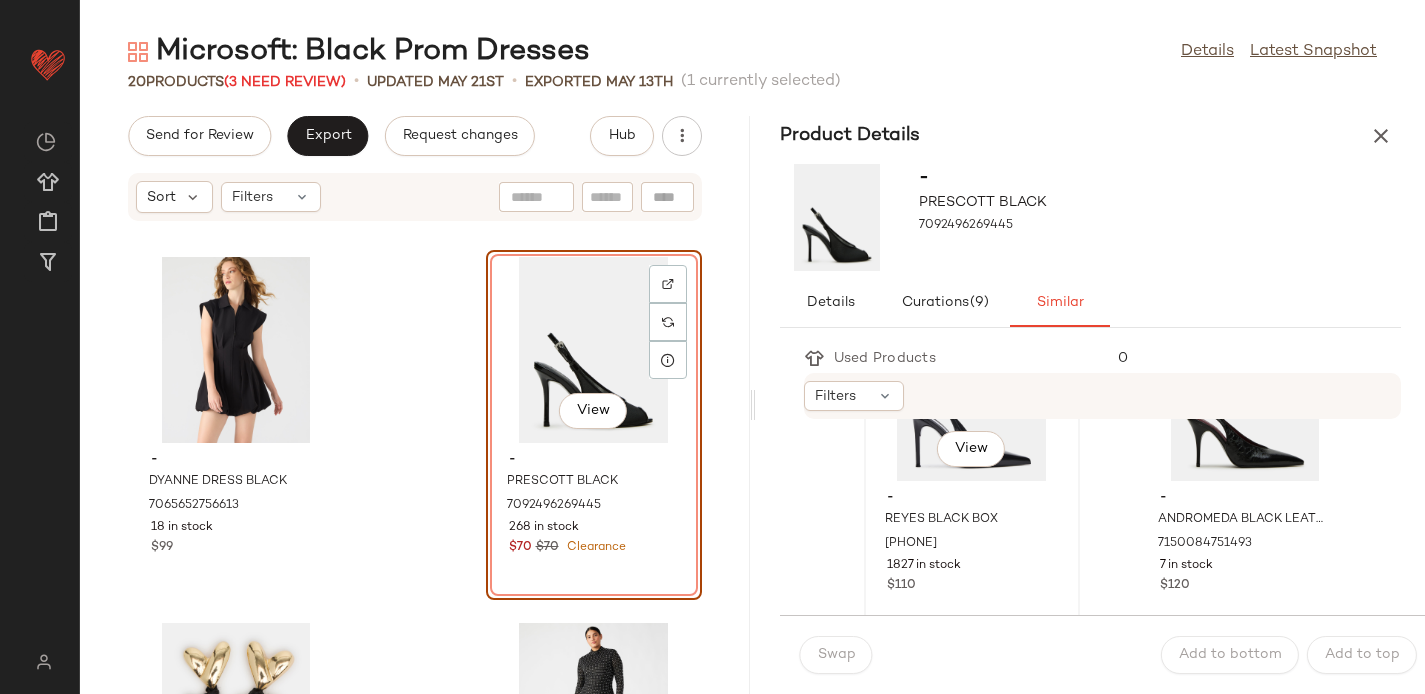 click on "View" 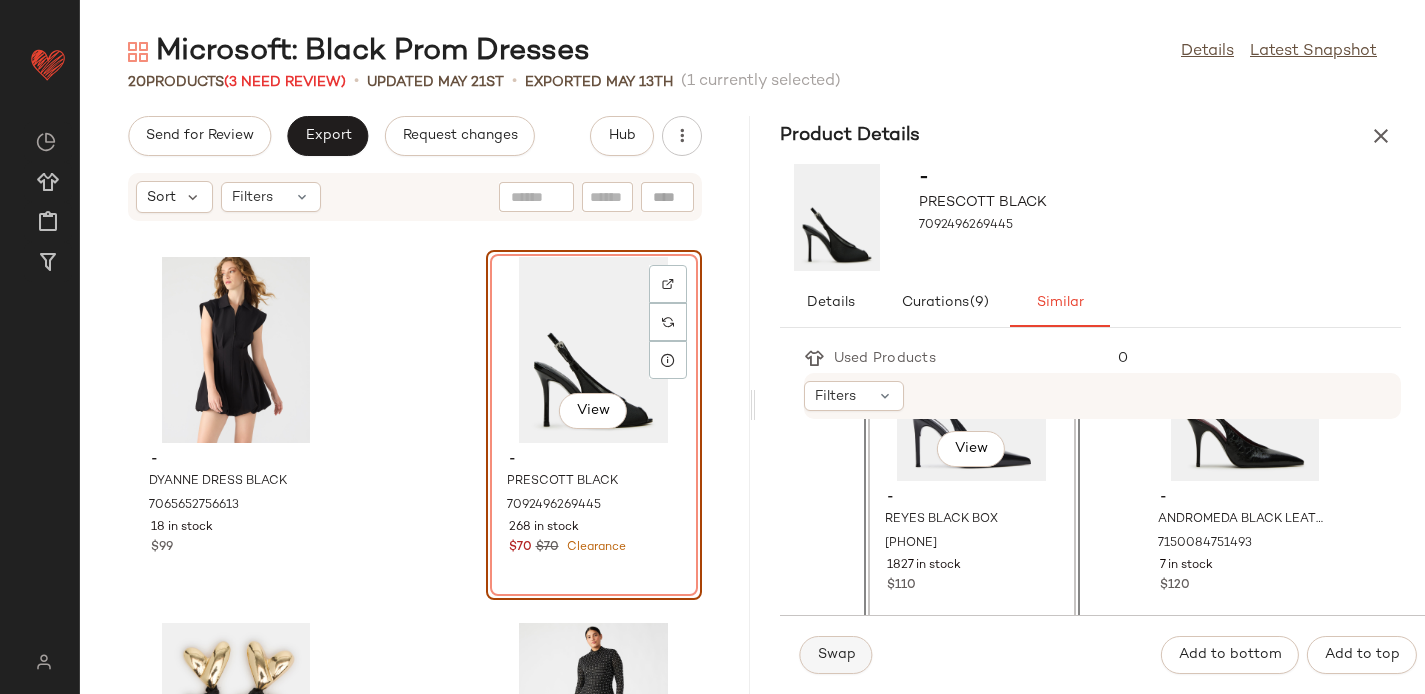 click on "Swap" at bounding box center [836, 655] 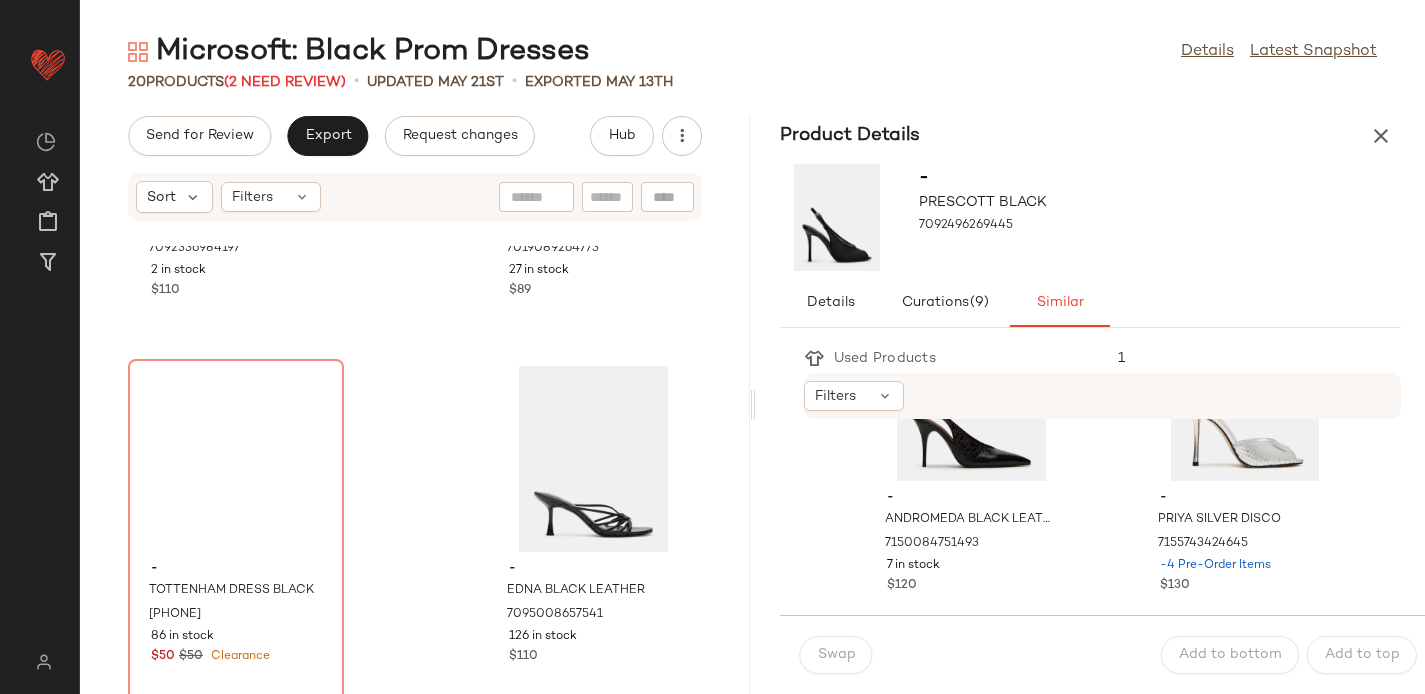 scroll, scrollTop: 2121, scrollLeft: 0, axis: vertical 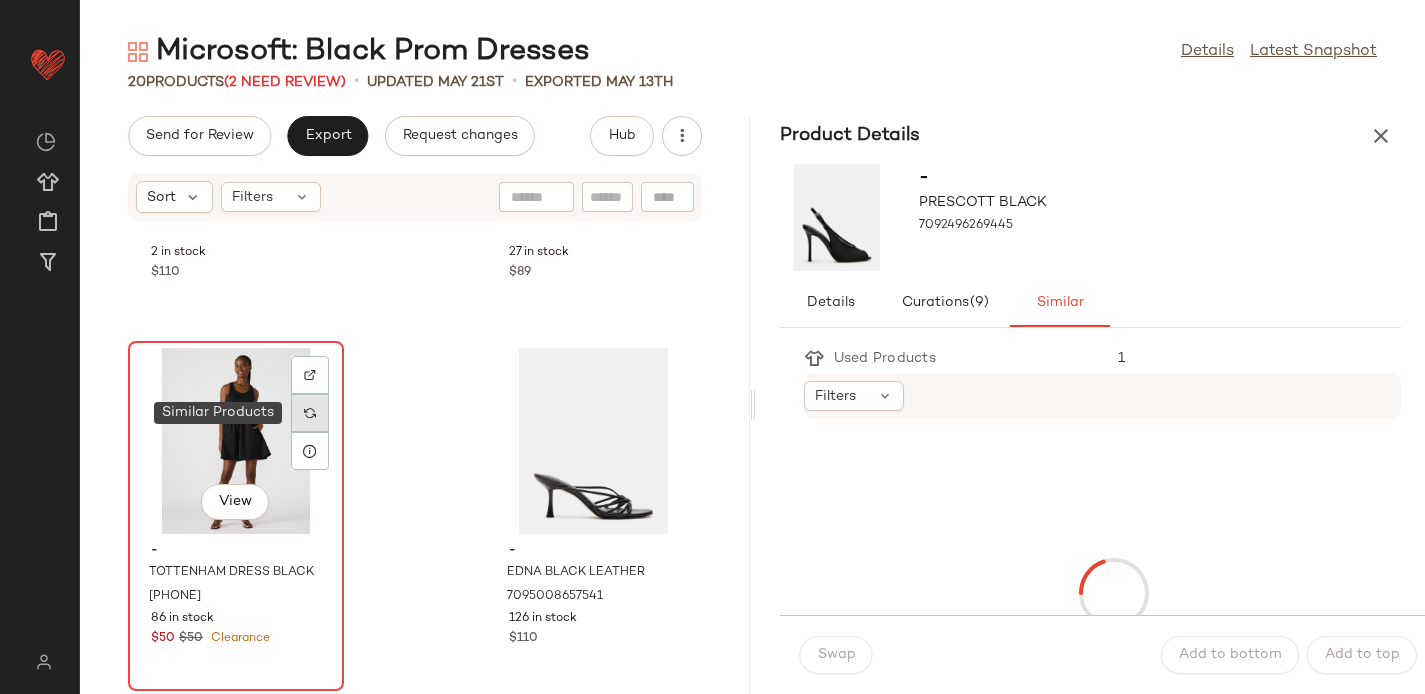 click 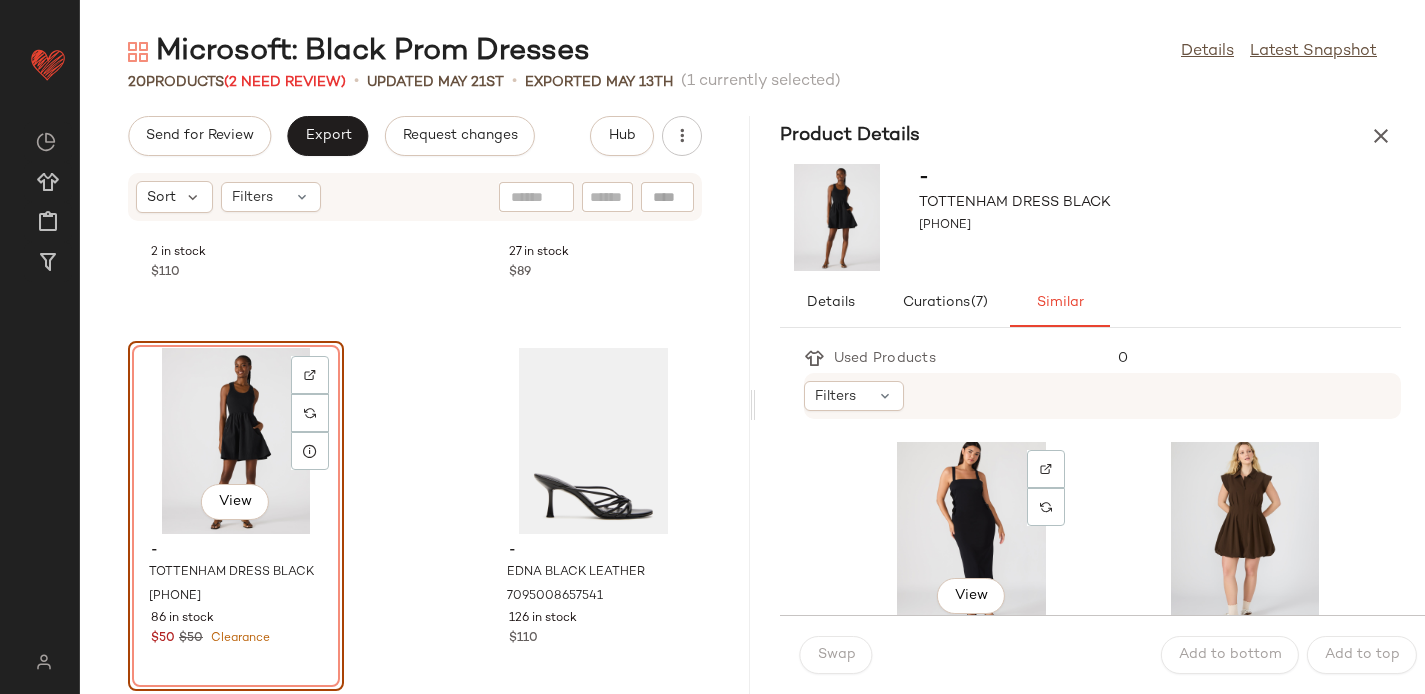 scroll, scrollTop: 1481, scrollLeft: 0, axis: vertical 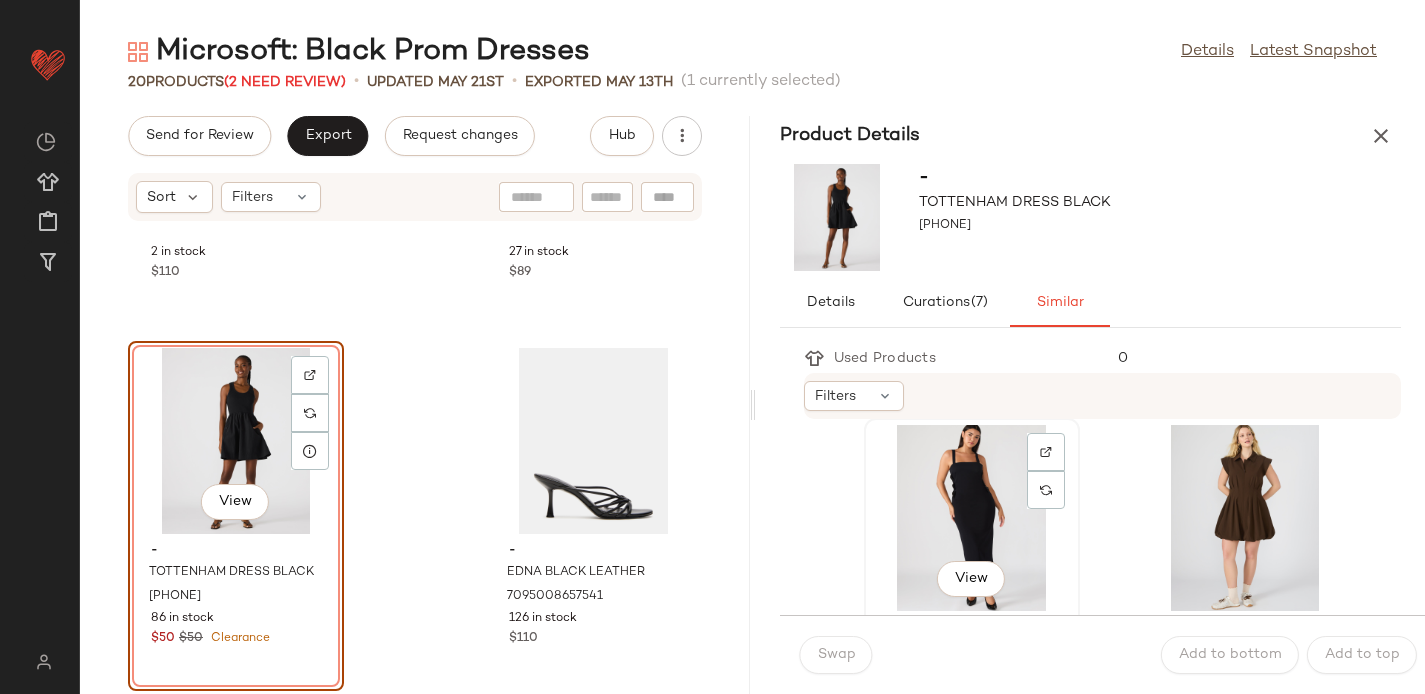 click on "View" 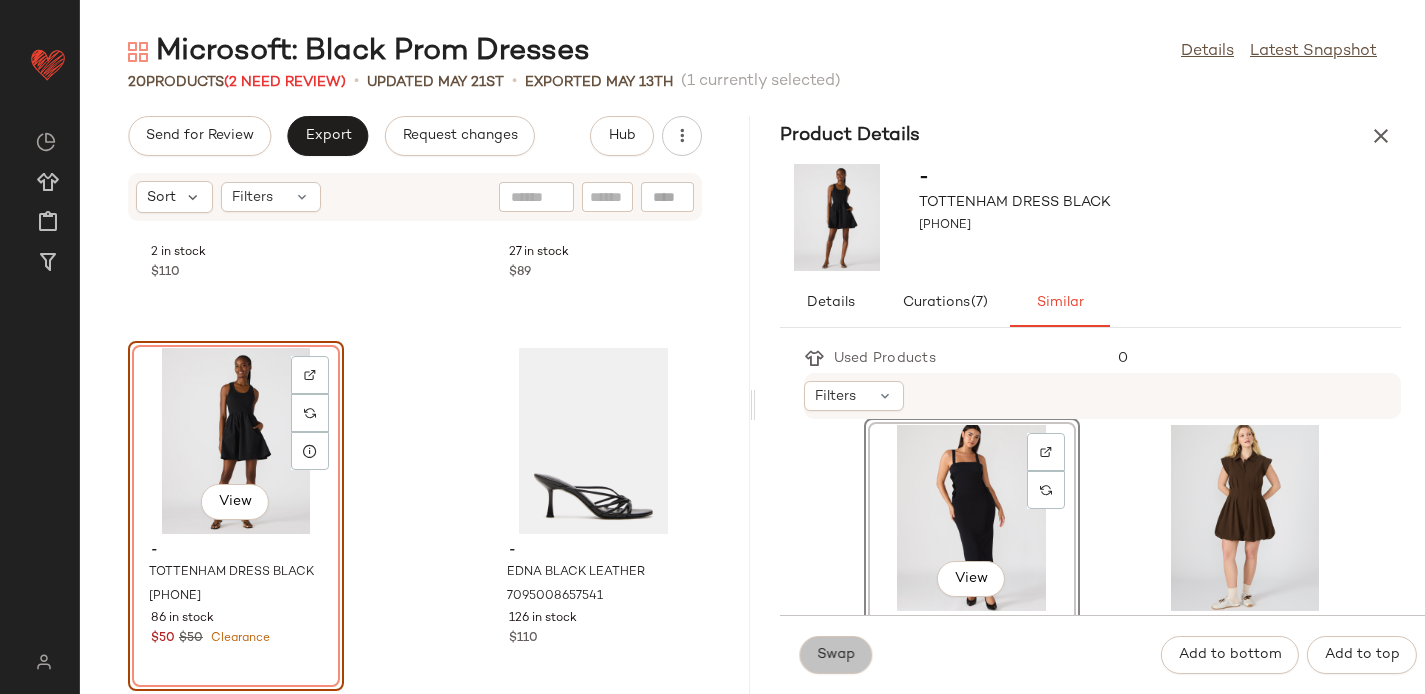 click on "Swap" at bounding box center [836, 655] 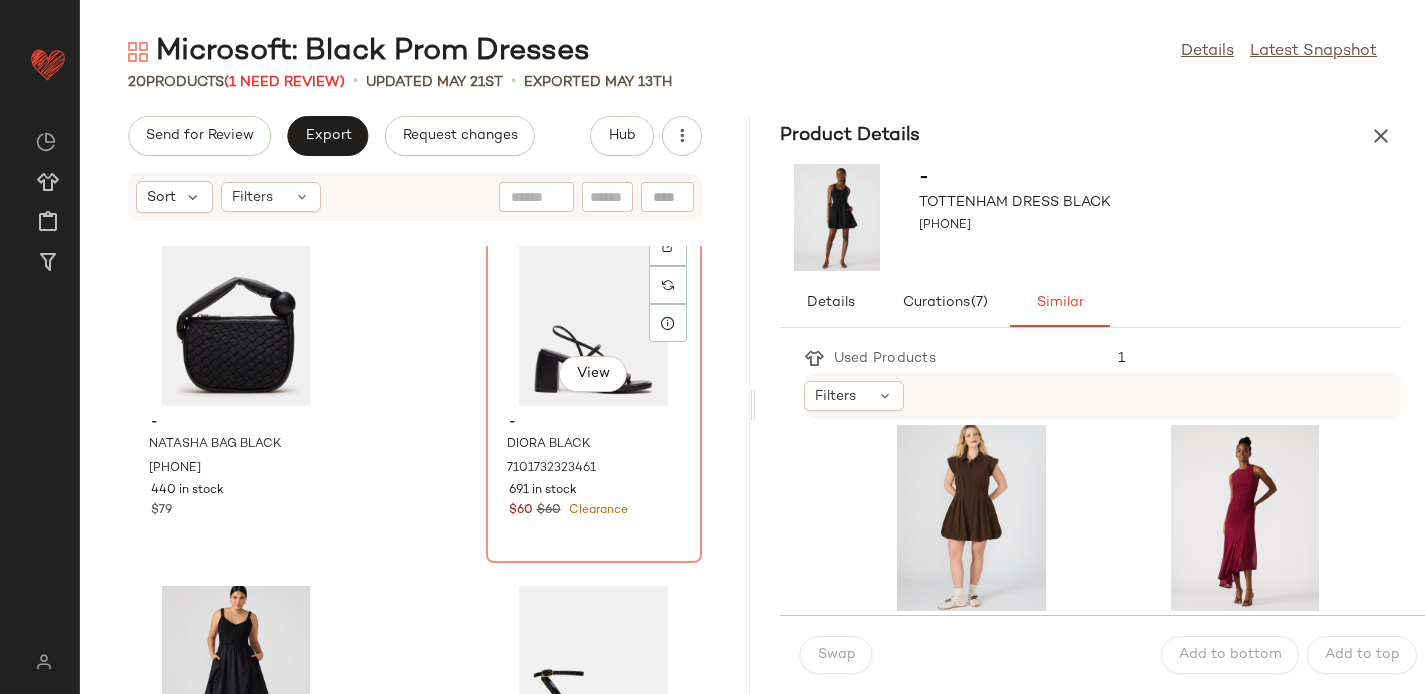 scroll, scrollTop: 2616, scrollLeft: 0, axis: vertical 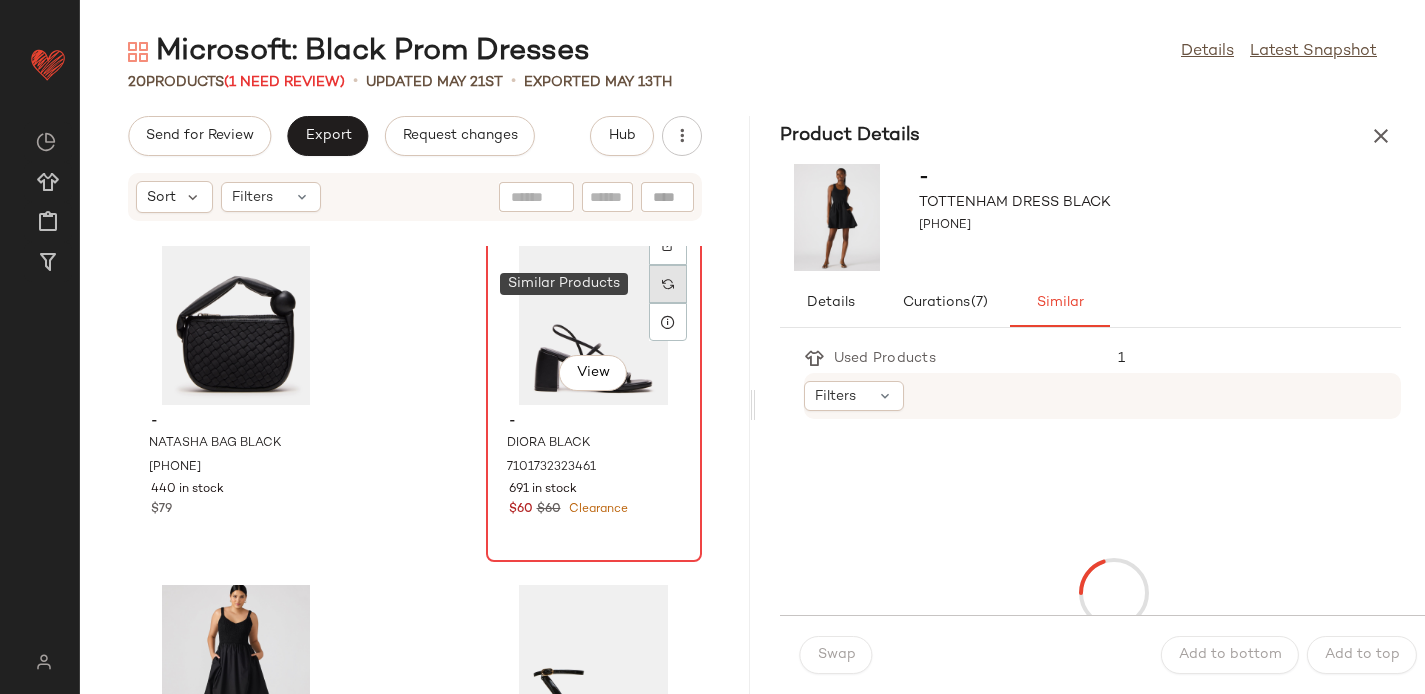 click 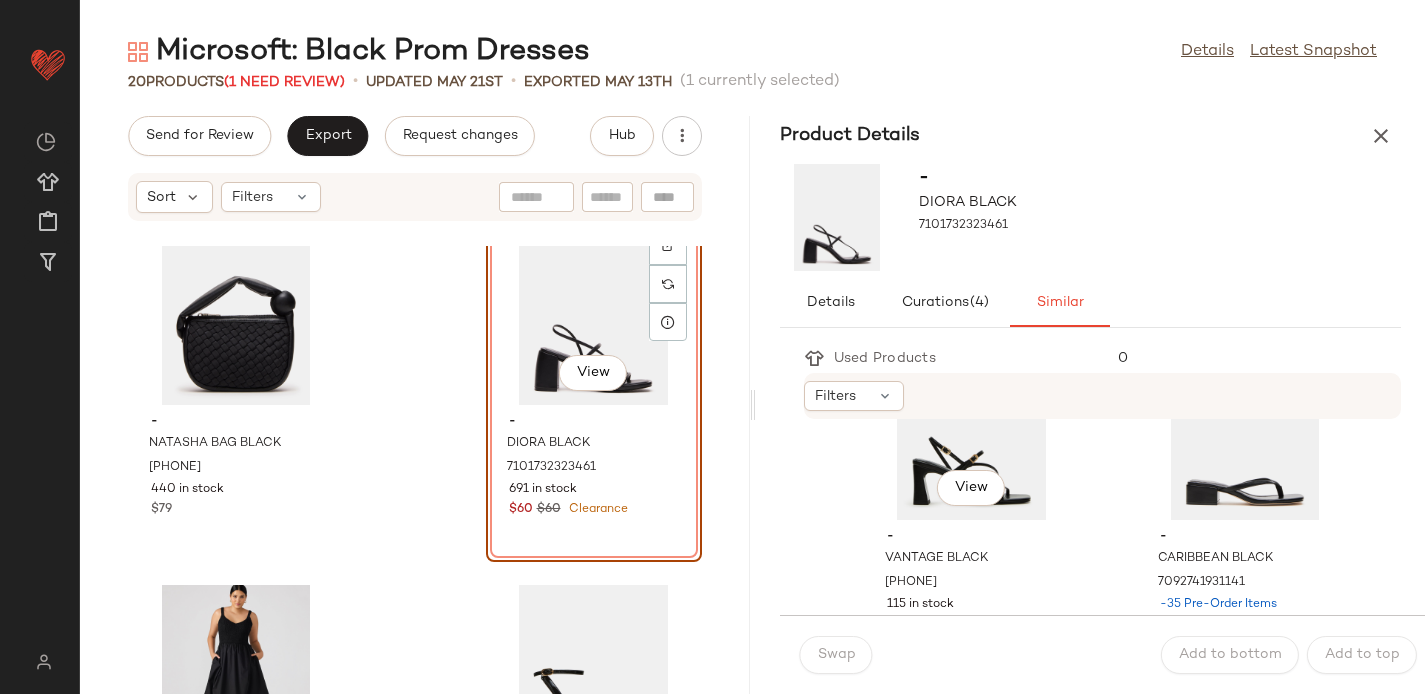 scroll, scrollTop: 475, scrollLeft: 0, axis: vertical 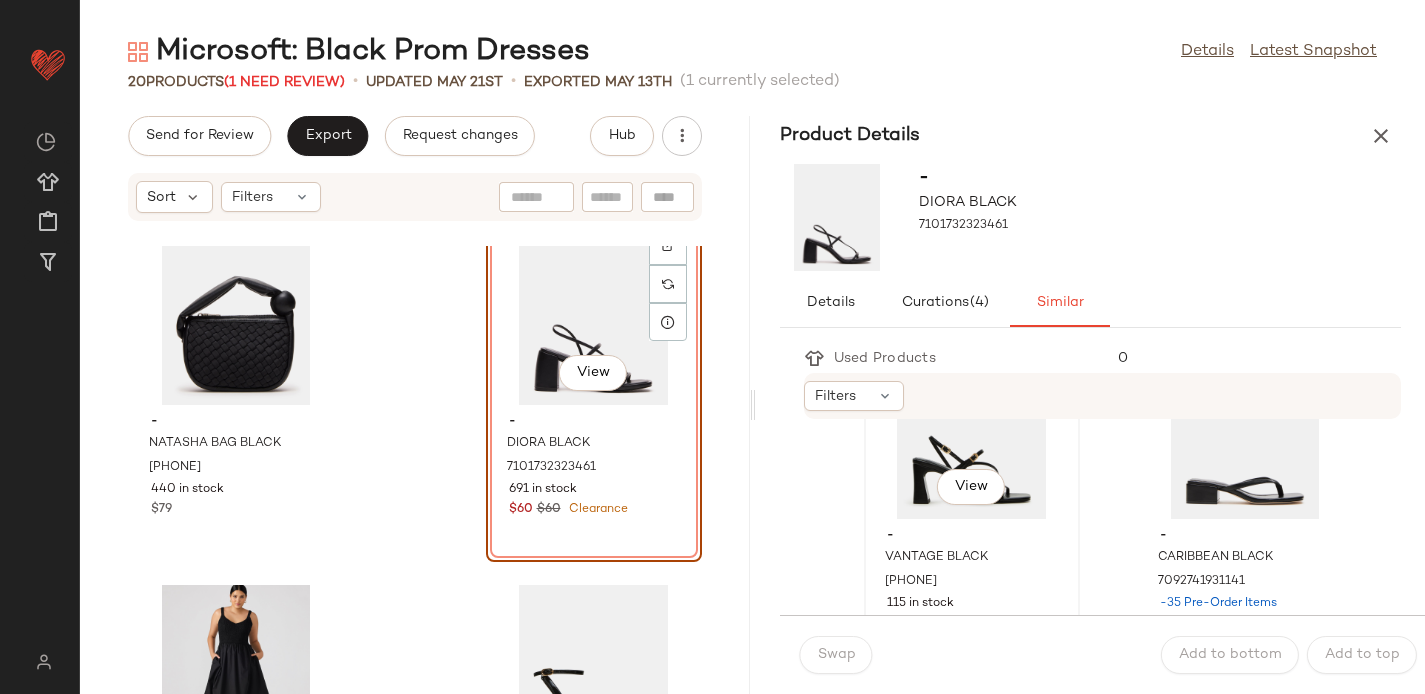 click on "View" 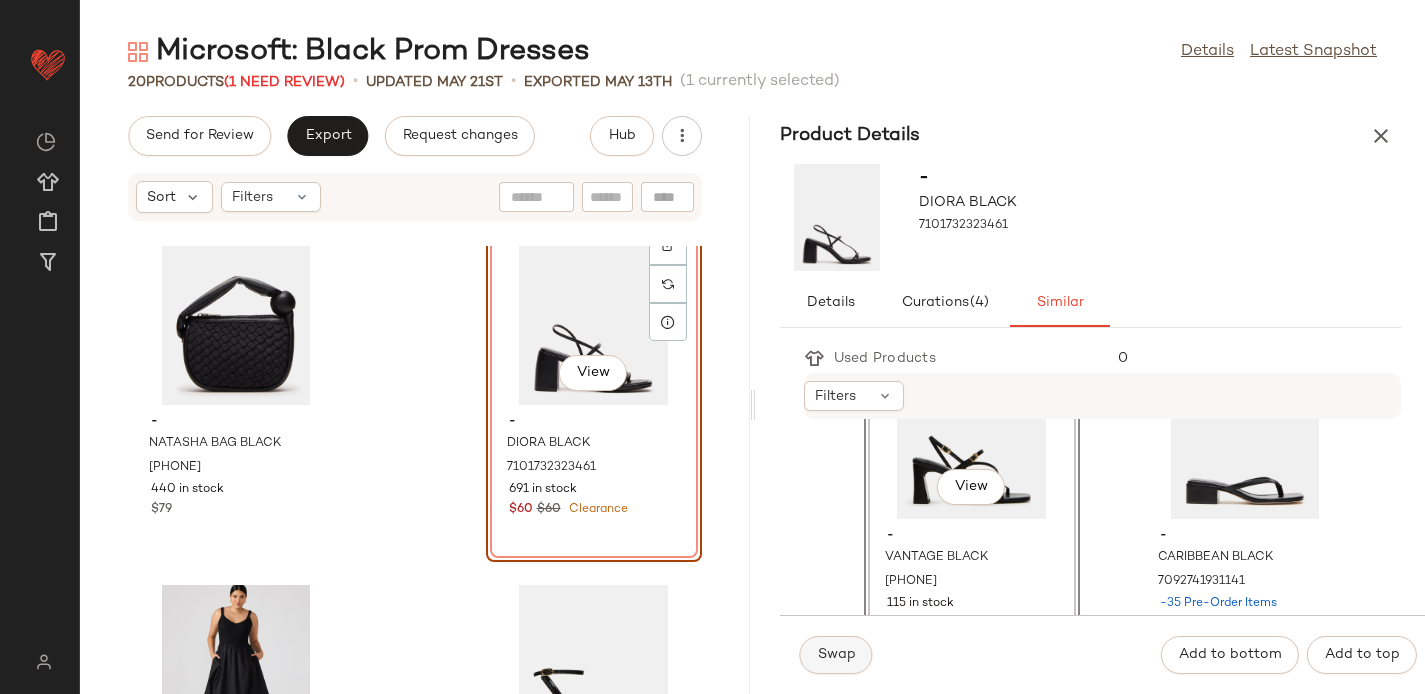 click on "Swap" 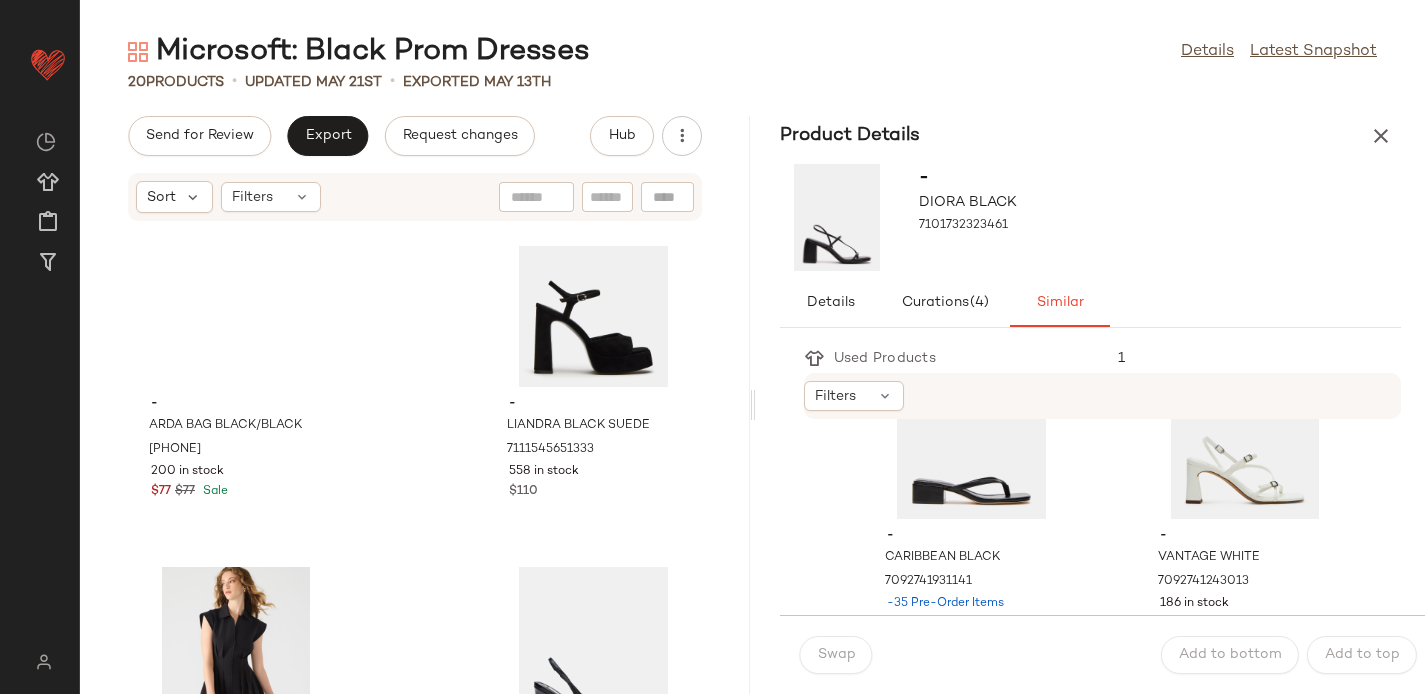 scroll, scrollTop: 558, scrollLeft: 0, axis: vertical 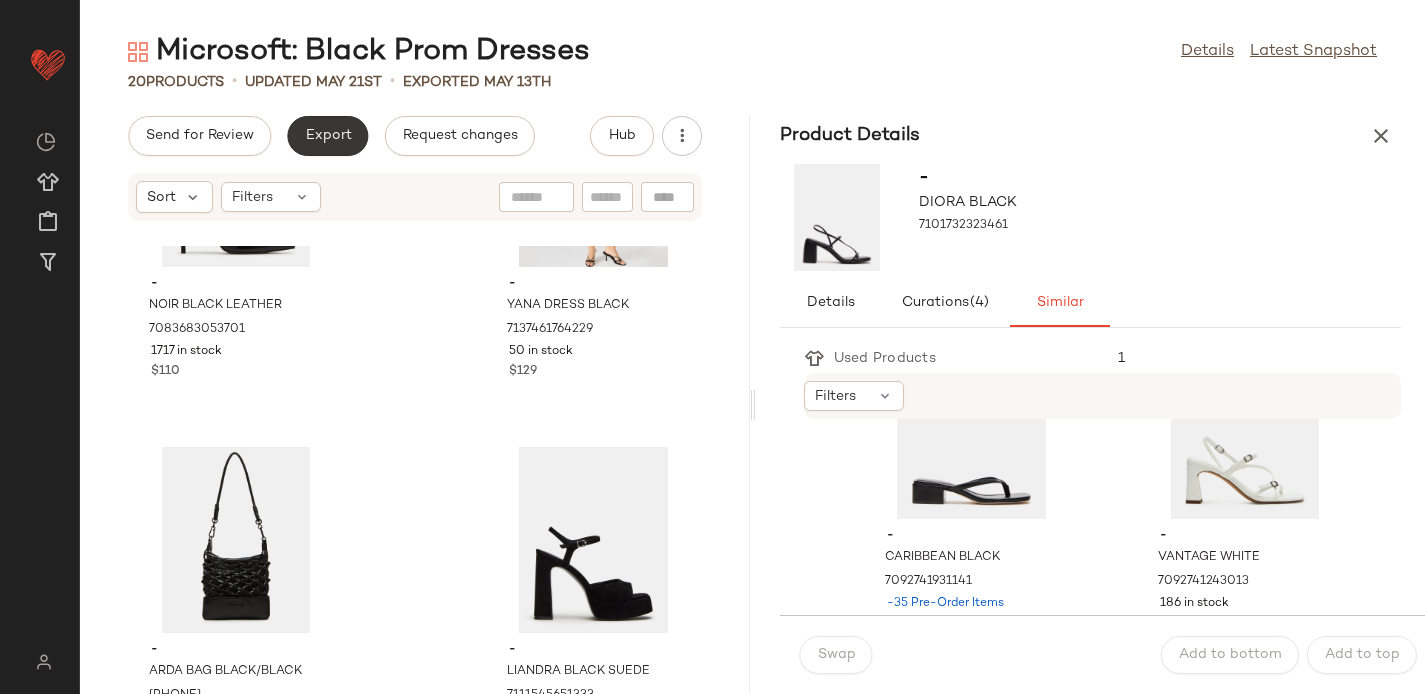 click on "Export" 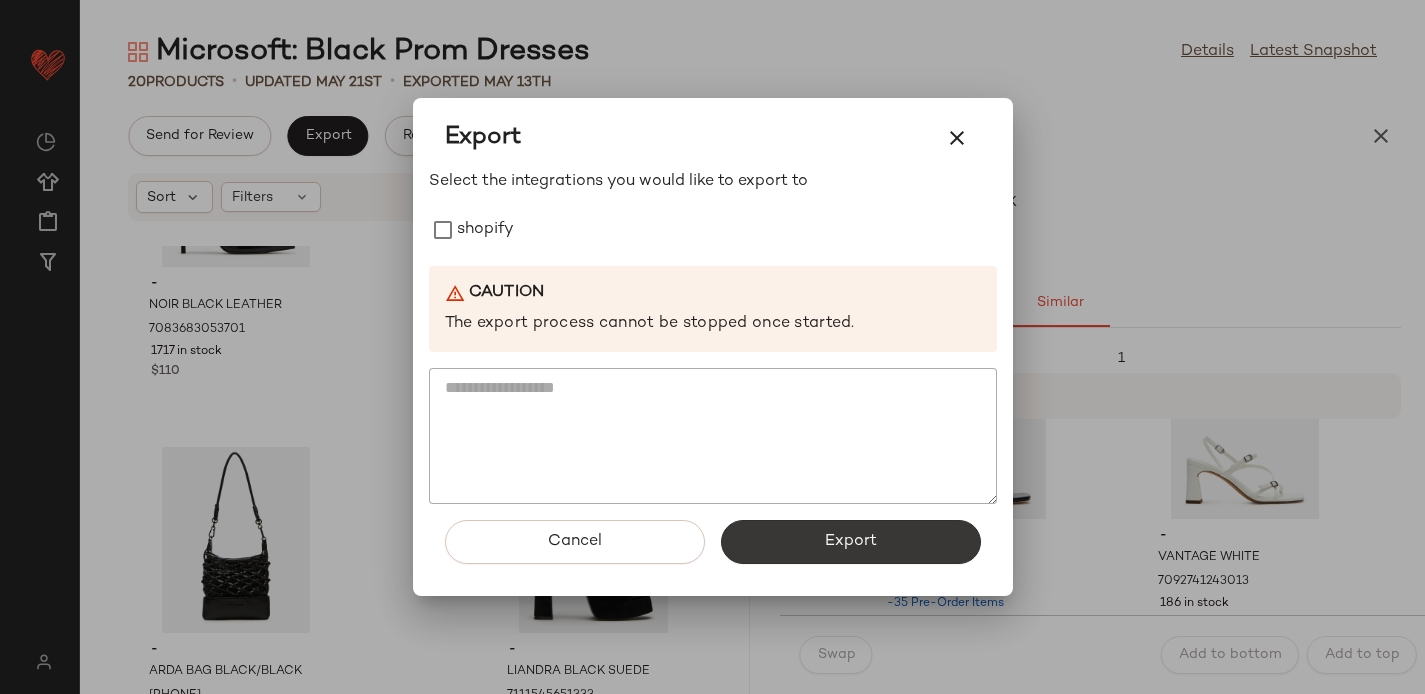 click on "Export" 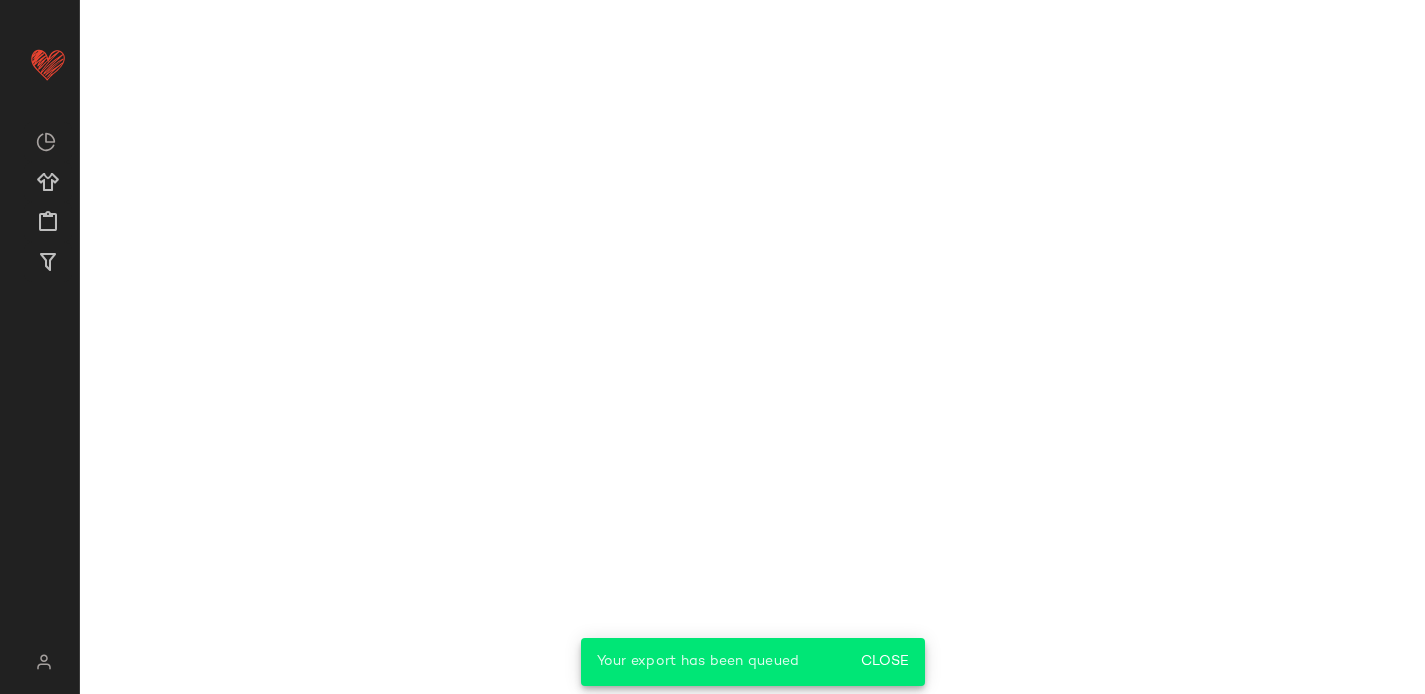 scroll, scrollTop: 841, scrollLeft: 0, axis: vertical 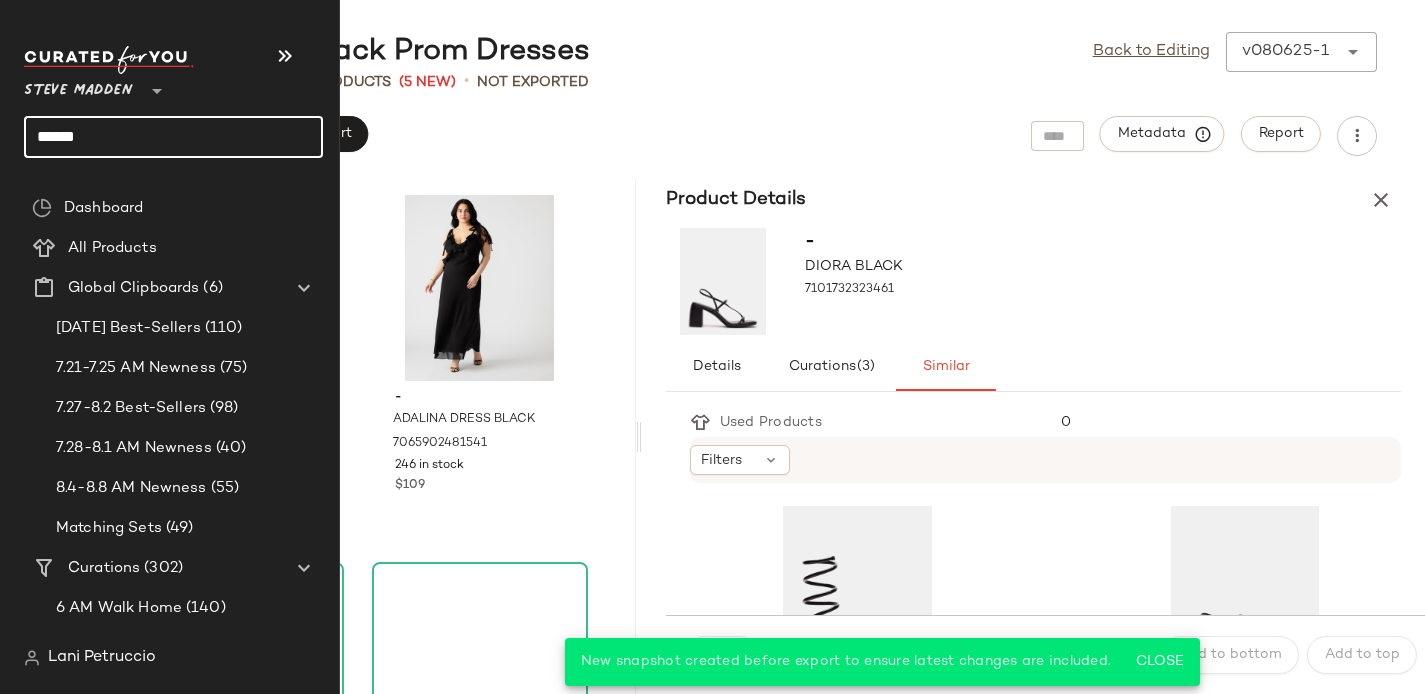 click on "*****" 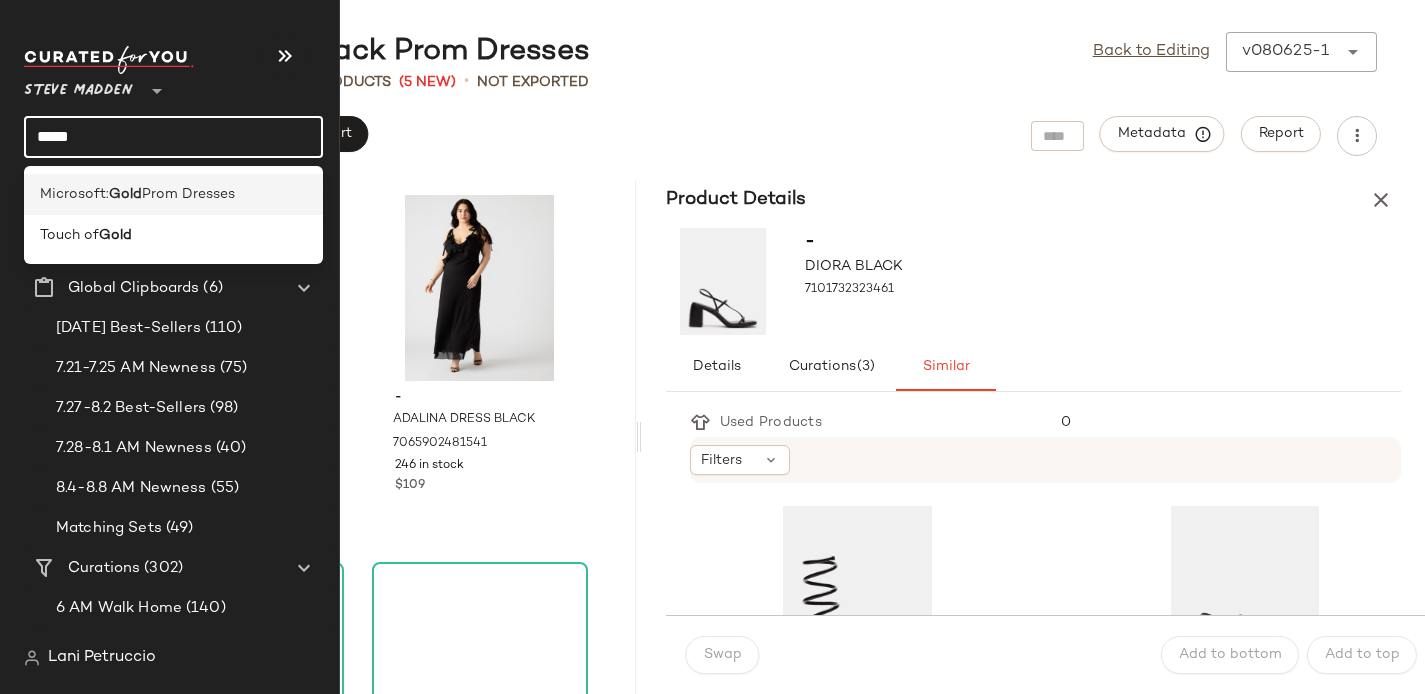 click on "Microsoft:" at bounding box center (74, 194) 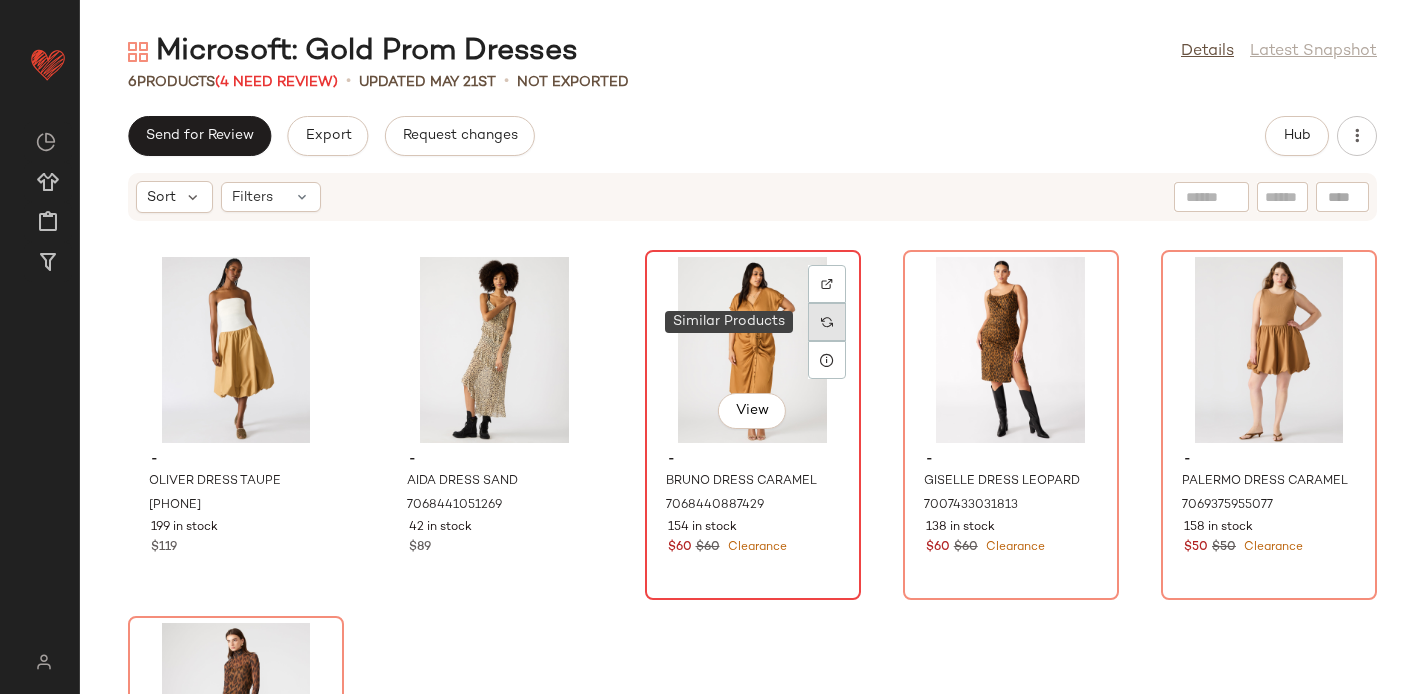 click 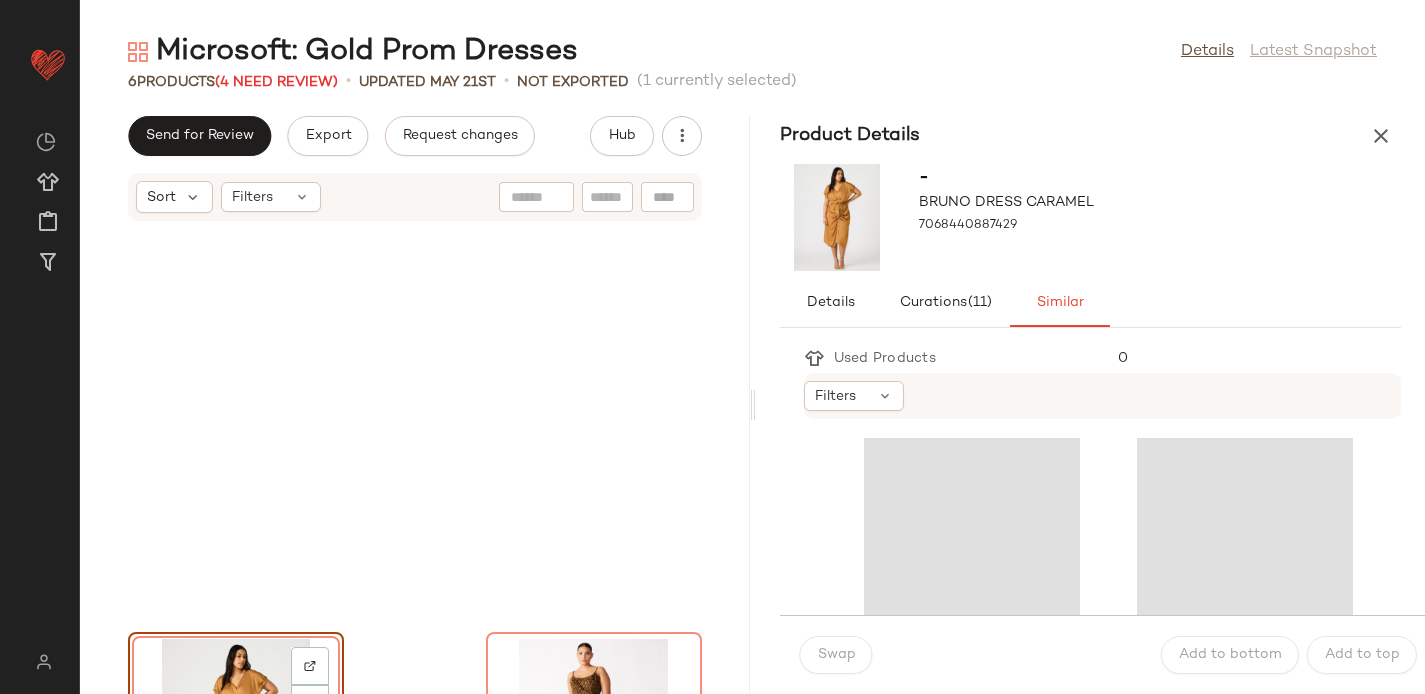 scroll, scrollTop: 382, scrollLeft: 0, axis: vertical 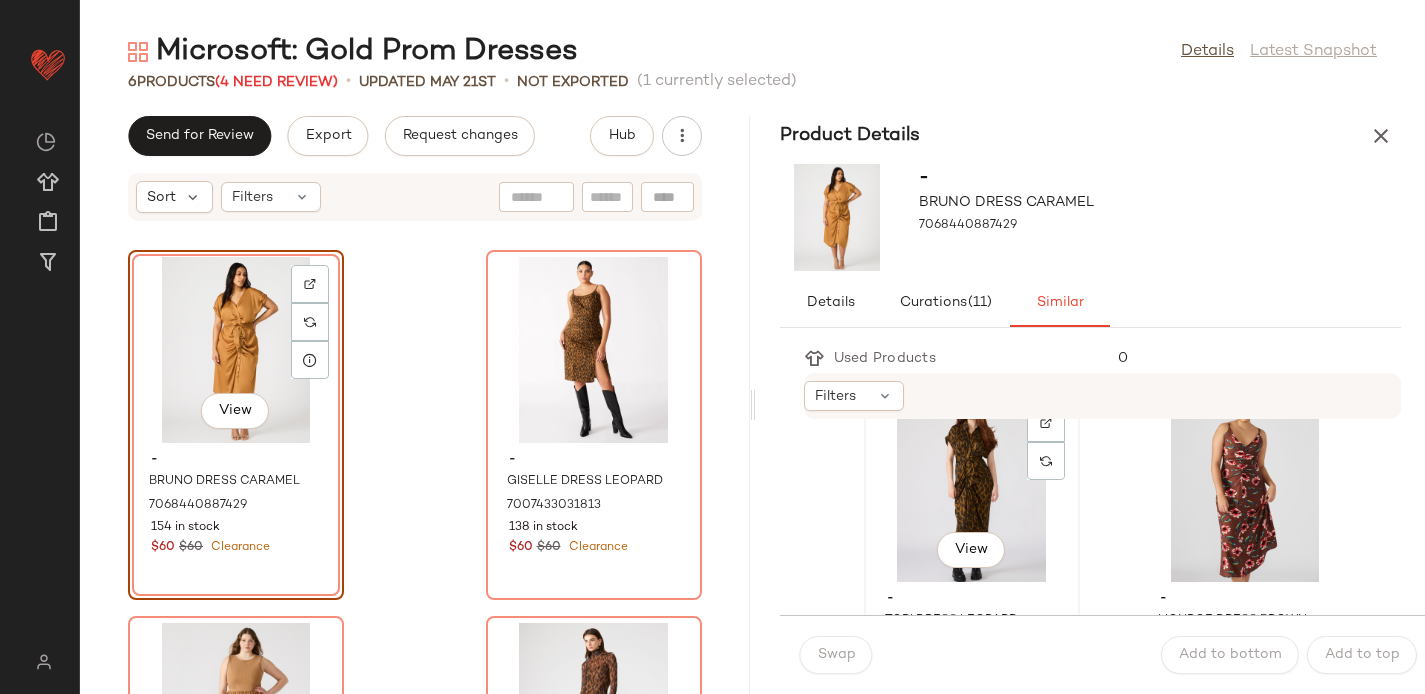 click on "View" 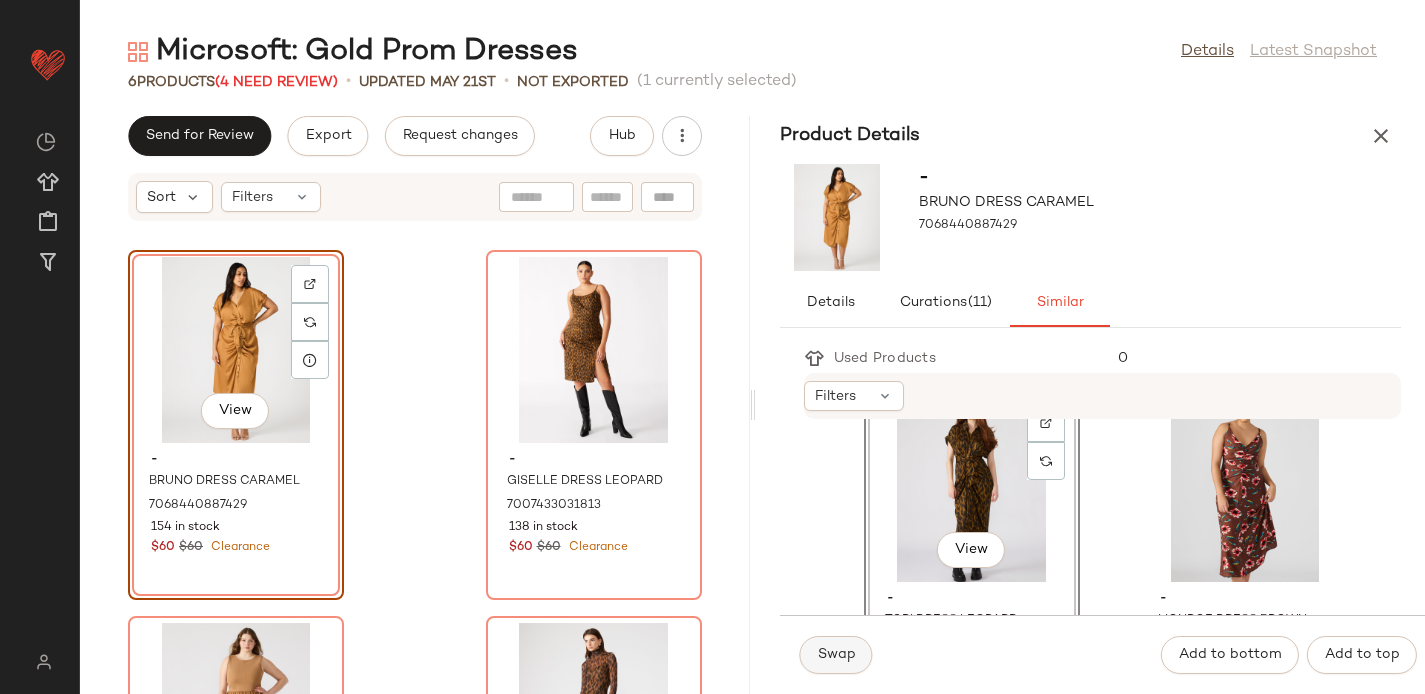 click on "Swap" 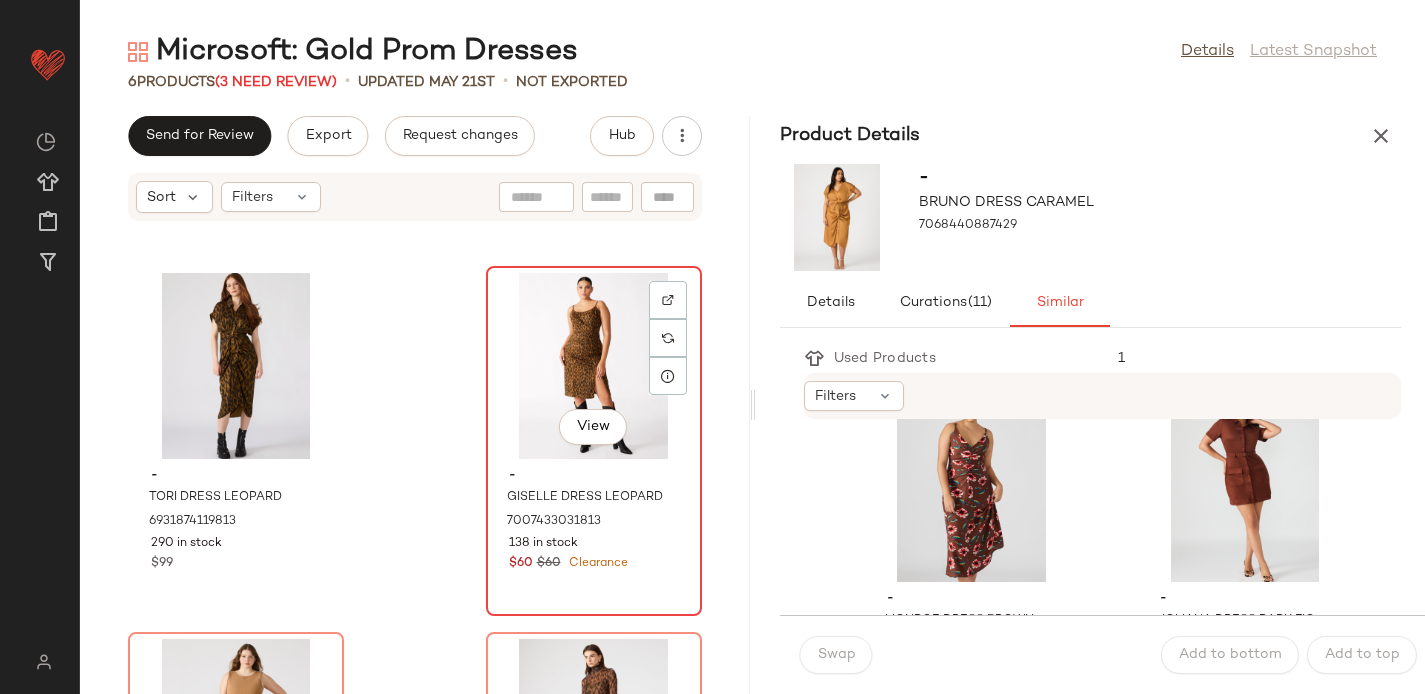 scroll, scrollTop: 365, scrollLeft: 0, axis: vertical 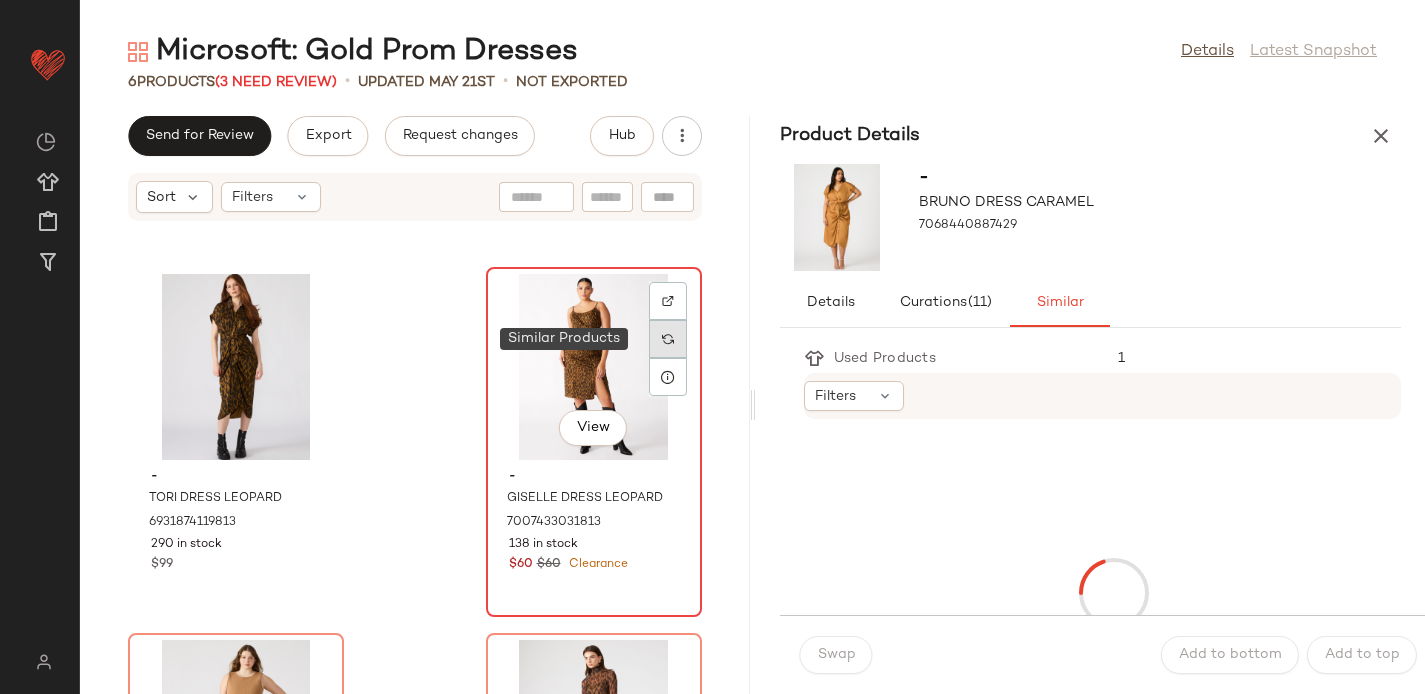 click 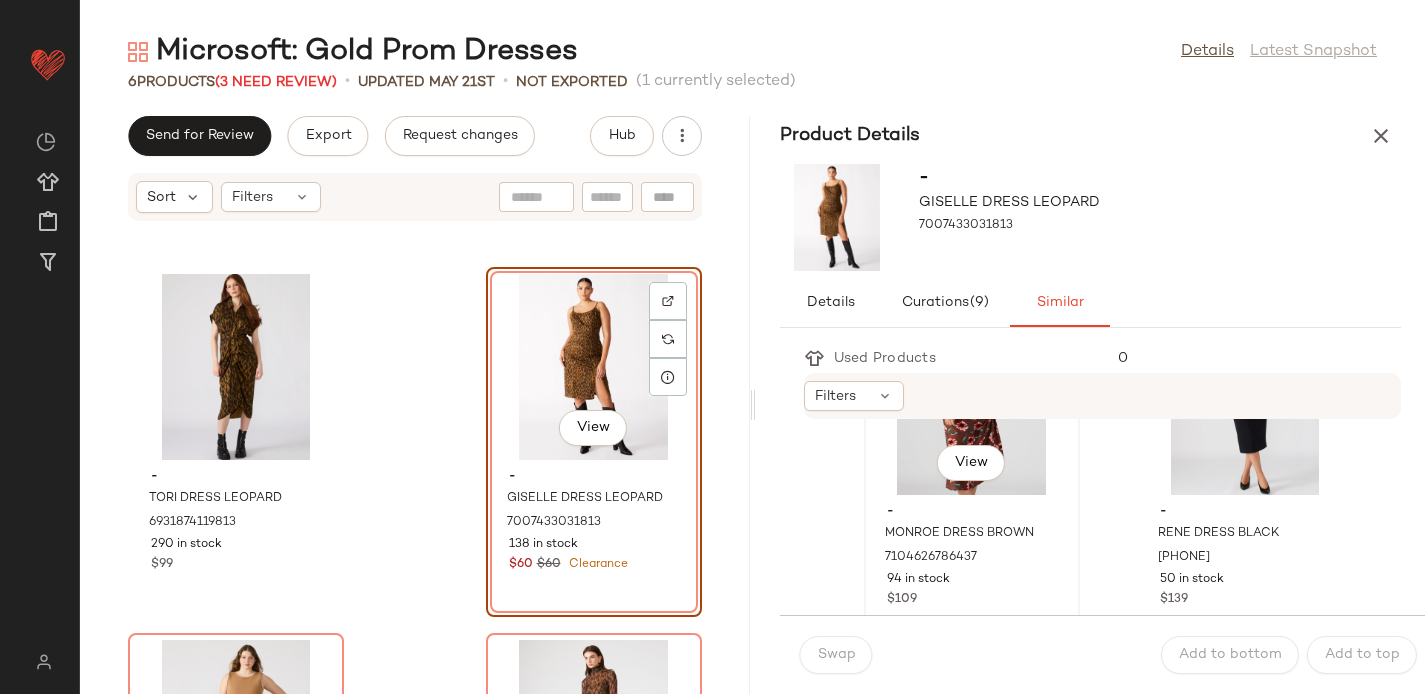 scroll, scrollTop: 164, scrollLeft: 0, axis: vertical 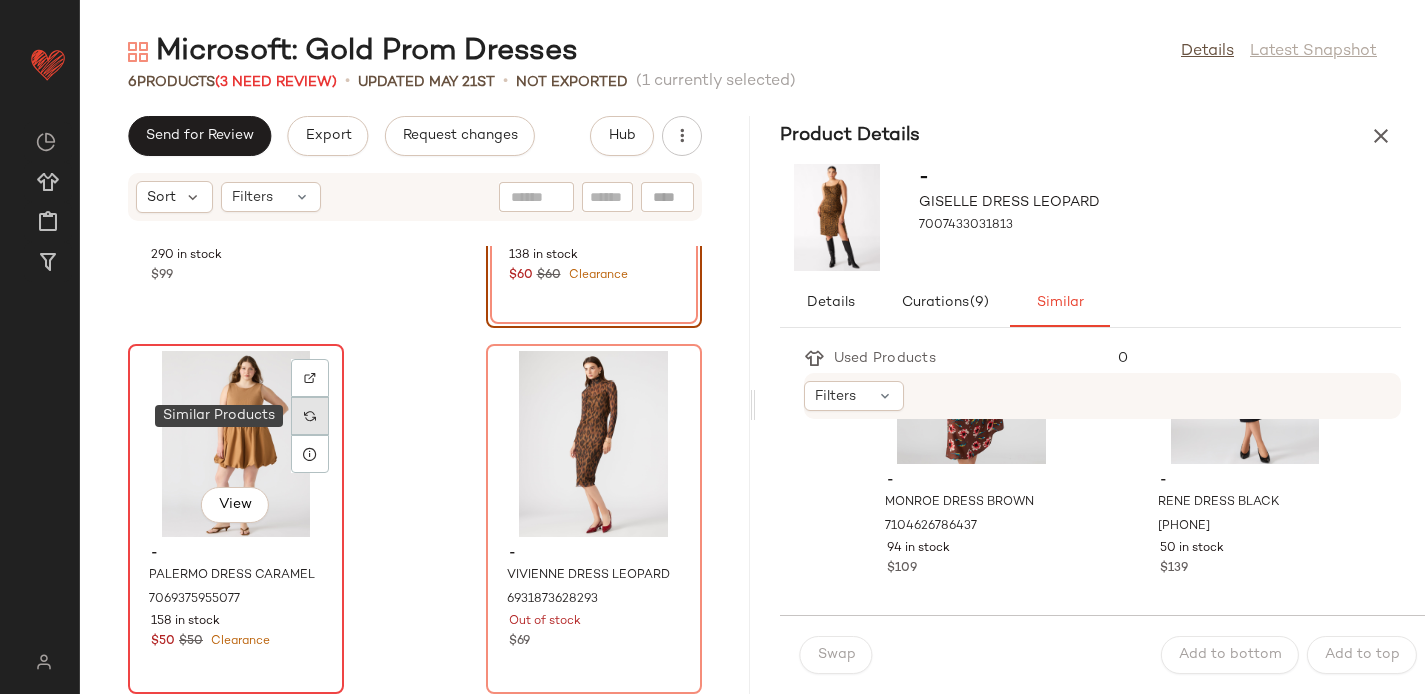 click 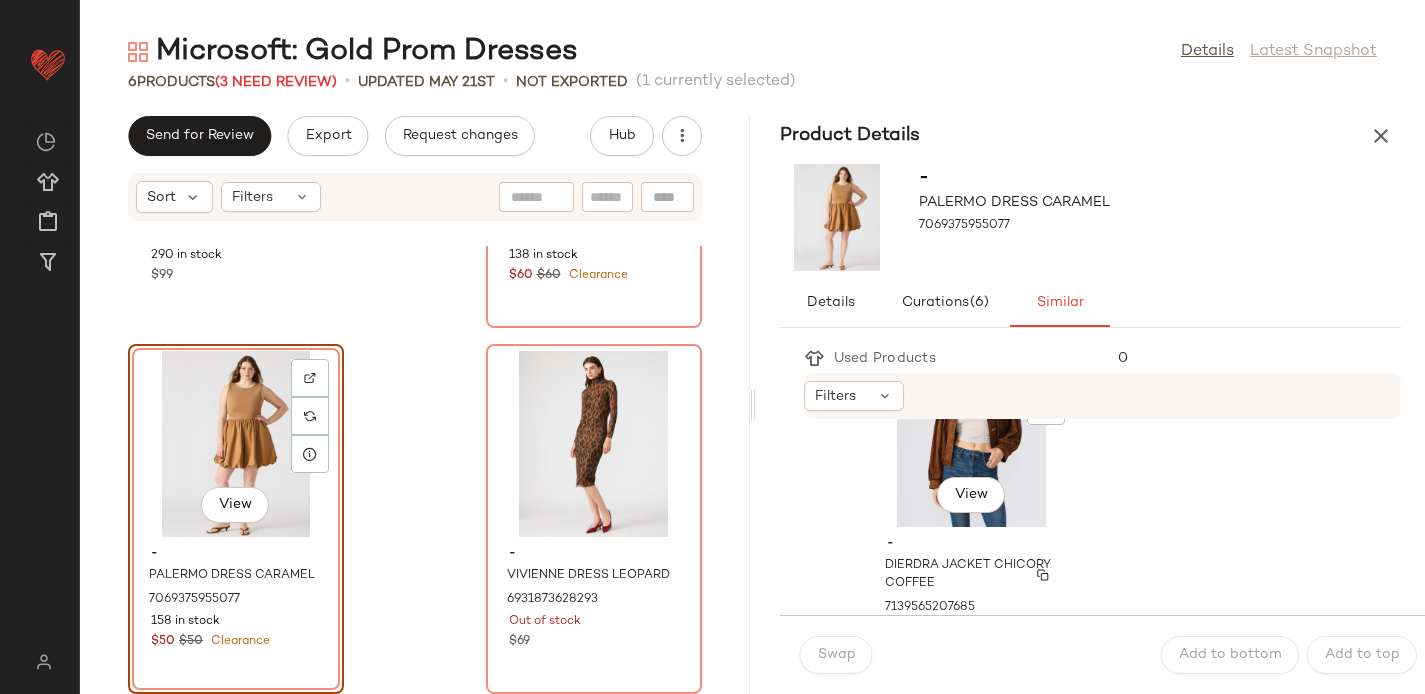 scroll, scrollTop: 4562, scrollLeft: 0, axis: vertical 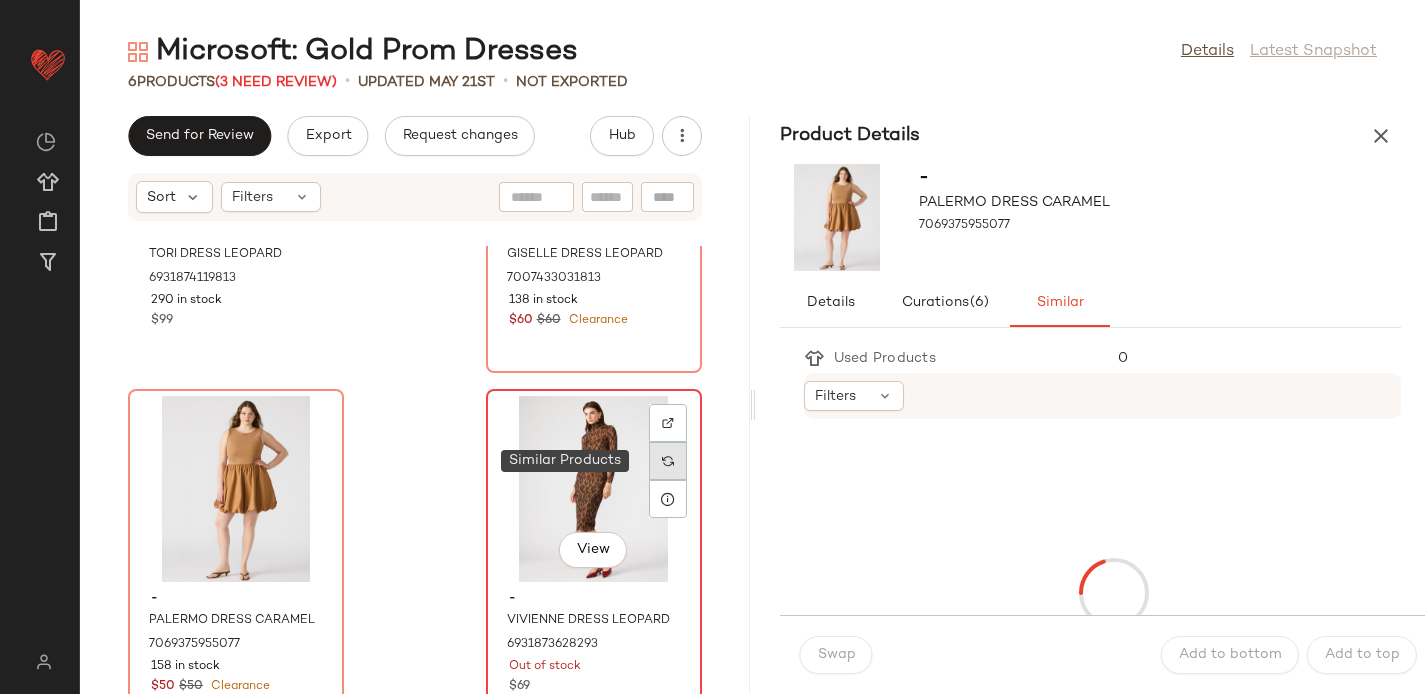 click 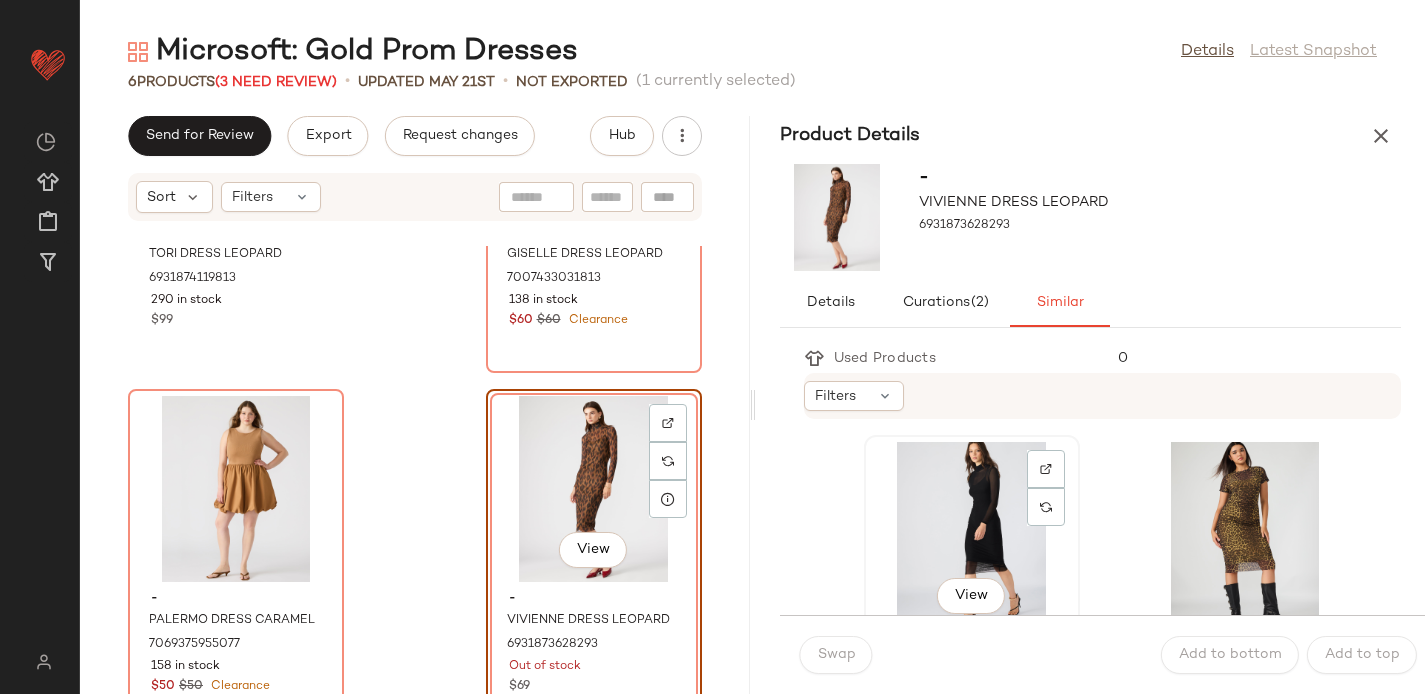 scroll, scrollTop: 4, scrollLeft: 0, axis: vertical 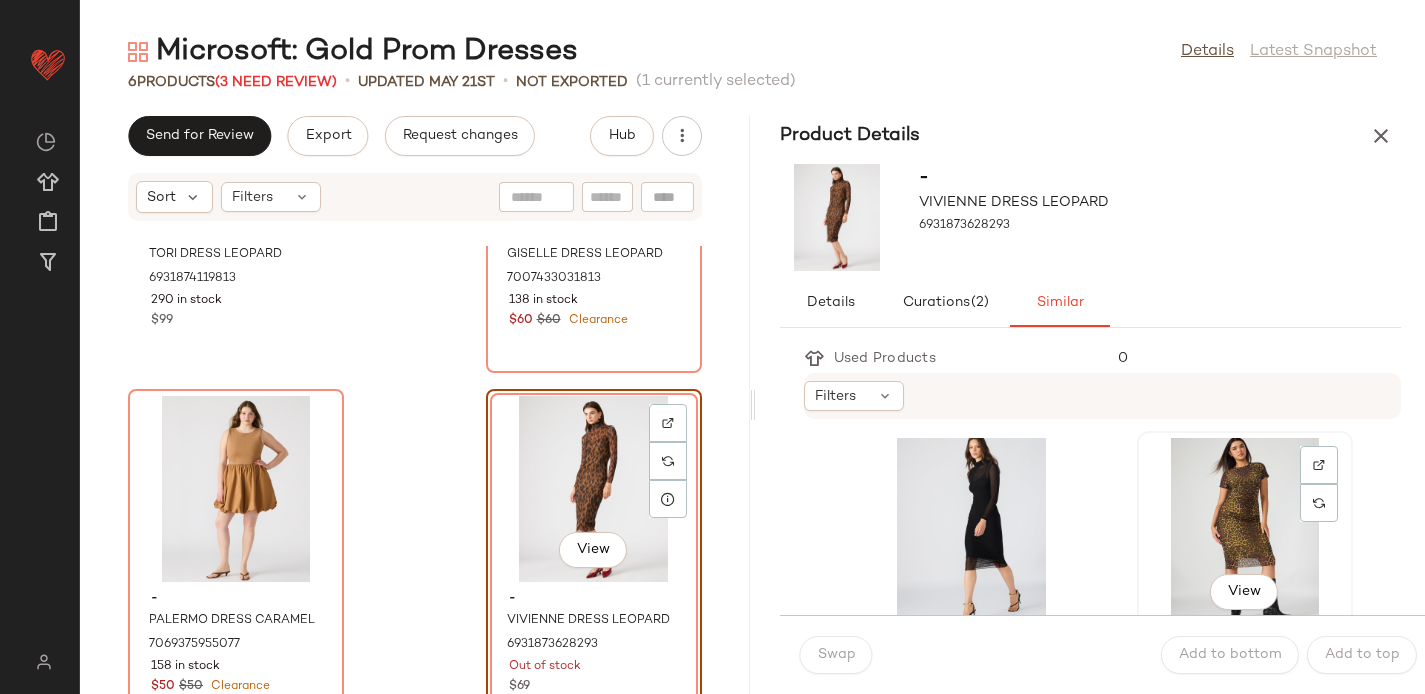 click on "View" 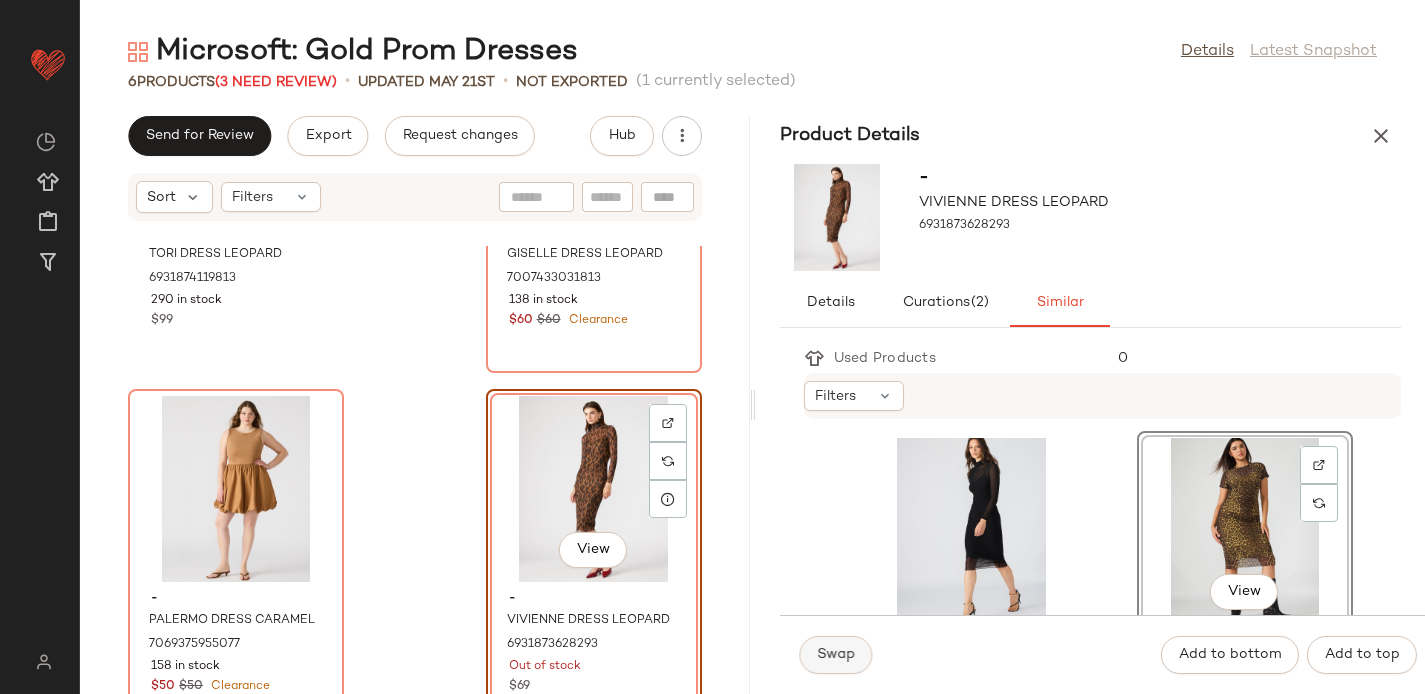 click on "Swap" at bounding box center (836, 655) 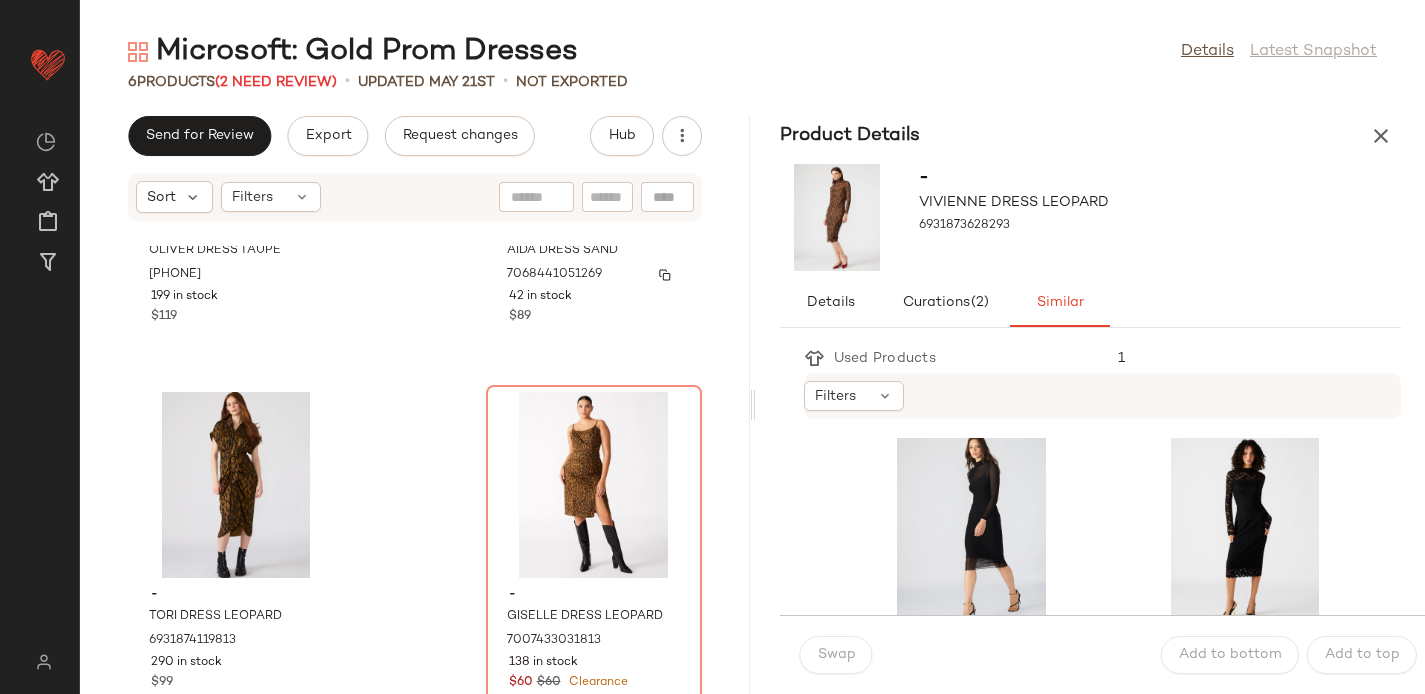 scroll, scrollTop: 279, scrollLeft: 0, axis: vertical 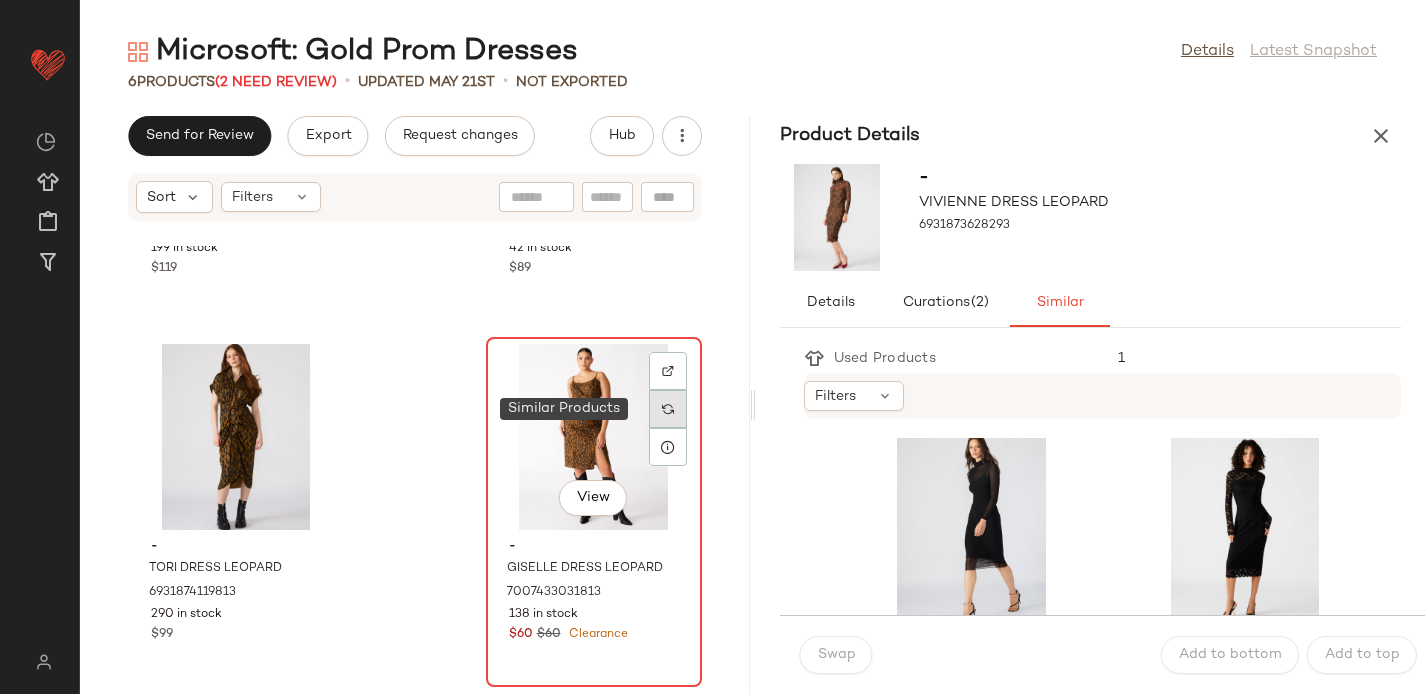 click 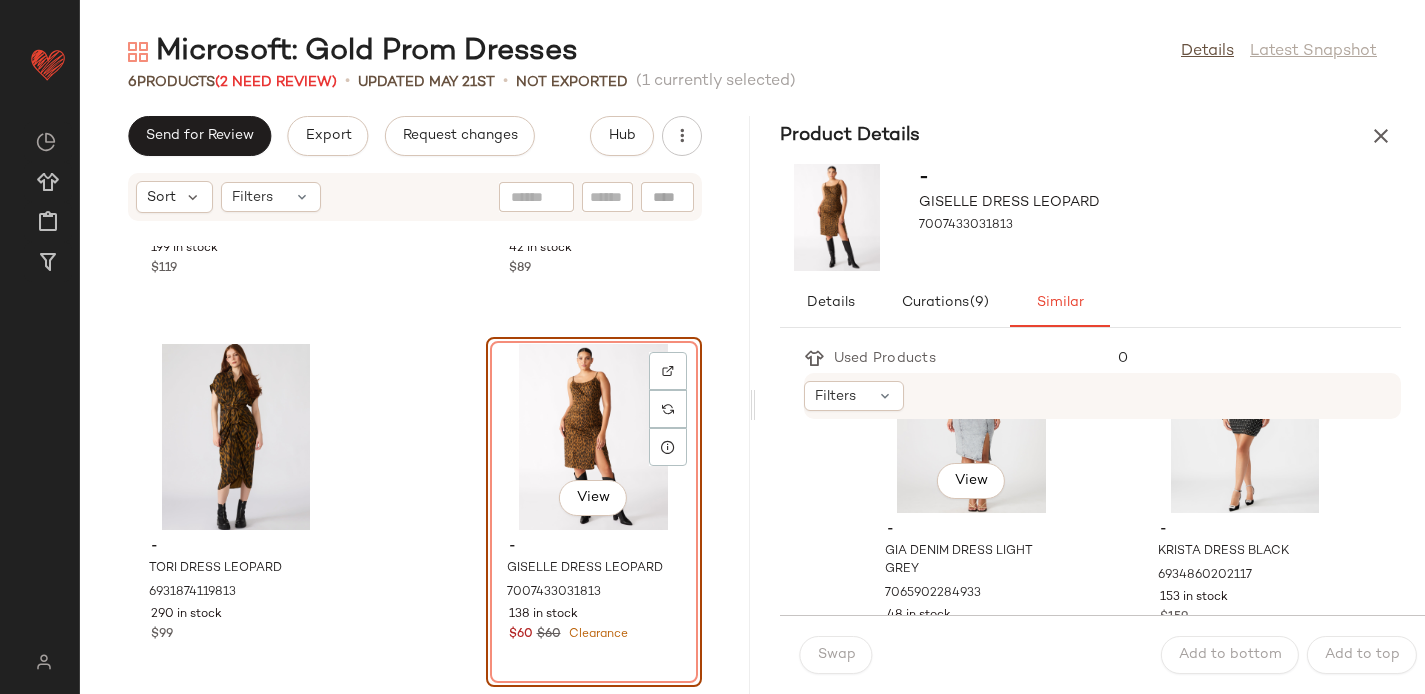 scroll, scrollTop: 475, scrollLeft: 0, axis: vertical 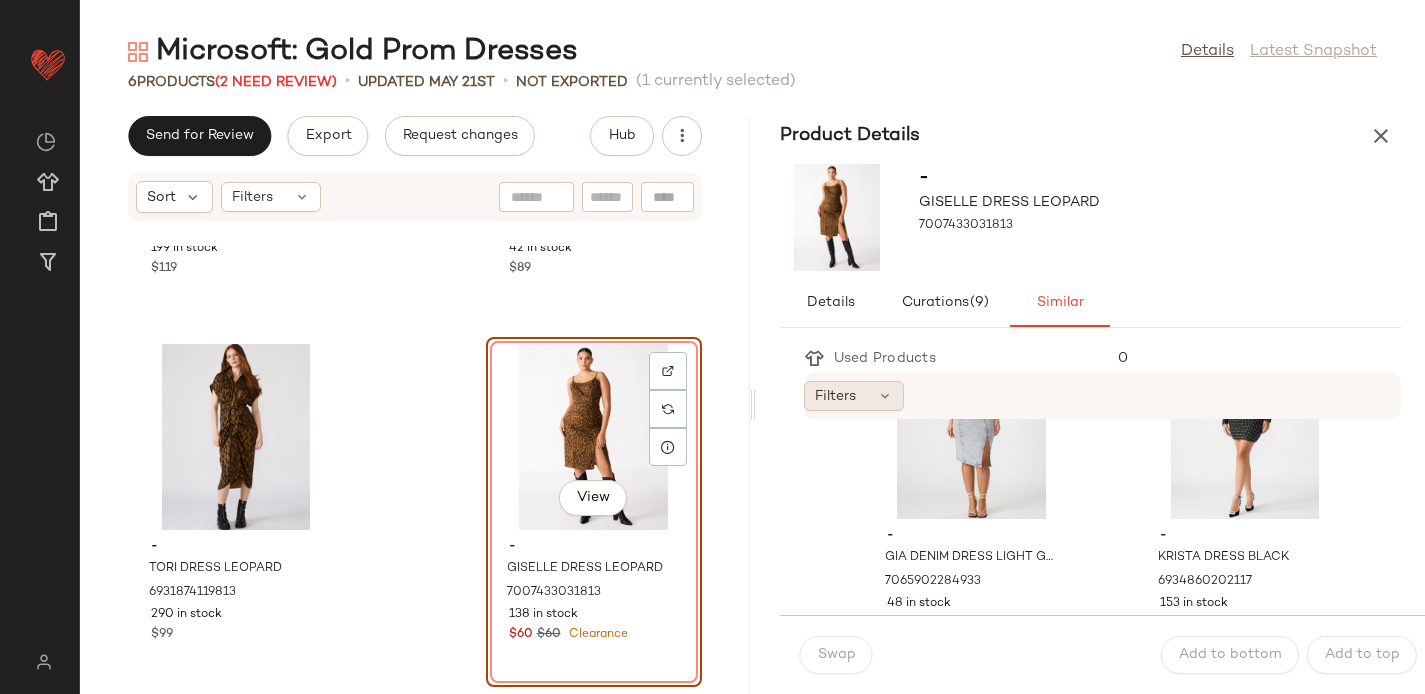 click on "Filters" at bounding box center (835, 396) 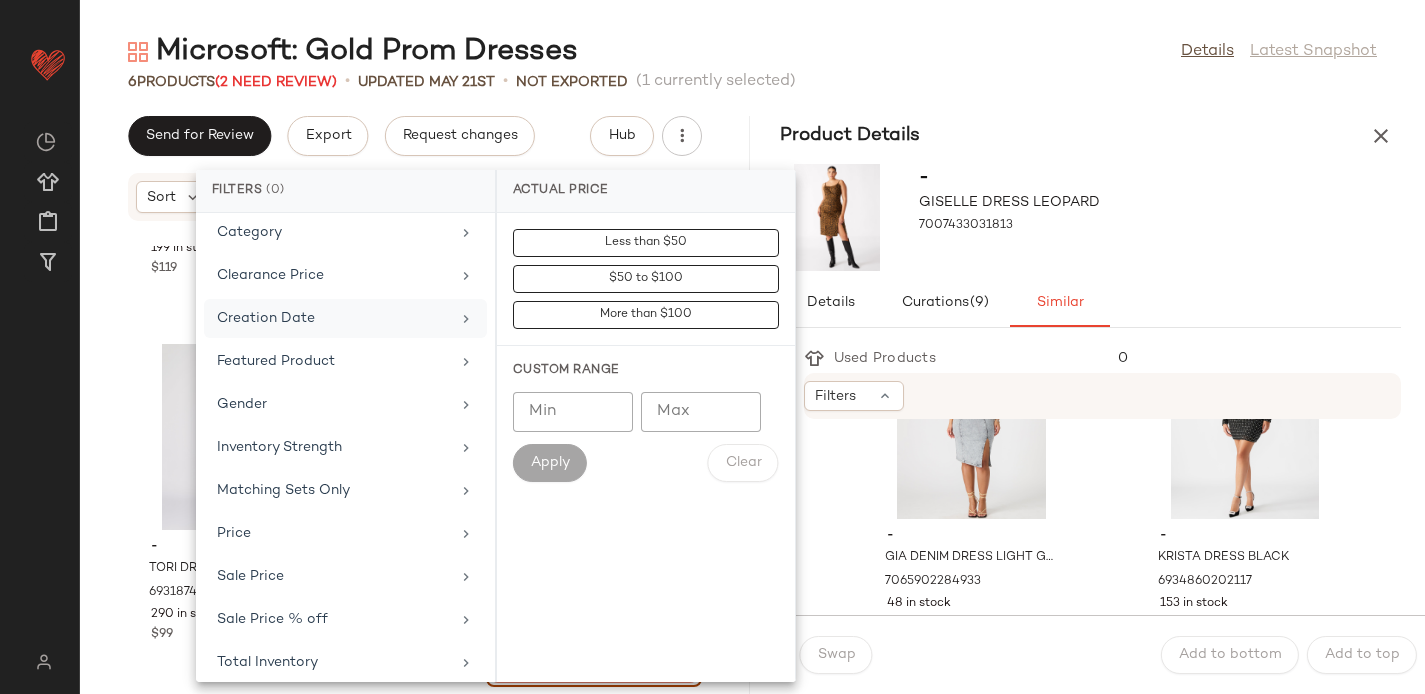 scroll, scrollTop: 192, scrollLeft: 0, axis: vertical 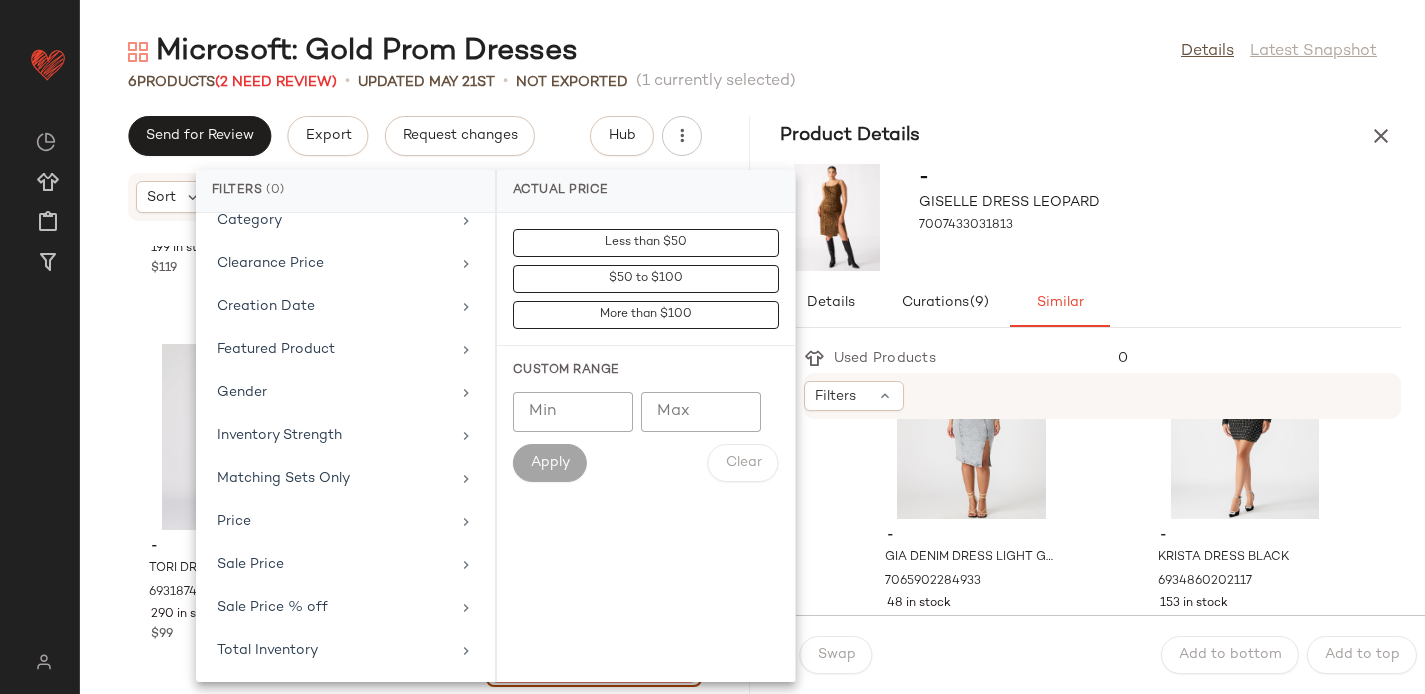 click on "Used Products" at bounding box center (953, 358) 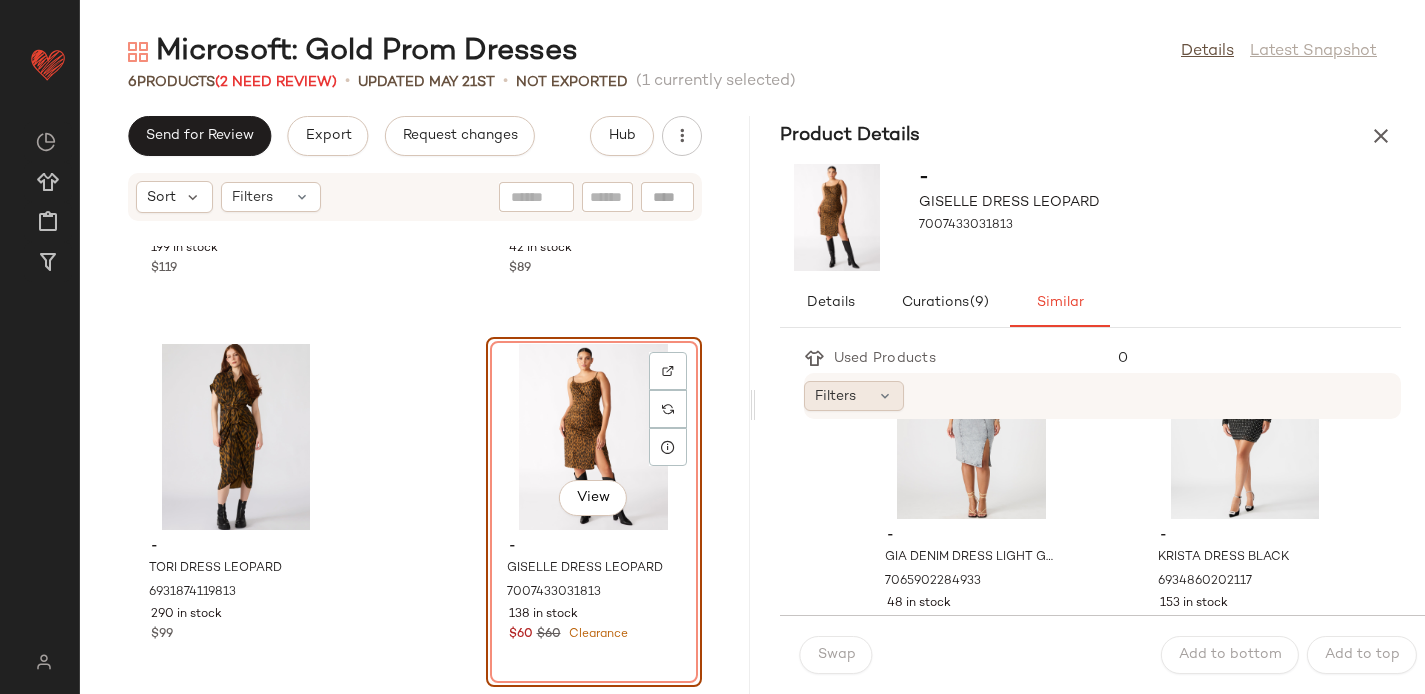 click on "Filters" at bounding box center [835, 396] 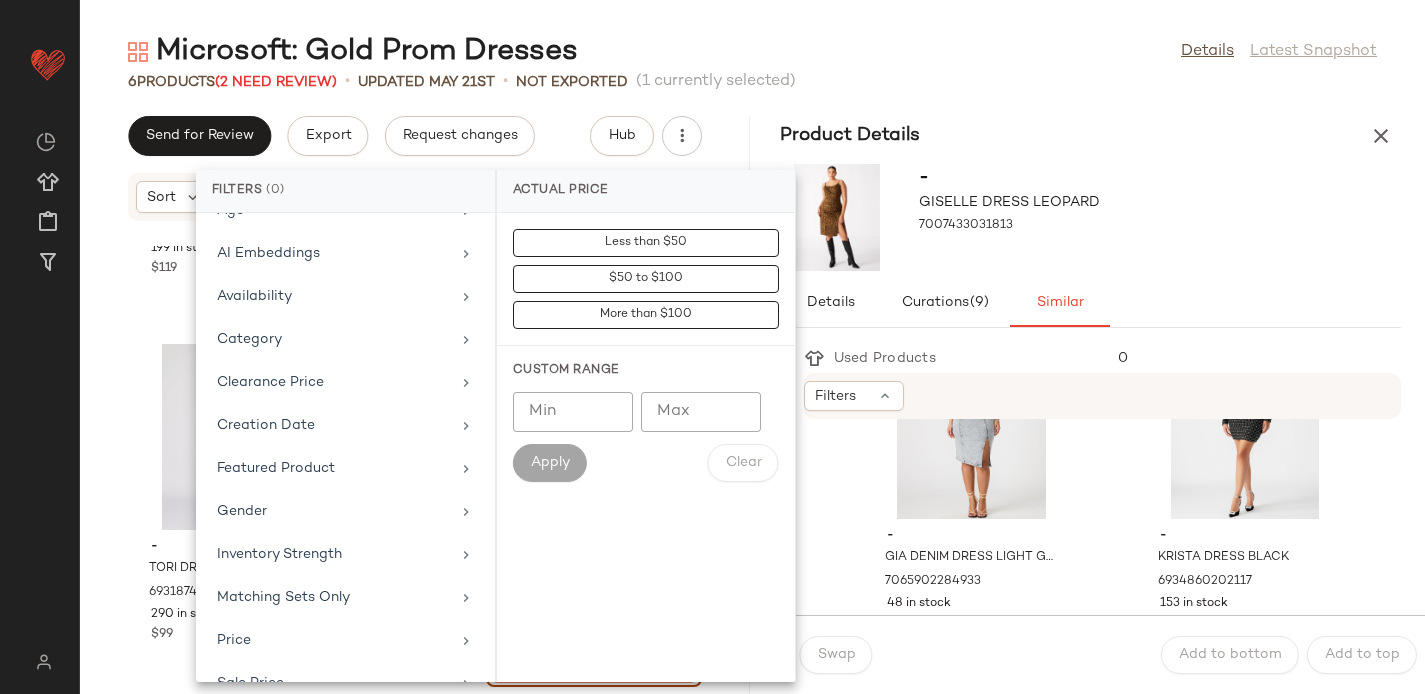 scroll, scrollTop: 0, scrollLeft: 0, axis: both 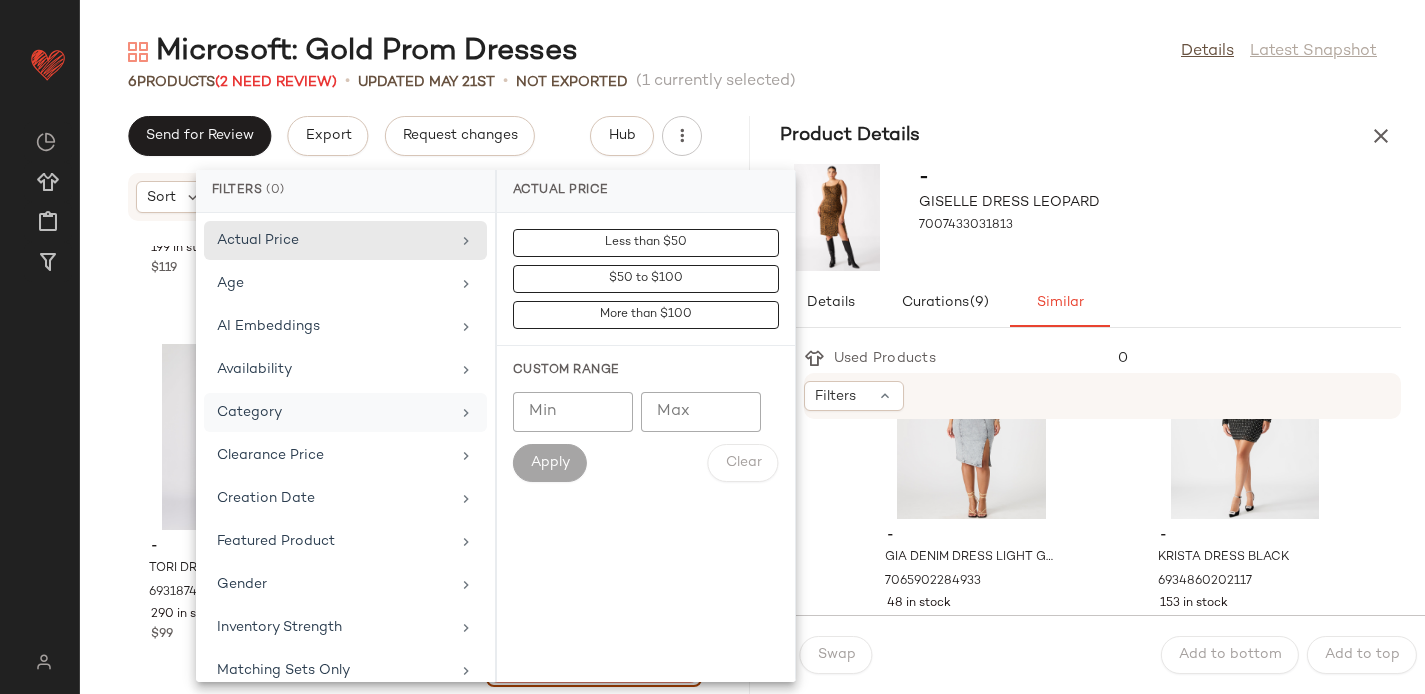 click on "Category" at bounding box center [333, 412] 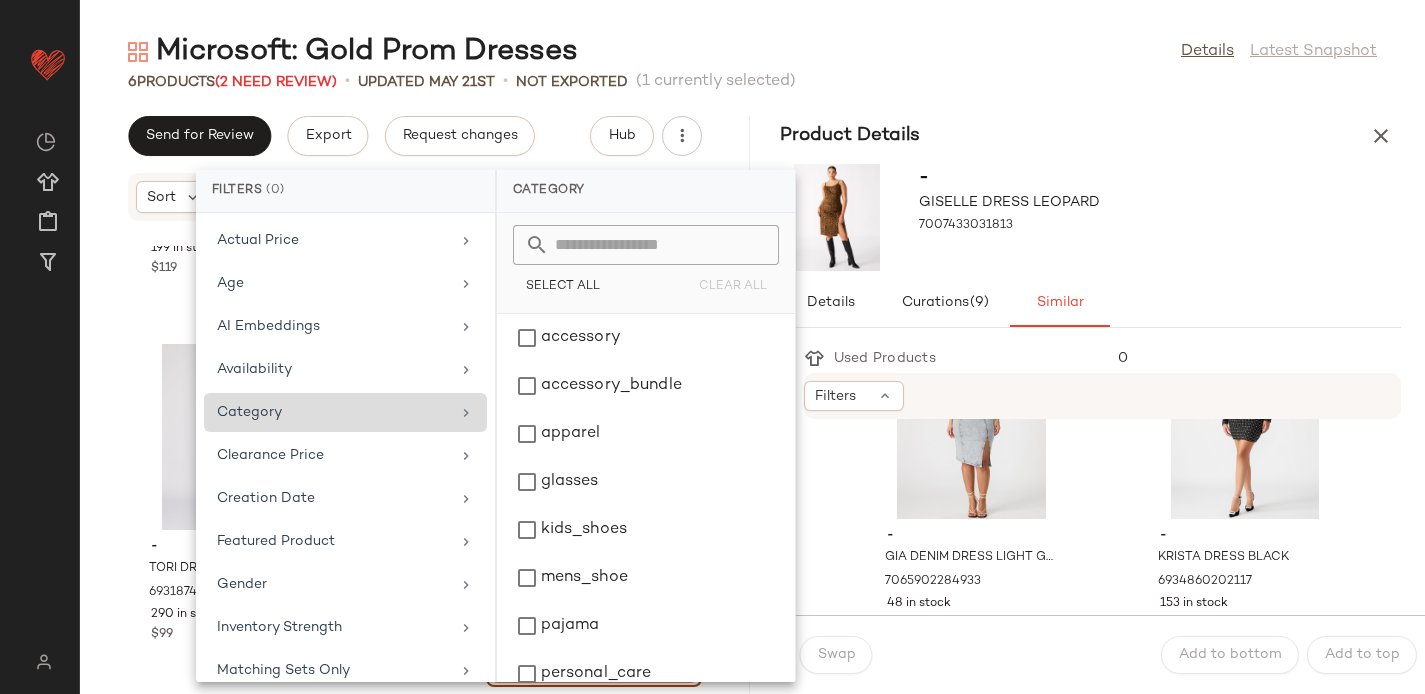 click on "Category" at bounding box center (333, 412) 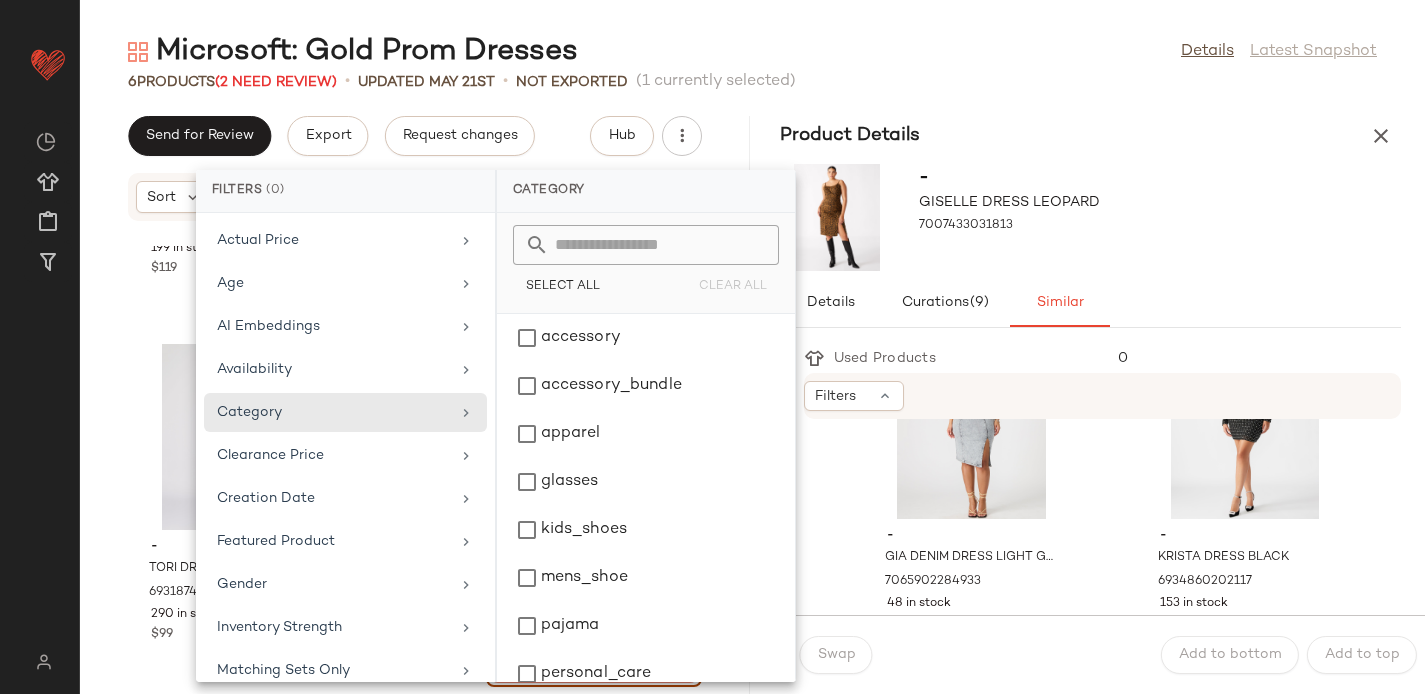 click on "- GISELLE DRESS LEOPARD 7007433031813" at bounding box center (1091, 217) 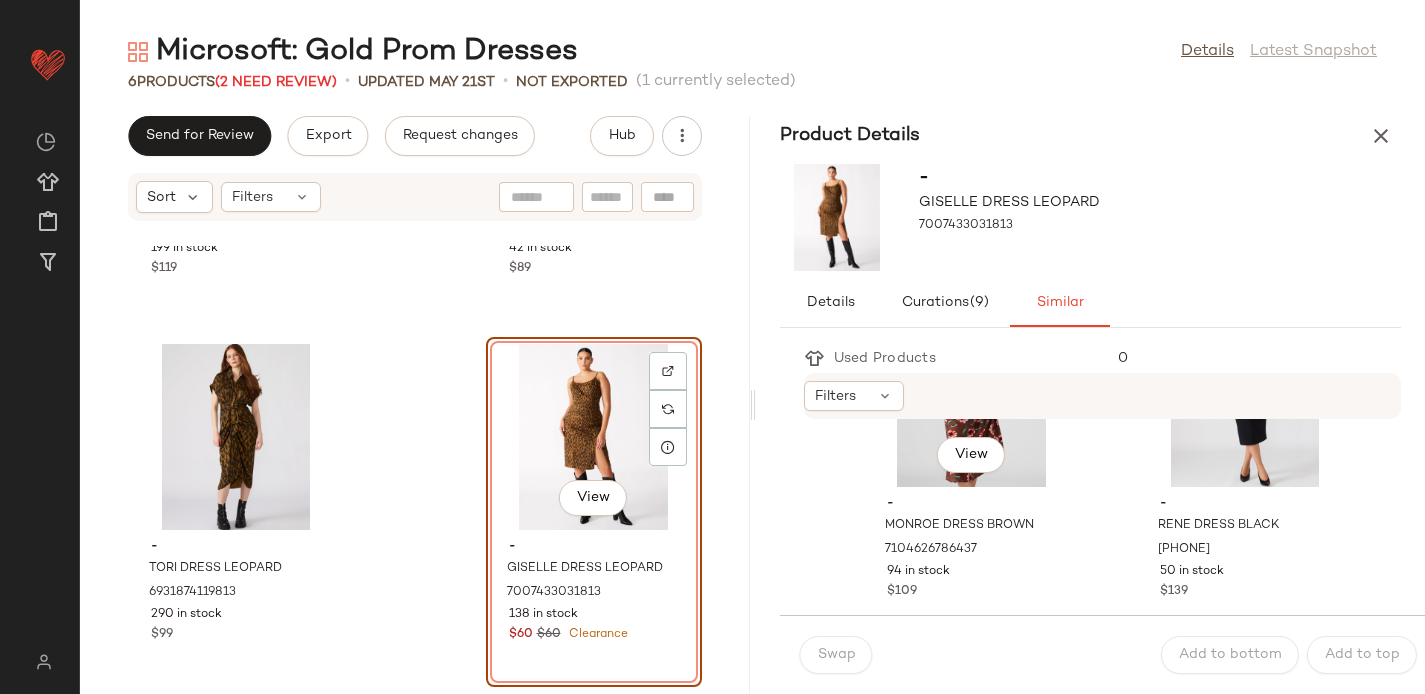 scroll, scrollTop: 0, scrollLeft: 0, axis: both 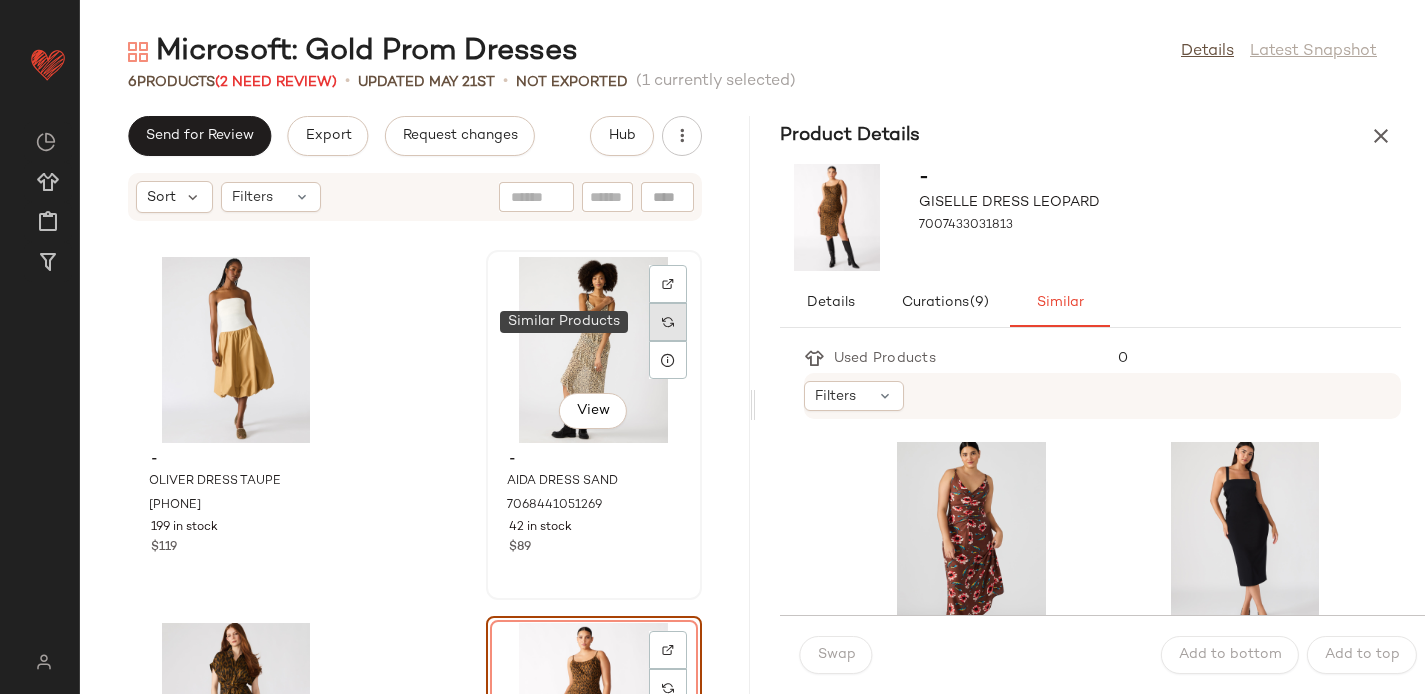 click 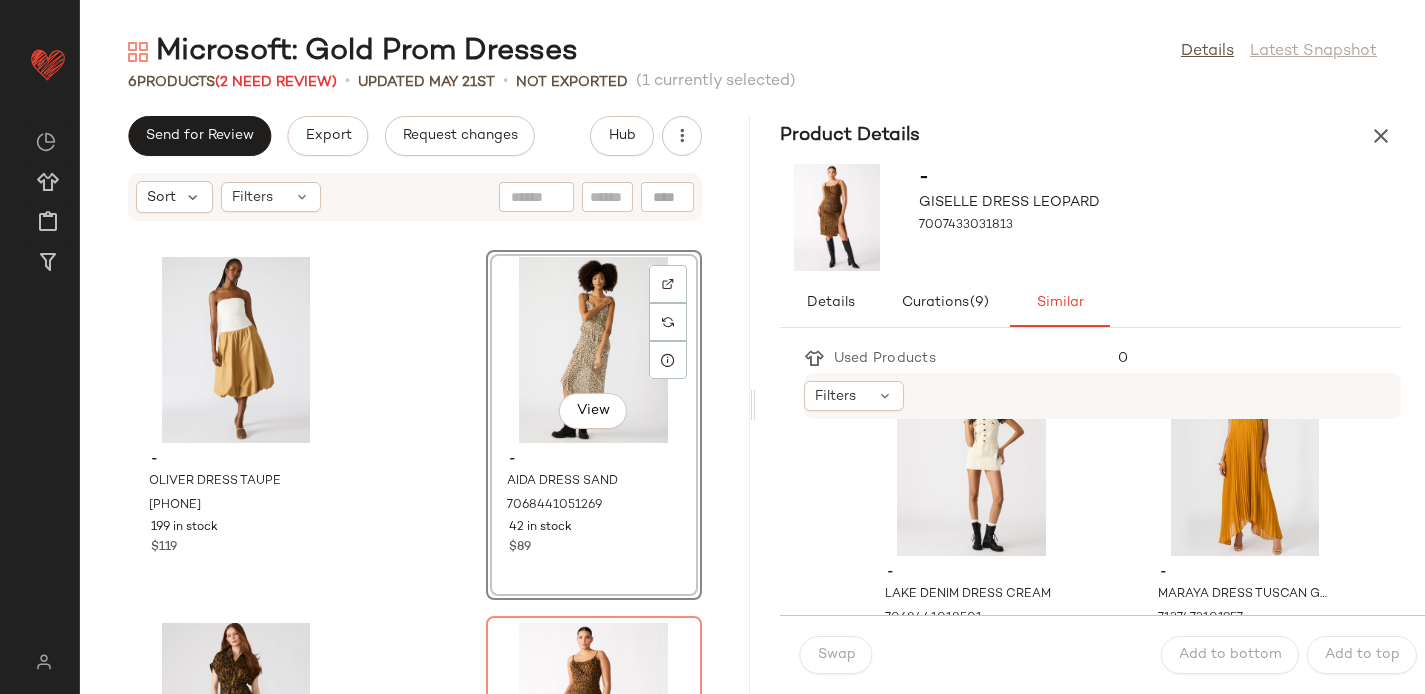 scroll, scrollTop: 1535, scrollLeft: 0, axis: vertical 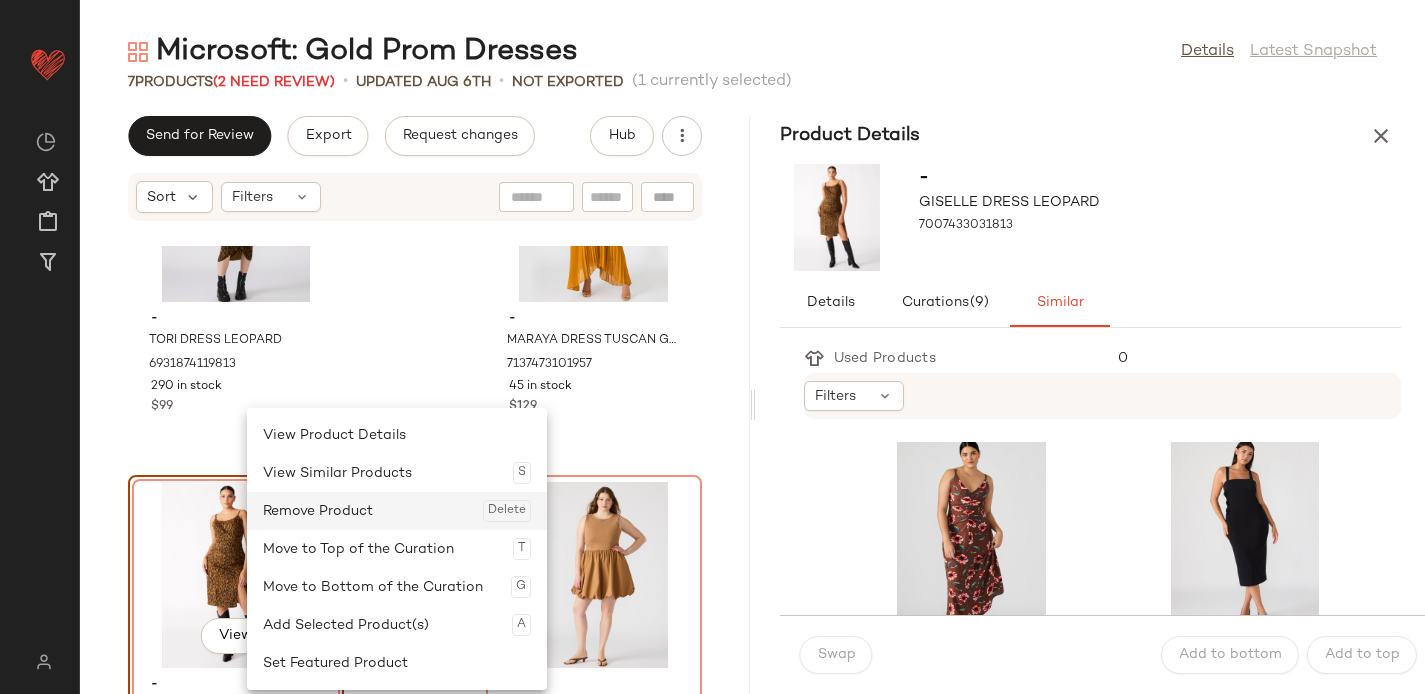click on "Remove Product  Delete" 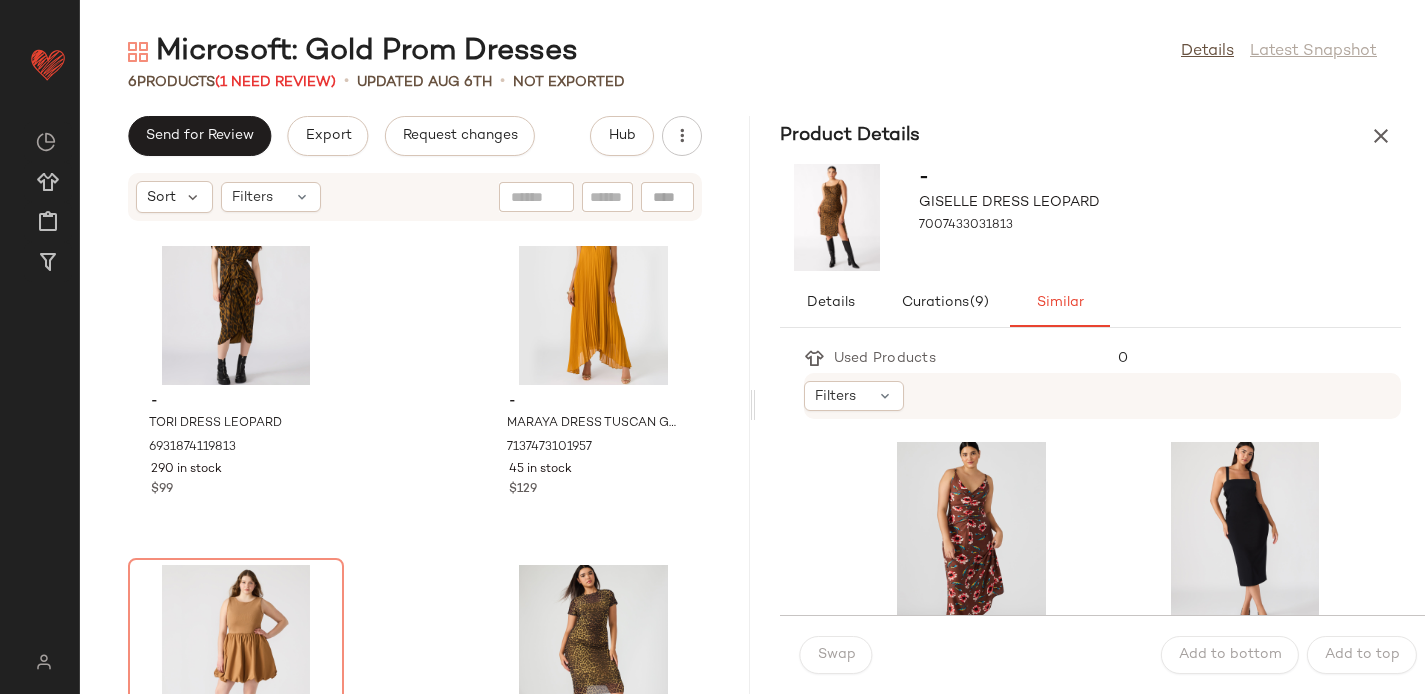 scroll, scrollTop: 654, scrollLeft: 0, axis: vertical 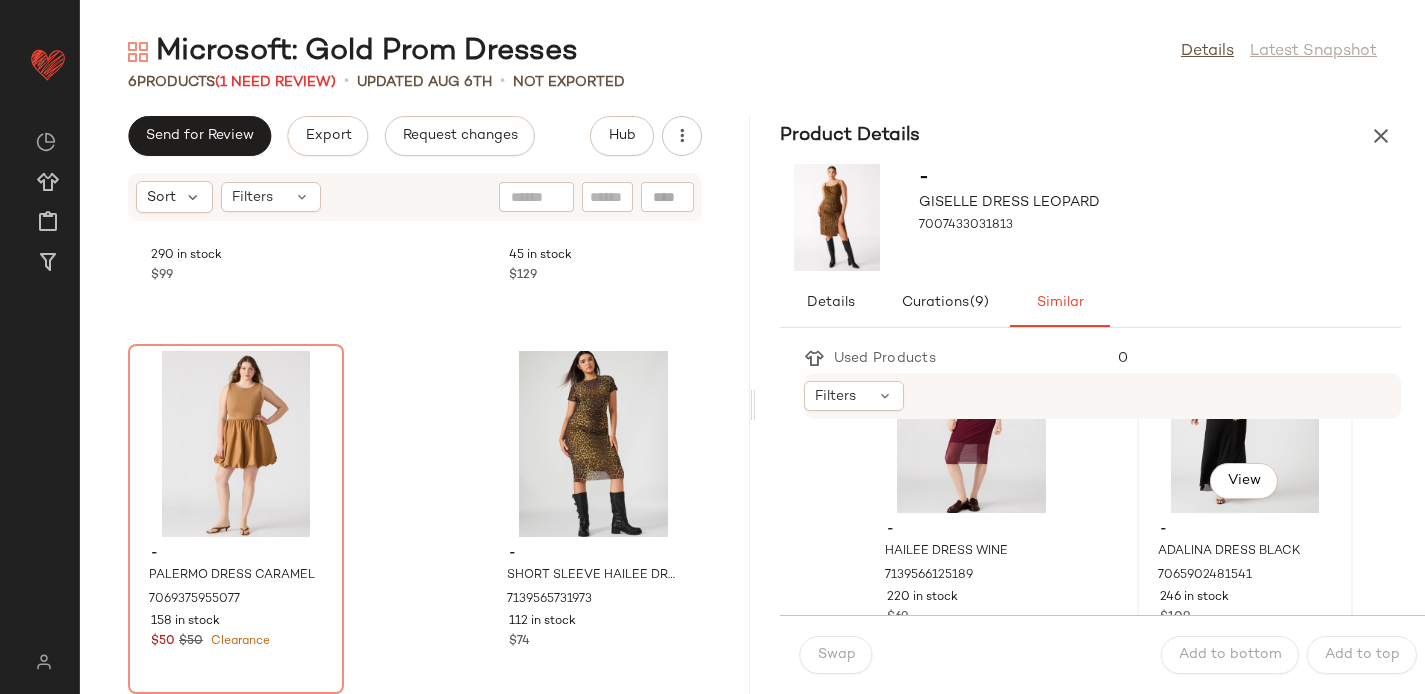 click on "View" 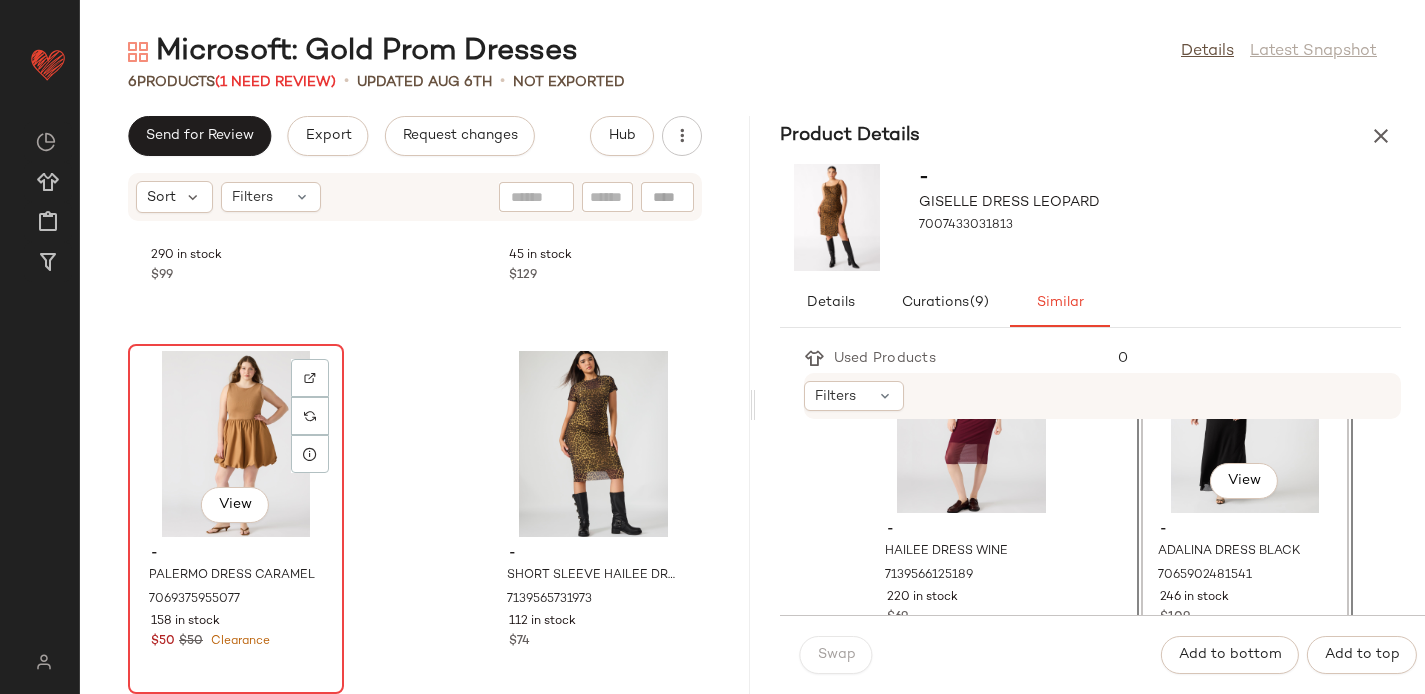 click on "View" 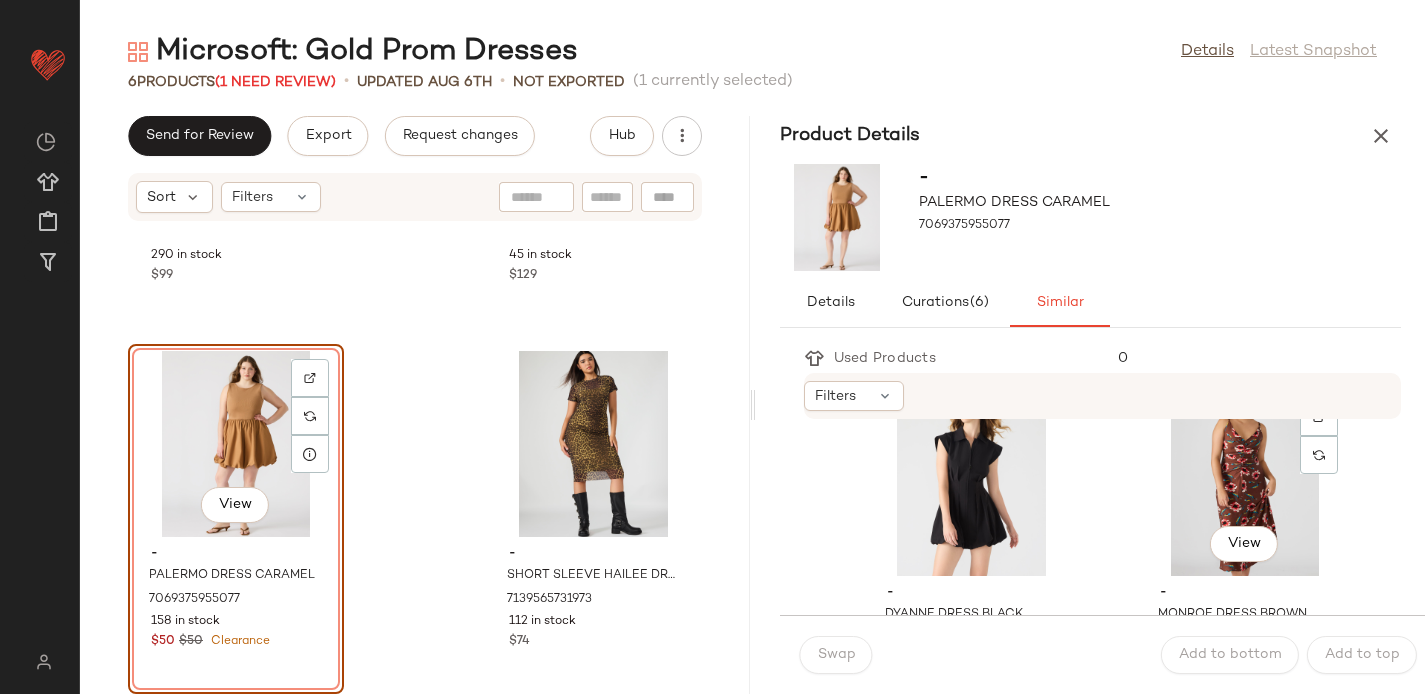 scroll, scrollTop: 1239, scrollLeft: 0, axis: vertical 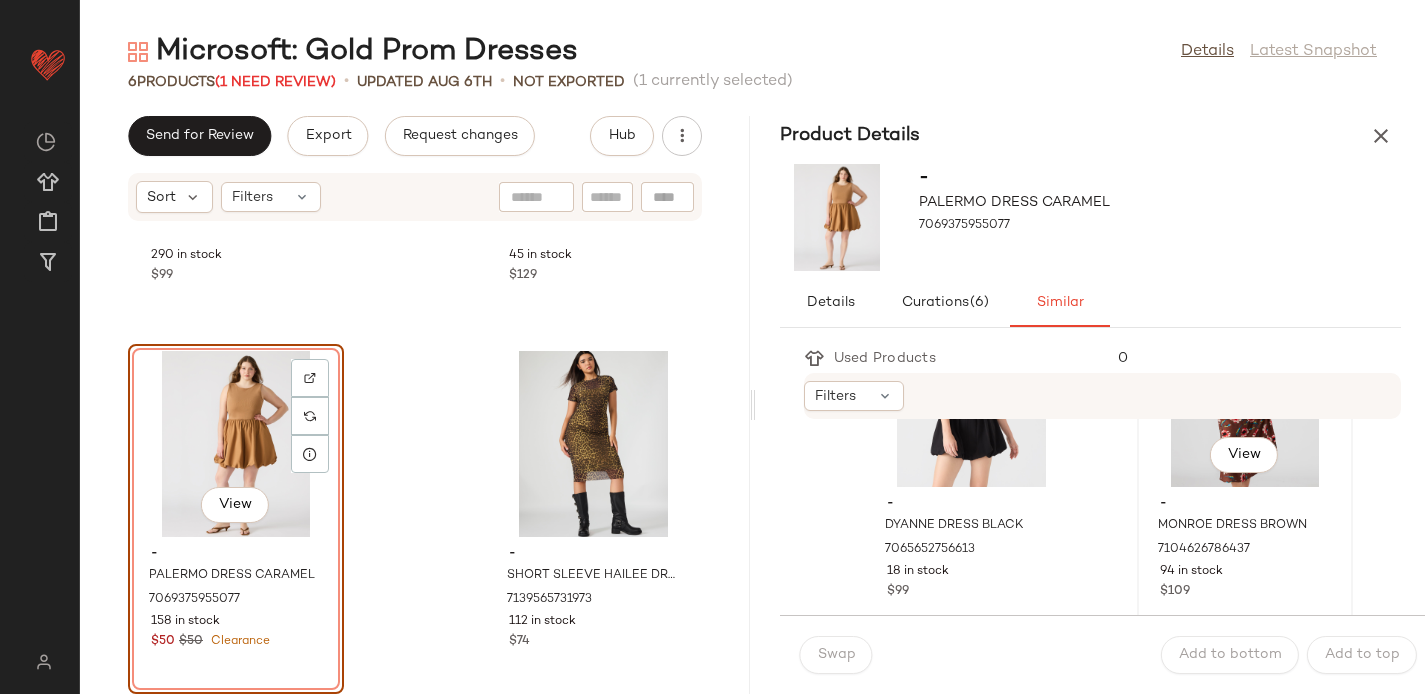click on "View" 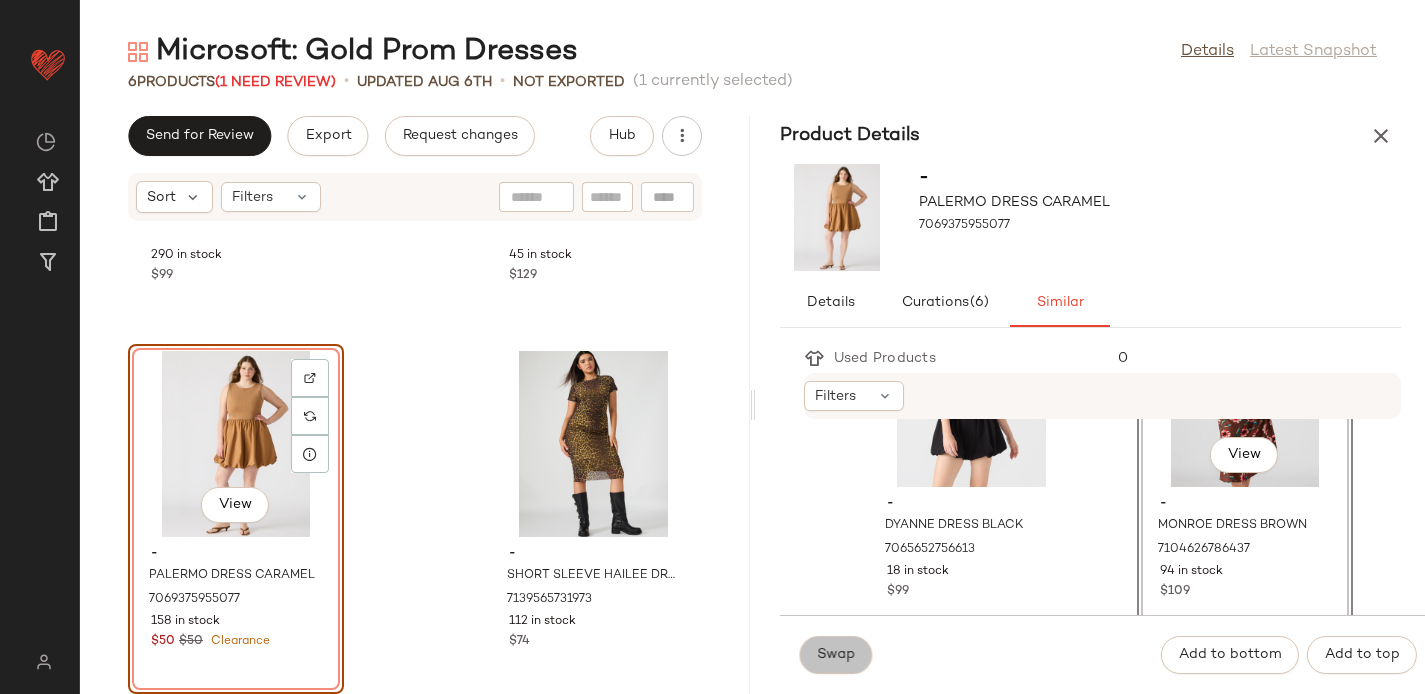 click on "Swap" 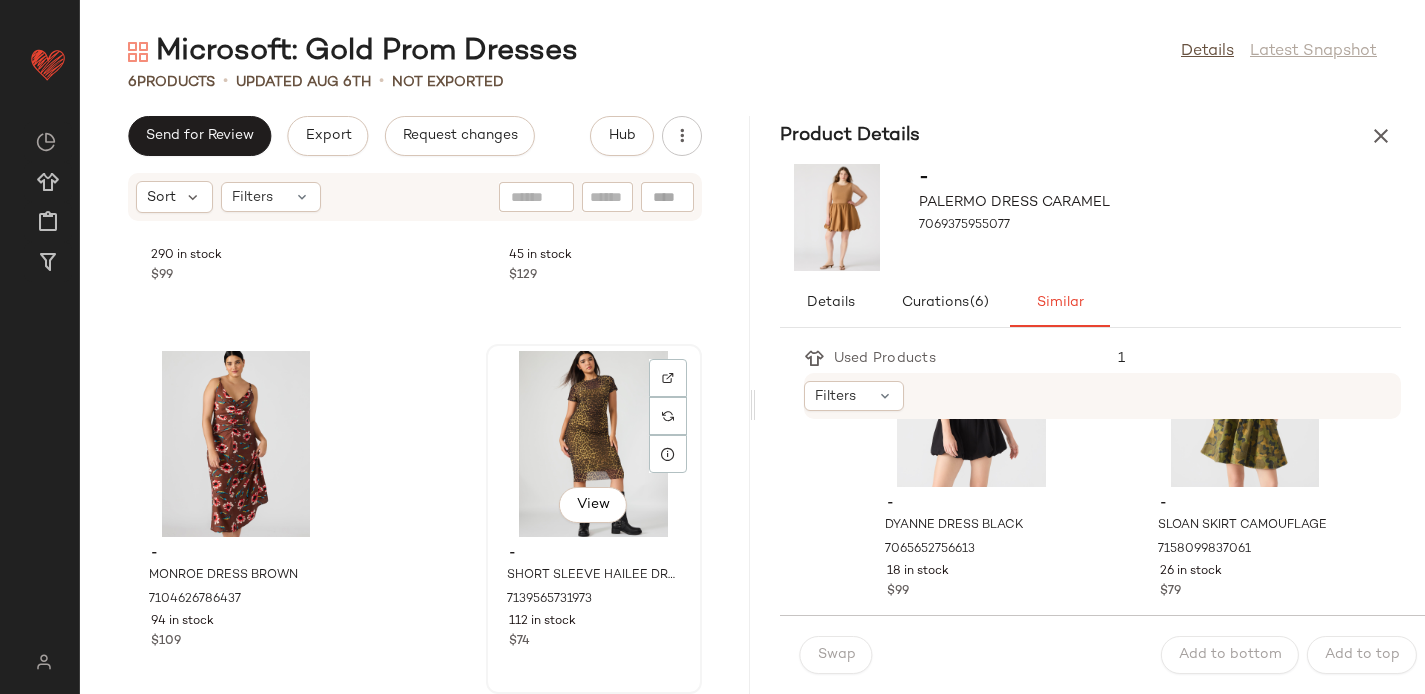 scroll, scrollTop: 0, scrollLeft: 0, axis: both 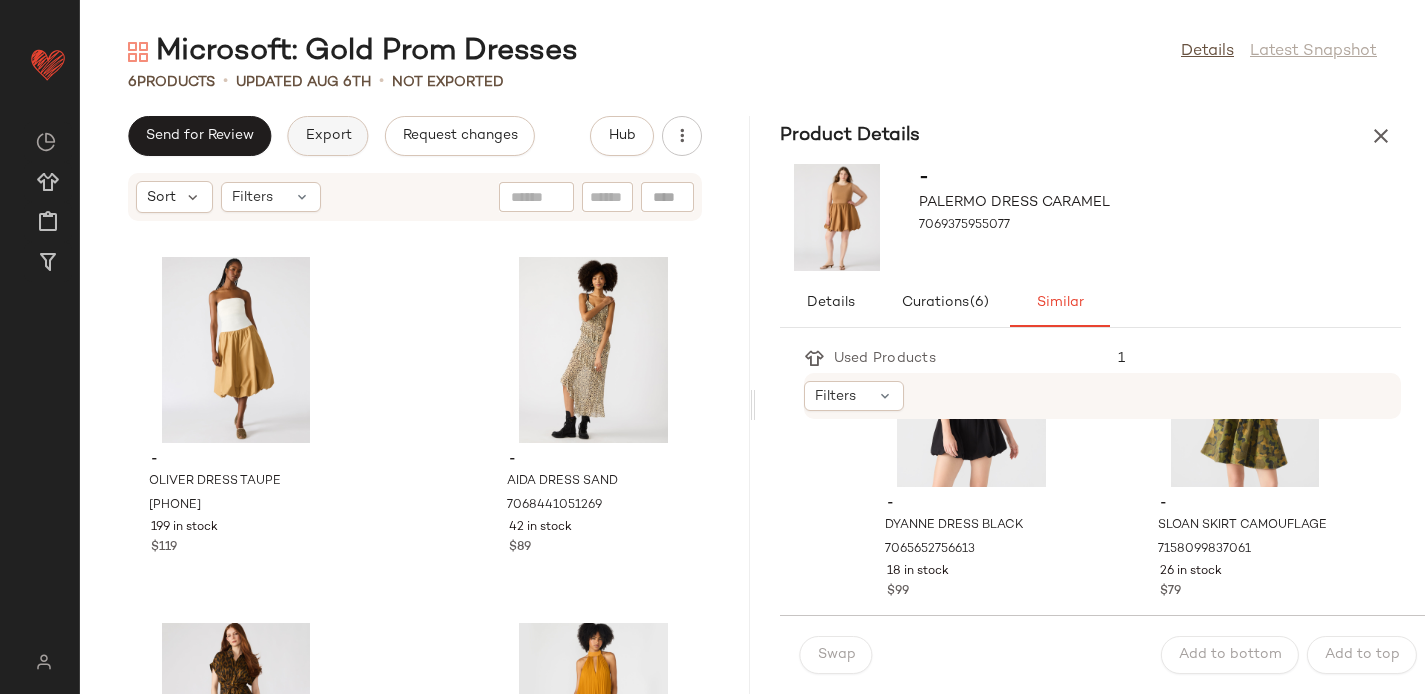 click on "Export" at bounding box center (327, 136) 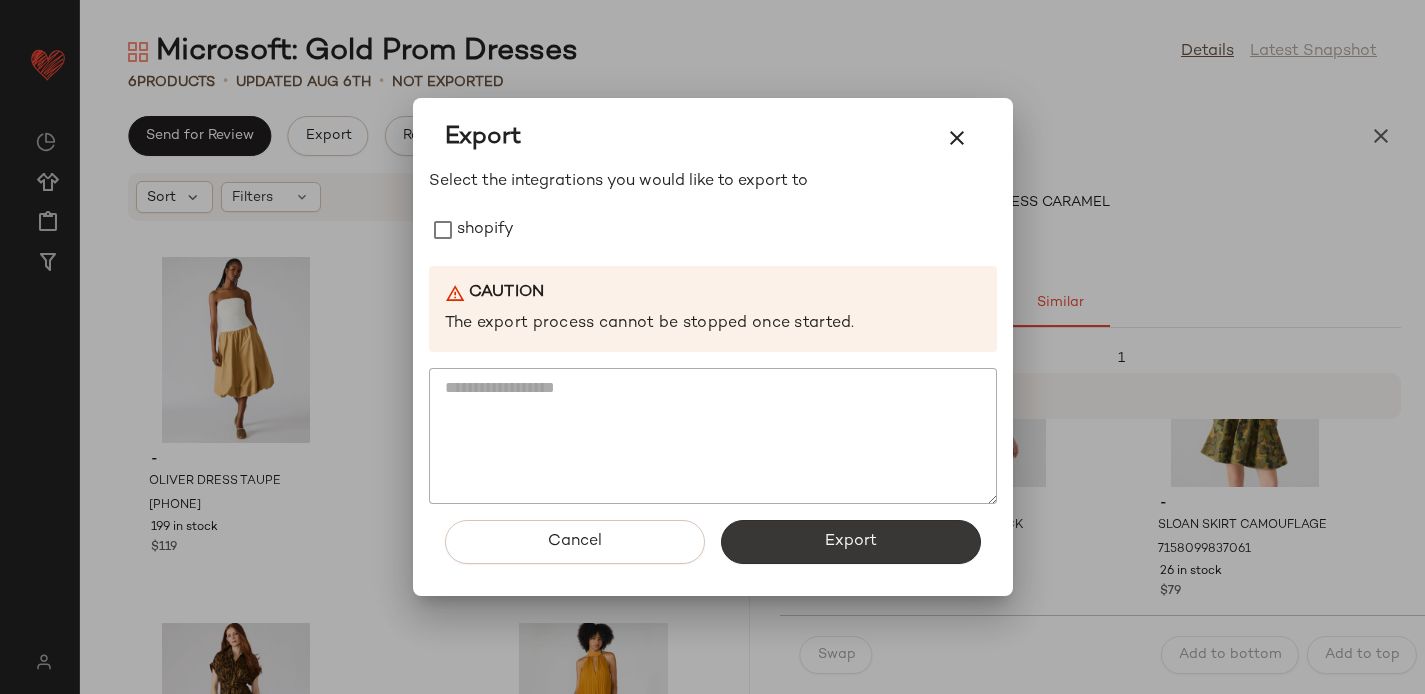 click on "Export" at bounding box center [851, 542] 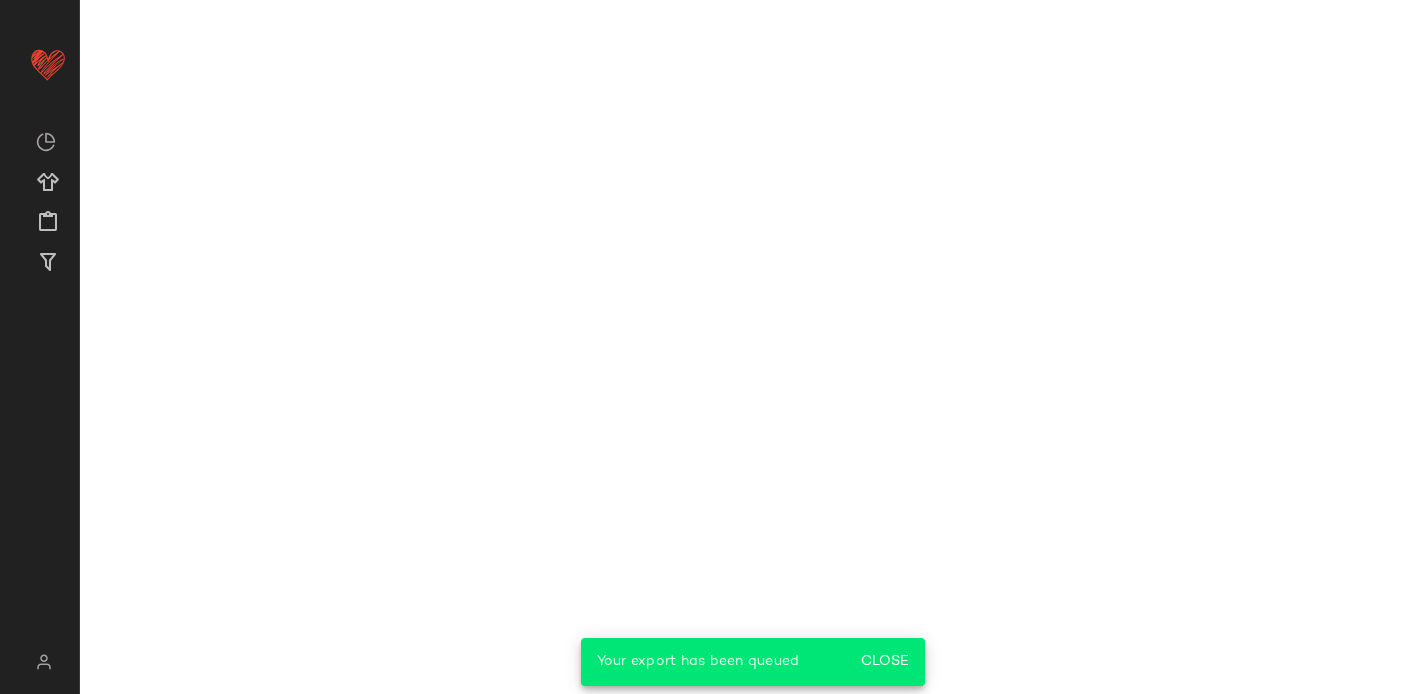 scroll, scrollTop: 2337, scrollLeft: 0, axis: vertical 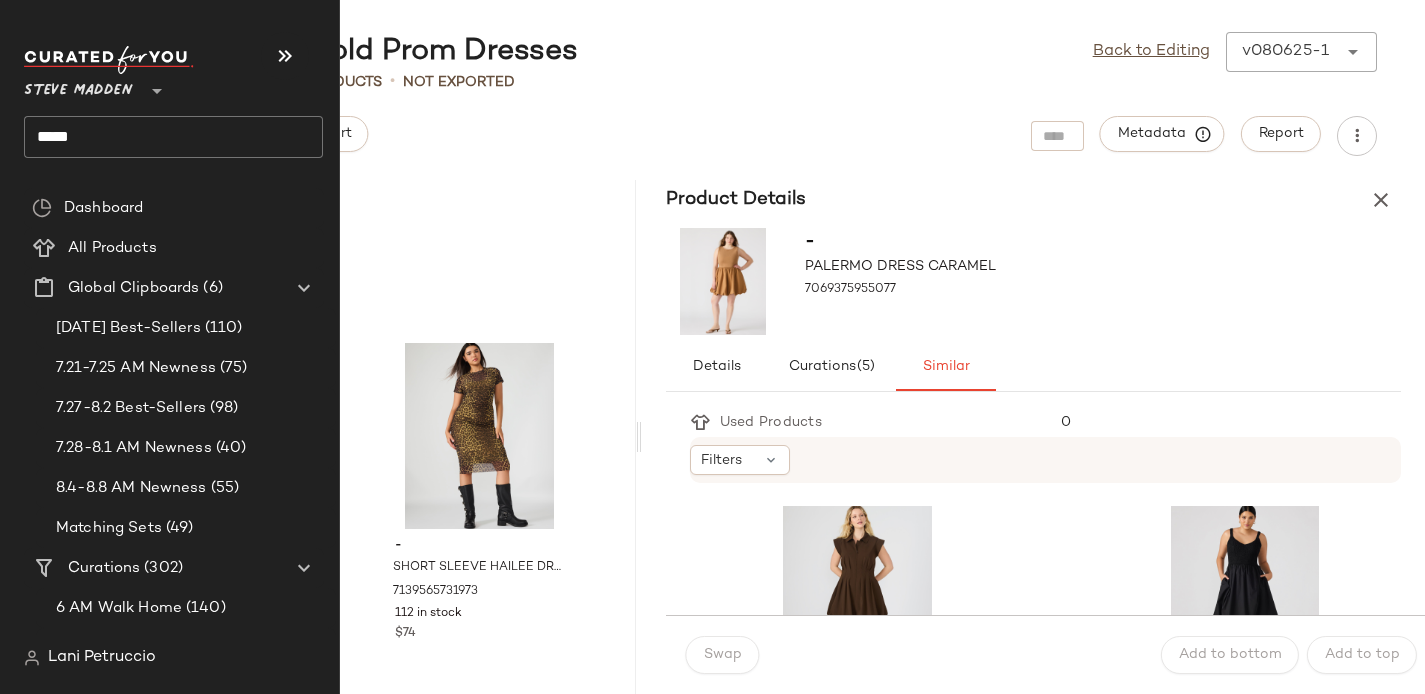 click on "****" 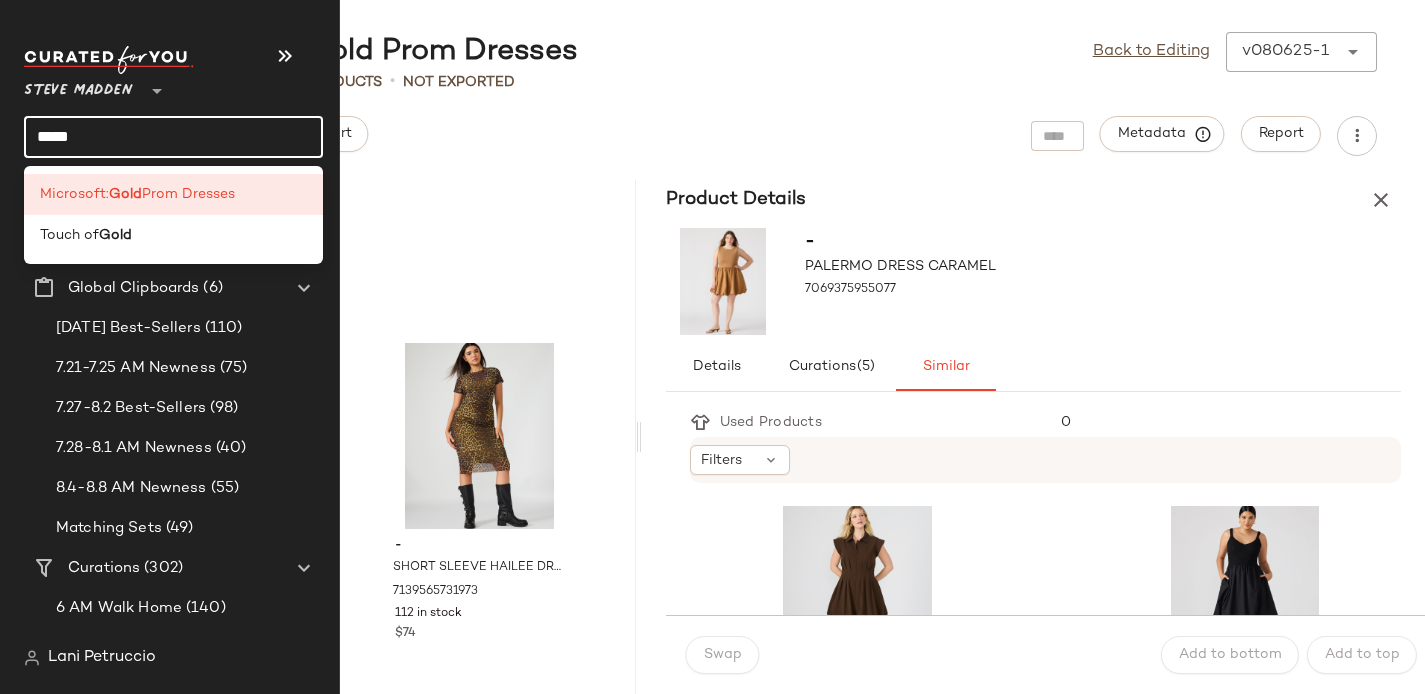 click on "****" 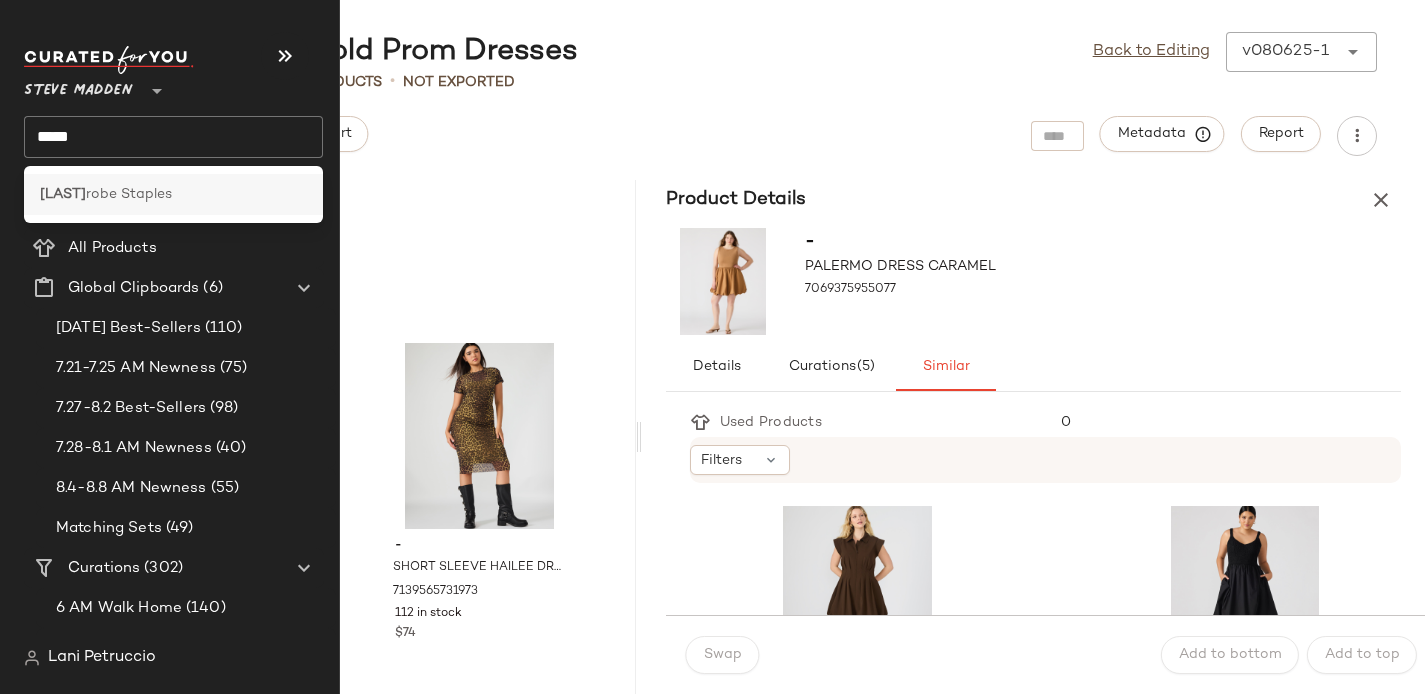 click on "Ward robe Staples" 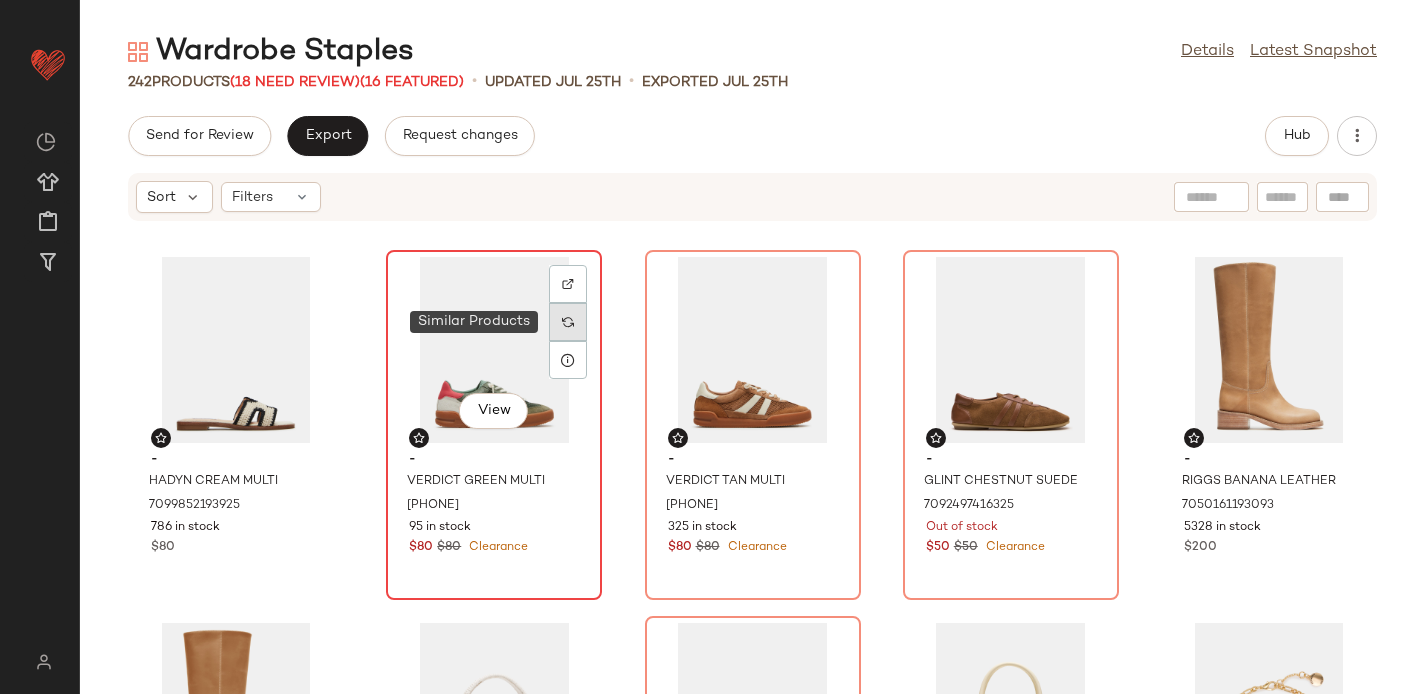 click 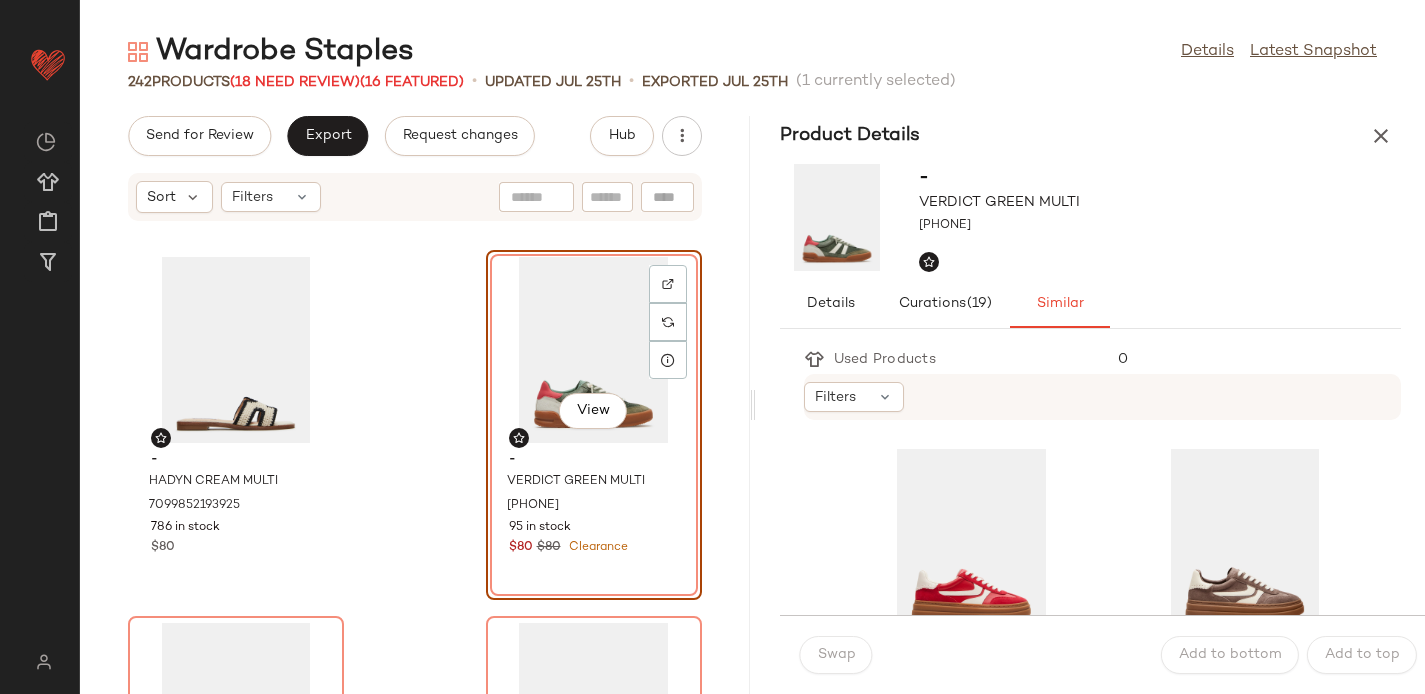 scroll, scrollTop: 372, scrollLeft: 0, axis: vertical 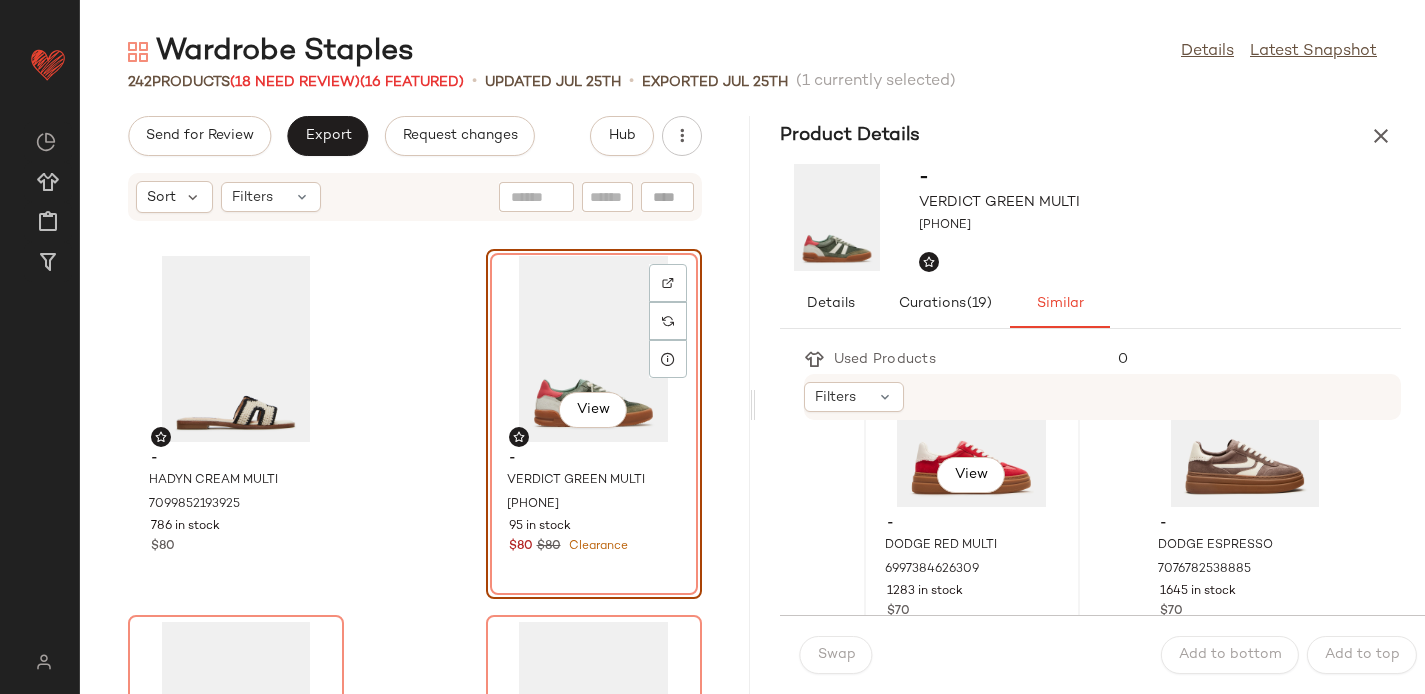 click on "-" at bounding box center (972, 524) 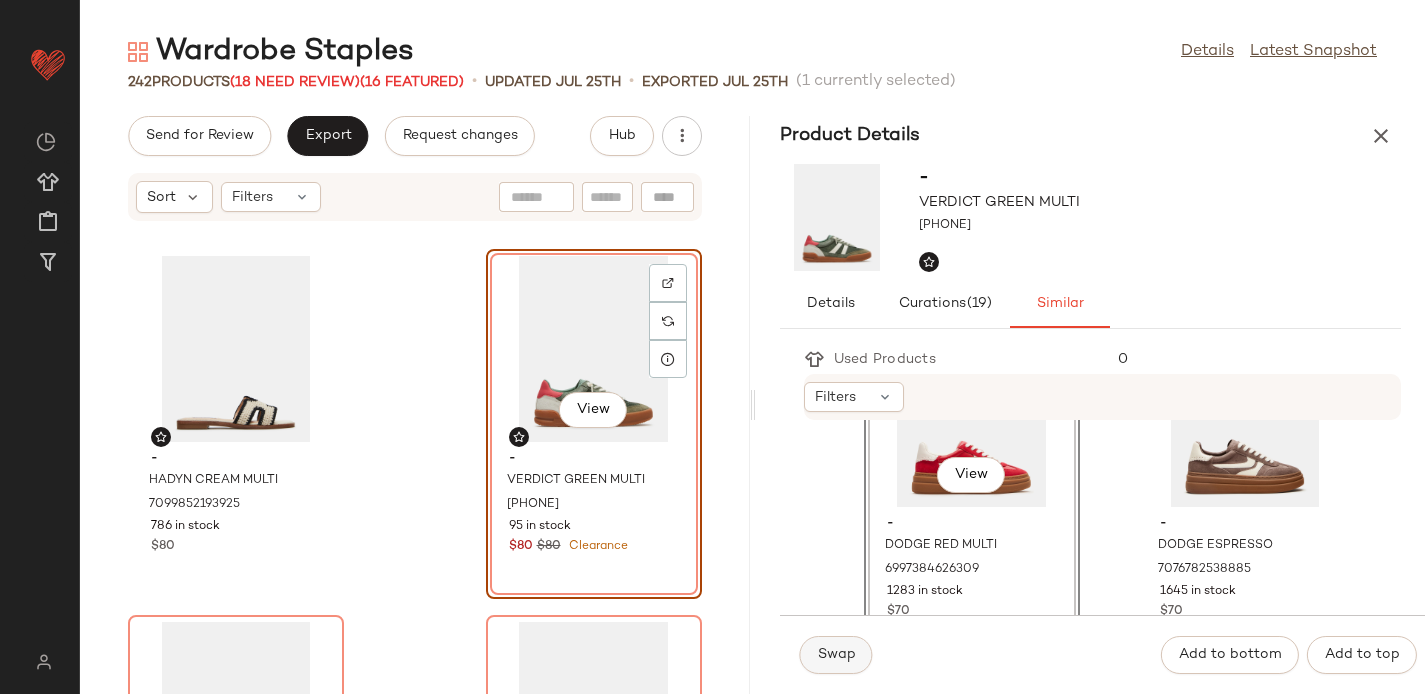 click on "Swap" 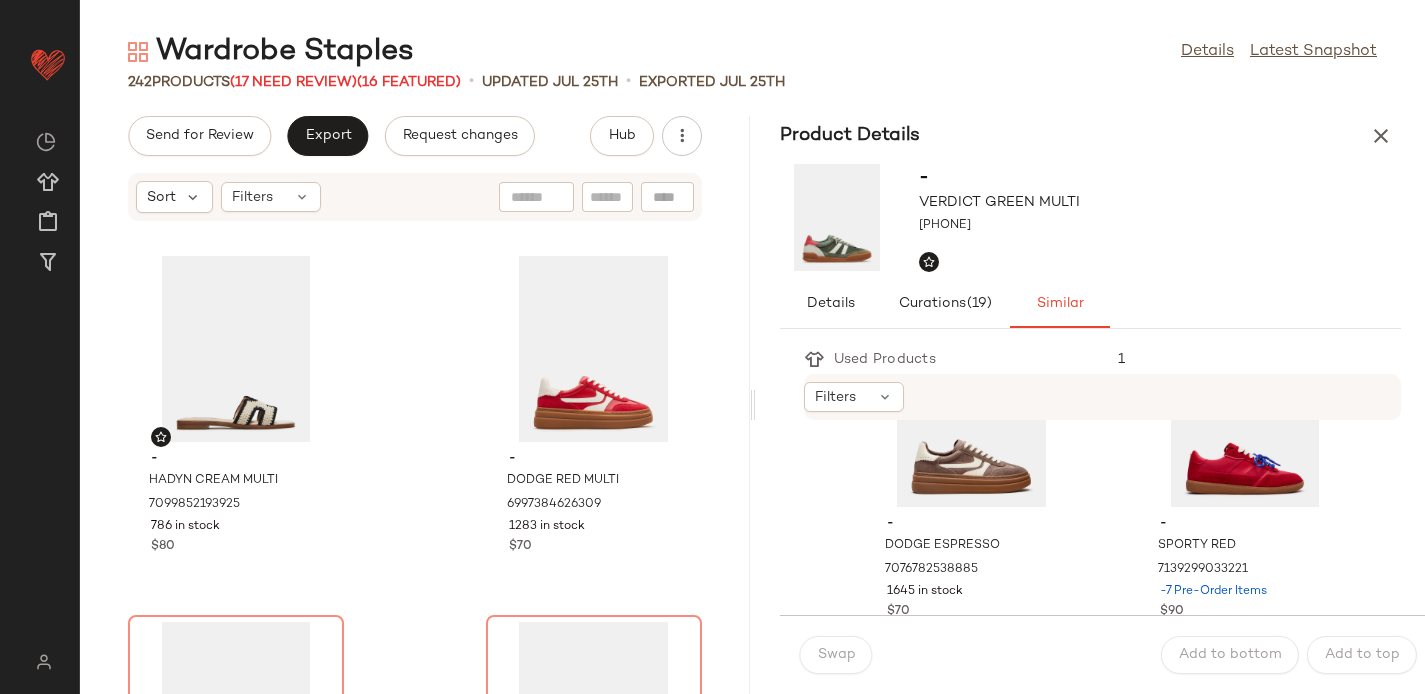 click on "Swap" at bounding box center [836, 655] 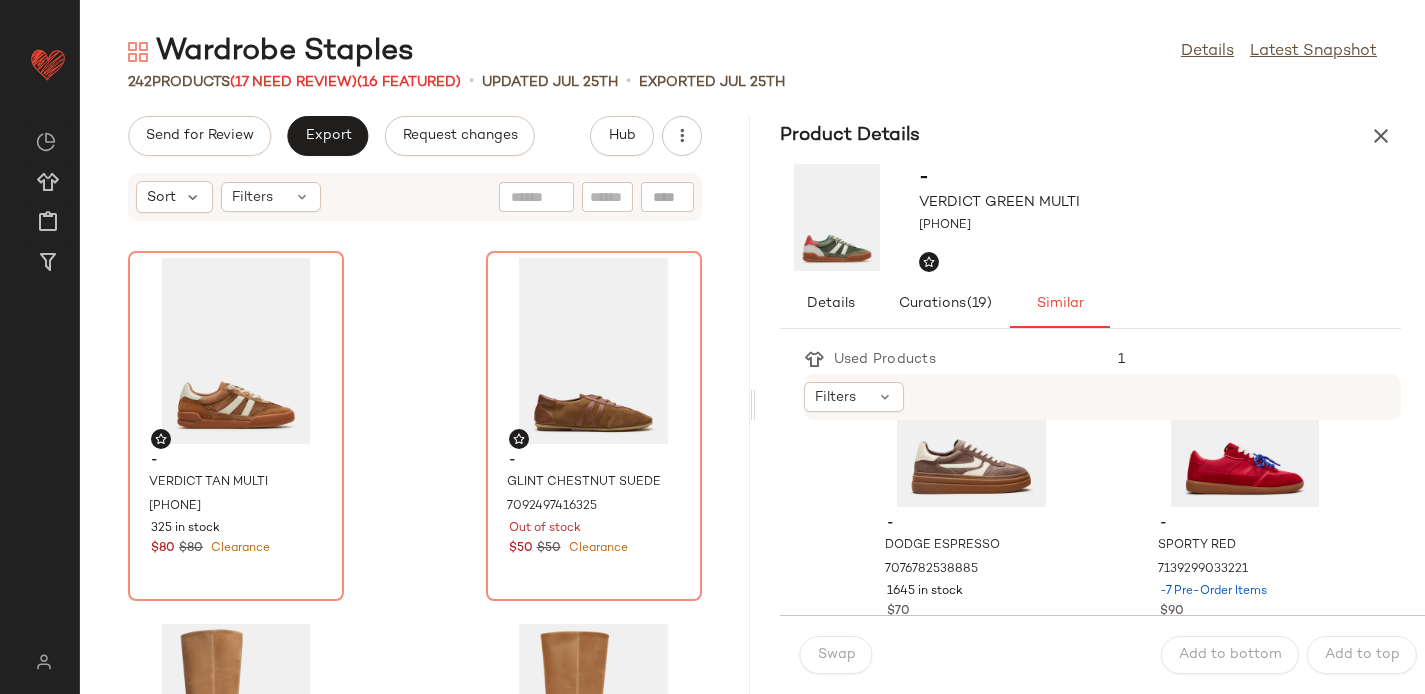 scroll, scrollTop: 367, scrollLeft: 0, axis: vertical 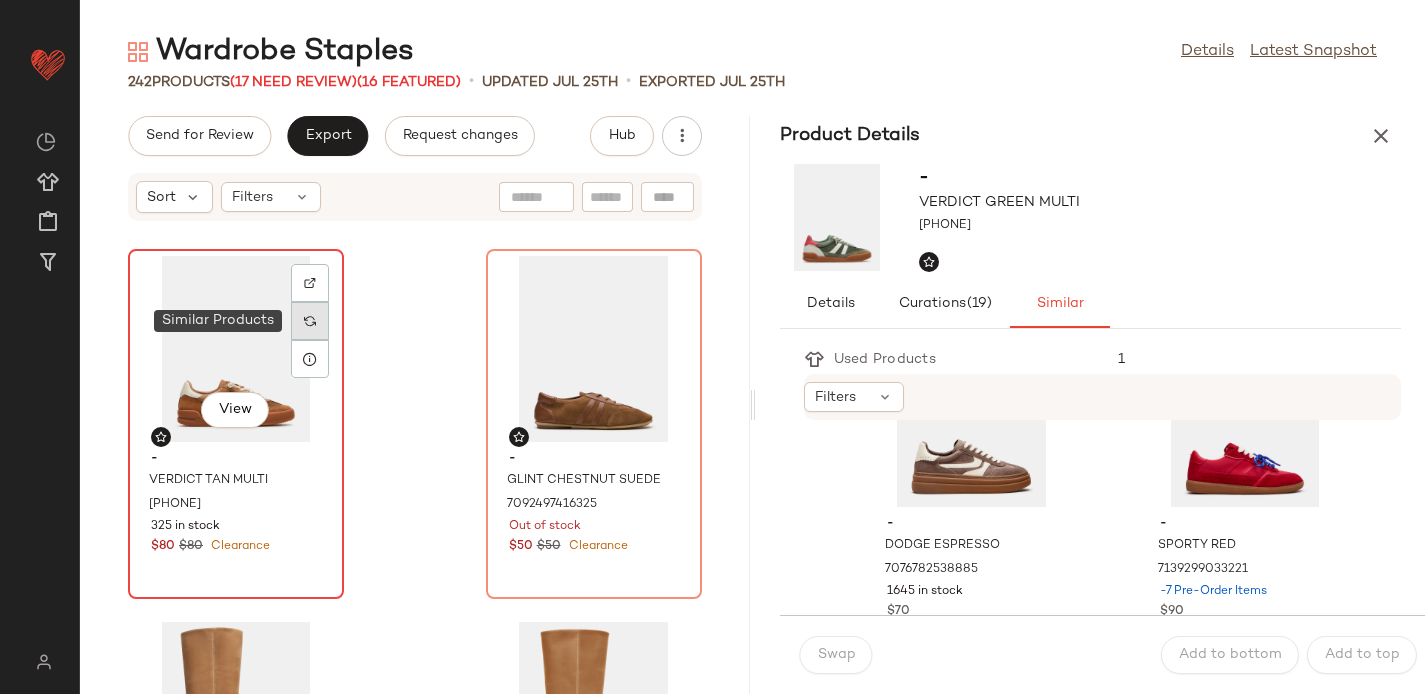 click 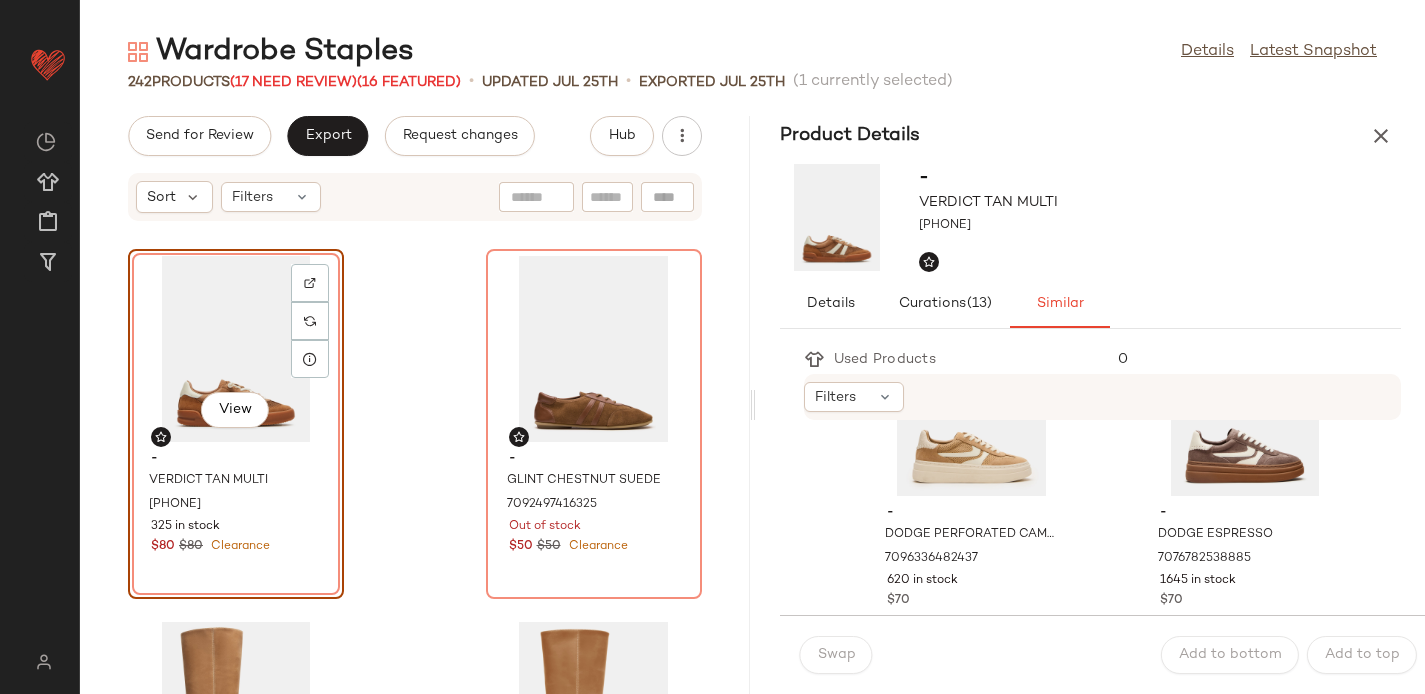 scroll, scrollTop: 139, scrollLeft: 0, axis: vertical 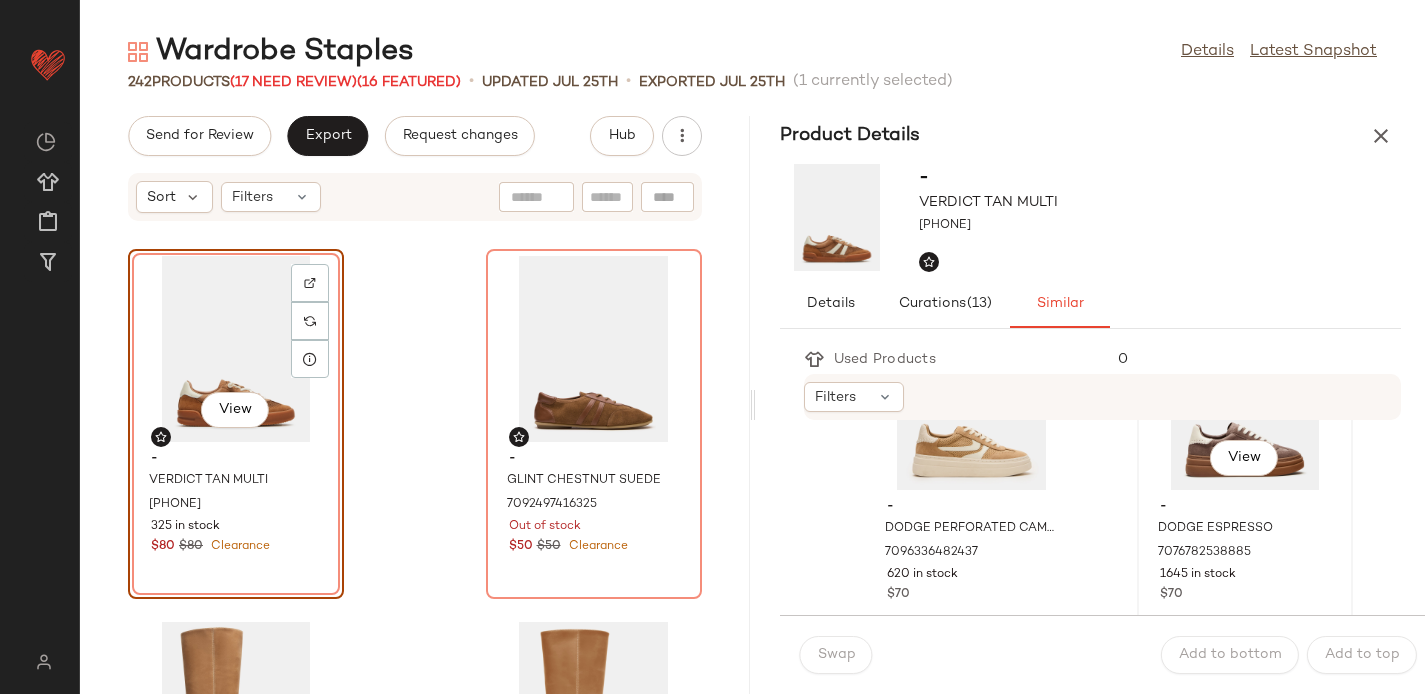 click on "View" 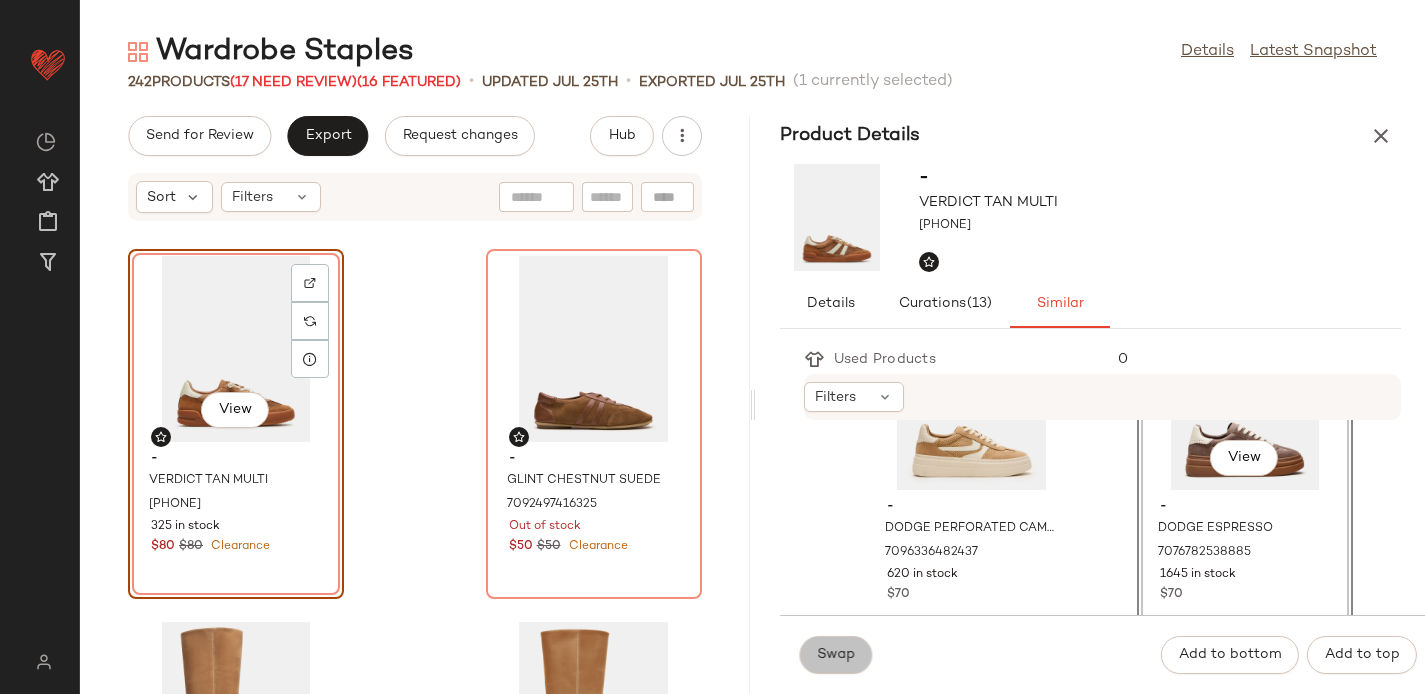 click on "Swap" 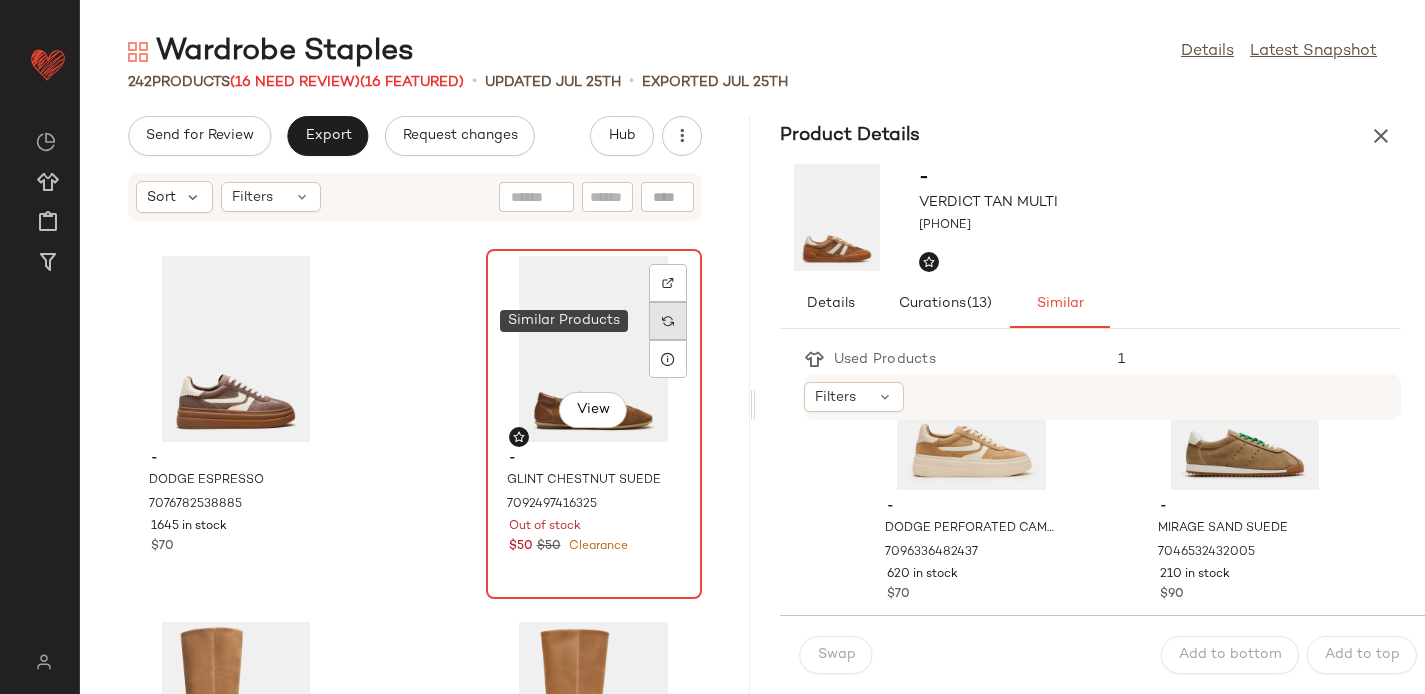 click 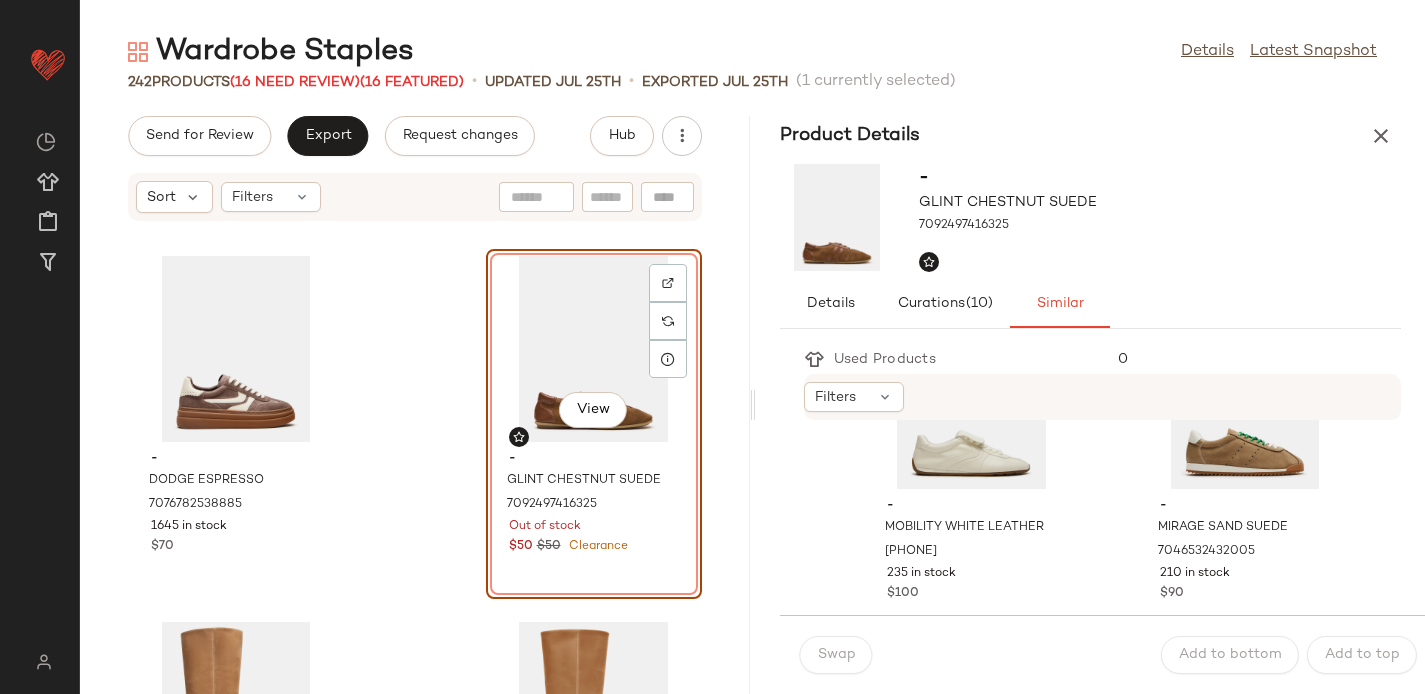 scroll, scrollTop: 900, scrollLeft: 0, axis: vertical 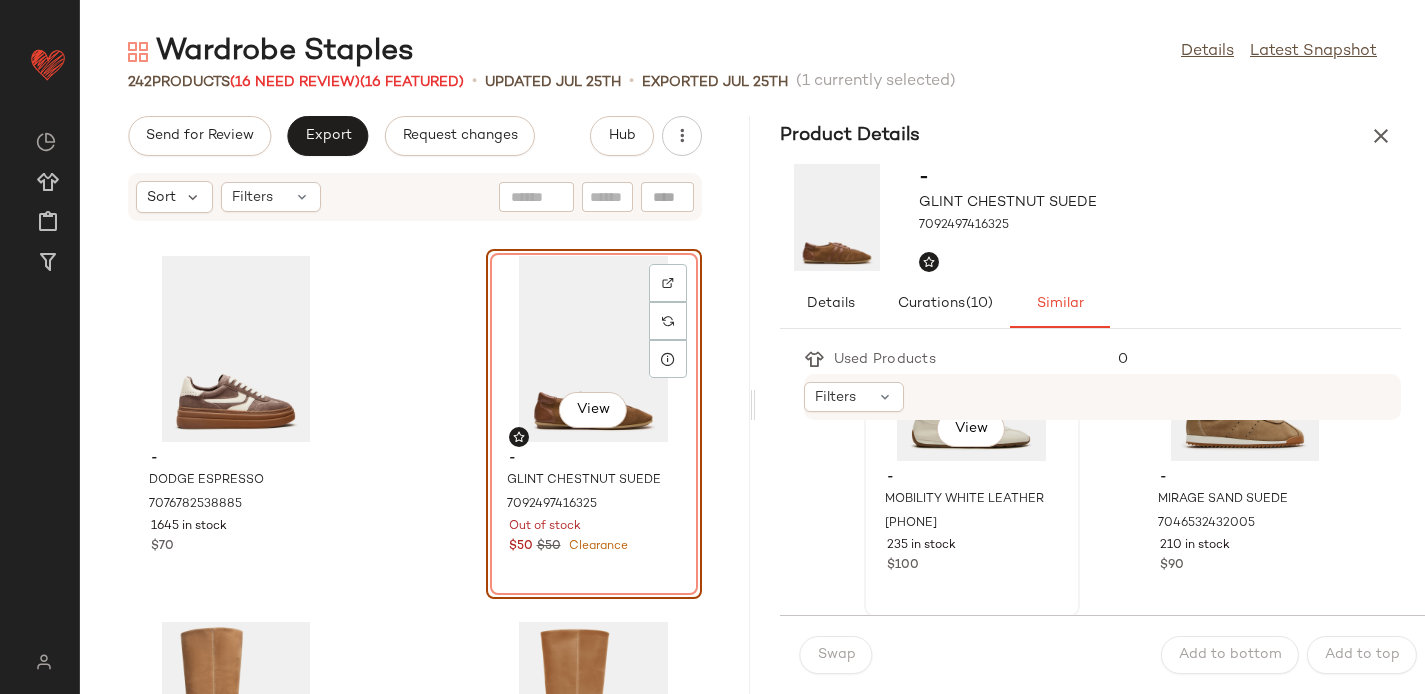 click on "$100" at bounding box center (972, 566) 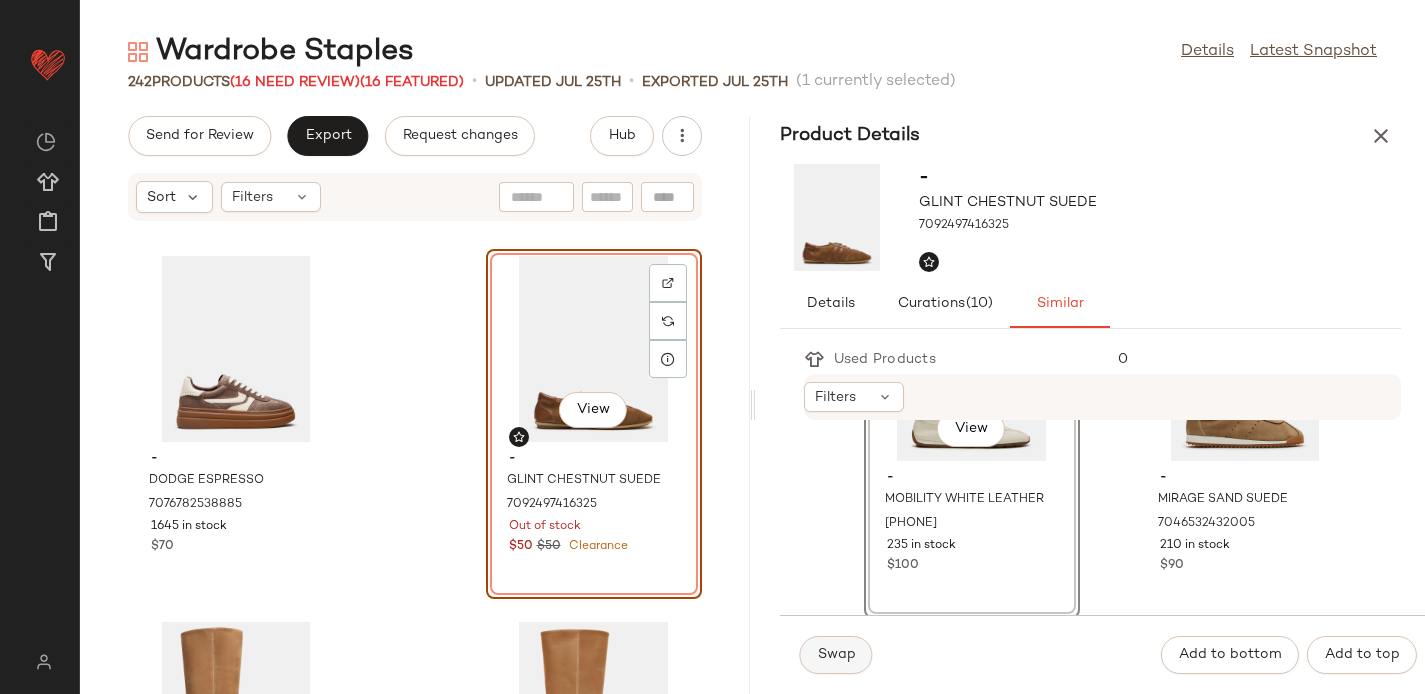 click on "Swap" at bounding box center (836, 655) 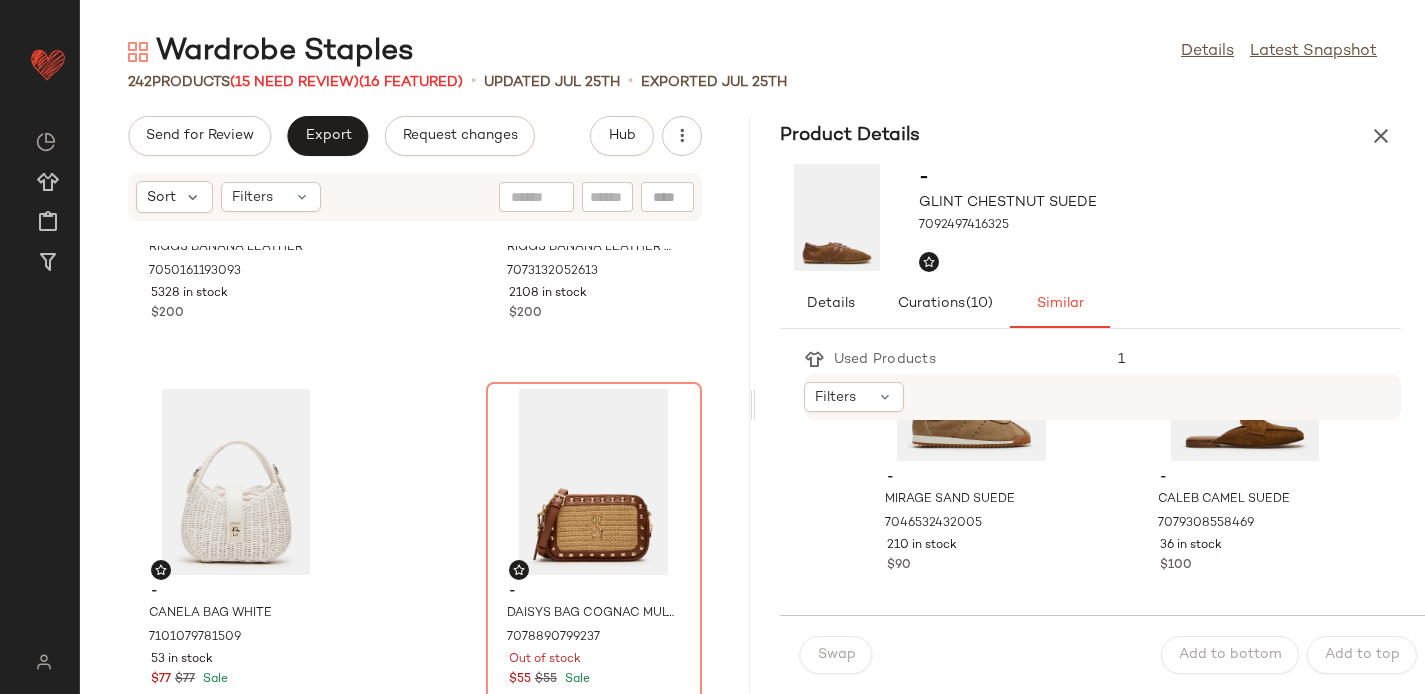 scroll, scrollTop: 1091, scrollLeft: 0, axis: vertical 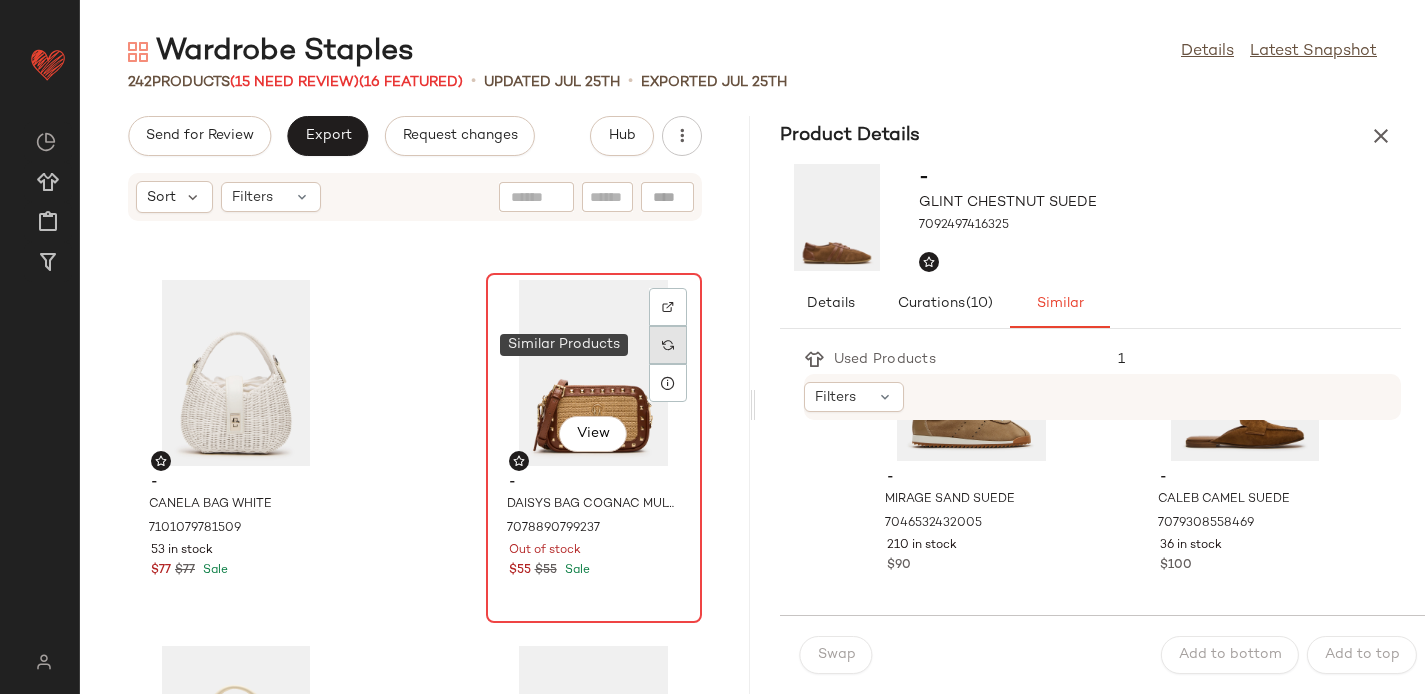 click 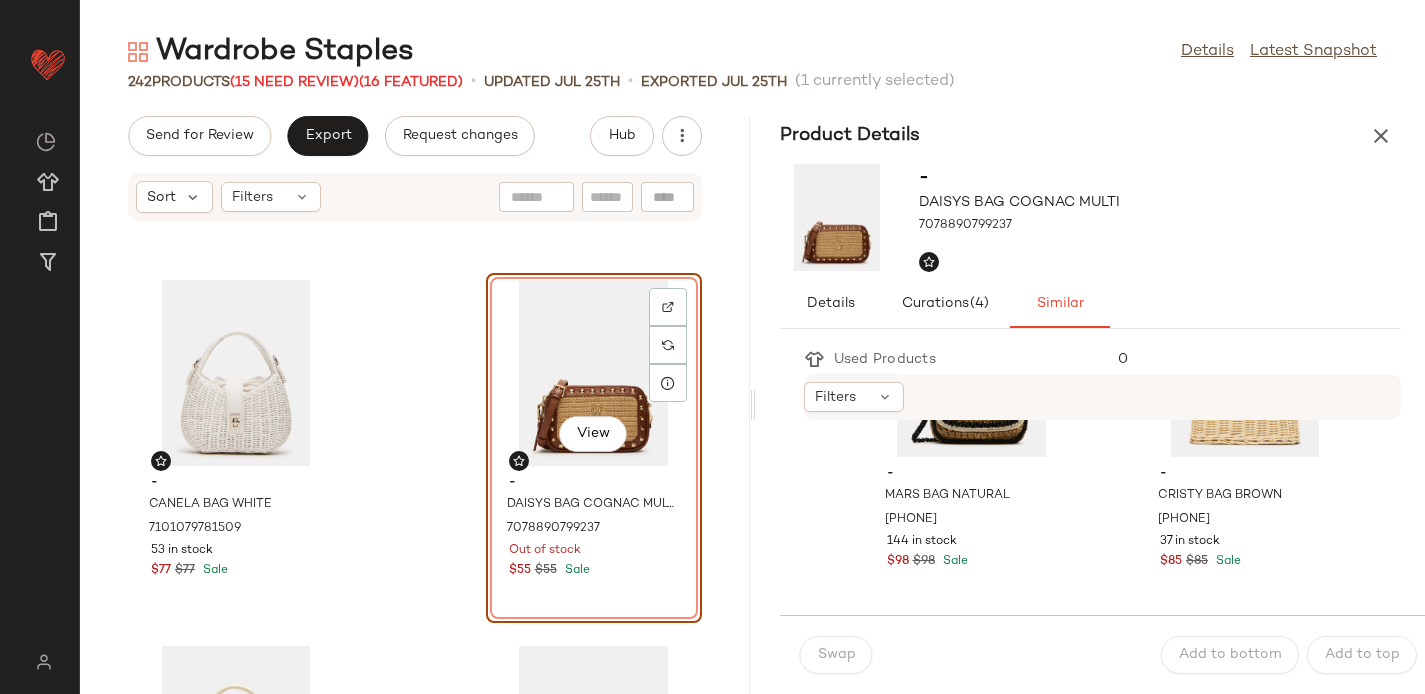 scroll, scrollTop: 120, scrollLeft: 0, axis: vertical 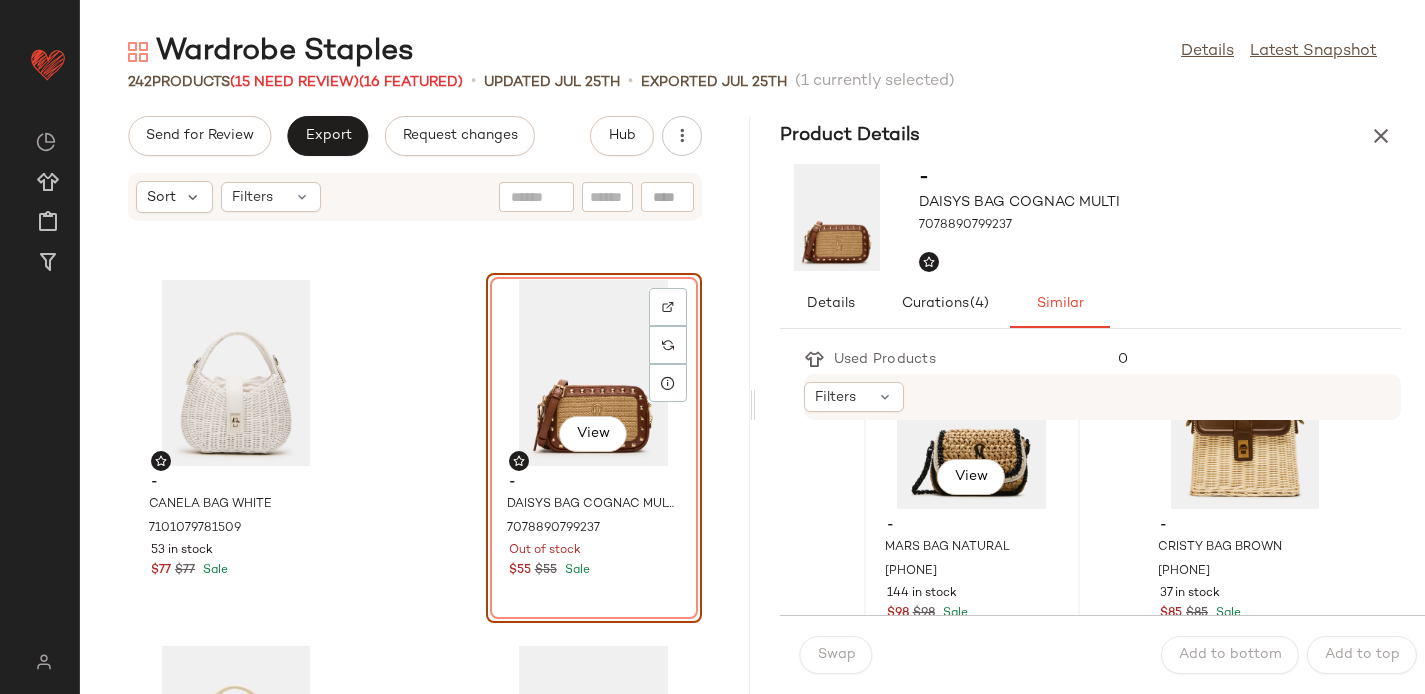 click on "View" at bounding box center [971, 477] 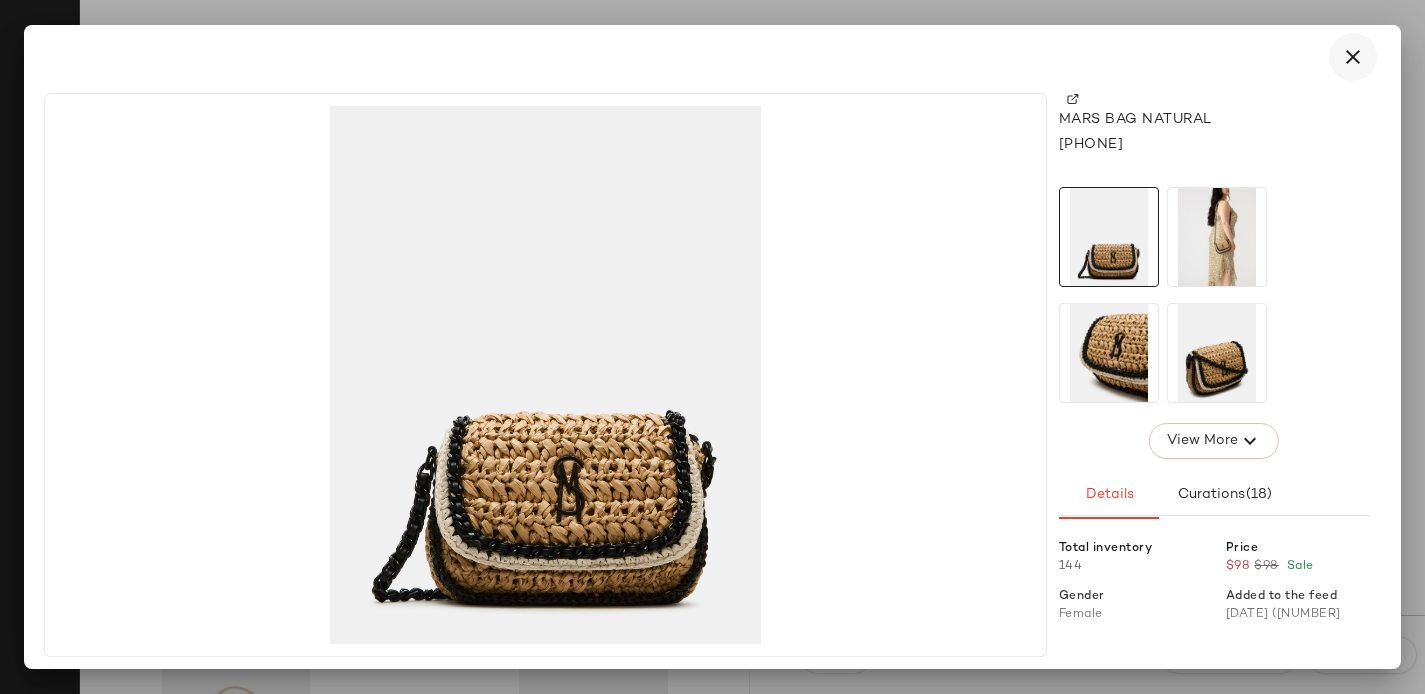 click at bounding box center [1353, 57] 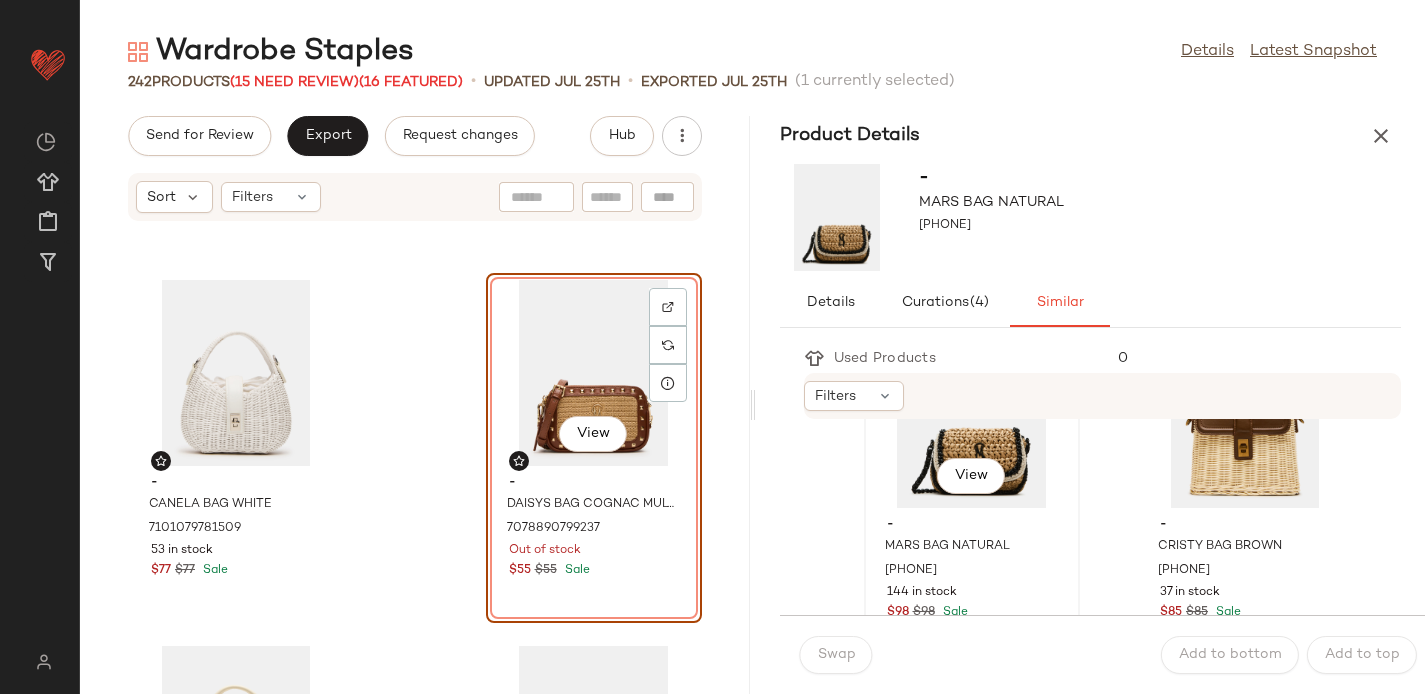 click on "-" at bounding box center (972, 525) 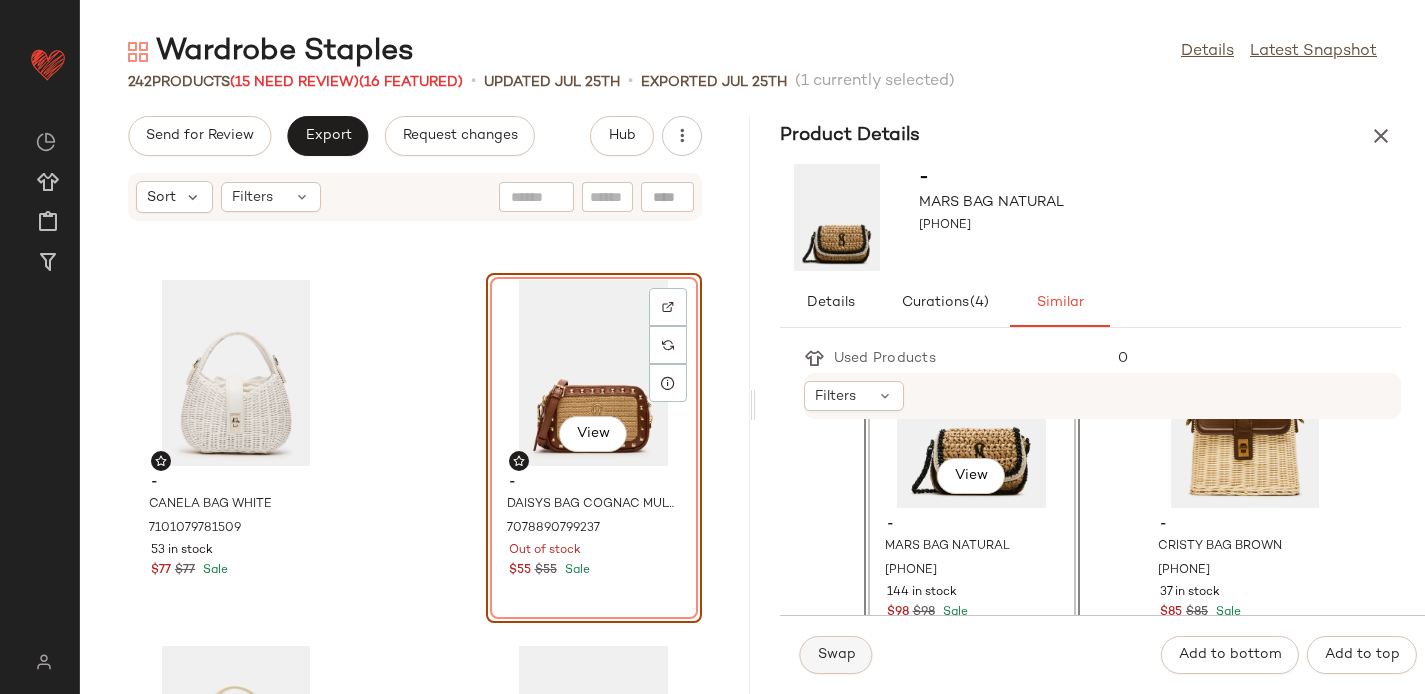 click on "Swap" 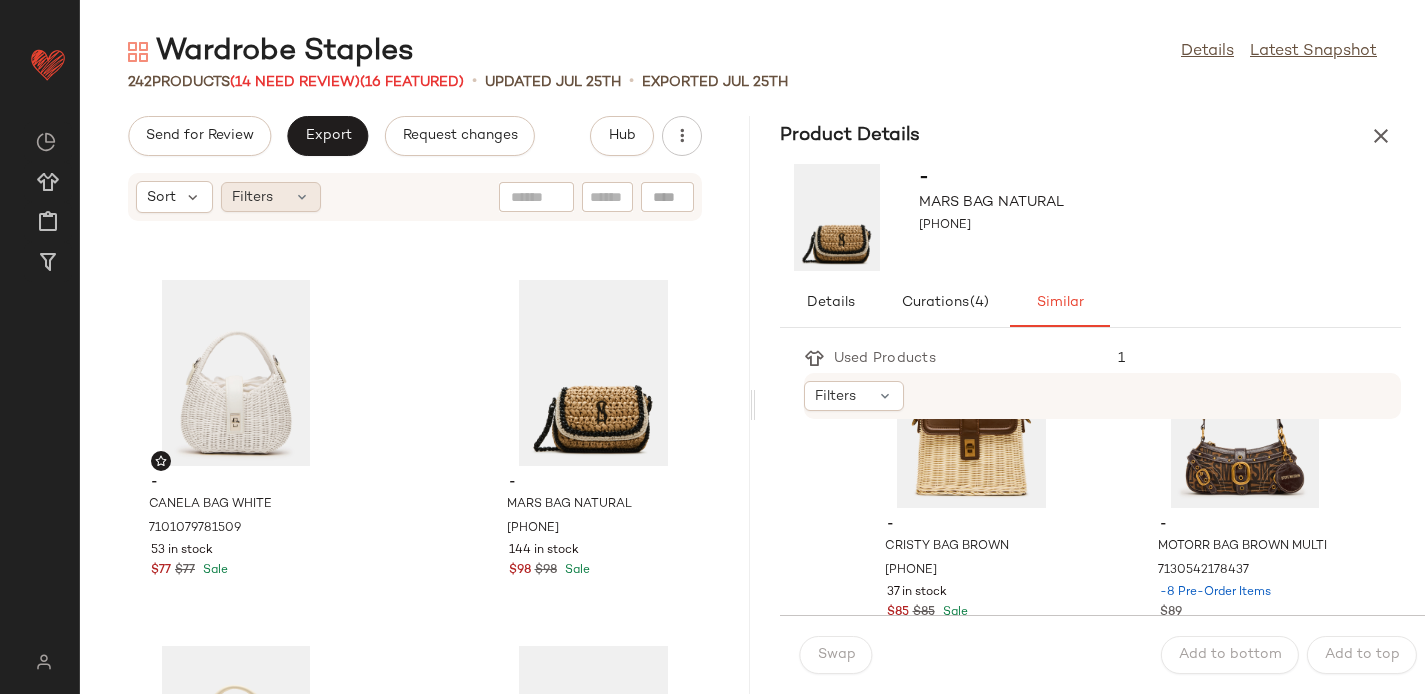 click on "Filters" 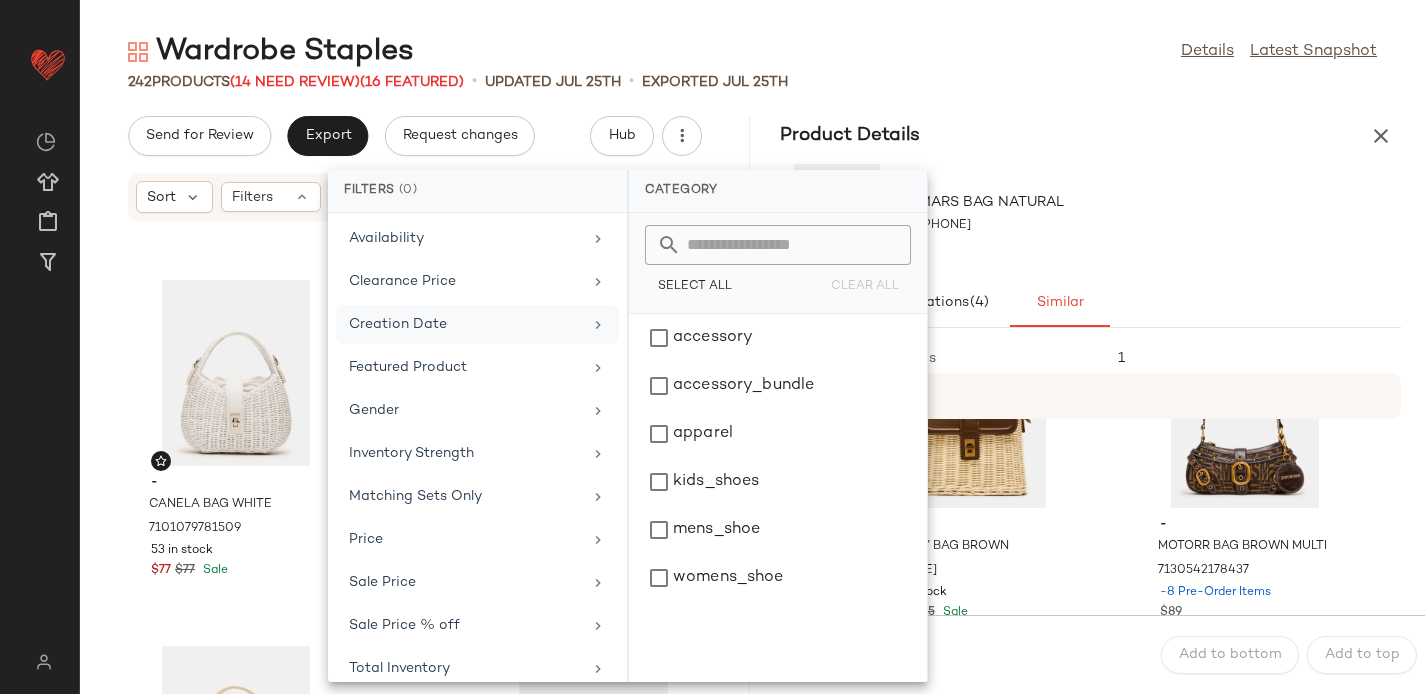 scroll, scrollTop: 192, scrollLeft: 0, axis: vertical 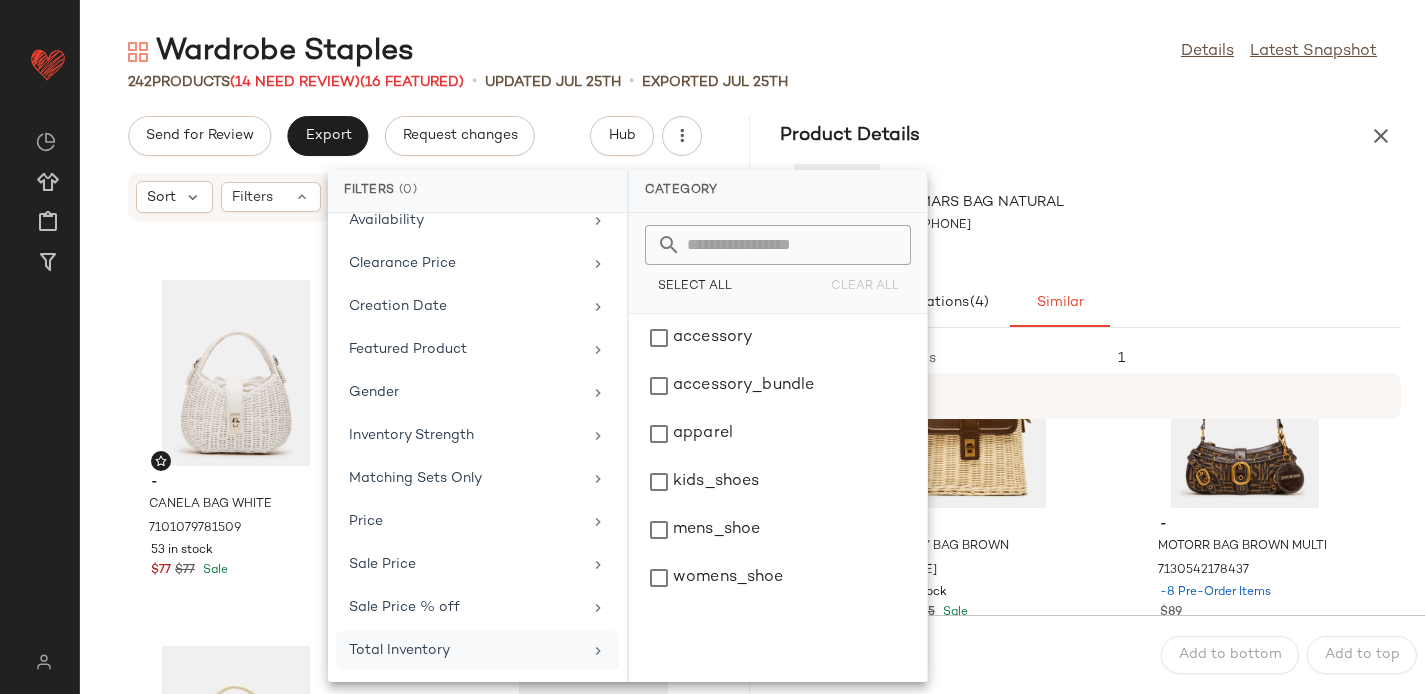 click on "Total Inventory" at bounding box center (465, 650) 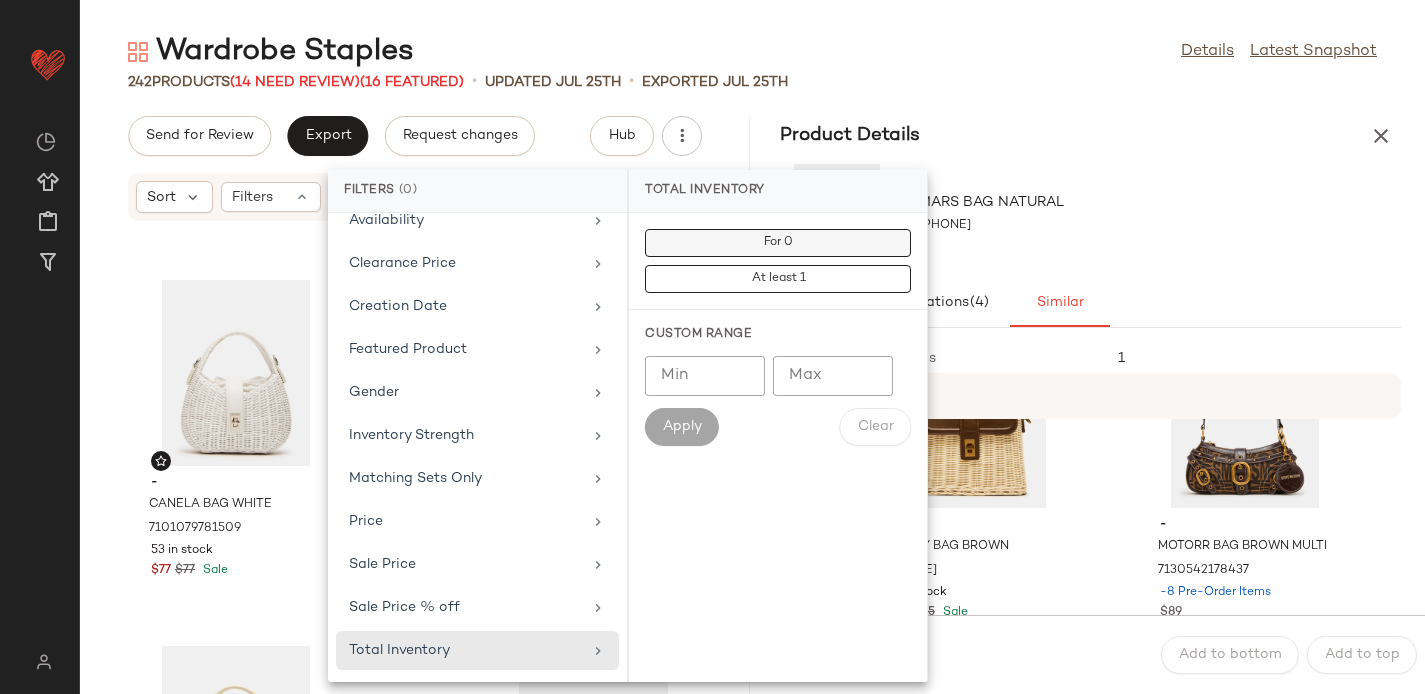 click on "For 0" 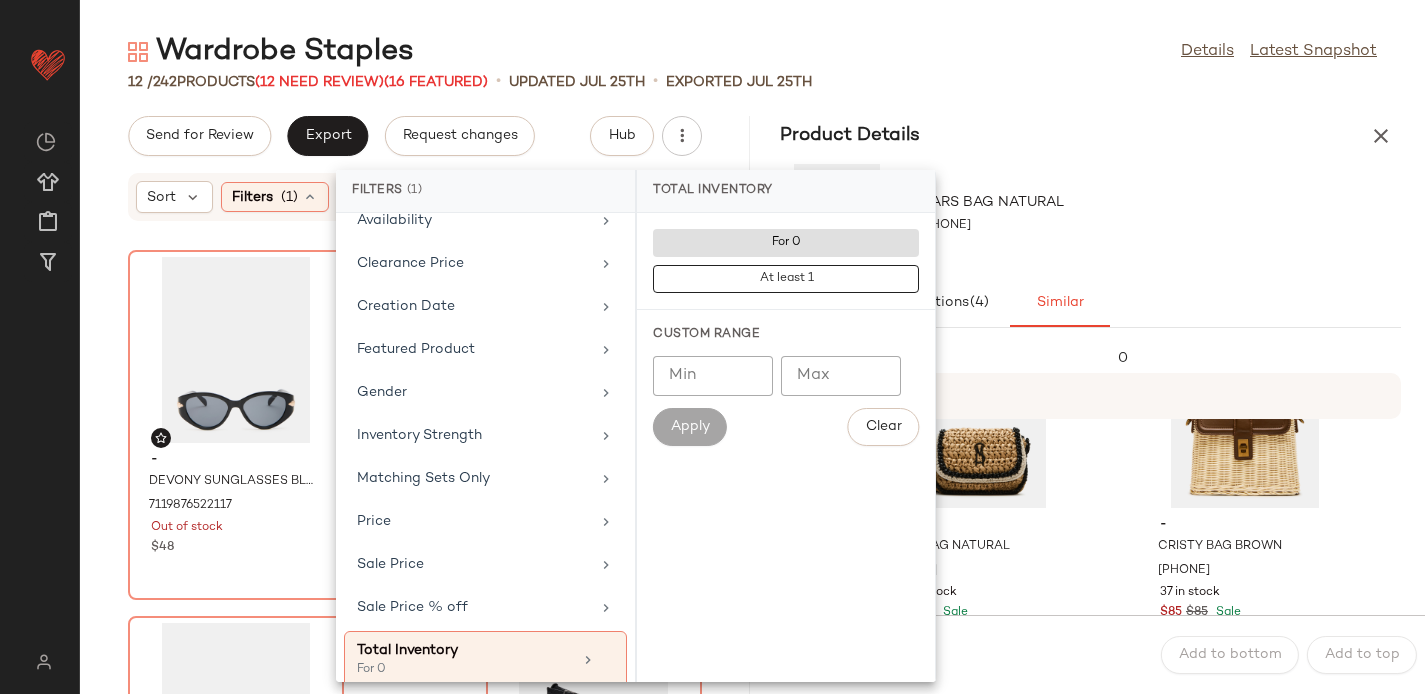 click on "Wardrobe Staples  Details   Latest Snapshot" 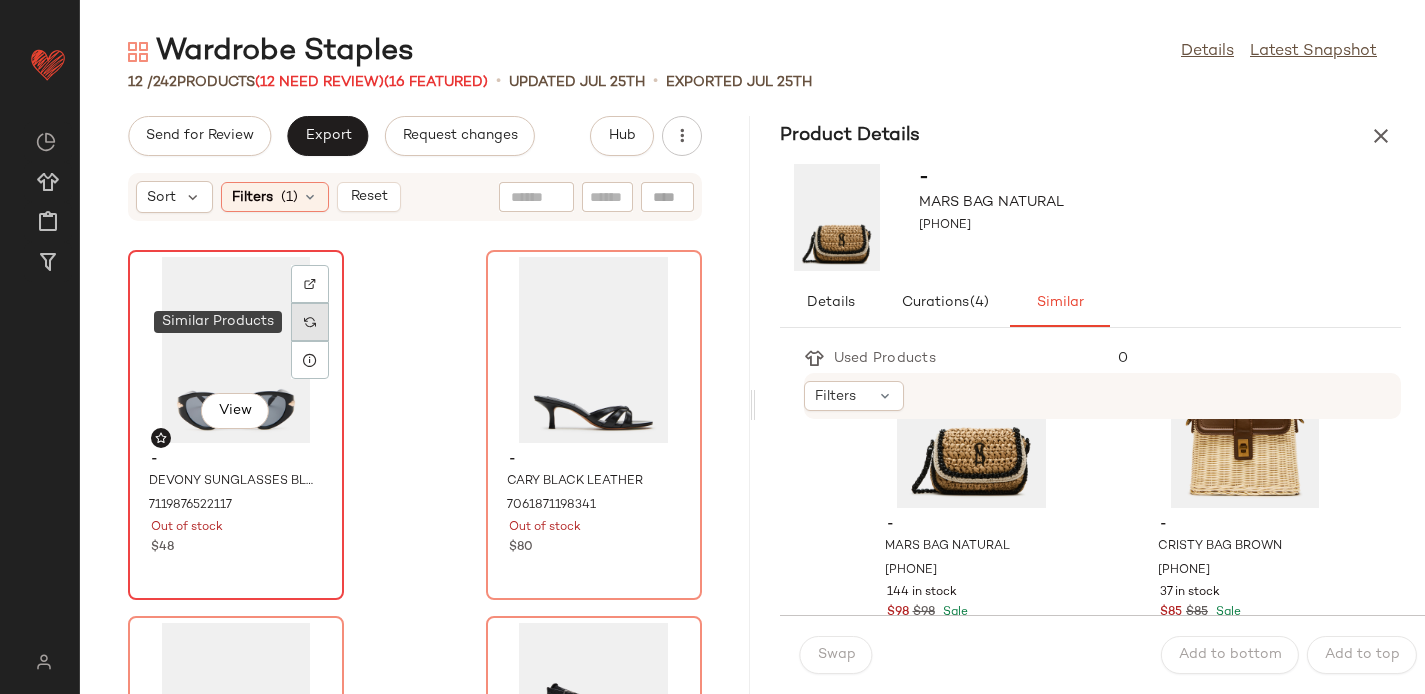 click 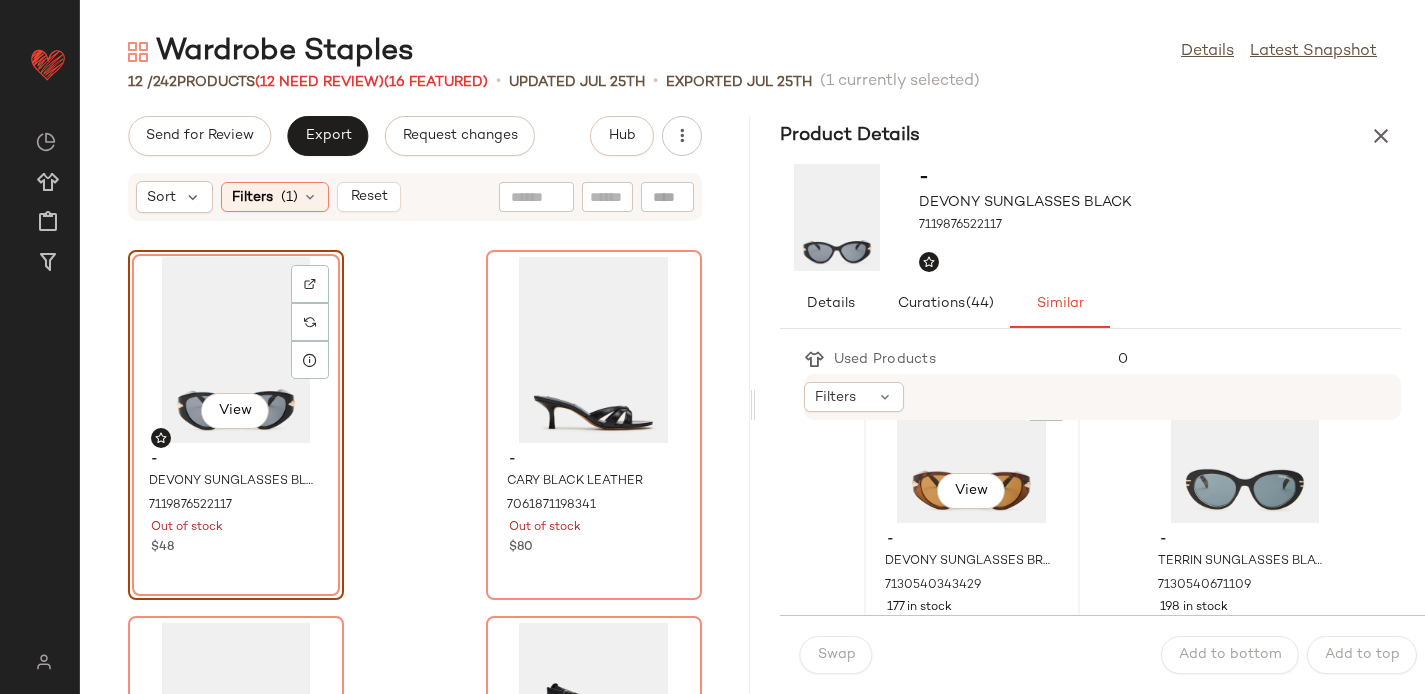 scroll, scrollTop: 109, scrollLeft: 0, axis: vertical 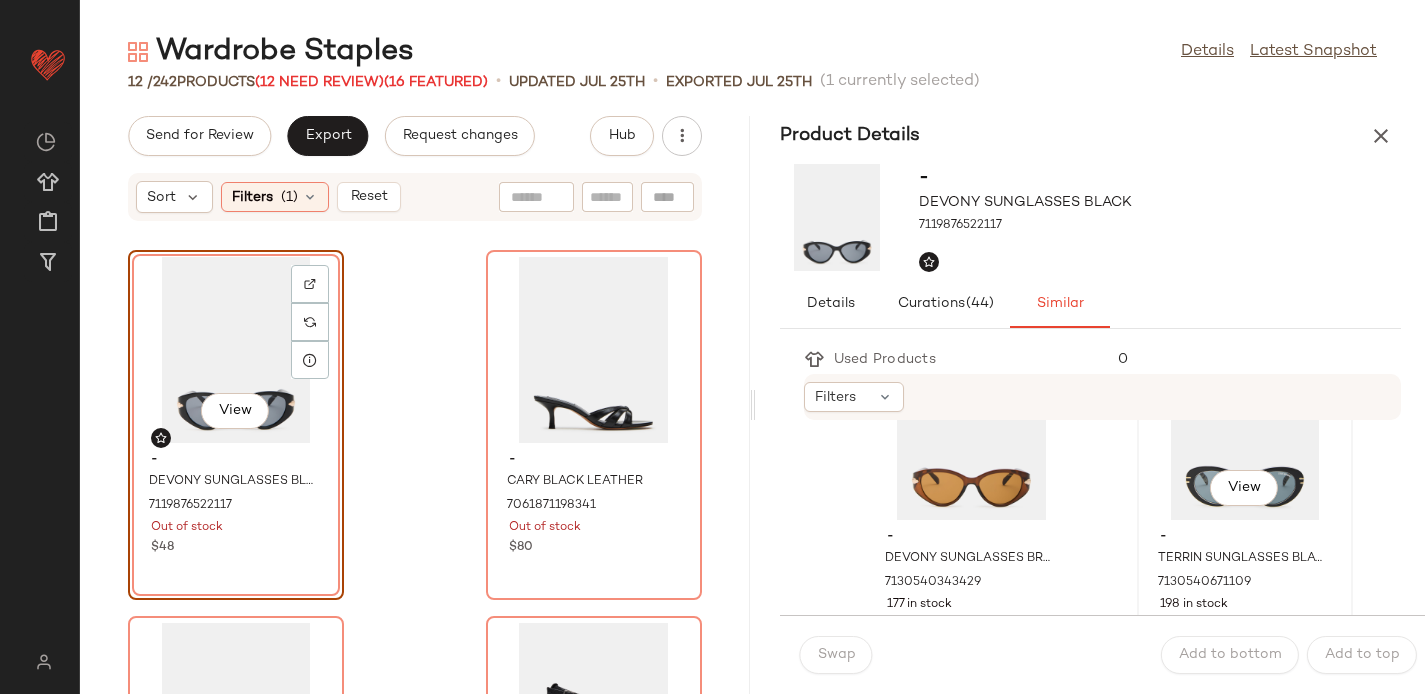 click on "View" 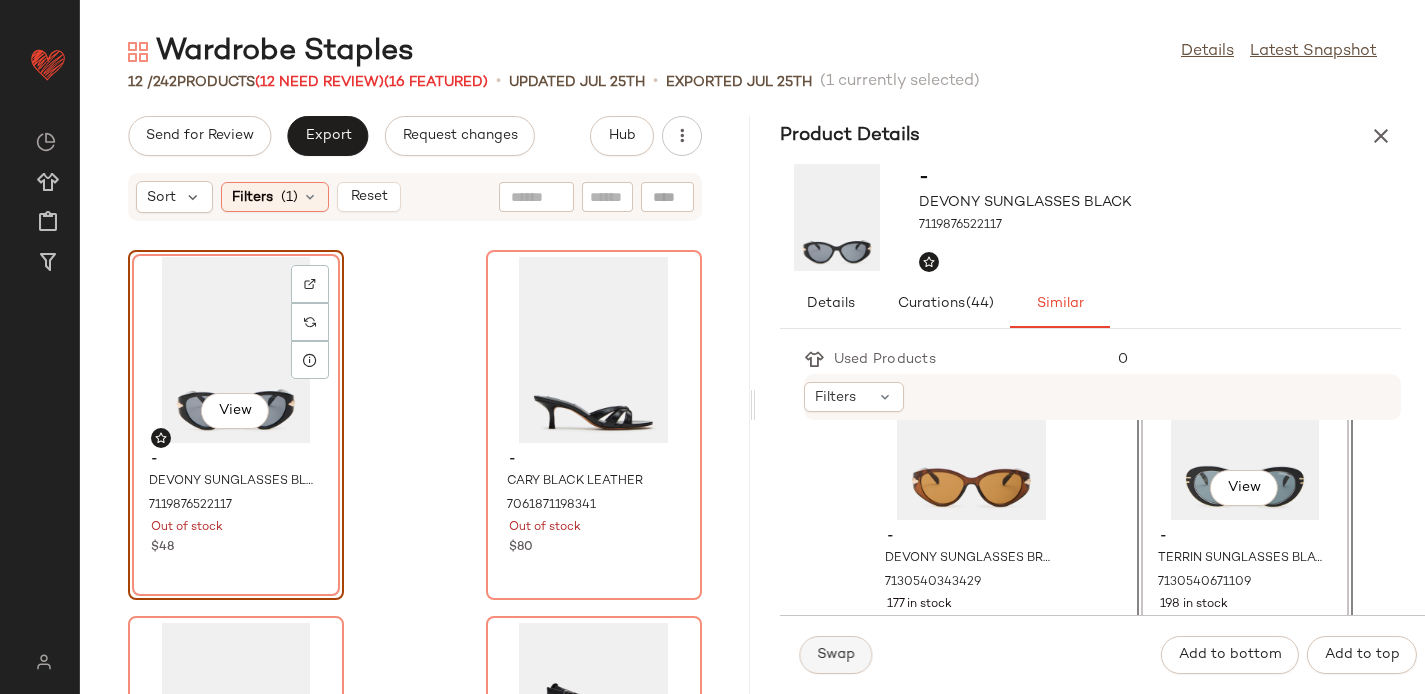 click on "Swap" 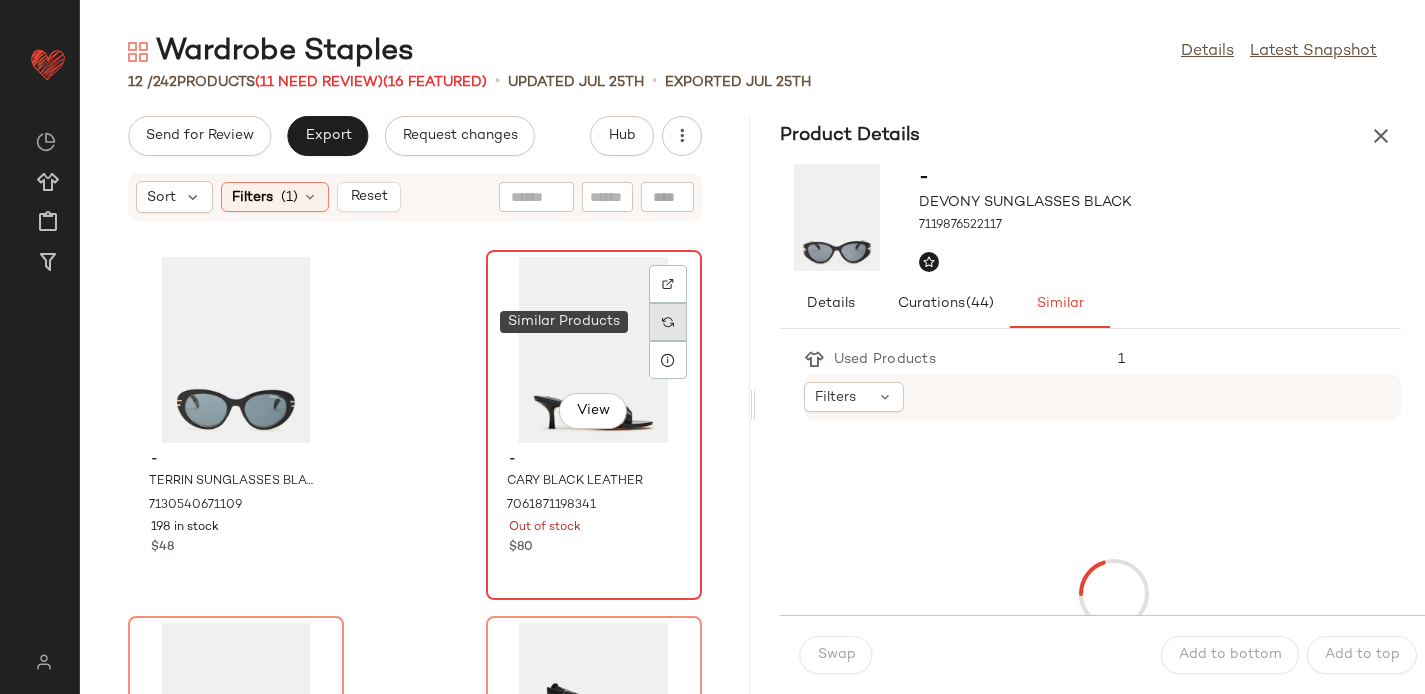 click 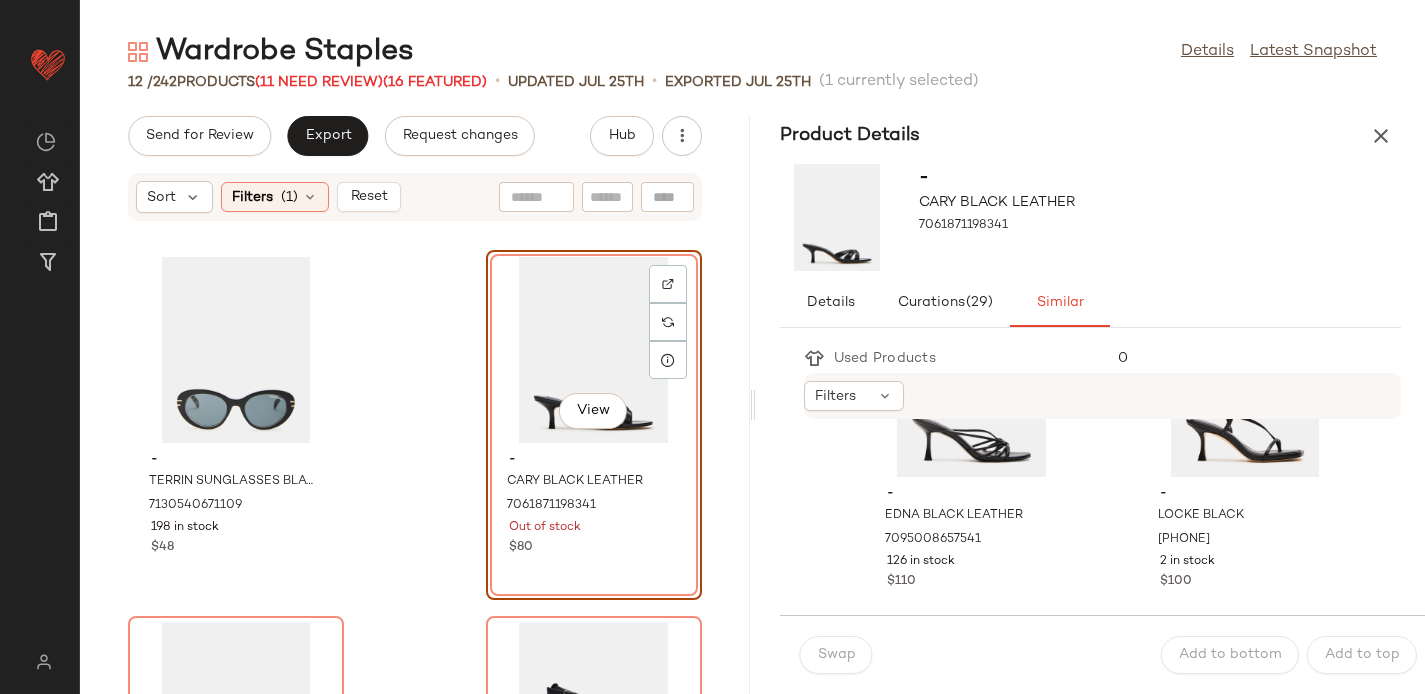 scroll, scrollTop: 153, scrollLeft: 0, axis: vertical 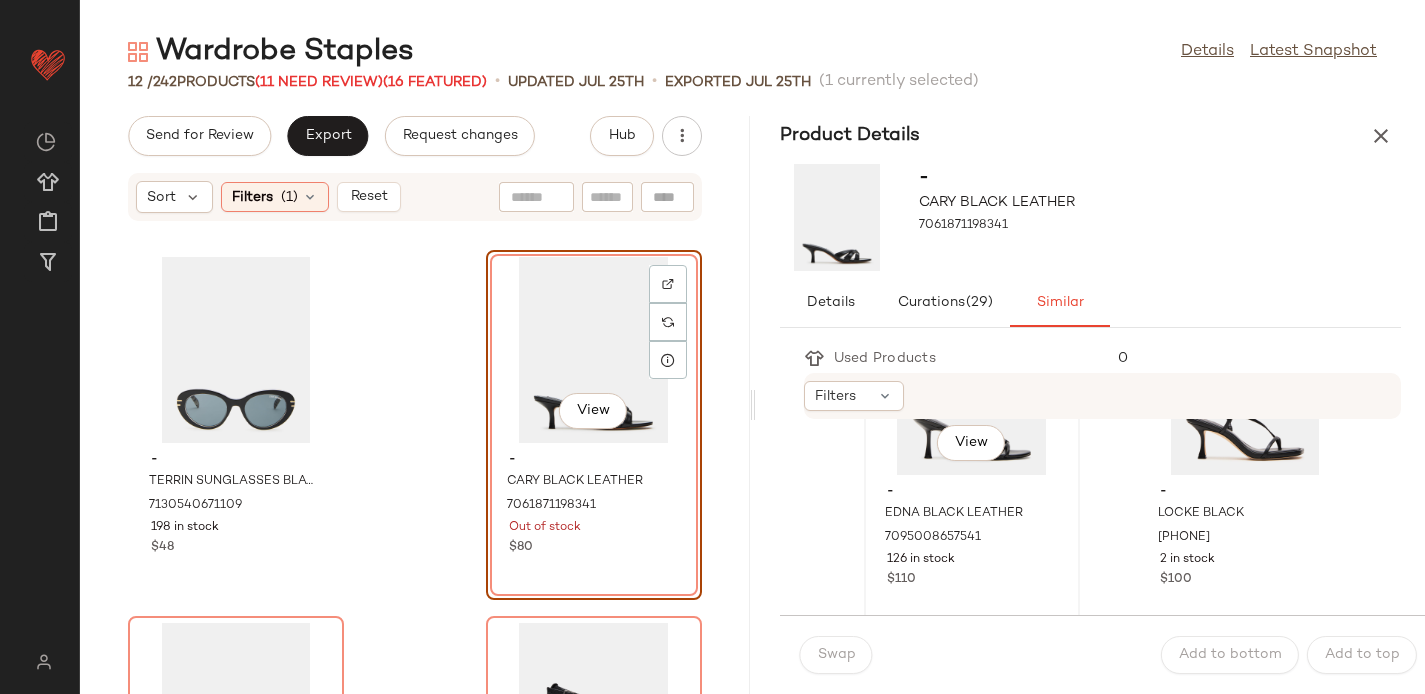 click on "View" 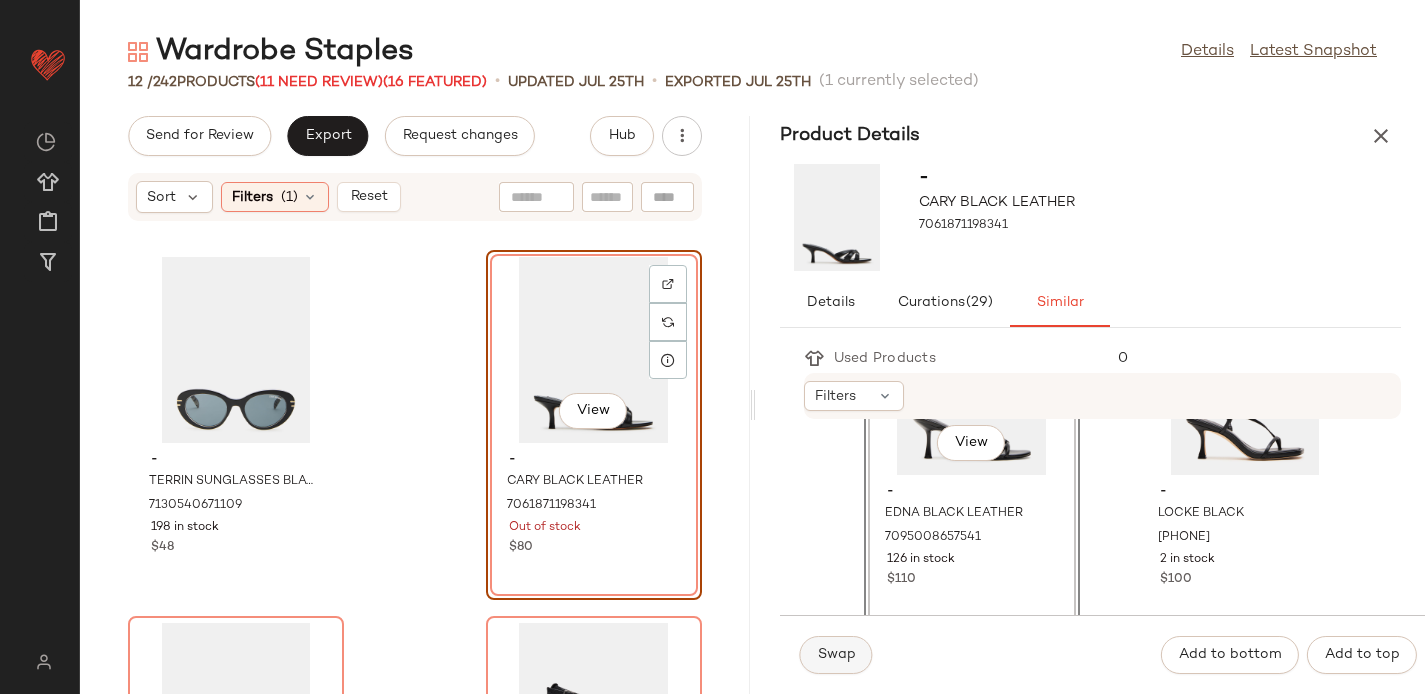 click on "Swap" 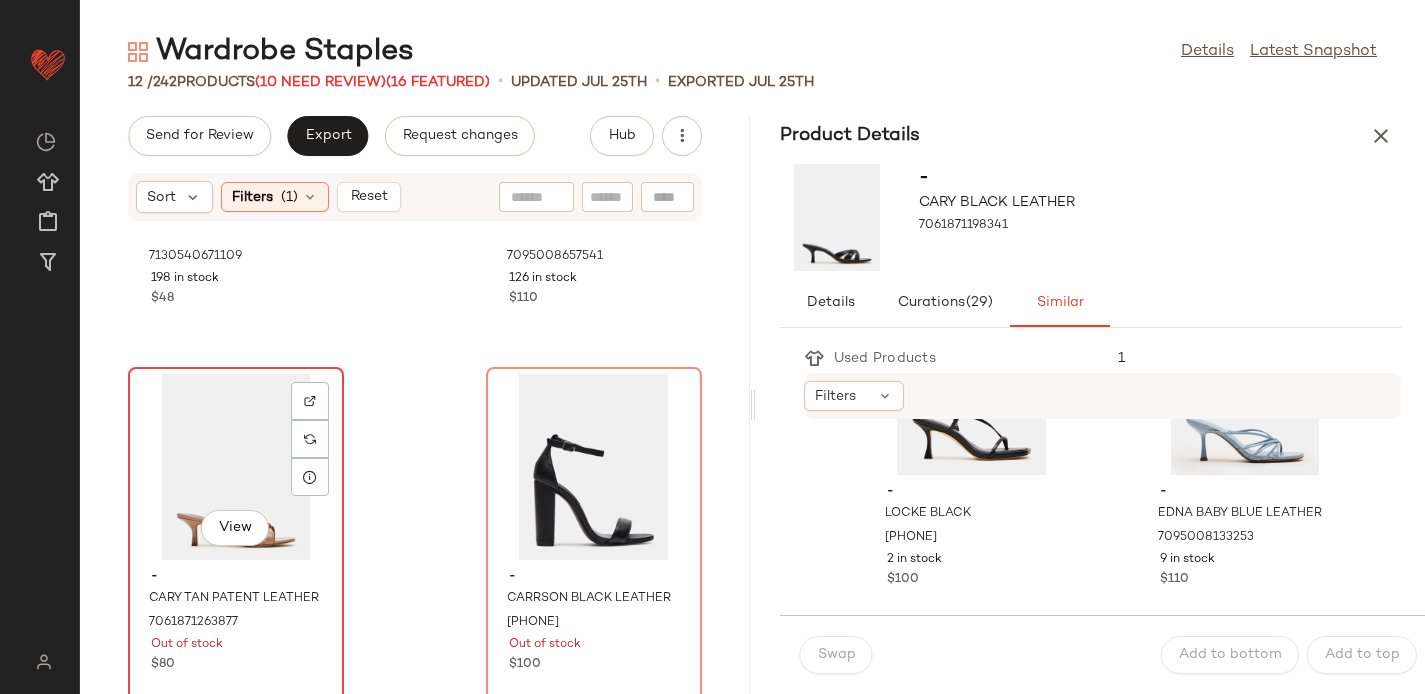 scroll, scrollTop: 250, scrollLeft: 0, axis: vertical 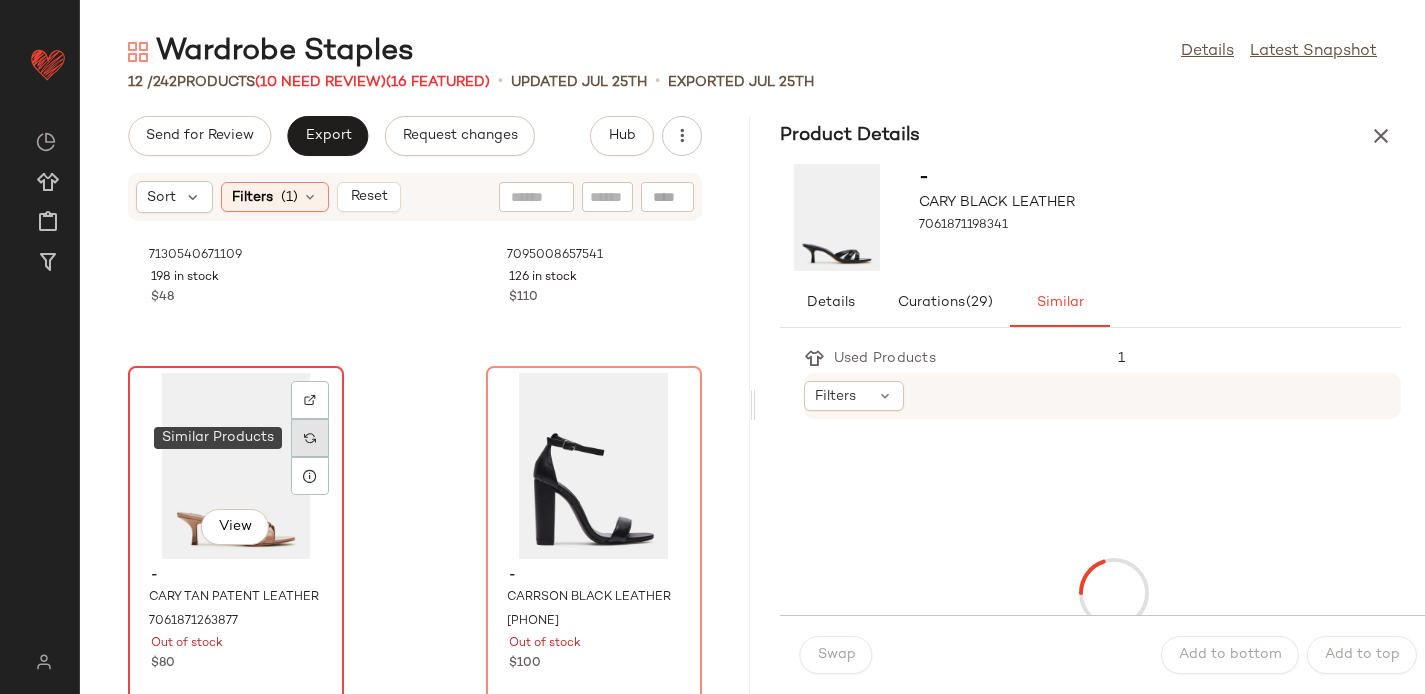 click 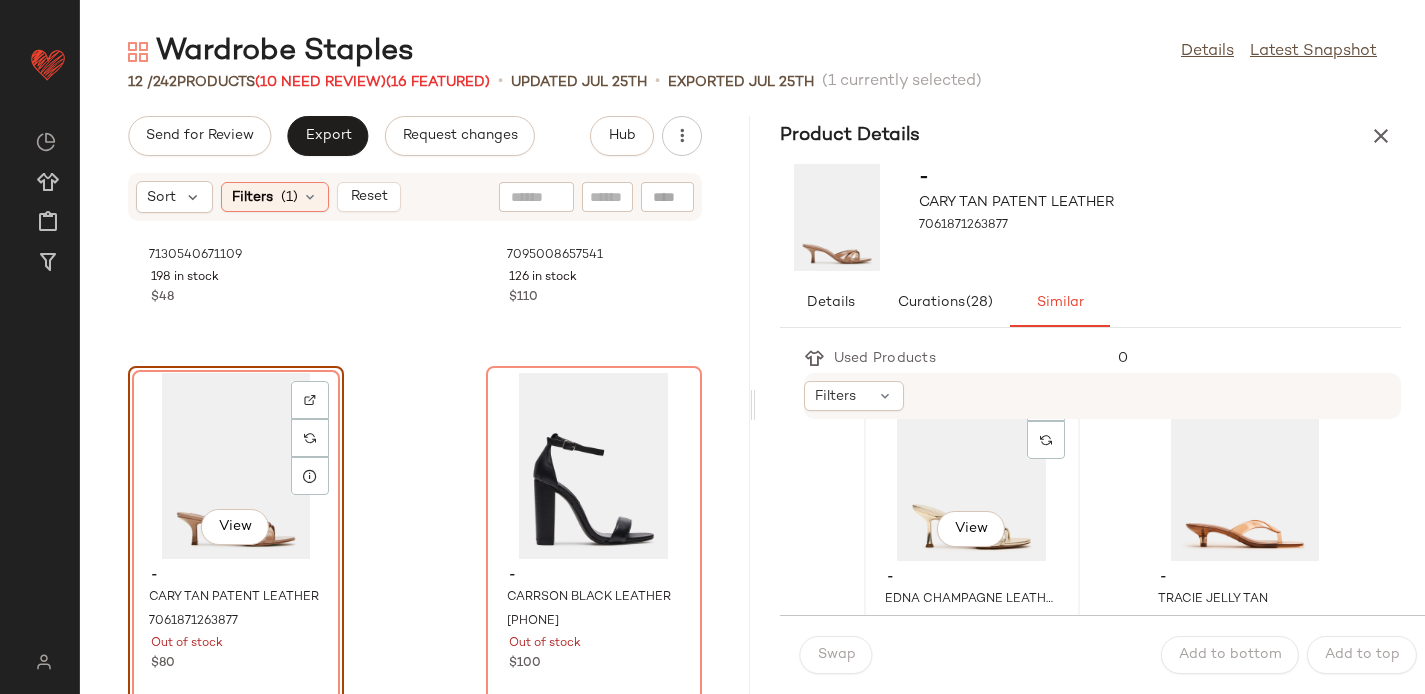 scroll, scrollTop: 0, scrollLeft: 0, axis: both 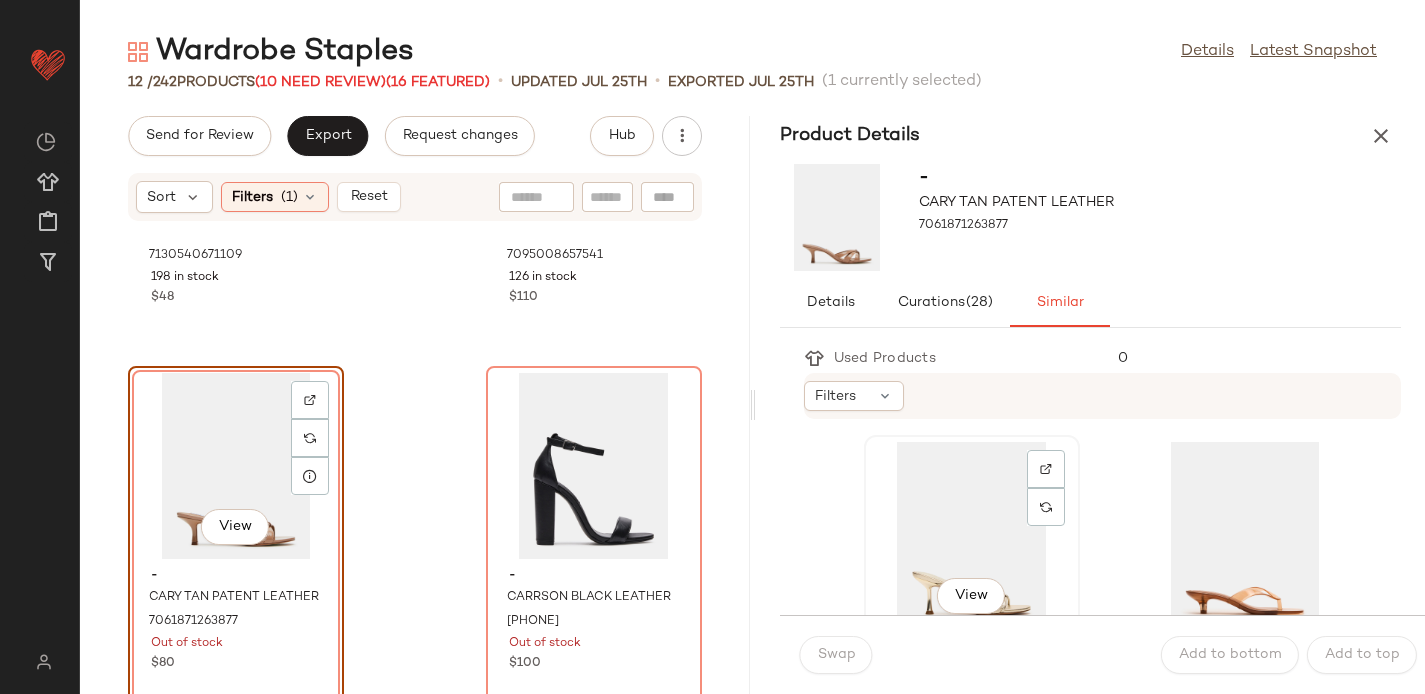 click on "View" 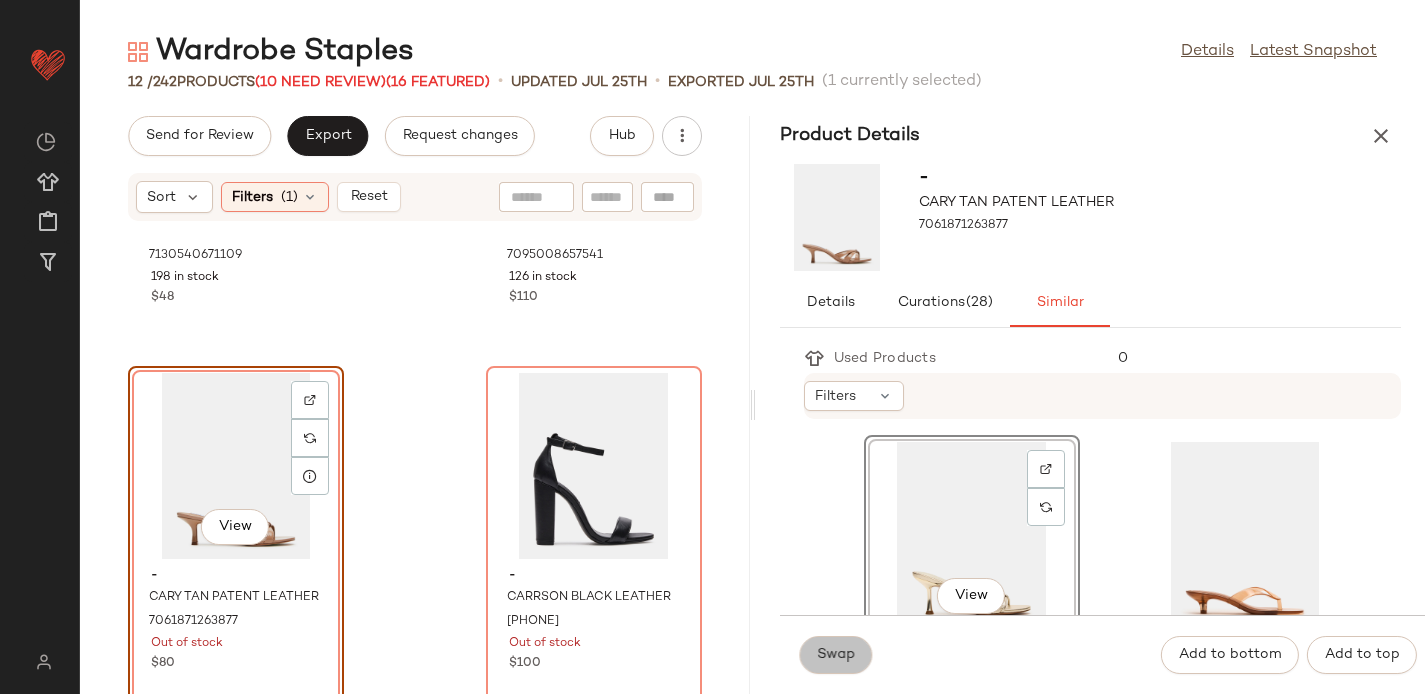 click on "Swap" at bounding box center (836, 655) 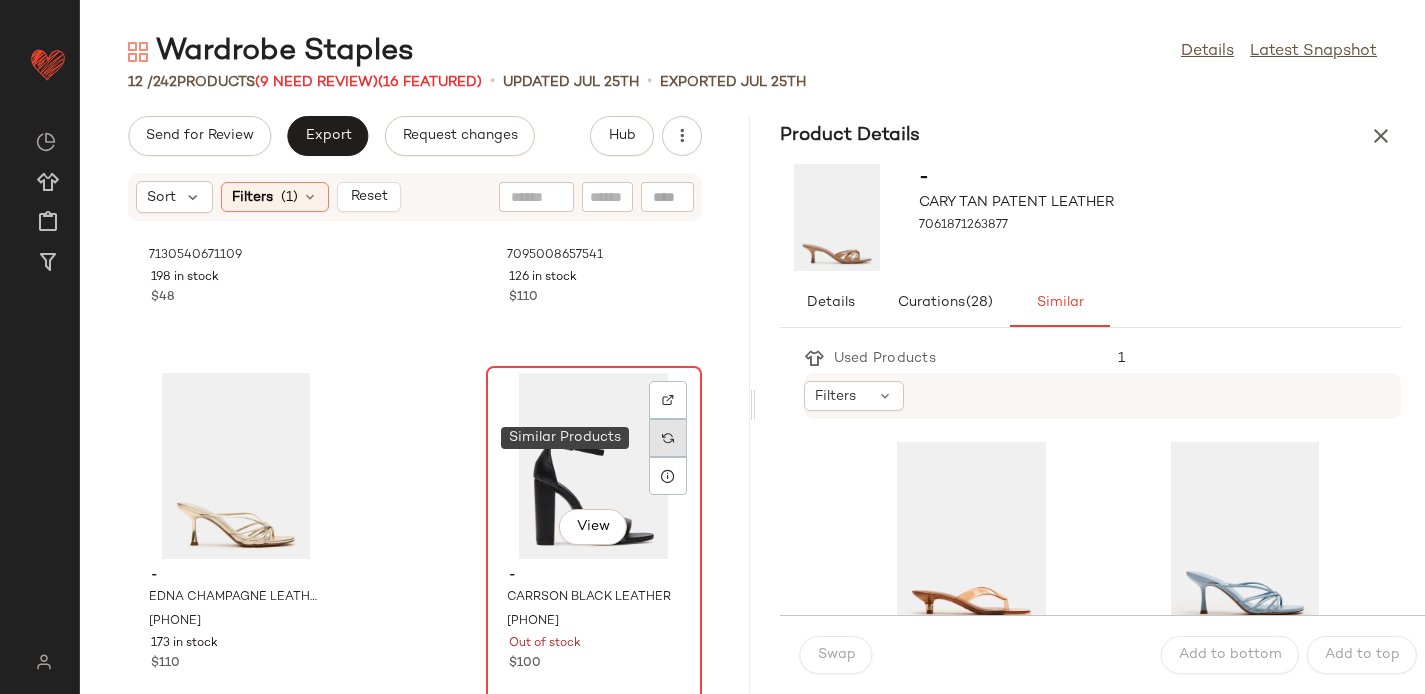 click 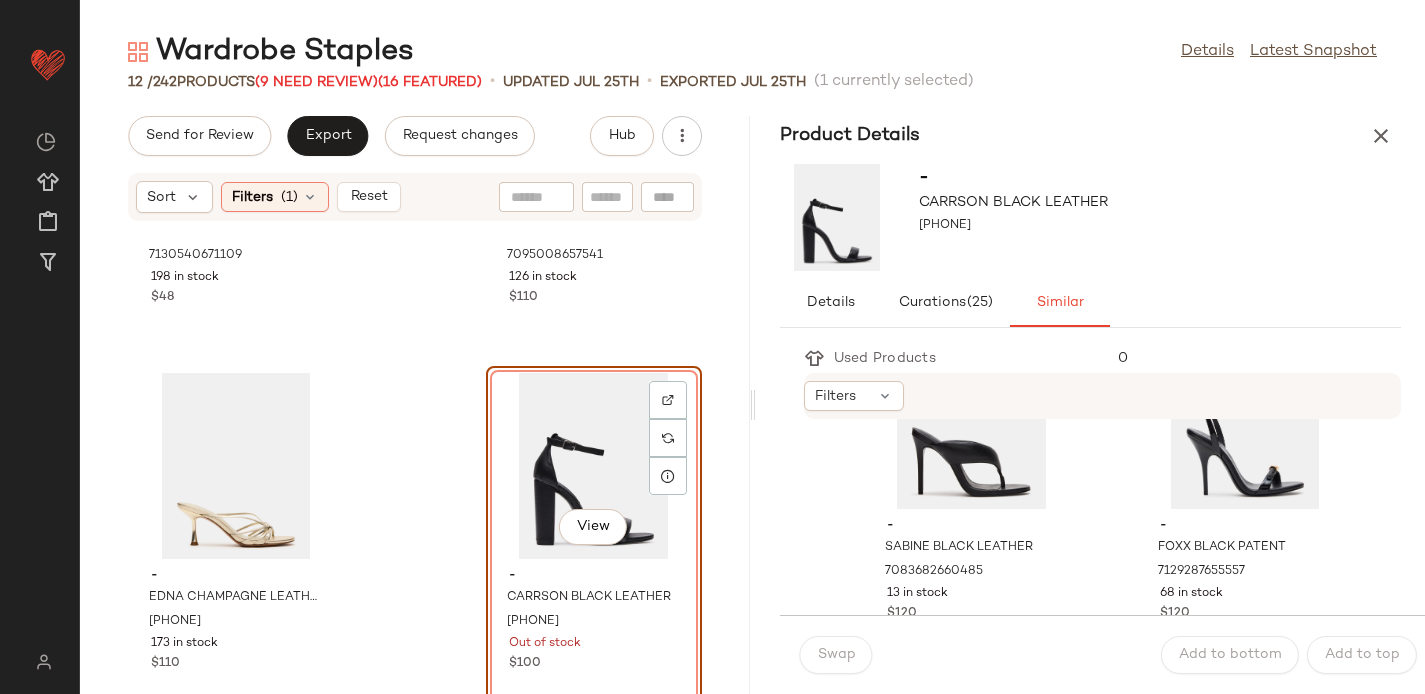scroll, scrollTop: 859, scrollLeft: 0, axis: vertical 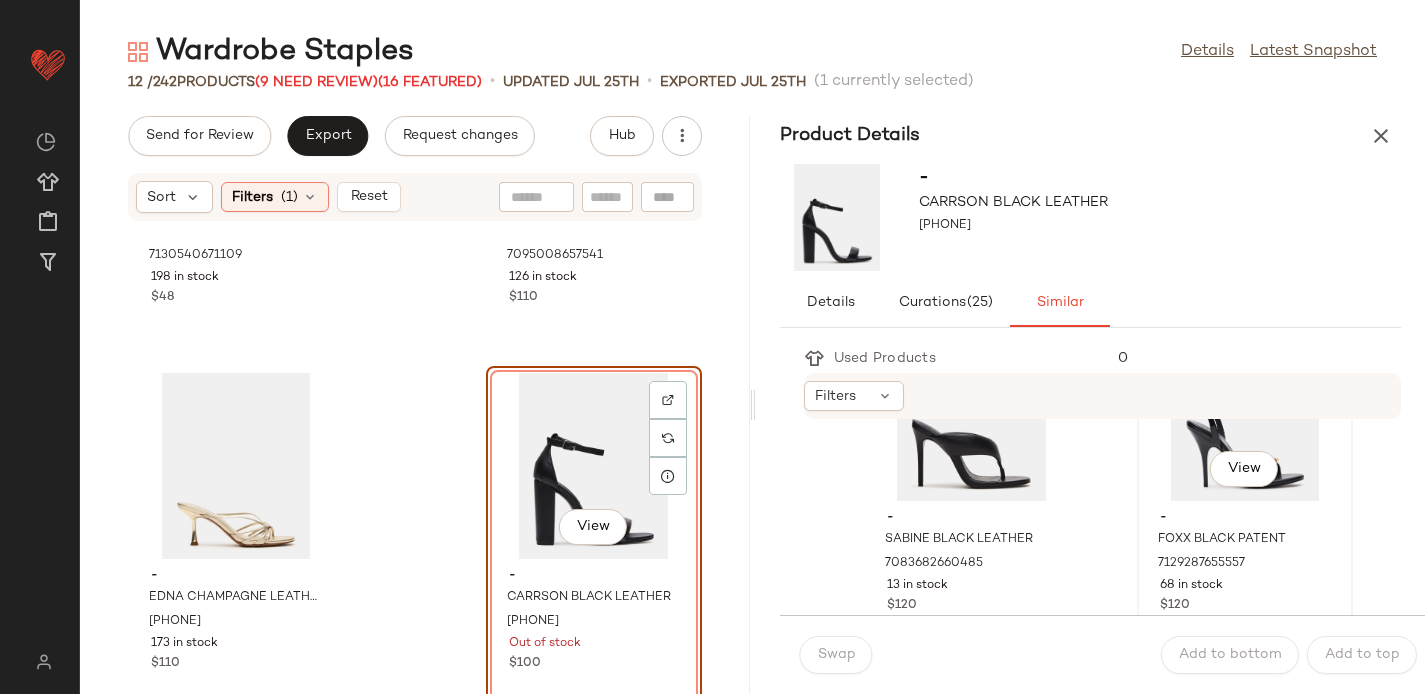 click on "View" 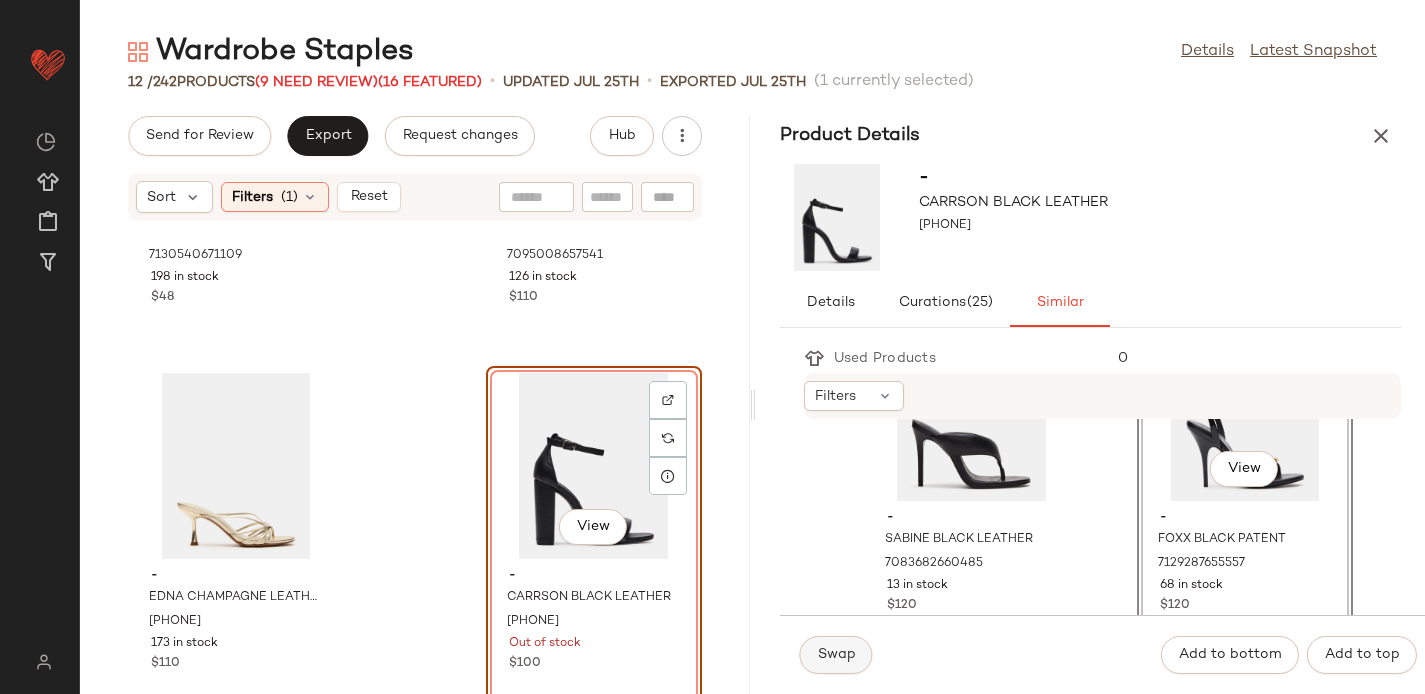 click on "Swap" 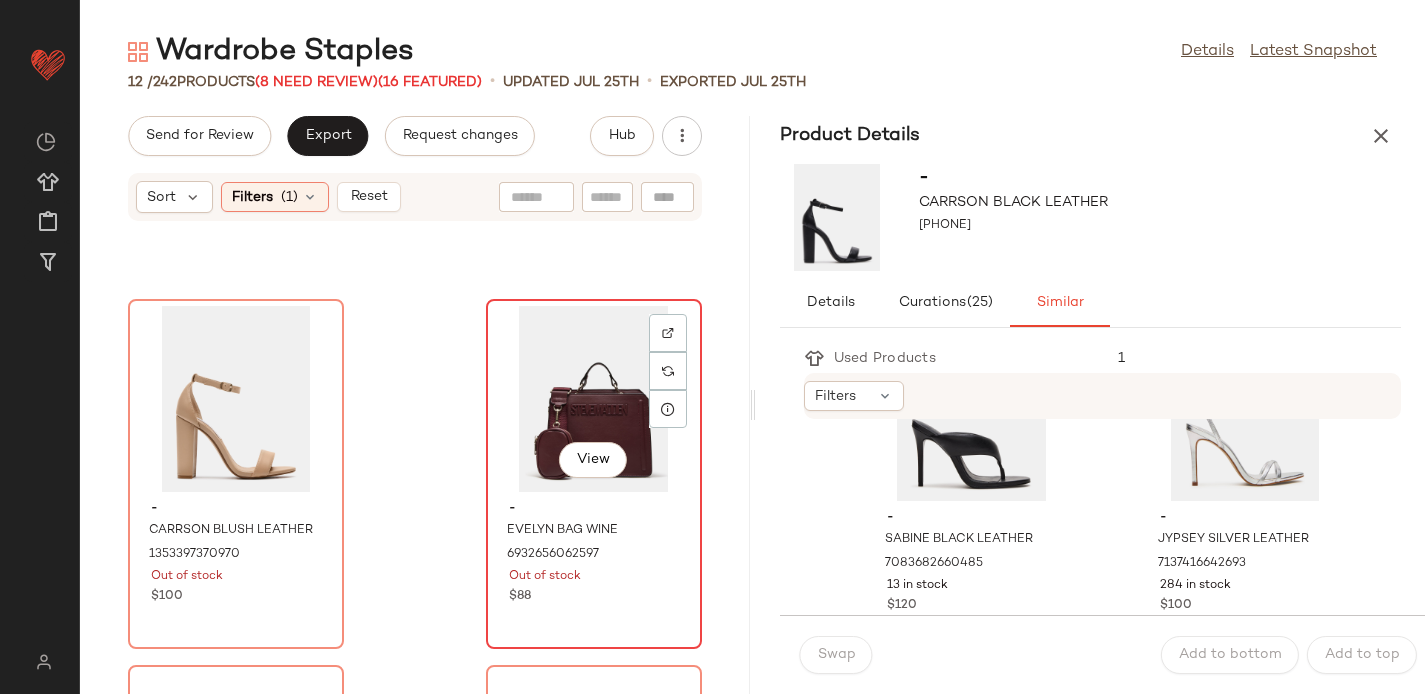 scroll, scrollTop: 701, scrollLeft: 0, axis: vertical 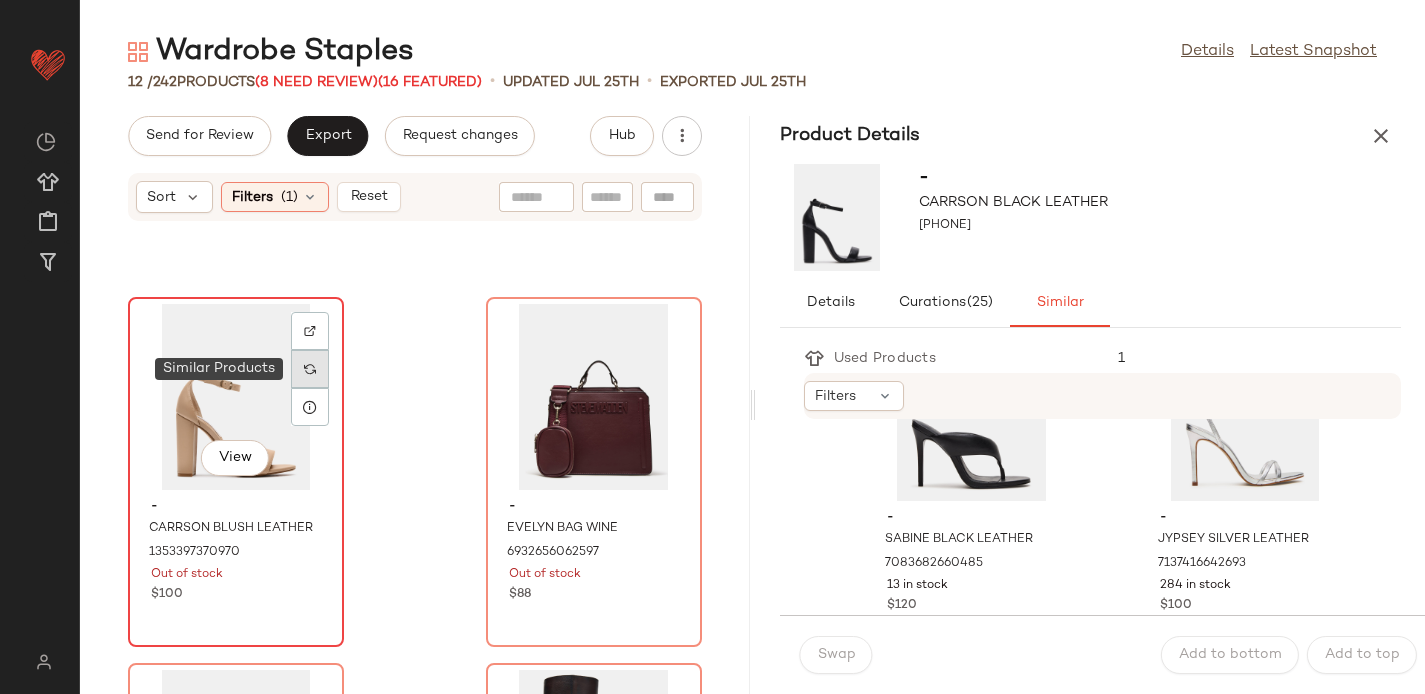 click 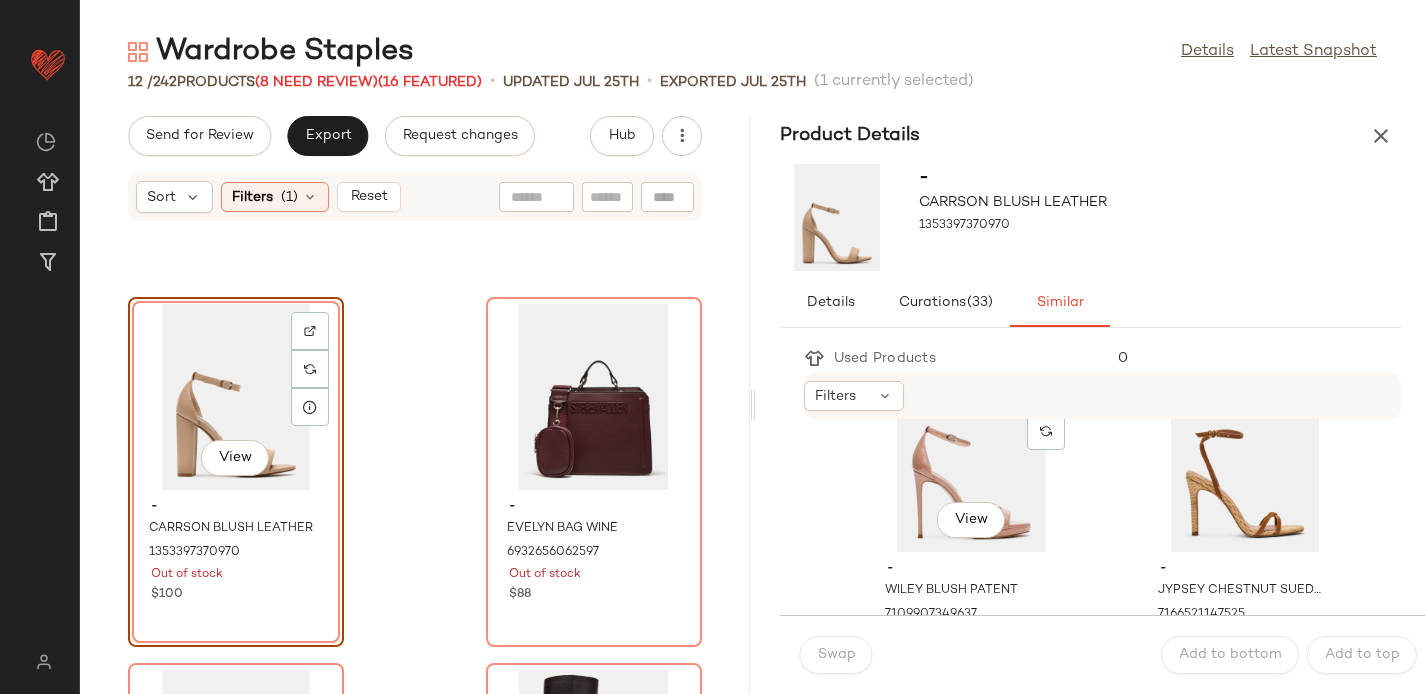 scroll, scrollTop: 436, scrollLeft: 0, axis: vertical 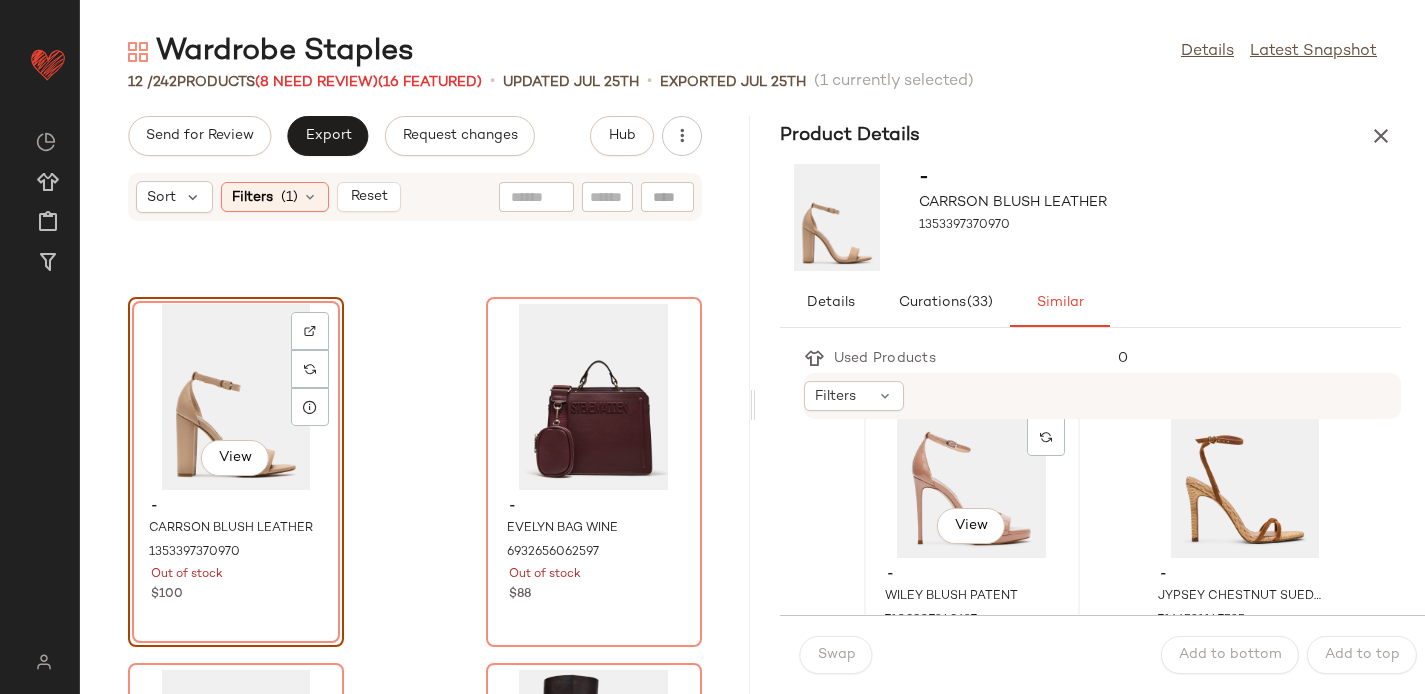 click on "View" 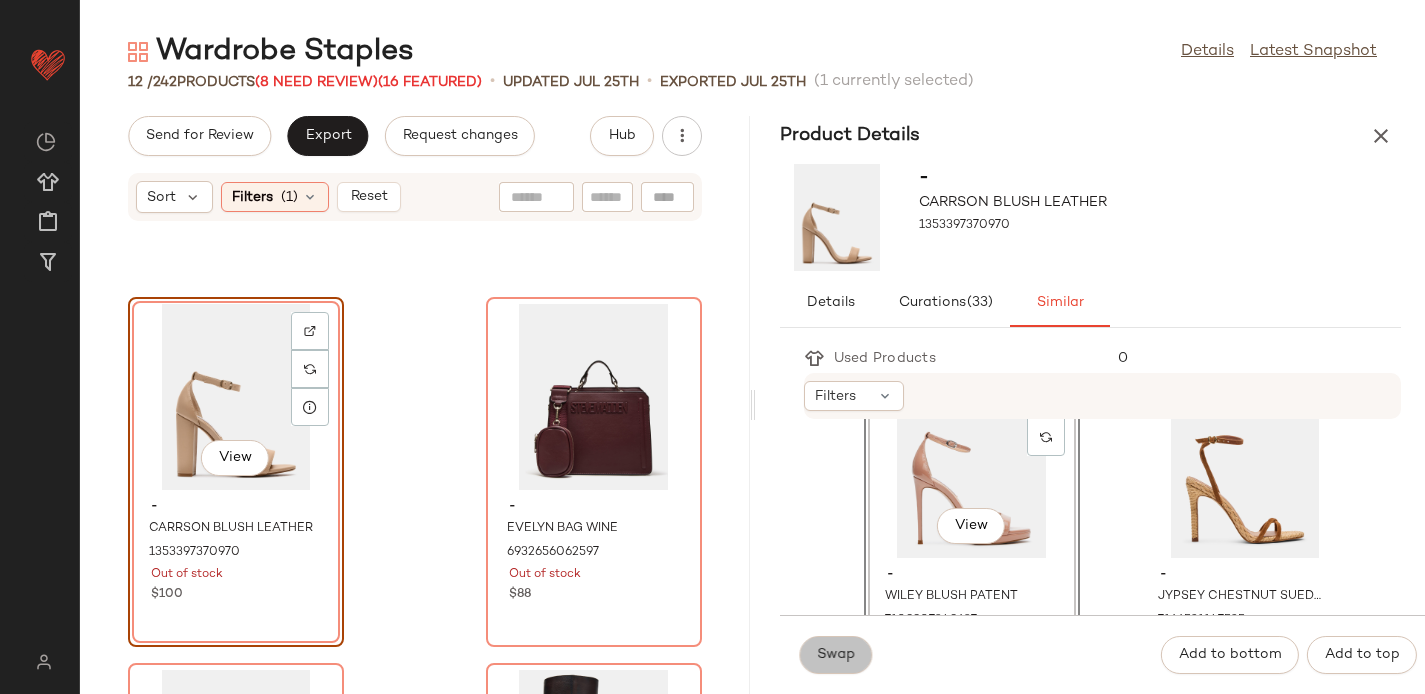 click on "Swap" 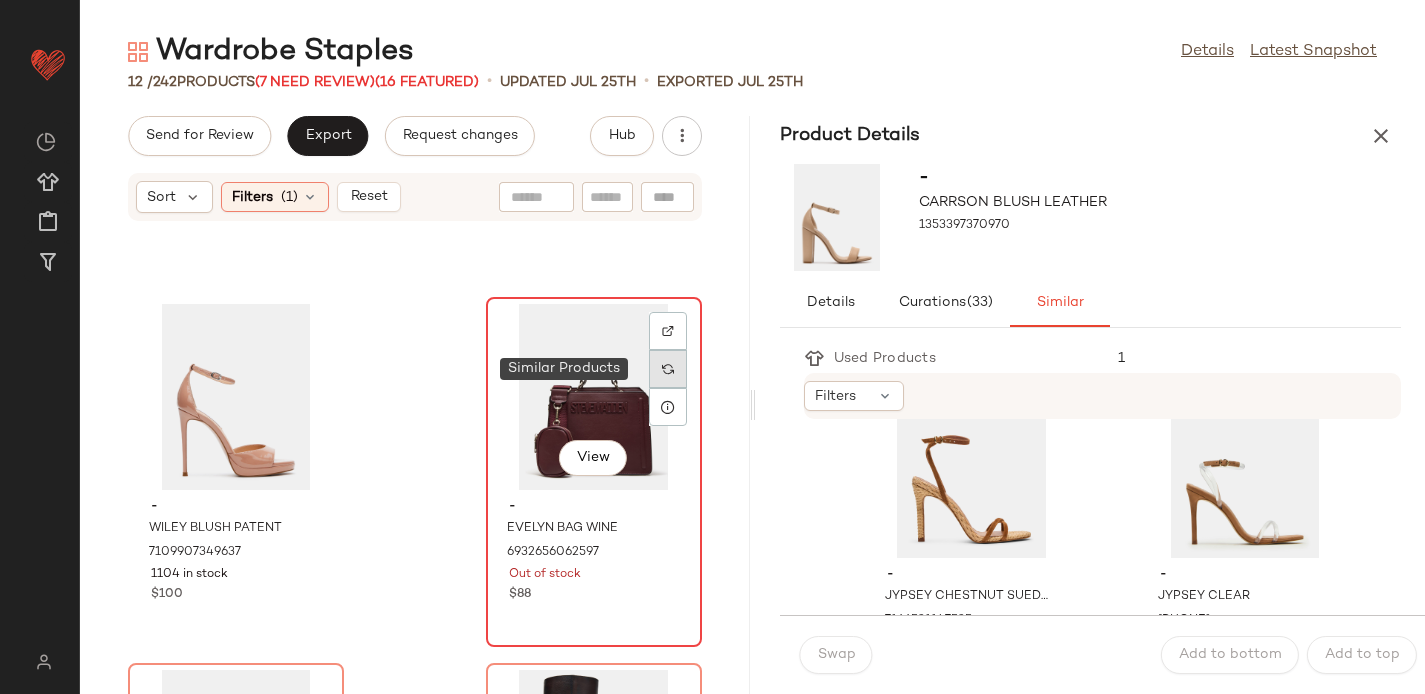 click 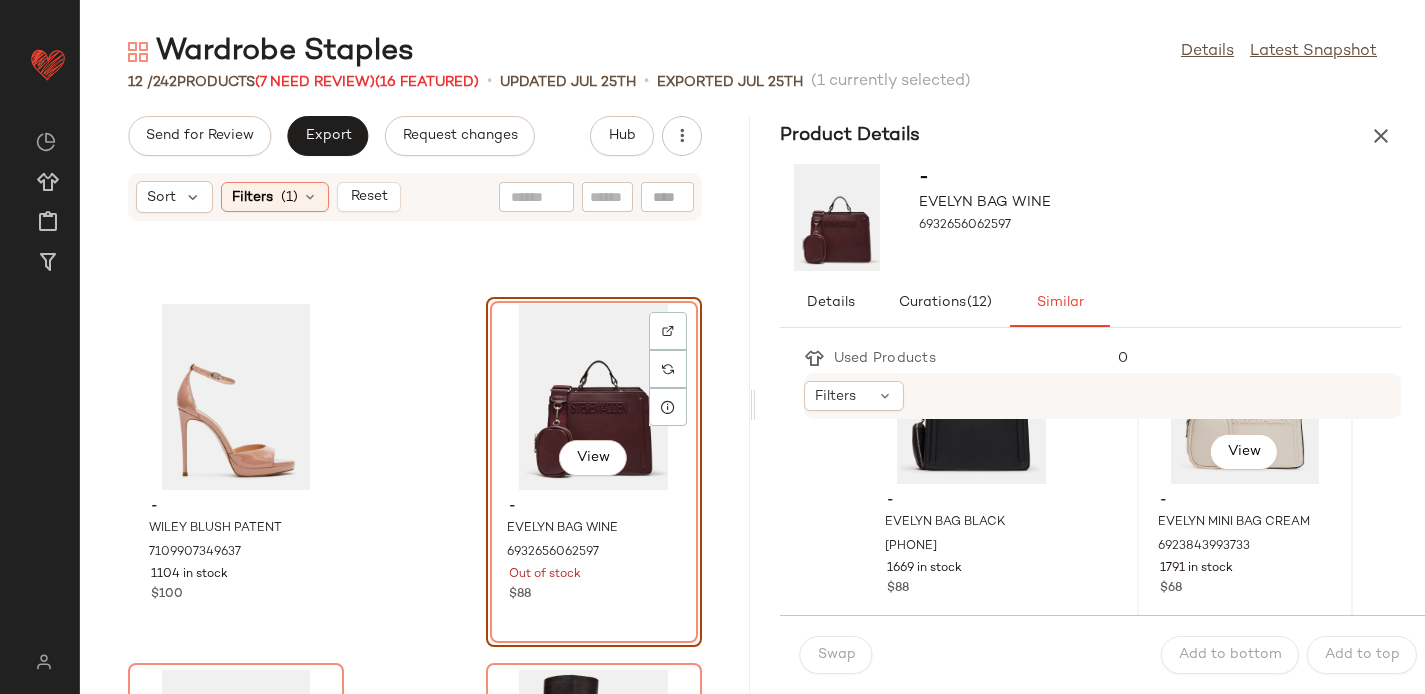 scroll, scrollTop: 148, scrollLeft: 0, axis: vertical 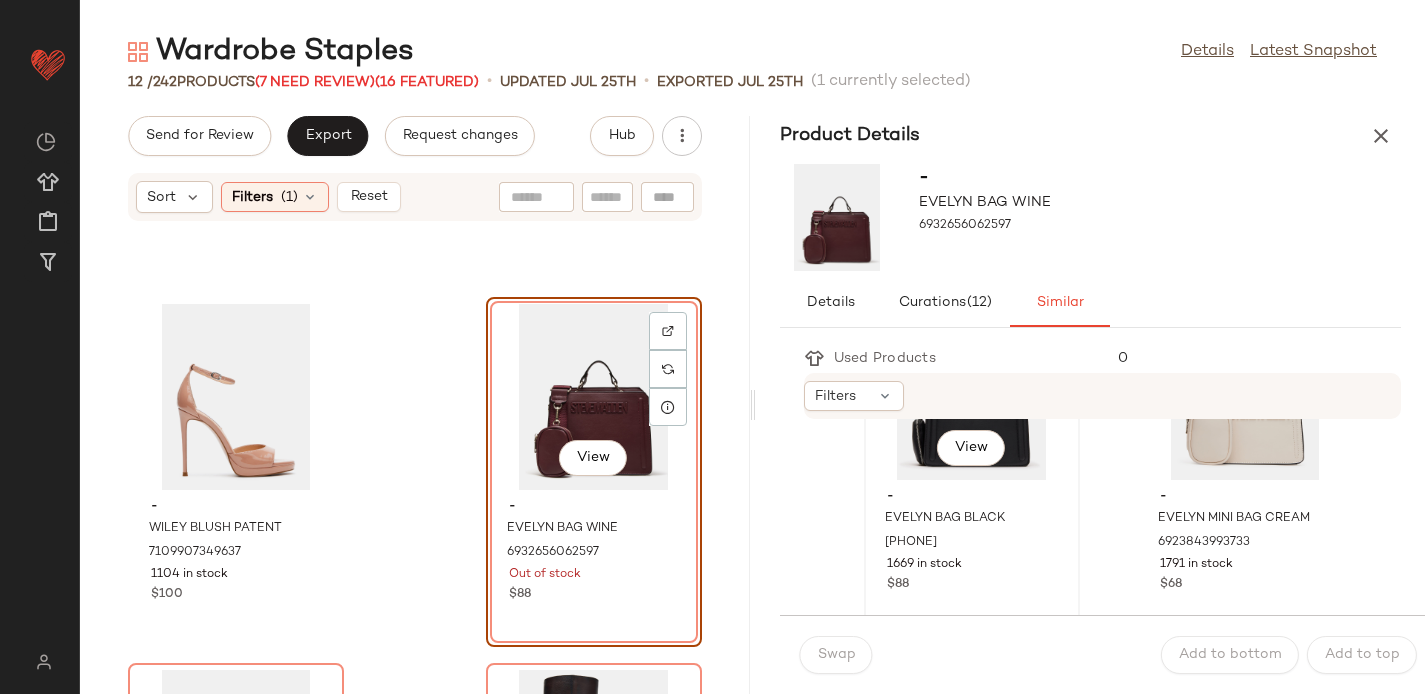 click on "View" 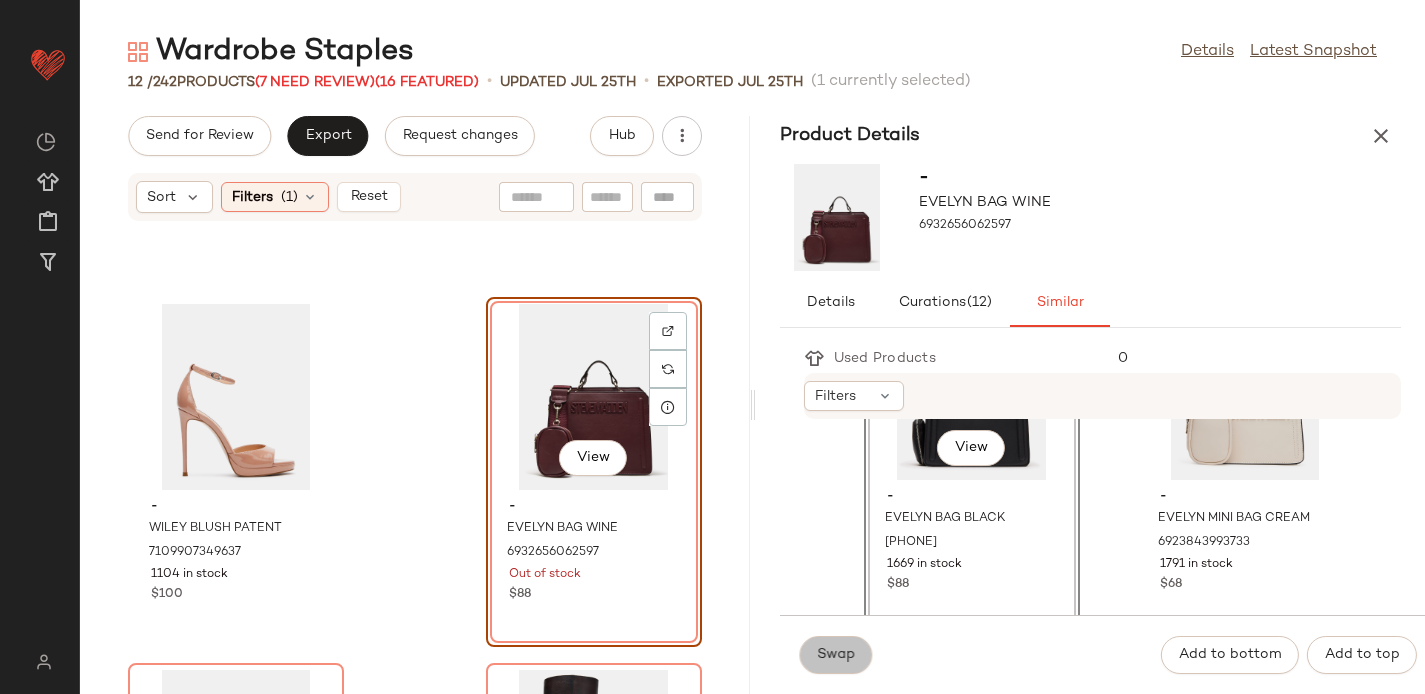 drag, startPoint x: 821, startPoint y: 652, endPoint x: 808, endPoint y: 651, distance: 13.038404 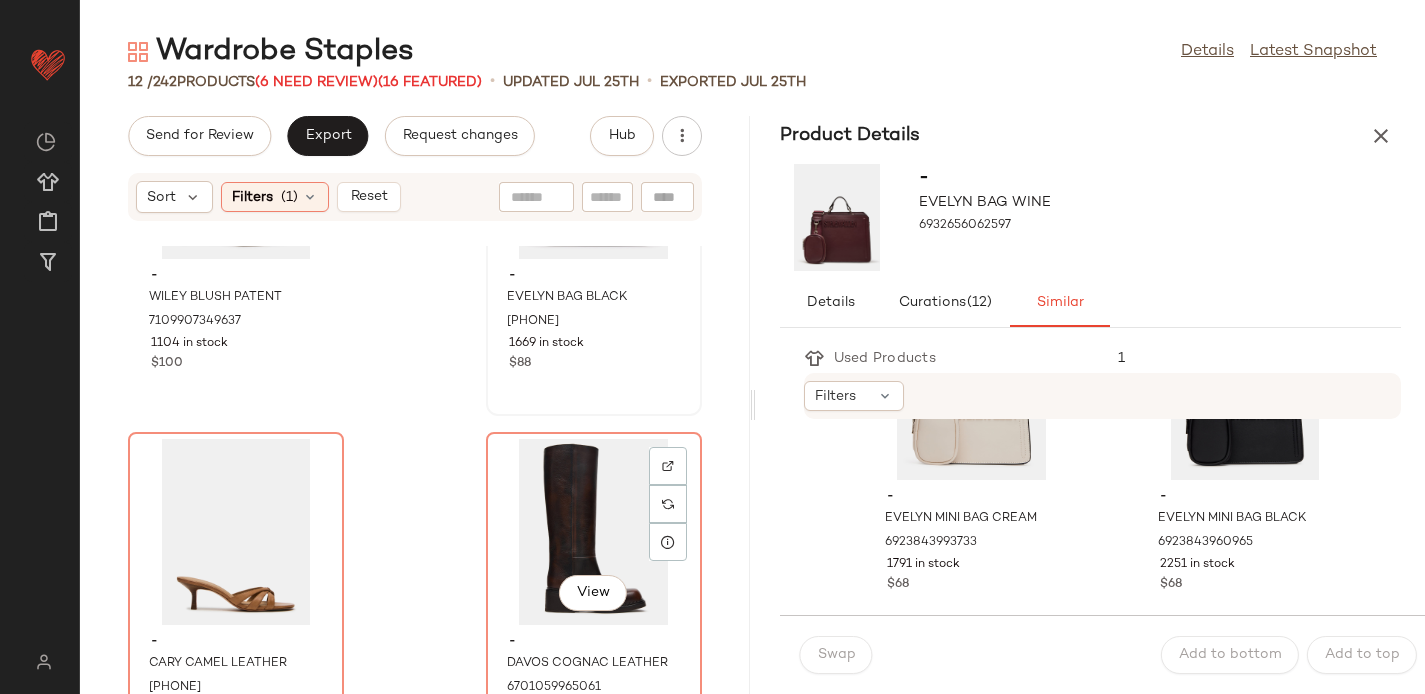 scroll, scrollTop: 1066, scrollLeft: 0, axis: vertical 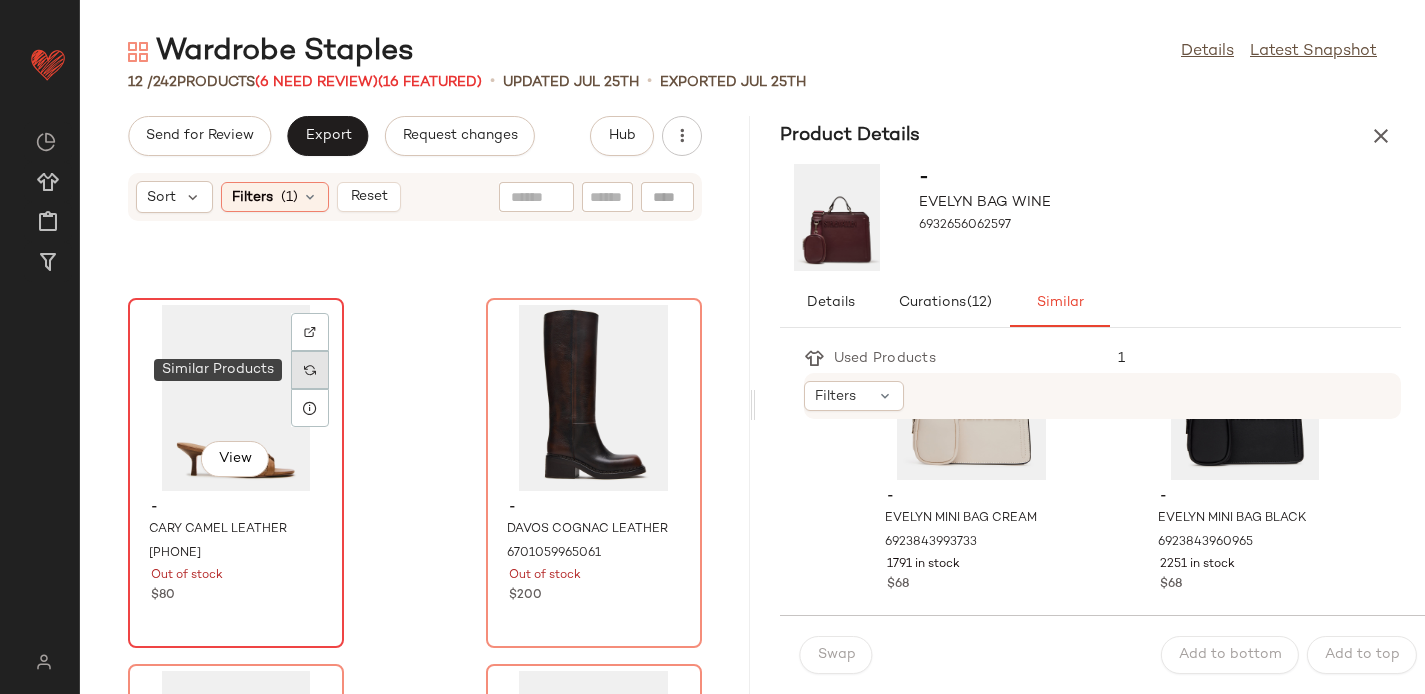 click 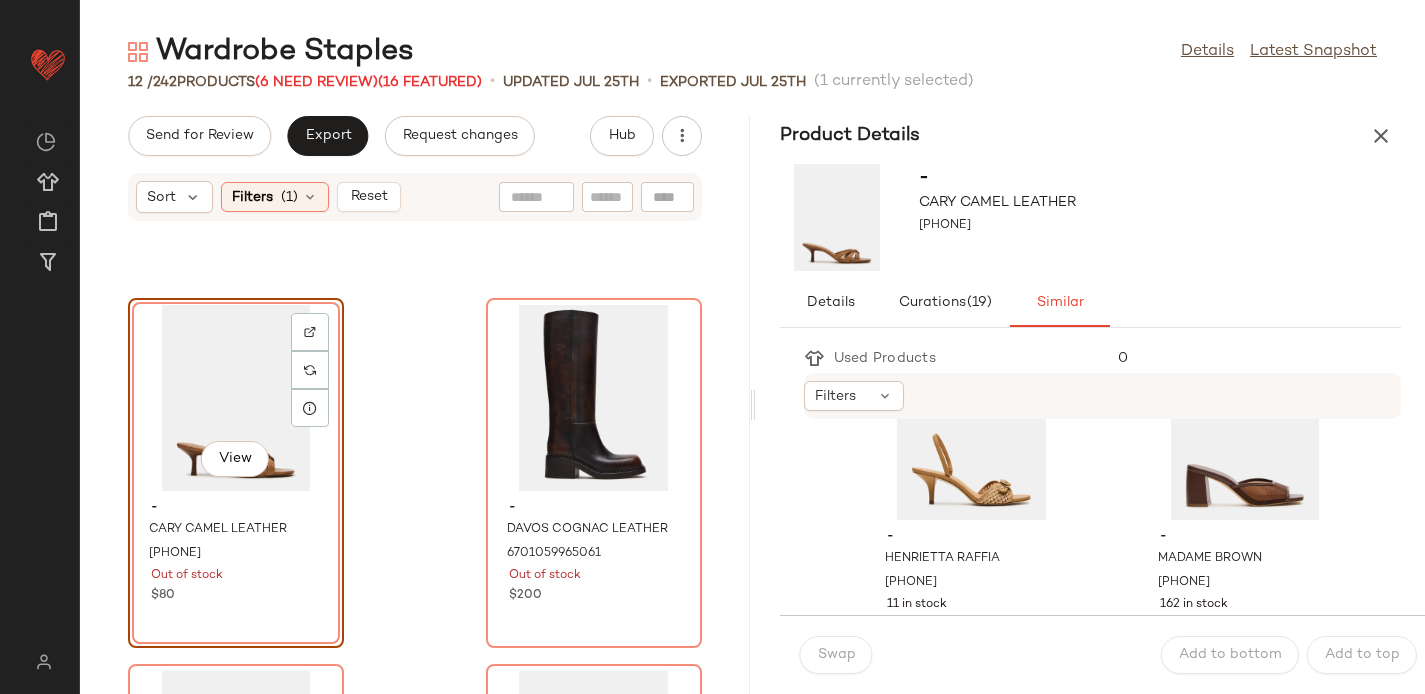 scroll, scrollTop: 842, scrollLeft: 0, axis: vertical 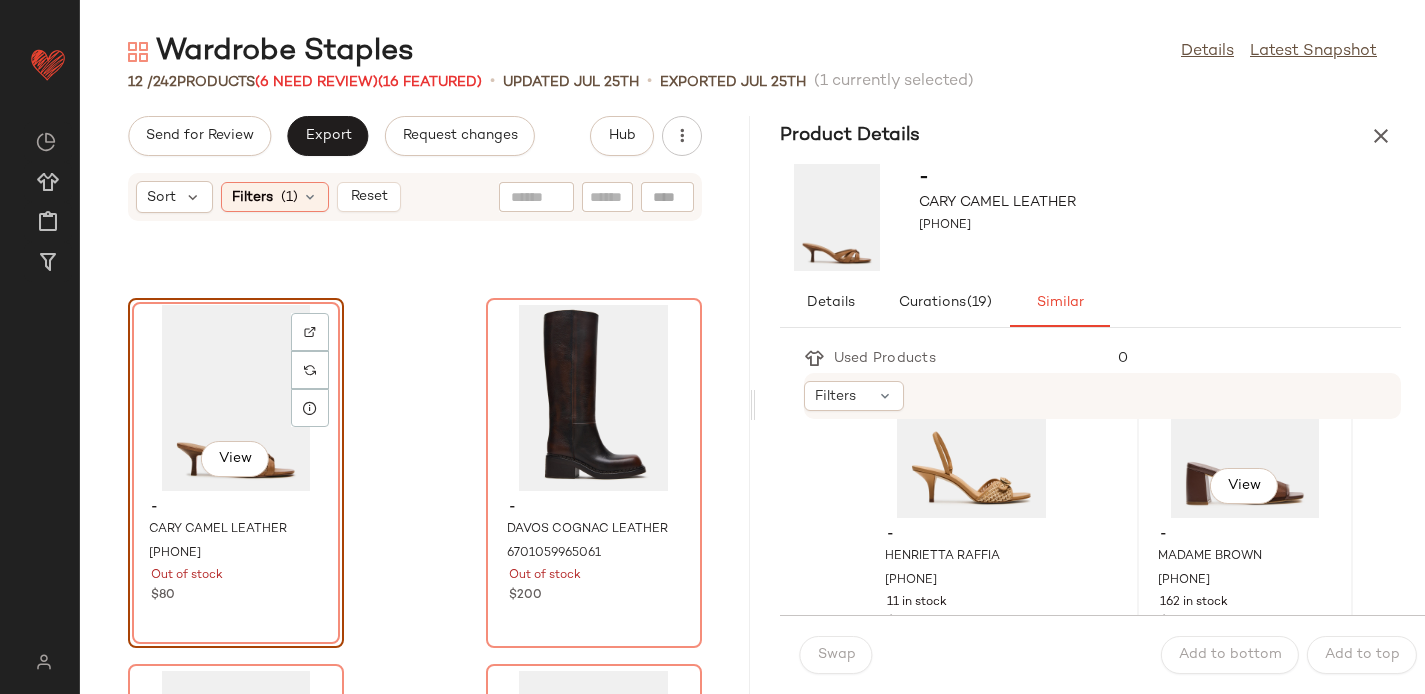 click on "View" 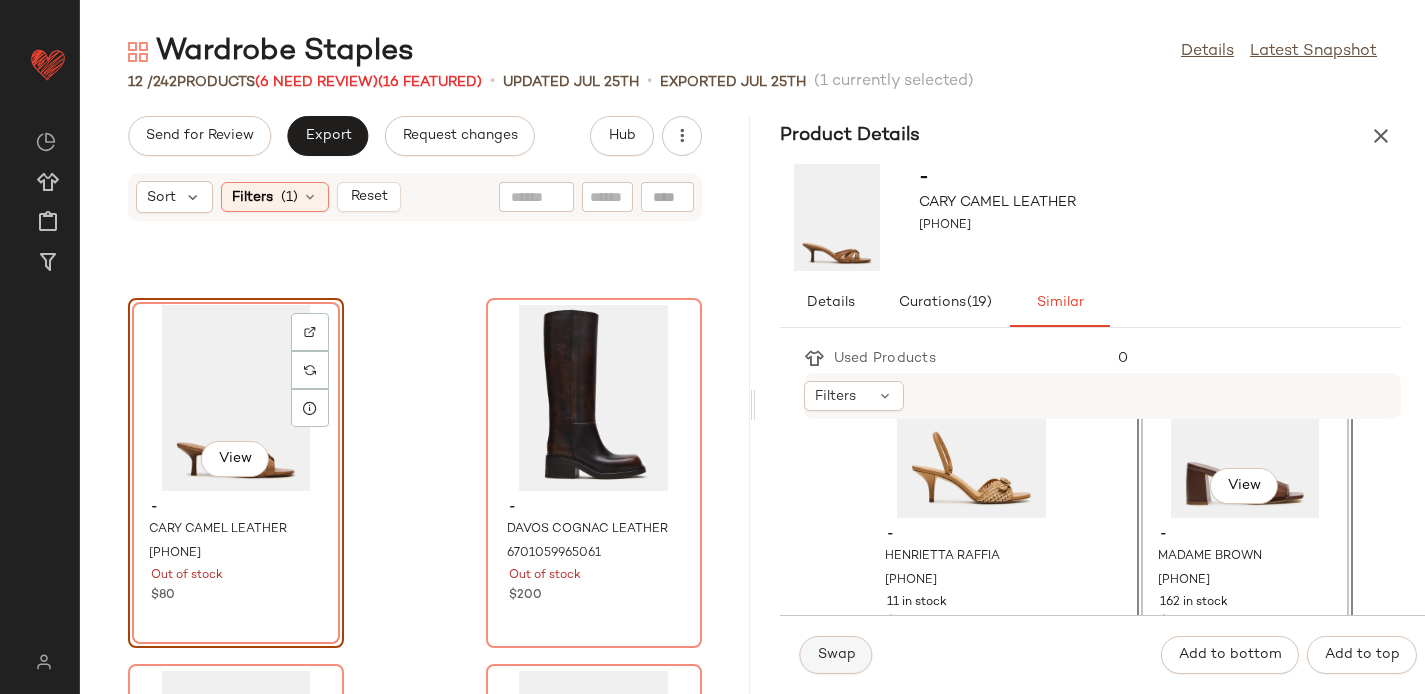 click on "Swap" 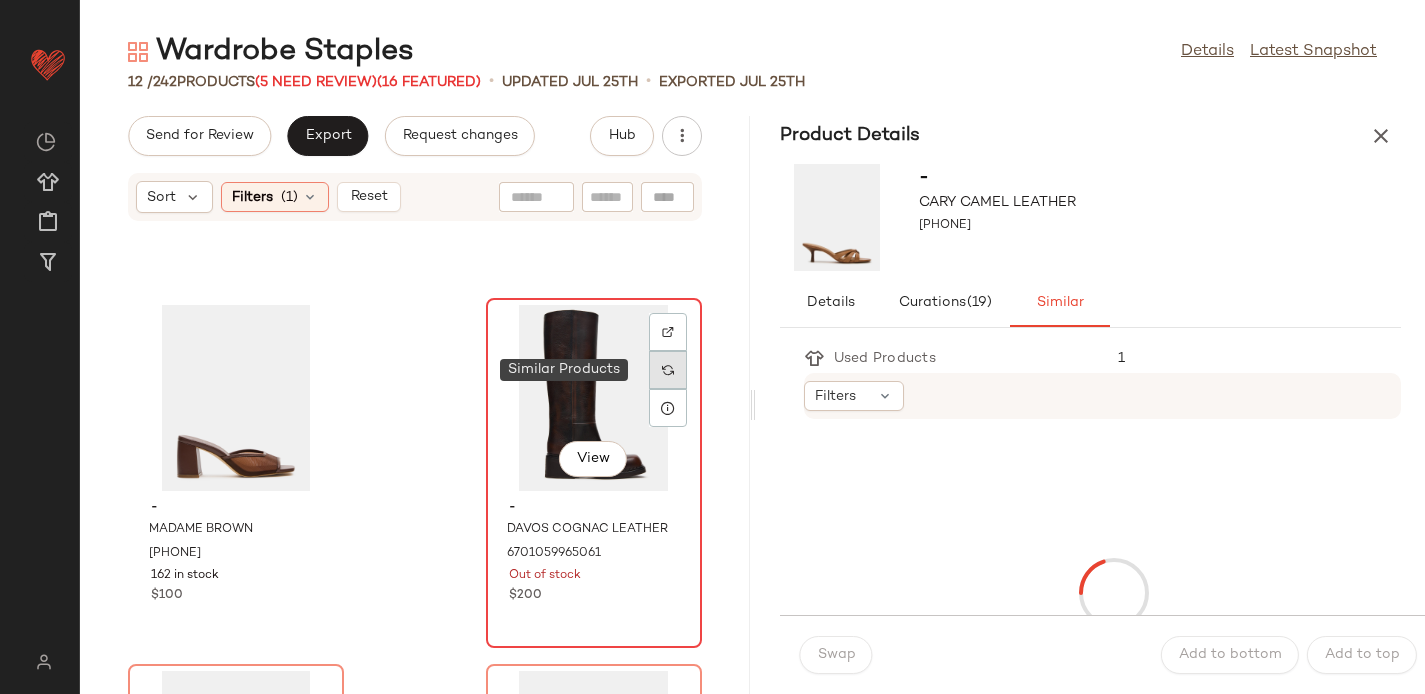 click 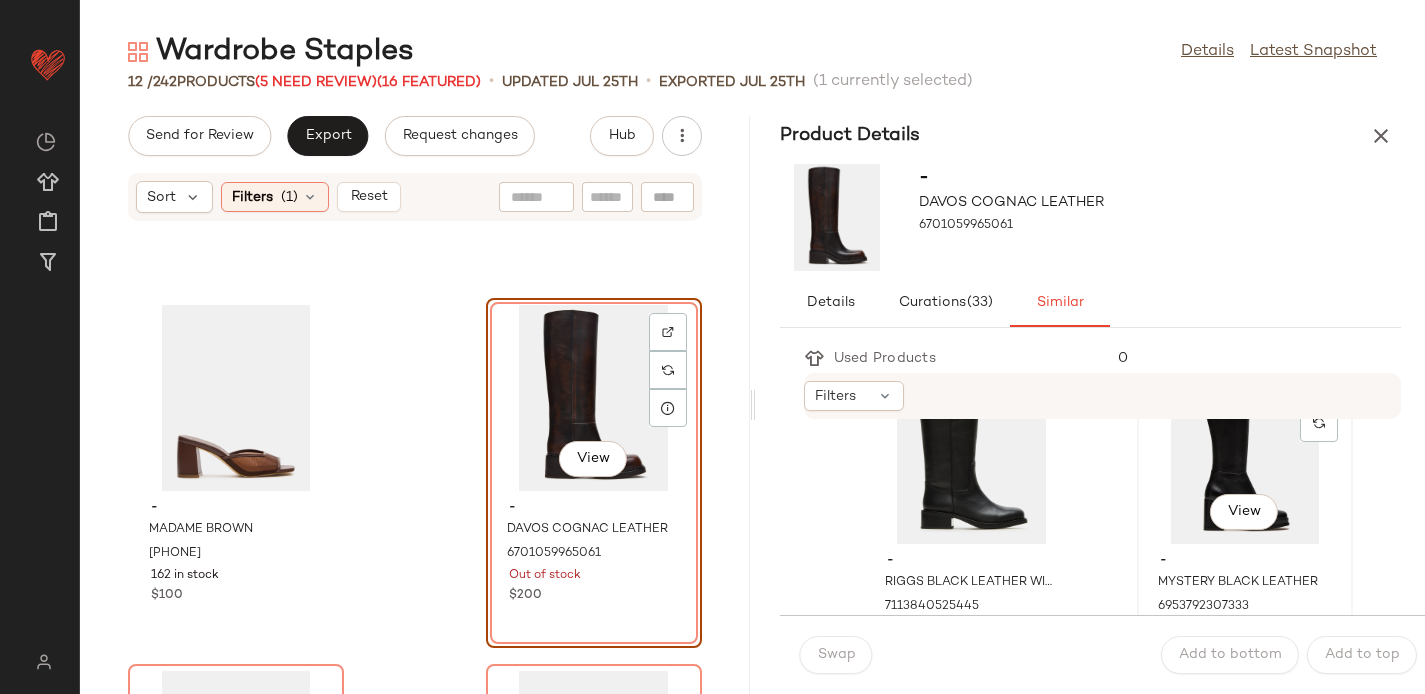scroll, scrollTop: 85, scrollLeft: 0, axis: vertical 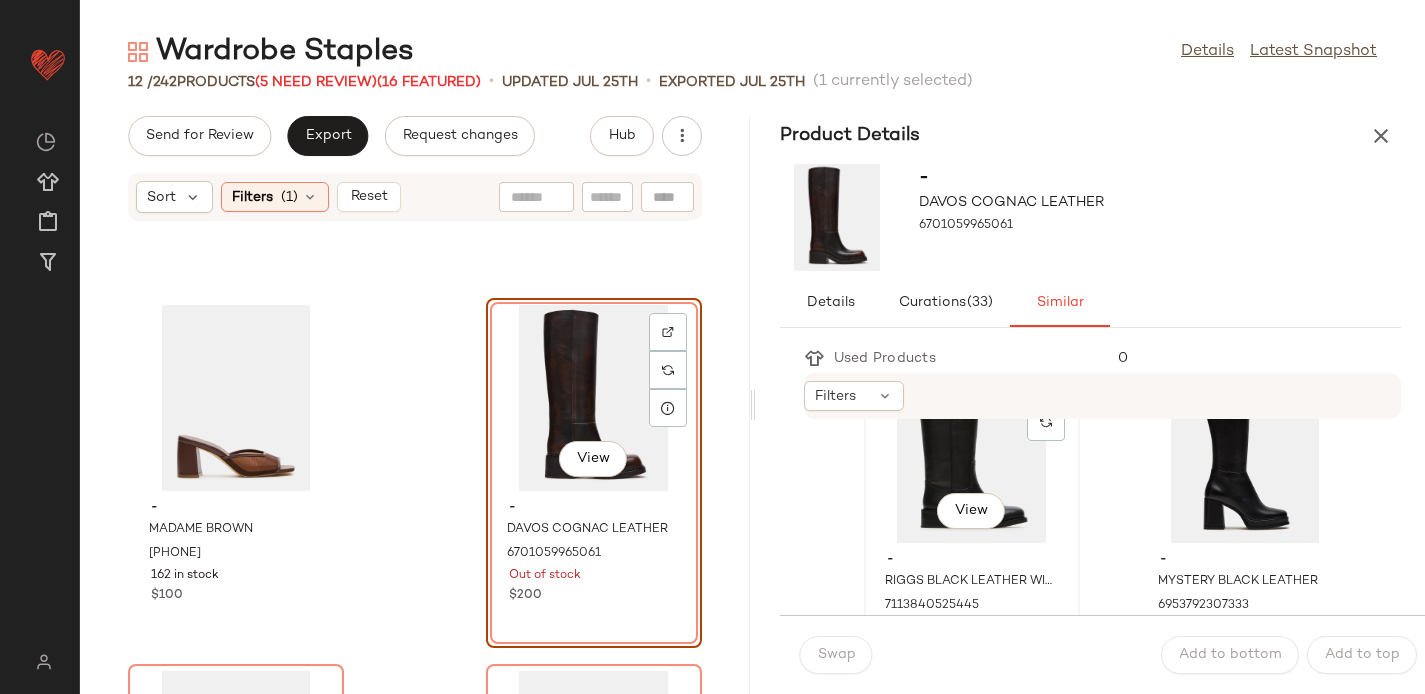 click on "View" 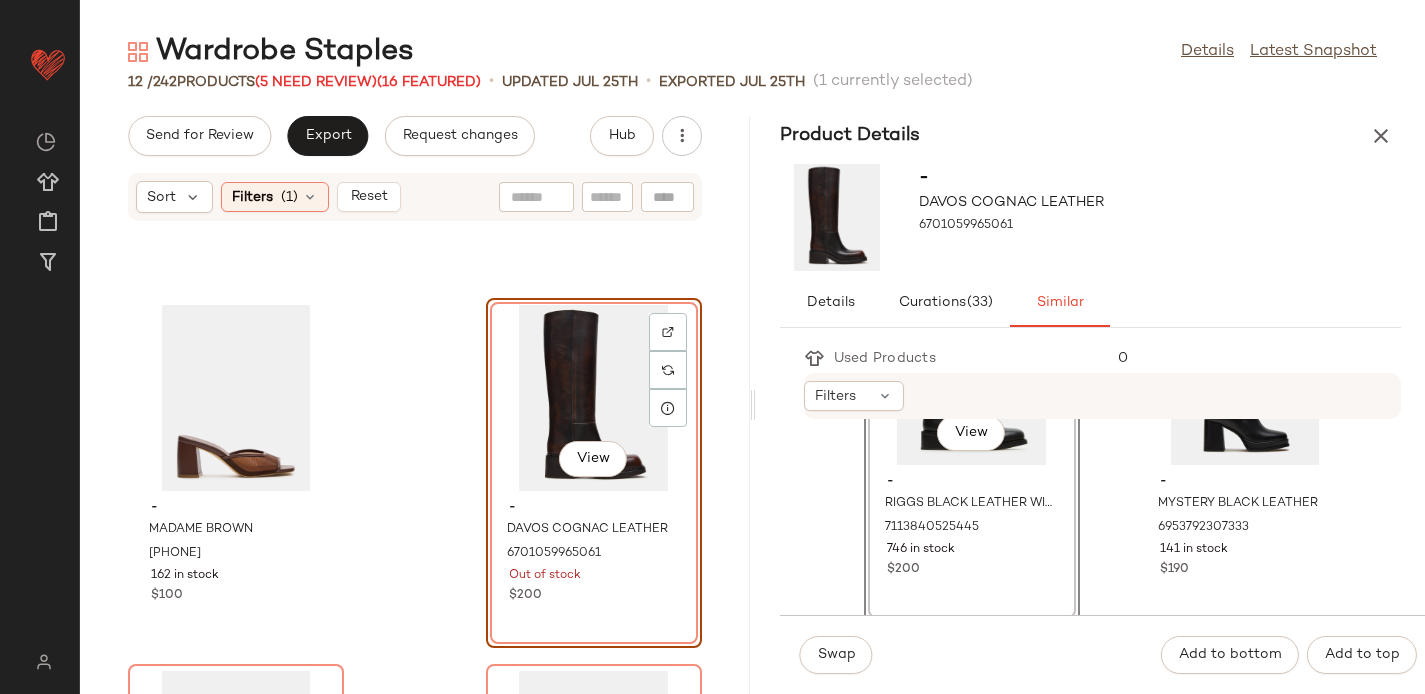 scroll, scrollTop: 164, scrollLeft: 0, axis: vertical 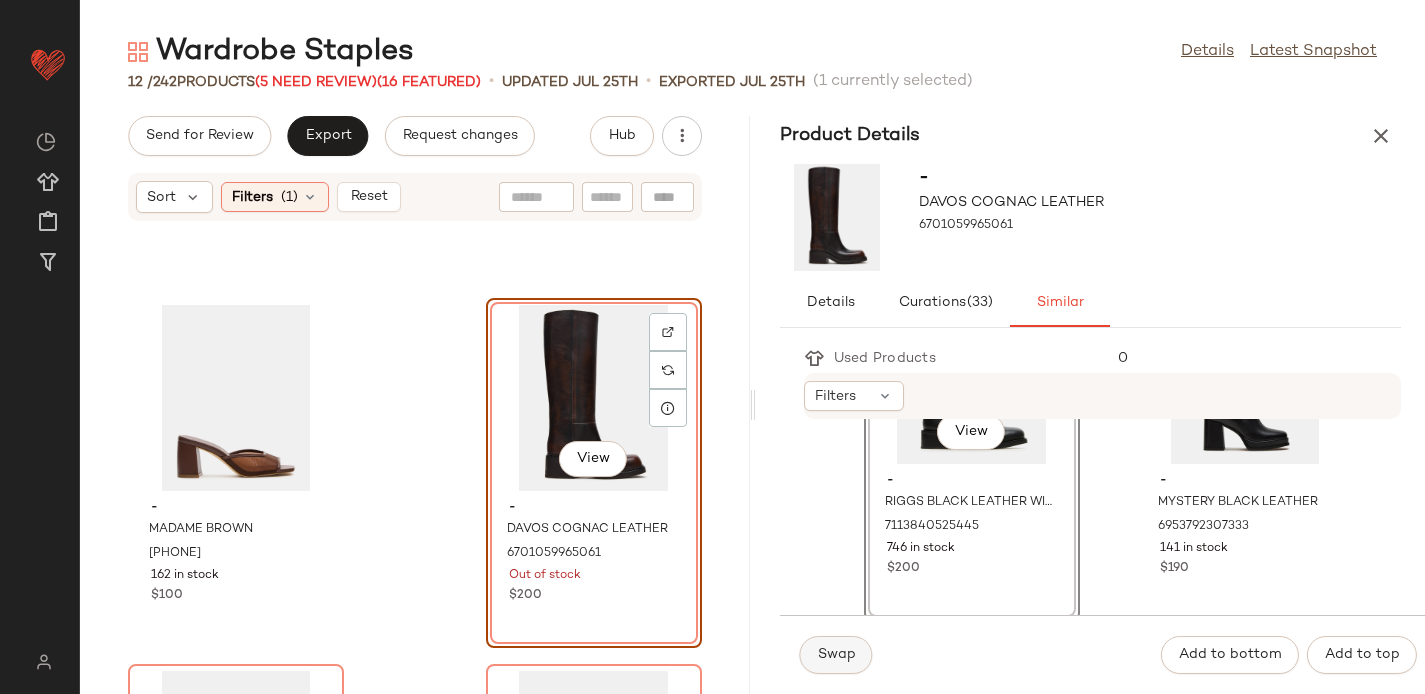 click on "Swap" at bounding box center (836, 655) 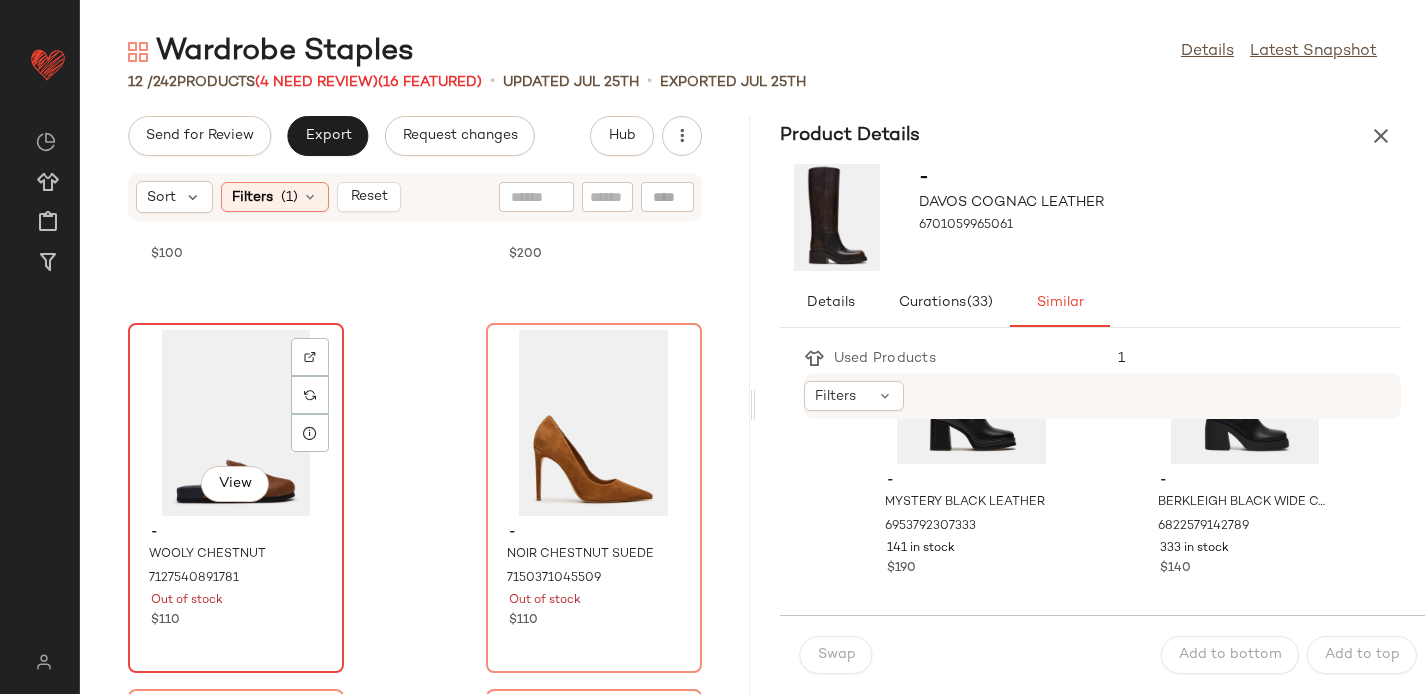 scroll, scrollTop: 1406, scrollLeft: 0, axis: vertical 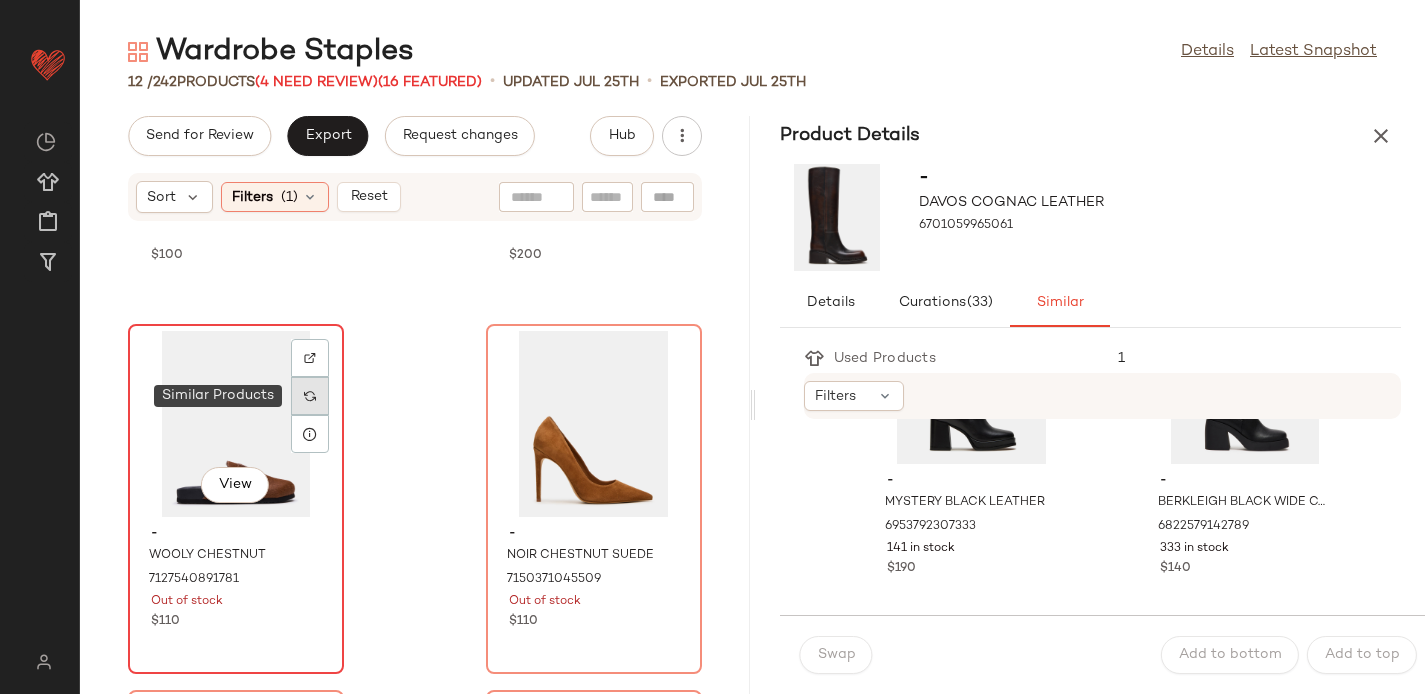click 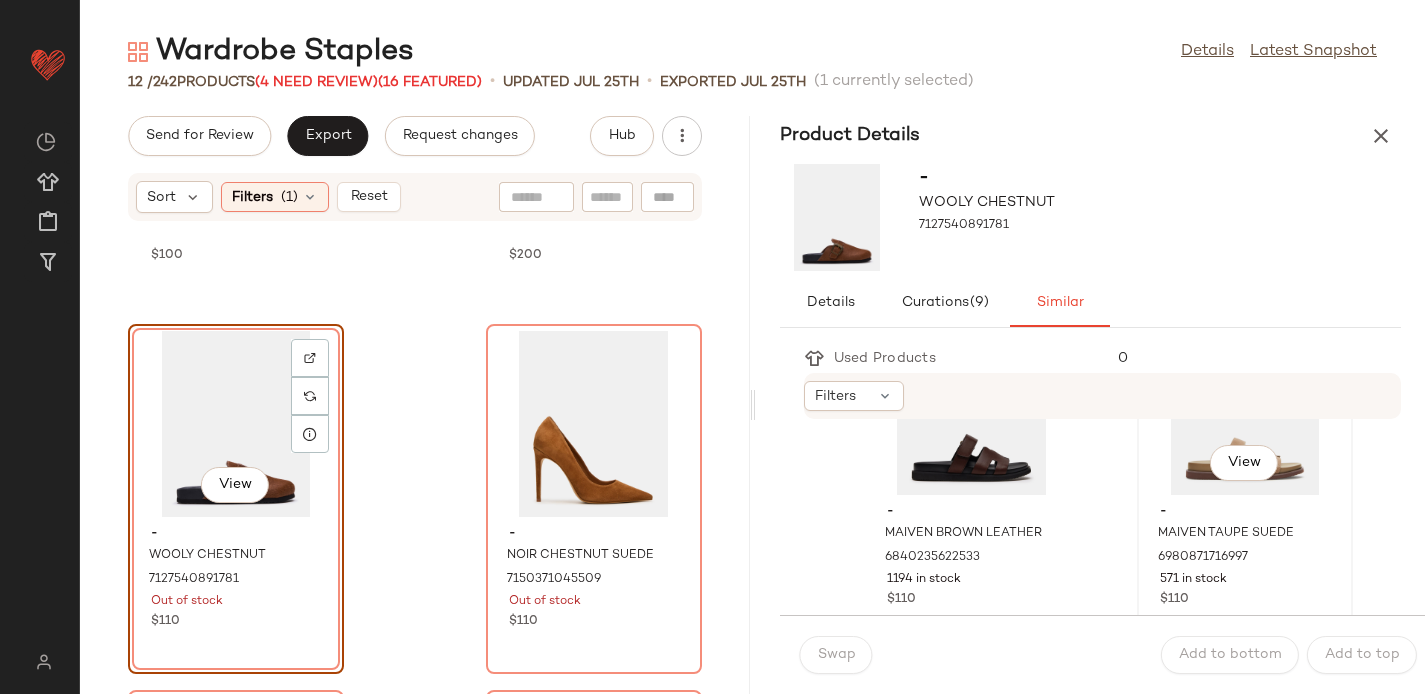 scroll, scrollTop: 879, scrollLeft: 0, axis: vertical 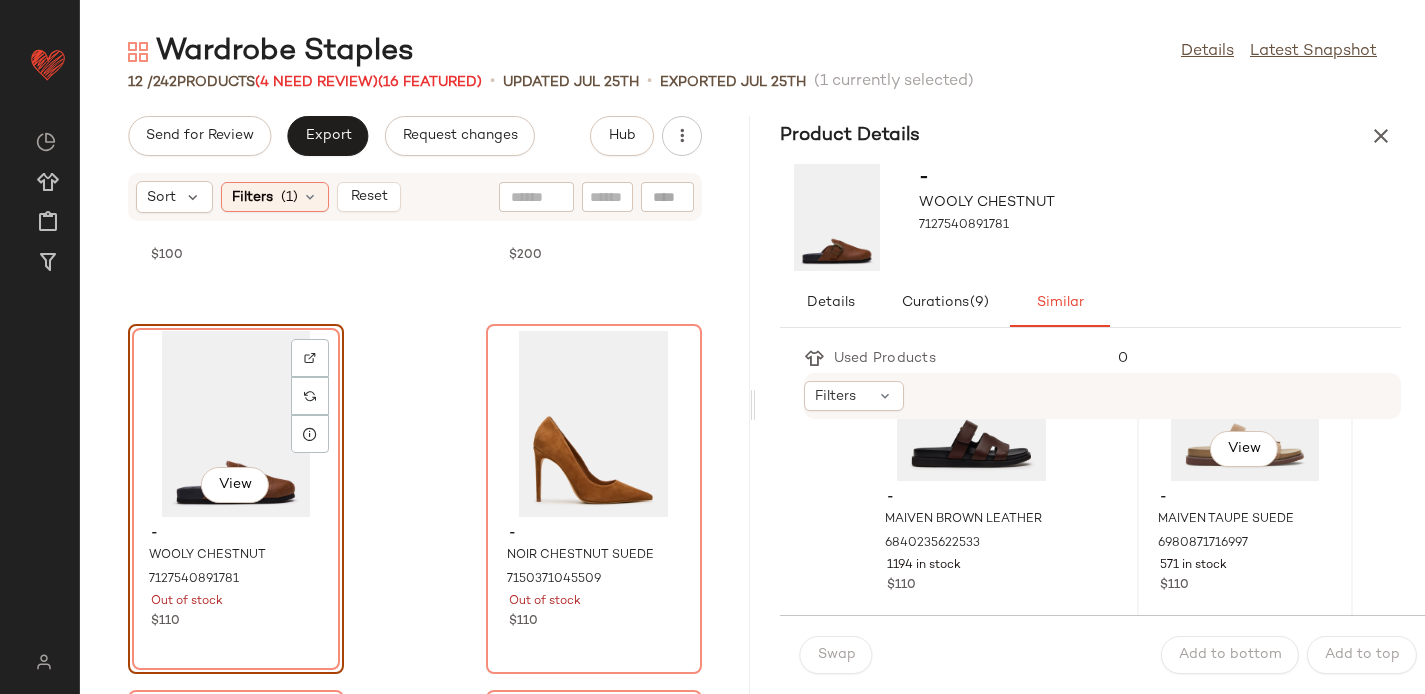 click on "View" 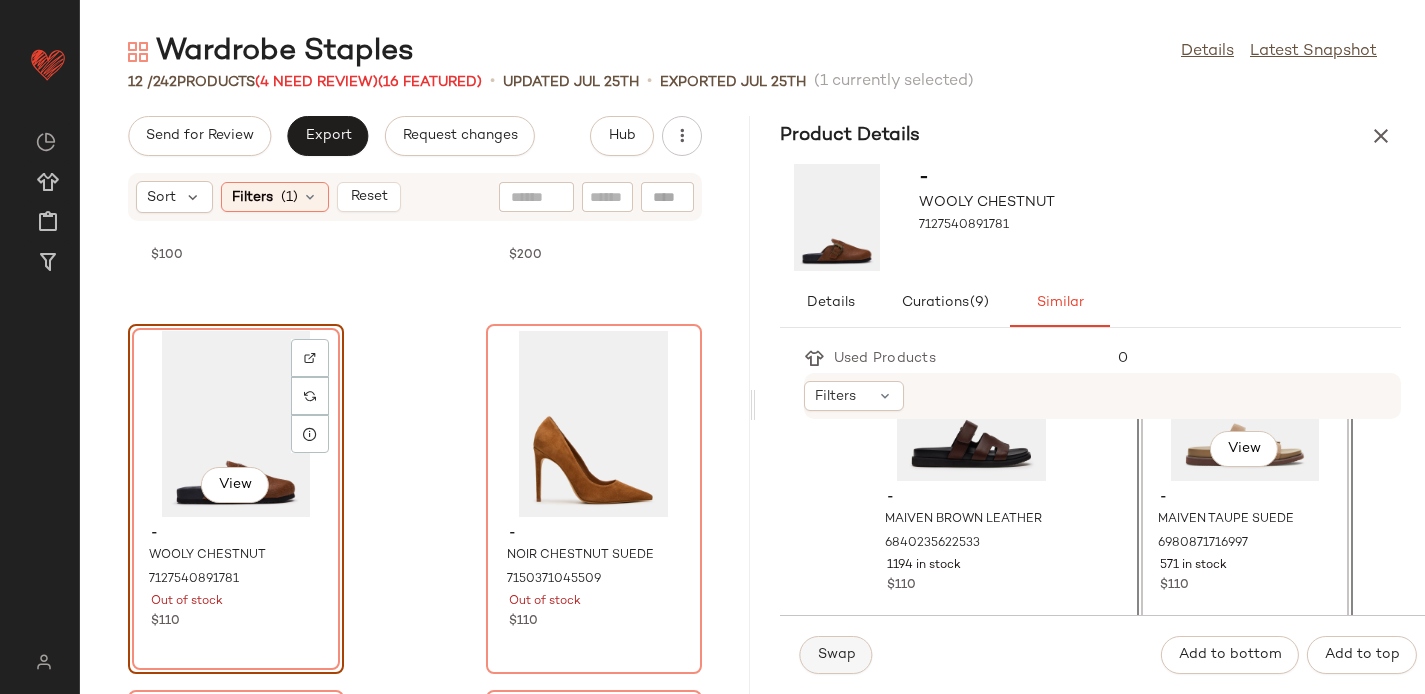 click on "Swap" 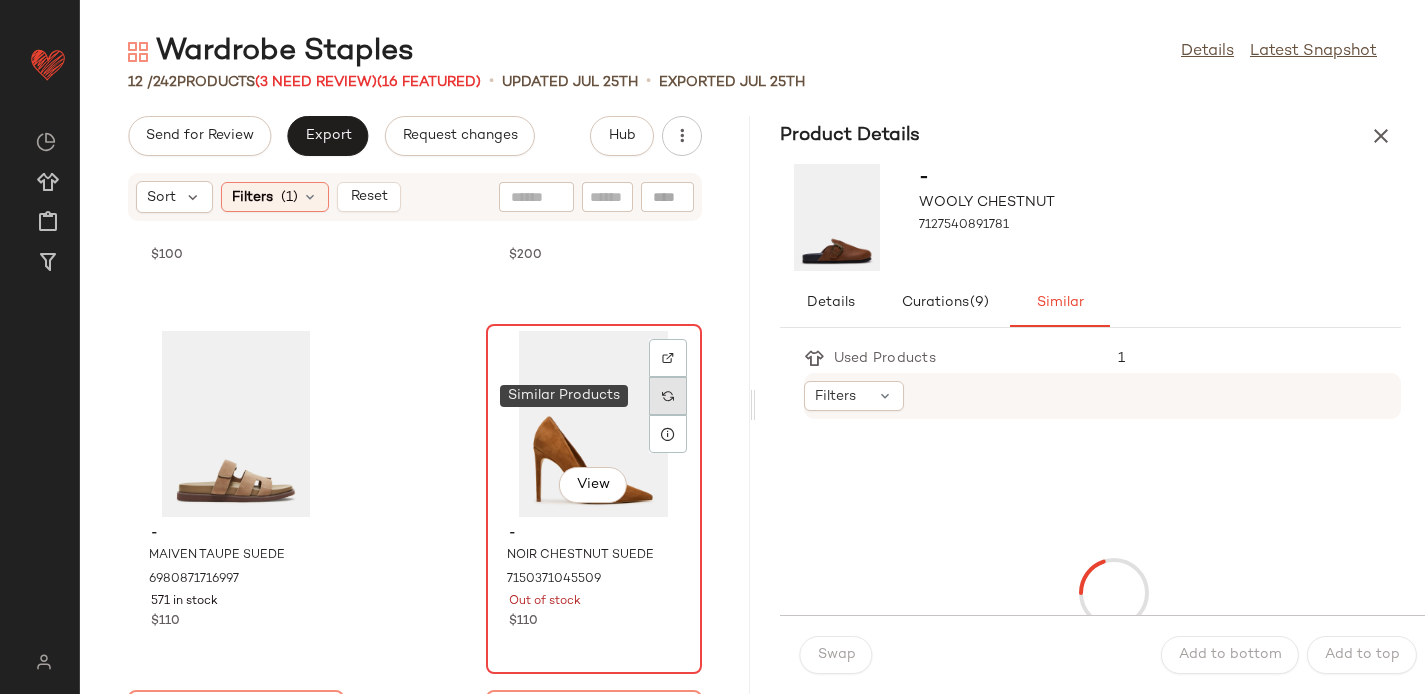 click 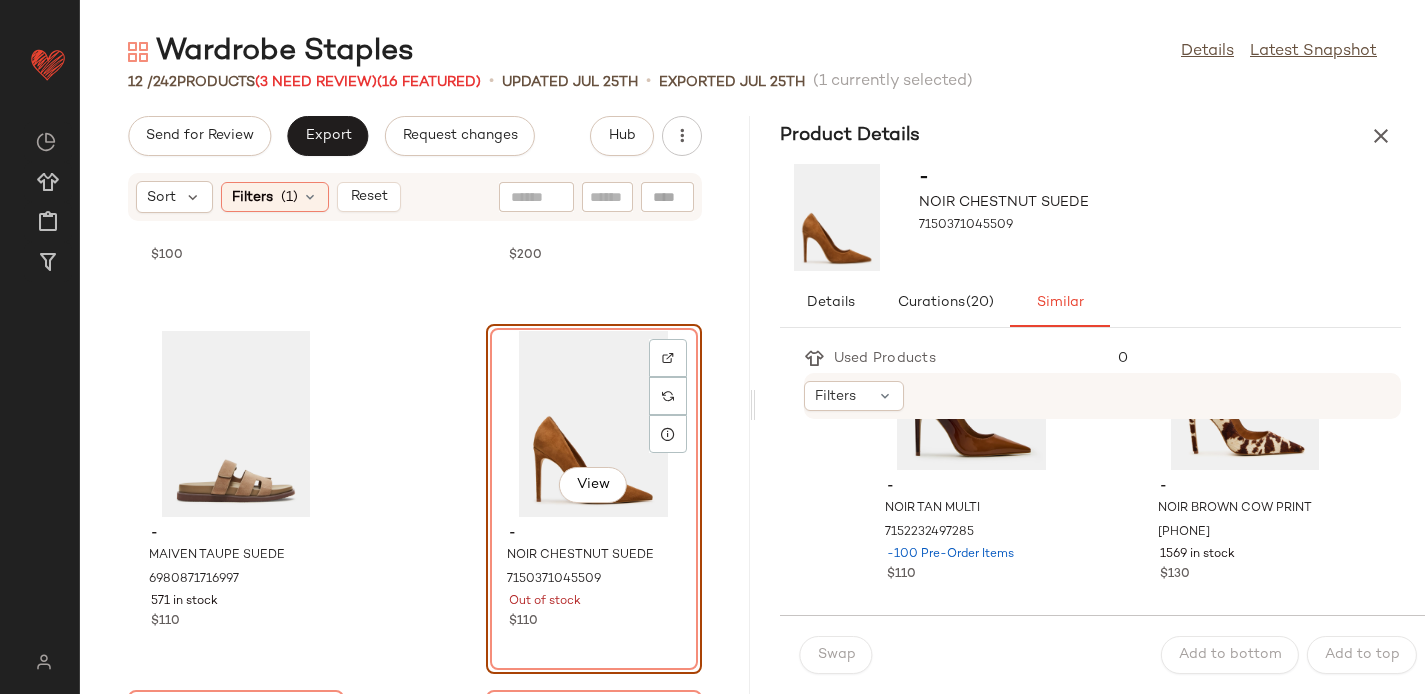 scroll, scrollTop: 166, scrollLeft: 0, axis: vertical 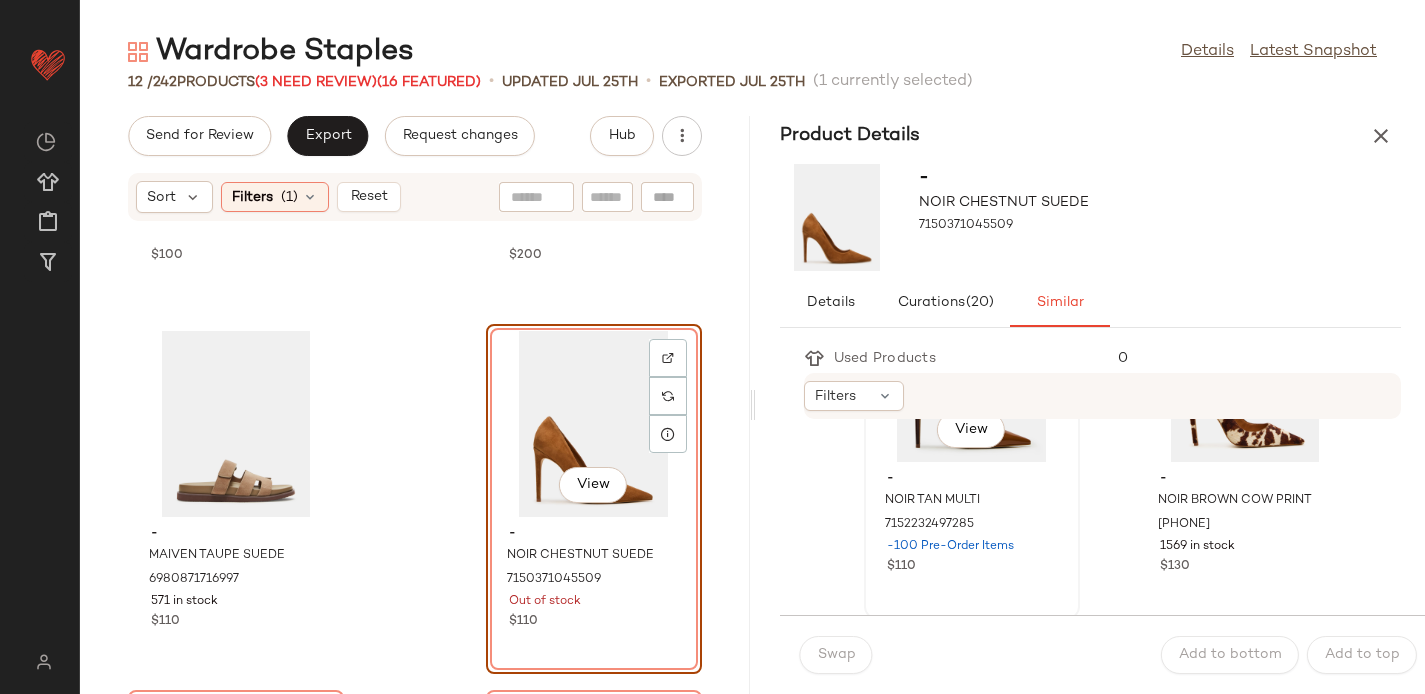 click on "View" 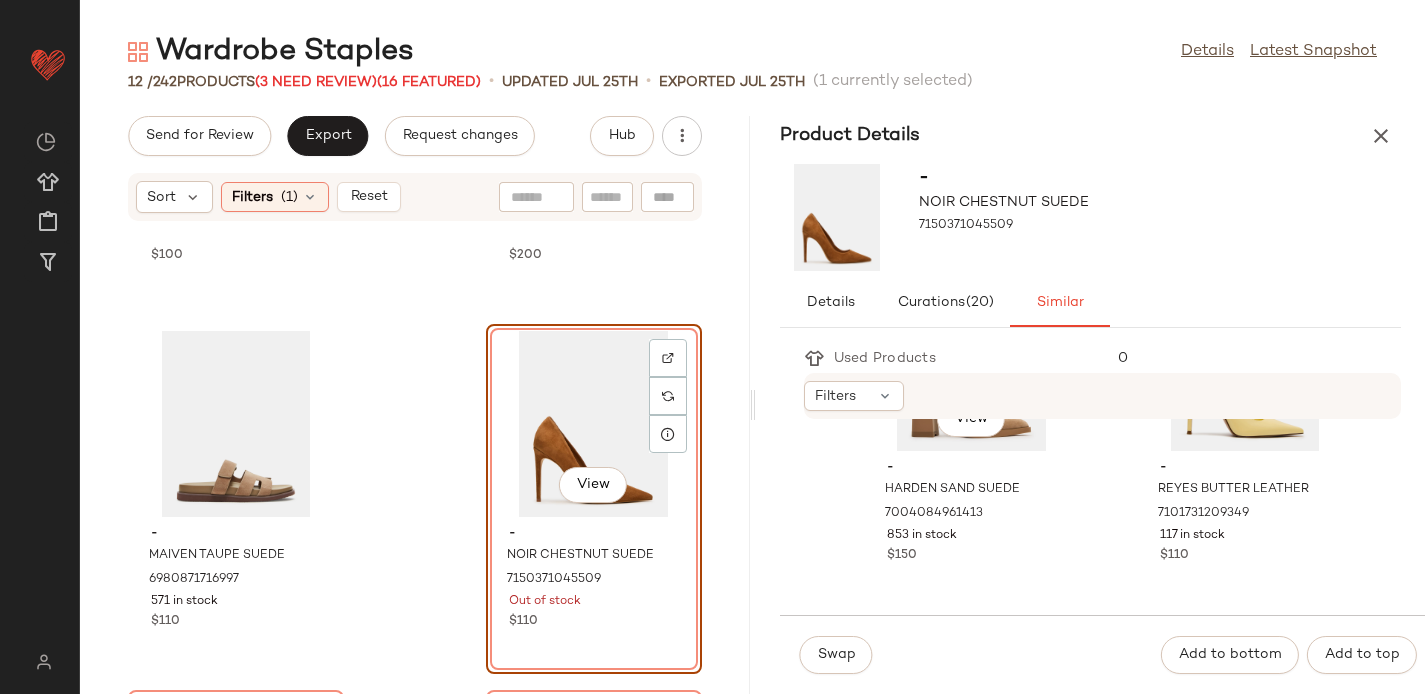 scroll, scrollTop: 541, scrollLeft: 0, axis: vertical 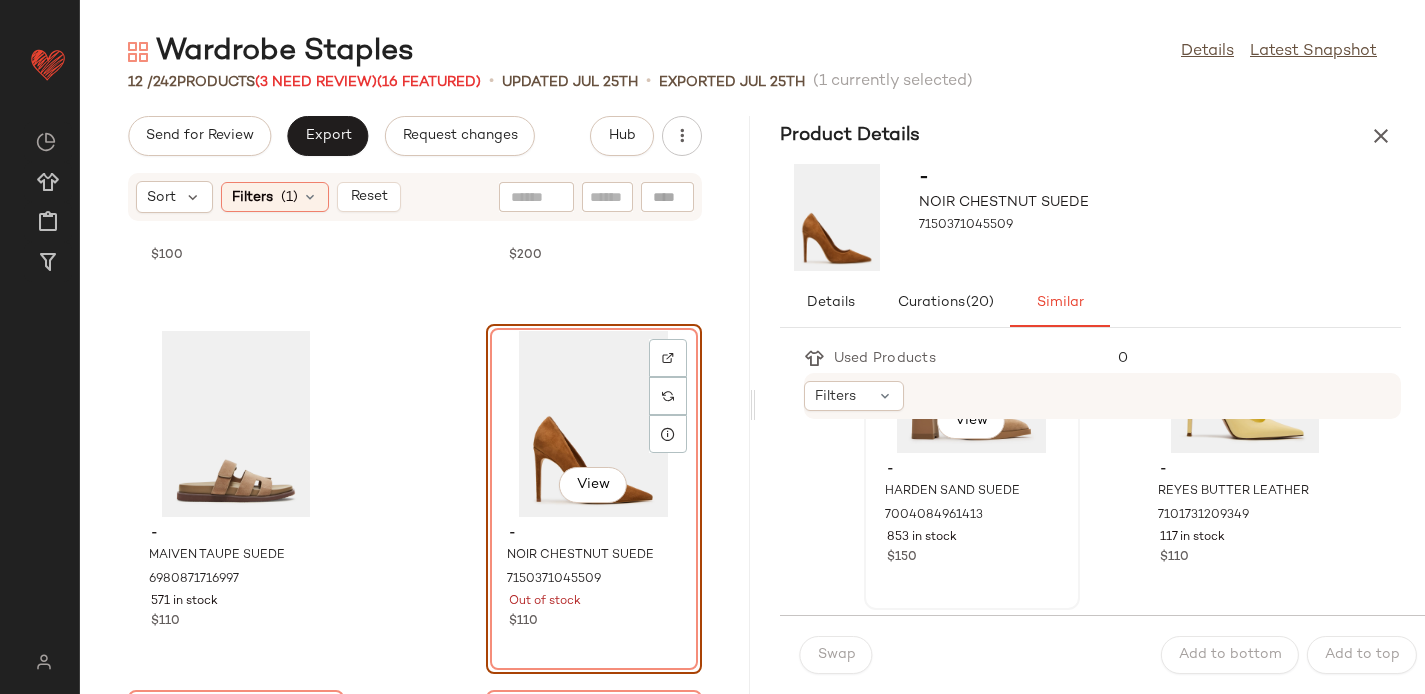 click on "- HARDEN SAND SUEDE 7004084961413 853 in stock $150" at bounding box center [972, 511] 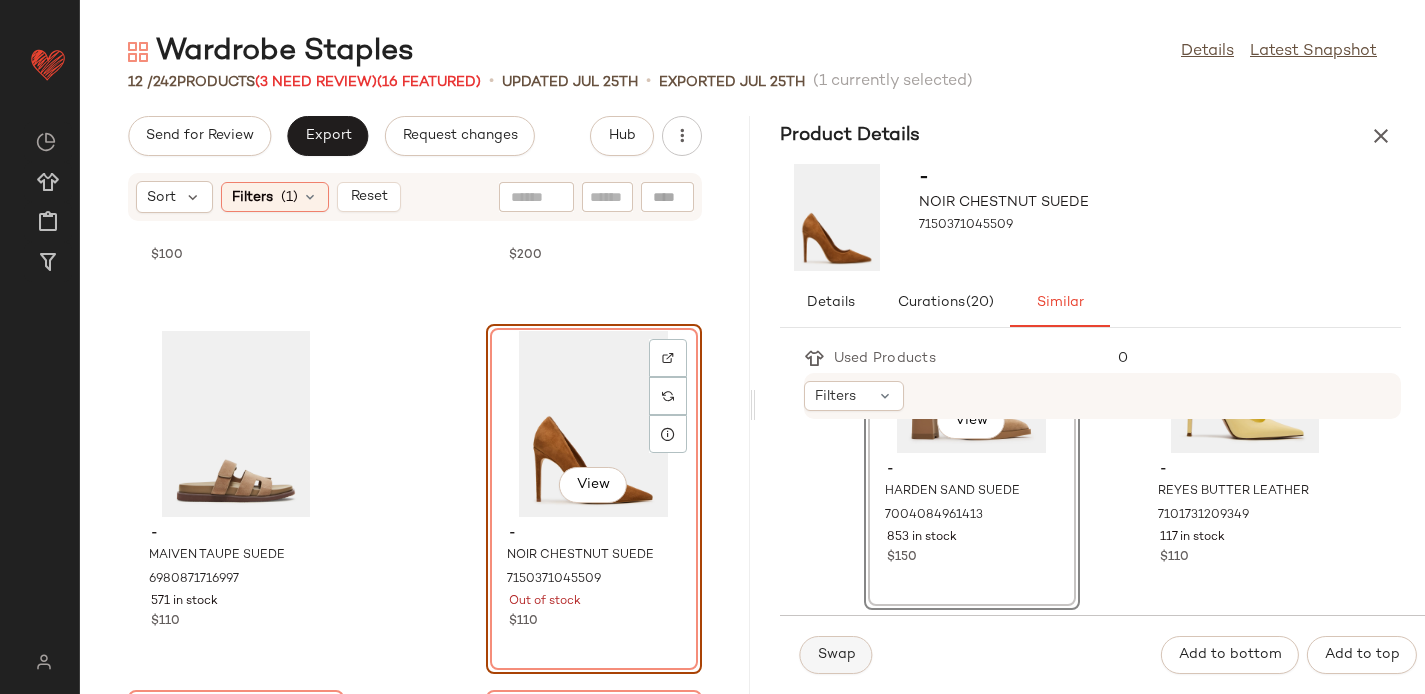 click on "Swap" 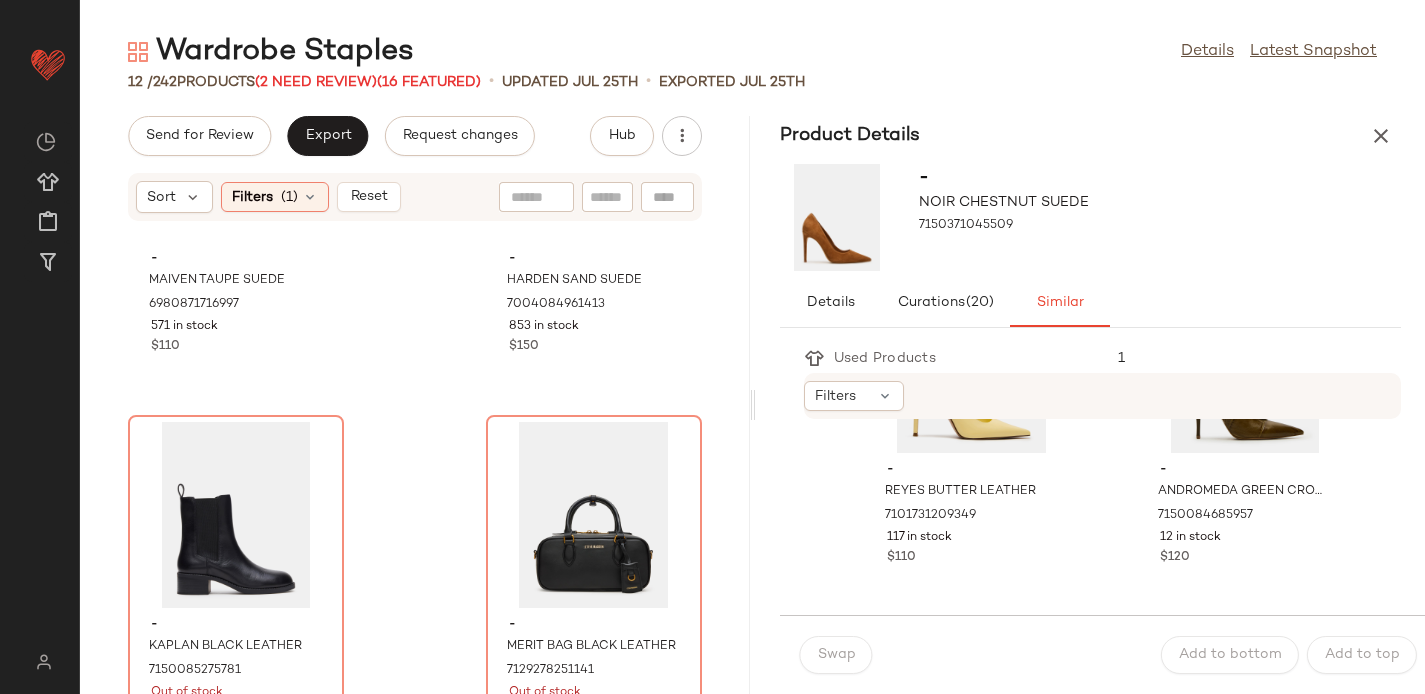 scroll, scrollTop: 1752, scrollLeft: 0, axis: vertical 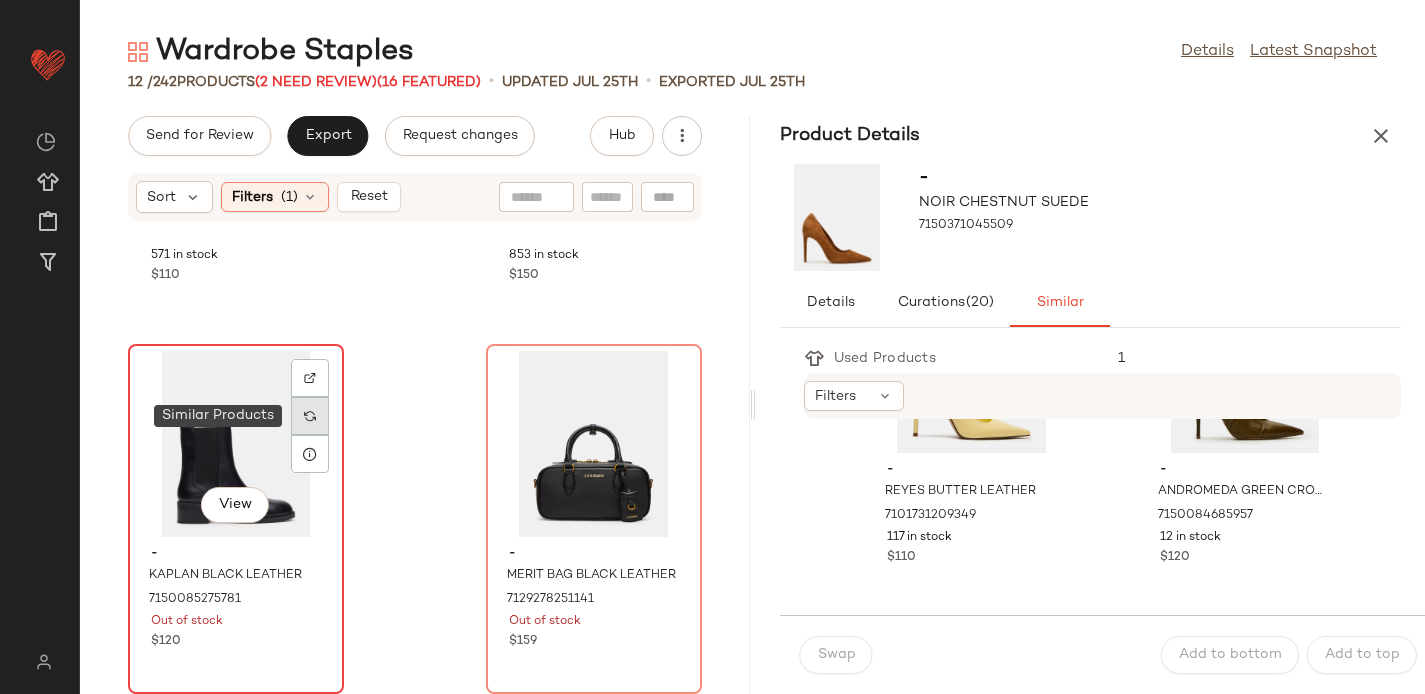 click 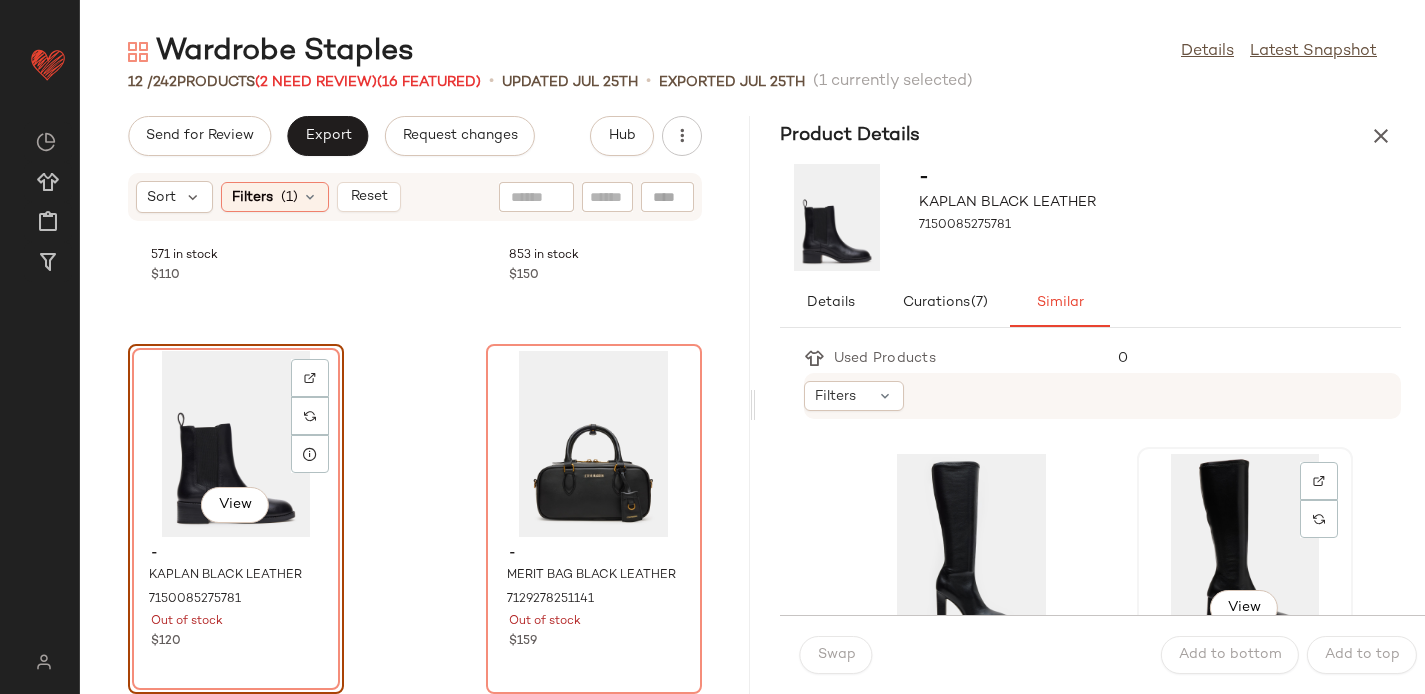 scroll, scrollTop: 1079, scrollLeft: 0, axis: vertical 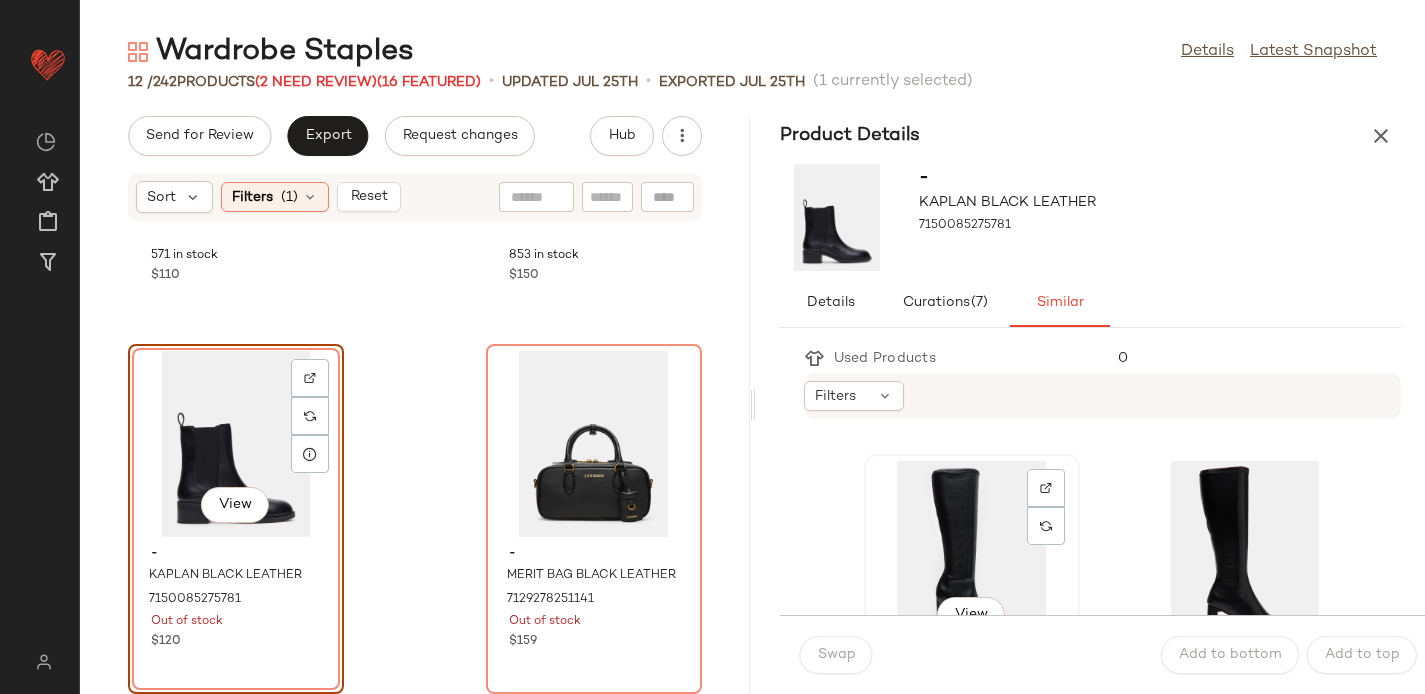 click on "View" 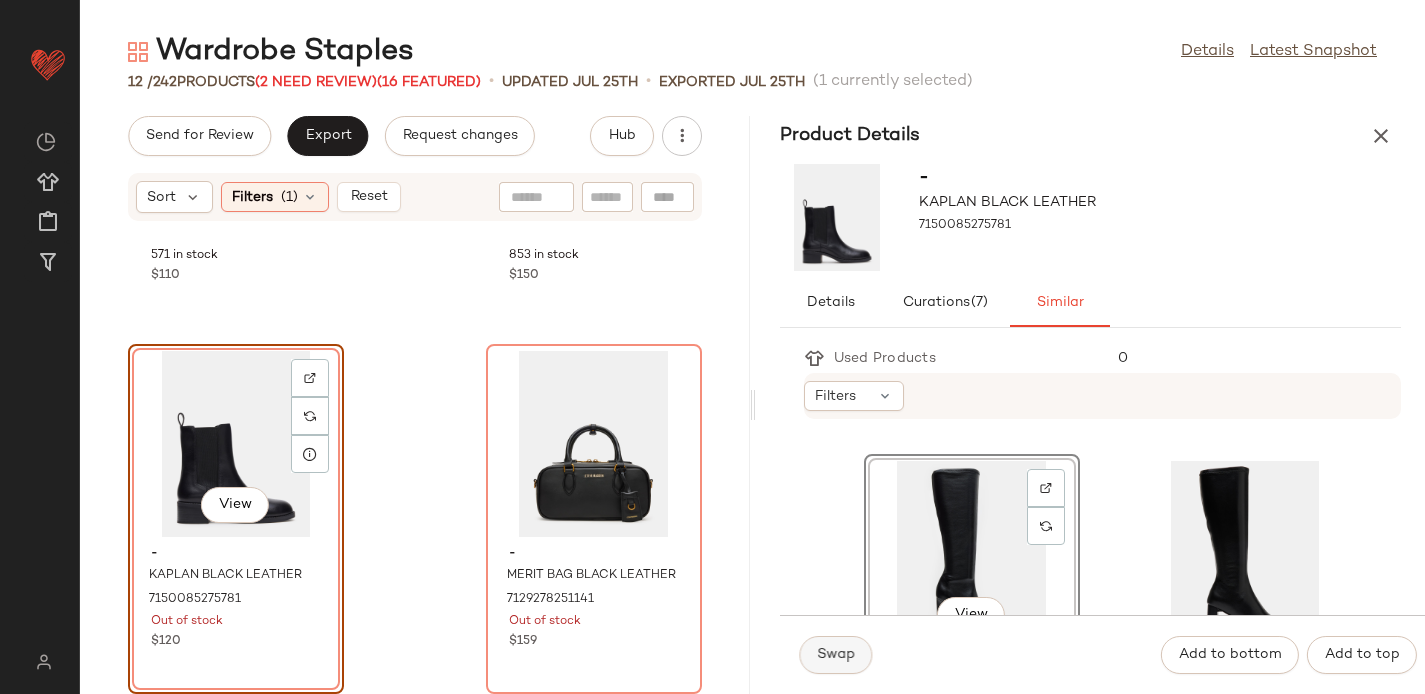 click on "Swap" 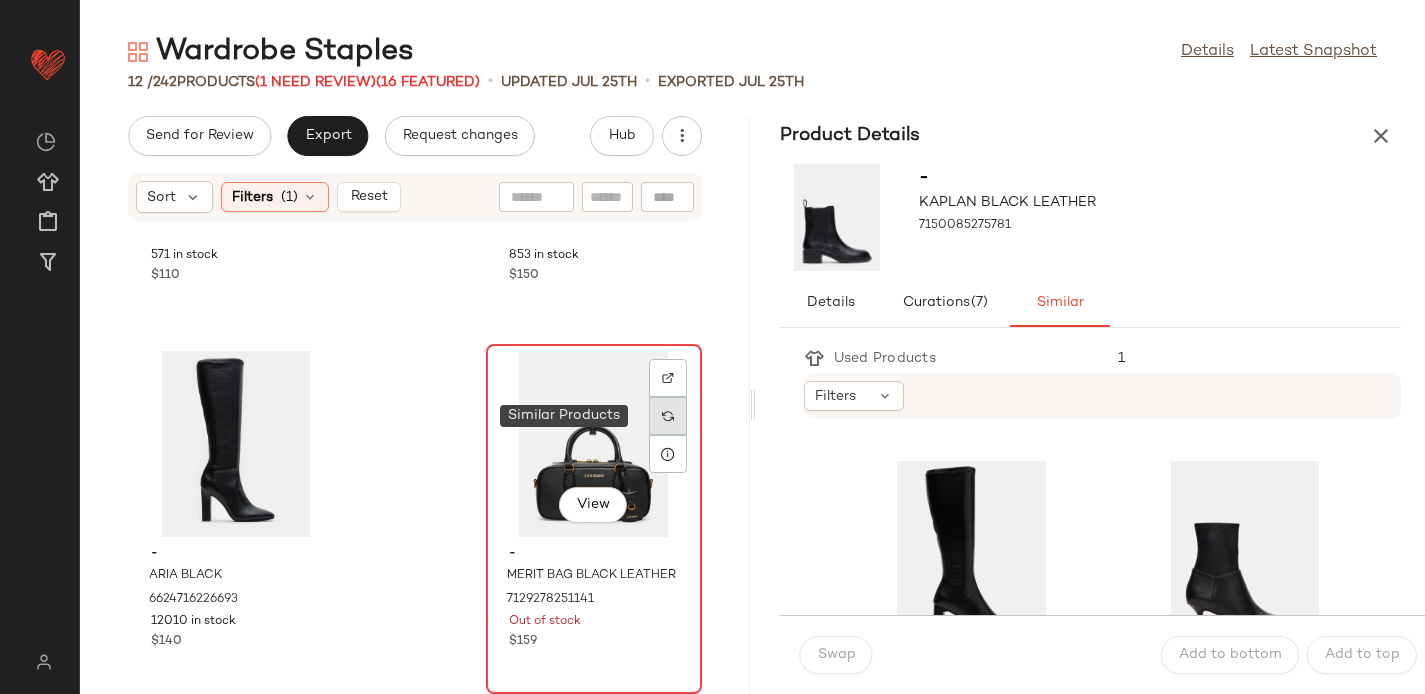 click 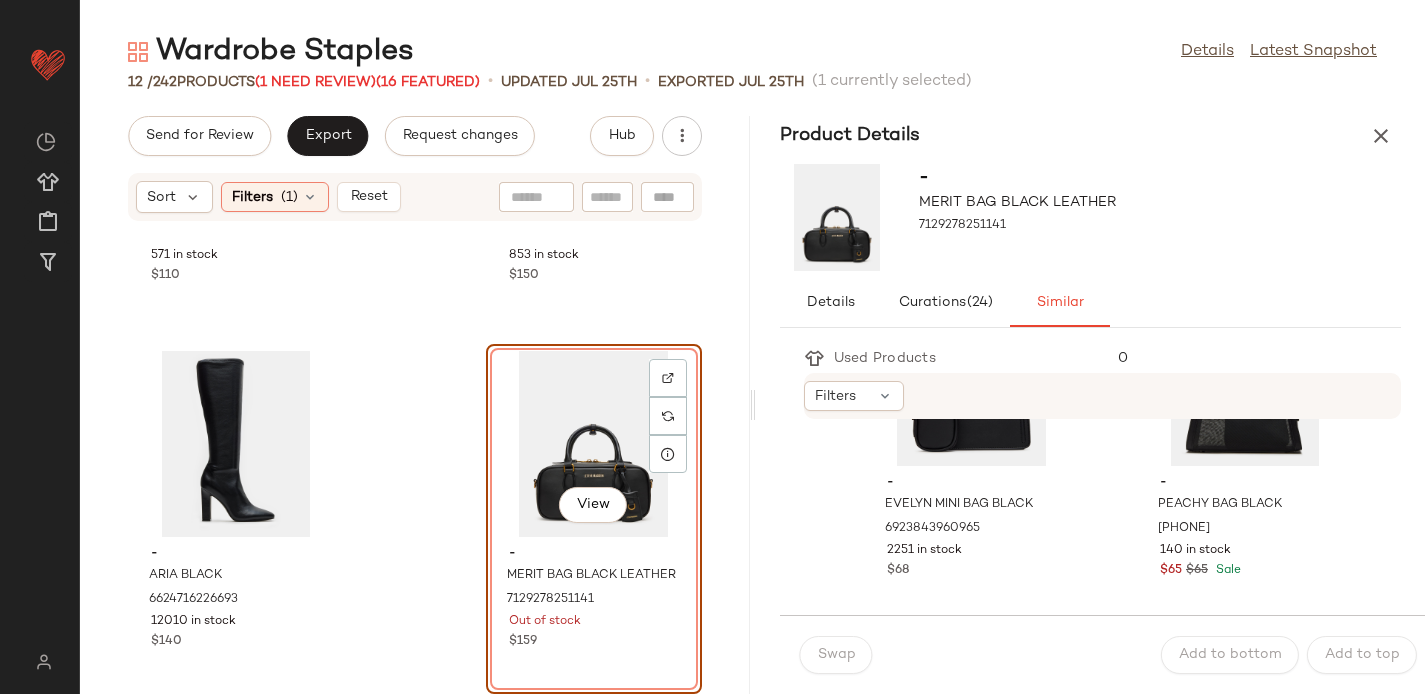 scroll, scrollTop: 154, scrollLeft: 0, axis: vertical 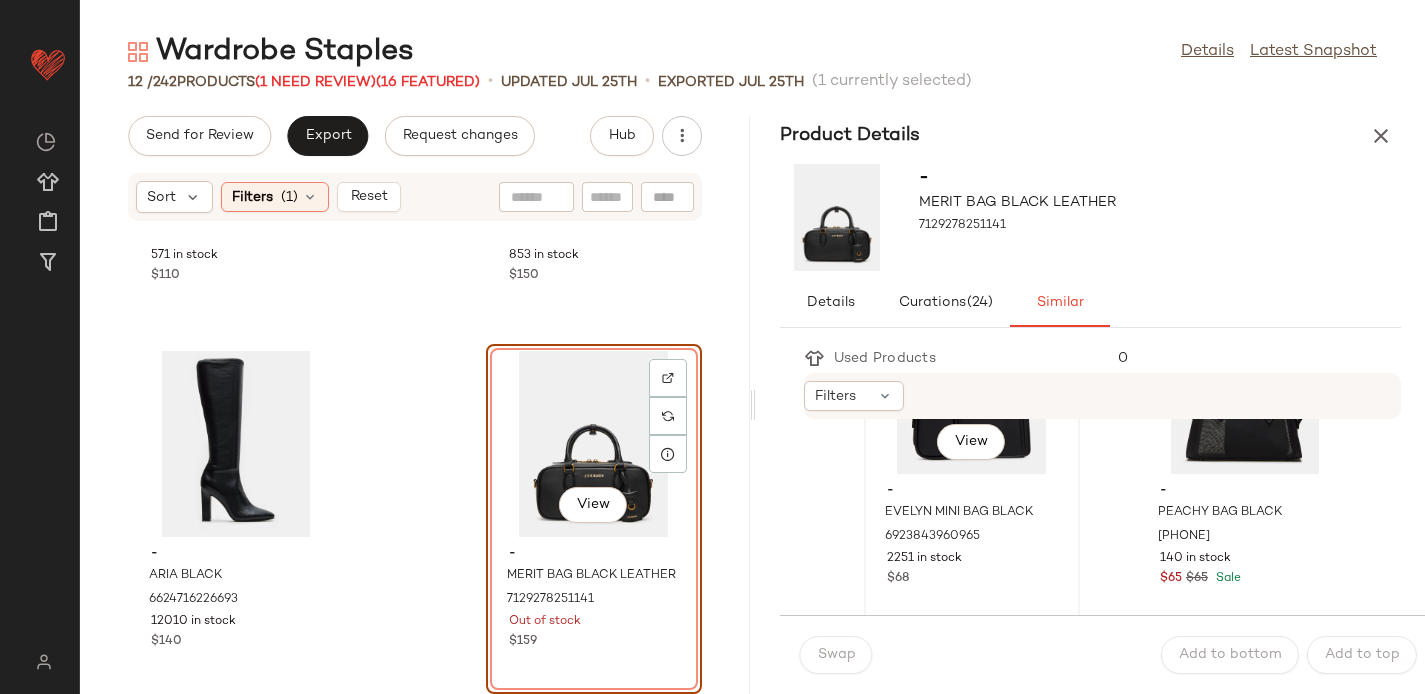 click on "-" at bounding box center (972, 491) 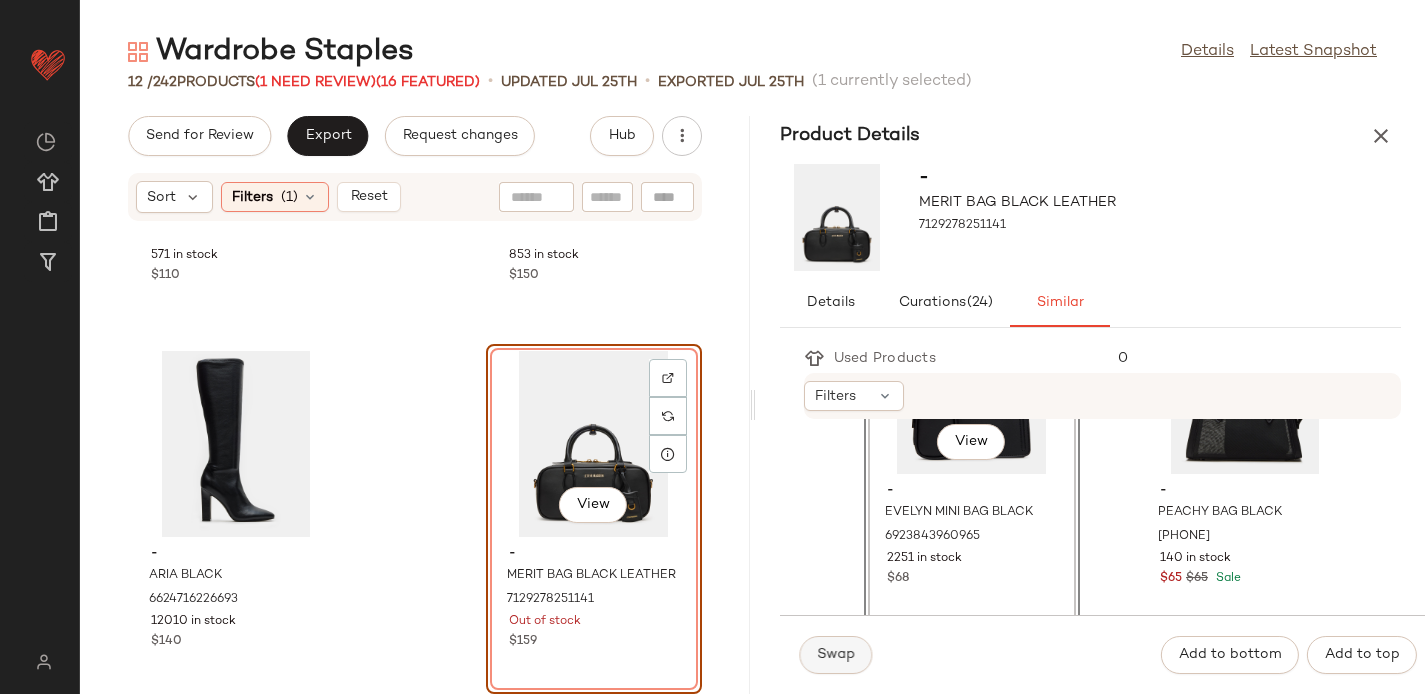 click on "Swap" 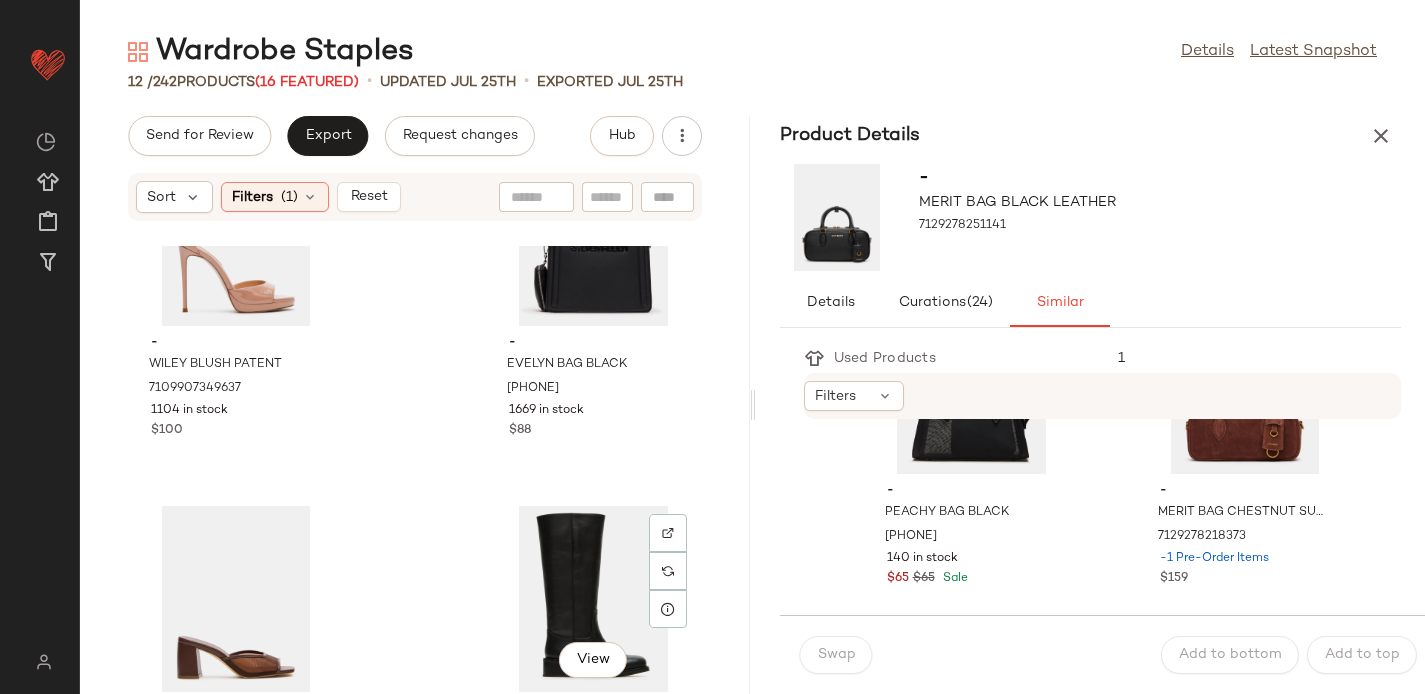 scroll, scrollTop: 0, scrollLeft: 0, axis: both 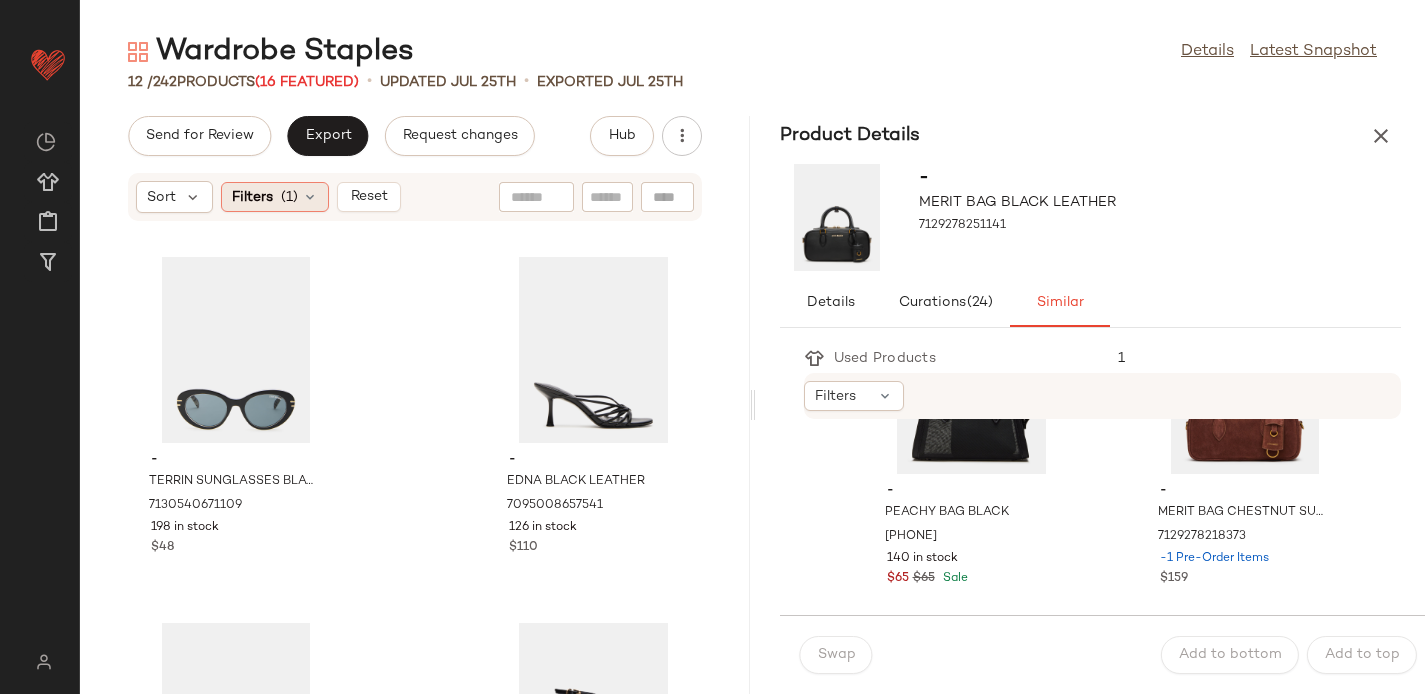 click at bounding box center [310, 197] 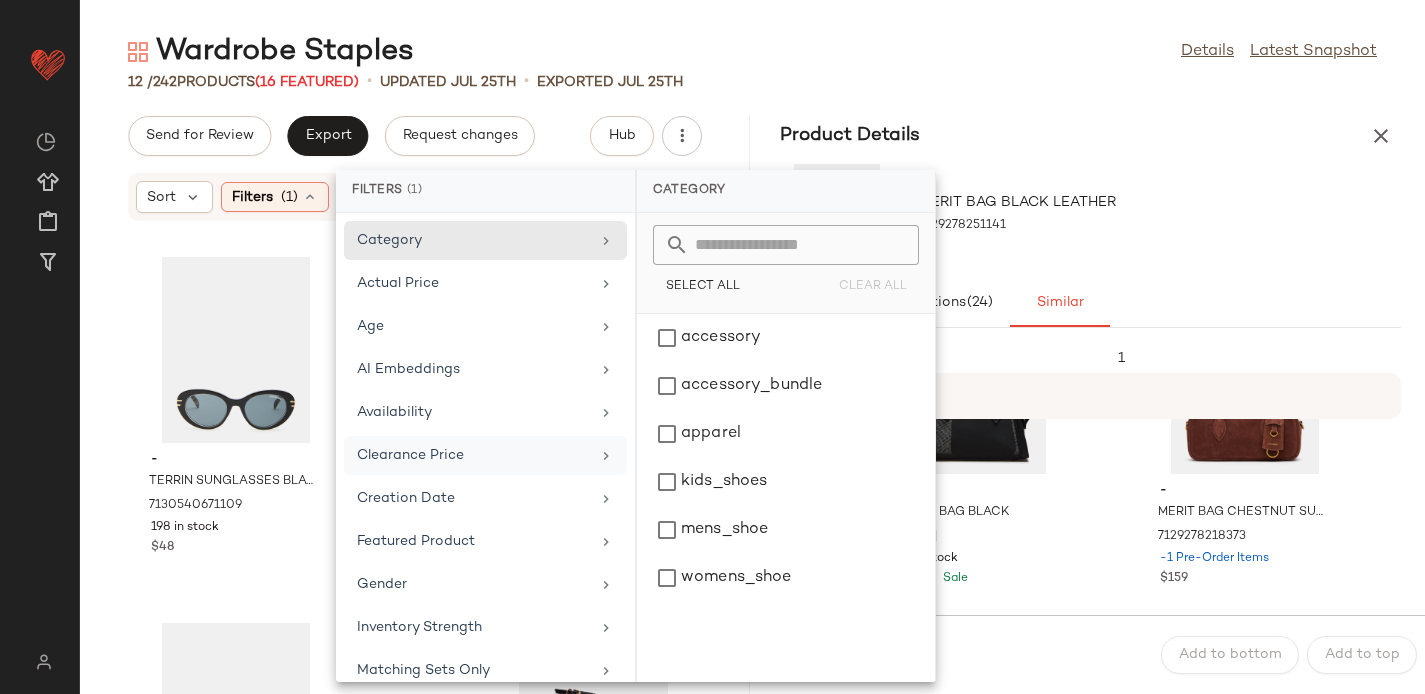 click on "Clearance Price" at bounding box center [473, 455] 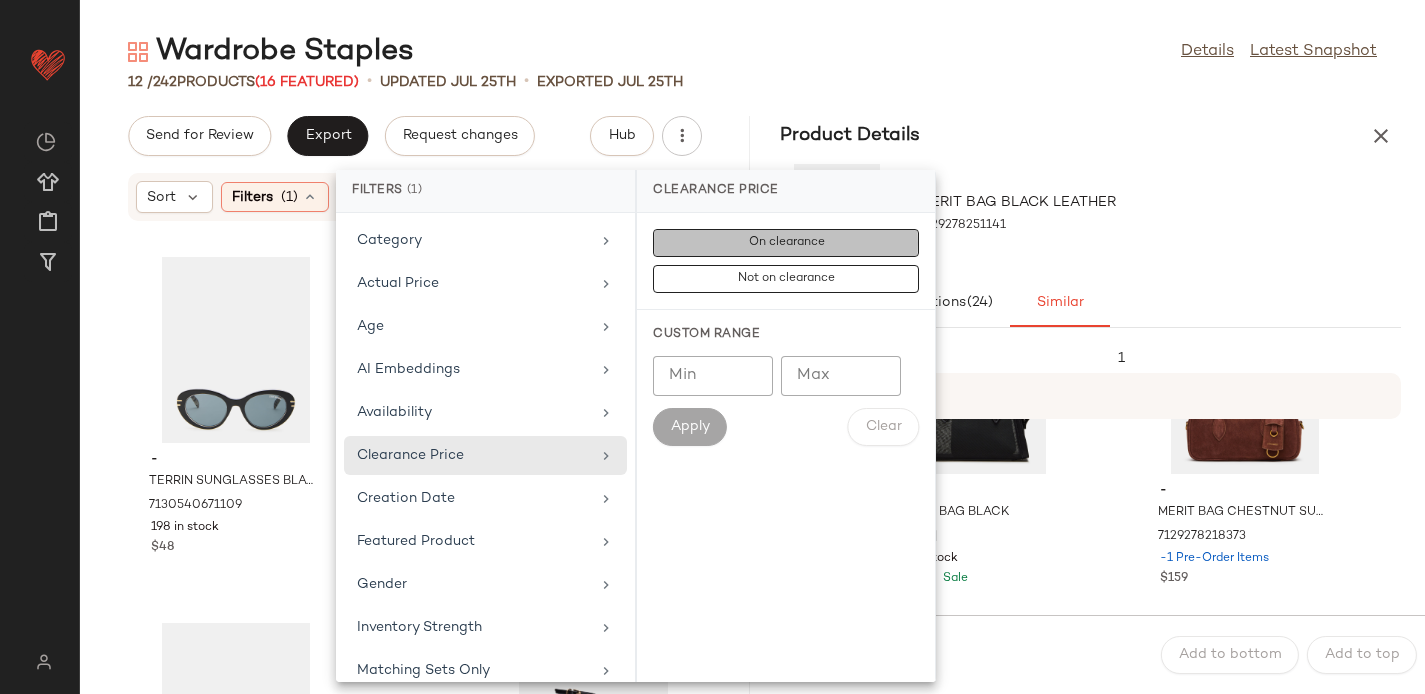 click on "On clearance" 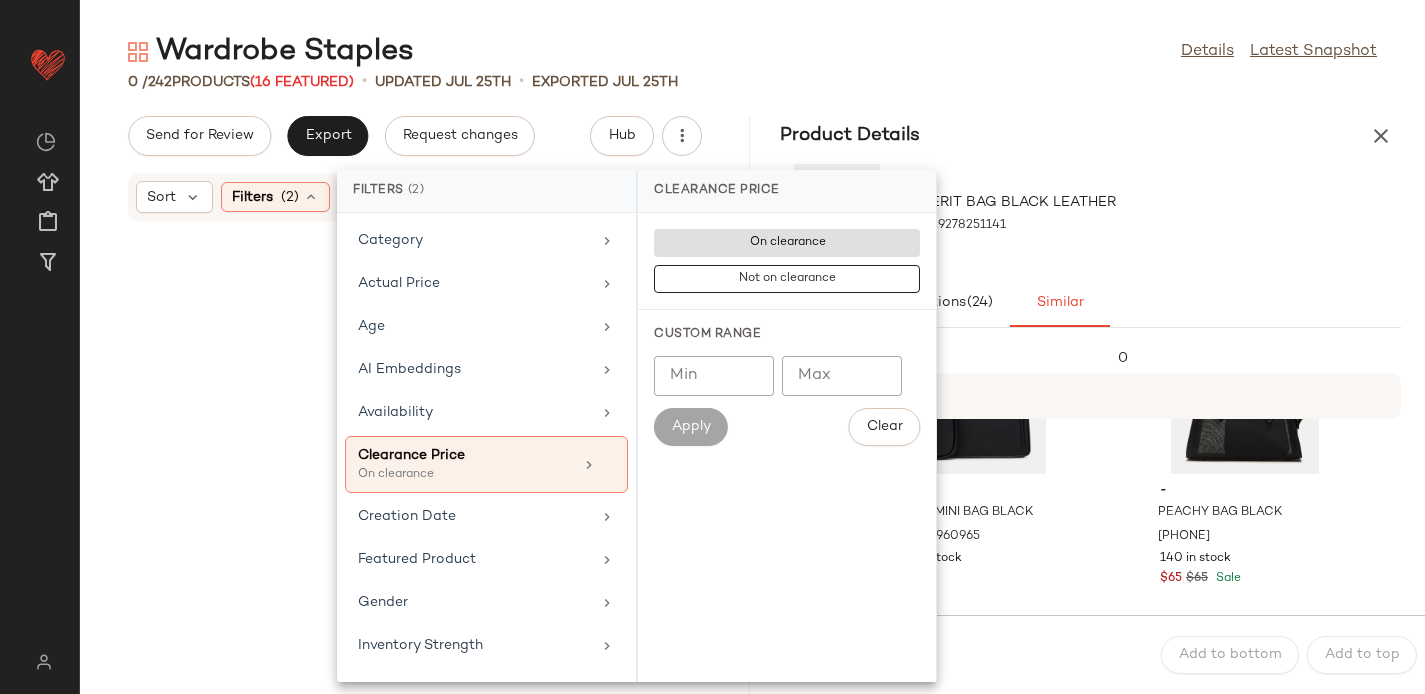 click on "0 /  242   Products  (16 Featured)  •   updated Jul 25th  •  Exported Jul 25th" 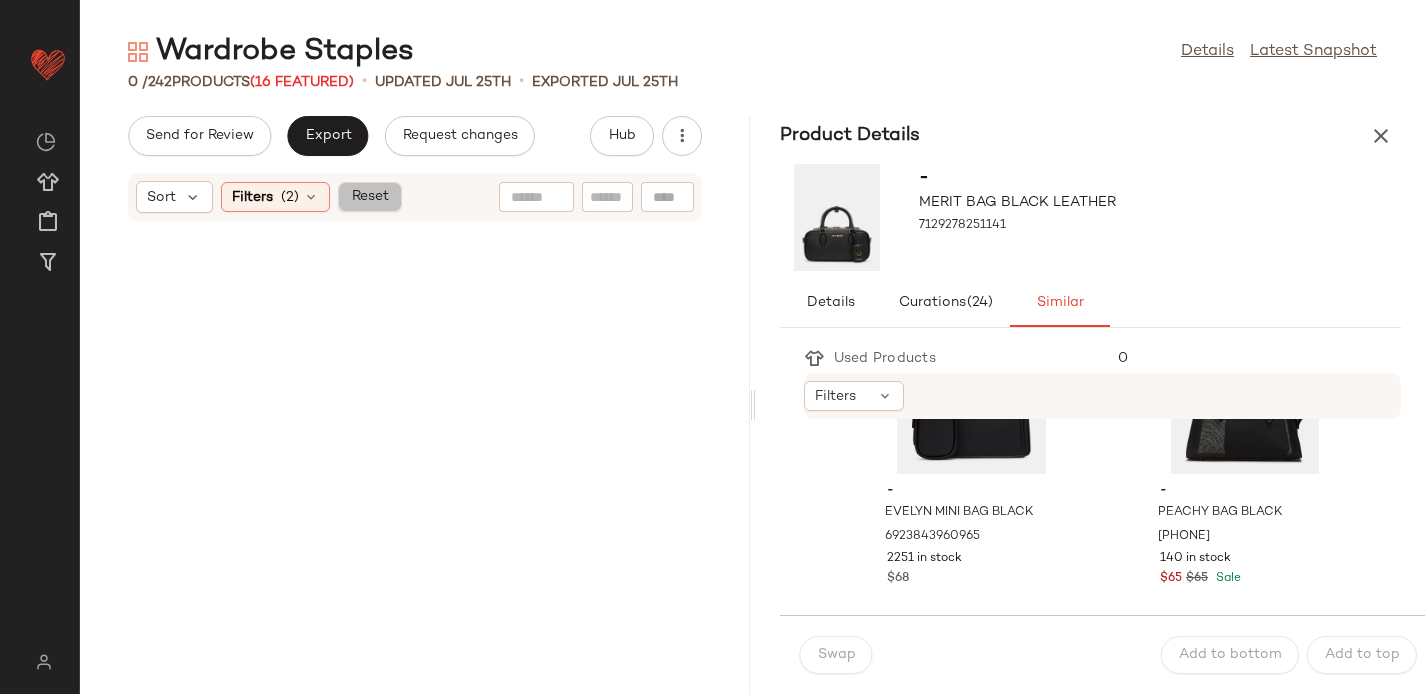 click on "Reset" 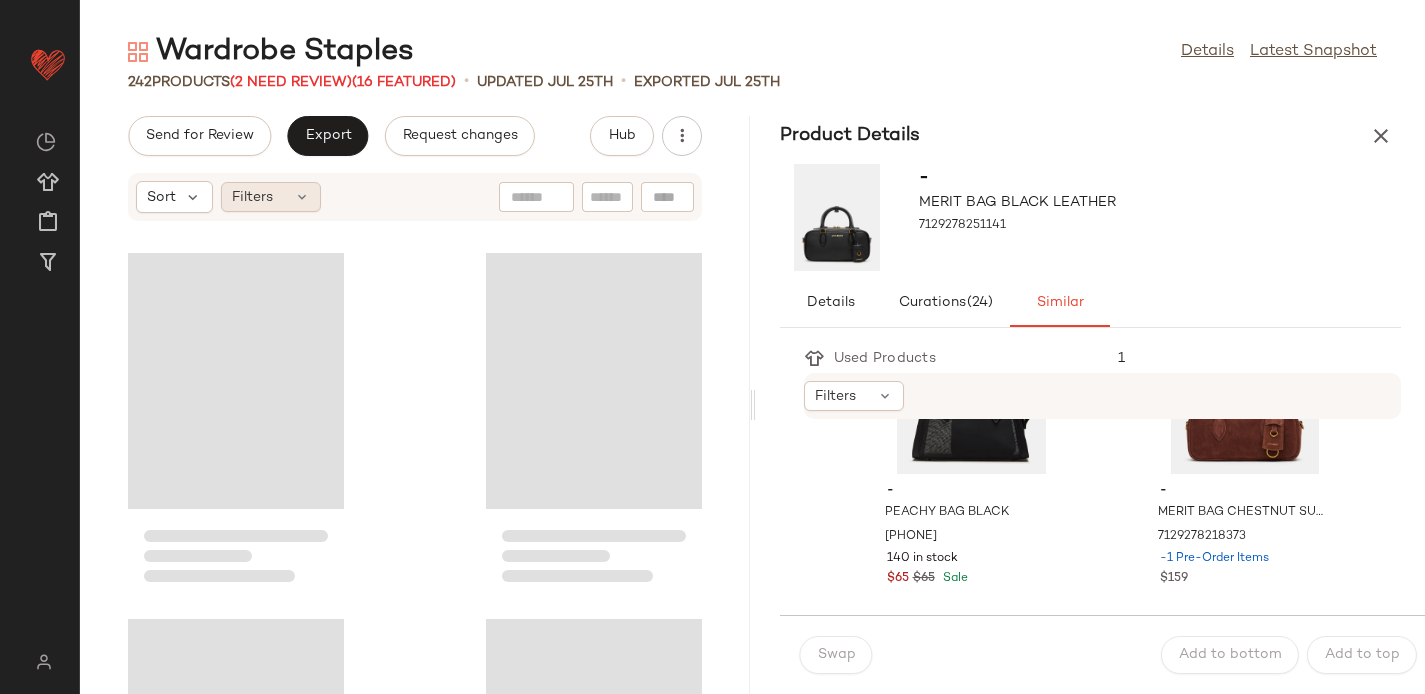 click at bounding box center (302, 197) 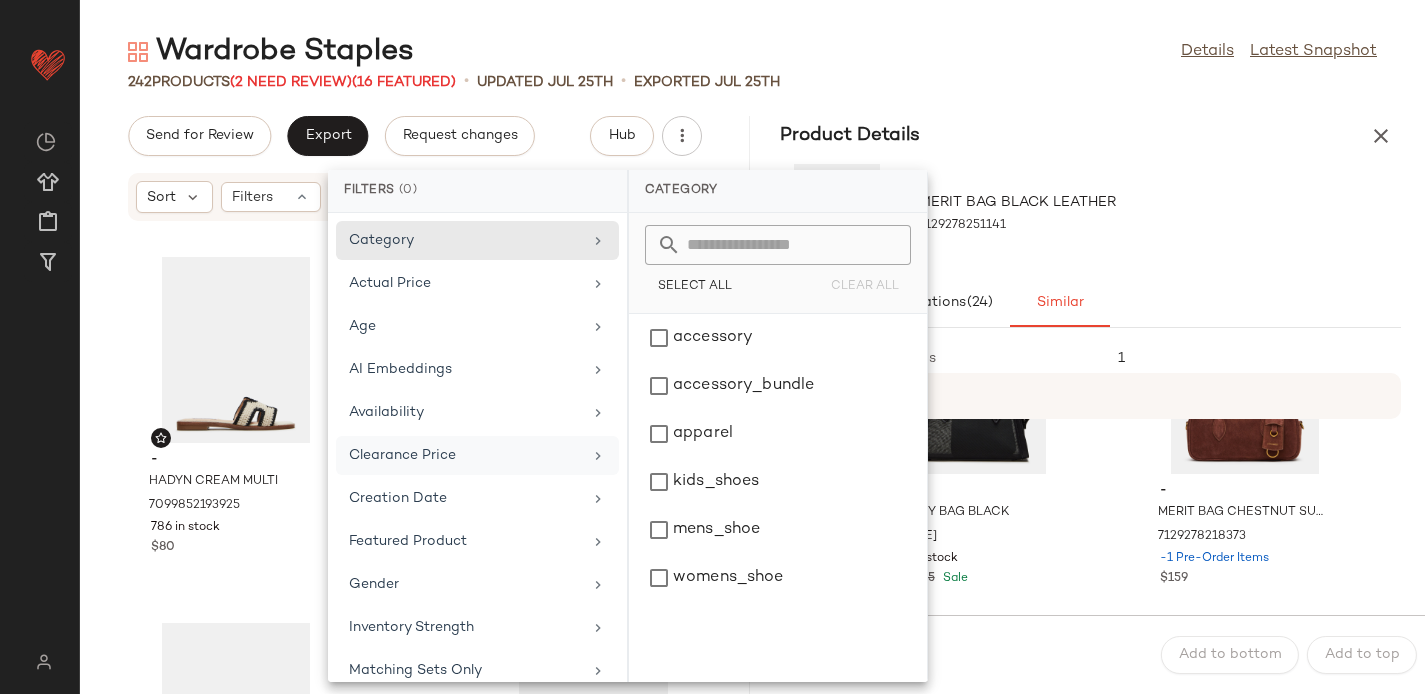 click on "Clearance Price" at bounding box center [465, 455] 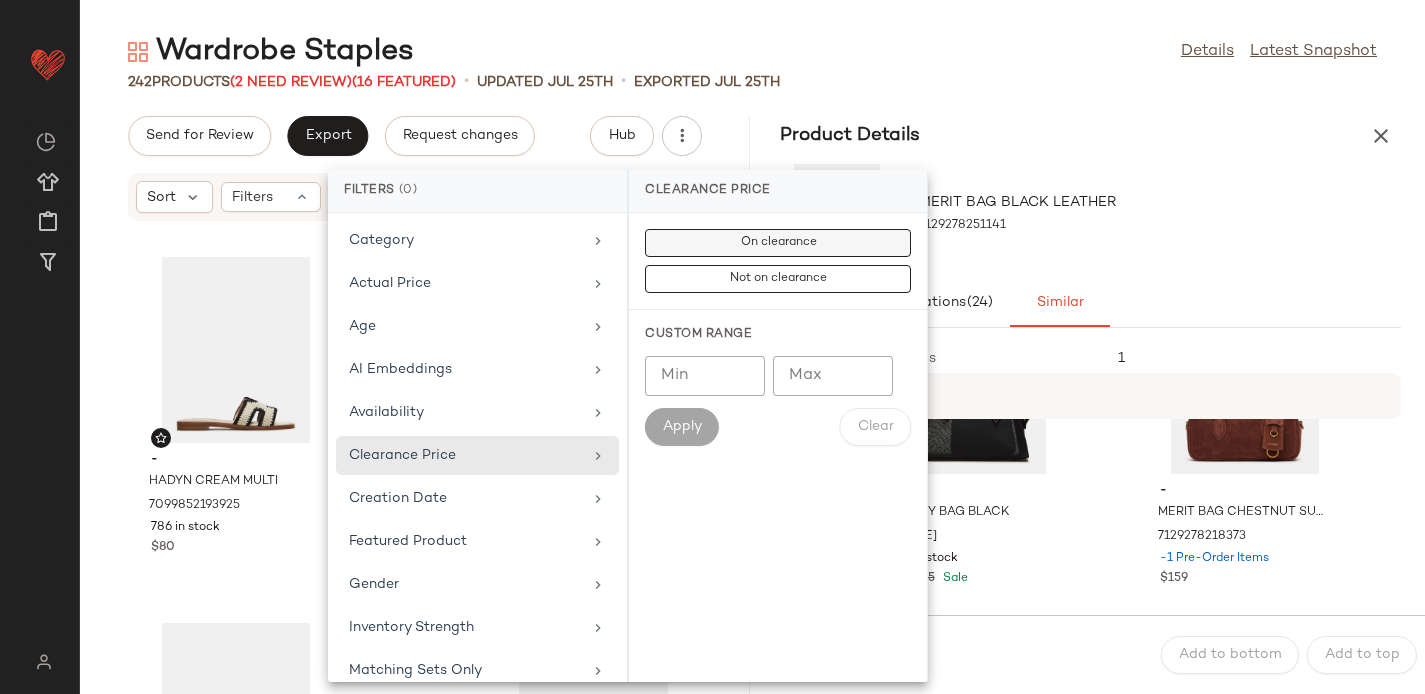 click on "On clearance" 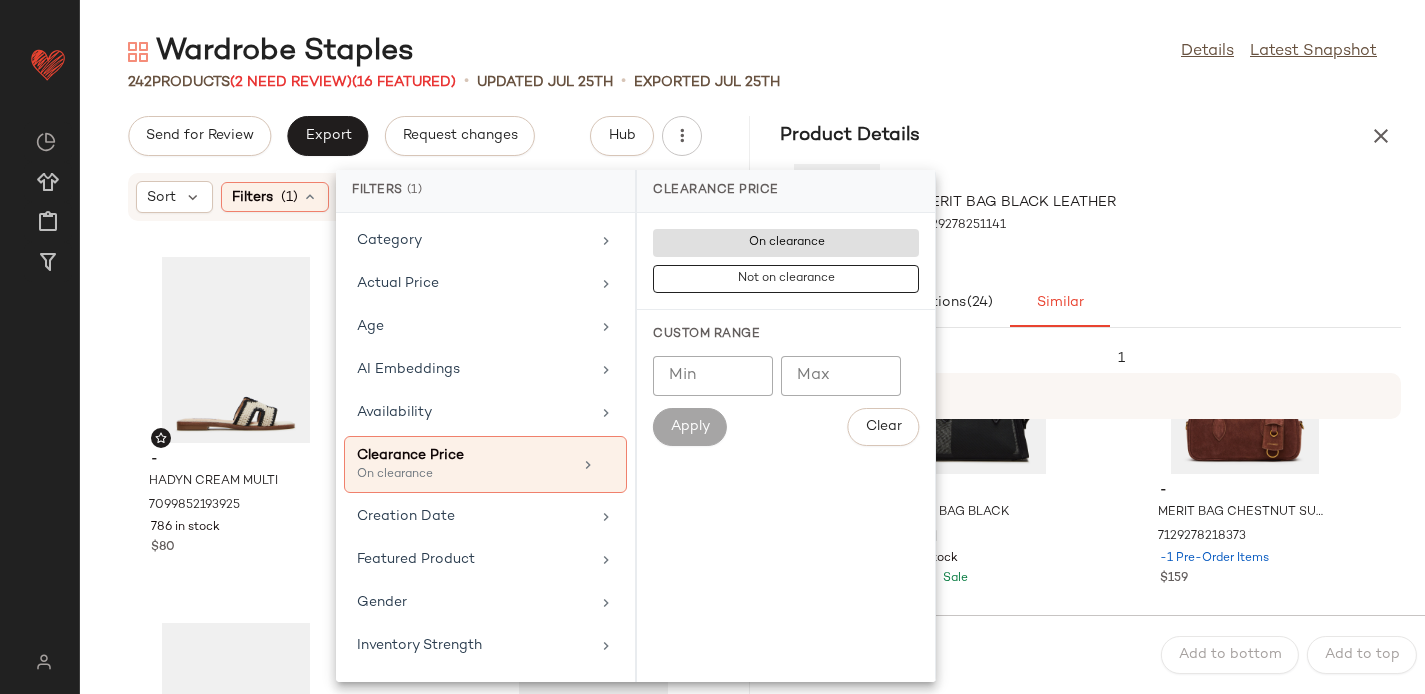 click on "242   Products   (2 Need Review)  (16 Featured)  •   updated Jul 25th  •  Exported Jul 25th" 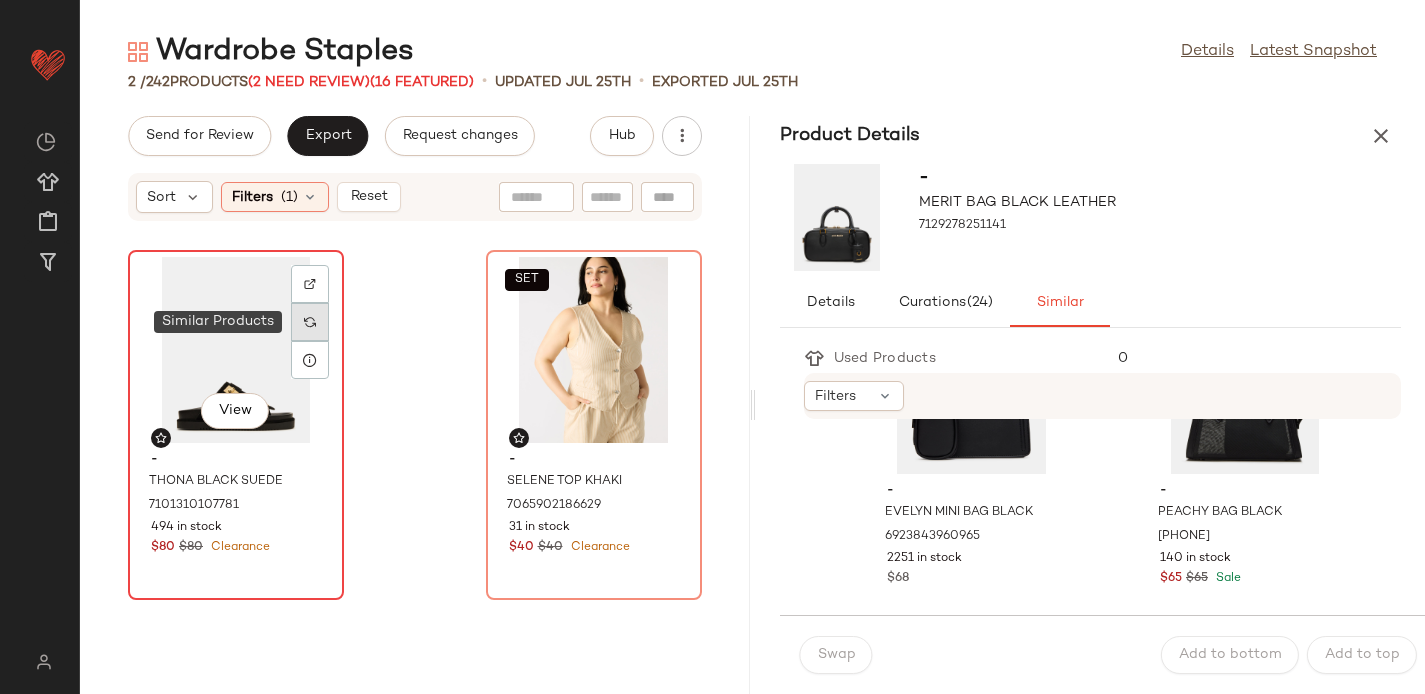 click 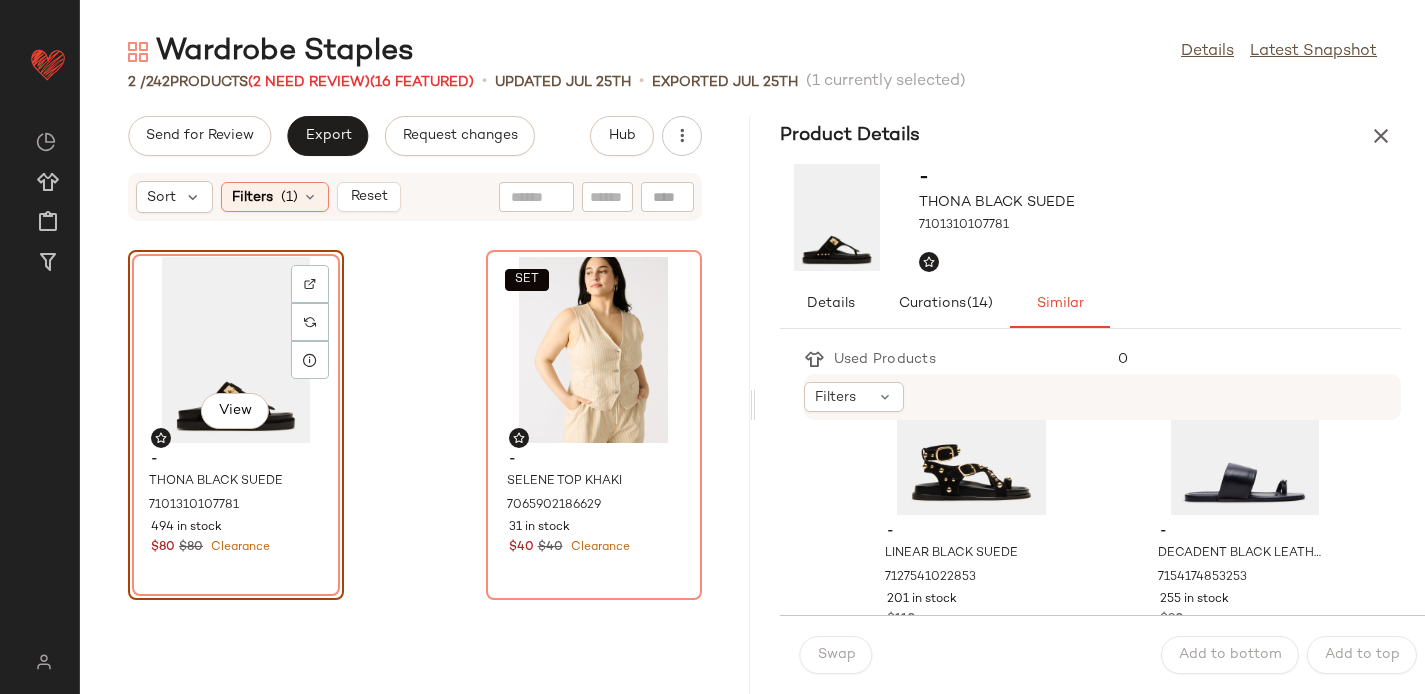 scroll, scrollTop: 108, scrollLeft: 0, axis: vertical 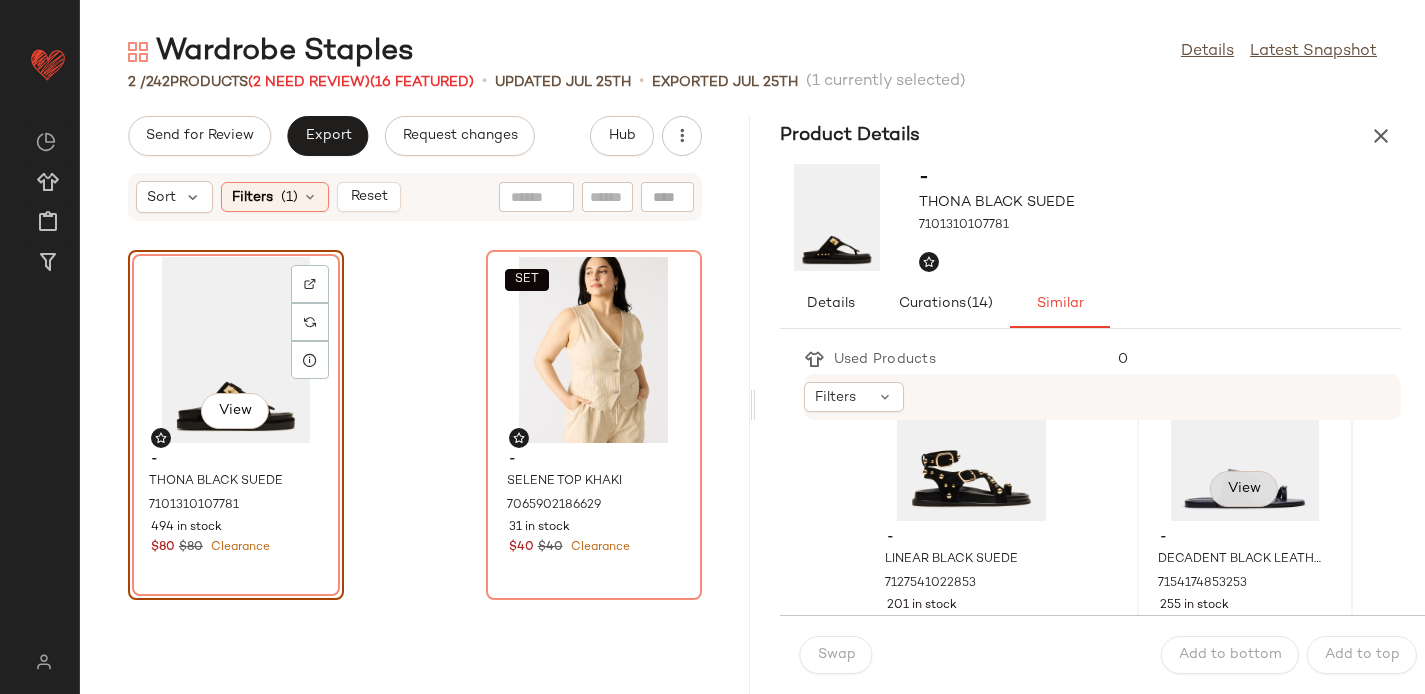 click on "View" at bounding box center (1244, 489) 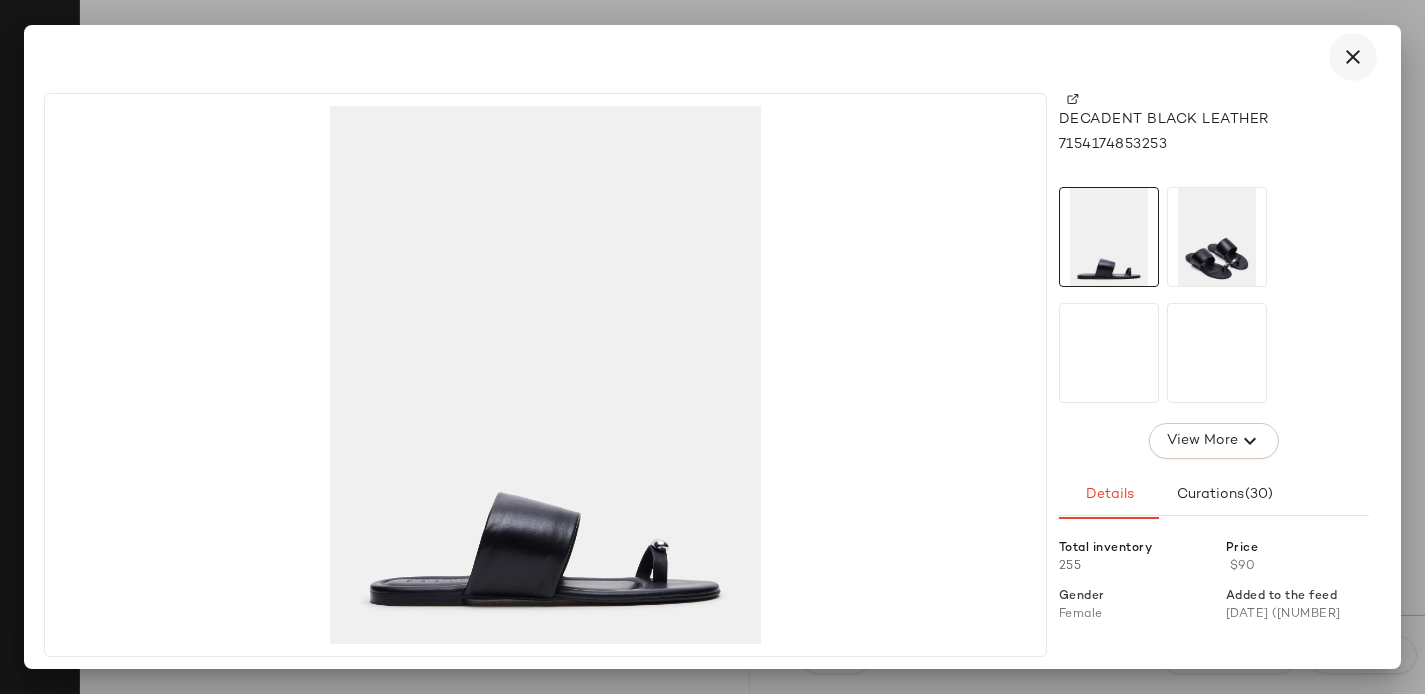 click at bounding box center (1353, 57) 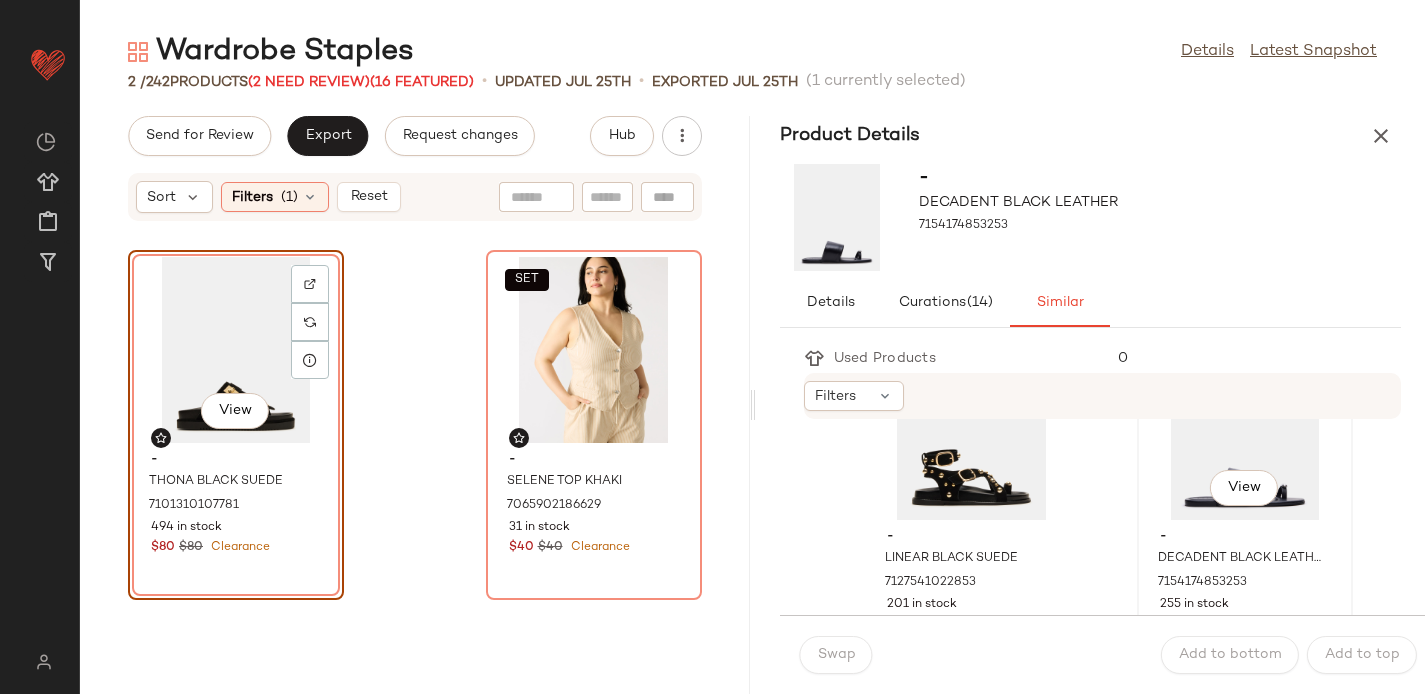 click on "View" 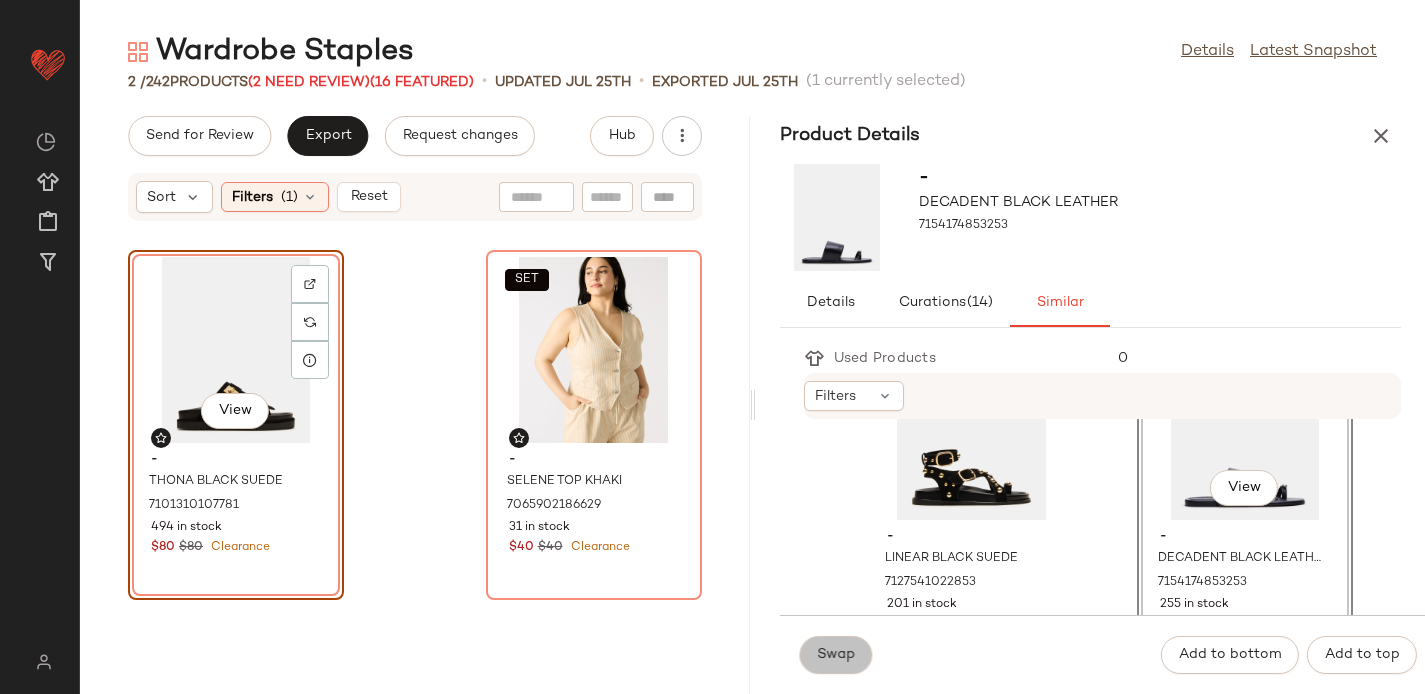 click on "Swap" at bounding box center [836, 655] 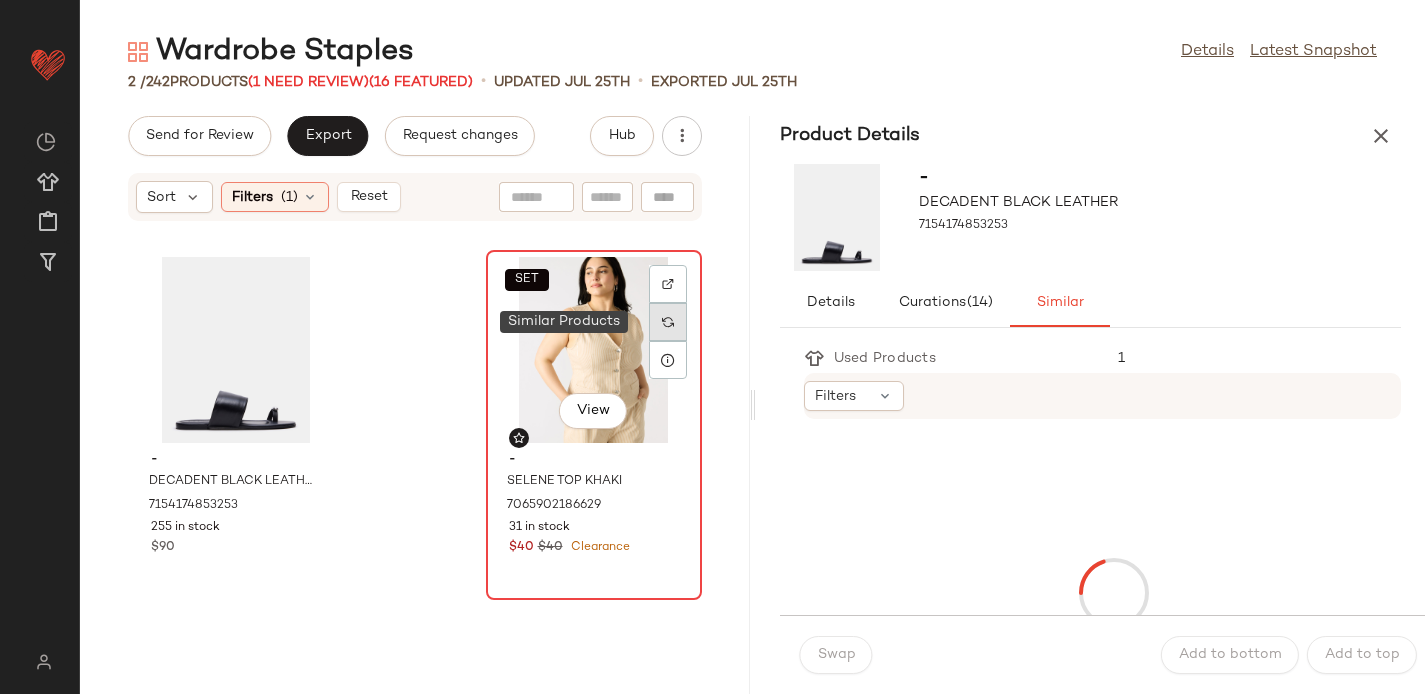 click 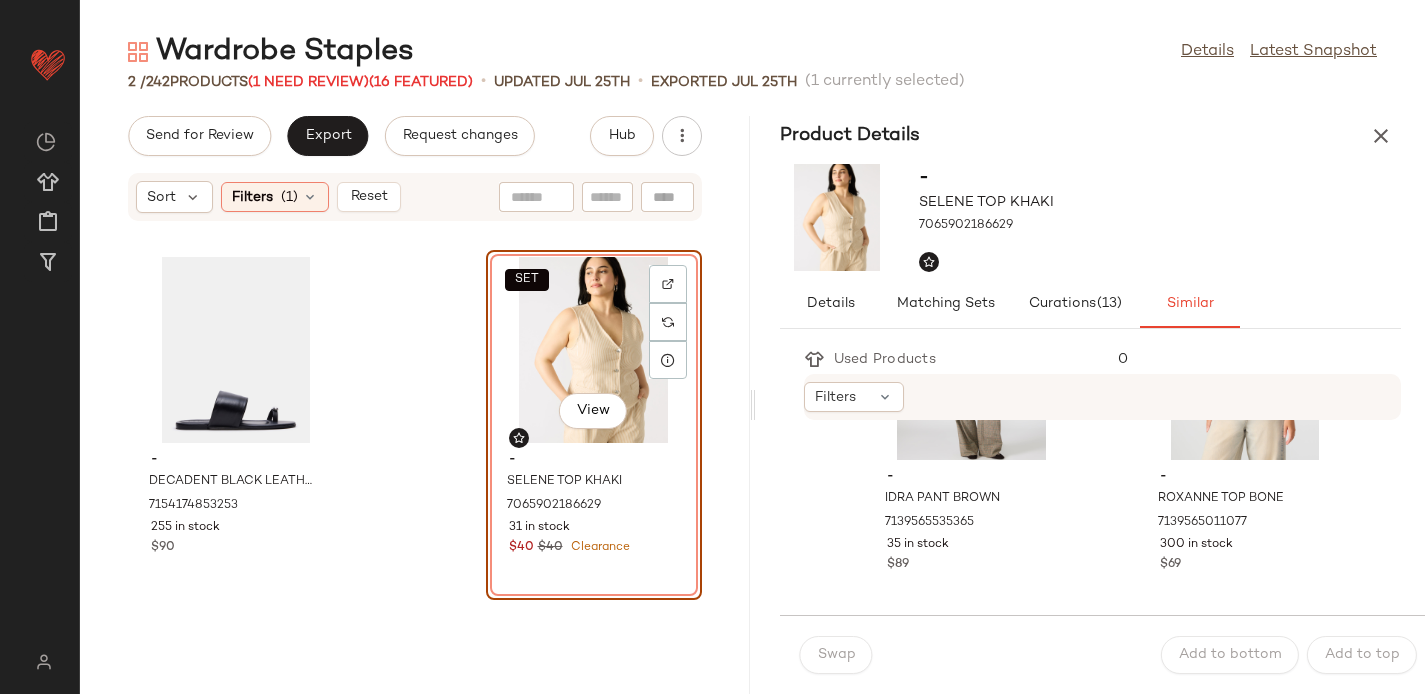scroll, scrollTop: 165, scrollLeft: 0, axis: vertical 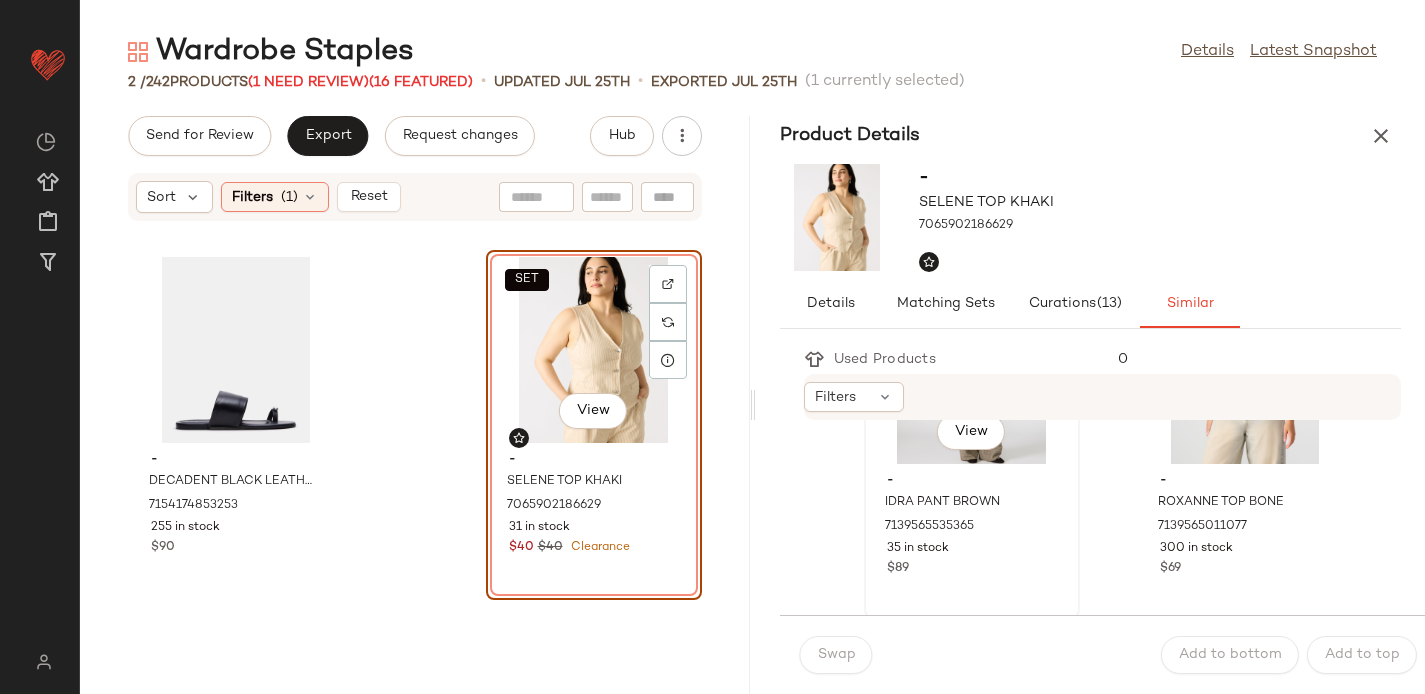 click on "-" at bounding box center (972, 481) 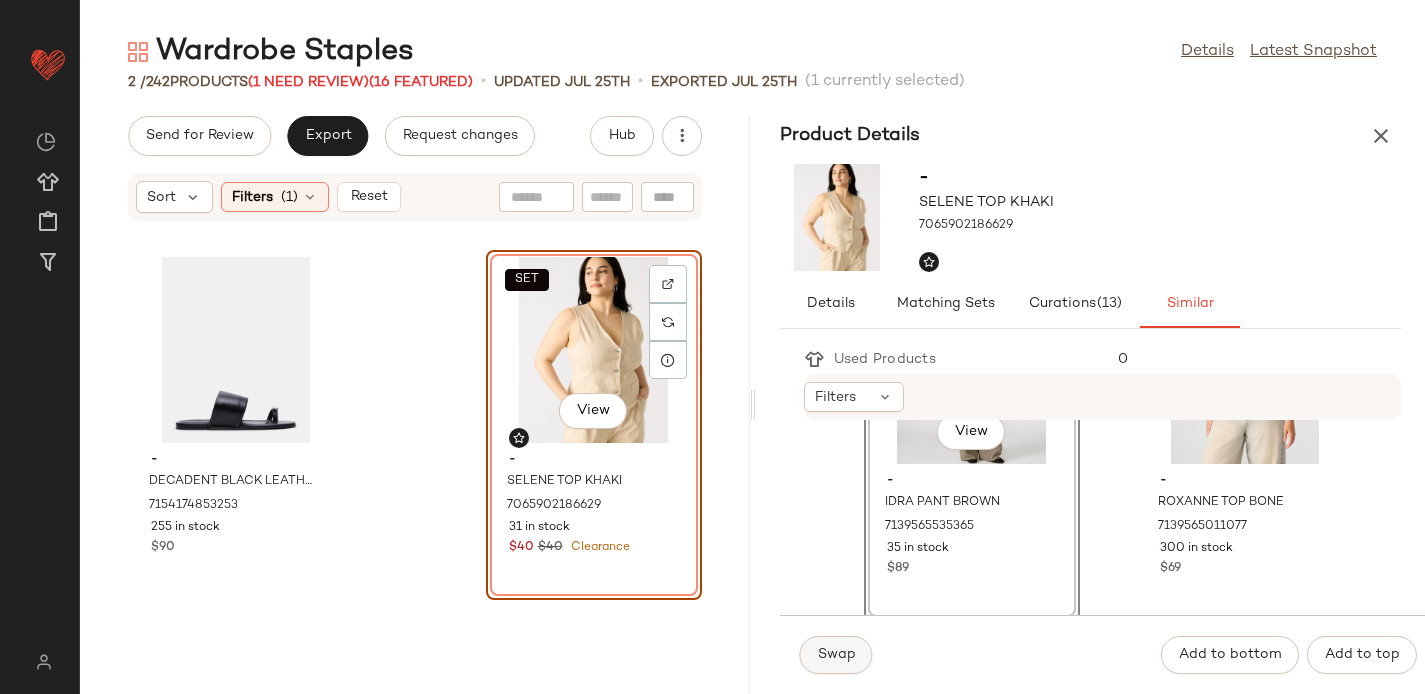 click on "Swap" at bounding box center (836, 655) 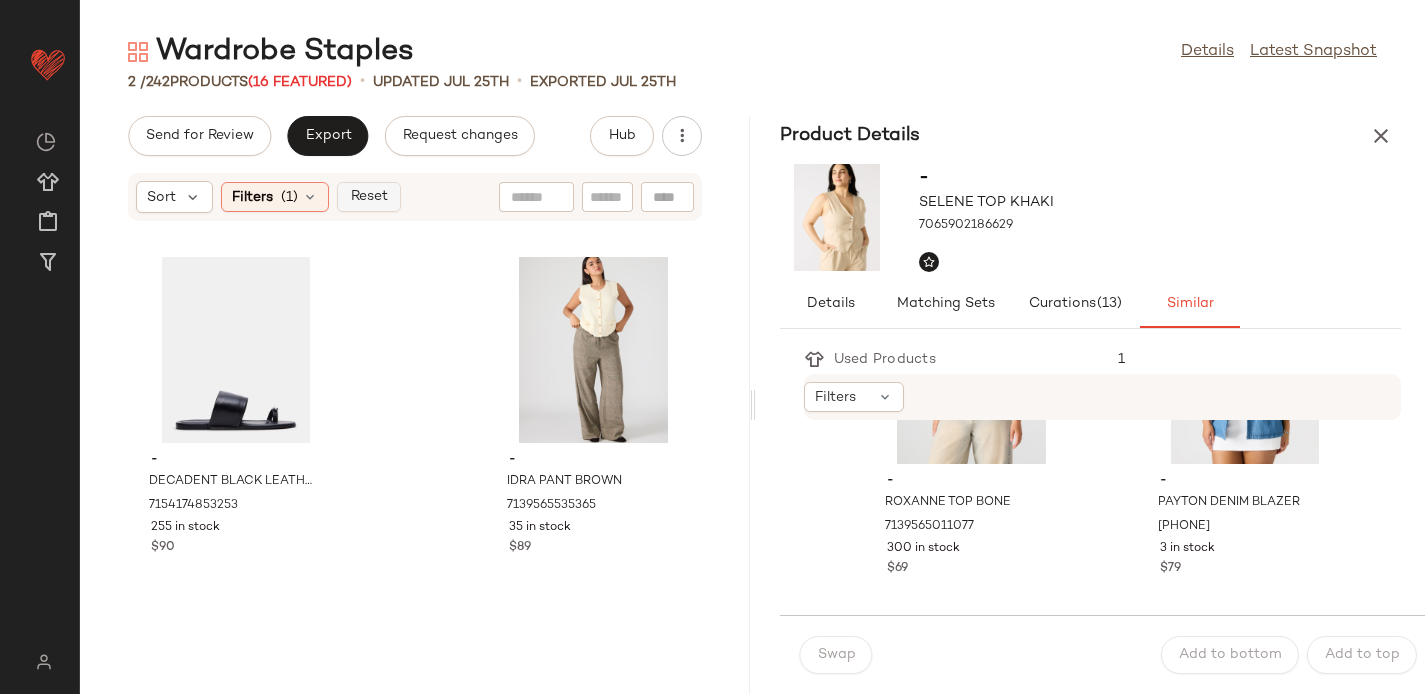 click on "Reset" 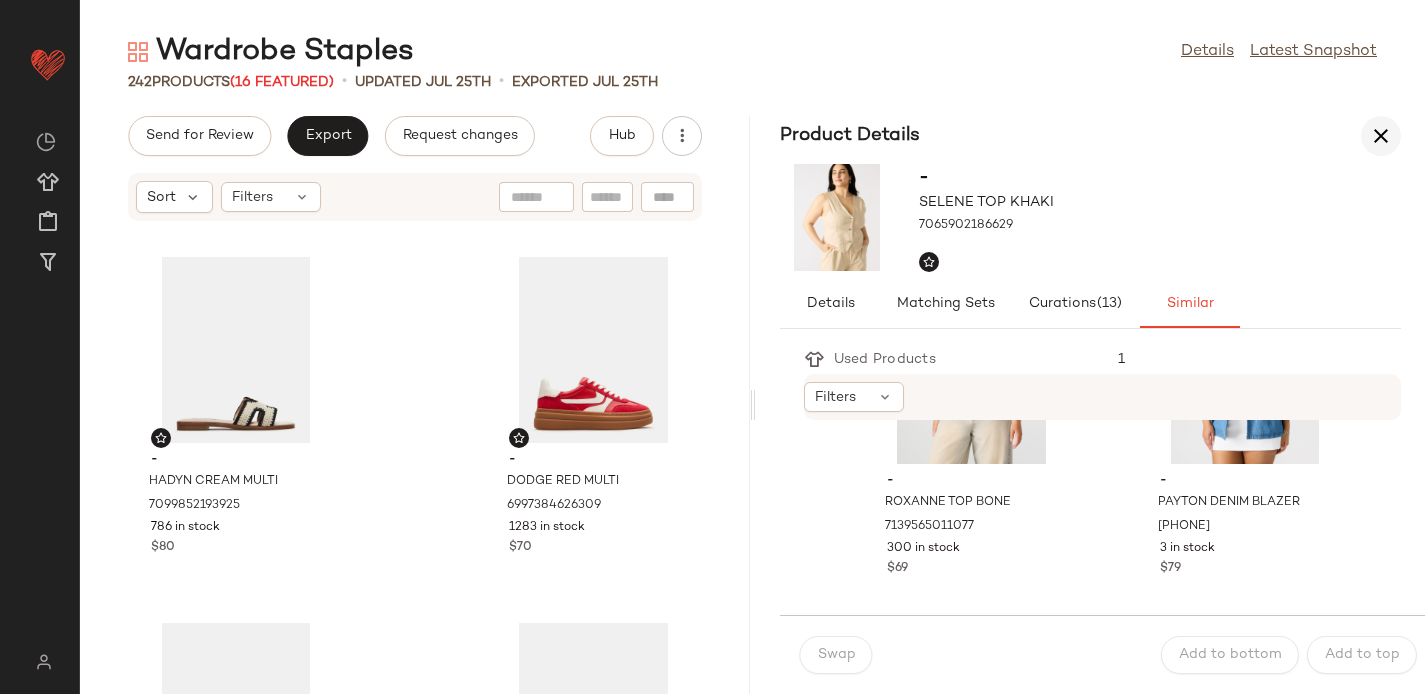 click at bounding box center [1381, 136] 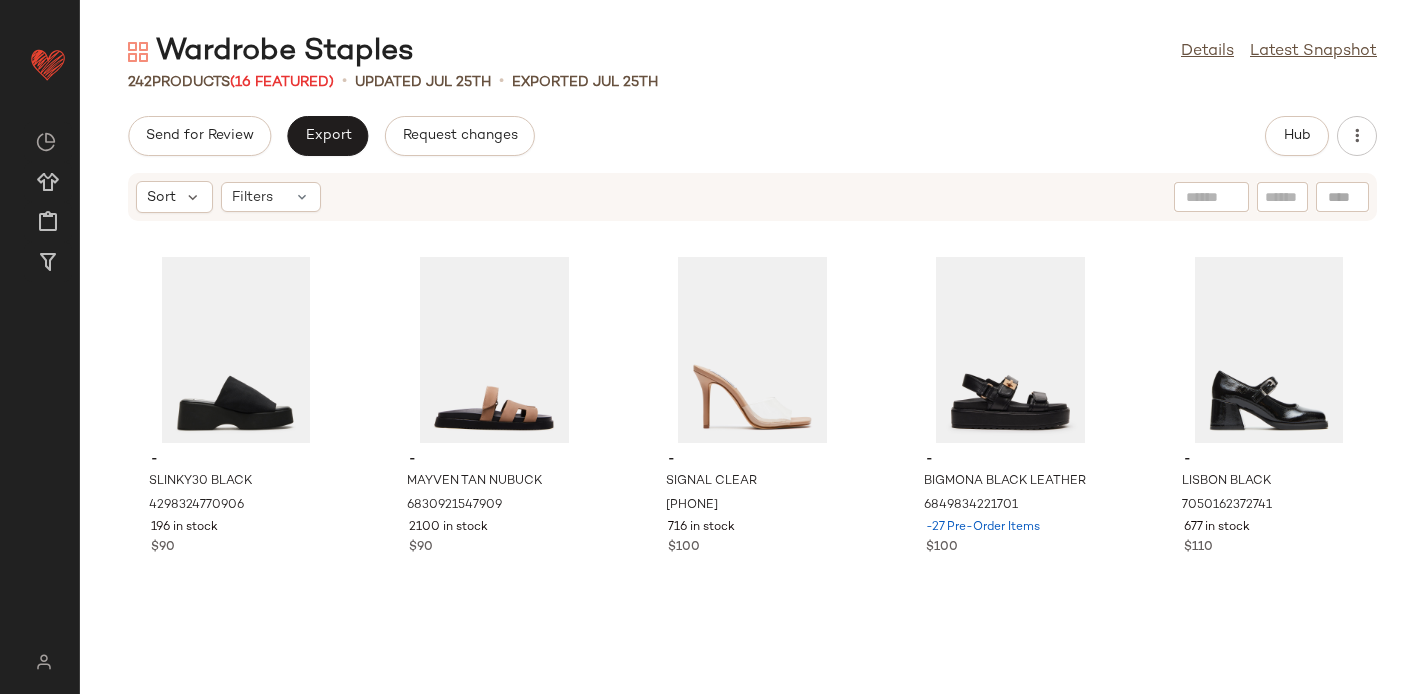 scroll, scrollTop: 3566, scrollLeft: 0, axis: vertical 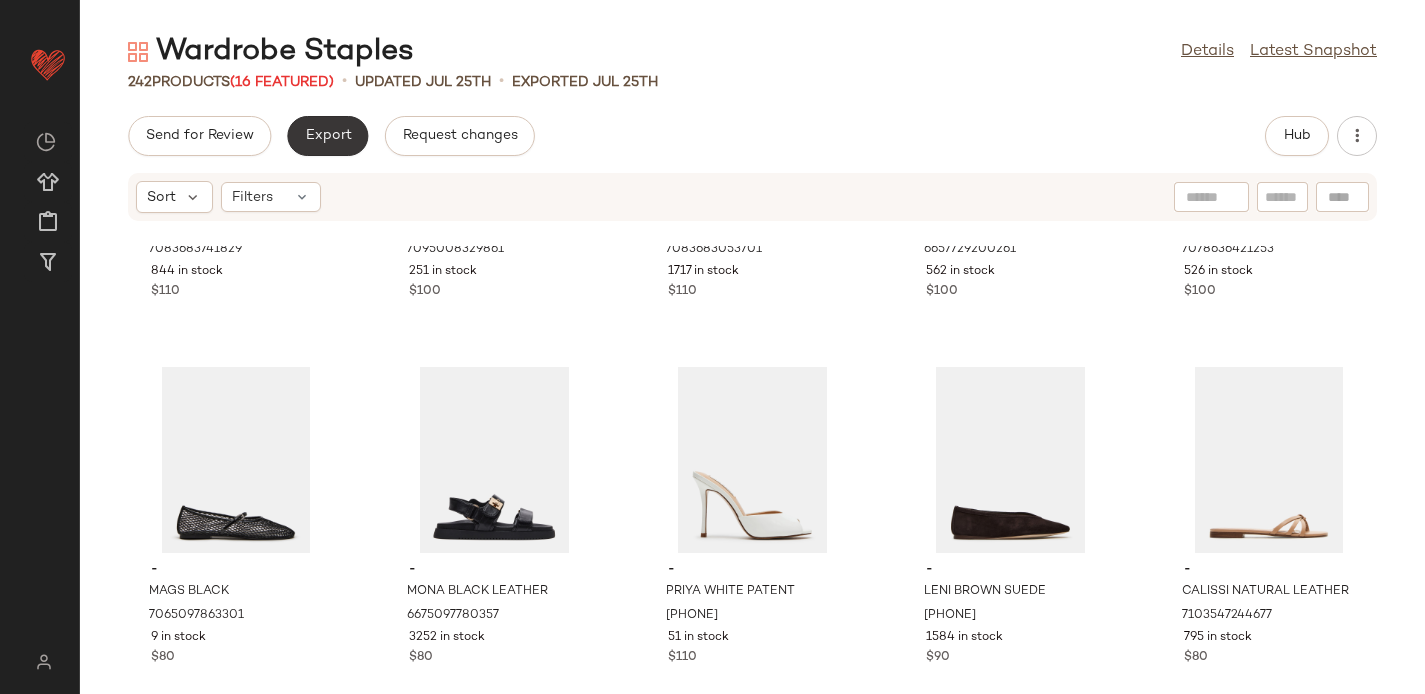 click on "Export" 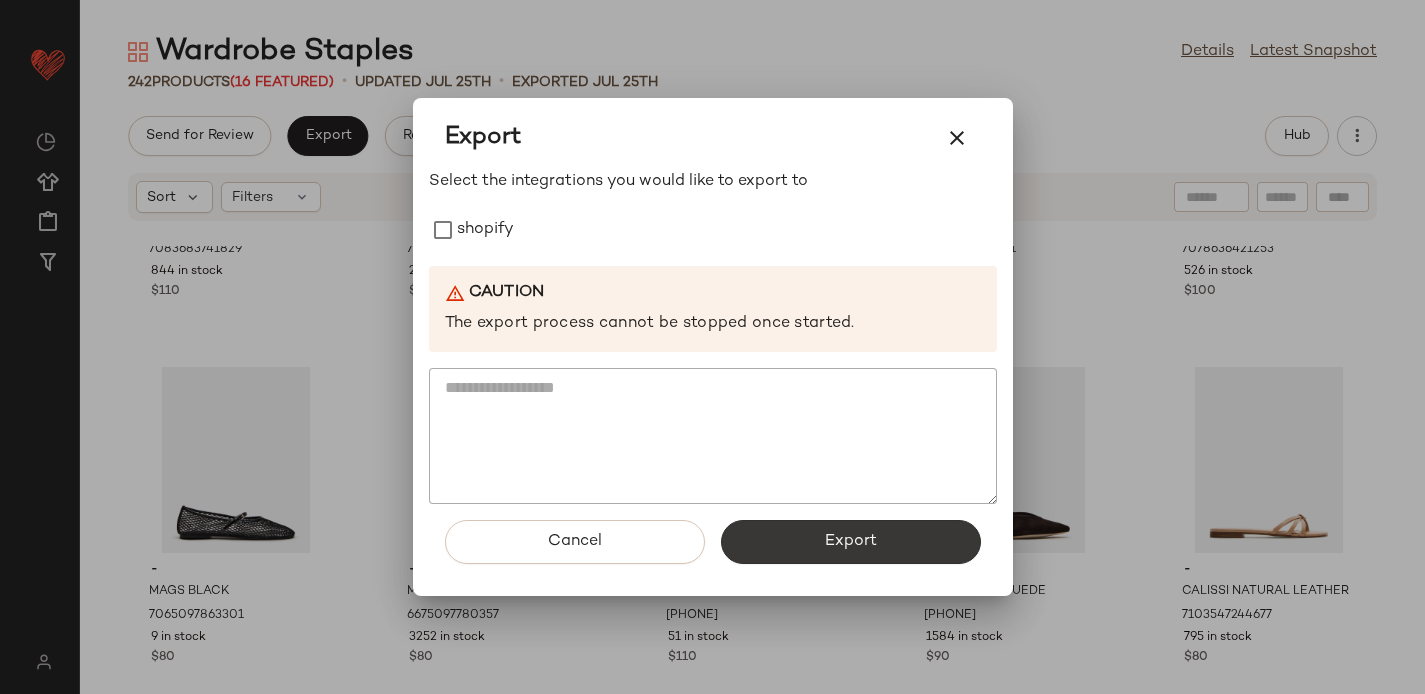 click on "Export" at bounding box center [851, 542] 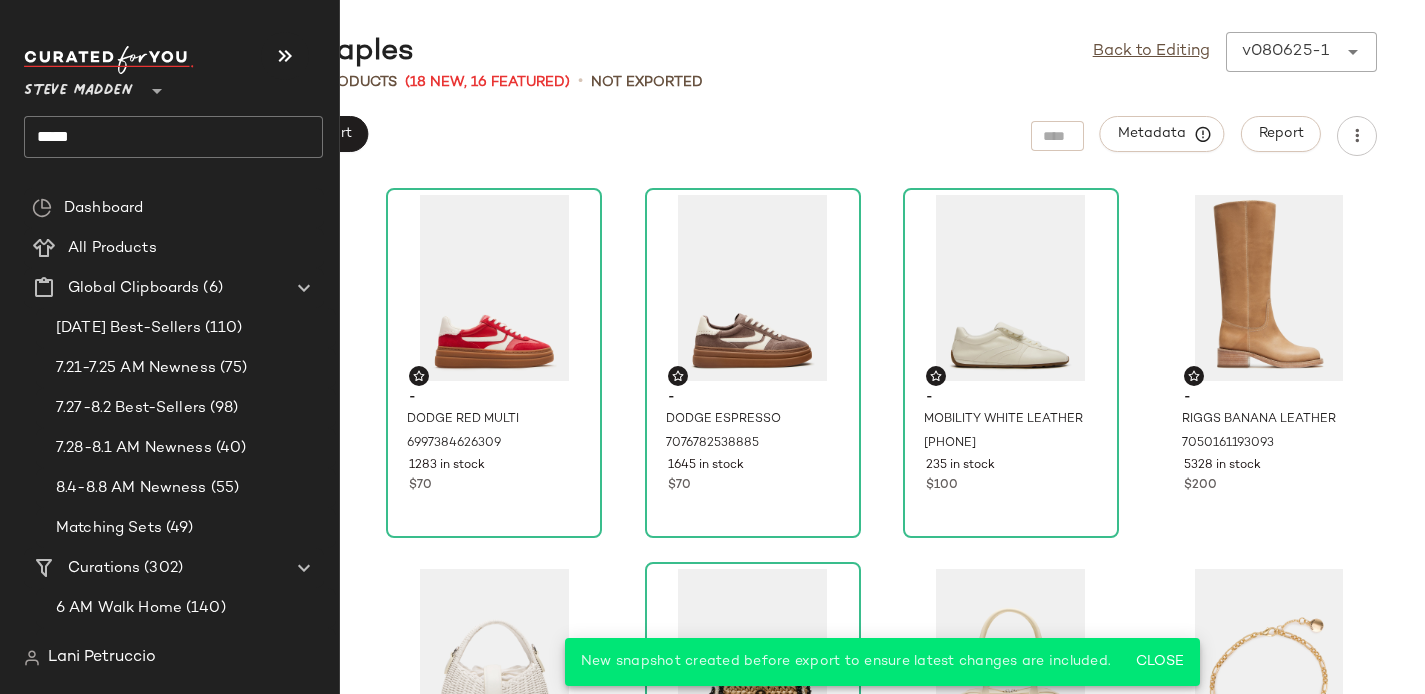 click on "****" 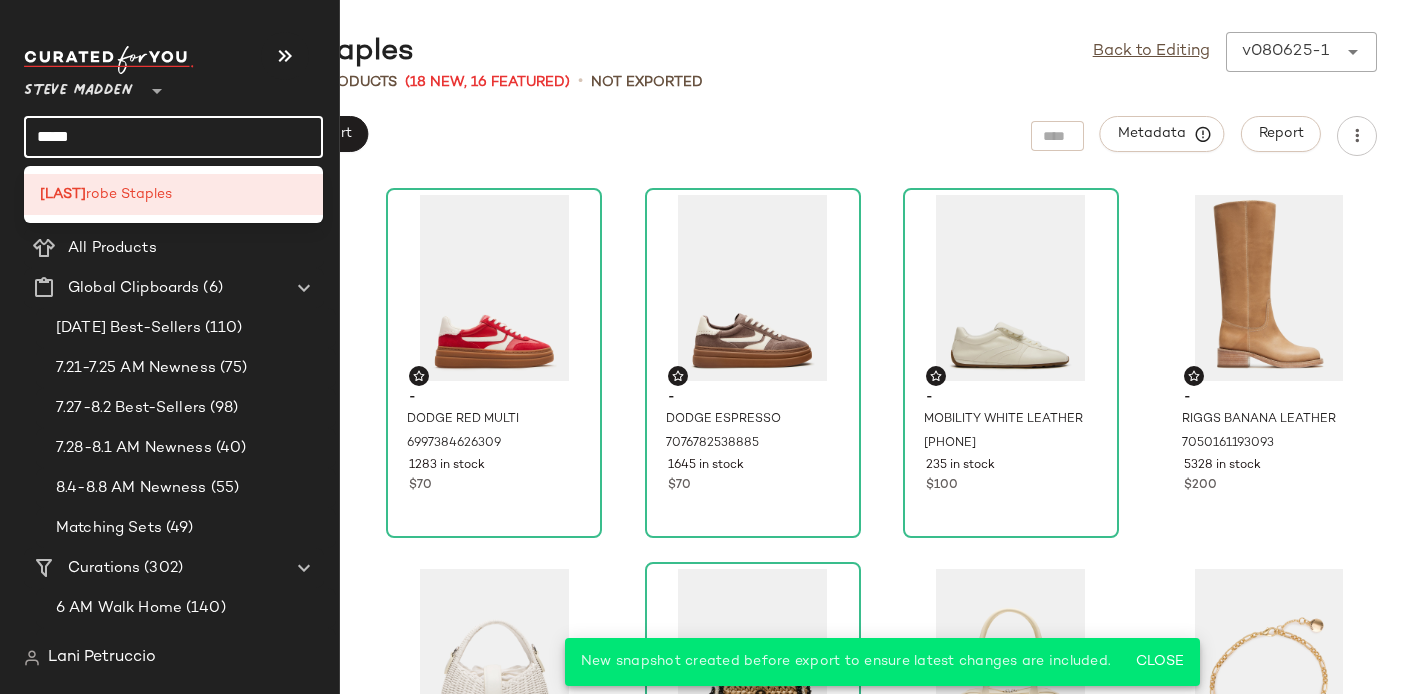 click on "****" 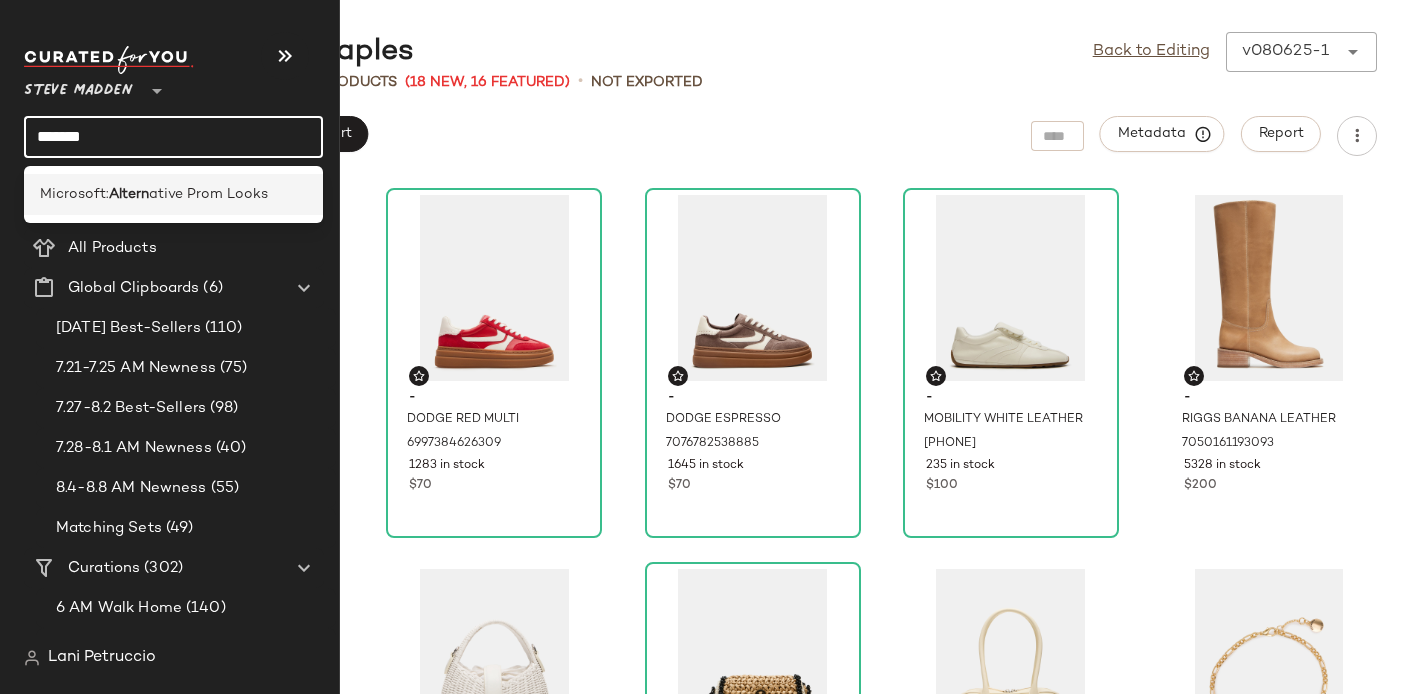 type on "******" 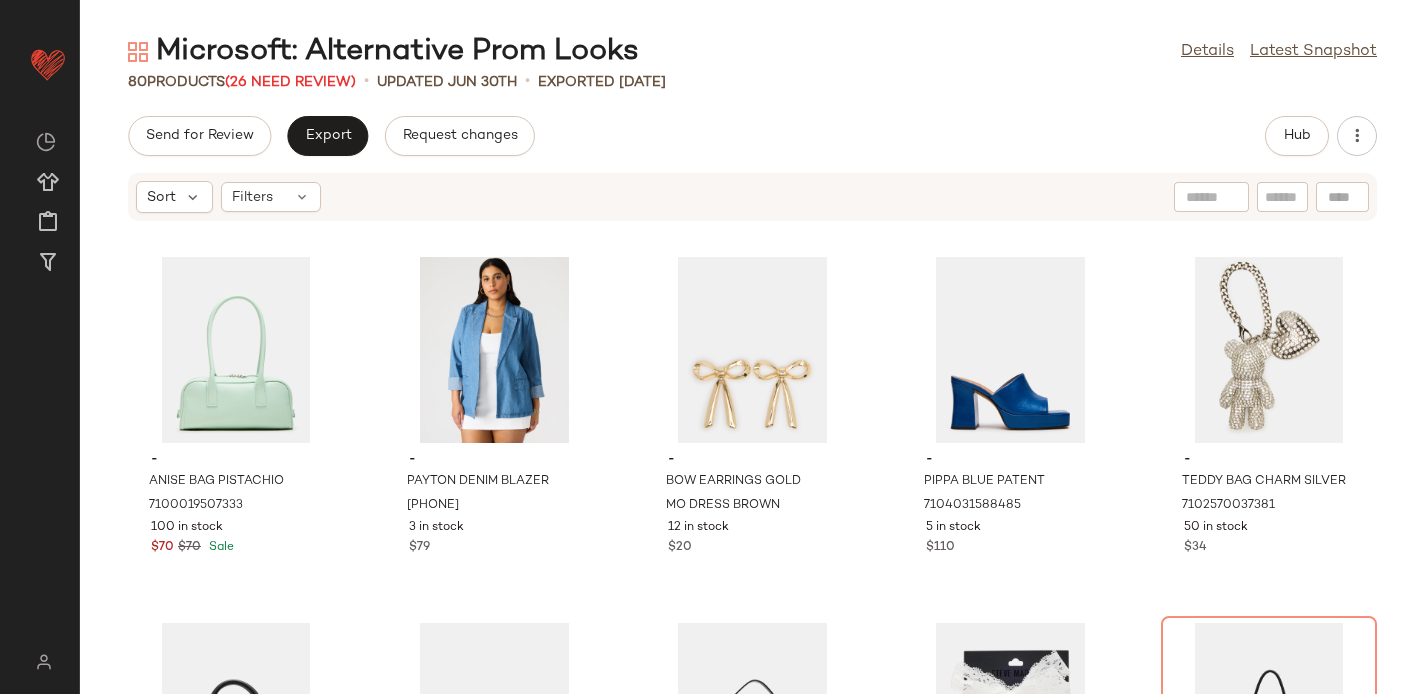 click on "Sort  Filters" at bounding box center (752, 197) 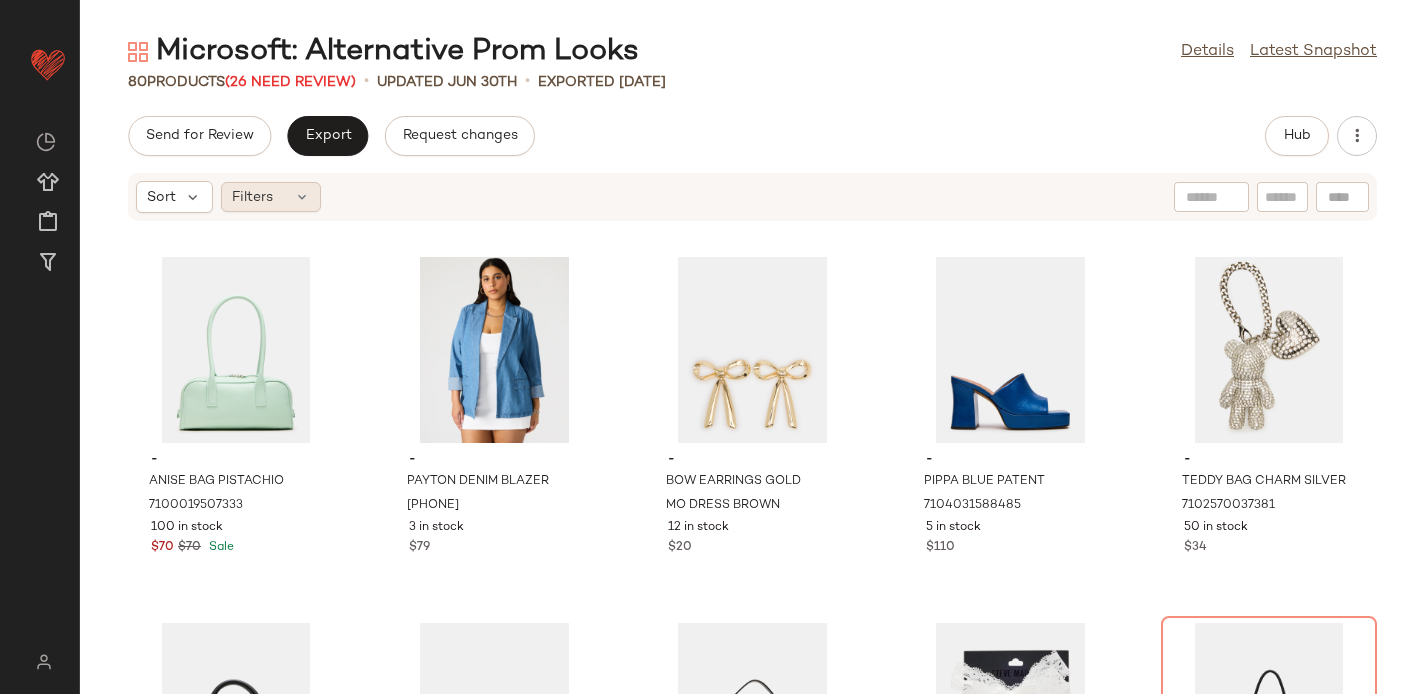 click on "Filters" 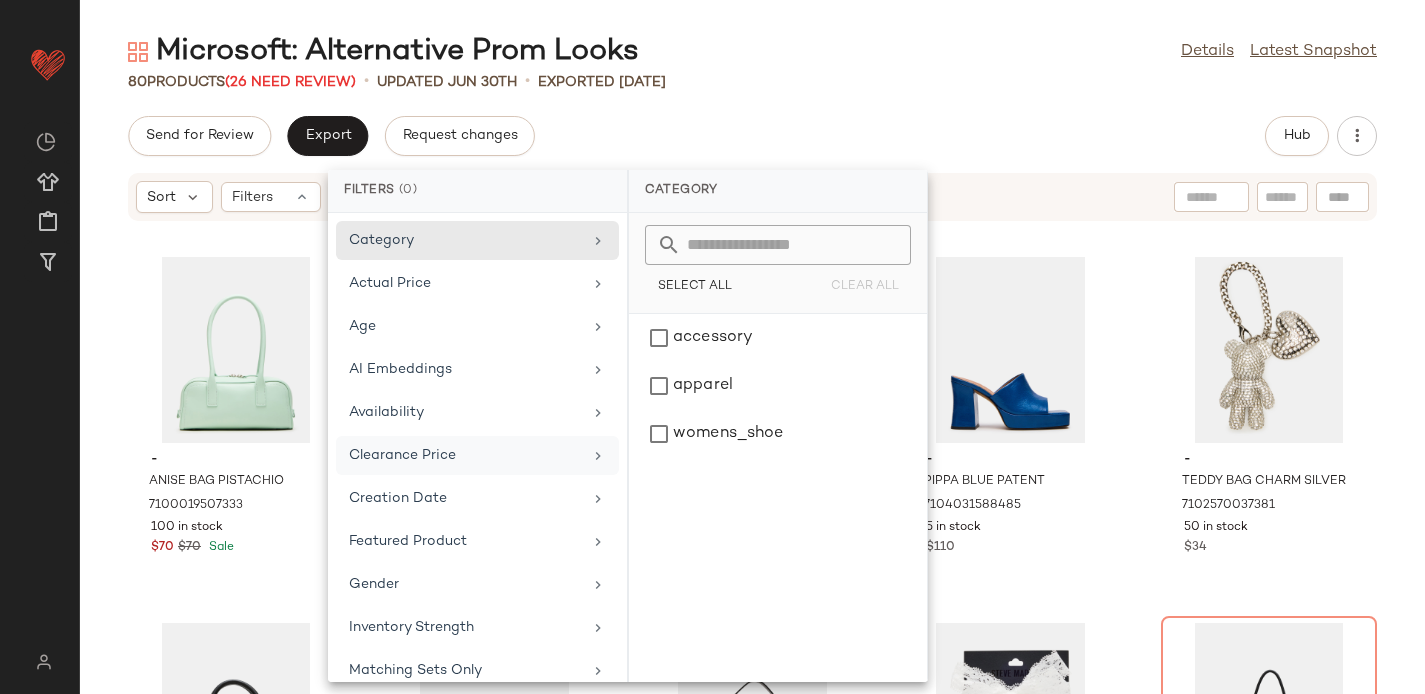 click on "Clearance Price" at bounding box center [465, 455] 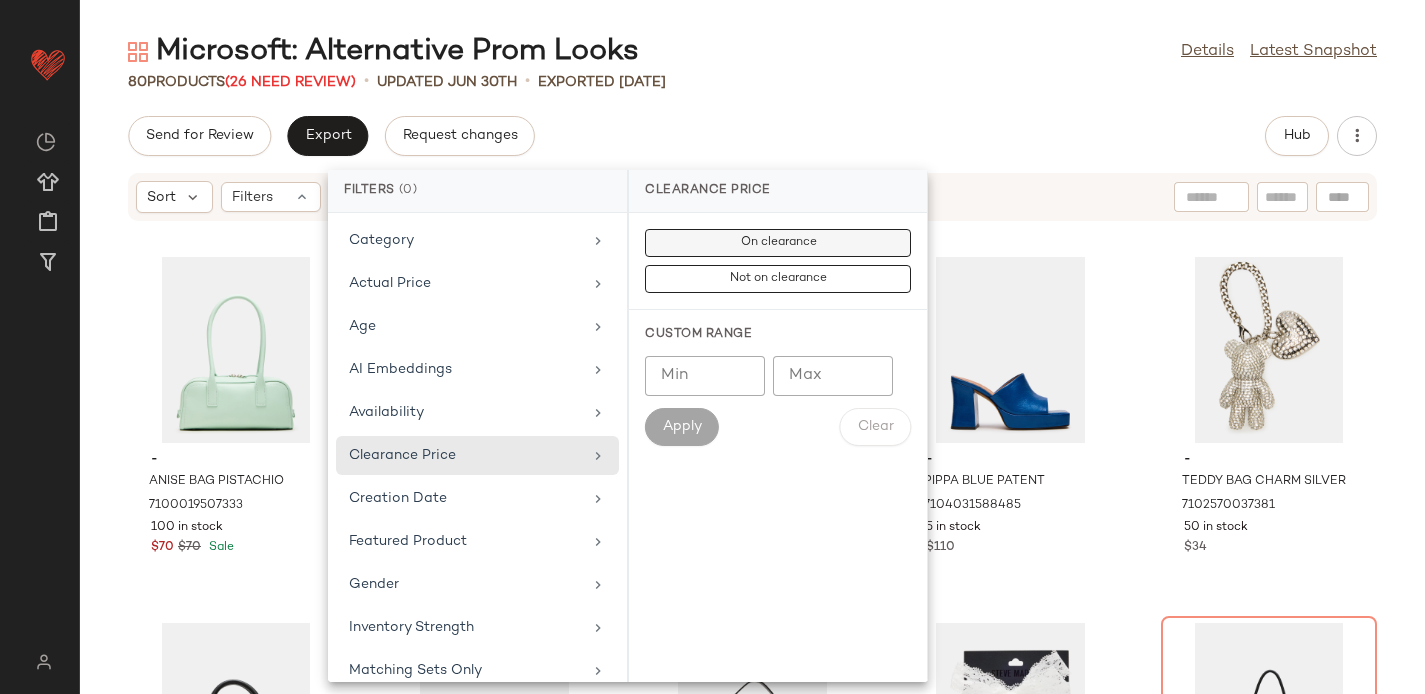 click on "On clearance" 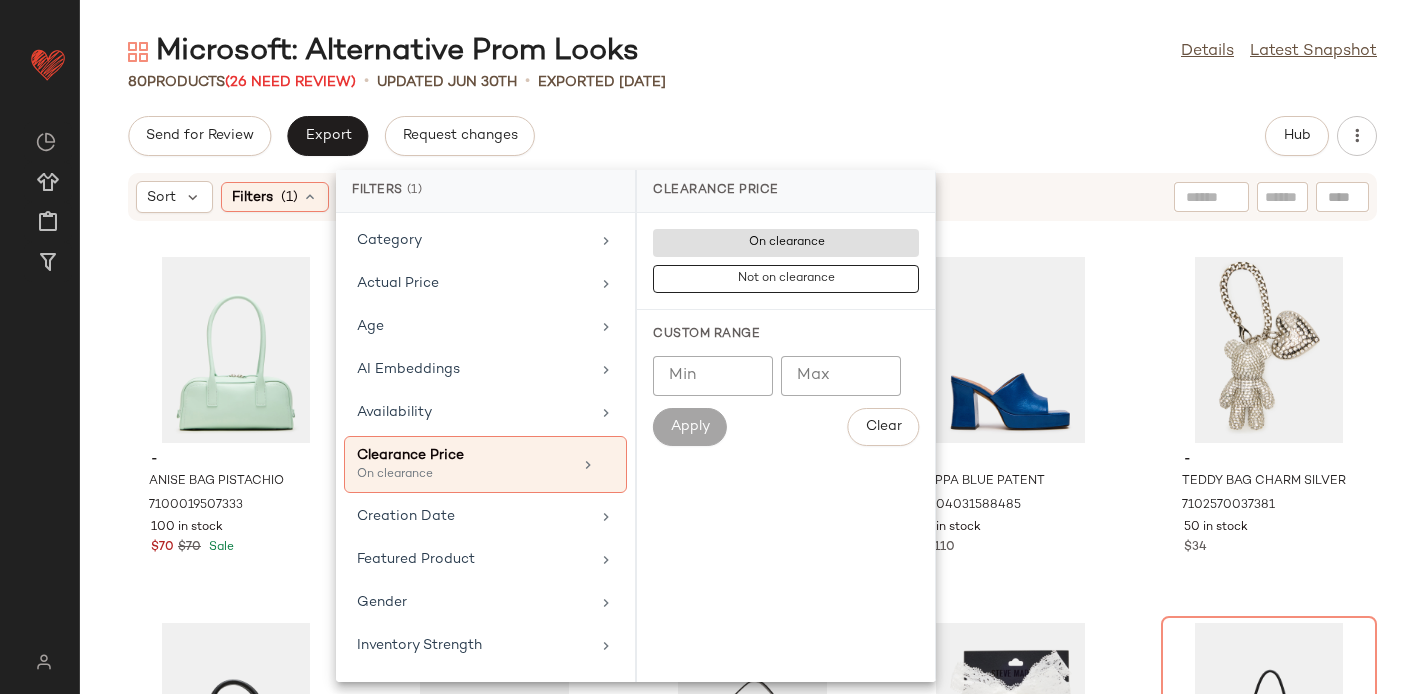 click on "Send for Review   Export   Request changes   Hub" 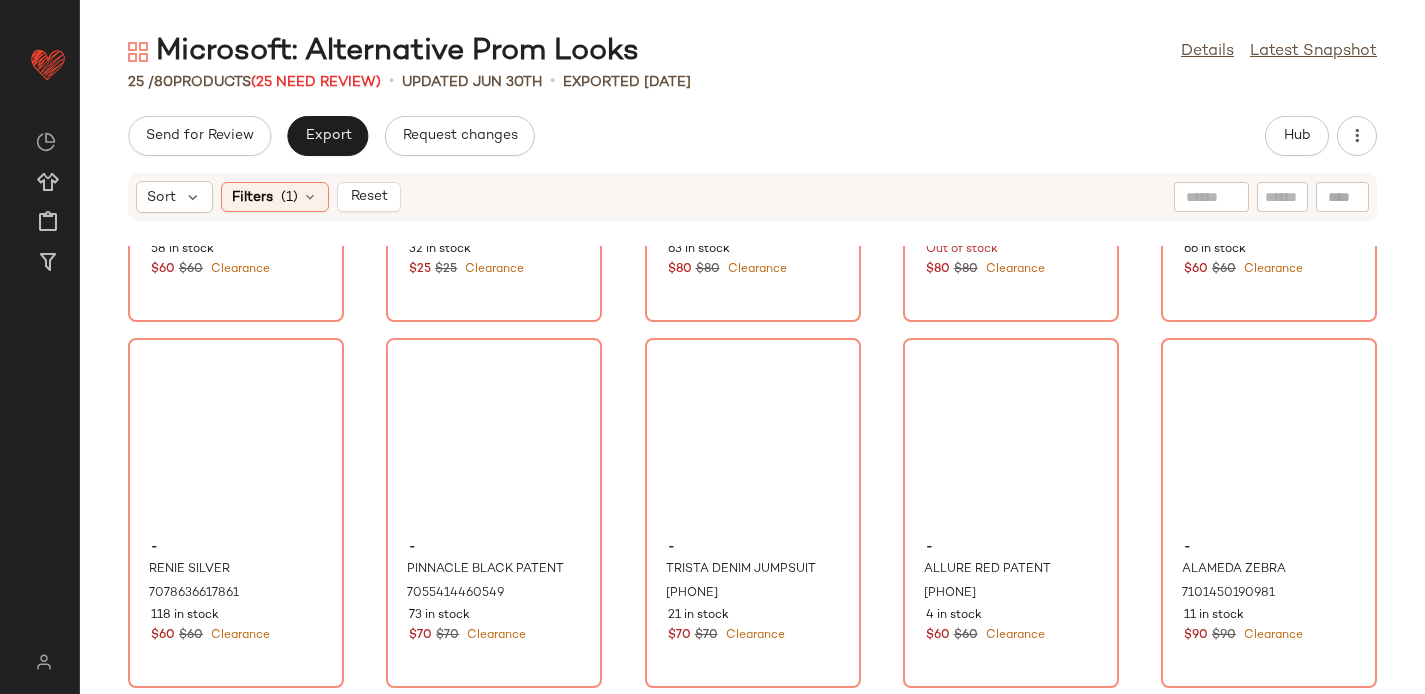 scroll, scrollTop: 0, scrollLeft: 0, axis: both 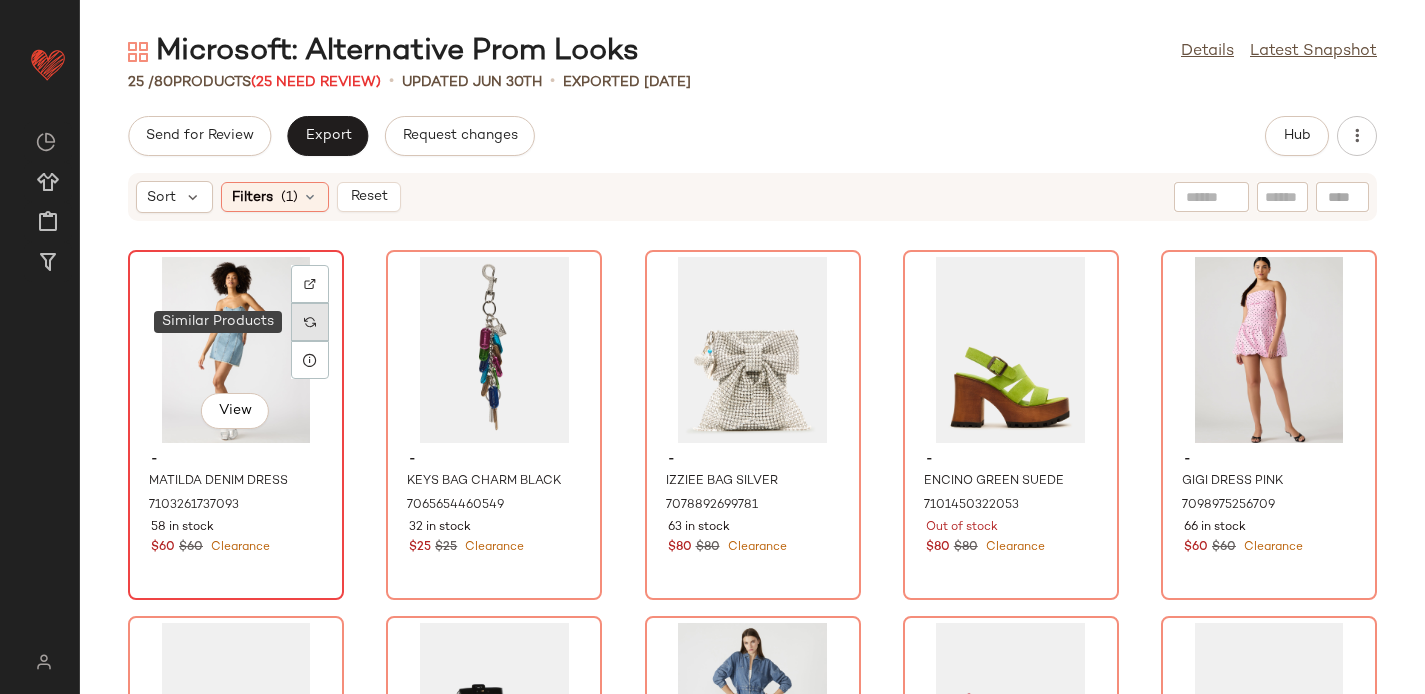 click 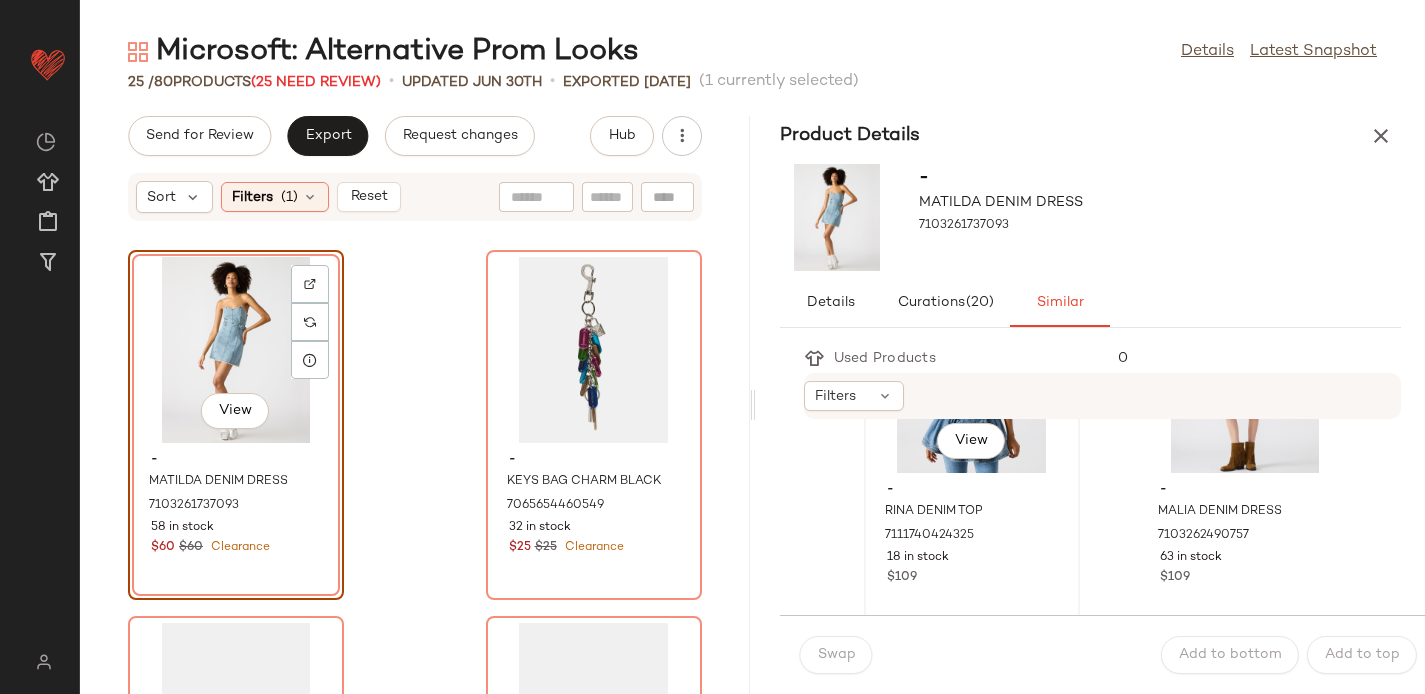 scroll, scrollTop: 150, scrollLeft: 0, axis: vertical 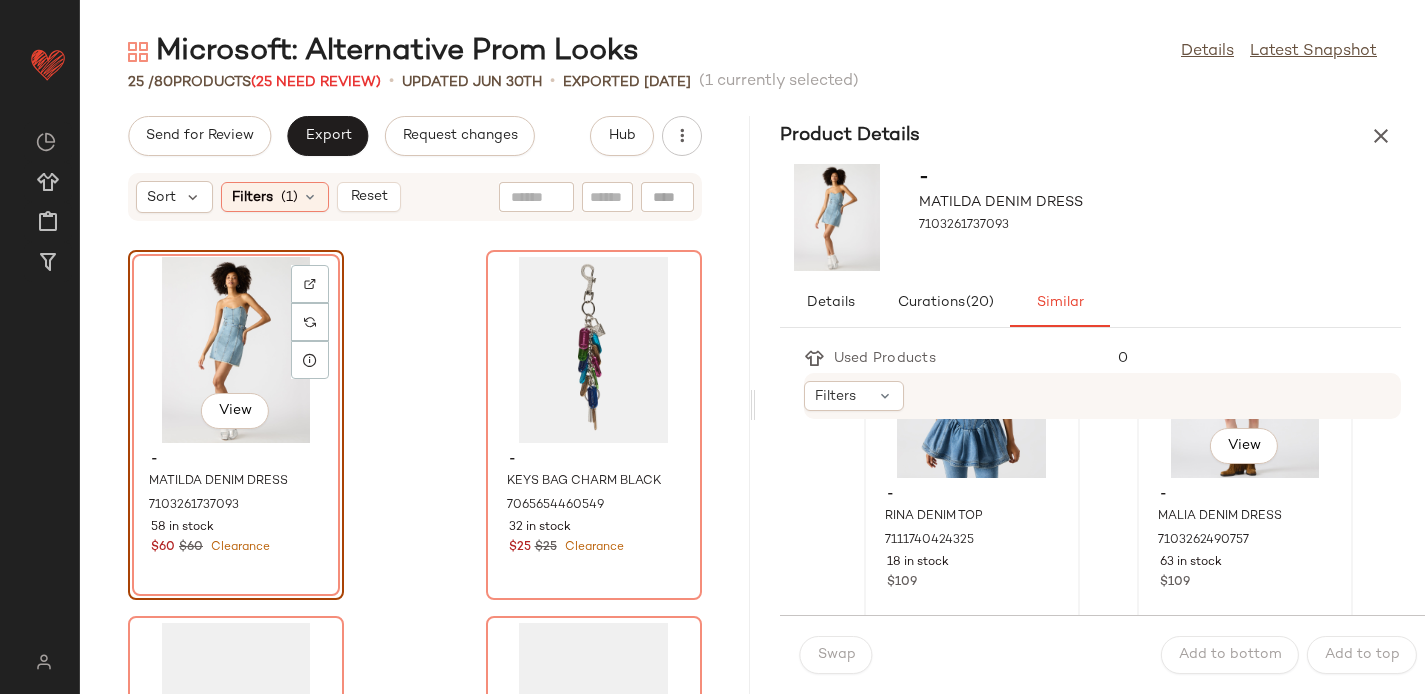 click on "View" 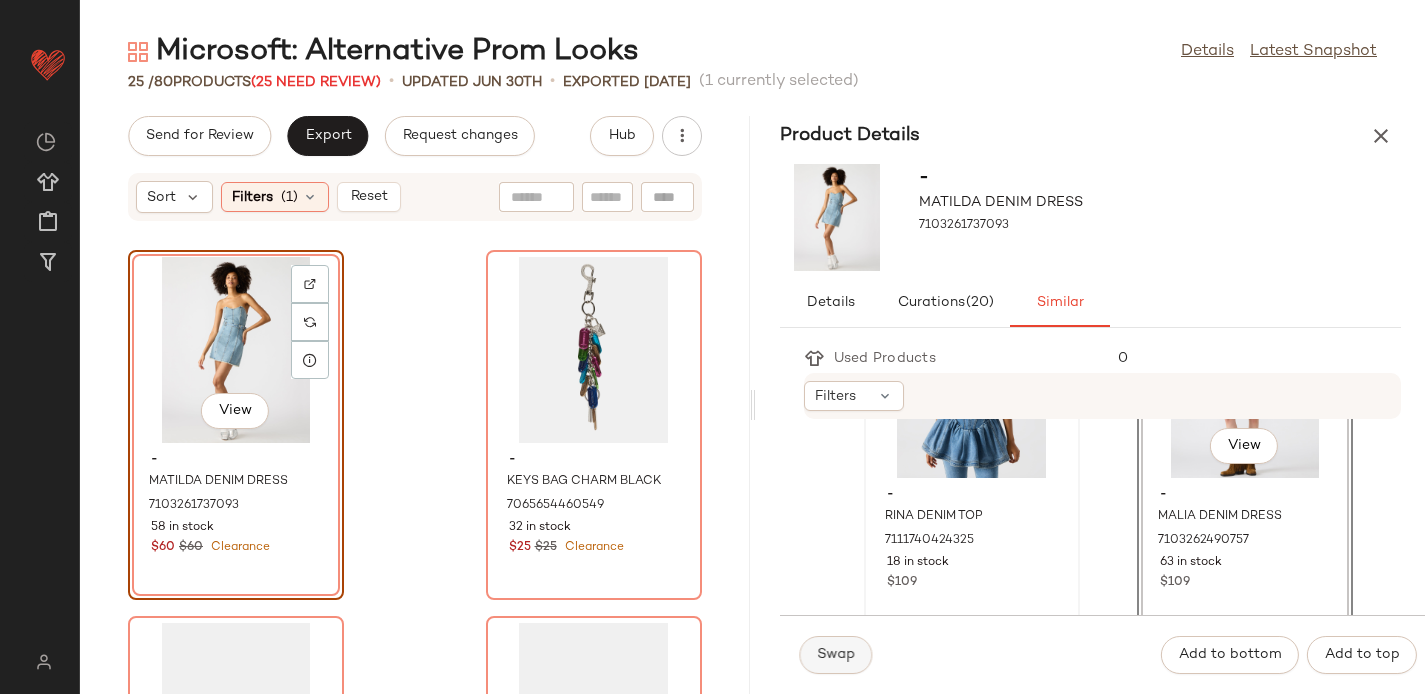 click on "Swap" at bounding box center (836, 655) 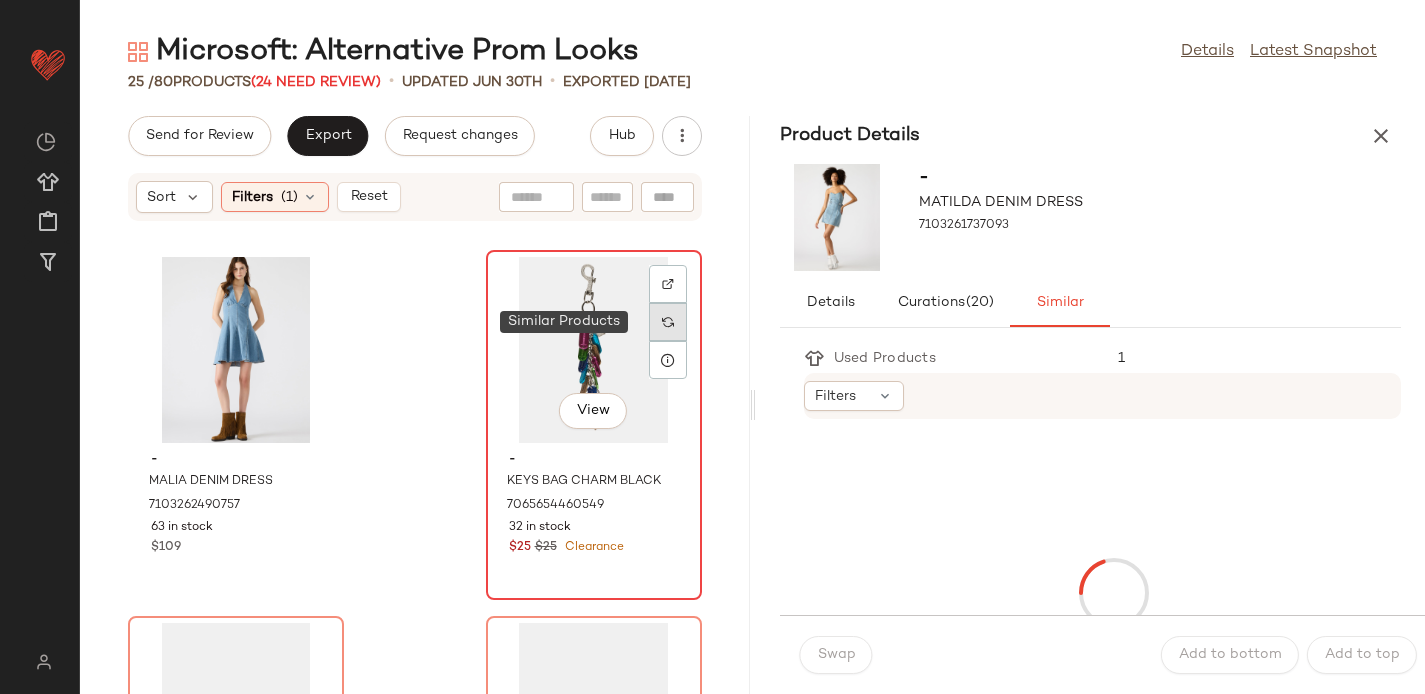 click 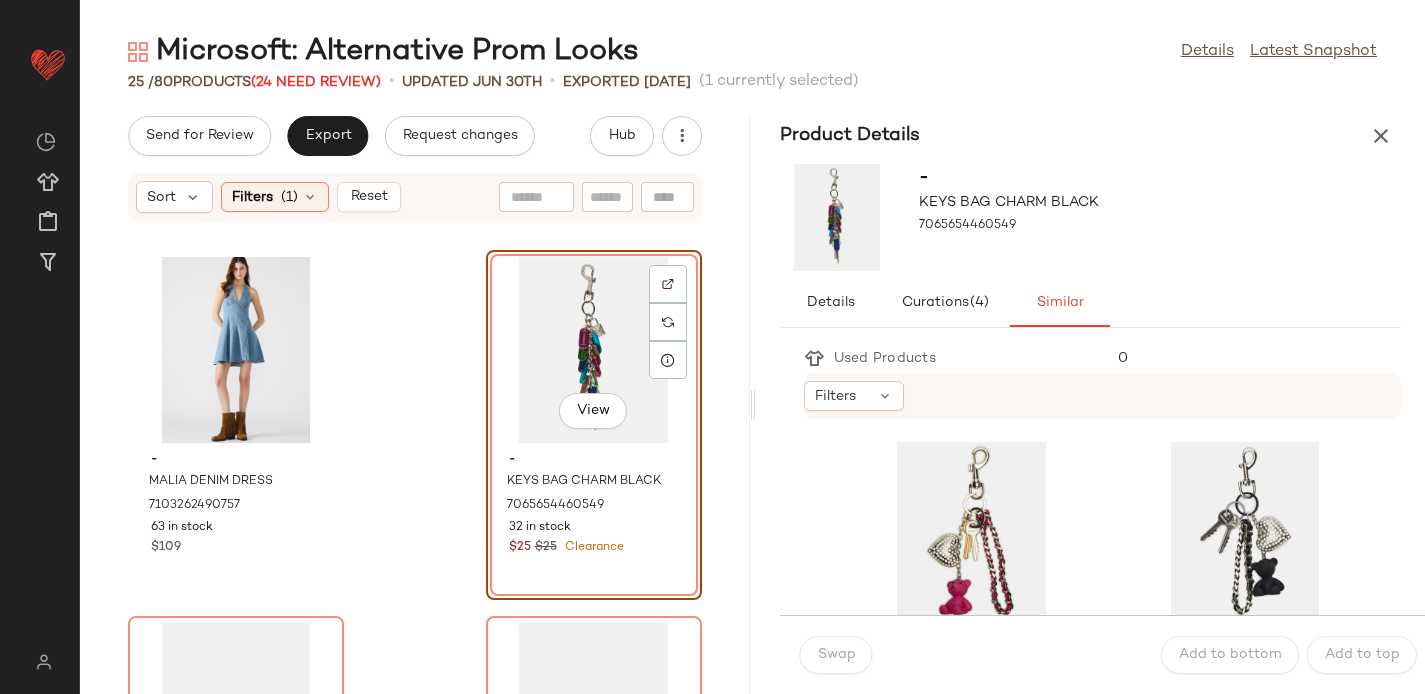 scroll, scrollTop: 14, scrollLeft: 0, axis: vertical 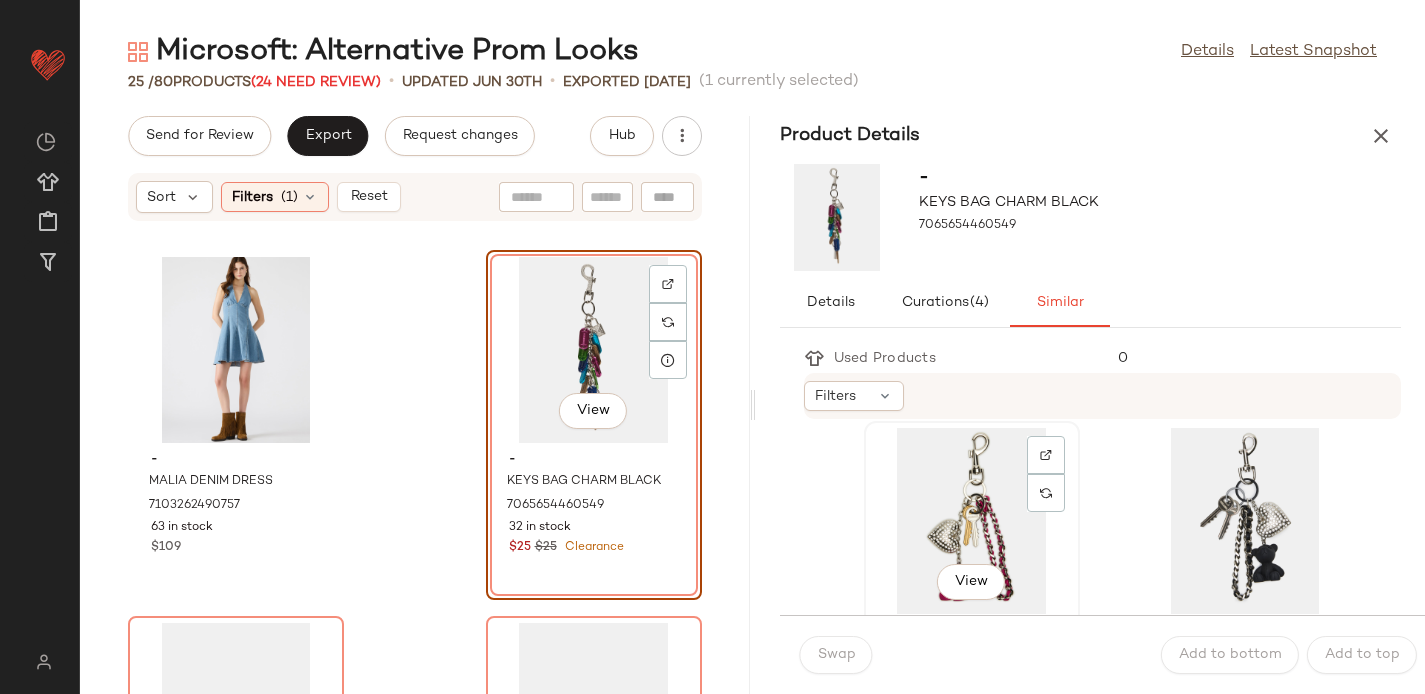 click on "View" 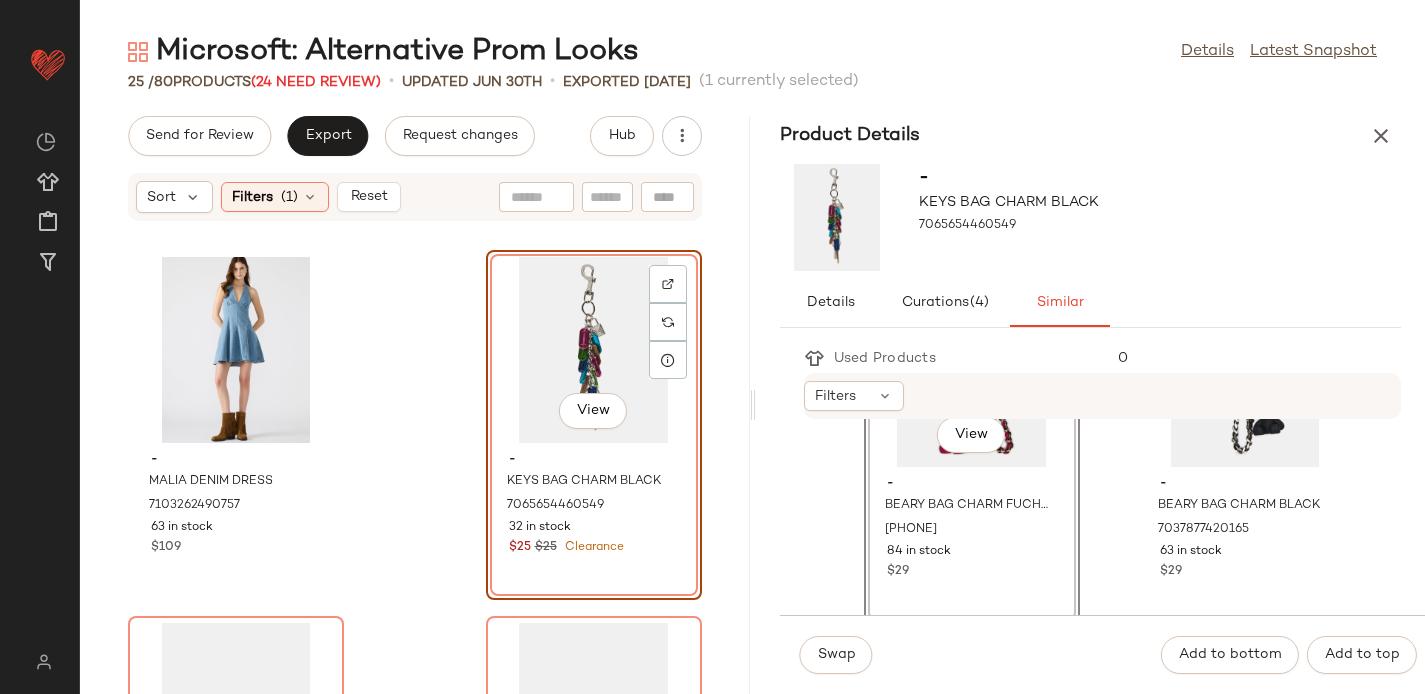 scroll, scrollTop: 196, scrollLeft: 0, axis: vertical 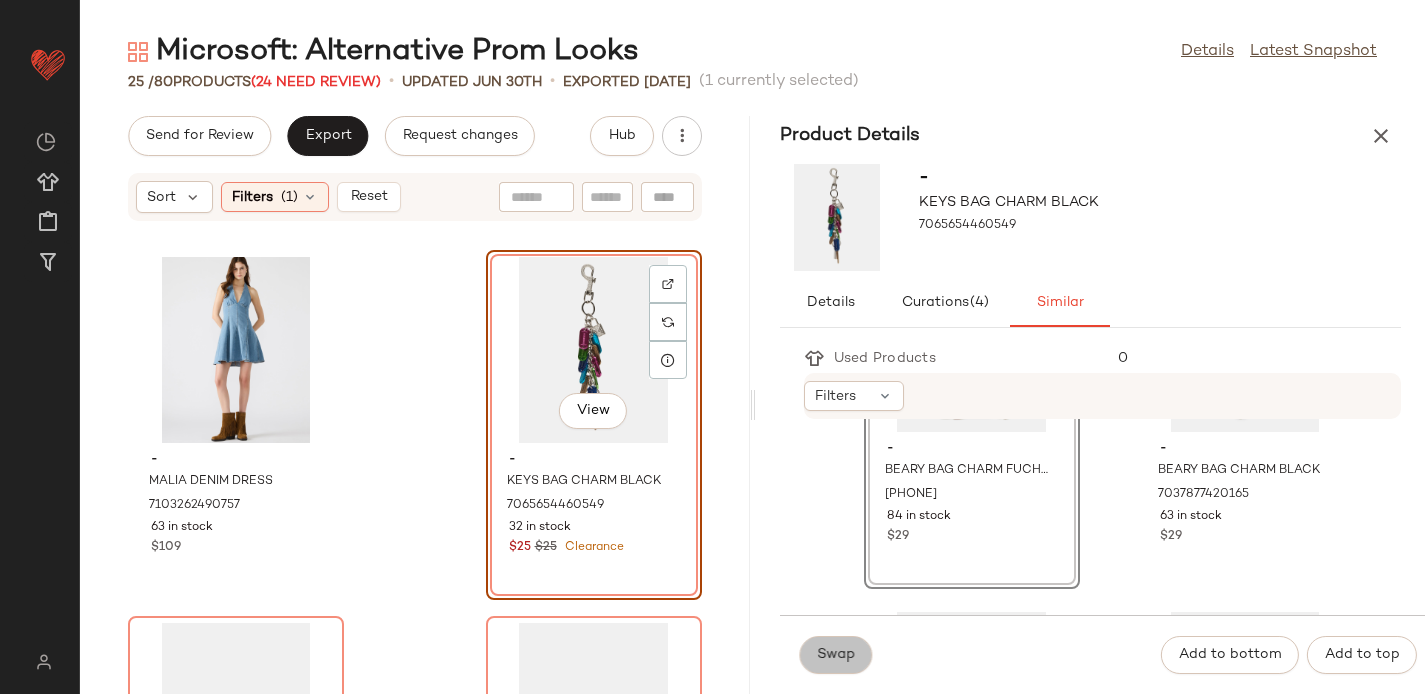 click on "Swap" 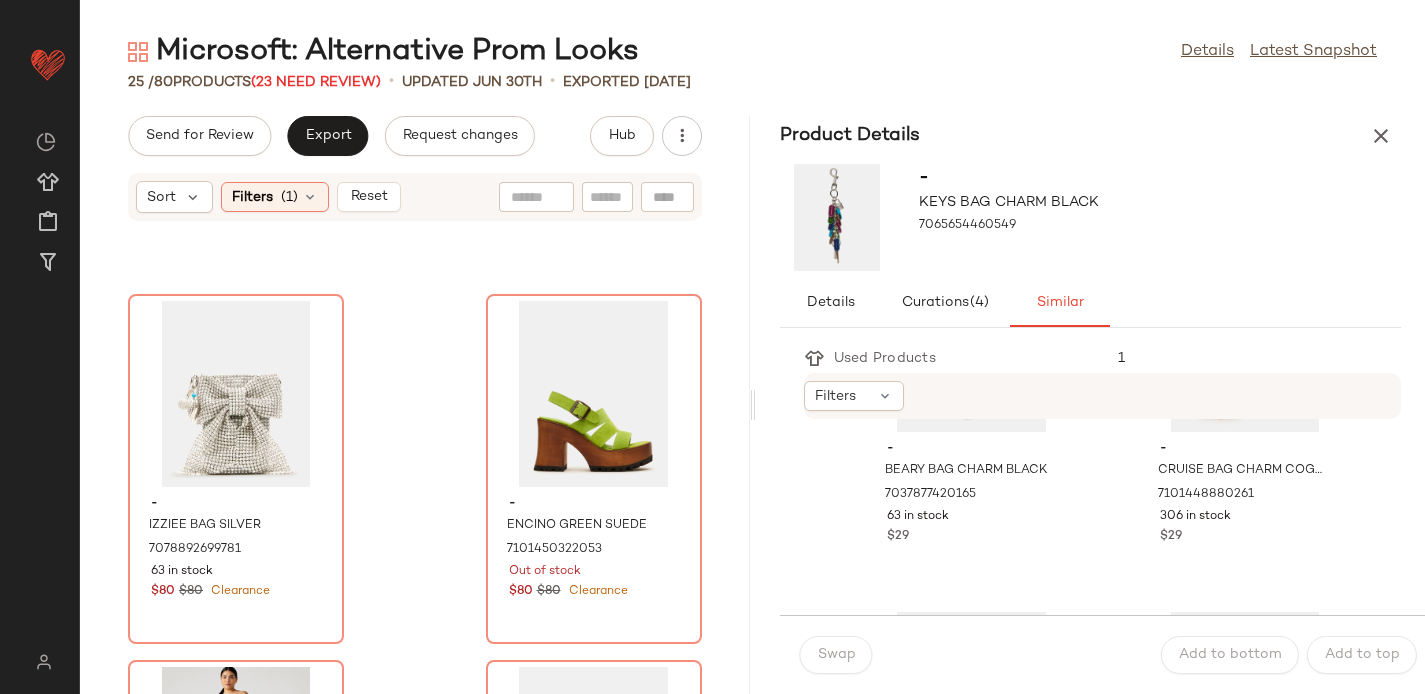 scroll, scrollTop: 345, scrollLeft: 0, axis: vertical 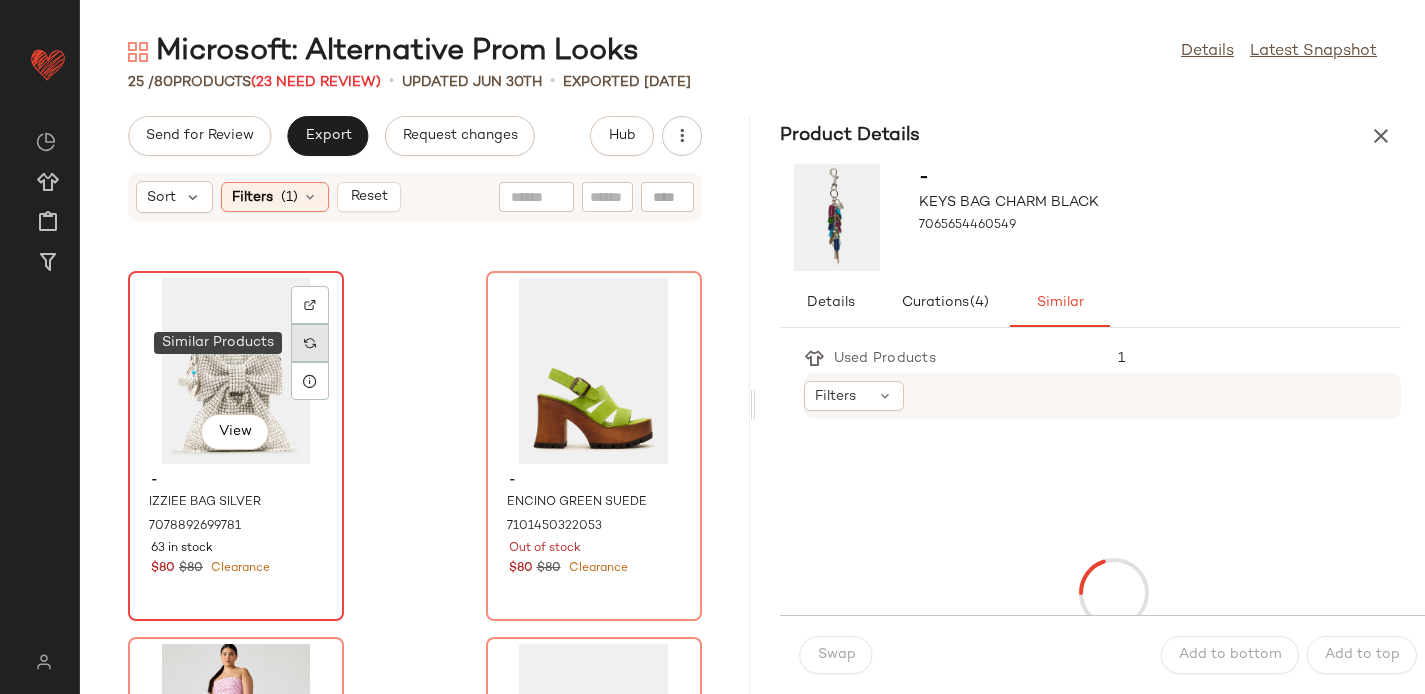click 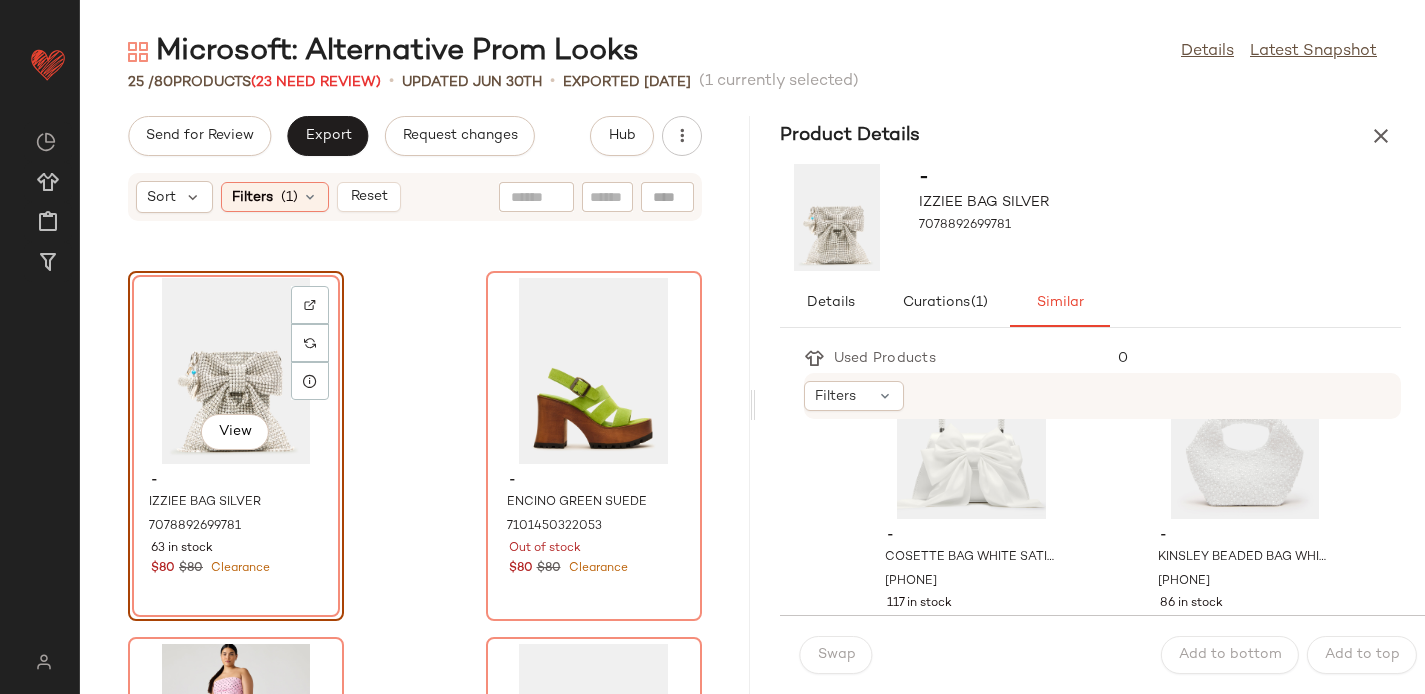 scroll, scrollTop: 96, scrollLeft: 0, axis: vertical 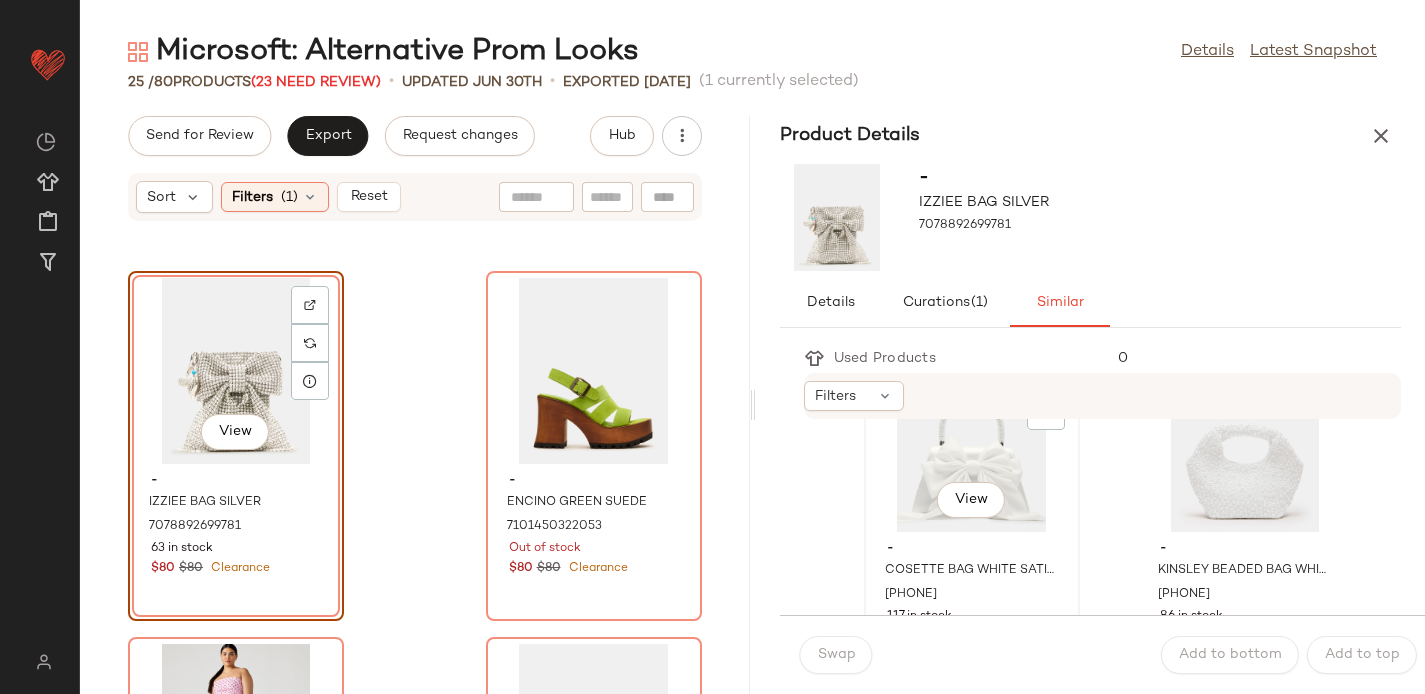 click on "View" 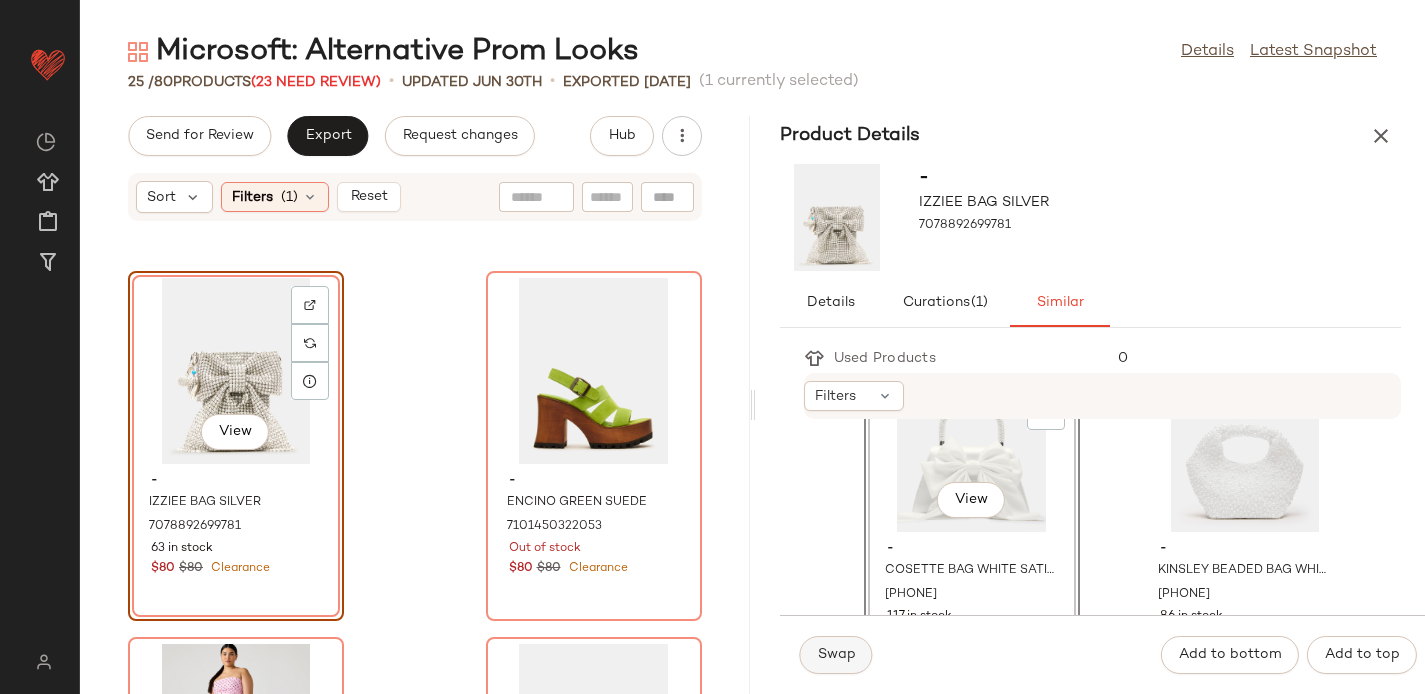 click on "Swap" 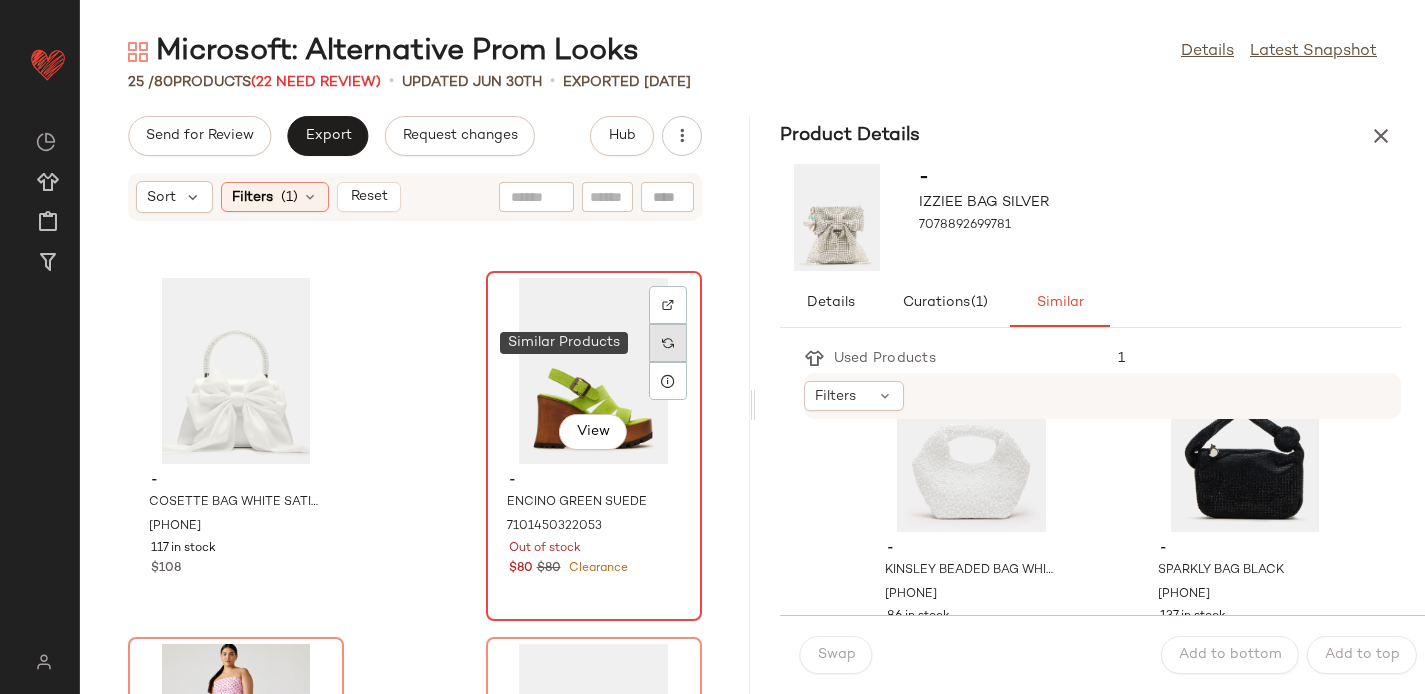 click 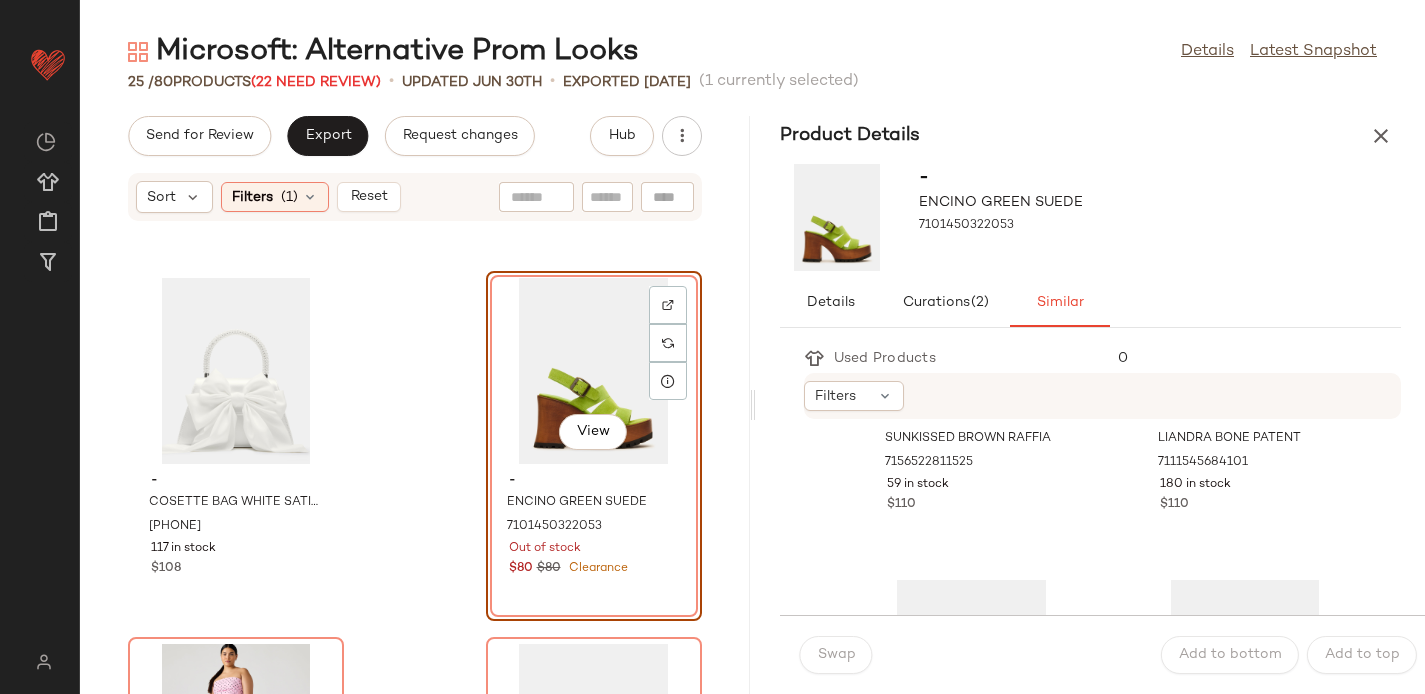 scroll, scrollTop: 933, scrollLeft: 0, axis: vertical 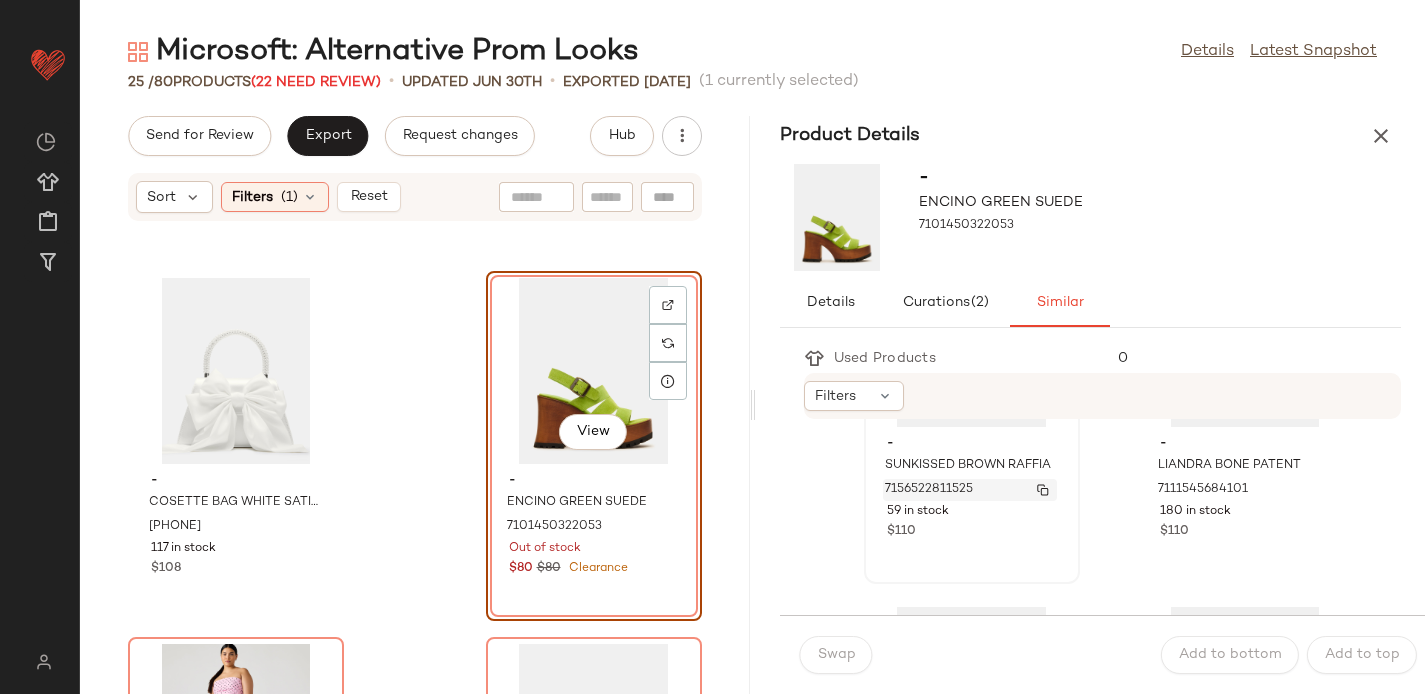 click on "7156522811525" at bounding box center (929, 490) 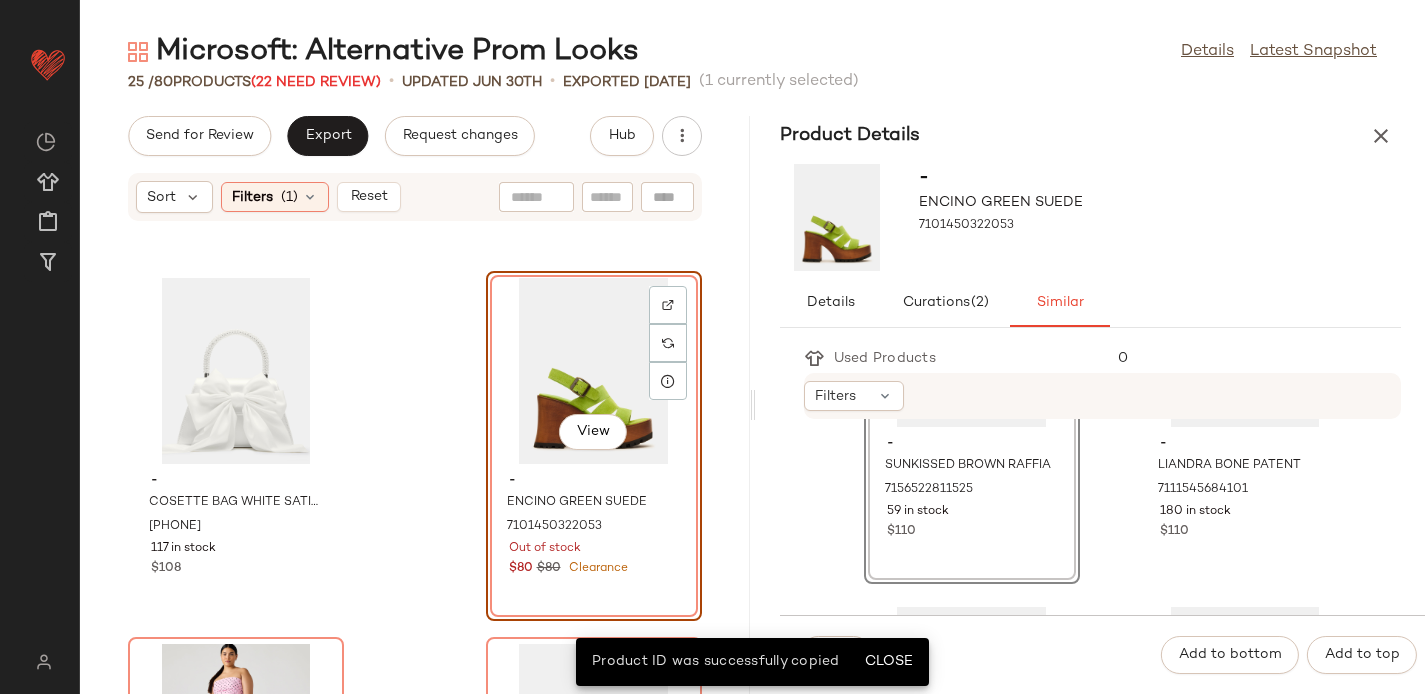 click on "View  - SUNKISSED BROWN RAFFIA 7156522811525 59 in stock $110" 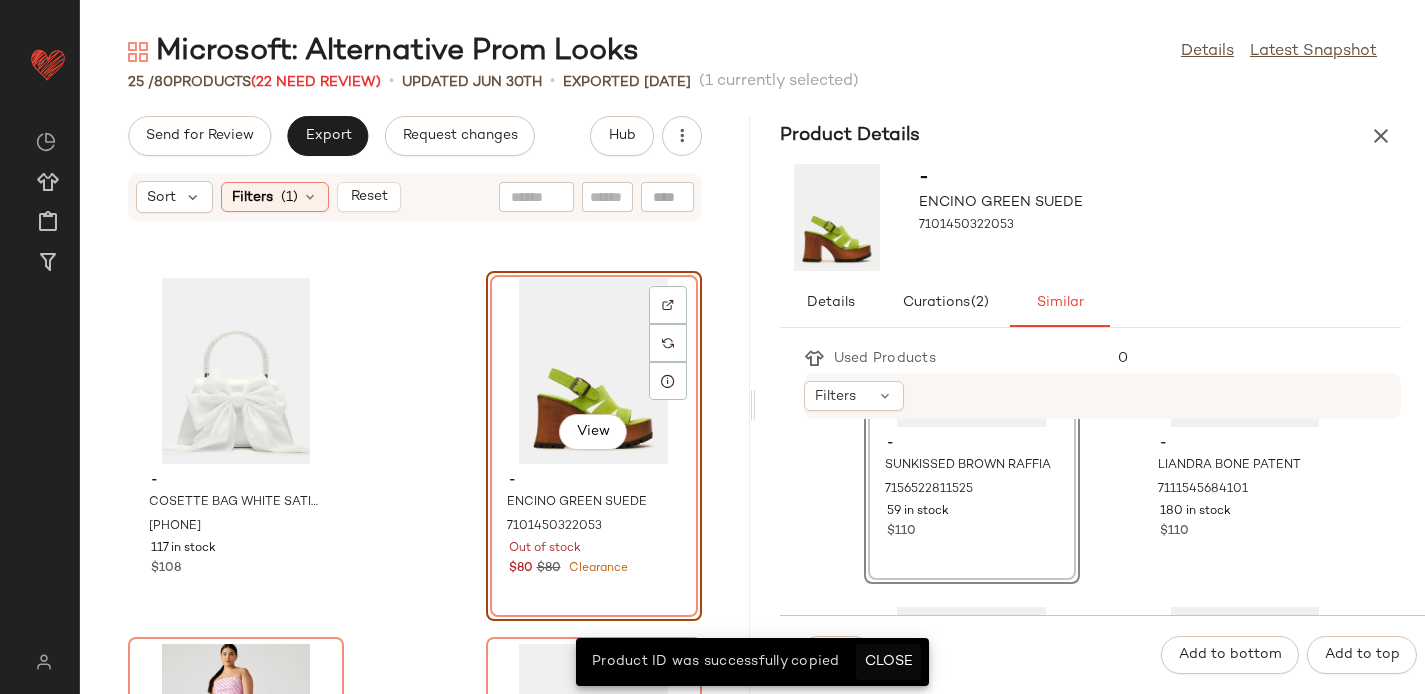 click on "Close" 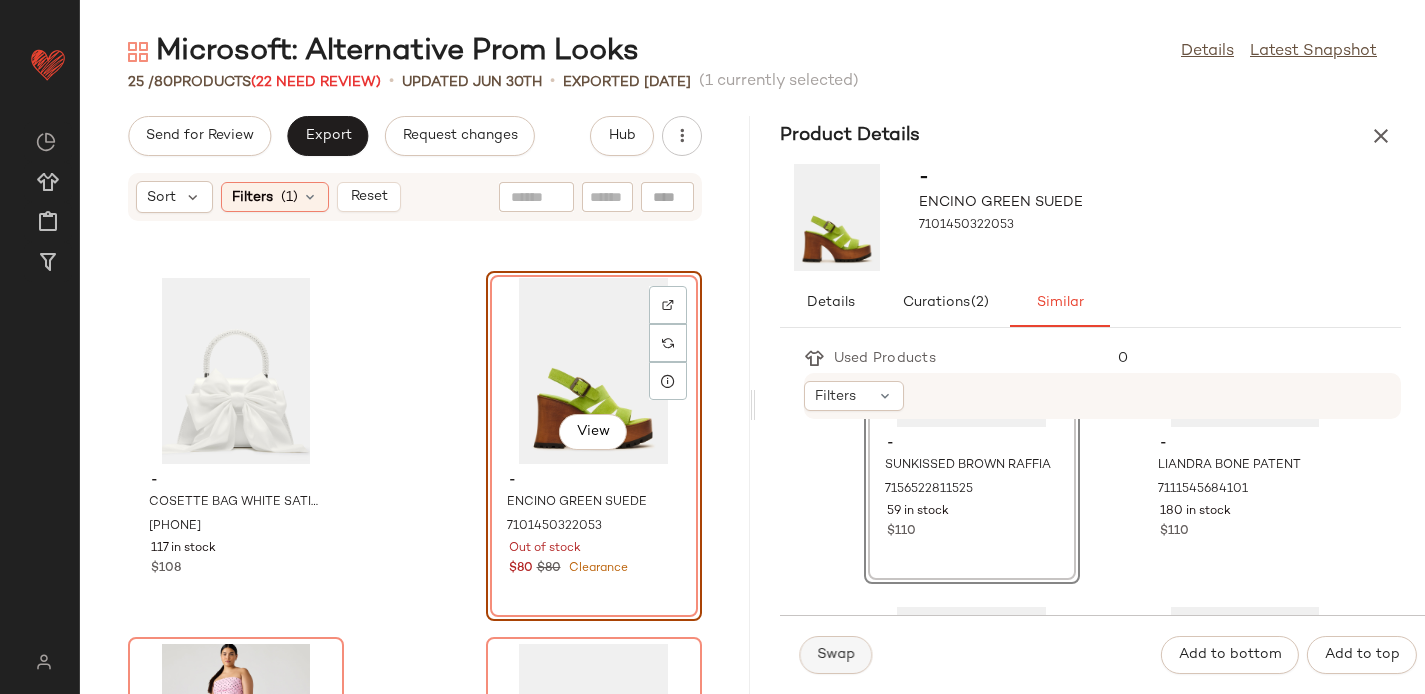 click on "Swap" 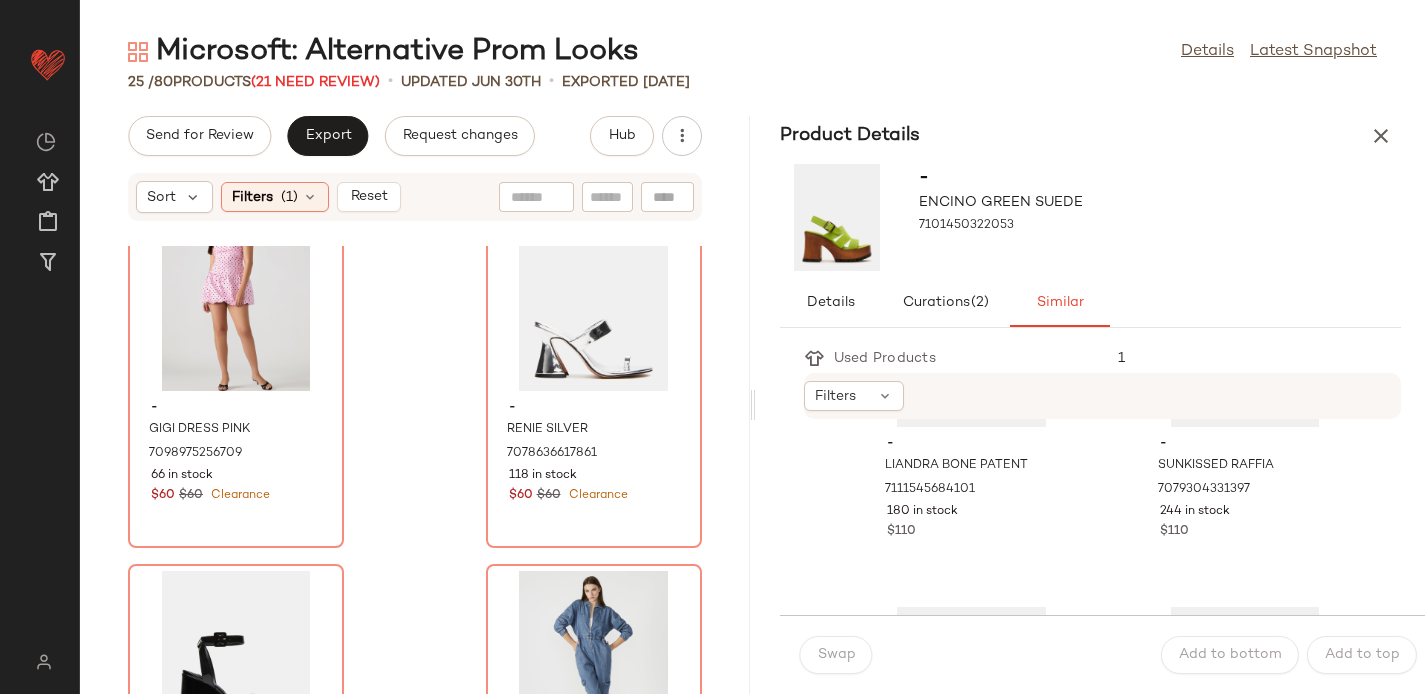 scroll, scrollTop: 811, scrollLeft: 0, axis: vertical 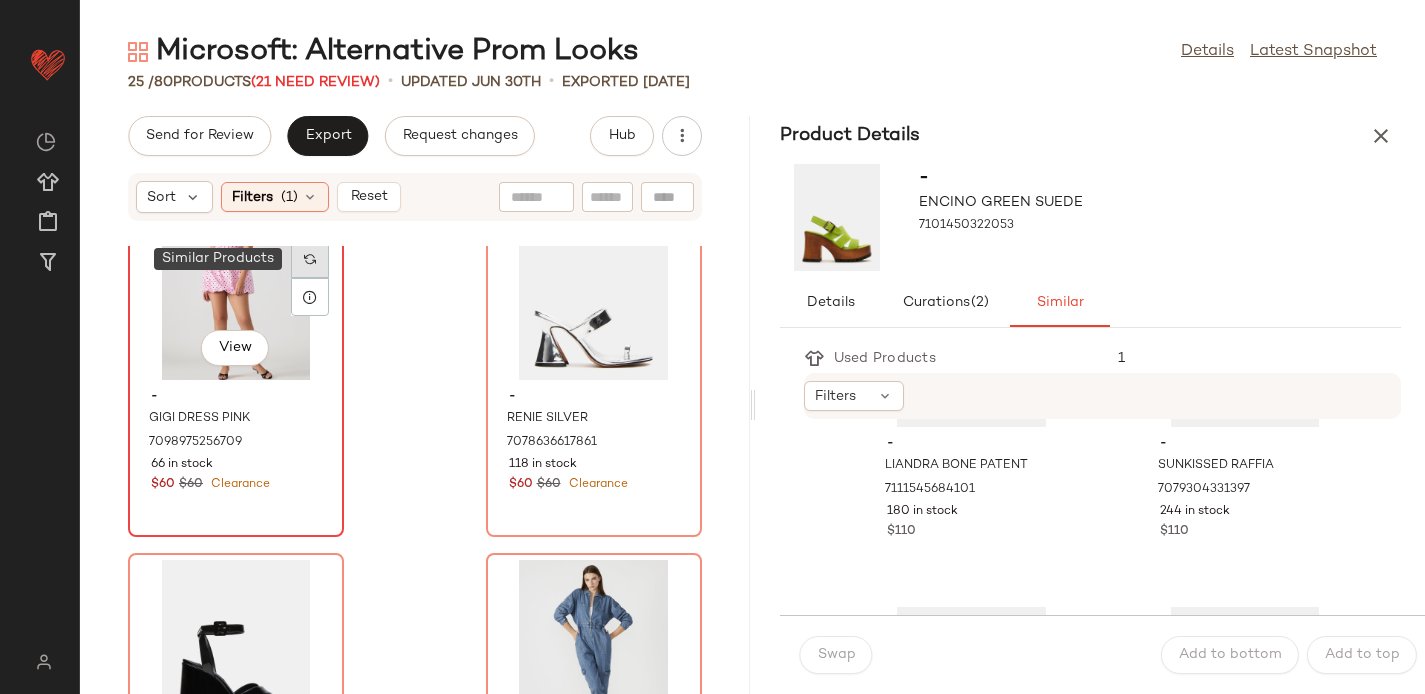click 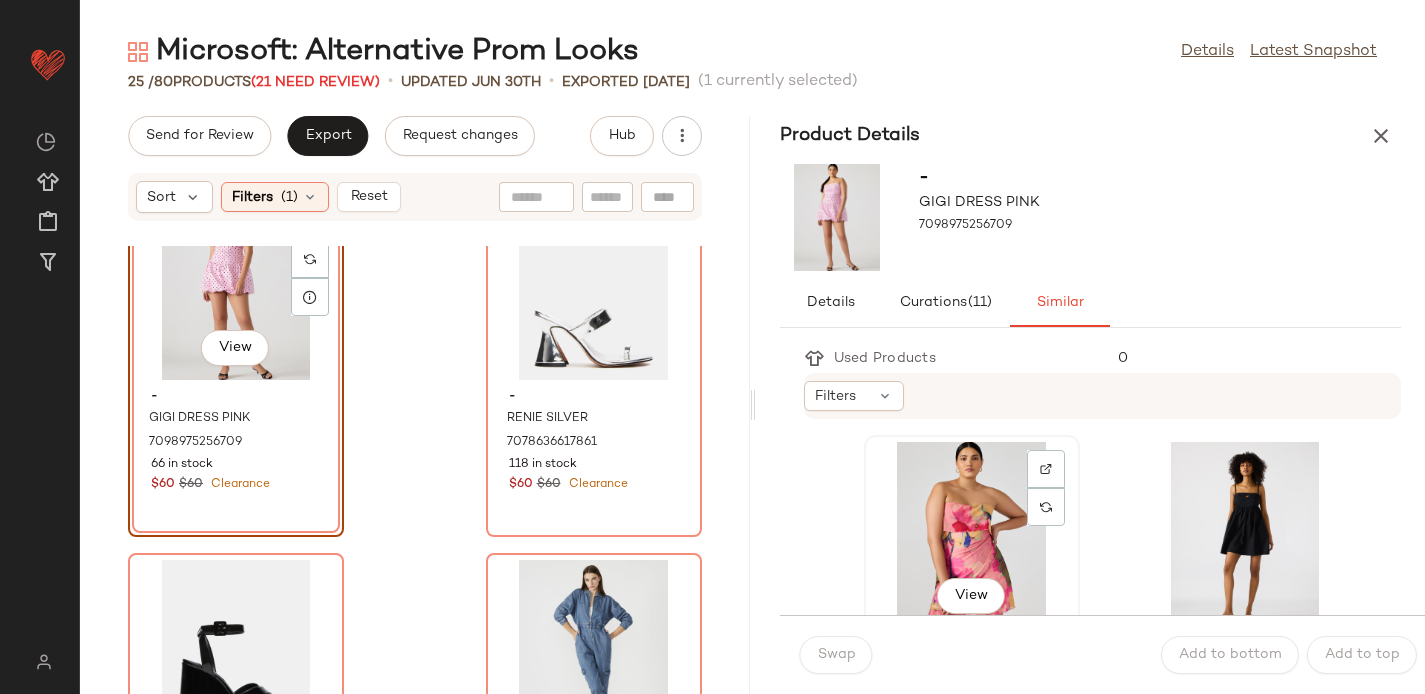 click on "View" 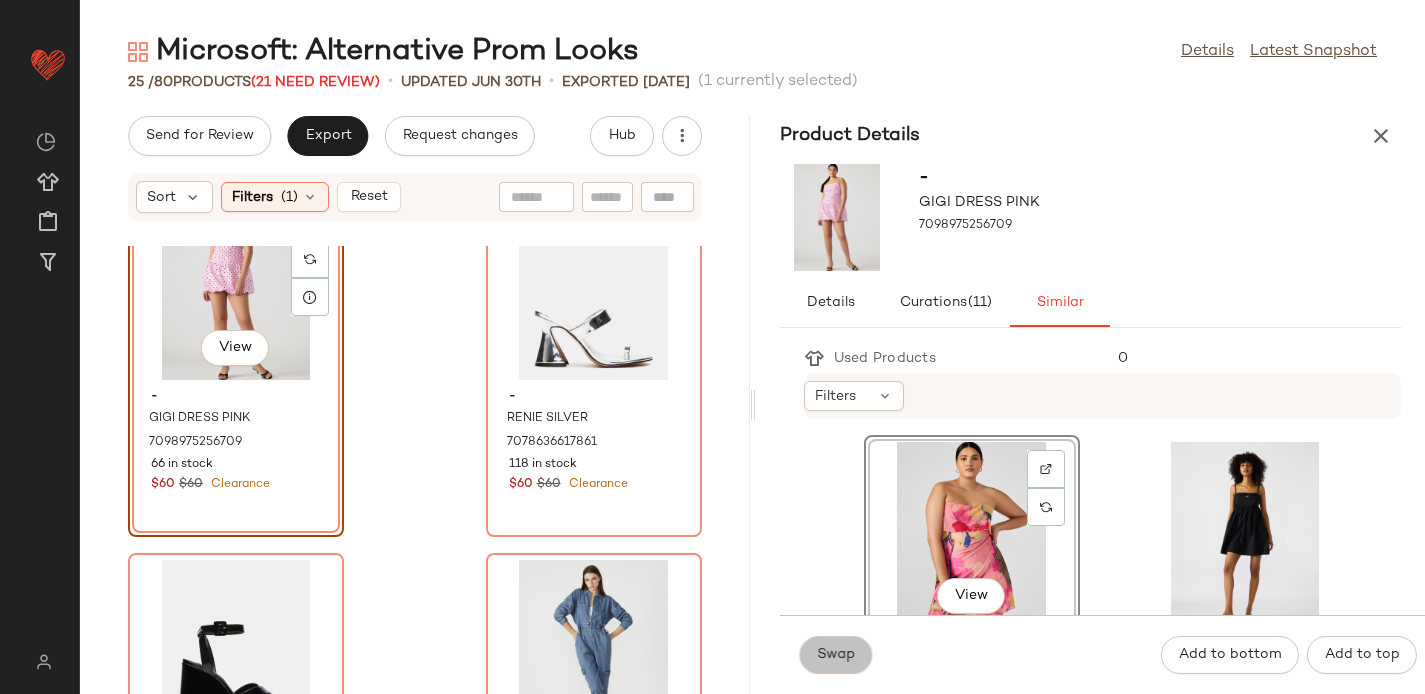 click on "Swap" at bounding box center [836, 655] 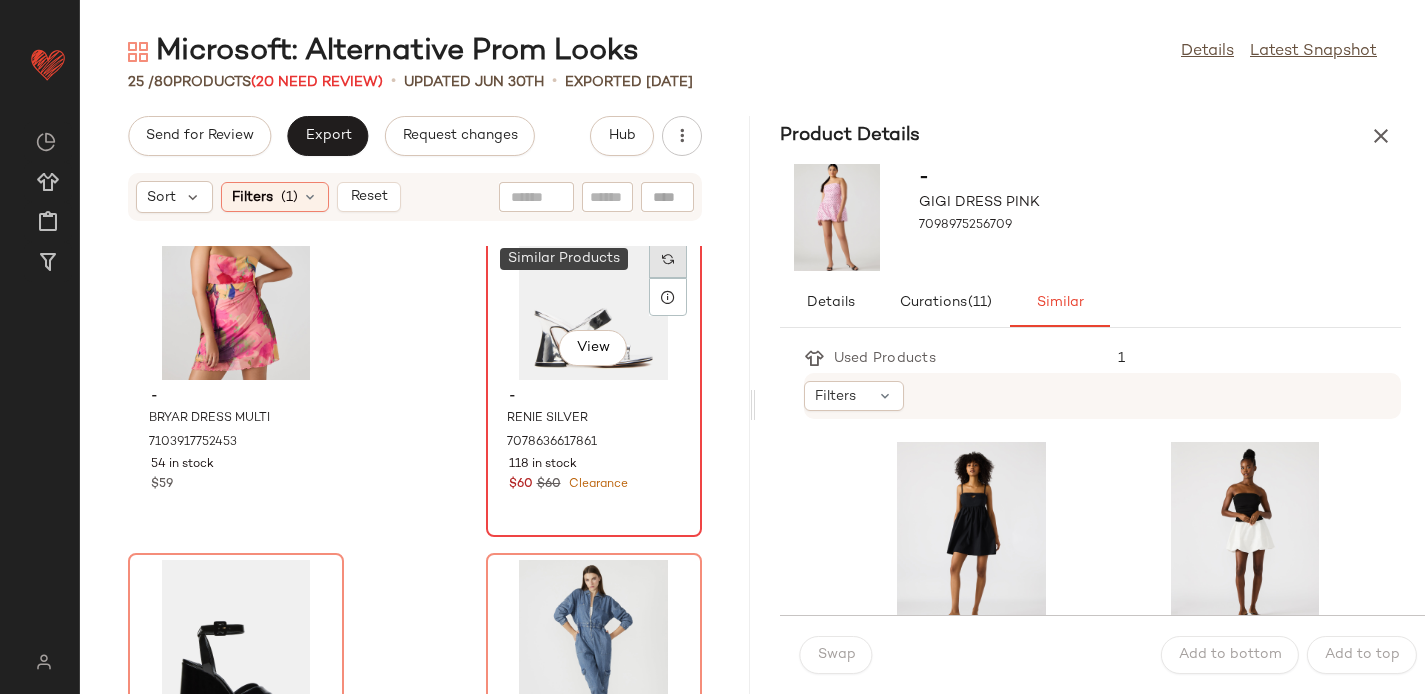 click 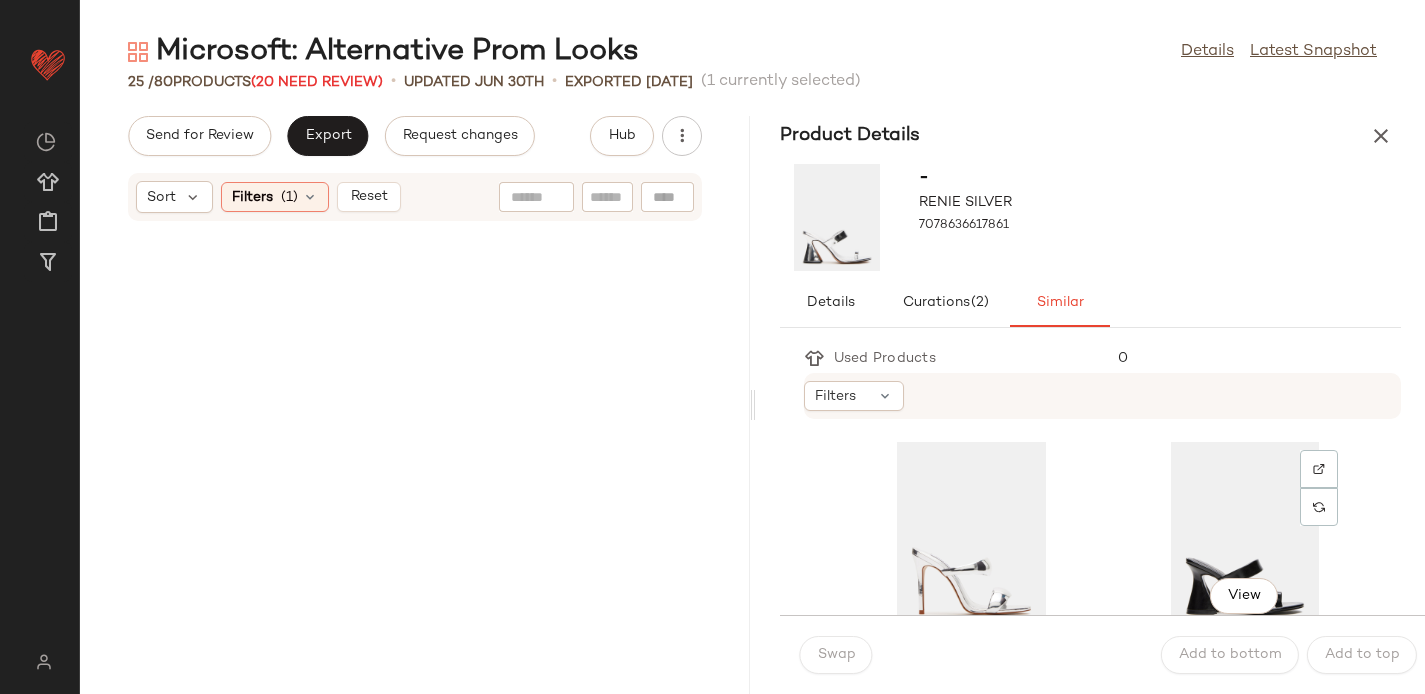 scroll, scrollTop: 0, scrollLeft: 0, axis: both 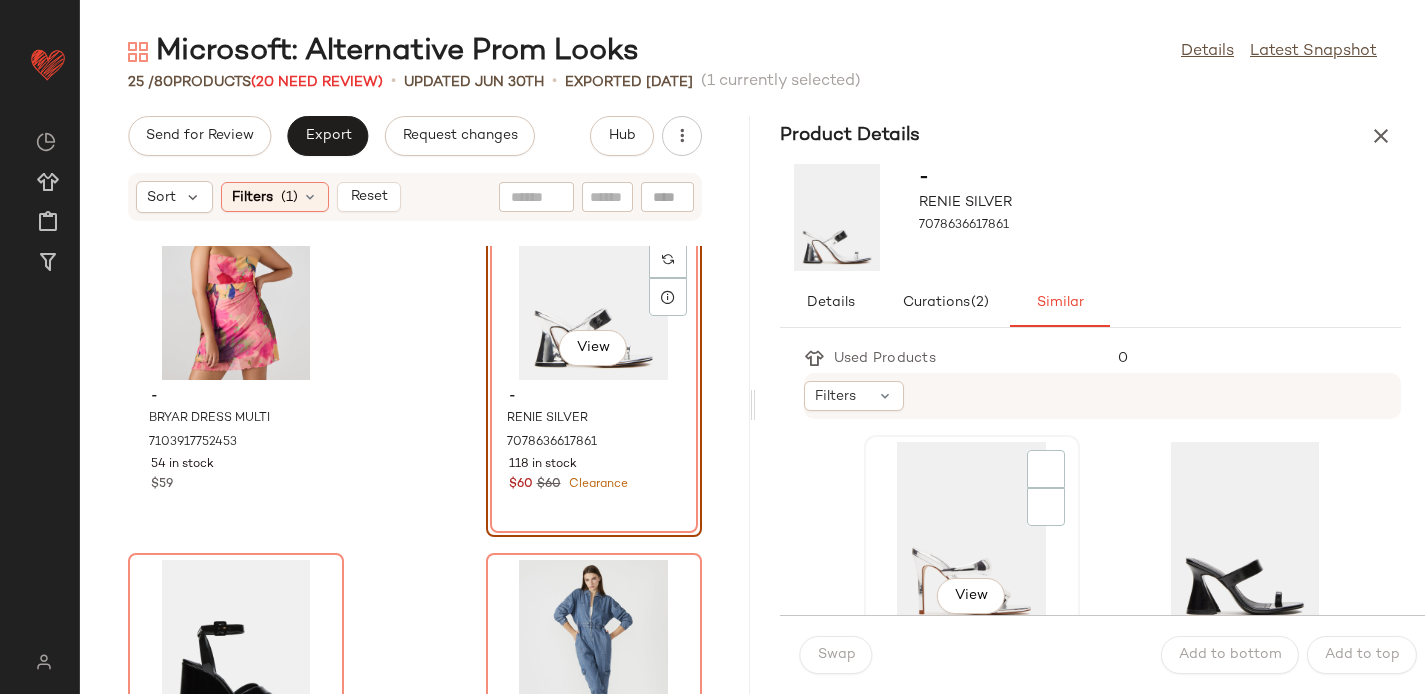 click on "View" 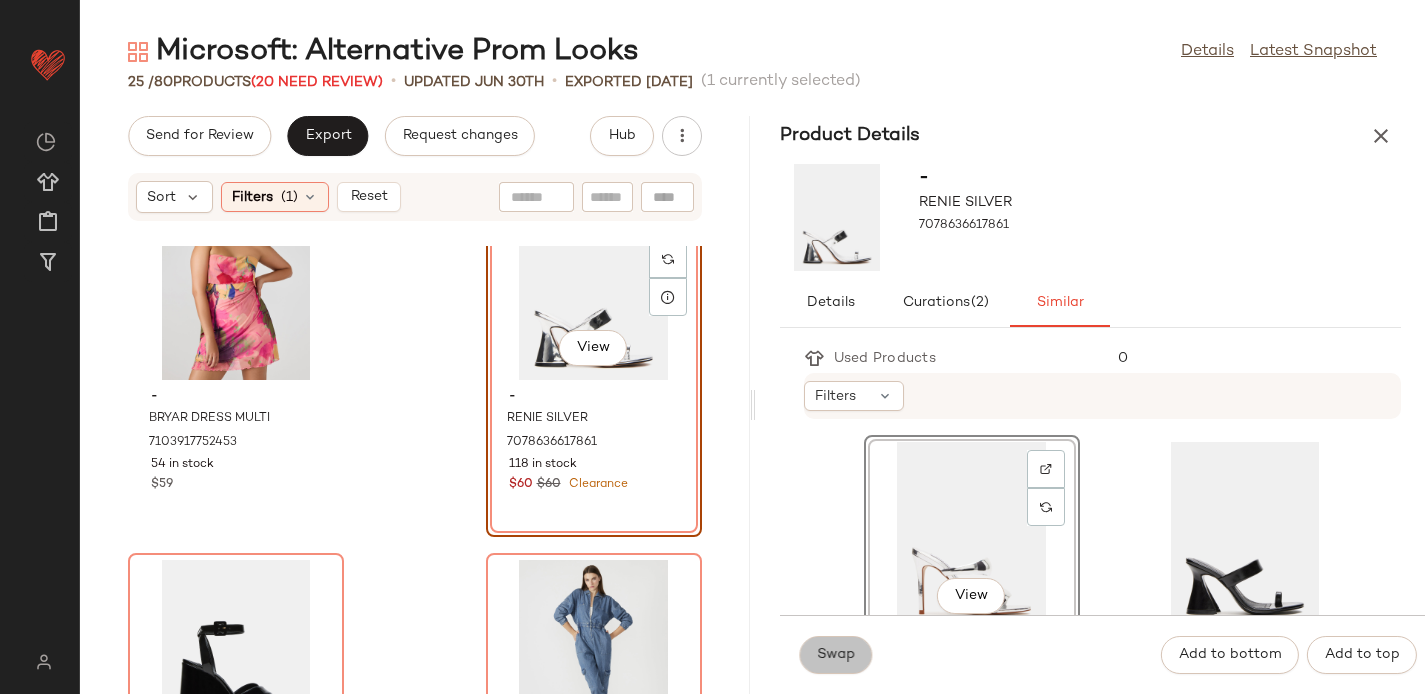 click on "Swap" 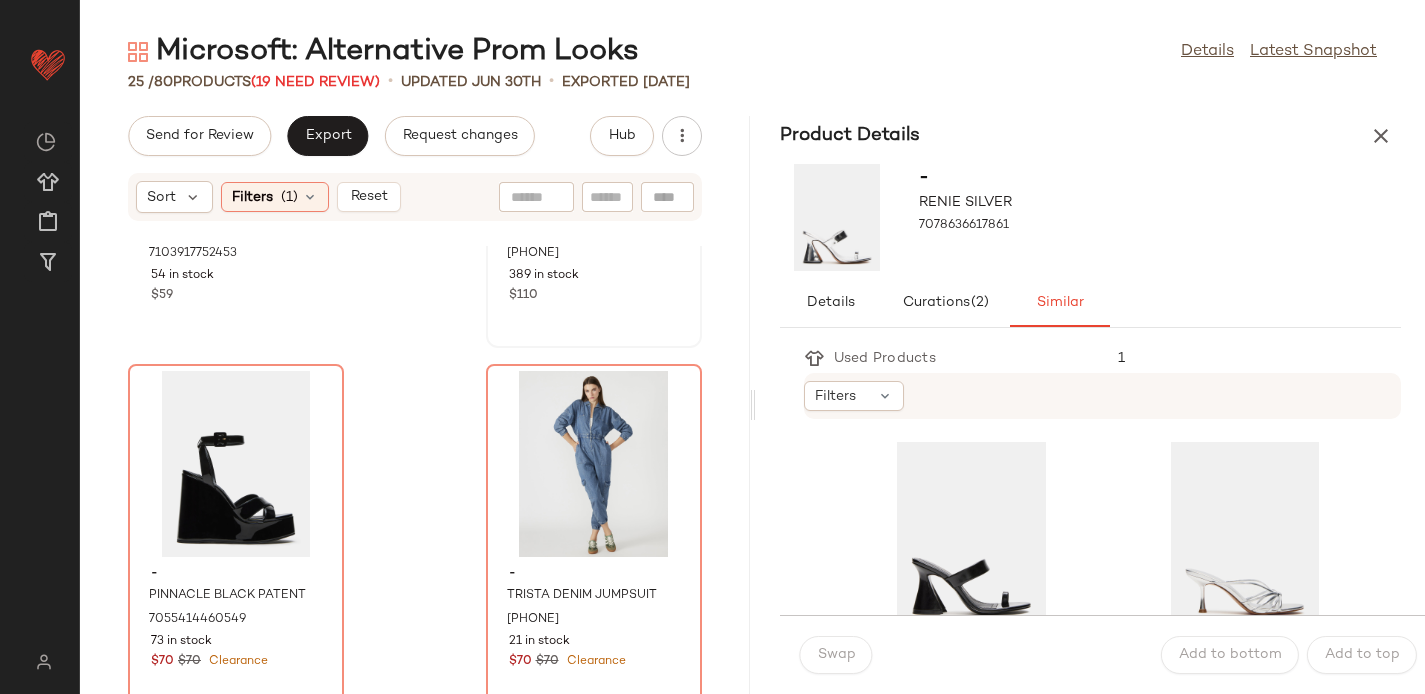 scroll, scrollTop: 1003, scrollLeft: 0, axis: vertical 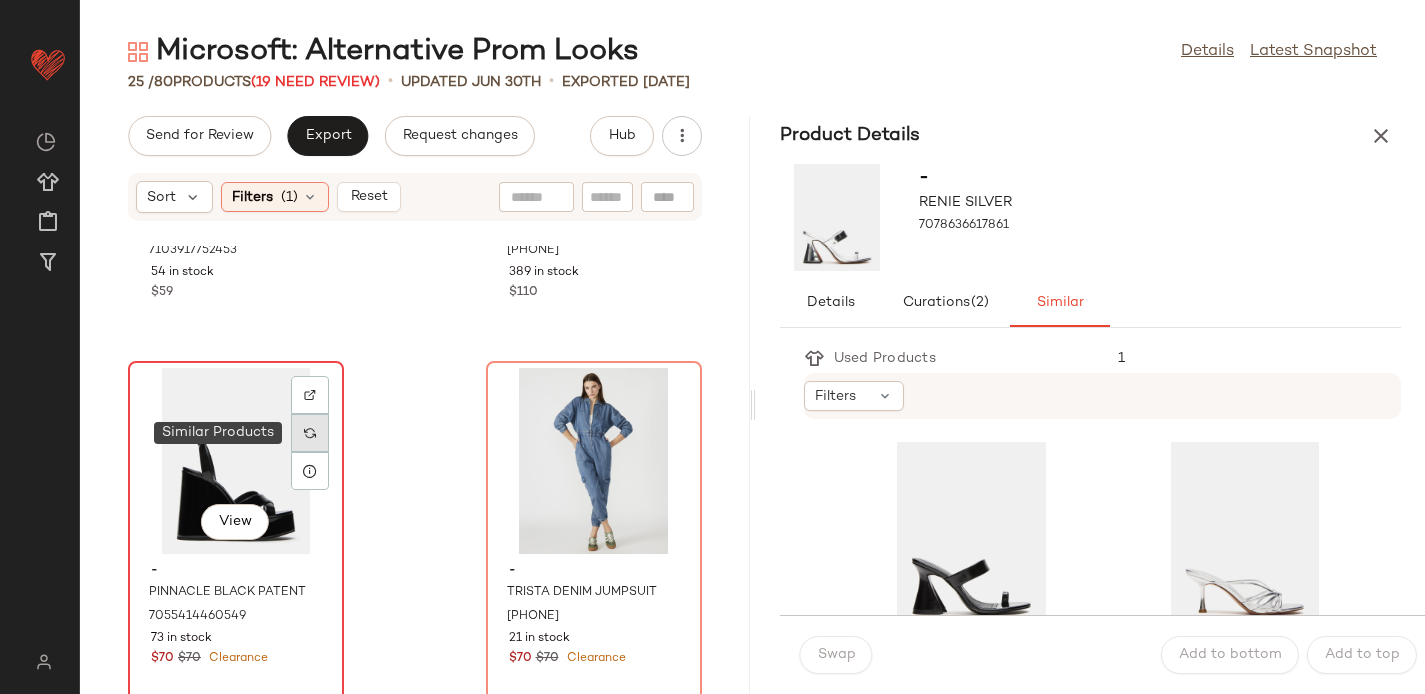 click 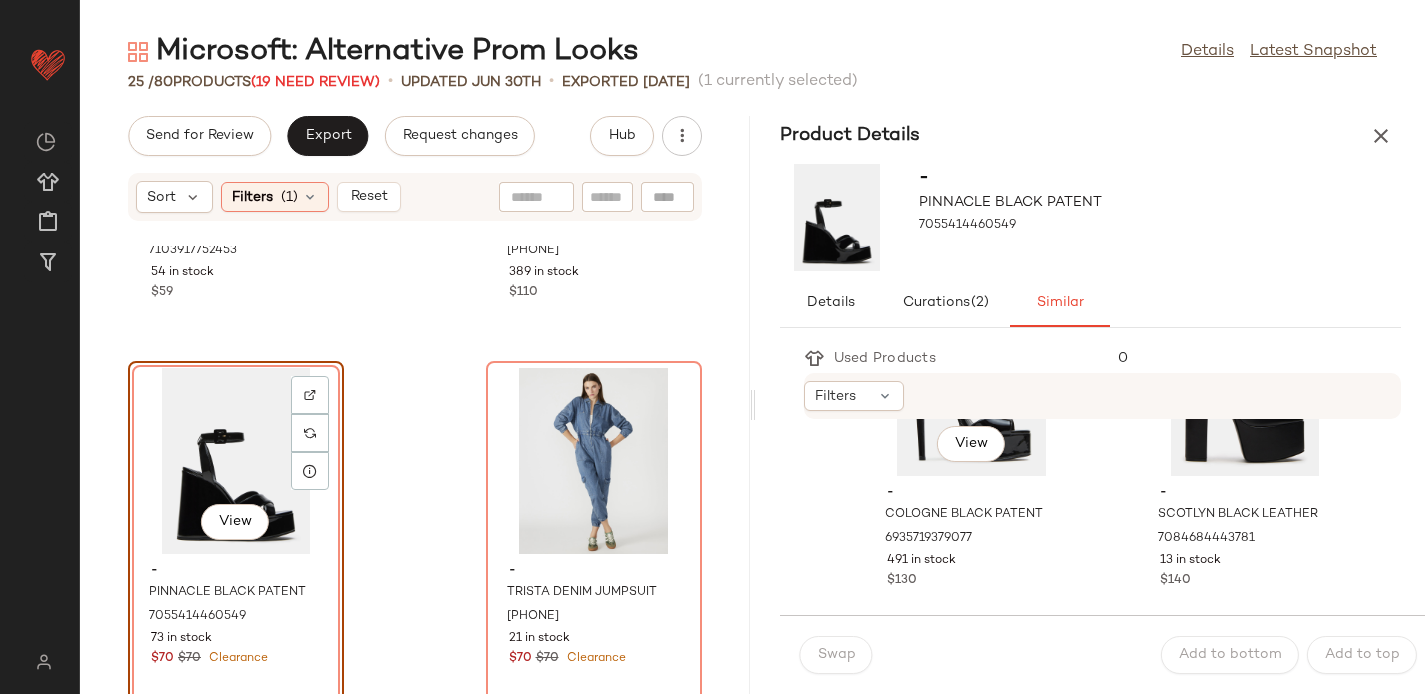 scroll, scrollTop: 35, scrollLeft: 0, axis: vertical 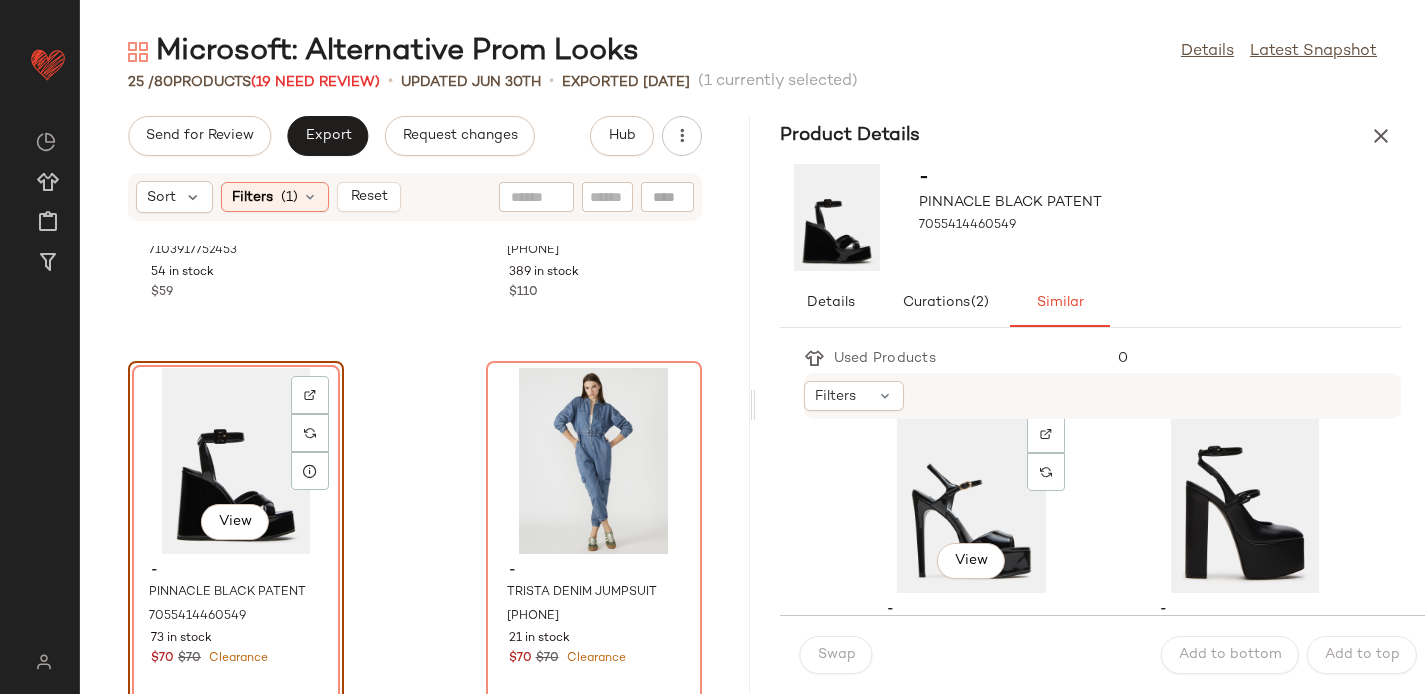 click on "View" 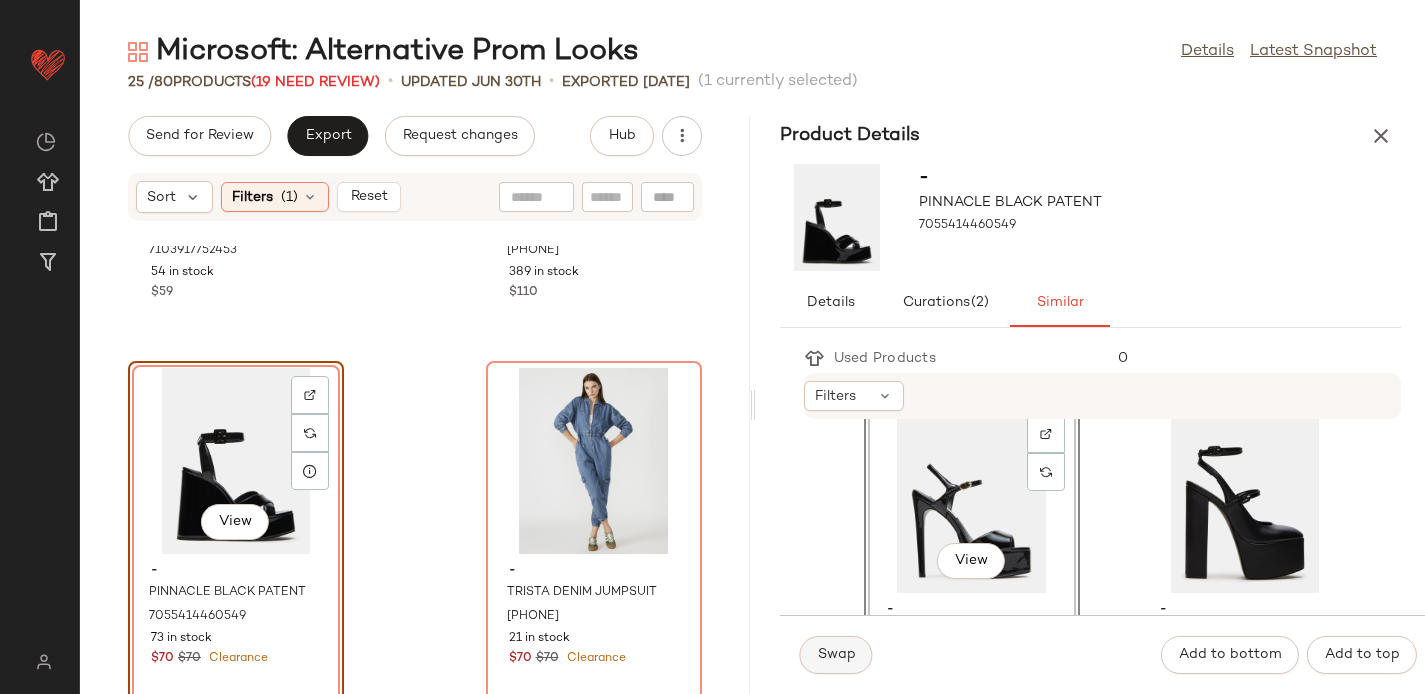 click on "Swap" 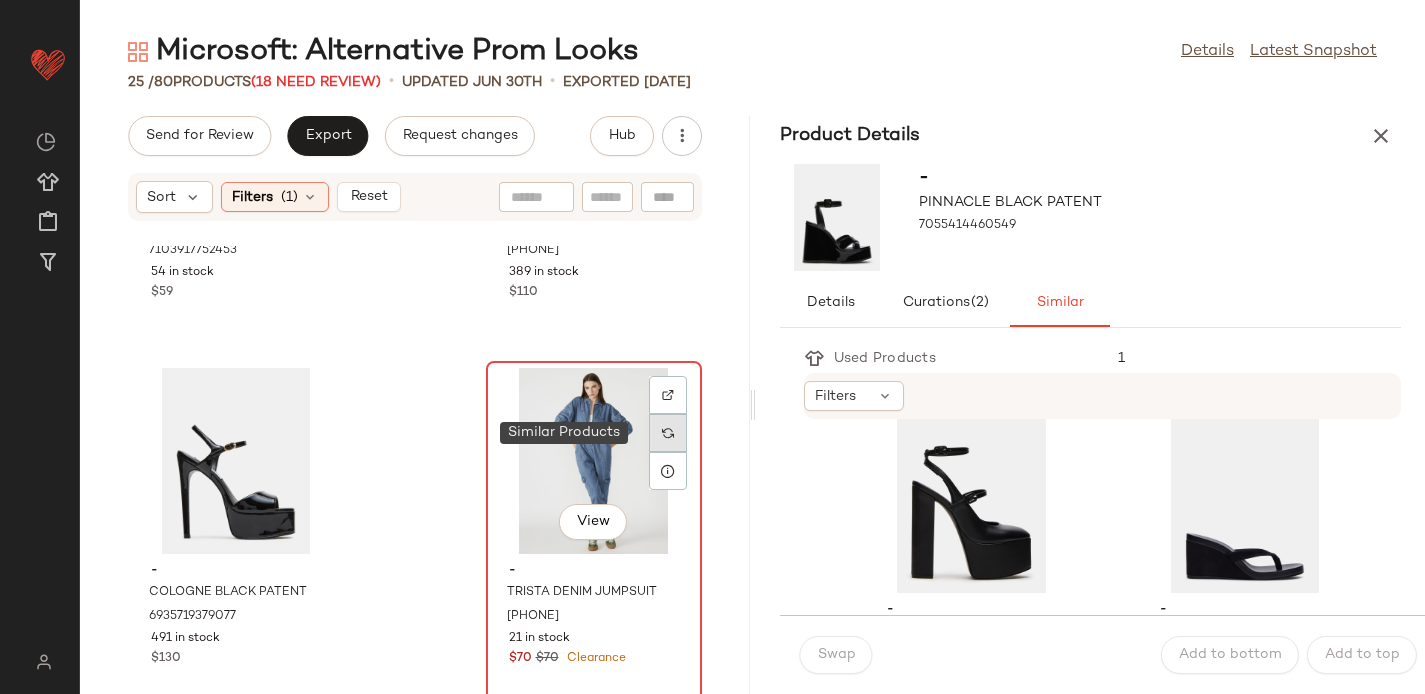 click 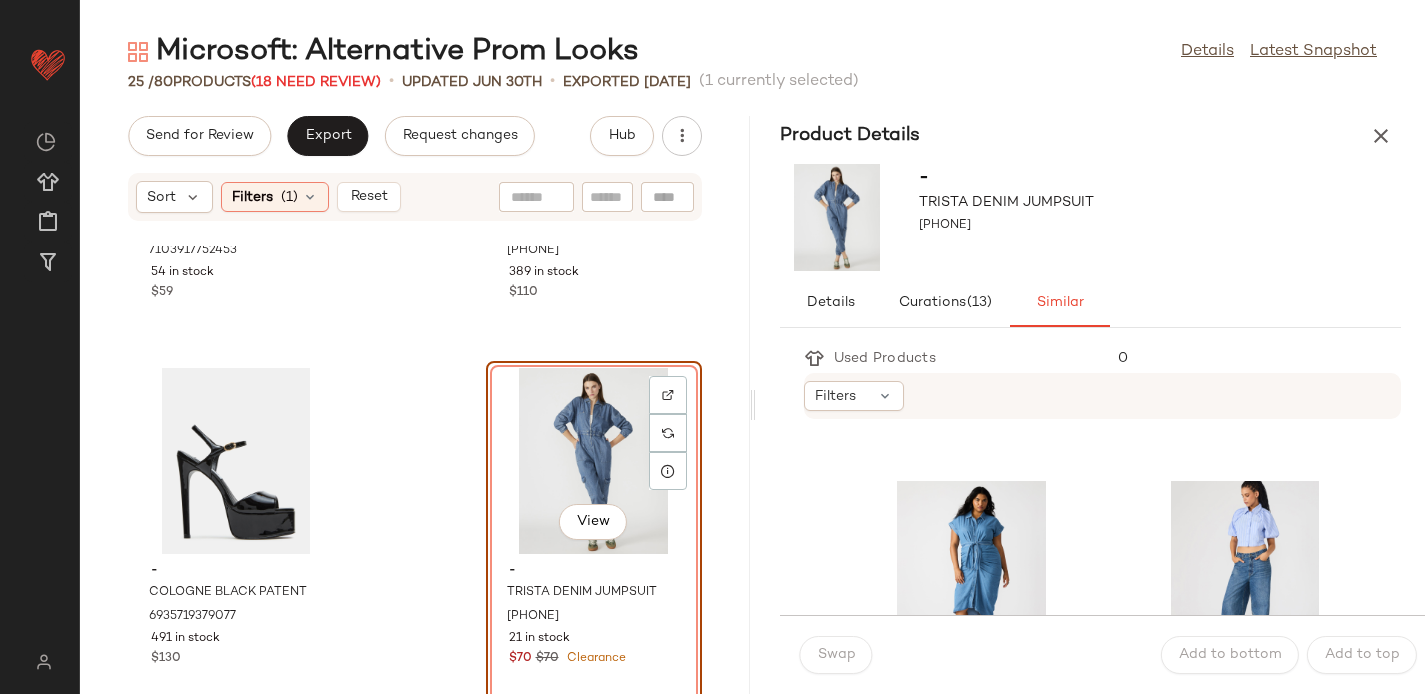 scroll, scrollTop: 2133, scrollLeft: 0, axis: vertical 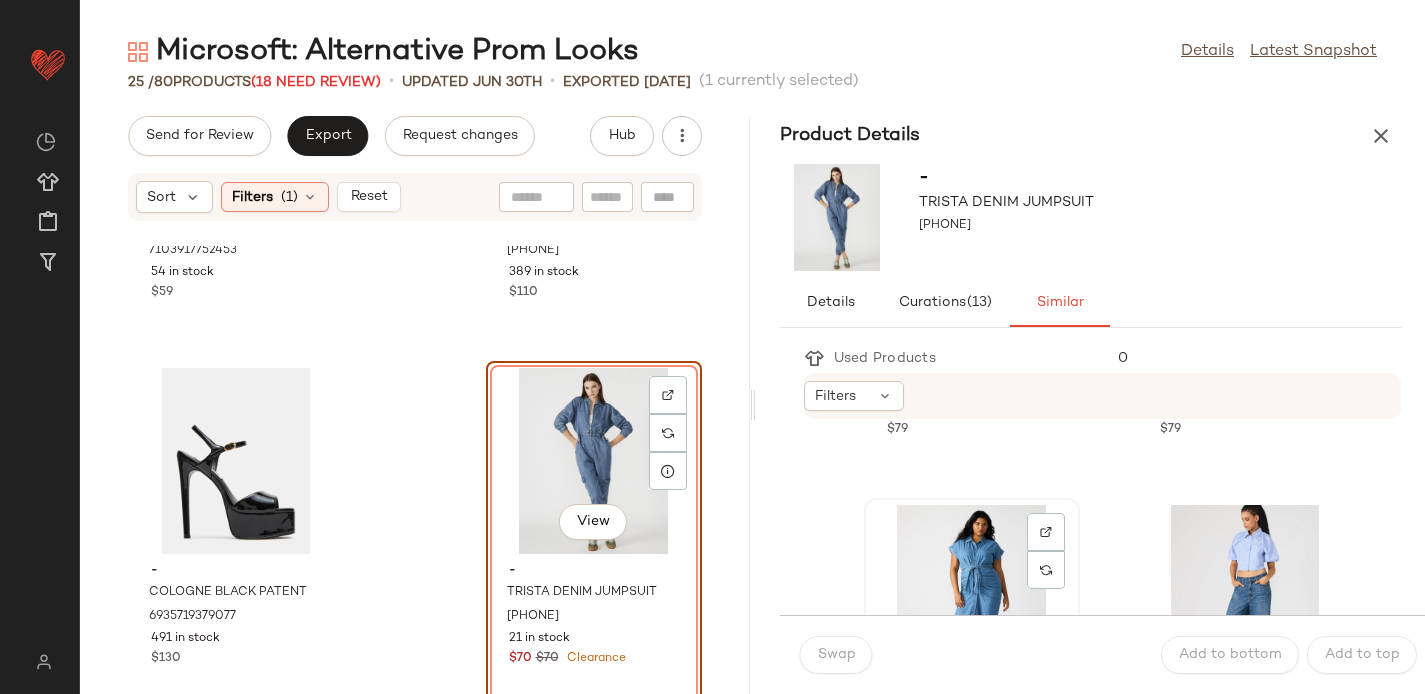 click on "View" 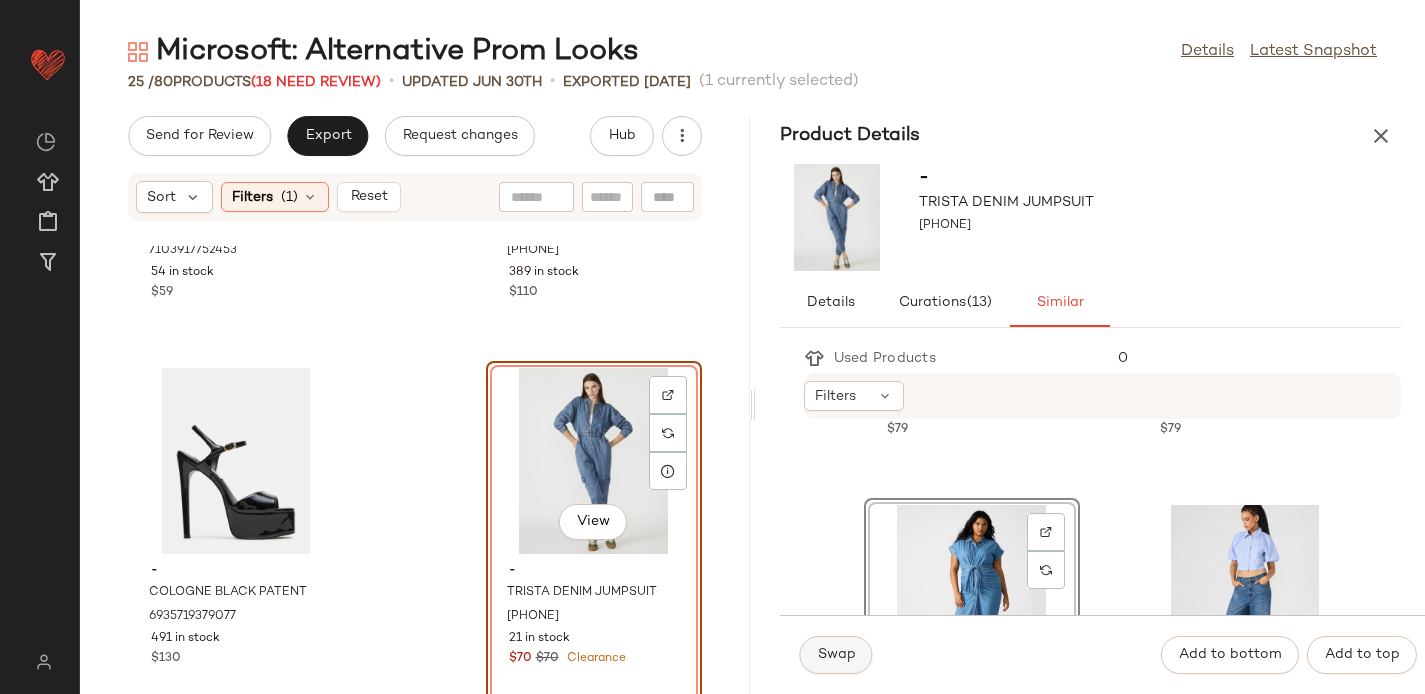 click on "Swap" 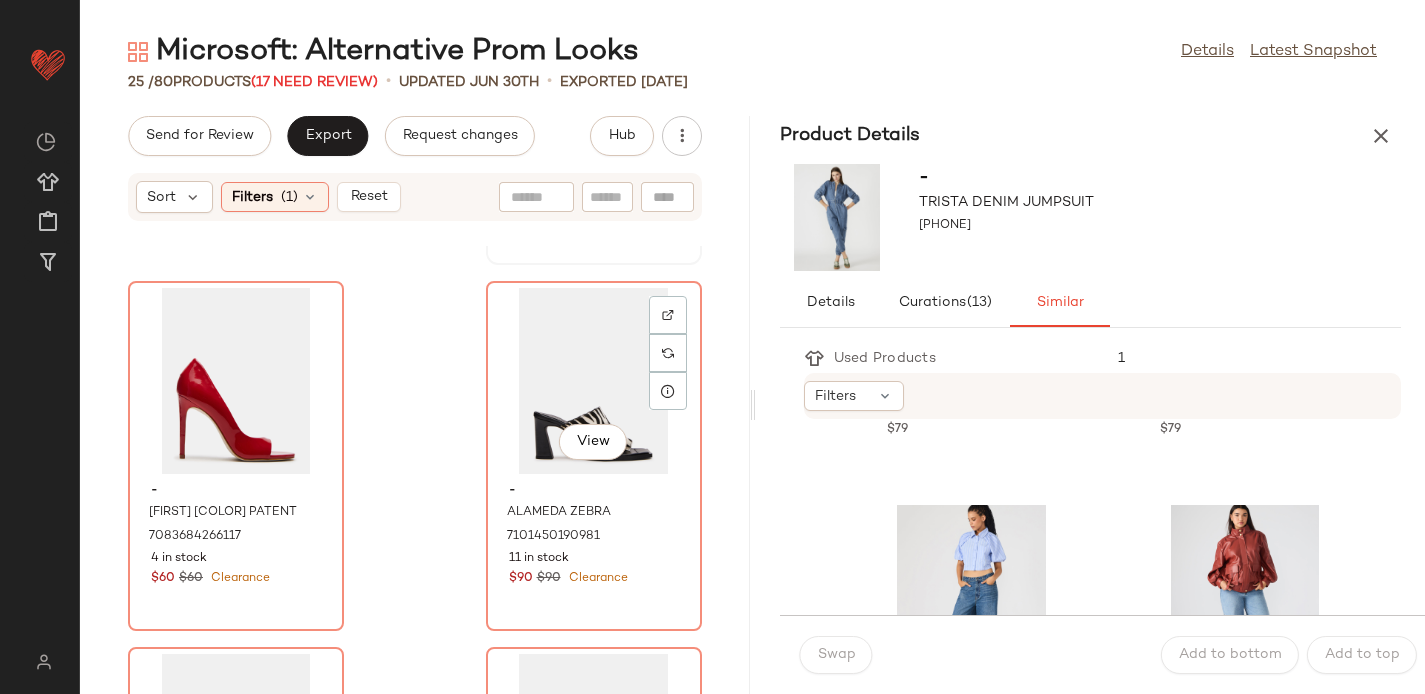 scroll, scrollTop: 1465, scrollLeft: 0, axis: vertical 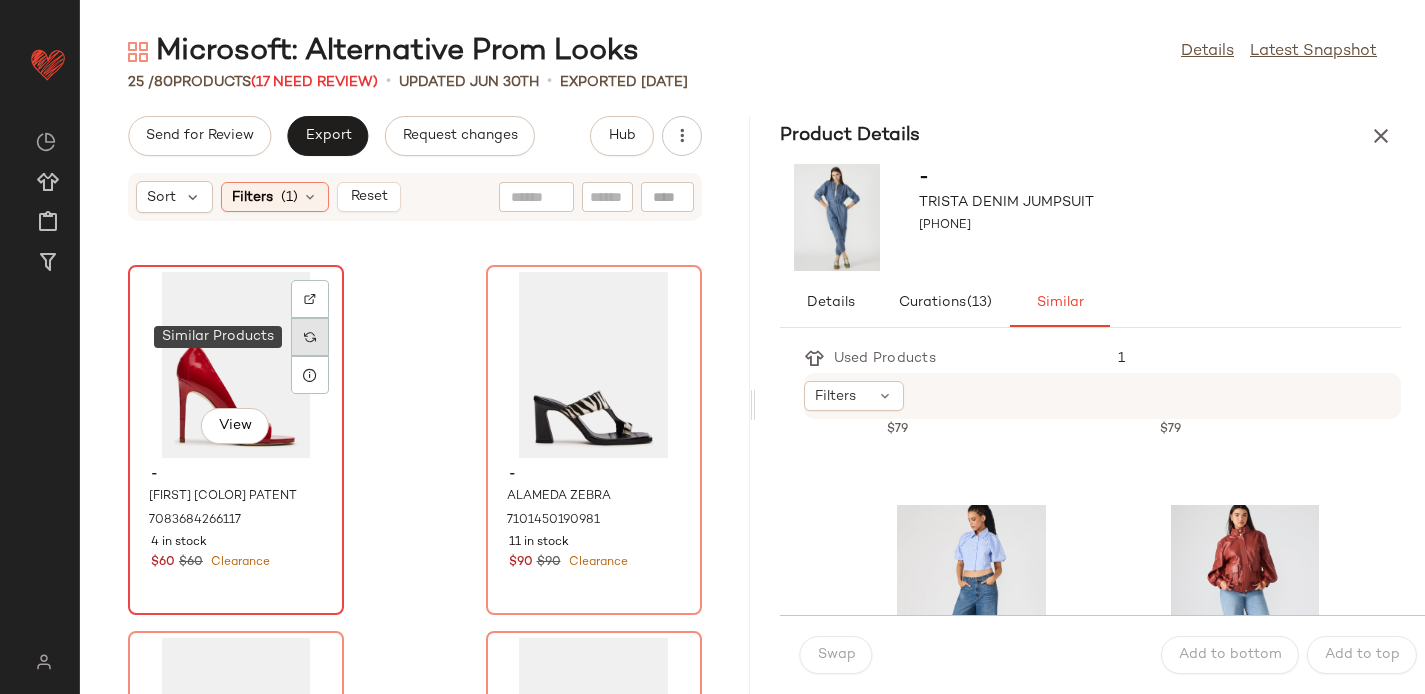 click 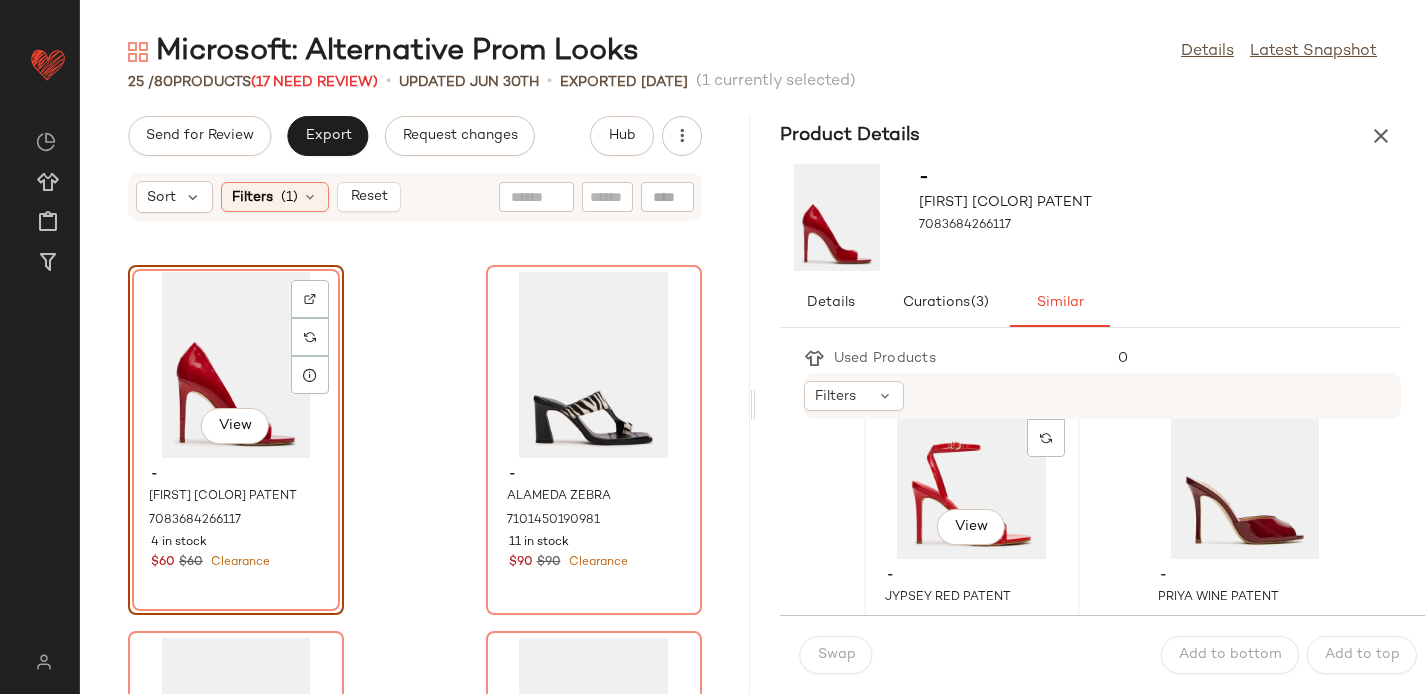 click on "View" 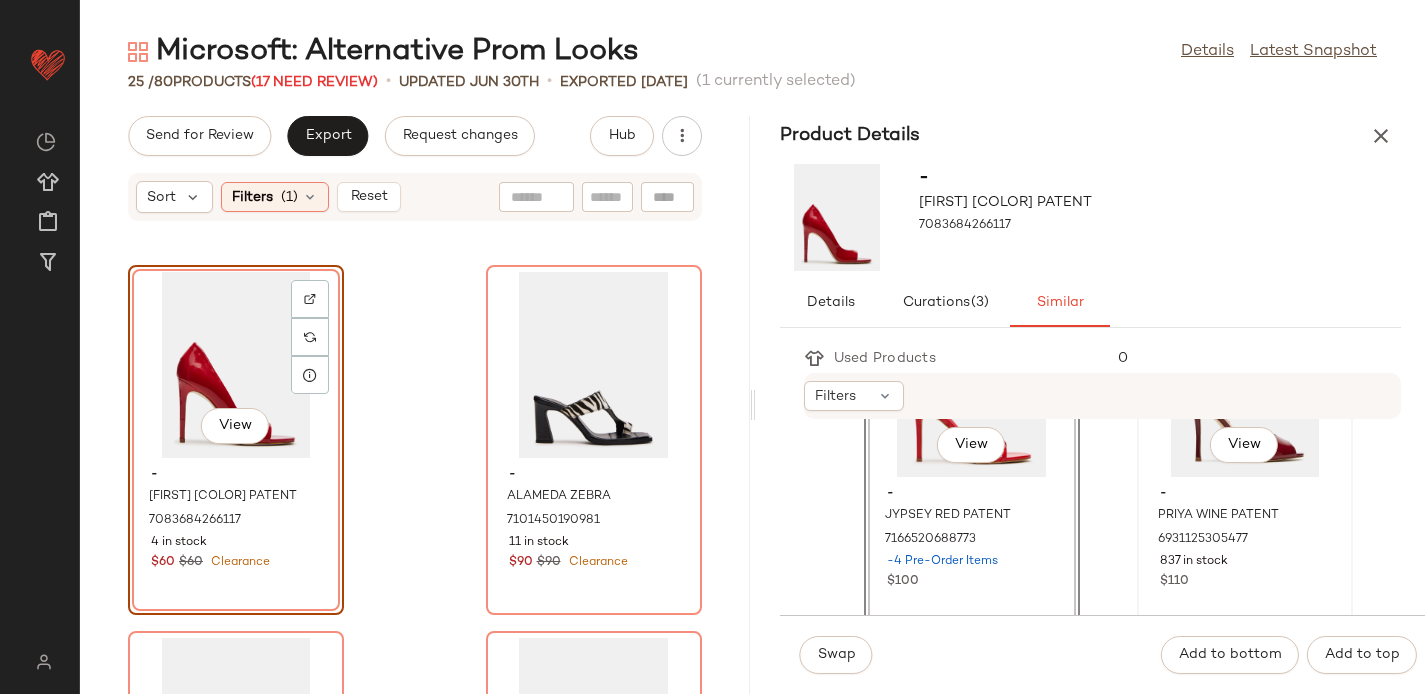 scroll, scrollTop: 171, scrollLeft: 0, axis: vertical 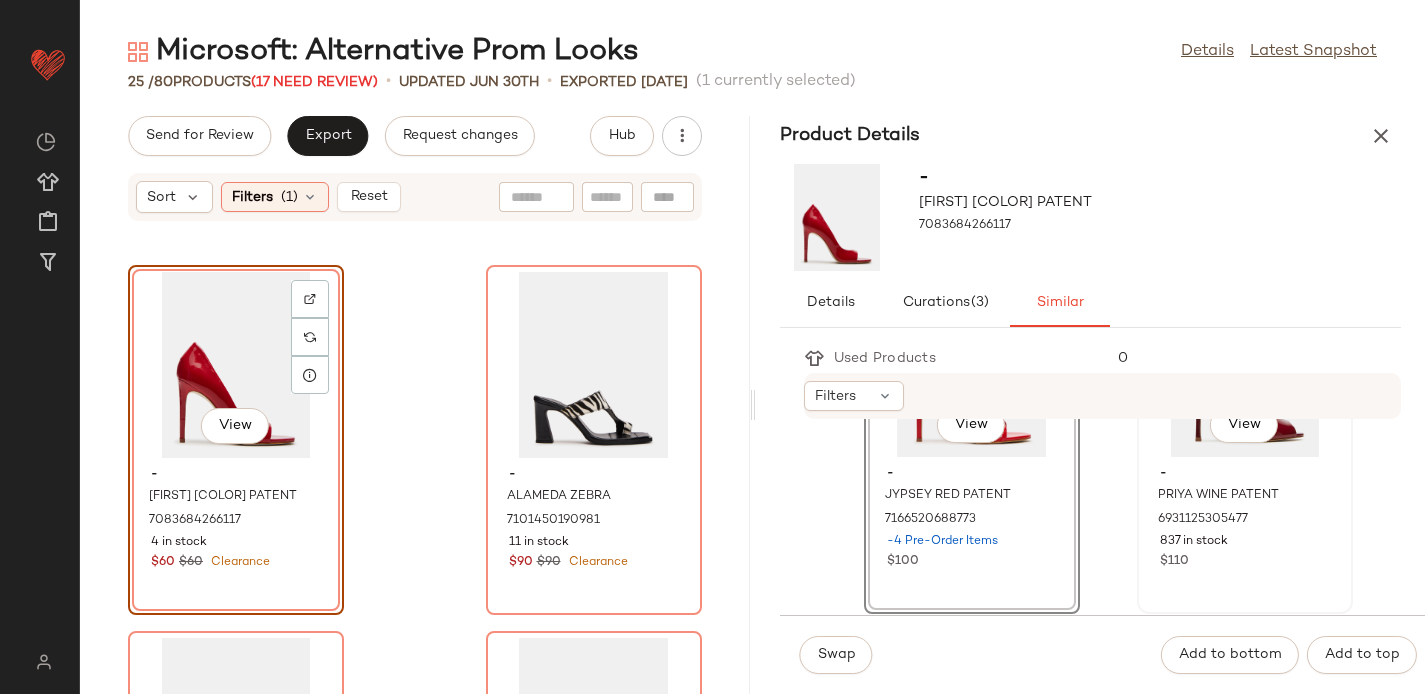 click on "-" at bounding box center (1245, 474) 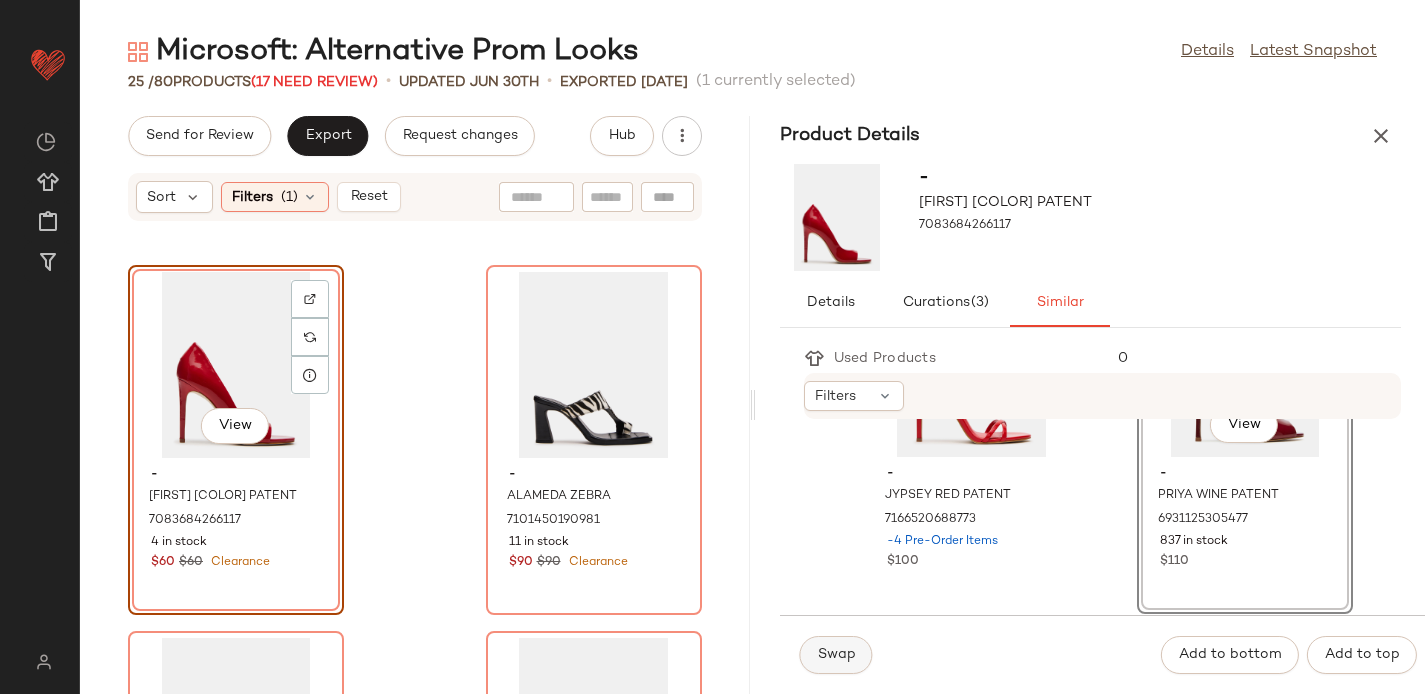 click on "Swap" 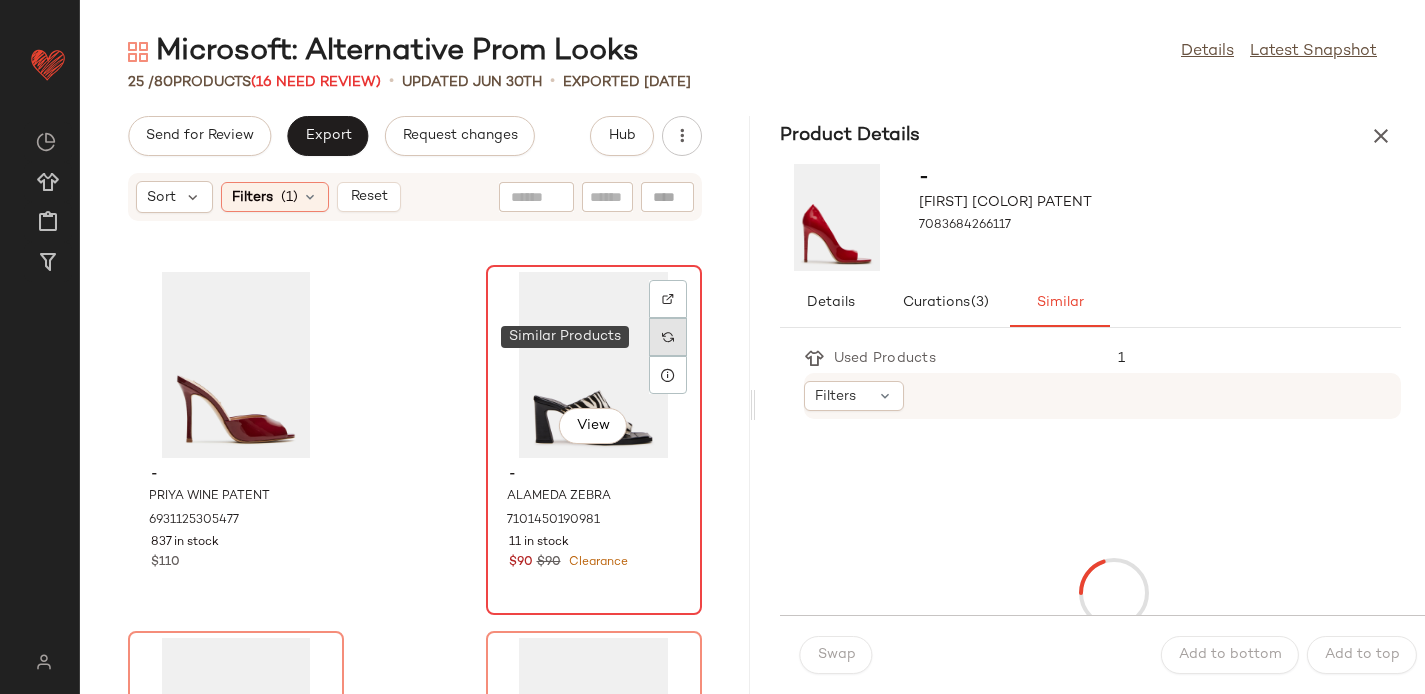 click 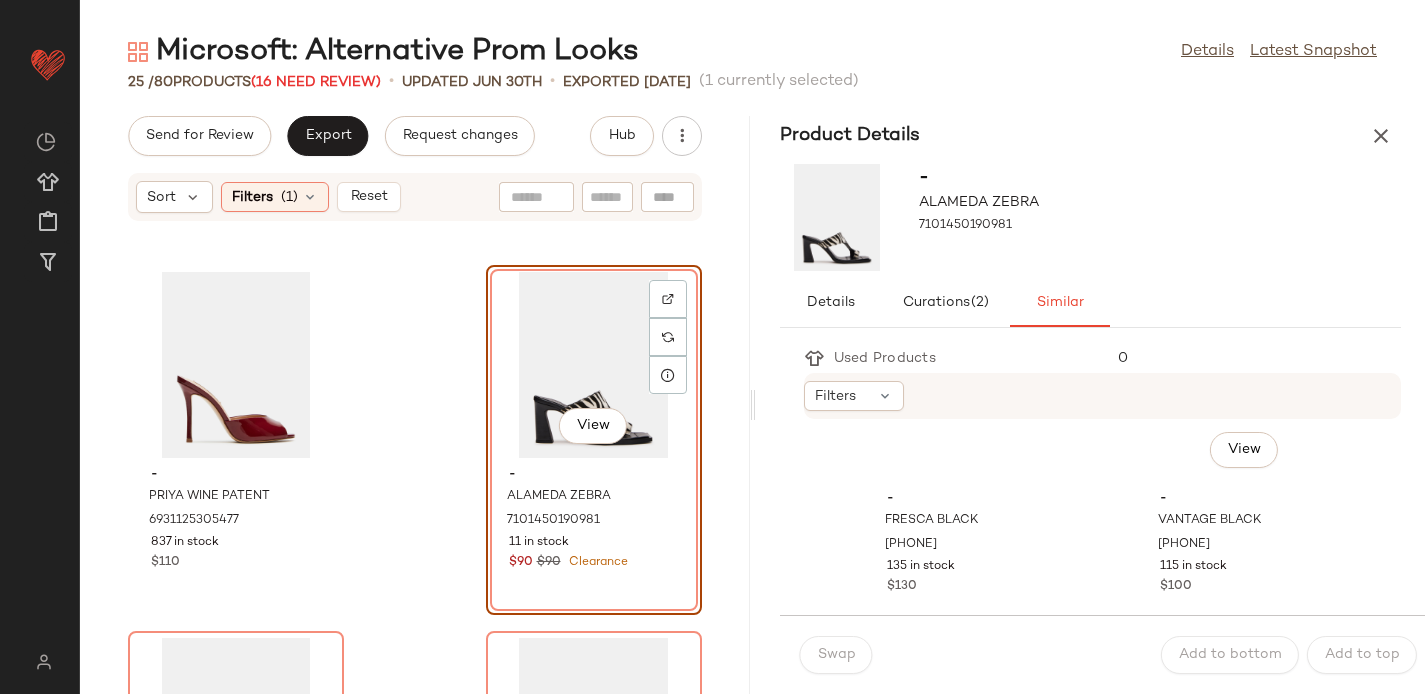 scroll, scrollTop: 924, scrollLeft: 0, axis: vertical 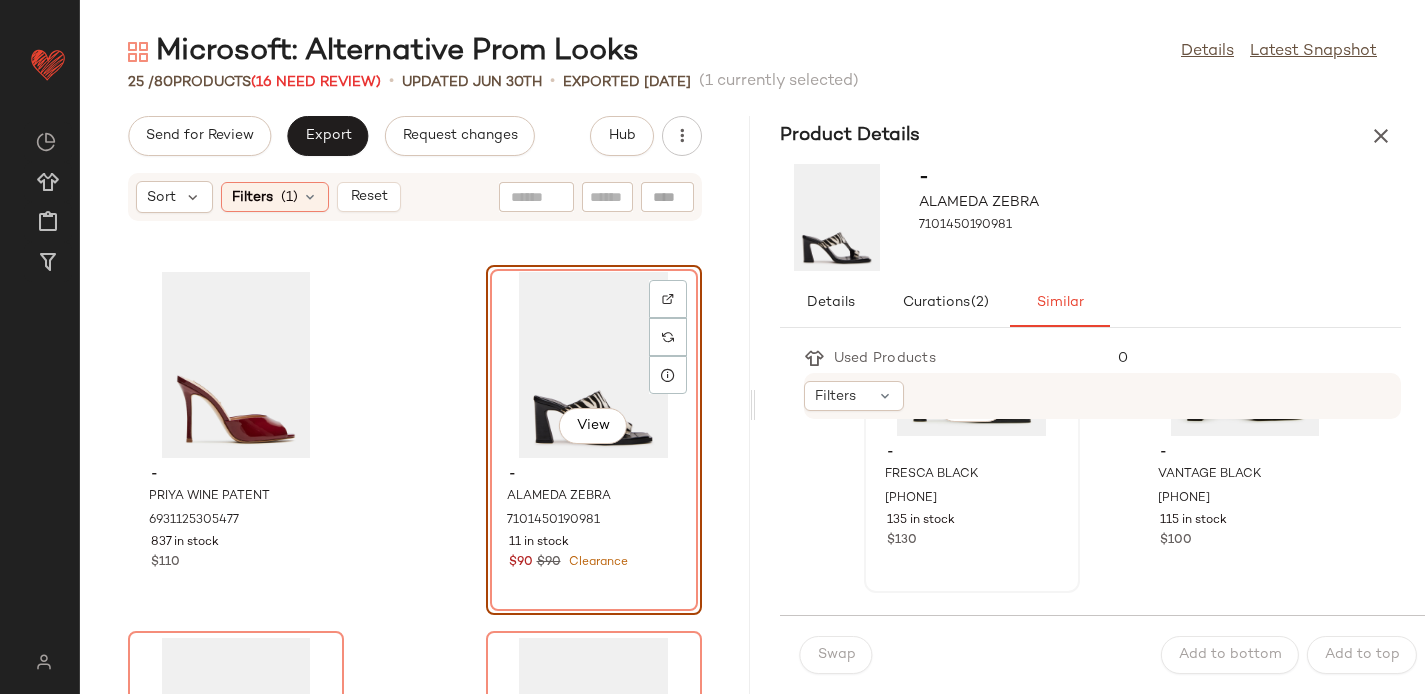 click on "-" at bounding box center [972, 453] 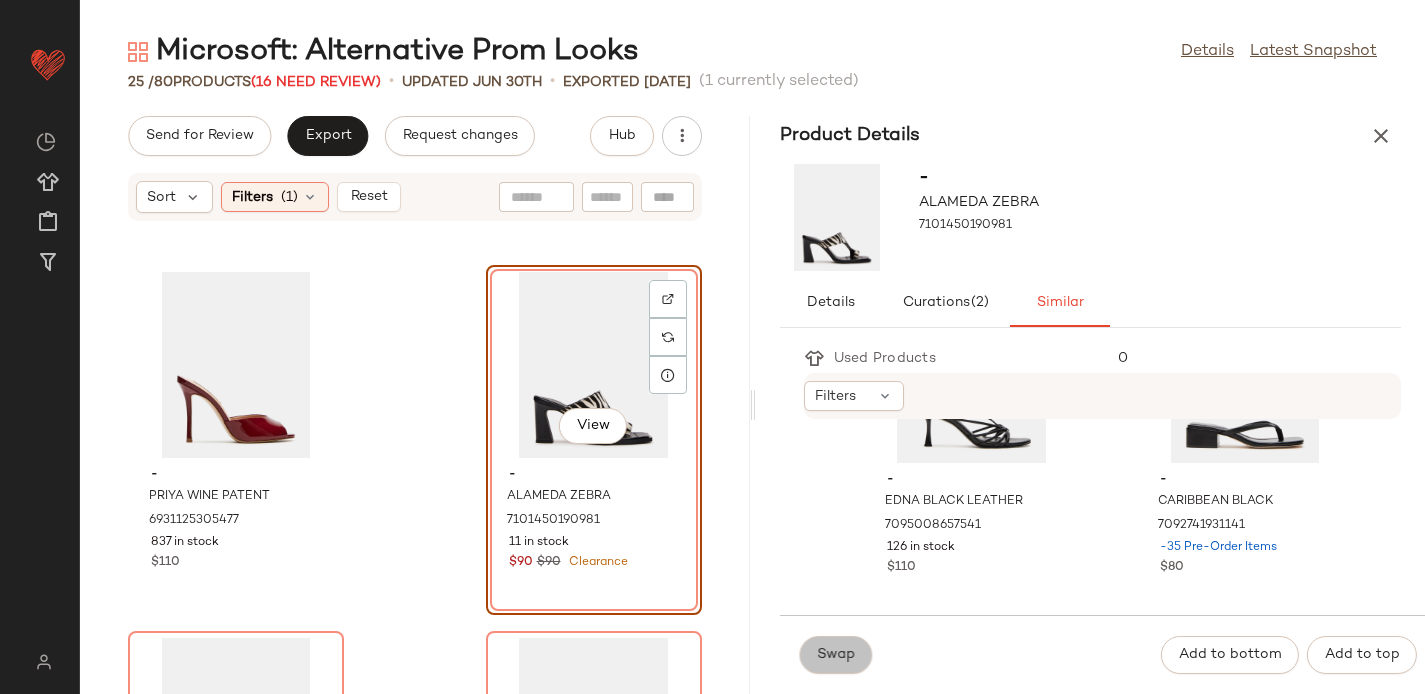 click on "Swap" 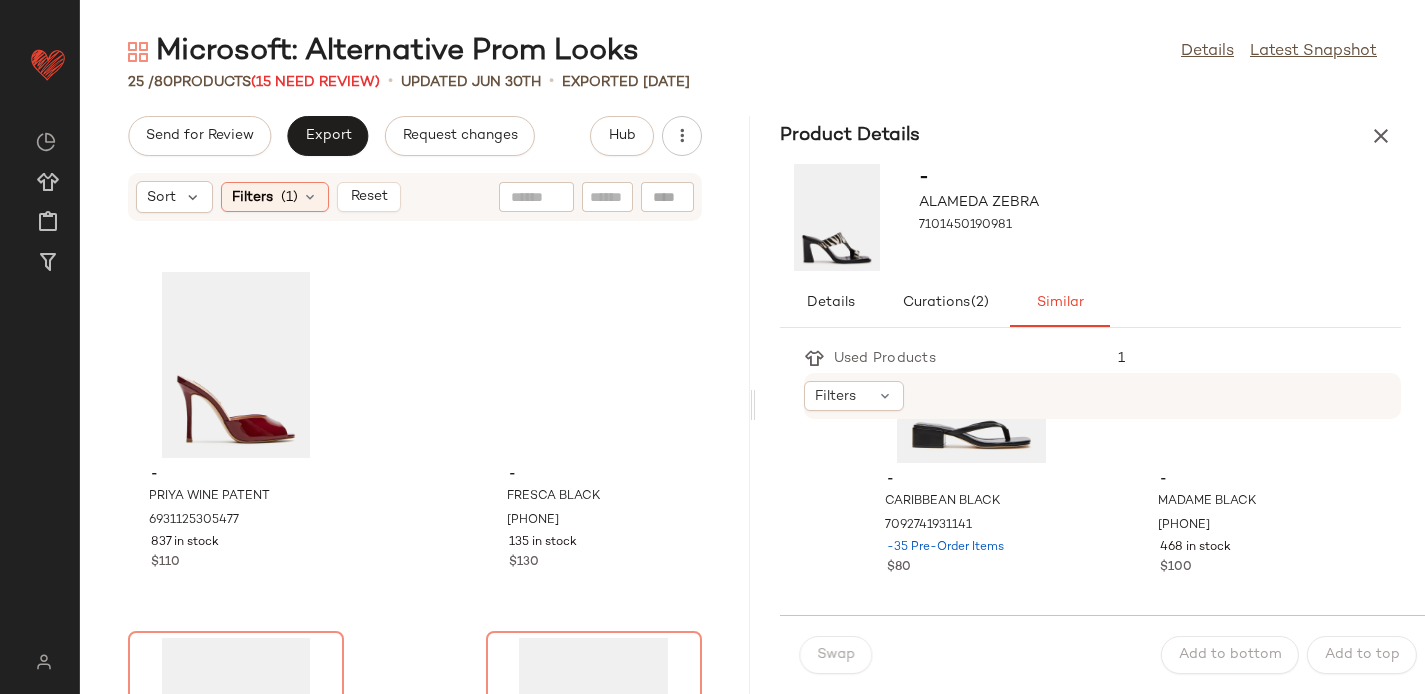 scroll, scrollTop: 897, scrollLeft: 0, axis: vertical 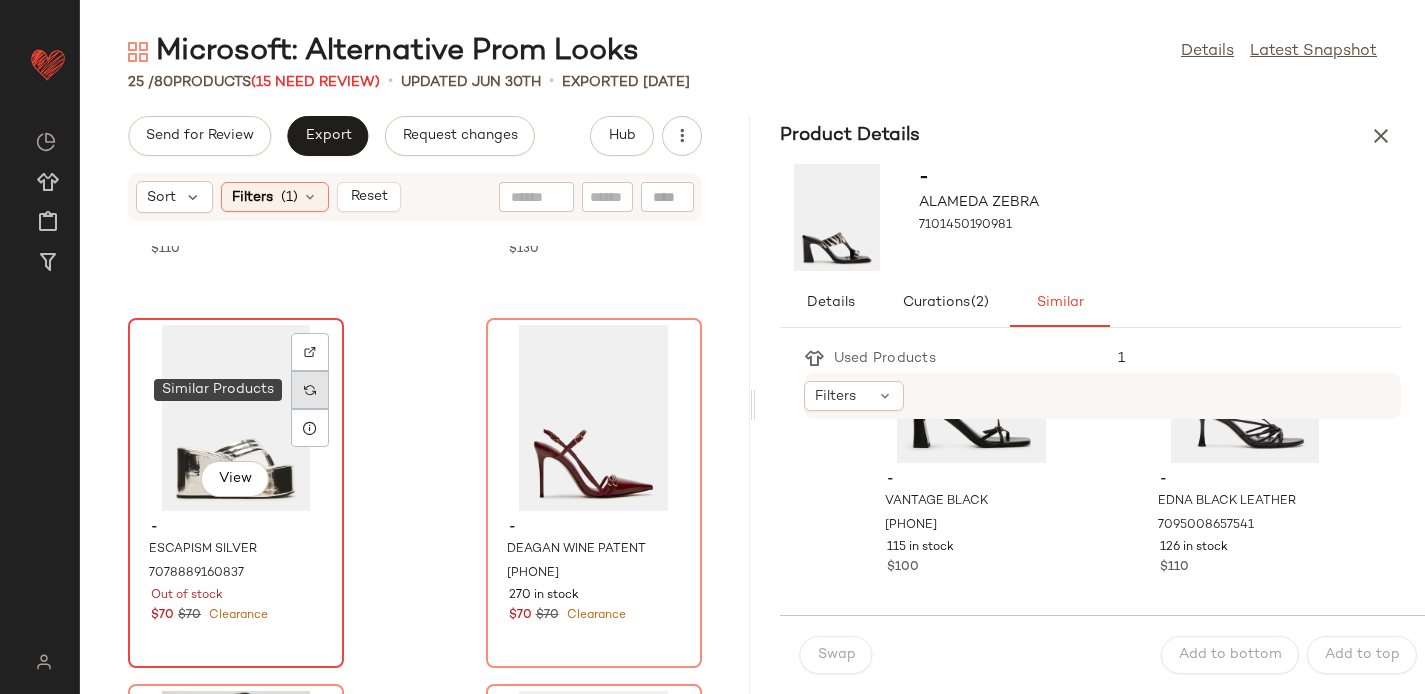 click 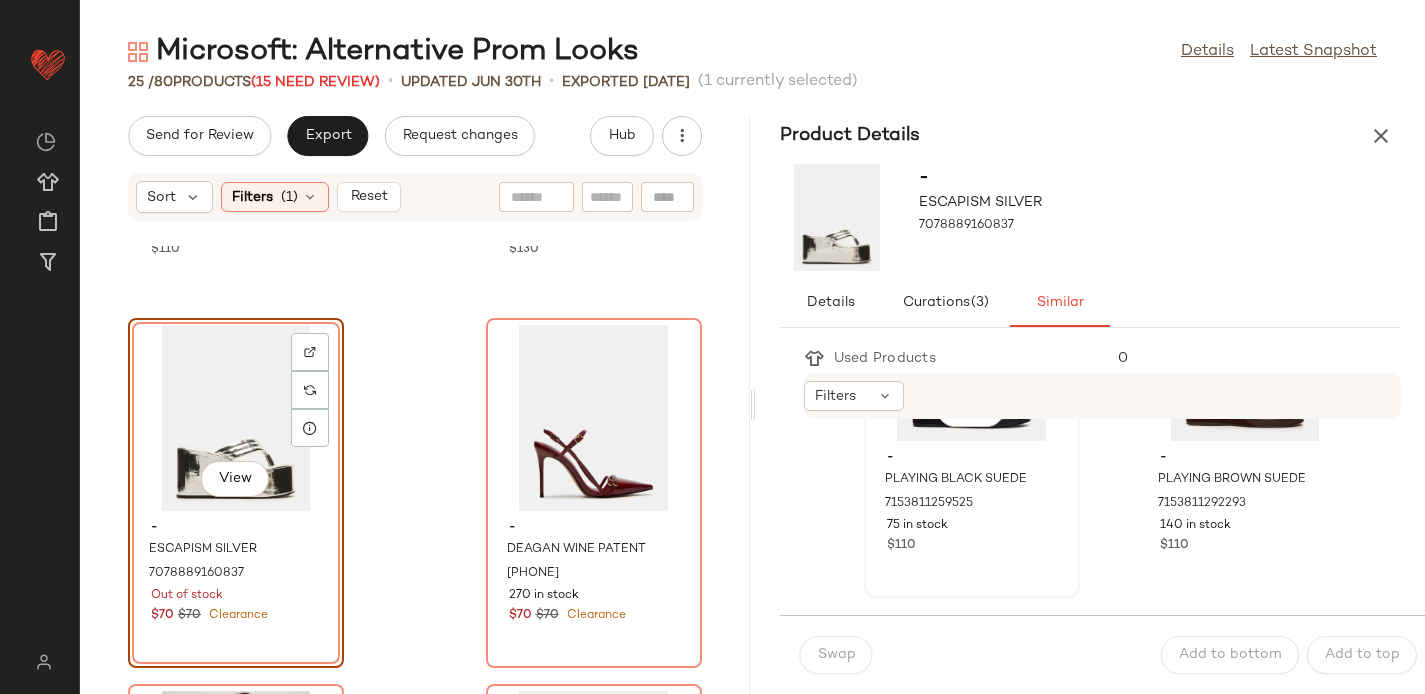scroll, scrollTop: 188, scrollLeft: 0, axis: vertical 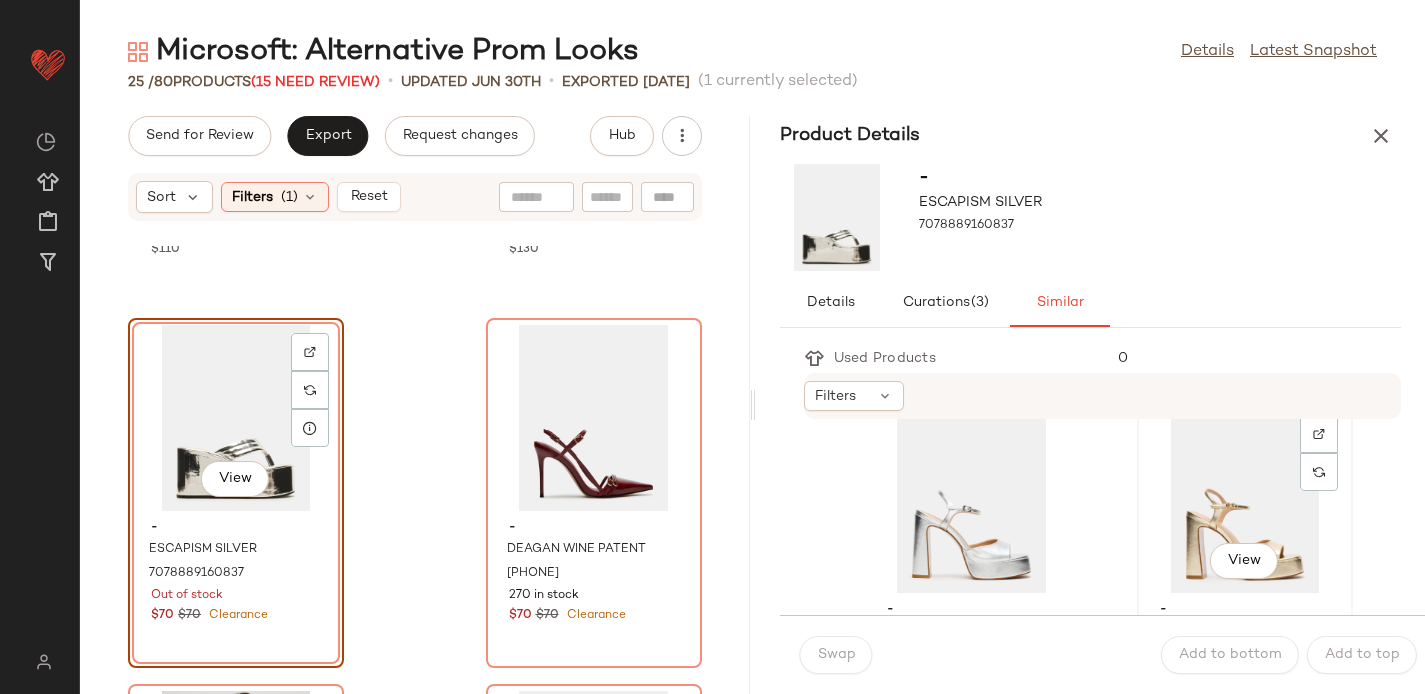 click on "View" 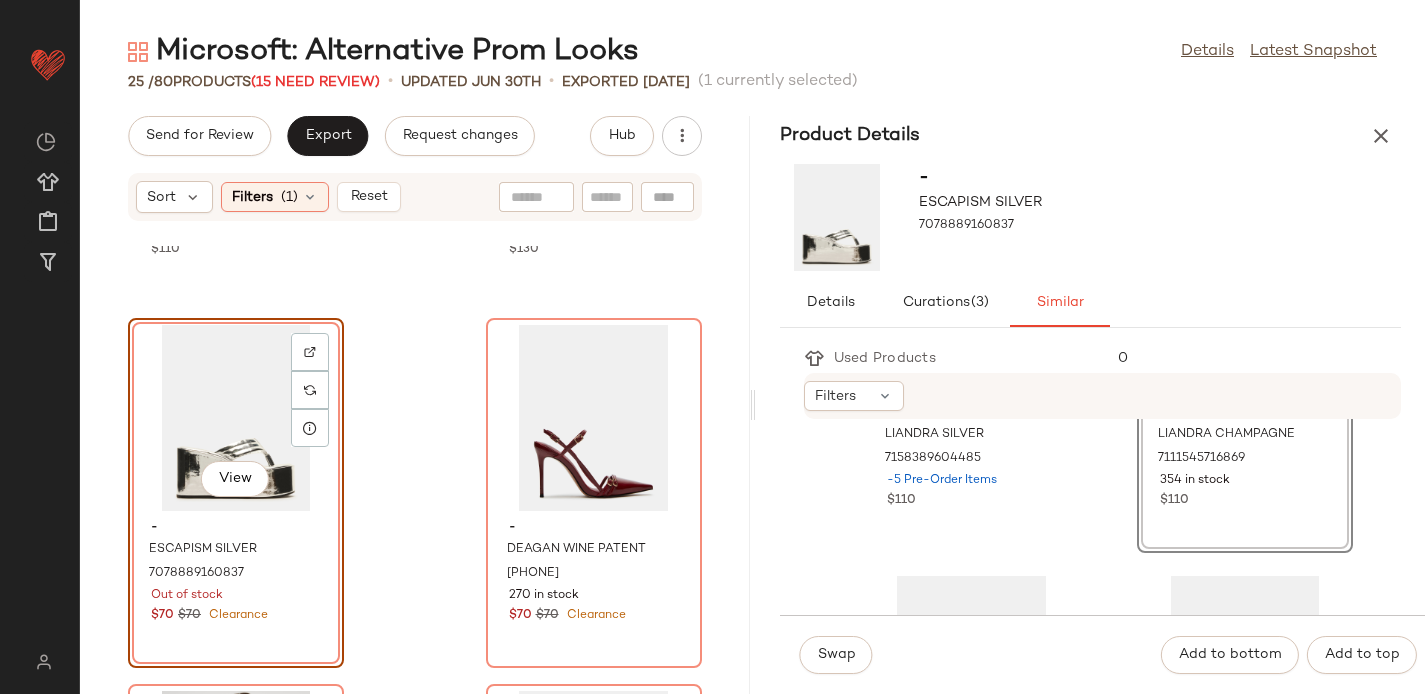 scroll, scrollTop: 611, scrollLeft: 0, axis: vertical 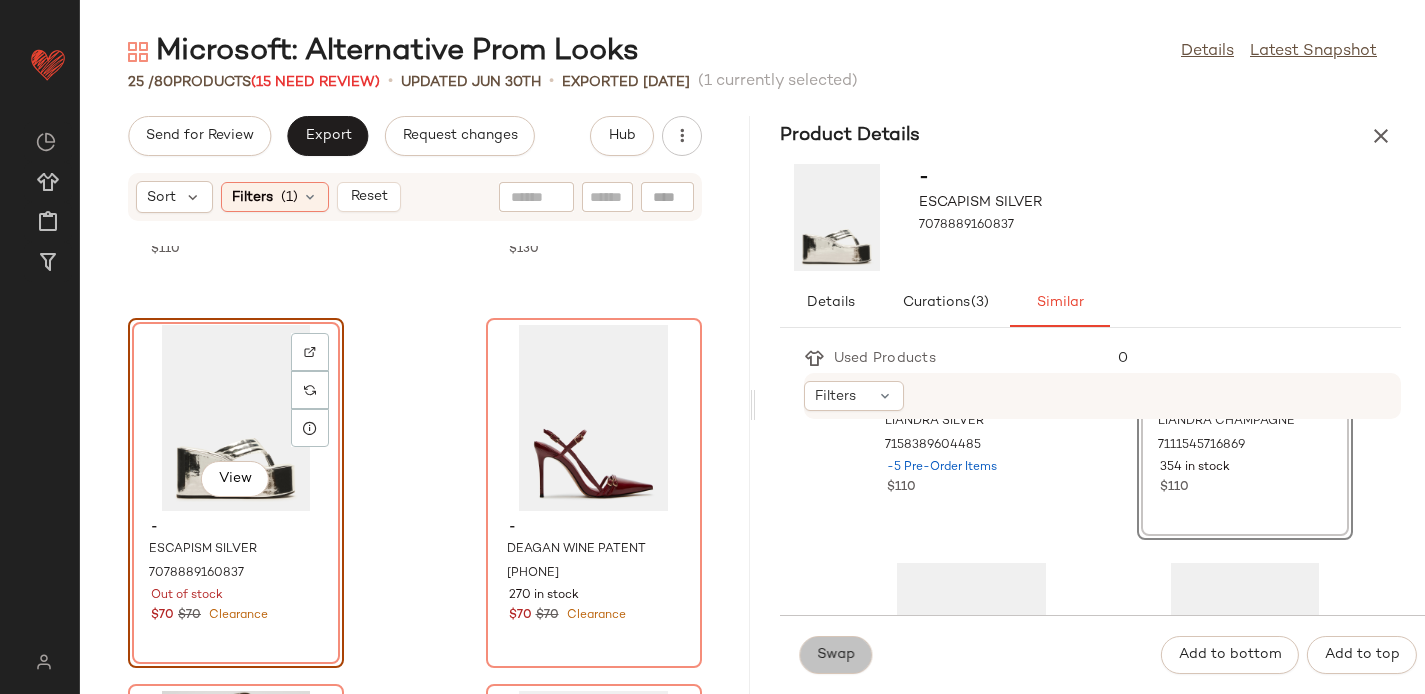 click on "Swap" at bounding box center [836, 655] 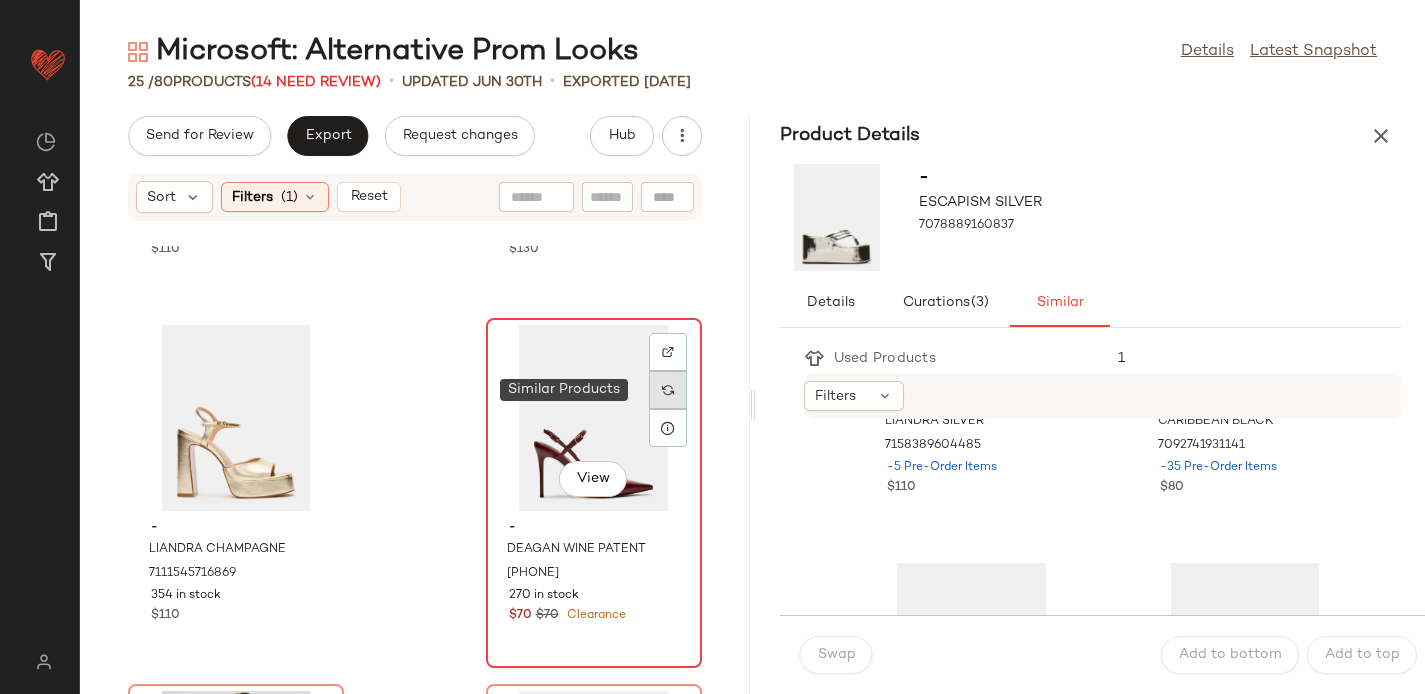 click 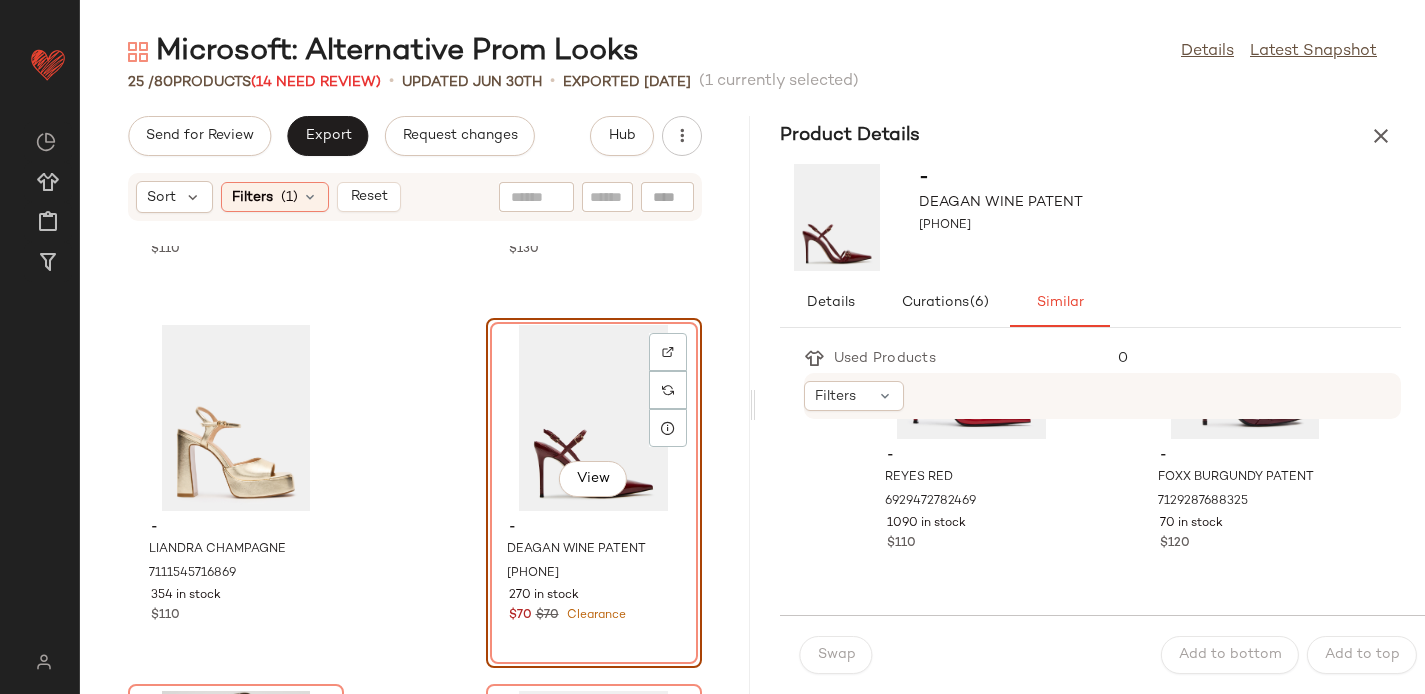 scroll, scrollTop: 191, scrollLeft: 0, axis: vertical 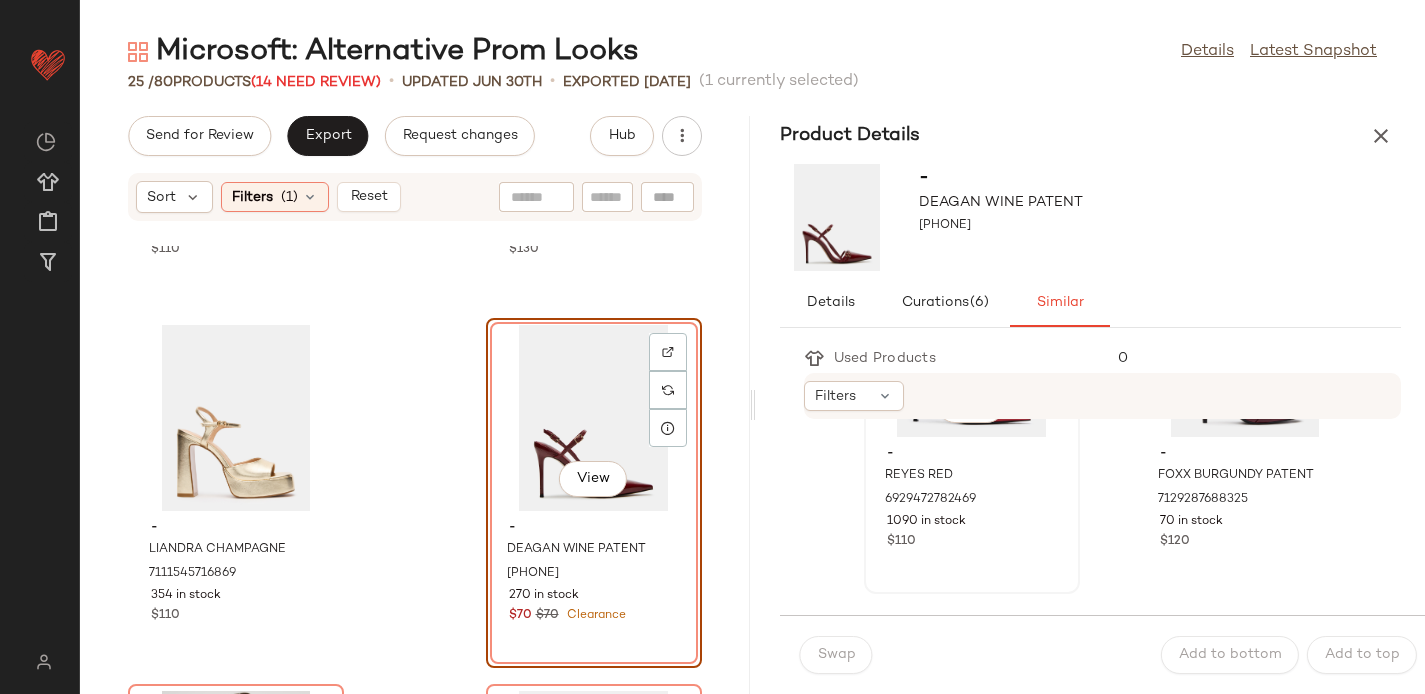 click on "$110" at bounding box center [972, 542] 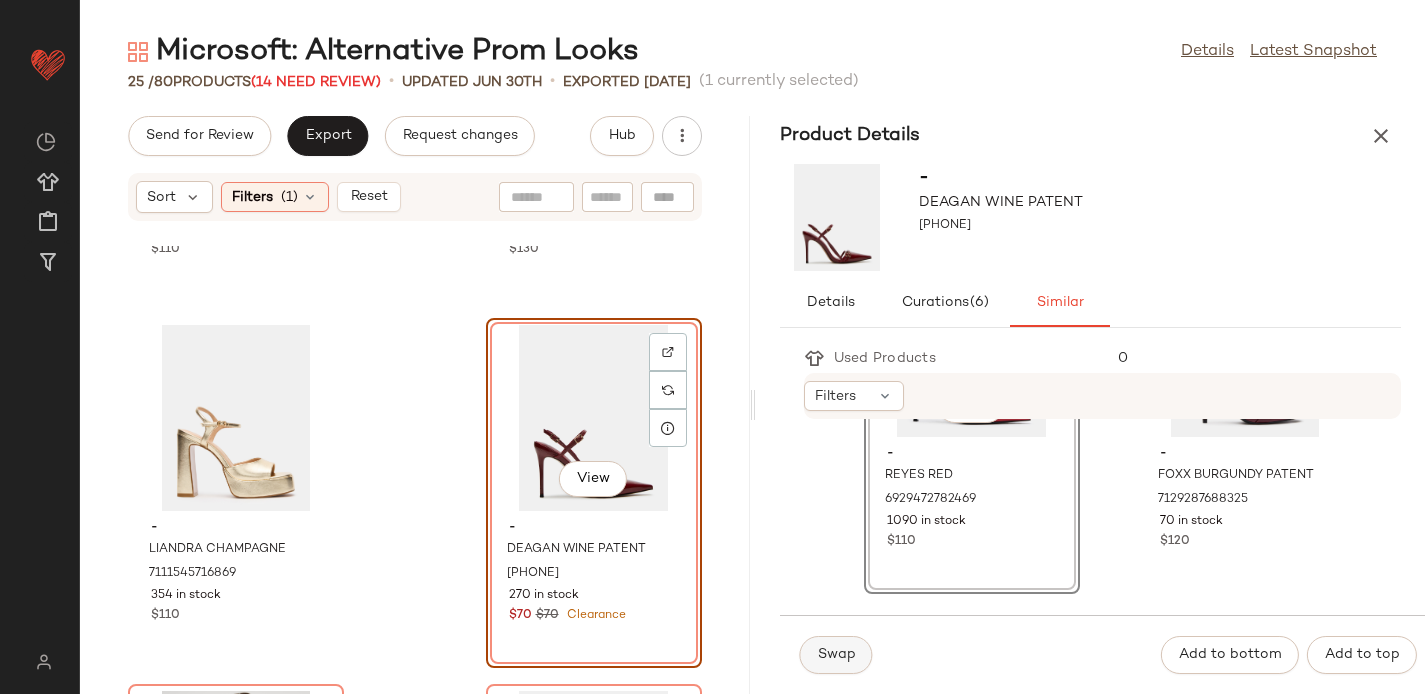 click on "Swap" 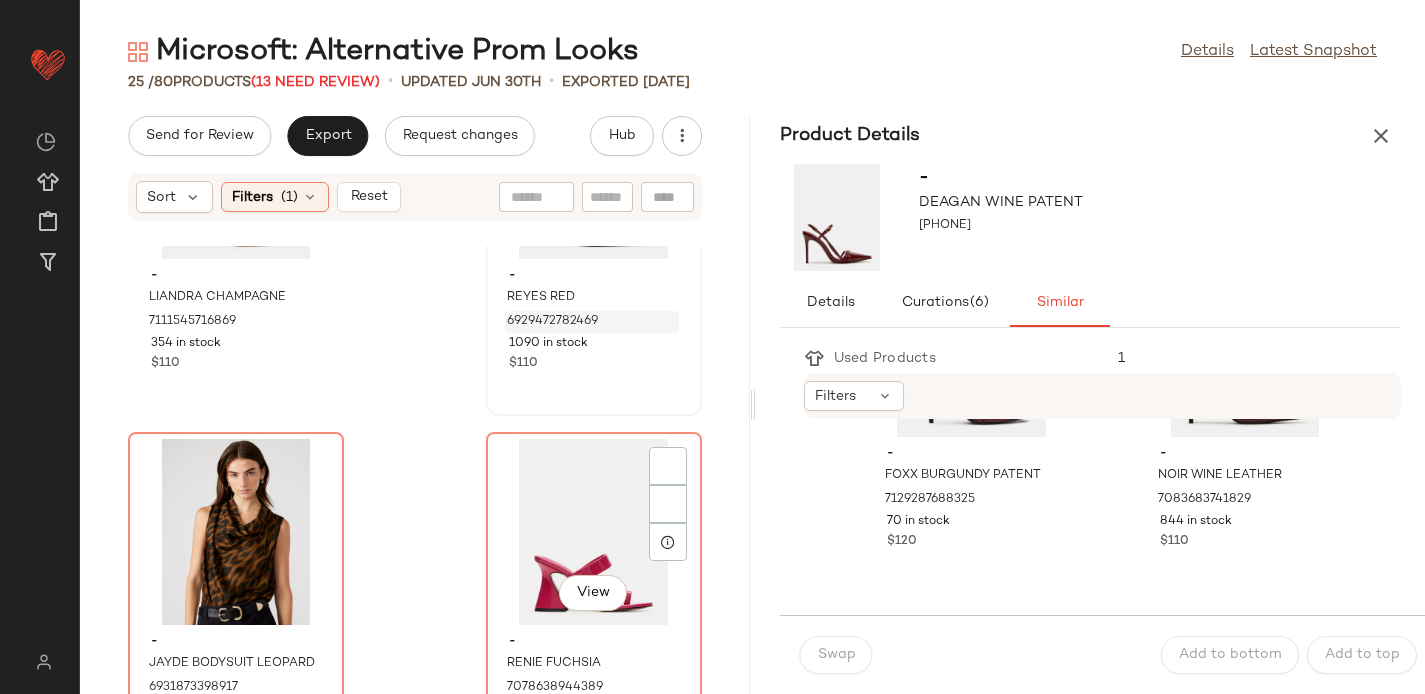 scroll, scrollTop: 2036, scrollLeft: 0, axis: vertical 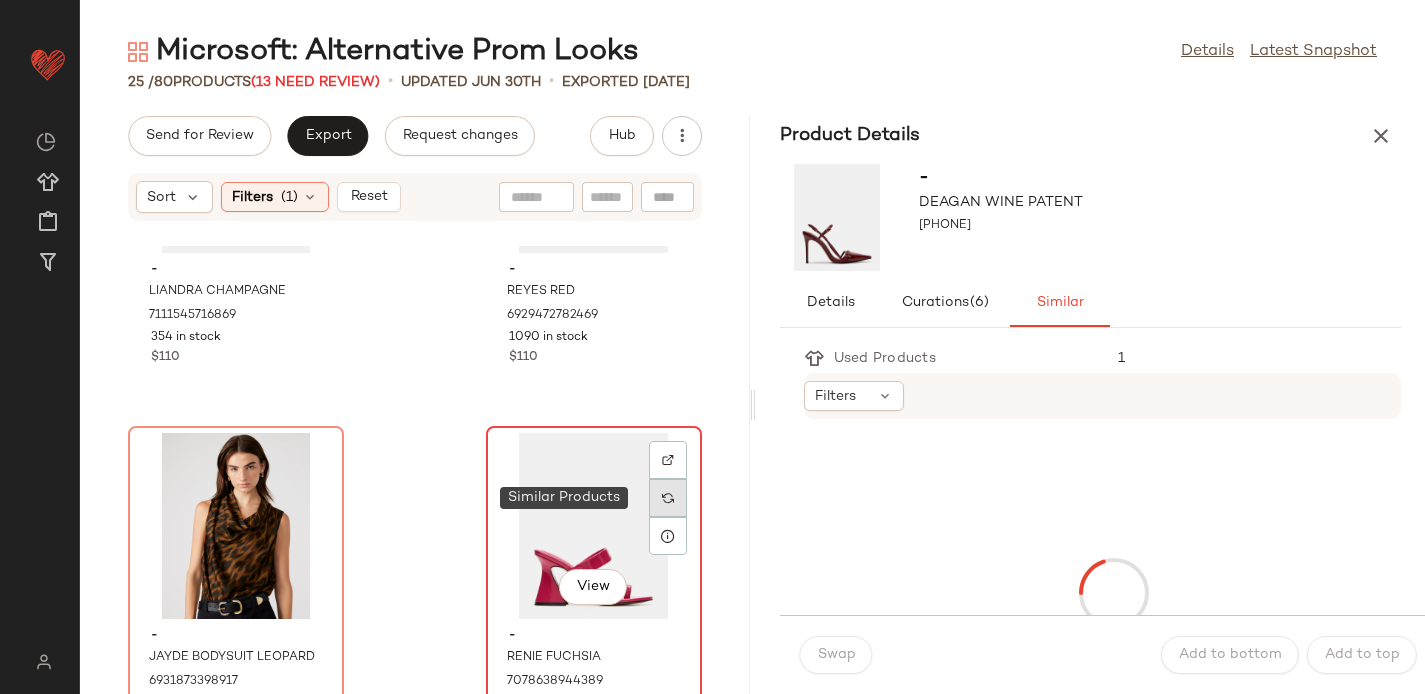 click 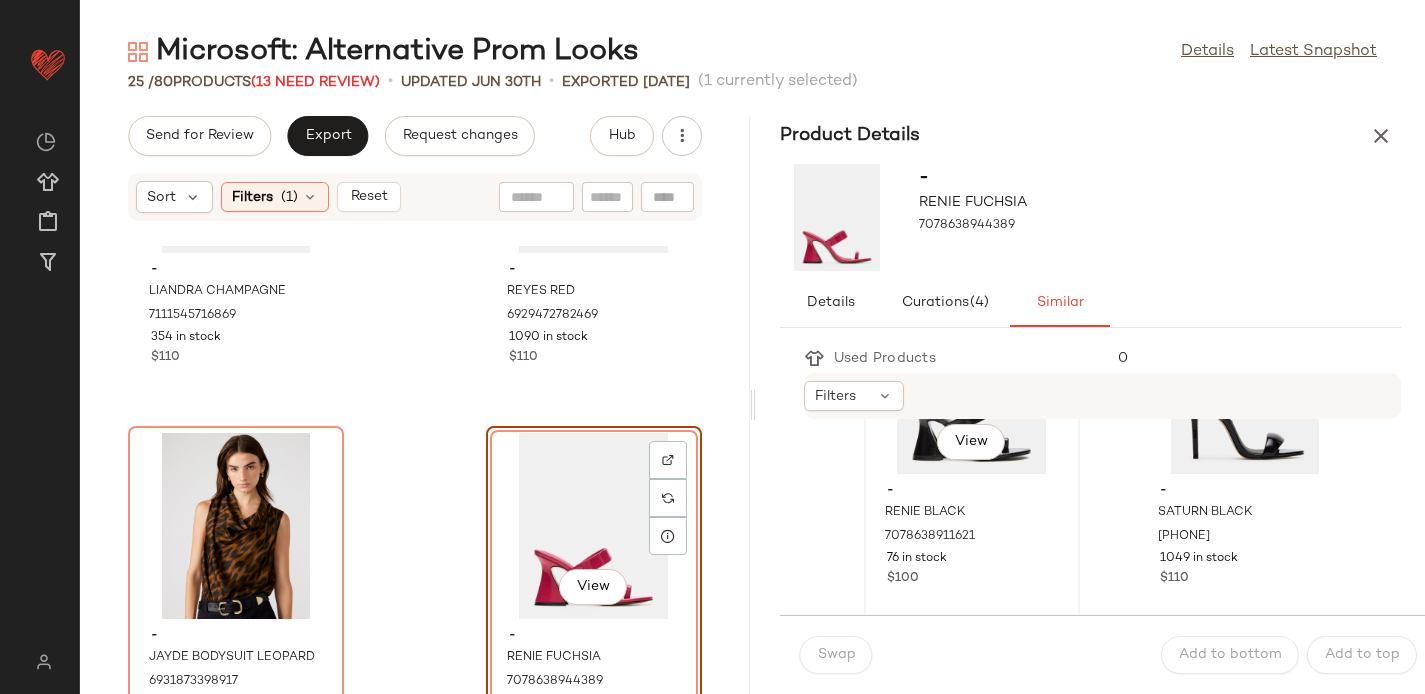 scroll, scrollTop: 155, scrollLeft: 0, axis: vertical 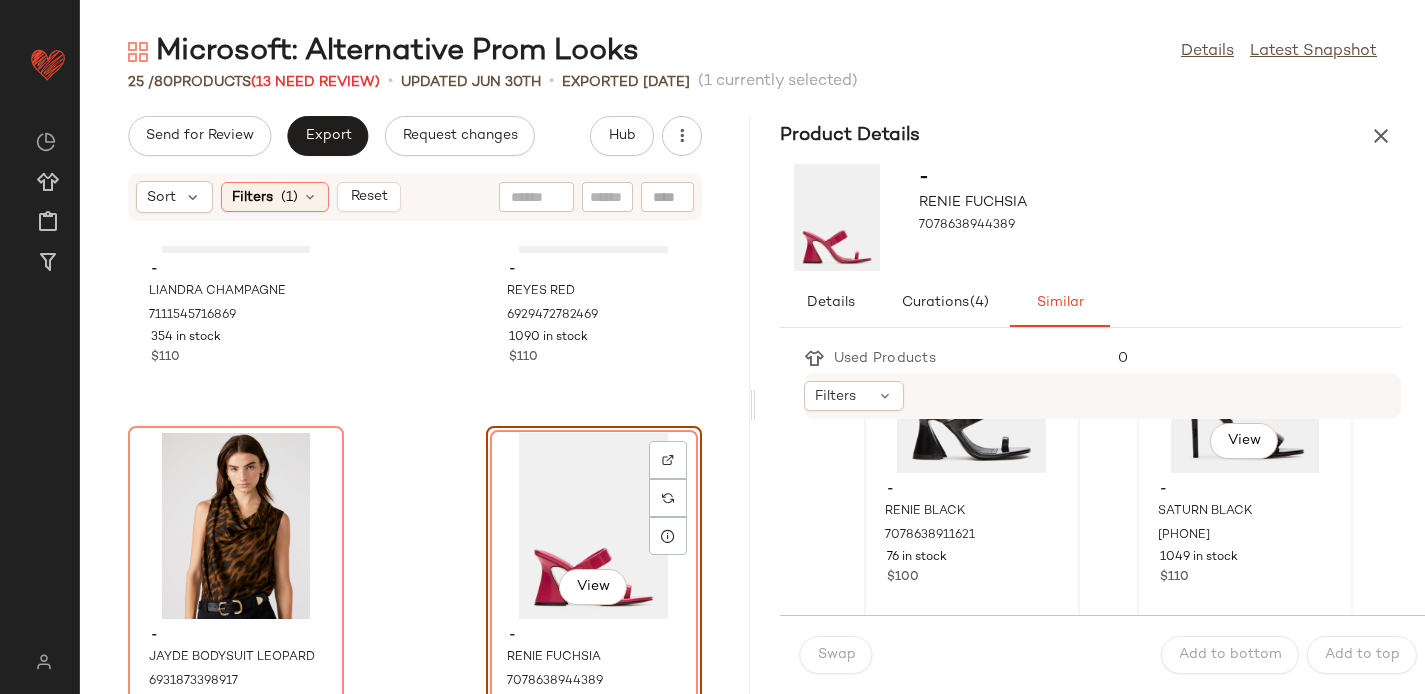 click on "View" 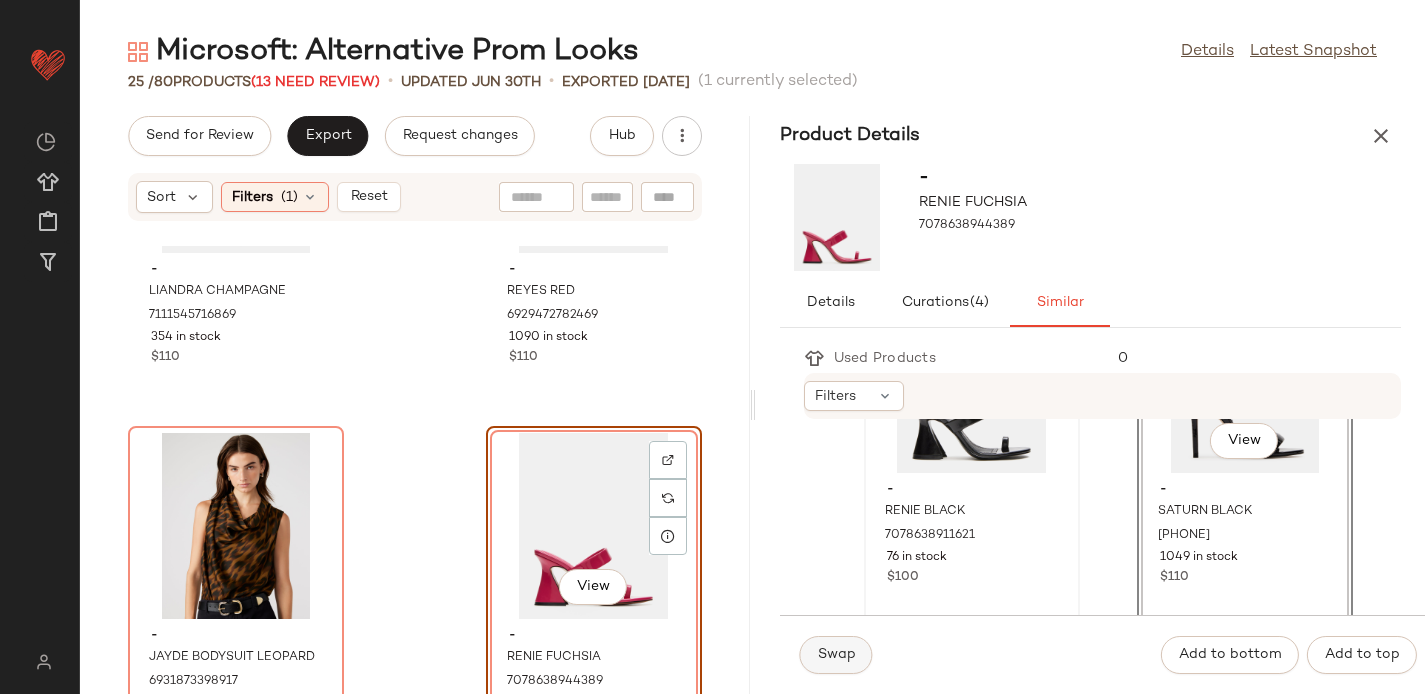 click on "Swap" at bounding box center (836, 655) 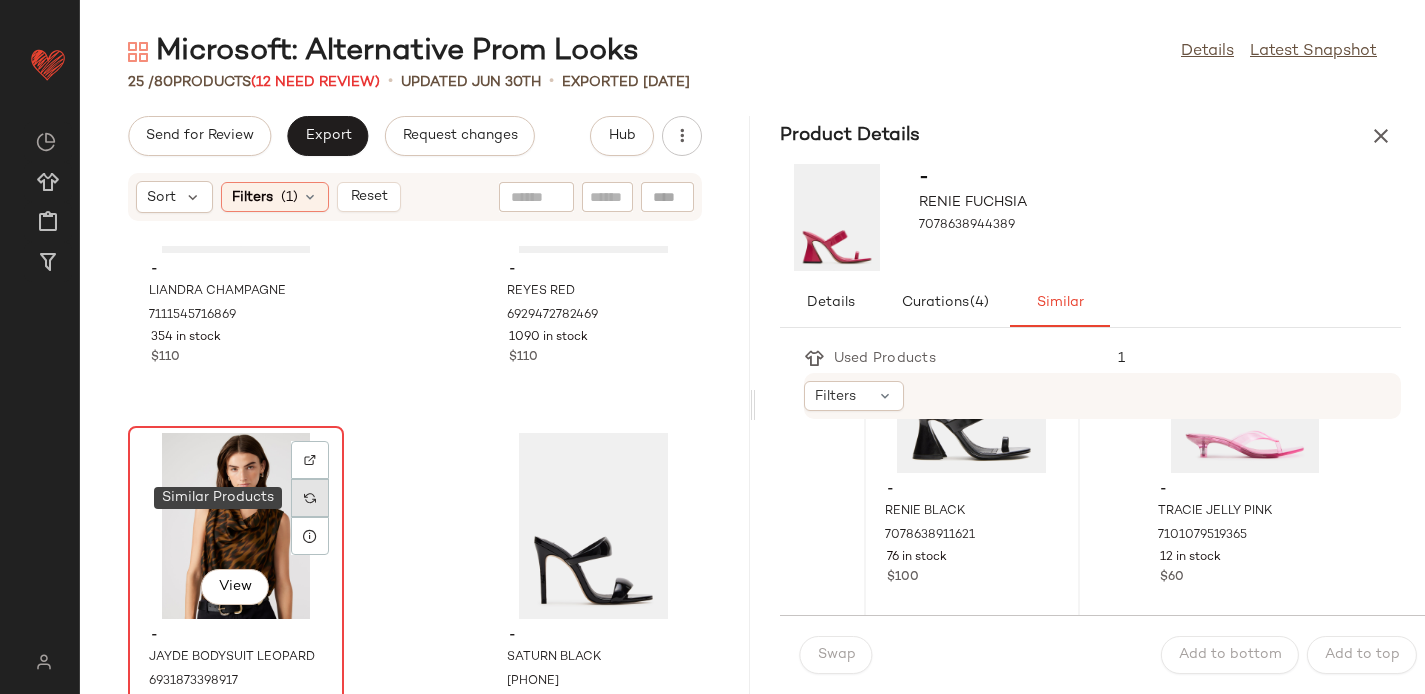 click 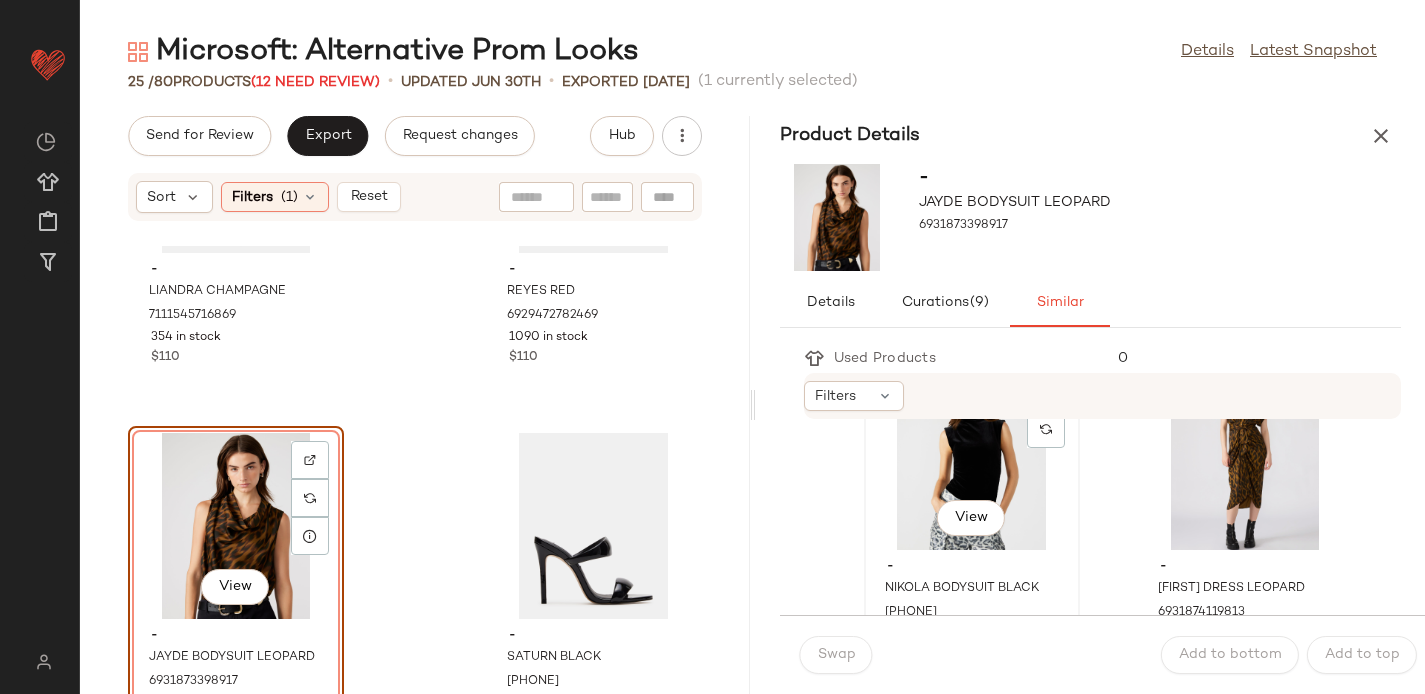 scroll, scrollTop: 83, scrollLeft: 0, axis: vertical 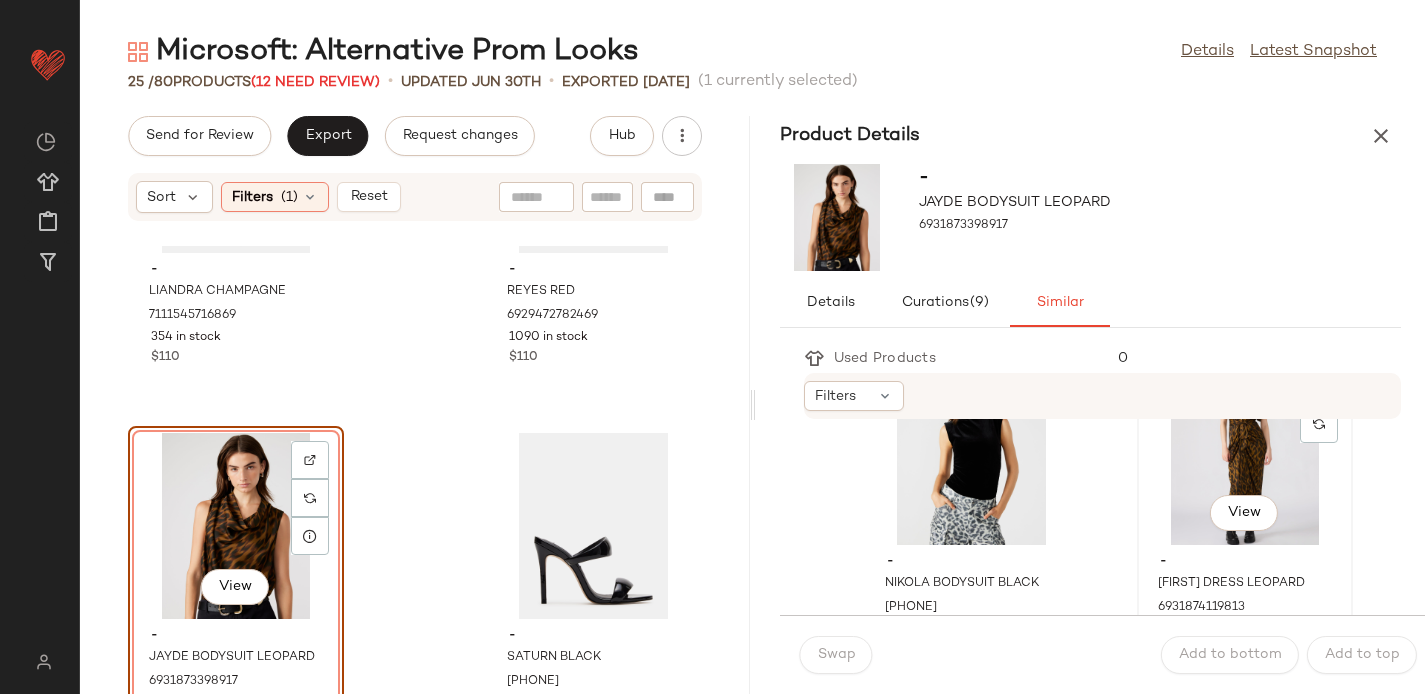 click on "View" 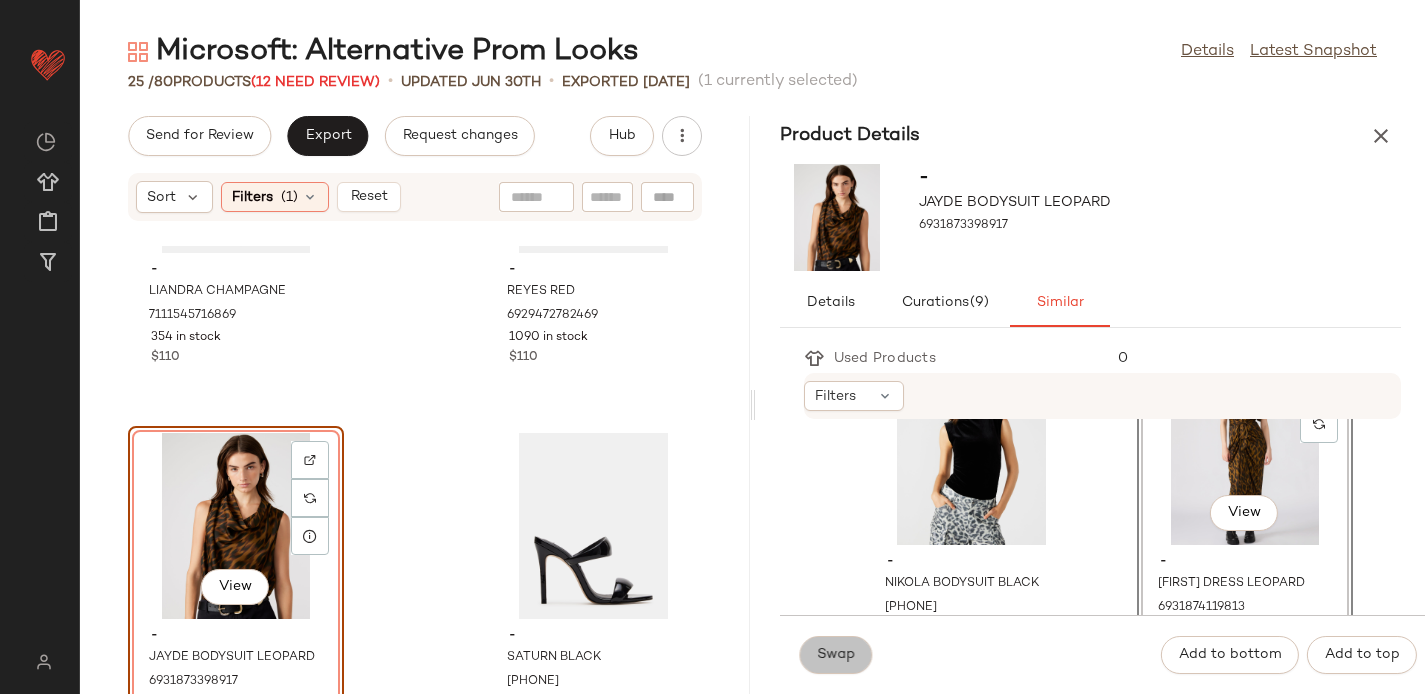 click on "Swap" 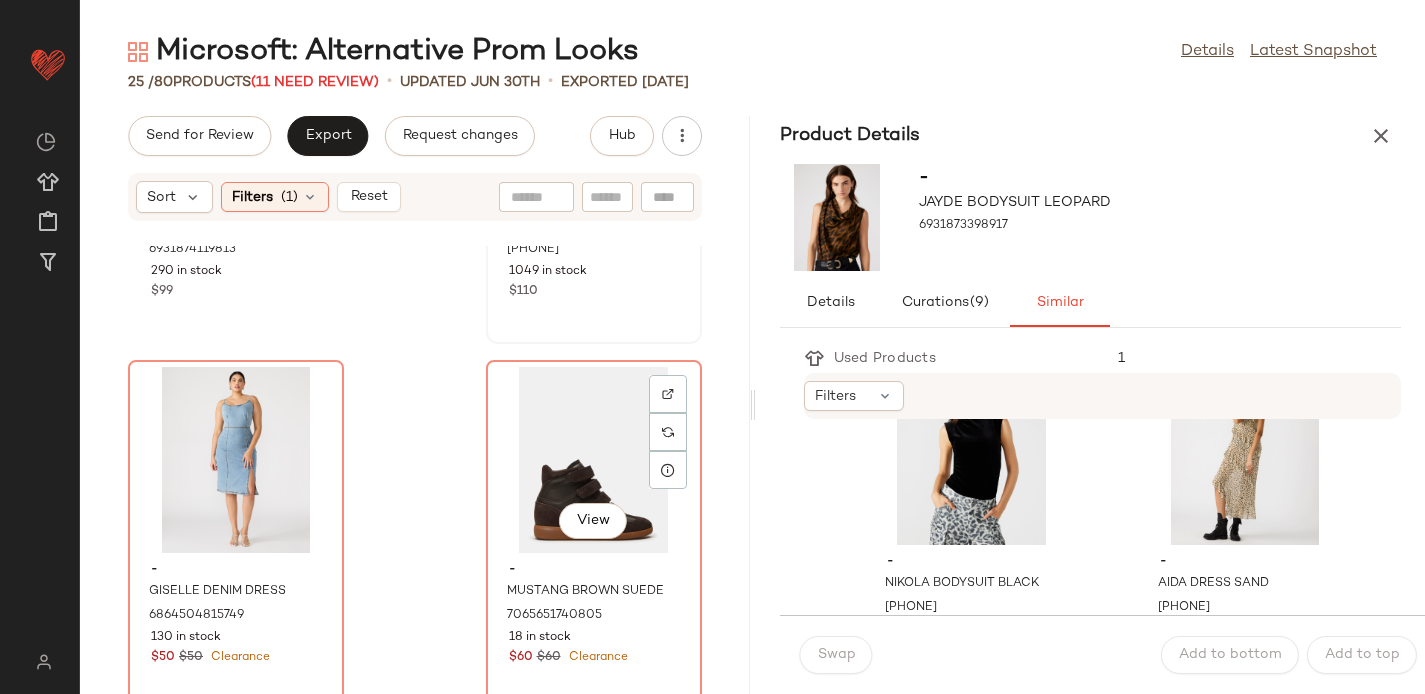 scroll, scrollTop: 2471, scrollLeft: 0, axis: vertical 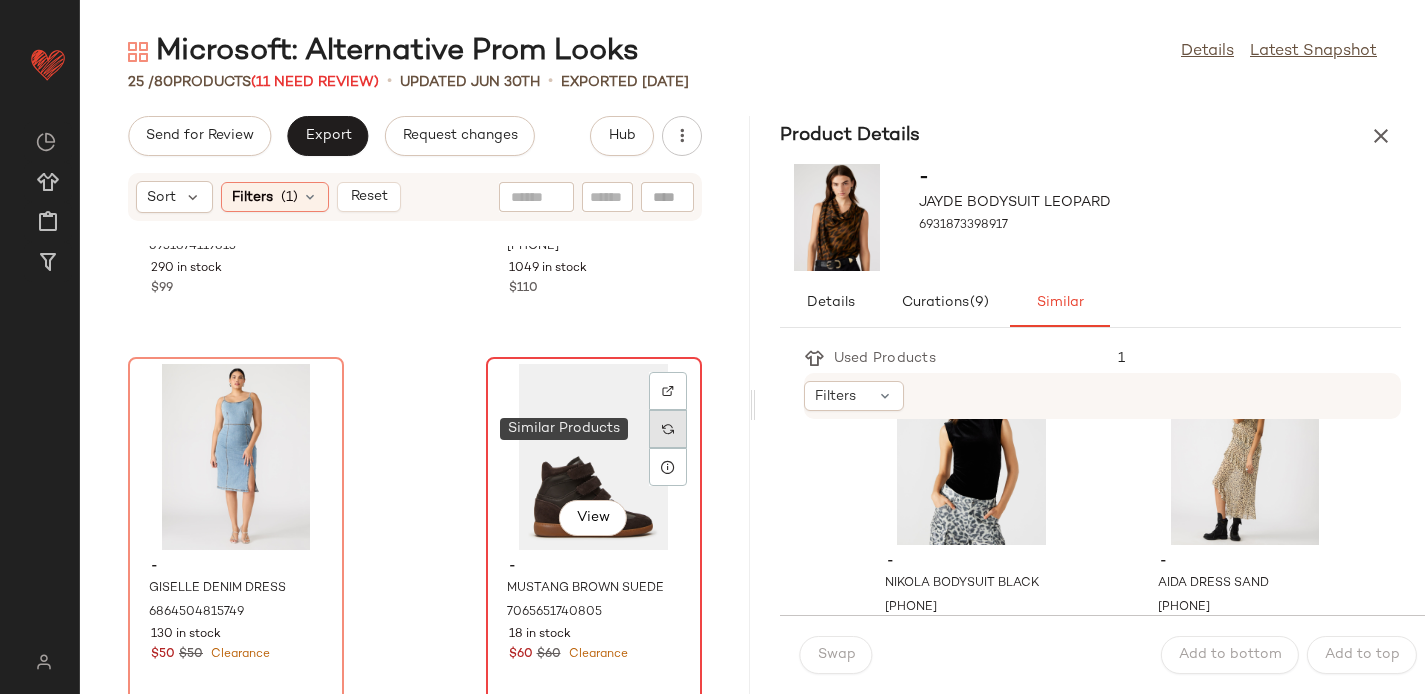 click 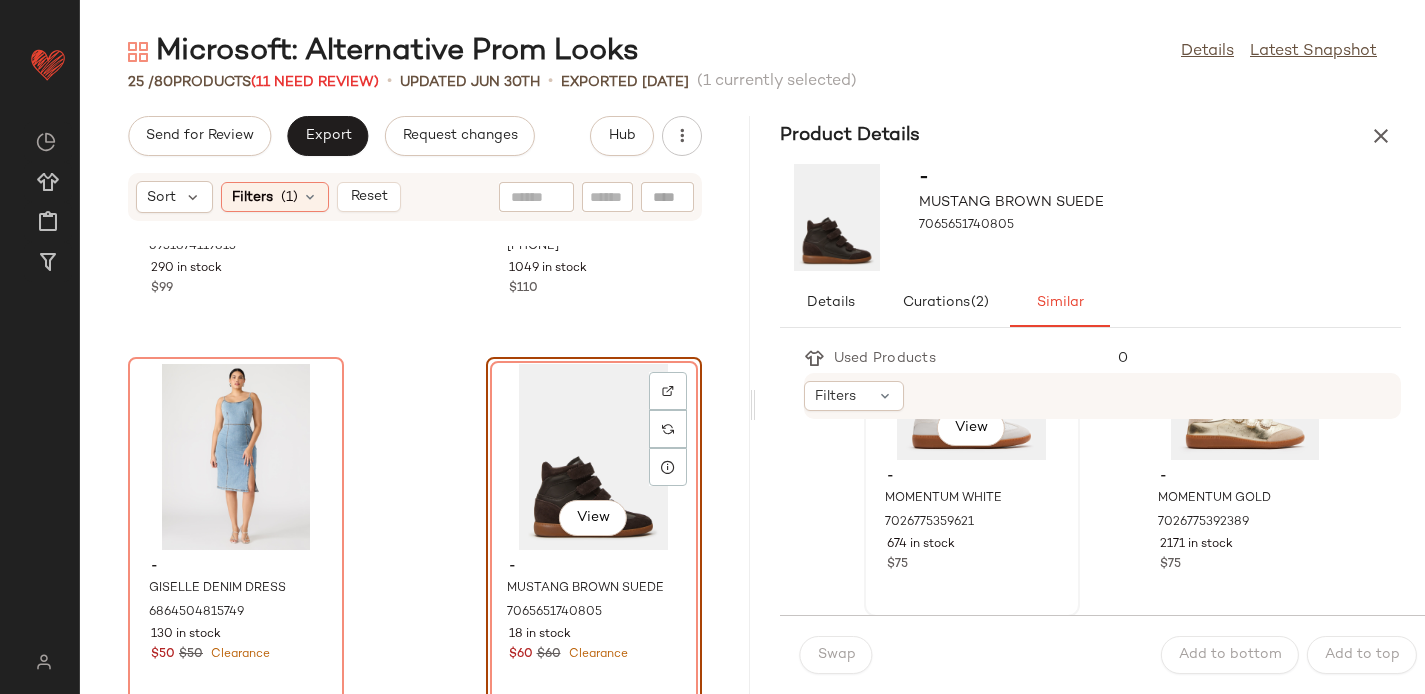 scroll, scrollTop: 1633, scrollLeft: 0, axis: vertical 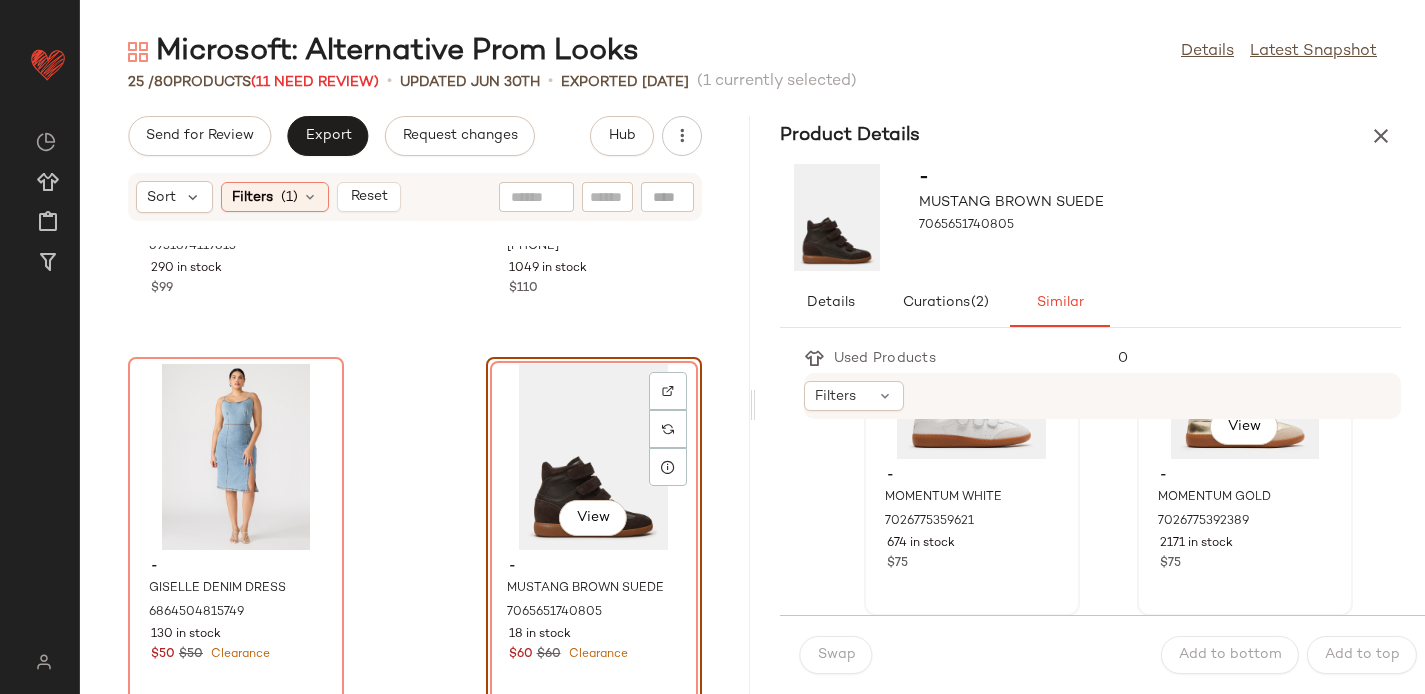 click on "View" 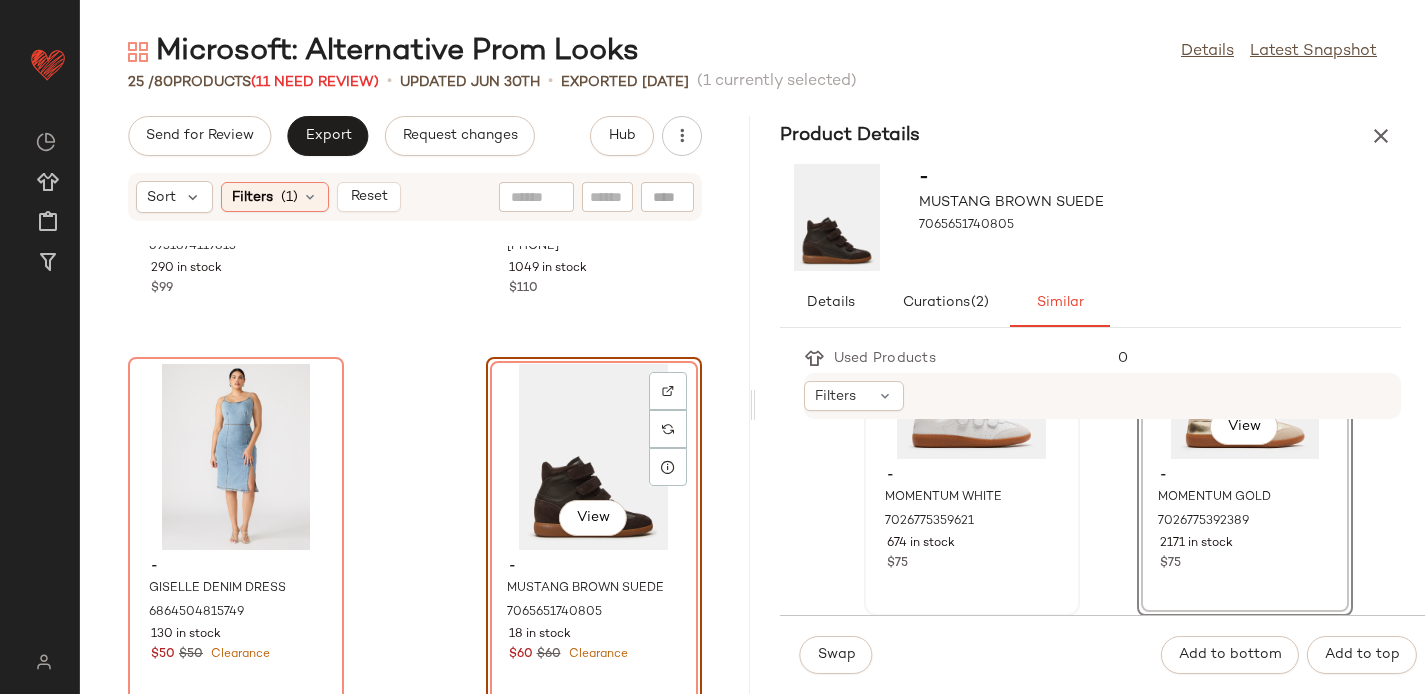 click on "Swap   Add to bottom   Add to top" at bounding box center (1103, 654) 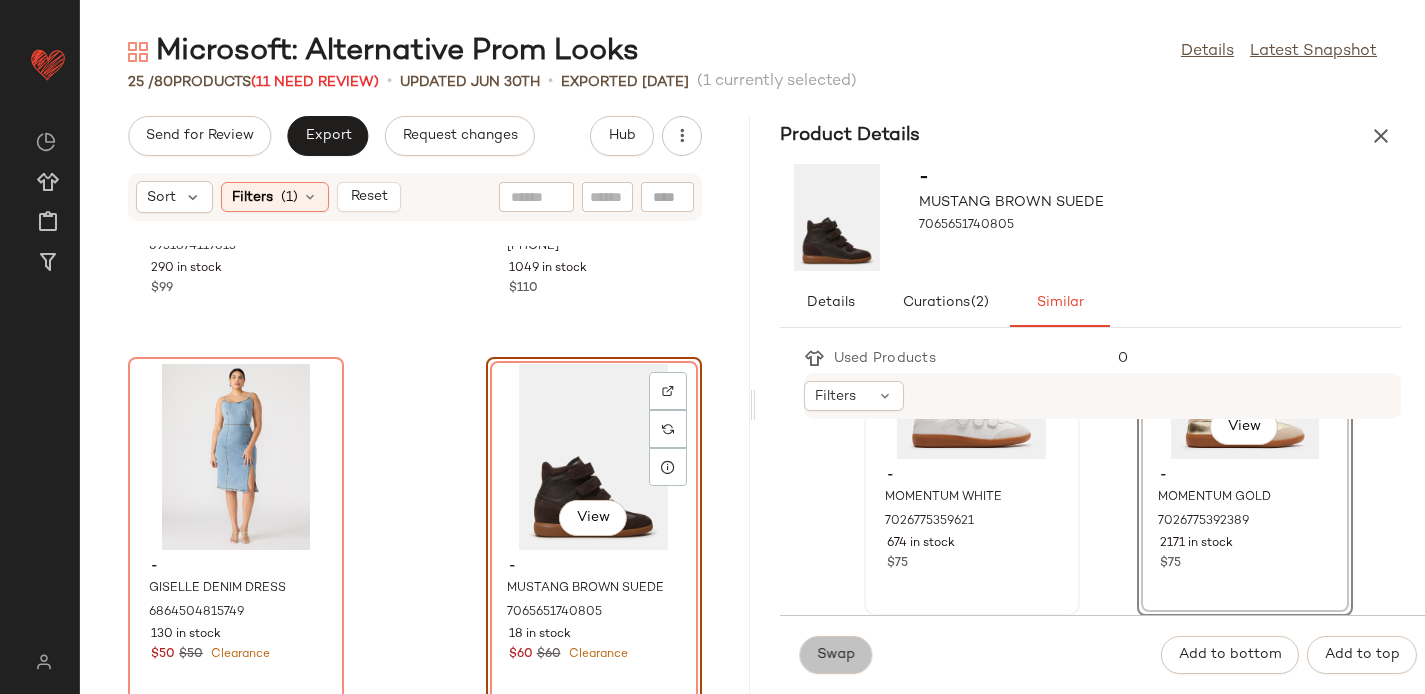 click on "Swap" 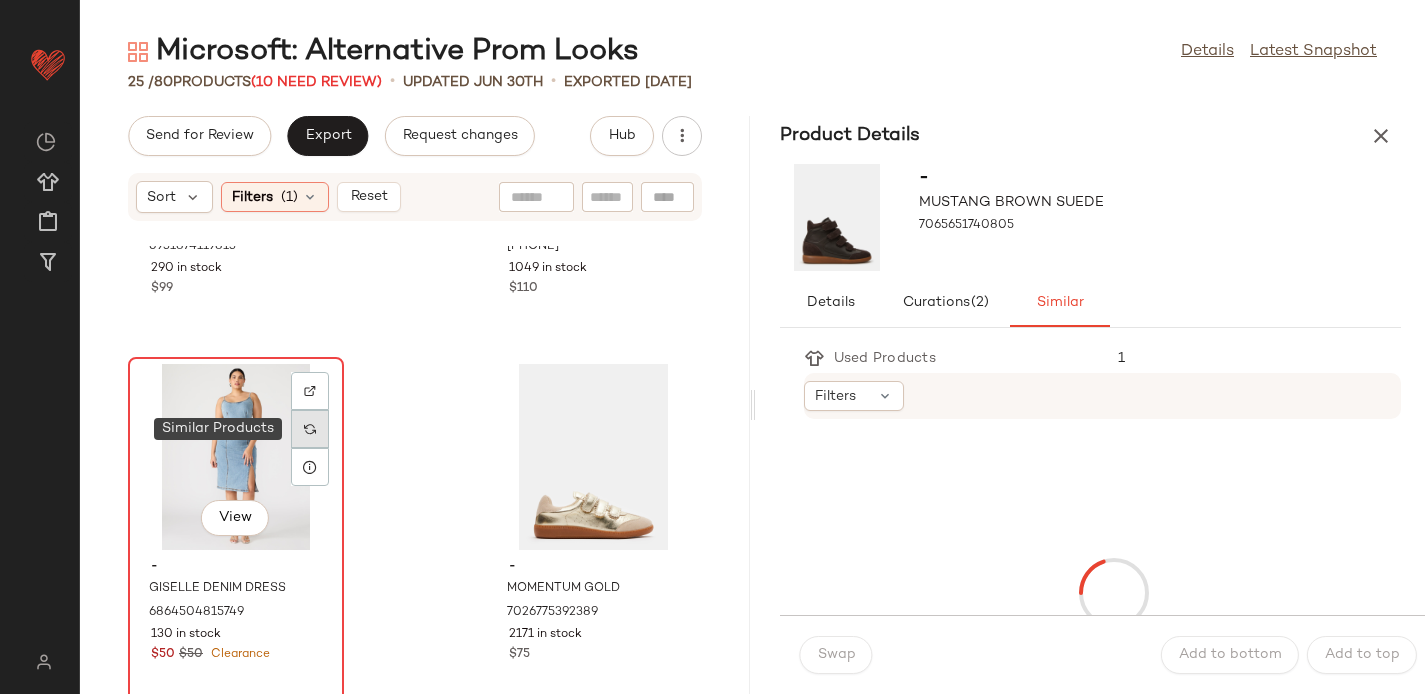 click 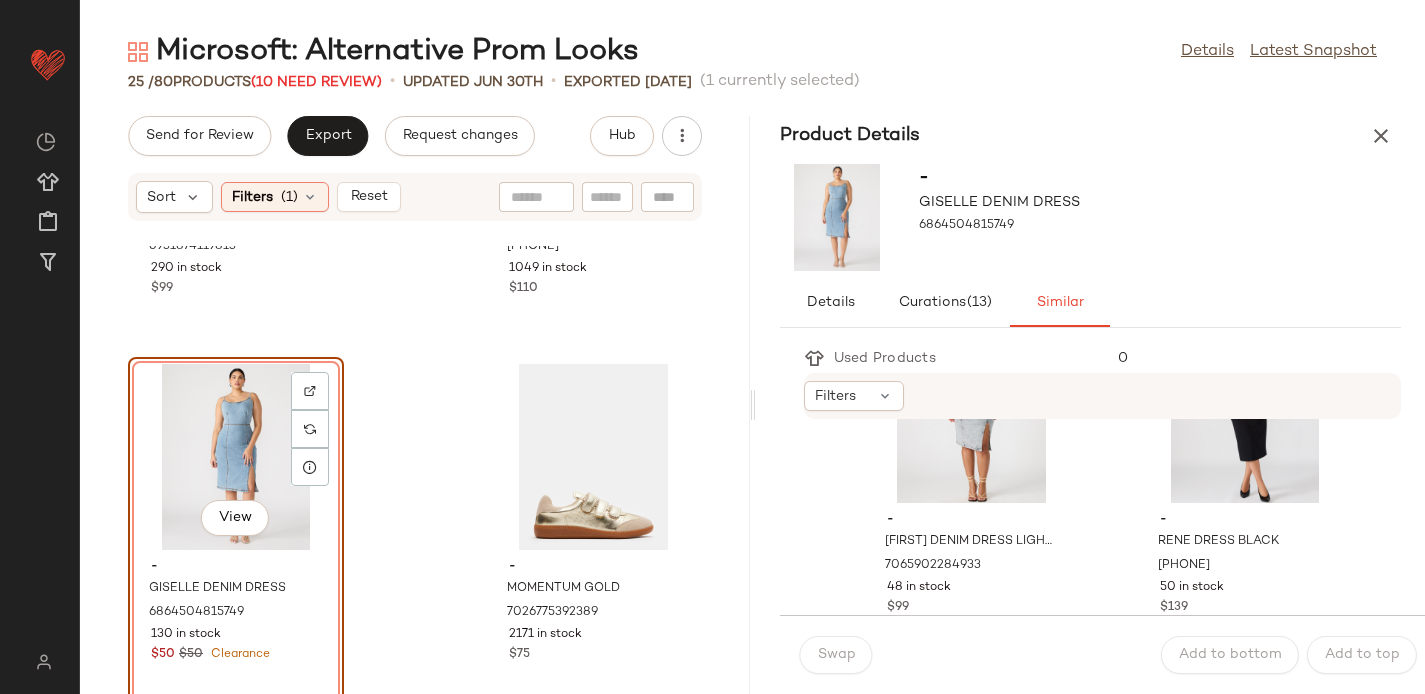 scroll, scrollTop: 128, scrollLeft: 0, axis: vertical 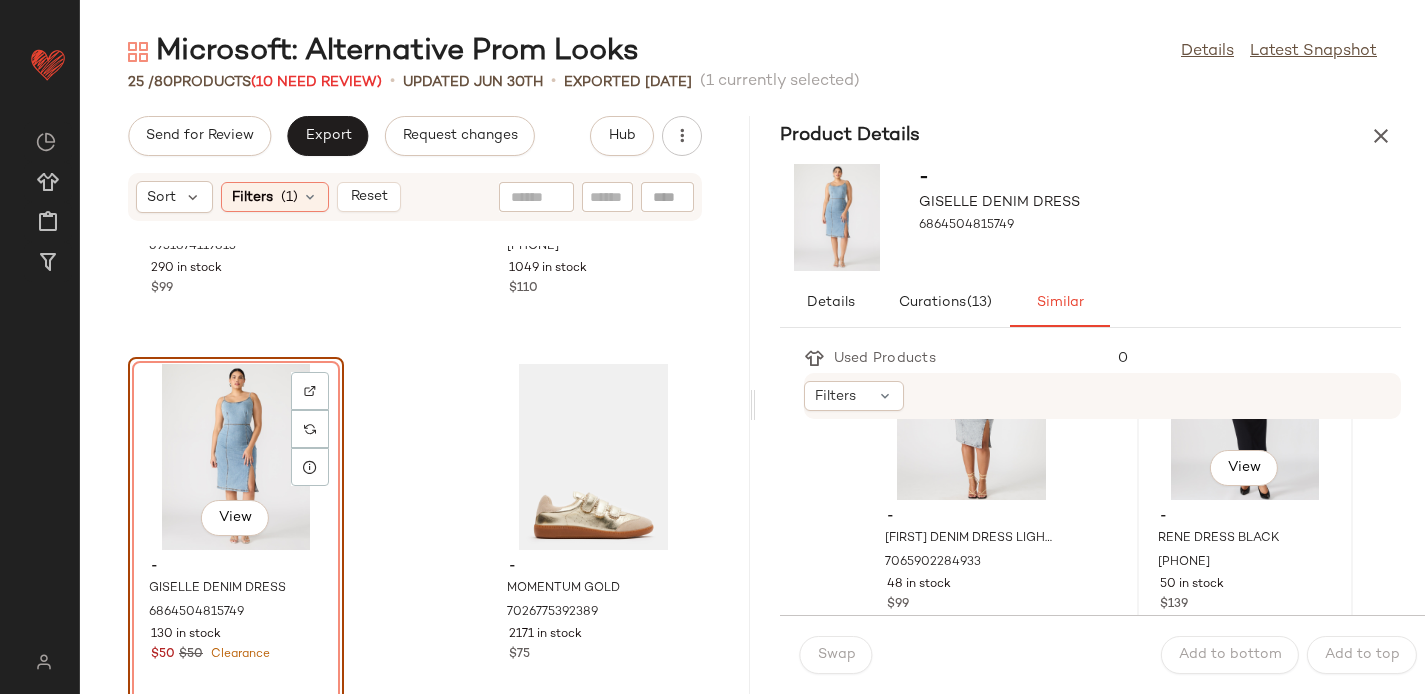 click on "View" 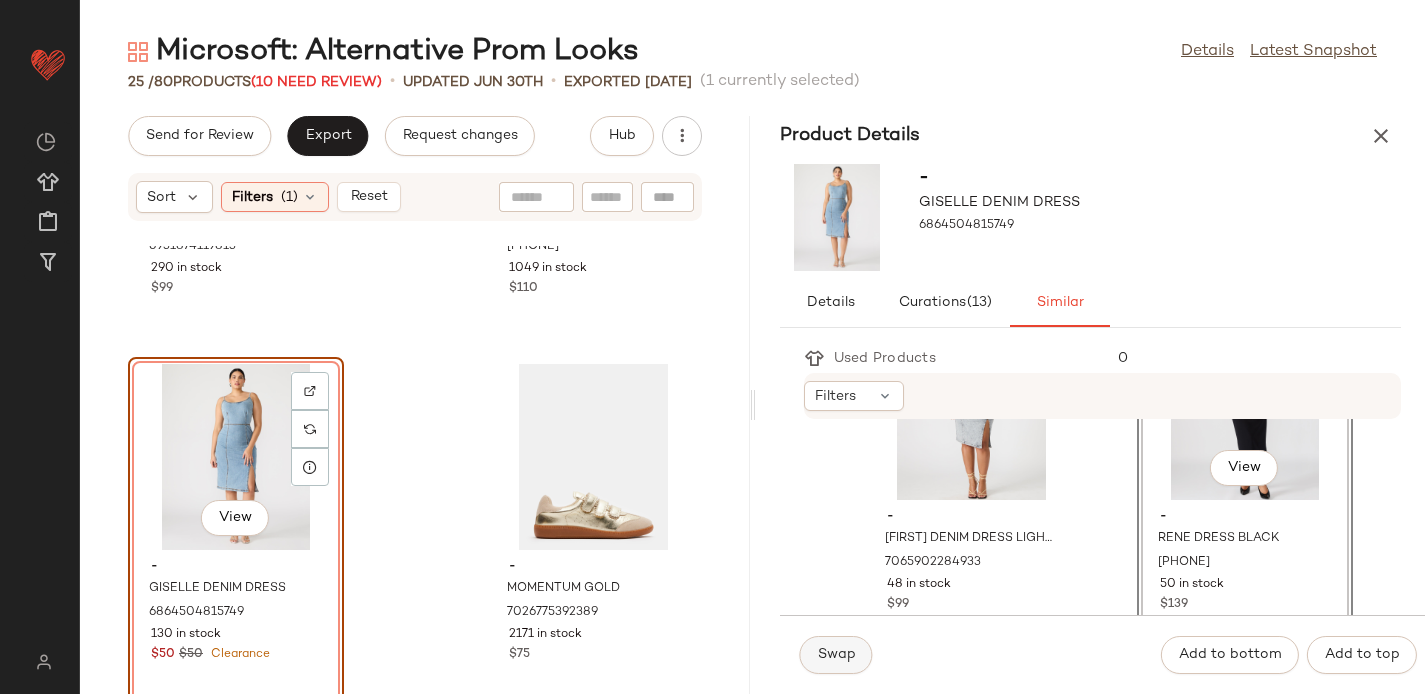 click on "Swap" 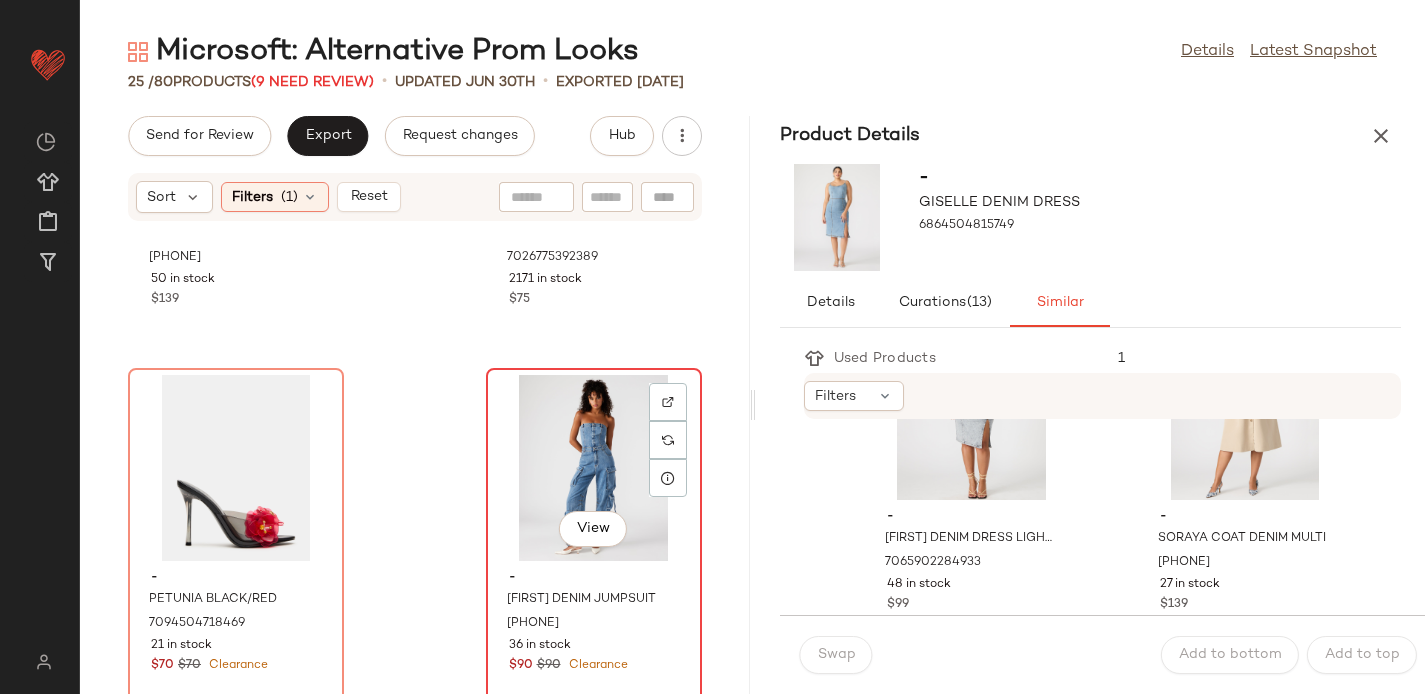 scroll, scrollTop: 2924, scrollLeft: 0, axis: vertical 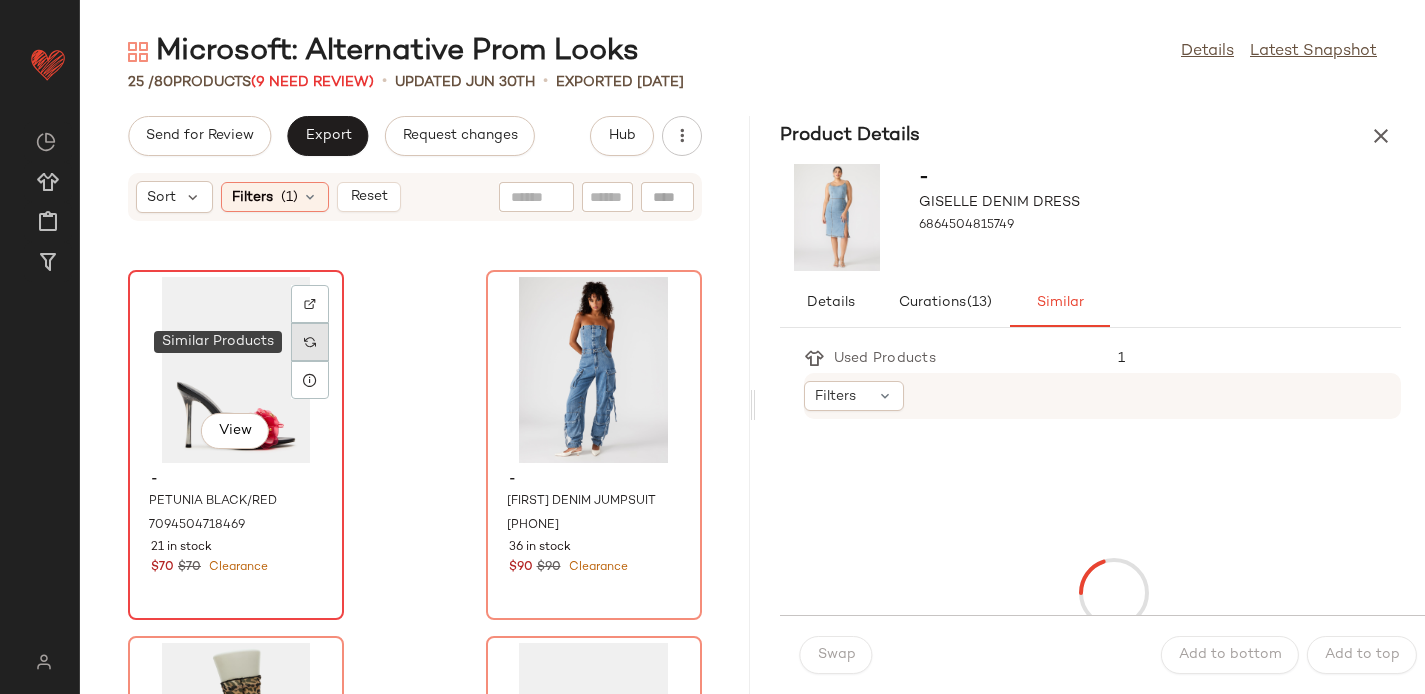 click 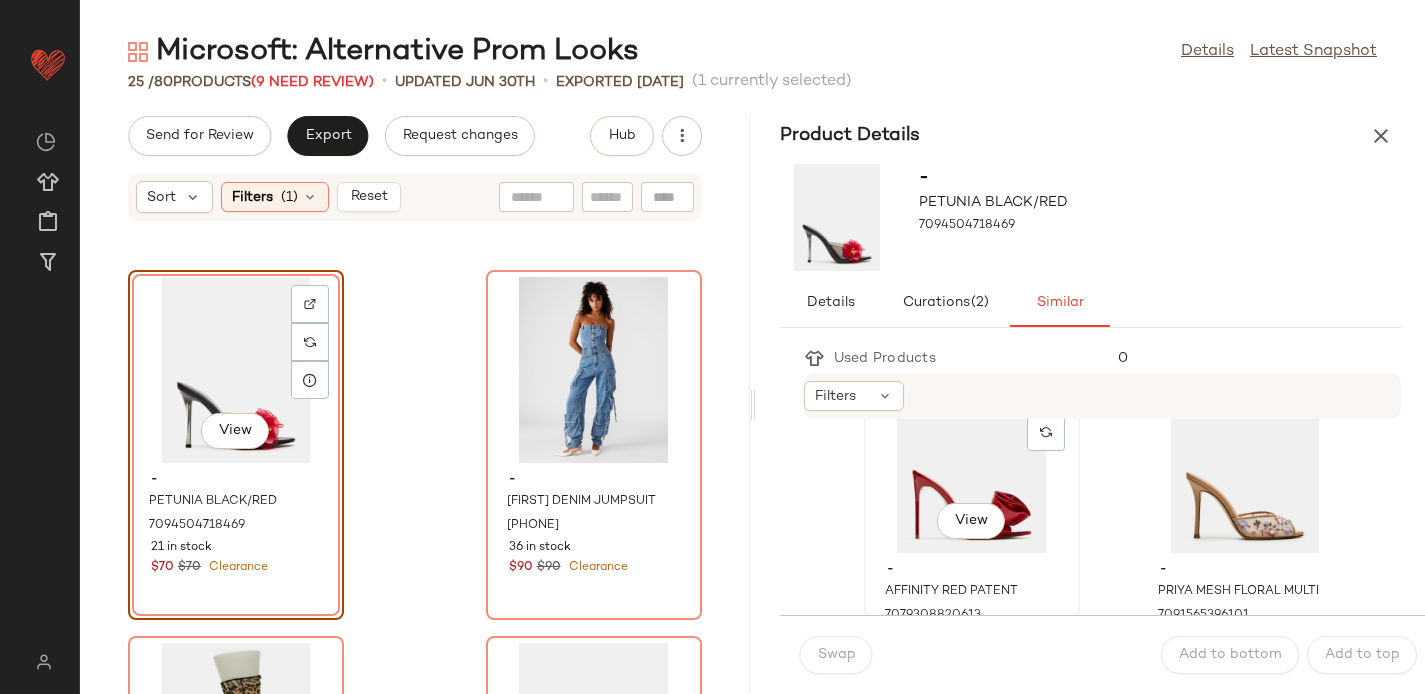 scroll, scrollTop: 81, scrollLeft: 0, axis: vertical 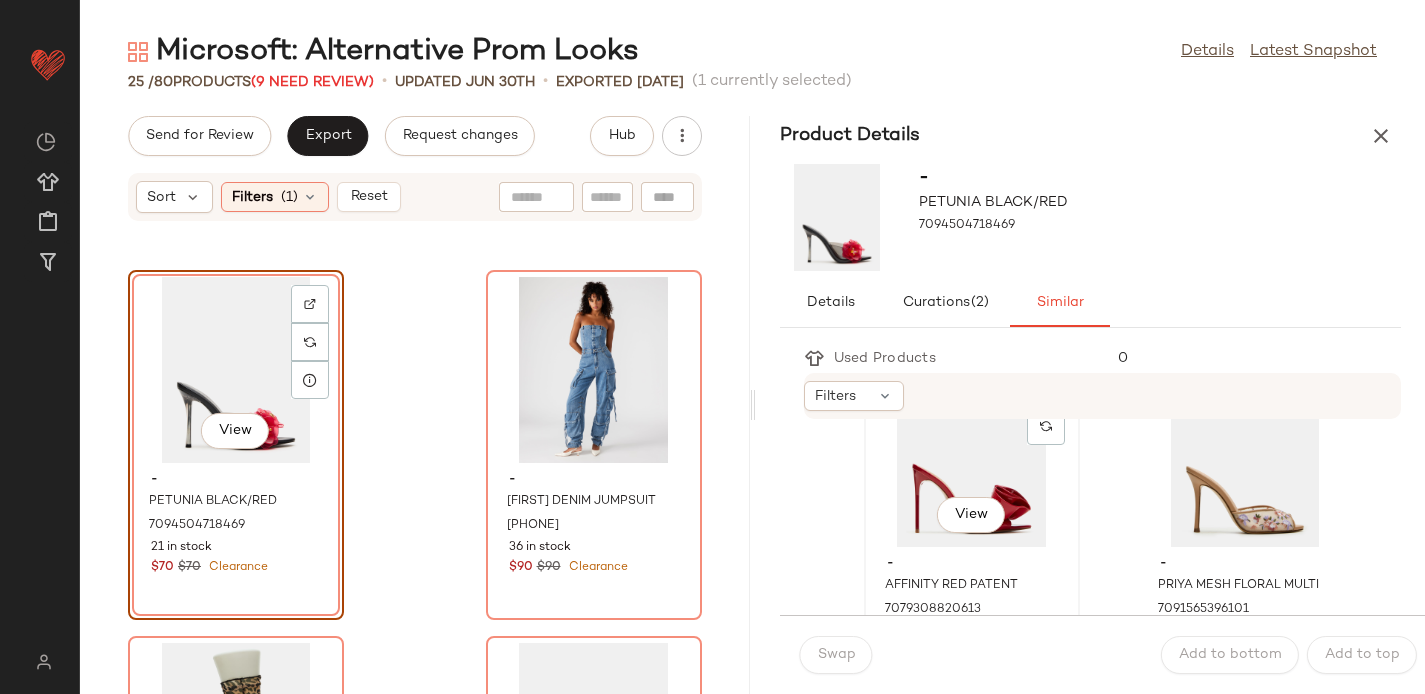 click on "View" 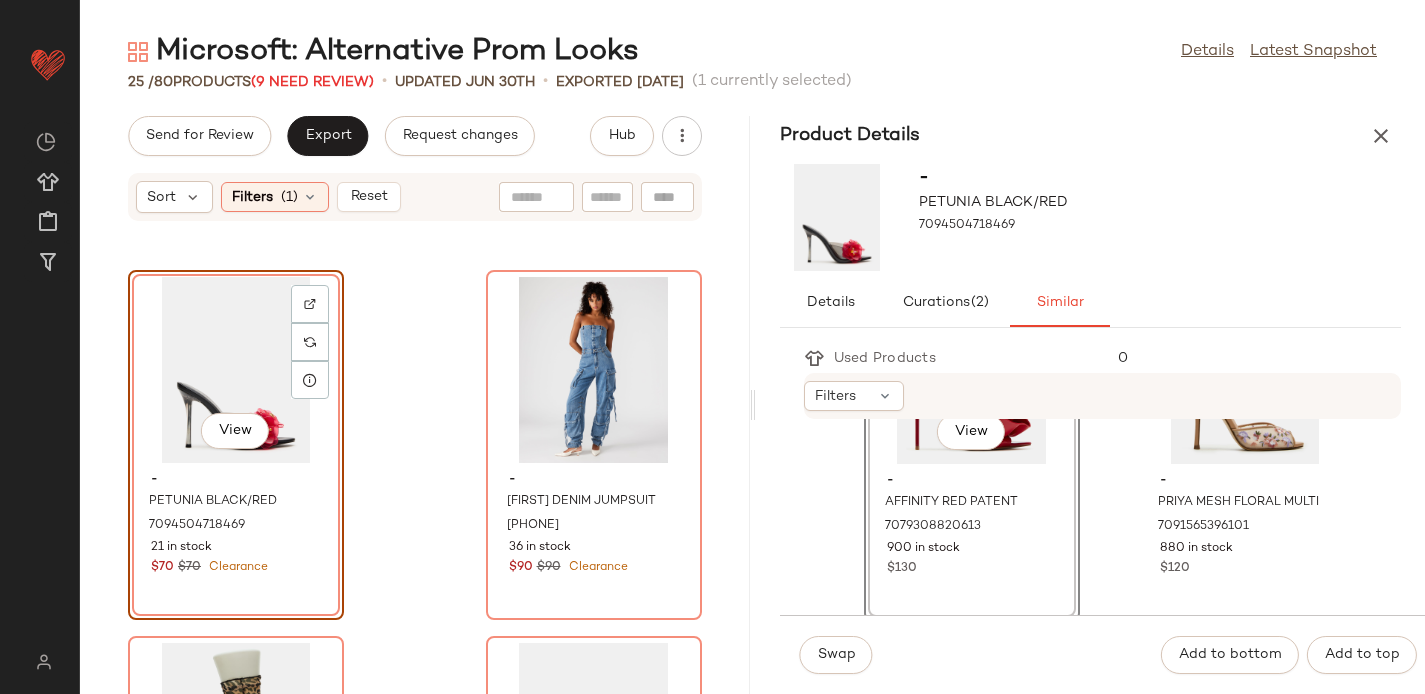 scroll, scrollTop: 167, scrollLeft: 0, axis: vertical 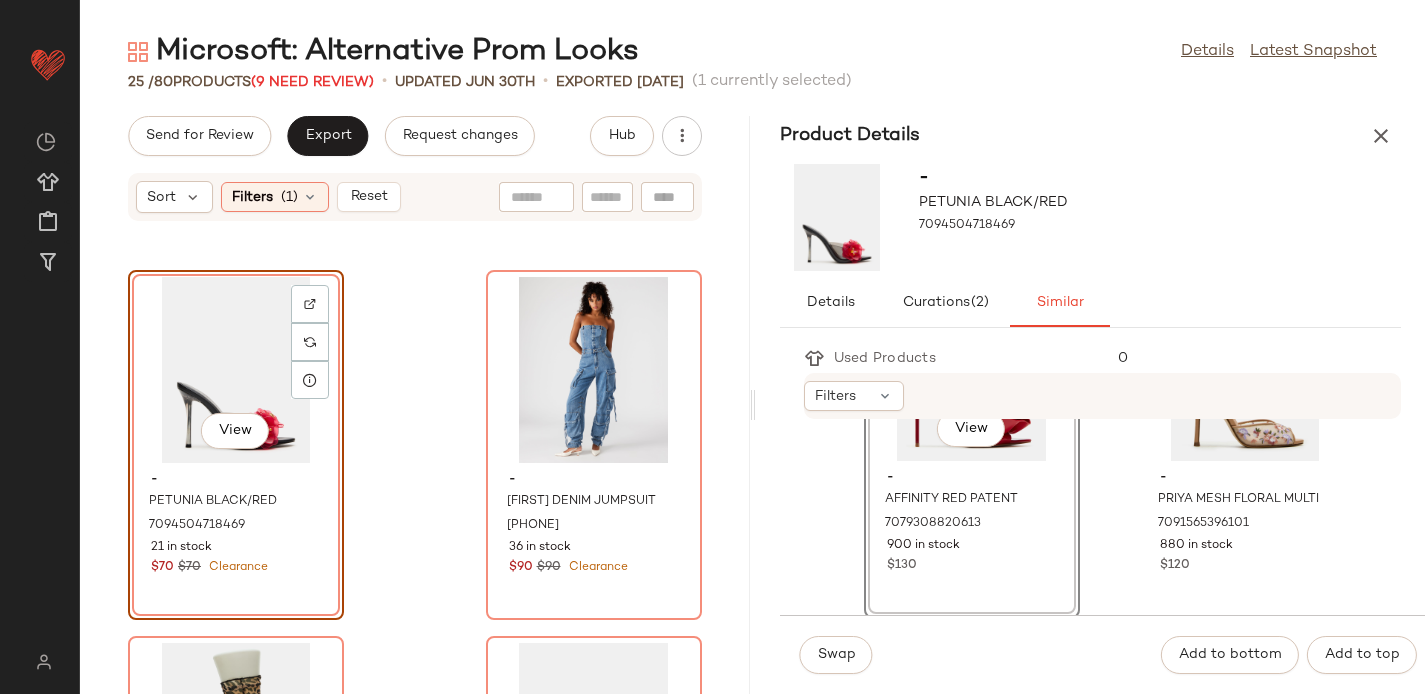 click on "Swap   Add to bottom   Add to top" at bounding box center (1103, 654) 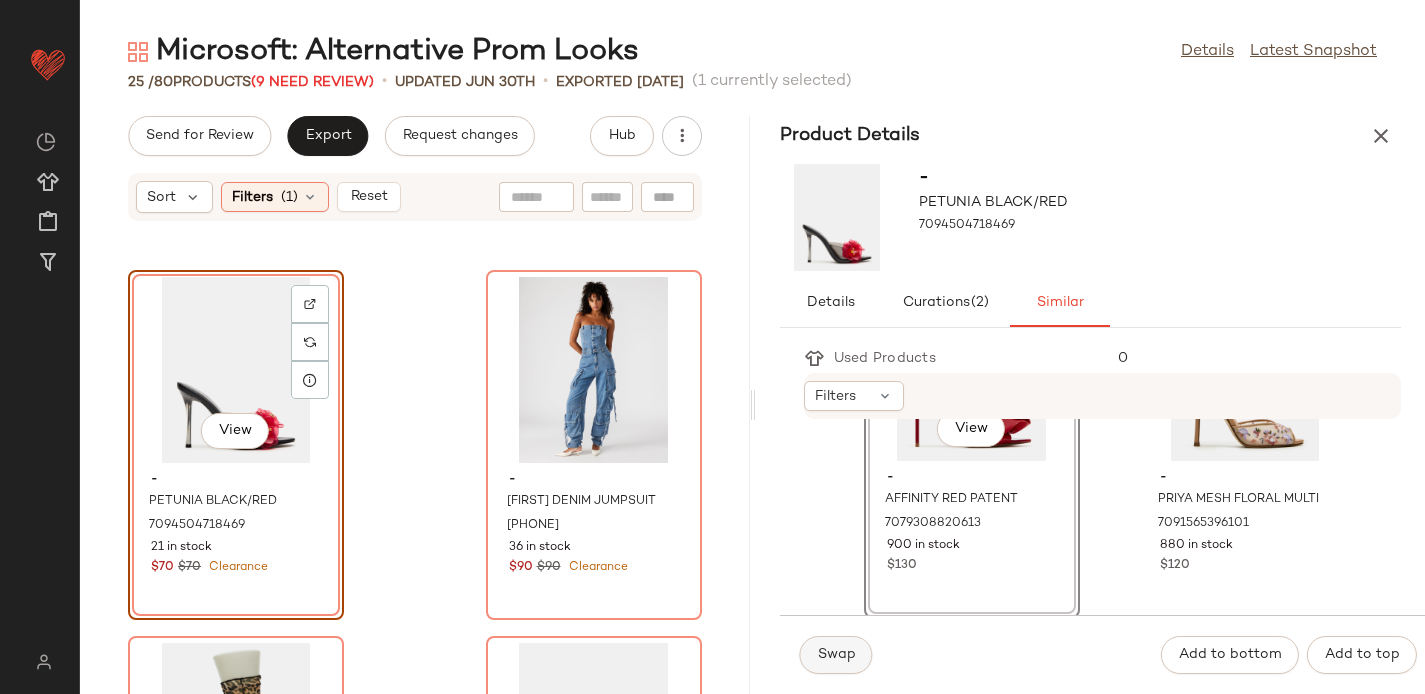 click on "Swap" 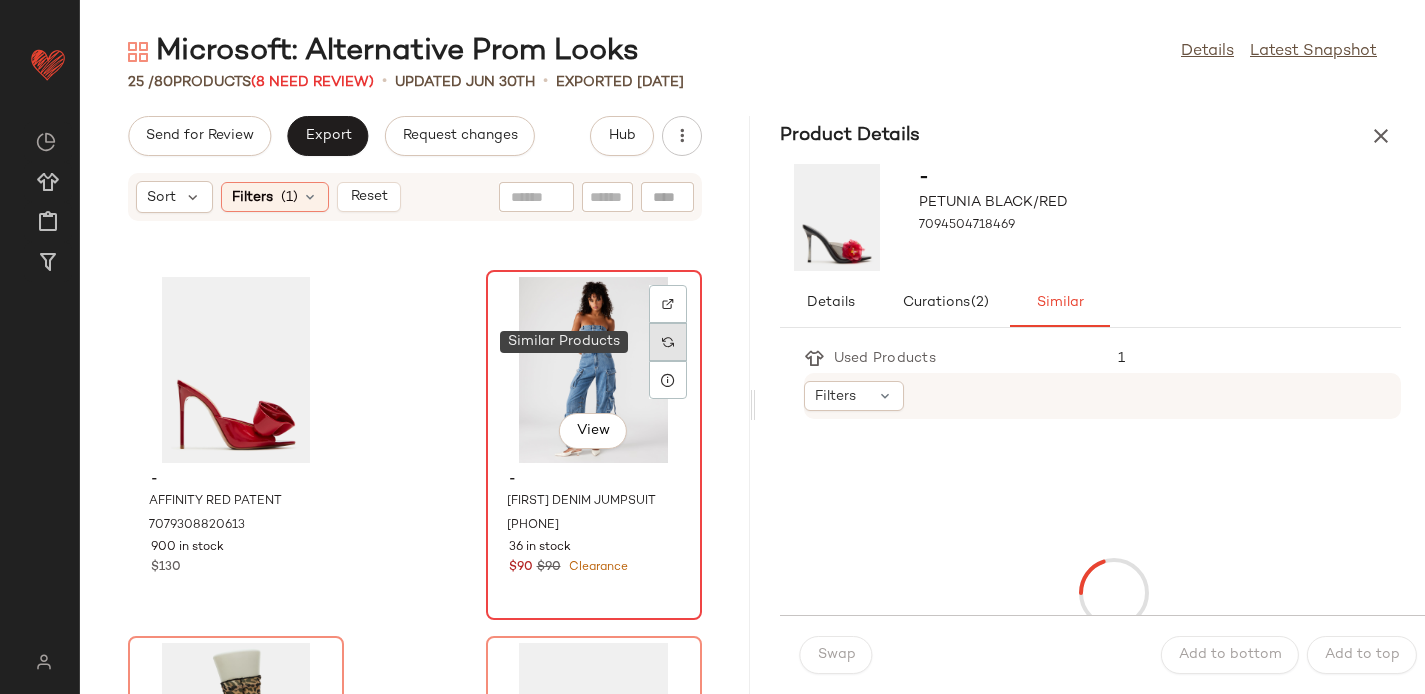 click 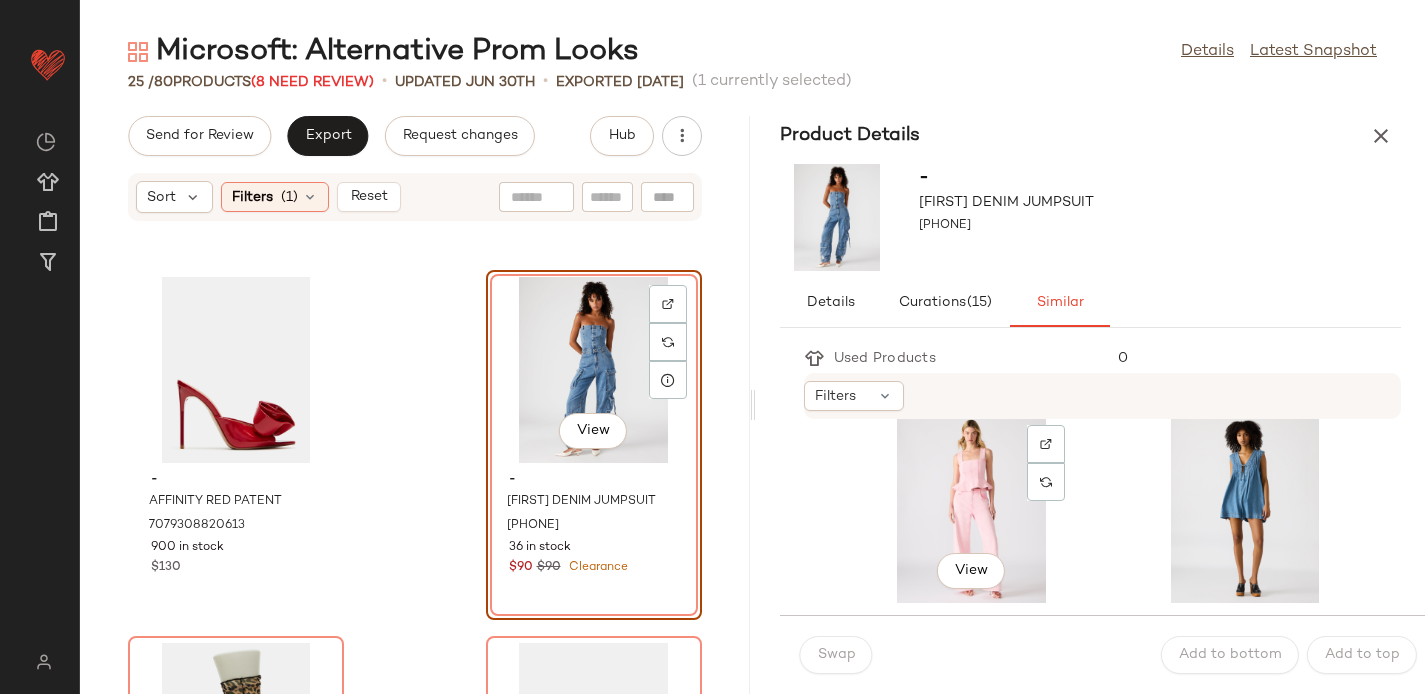 scroll, scrollTop: 3678, scrollLeft: 0, axis: vertical 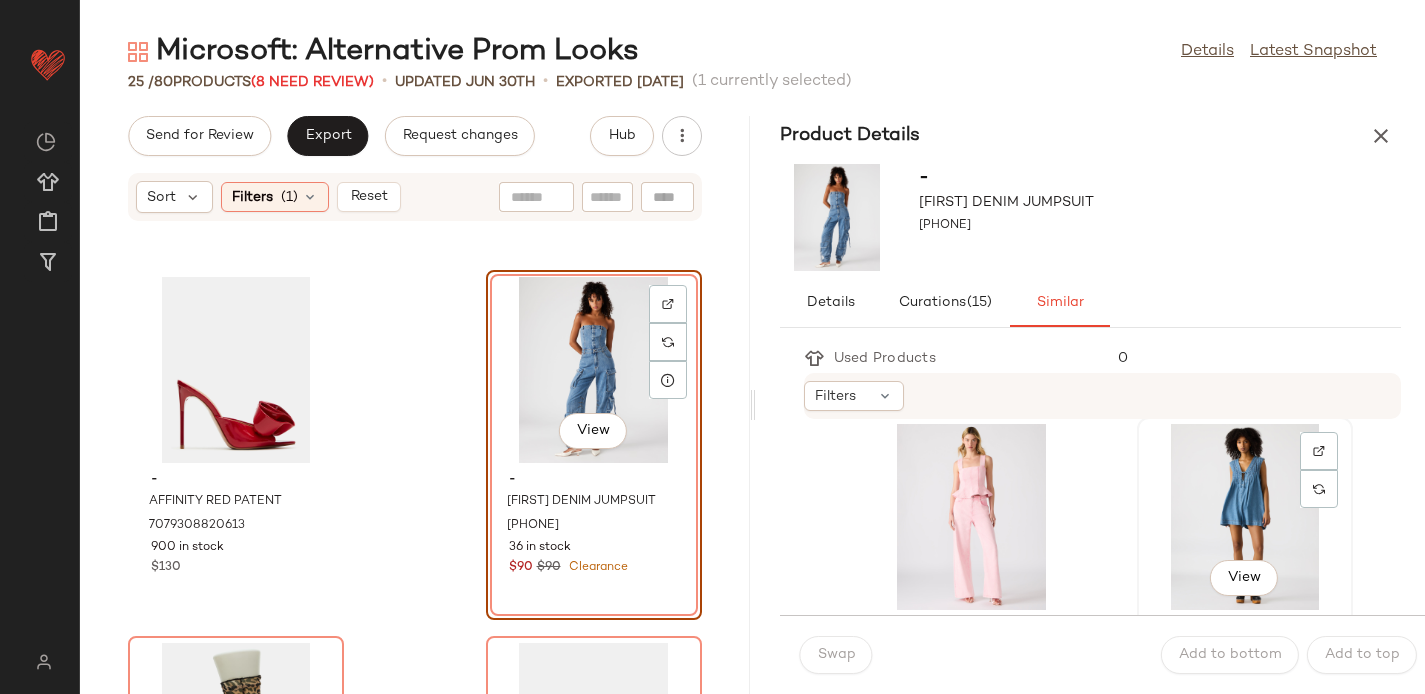 click on "View" 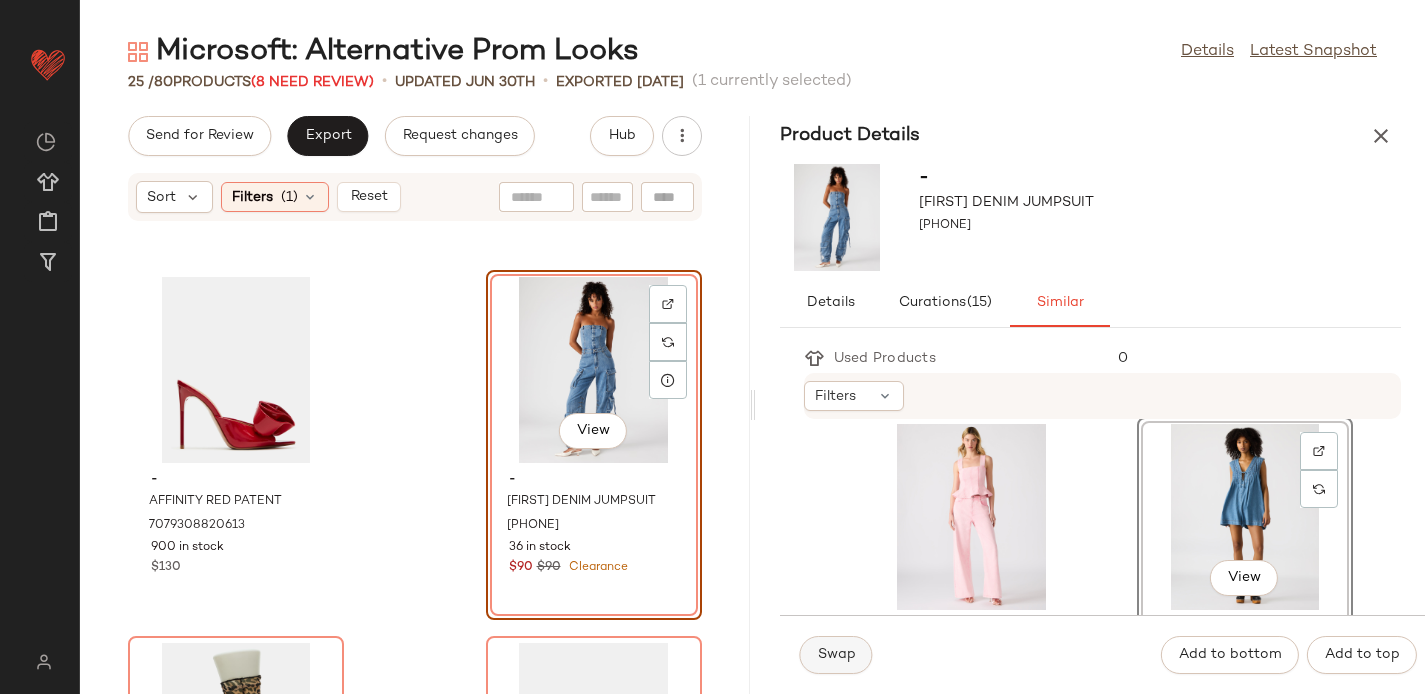 click on "Swap" 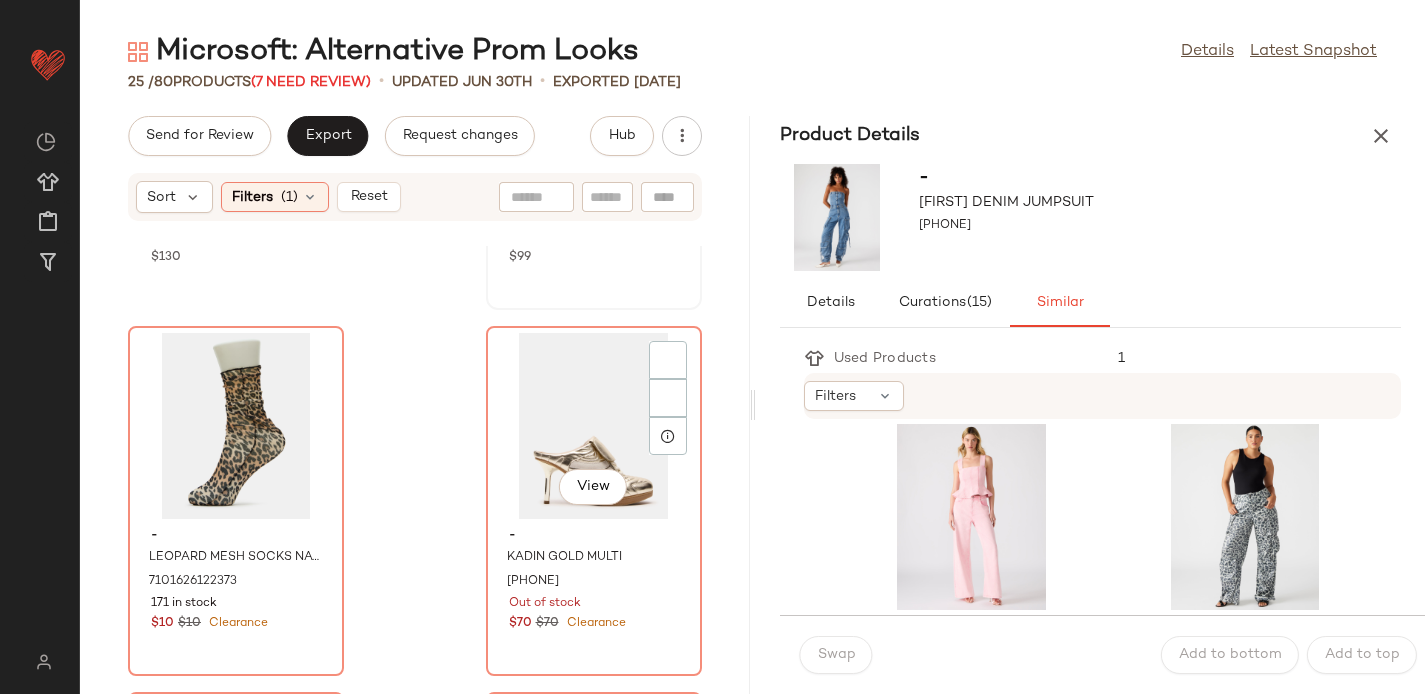 scroll, scrollTop: 3252, scrollLeft: 0, axis: vertical 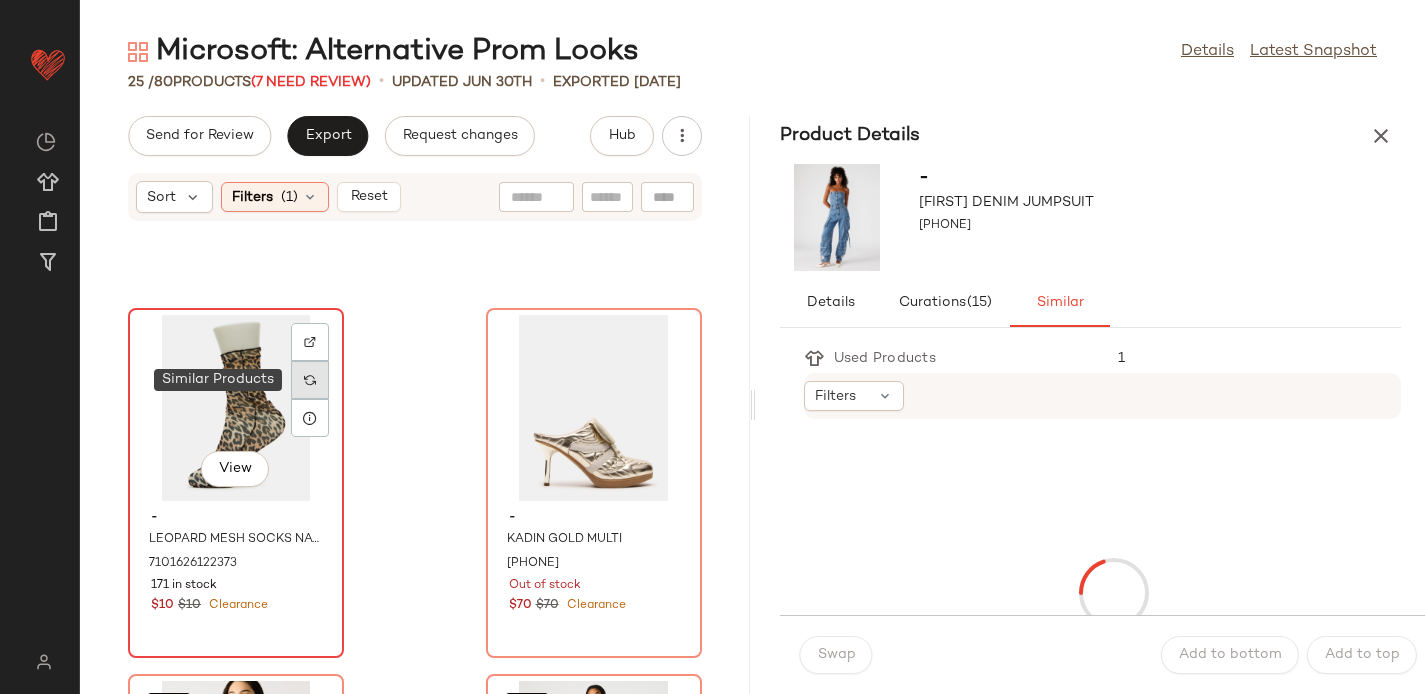 click 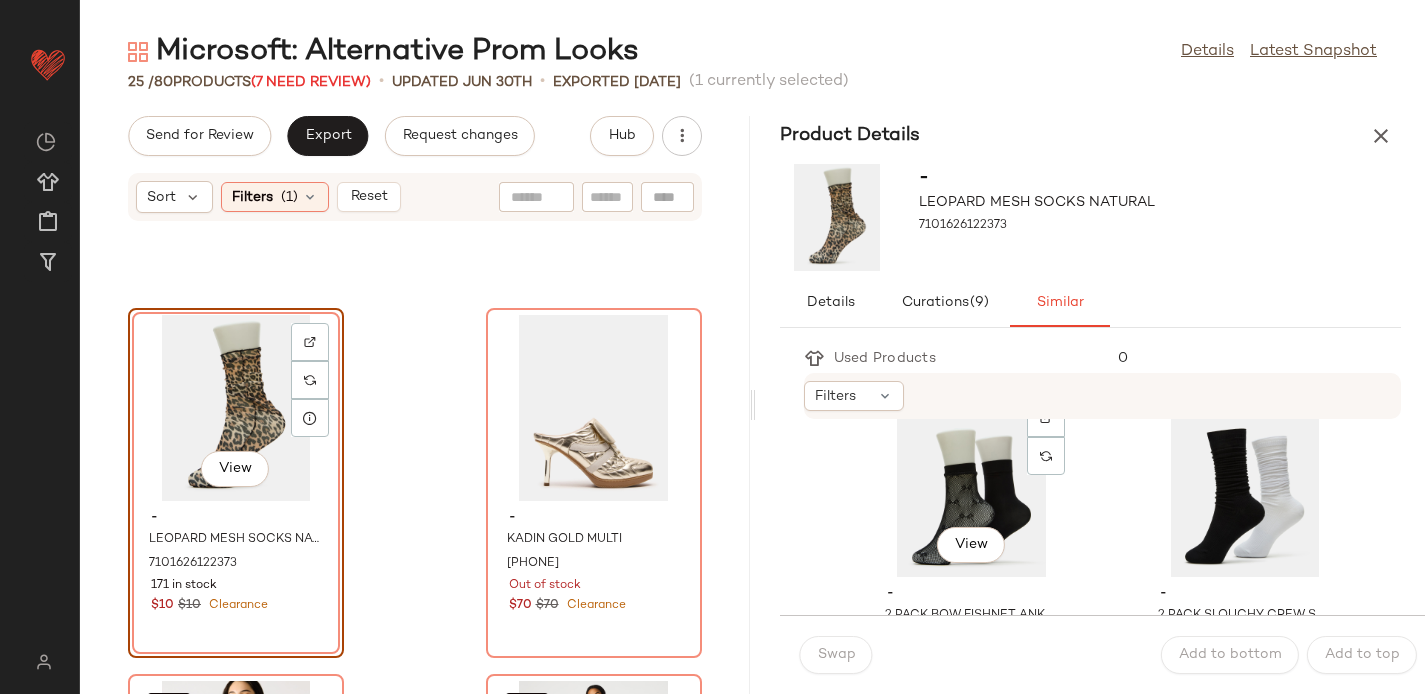 scroll, scrollTop: 418, scrollLeft: 0, axis: vertical 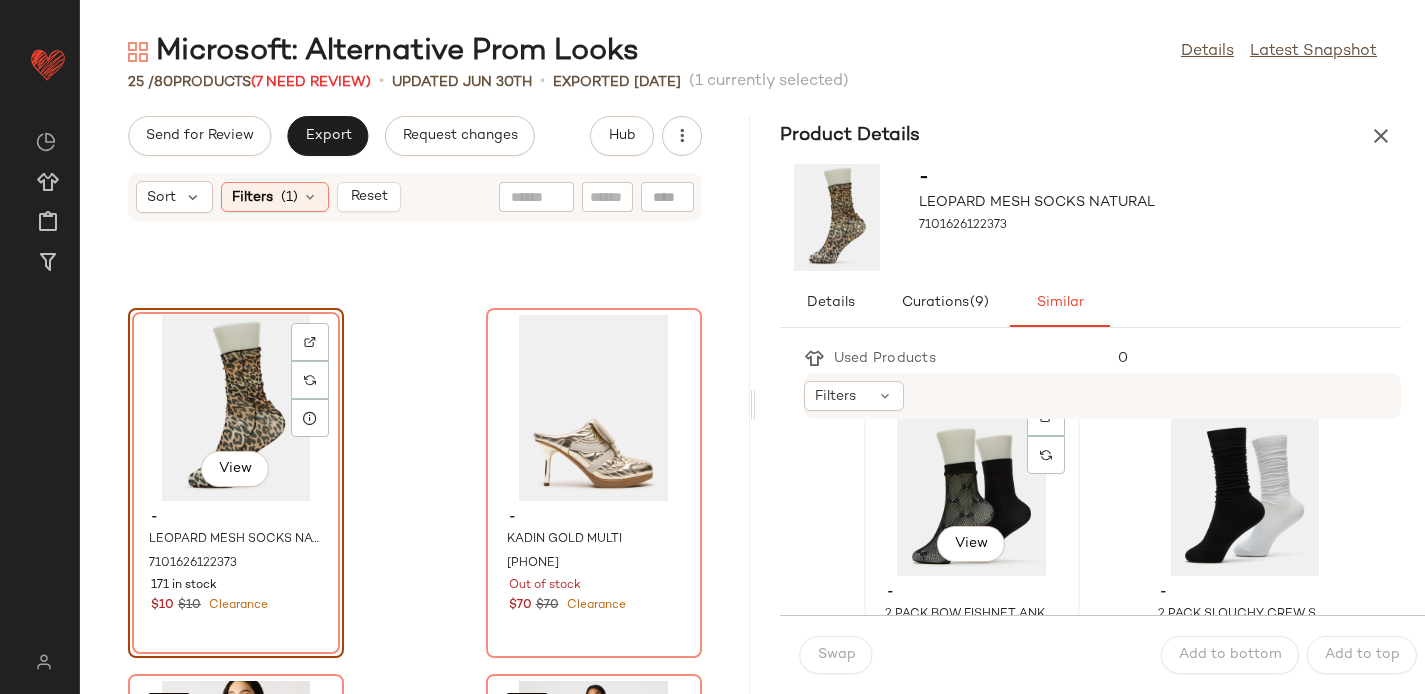 click on "View" 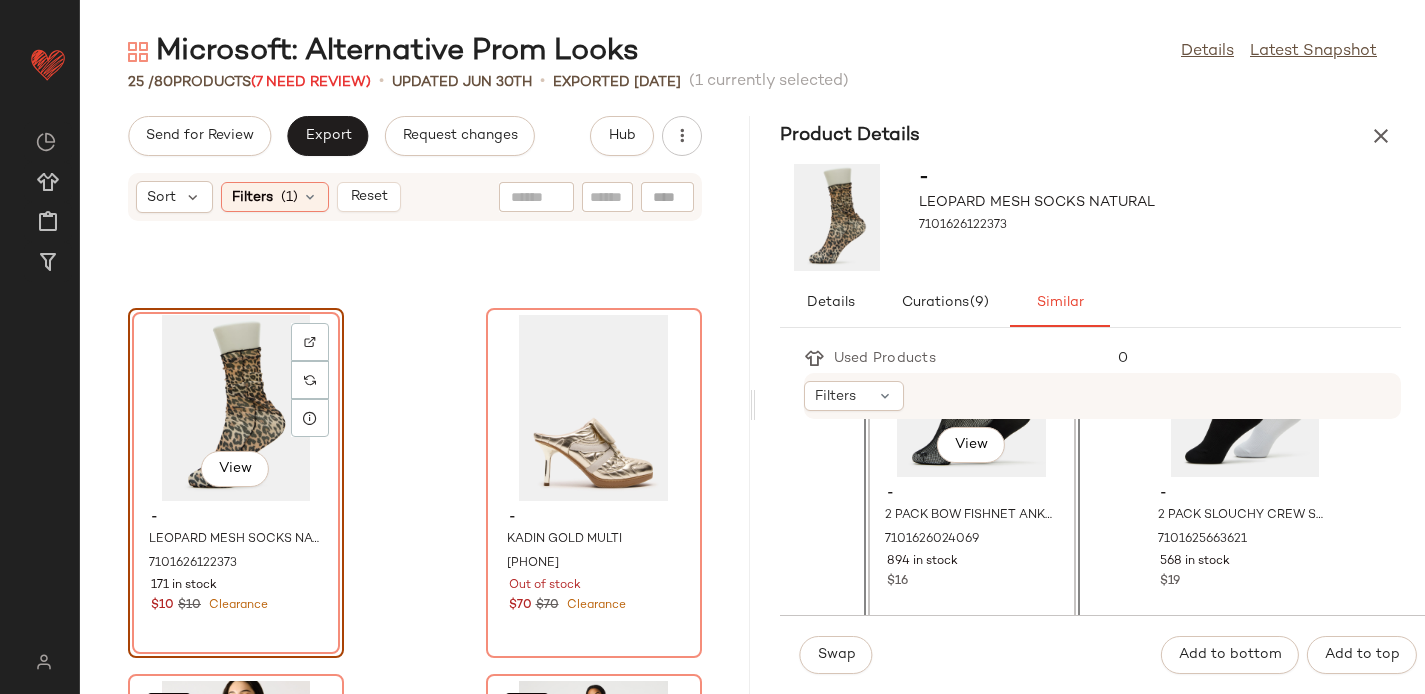 scroll, scrollTop: 525, scrollLeft: 0, axis: vertical 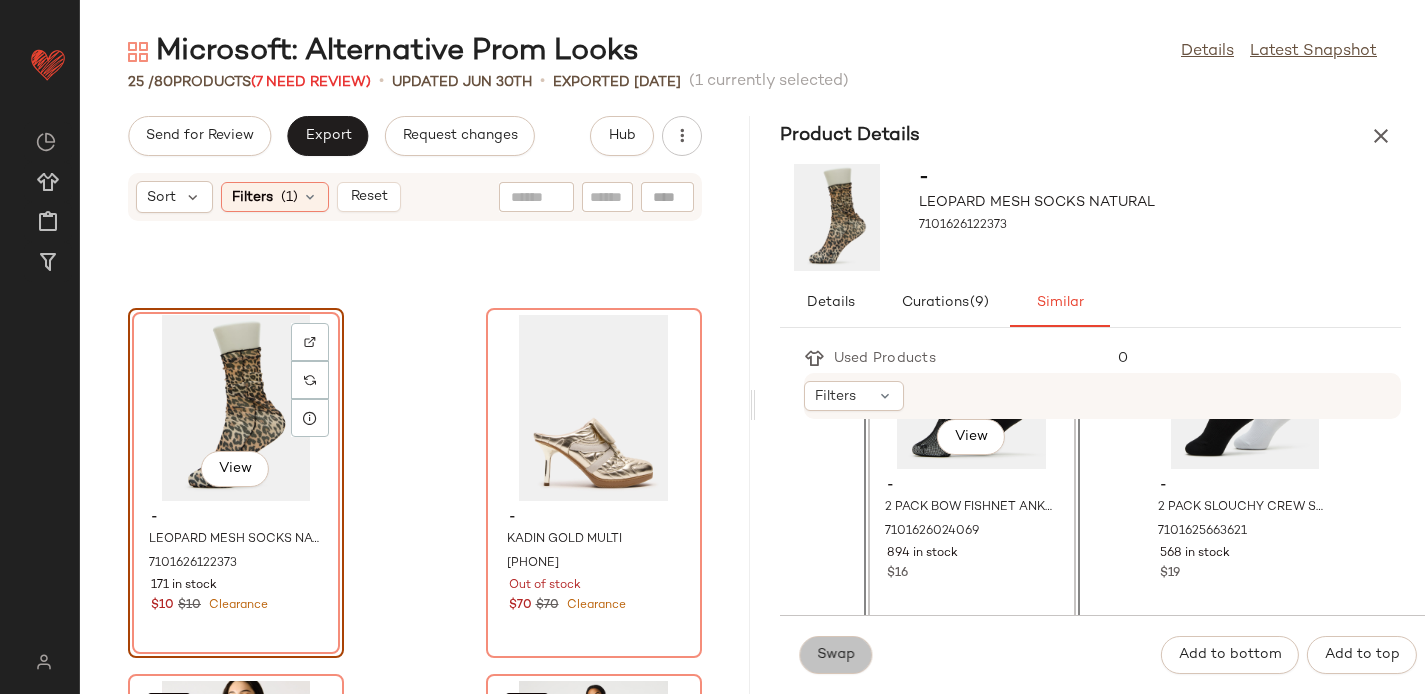click on "Swap" 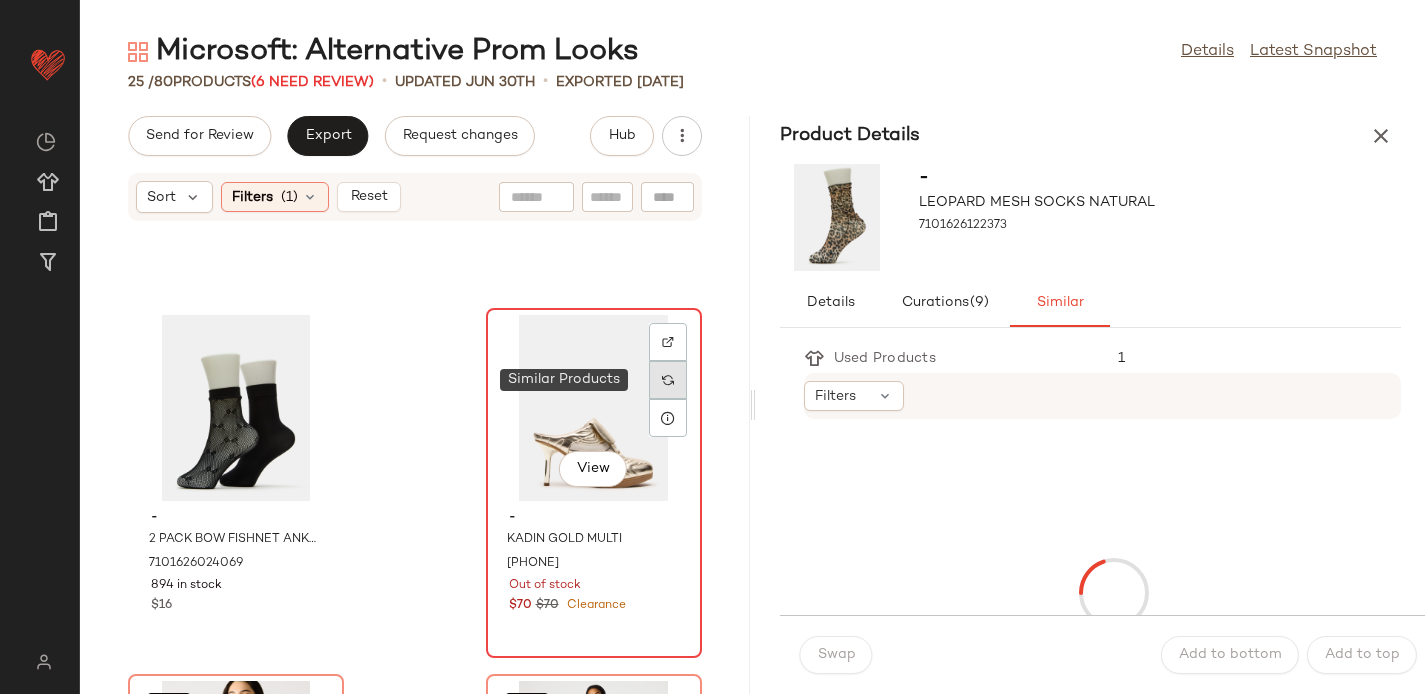 click 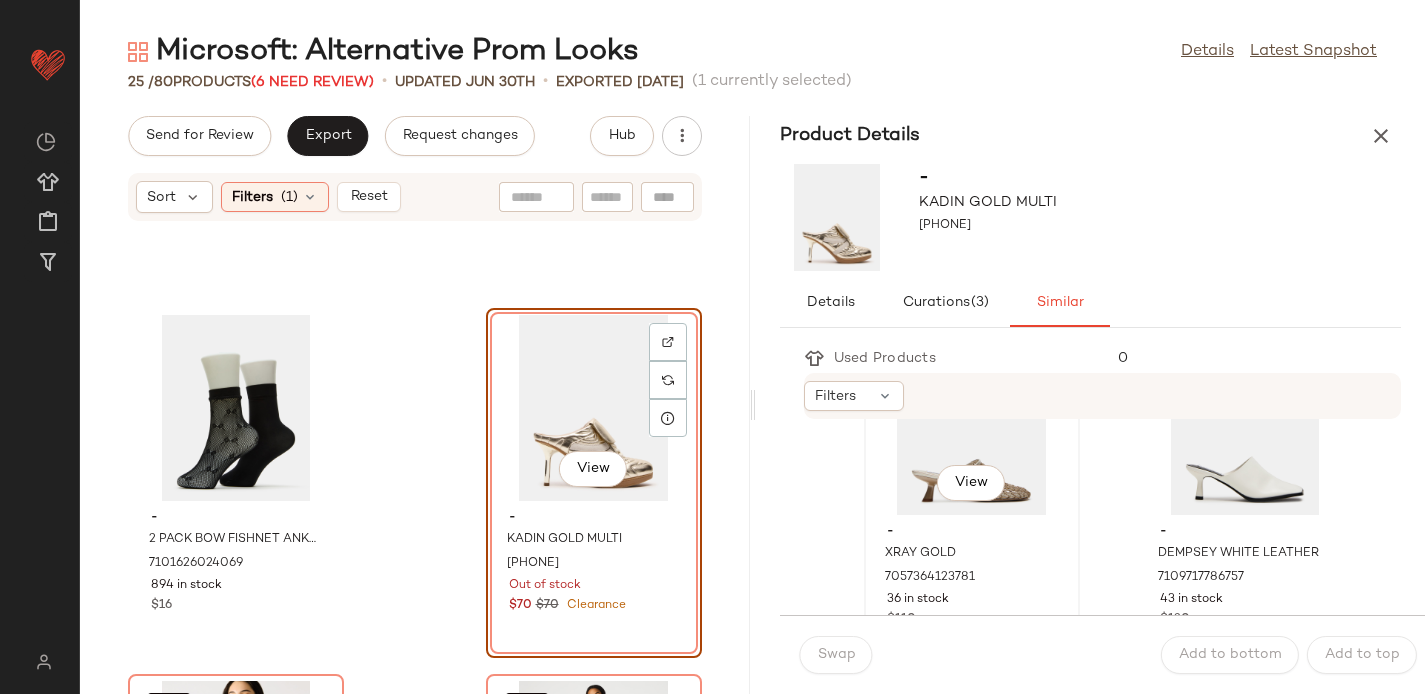 scroll, scrollTop: 118, scrollLeft: 0, axis: vertical 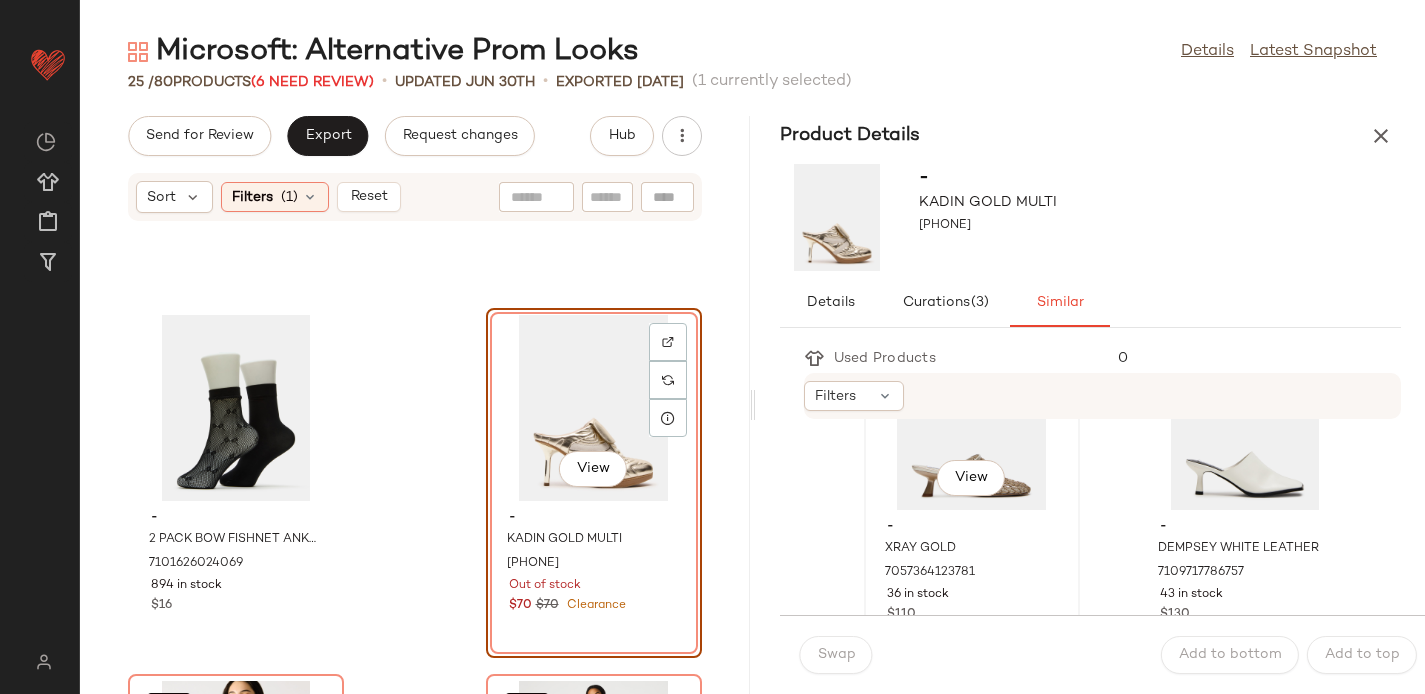 click on "-" at bounding box center [972, 527] 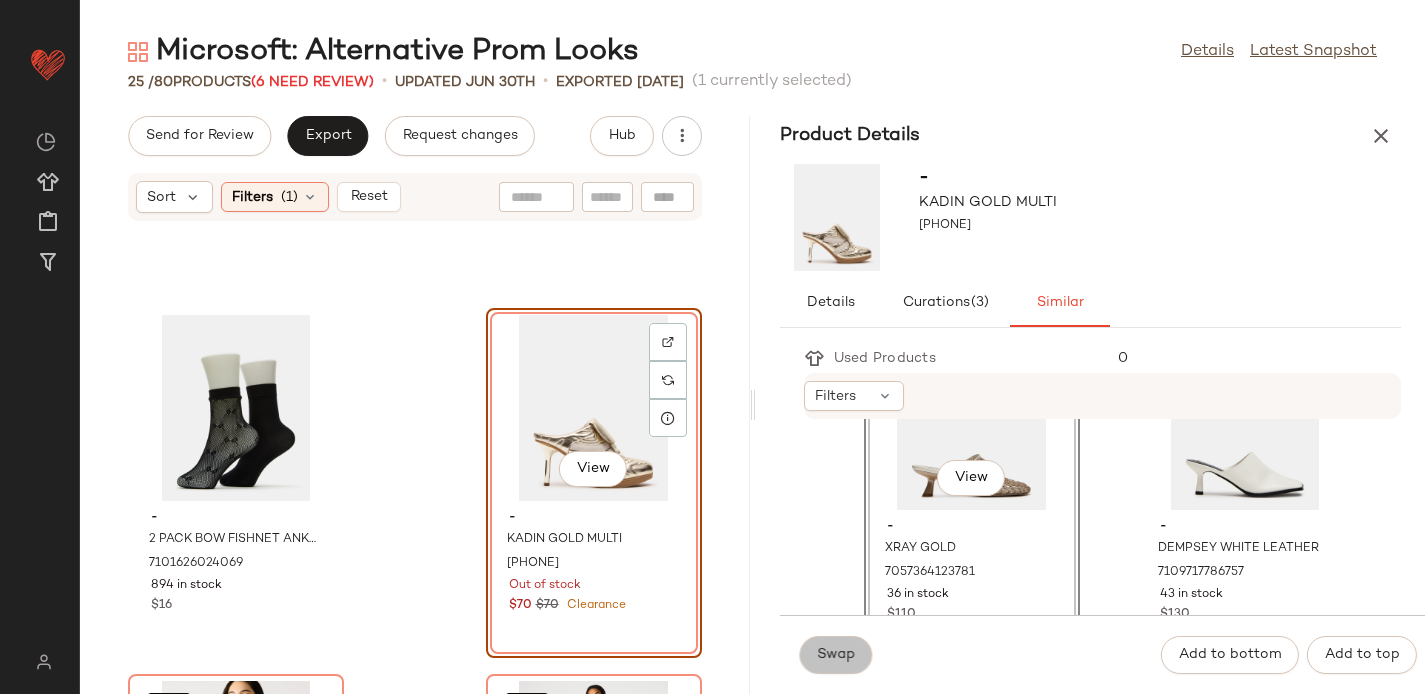 click on "Swap" 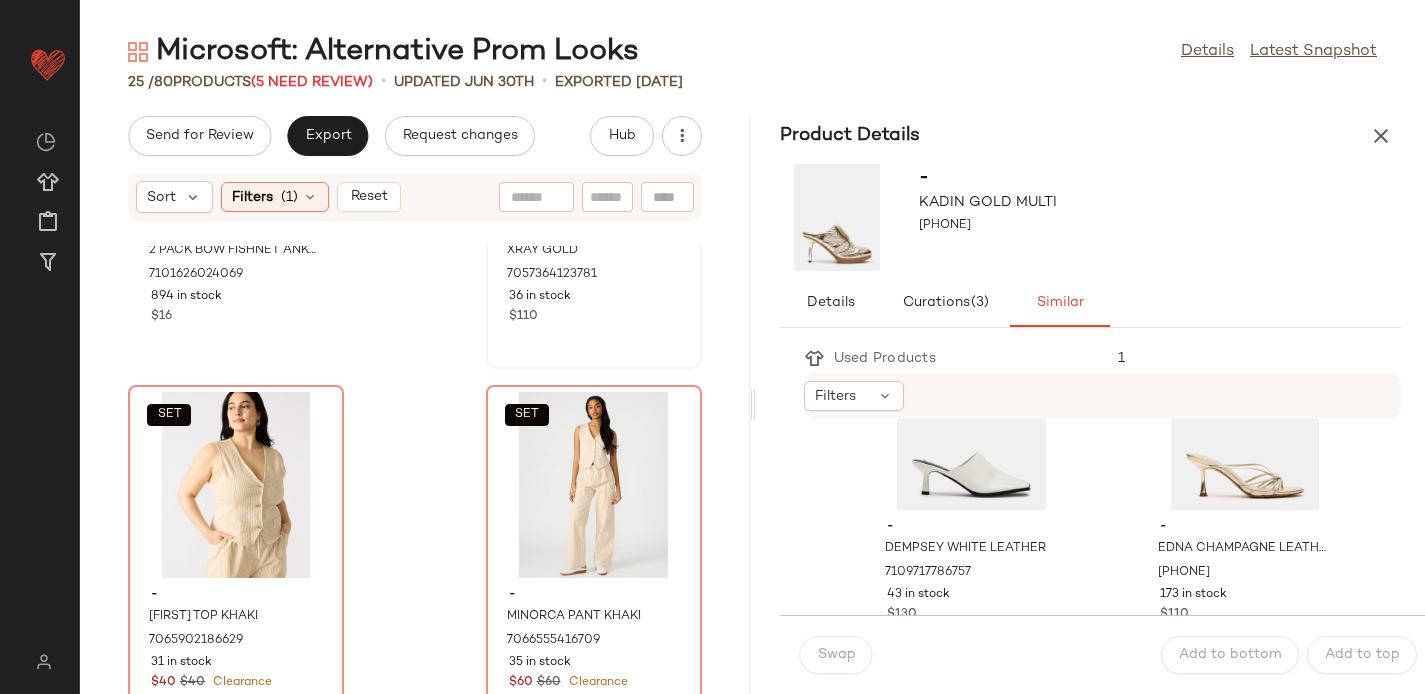 scroll, scrollTop: 3563, scrollLeft: 0, axis: vertical 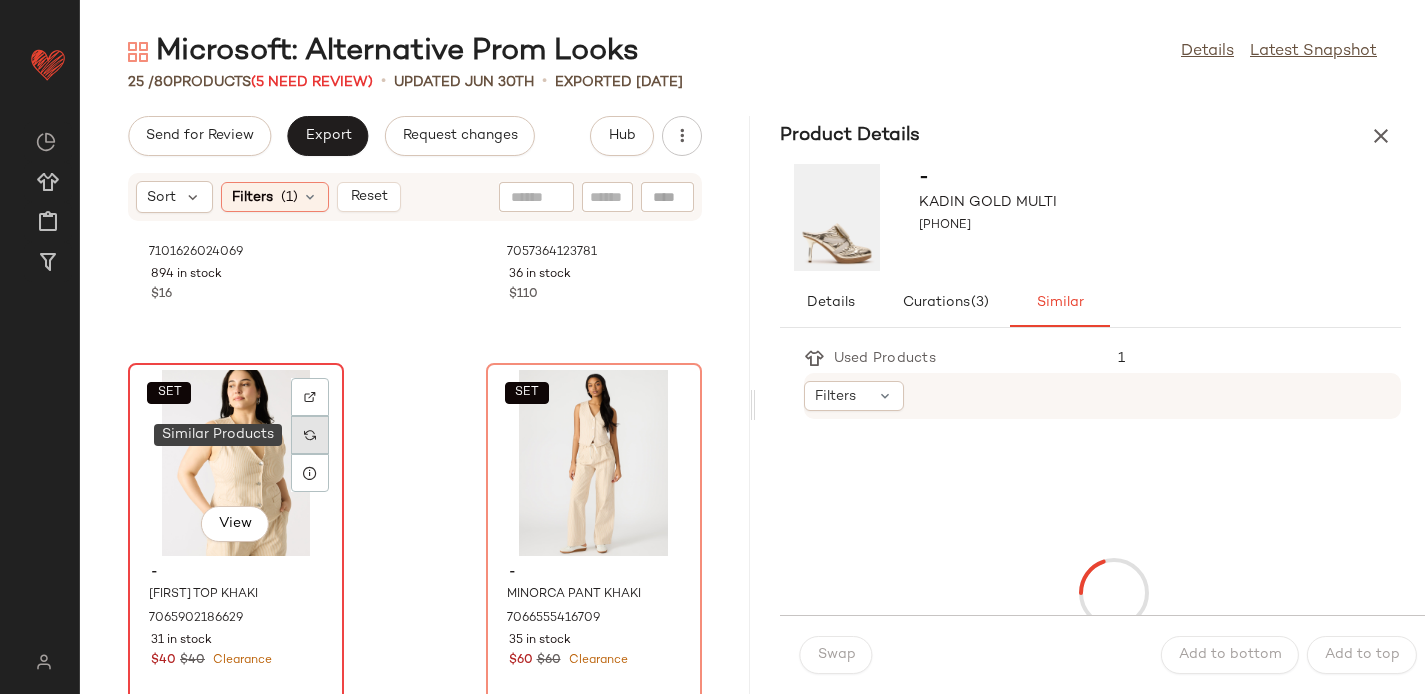 click 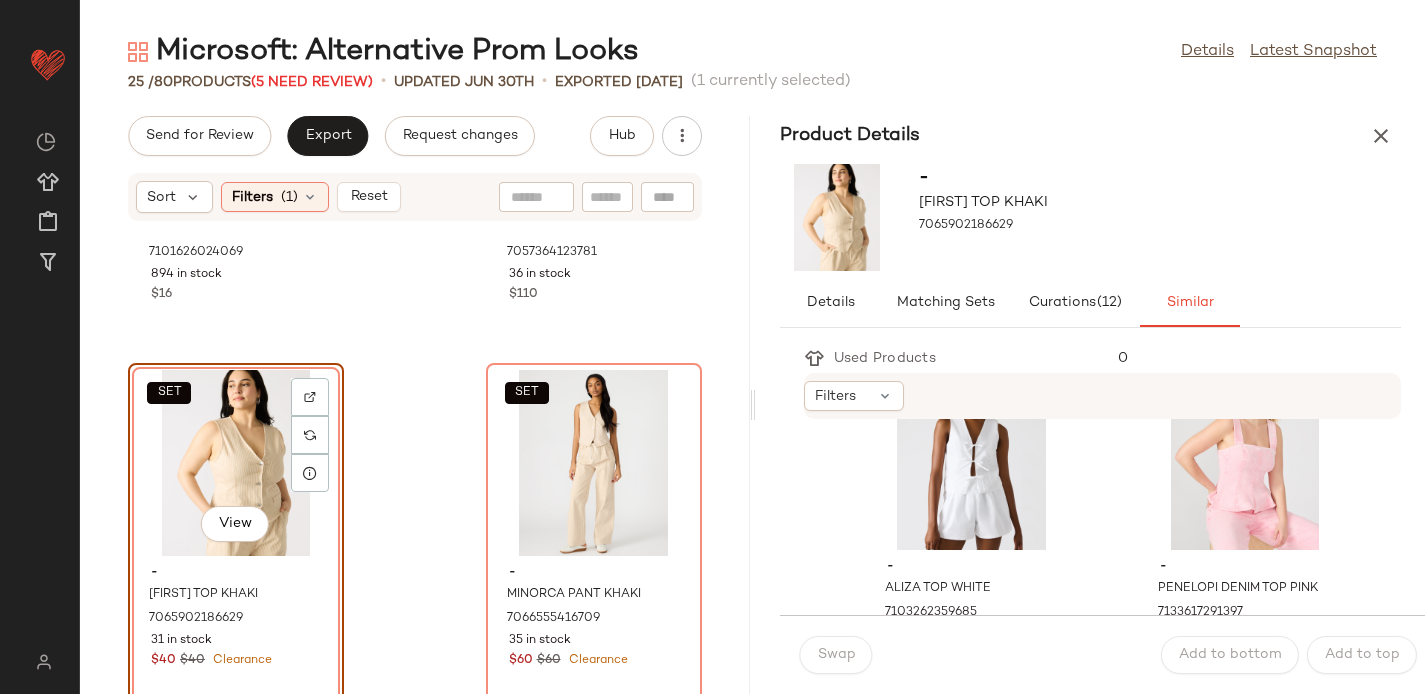 scroll, scrollTop: 2271, scrollLeft: 0, axis: vertical 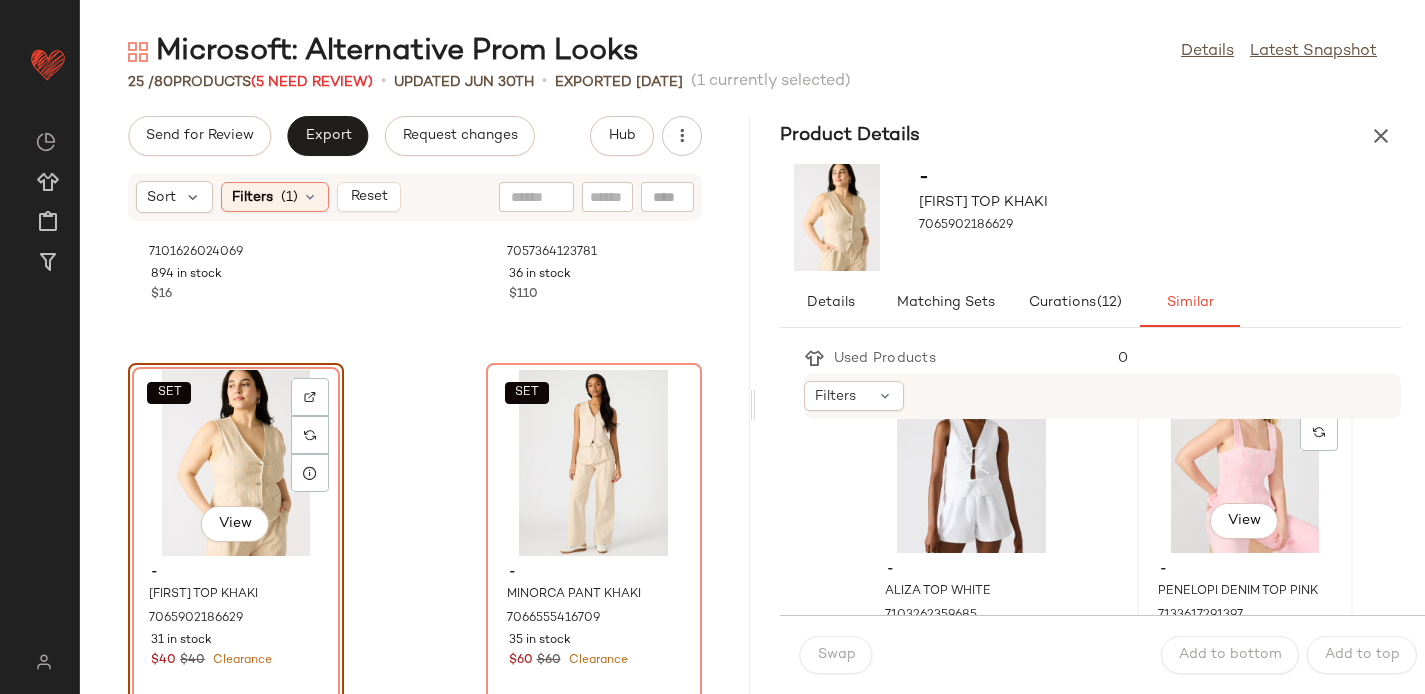 click on "View" 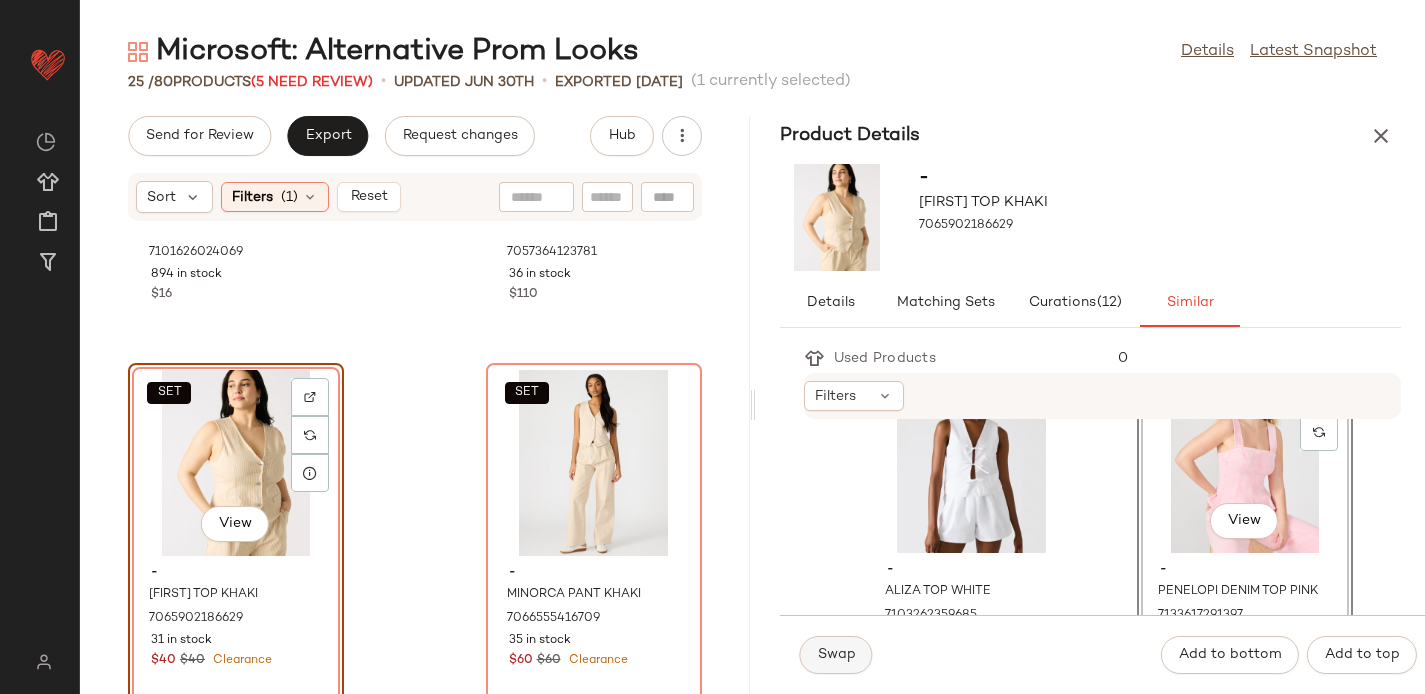 click on "Swap" at bounding box center [836, 655] 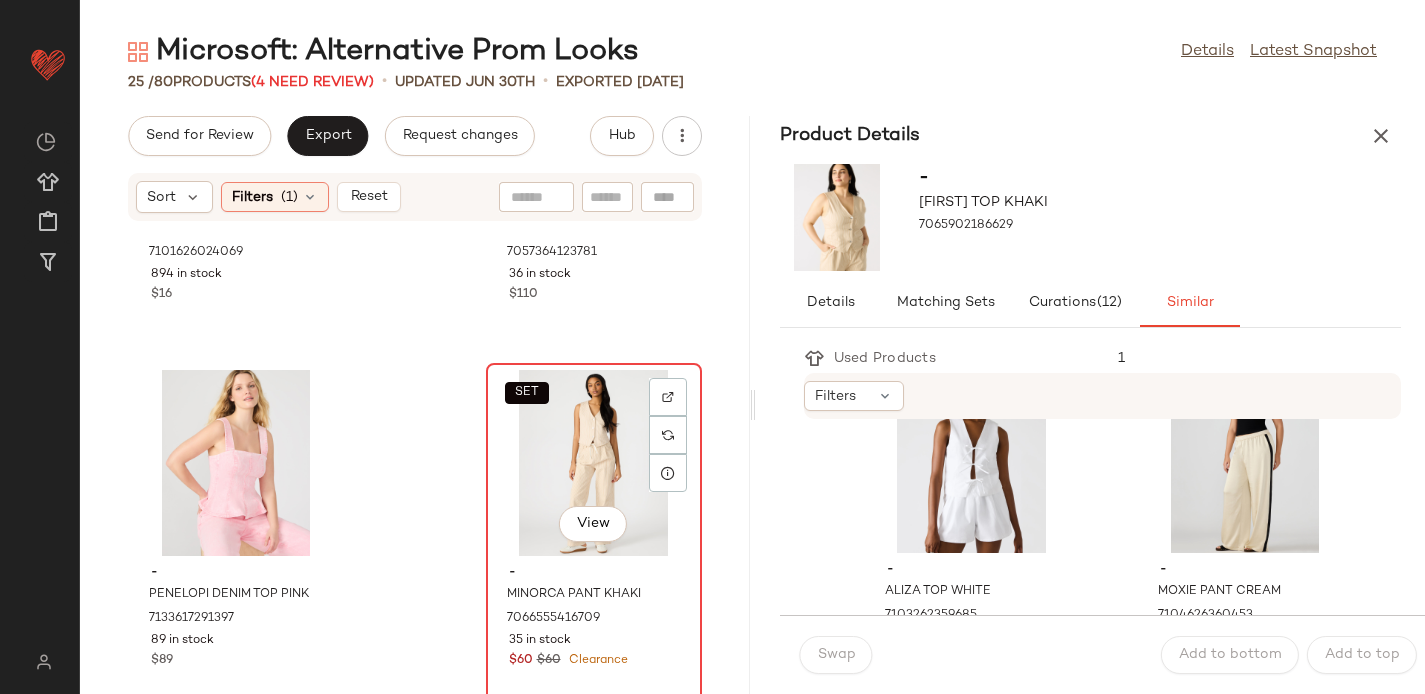 click on "SET   View" 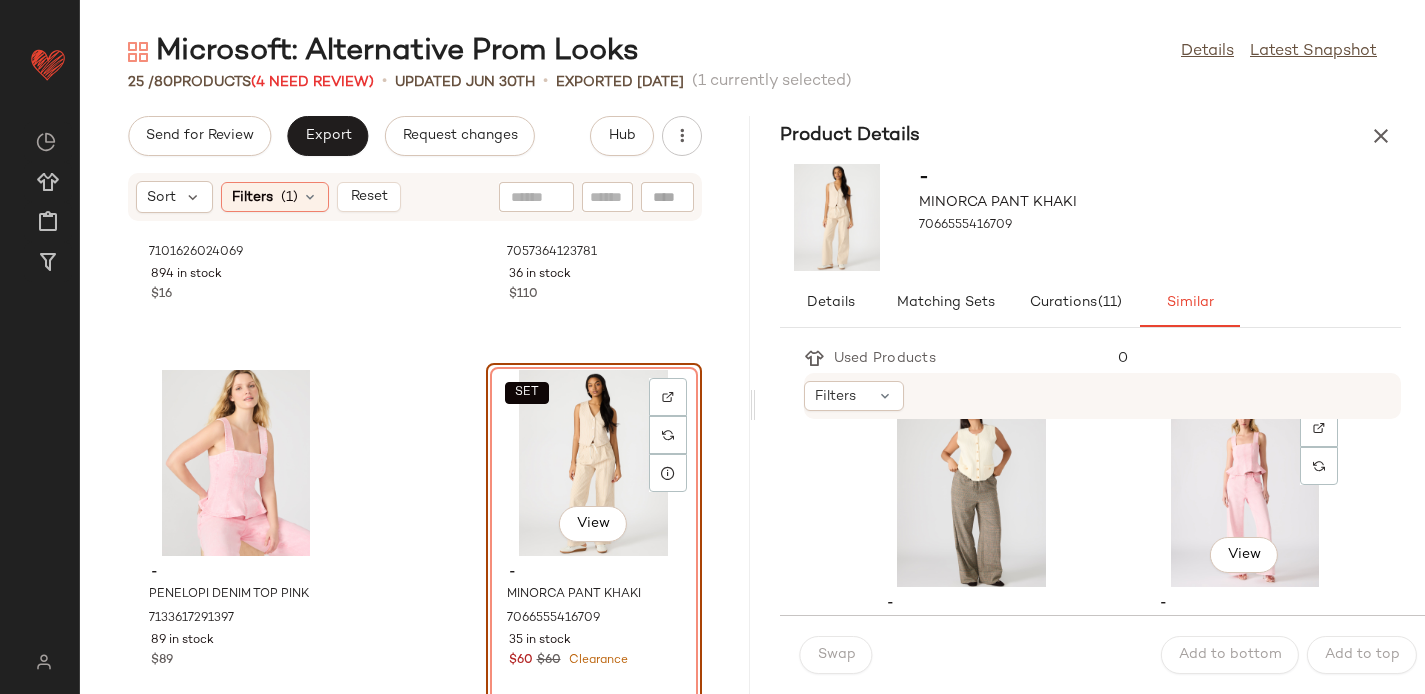 scroll, scrollTop: 421, scrollLeft: 0, axis: vertical 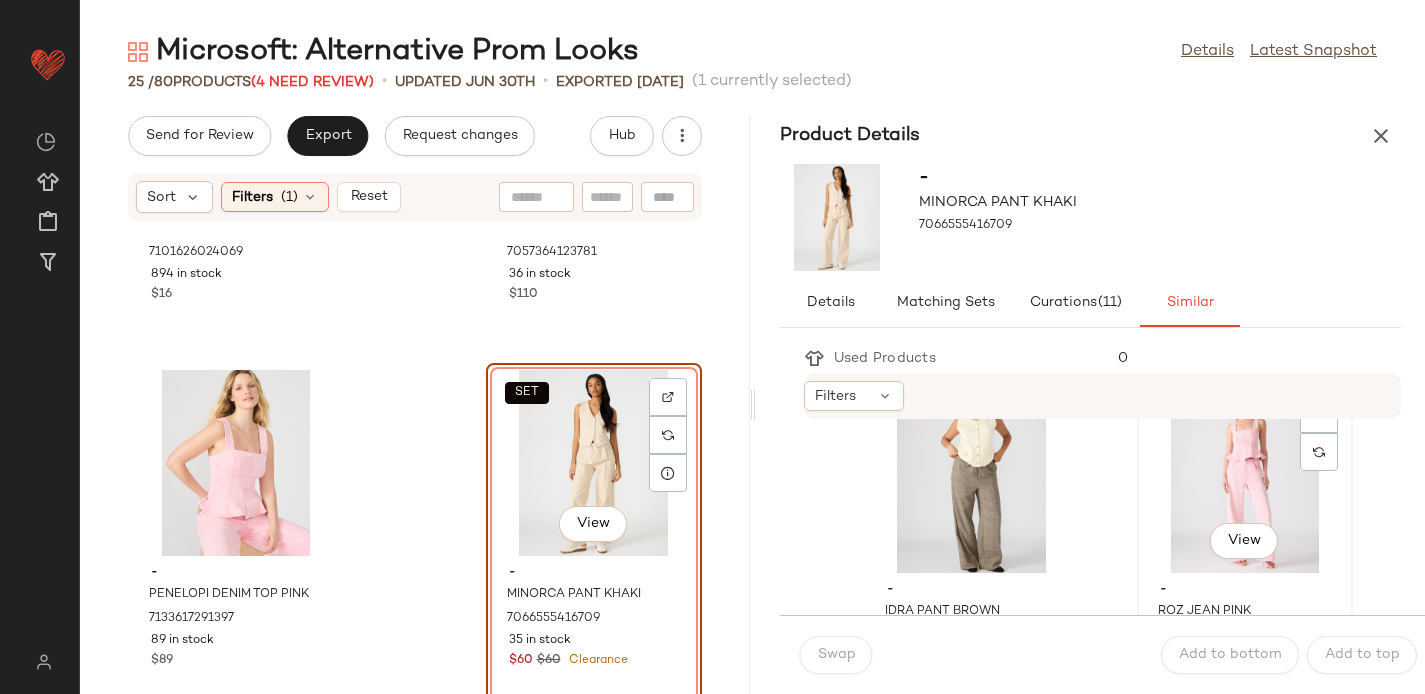 click on "View" 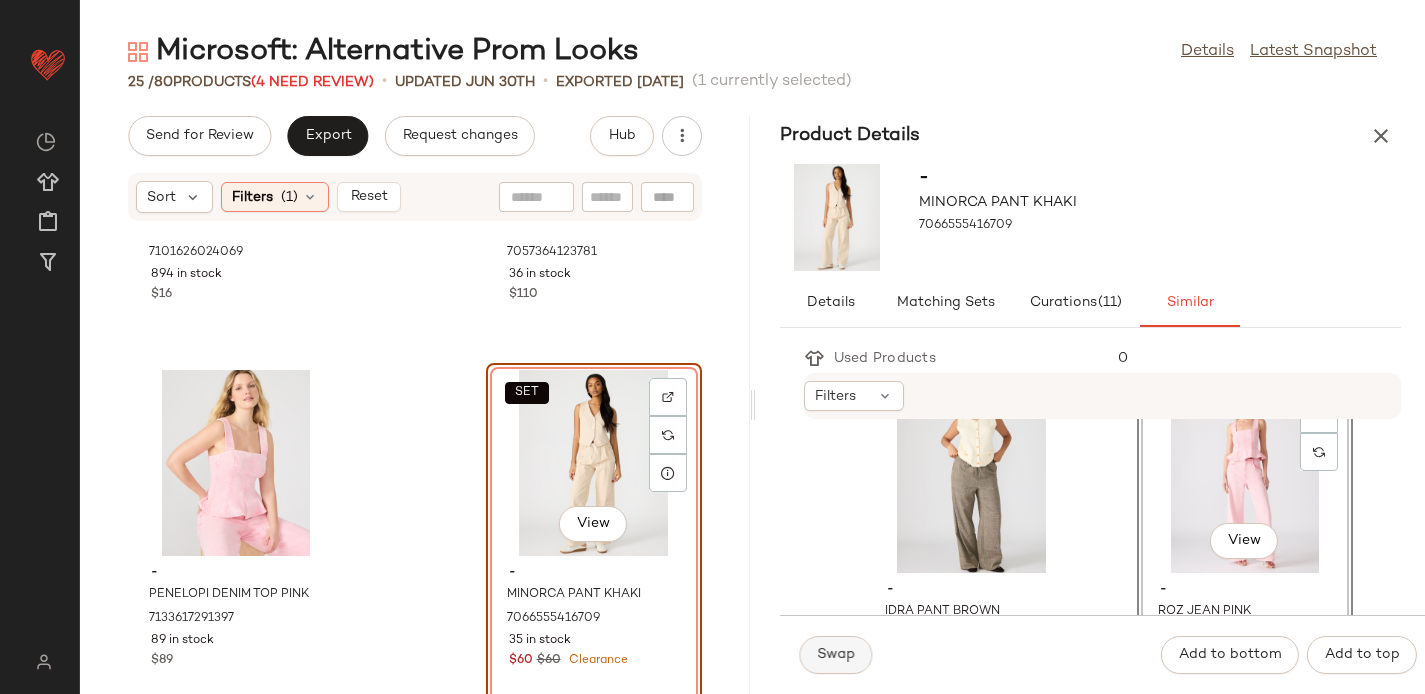 click on "Swap" 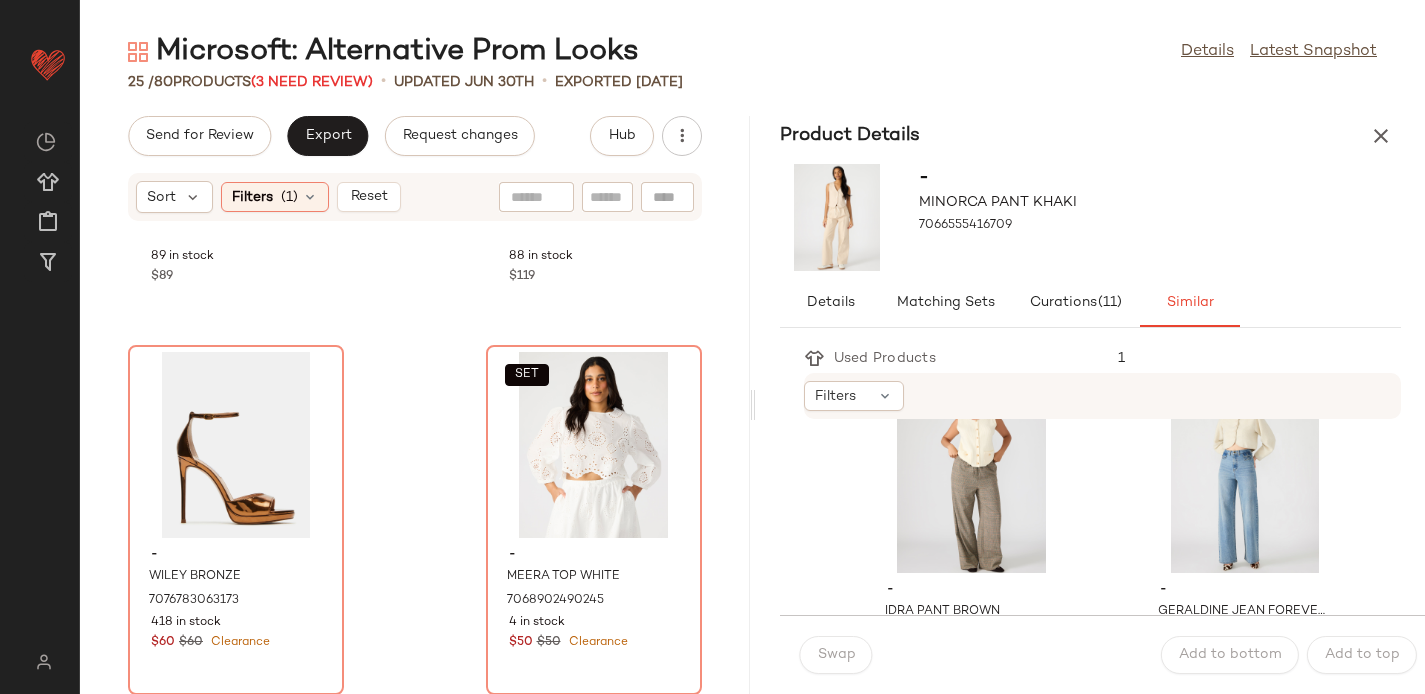 scroll, scrollTop: 3989, scrollLeft: 0, axis: vertical 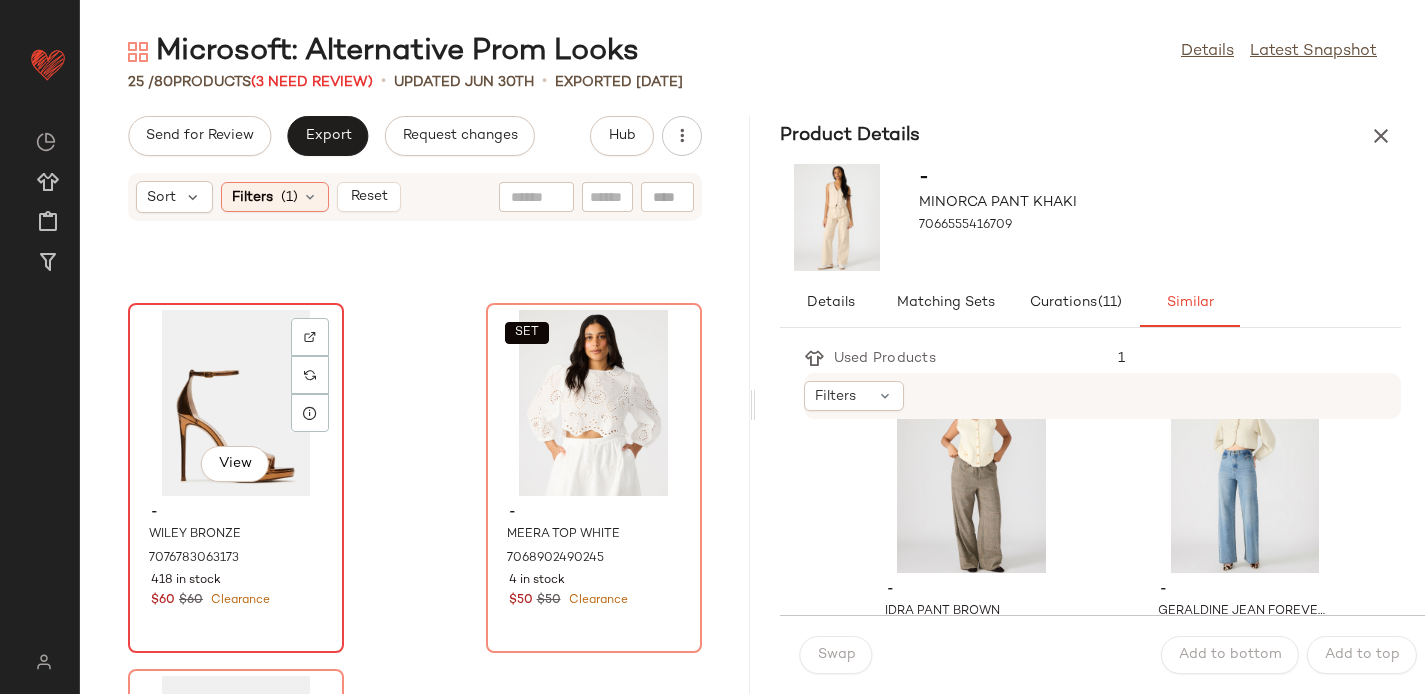 click on "View" 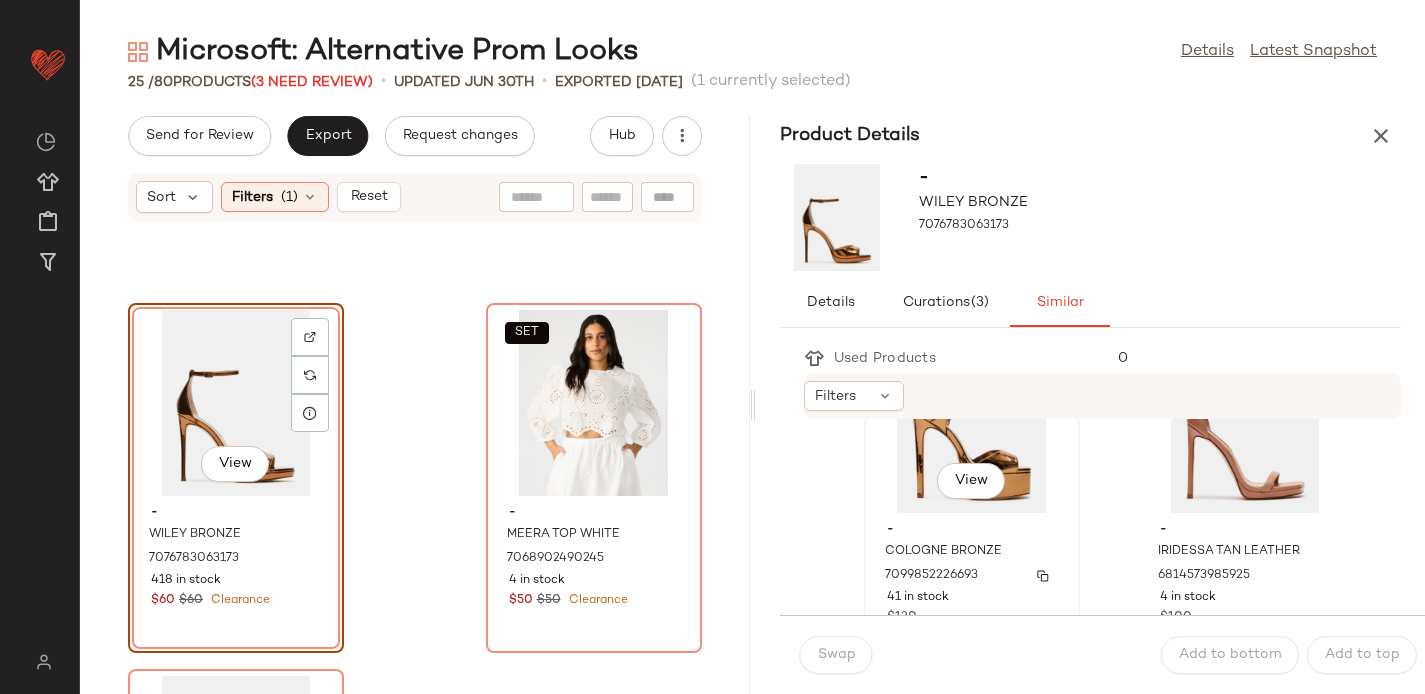 scroll, scrollTop: 104, scrollLeft: 0, axis: vertical 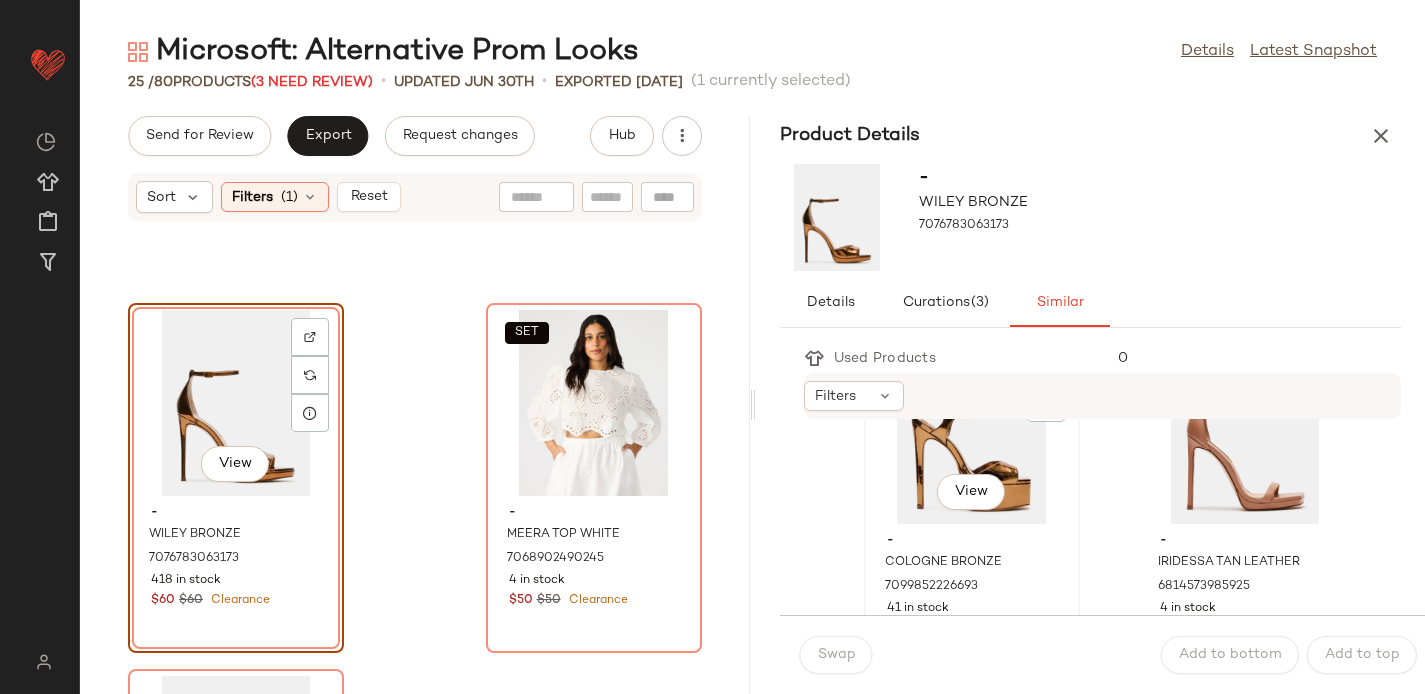 click on "View" 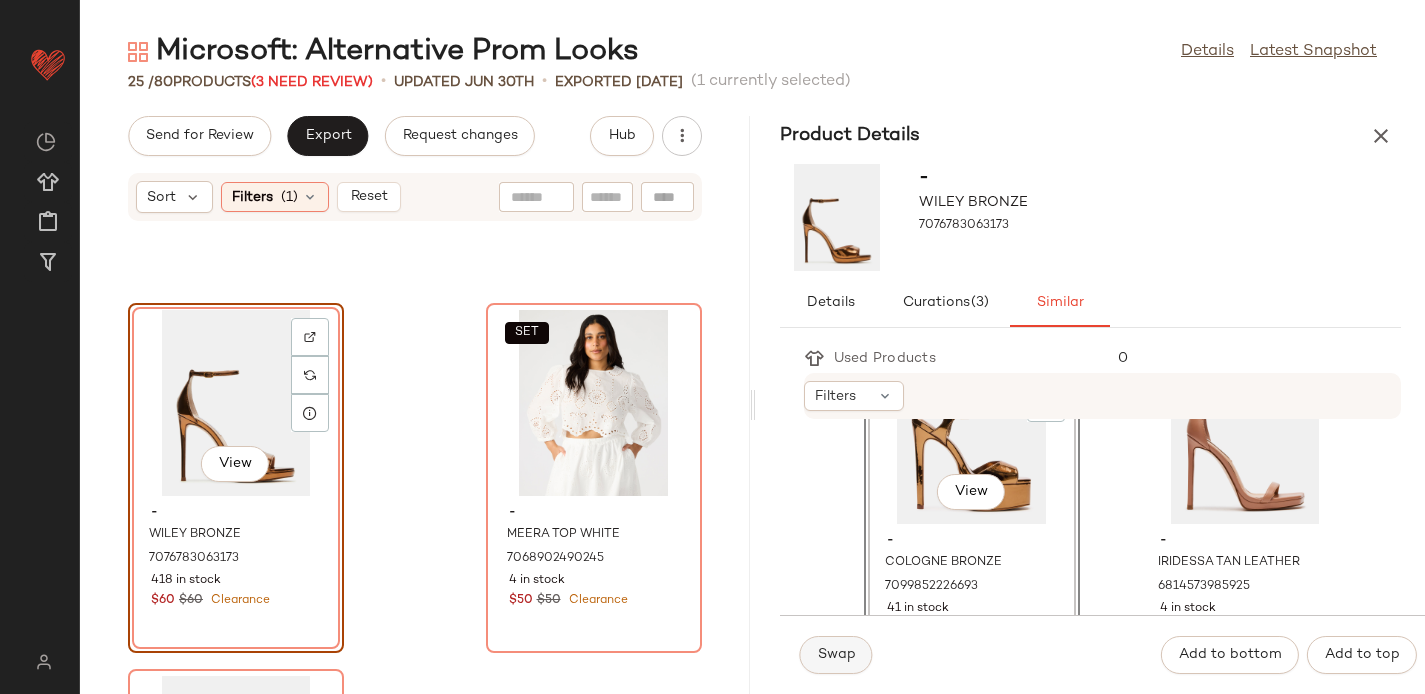 click on "Swap" 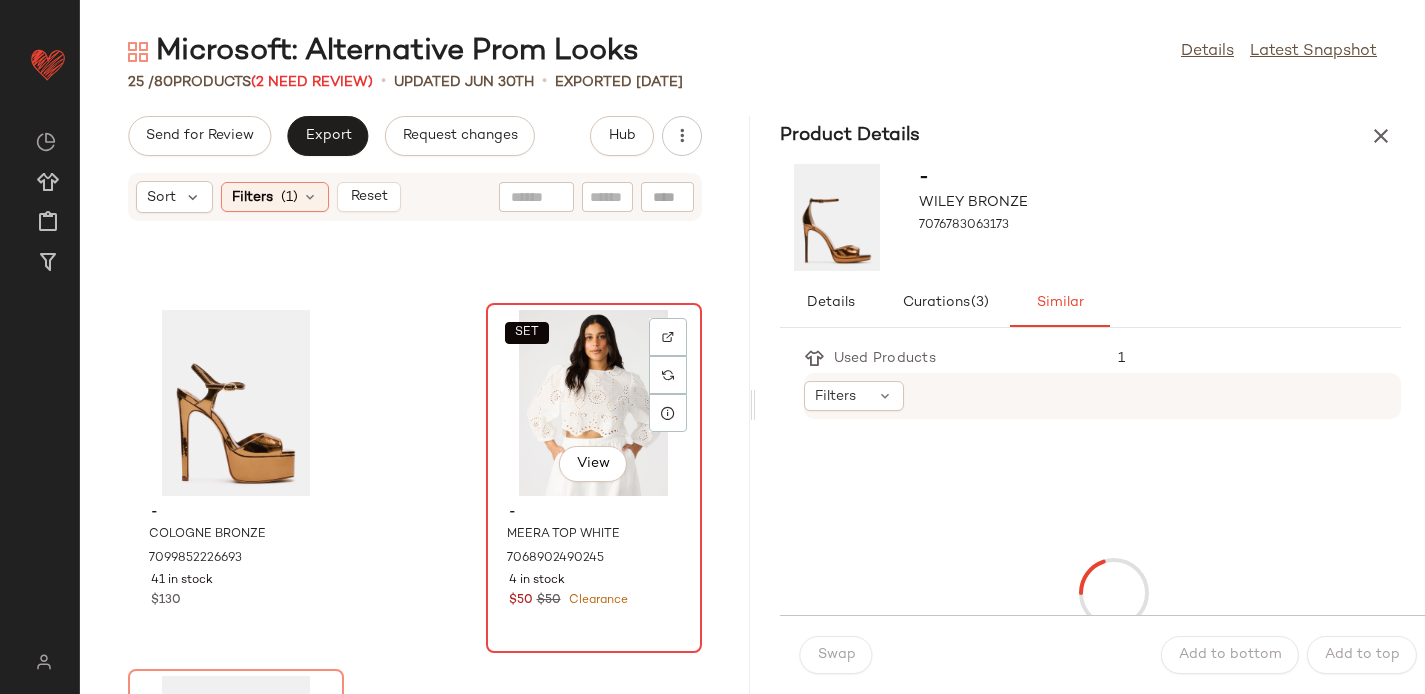 click on "SET   View" 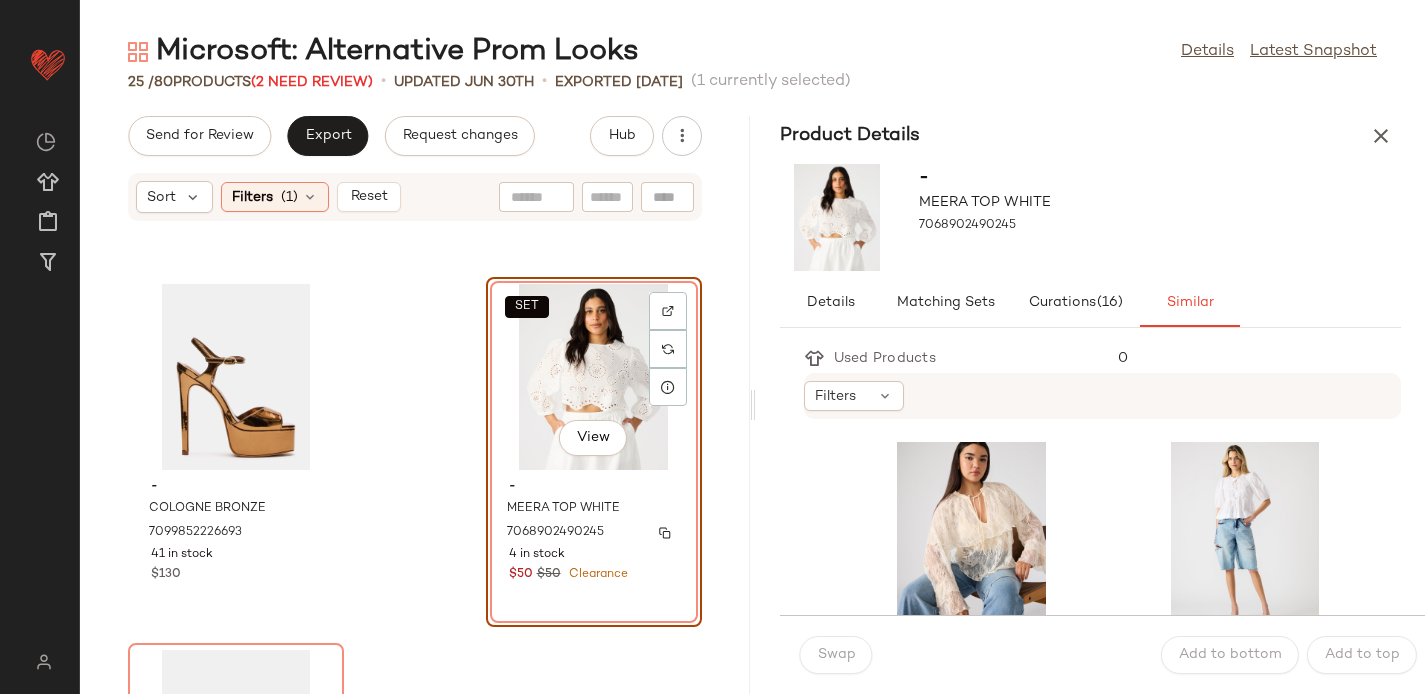 scroll, scrollTop: 4019, scrollLeft: 0, axis: vertical 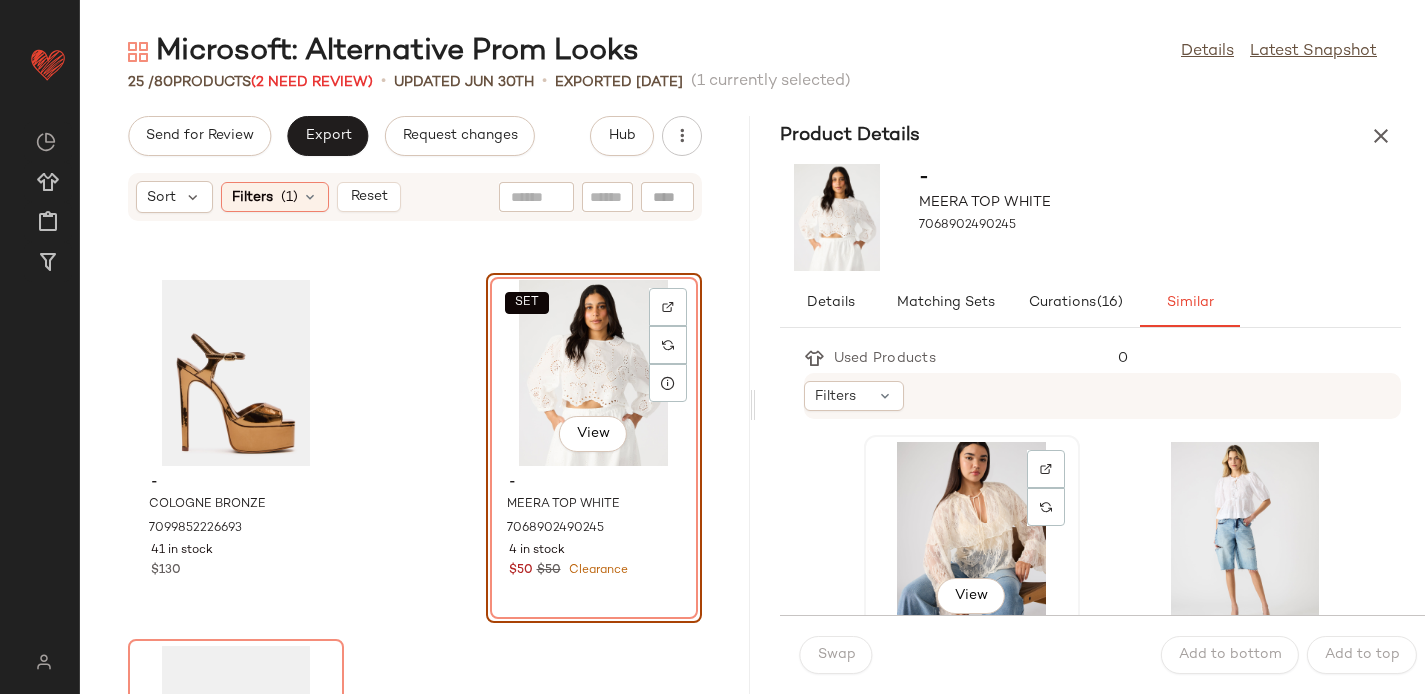 click on "View" 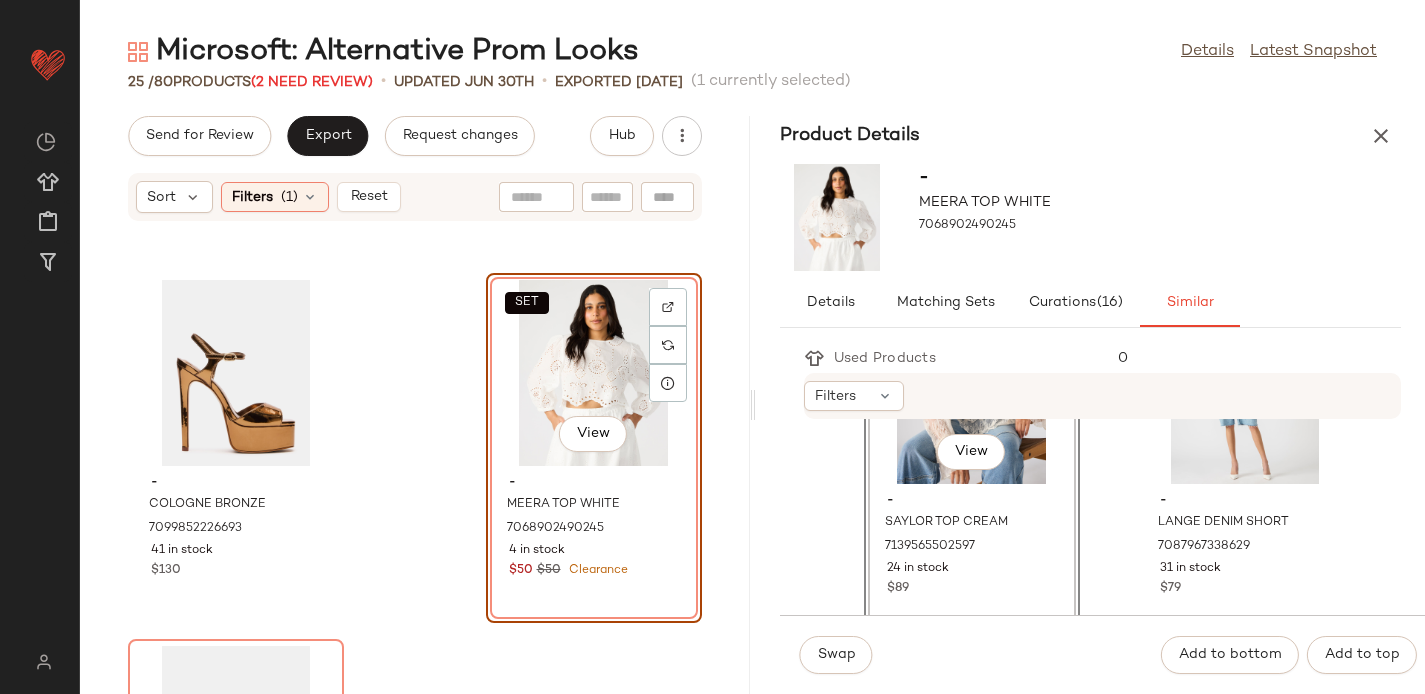 scroll, scrollTop: 146, scrollLeft: 0, axis: vertical 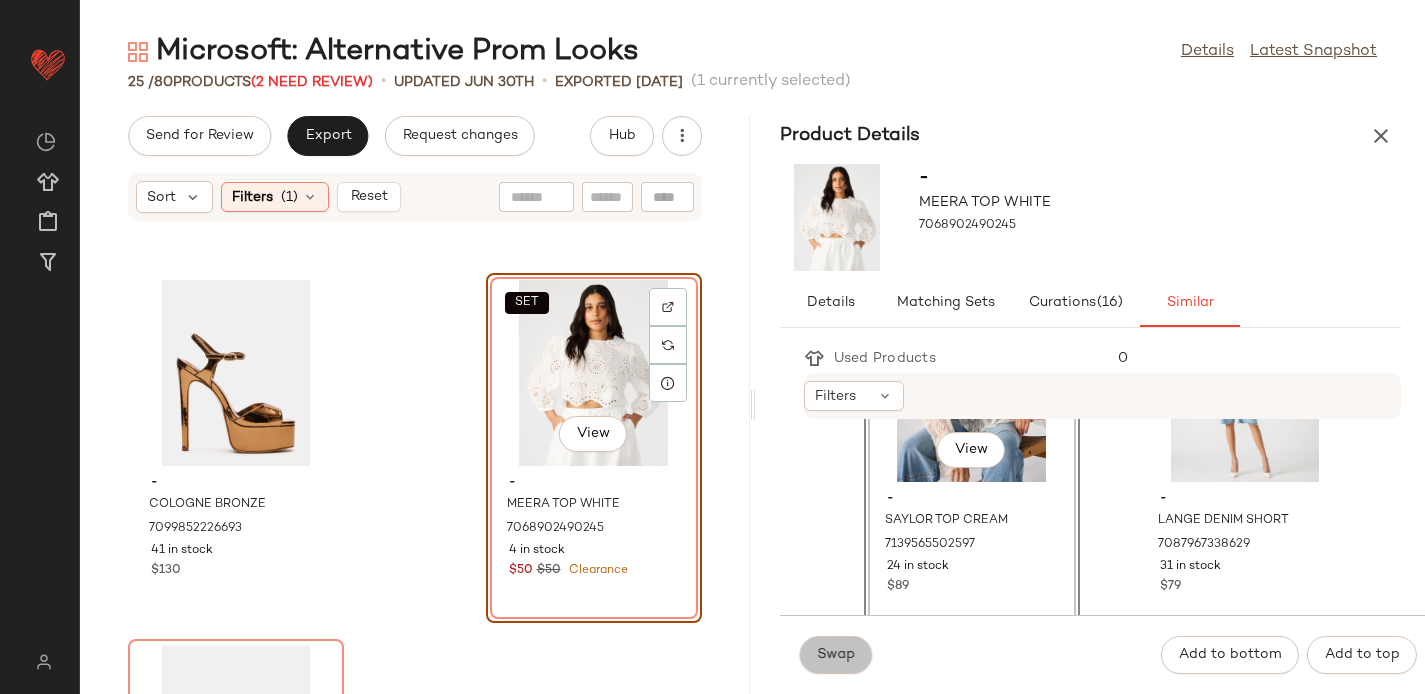 click on "Swap" 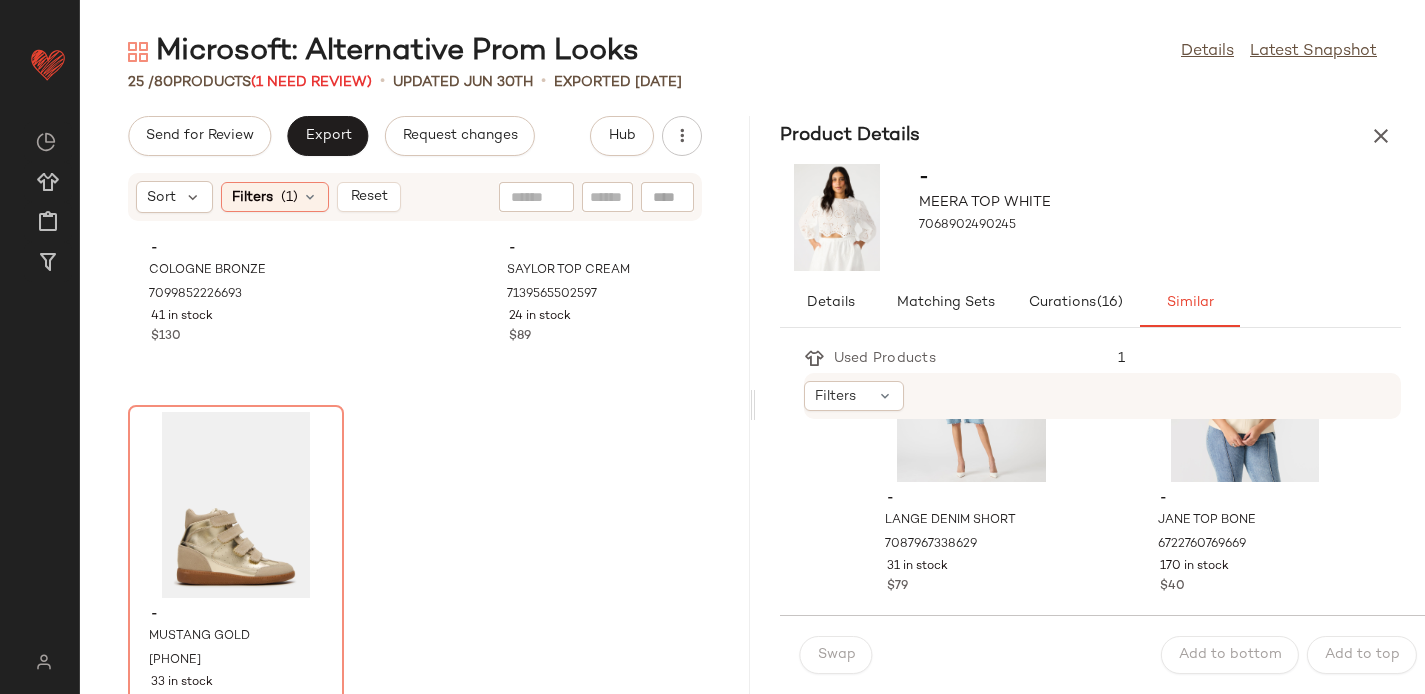 scroll, scrollTop: 4261, scrollLeft: 0, axis: vertical 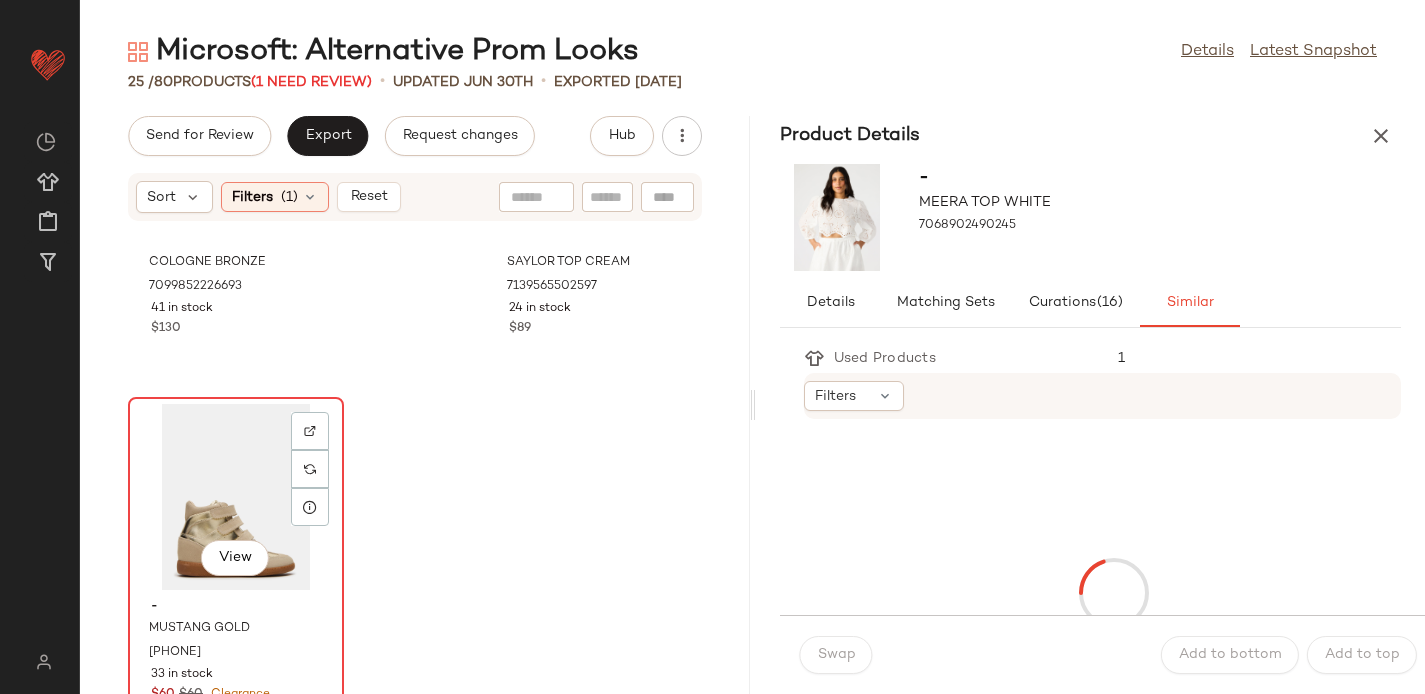 click on "View" 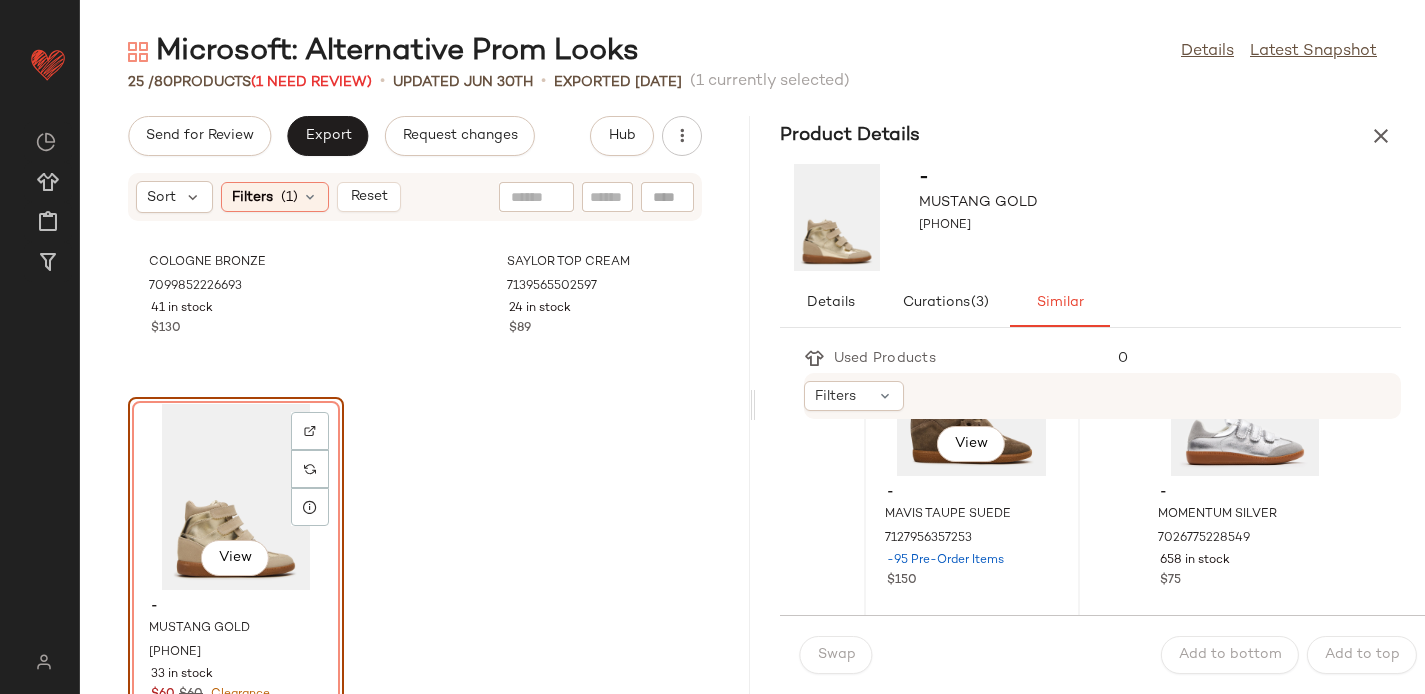 scroll, scrollTop: 156, scrollLeft: 0, axis: vertical 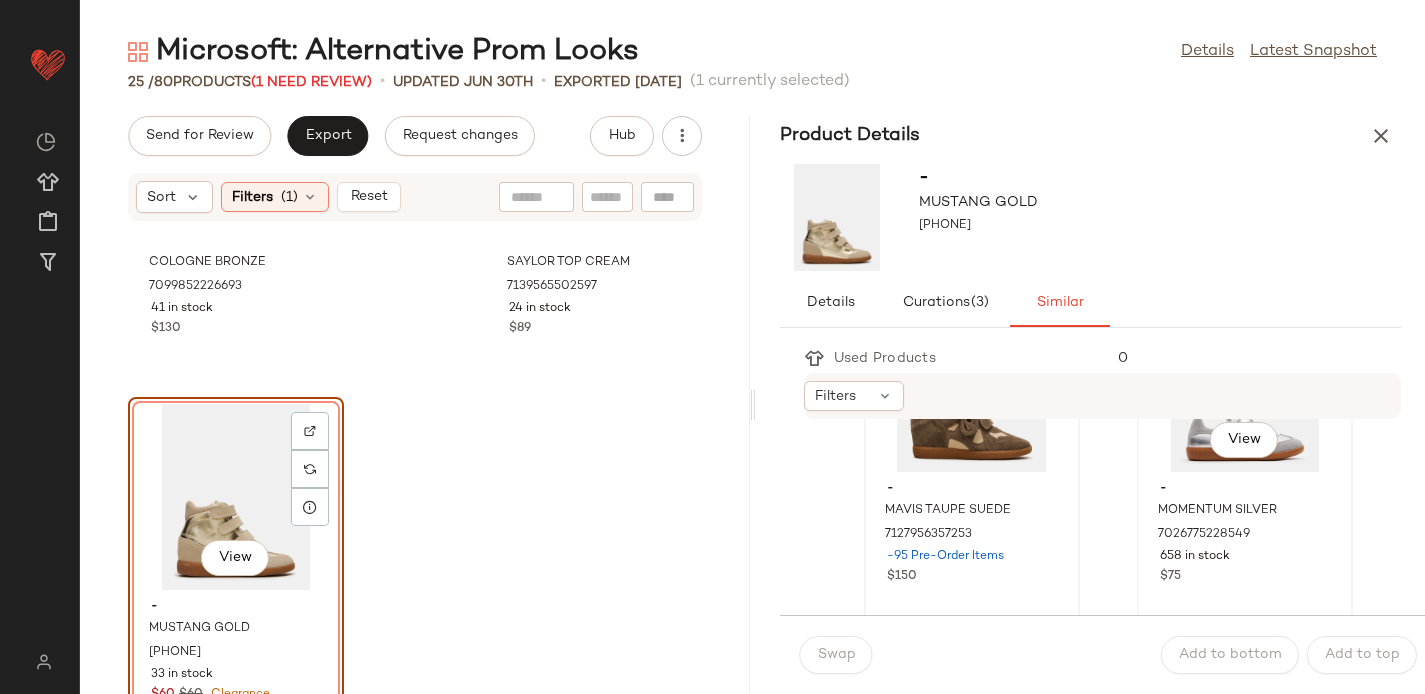 click on "View" 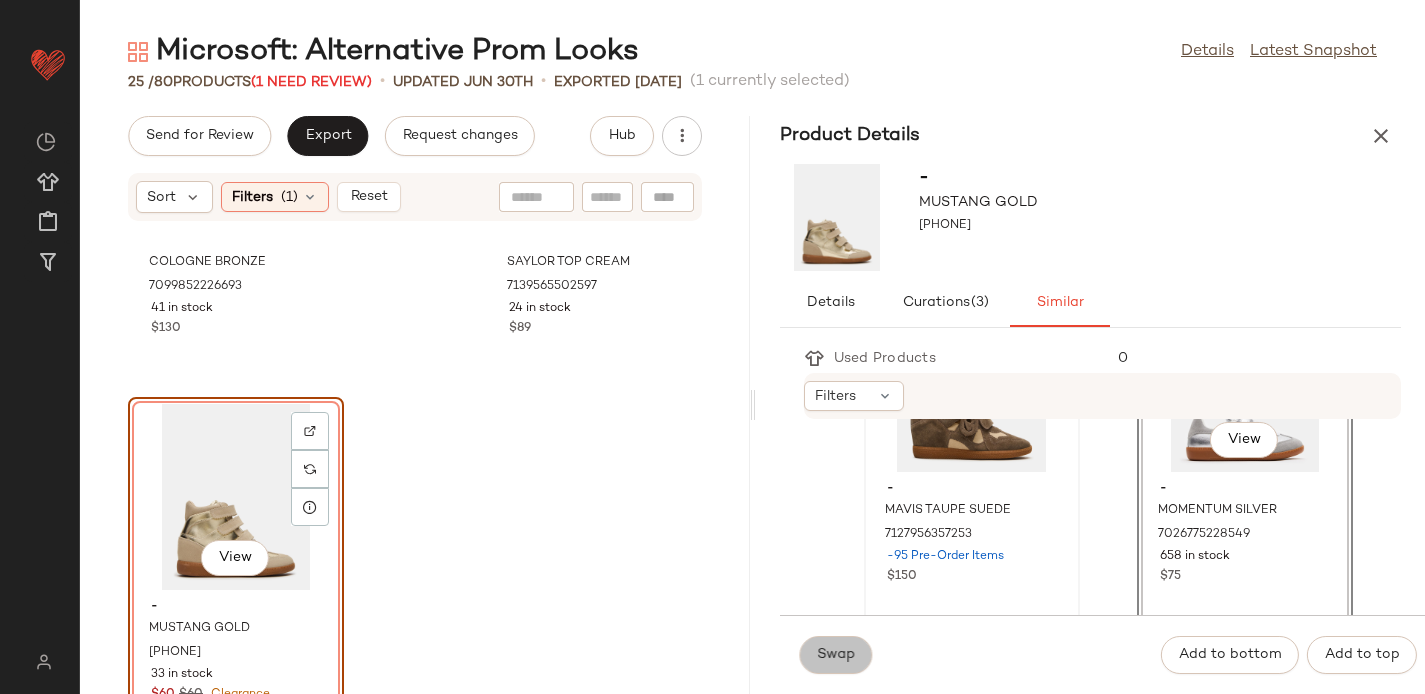 click on "Swap" at bounding box center (836, 655) 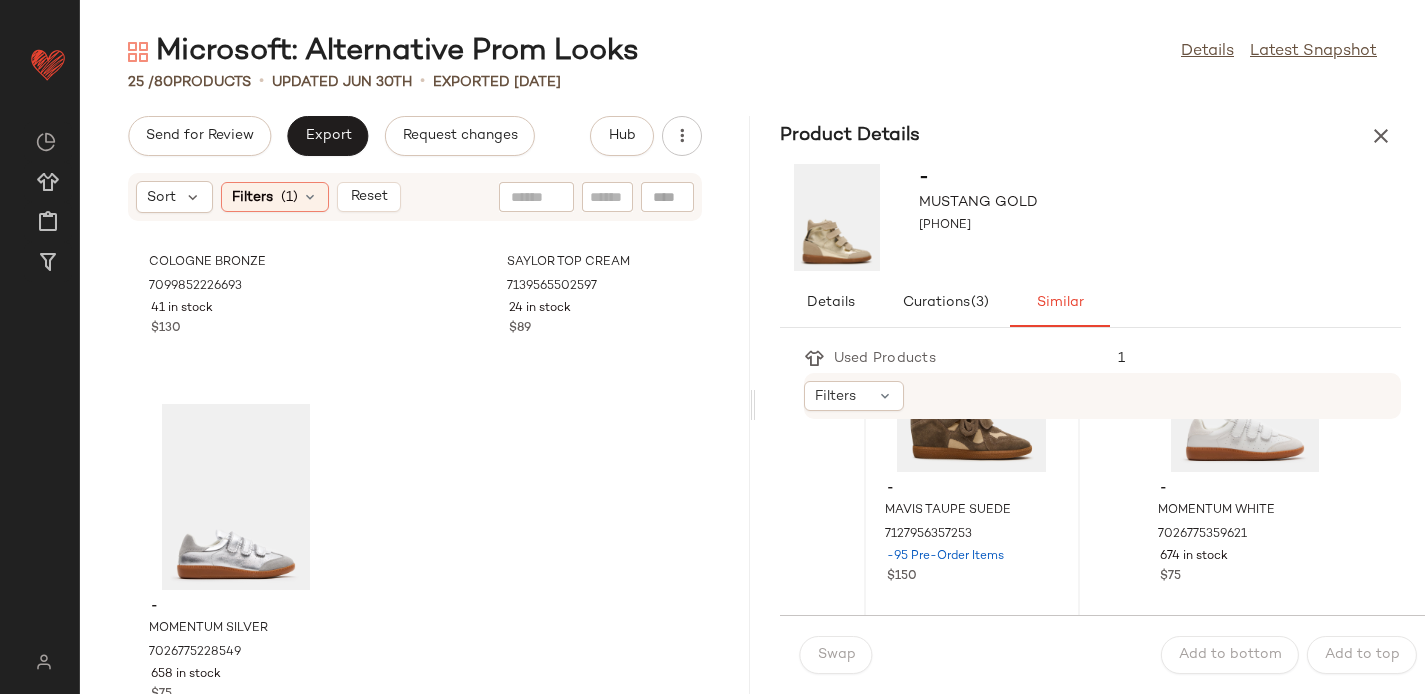 scroll, scrollTop: 4314, scrollLeft: 0, axis: vertical 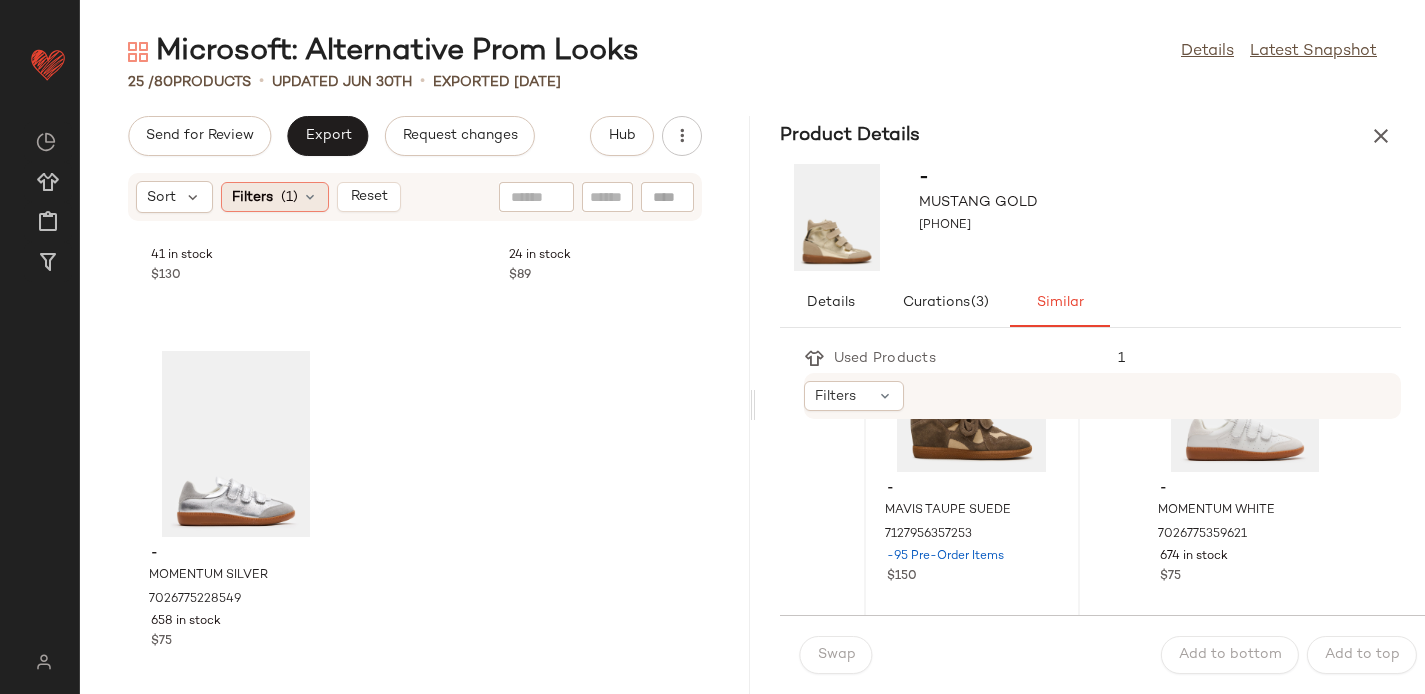 click on "Filters" at bounding box center [252, 197] 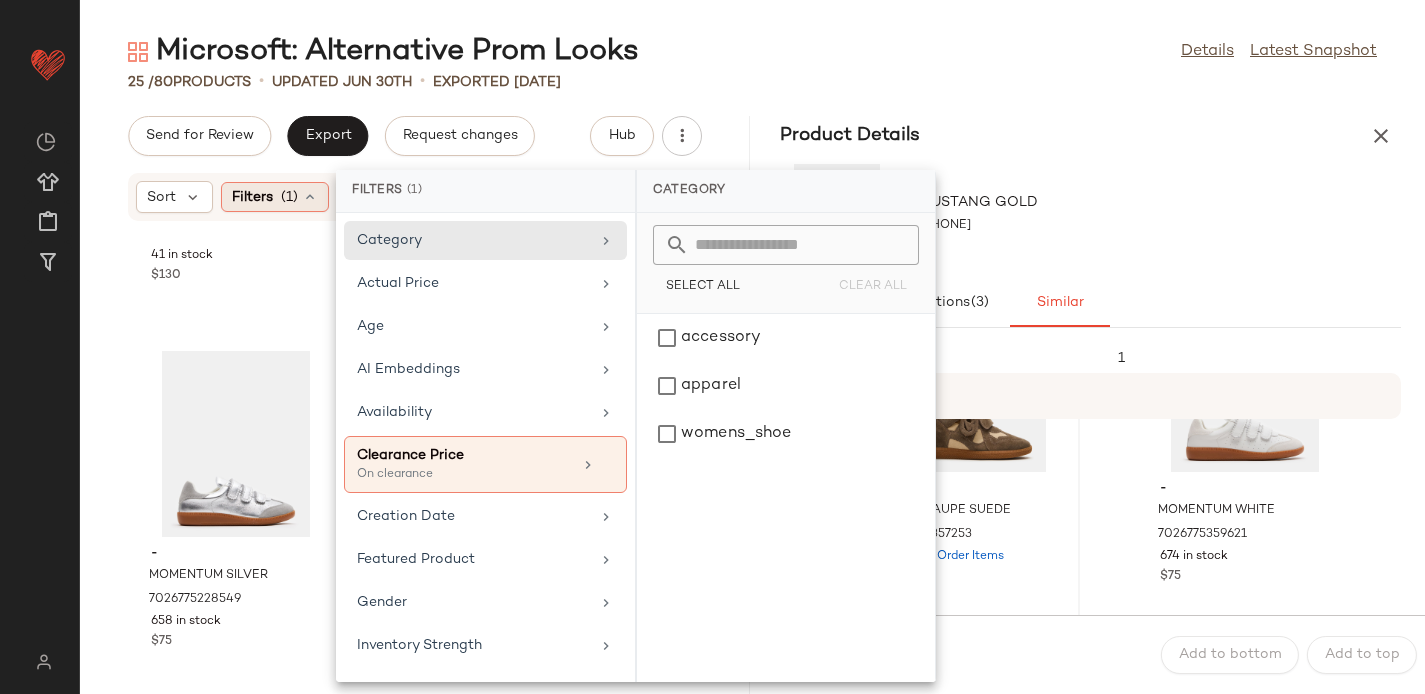 click on "Filters" at bounding box center (252, 197) 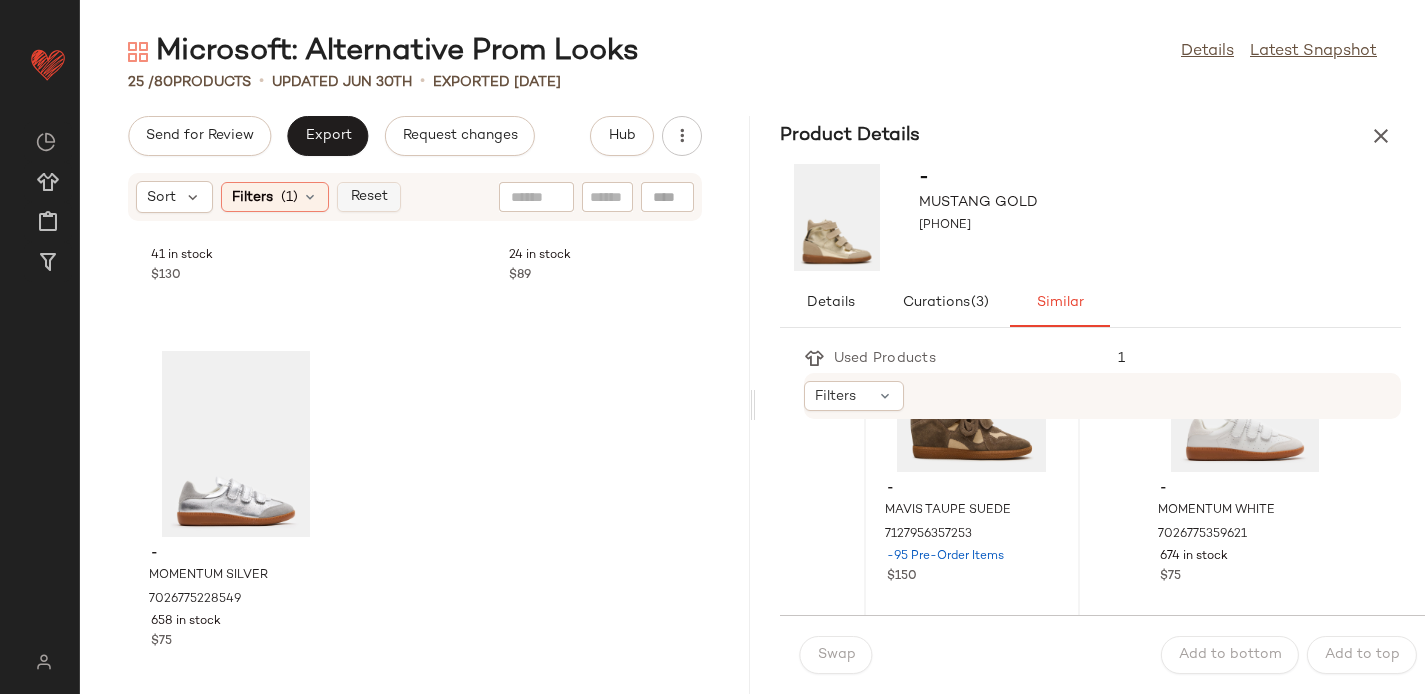 click on "Reset" 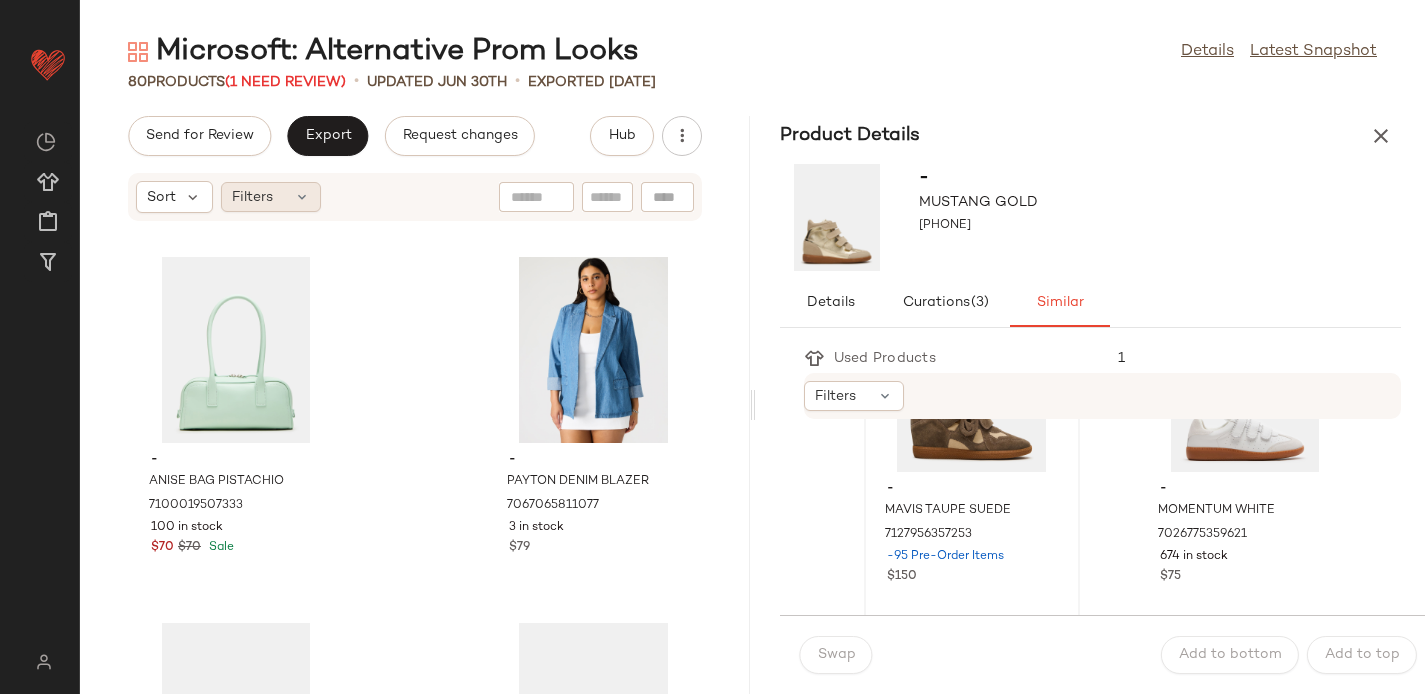 click on "Filters" 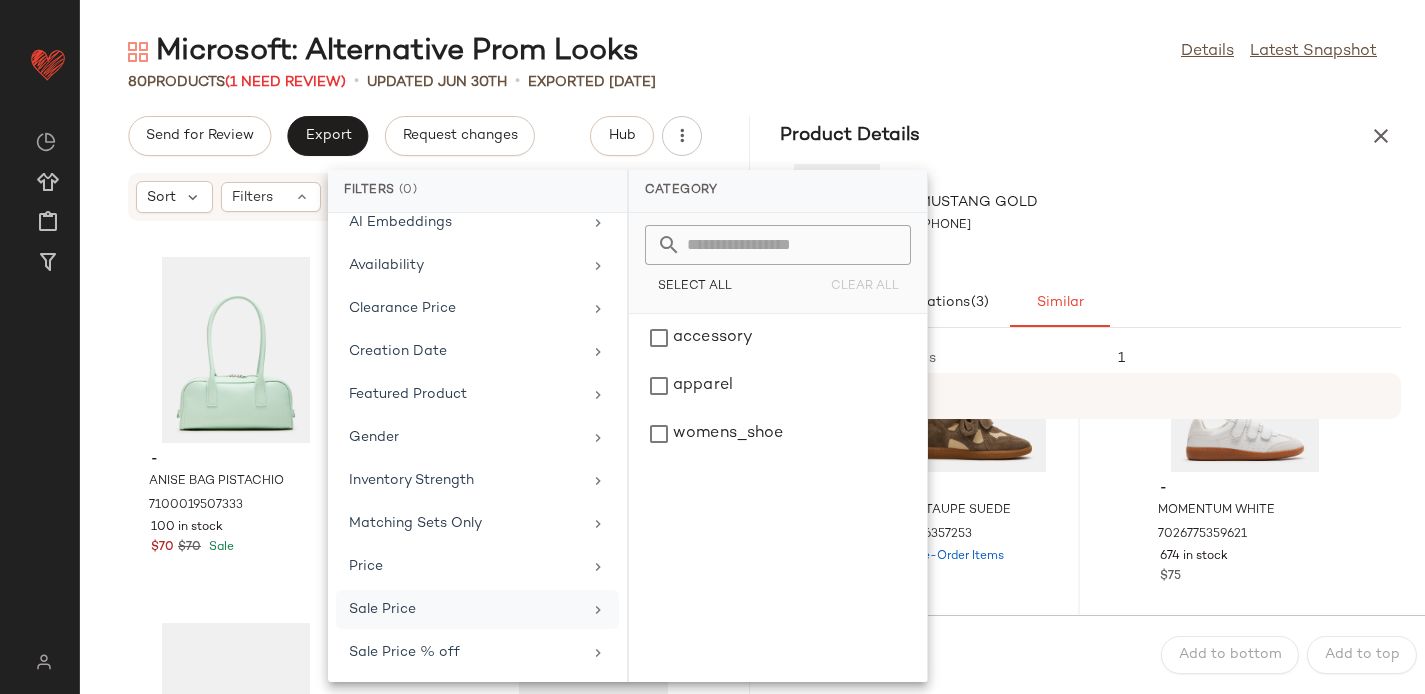 scroll, scrollTop: 192, scrollLeft: 0, axis: vertical 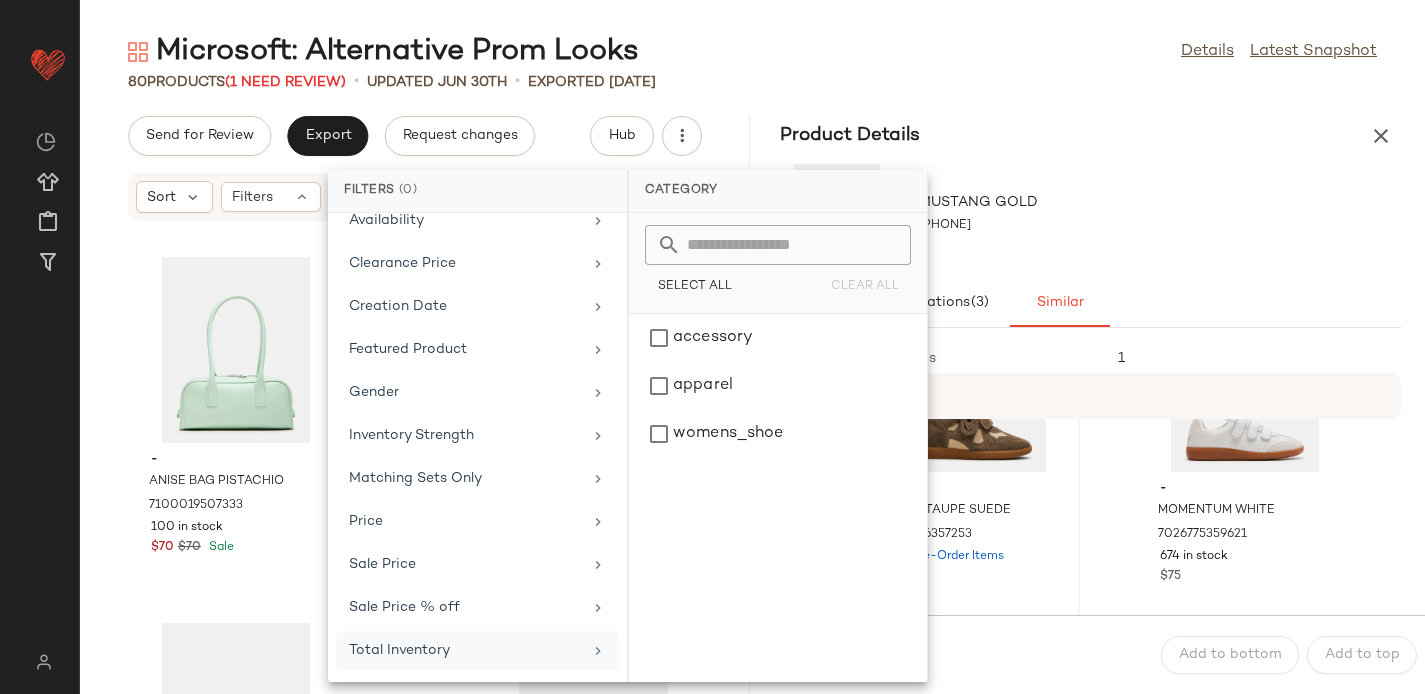 click on "Total Inventory" at bounding box center (465, 650) 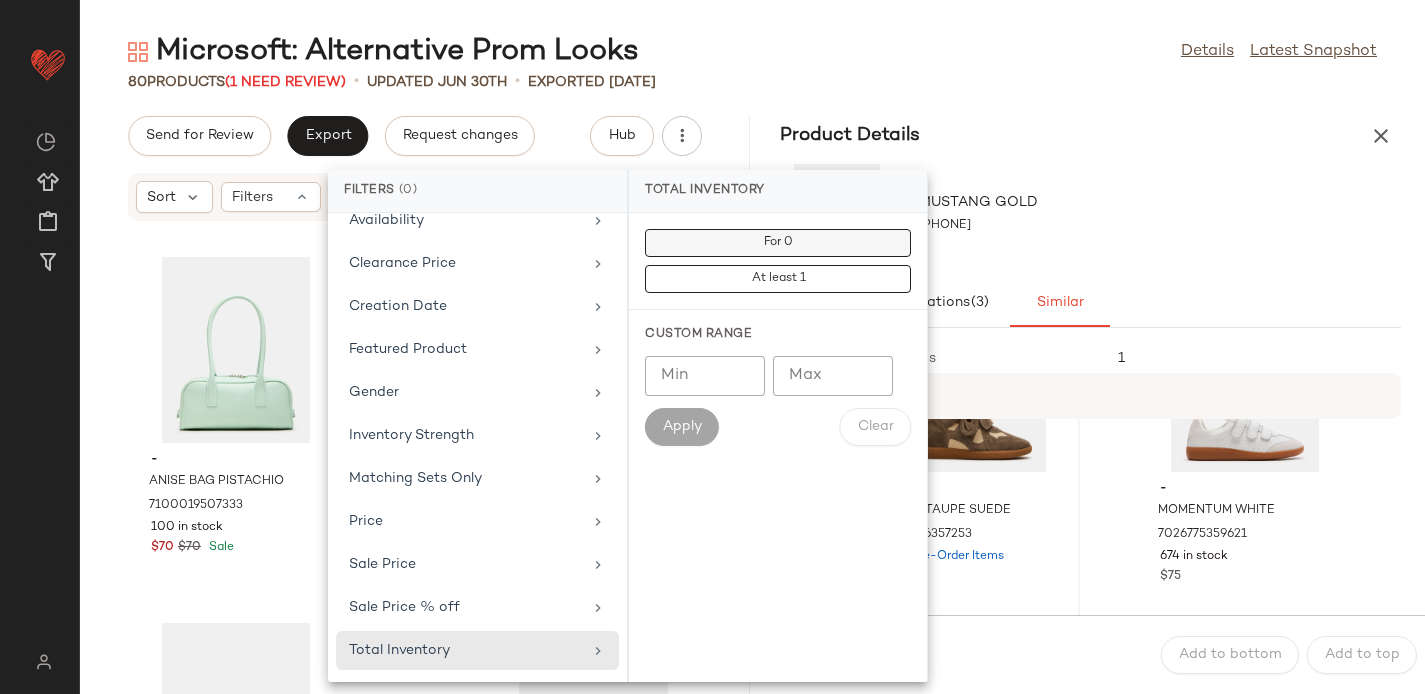 click on "For 0" 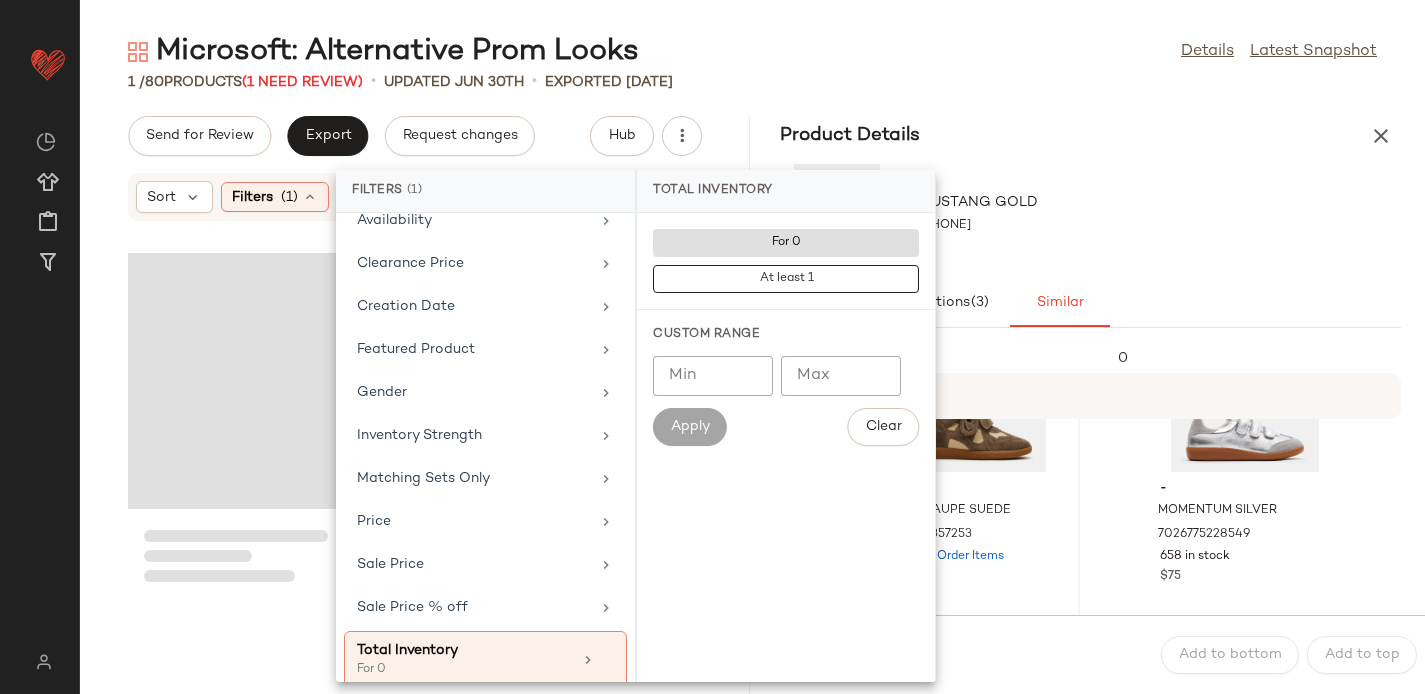 click on "Microsoft: Alternative Prom Looks  Details   Latest Snapshot" 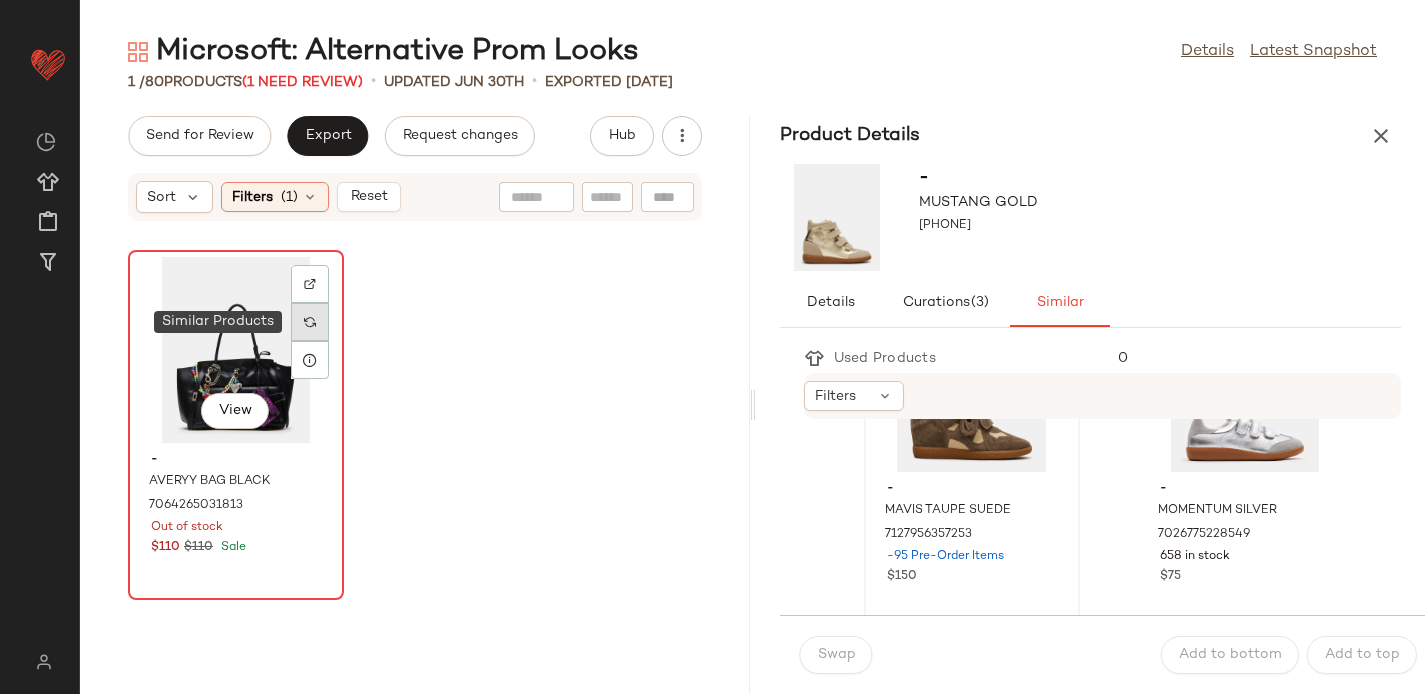 click 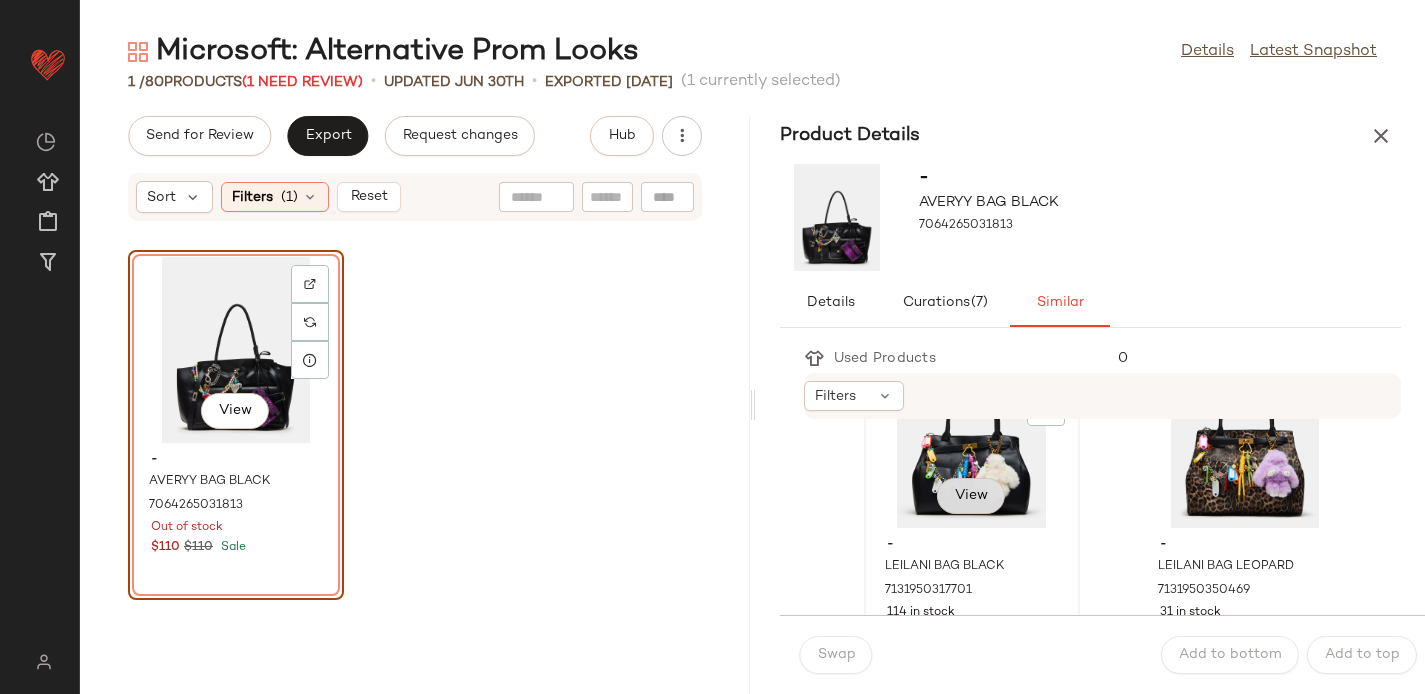 scroll, scrollTop: 94, scrollLeft: 0, axis: vertical 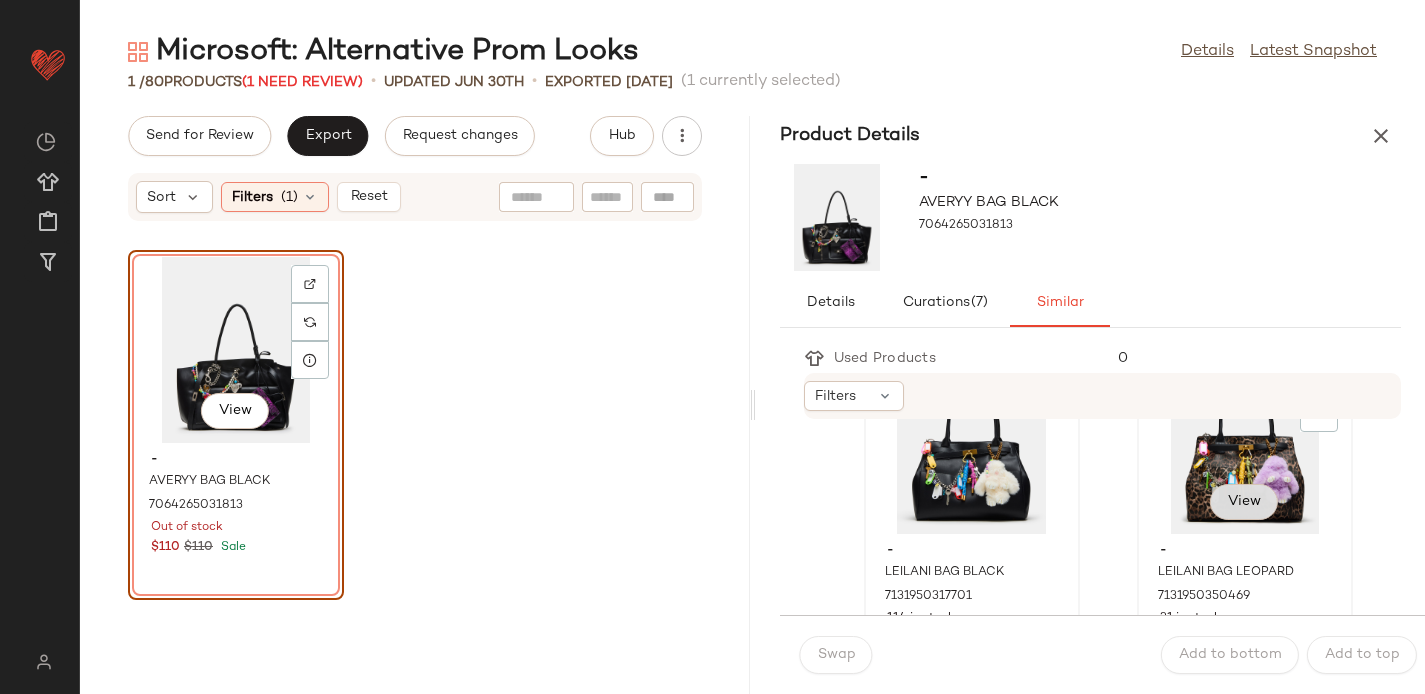 click on "View" 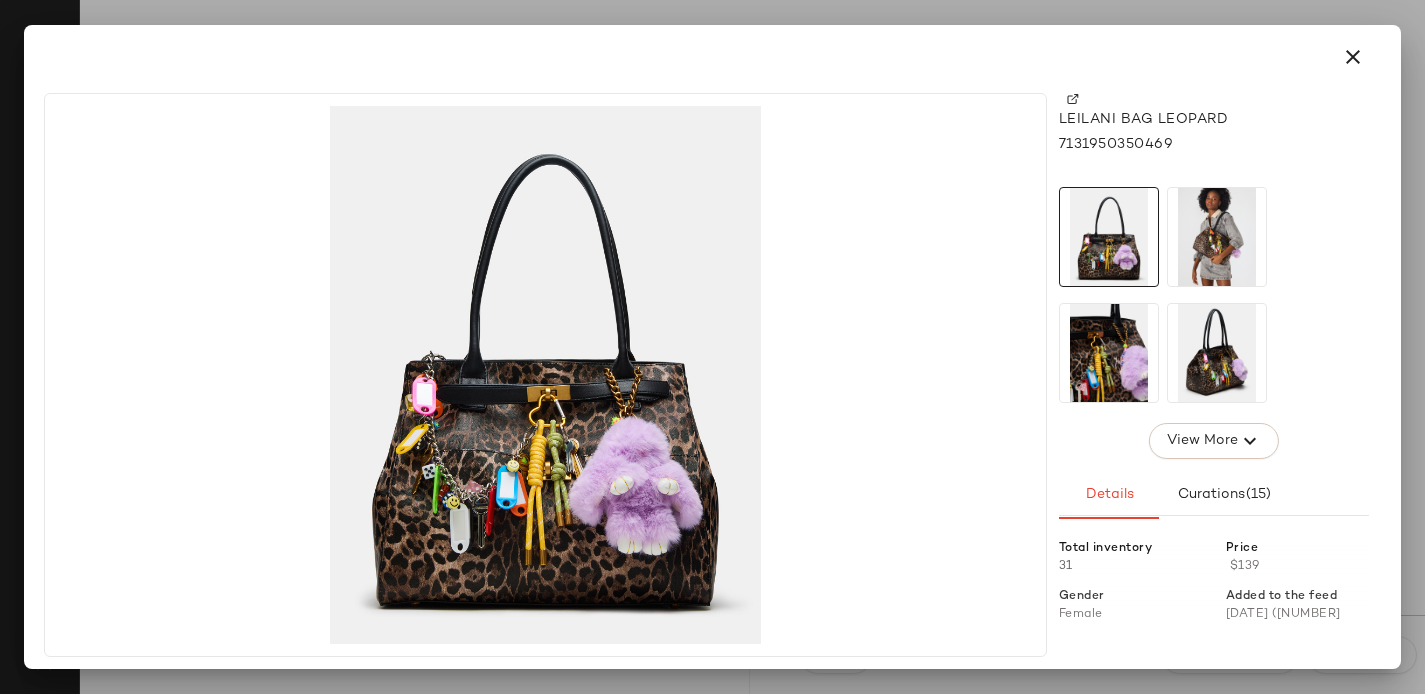 click 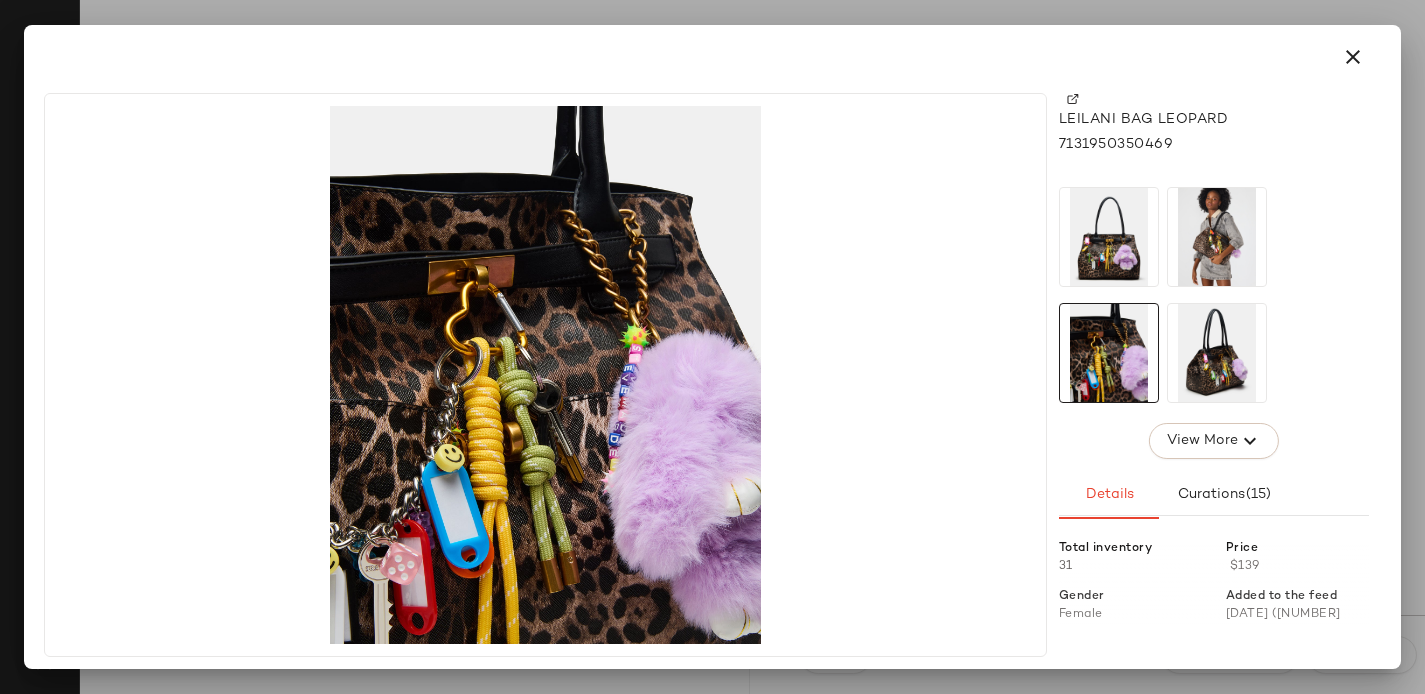 click 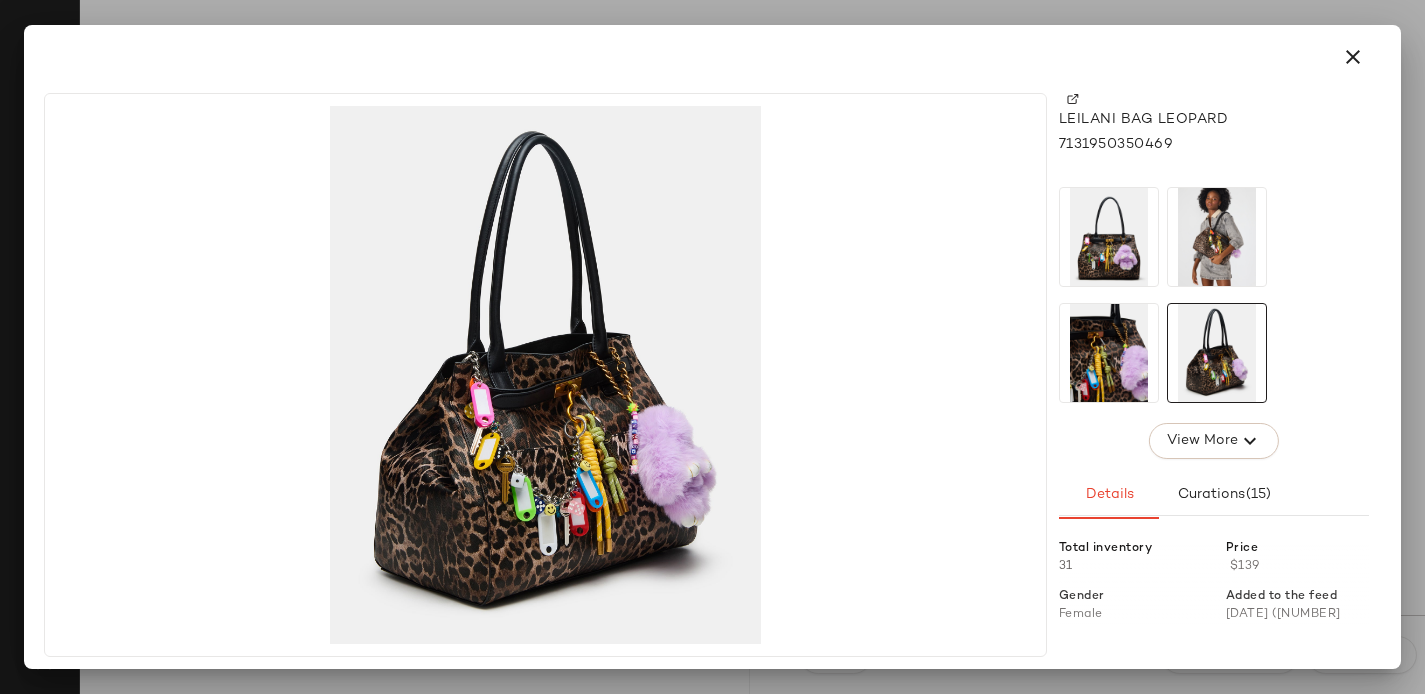 click 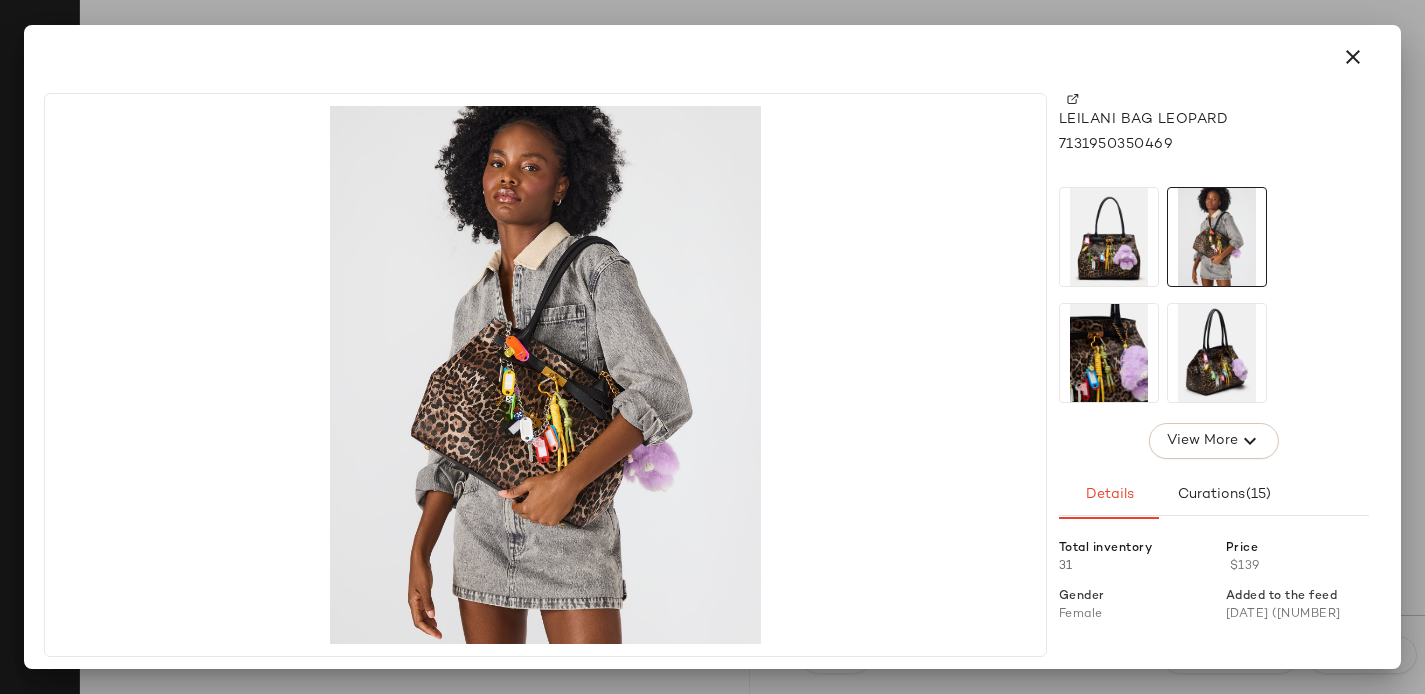 click 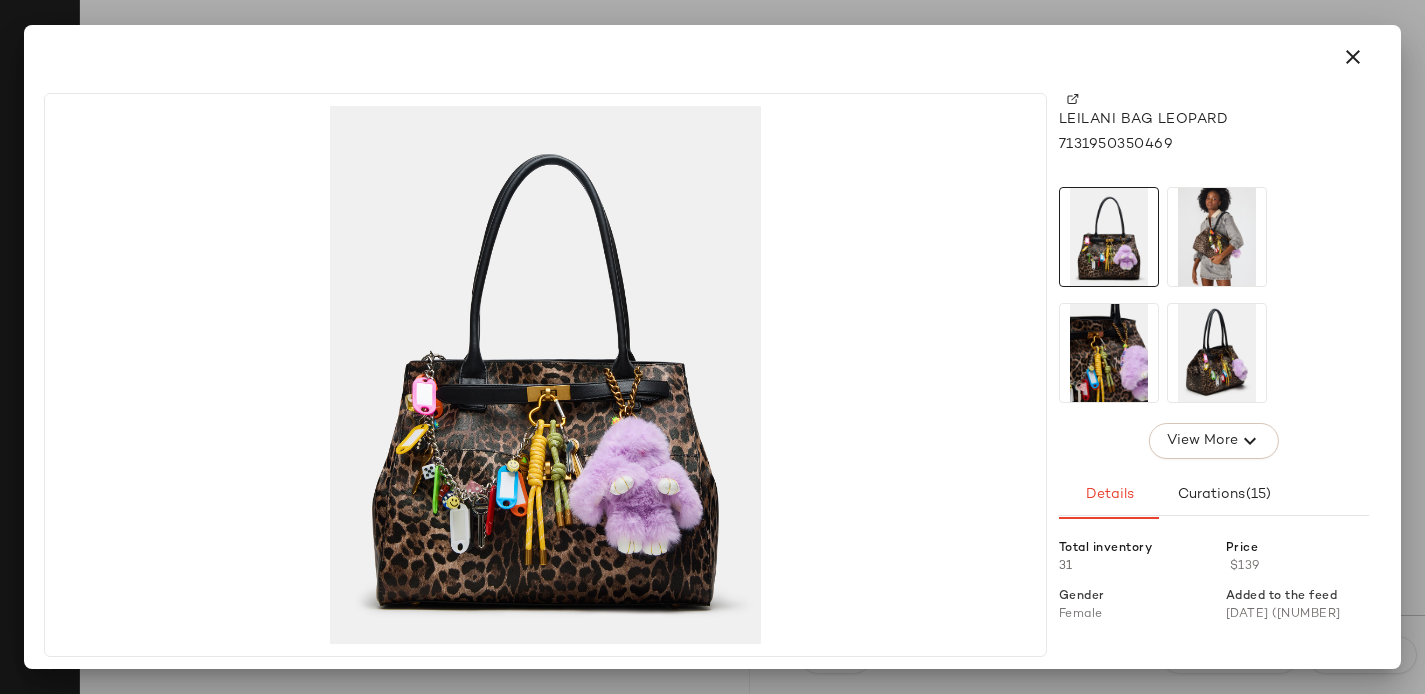 click 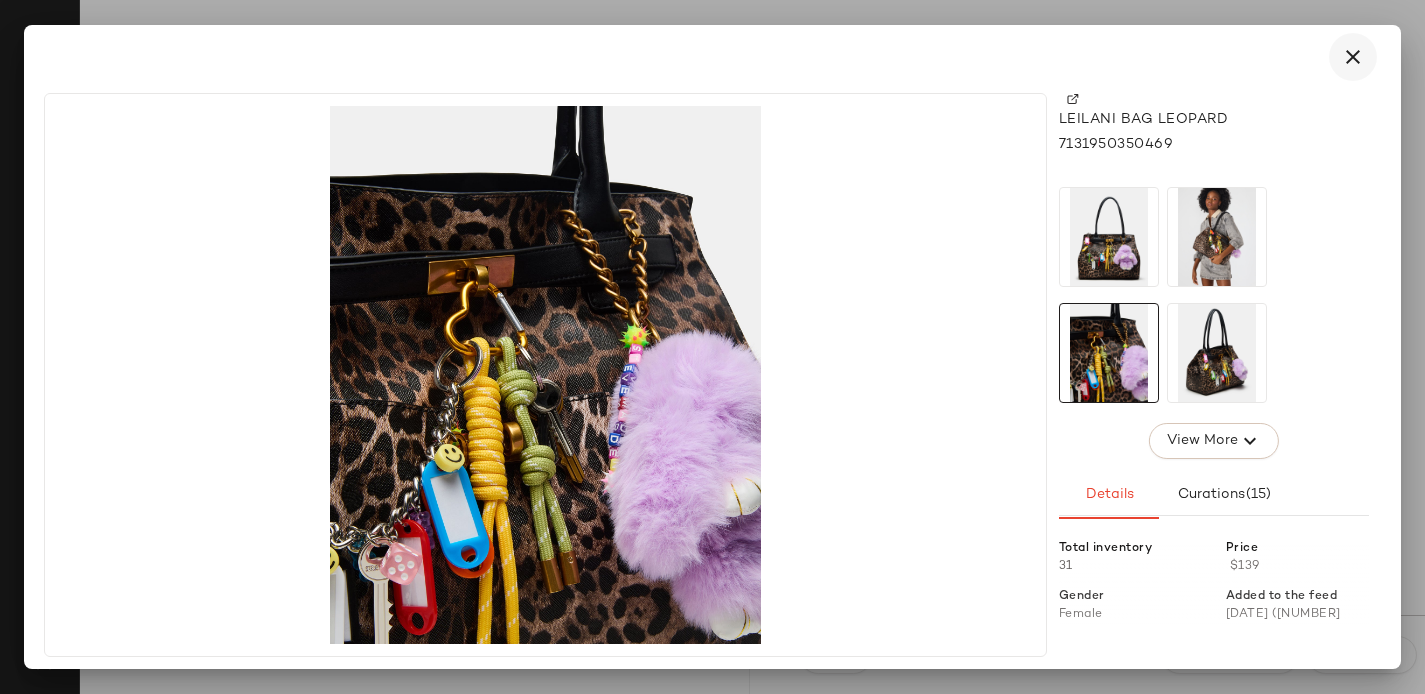 click at bounding box center [1353, 57] 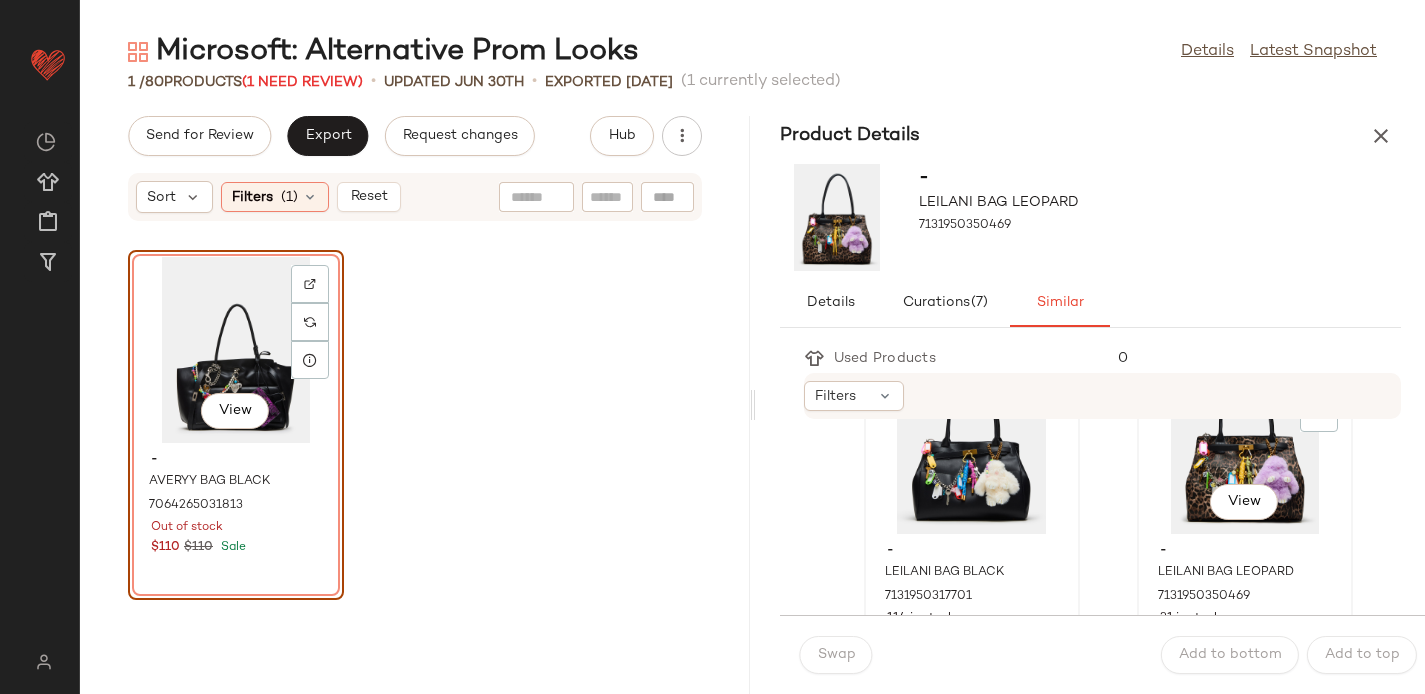 click on "View" 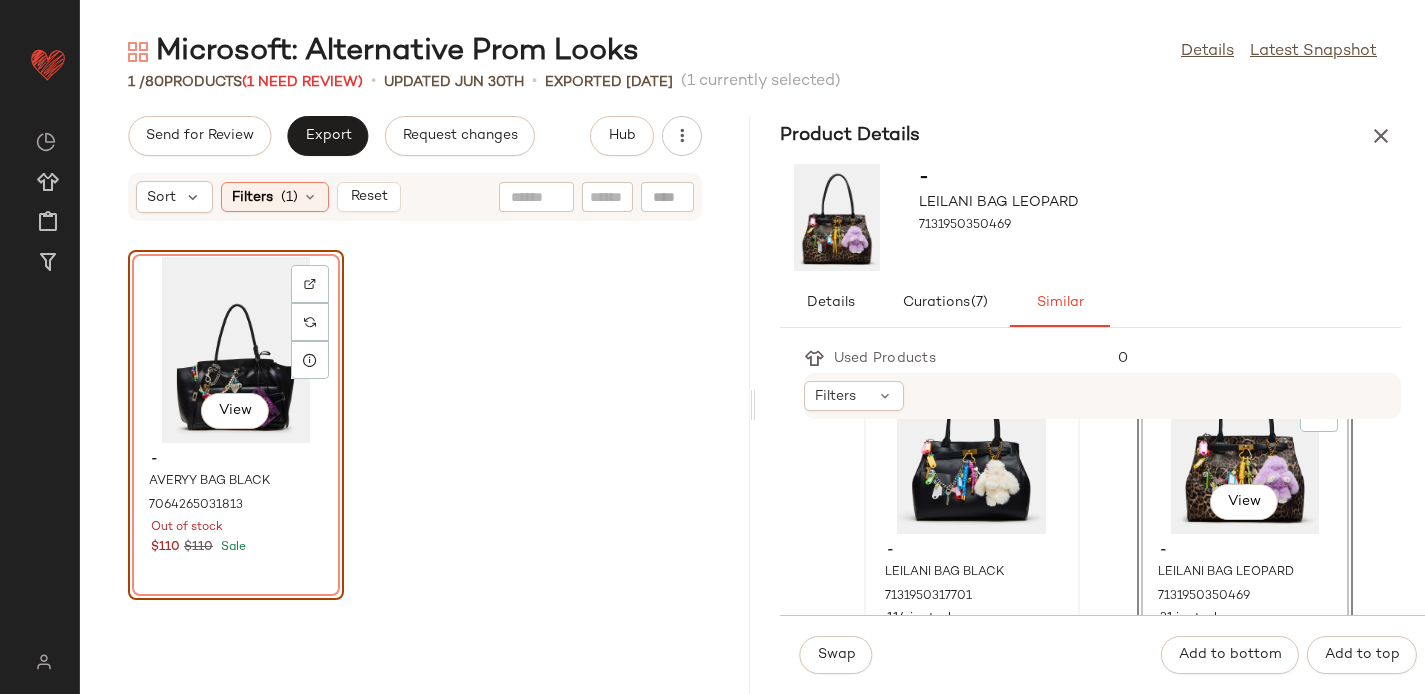 scroll, scrollTop: 161, scrollLeft: 0, axis: vertical 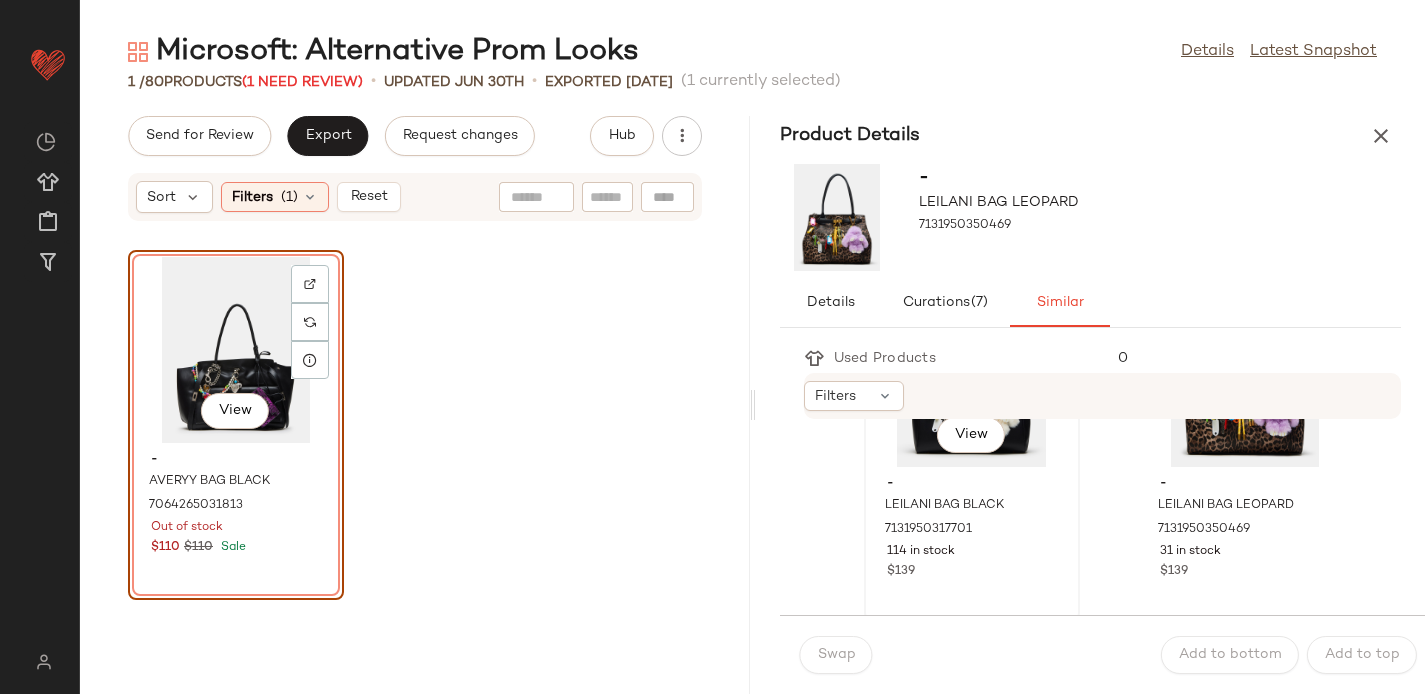 click on "View  - LEILANI BAG BLACK 7131950317701 114 in stock $139" at bounding box center [972, 449] 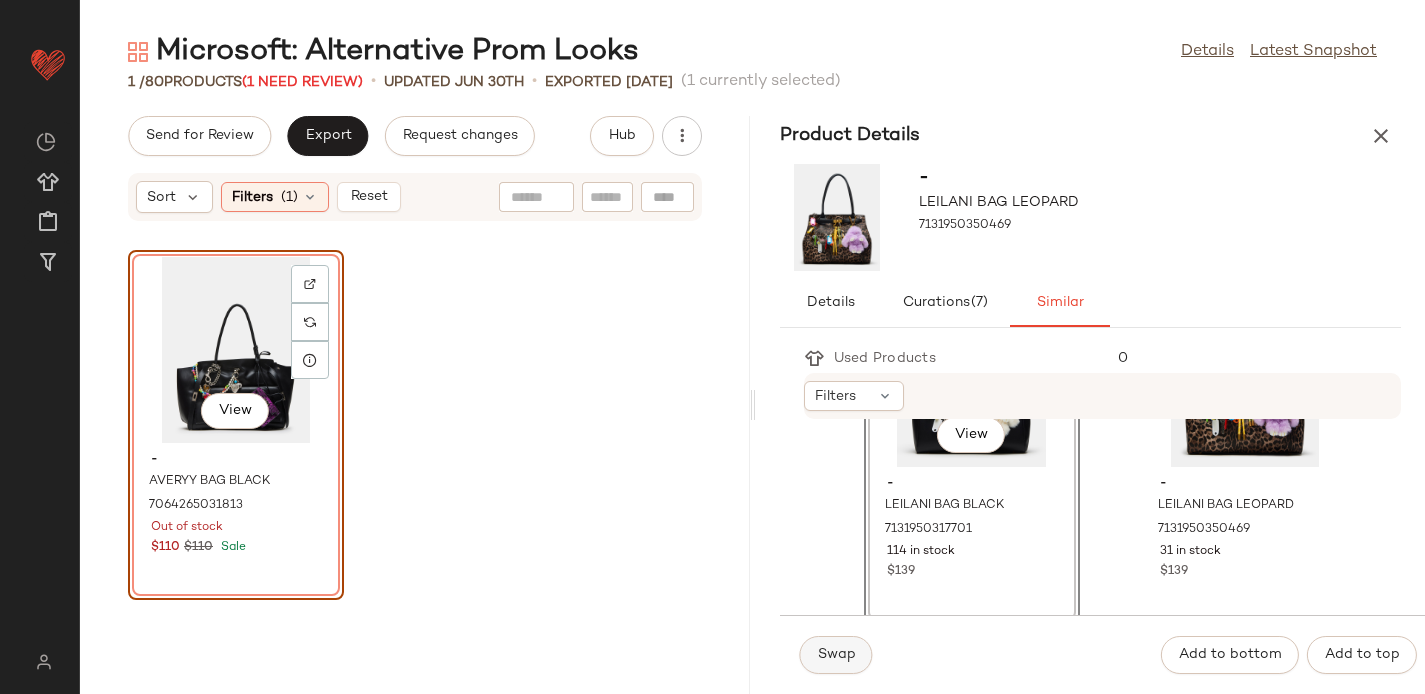 click on "Swap" 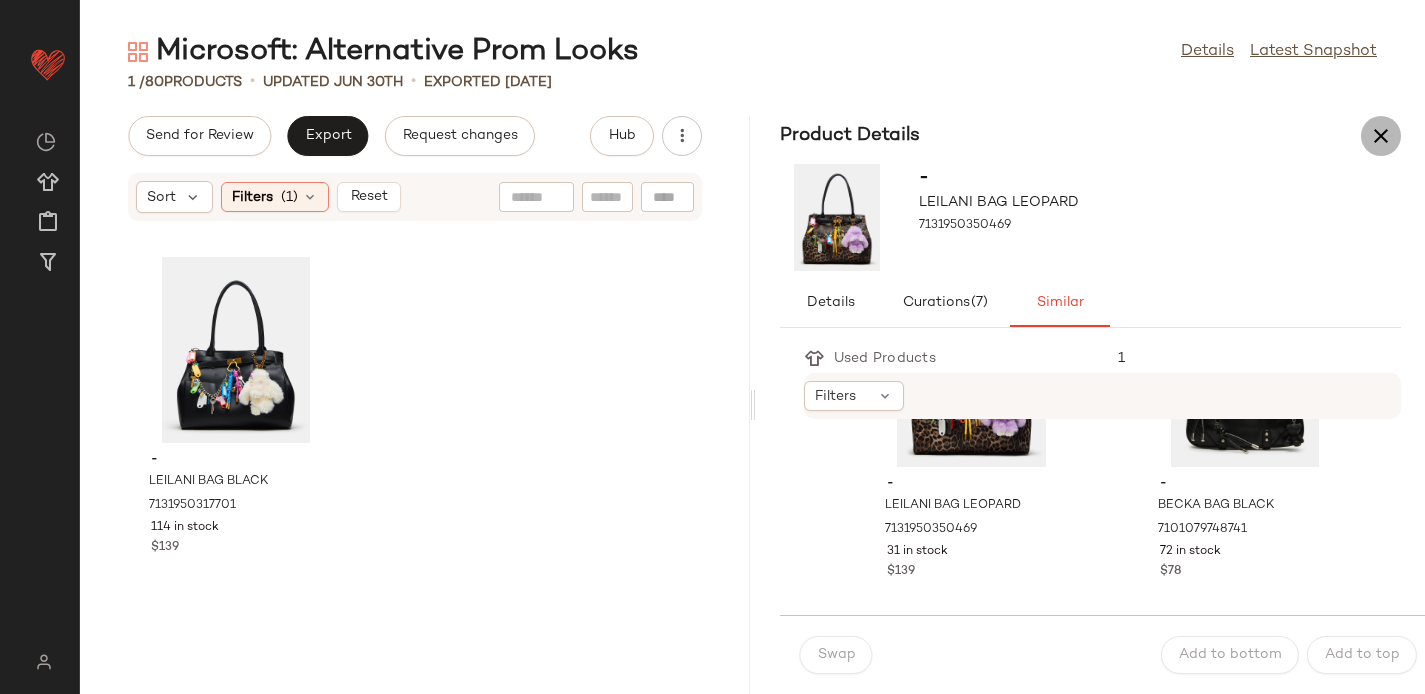 click at bounding box center [1381, 136] 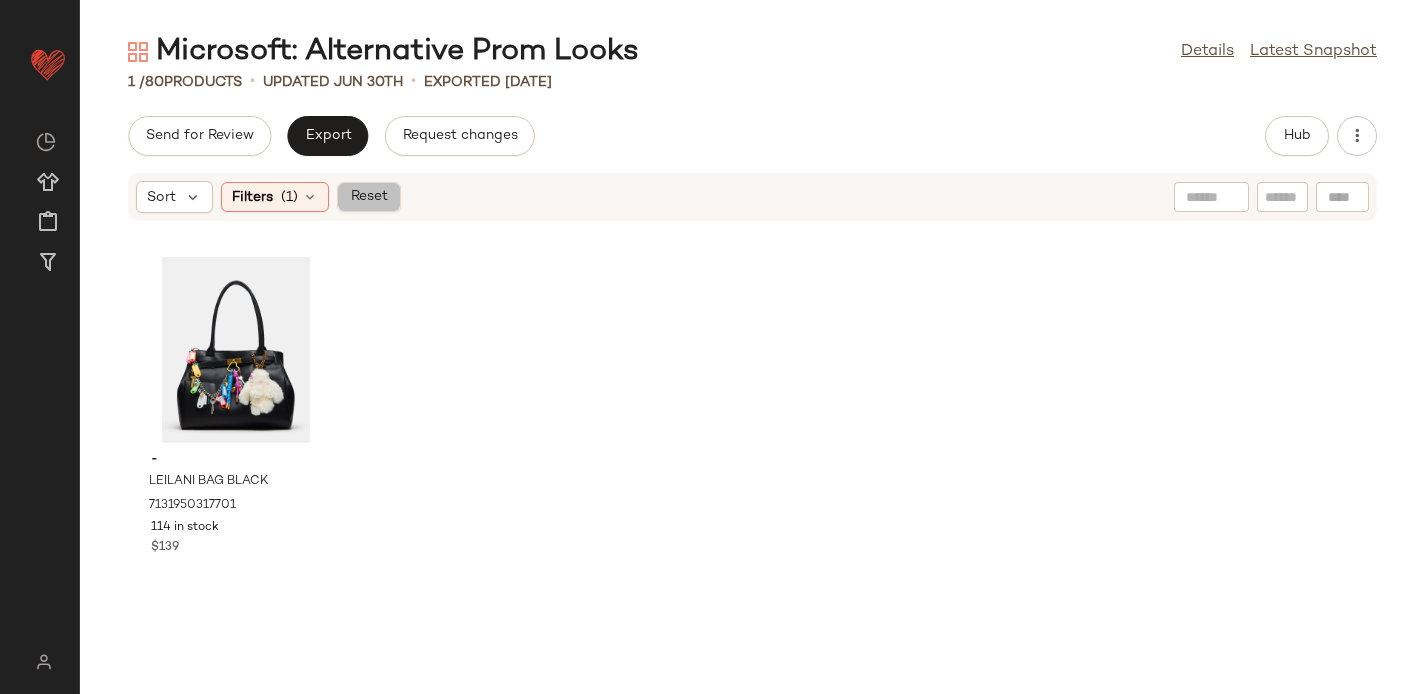 click on "Reset" 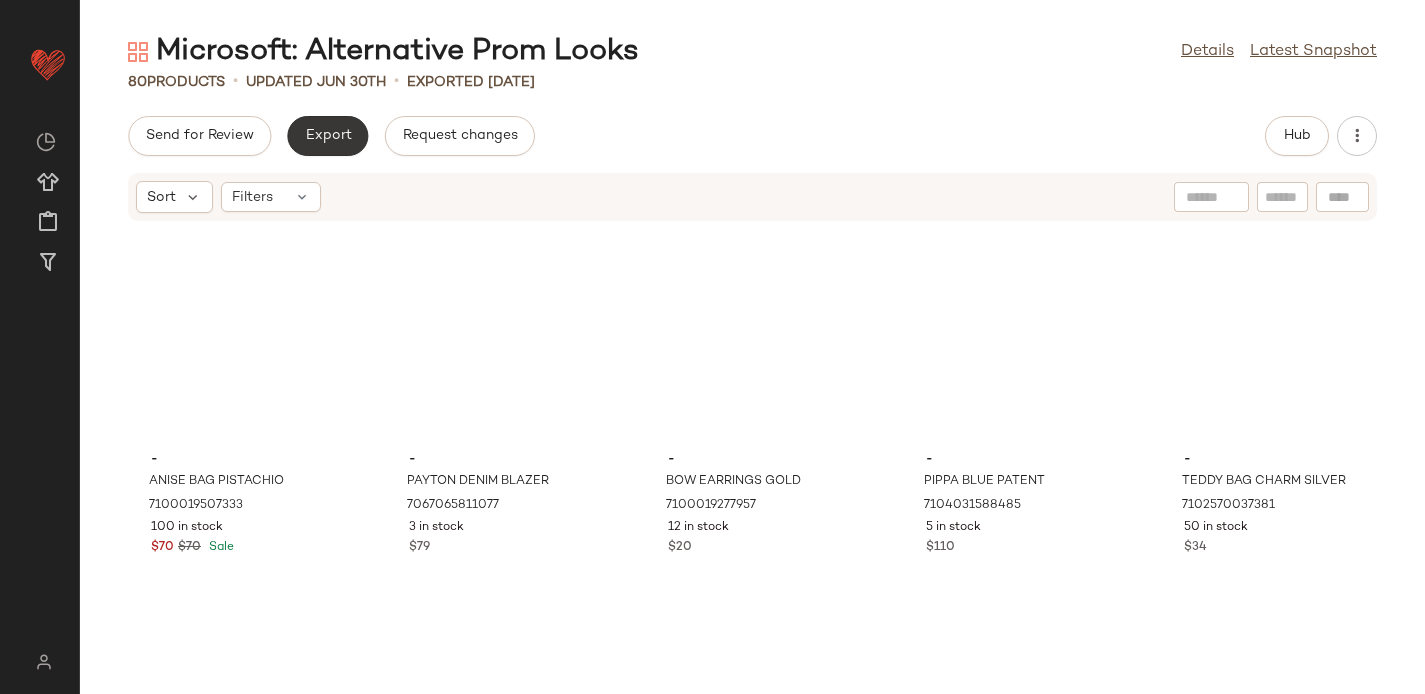 click on "Export" 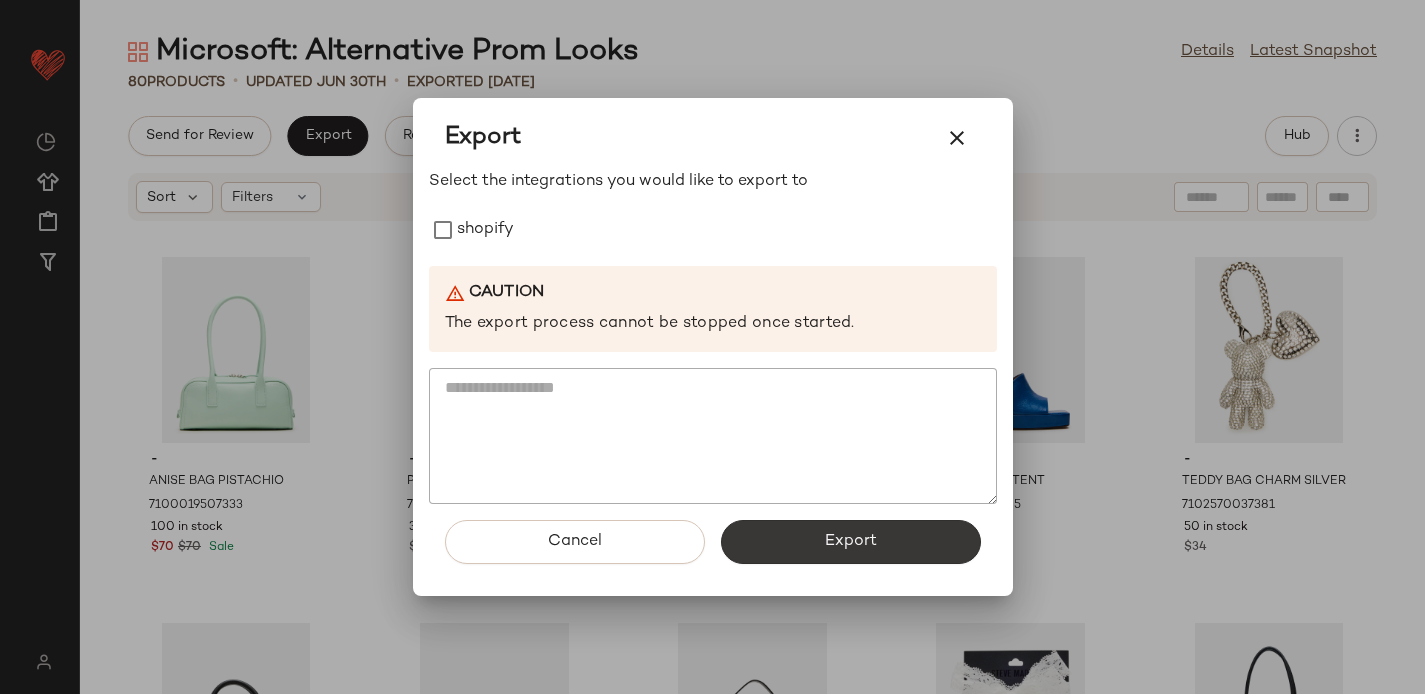 click on "Export" at bounding box center [851, 542] 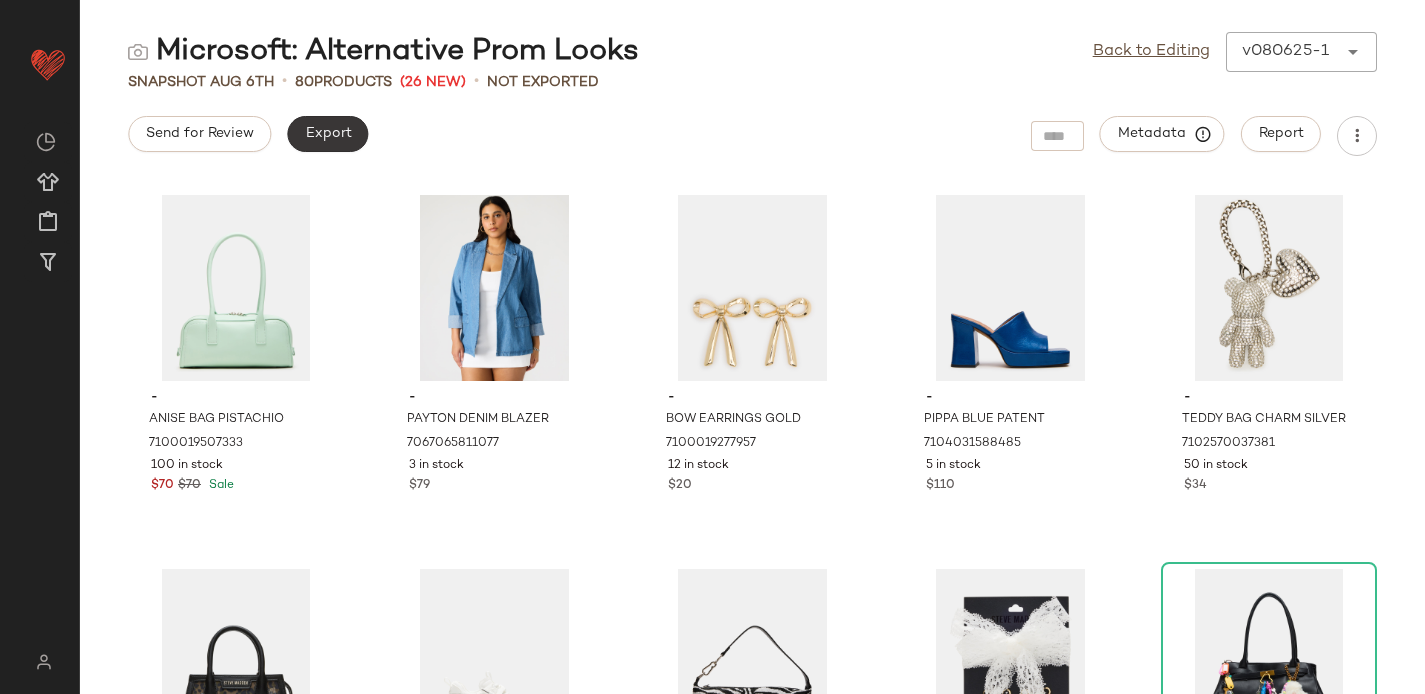 click on "Export" 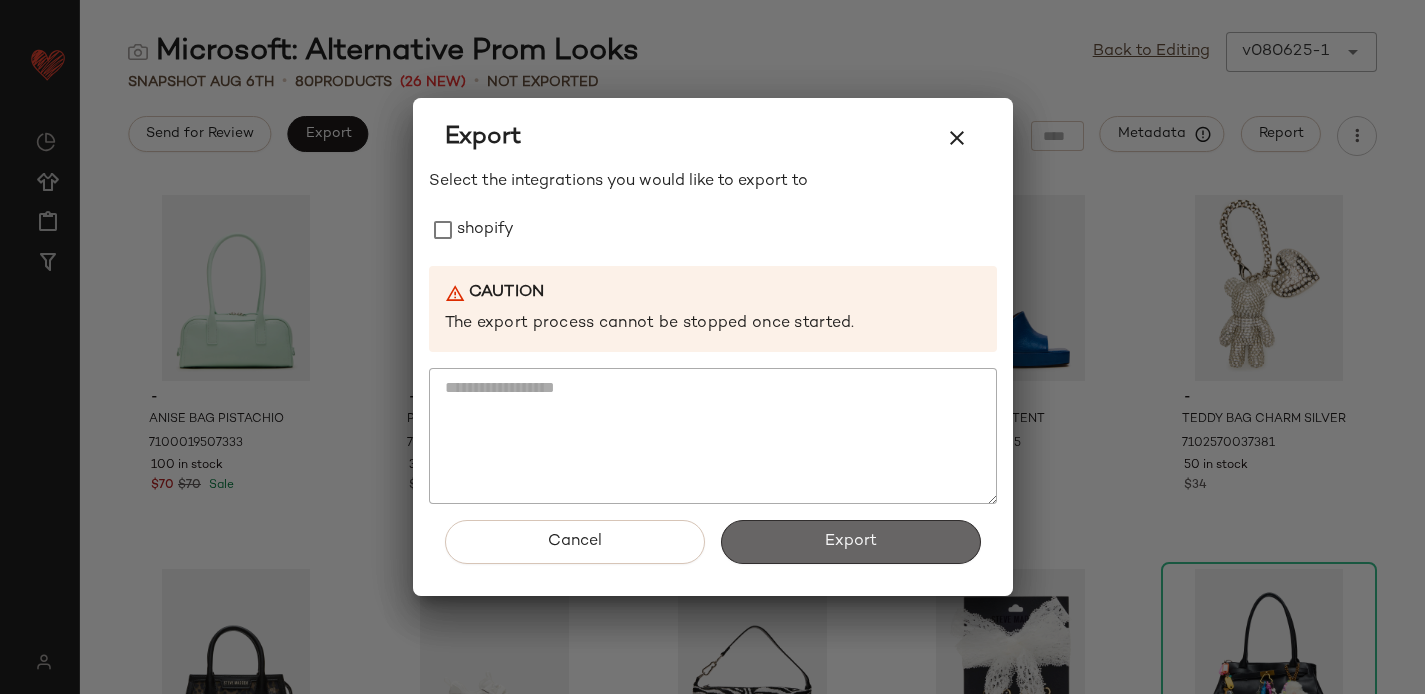 click on "Export" 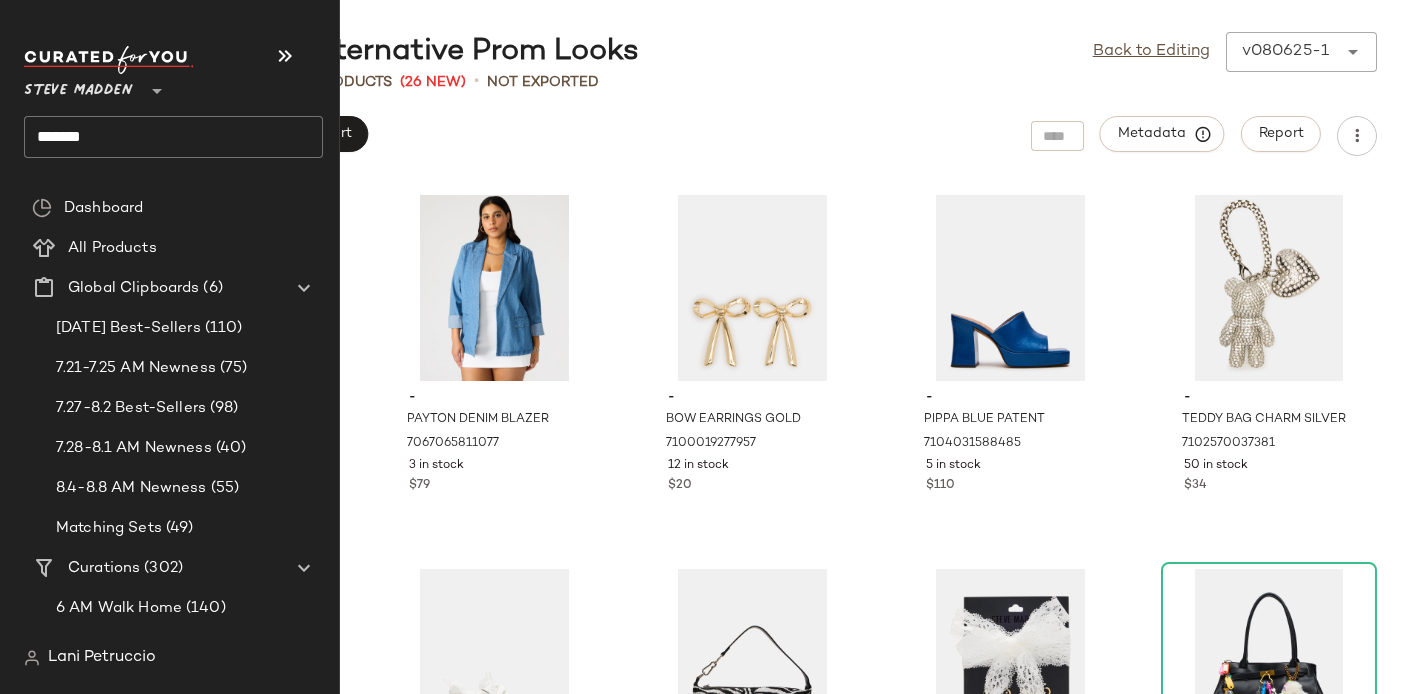 click on "******" 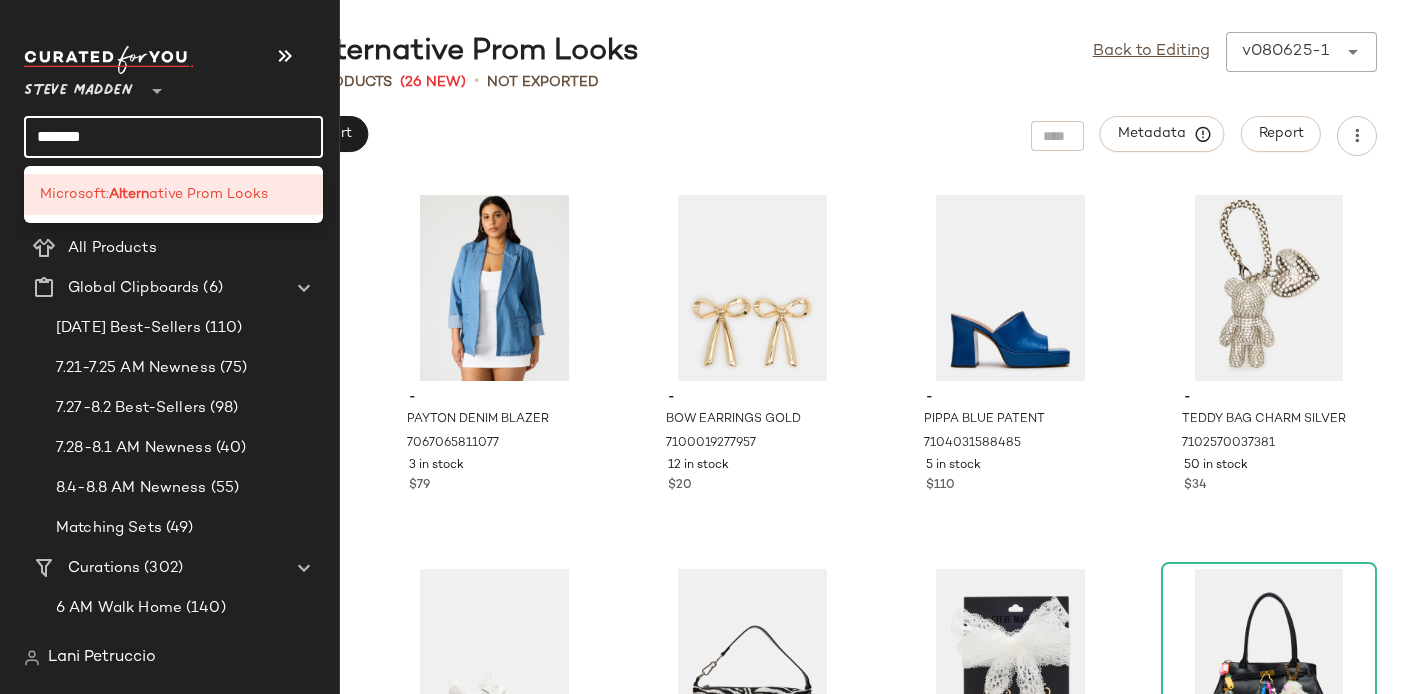 click on "Steve Madden" at bounding box center [78, 86] 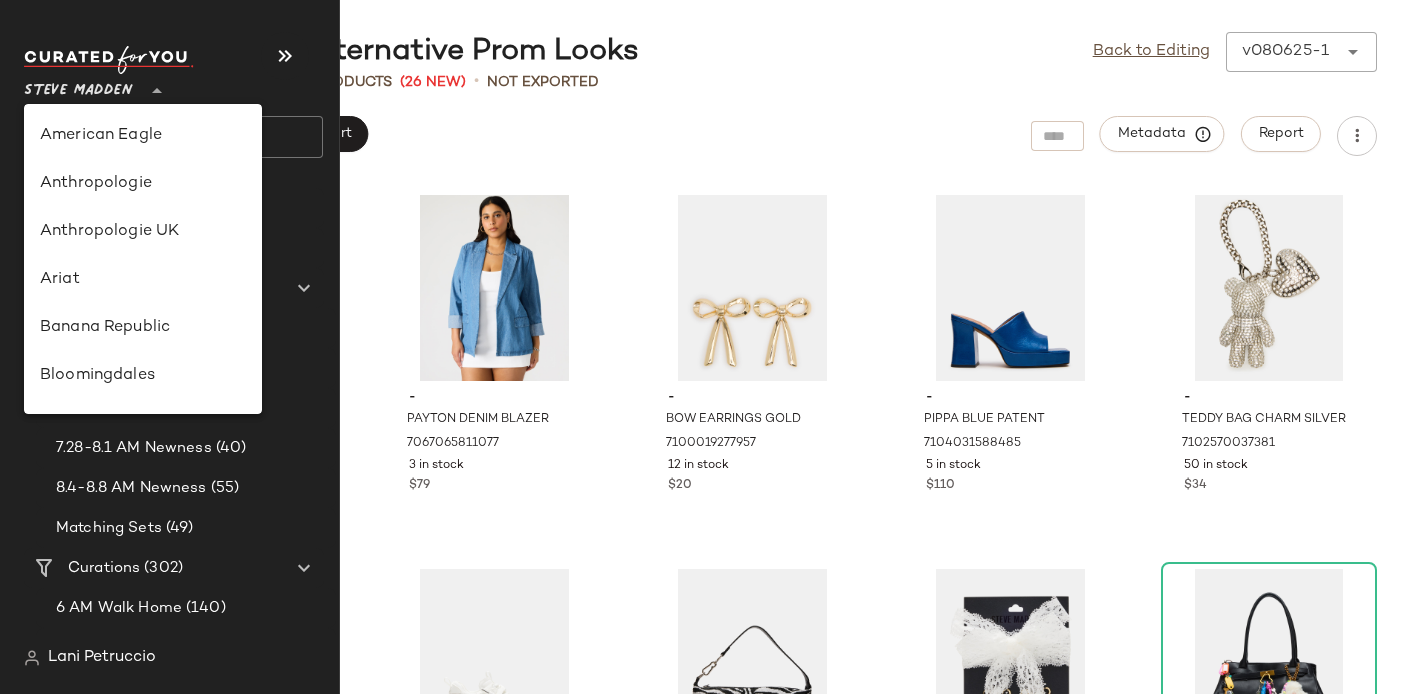click on "Steve Madden" at bounding box center [78, 86] 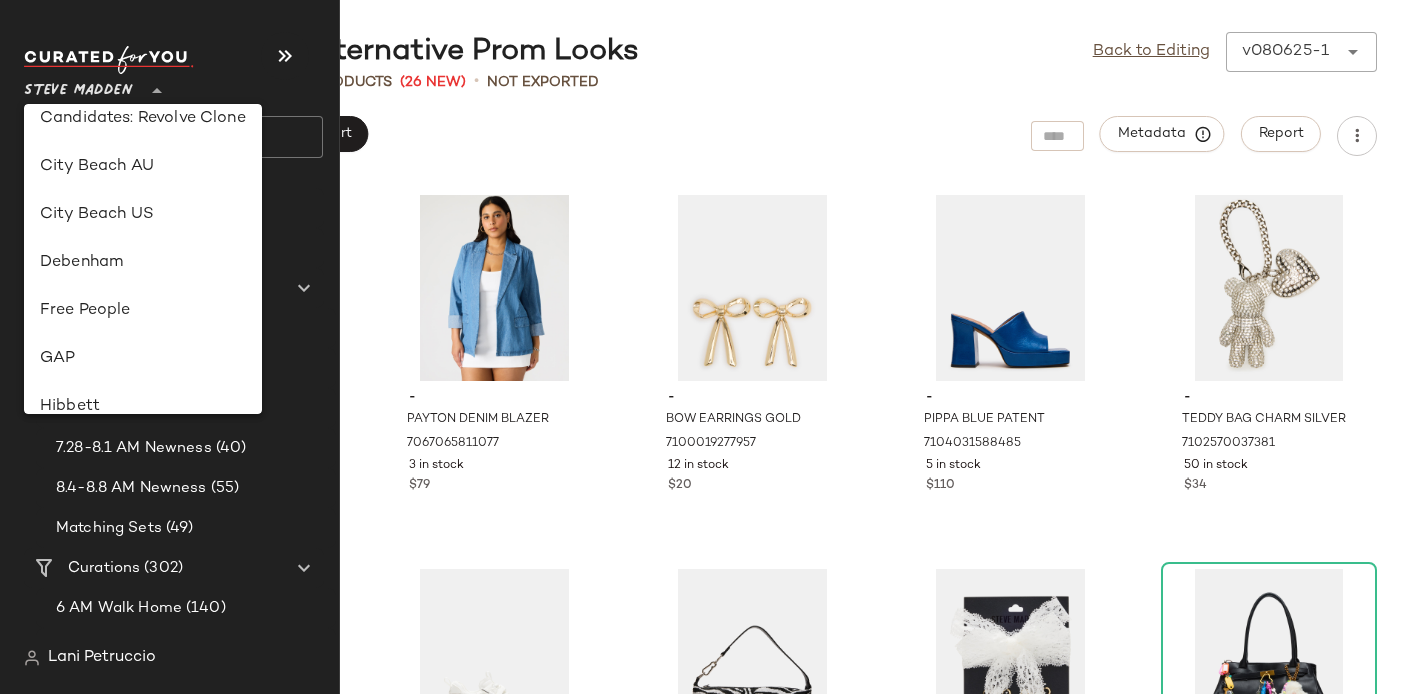 scroll, scrollTop: 0, scrollLeft: 0, axis: both 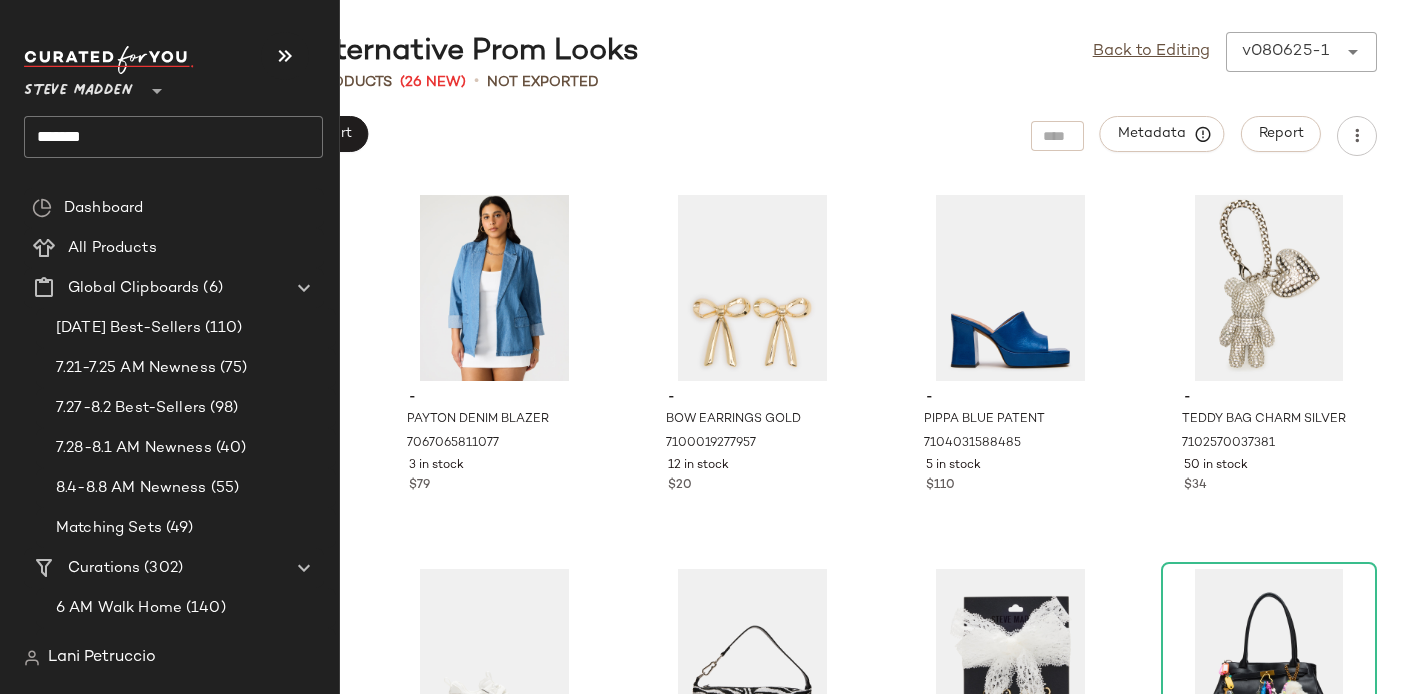 click on "Steve Madden" at bounding box center [78, 86] 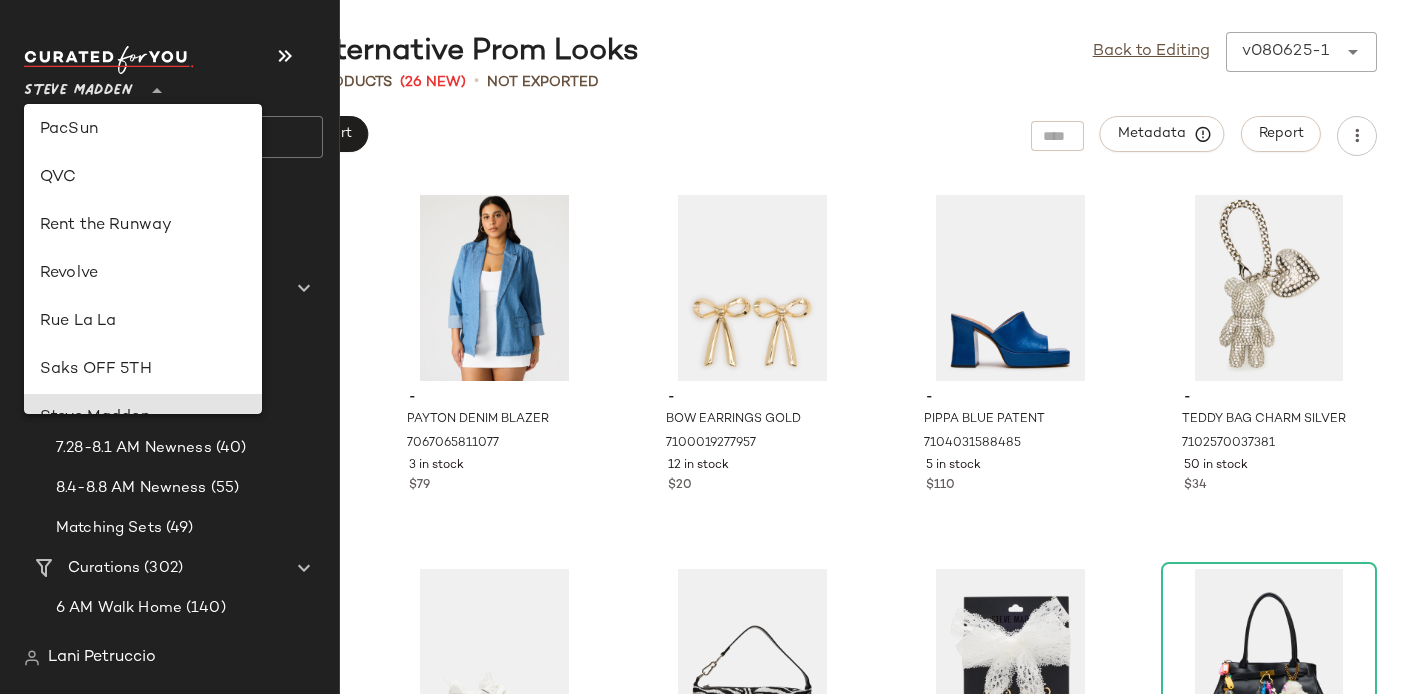 scroll, scrollTop: 889, scrollLeft: 0, axis: vertical 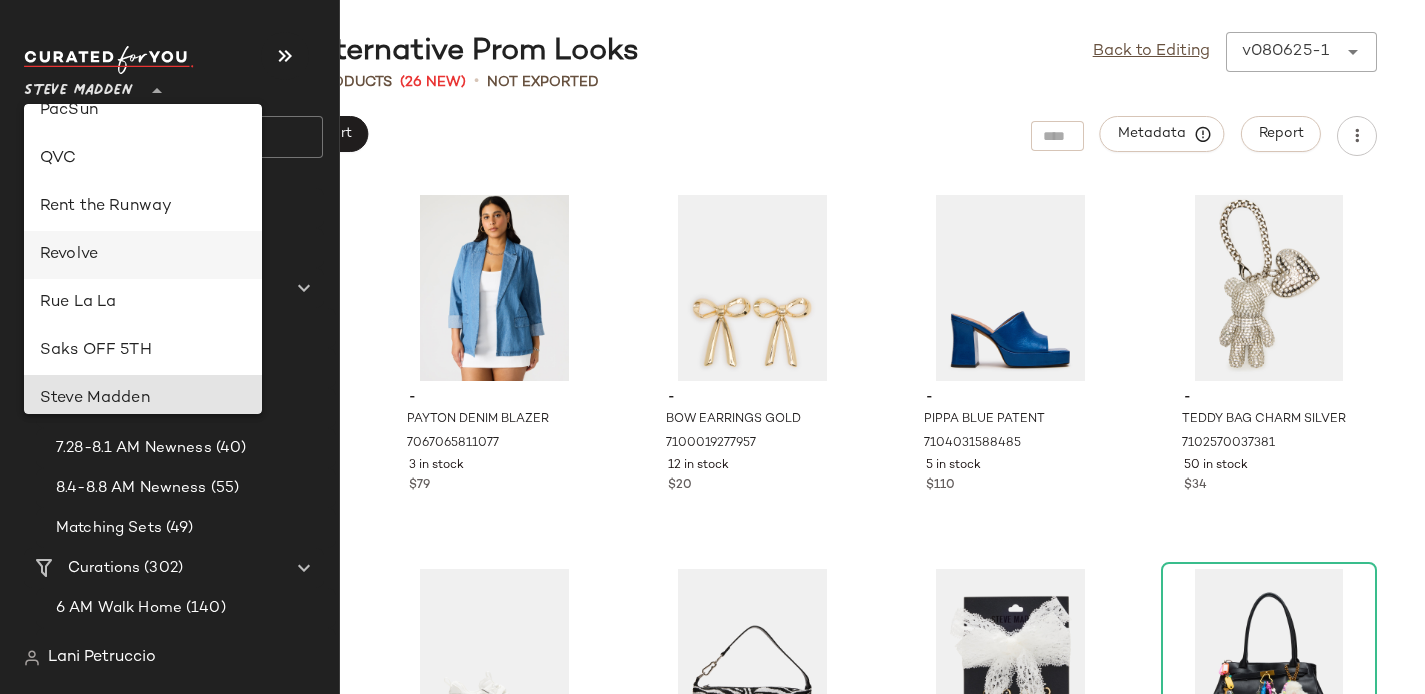 click on "Revolve" at bounding box center [143, 255] 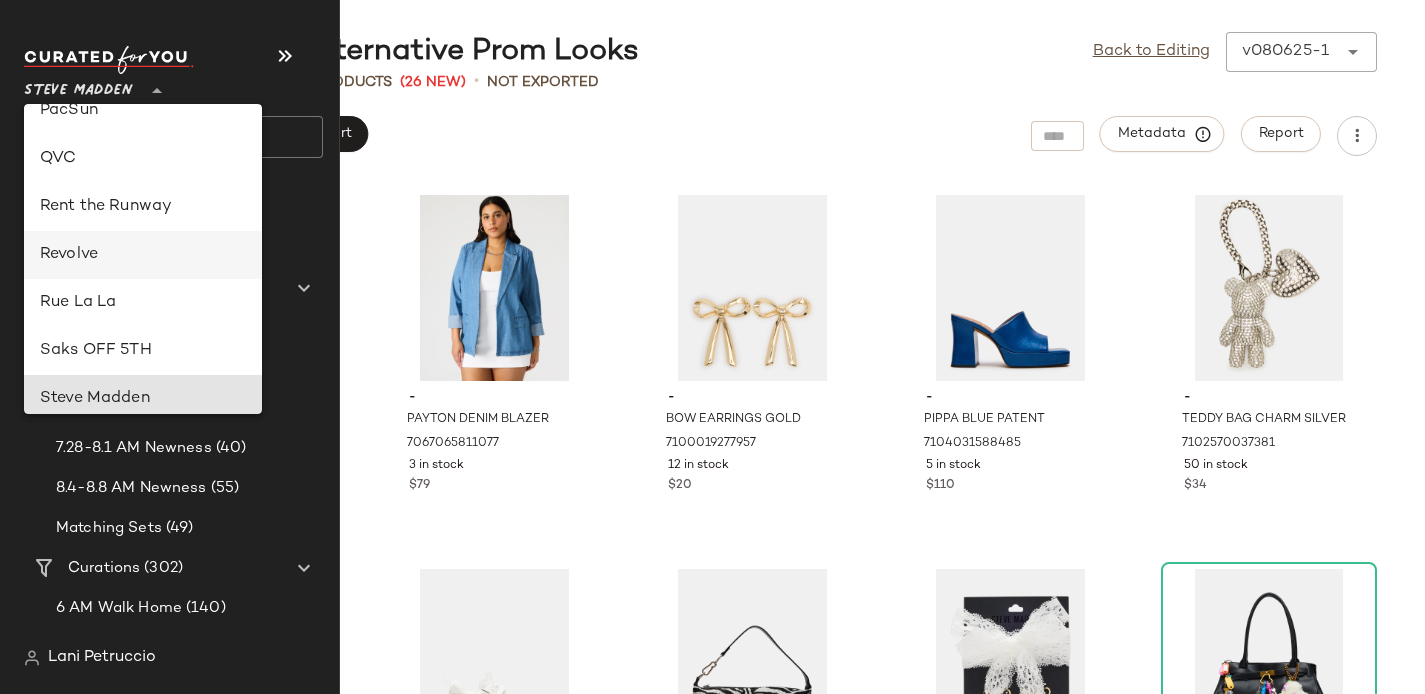 type on "**" 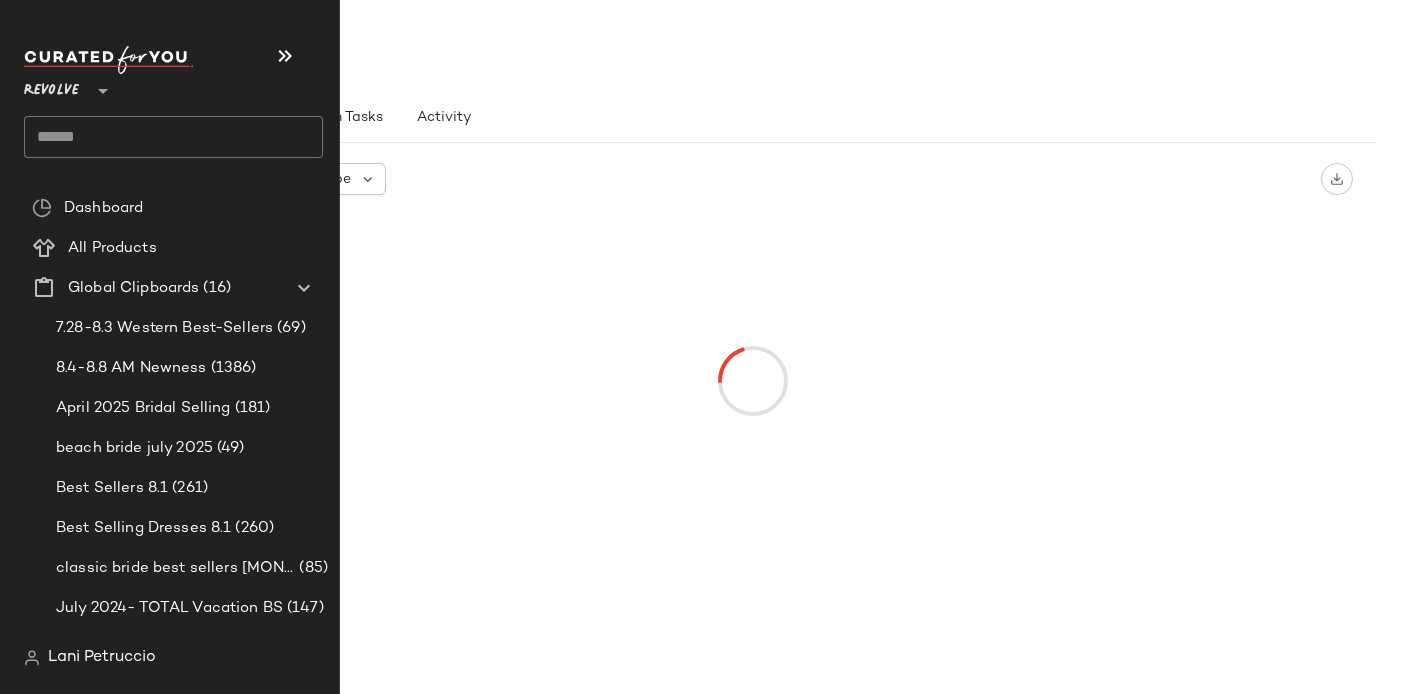 click 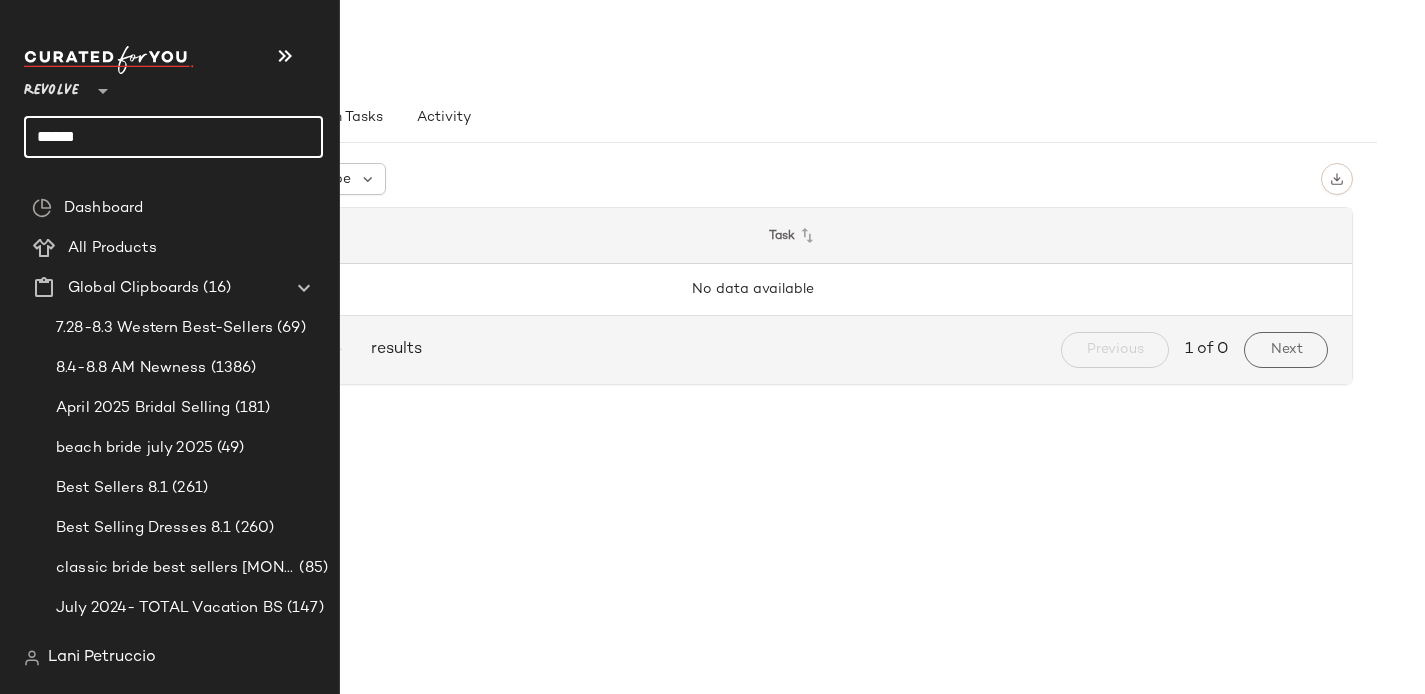click on "******" 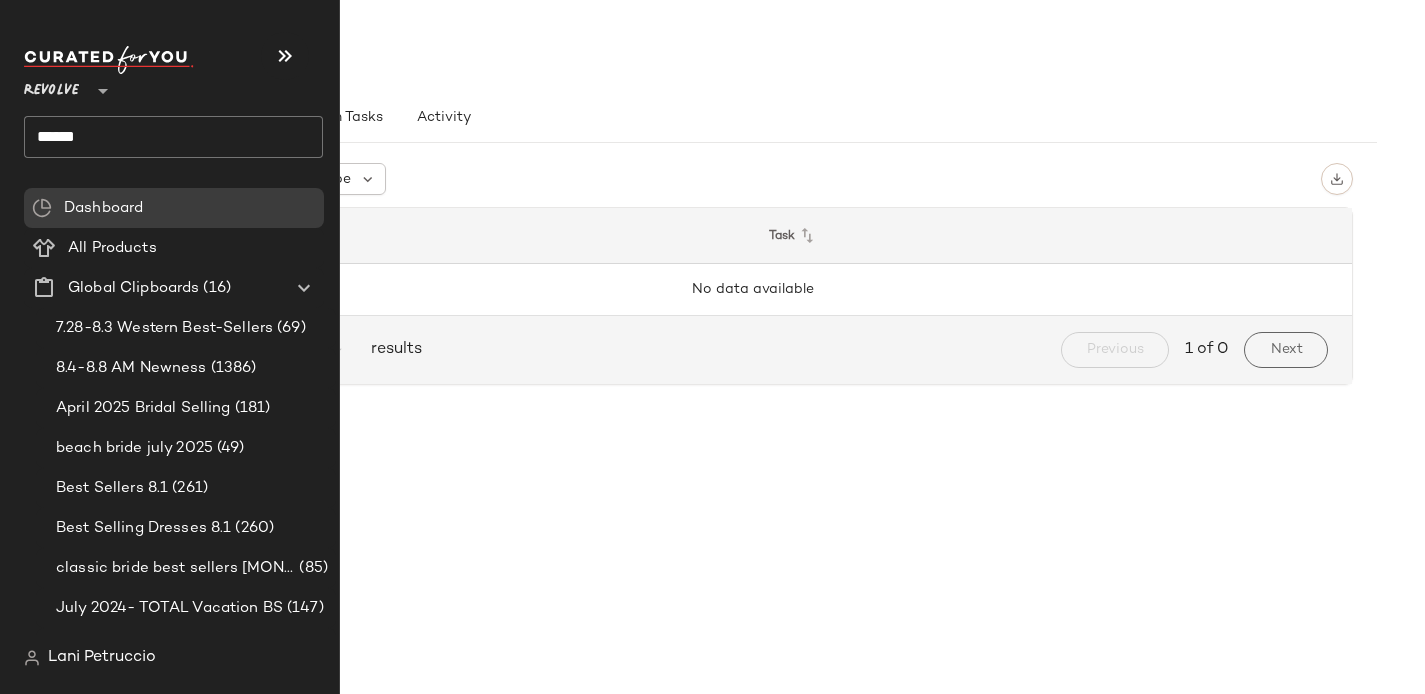 click on "******" 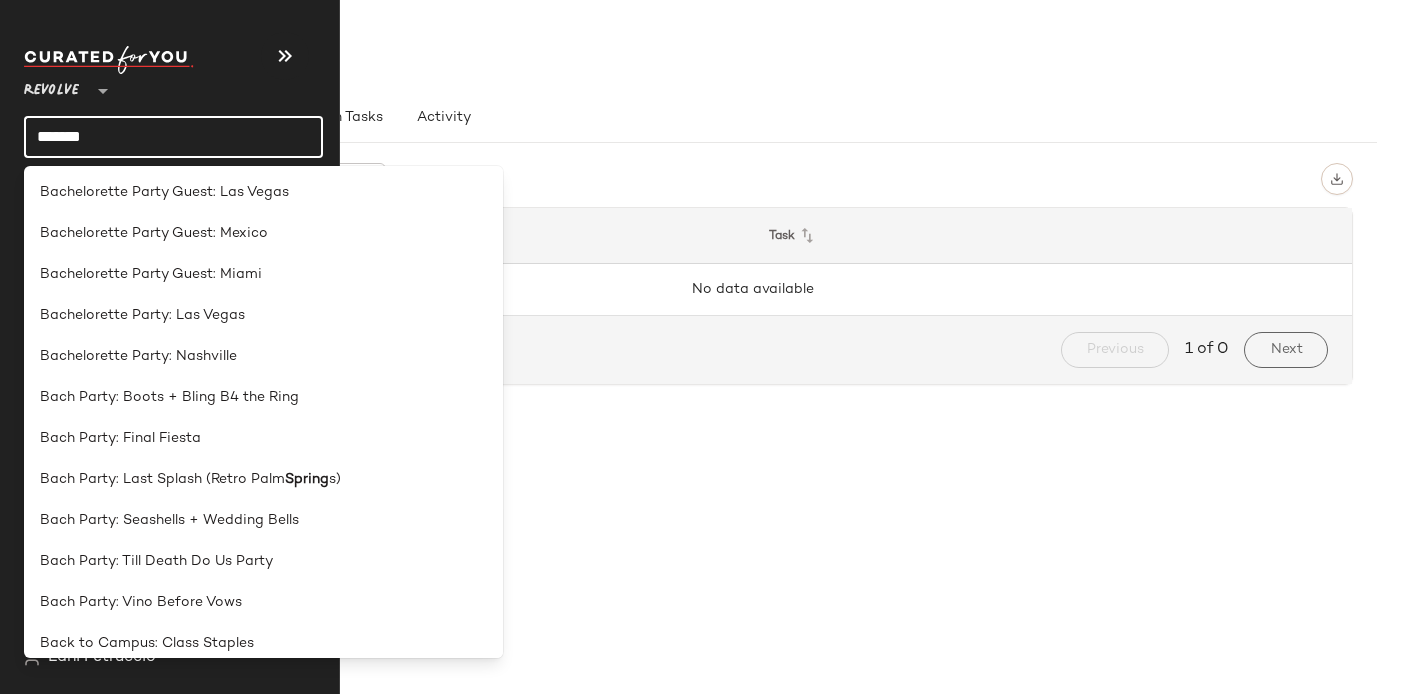 scroll, scrollTop: 0, scrollLeft: 0, axis: both 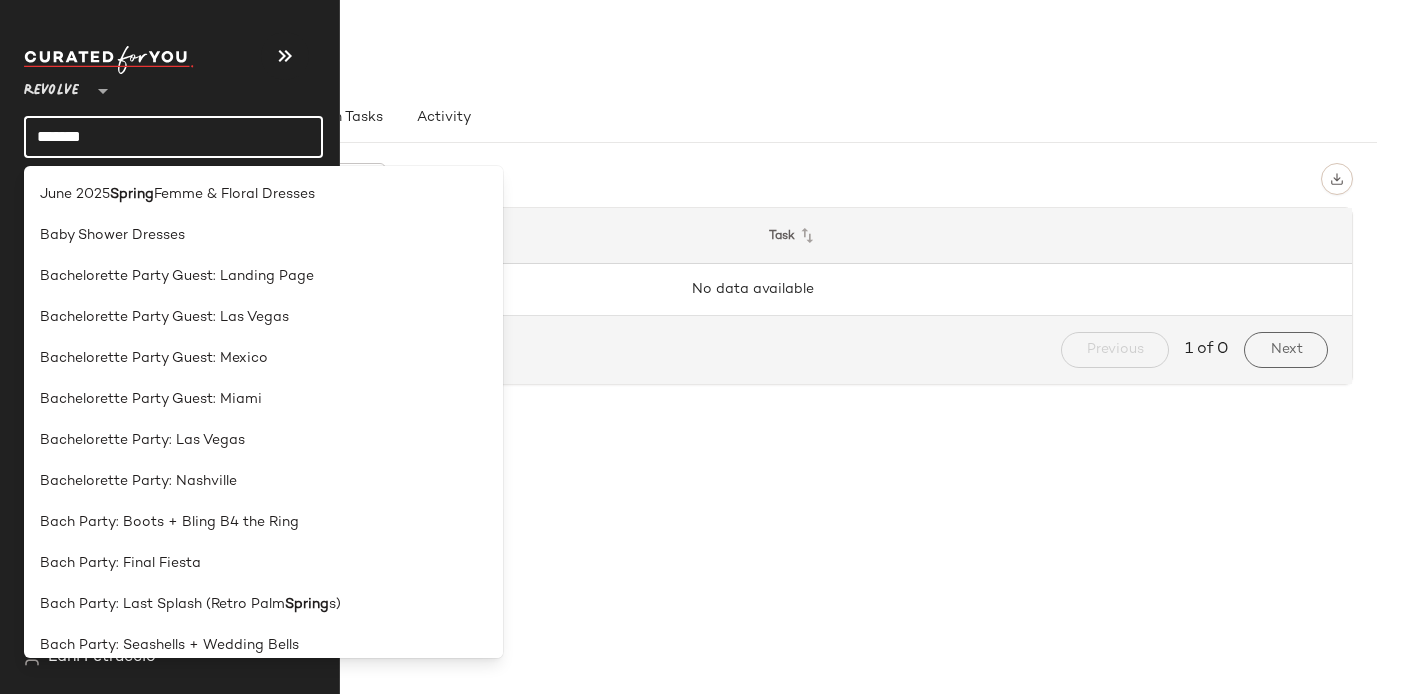 click on "******" 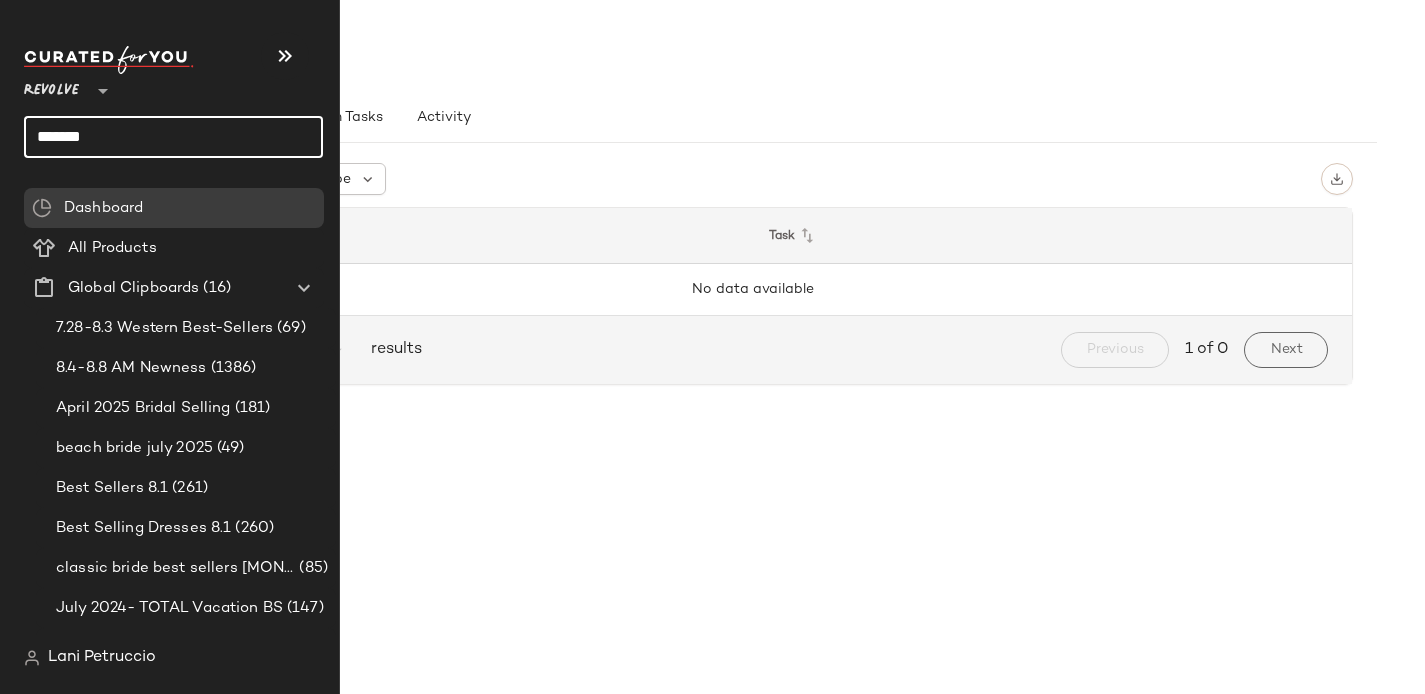 click on "******" 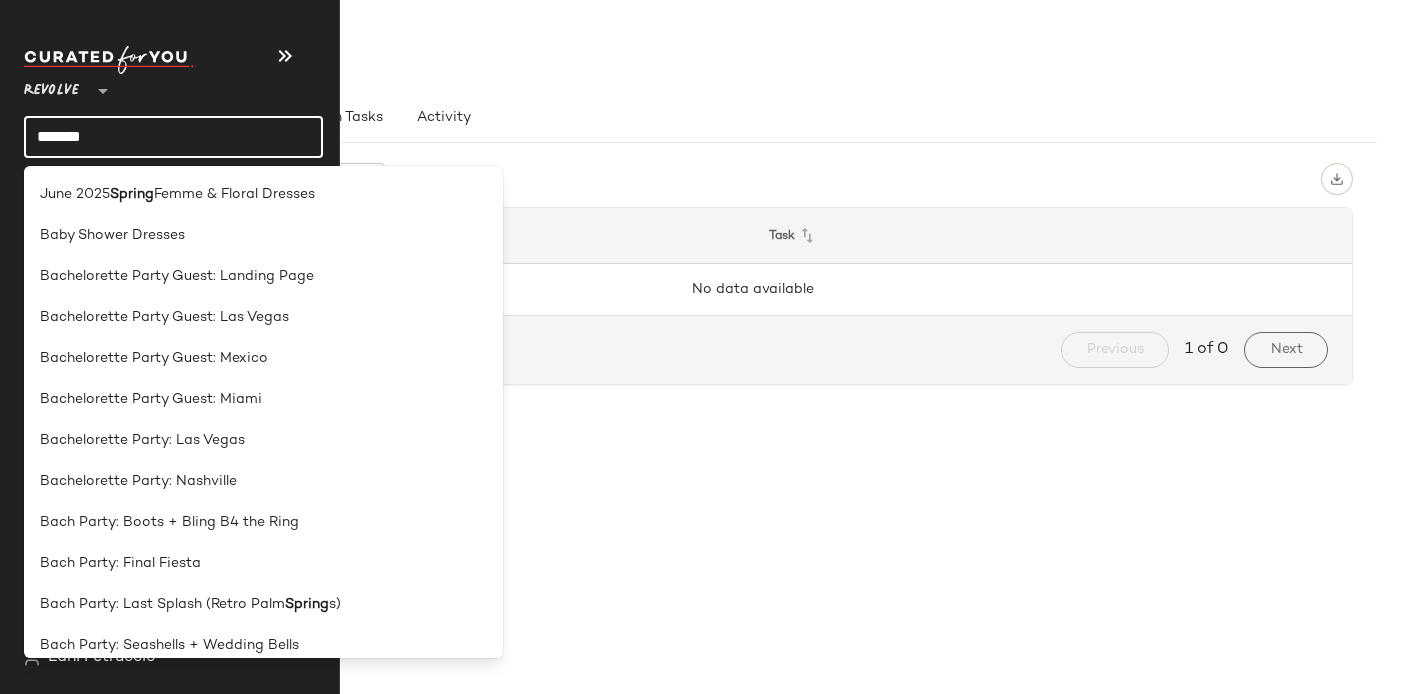 click on "******" 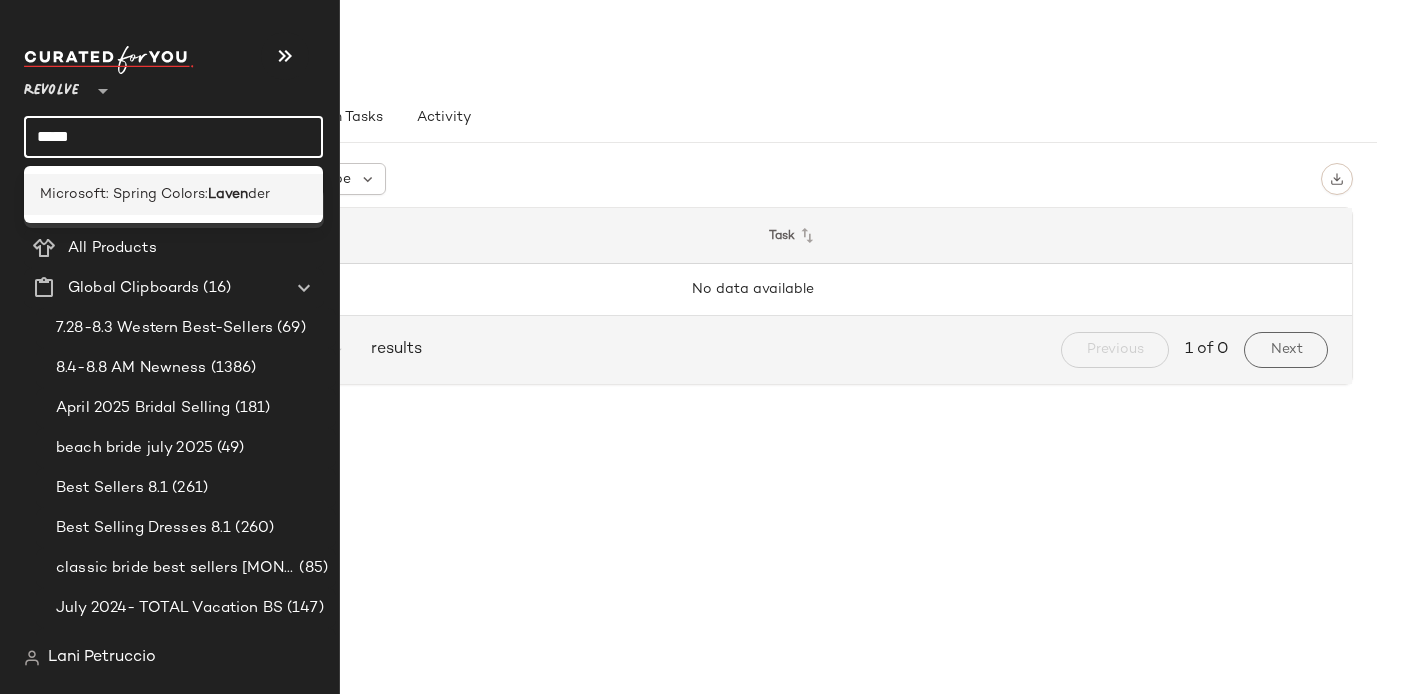 click on "Microsoft: Spring Colors:" at bounding box center [124, 194] 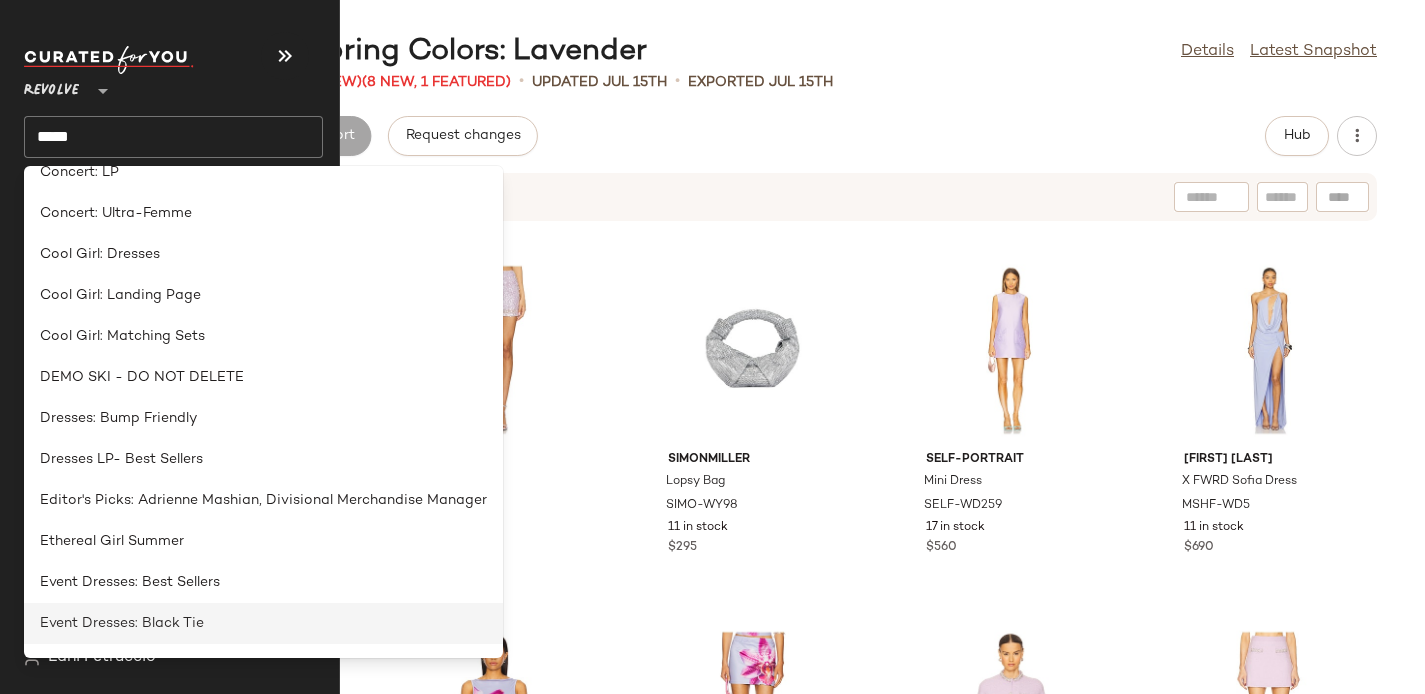 scroll, scrollTop: 1986, scrollLeft: 0, axis: vertical 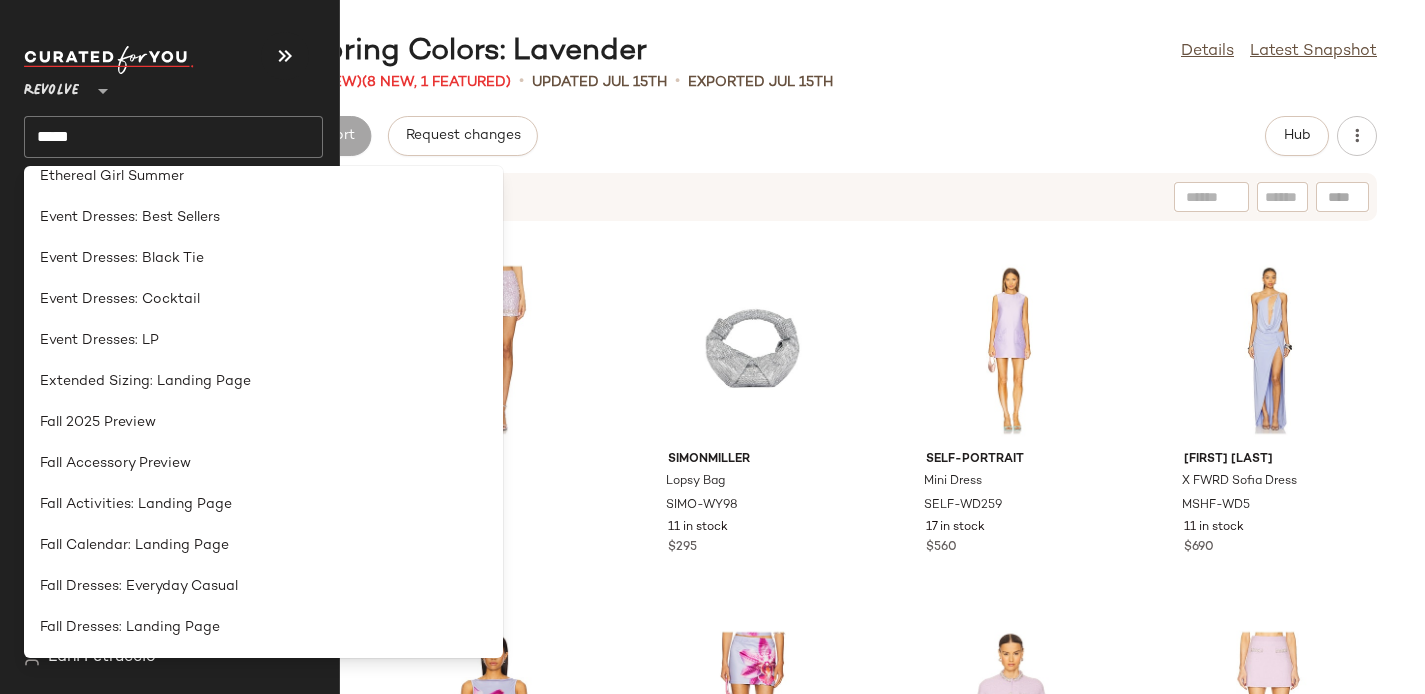 click on "*****" 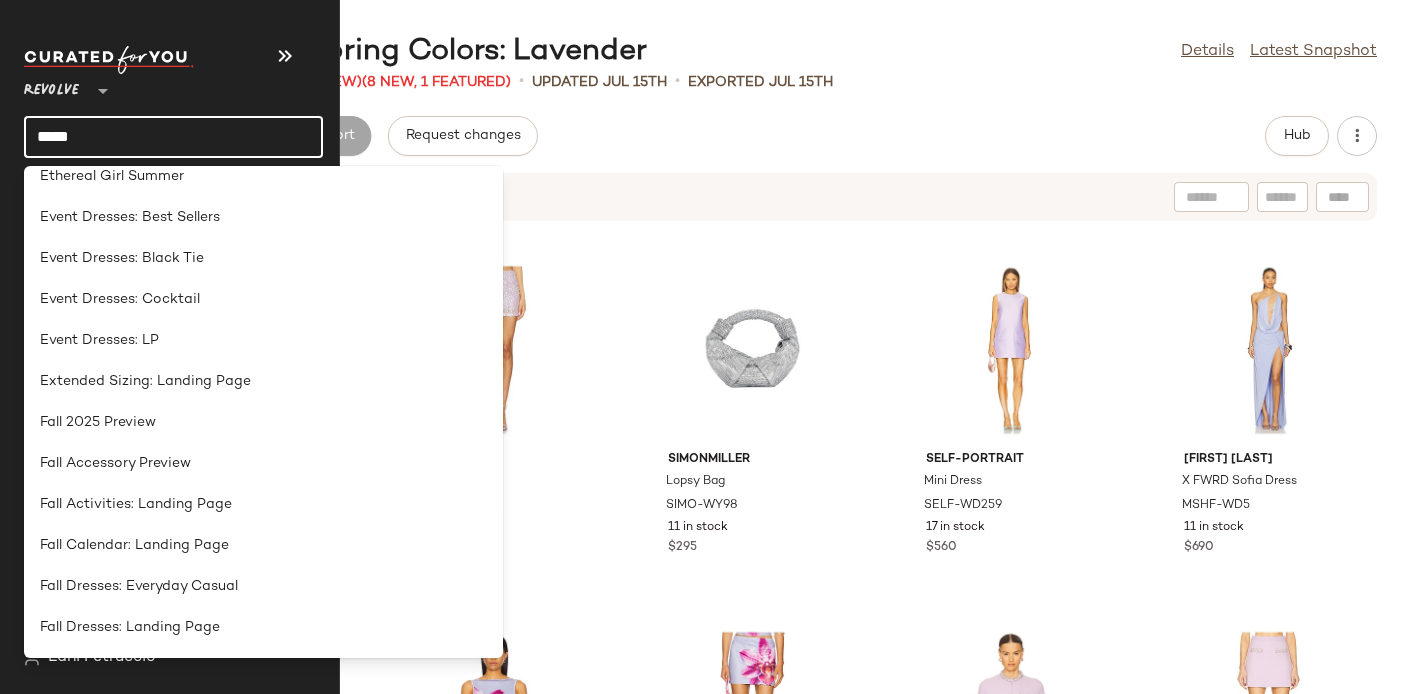 scroll, scrollTop: 0, scrollLeft: 0, axis: both 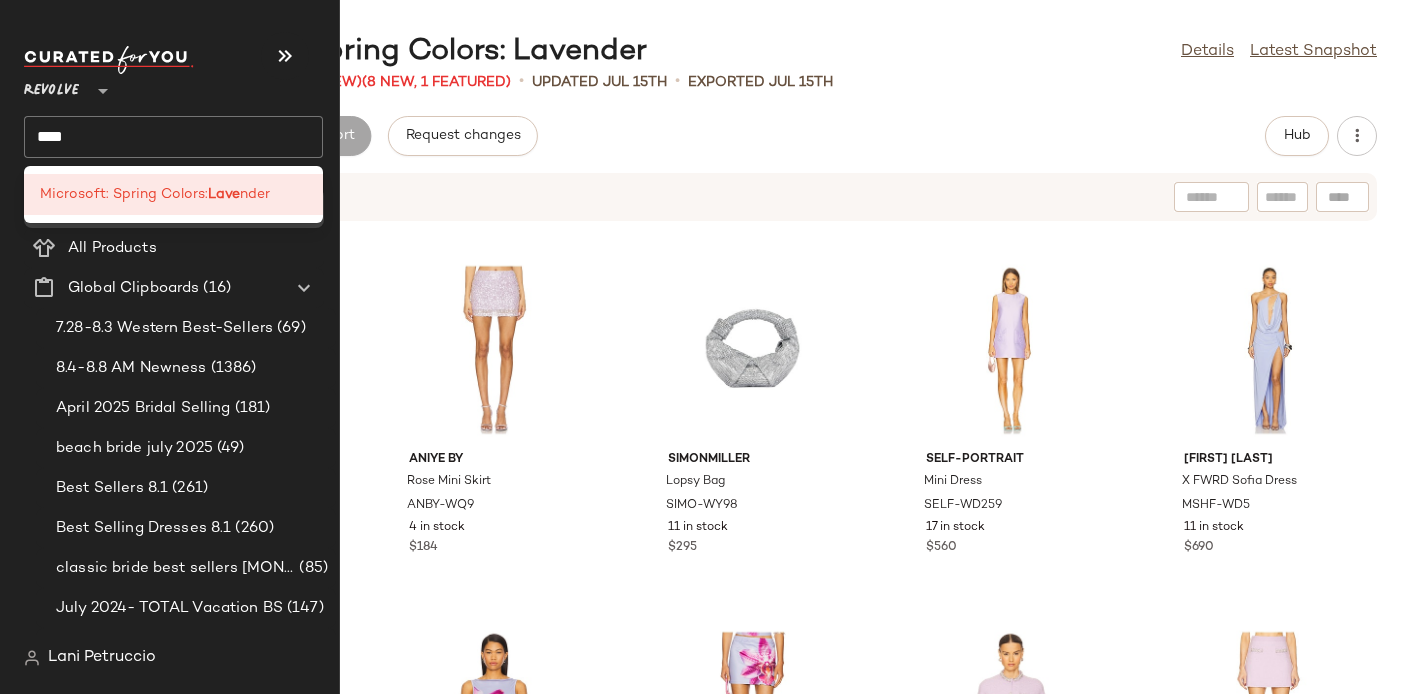 click on "Microsoft: Spring Colors:" at bounding box center [124, 194] 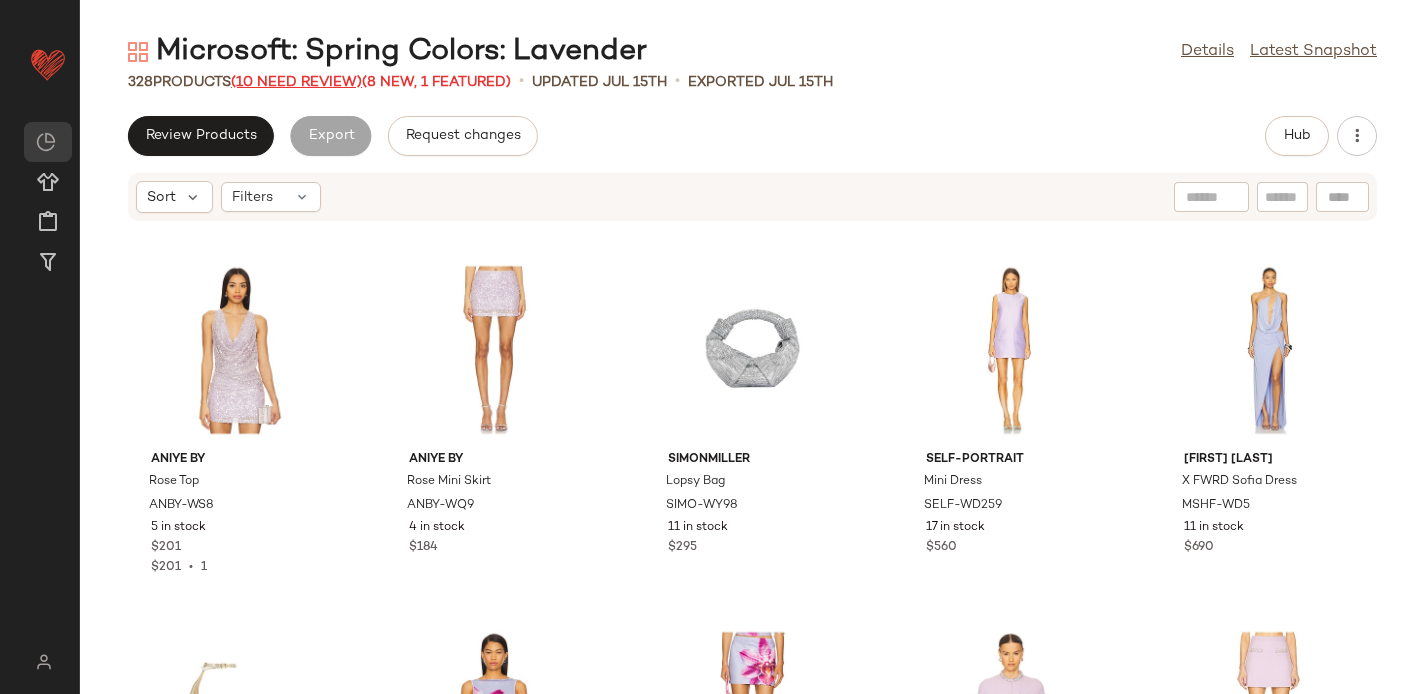 click on "(10 Need Review)" at bounding box center [296, 82] 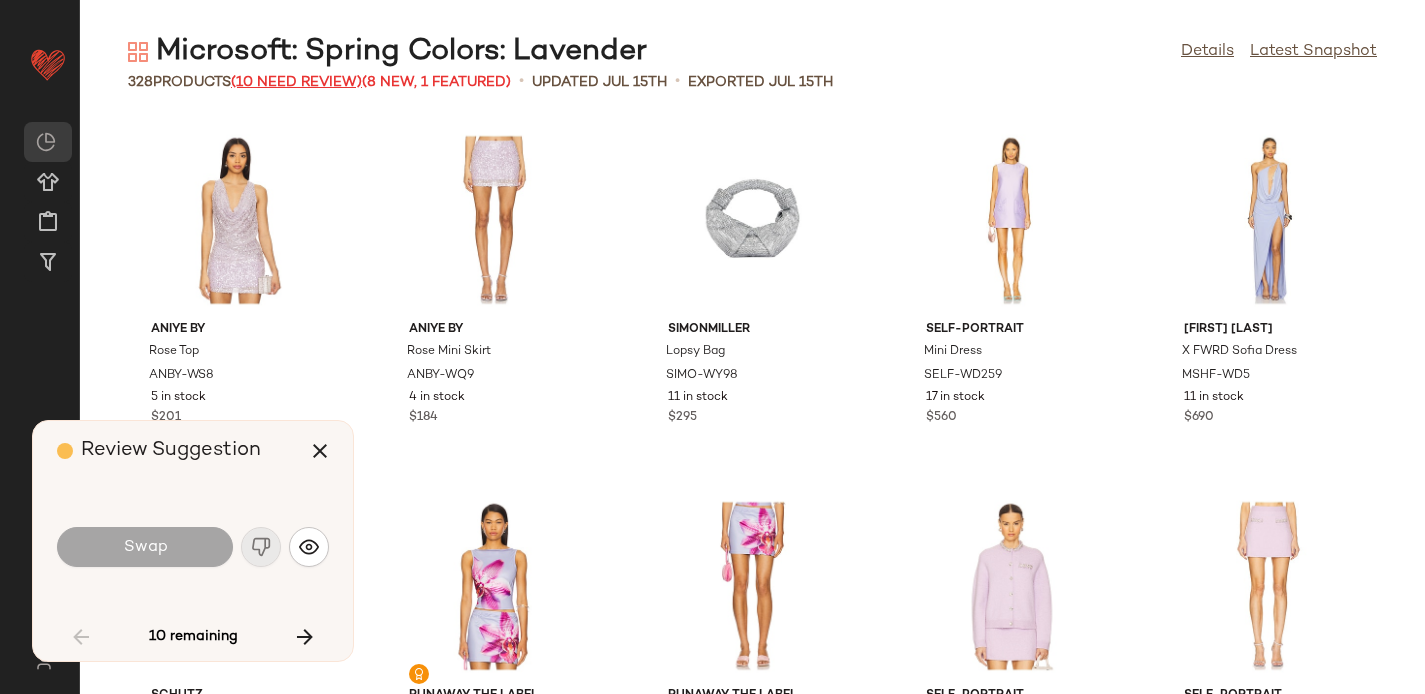 scroll, scrollTop: 1464, scrollLeft: 0, axis: vertical 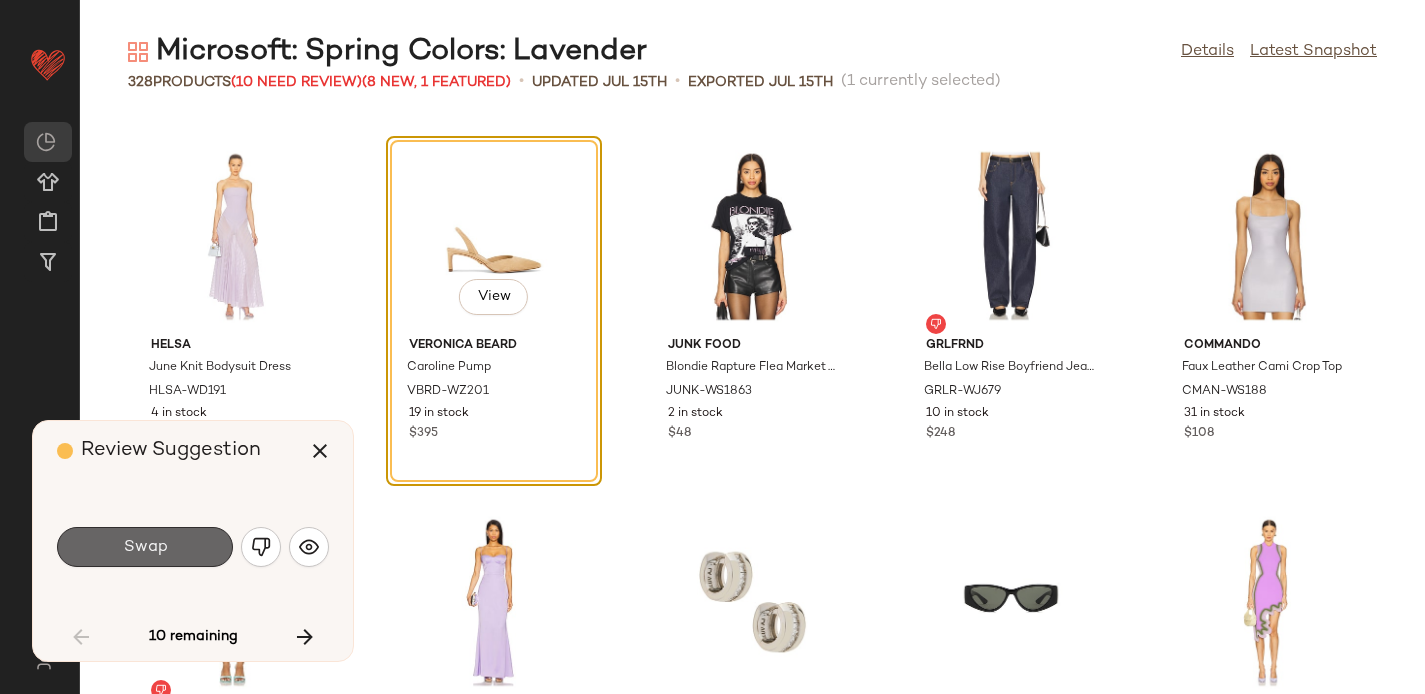click on "Swap" 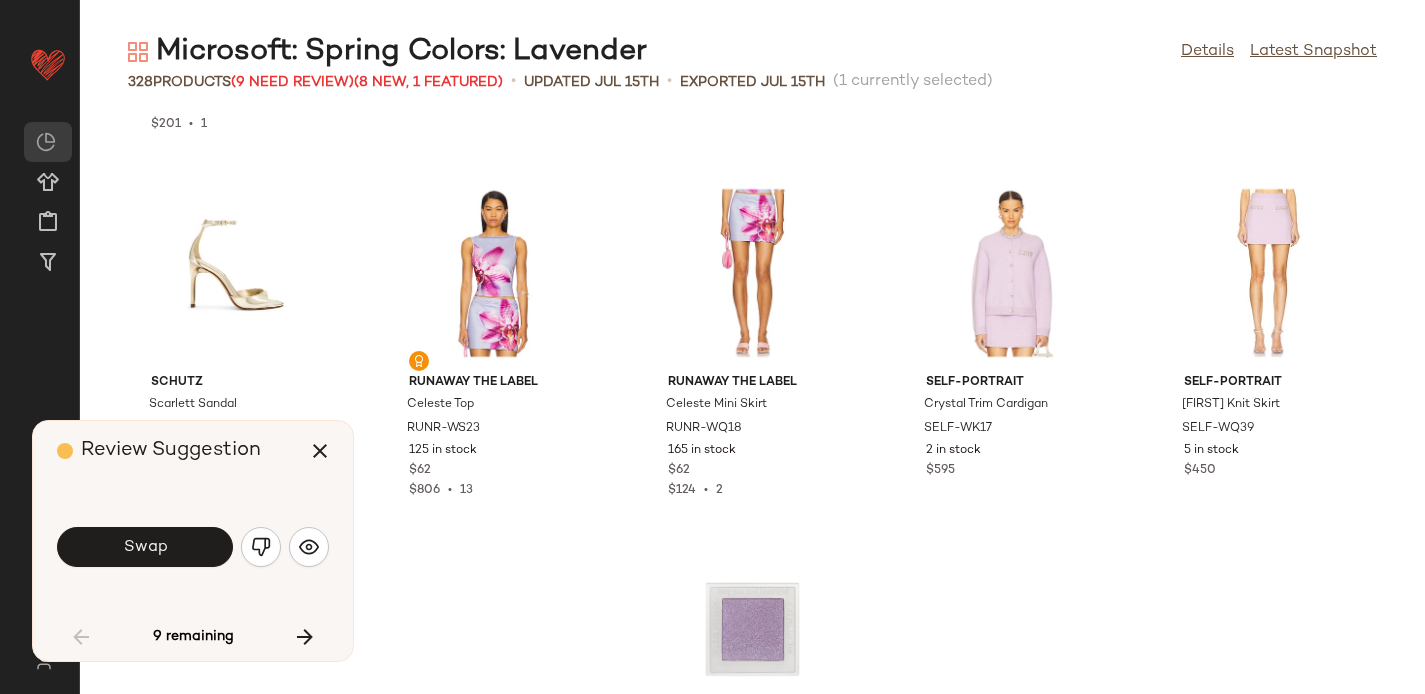 scroll, scrollTop: 0, scrollLeft: 0, axis: both 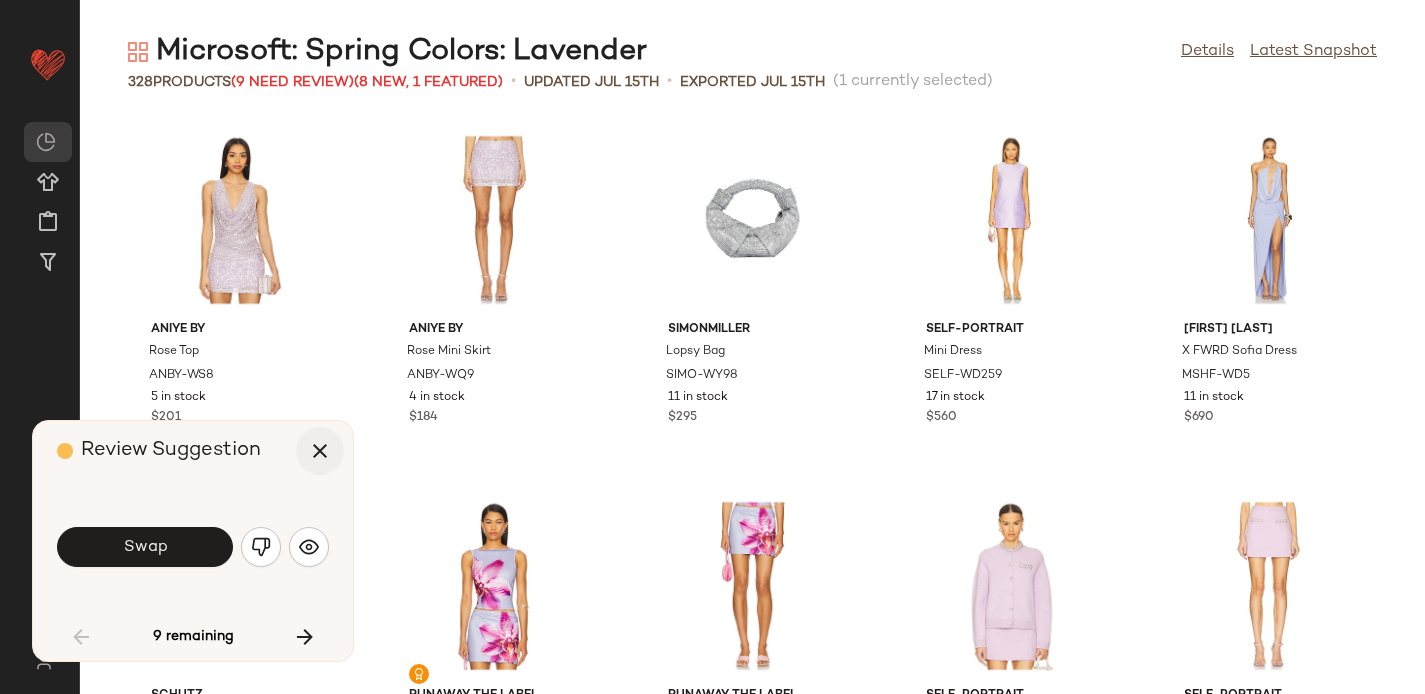 click at bounding box center (320, 451) 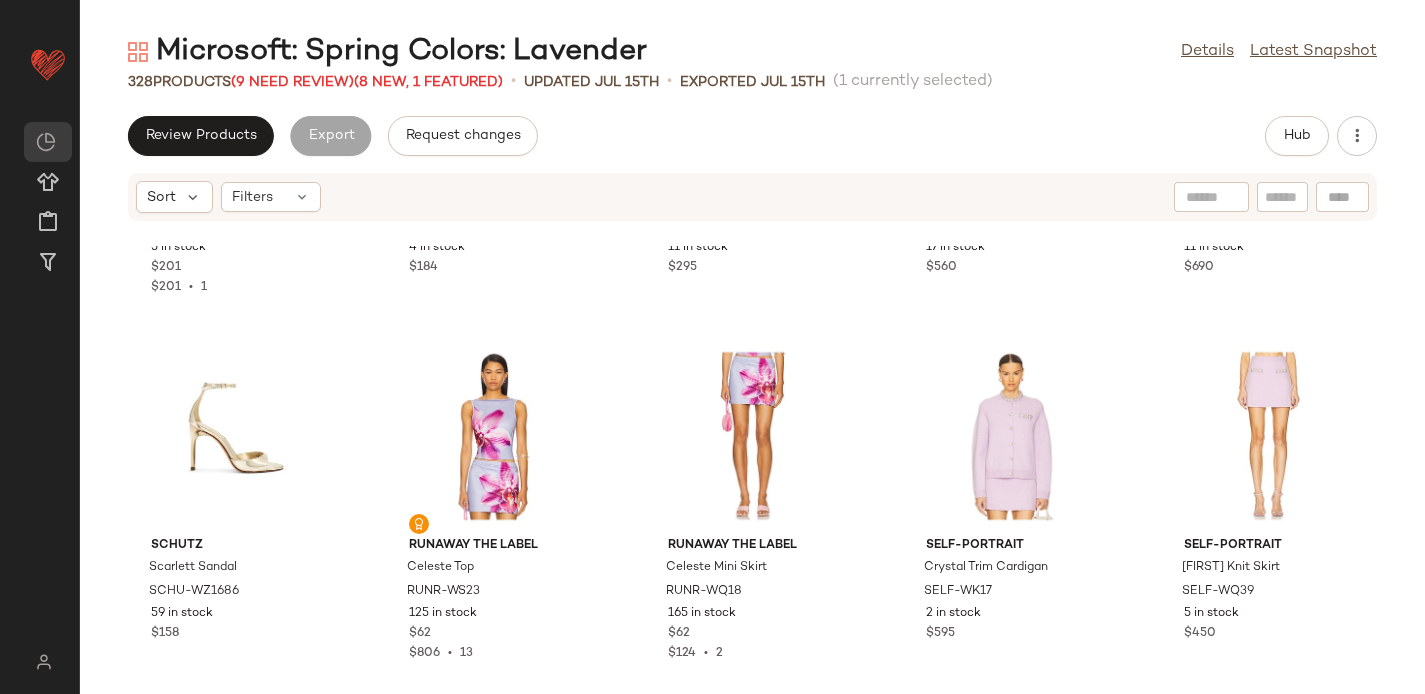 scroll, scrollTop: 0, scrollLeft: 0, axis: both 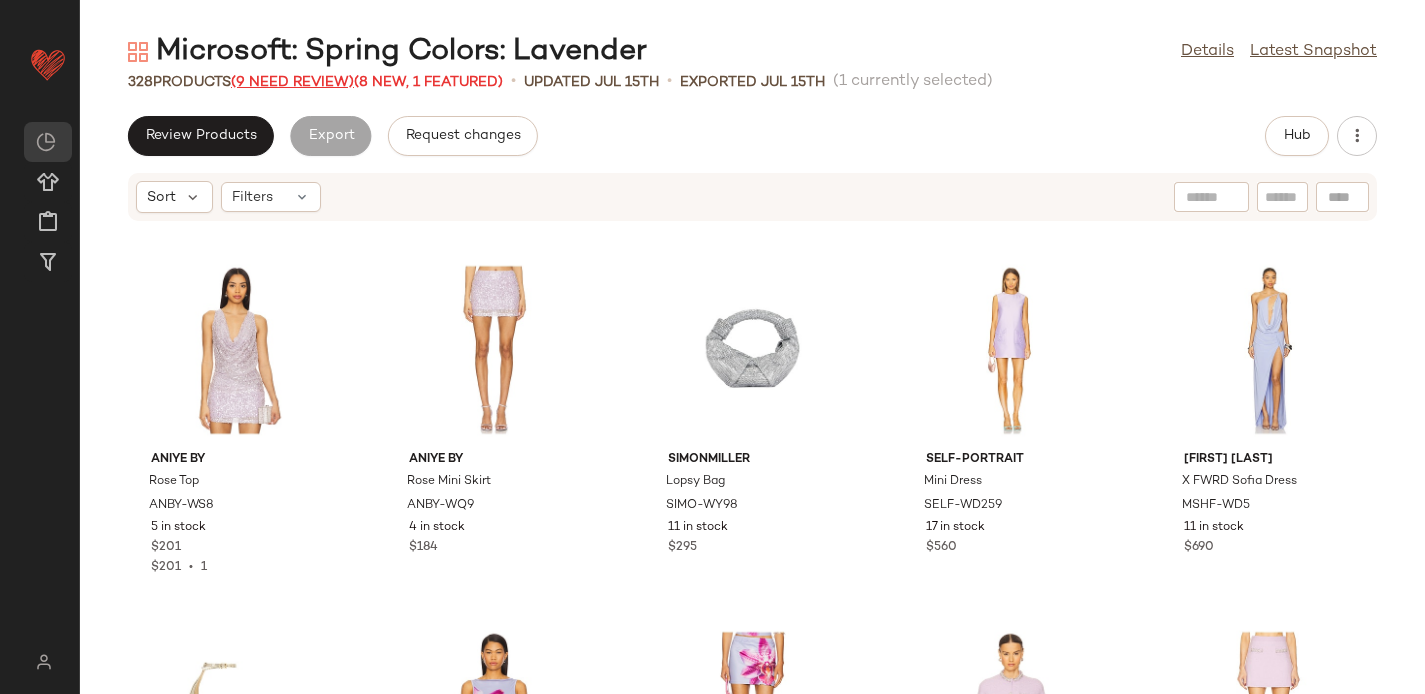 click on "(9 Need Review)" at bounding box center (292, 82) 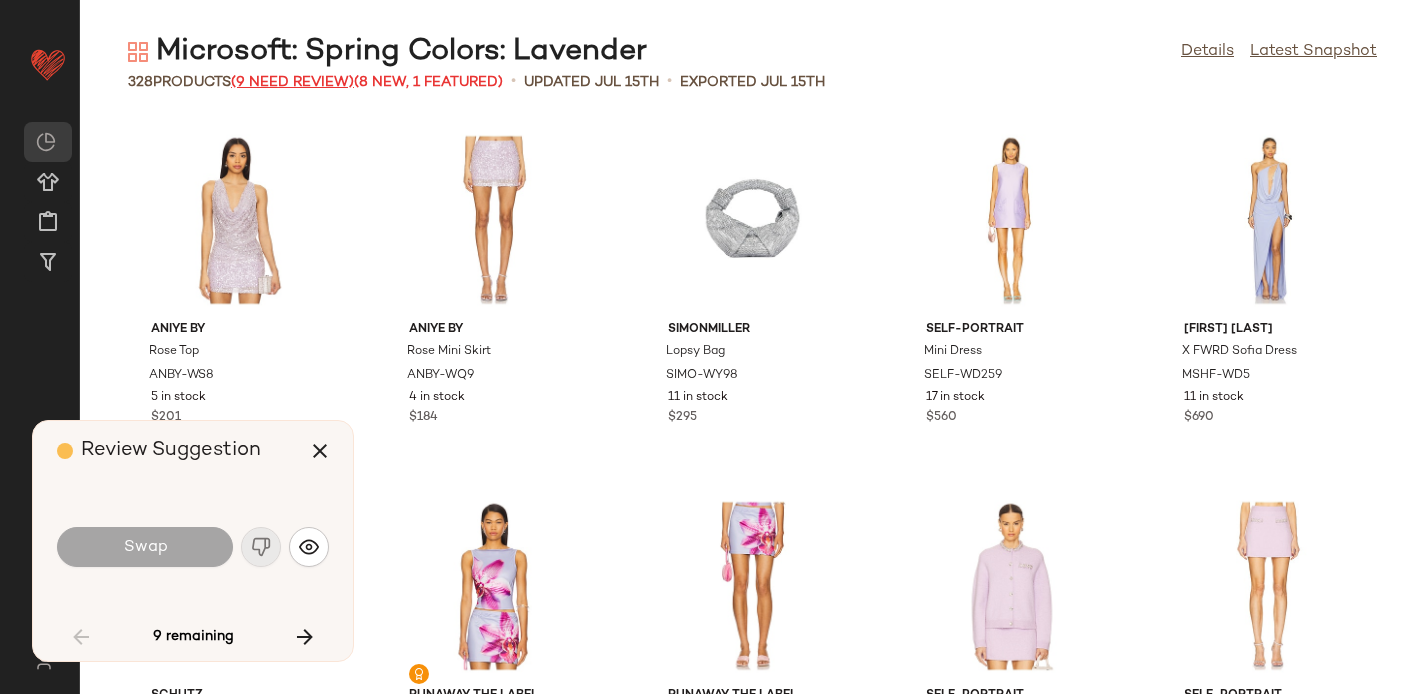 scroll, scrollTop: 2928, scrollLeft: 0, axis: vertical 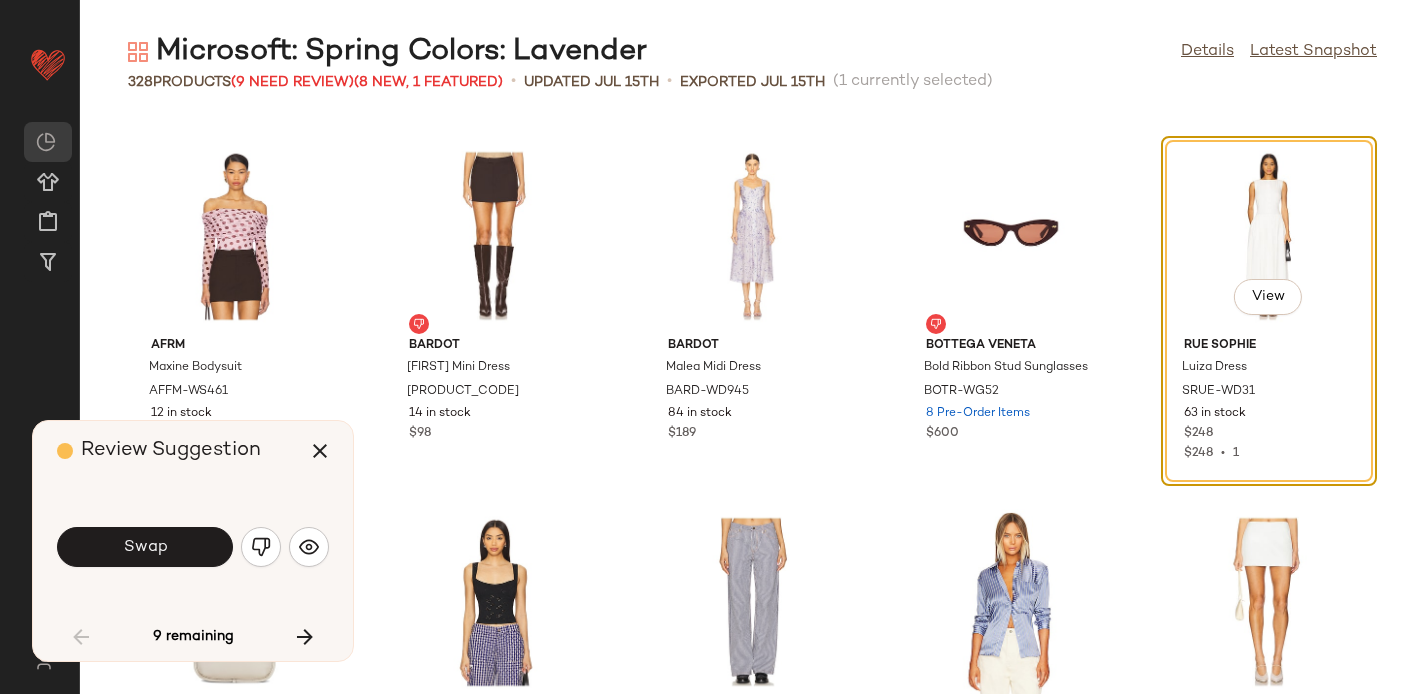 click on "9 remaining" at bounding box center (193, 637) 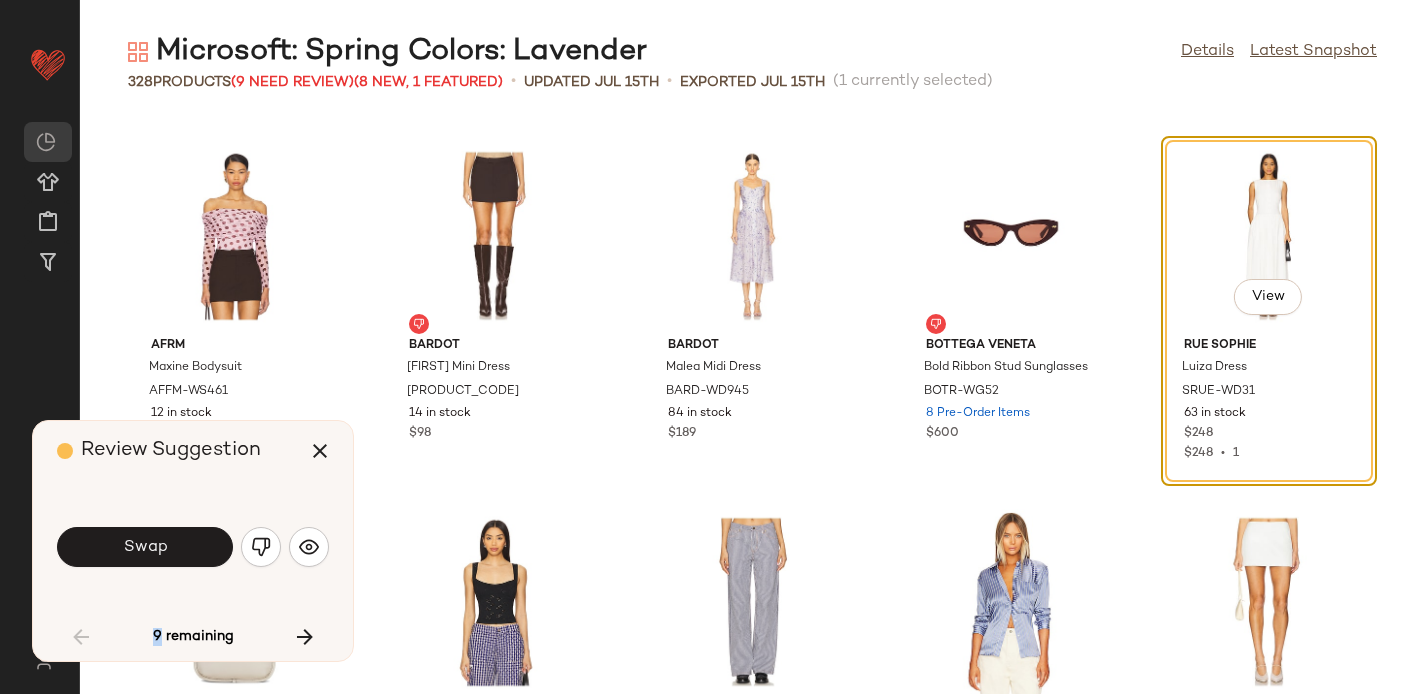 click on "9 remaining" at bounding box center (193, 637) 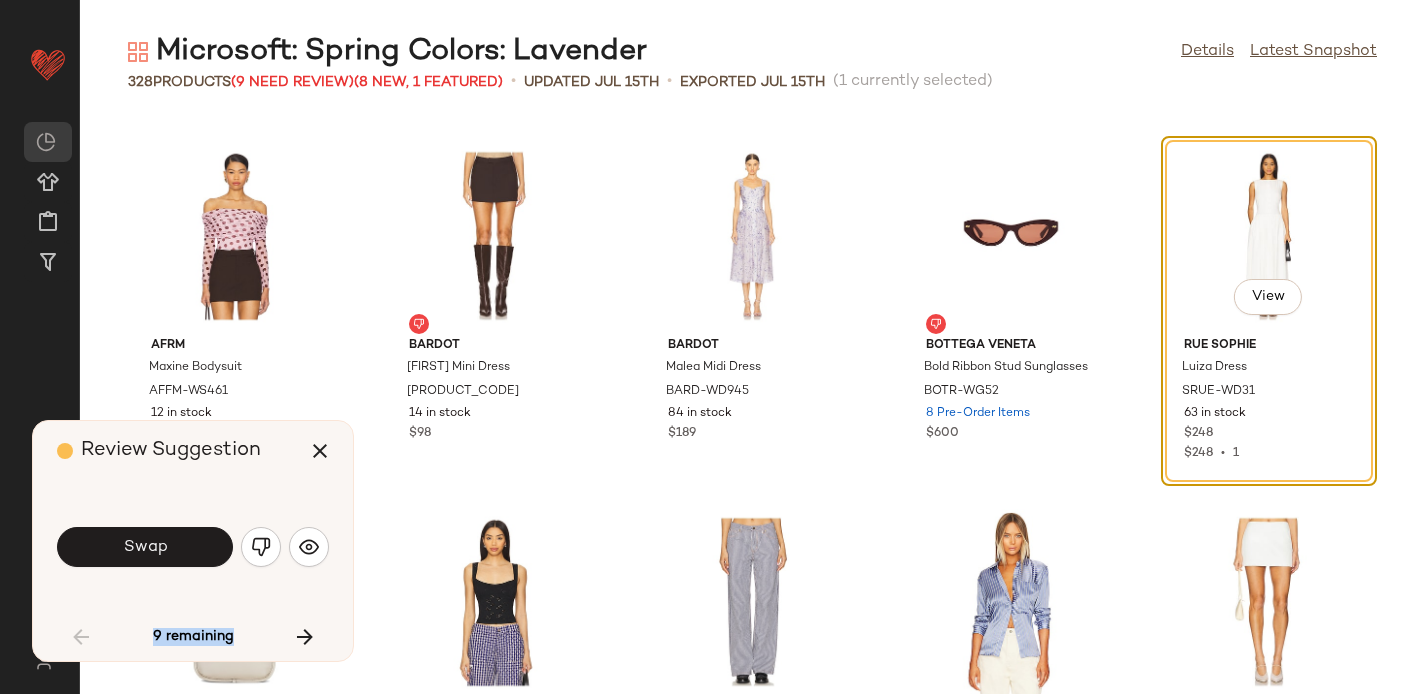 click on "9 remaining" at bounding box center (193, 637) 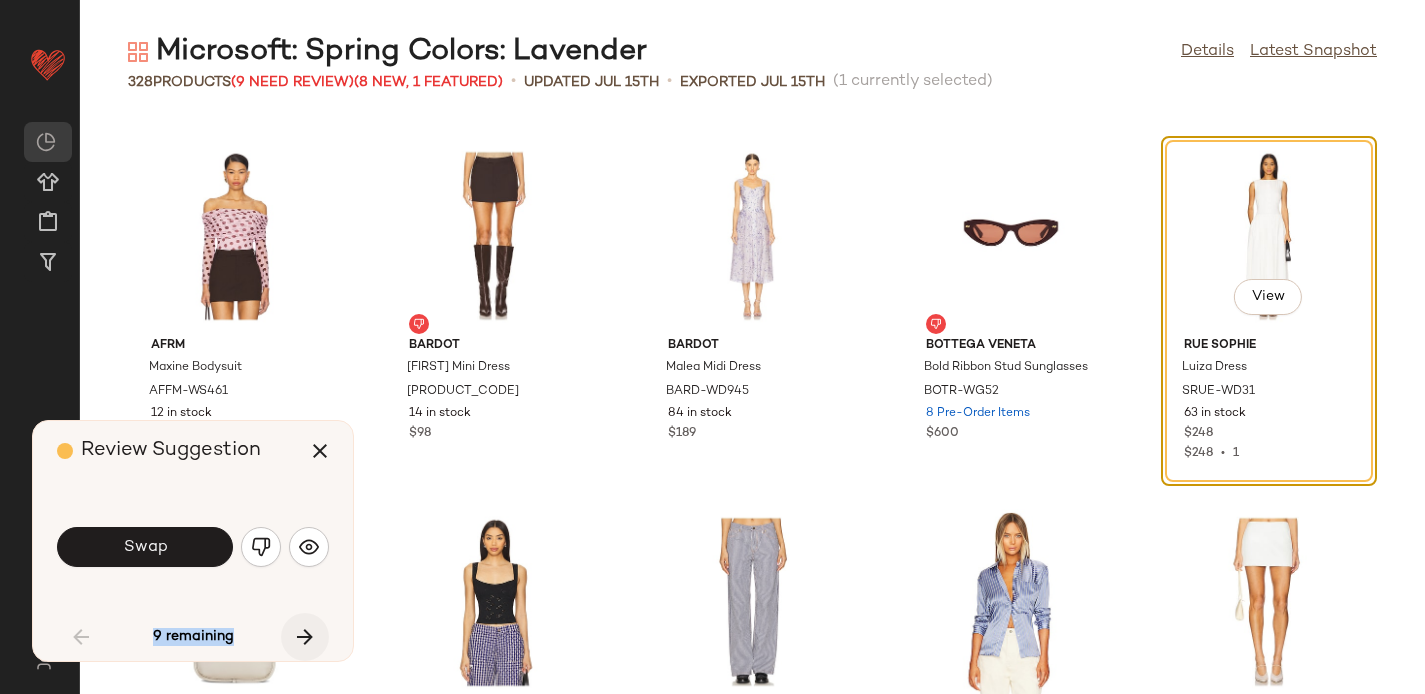 click at bounding box center [305, 637] 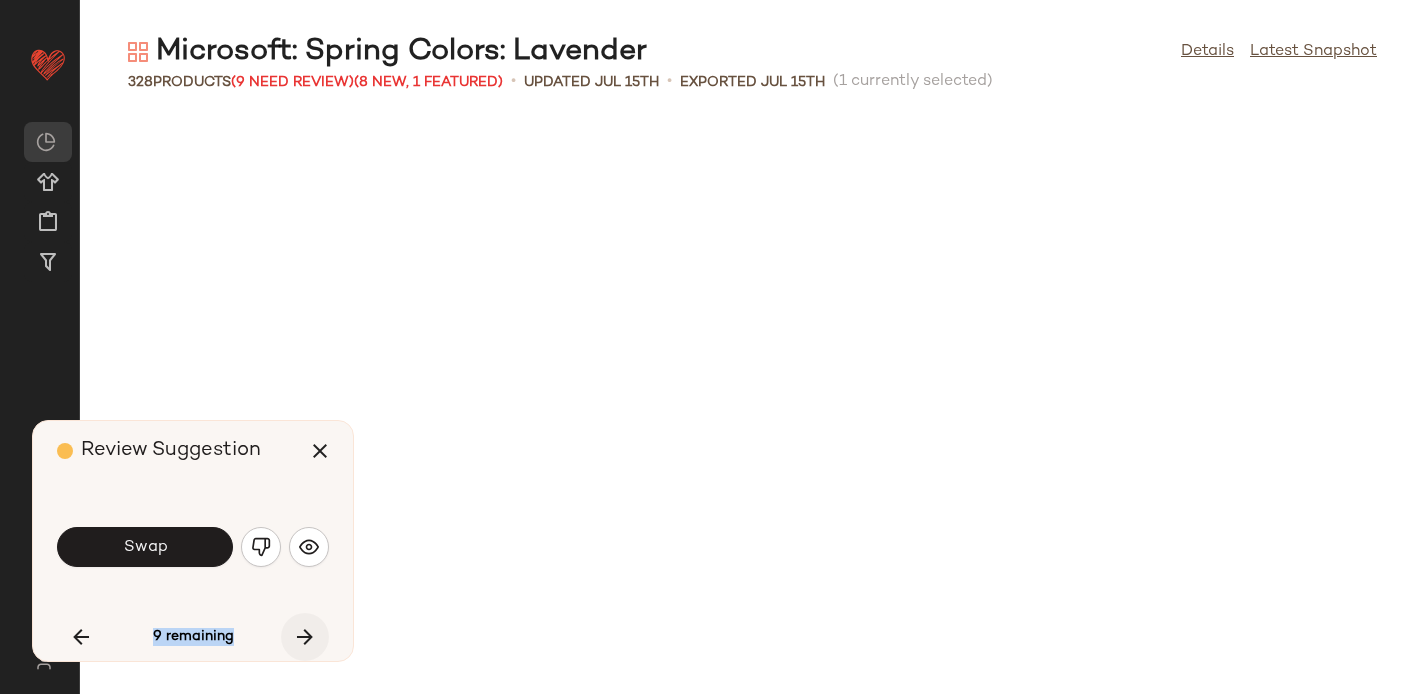 scroll, scrollTop: 6954, scrollLeft: 0, axis: vertical 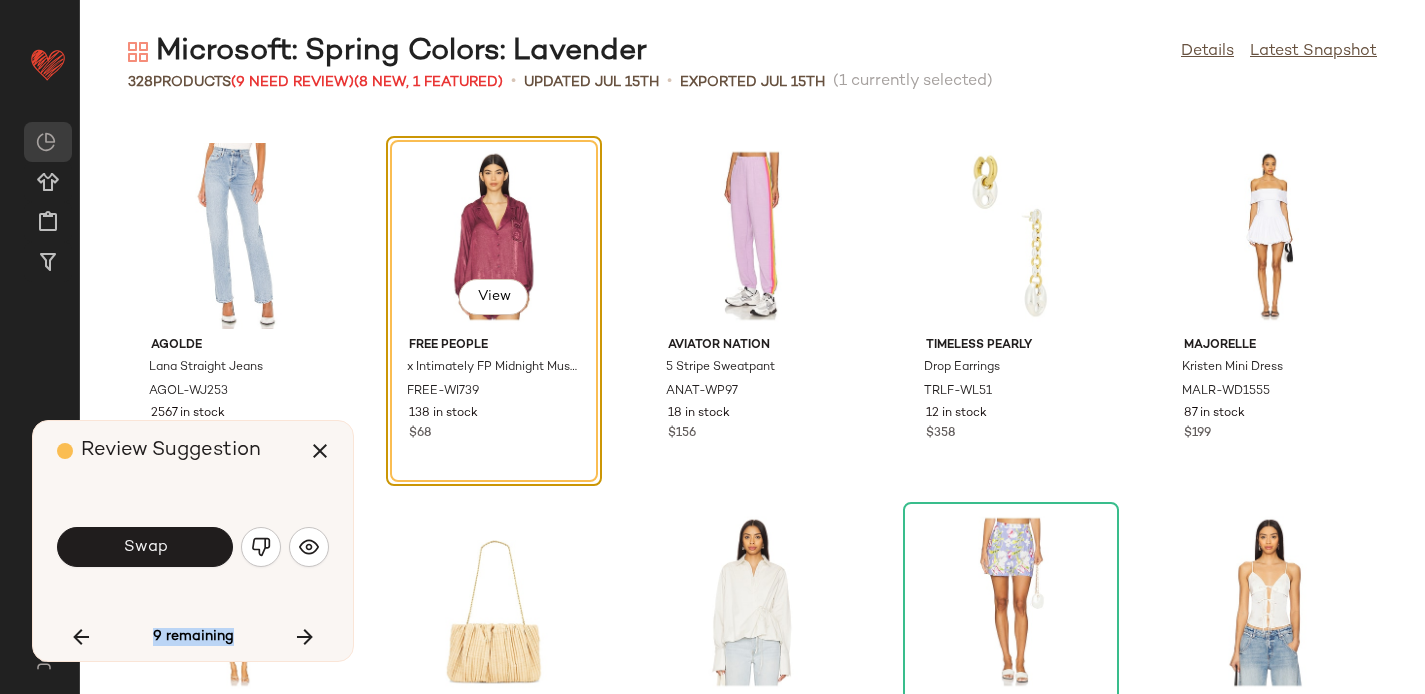 click on "View" 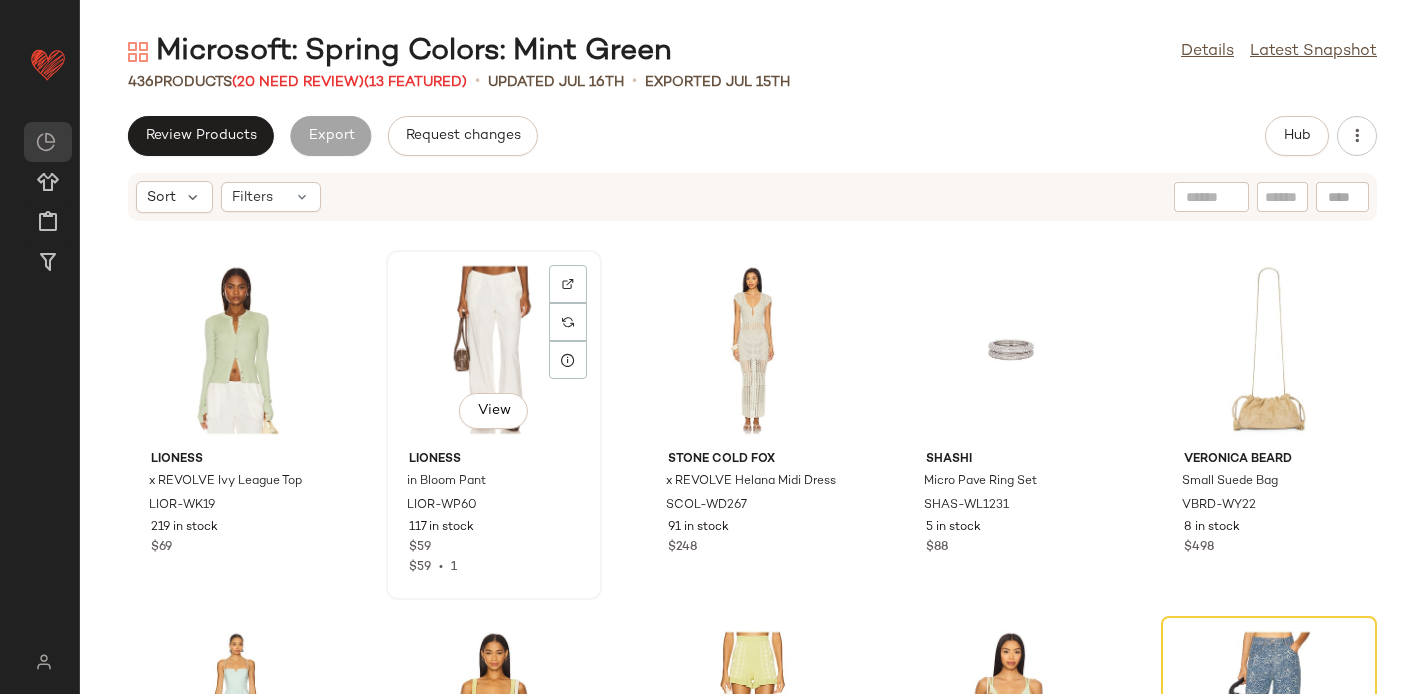 scroll, scrollTop: 0, scrollLeft: 0, axis: both 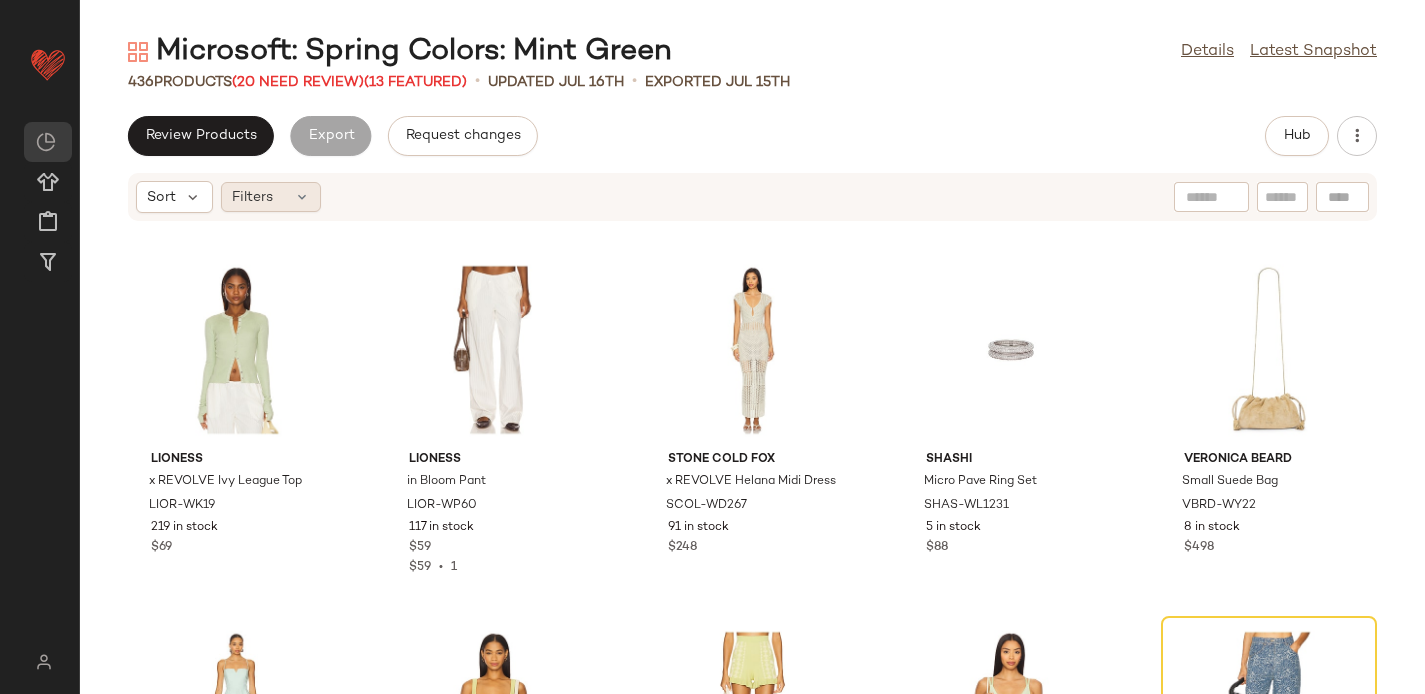 click on "Filters" 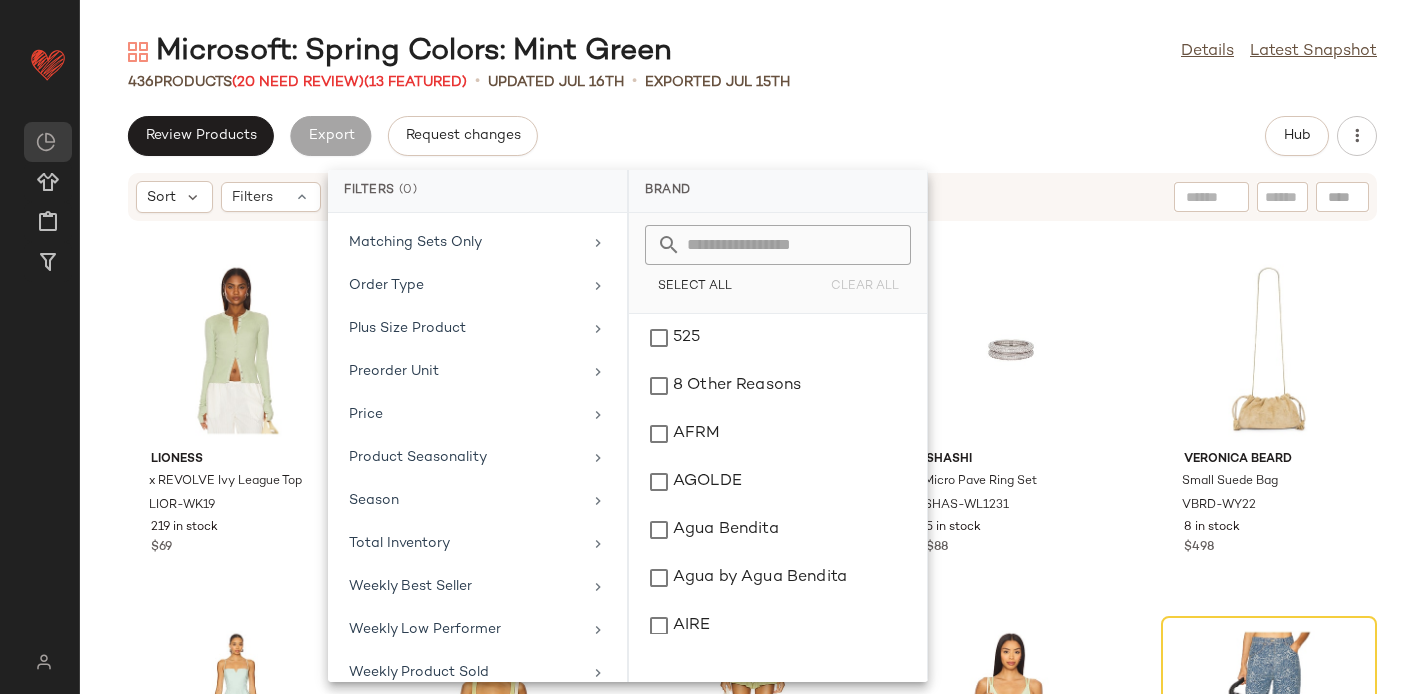 scroll, scrollTop: 923, scrollLeft: 0, axis: vertical 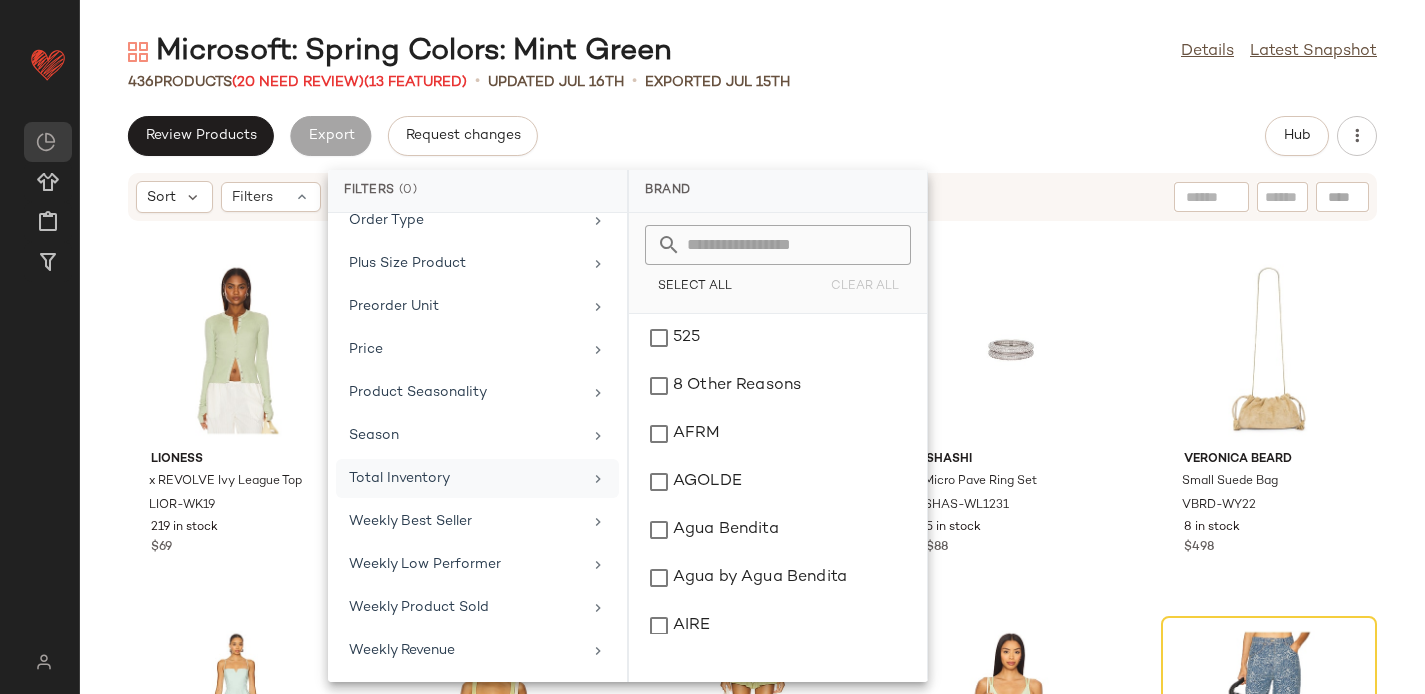 click on "Total Inventory" 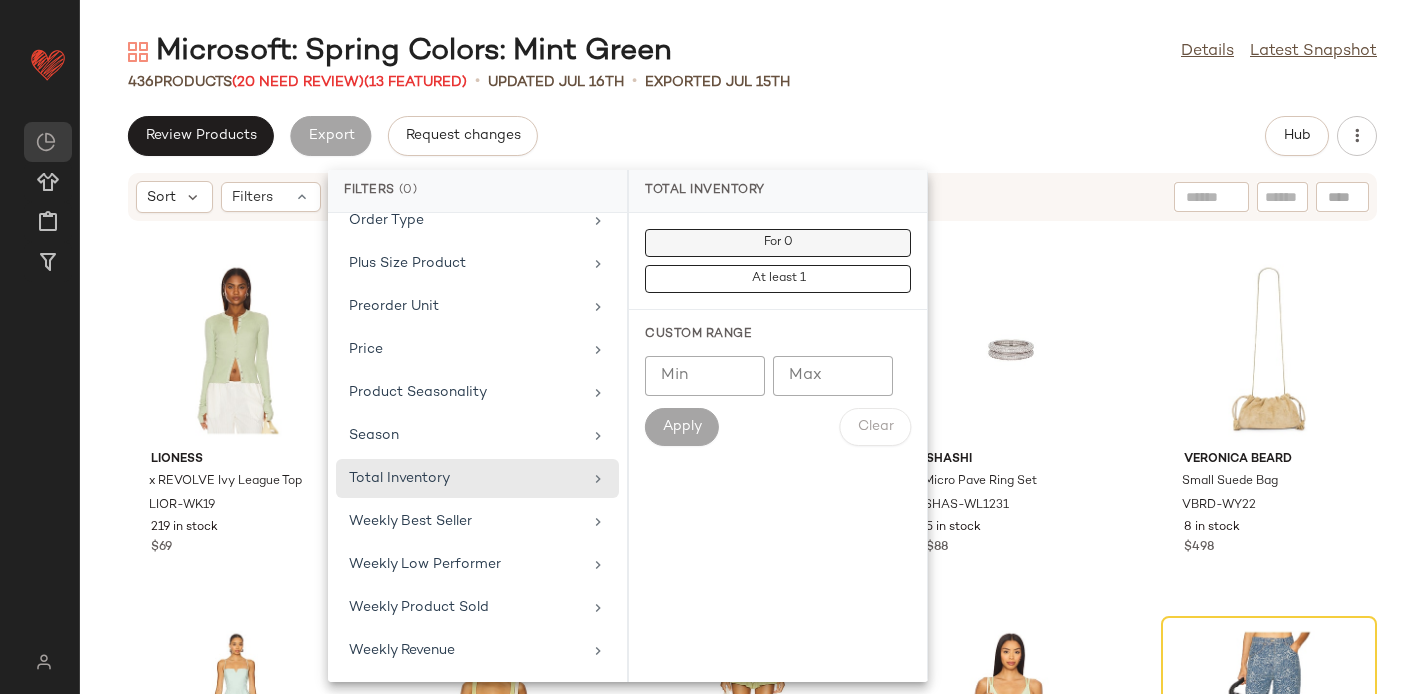 click on "For 0" 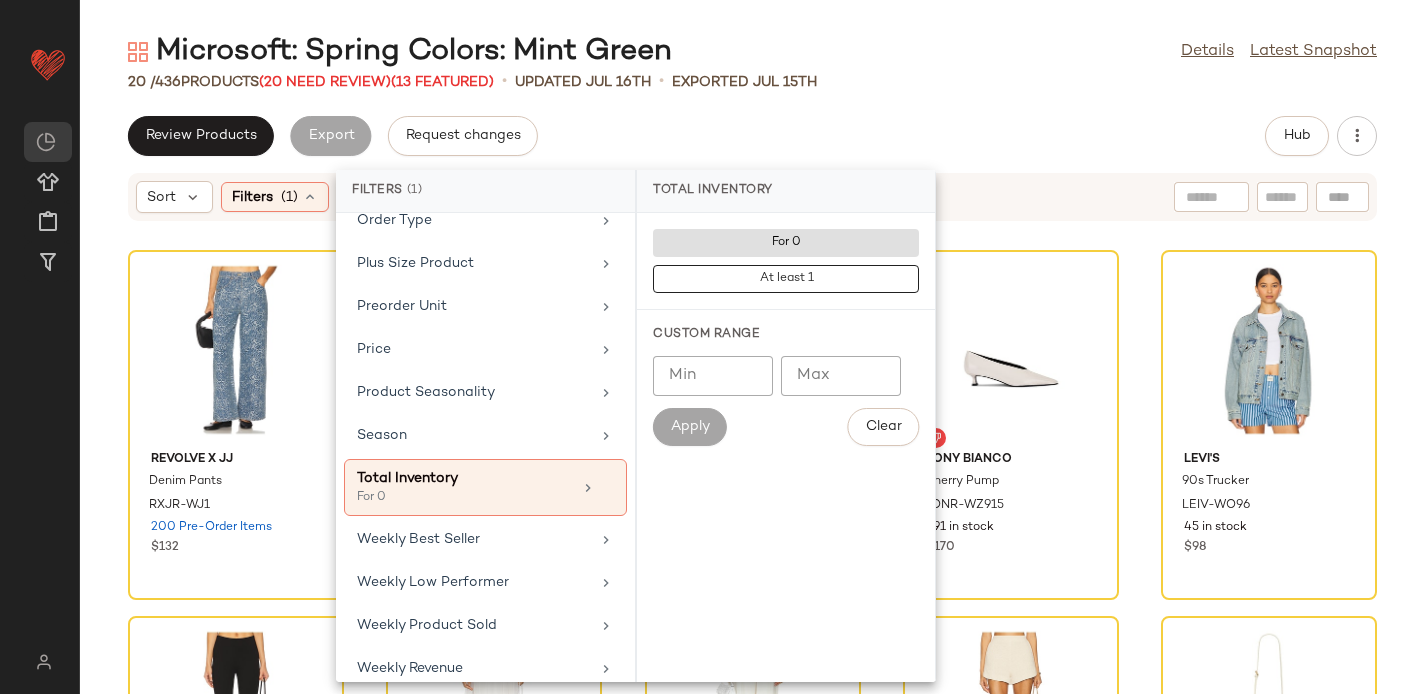 click on "Review Products   Export   Request changes   Hub" 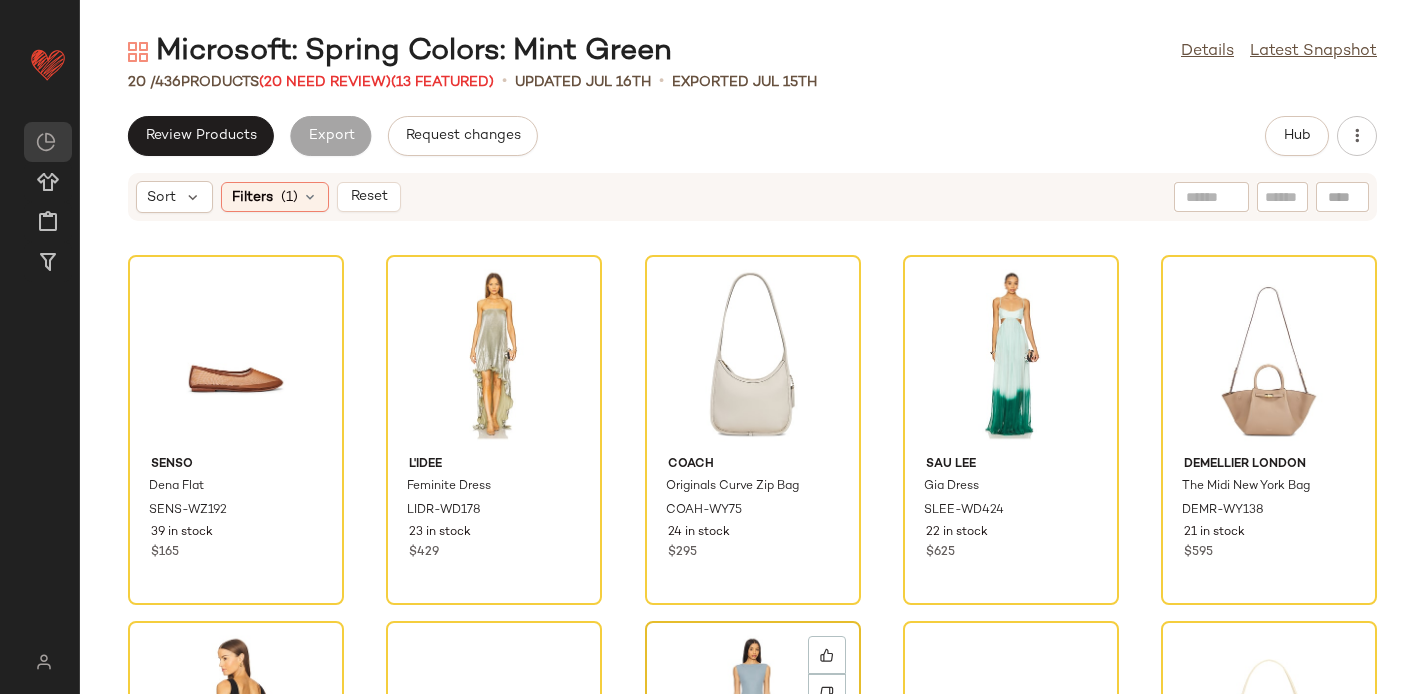 scroll, scrollTop: 0, scrollLeft: 0, axis: both 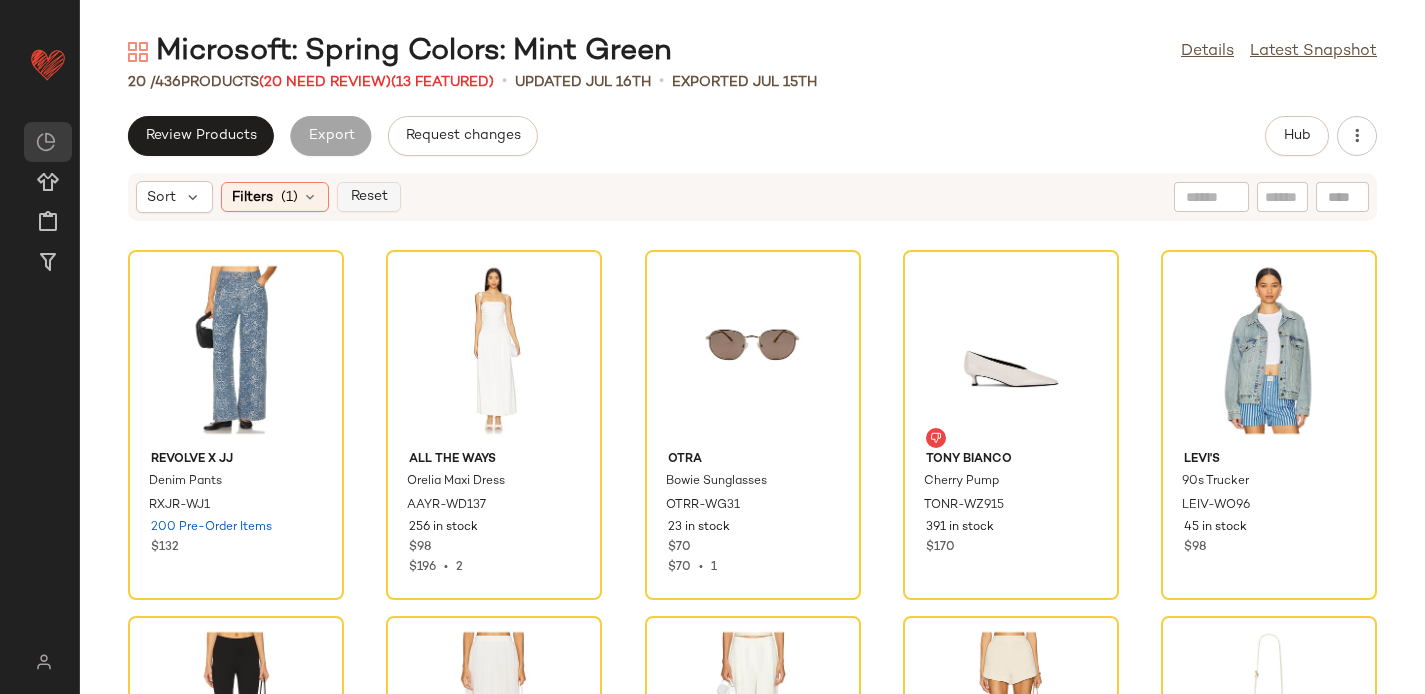 click on "Reset" 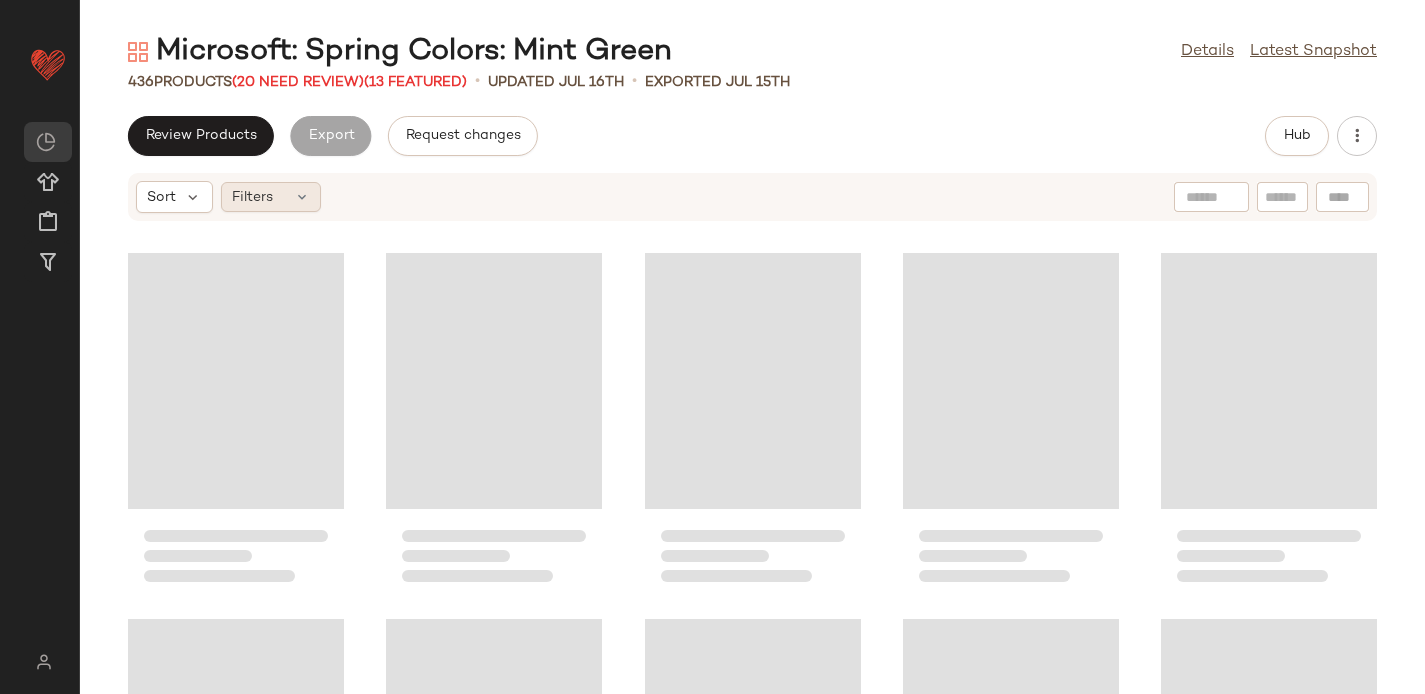 click on "Filters" 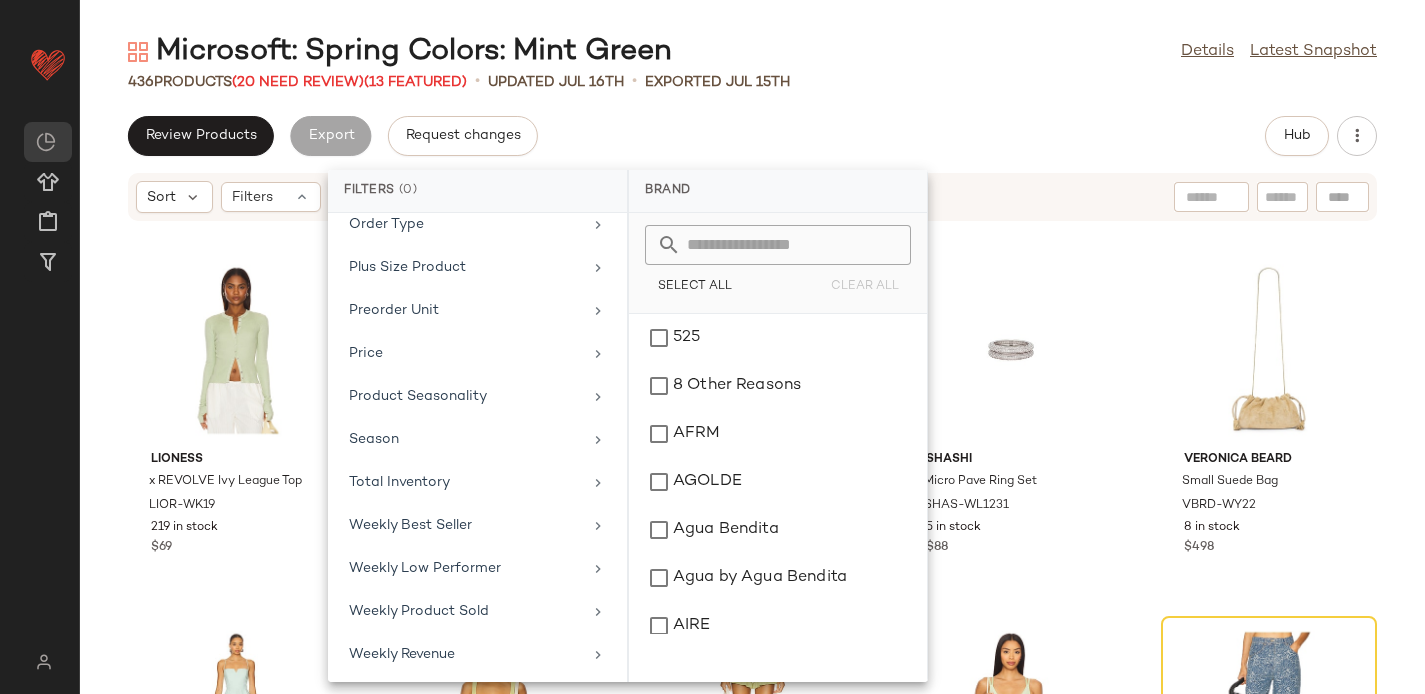 scroll, scrollTop: 923, scrollLeft: 0, axis: vertical 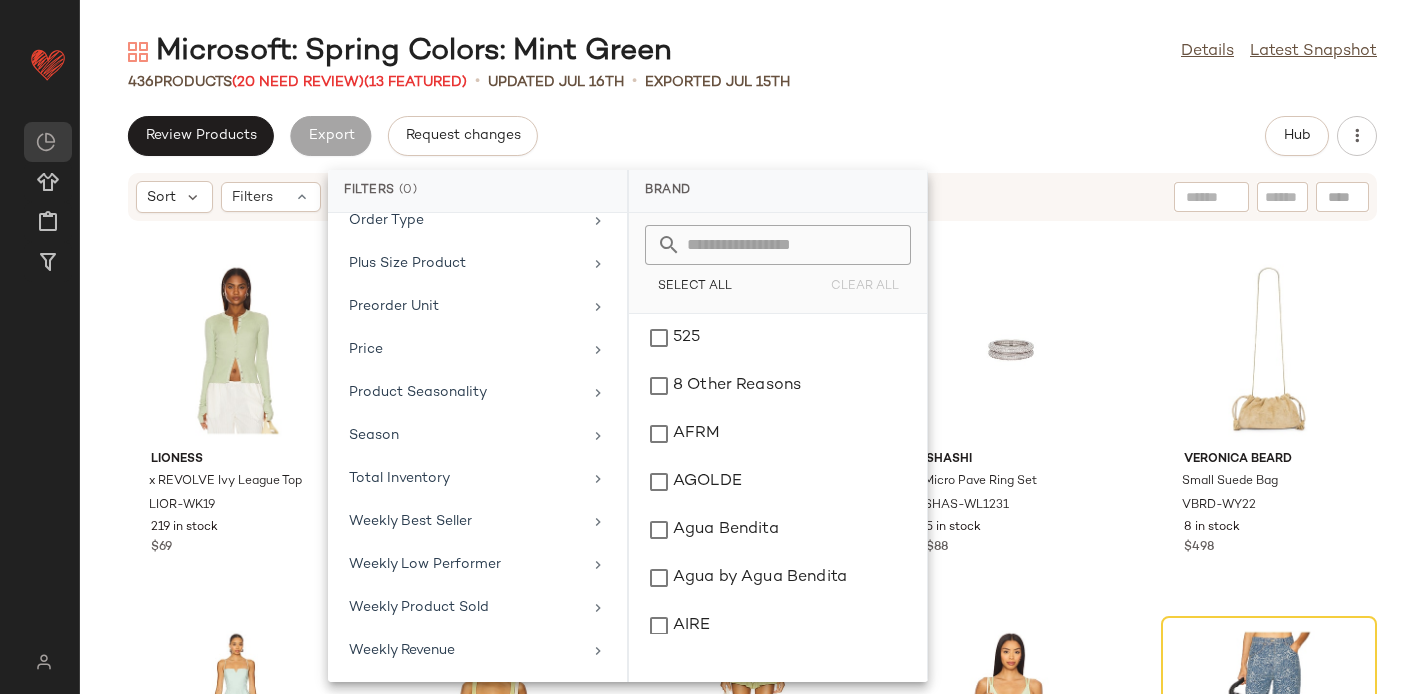 click on "Review Products   Export   Request changes   Hub" 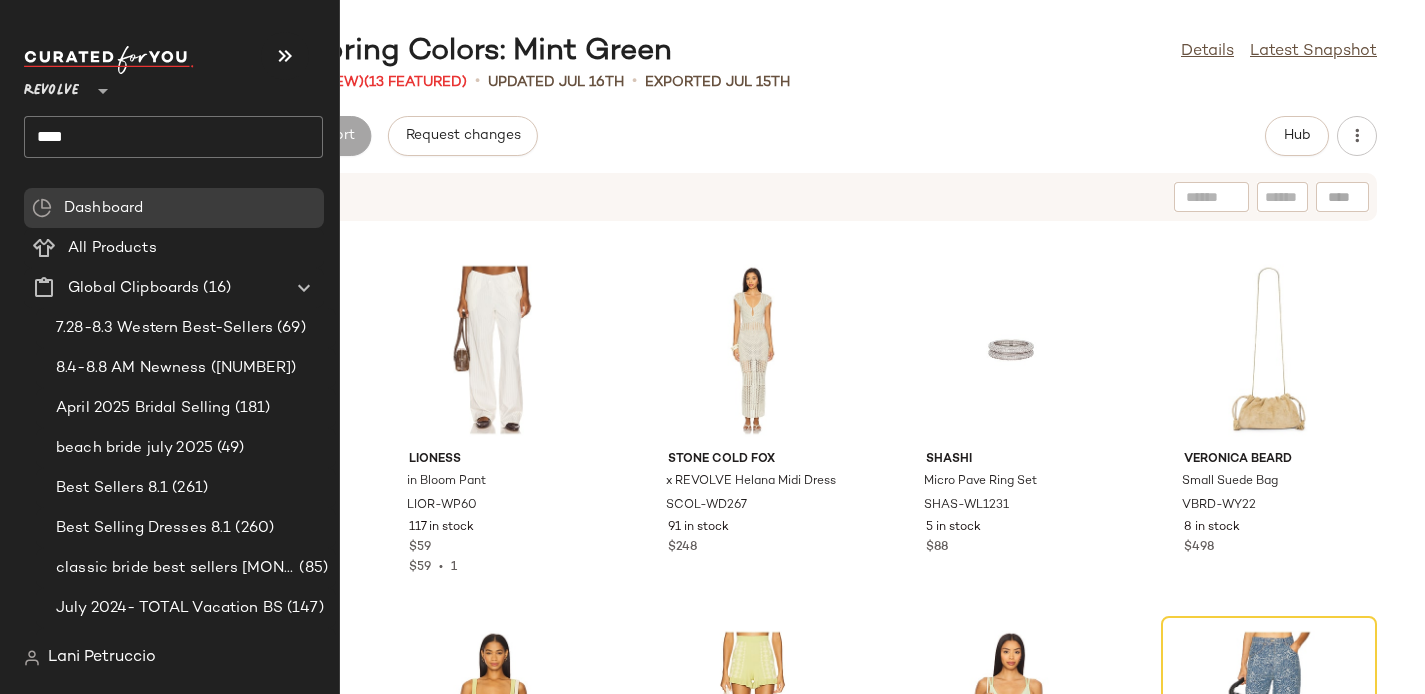 click on "****" 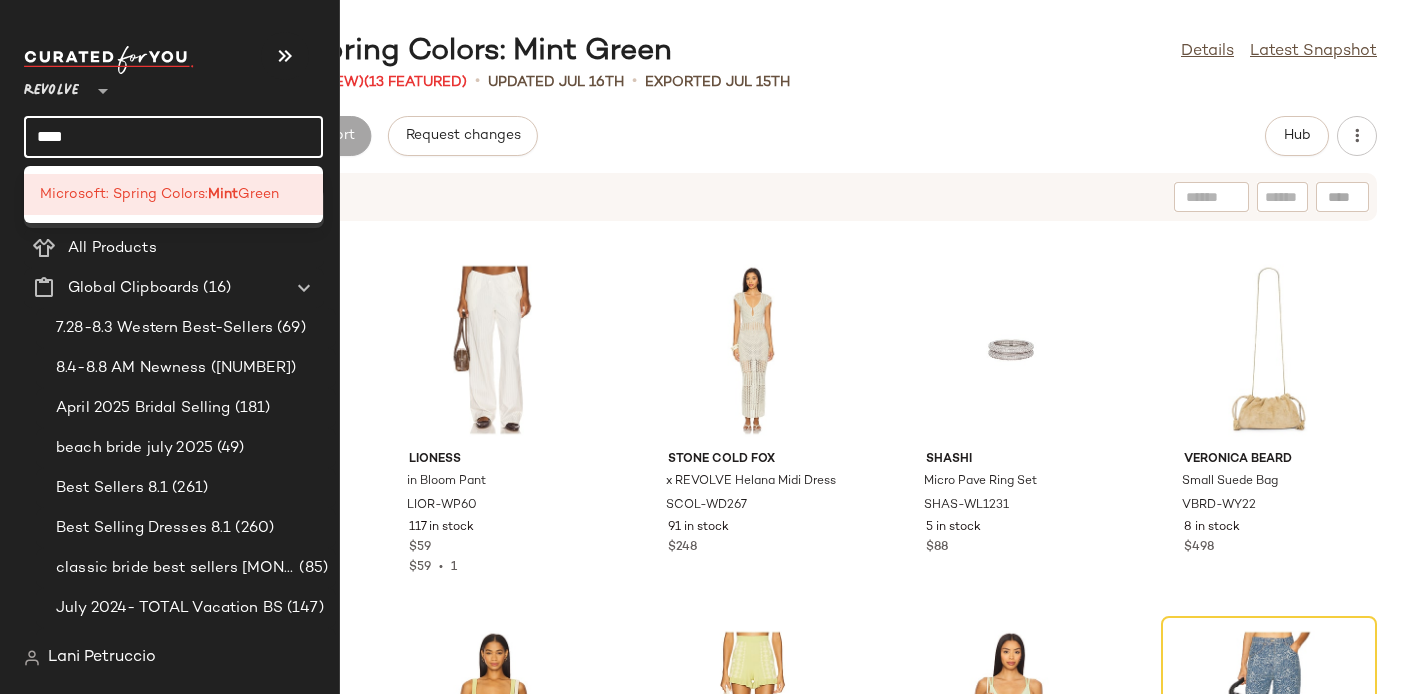 click on "****" 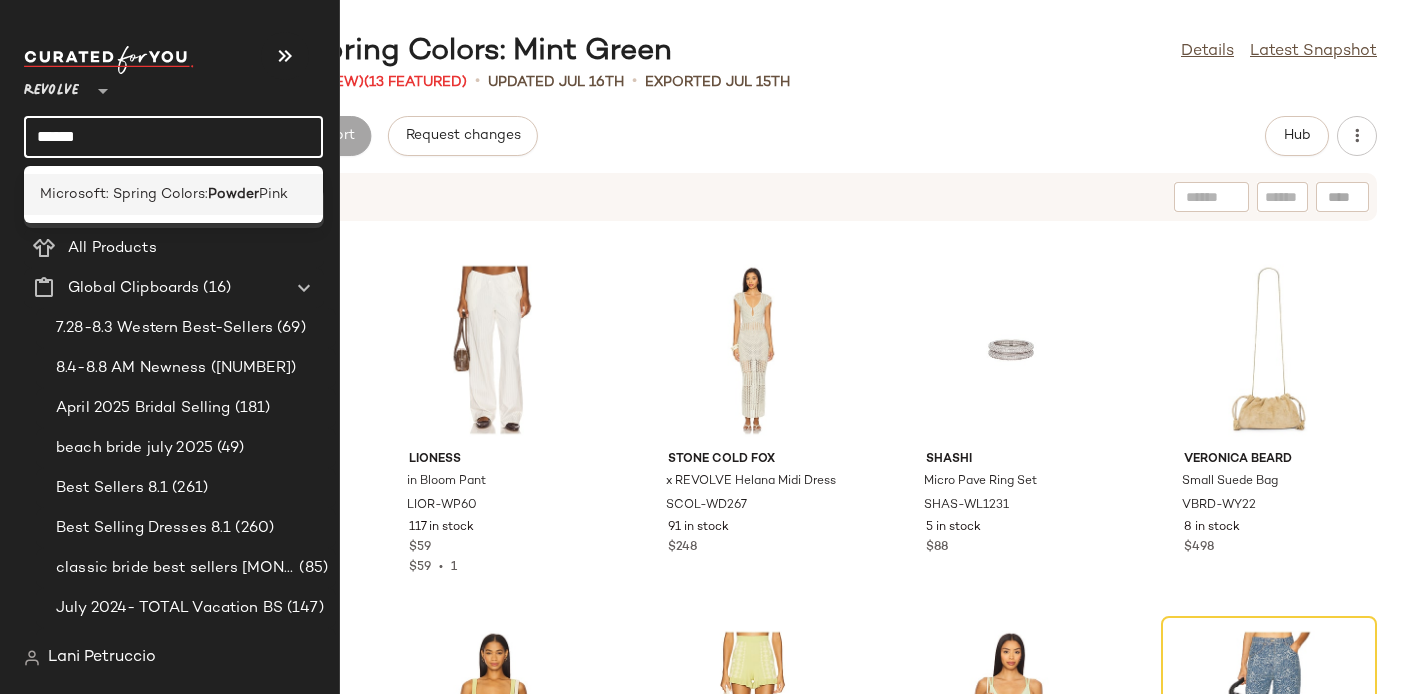 type on "******" 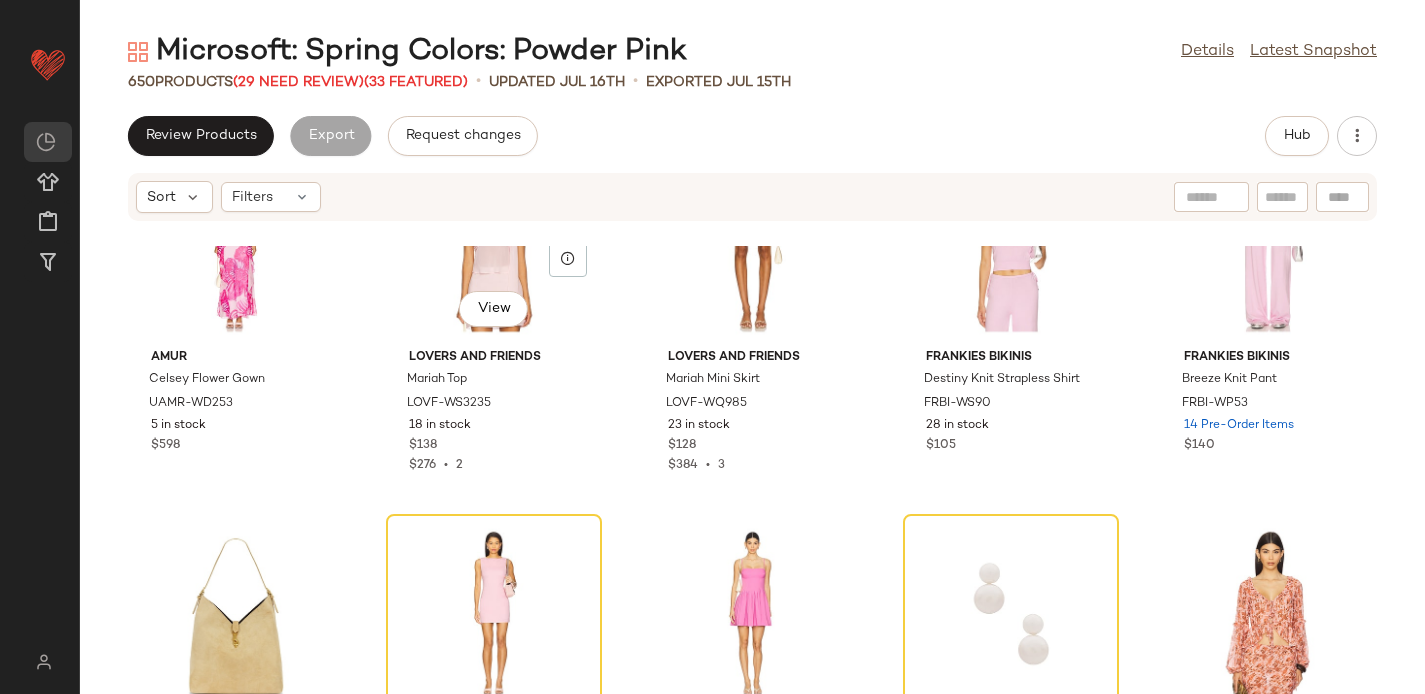 scroll, scrollTop: 1672, scrollLeft: 0, axis: vertical 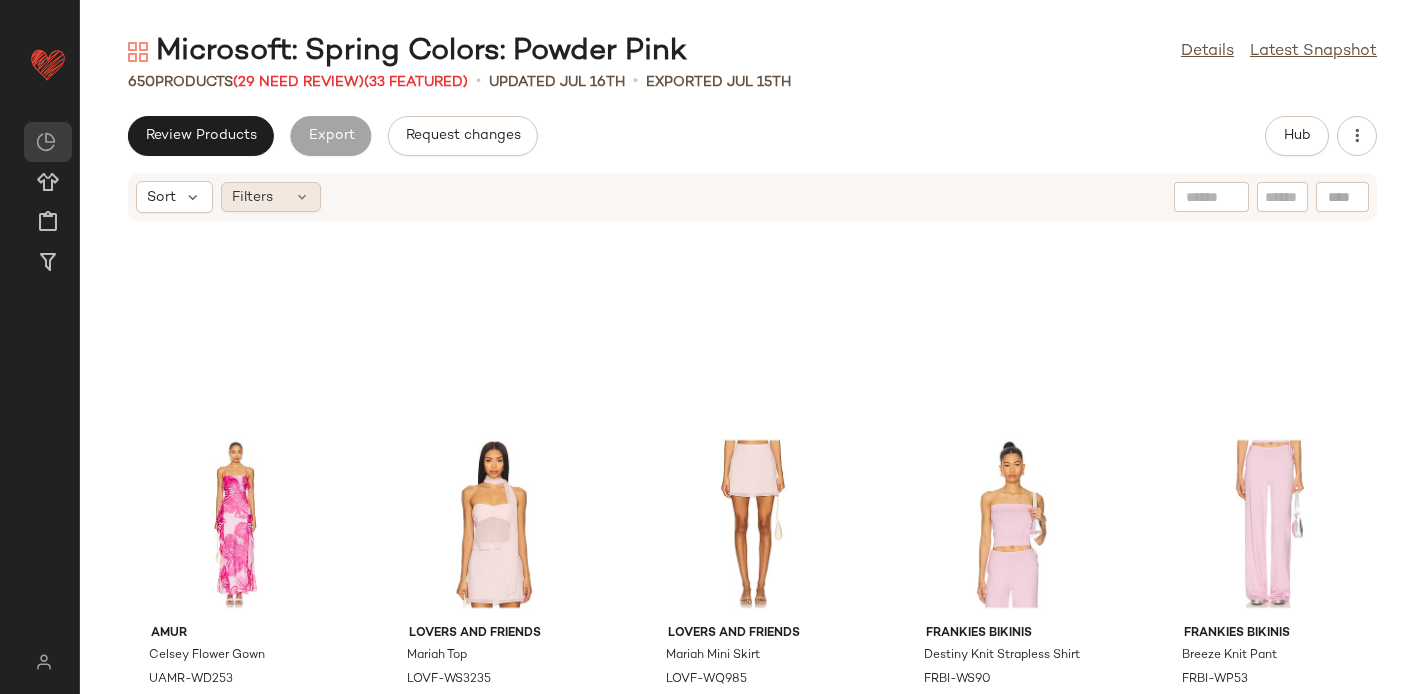 click on "Filters" at bounding box center (252, 197) 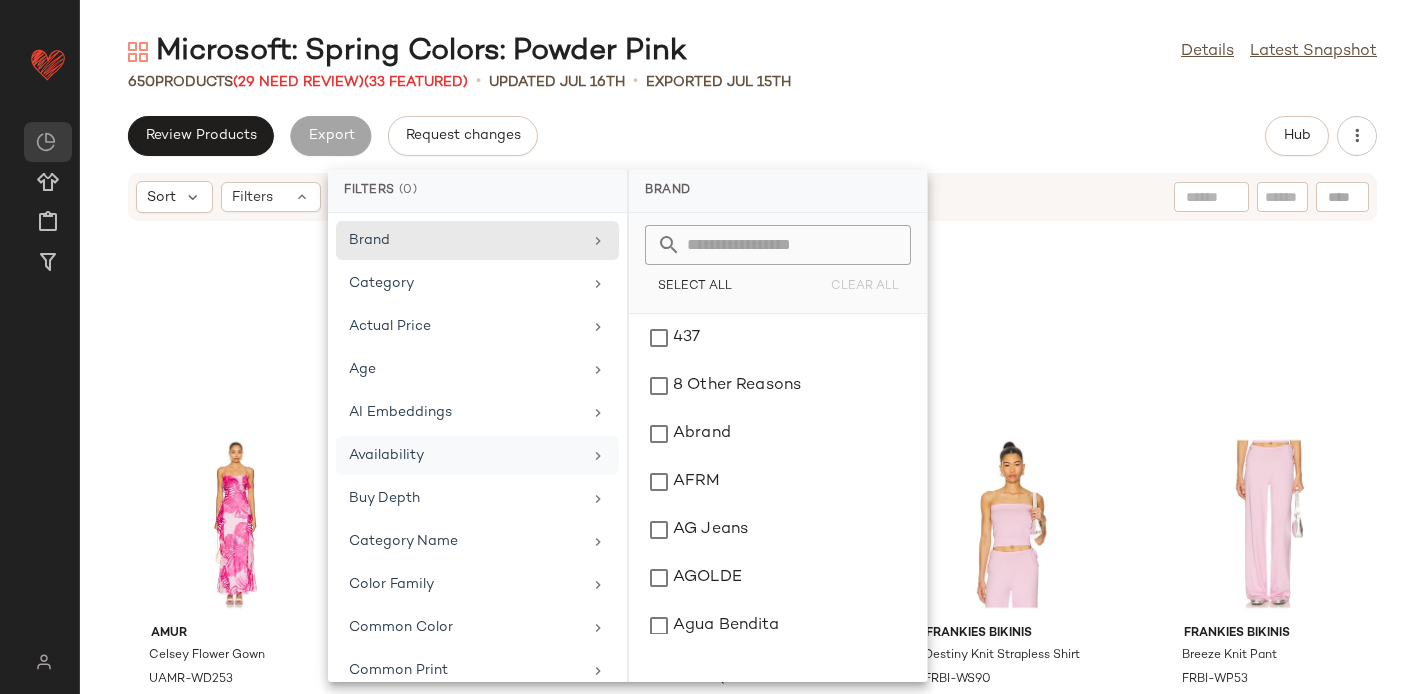 scroll, scrollTop: 923, scrollLeft: 0, axis: vertical 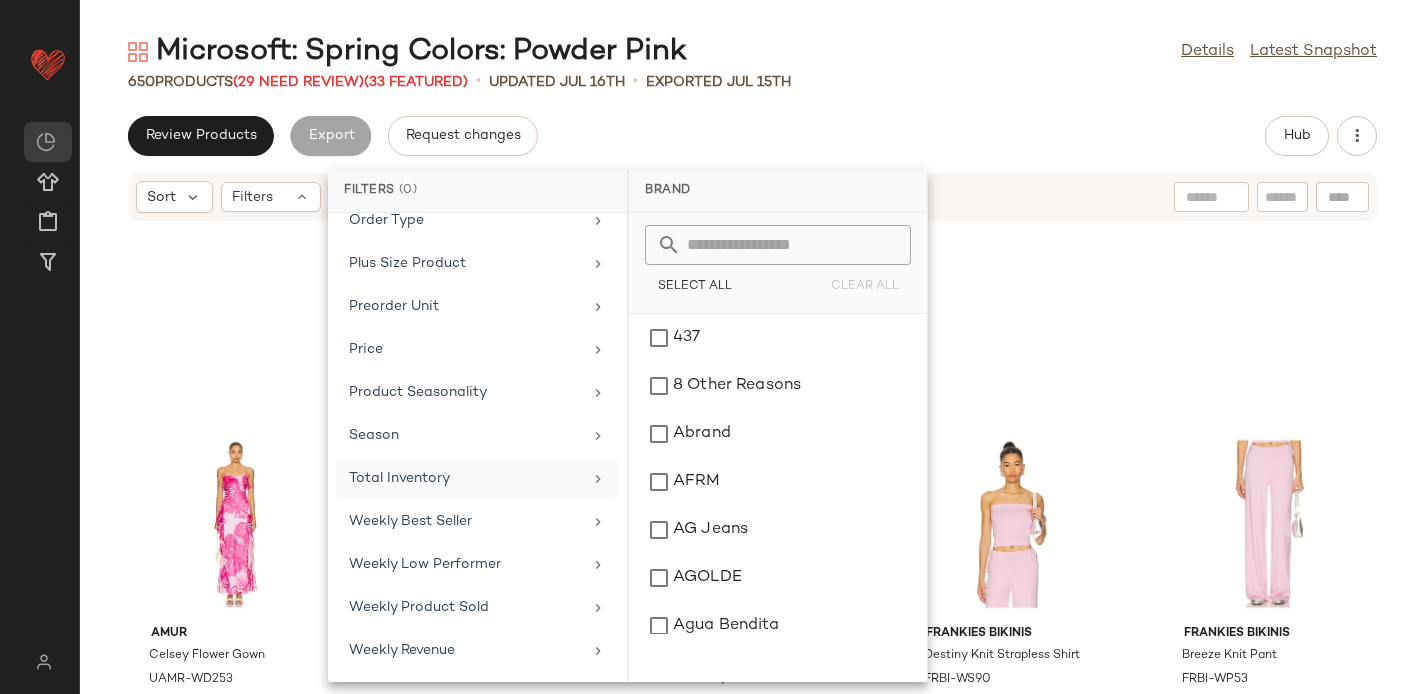 click on "Total Inventory" 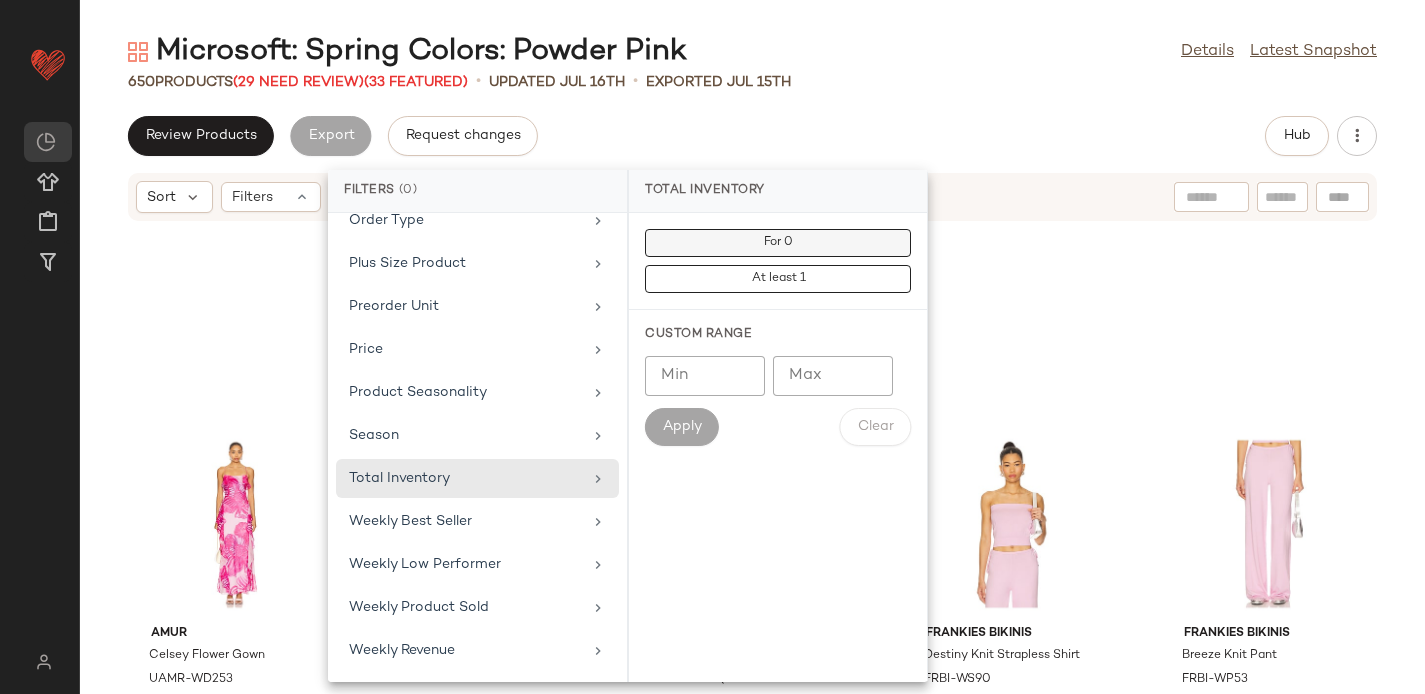 click on "For 0" 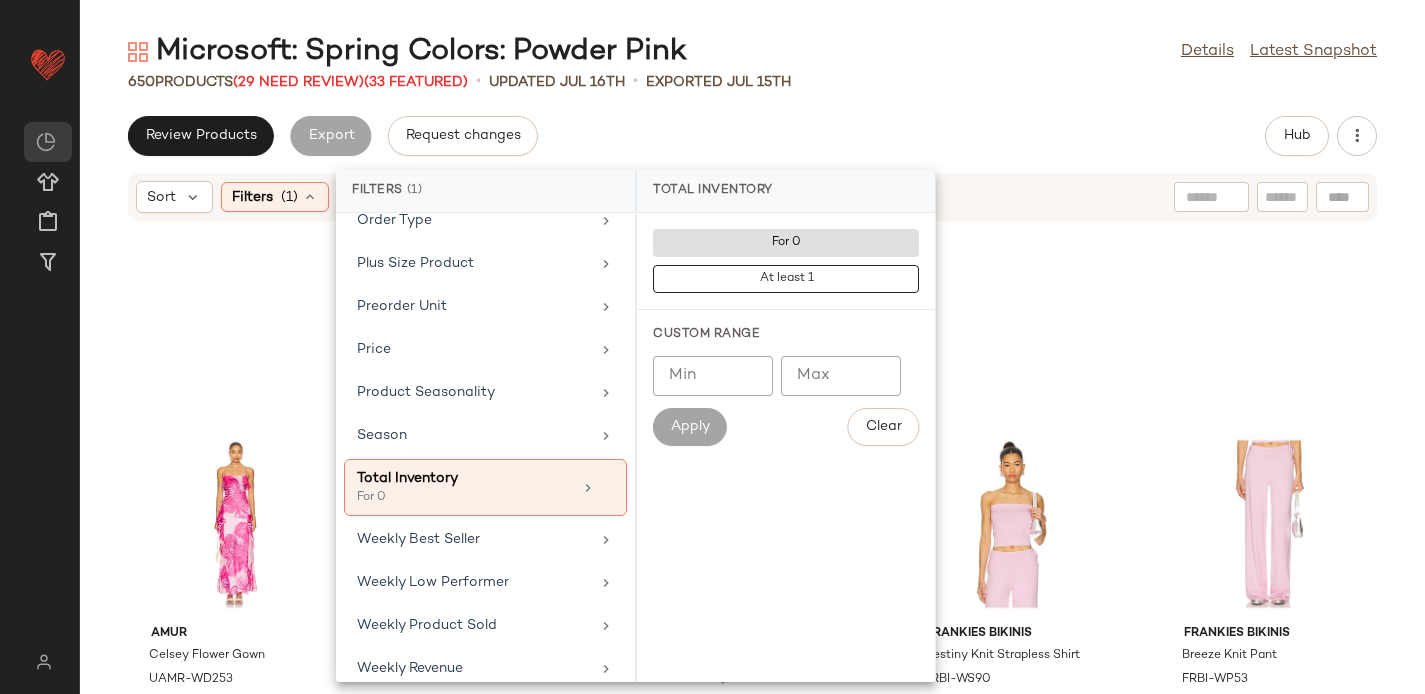 click on "Review Products   Export   Request changes   Hub" 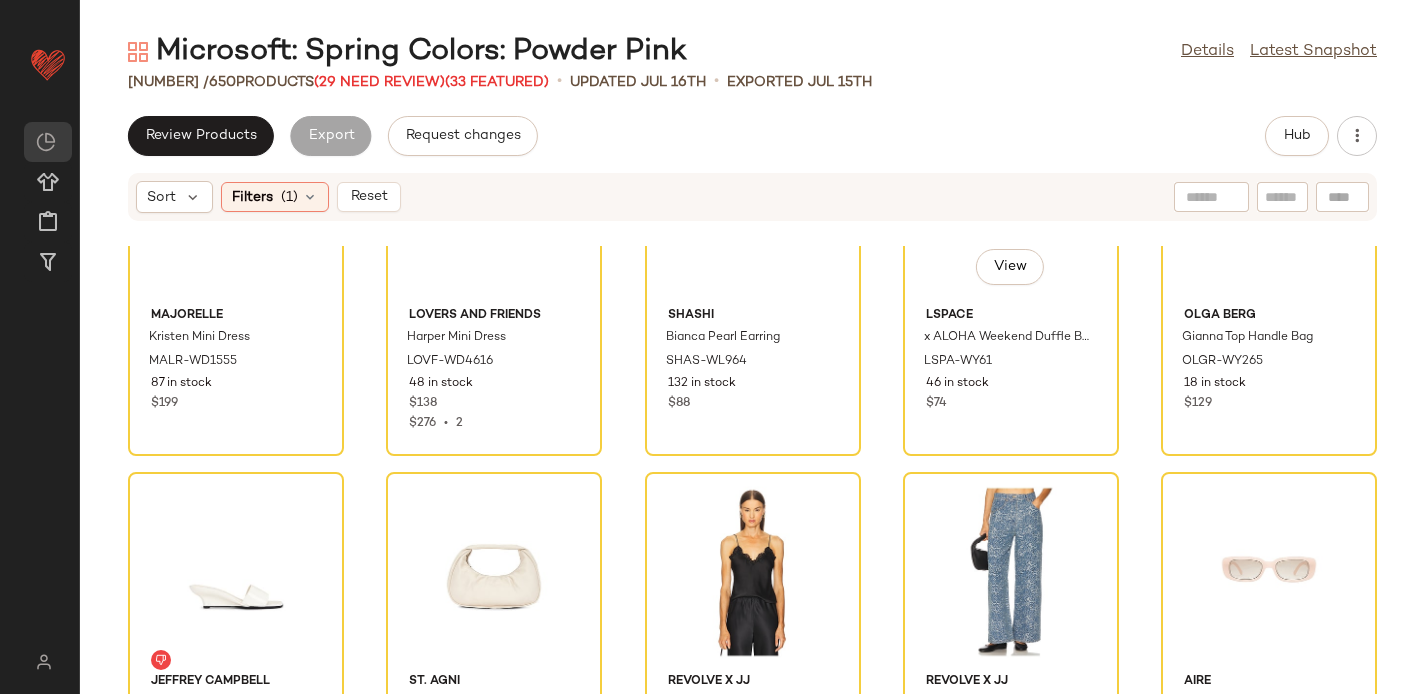 scroll, scrollTop: 0, scrollLeft: 0, axis: both 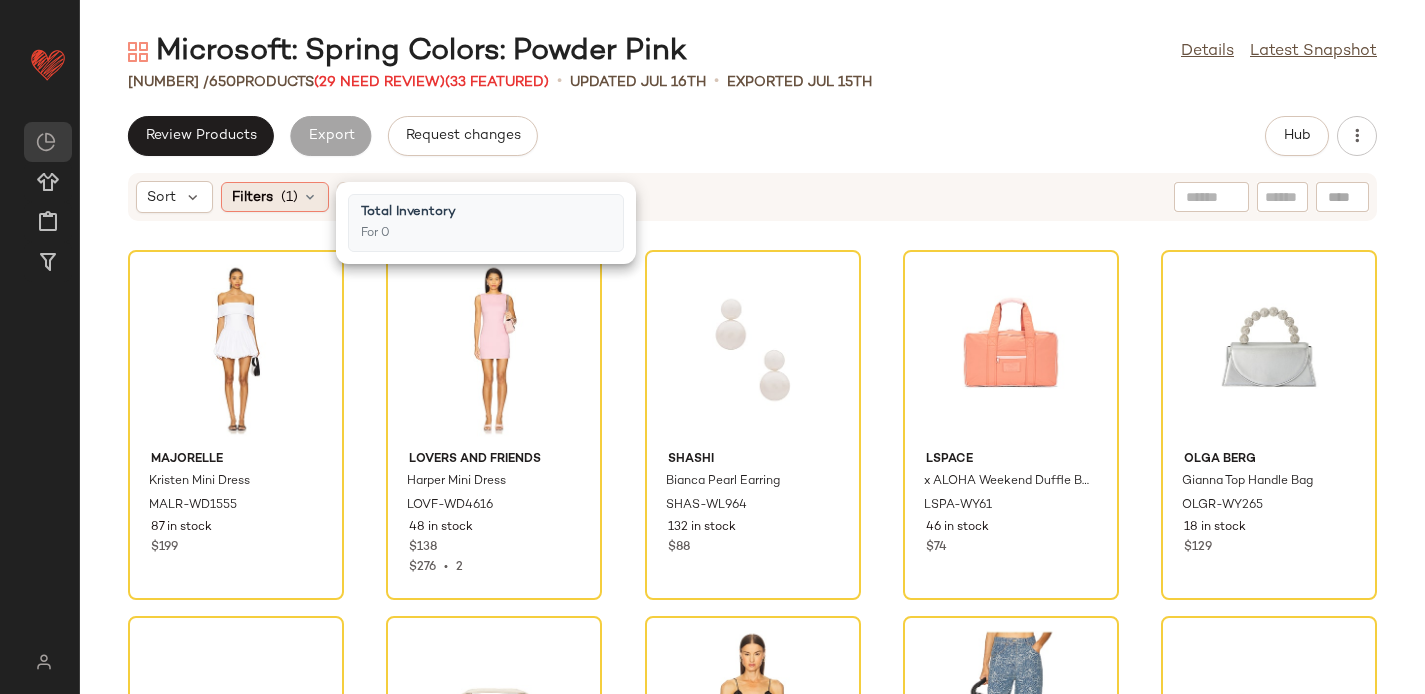 click at bounding box center [310, 197] 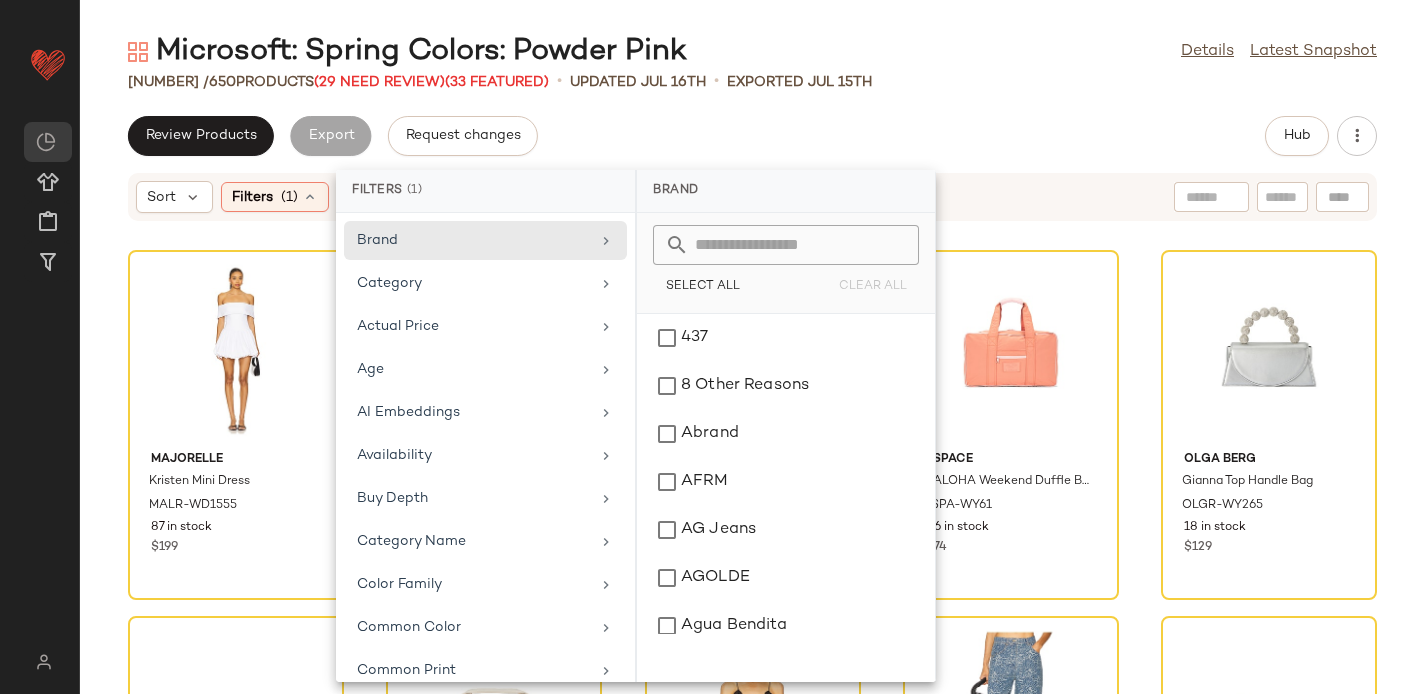 click on "Review Products   Export   Request changes   Hub" 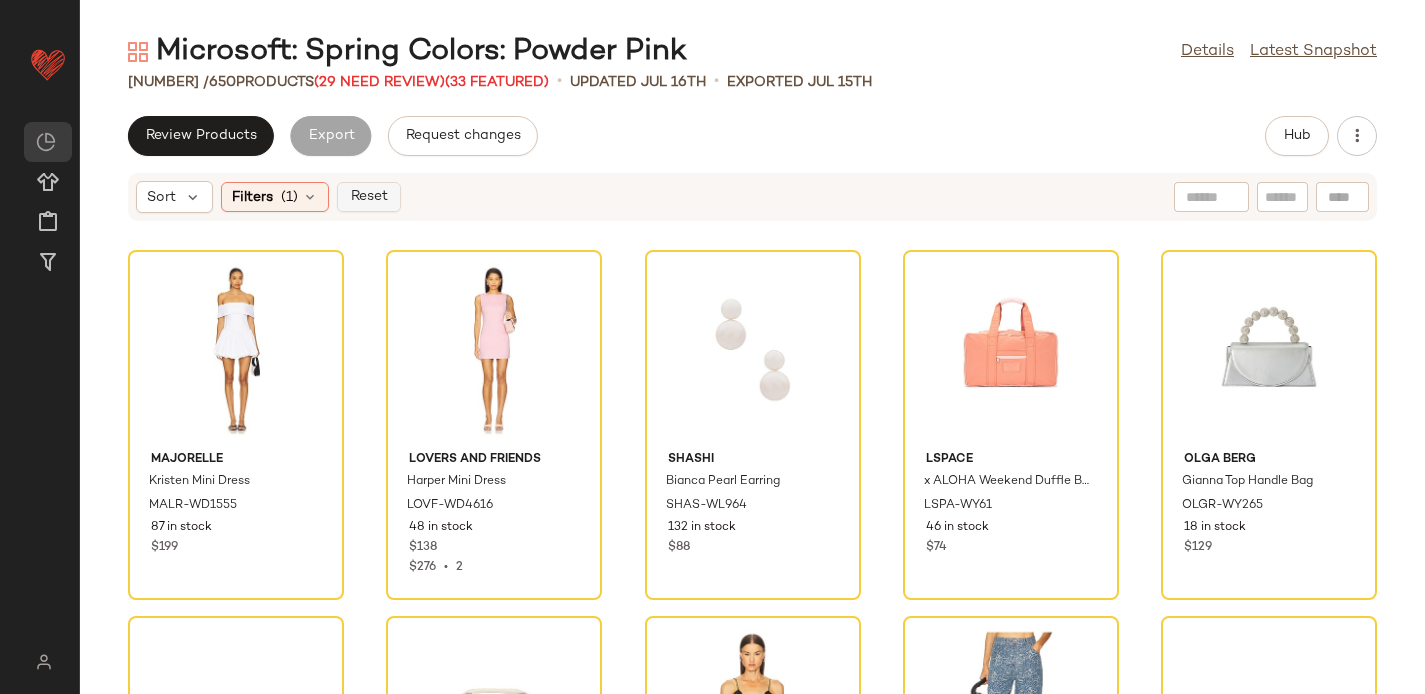 click on "Reset" 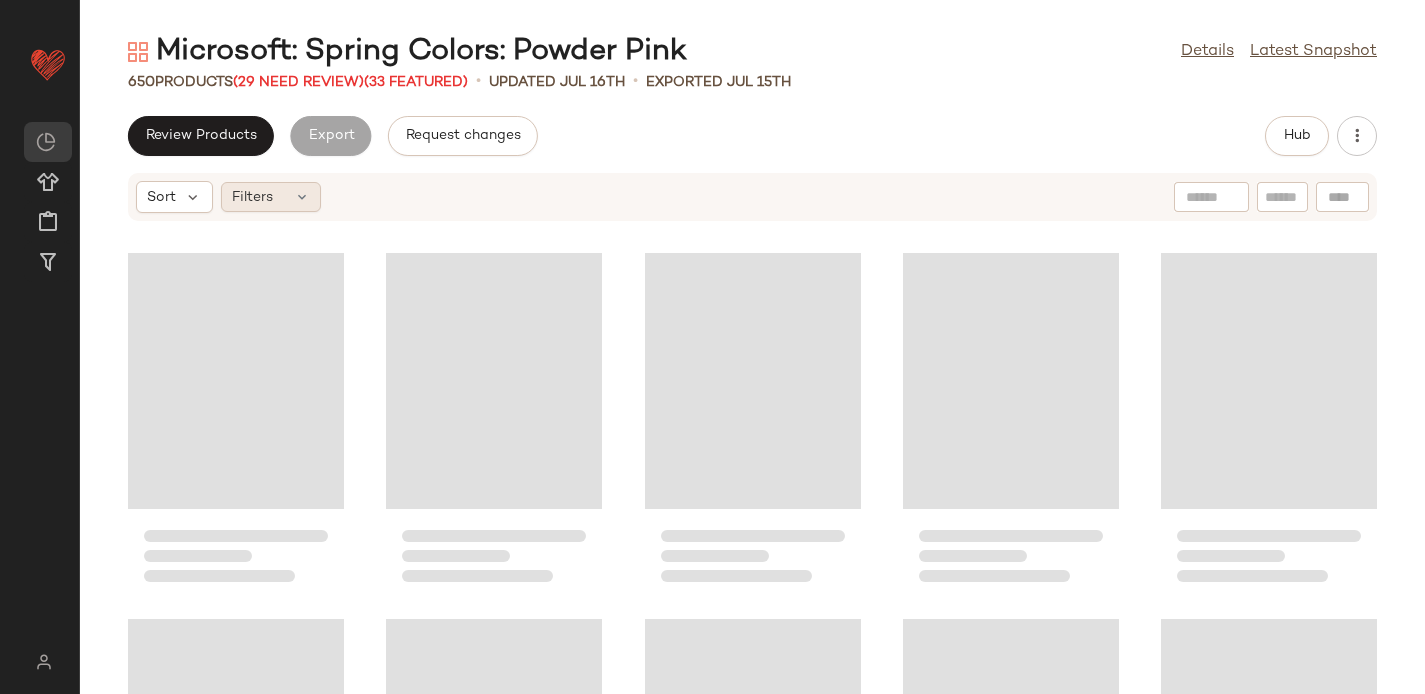 click on "Filters" at bounding box center [252, 197] 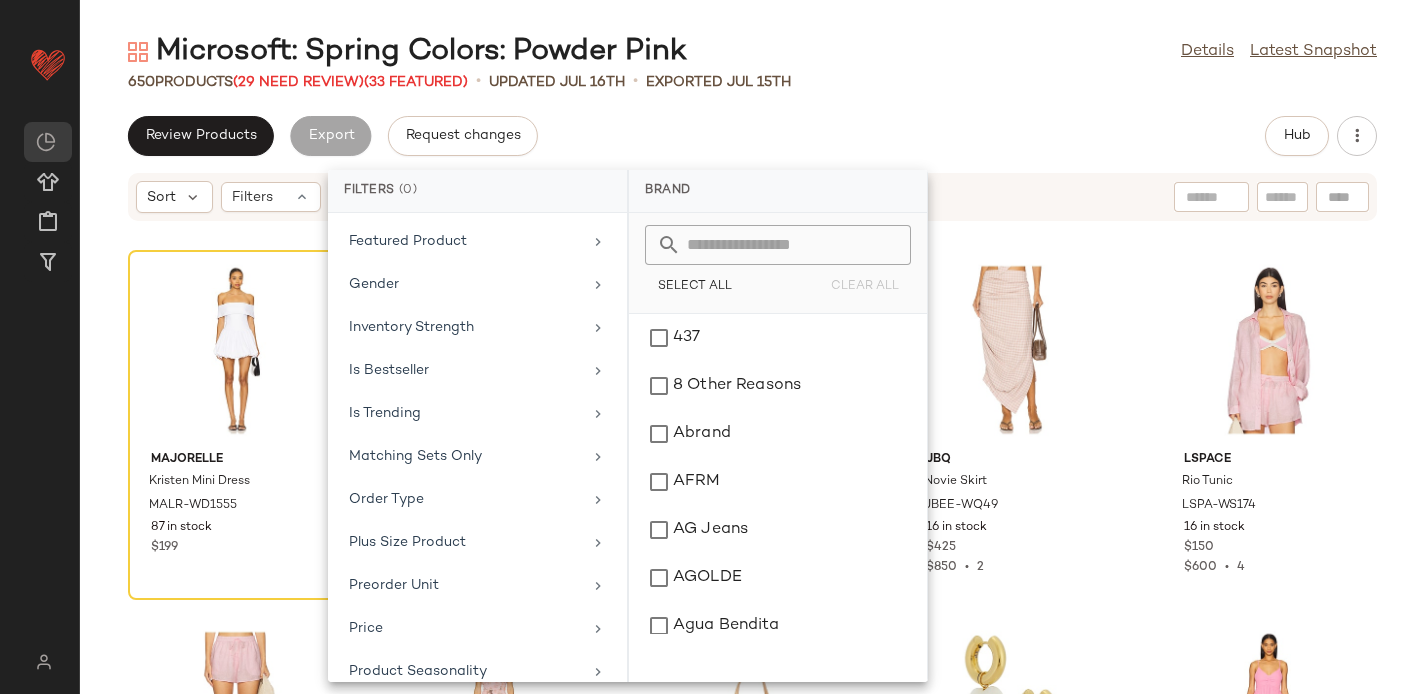 scroll, scrollTop: 0, scrollLeft: 0, axis: both 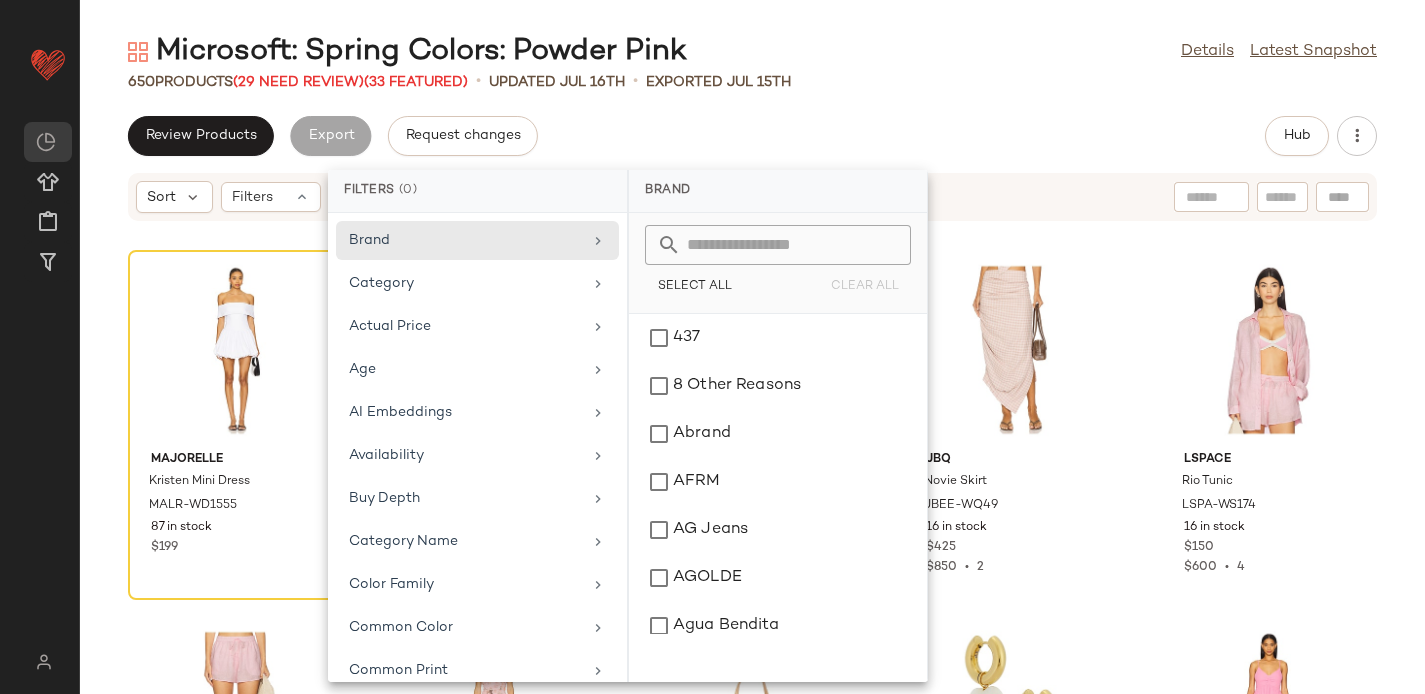 click on "Review Products   Export   Request changes   Hub" 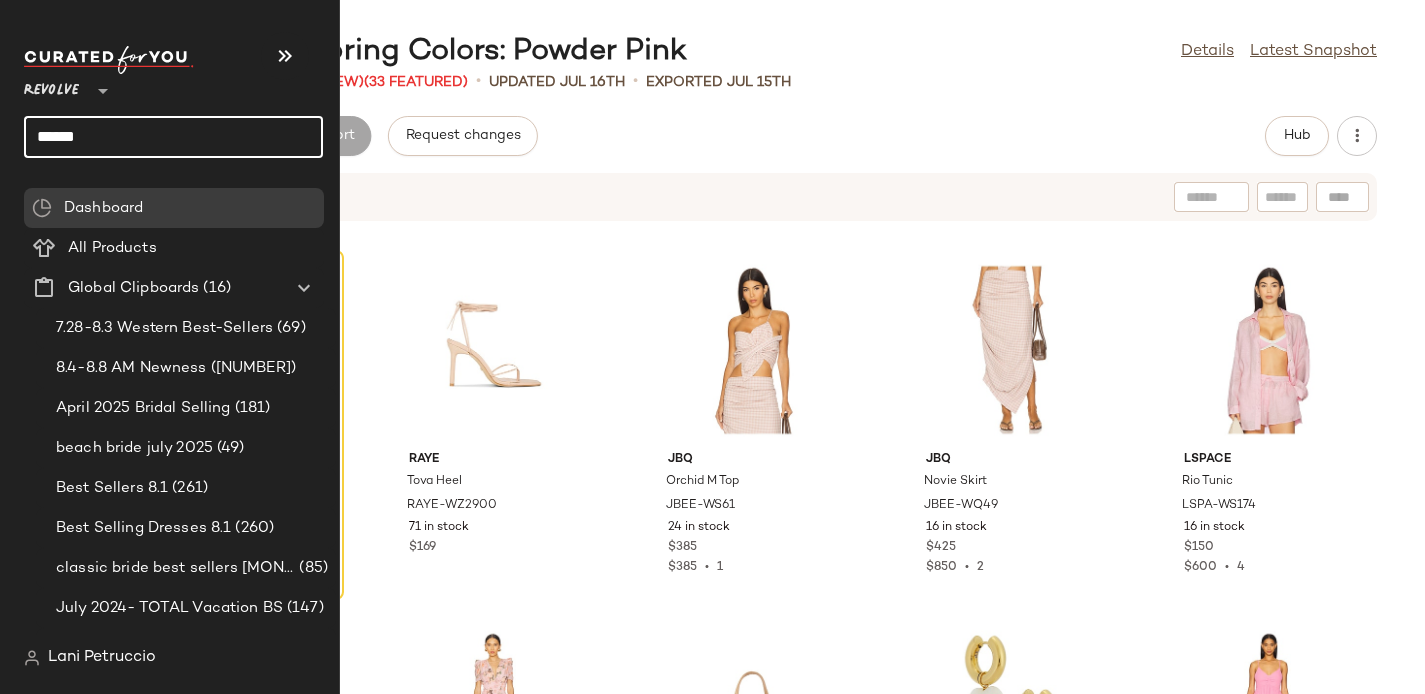 click on "******" 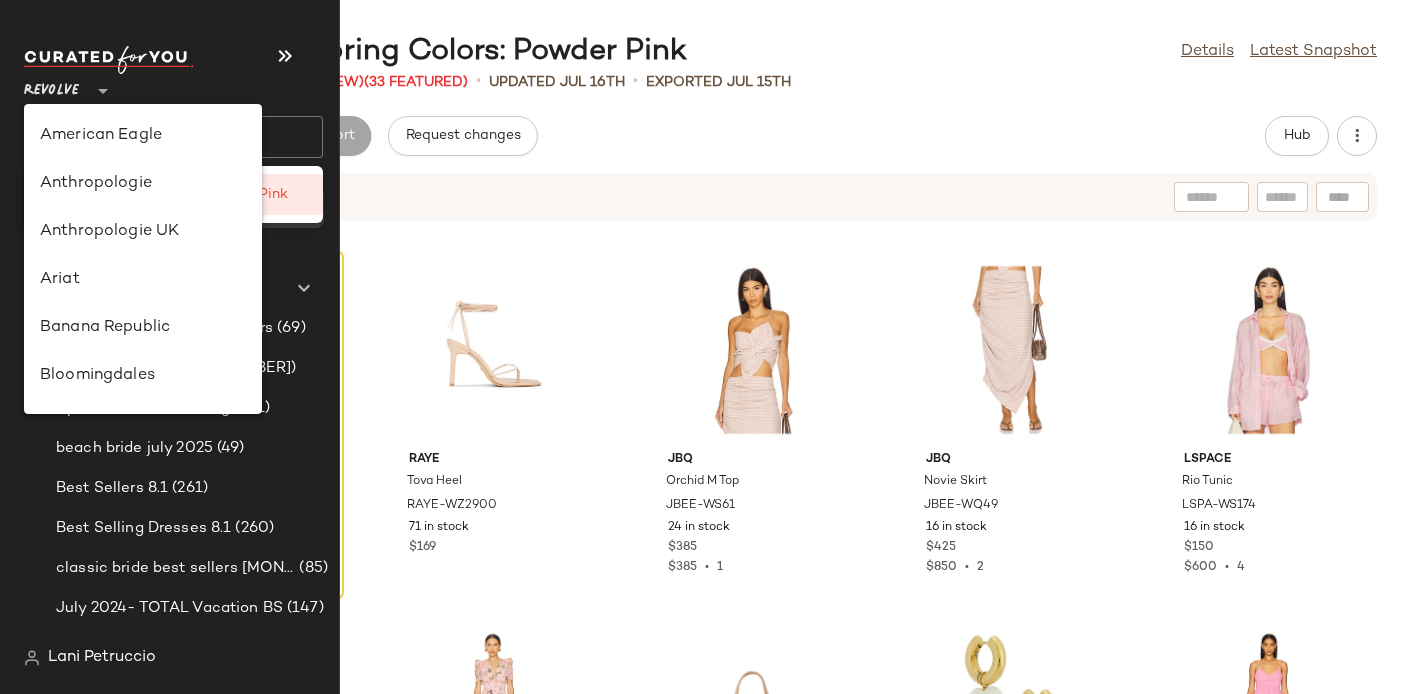 click on "Revolve" at bounding box center (51, 86) 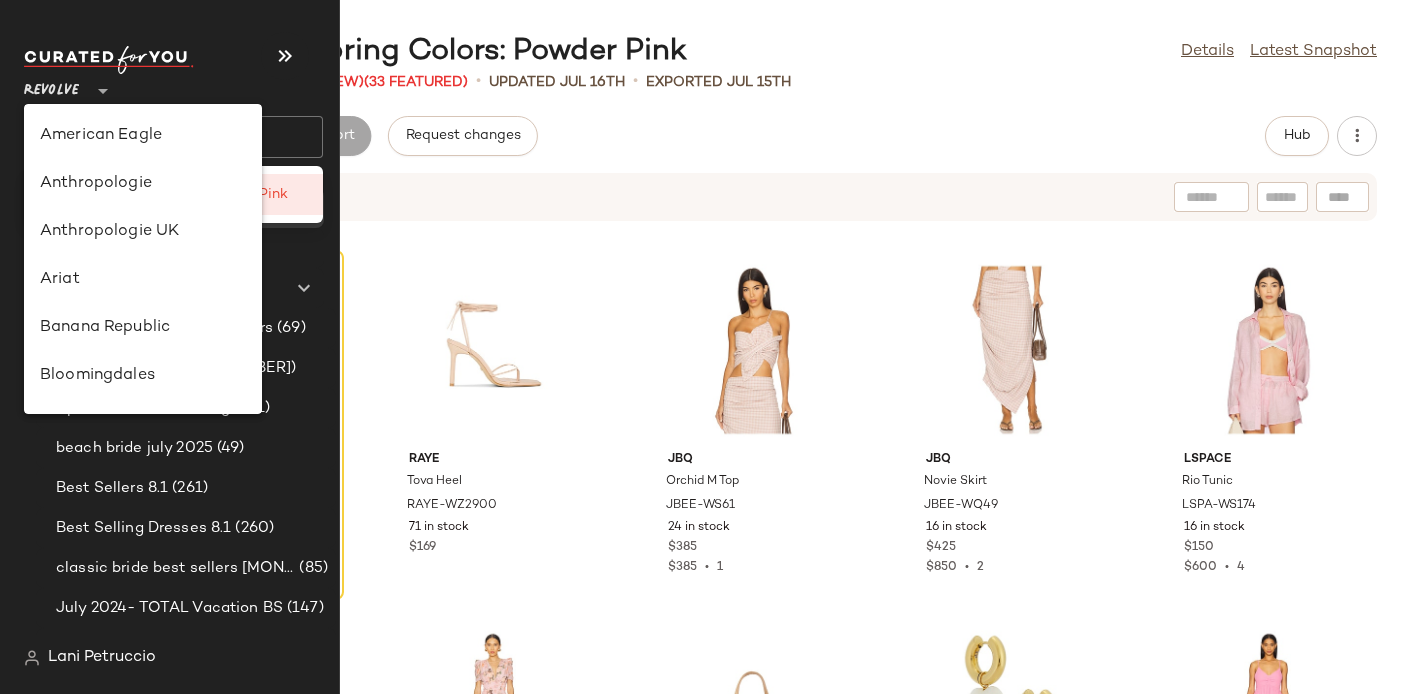 scroll, scrollTop: 0, scrollLeft: 0, axis: both 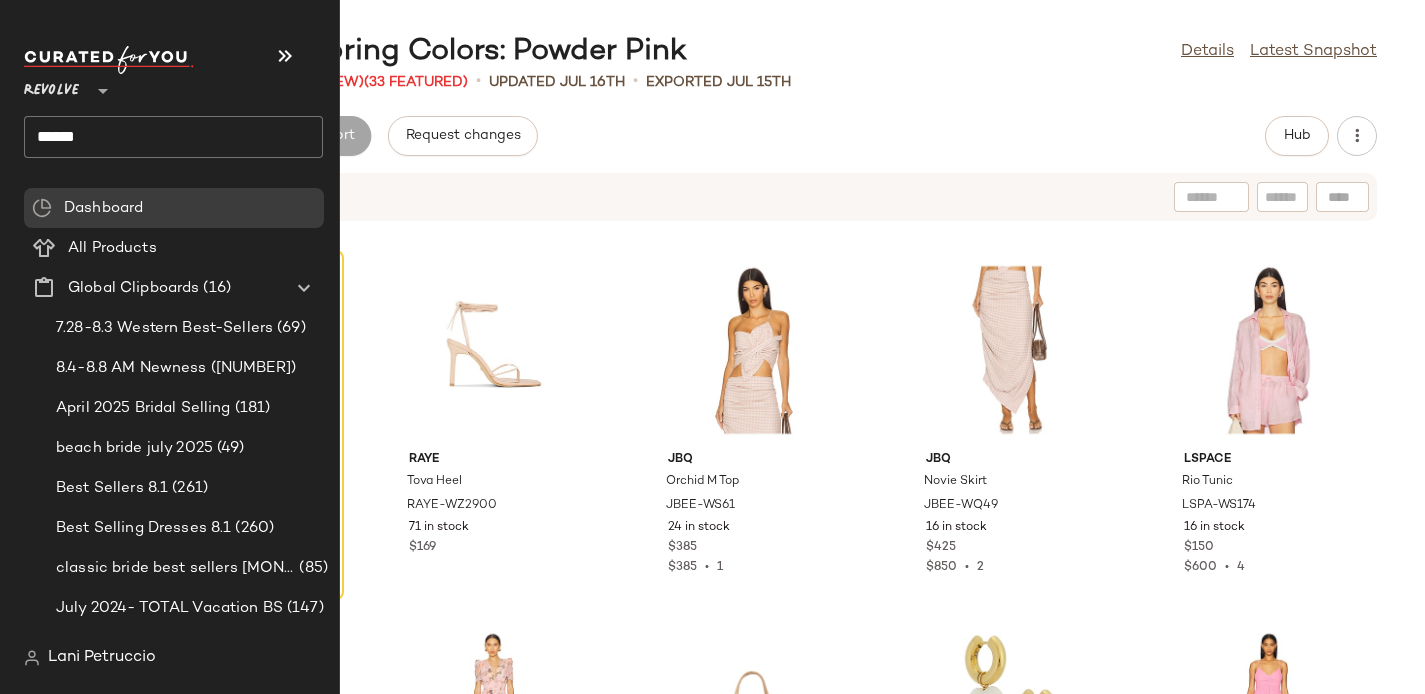 click on "Revolve" at bounding box center (51, 86) 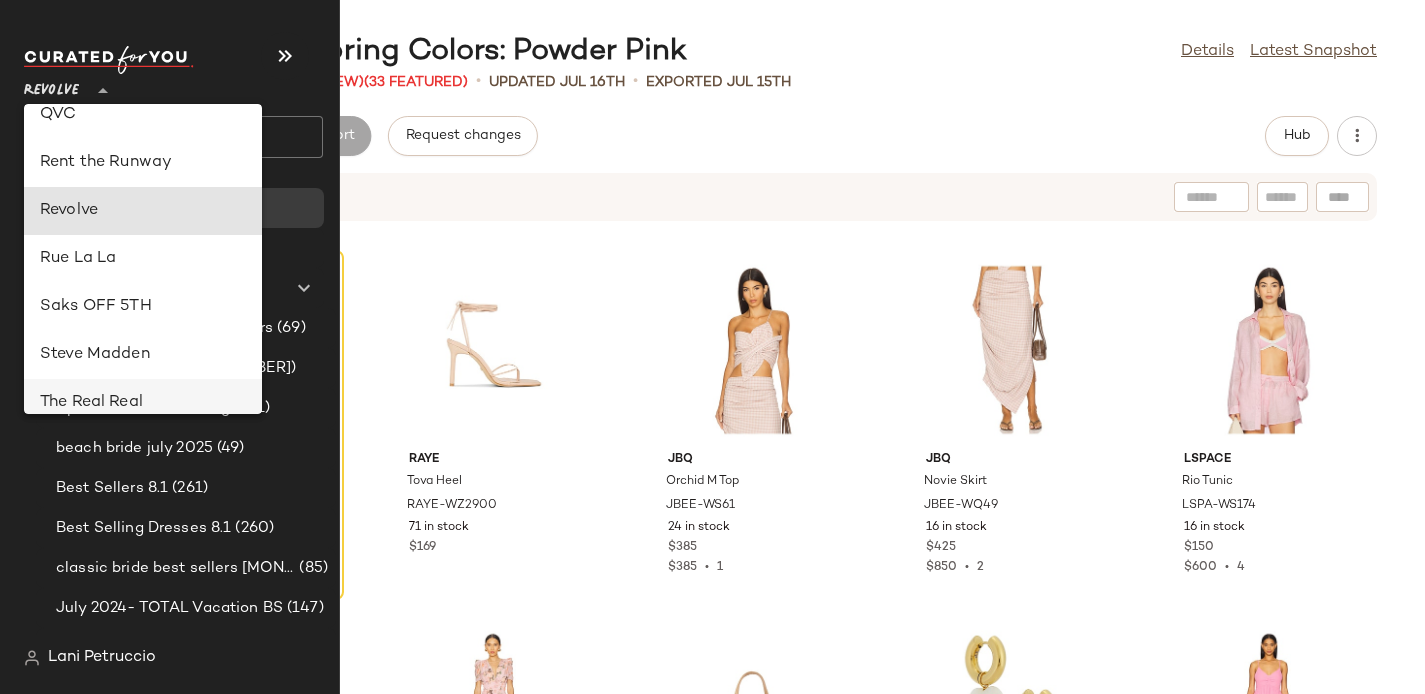scroll, scrollTop: 924, scrollLeft: 0, axis: vertical 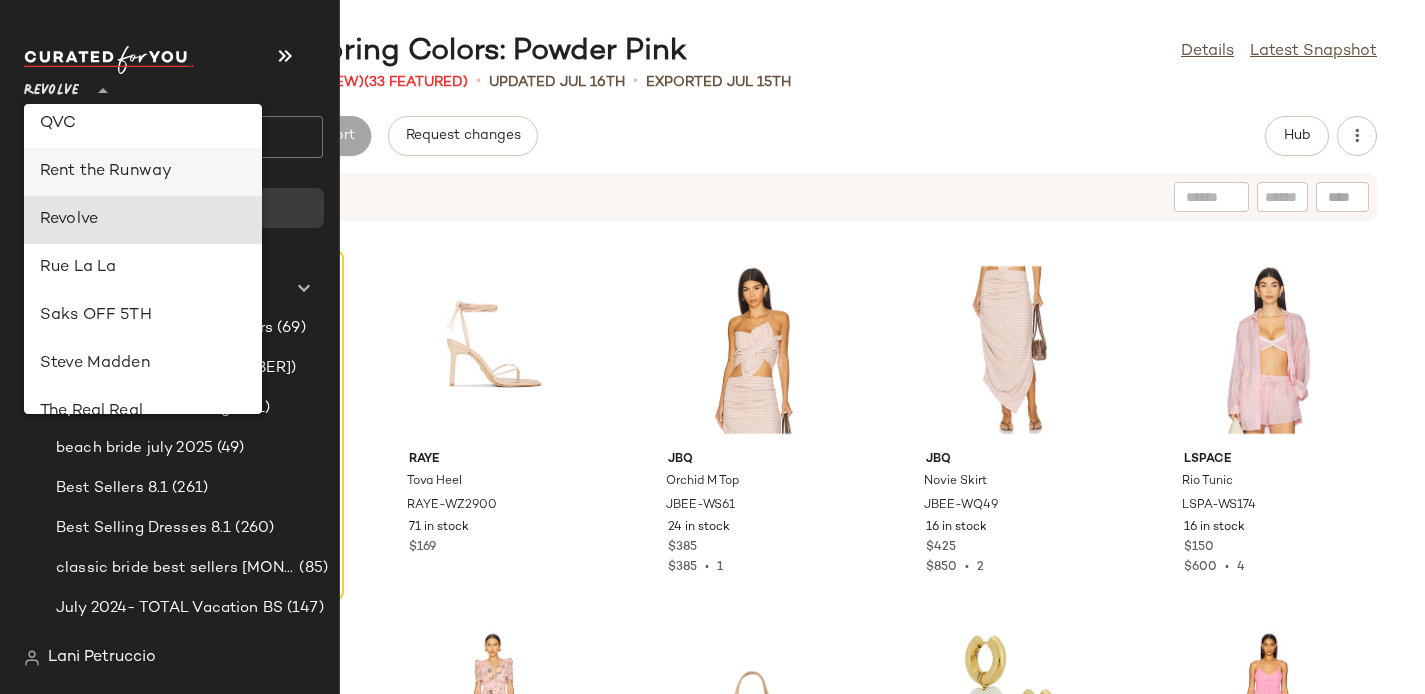 click on "Rent the Runway" at bounding box center [143, 172] 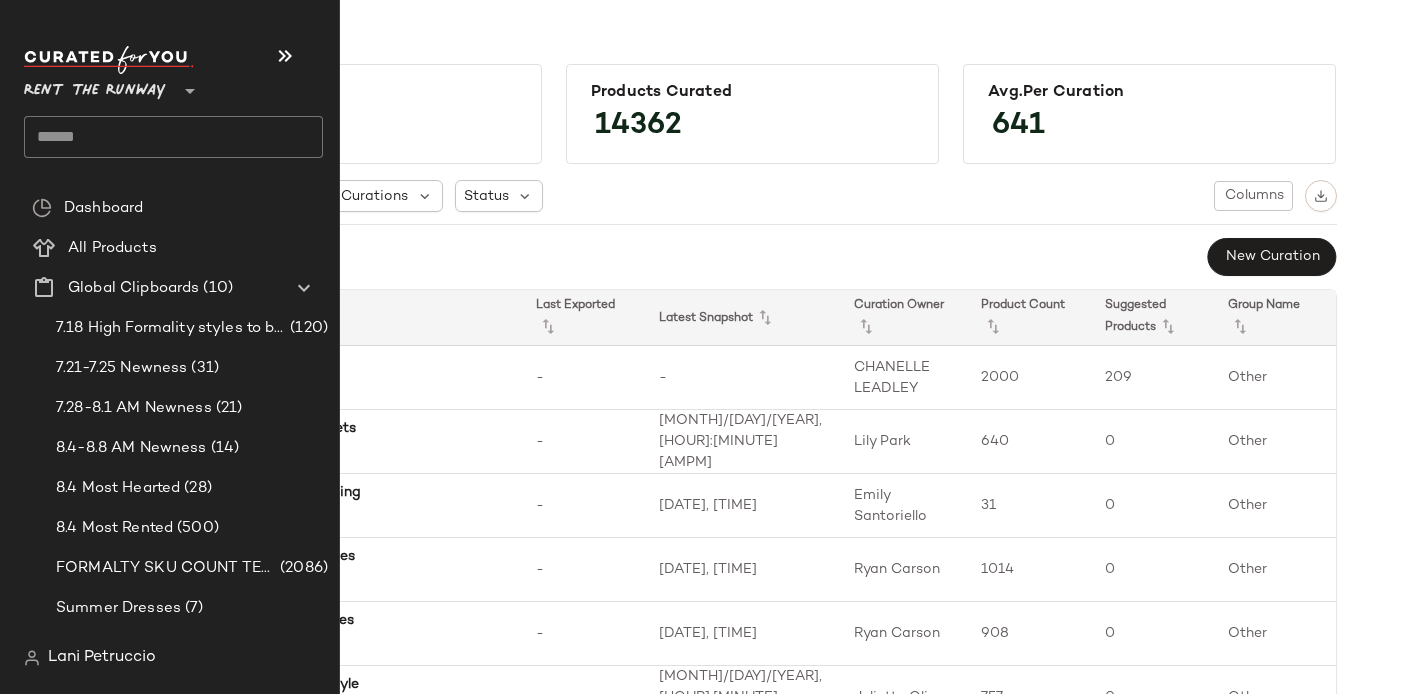 click 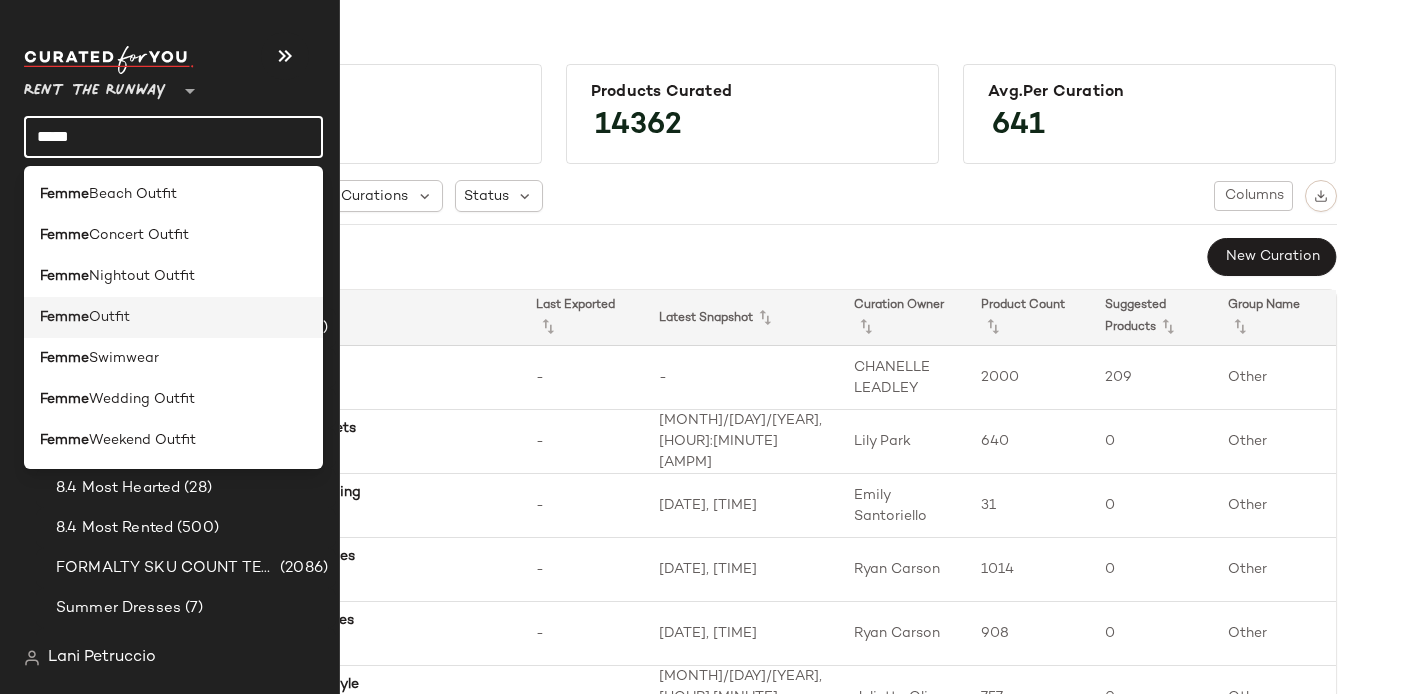 click on "Outfit" at bounding box center [109, 317] 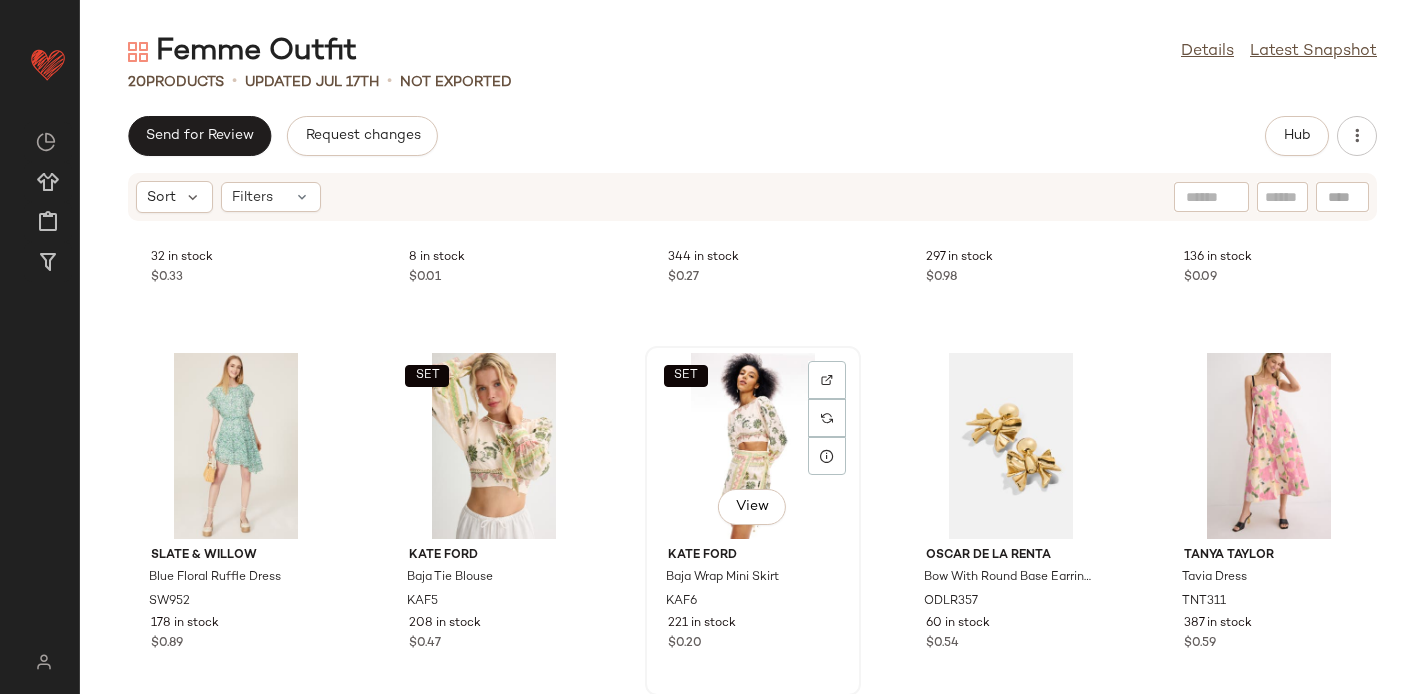 scroll, scrollTop: 1020, scrollLeft: 0, axis: vertical 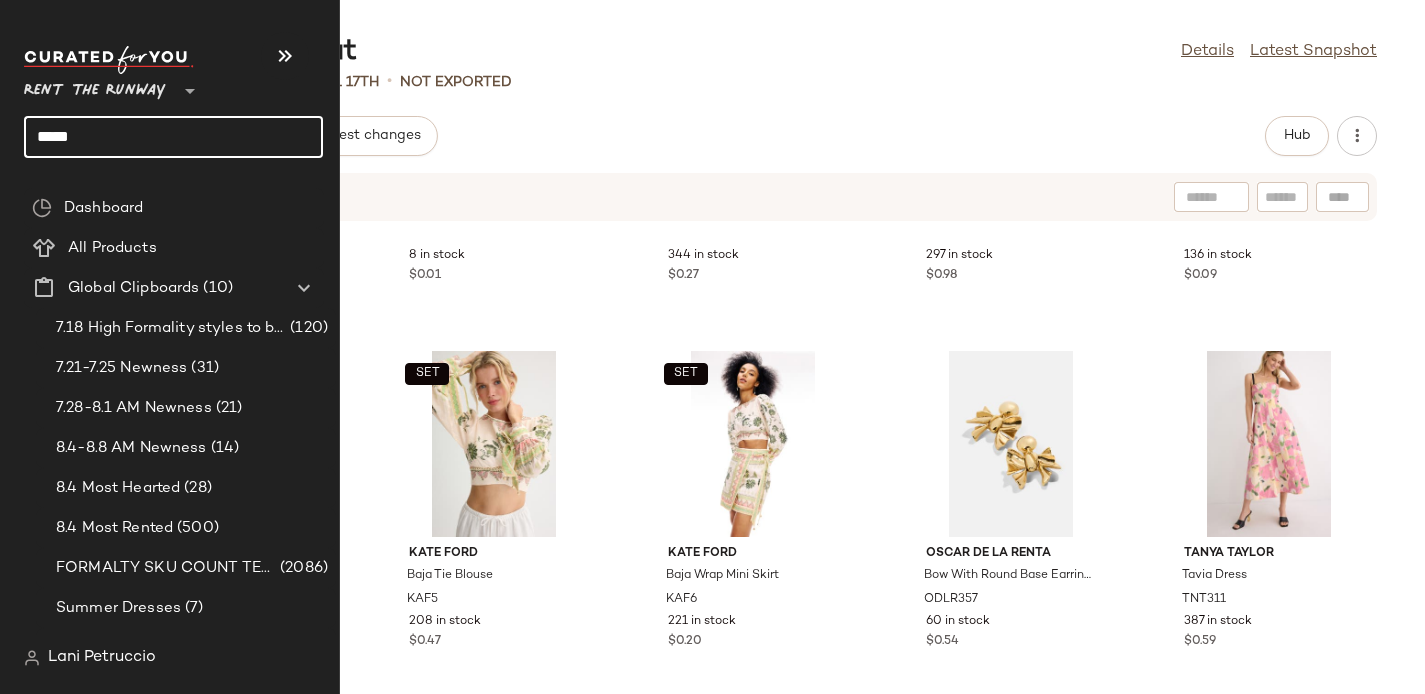 click on "*****" 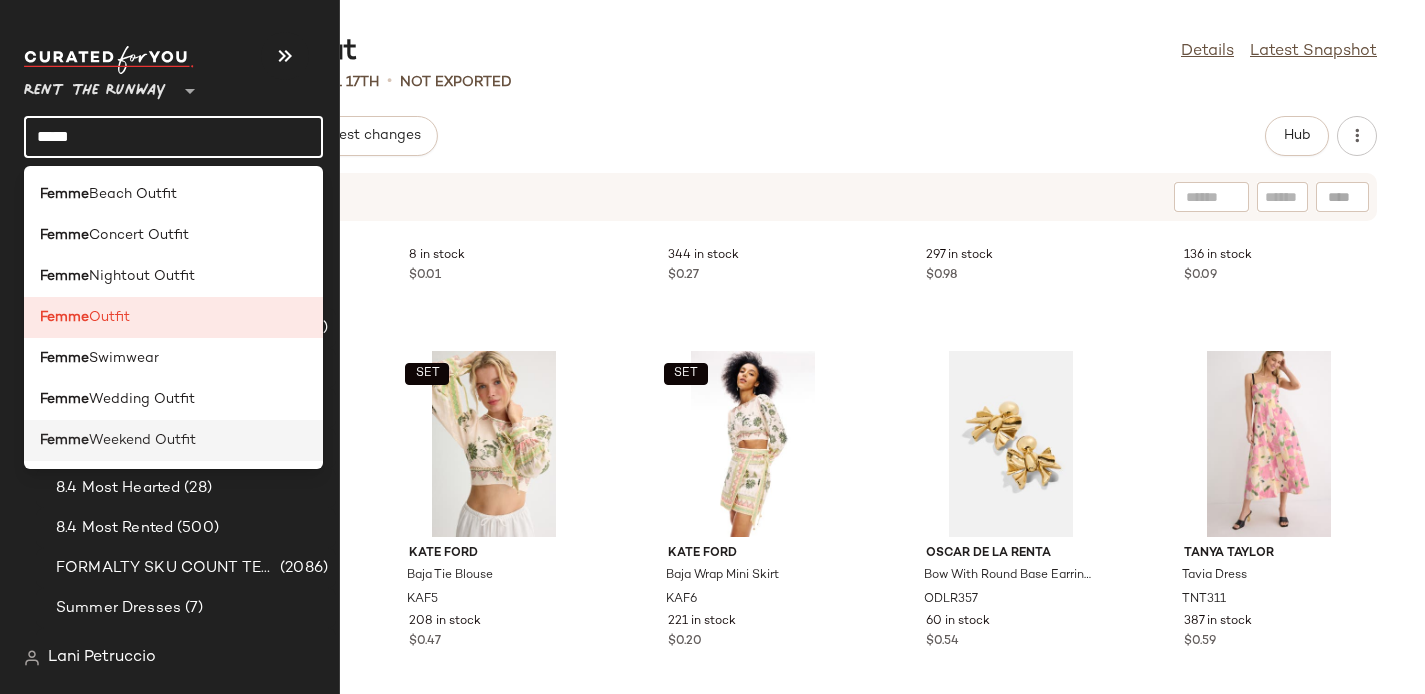 click on "Weekend Outfit" at bounding box center (142, 440) 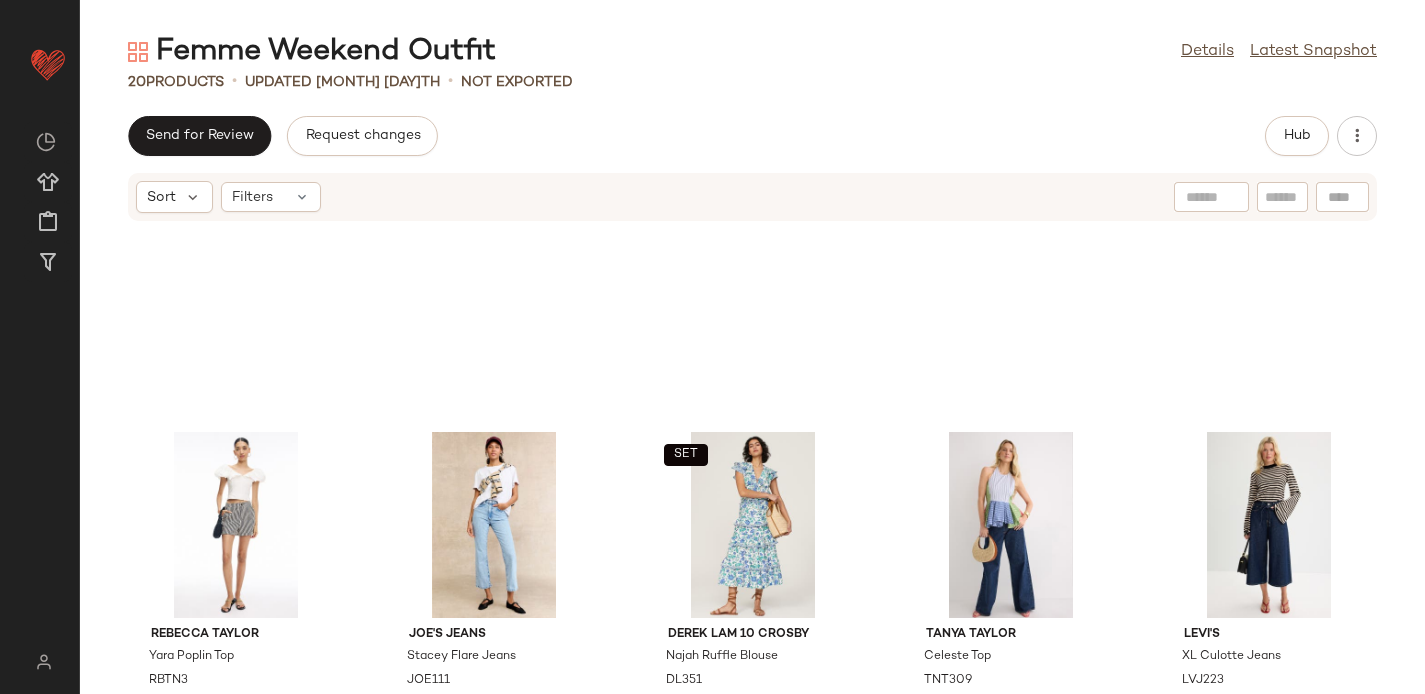 scroll, scrollTop: 0, scrollLeft: 0, axis: both 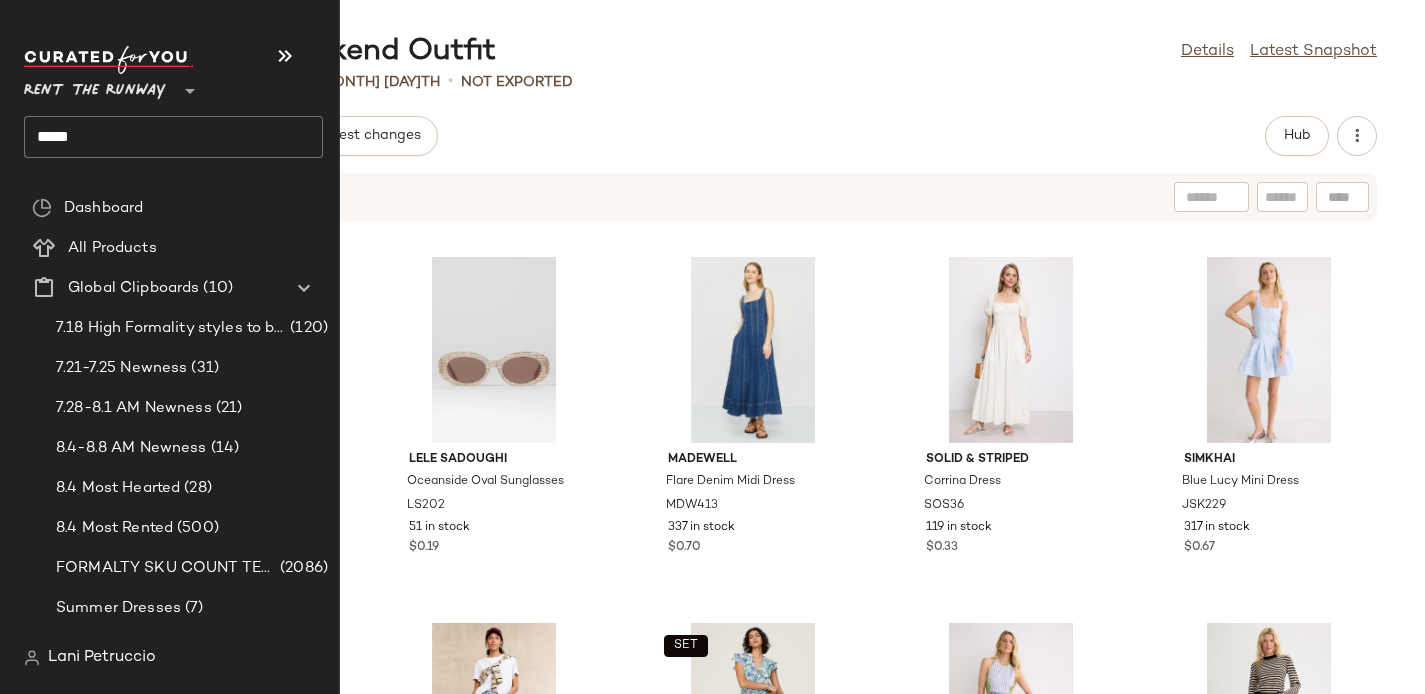 click on "*****" 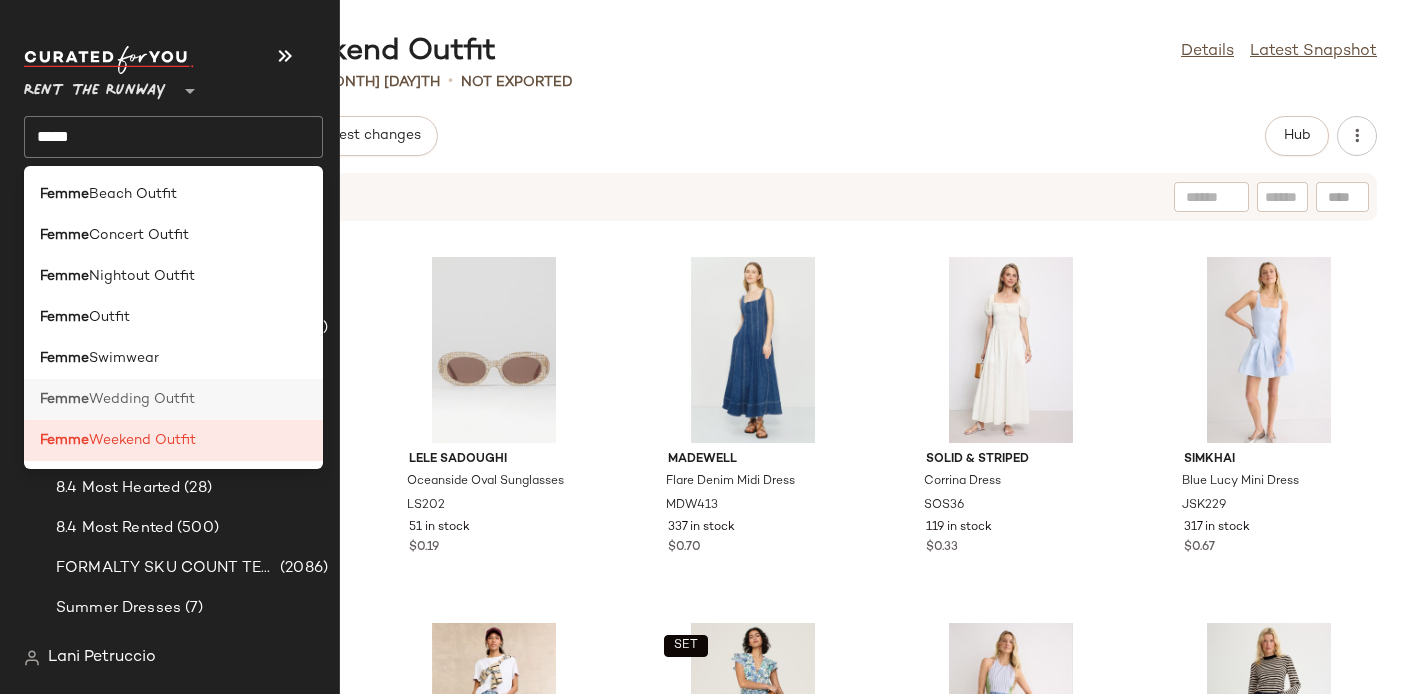 click on "Wedding Outfit" at bounding box center [142, 399] 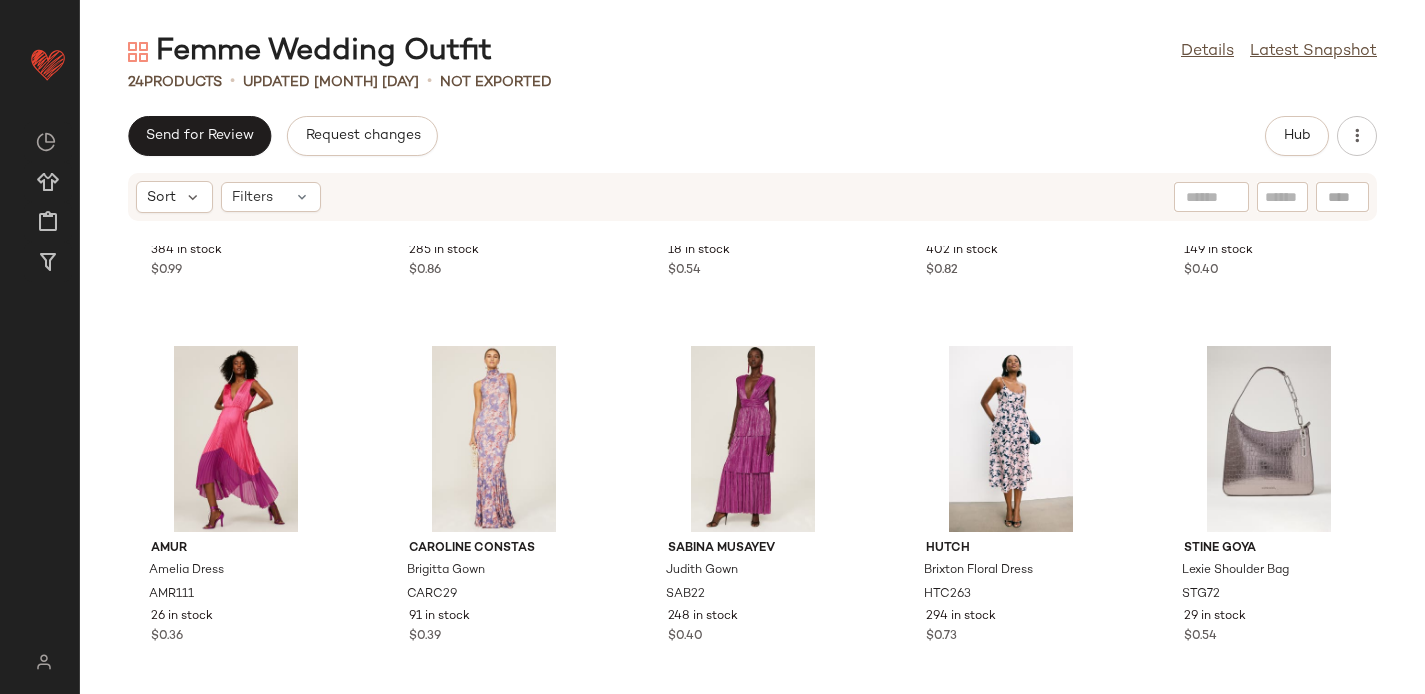 scroll, scrollTop: 0, scrollLeft: 0, axis: both 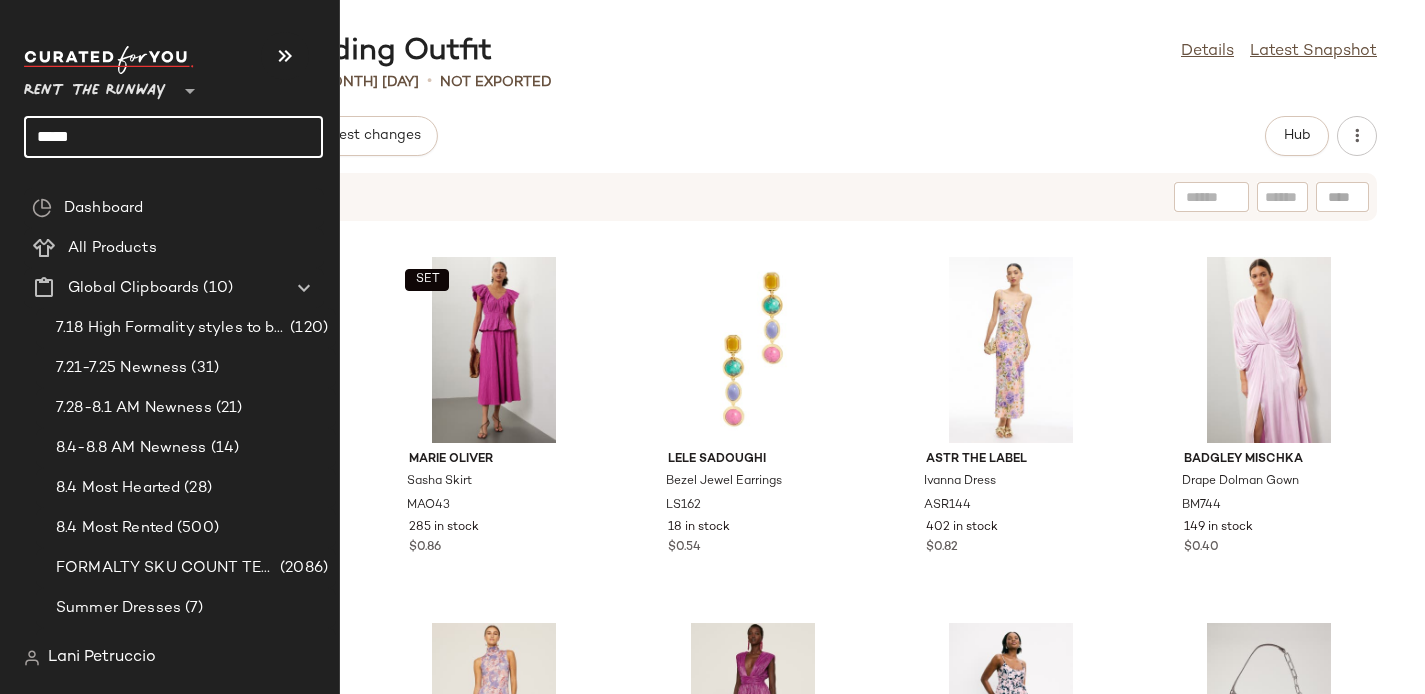 click on "*****" 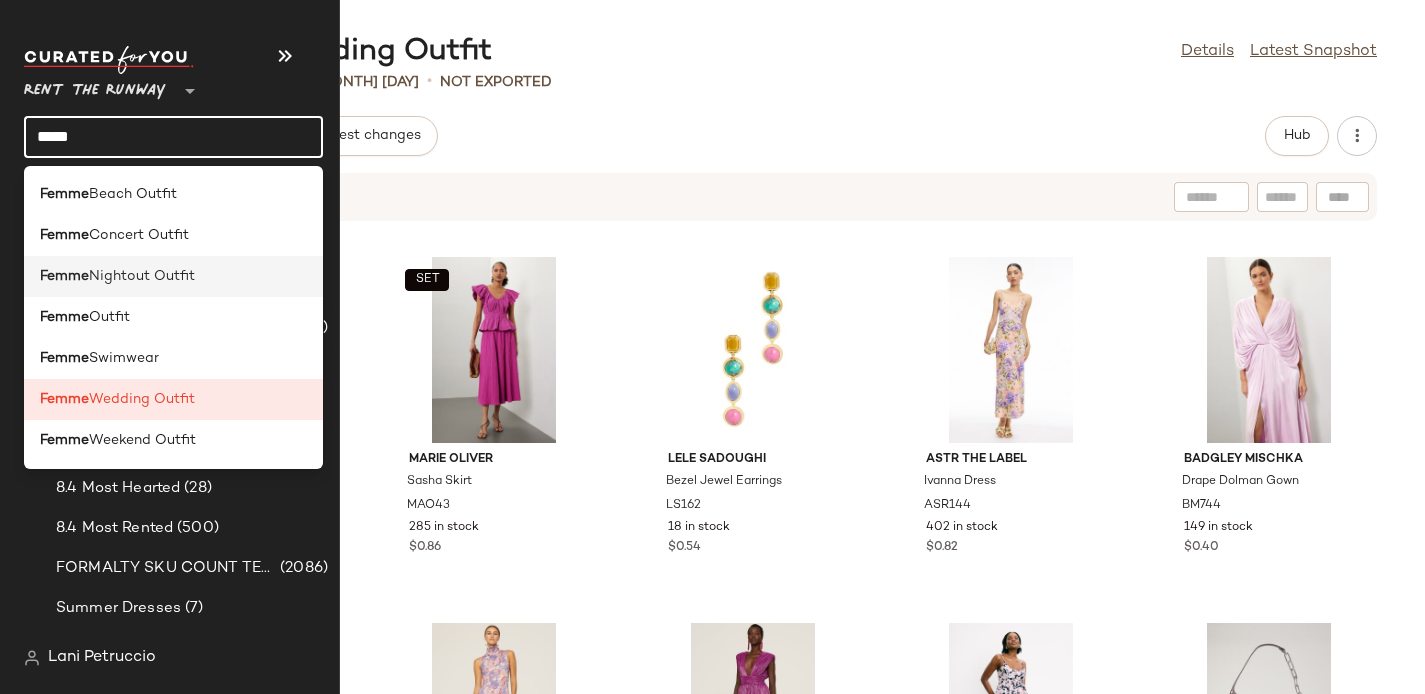 click on "Nightout Outfit" at bounding box center (142, 276) 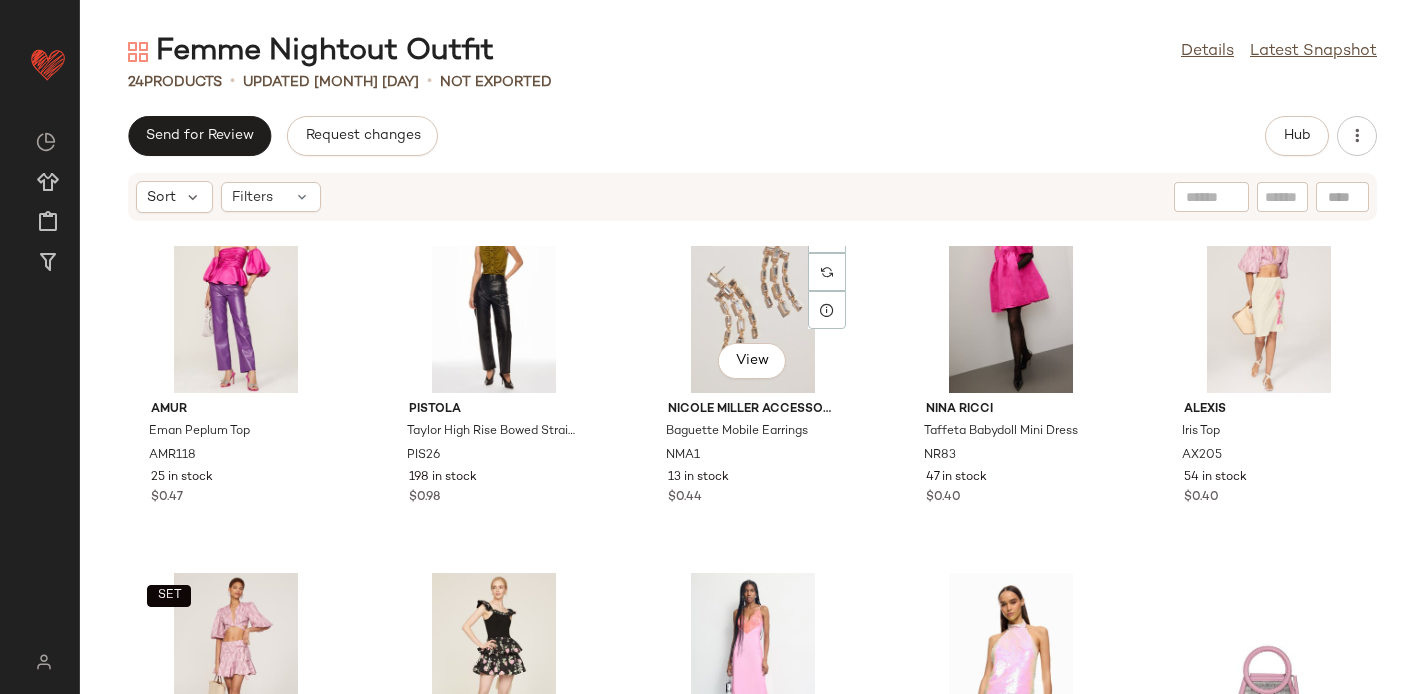 scroll, scrollTop: 0, scrollLeft: 0, axis: both 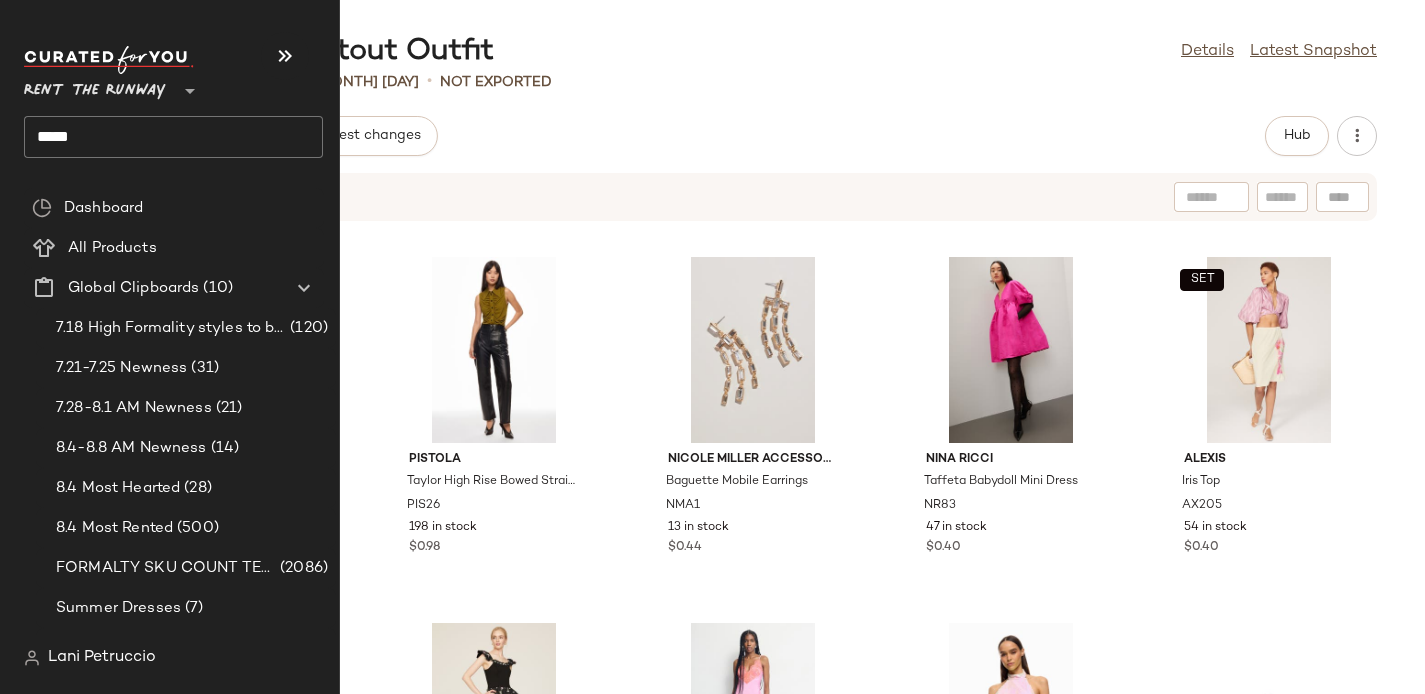 click on "*****" 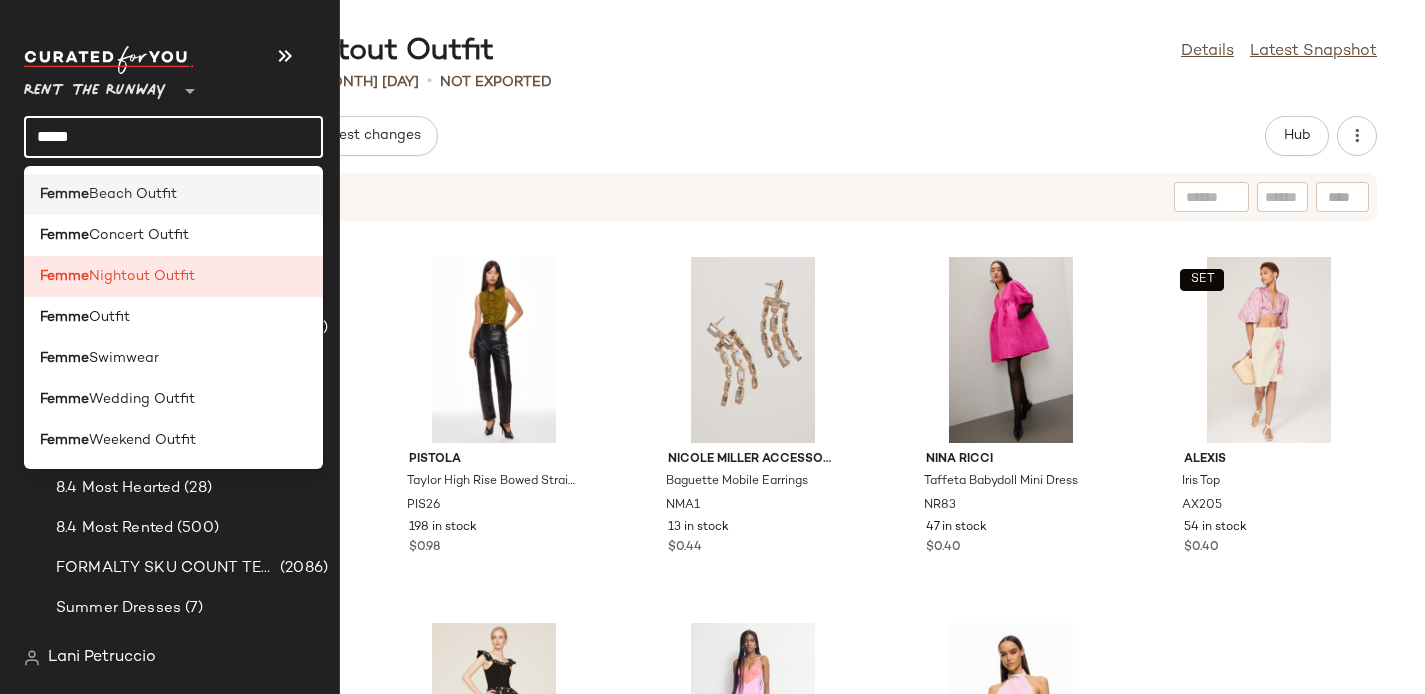 click on "Beach Outfit" at bounding box center (133, 194) 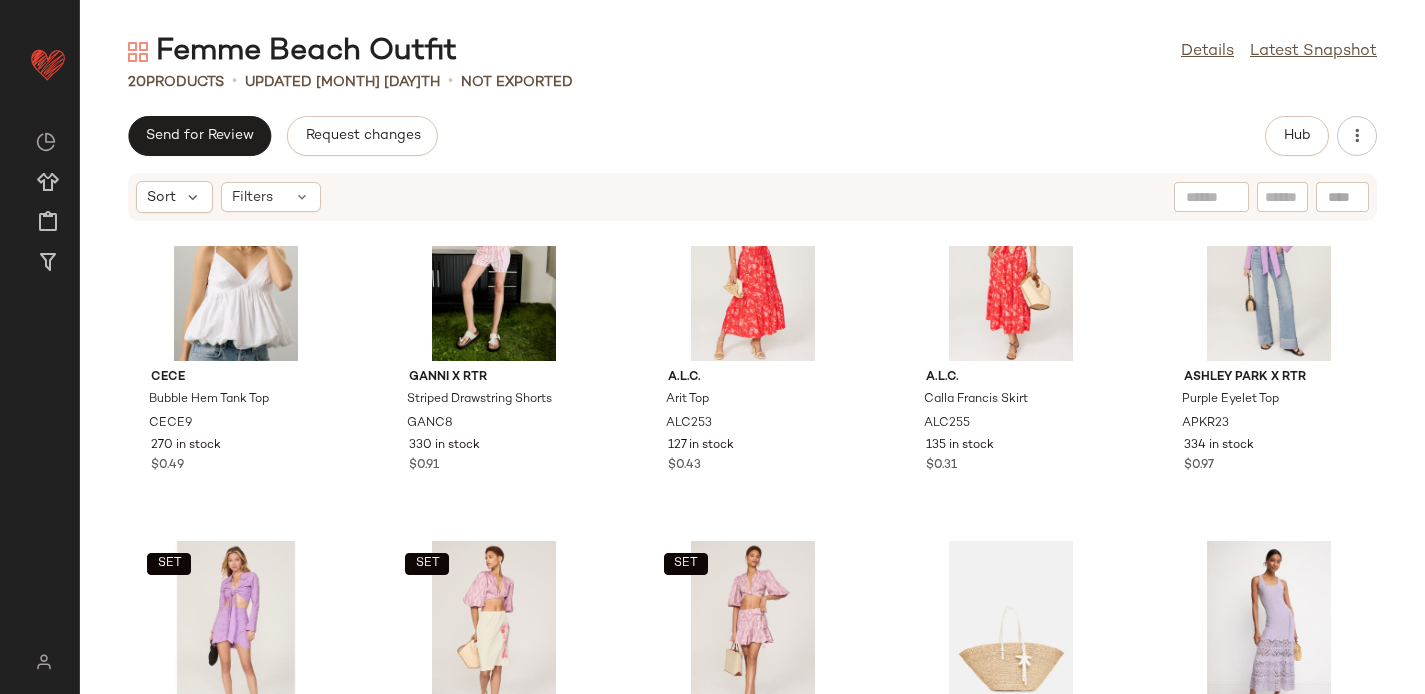 scroll, scrollTop: 0, scrollLeft: 0, axis: both 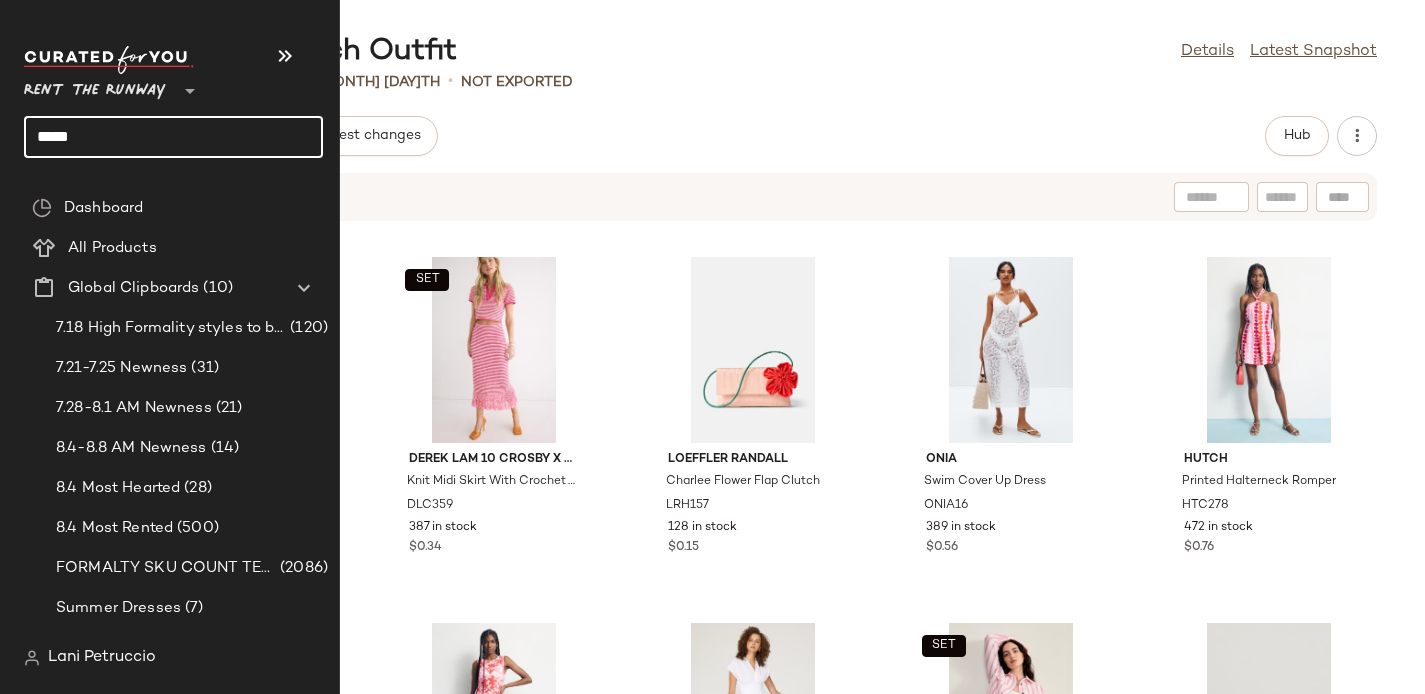 click on "*****" 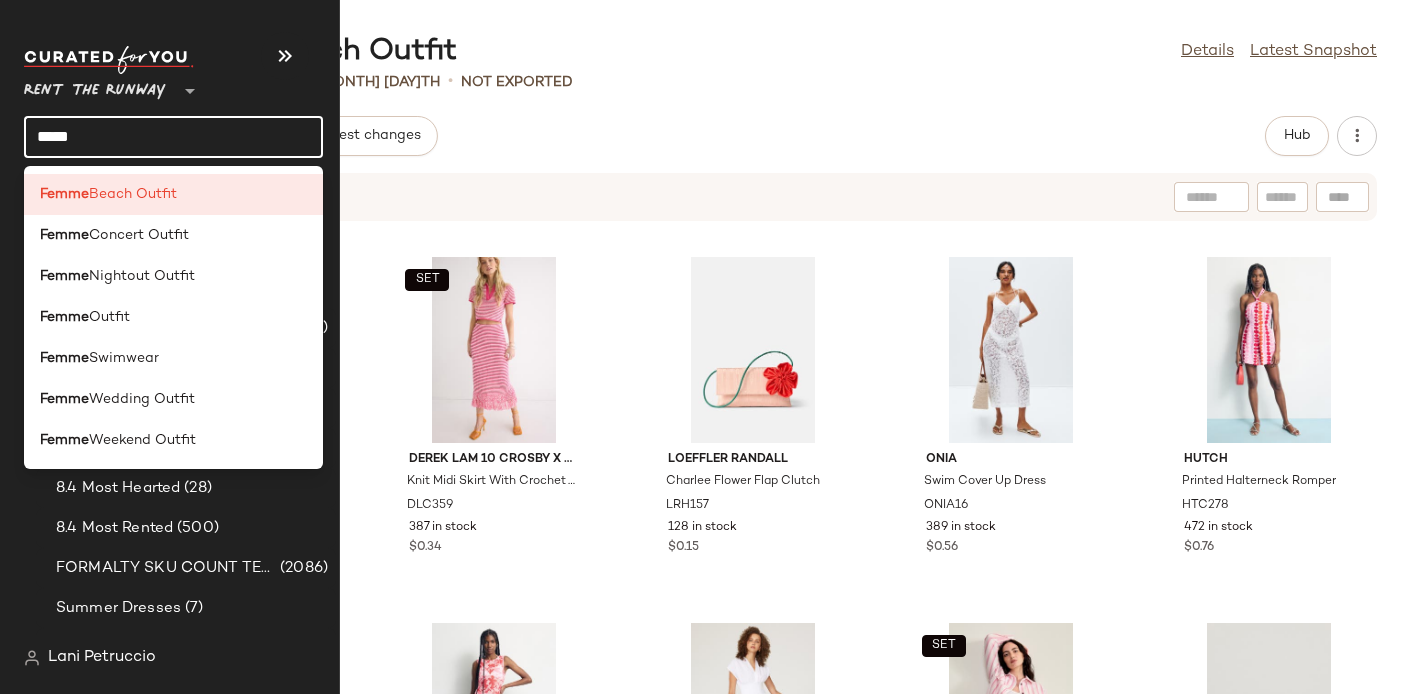 click on "*****" 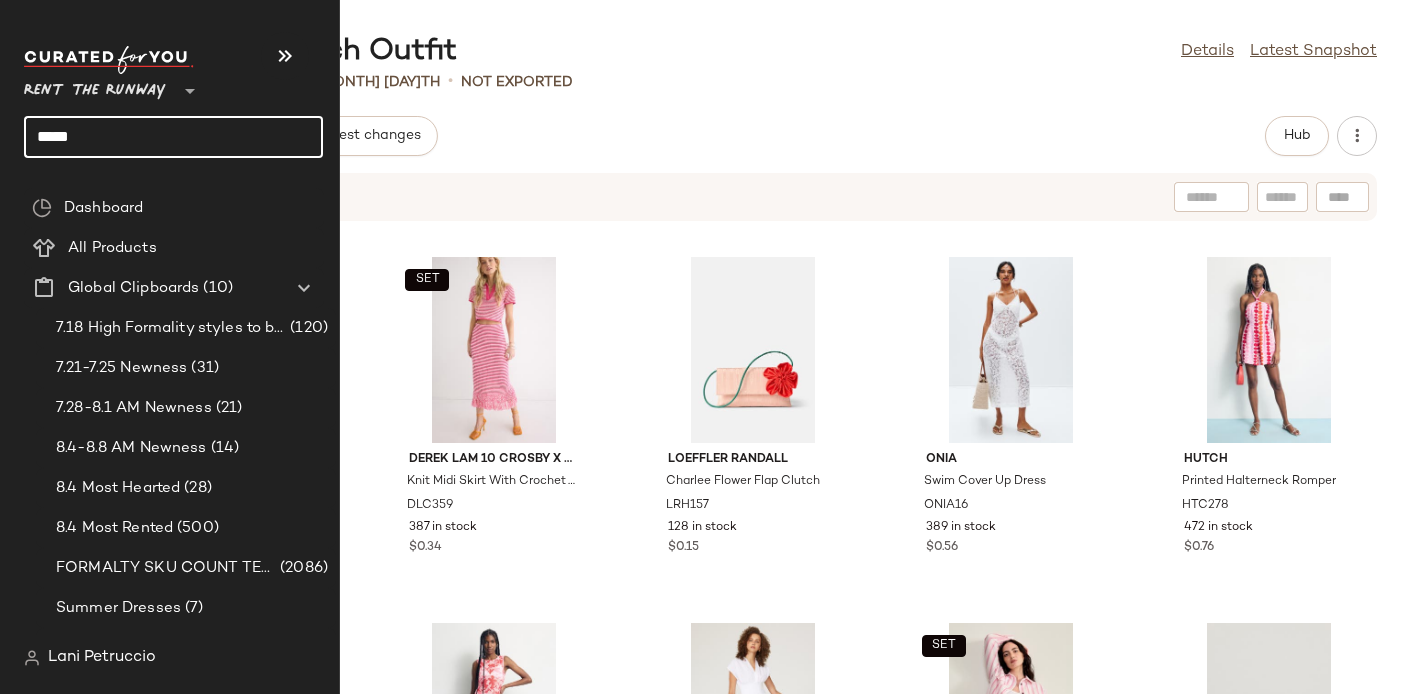 click on "*****" 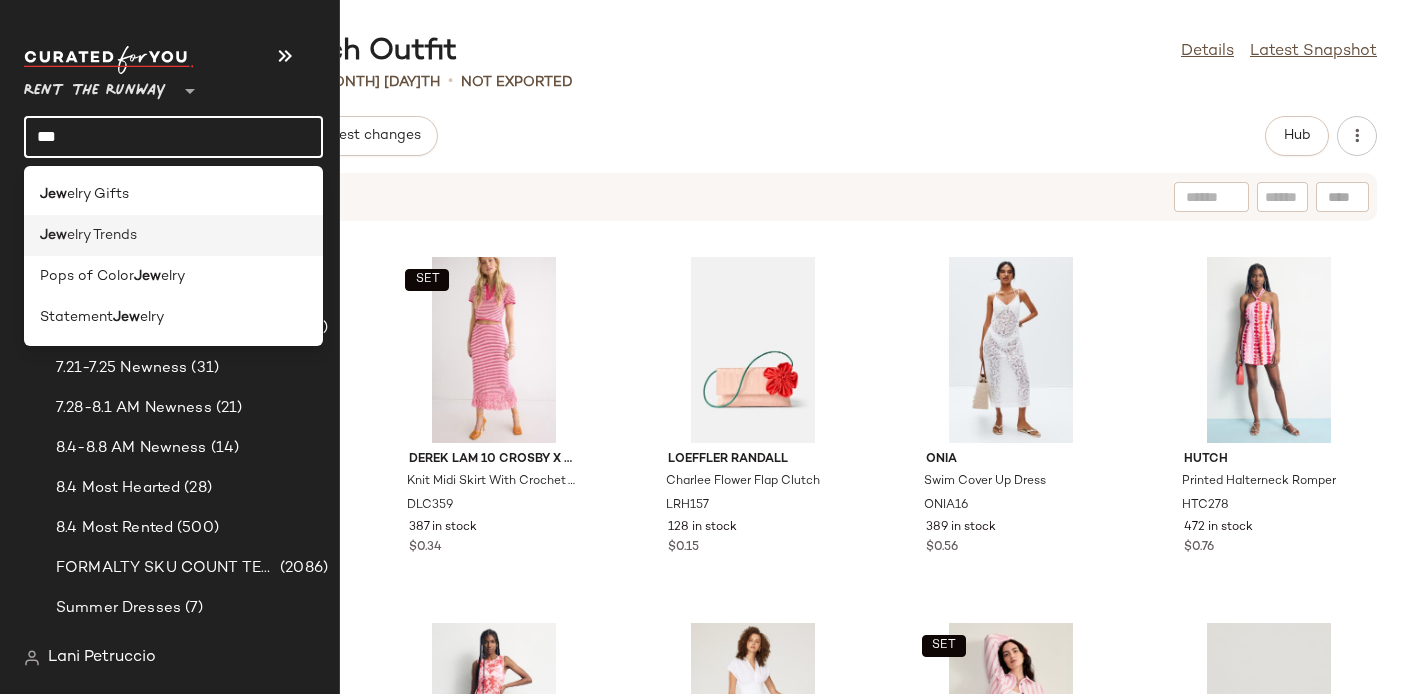 click on "elry Trends" at bounding box center (102, 235) 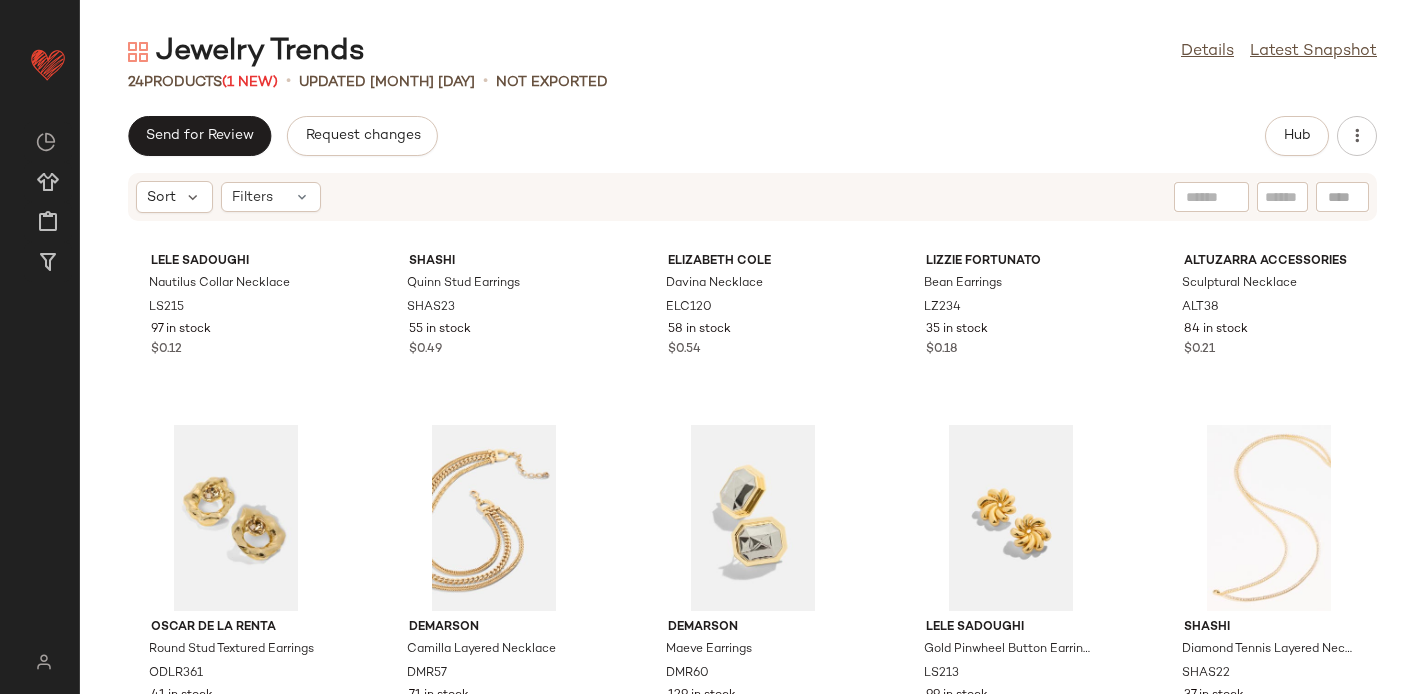scroll, scrollTop: 0, scrollLeft: 0, axis: both 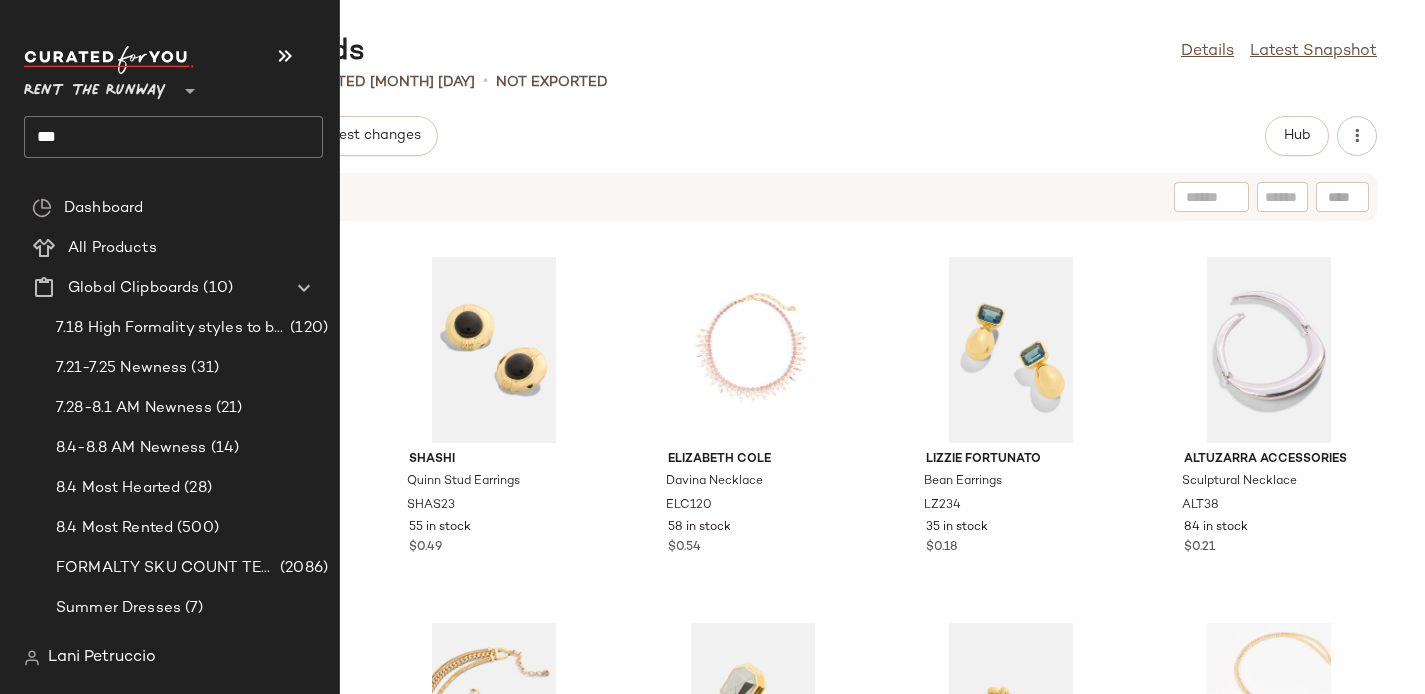click on "***" 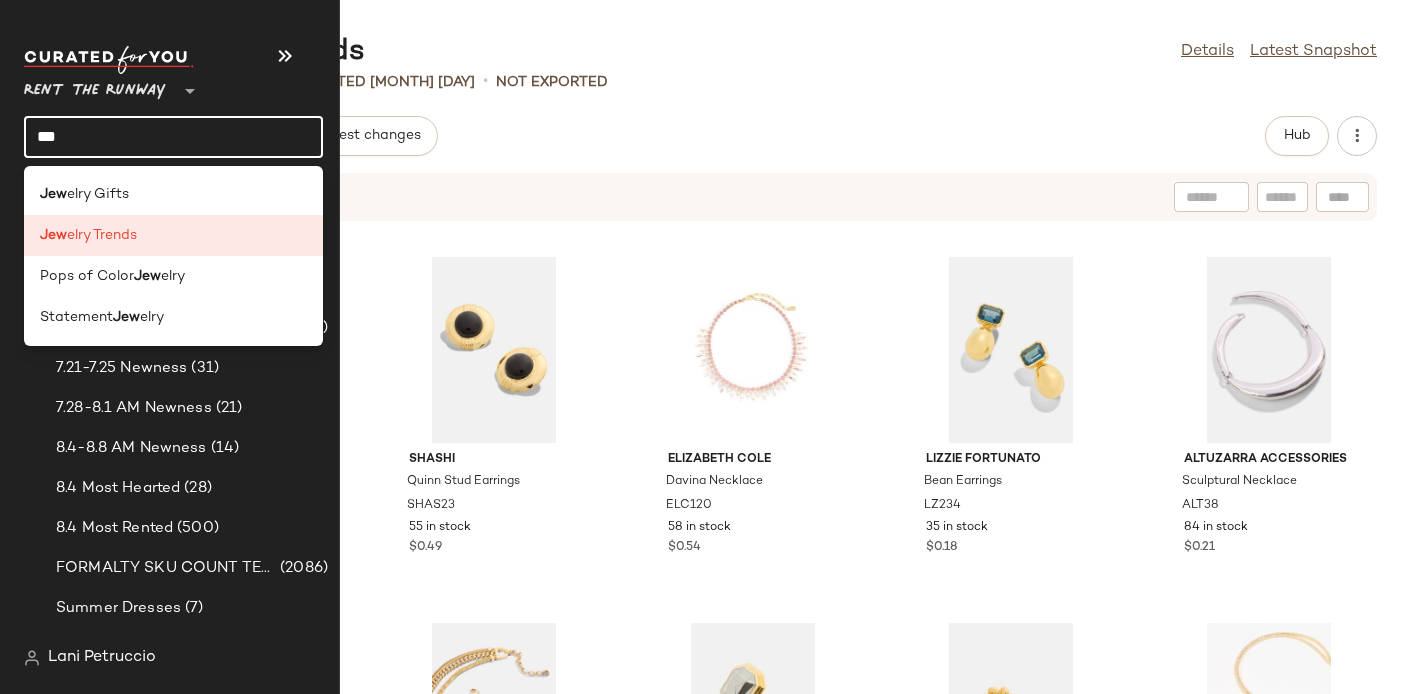 click on "***" 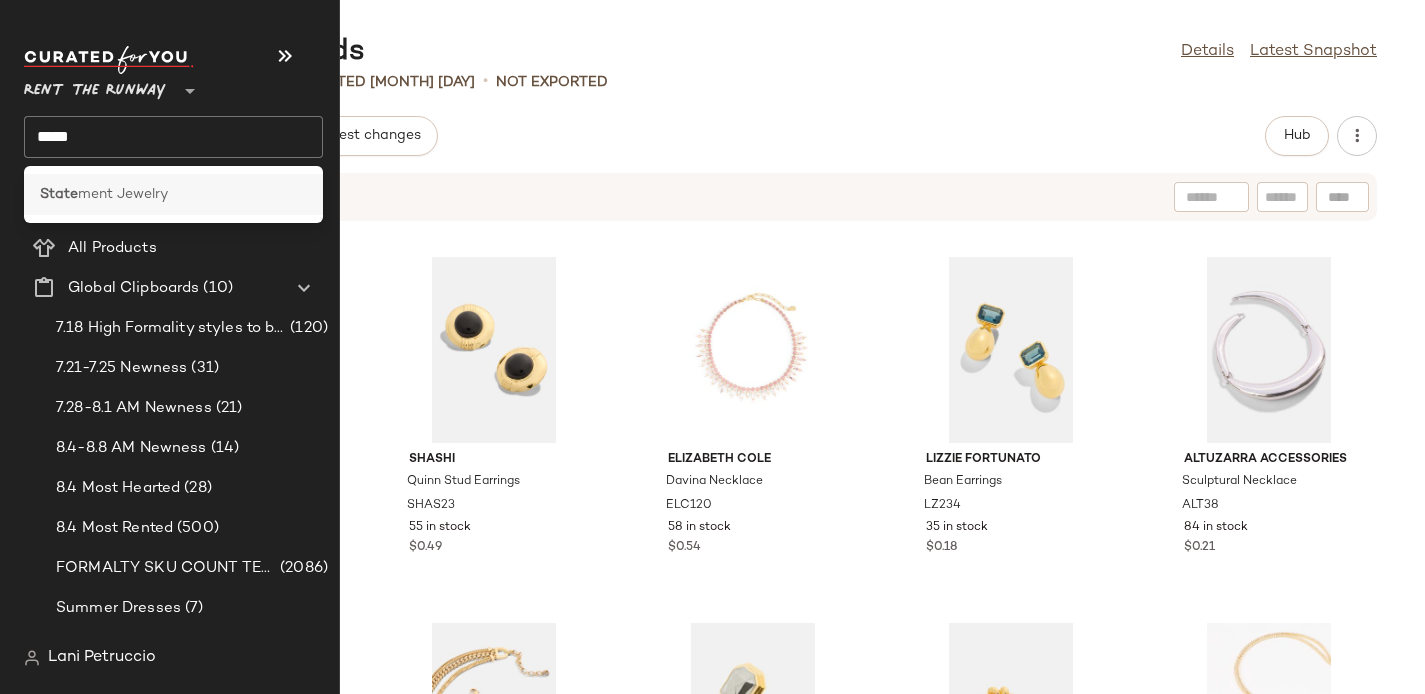 click on "State" at bounding box center [59, 194] 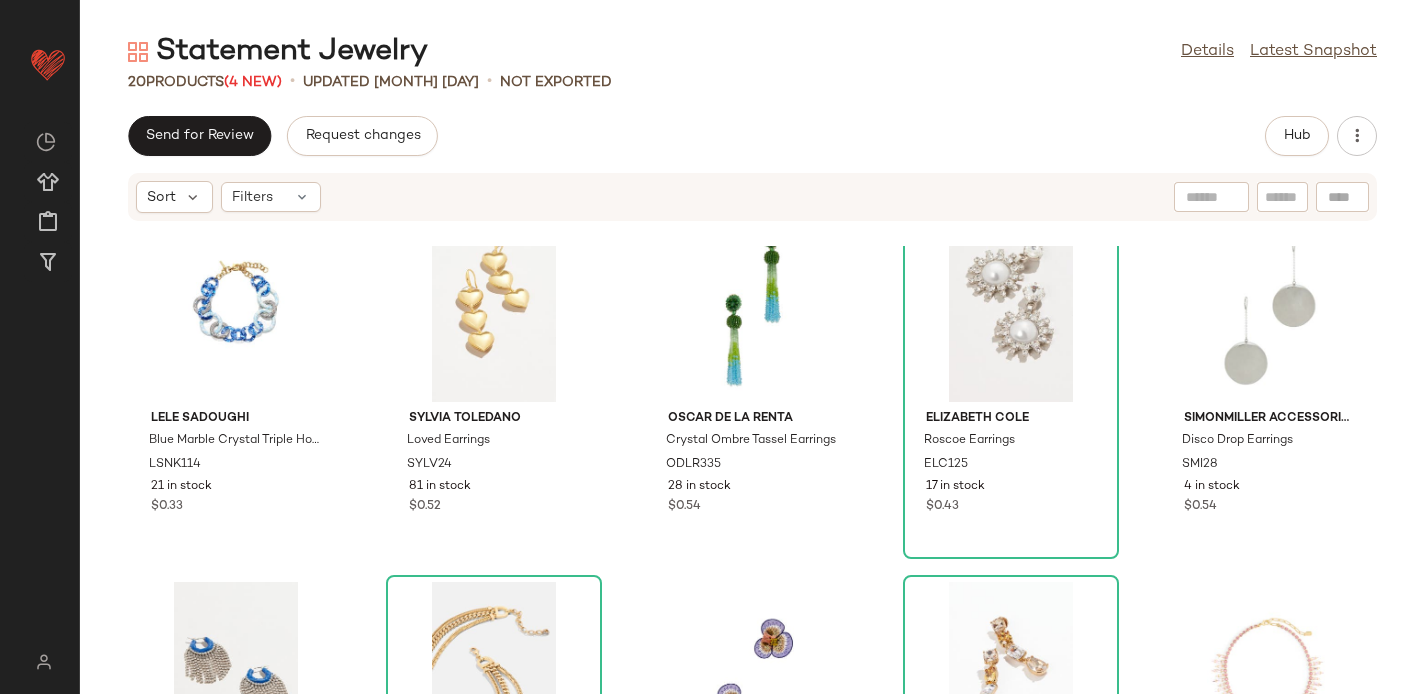 scroll, scrollTop: 0, scrollLeft: 0, axis: both 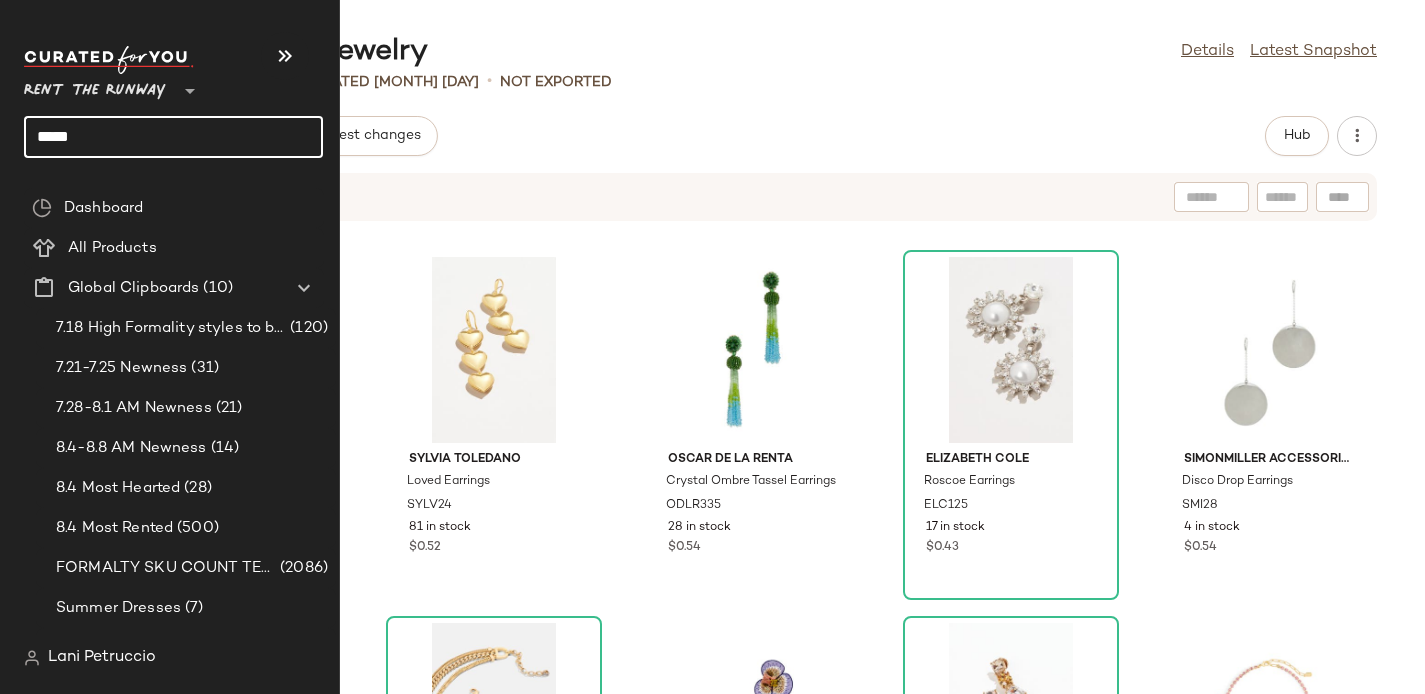 click on "*****" 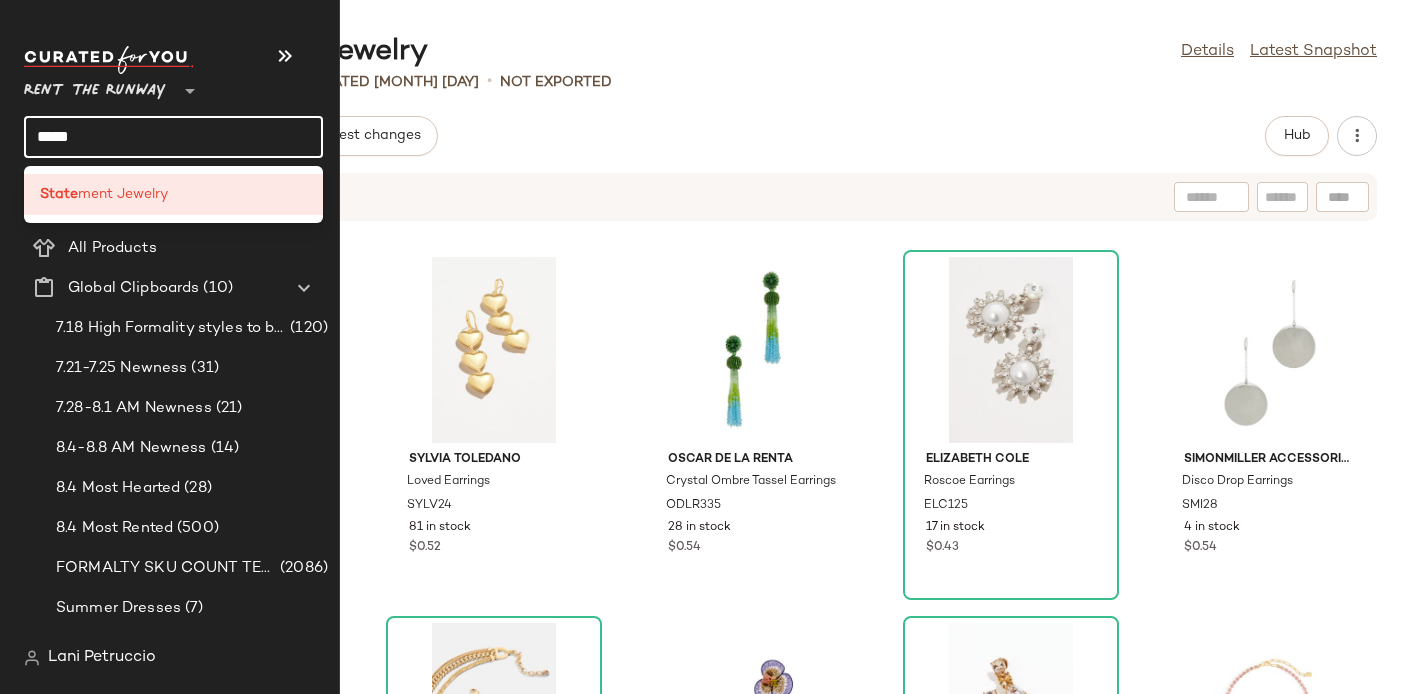 click on "*****" 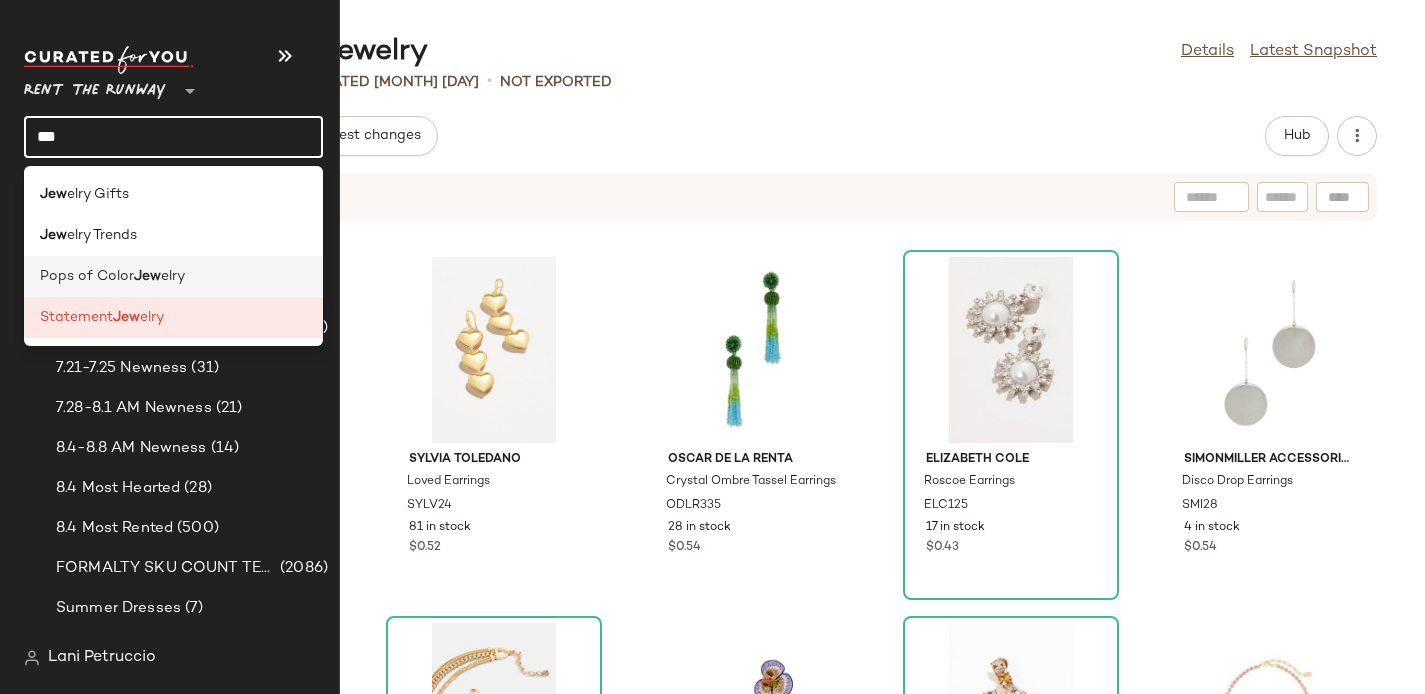 click on "Jew" at bounding box center (147, 276) 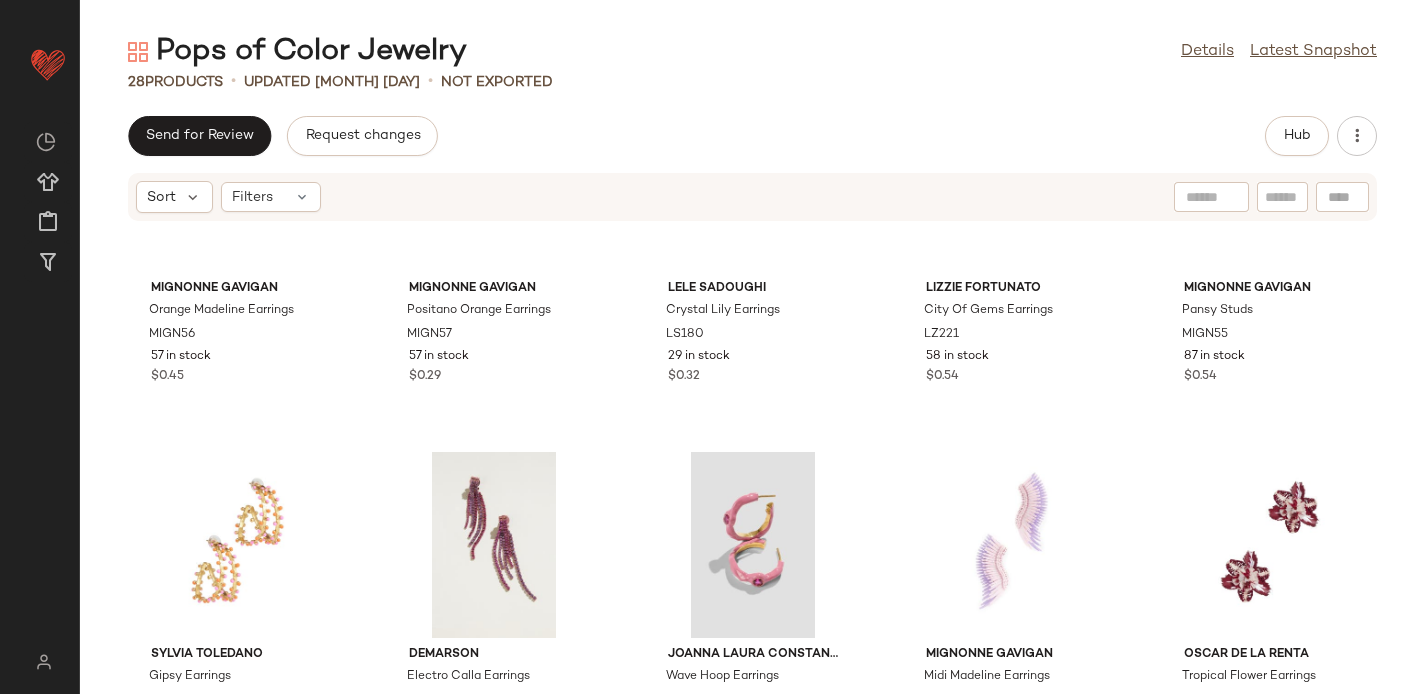 scroll, scrollTop: 0, scrollLeft: 0, axis: both 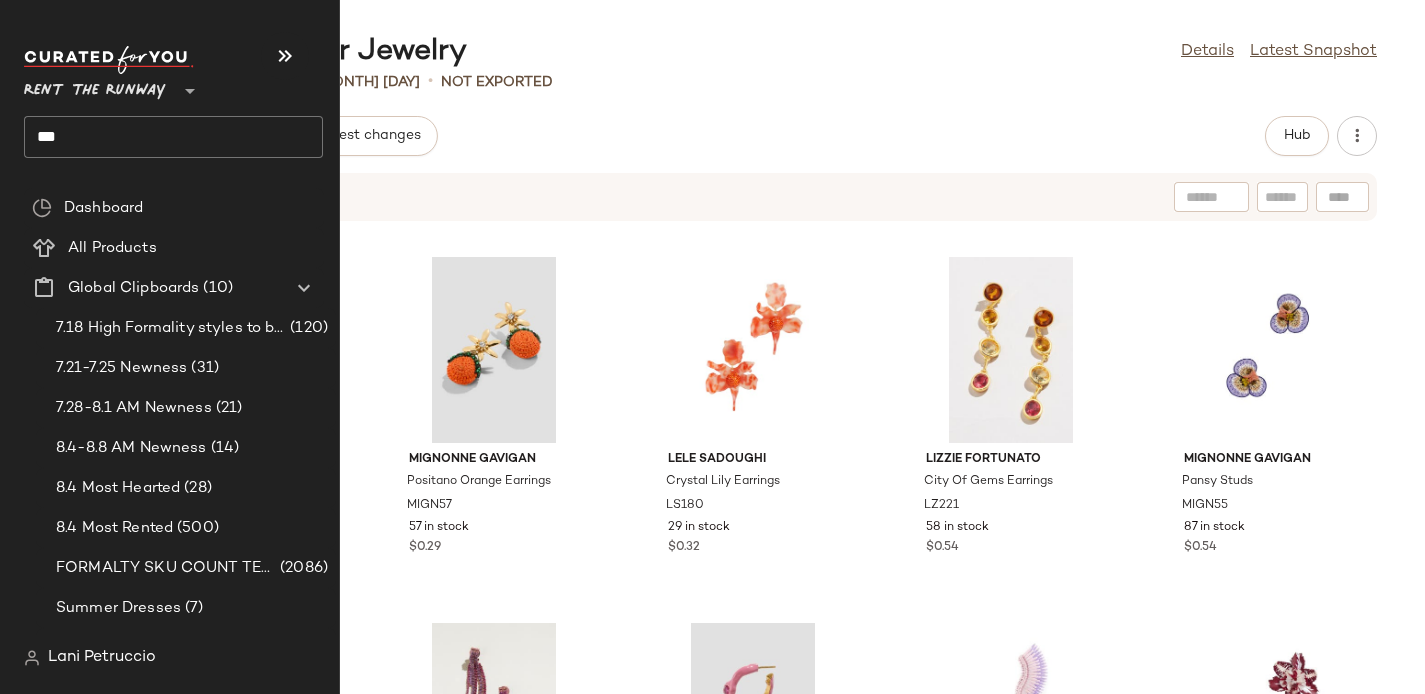 click on "***" 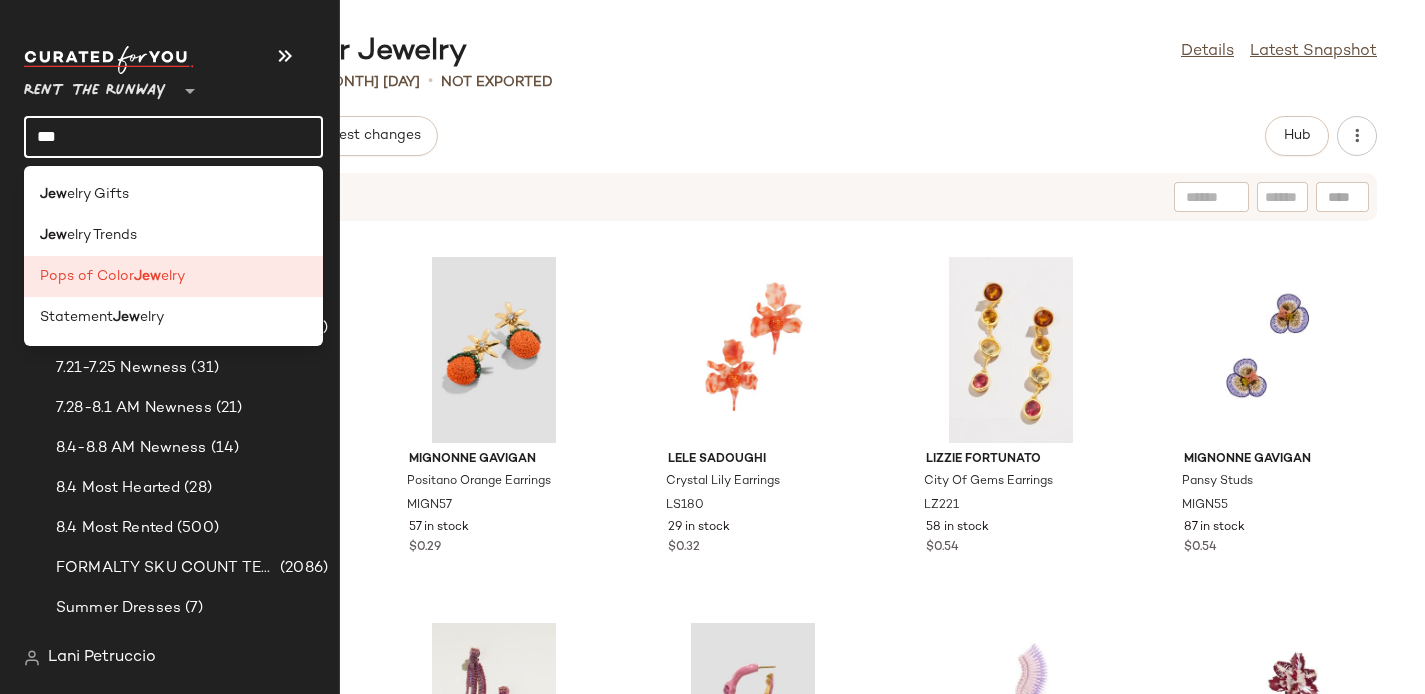 click on "***" 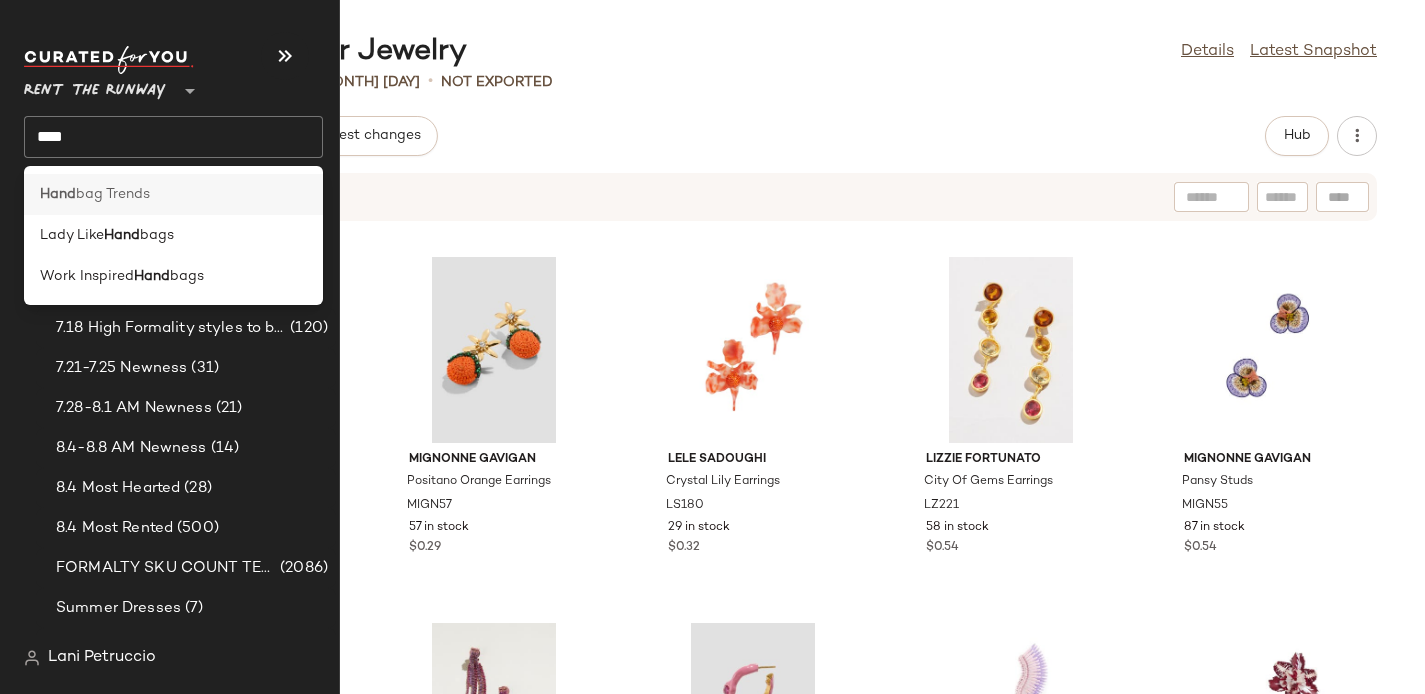 click on "Hand" at bounding box center [58, 194] 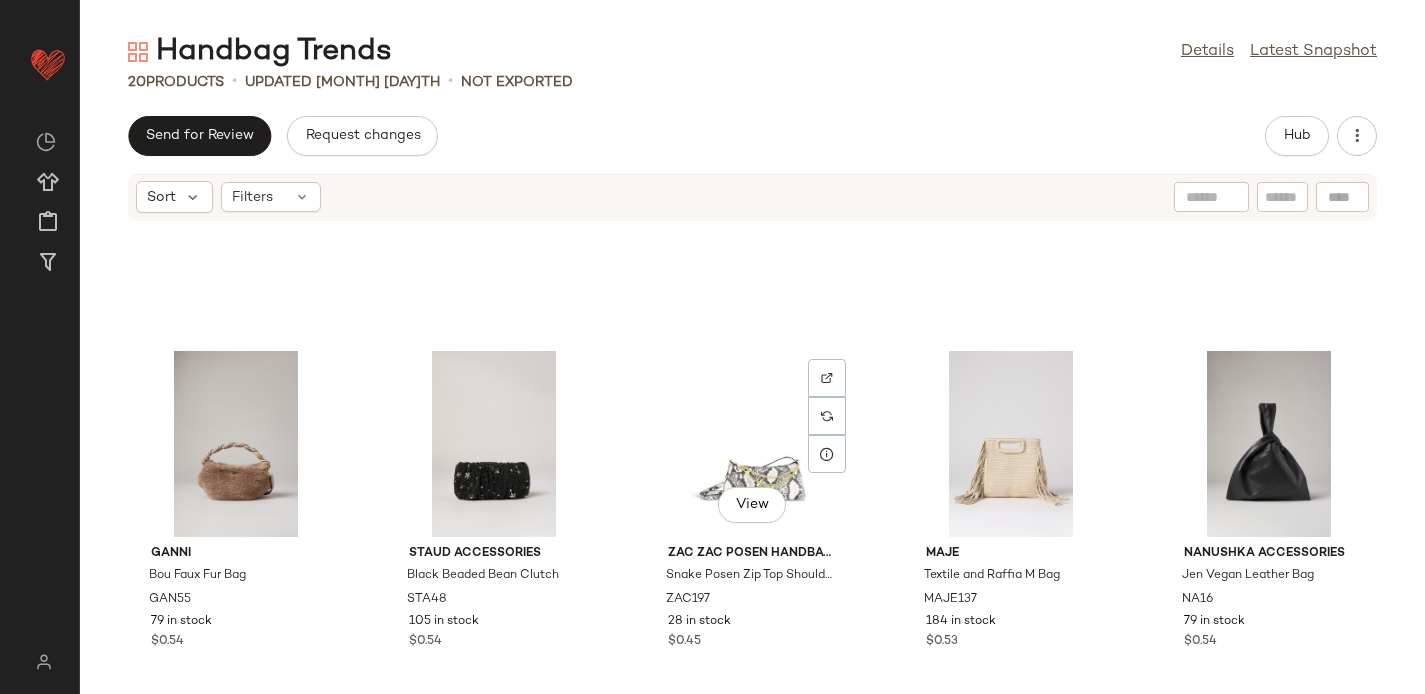 scroll, scrollTop: 0, scrollLeft: 0, axis: both 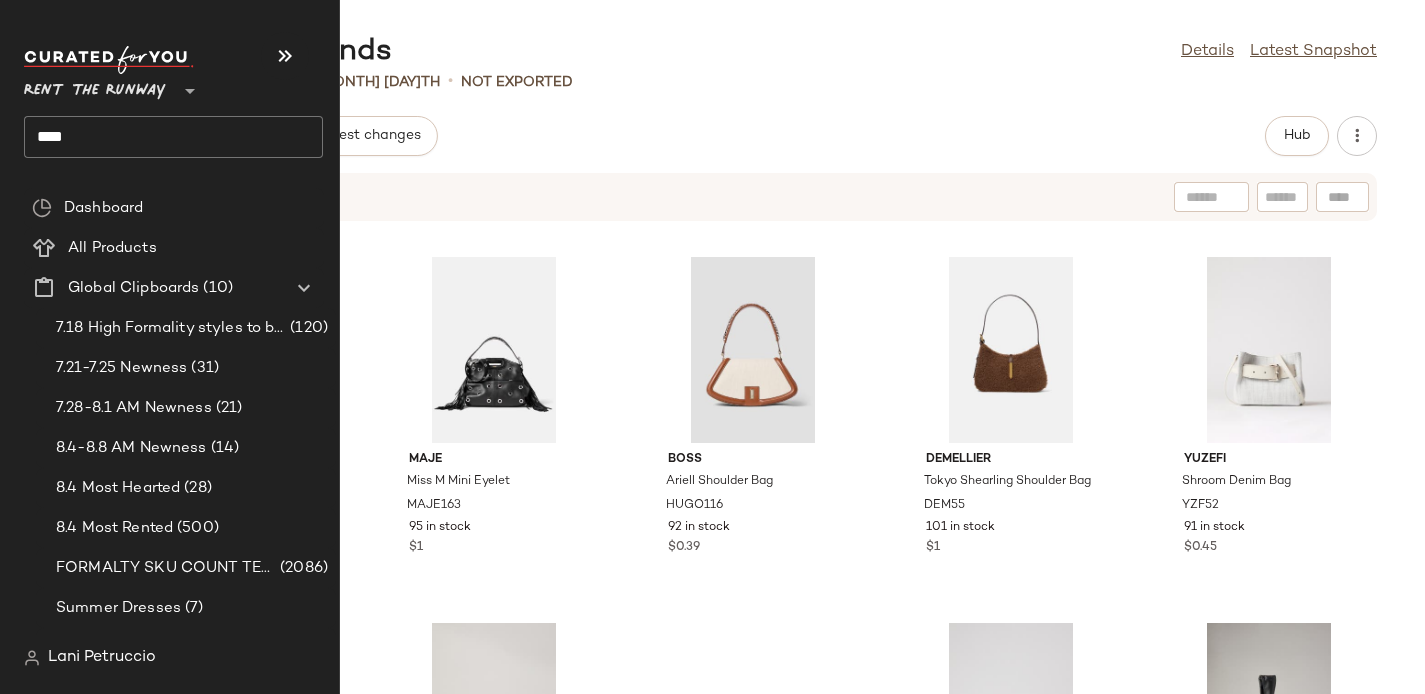 click on "****" 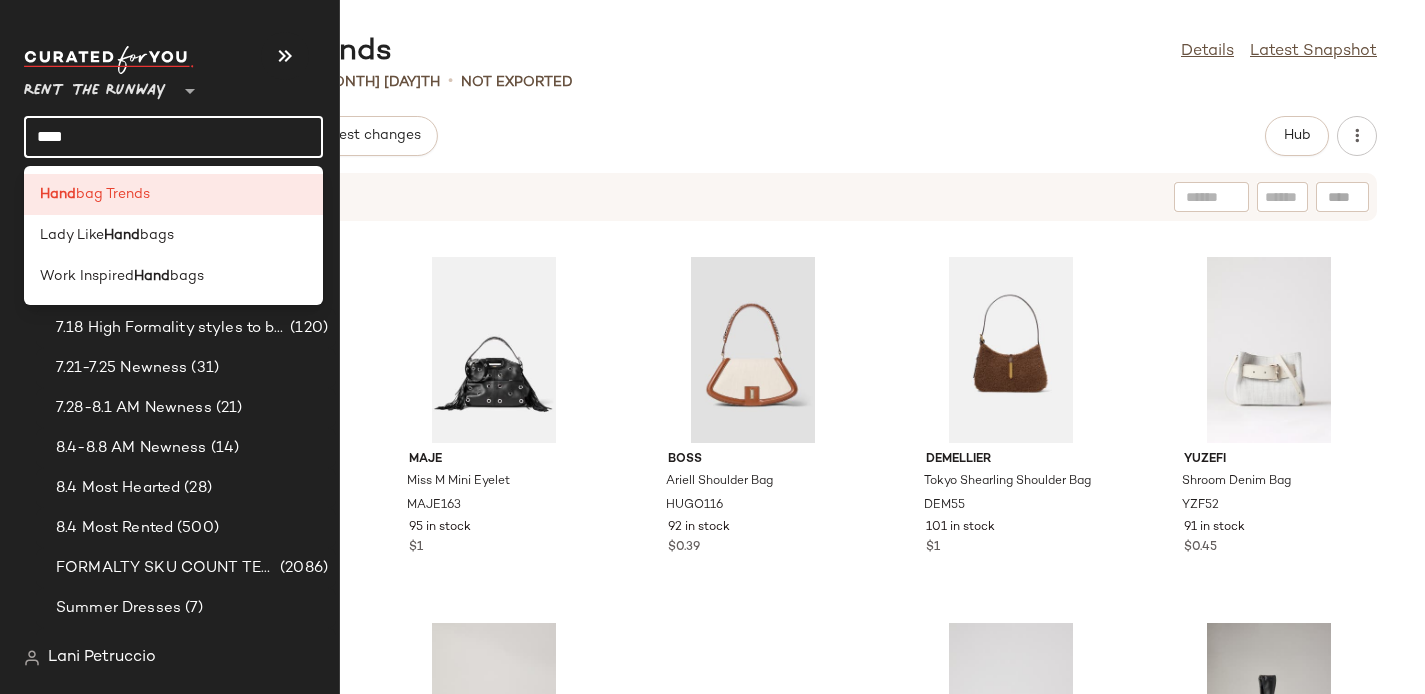 click on "****" 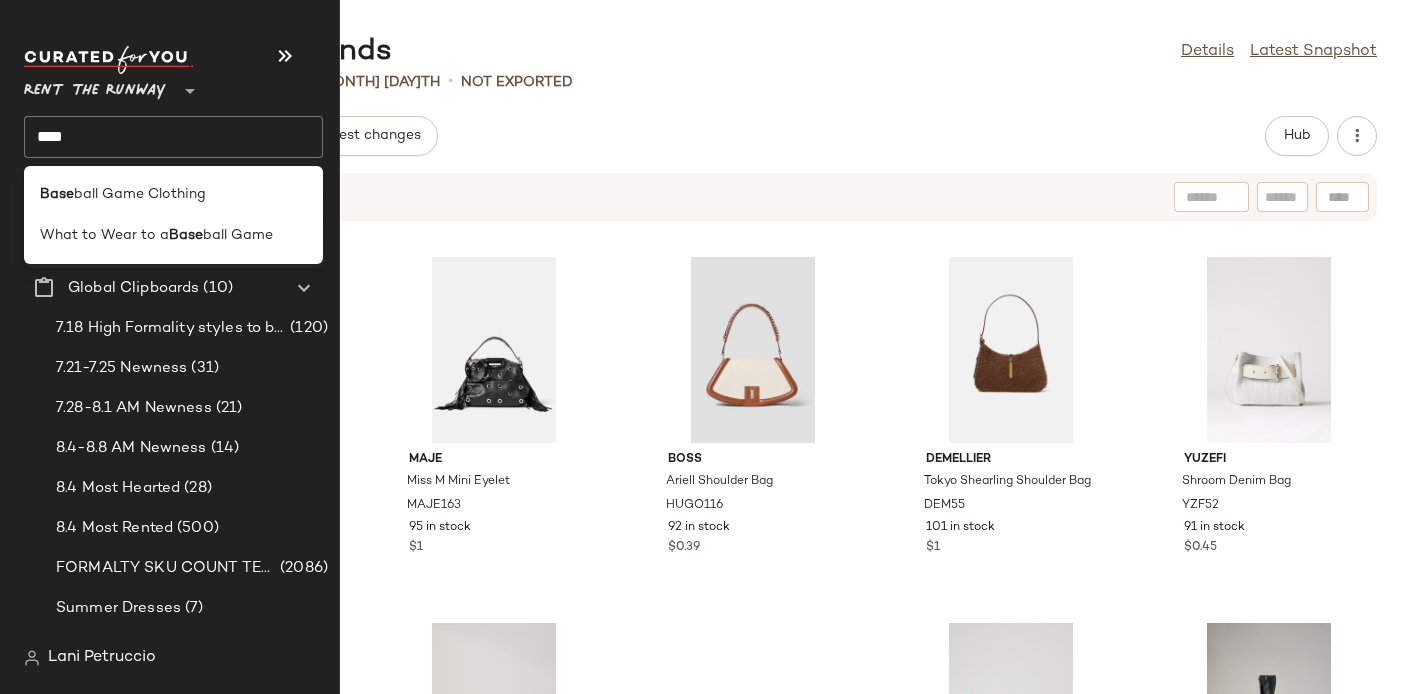 click on "Base" at bounding box center [186, 235] 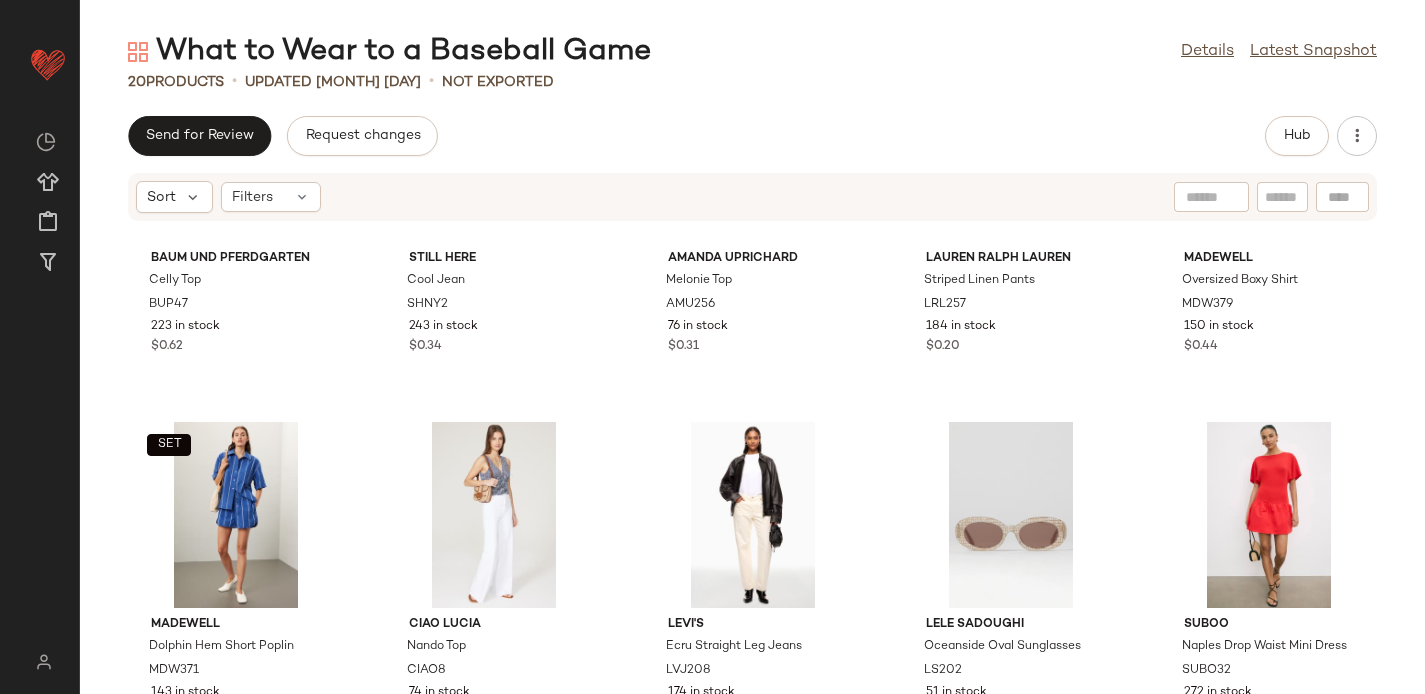 scroll, scrollTop: 1020, scrollLeft: 0, axis: vertical 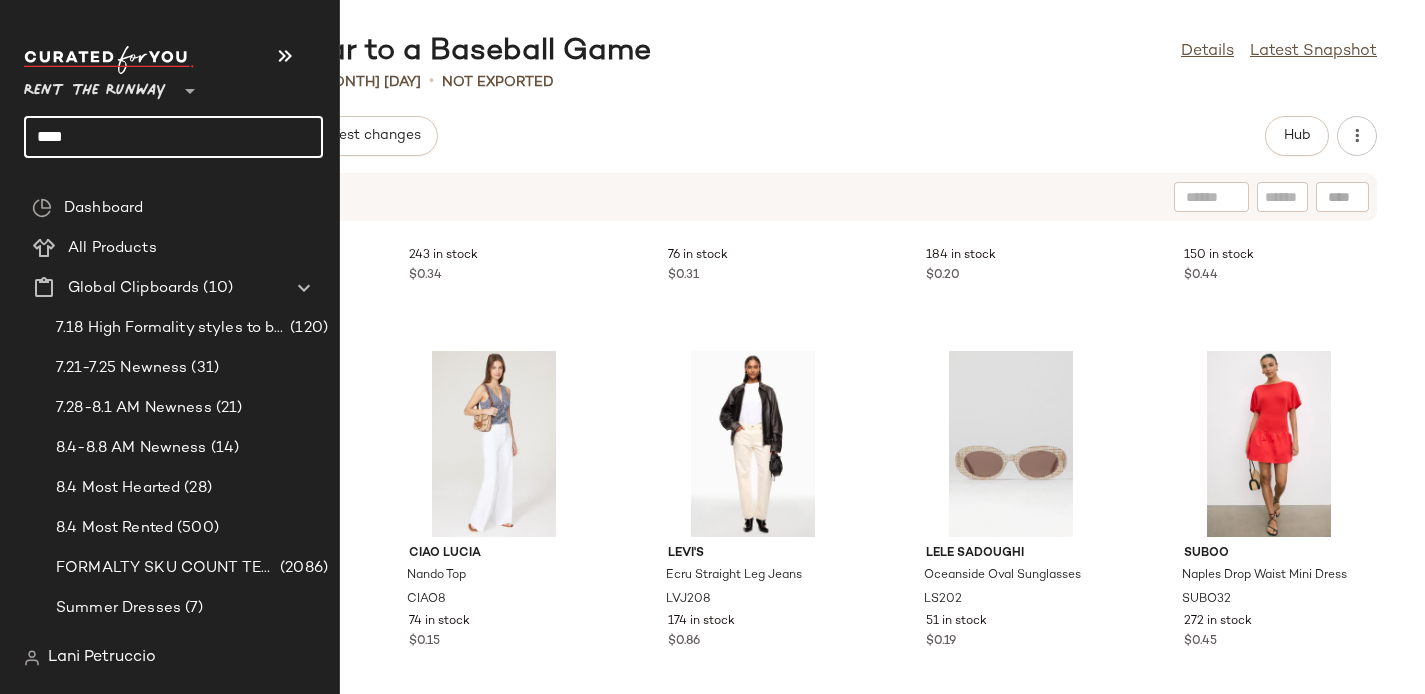 click on "****" 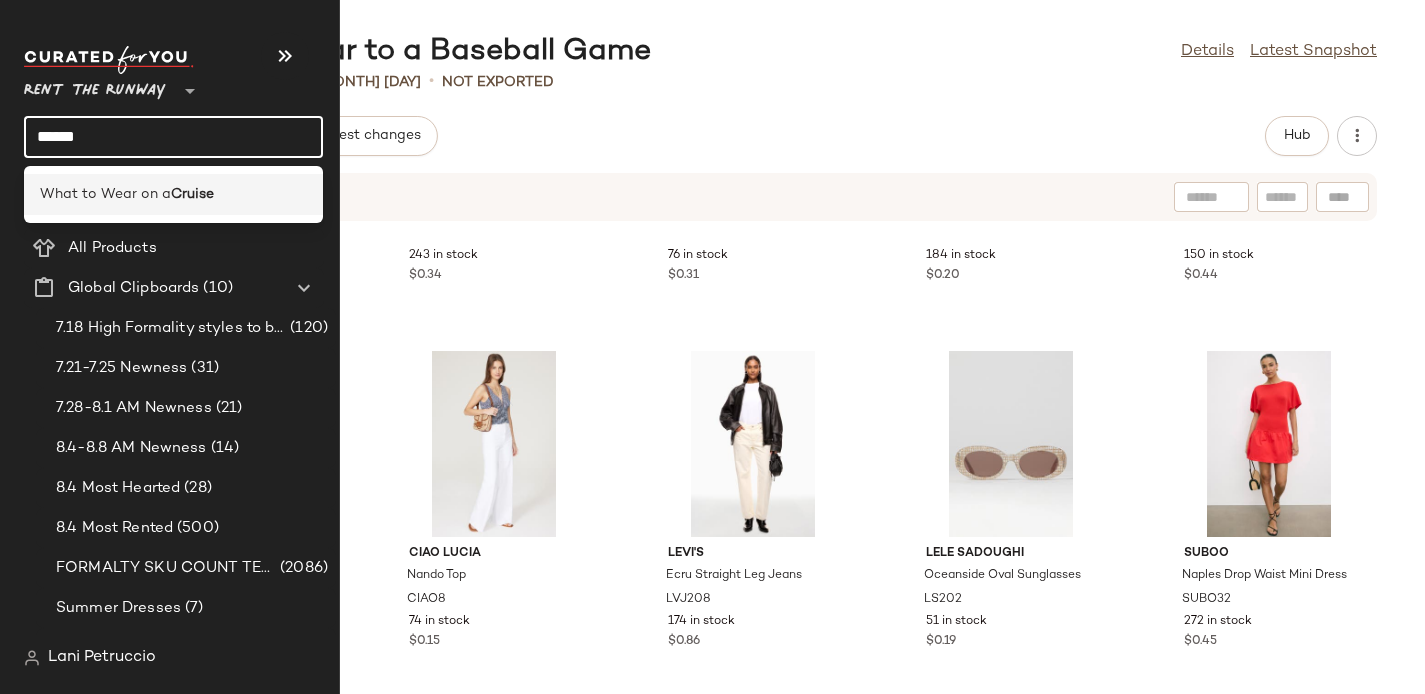 click on "What to Wear on a" at bounding box center (105, 194) 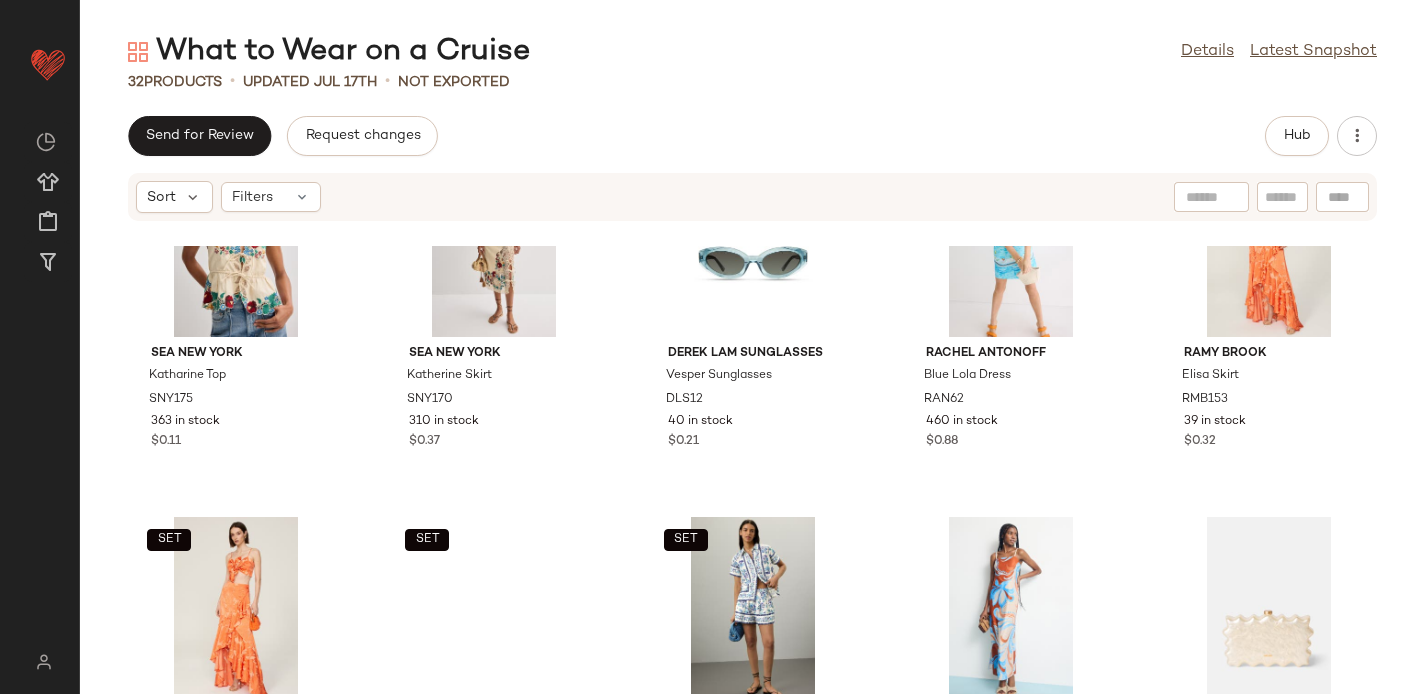 scroll, scrollTop: 0, scrollLeft: 0, axis: both 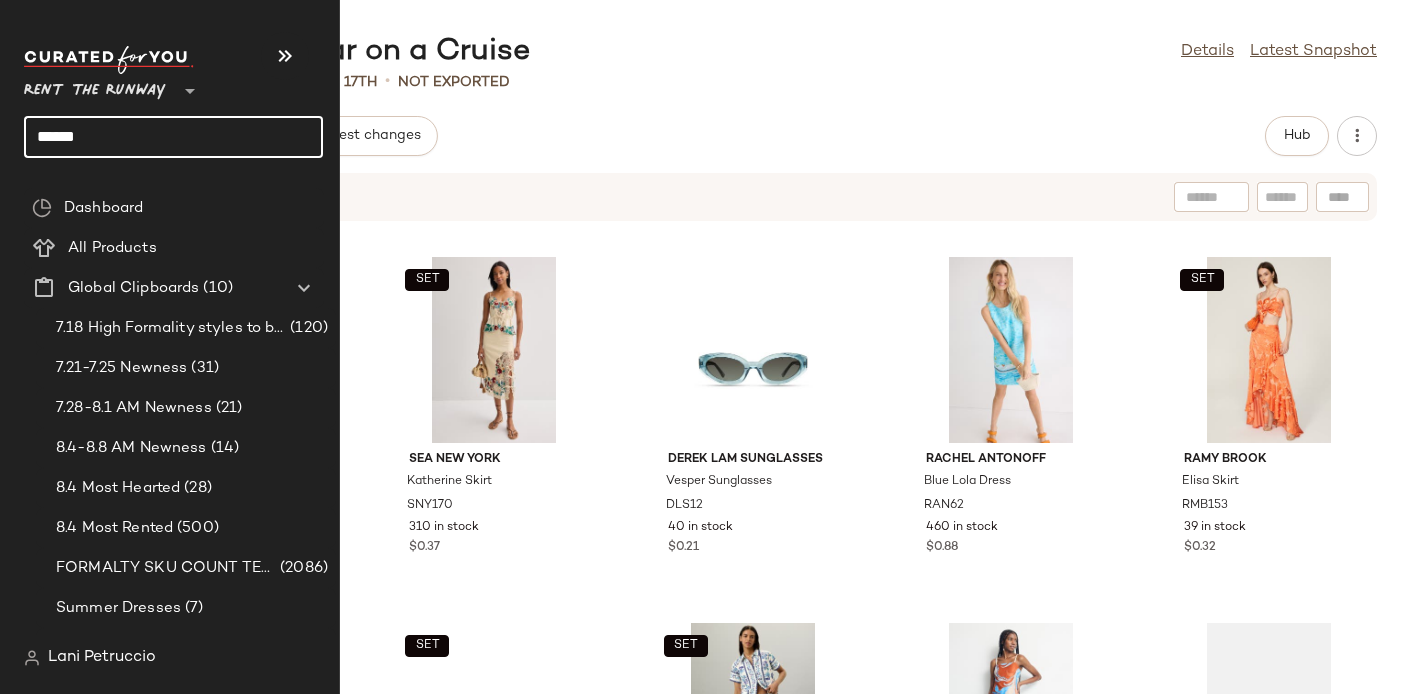 click on "******" 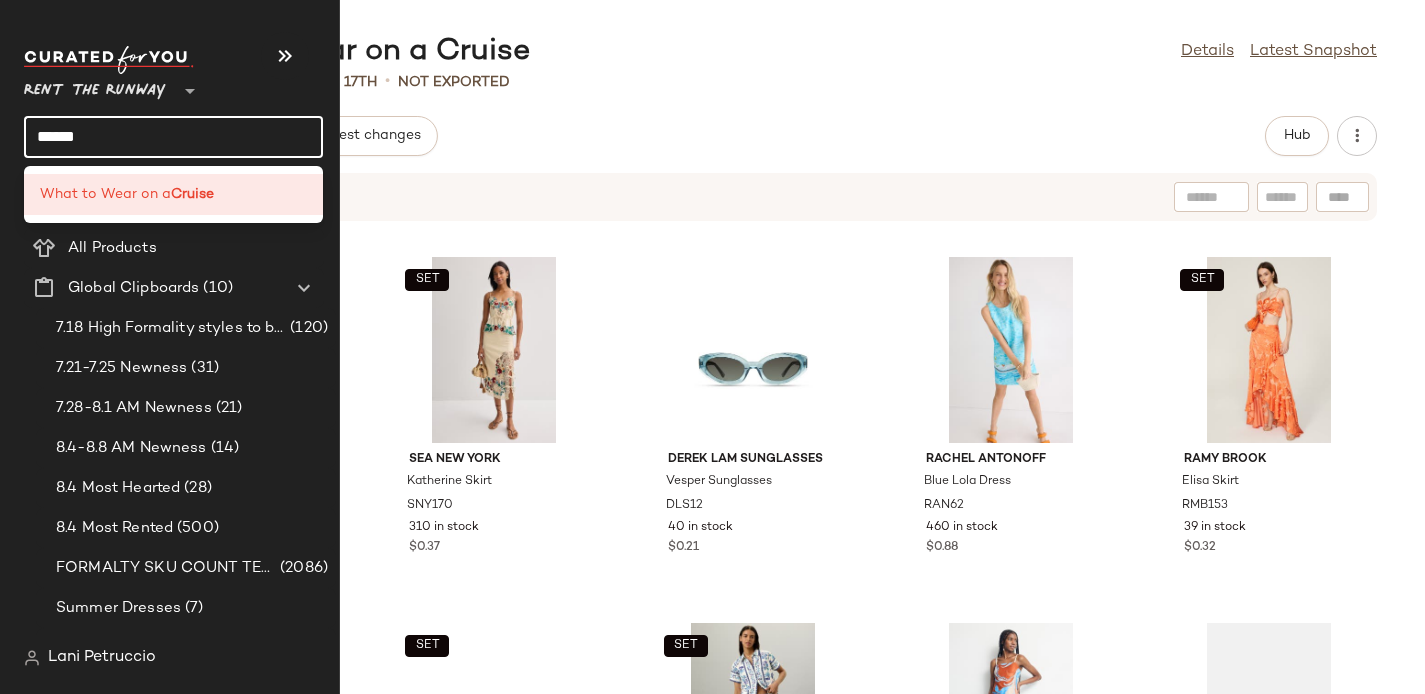 click on "******" 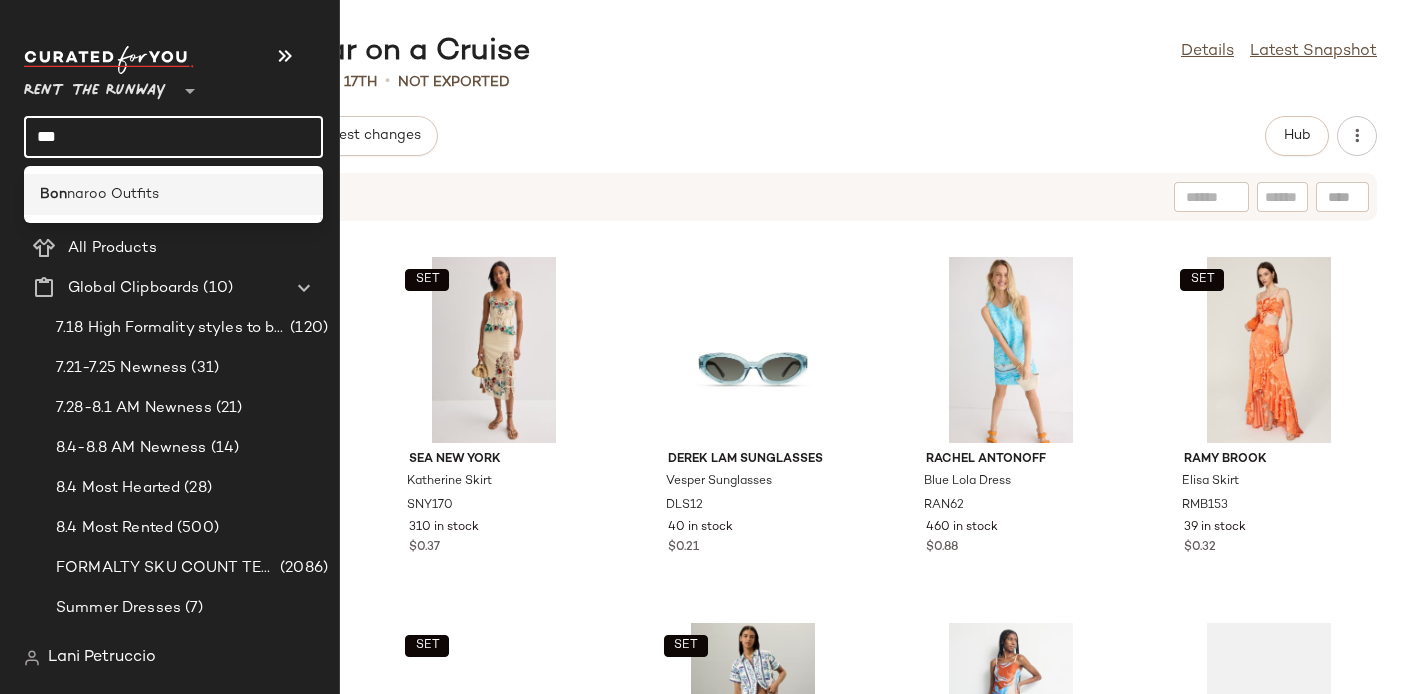 click on "naroo Outfits" at bounding box center [113, 194] 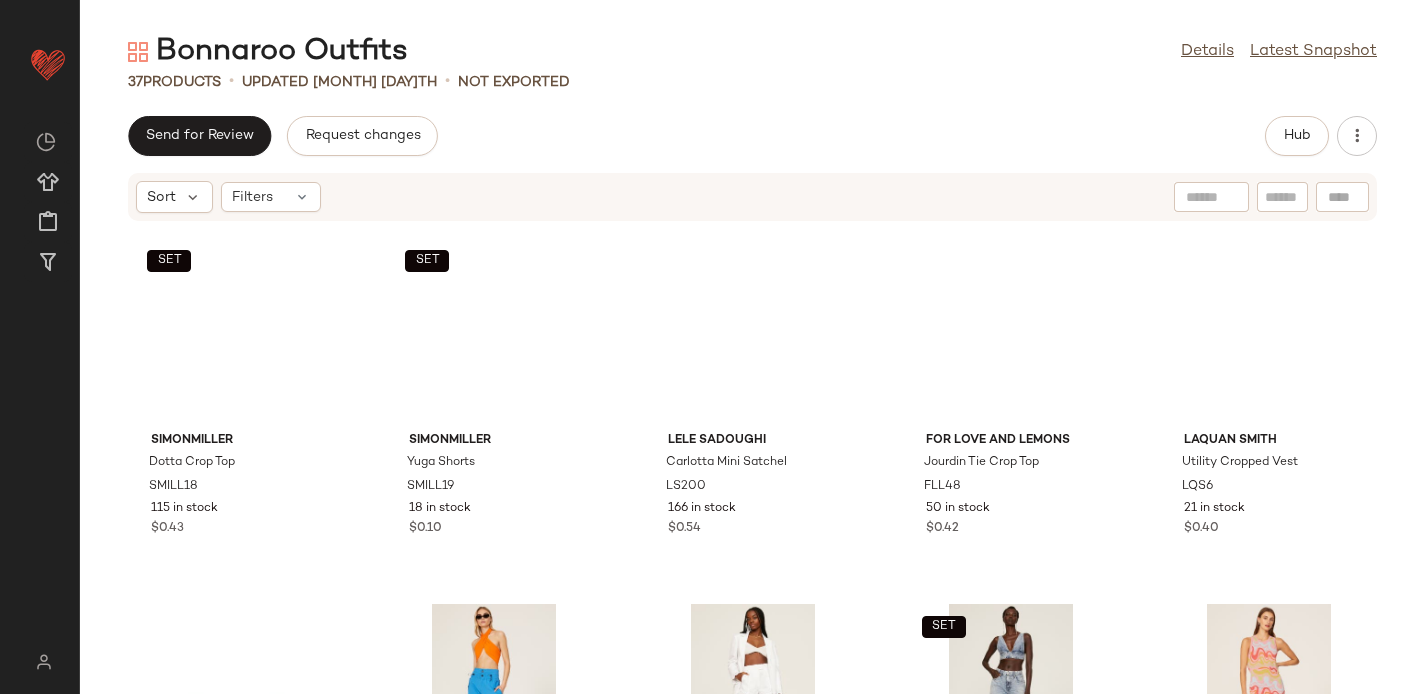 scroll, scrollTop: 0, scrollLeft: 0, axis: both 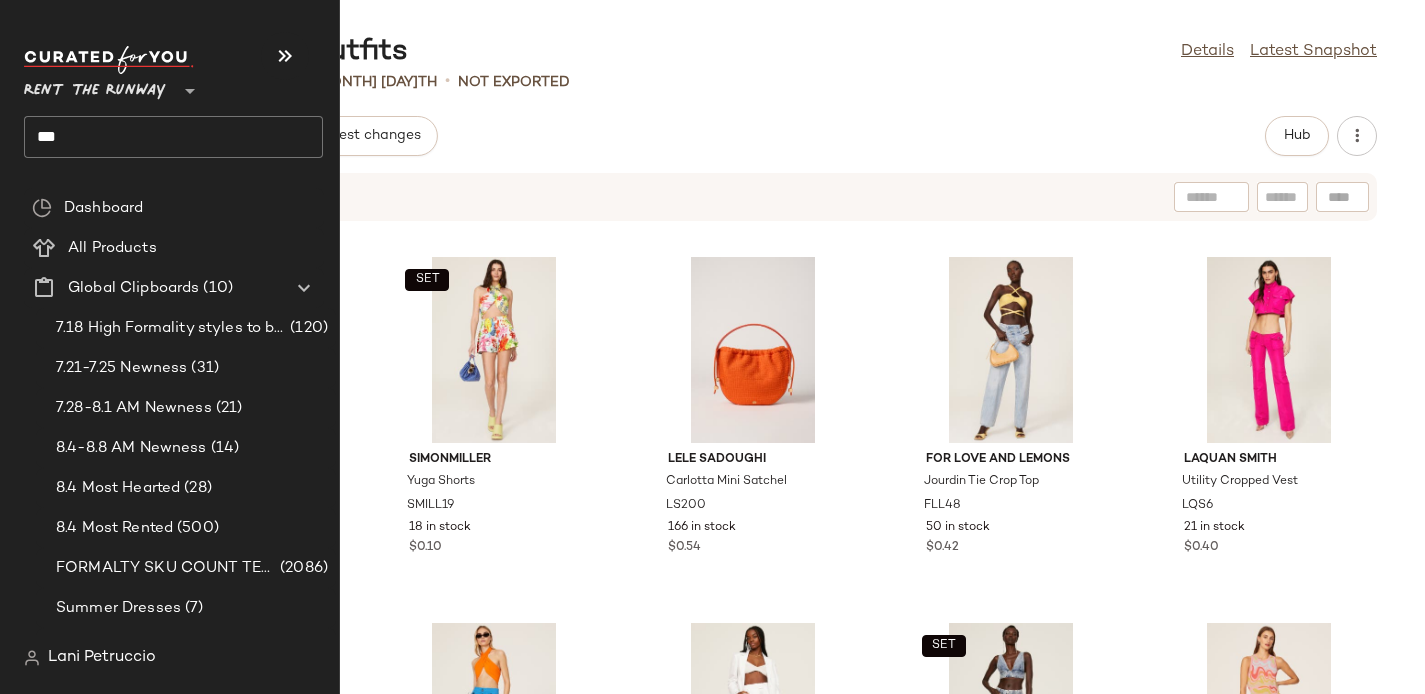 click on "***" 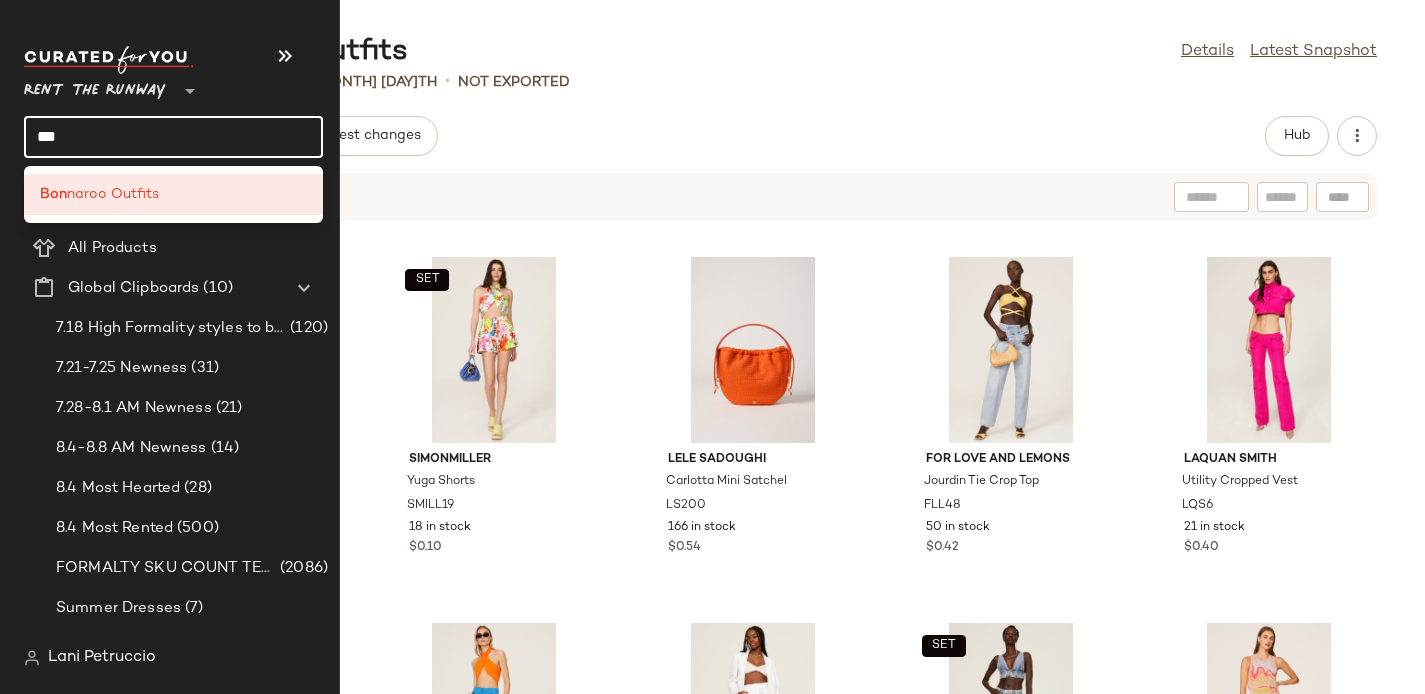 click on "***" 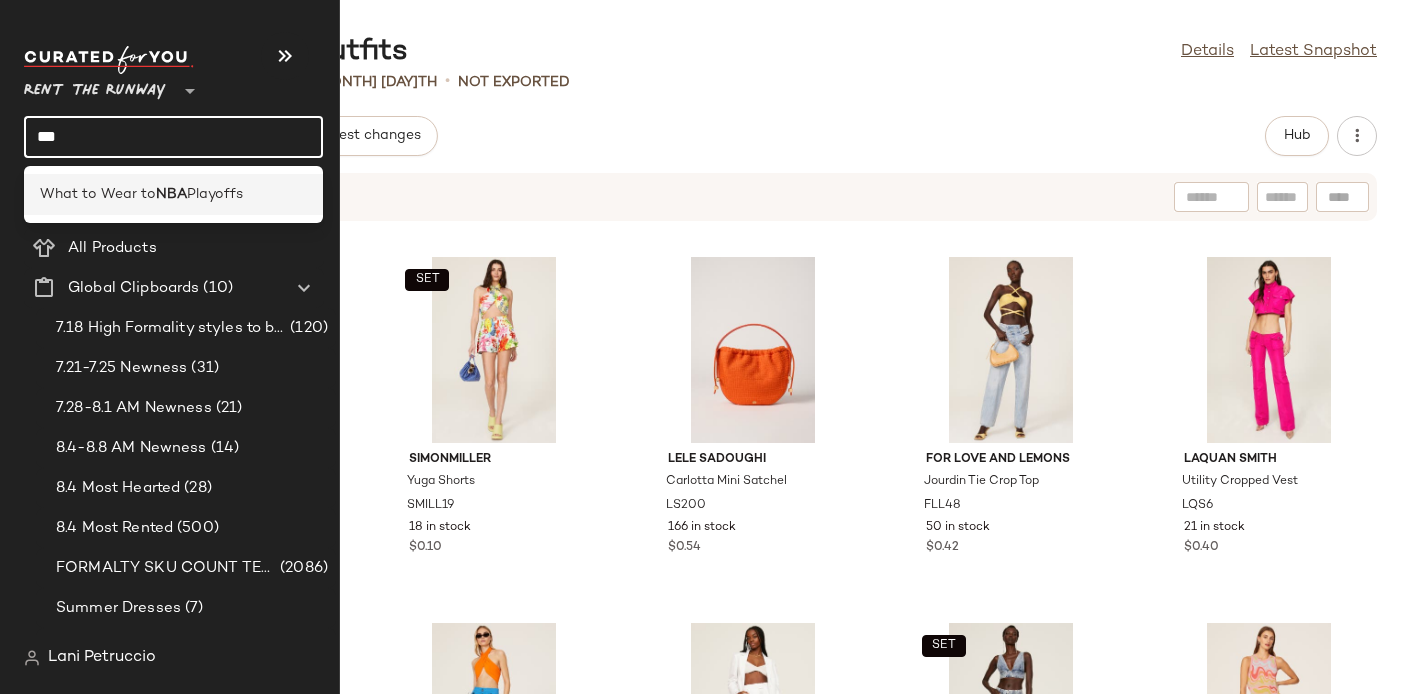 click on "What to Wear to" at bounding box center (98, 194) 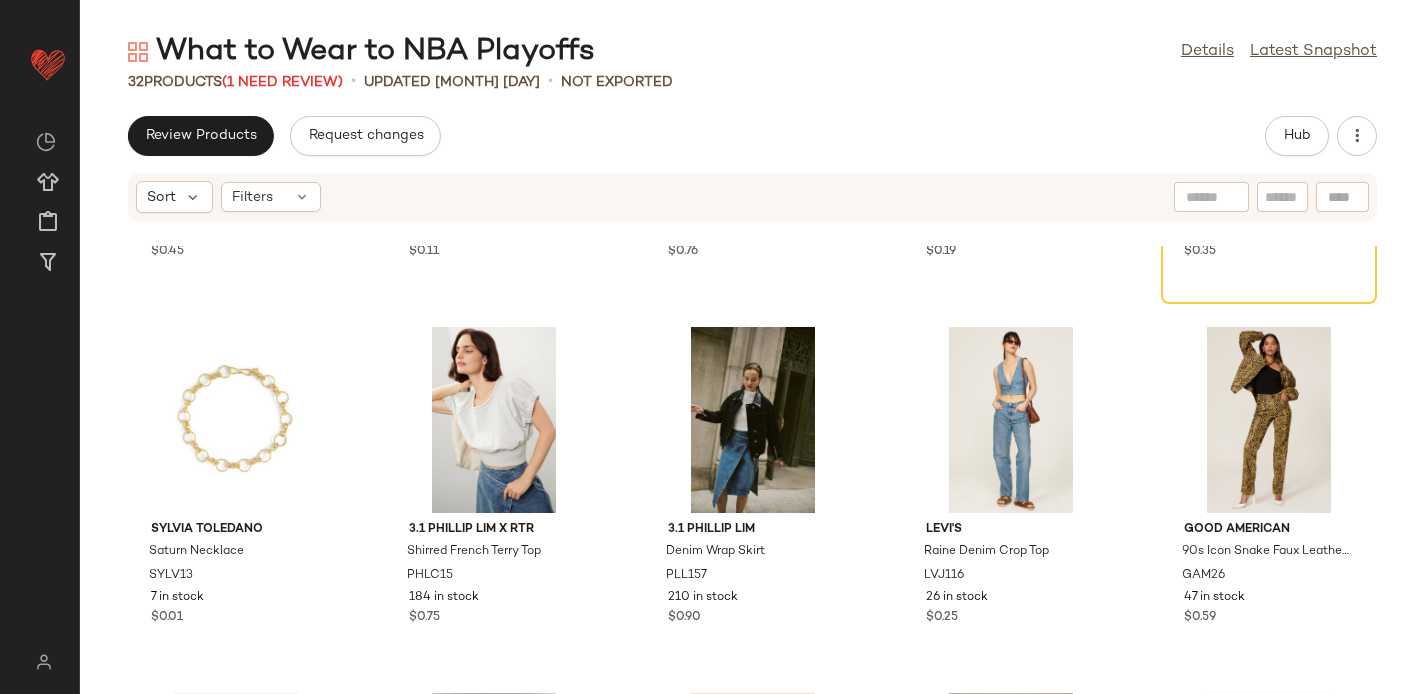 scroll, scrollTop: 0, scrollLeft: 0, axis: both 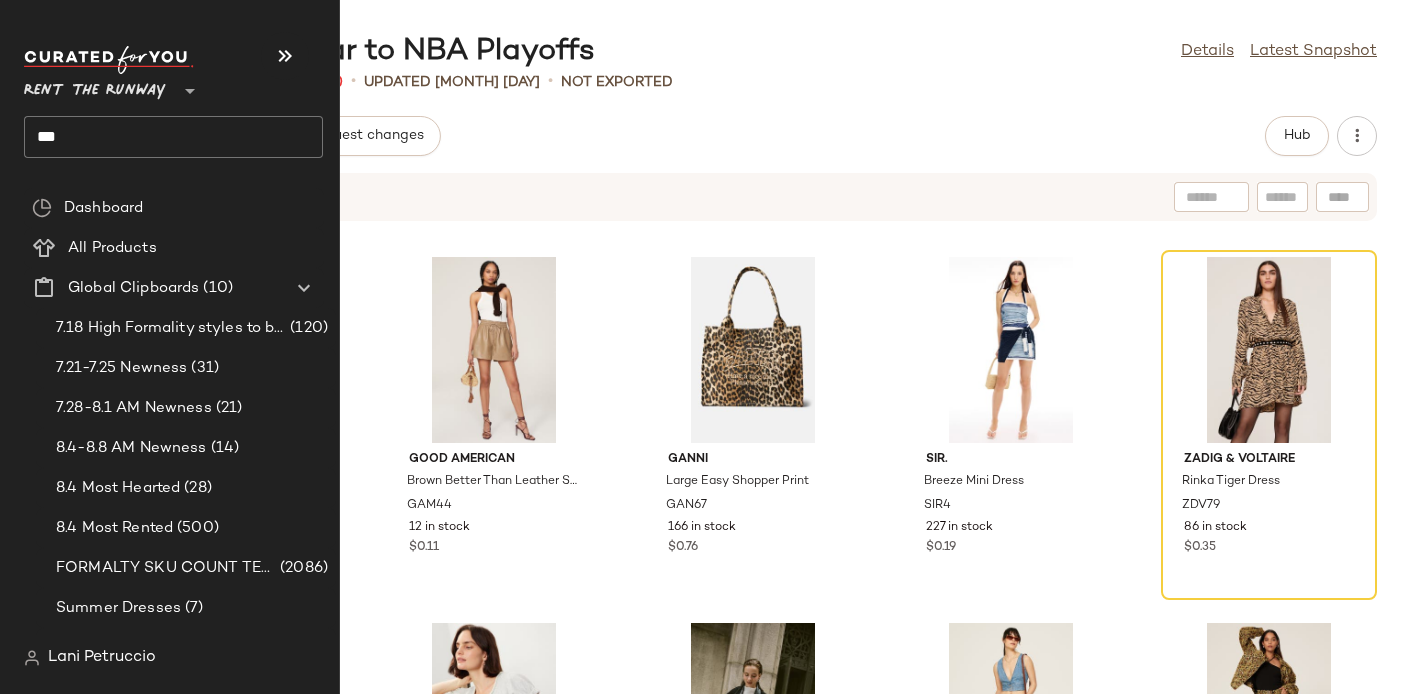 click on "***" 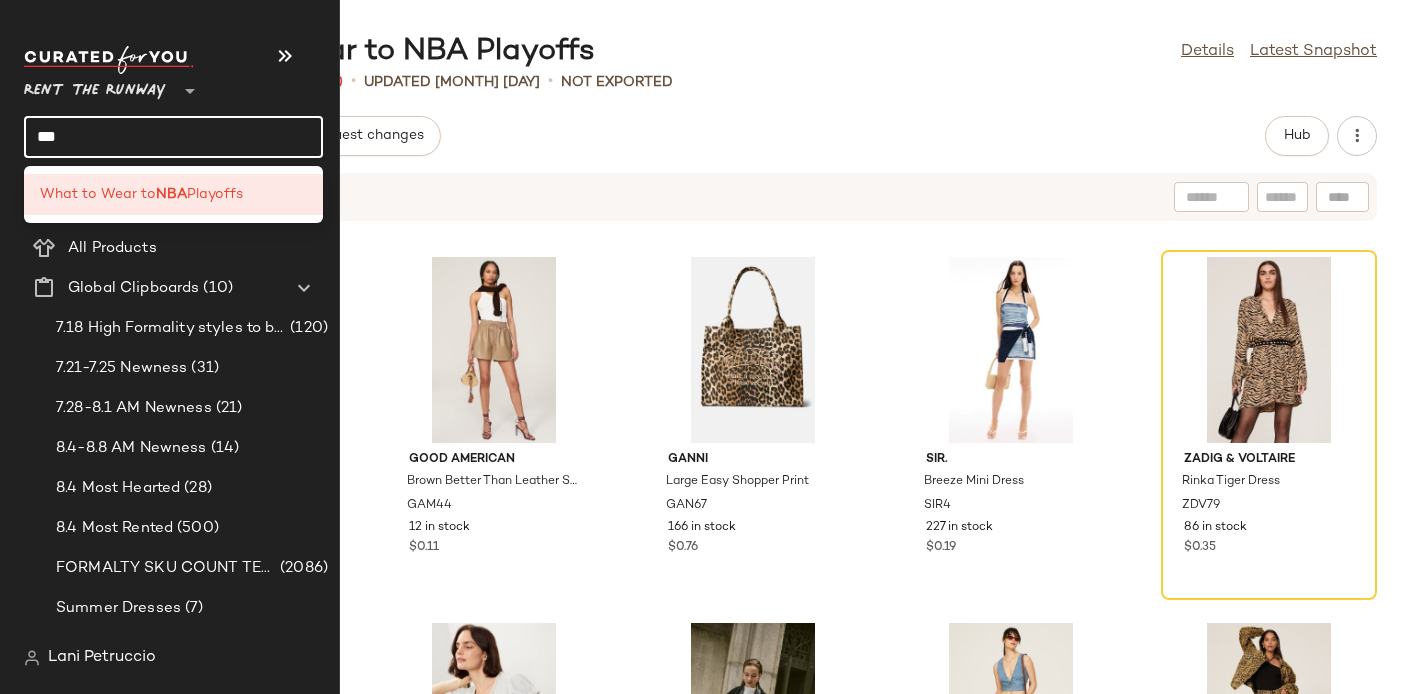 click on "***" 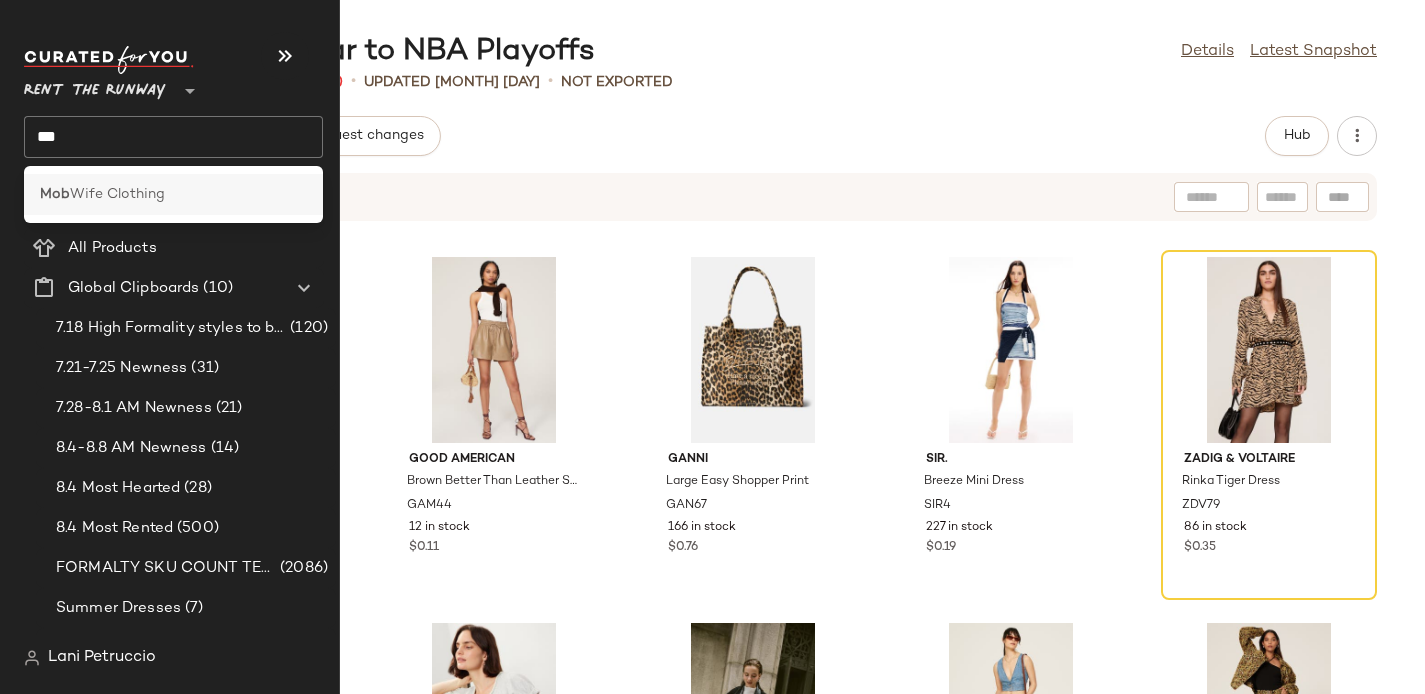 click on "Wife Clothing" at bounding box center [117, 194] 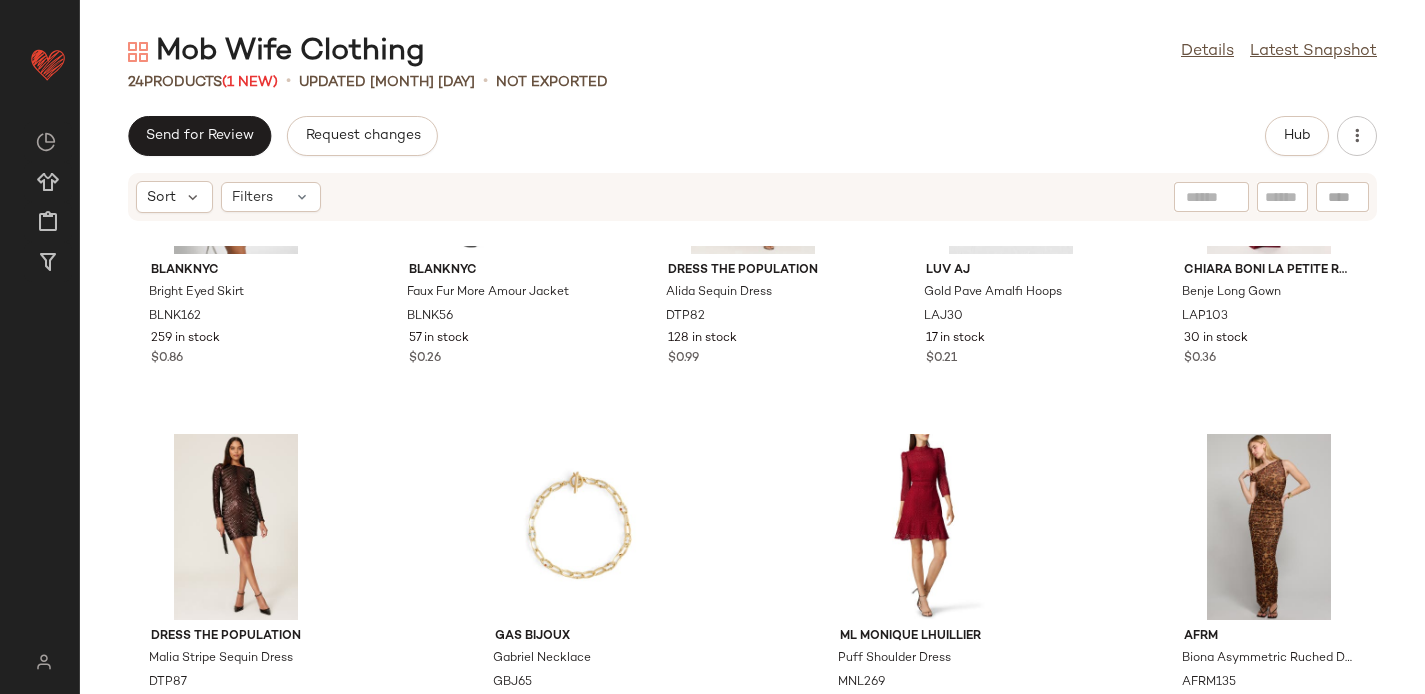 scroll, scrollTop: 1386, scrollLeft: 0, axis: vertical 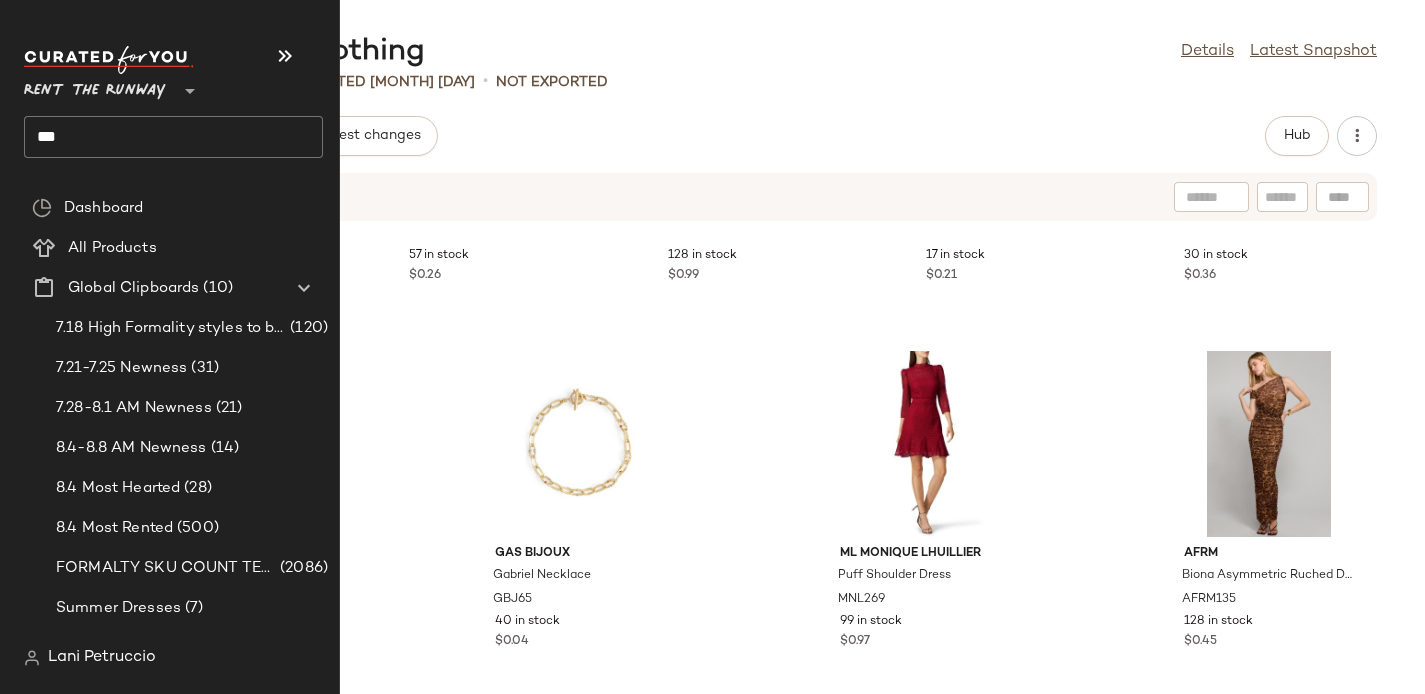 click on "***" 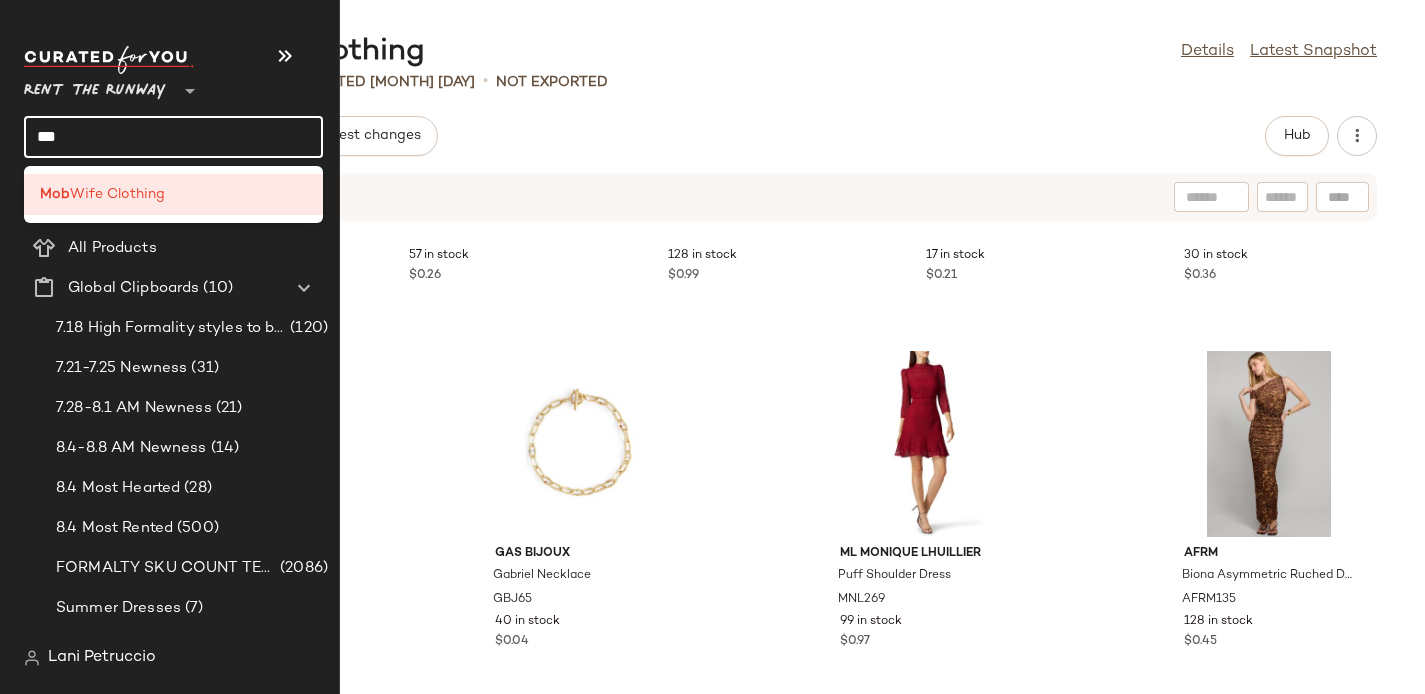 click on "***" 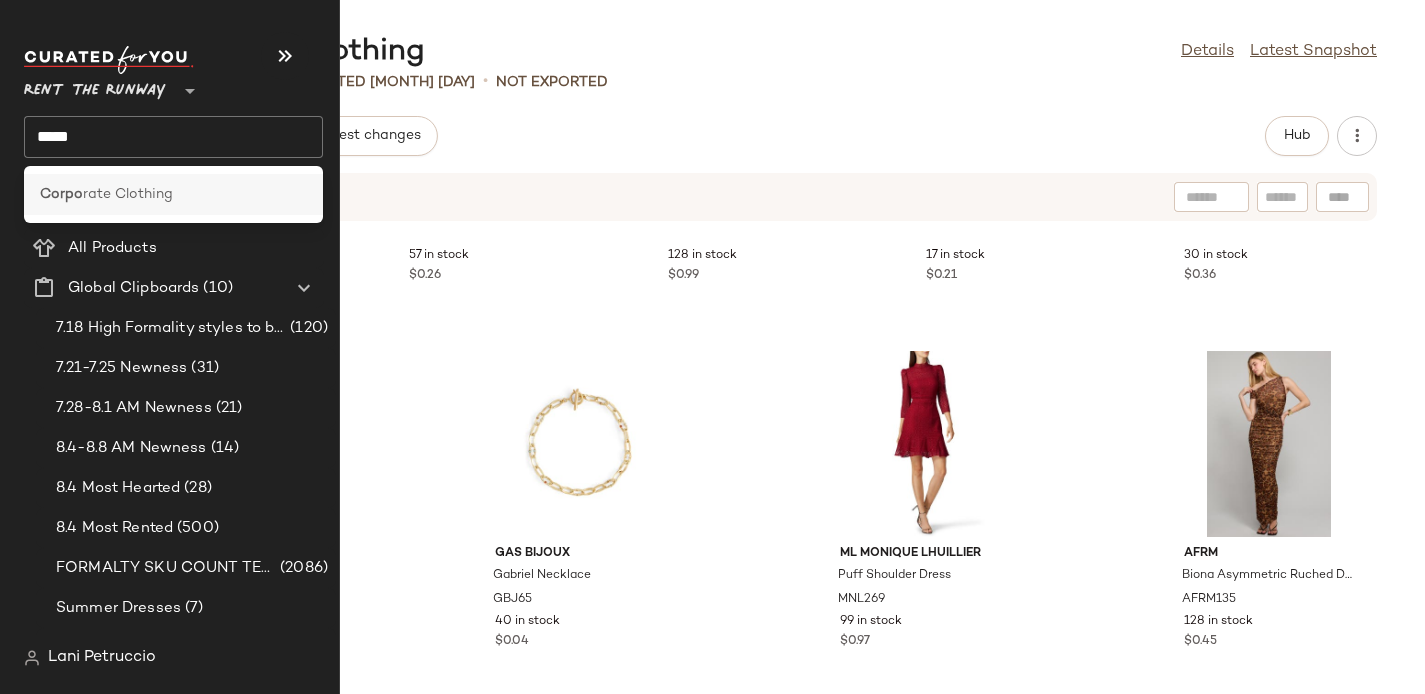 click on "Corpo" at bounding box center [61, 194] 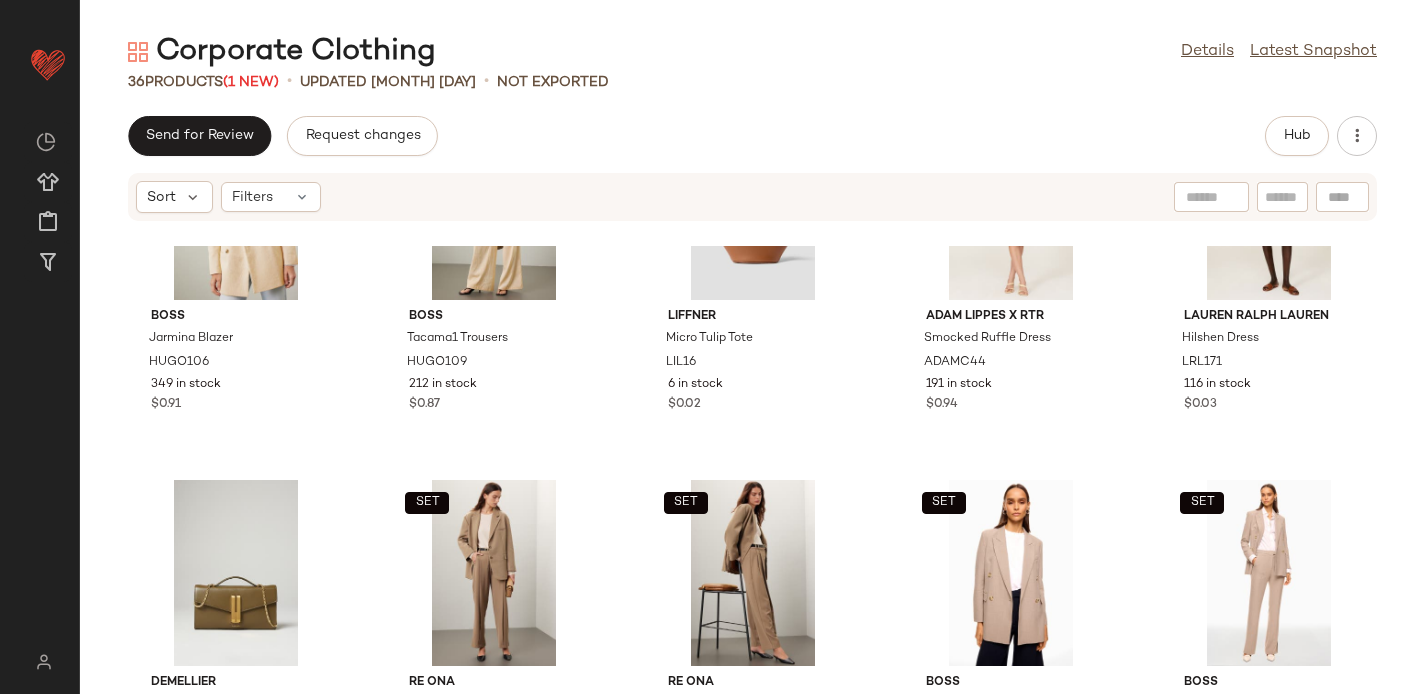 scroll, scrollTop: 0, scrollLeft: 0, axis: both 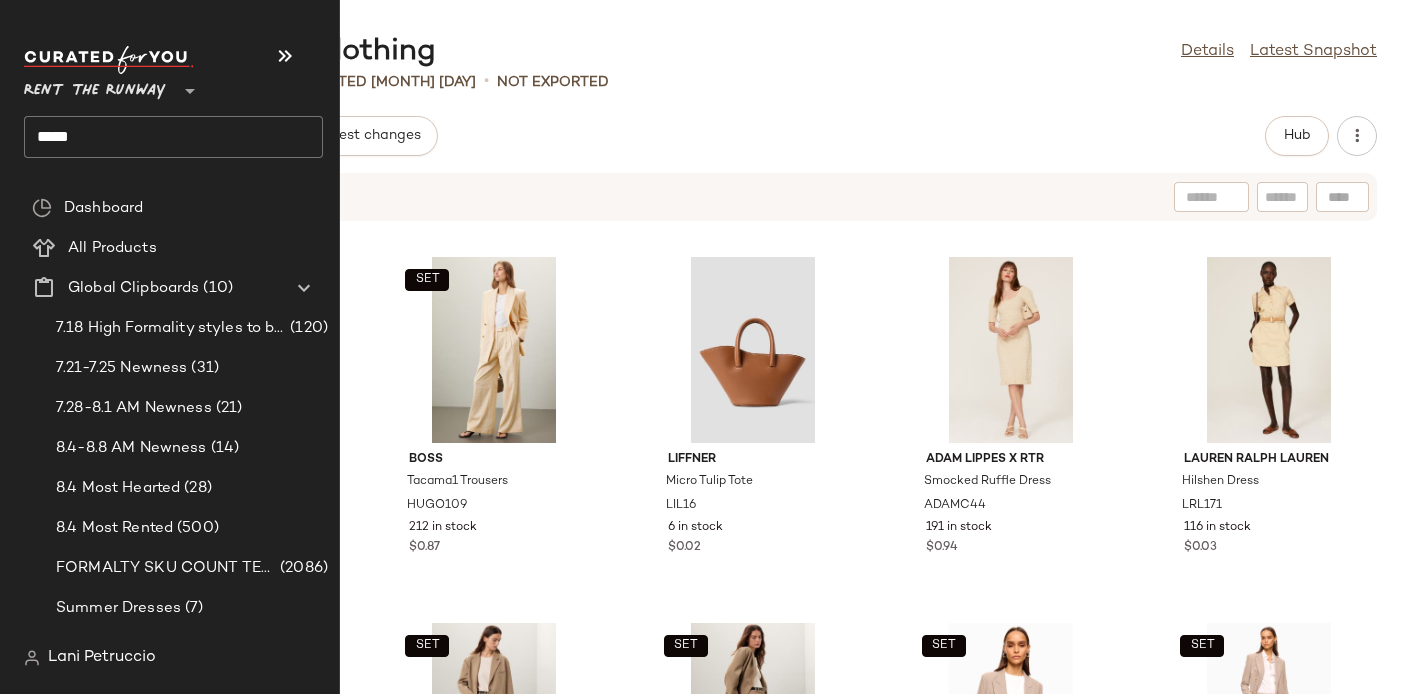 click on "*****" 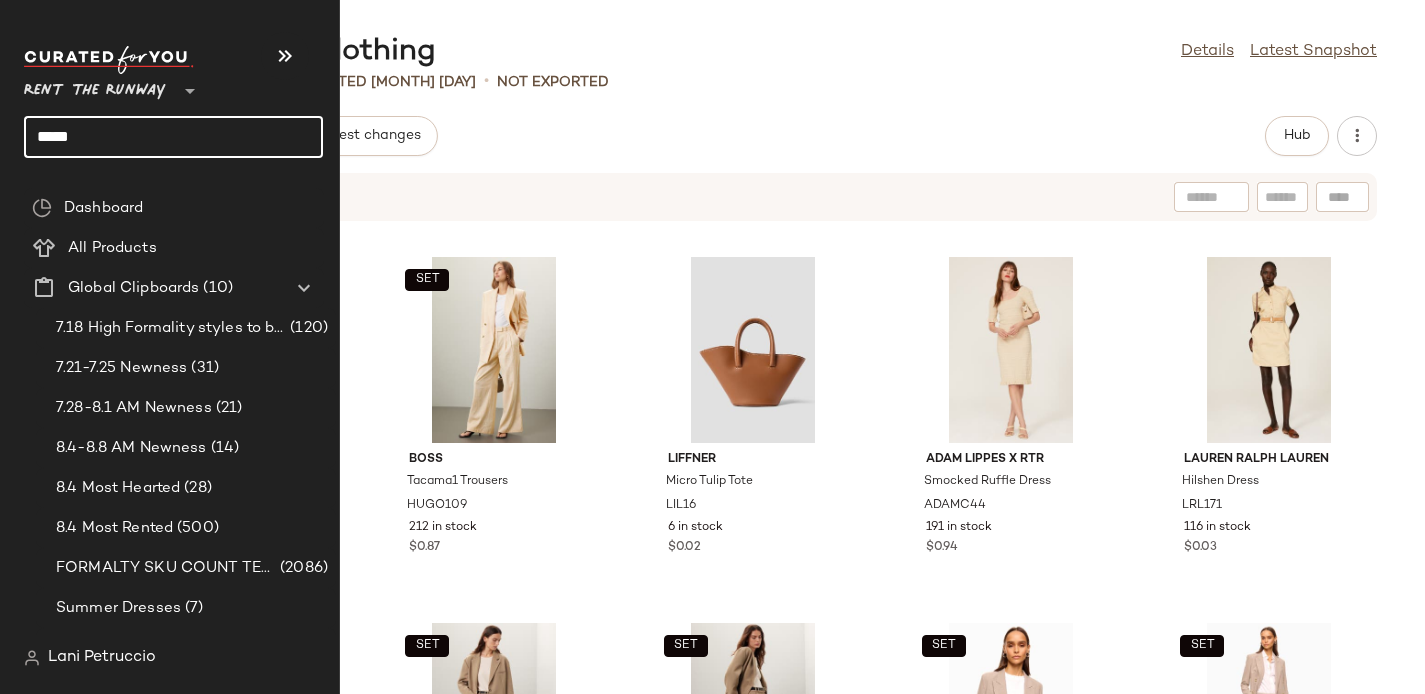 click on "*****" 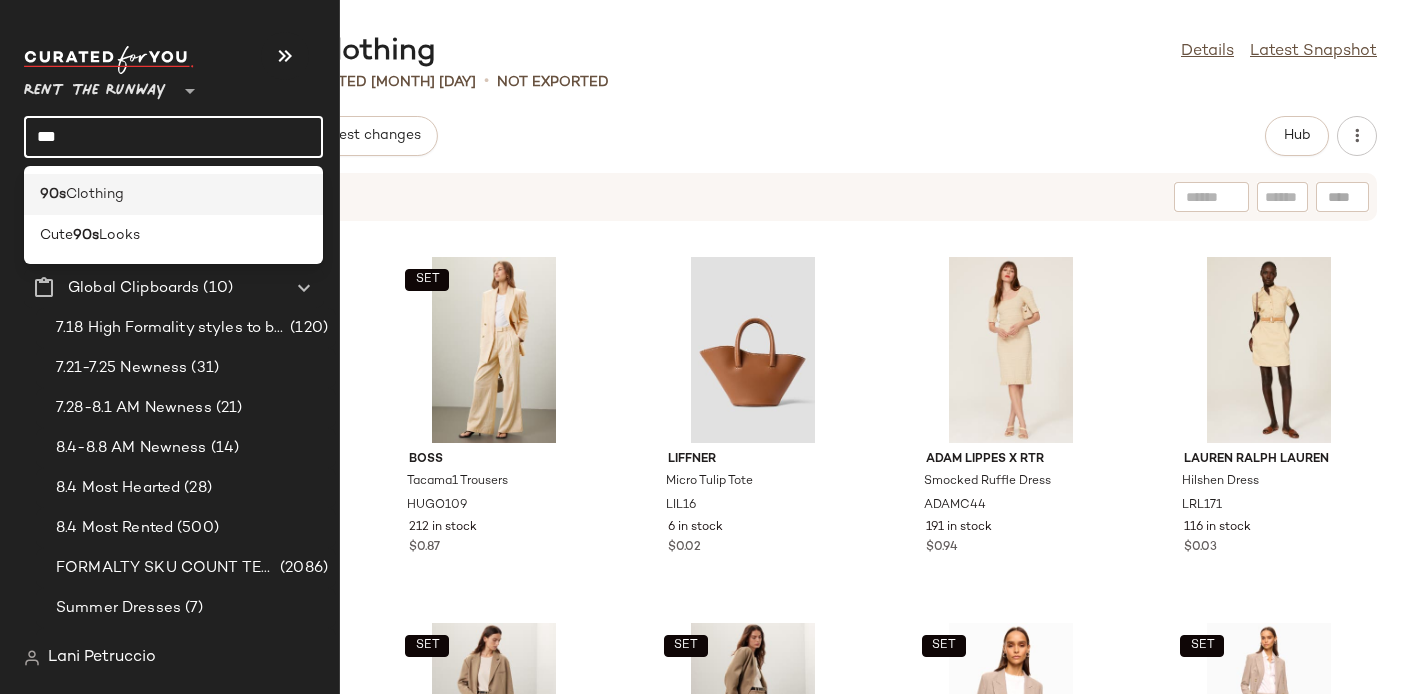 click on "Clothing" at bounding box center (95, 194) 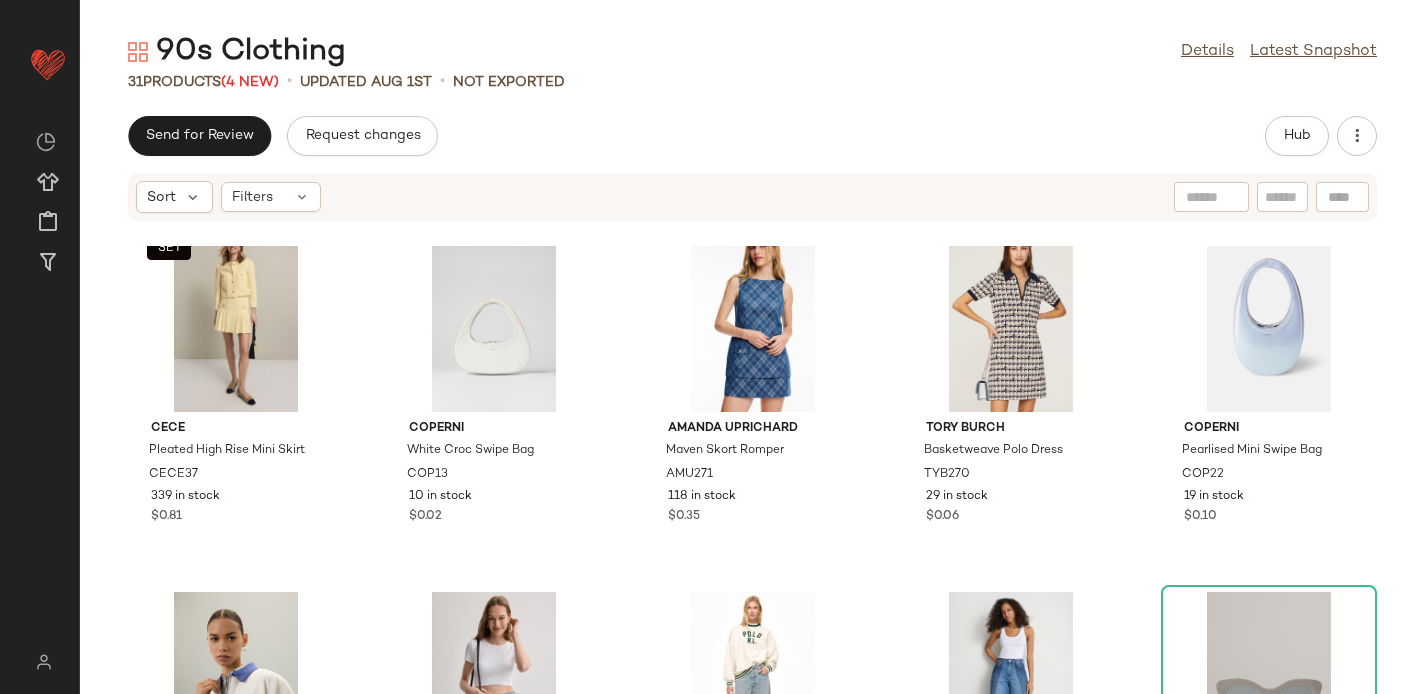 scroll, scrollTop: 0, scrollLeft: 0, axis: both 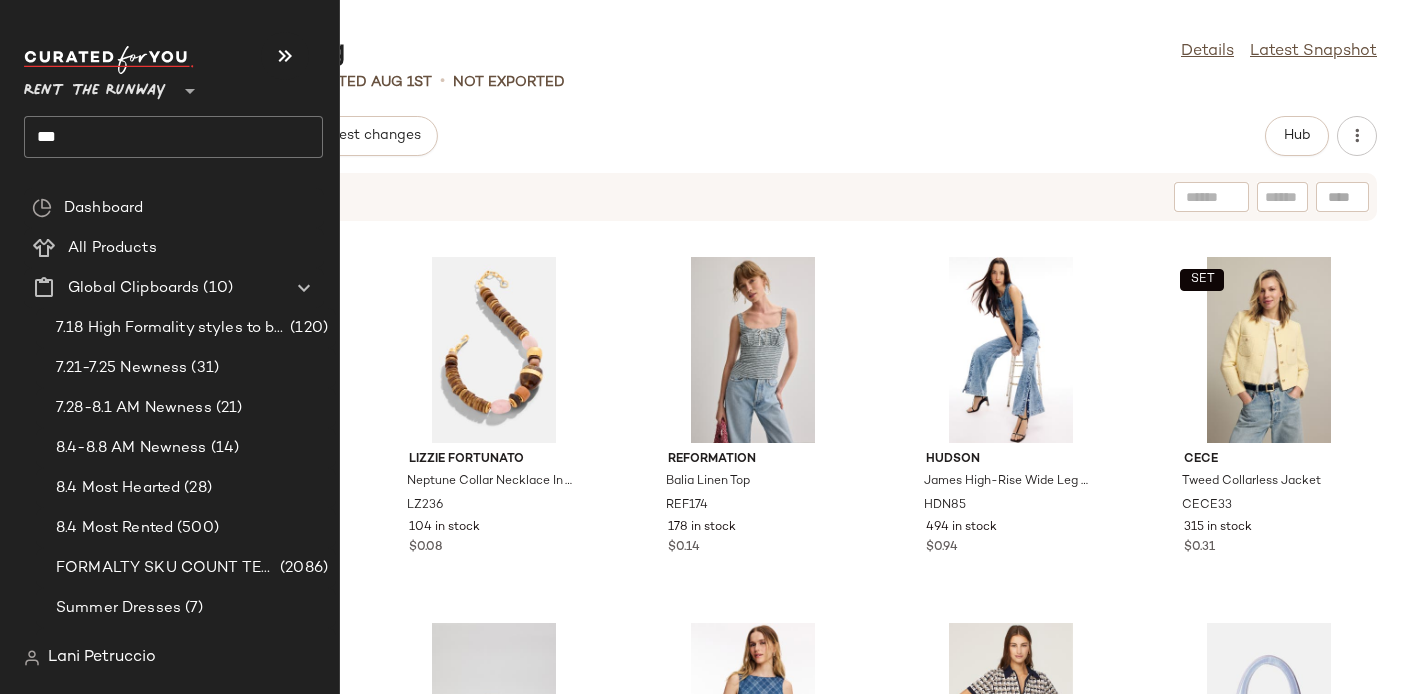 click on "***" 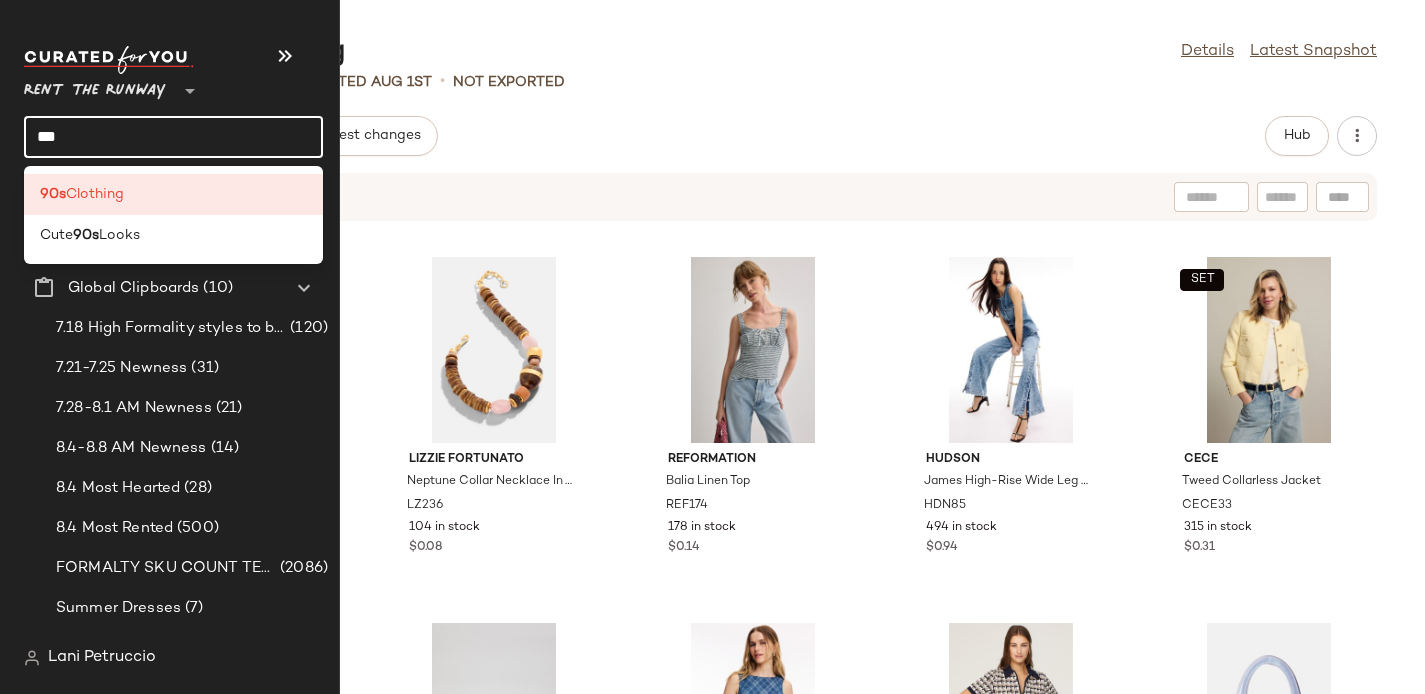 click on "***" 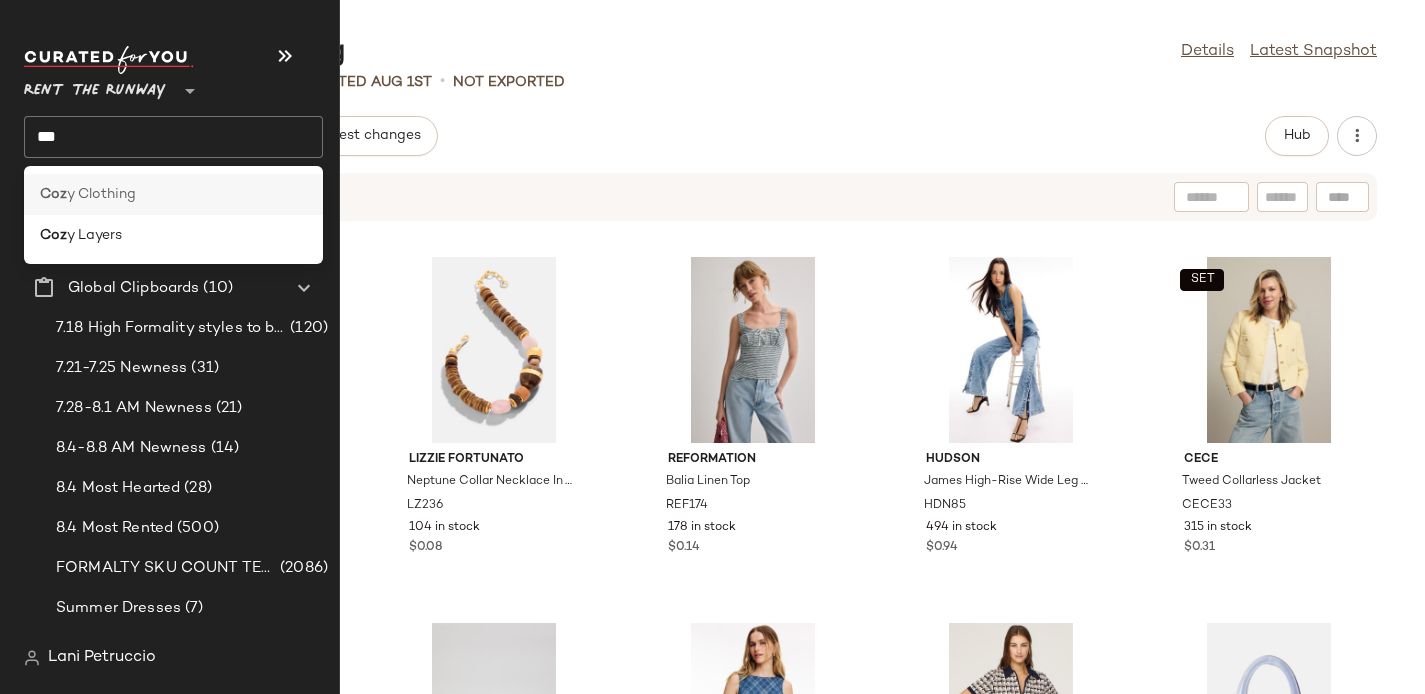 click on "y Clothing" at bounding box center [101, 194] 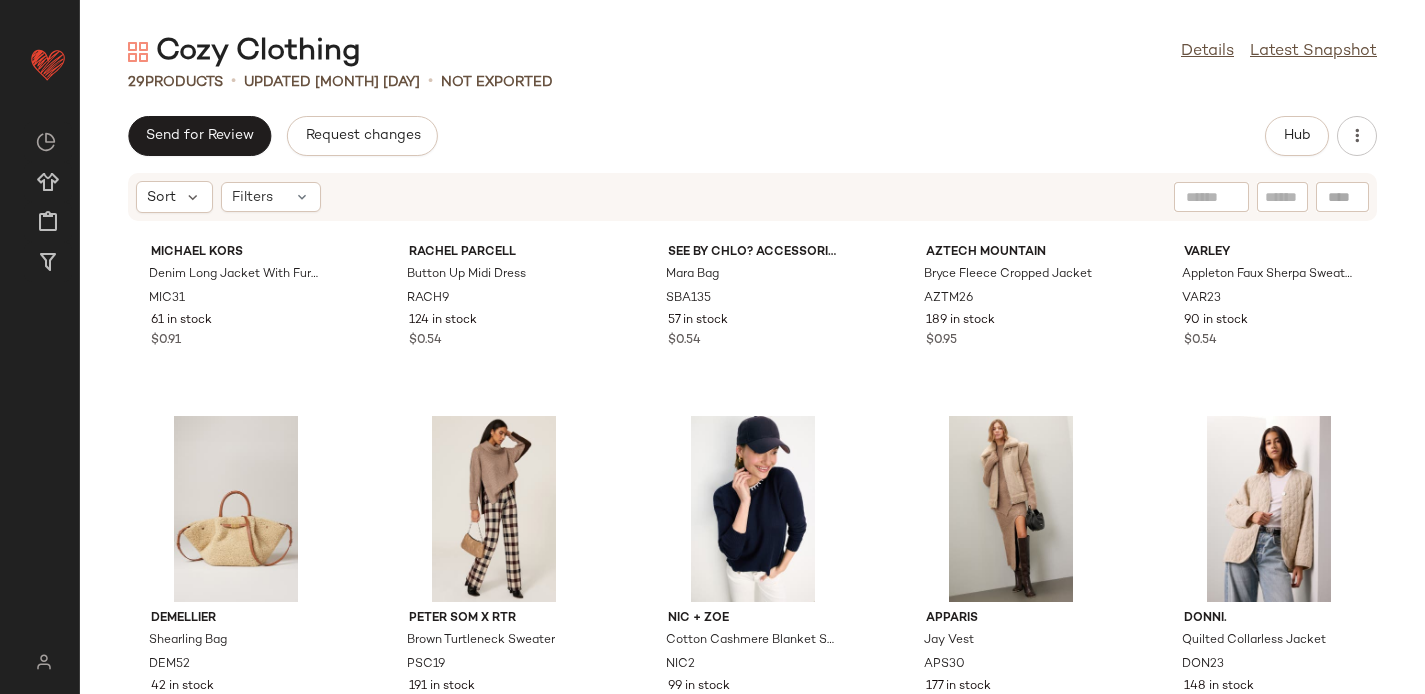 scroll, scrollTop: 0, scrollLeft: 0, axis: both 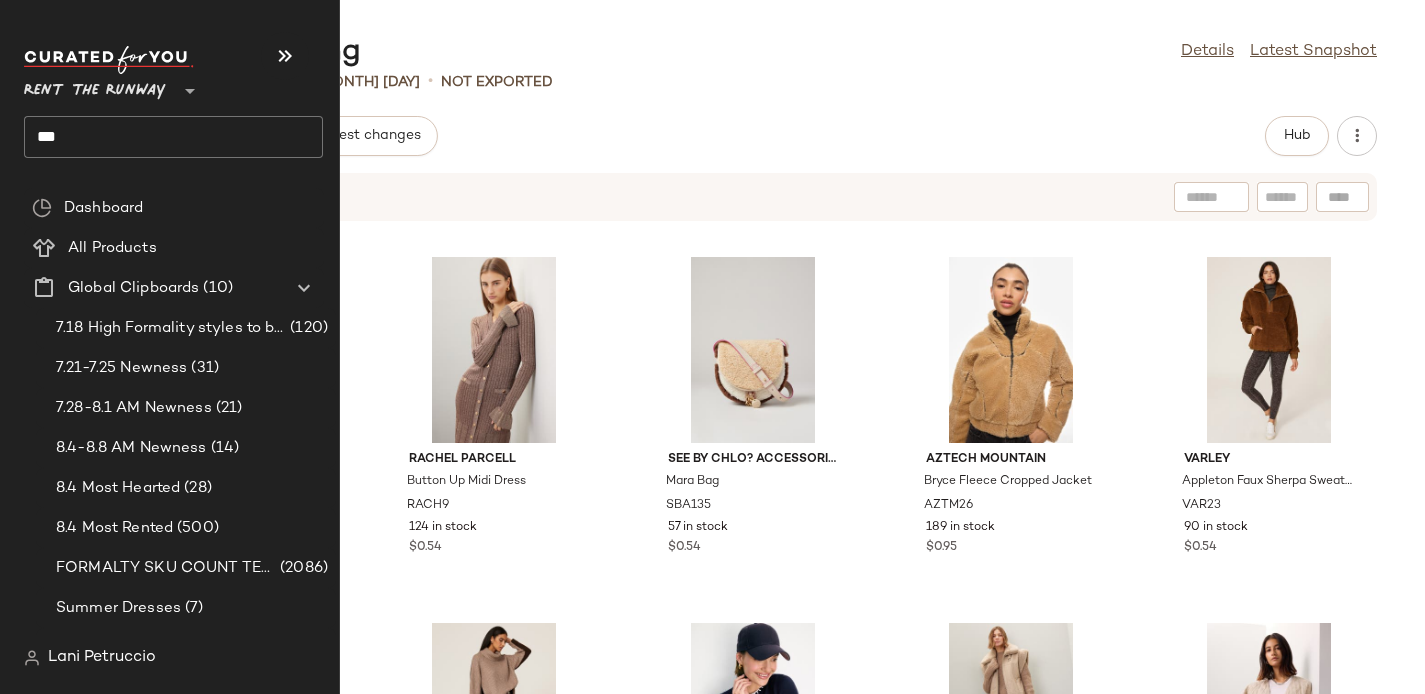 click on "***" 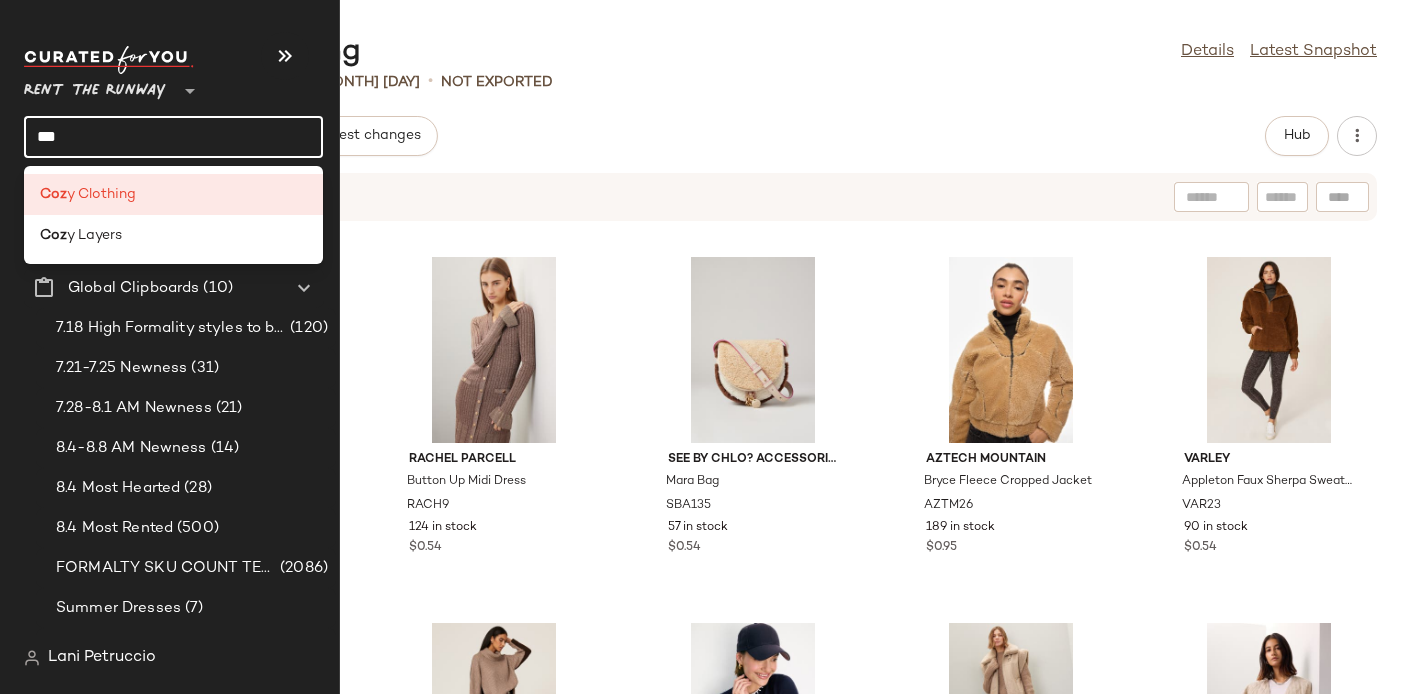click on "***" 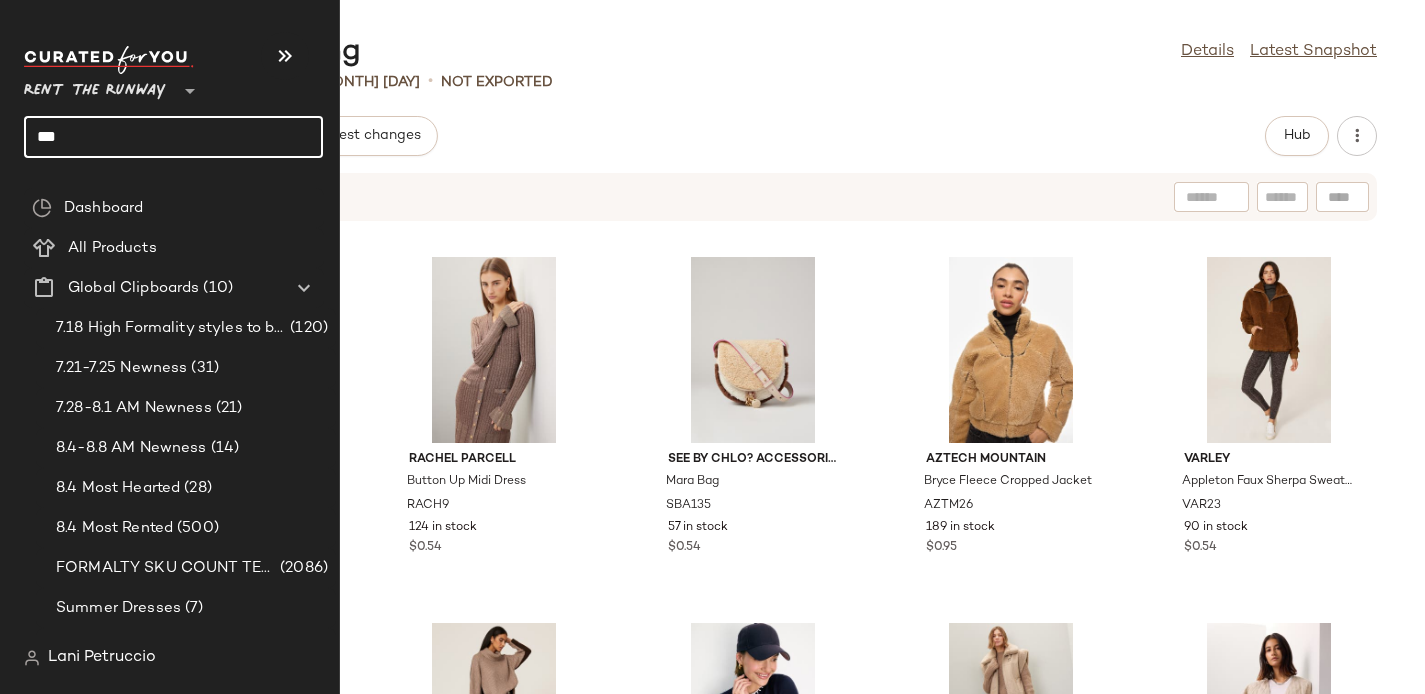 type on "*" 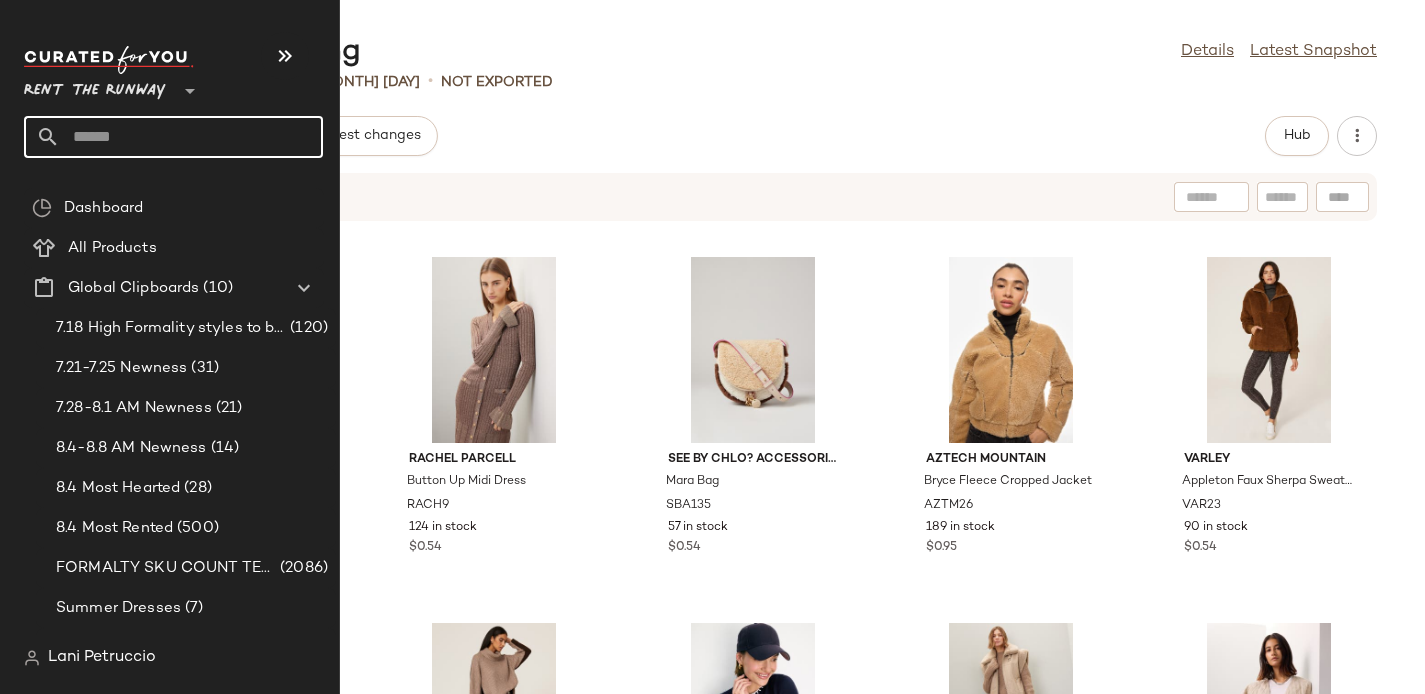type on "*" 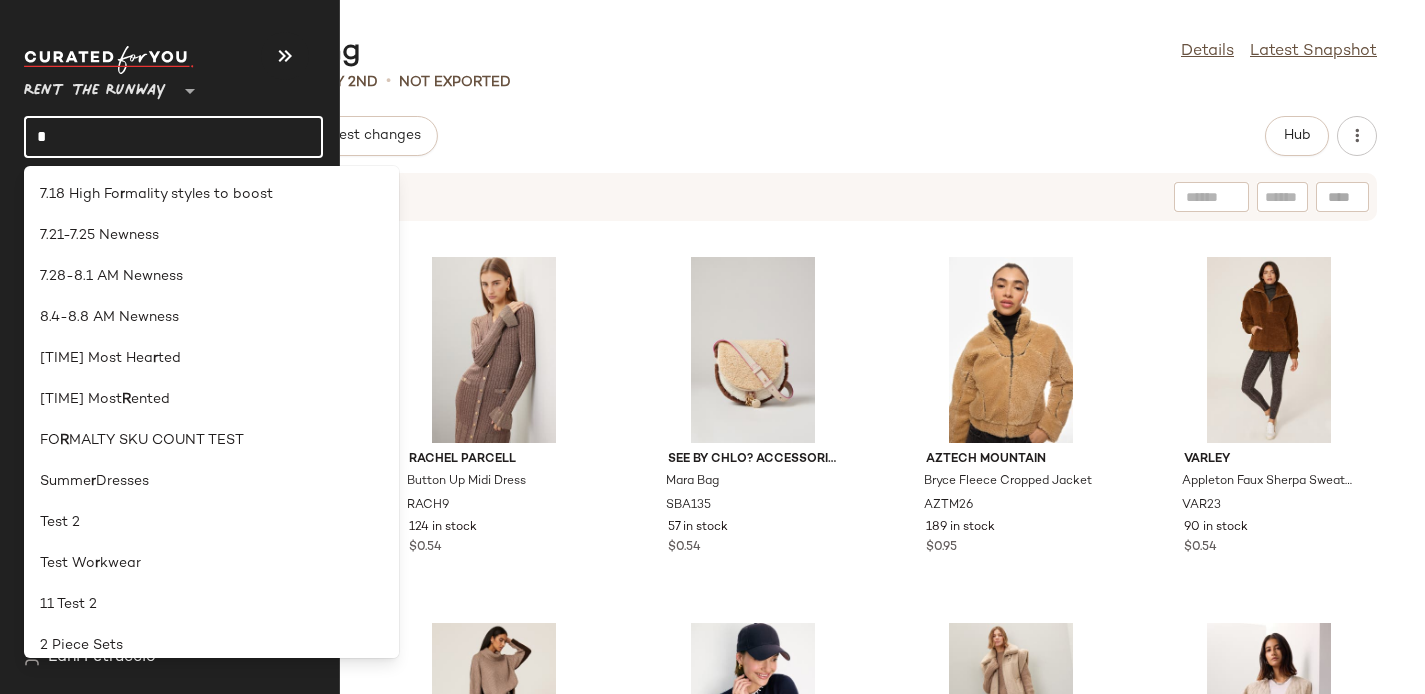 scroll, scrollTop: 0, scrollLeft: 0, axis: both 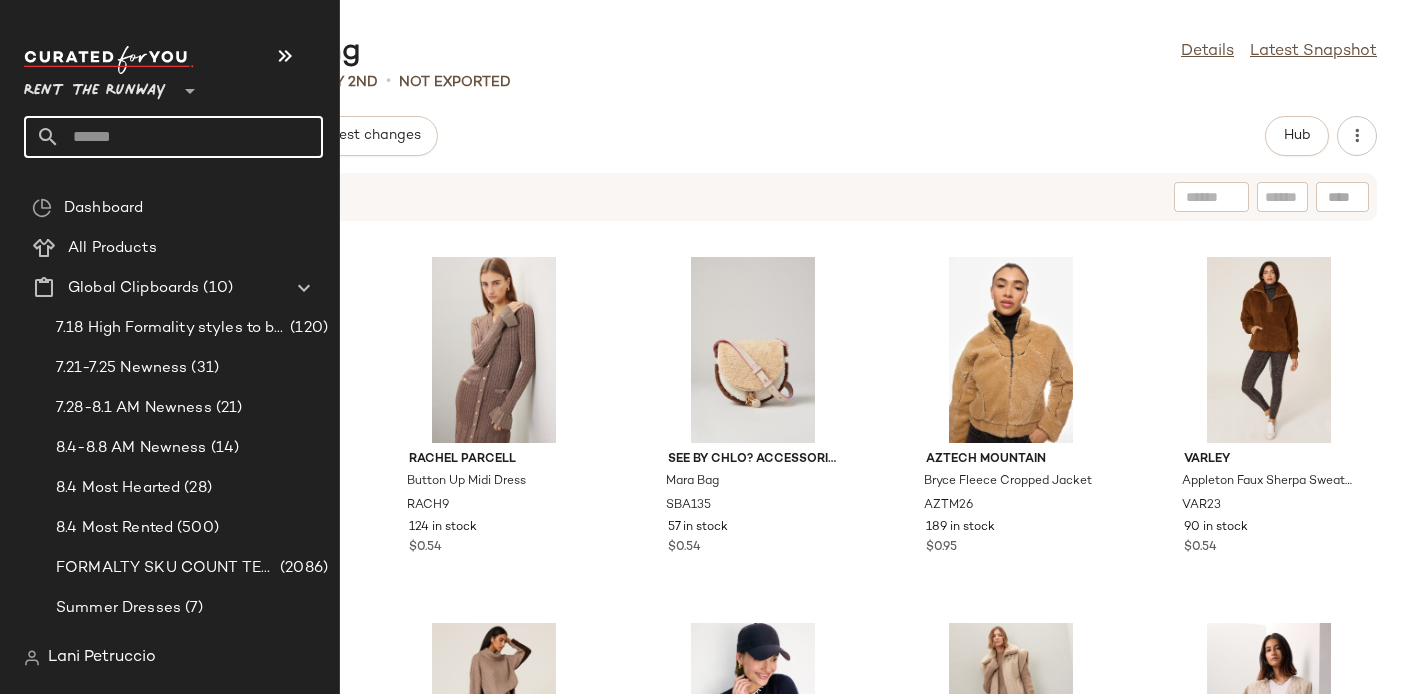 type on "*" 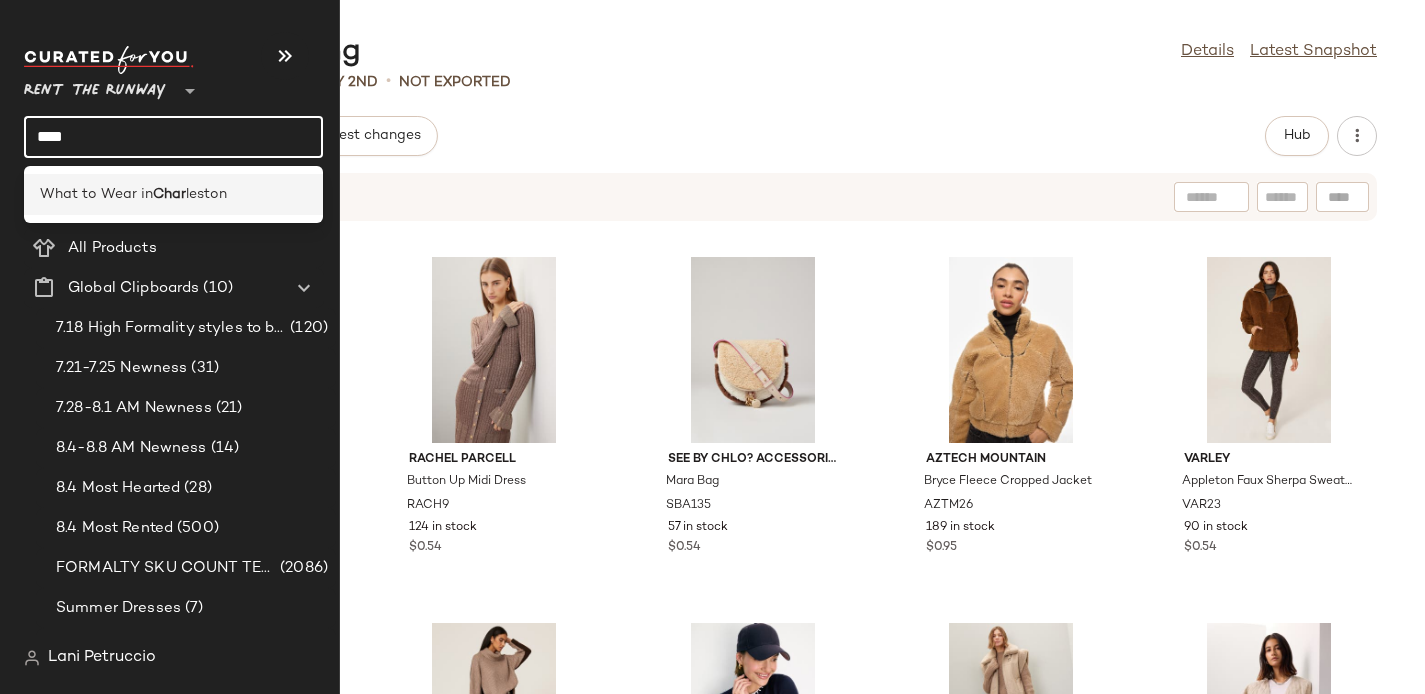 click on "What to Wear in" at bounding box center [96, 194] 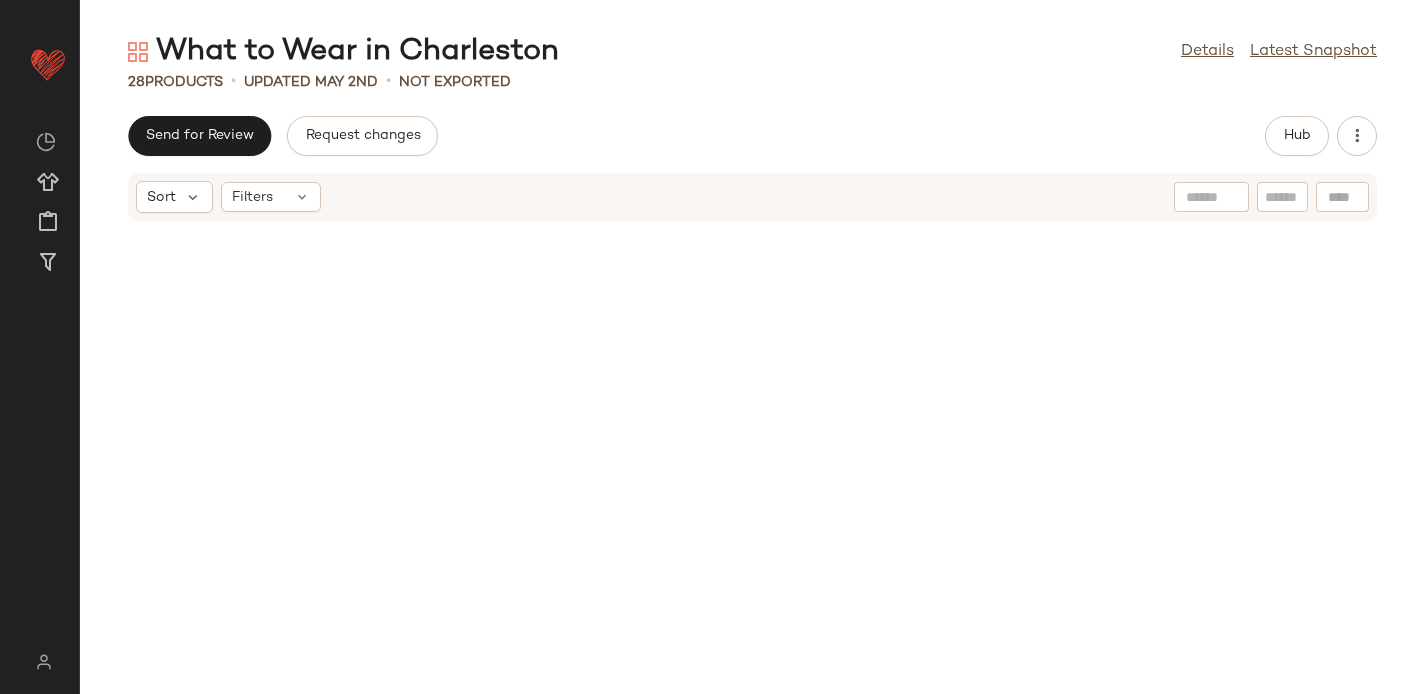 scroll, scrollTop: 0, scrollLeft: 0, axis: both 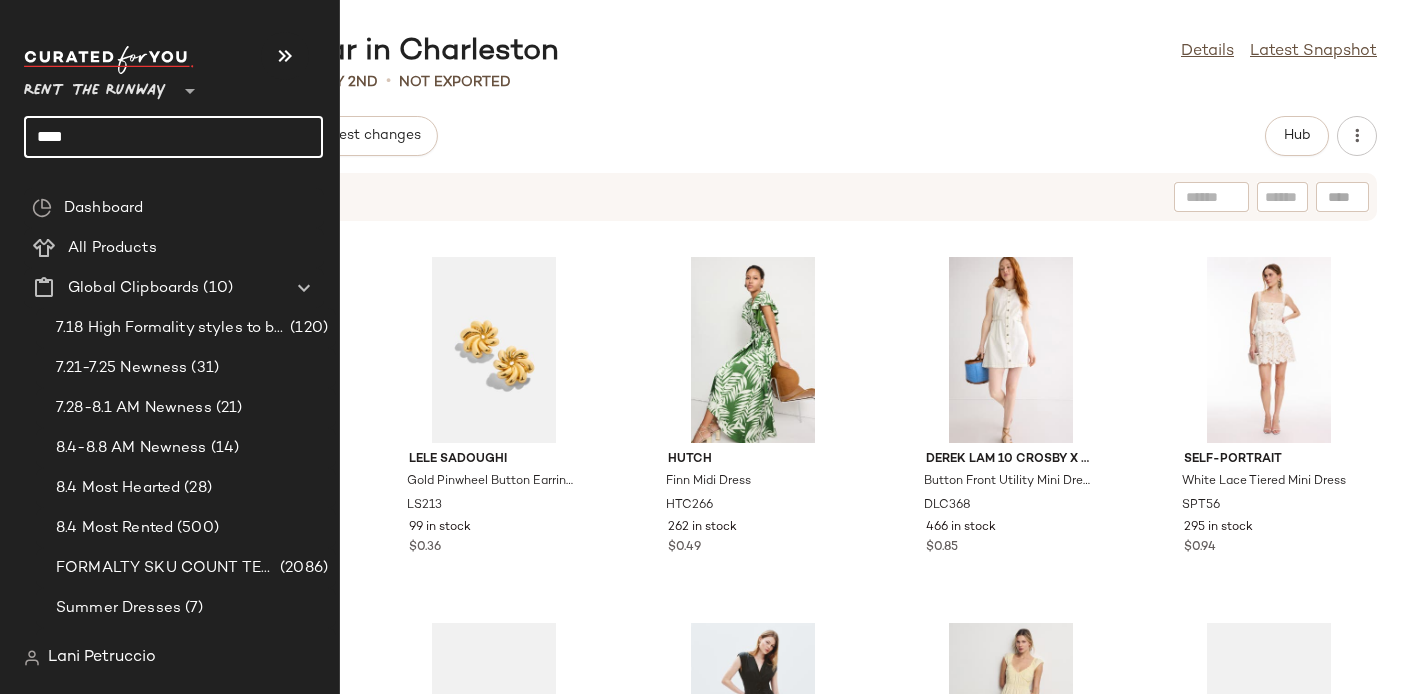 click on "****" 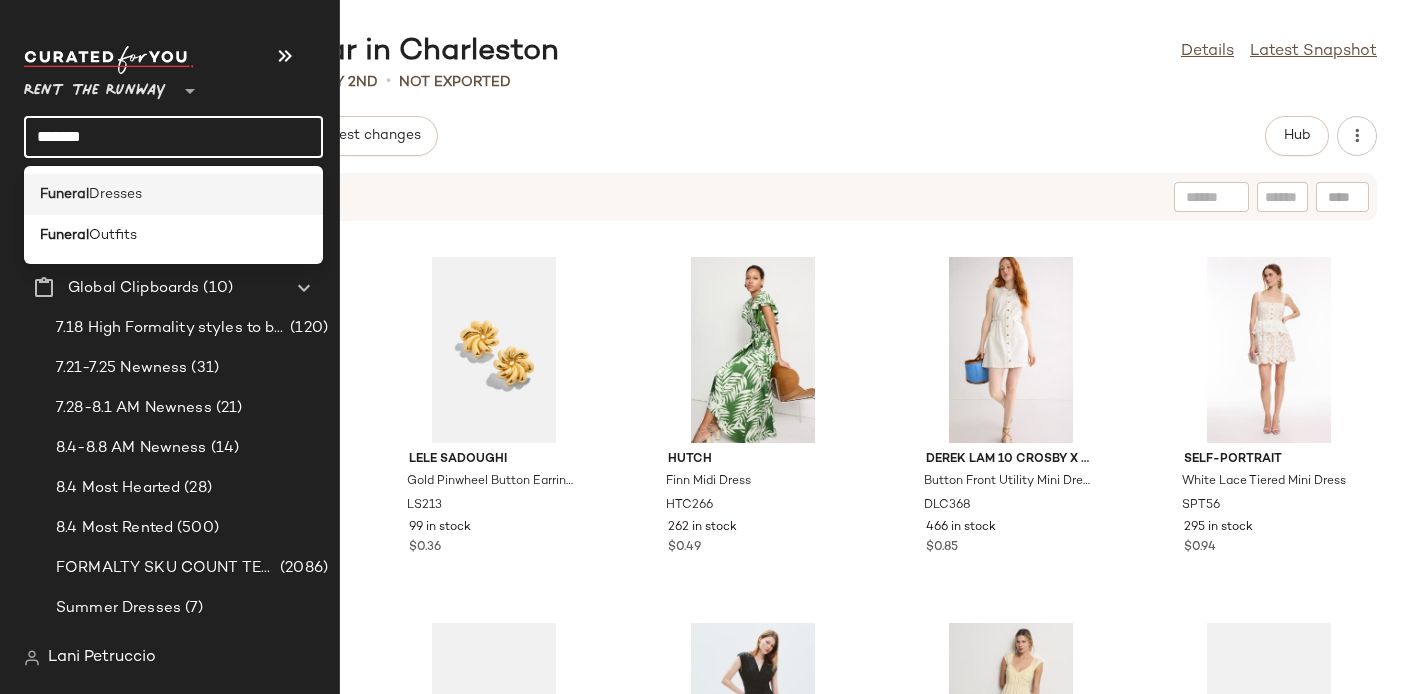 click on "Funeral" at bounding box center (64, 194) 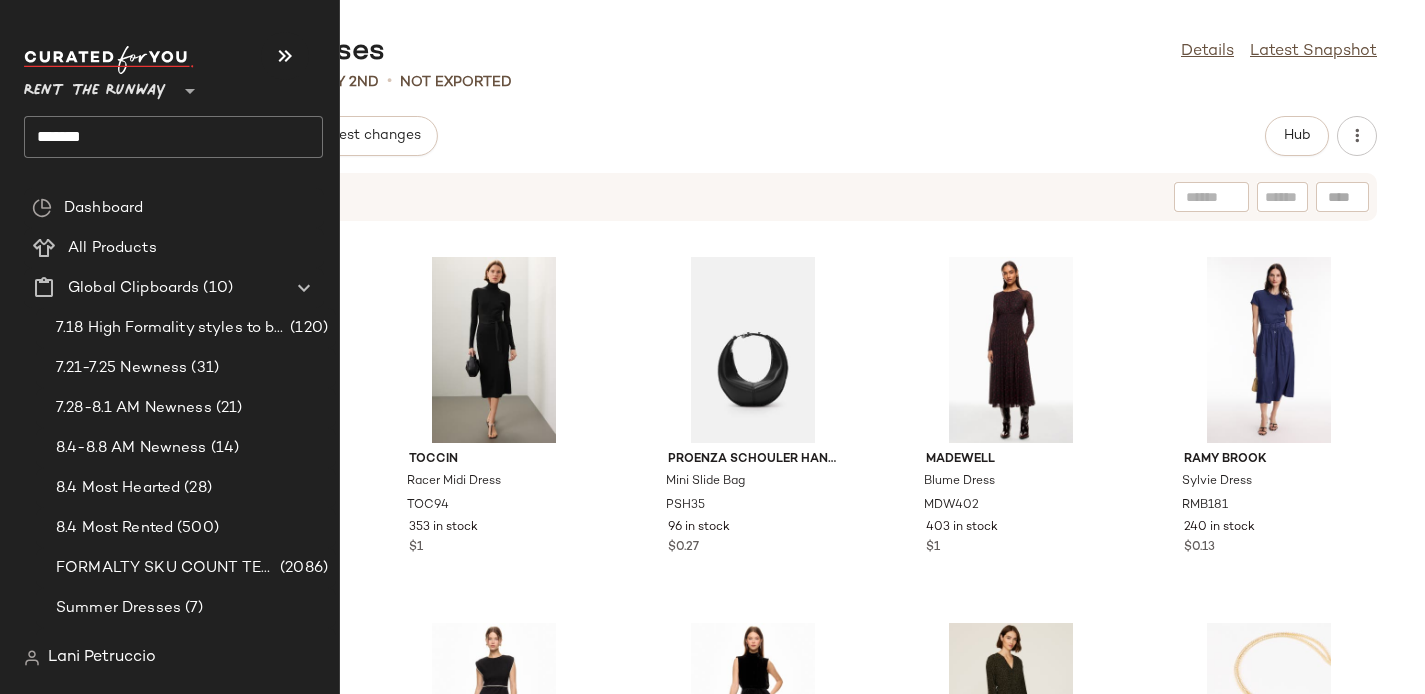 click on "*******" 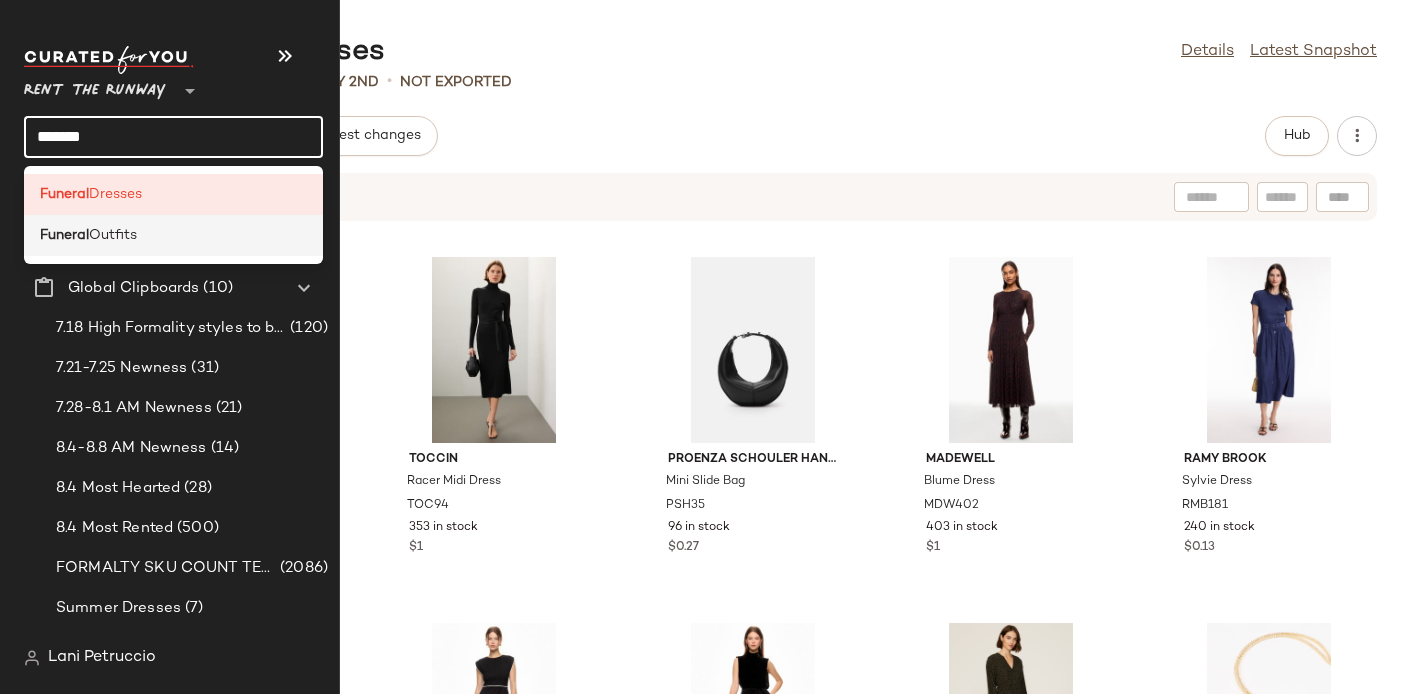 click on "Funeral" at bounding box center [64, 235] 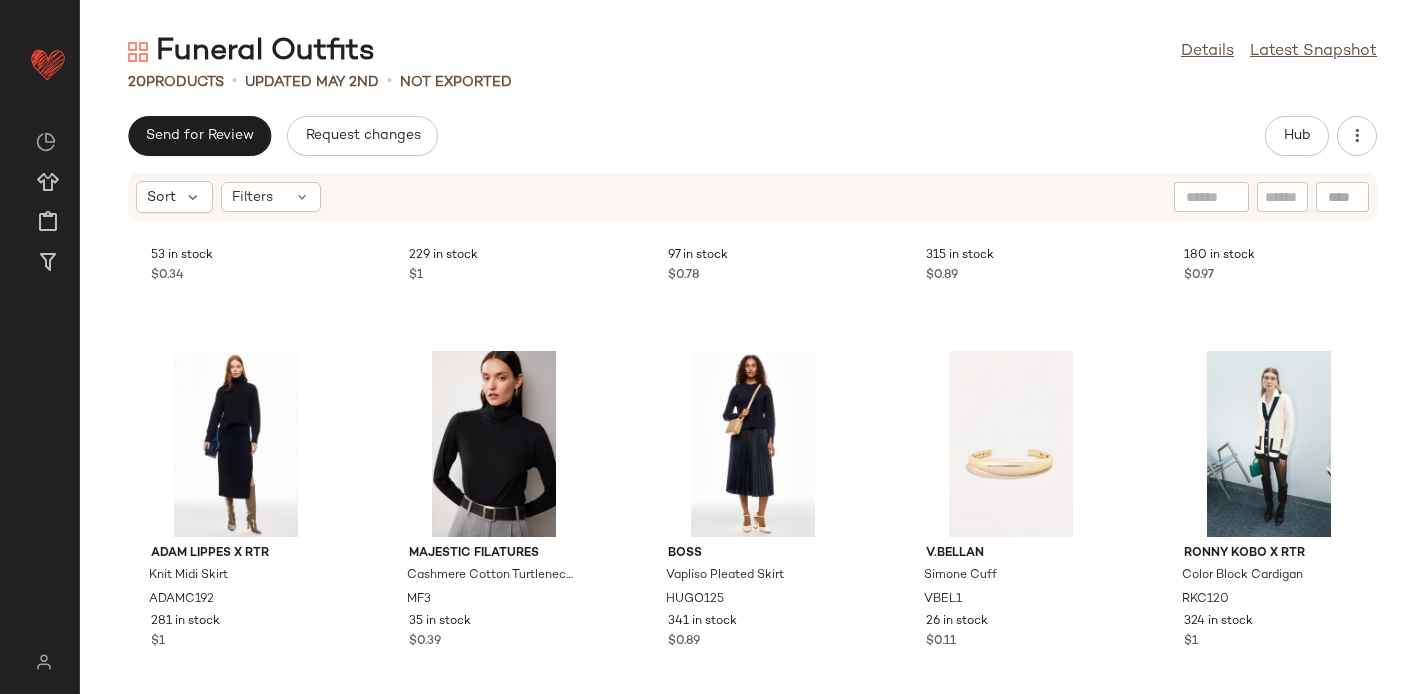 scroll, scrollTop: 0, scrollLeft: 0, axis: both 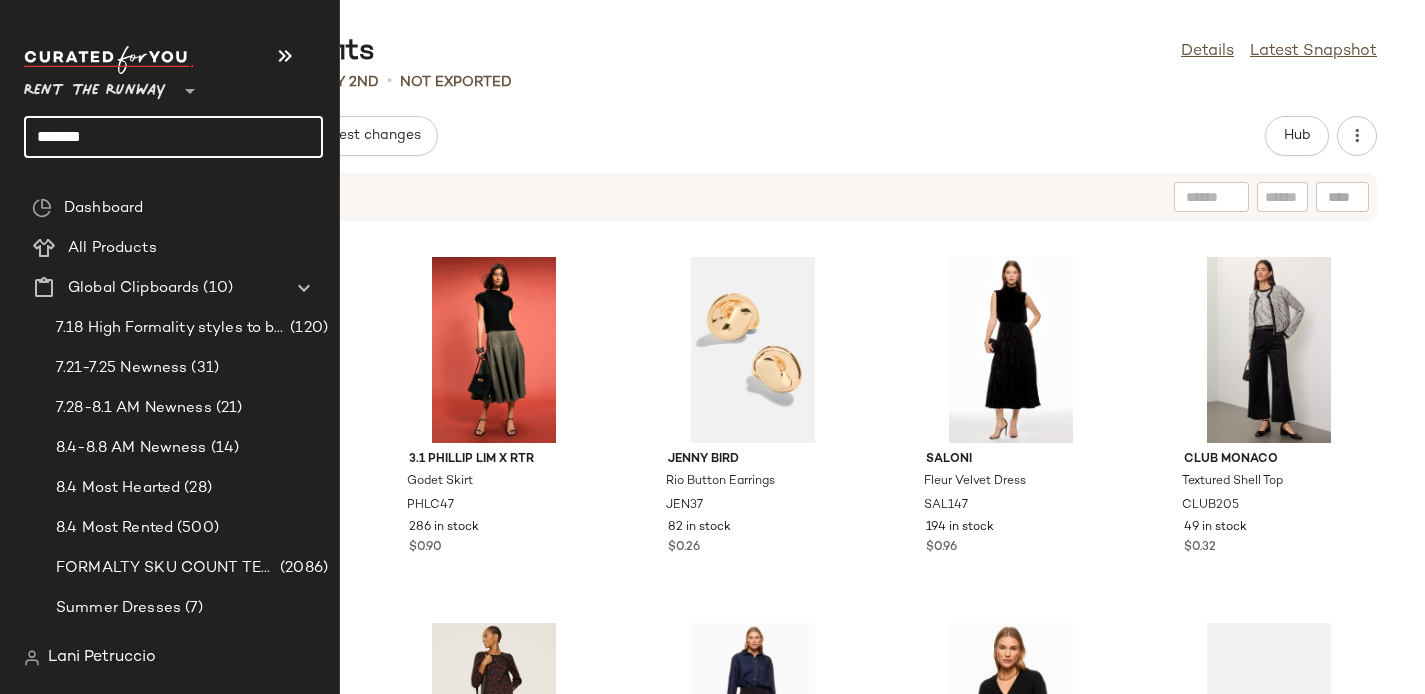 click on "*******" 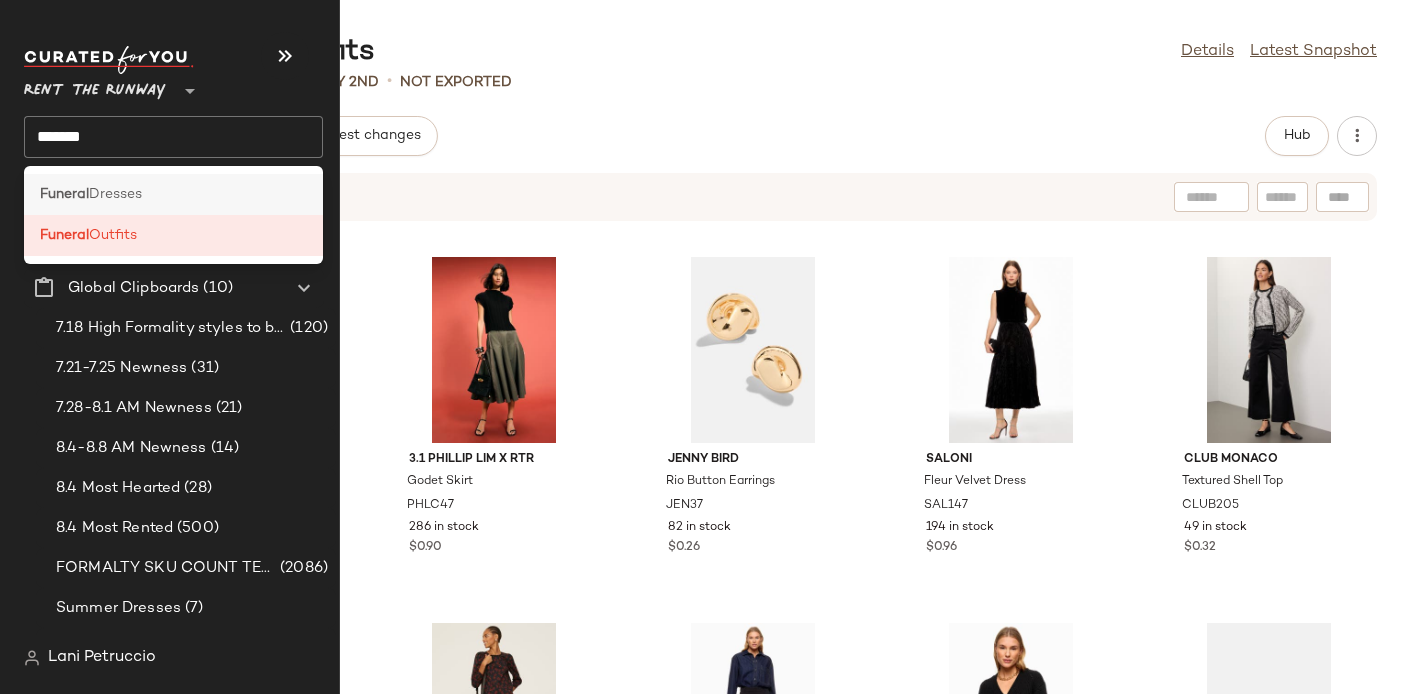 click on "Dresses" at bounding box center [115, 194] 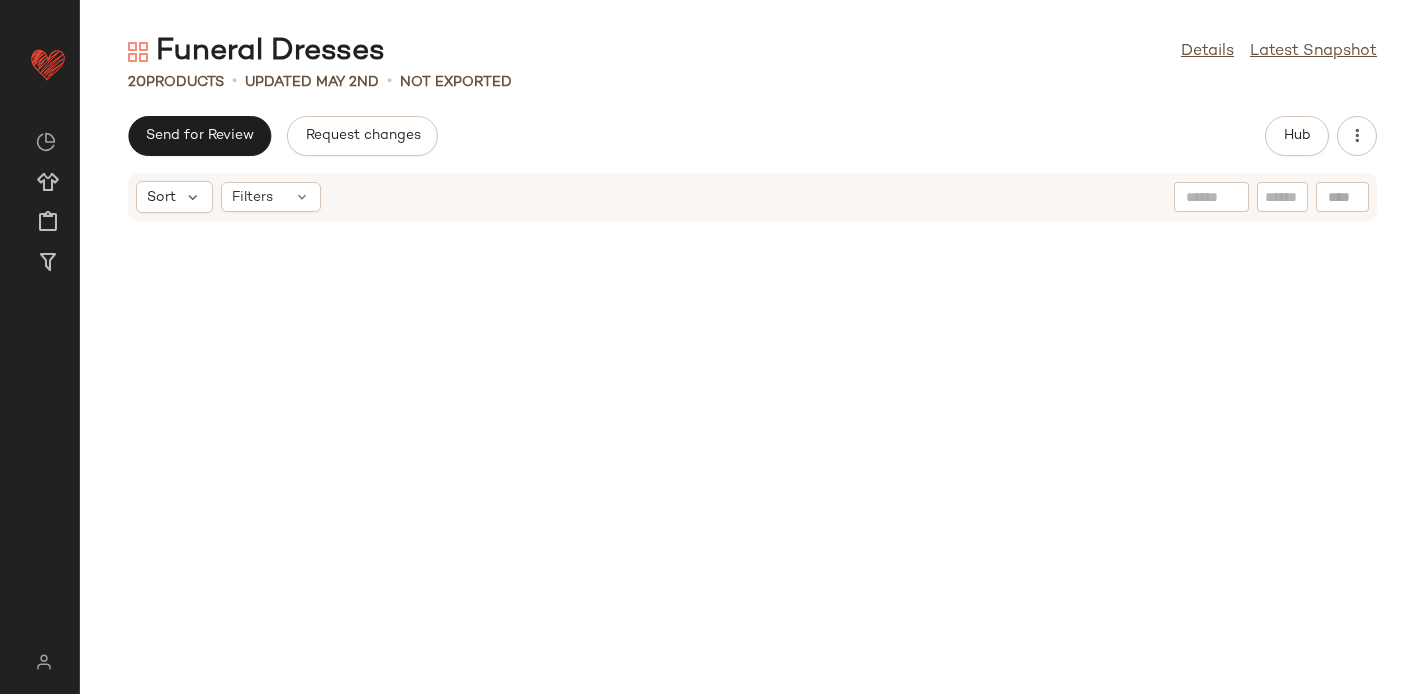 scroll, scrollTop: 0, scrollLeft: 0, axis: both 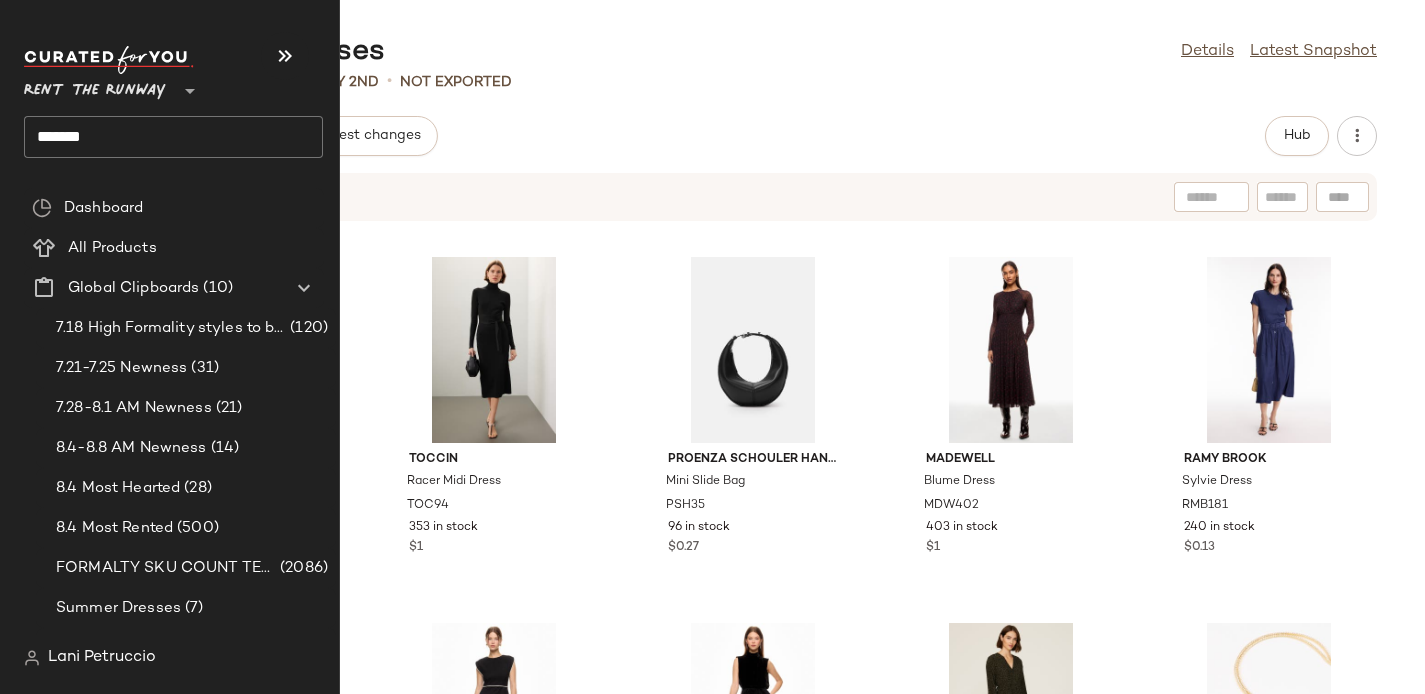 click on "*******" 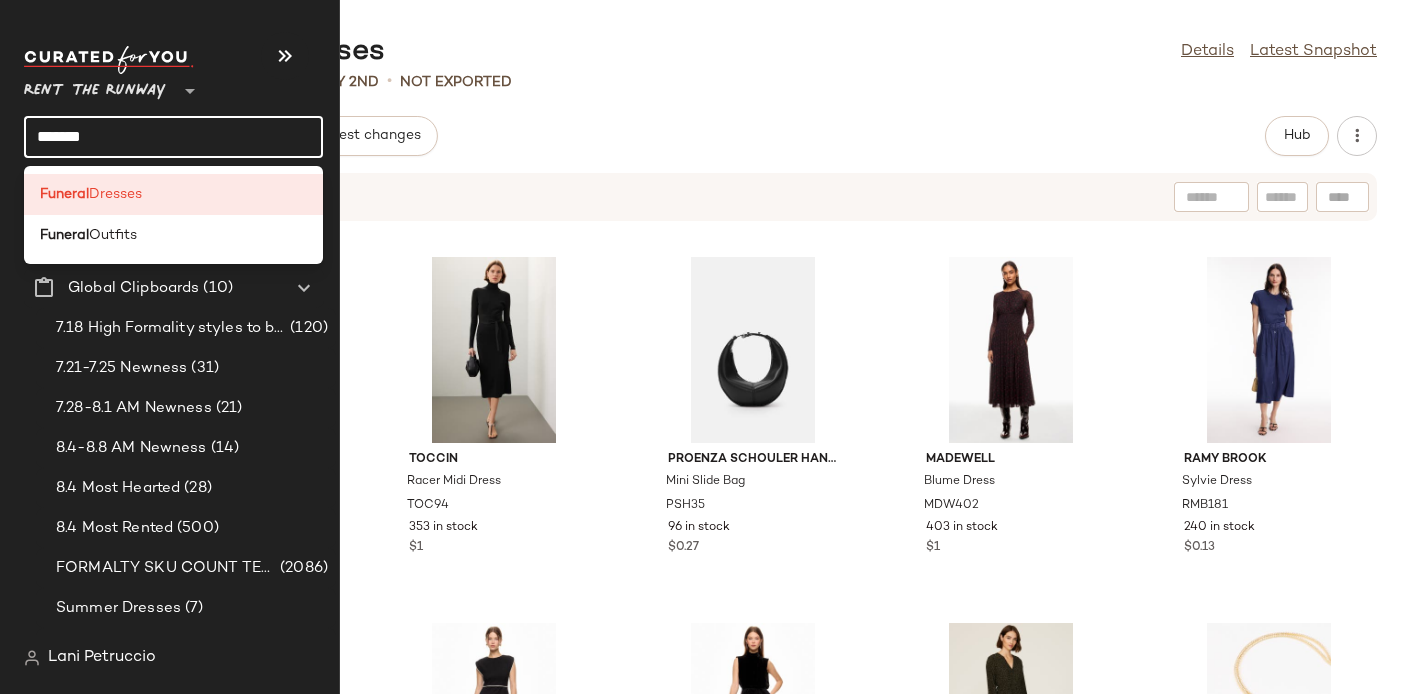 click on "*******" 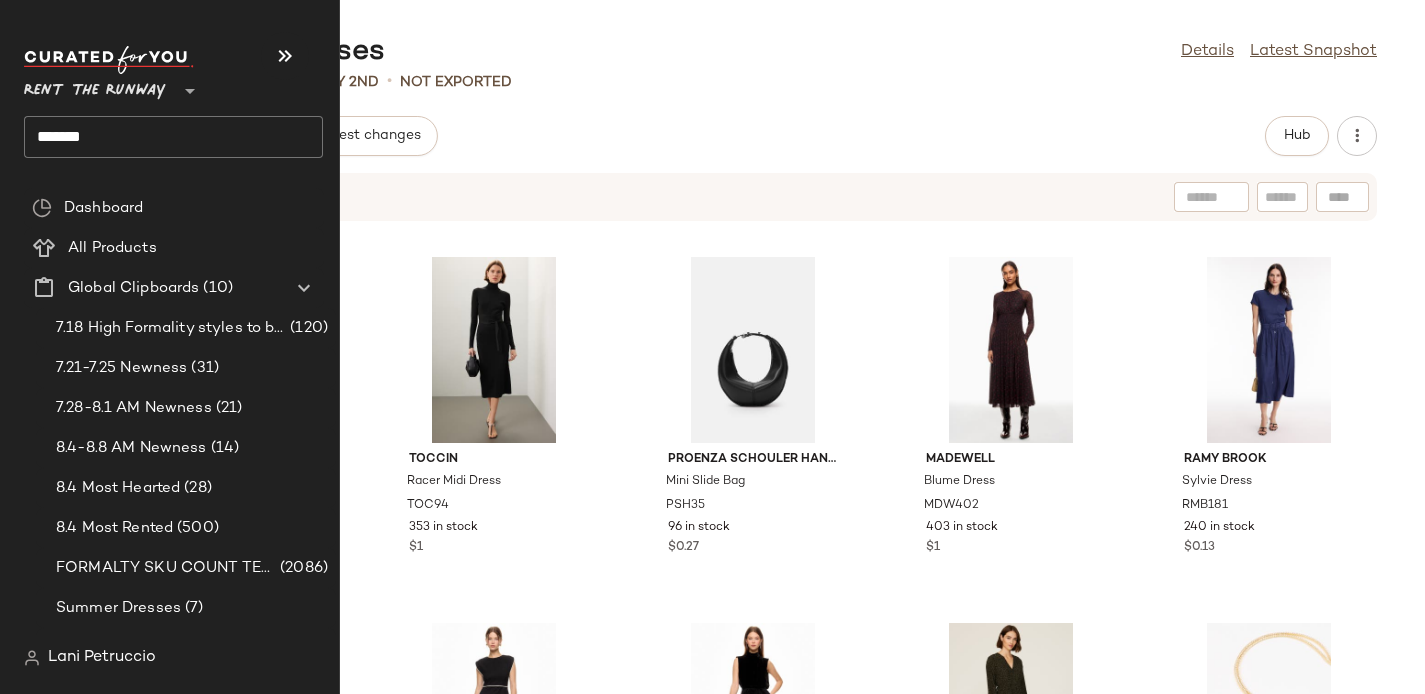 click on "*******" 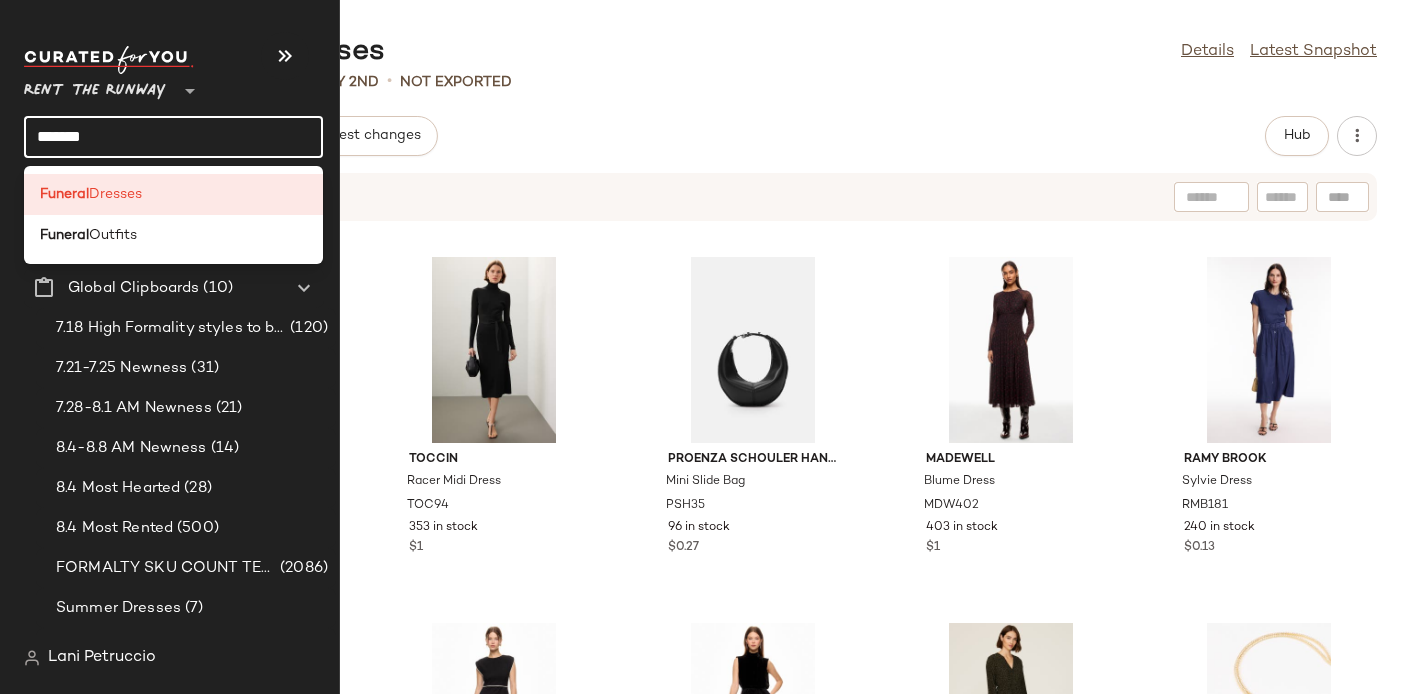 click on "*******" 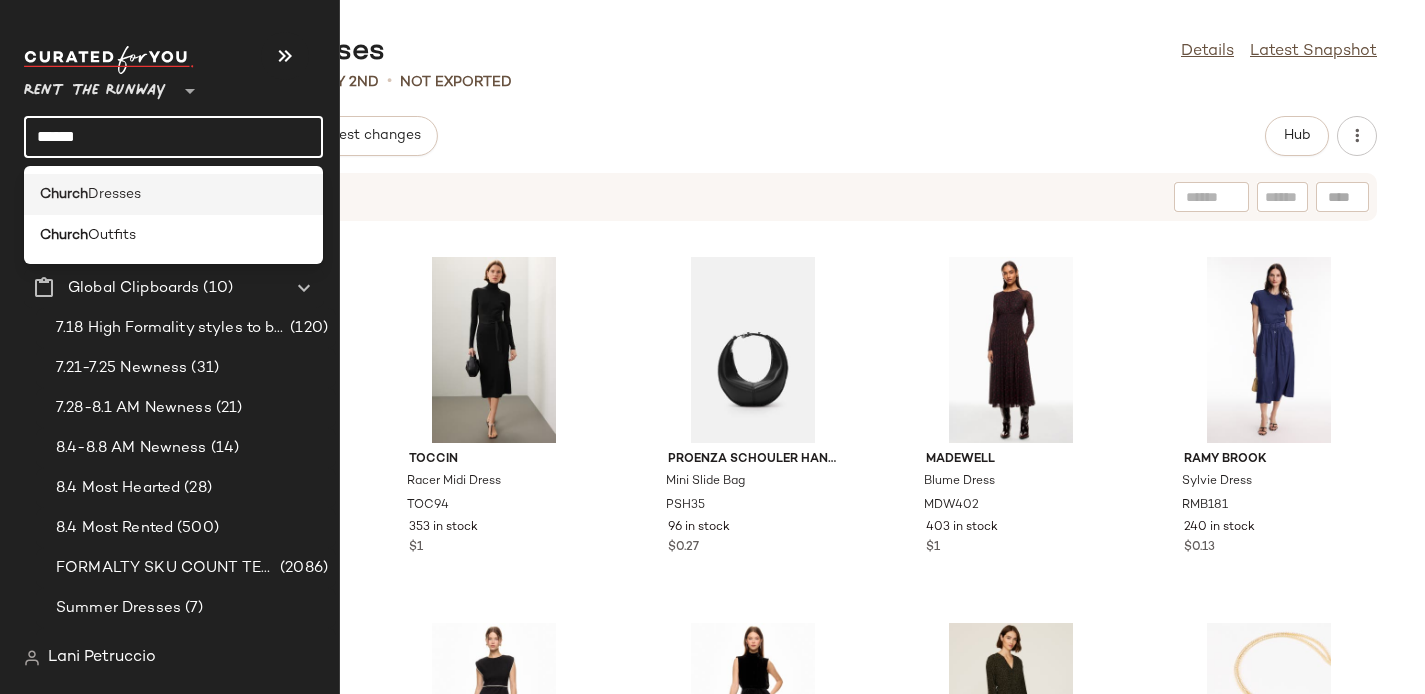 click on "Dresses" at bounding box center (114, 194) 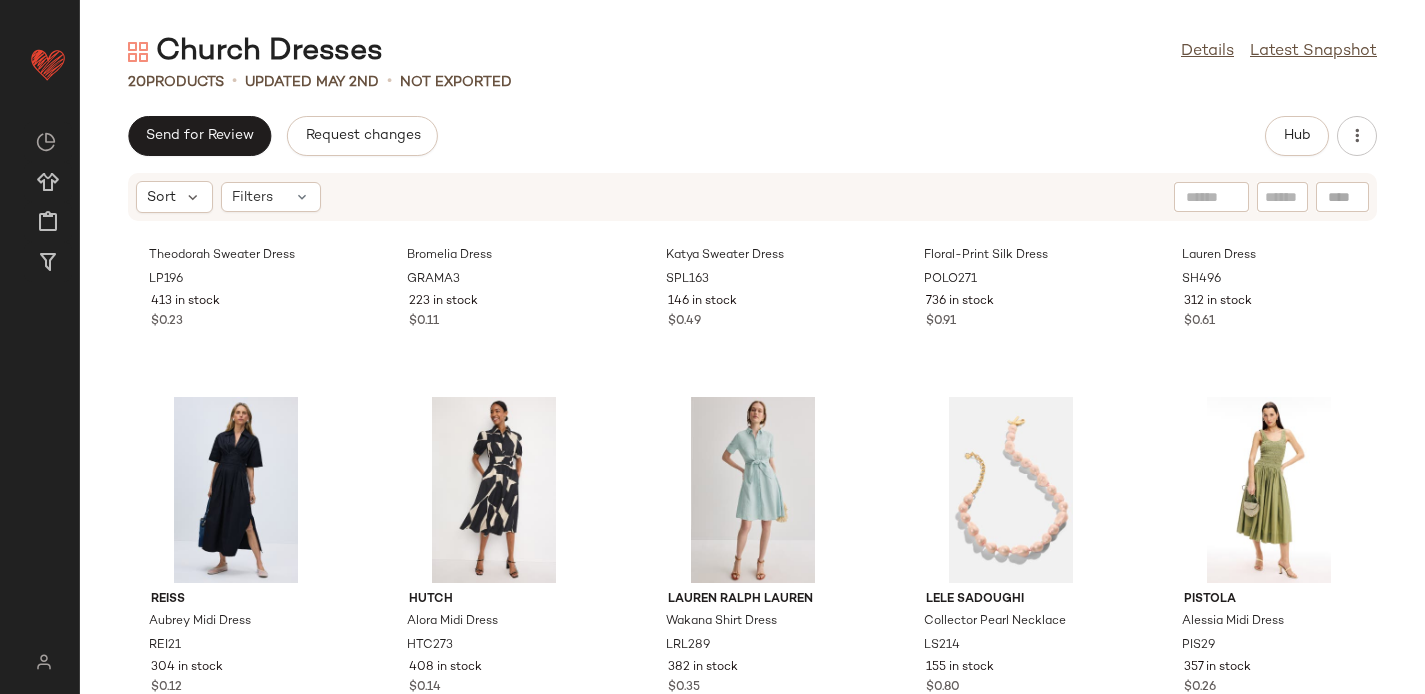 scroll, scrollTop: 1020, scrollLeft: 0, axis: vertical 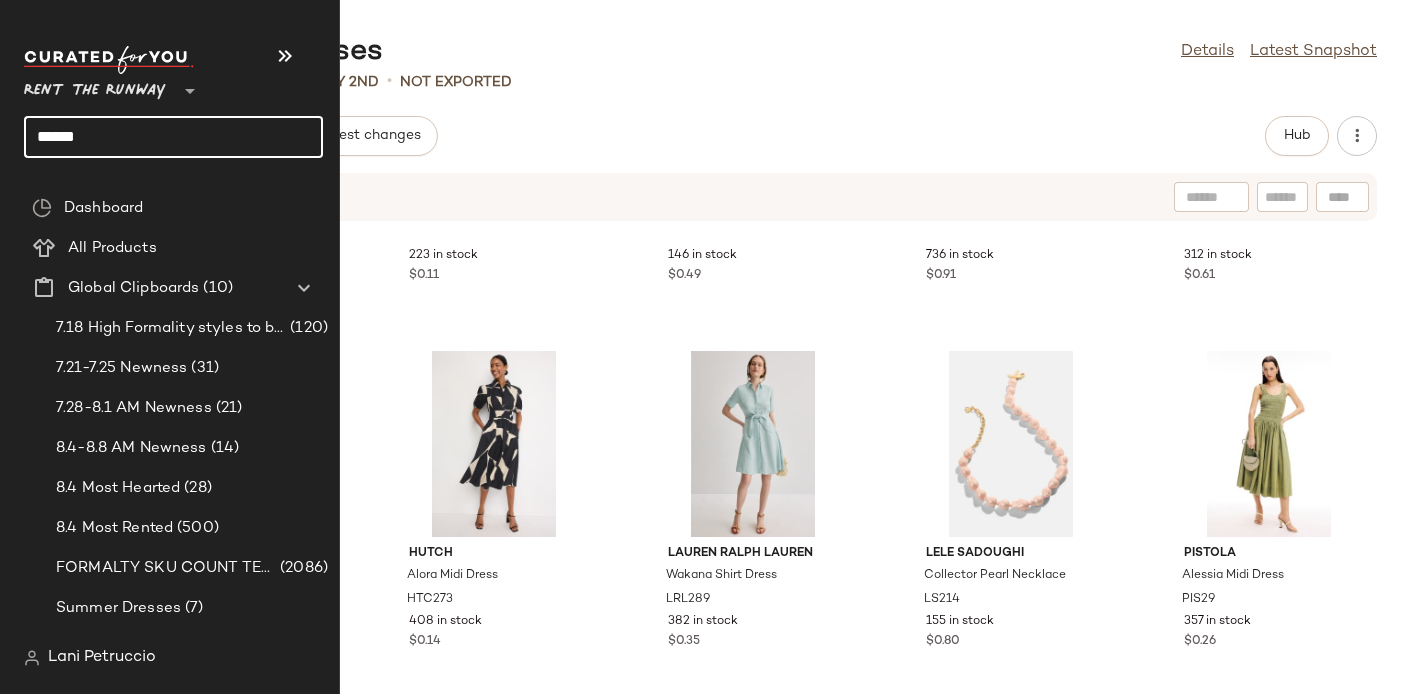 click on "******" 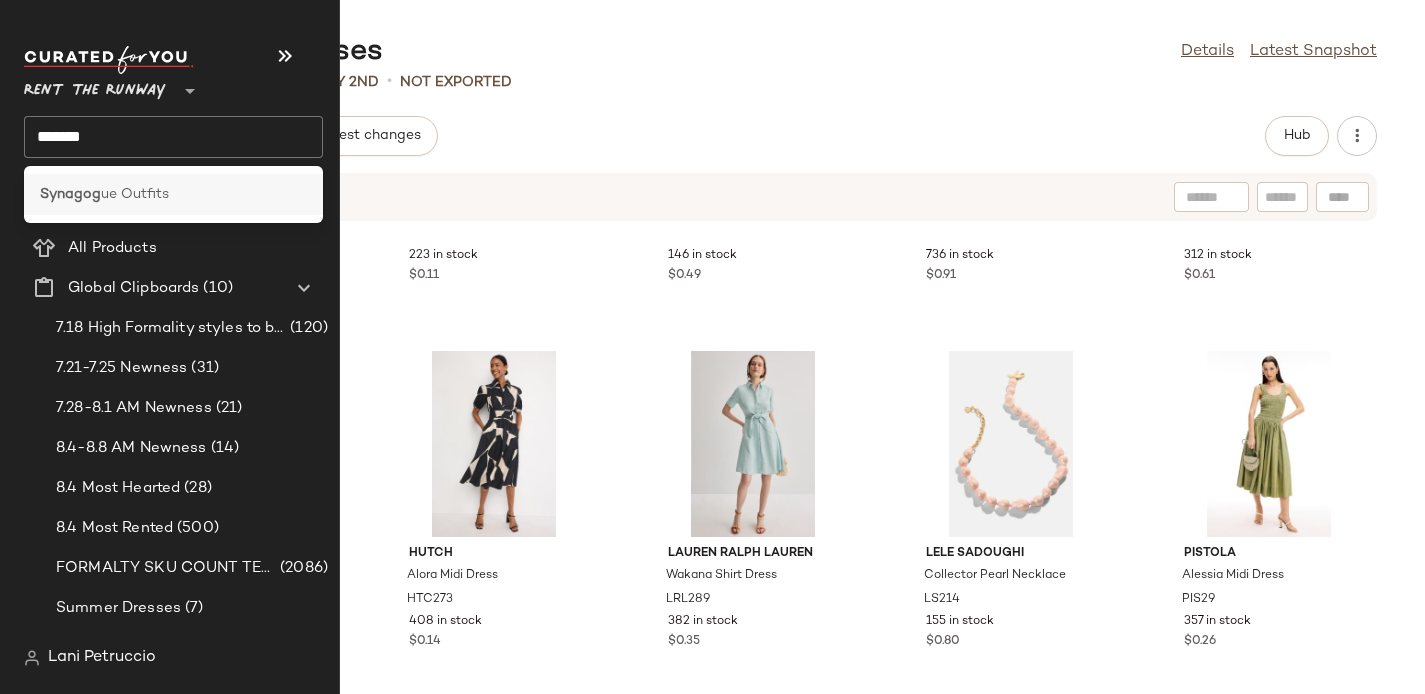 click on "Synagog" at bounding box center (70, 194) 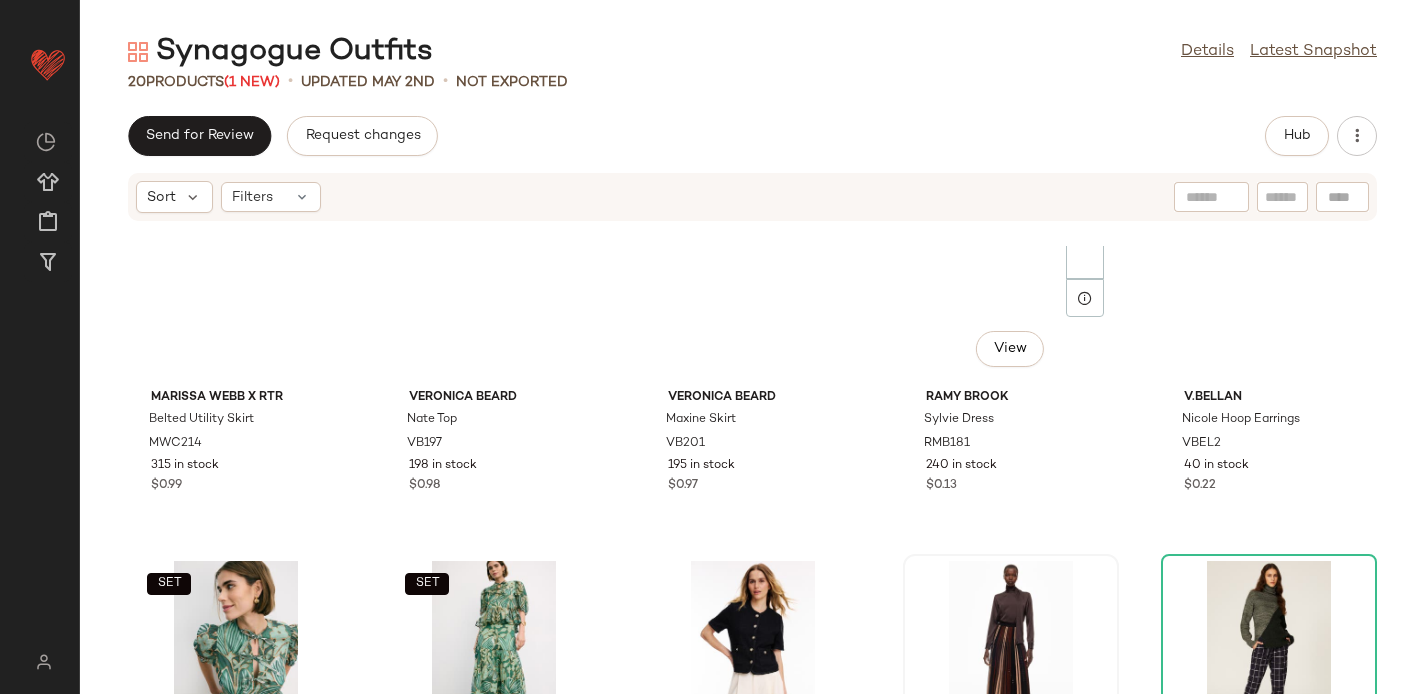 scroll, scrollTop: 0, scrollLeft: 0, axis: both 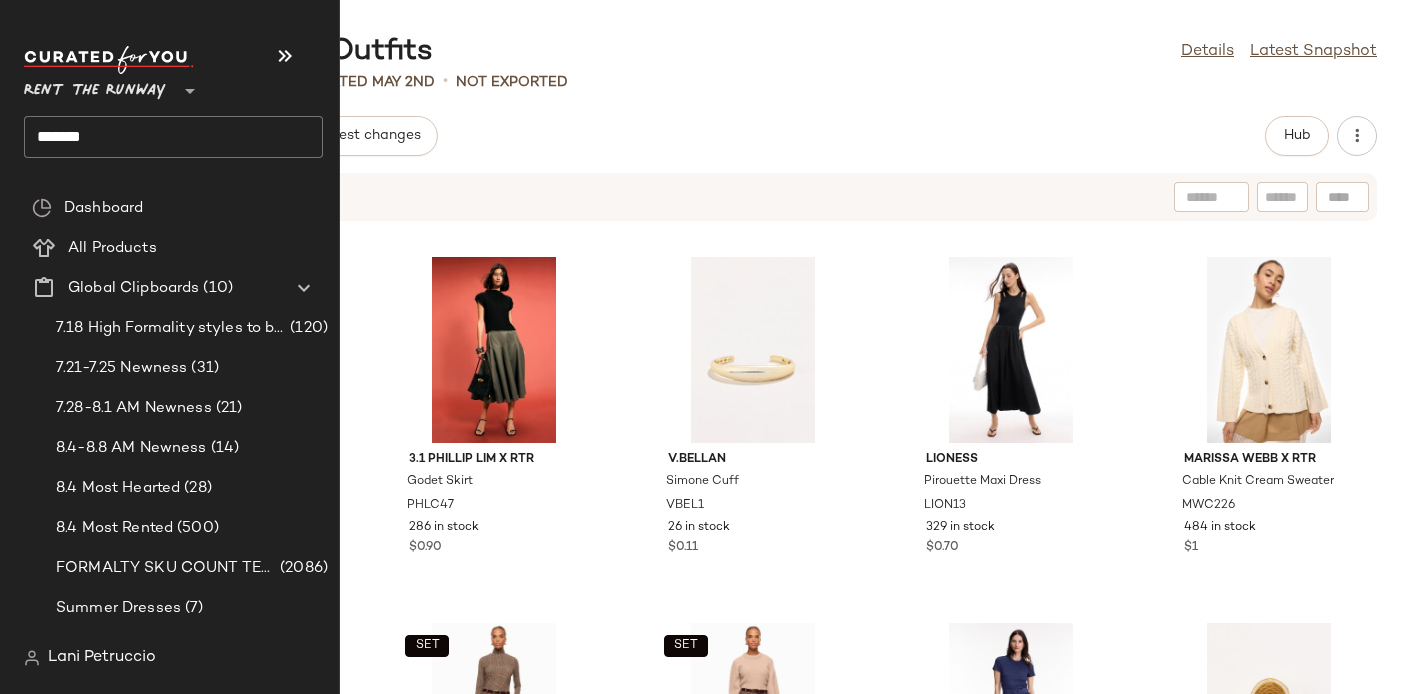 click on "*******" 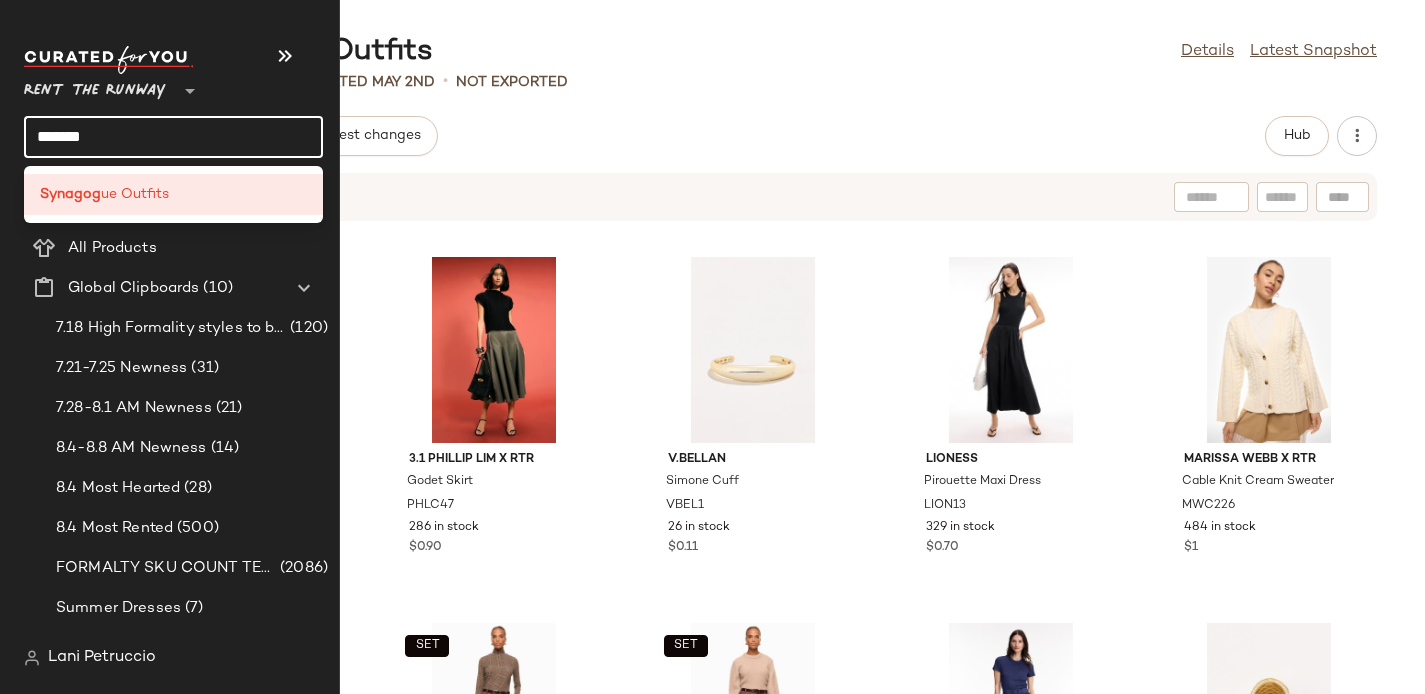 click on "*******" 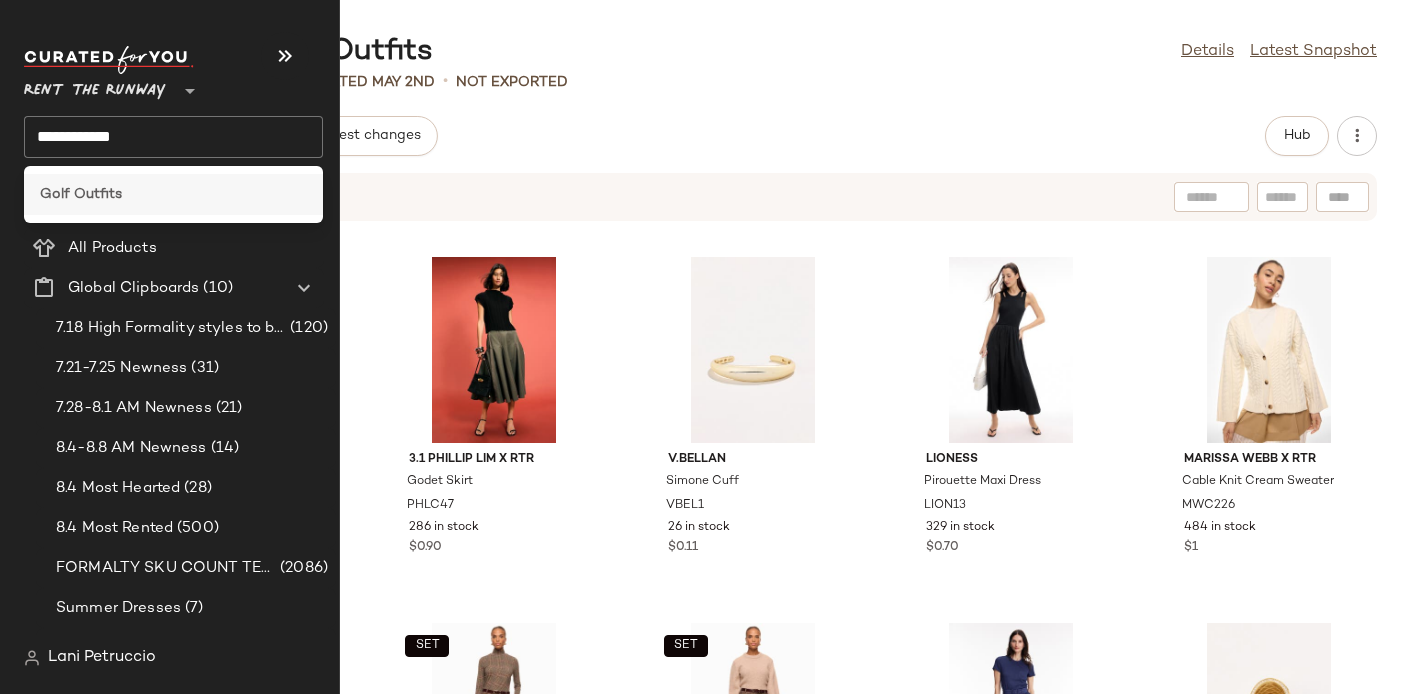 click on "Golf Outfits" at bounding box center (81, 194) 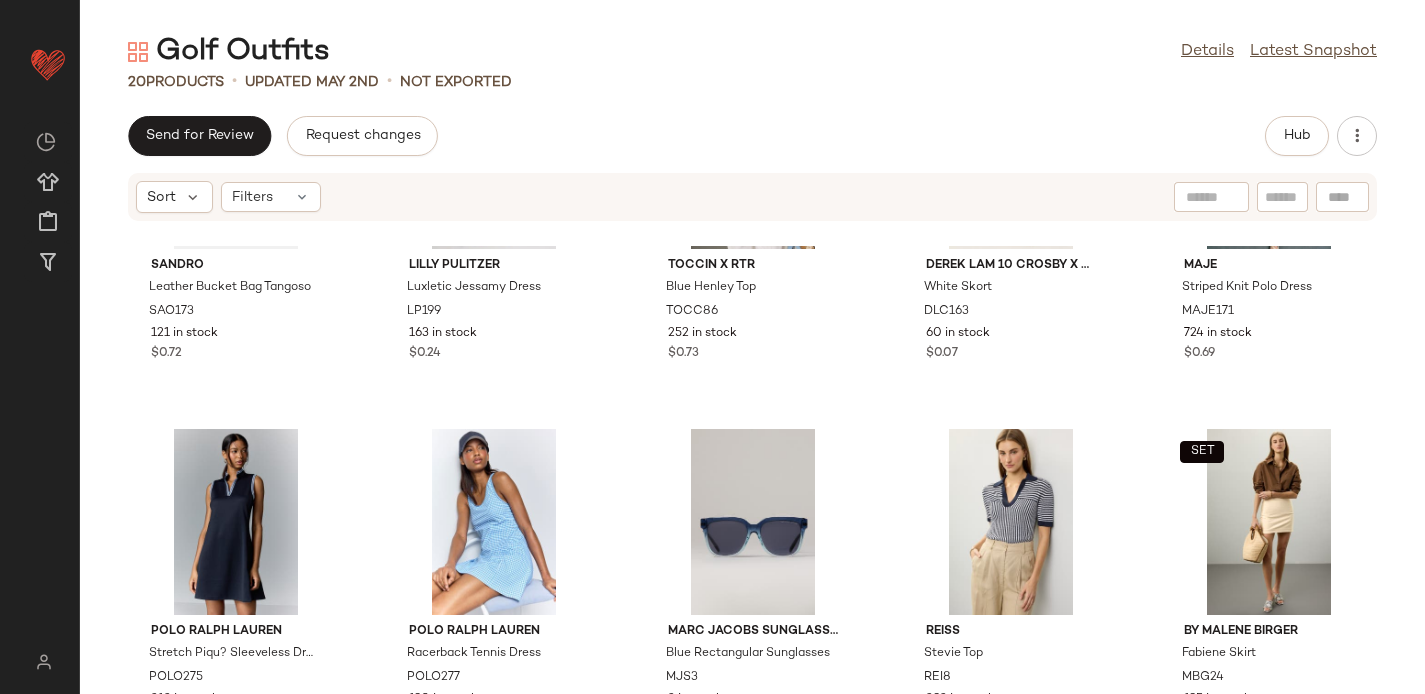 scroll, scrollTop: 1020, scrollLeft: 0, axis: vertical 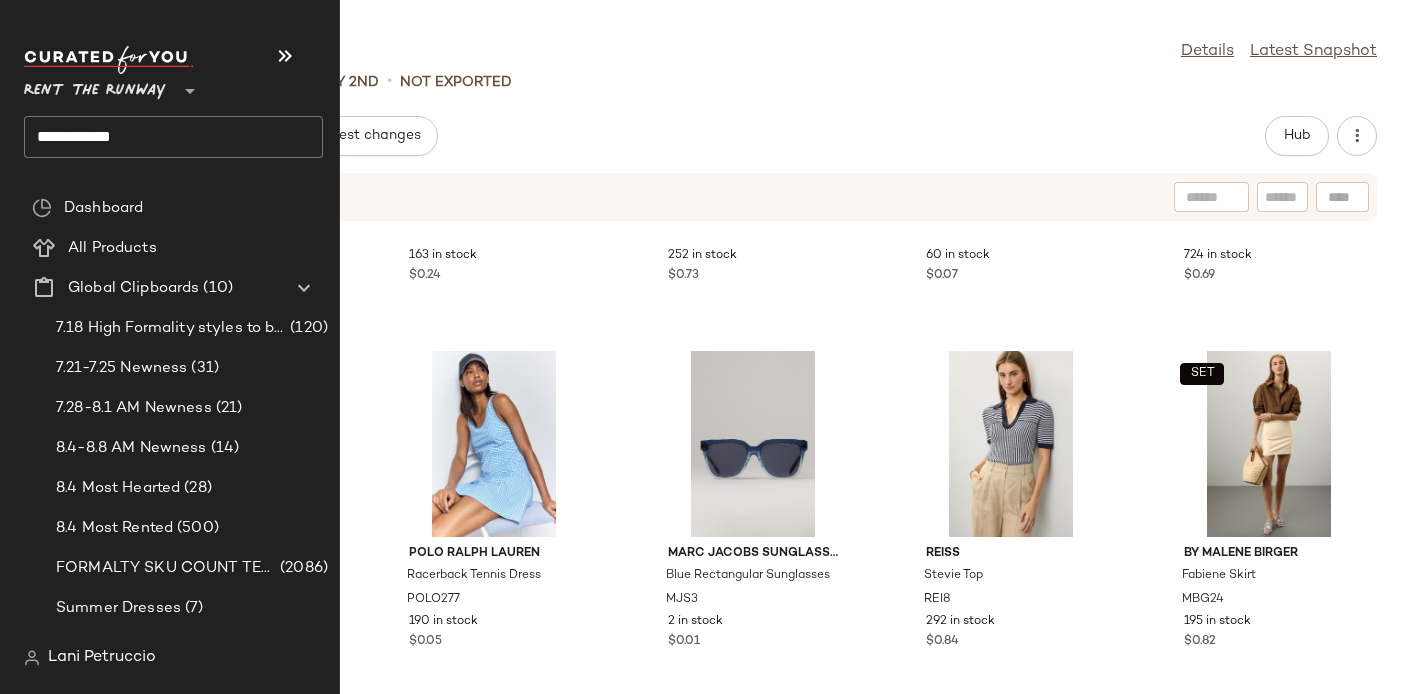 click on "**********" 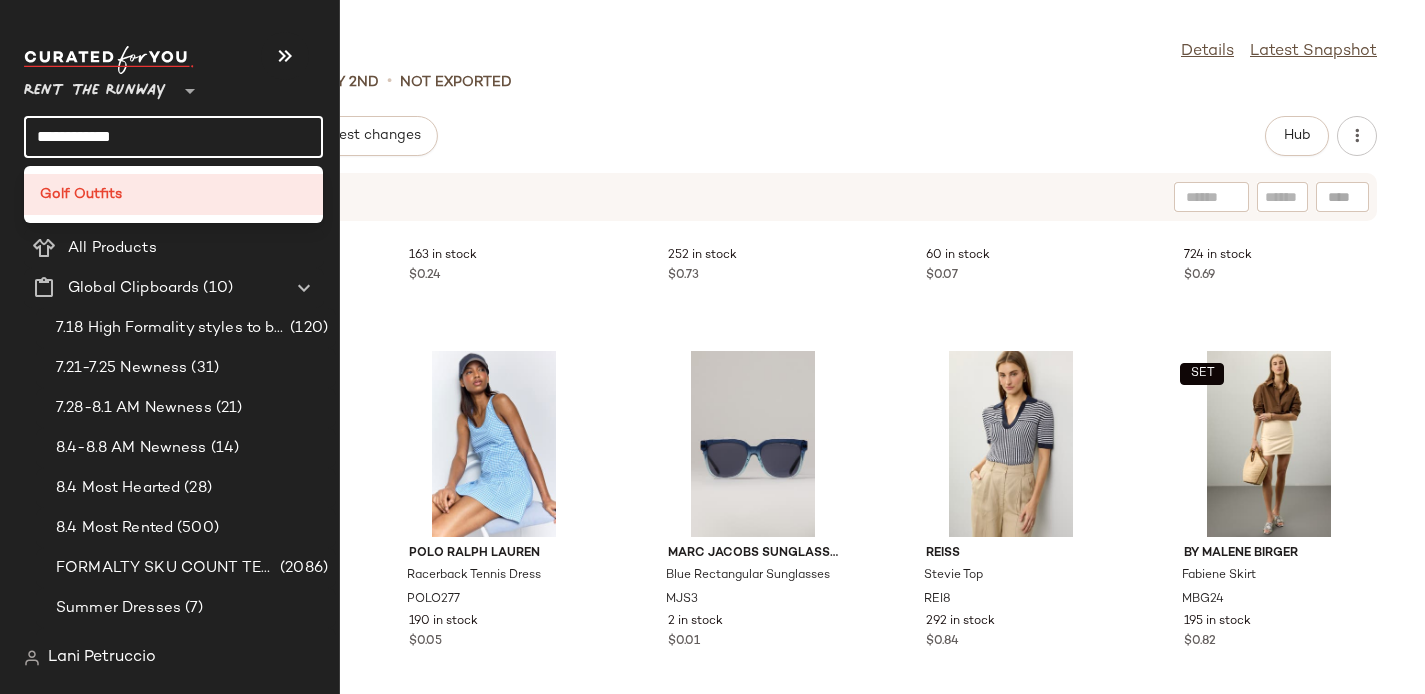 click on "**********" 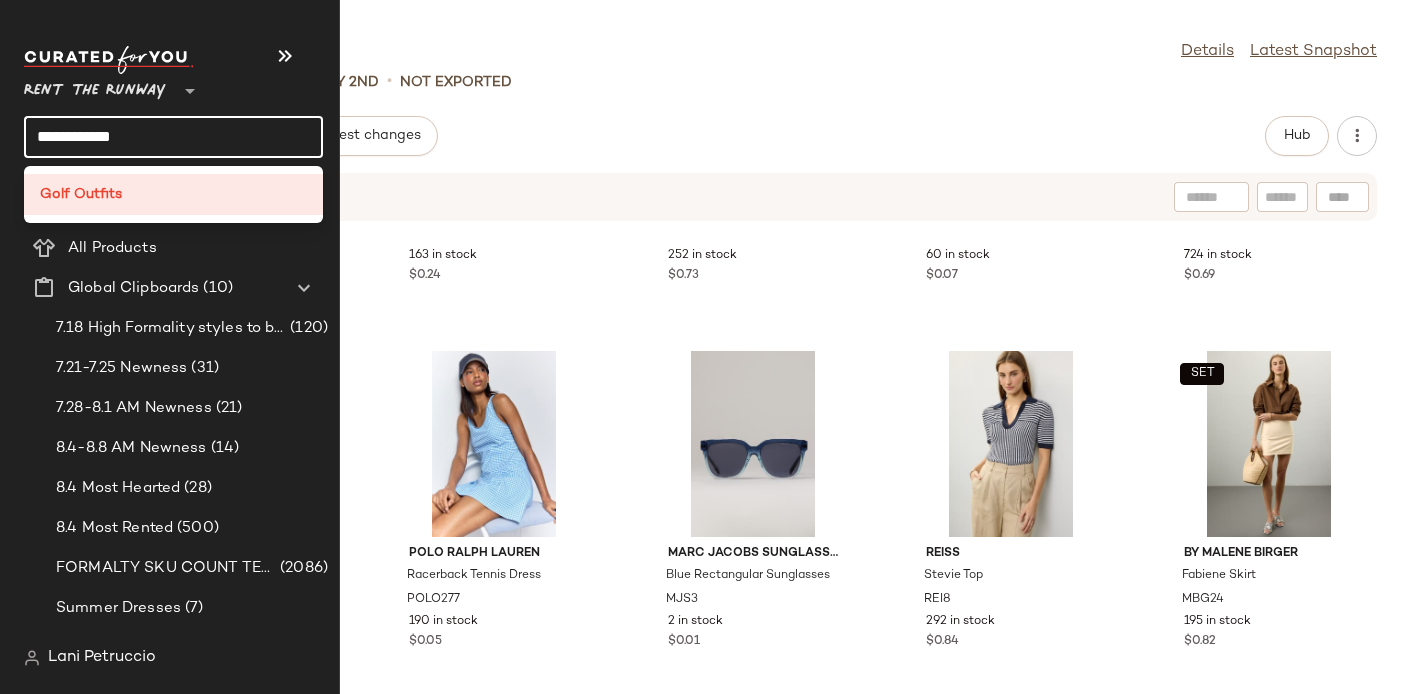 click on "**********" 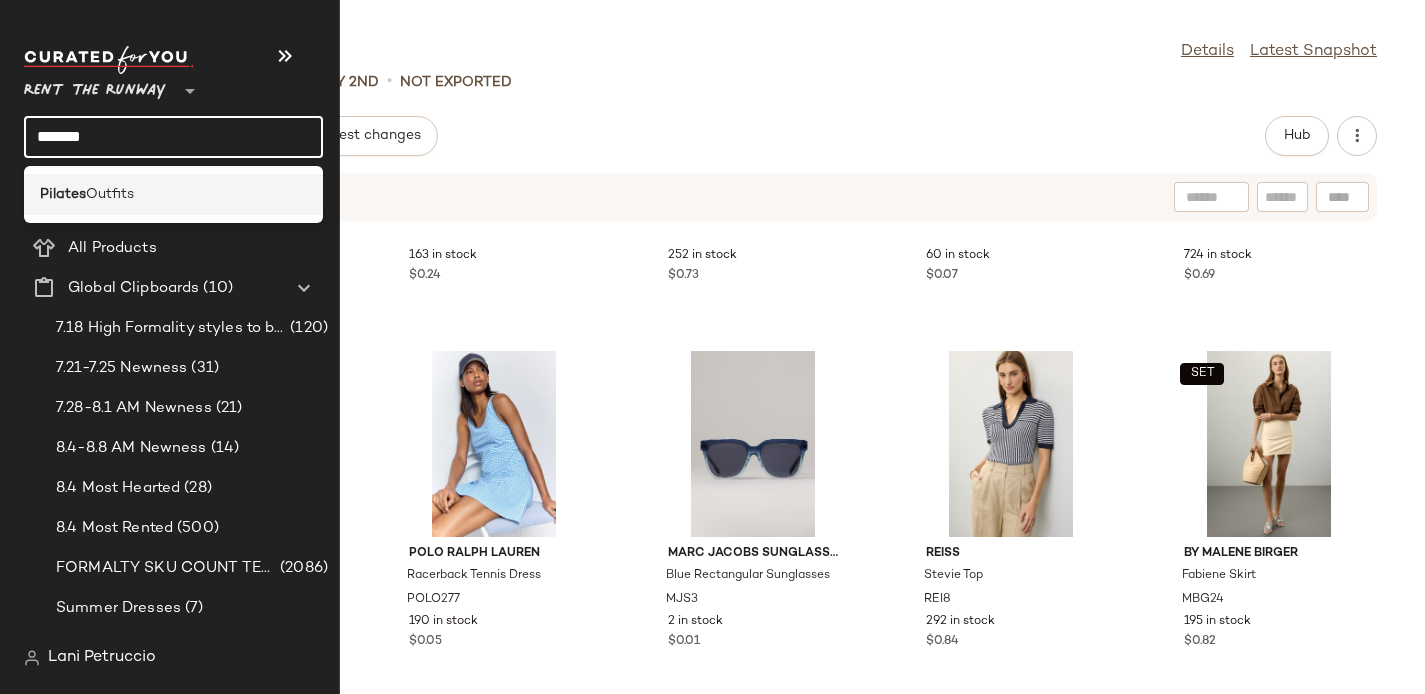 click on "Pilates" at bounding box center [63, 194] 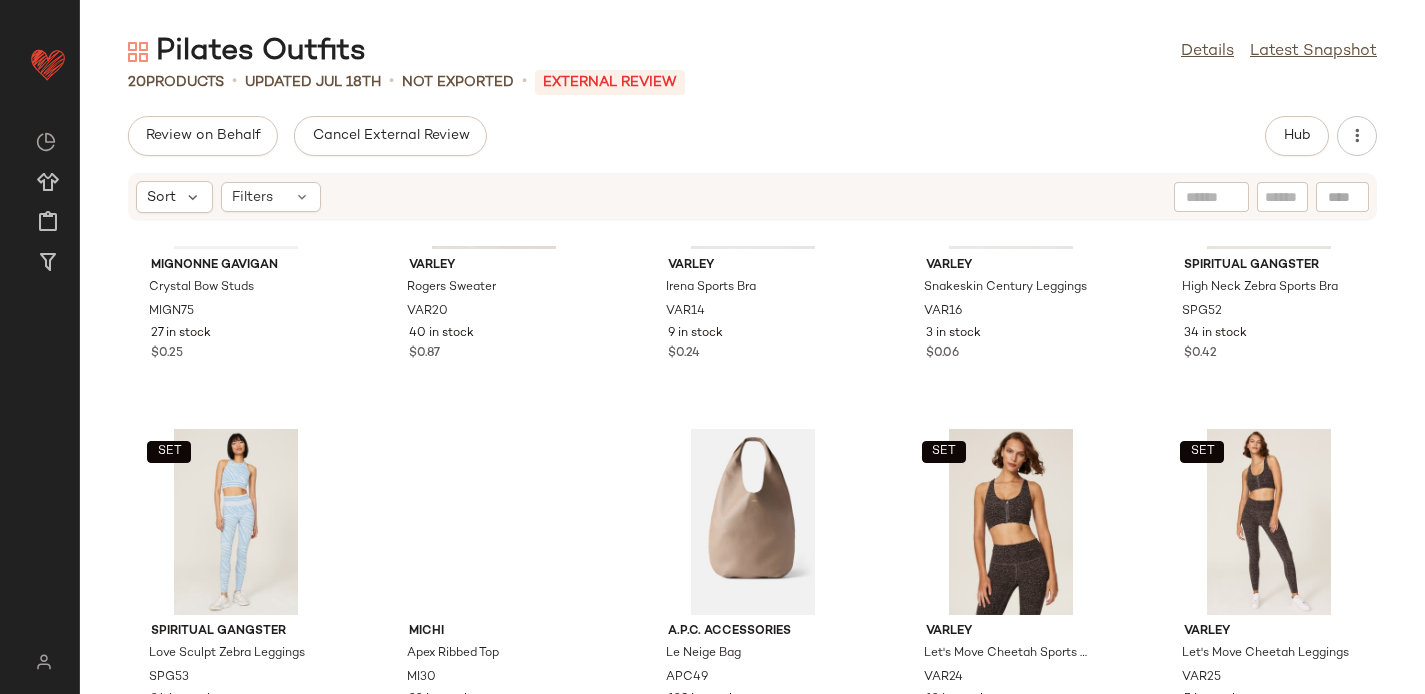 scroll, scrollTop: 1020, scrollLeft: 0, axis: vertical 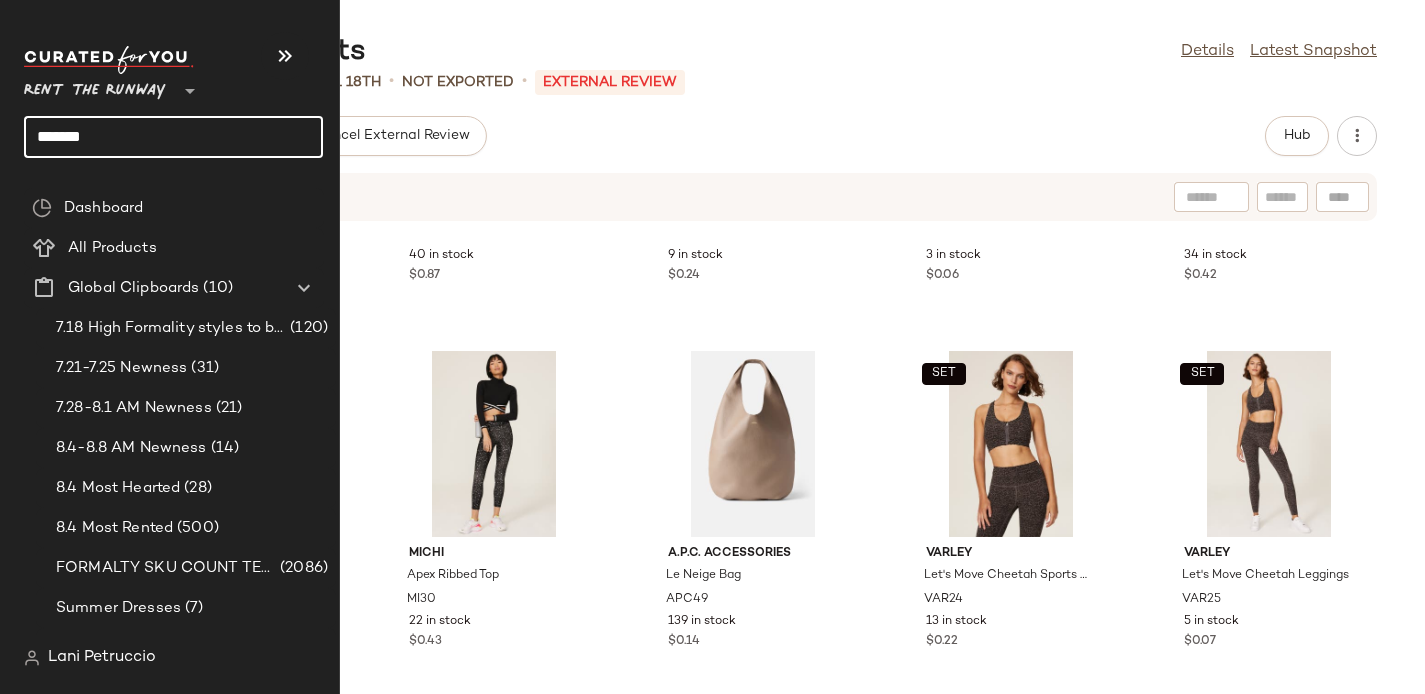 click on "*******" 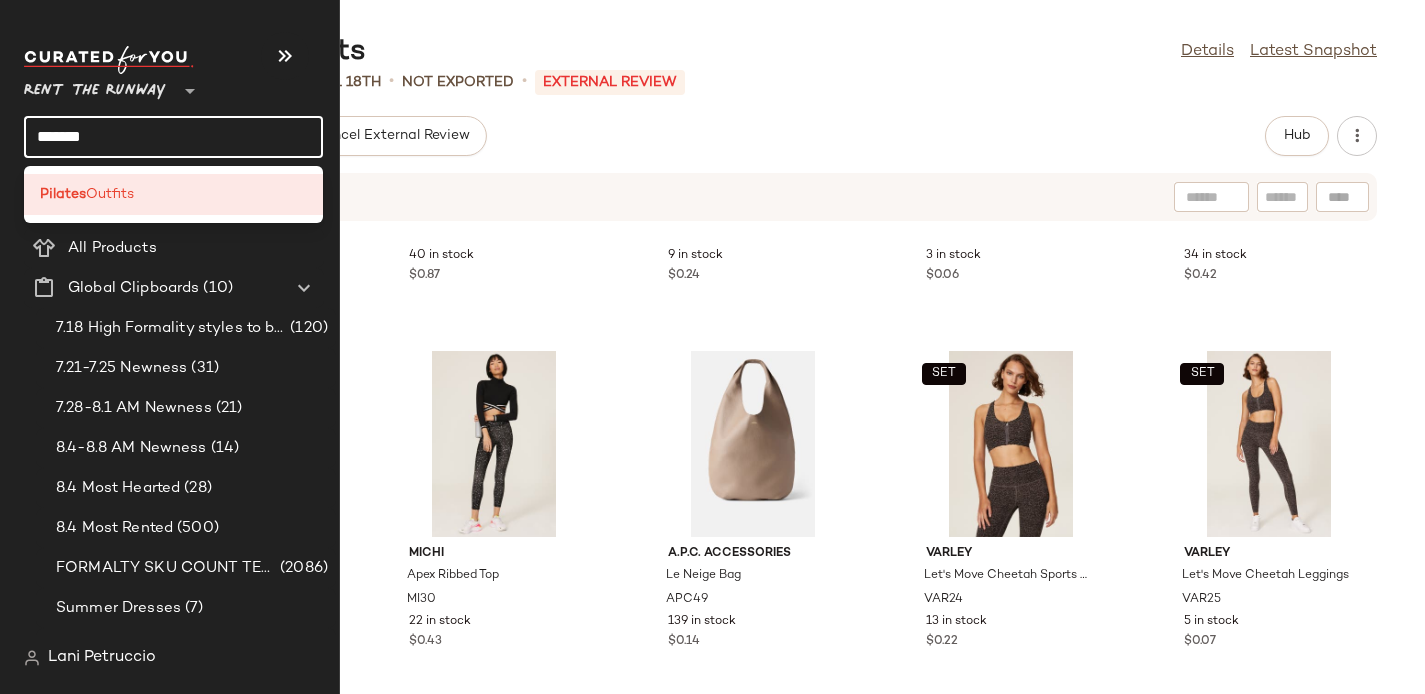click on "*******" 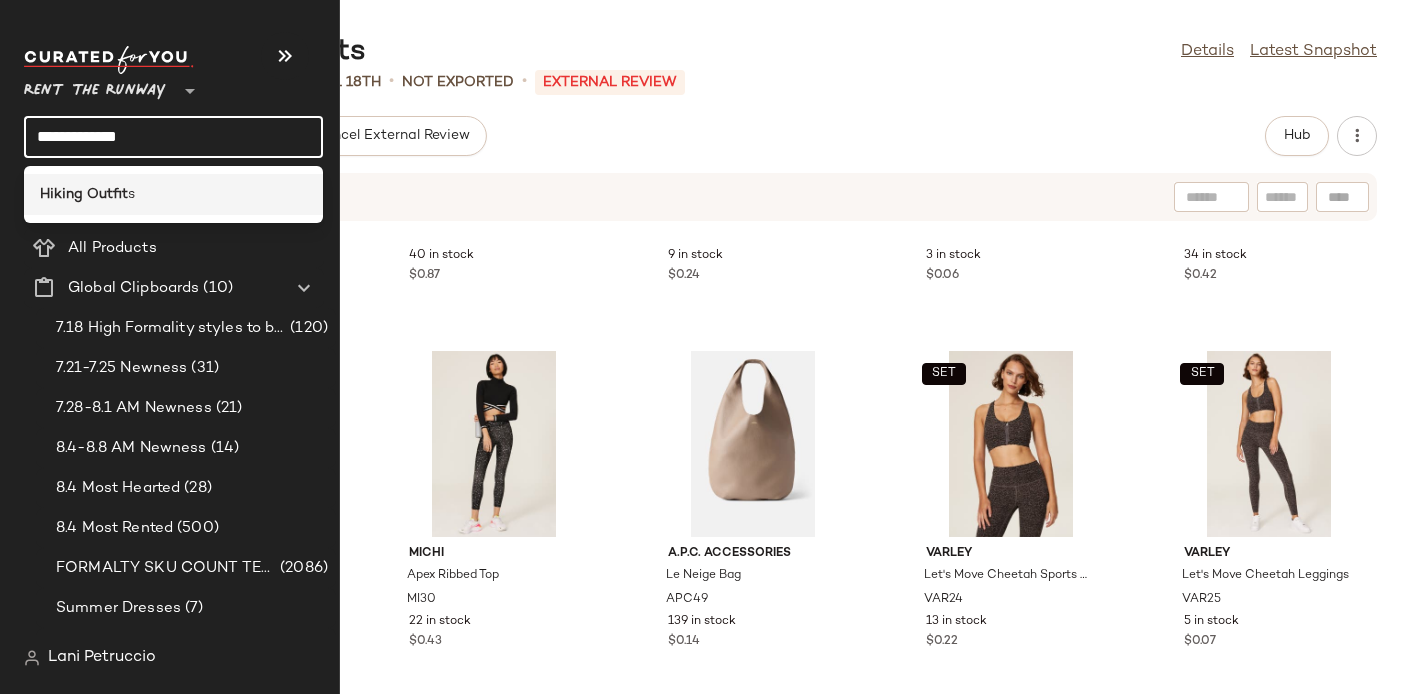 click on "Hiking Outfit" at bounding box center [84, 194] 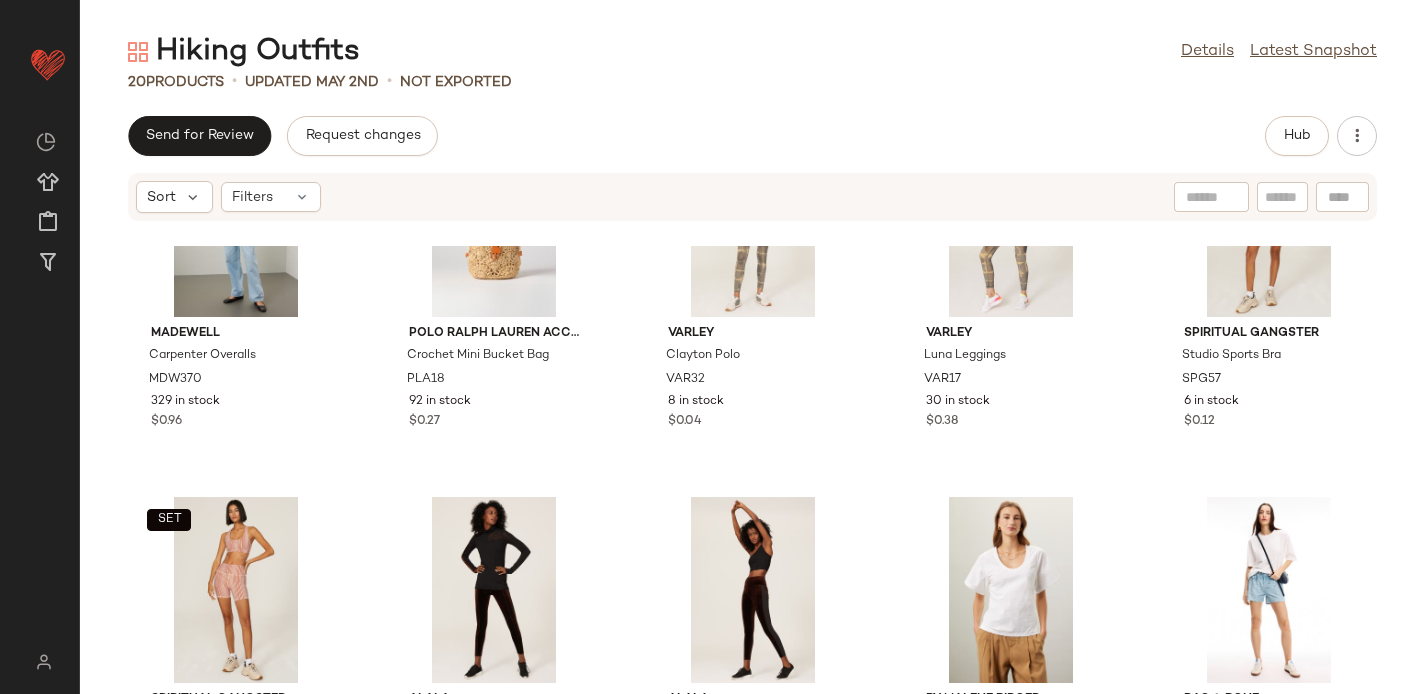 scroll, scrollTop: 0, scrollLeft: 0, axis: both 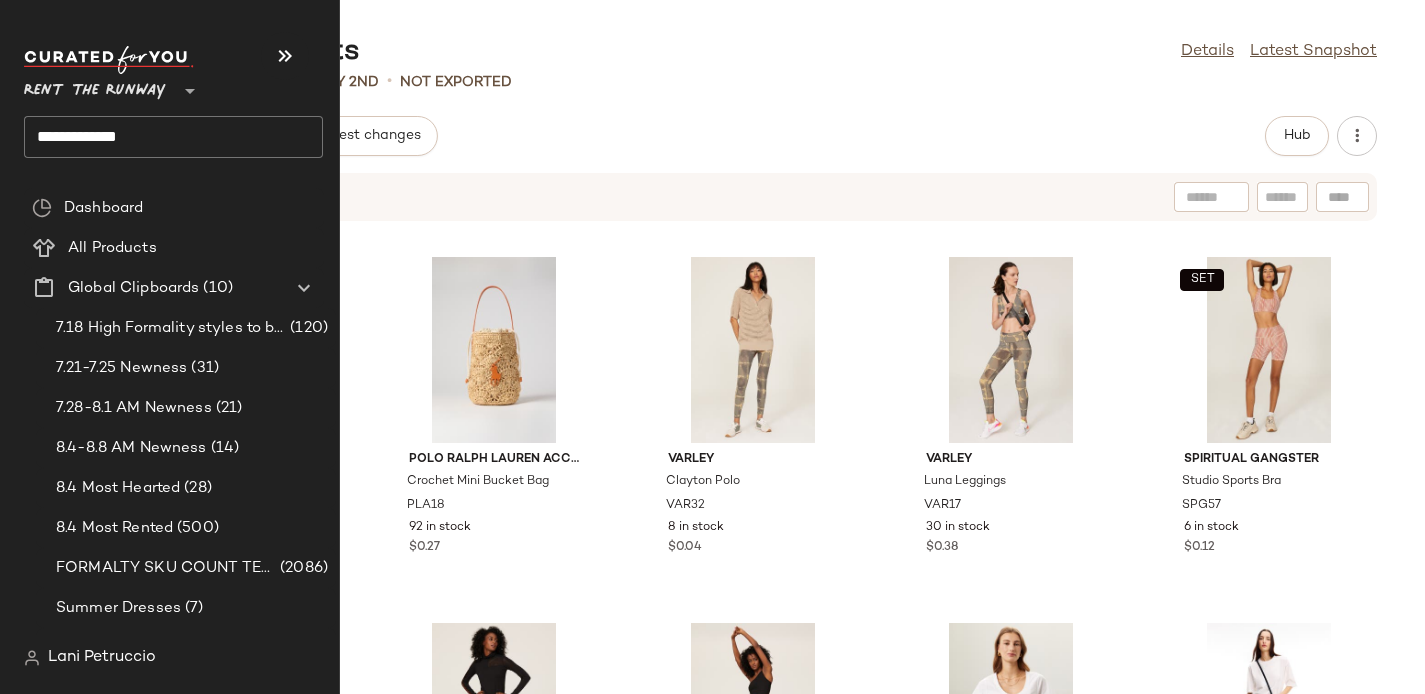 click on "**********" 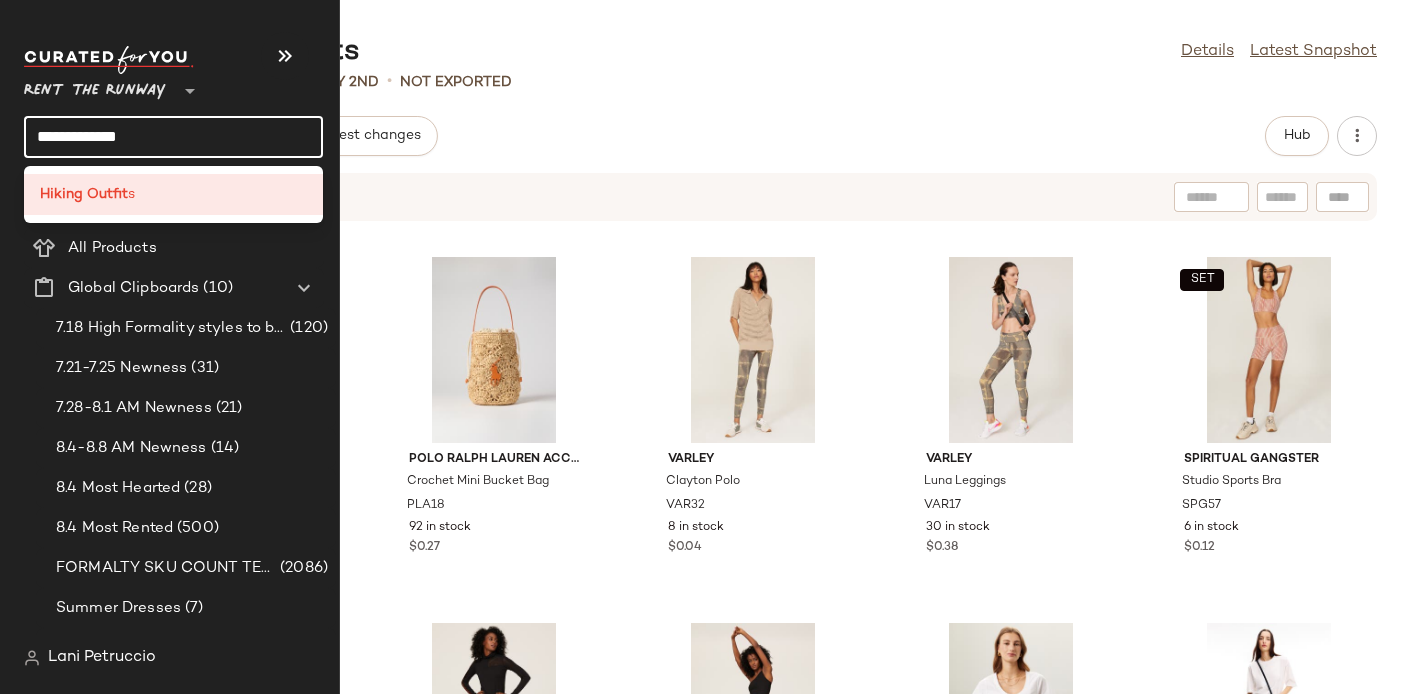 click on "**********" 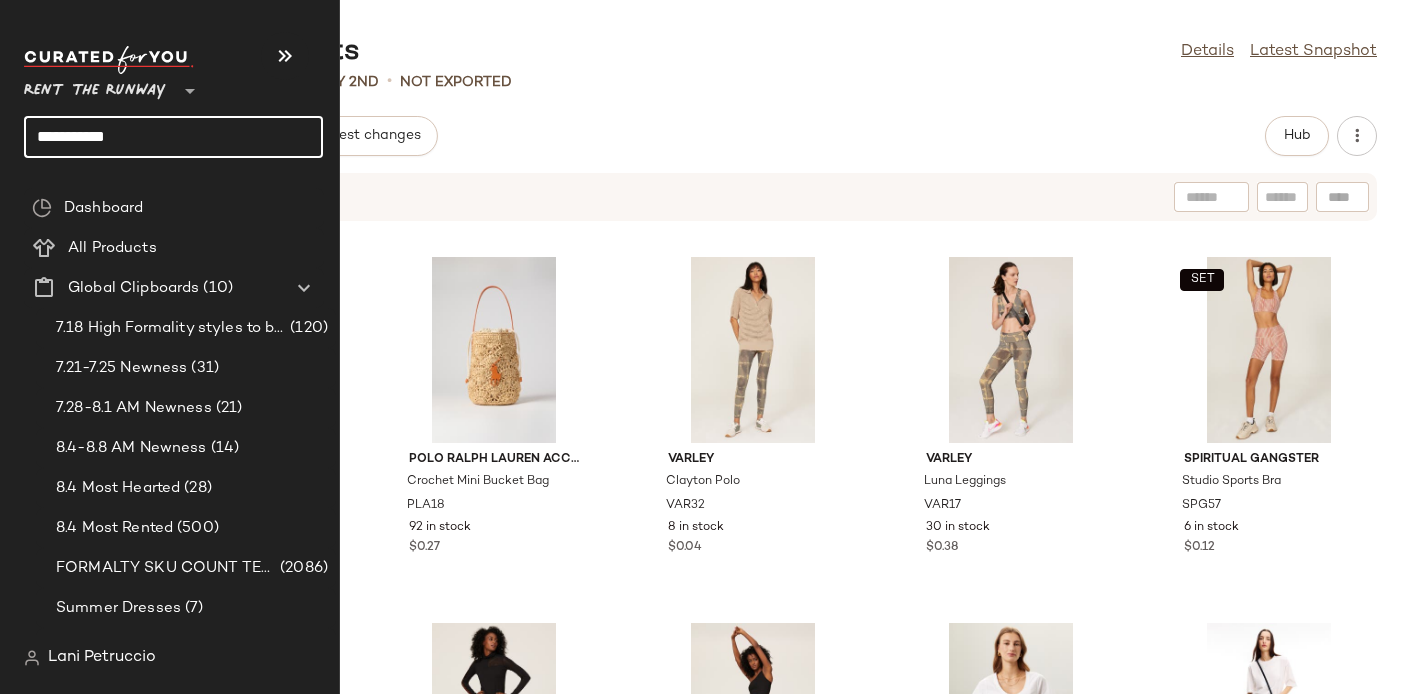 click on "**********" 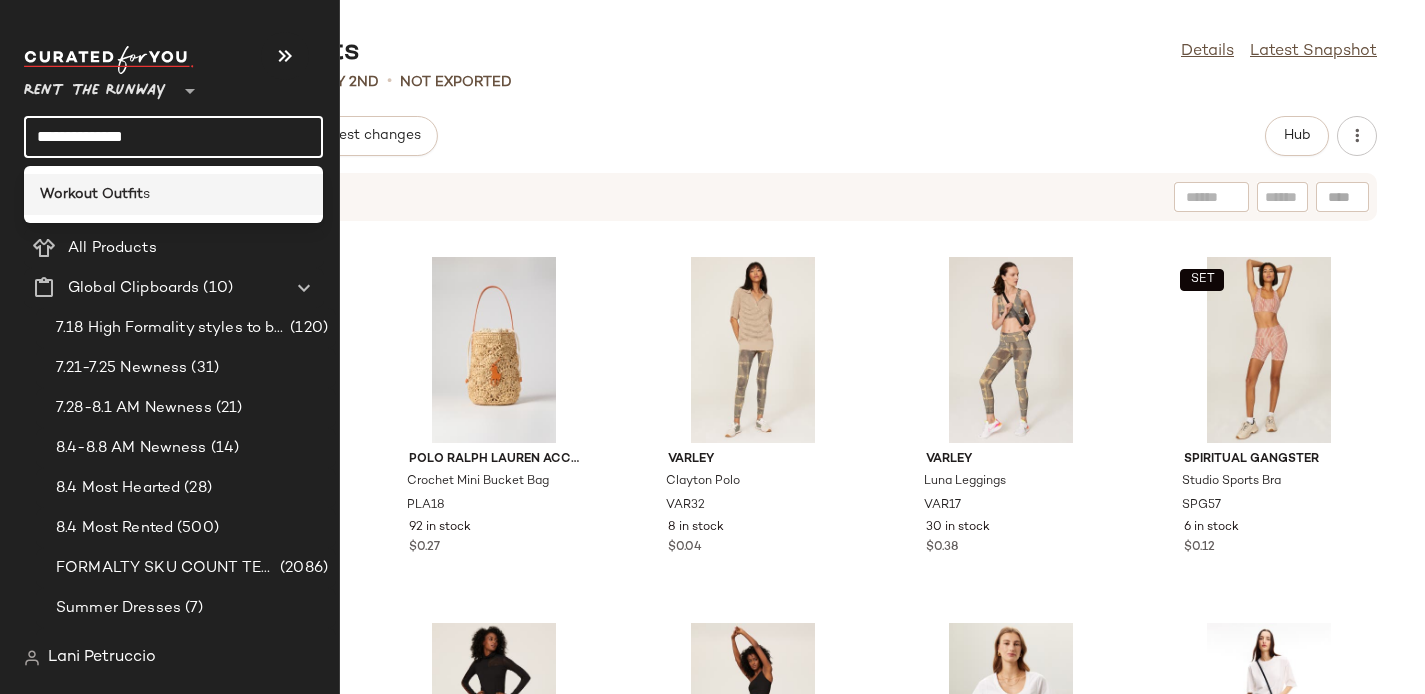 click on "Workout Outfit s" 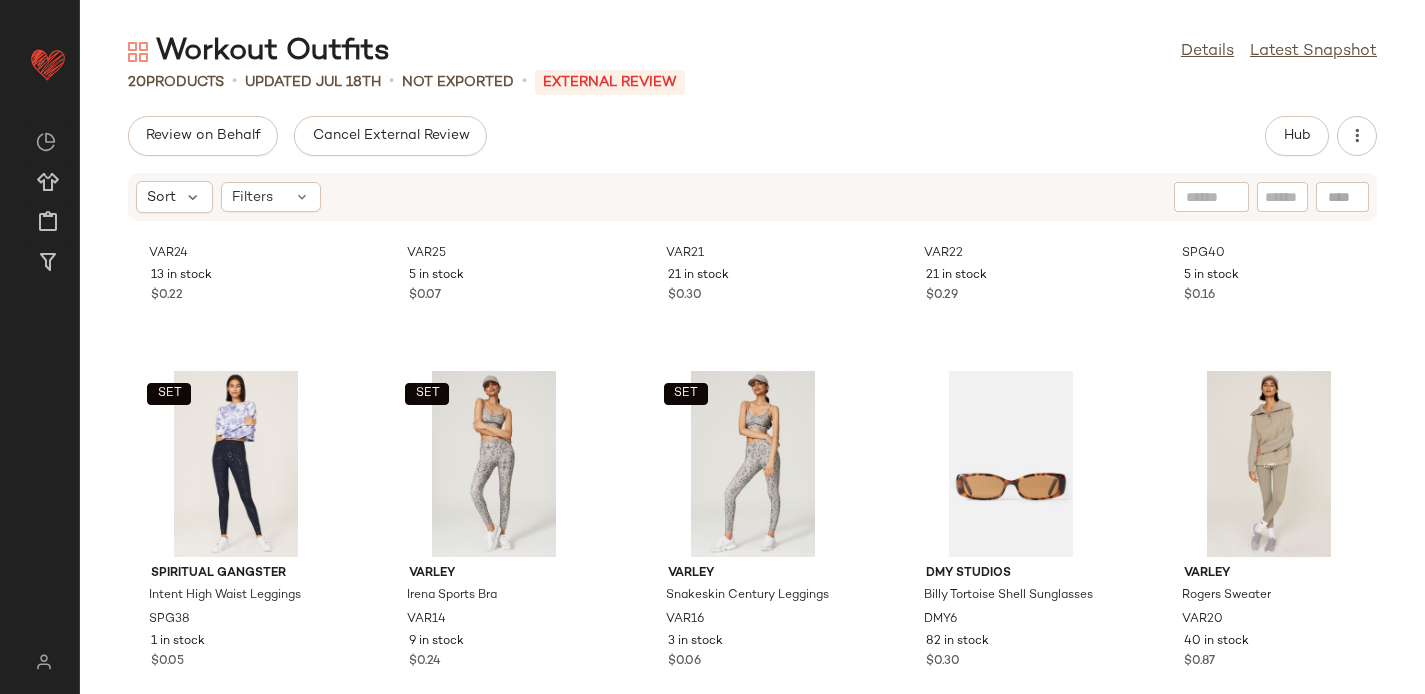 scroll, scrollTop: 1020, scrollLeft: 0, axis: vertical 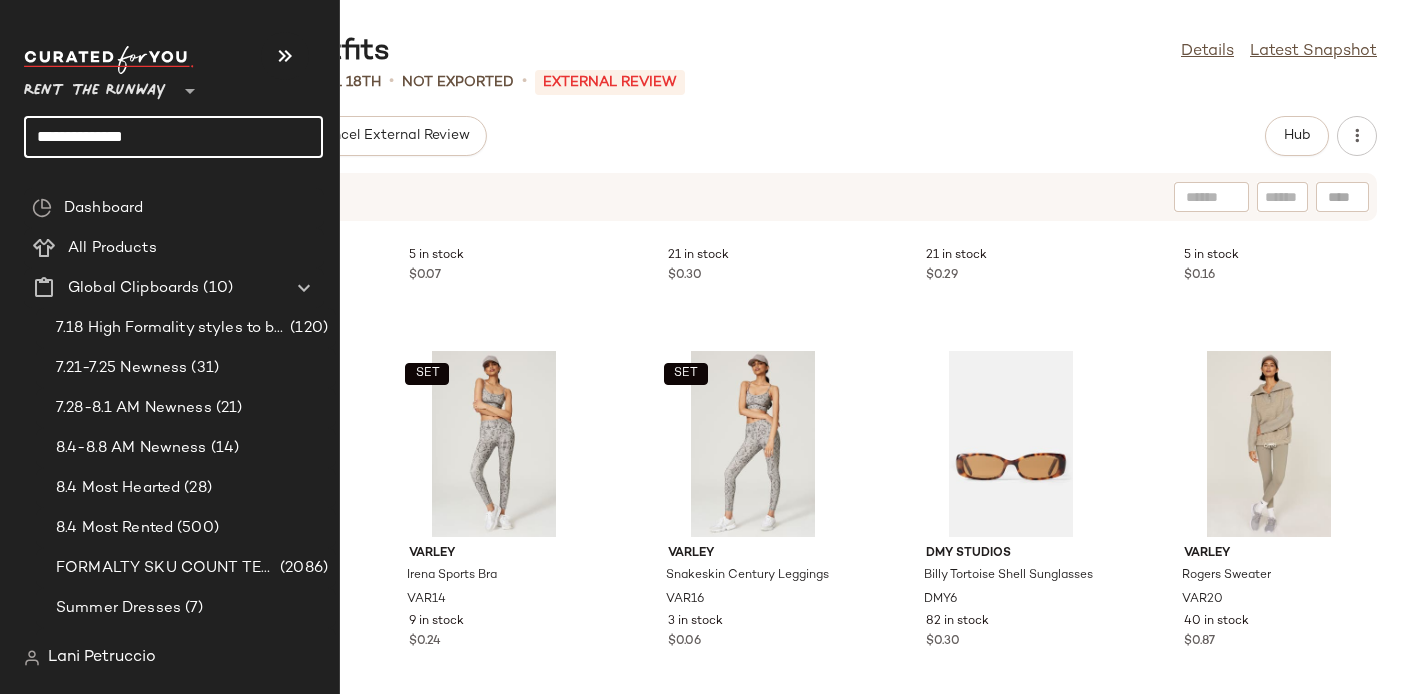 click on "**********" 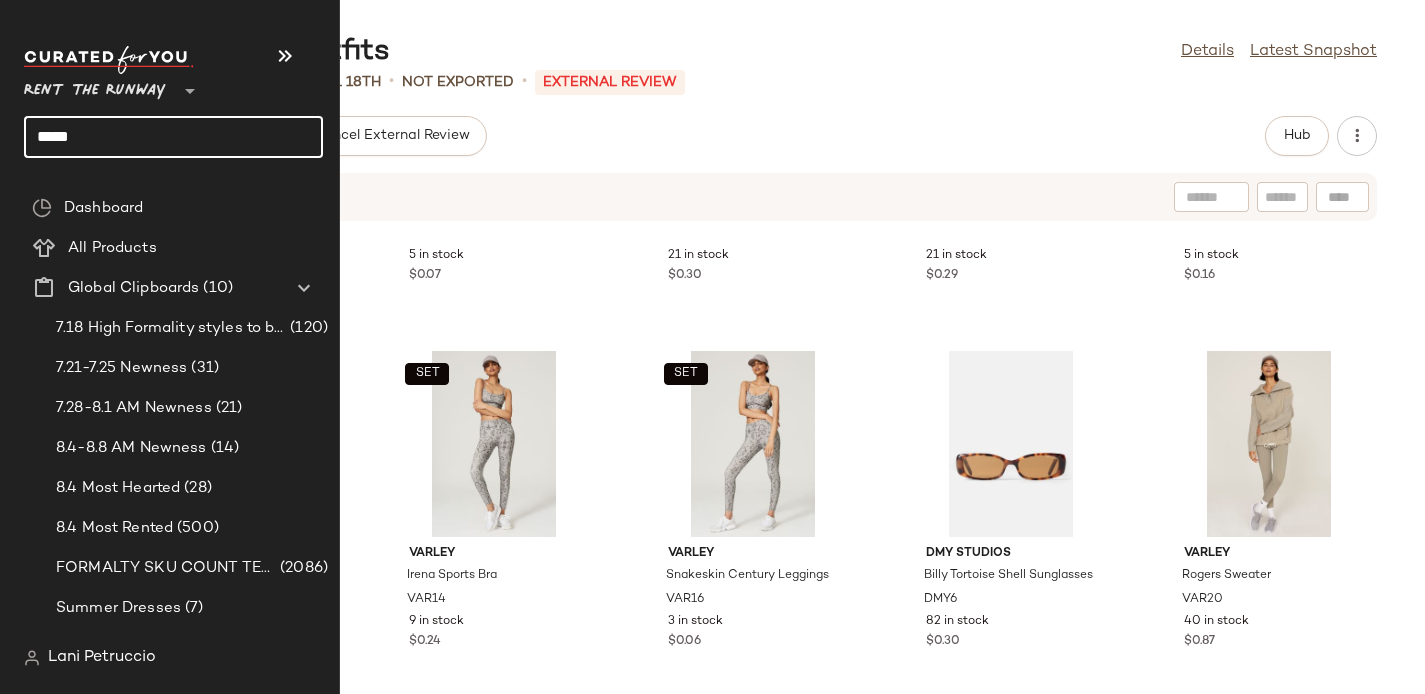 click on "****" 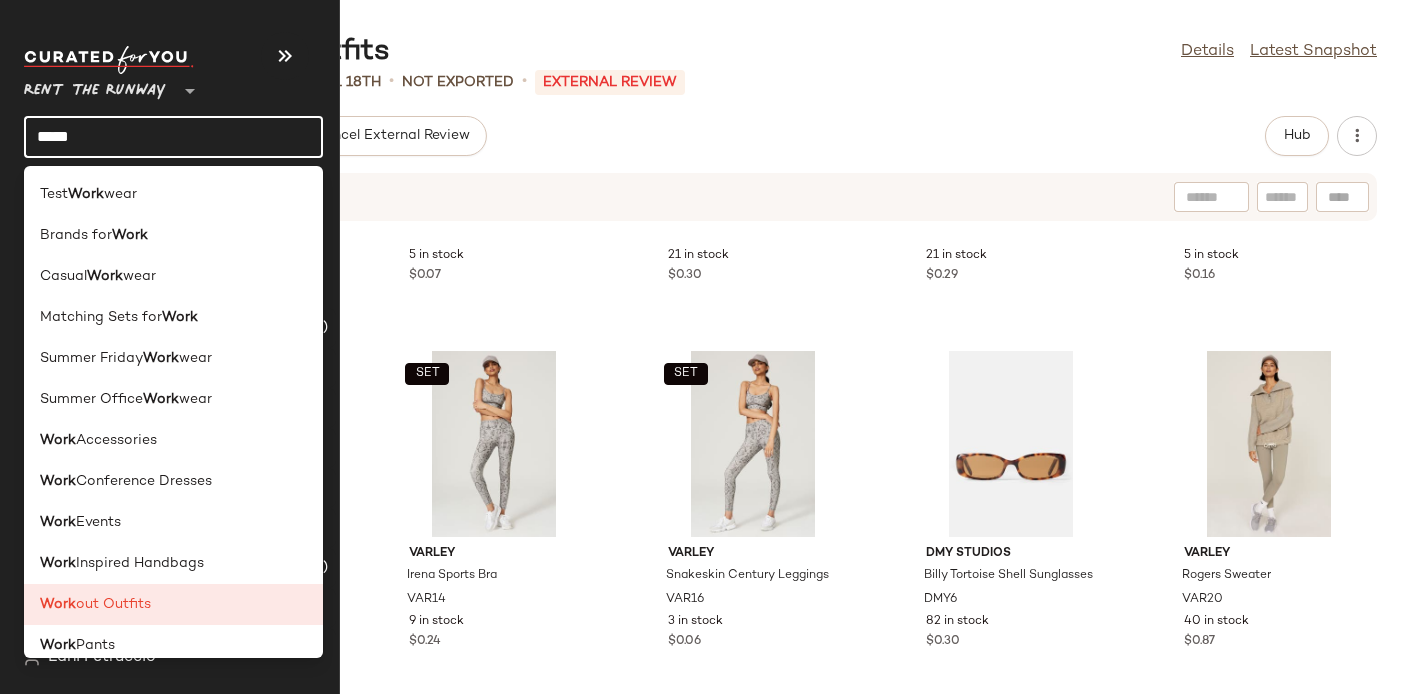 click on "****" 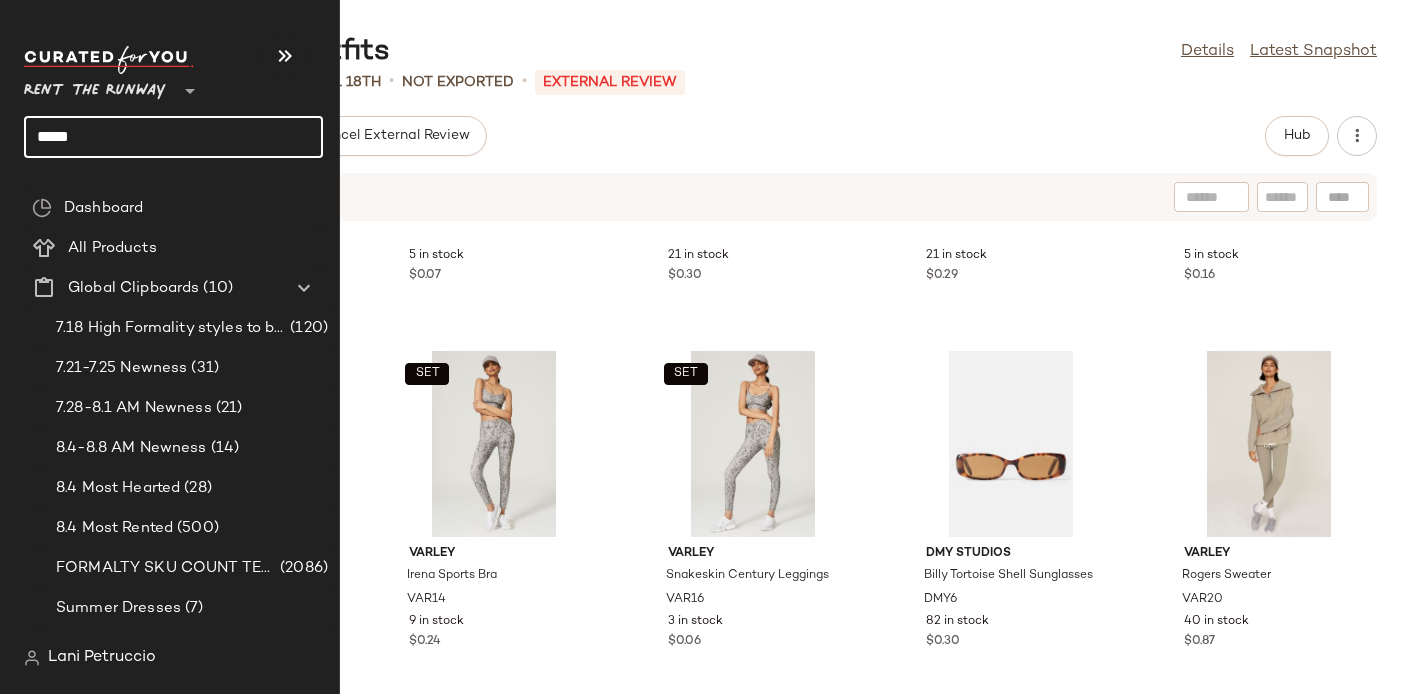 click on "****" 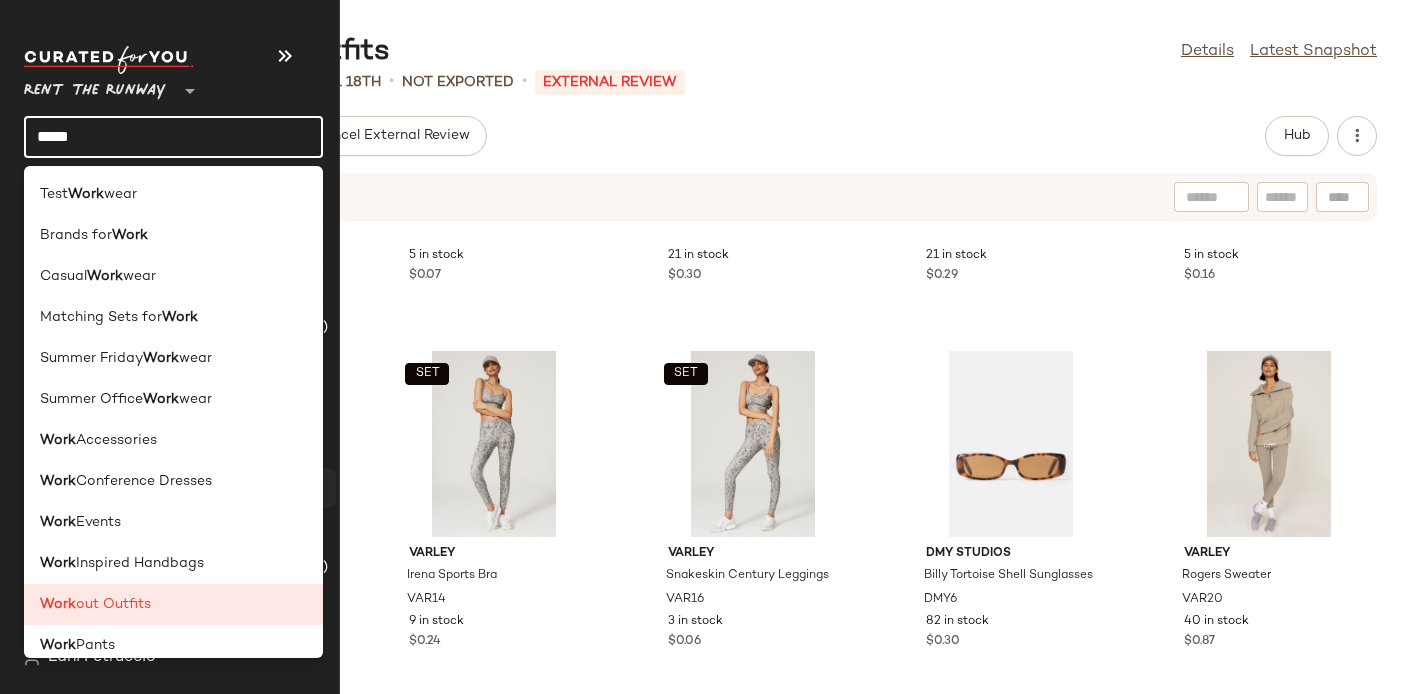 click on "Conference Dresses" at bounding box center (144, 481) 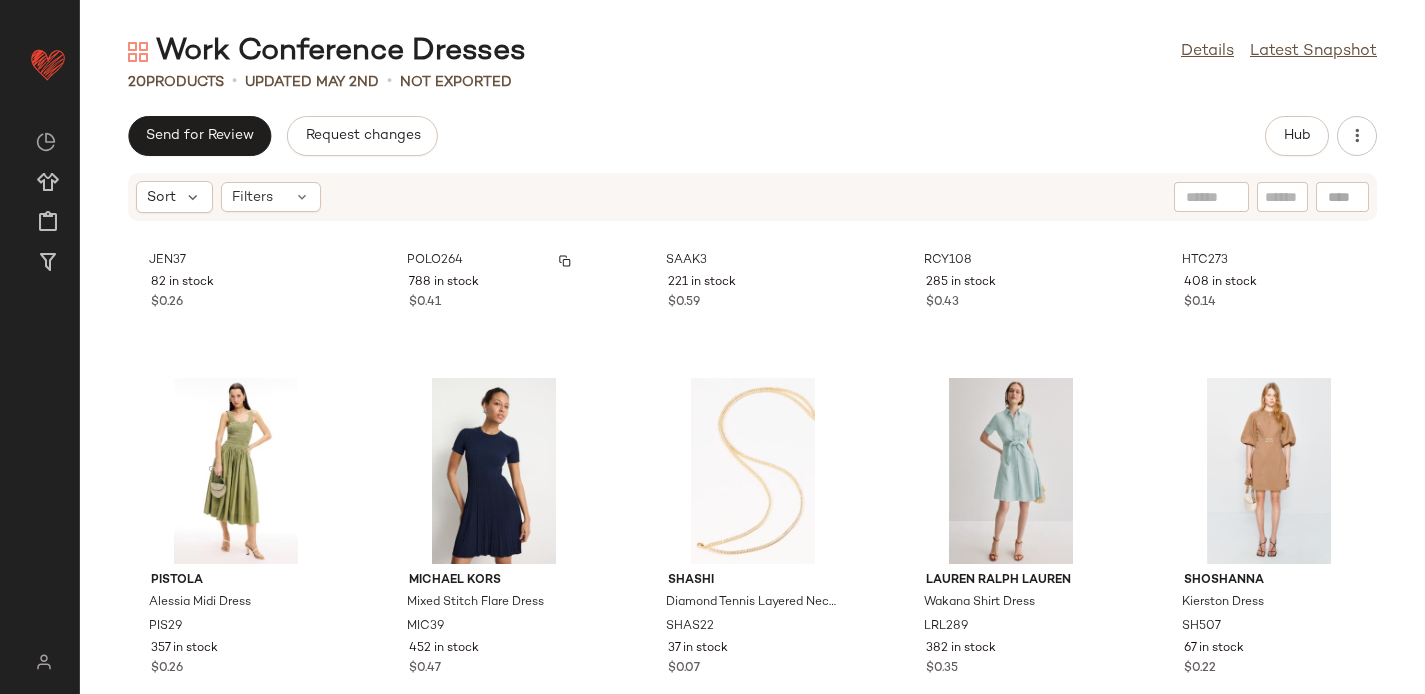 scroll, scrollTop: 1020, scrollLeft: 0, axis: vertical 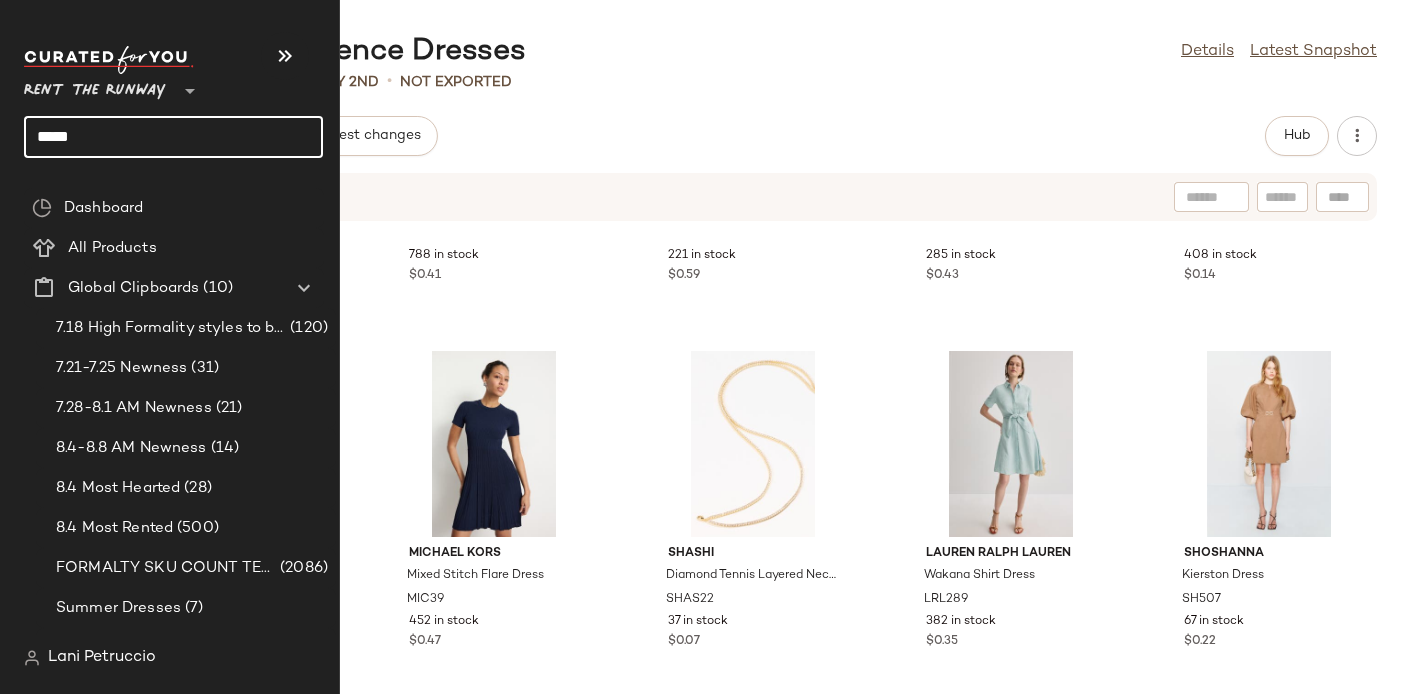 click on "****" 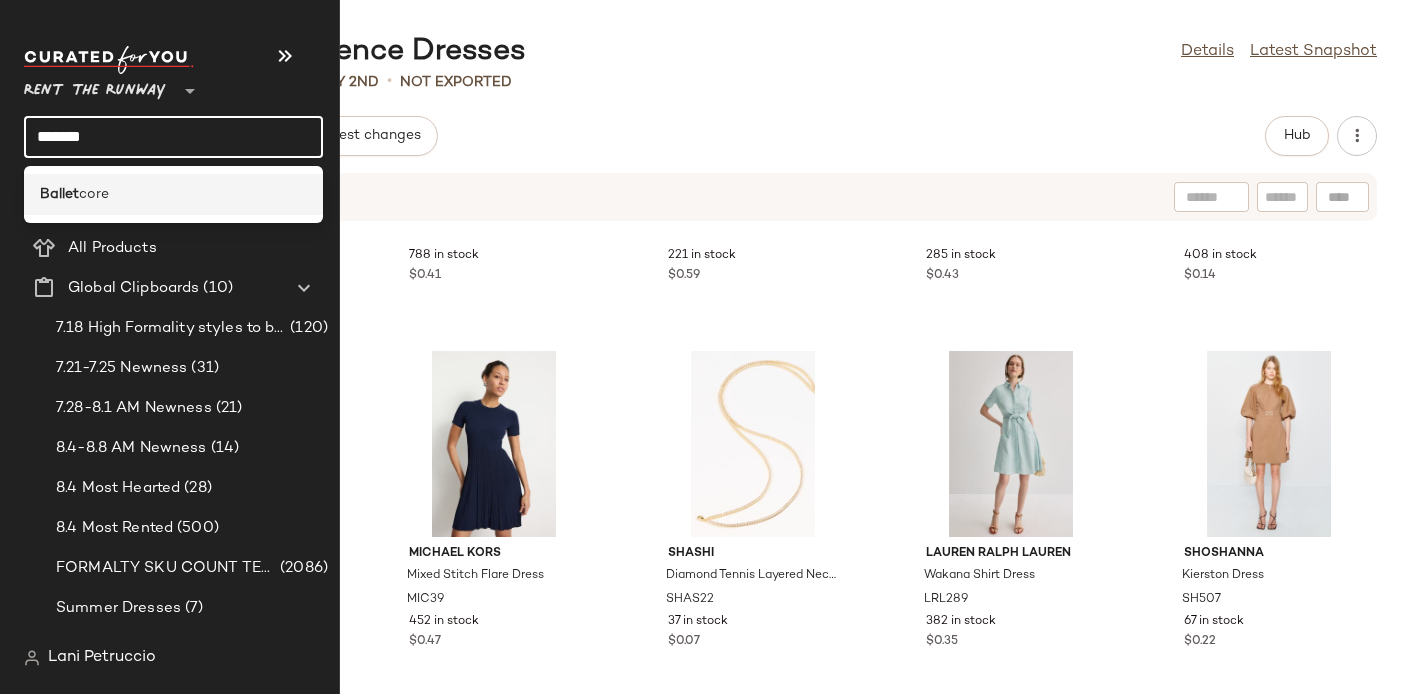 click on "core" at bounding box center (94, 194) 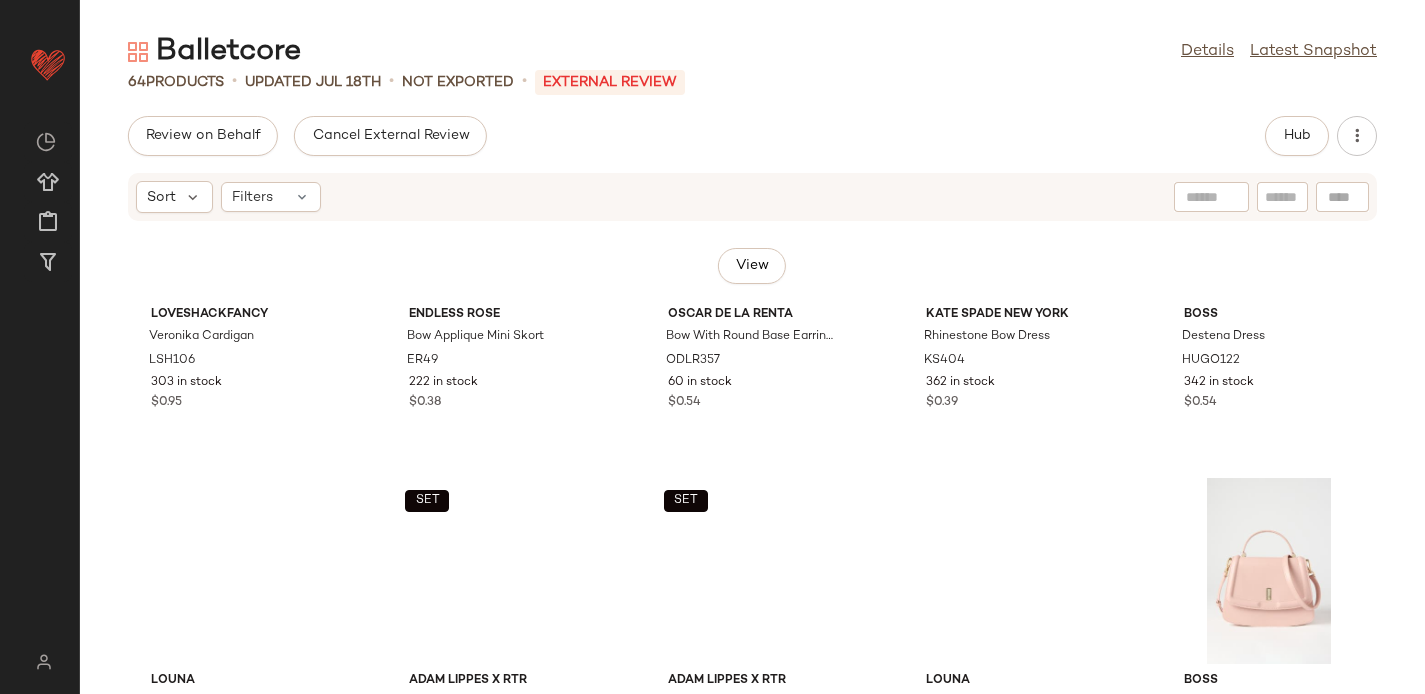 scroll, scrollTop: 0, scrollLeft: 0, axis: both 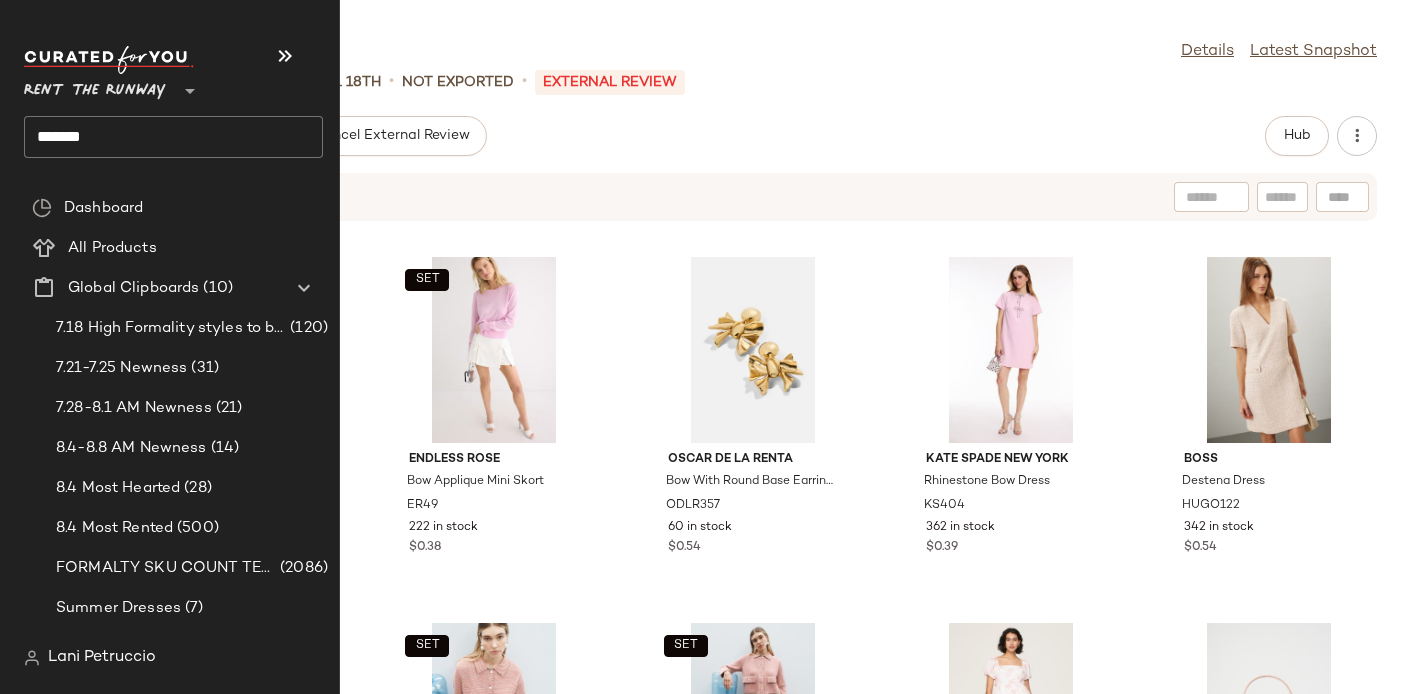 click on "******" 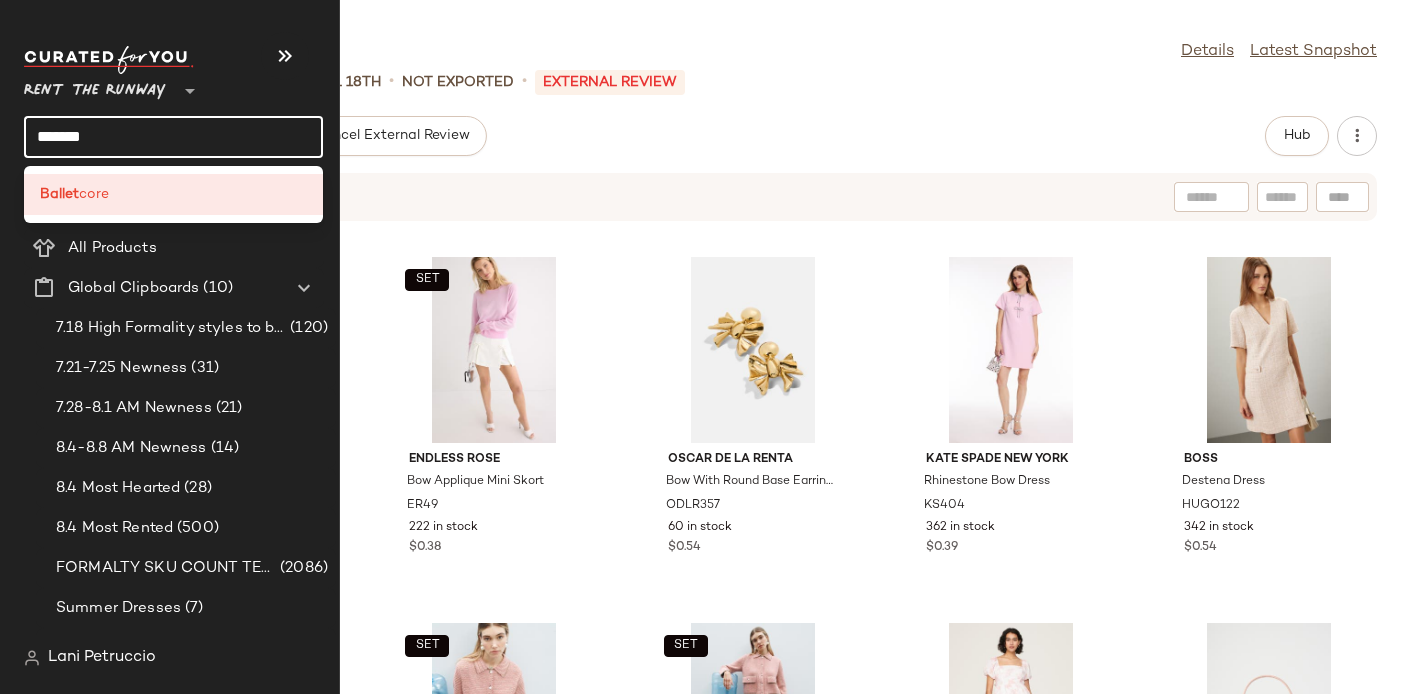 click on "******" 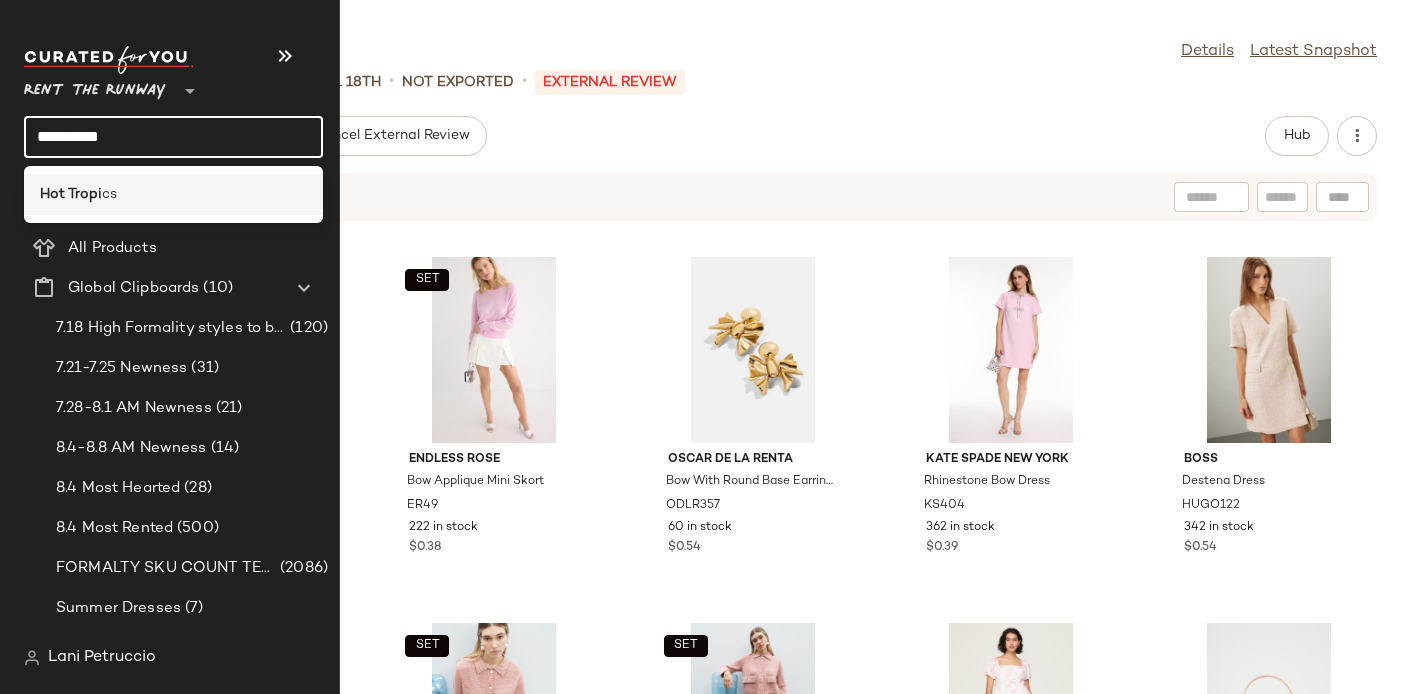 click on "Hot Tropi" at bounding box center [71, 194] 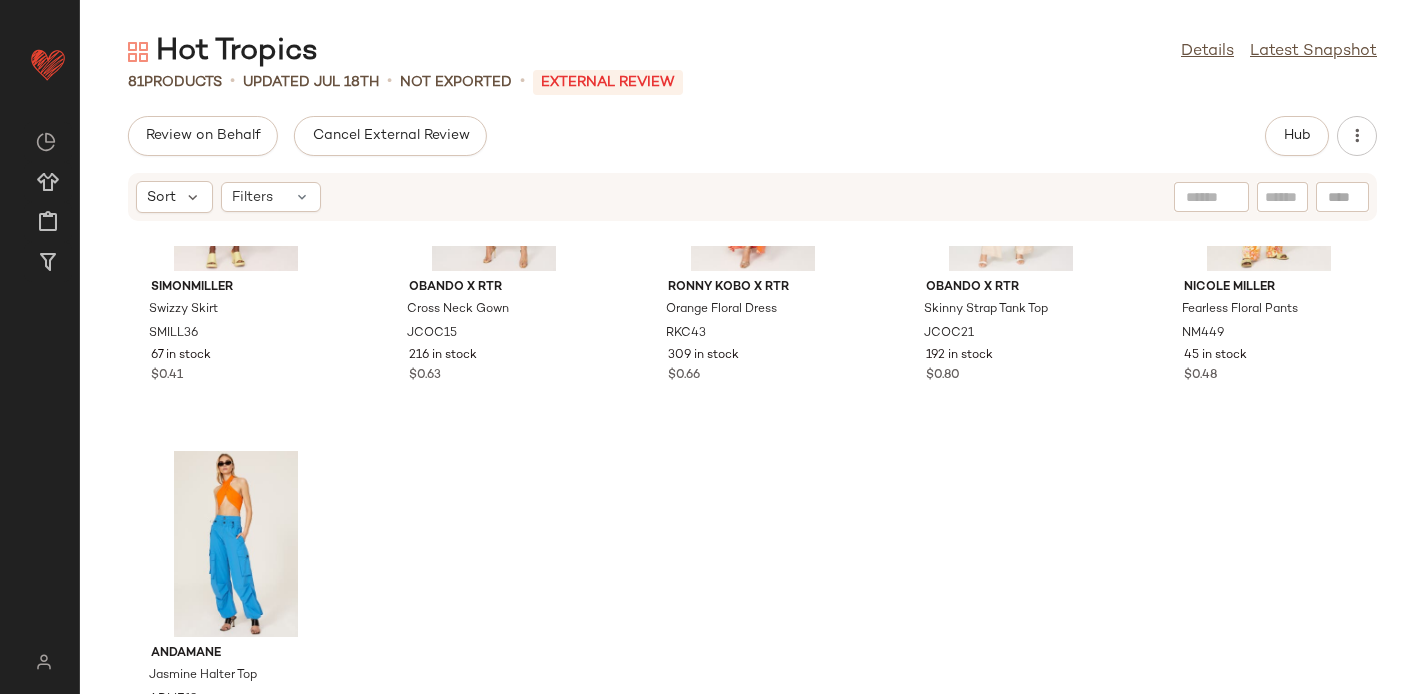 scroll, scrollTop: 5778, scrollLeft: 0, axis: vertical 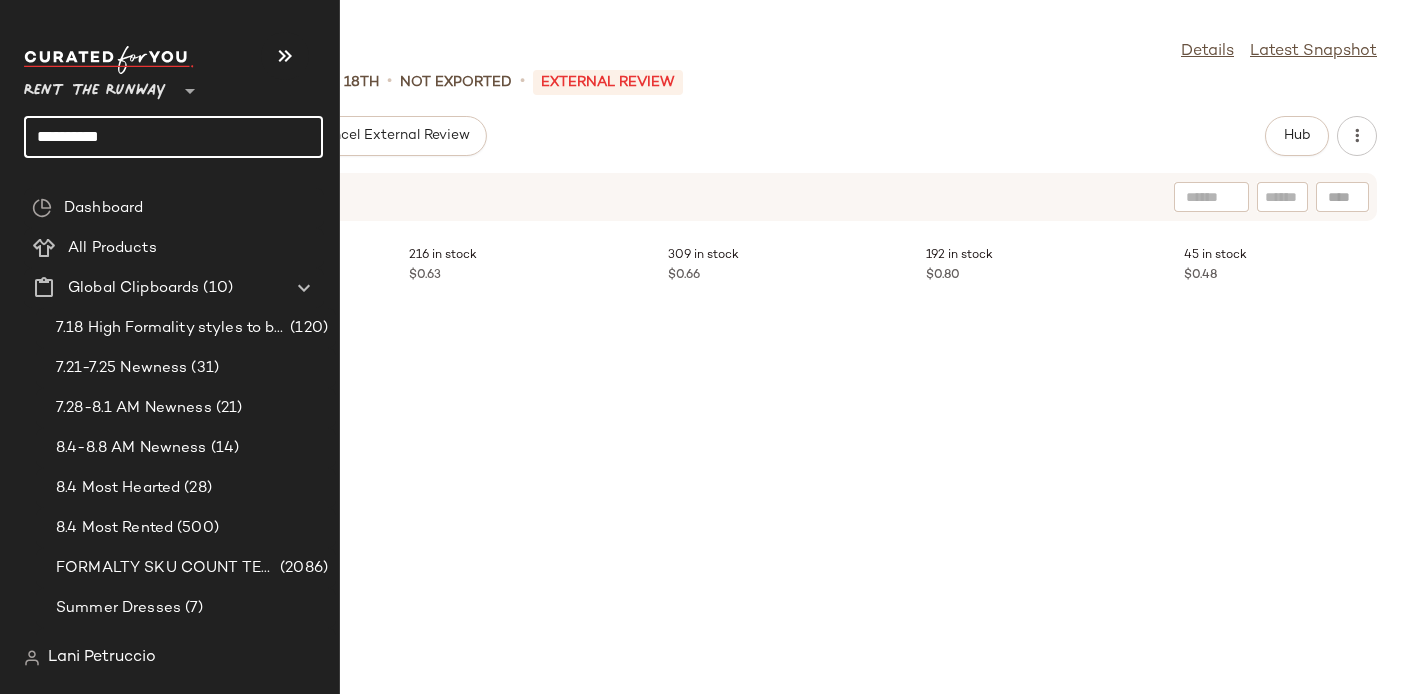 click on "*********" 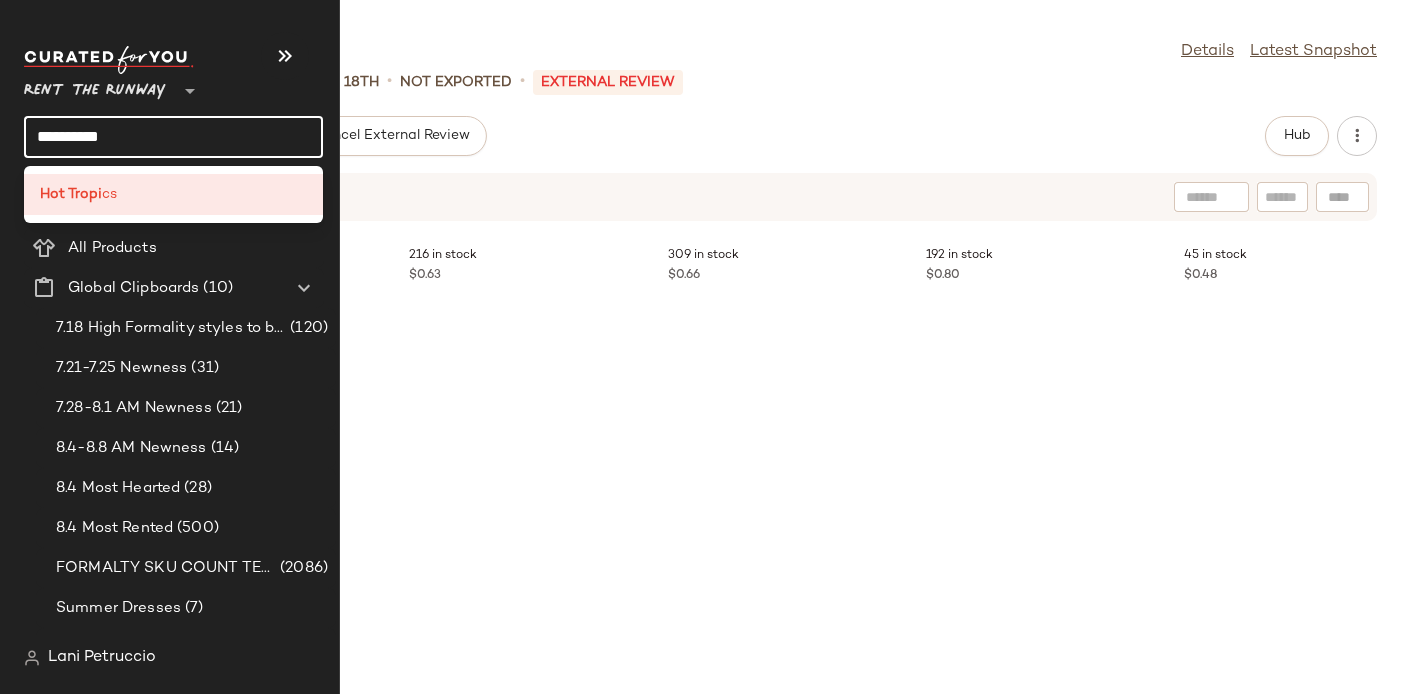 click on "*********" 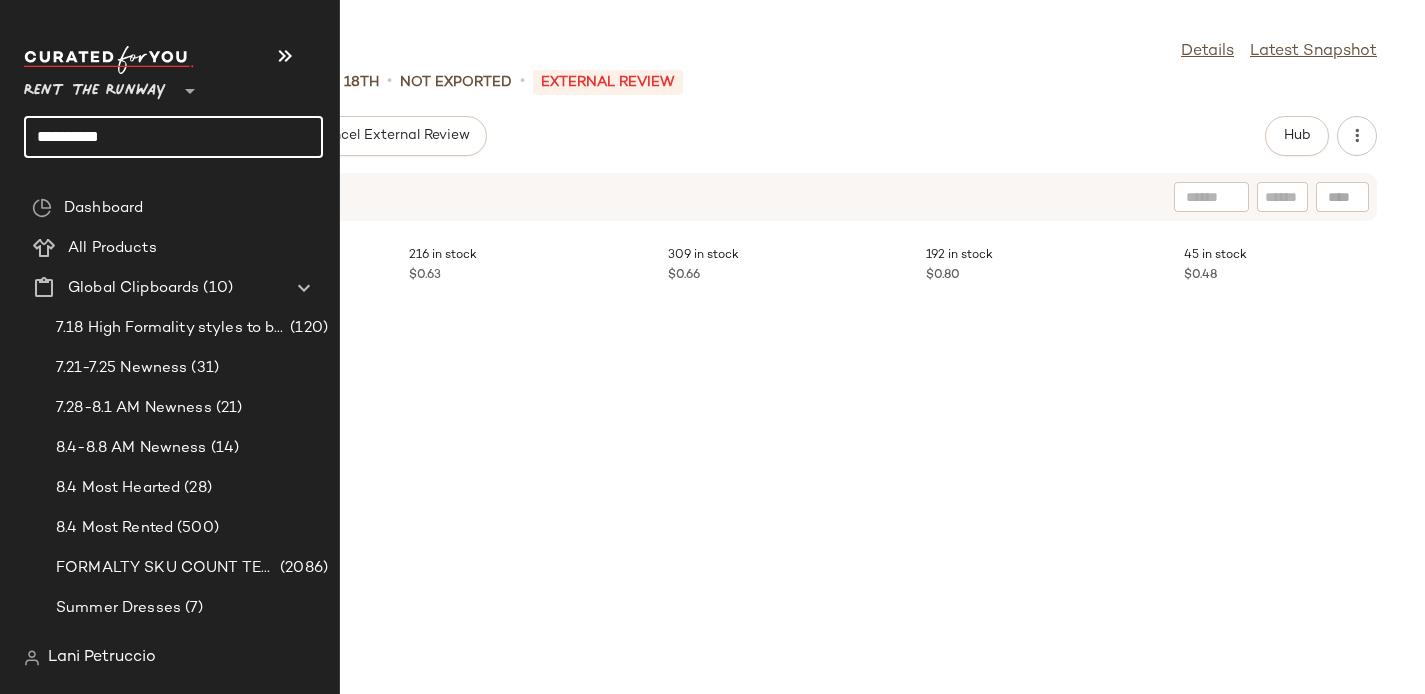 click on "*********" 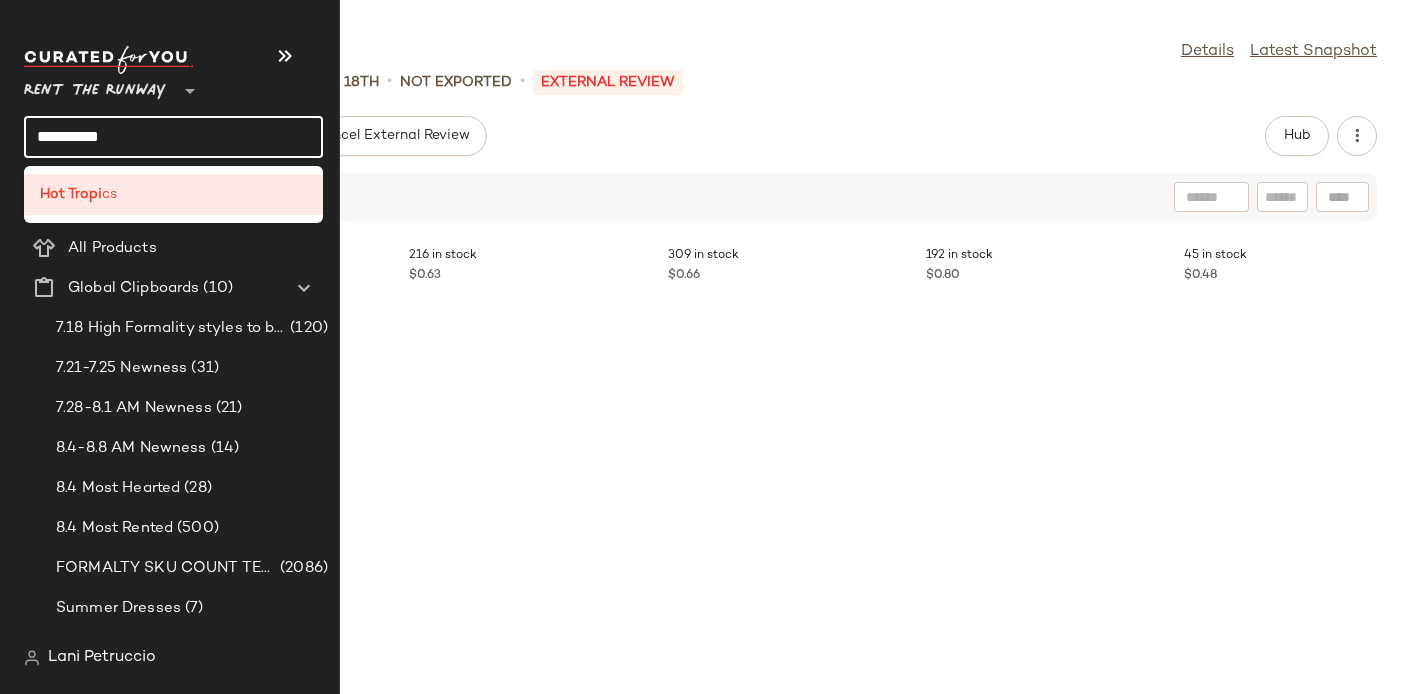 click on "*********" 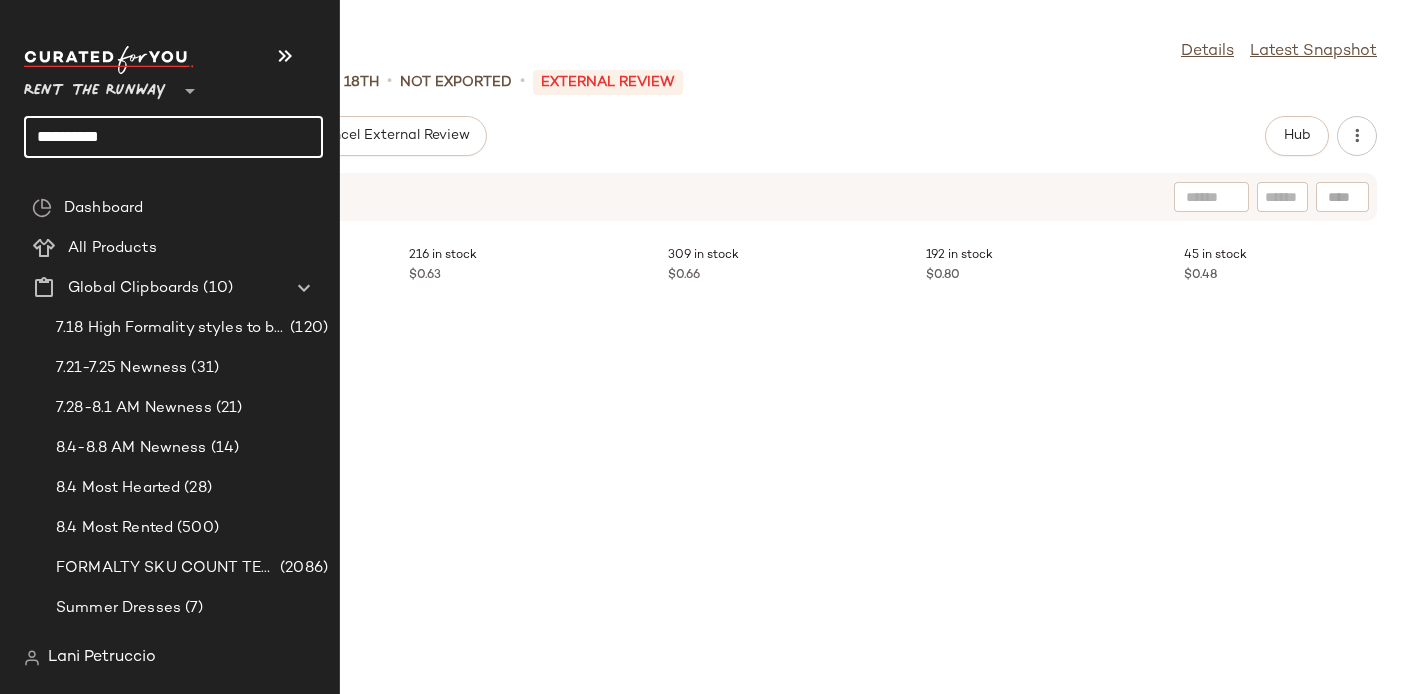 click on "*********" 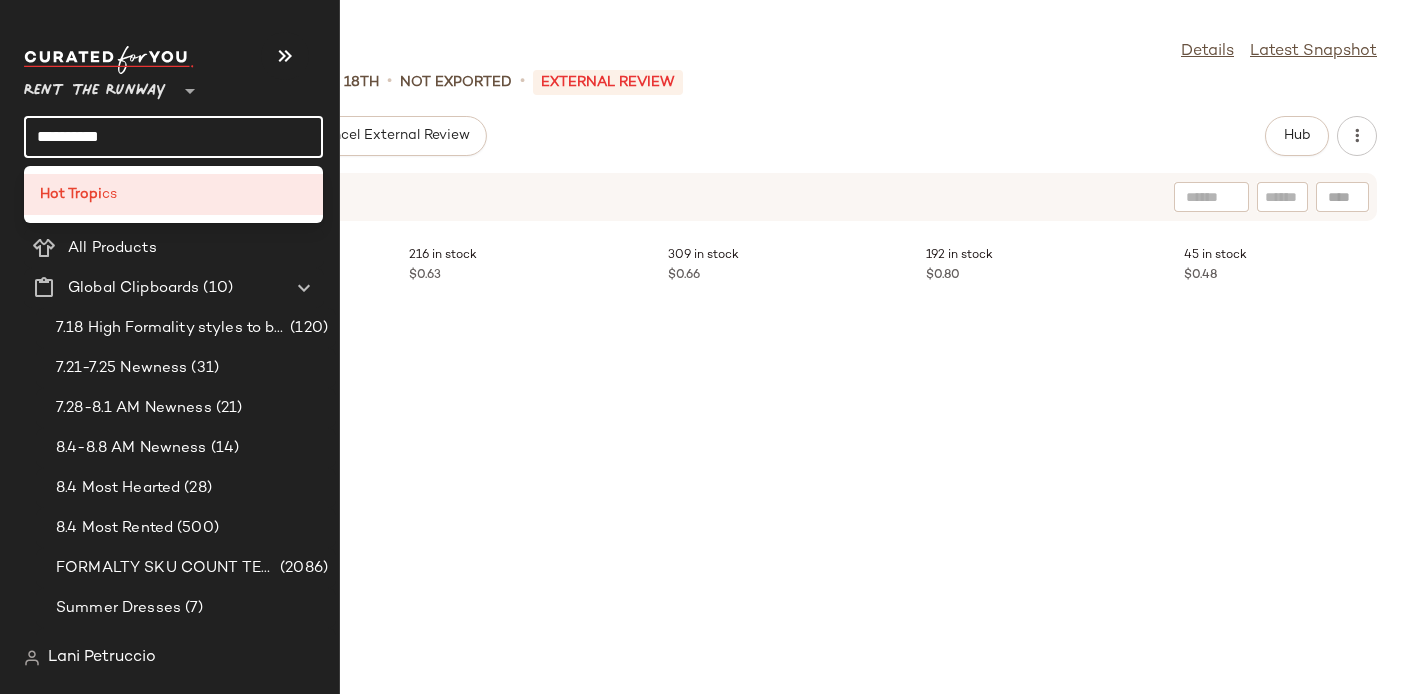 click on "*********" 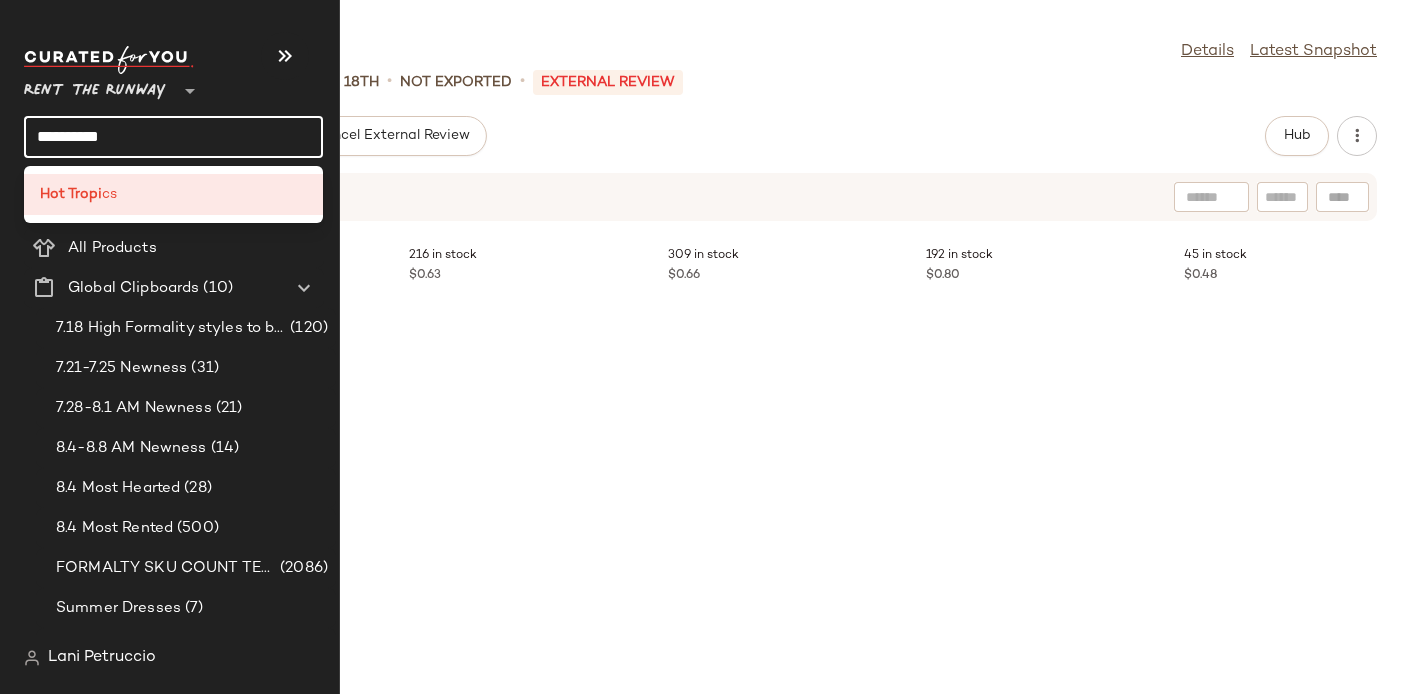 click on "*********" 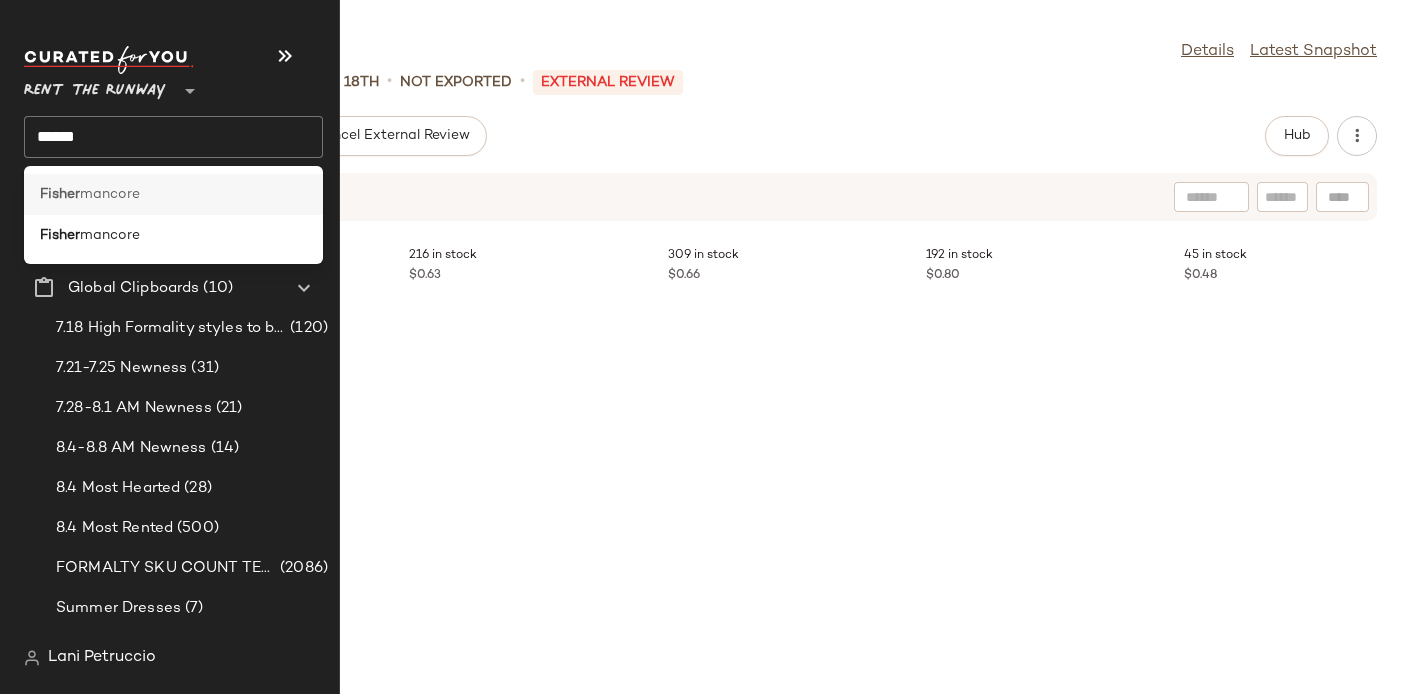 click on "Fisher mancore" 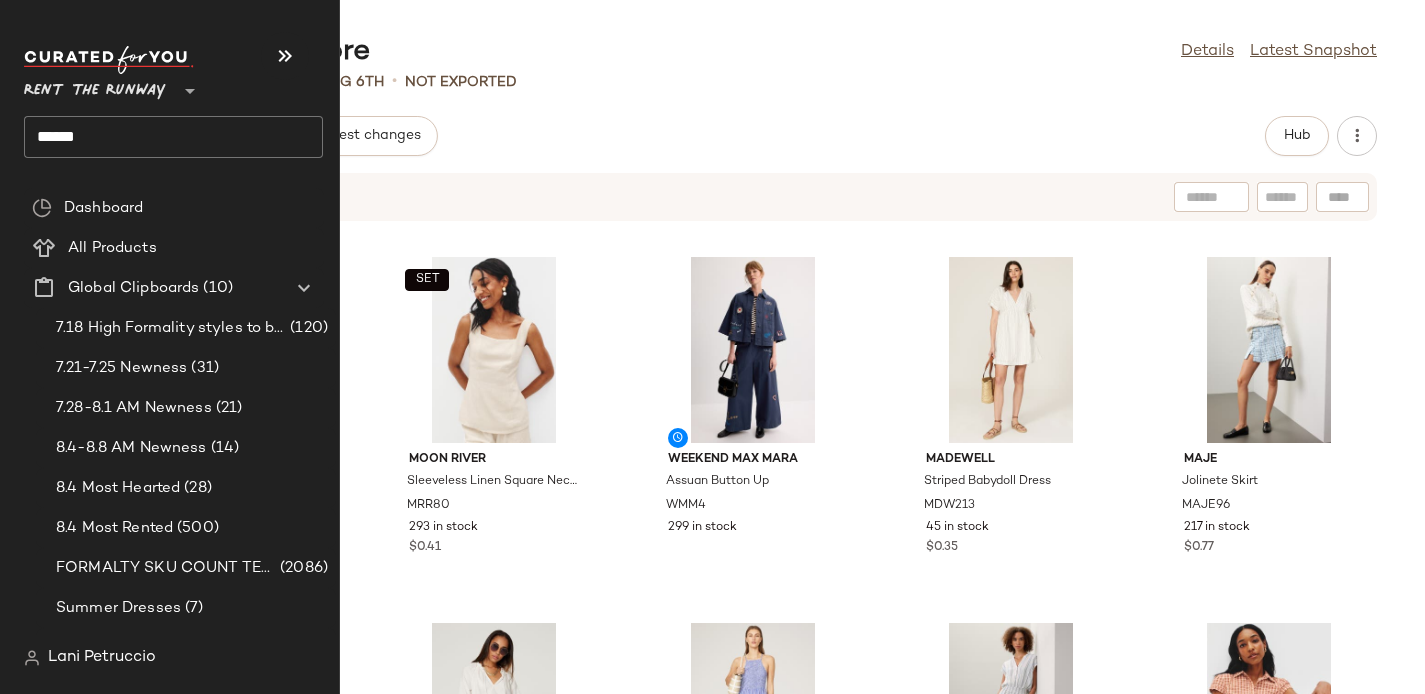 click on "******" 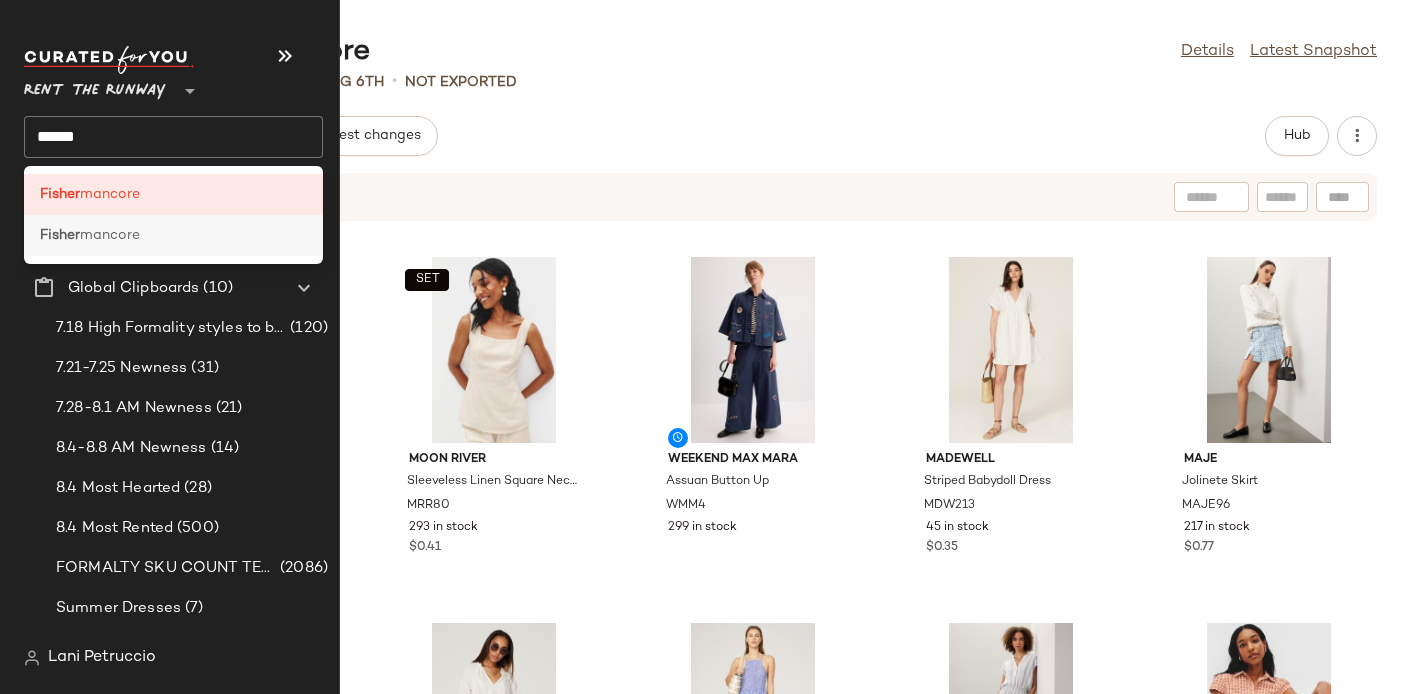 click on "mancore" at bounding box center [110, 235] 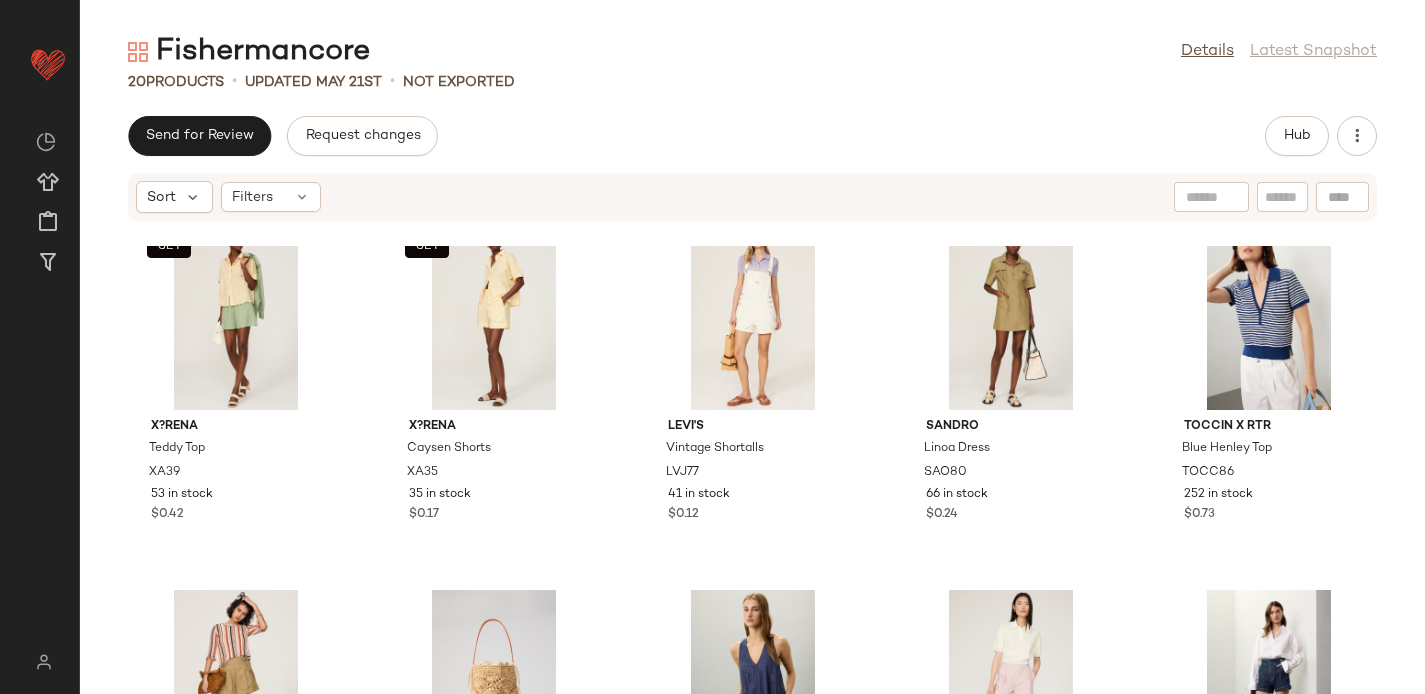scroll, scrollTop: 0, scrollLeft: 0, axis: both 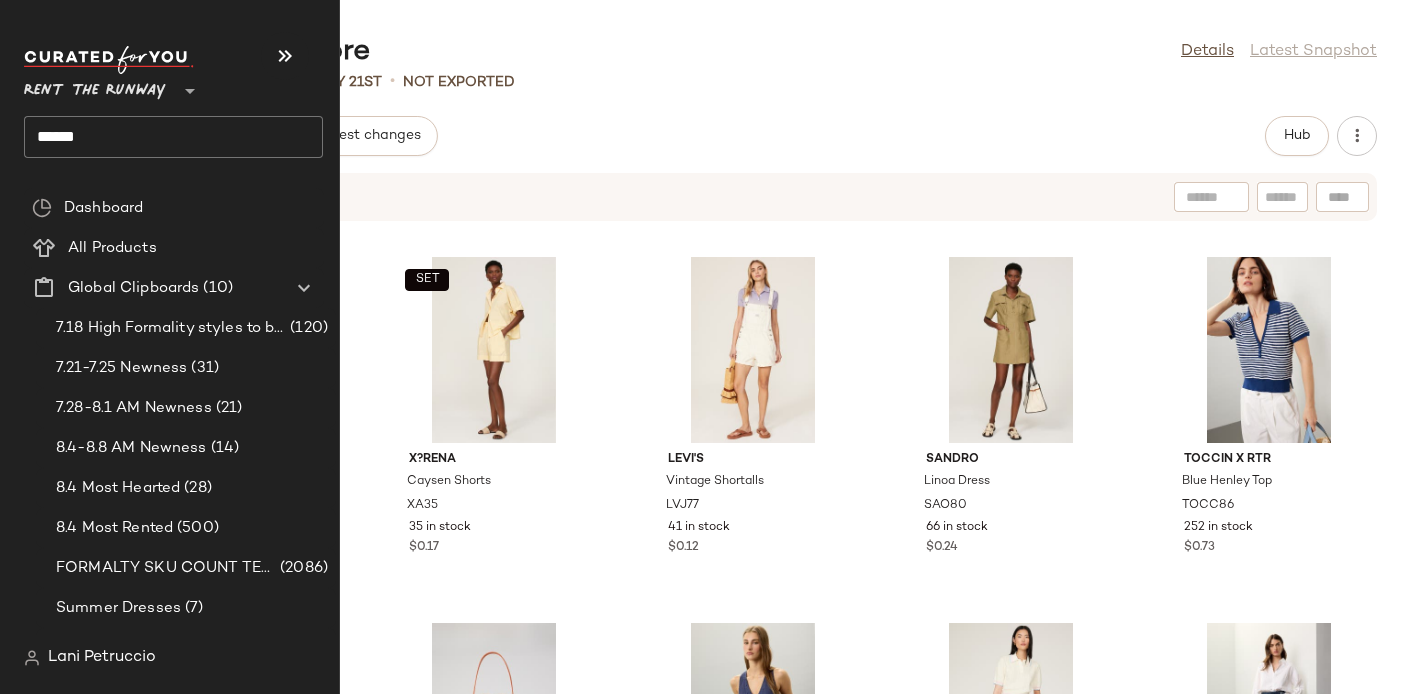 click on "******" 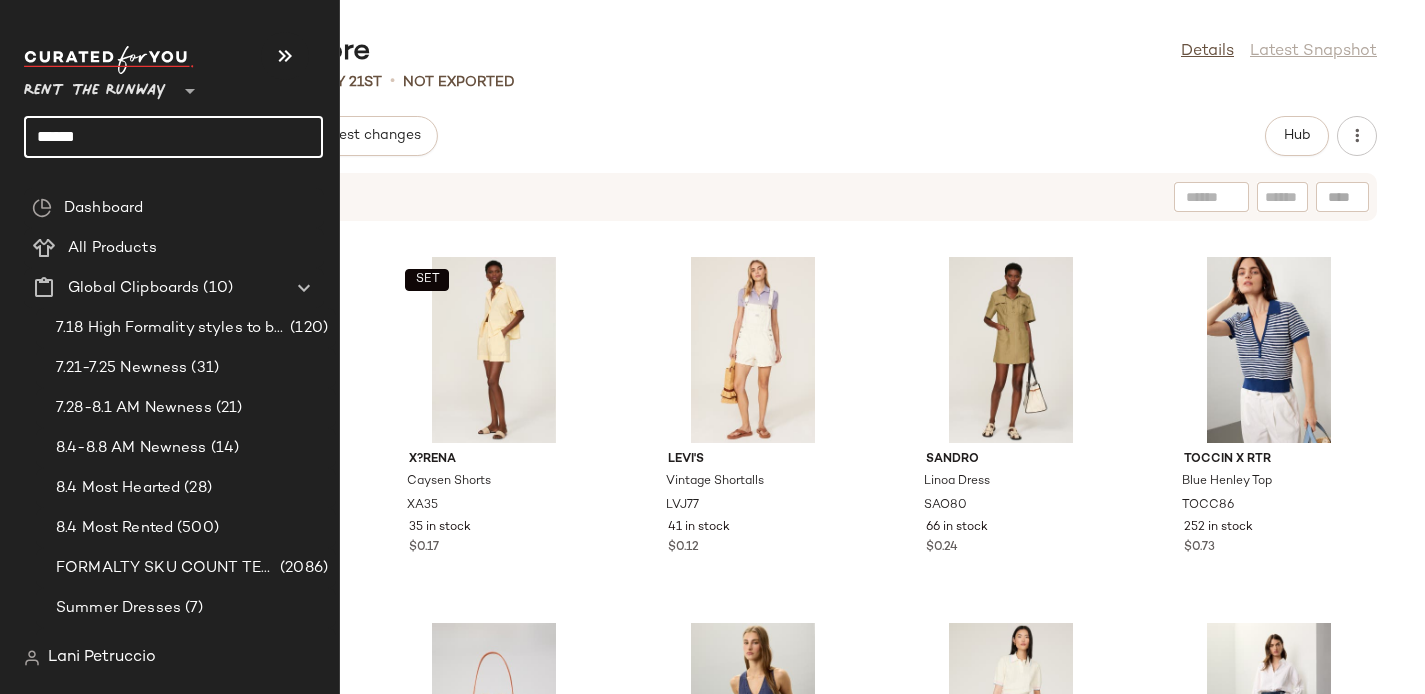 click on "******" 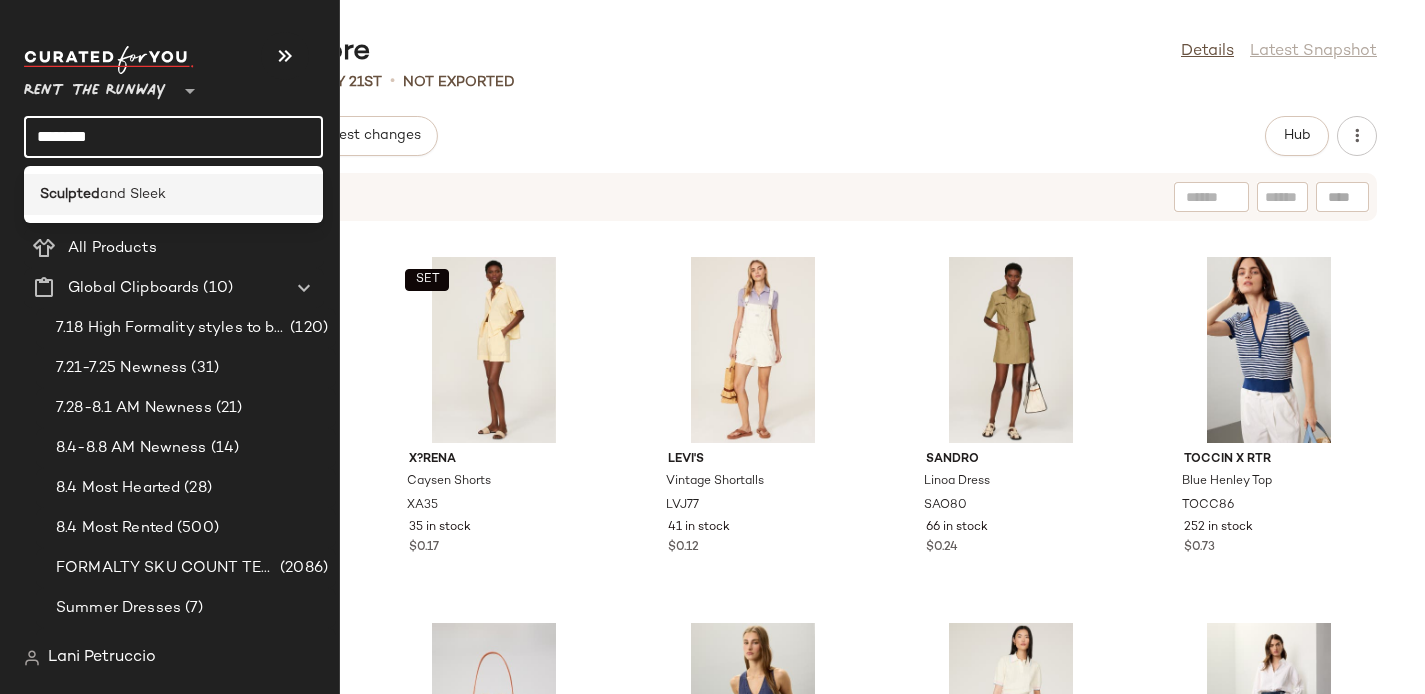 type on "********" 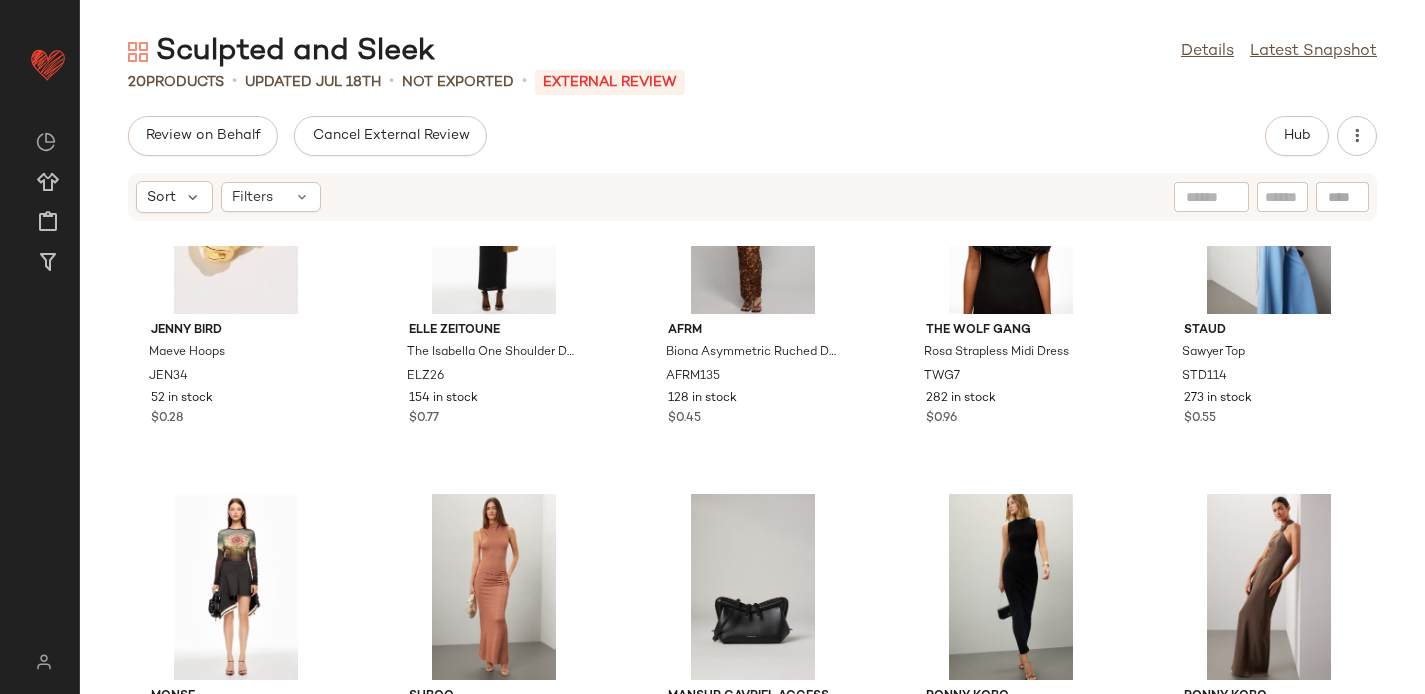 scroll, scrollTop: 1020, scrollLeft: 0, axis: vertical 